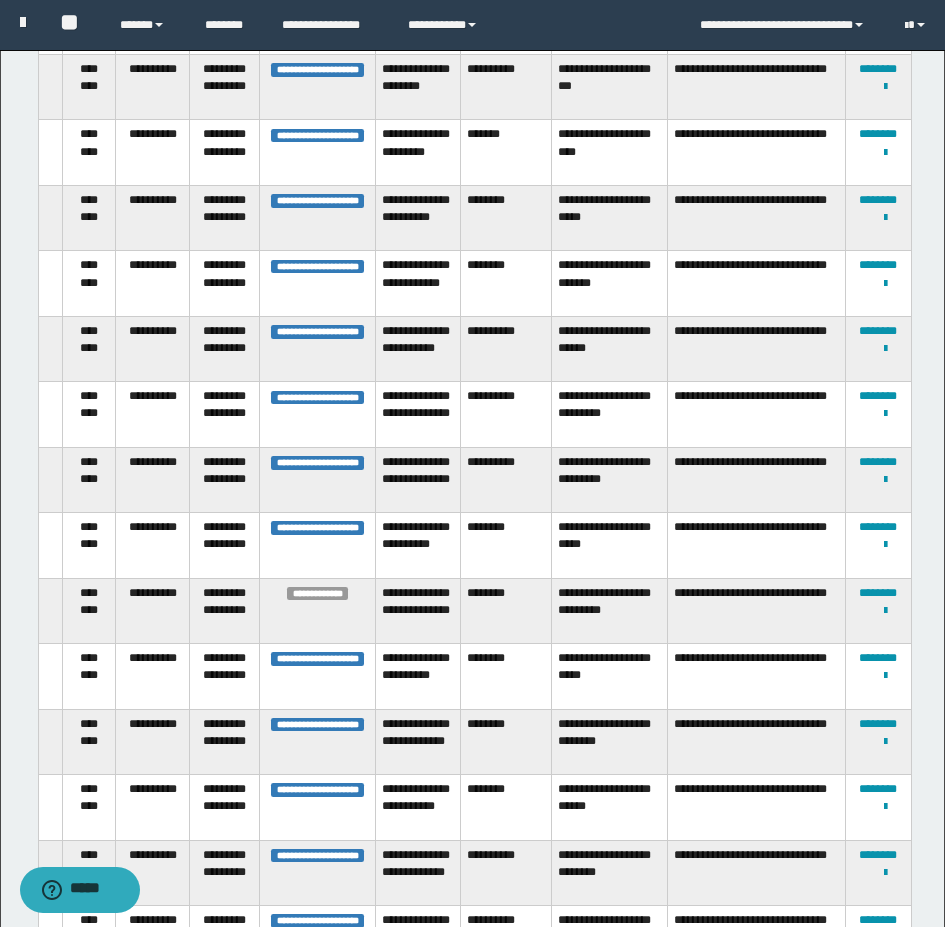 scroll, scrollTop: 0, scrollLeft: 0, axis: both 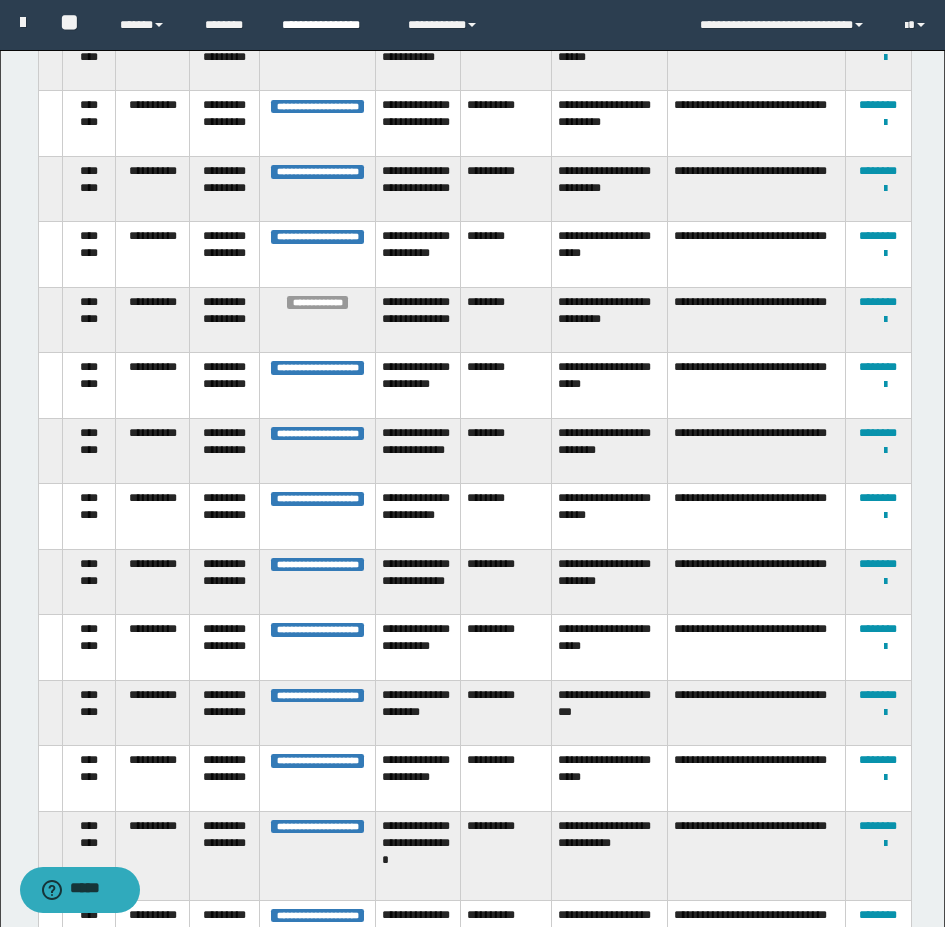 click on "**********" at bounding box center (330, 25) 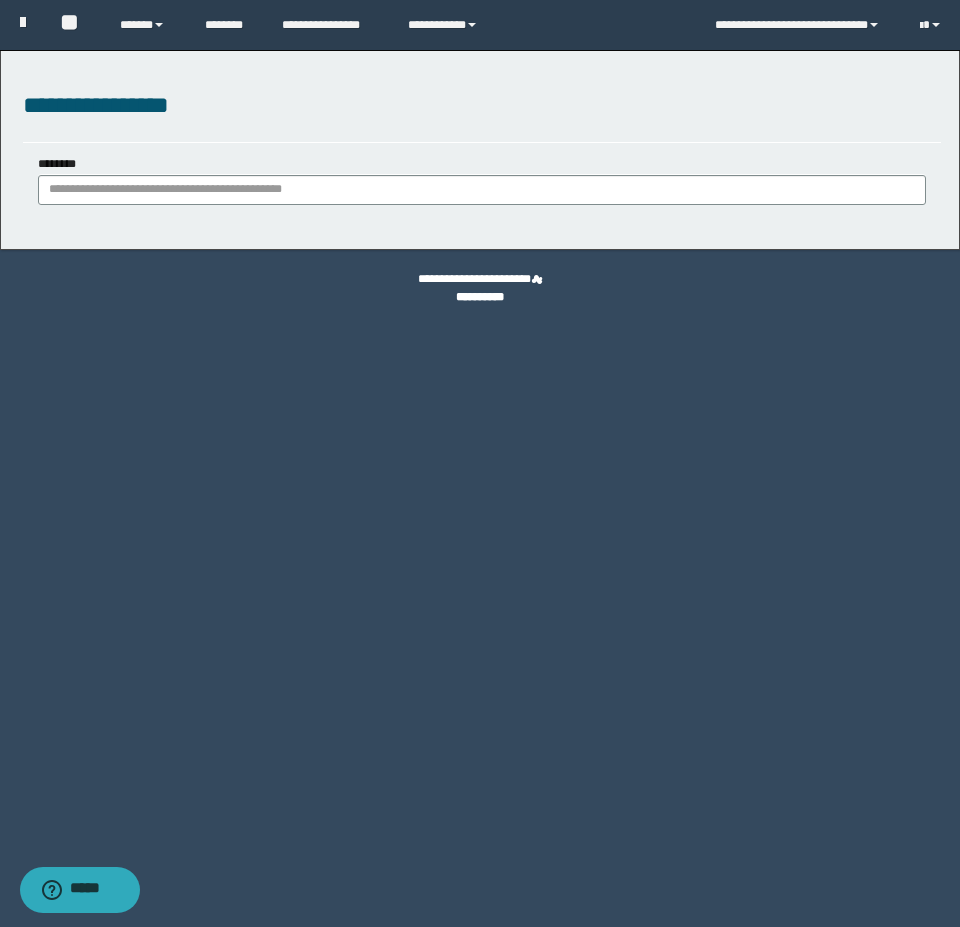 scroll, scrollTop: 0, scrollLeft: 0, axis: both 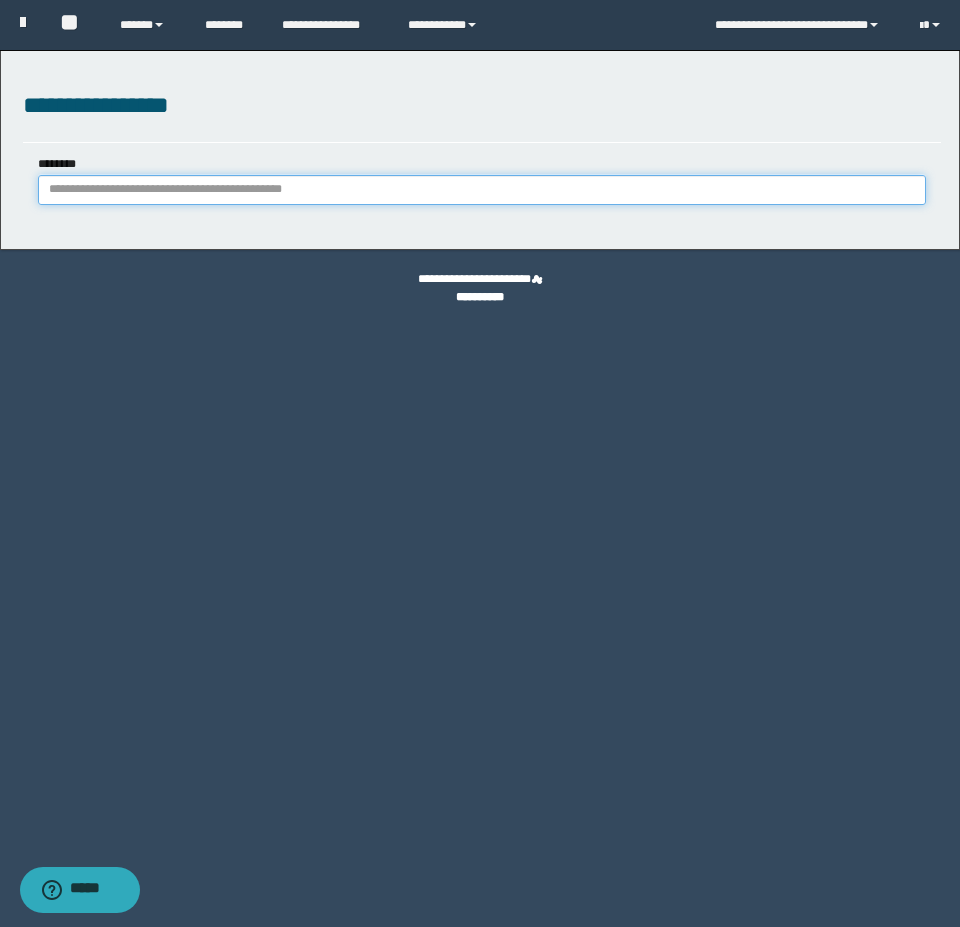 click on "********" at bounding box center [482, 190] 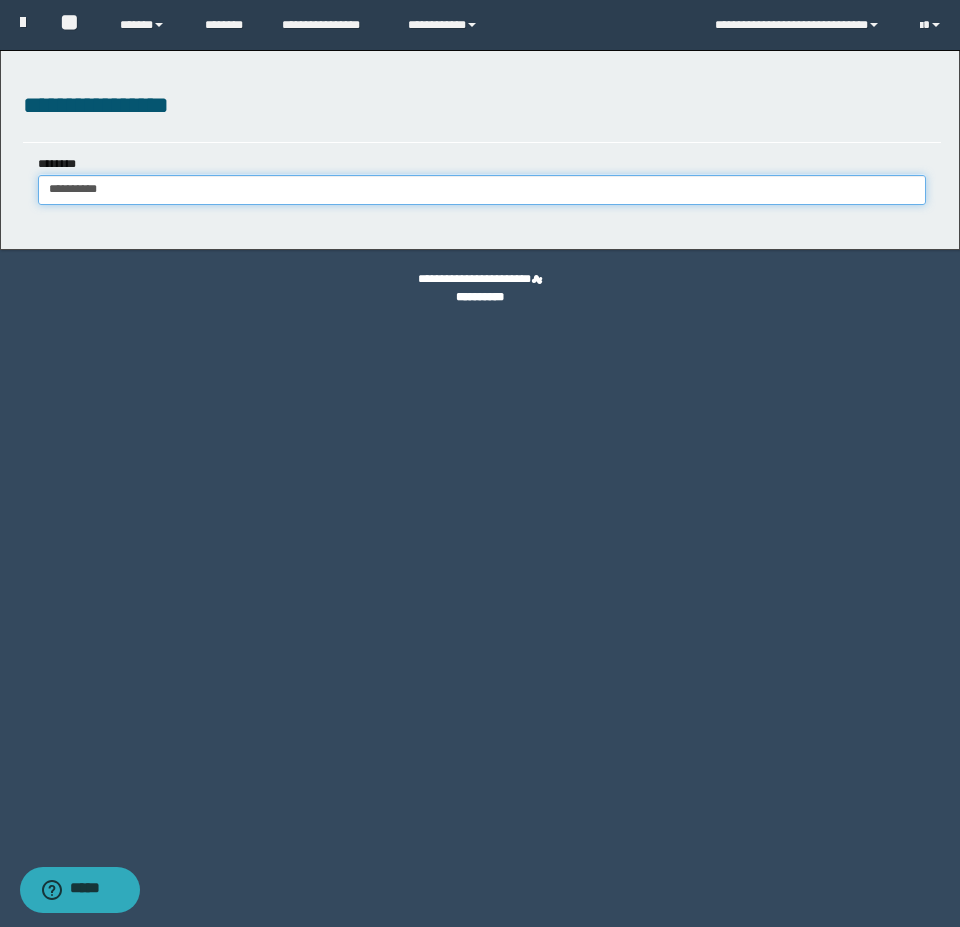 type on "**********" 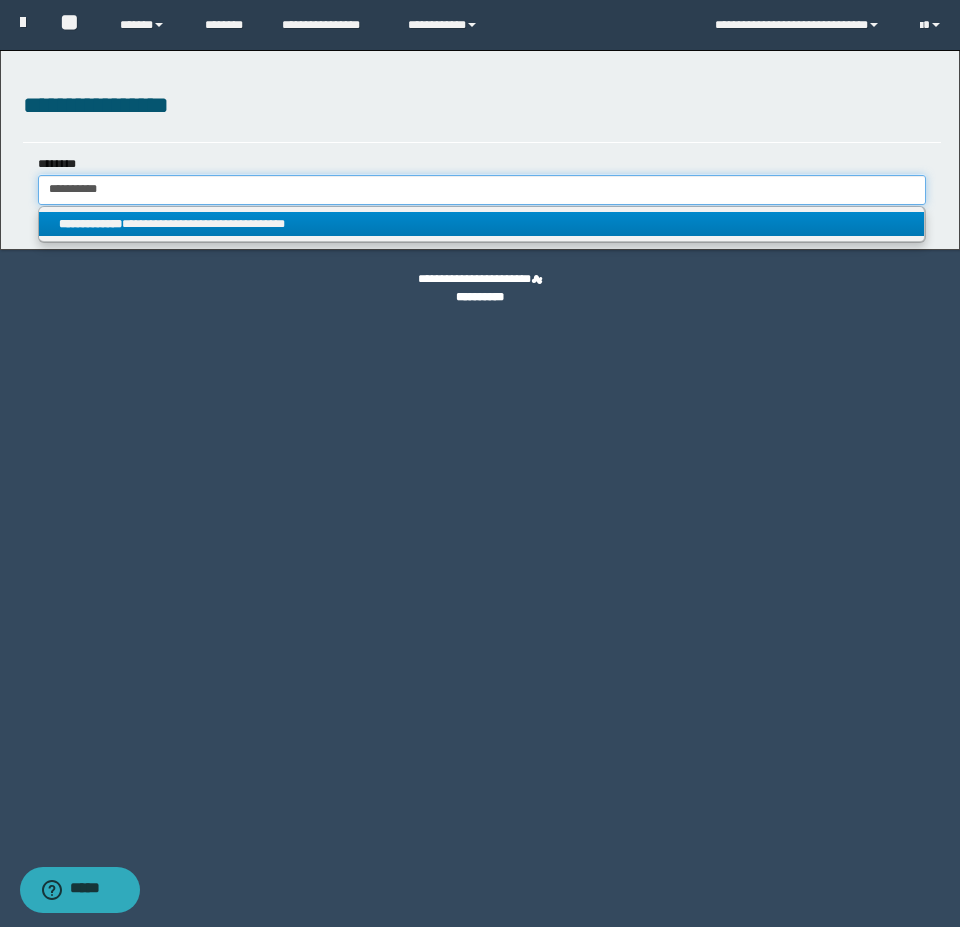 type on "**********" 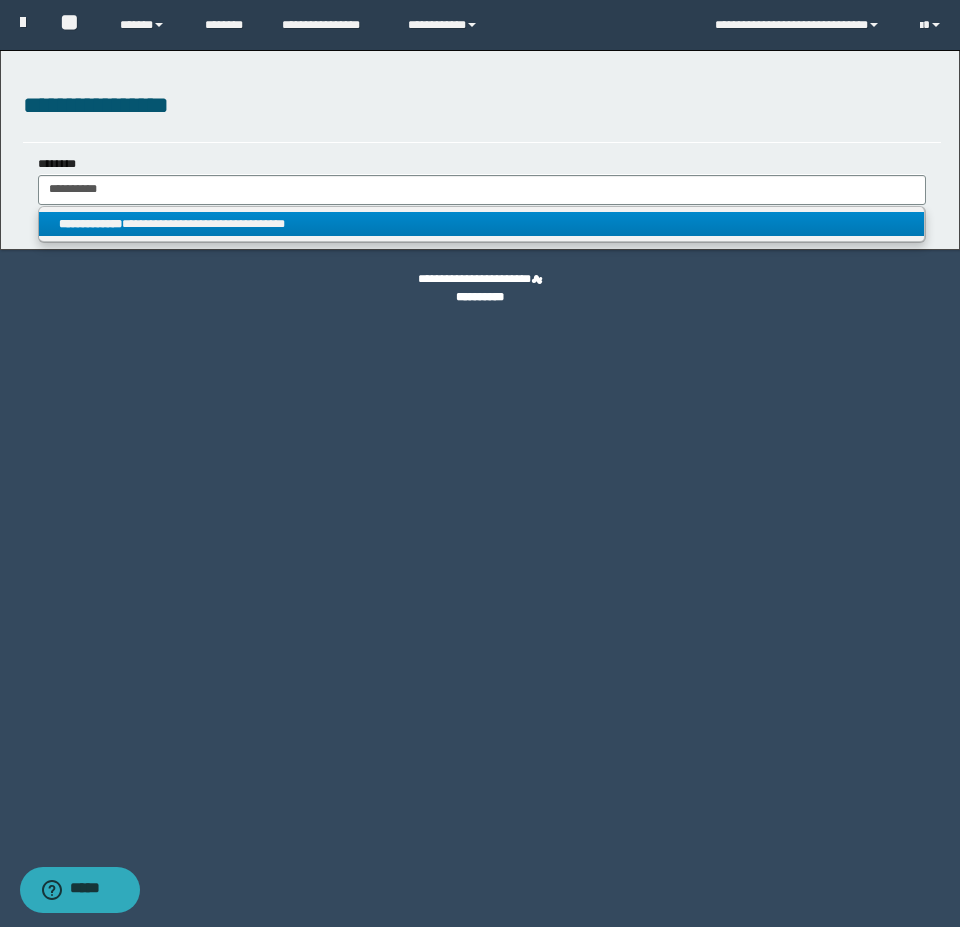 click on "**********" at bounding box center [481, 224] 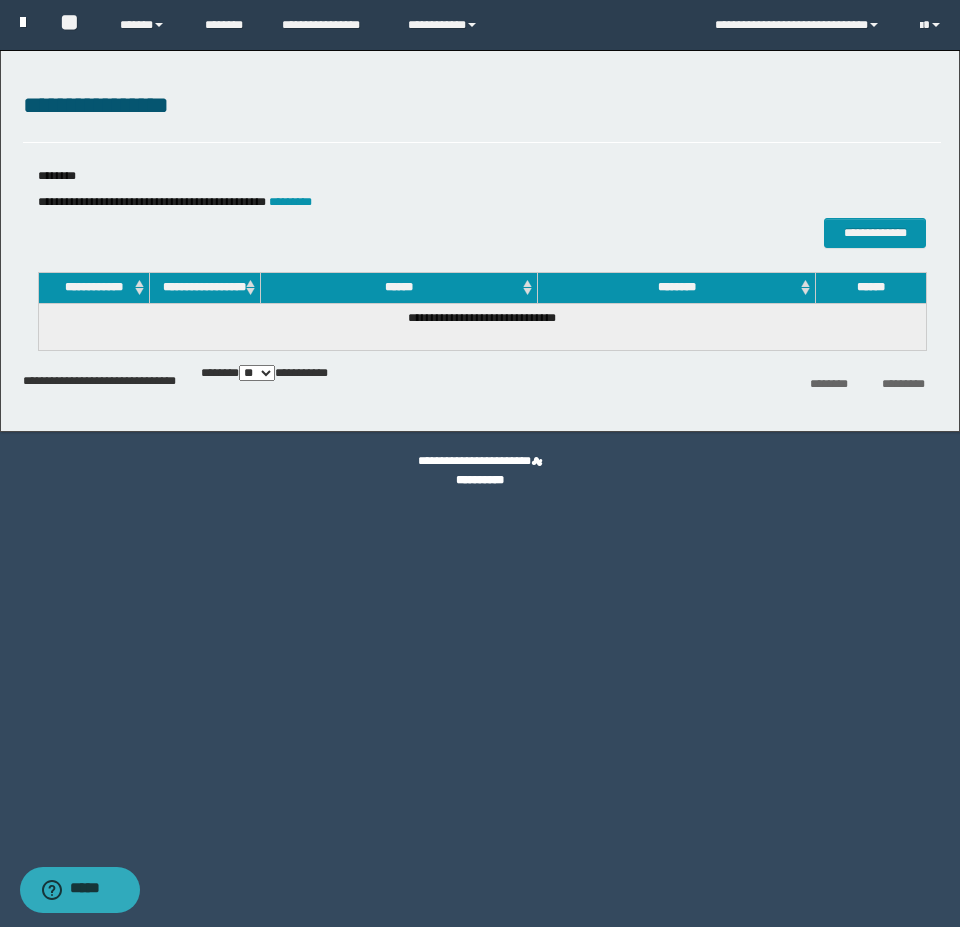 click at bounding box center (23, 22) 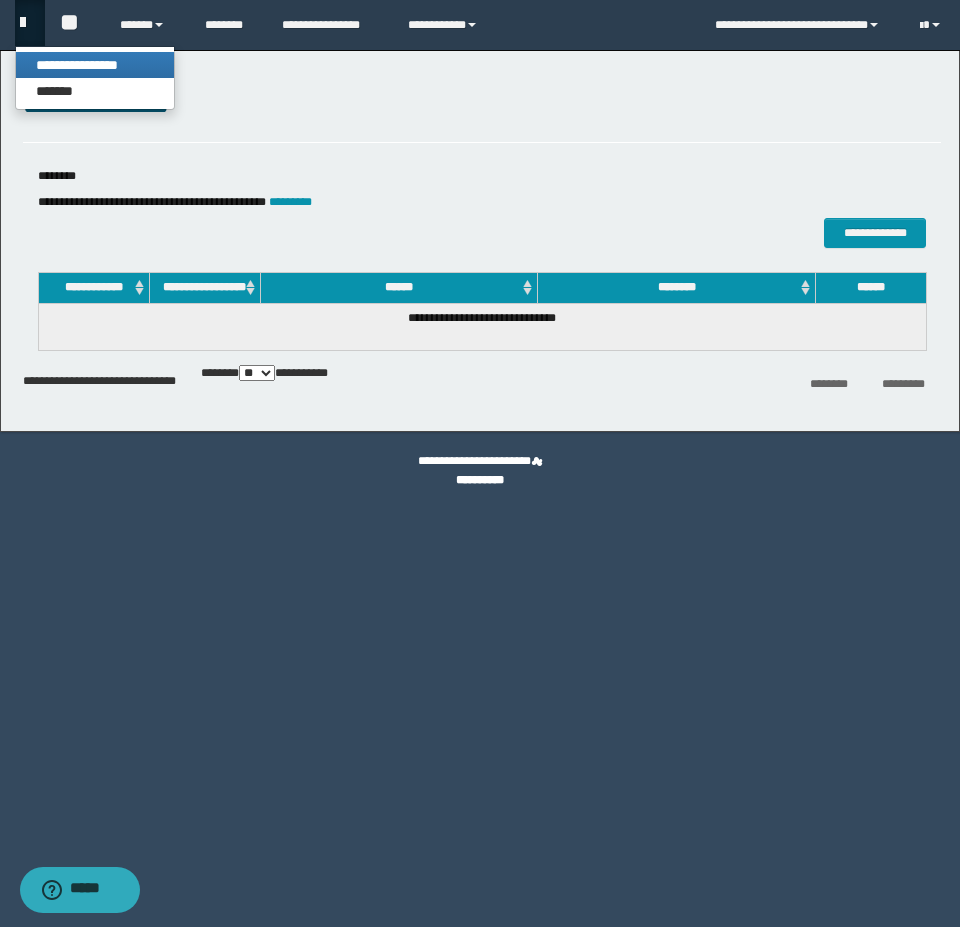 click on "**********" at bounding box center (95, 65) 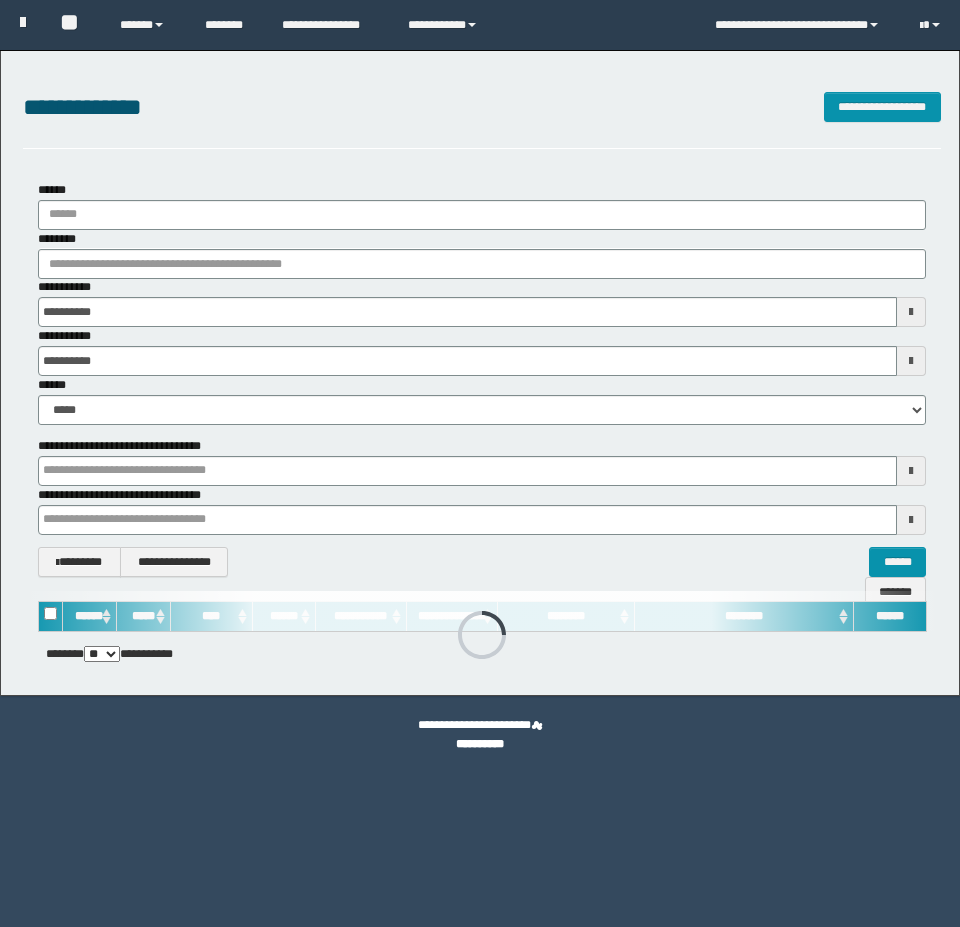 scroll, scrollTop: 0, scrollLeft: 0, axis: both 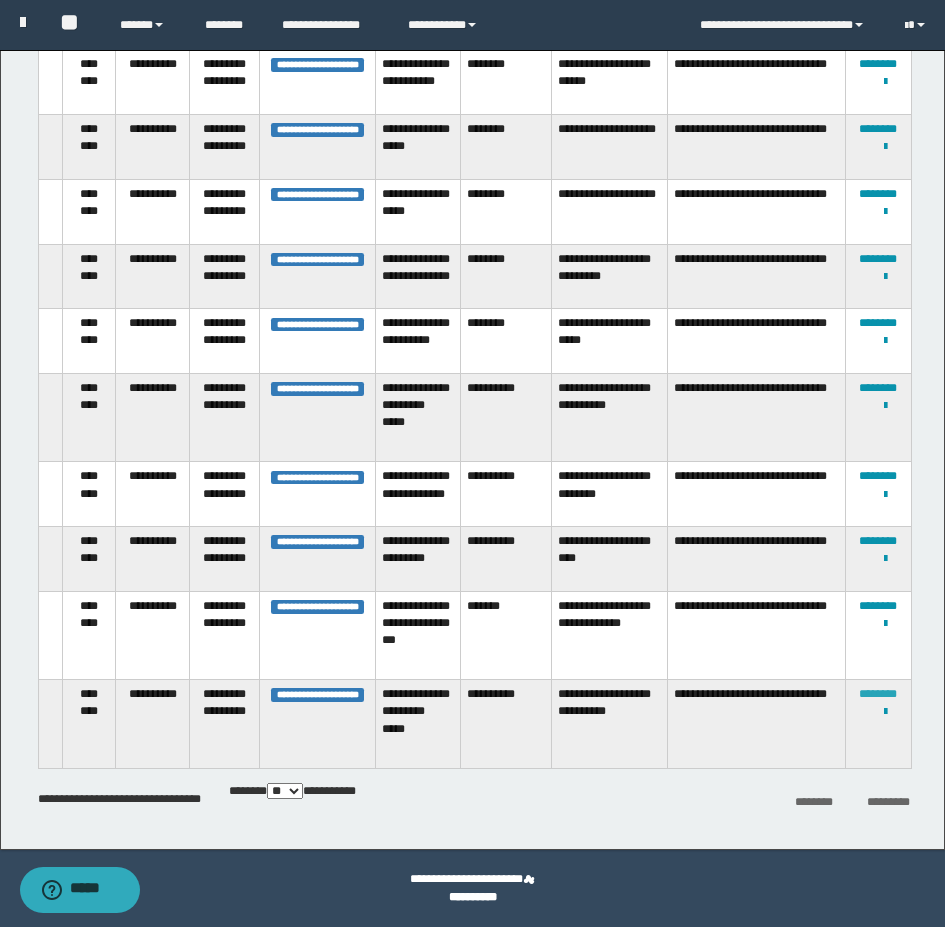 click on "********" at bounding box center (878, 694) 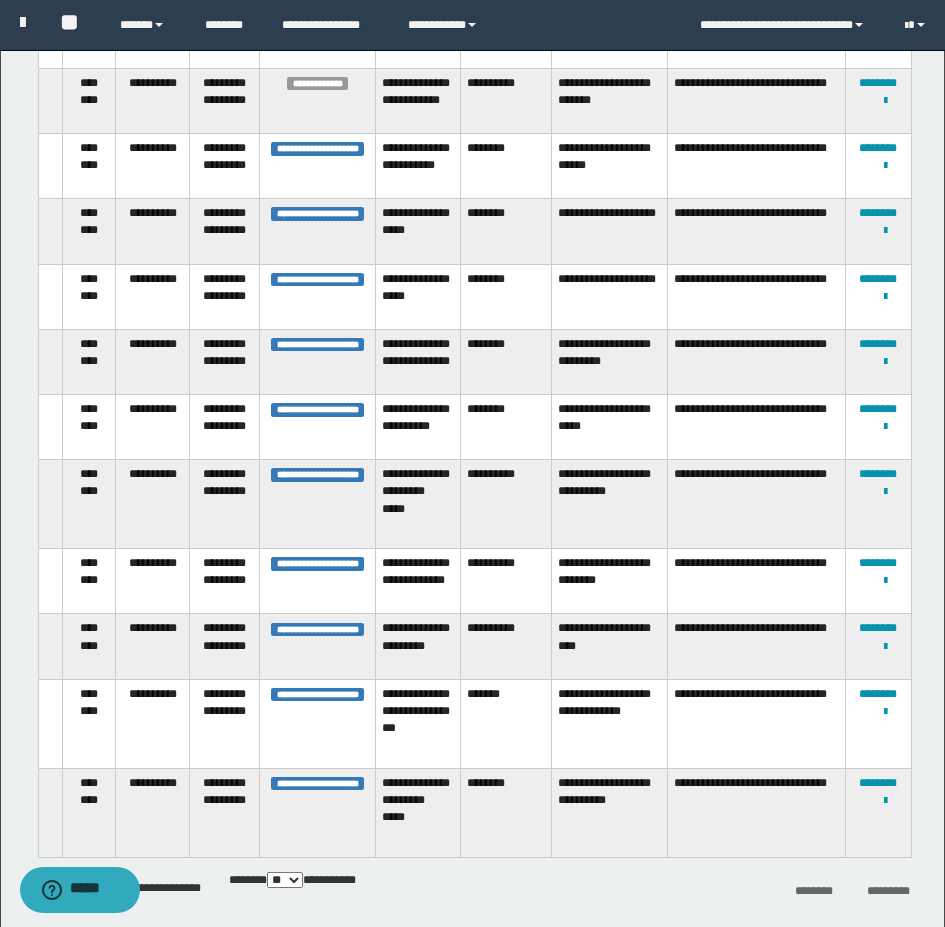 scroll, scrollTop: 2289, scrollLeft: 0, axis: vertical 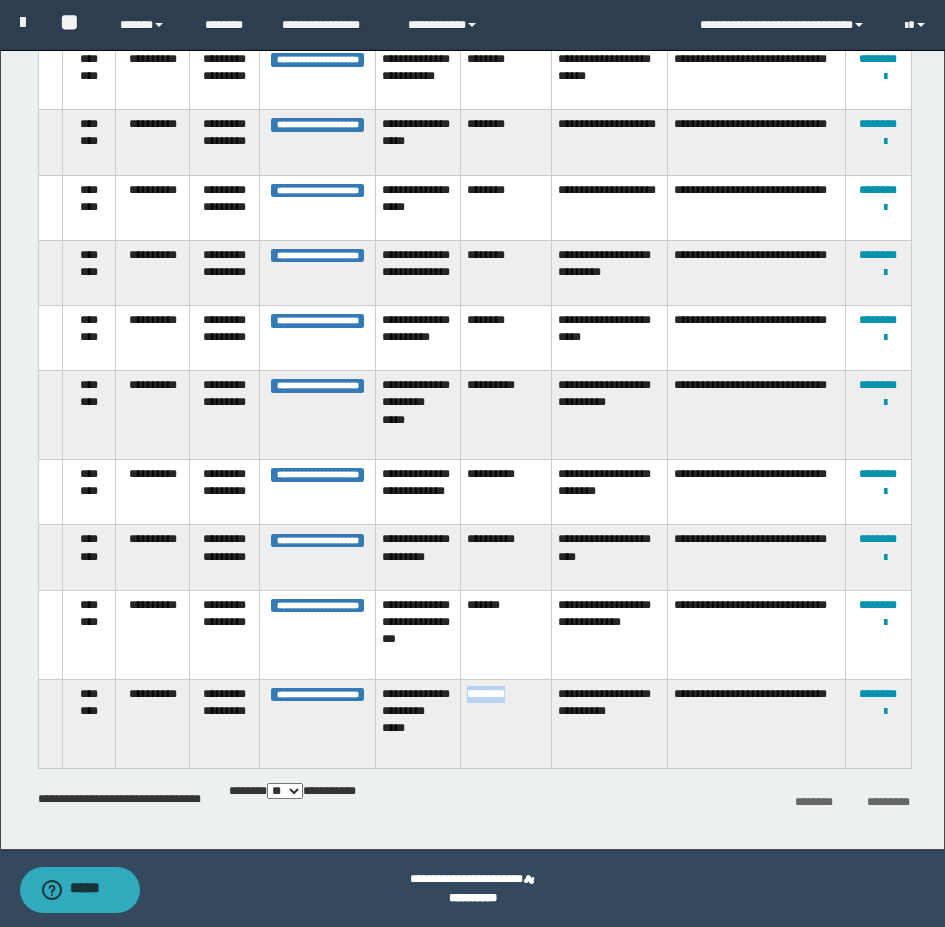 drag, startPoint x: 530, startPoint y: 708, endPoint x: 463, endPoint y: 707, distance: 67.00746 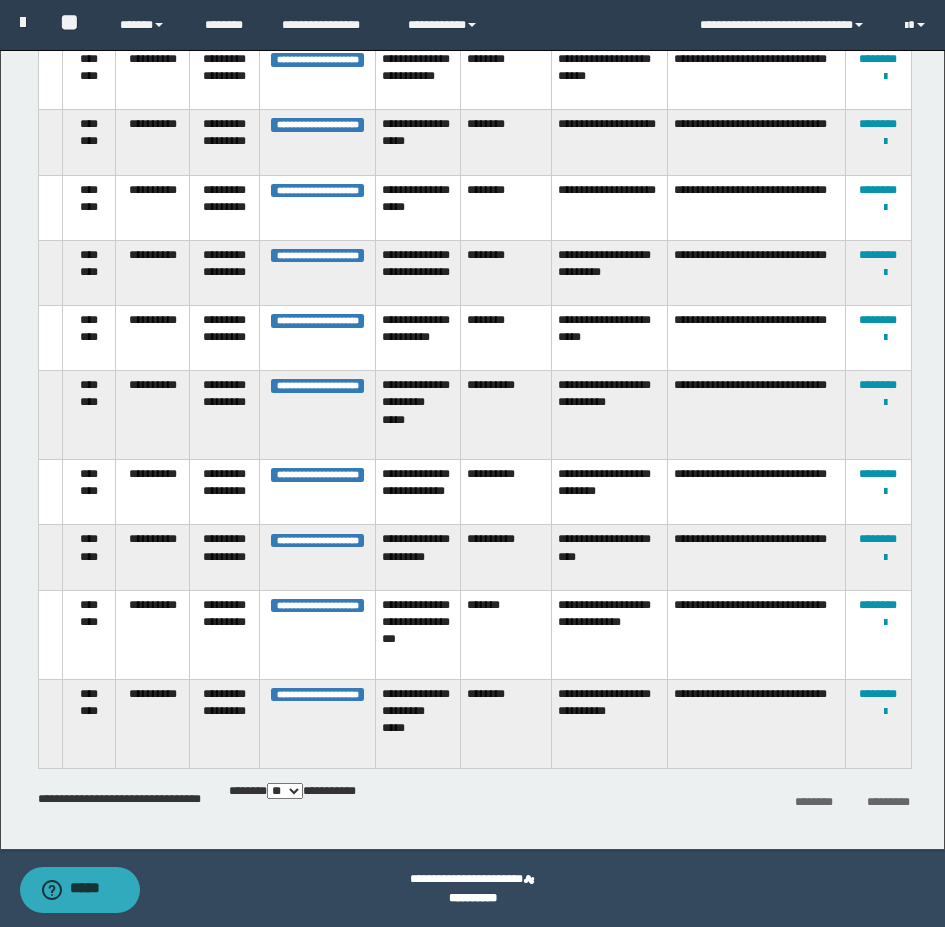 copy on "********" 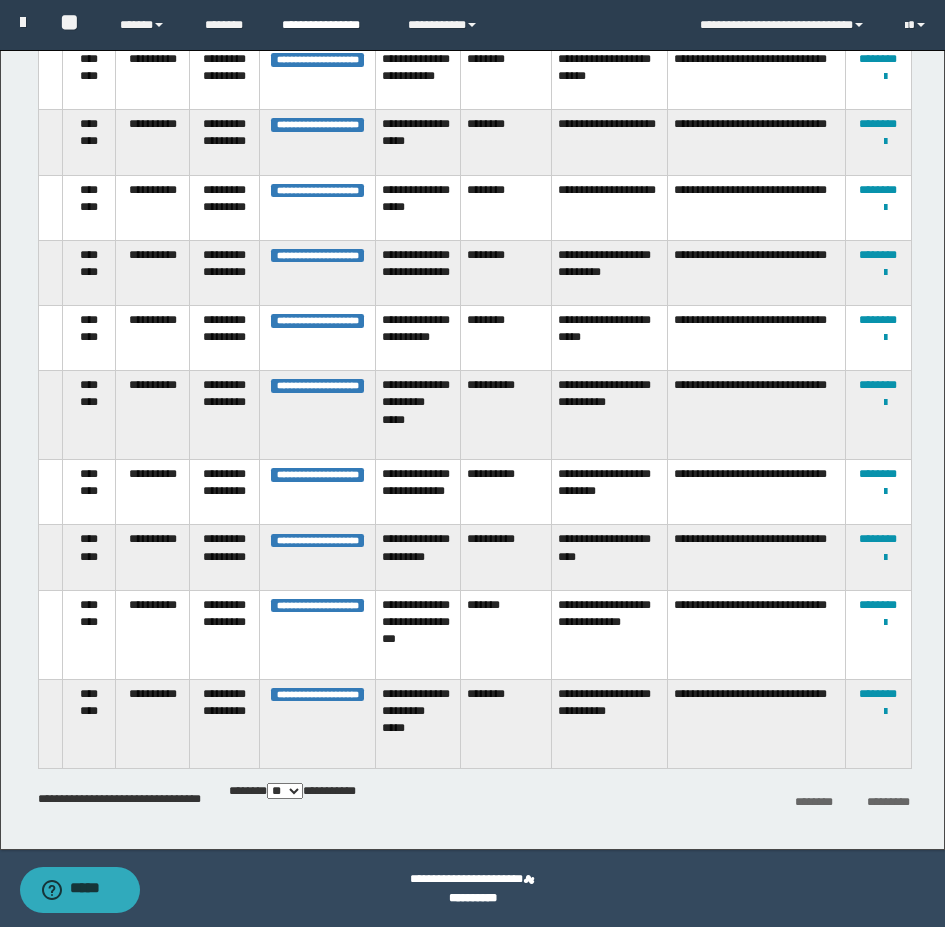 click on "**********" at bounding box center [330, 25] 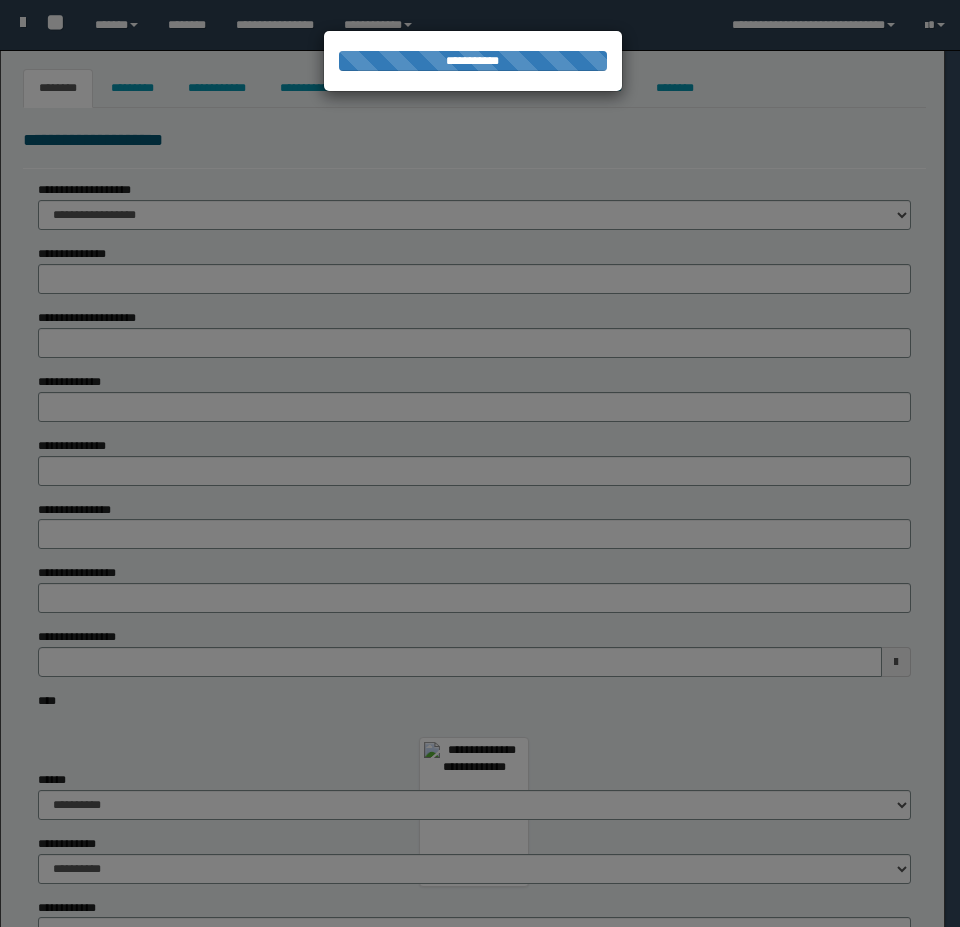scroll, scrollTop: 0, scrollLeft: 0, axis: both 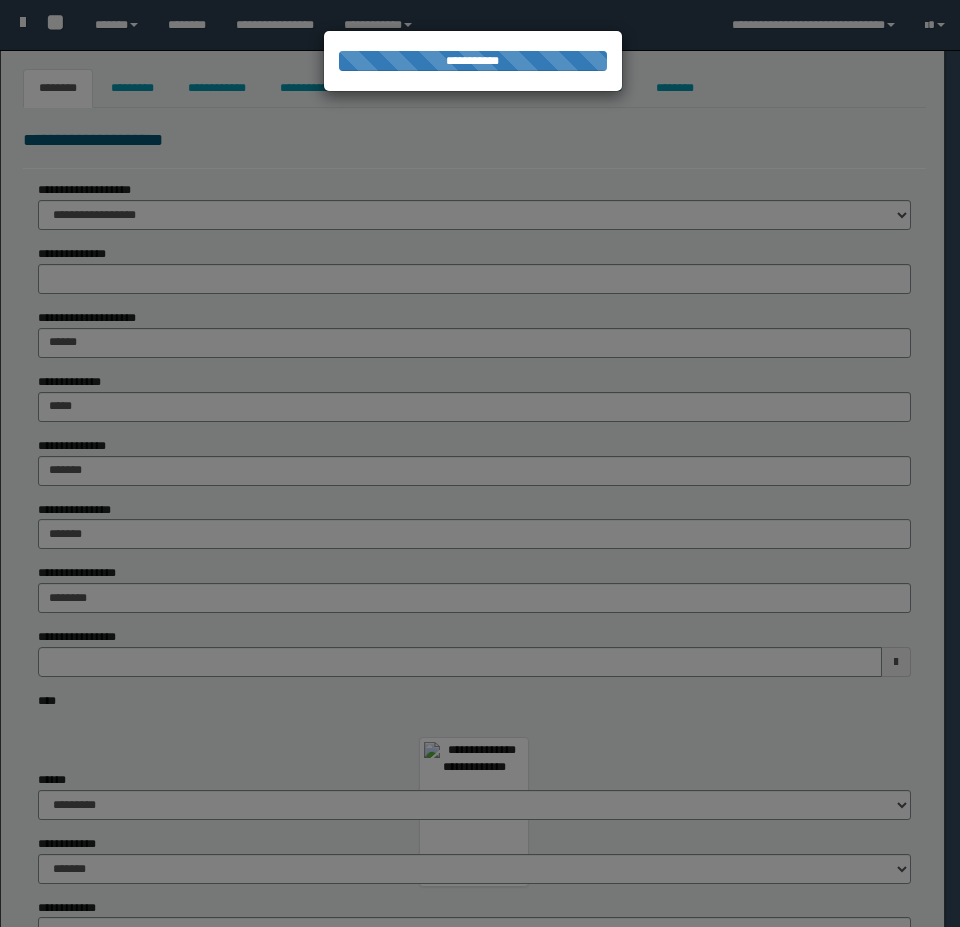 type on "********" 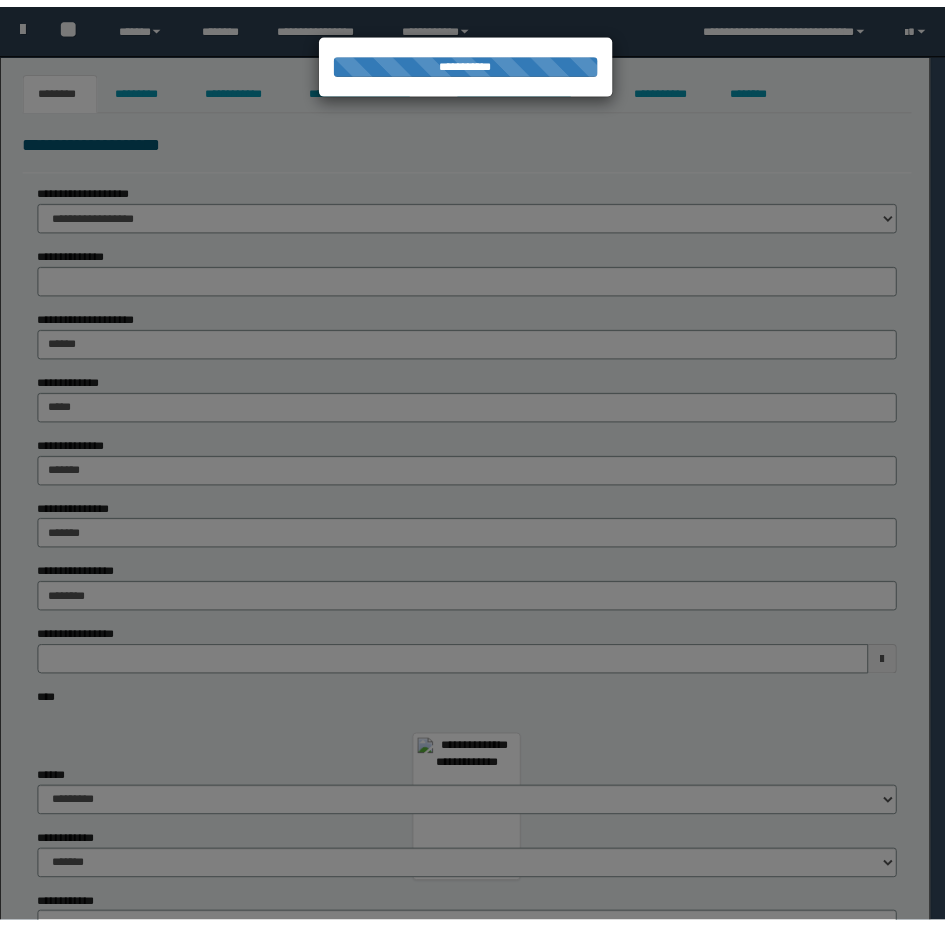 scroll, scrollTop: 0, scrollLeft: 0, axis: both 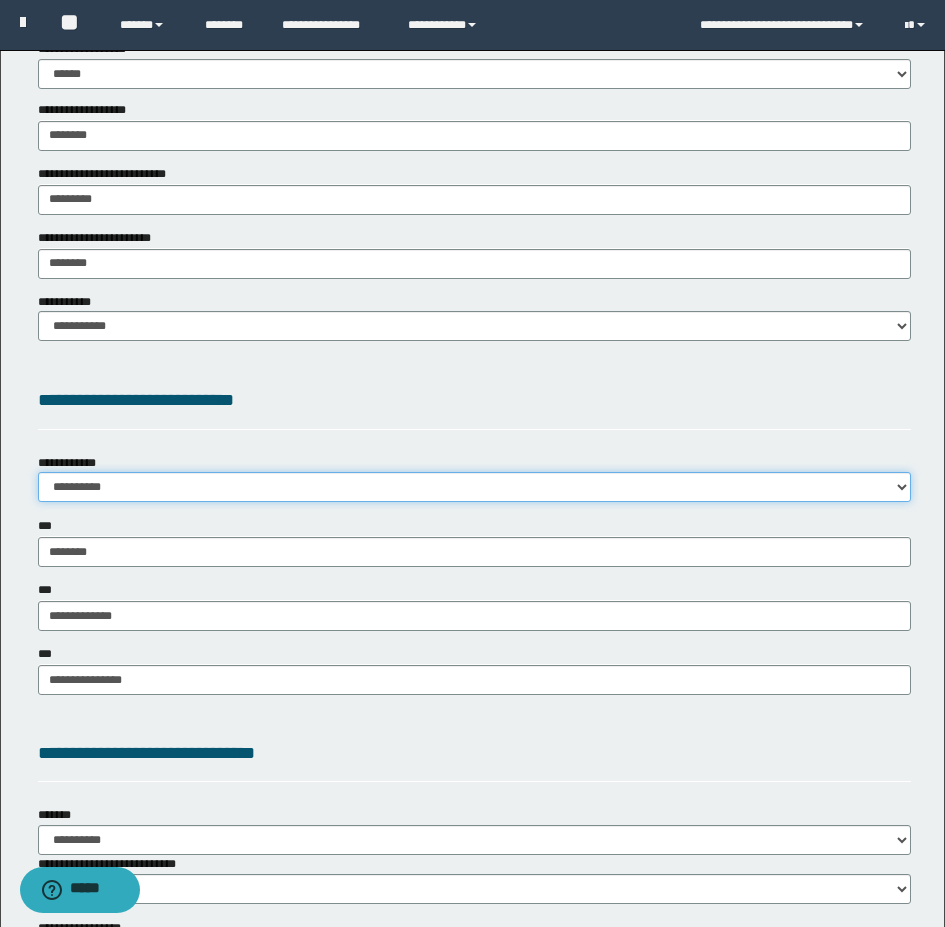 click on "**********" at bounding box center (474, 487) 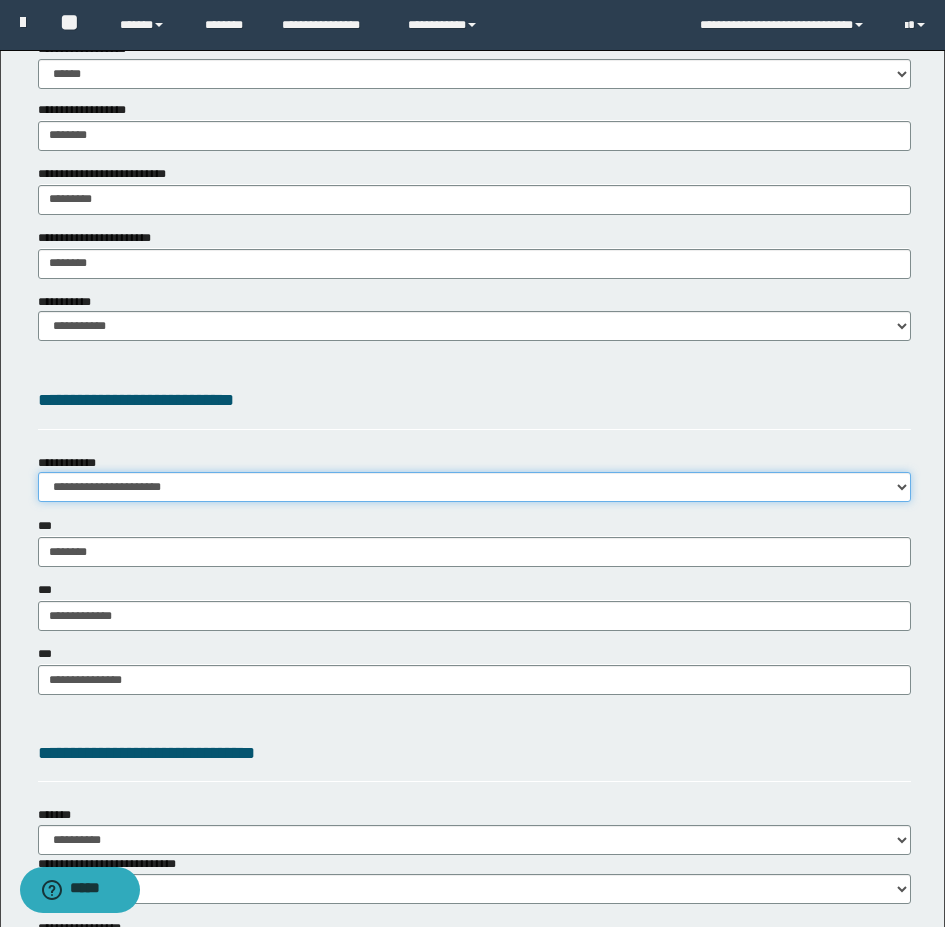 click on "**********" at bounding box center (474, 487) 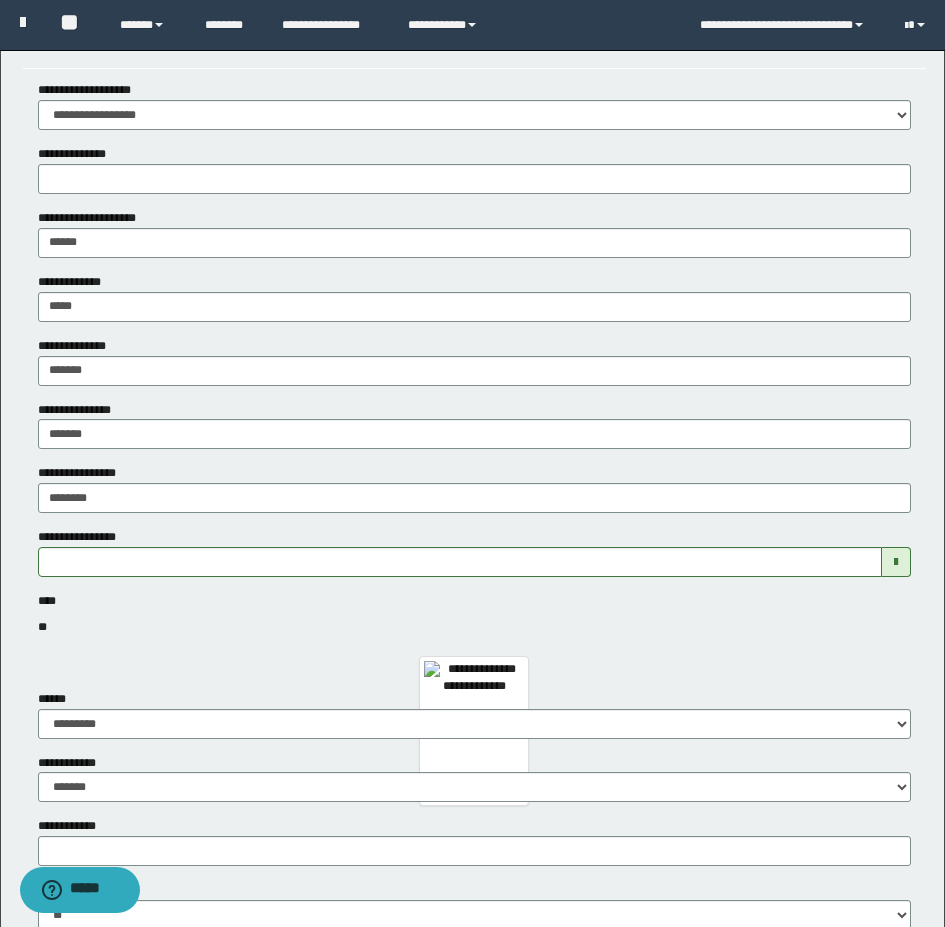 scroll, scrollTop: 0, scrollLeft: 0, axis: both 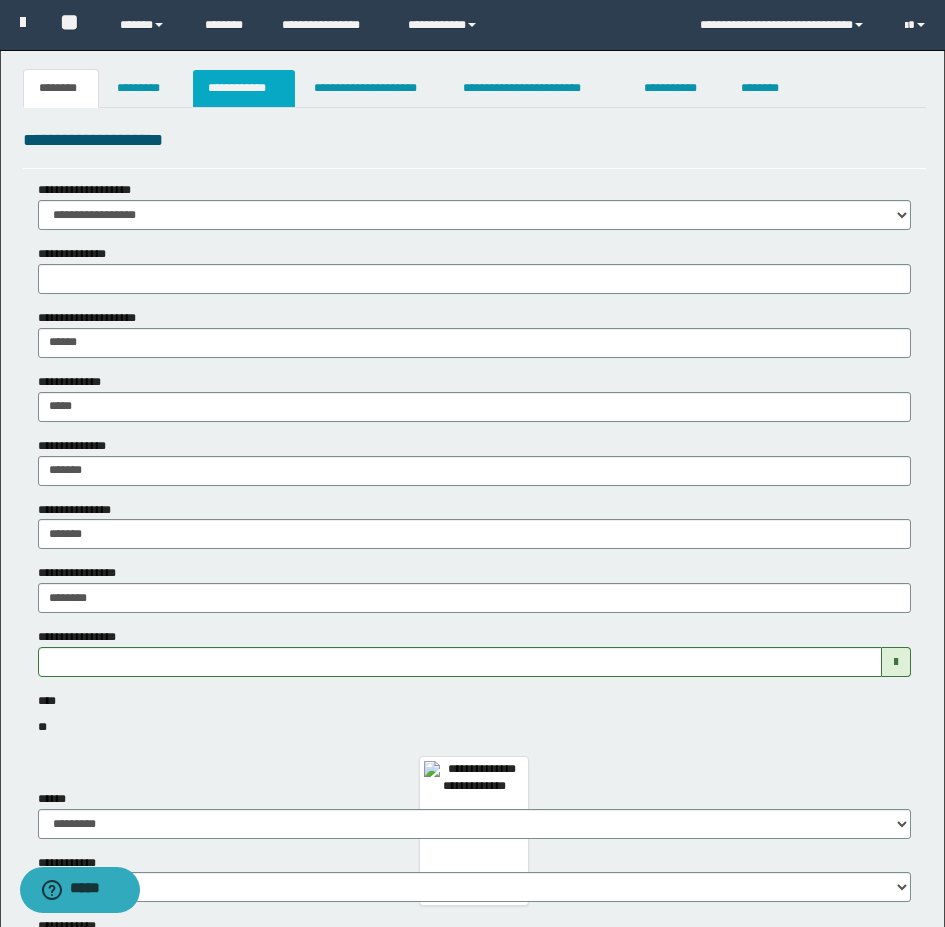 click on "**********" at bounding box center [244, 88] 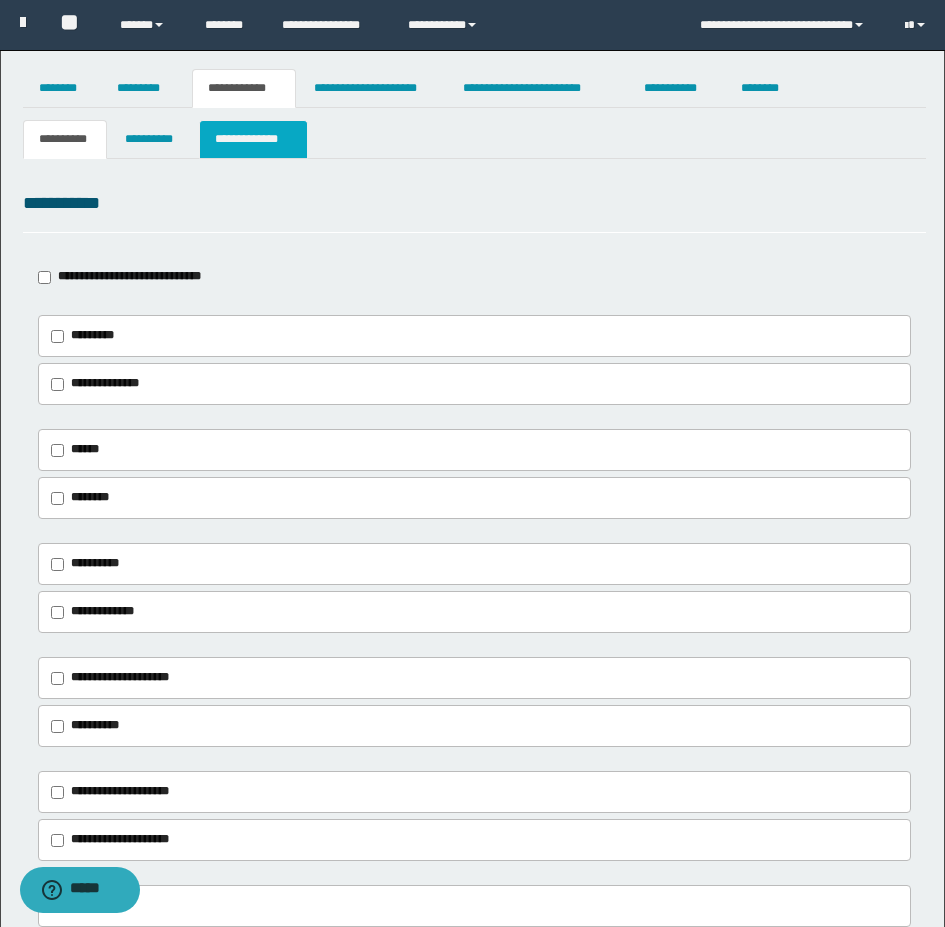click on "**********" at bounding box center [253, 139] 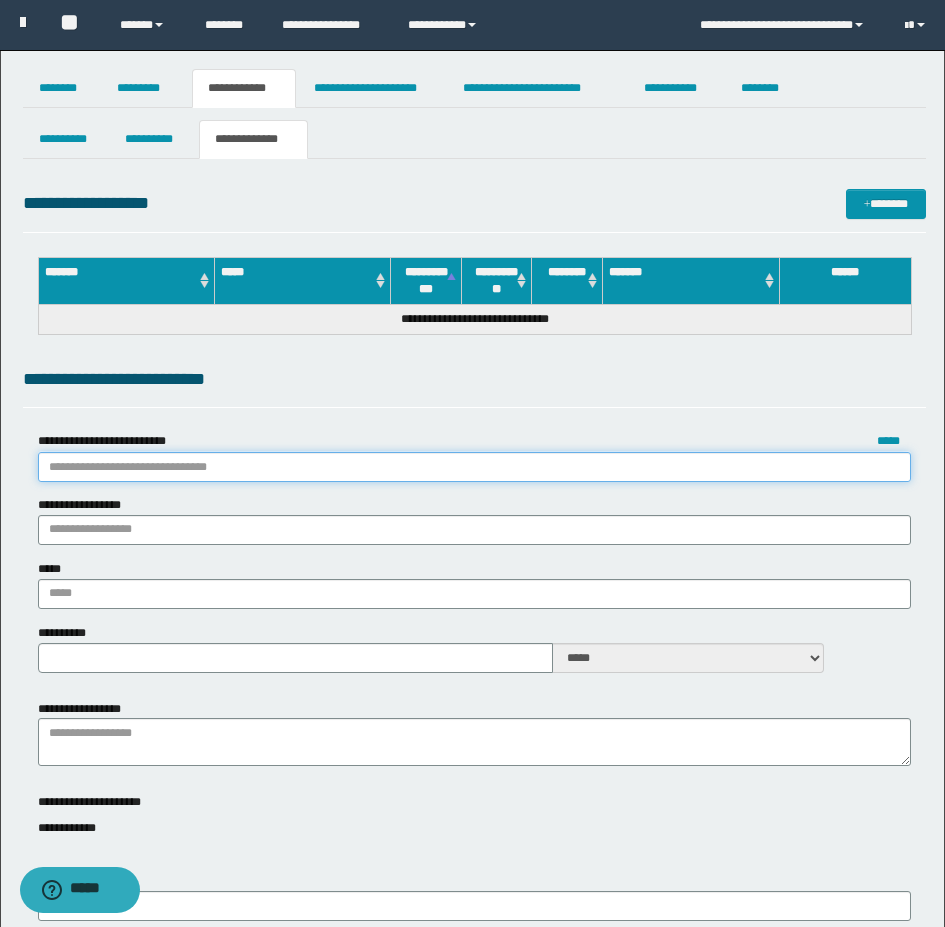 click on "**********" at bounding box center [474, 467] 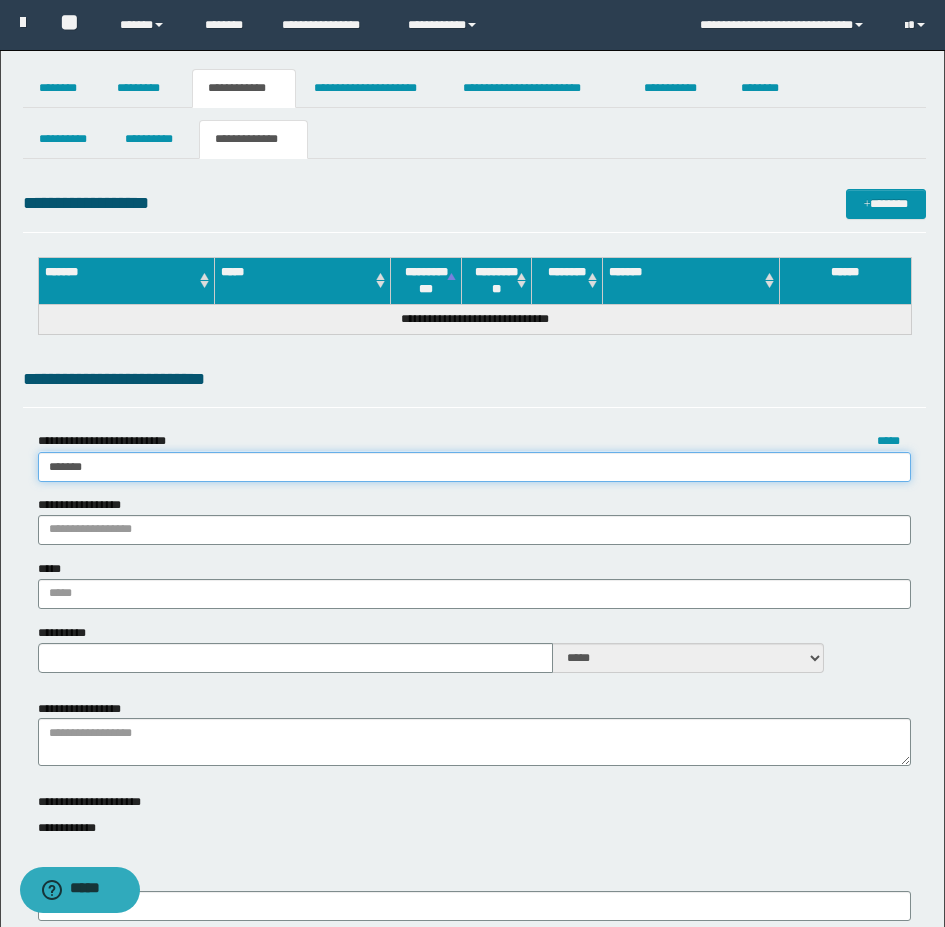 type on "*******" 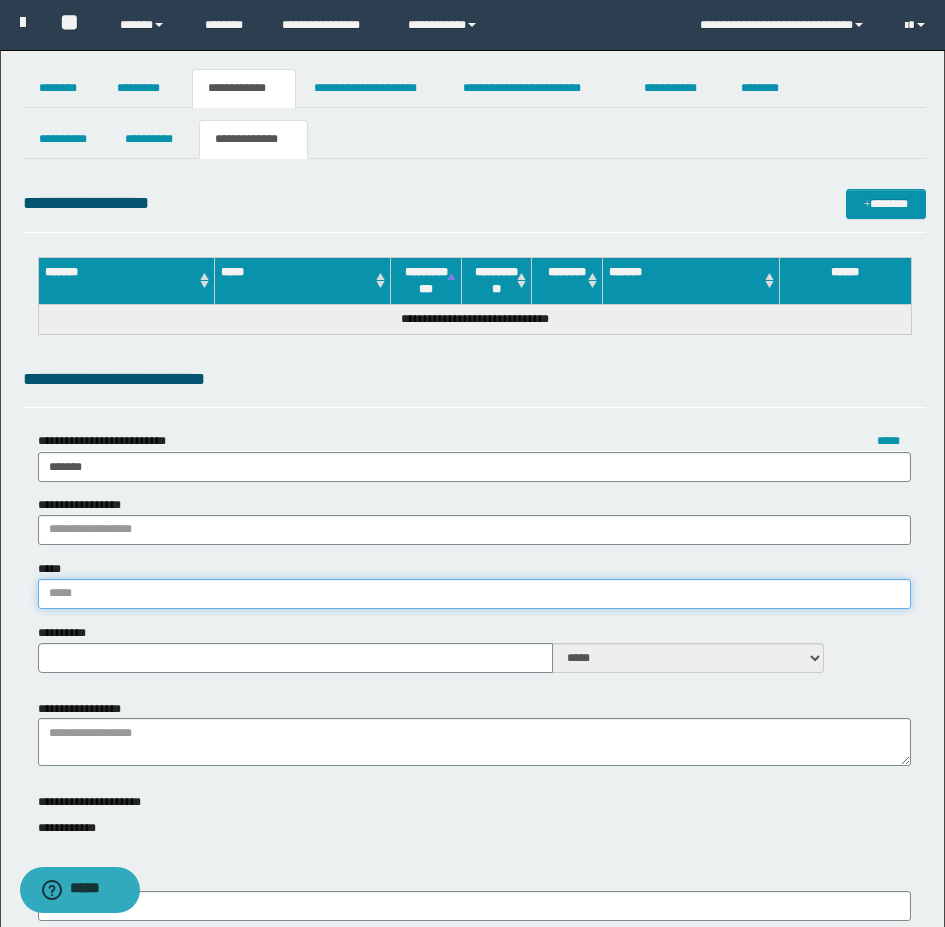 click on "*****" at bounding box center (474, 594) 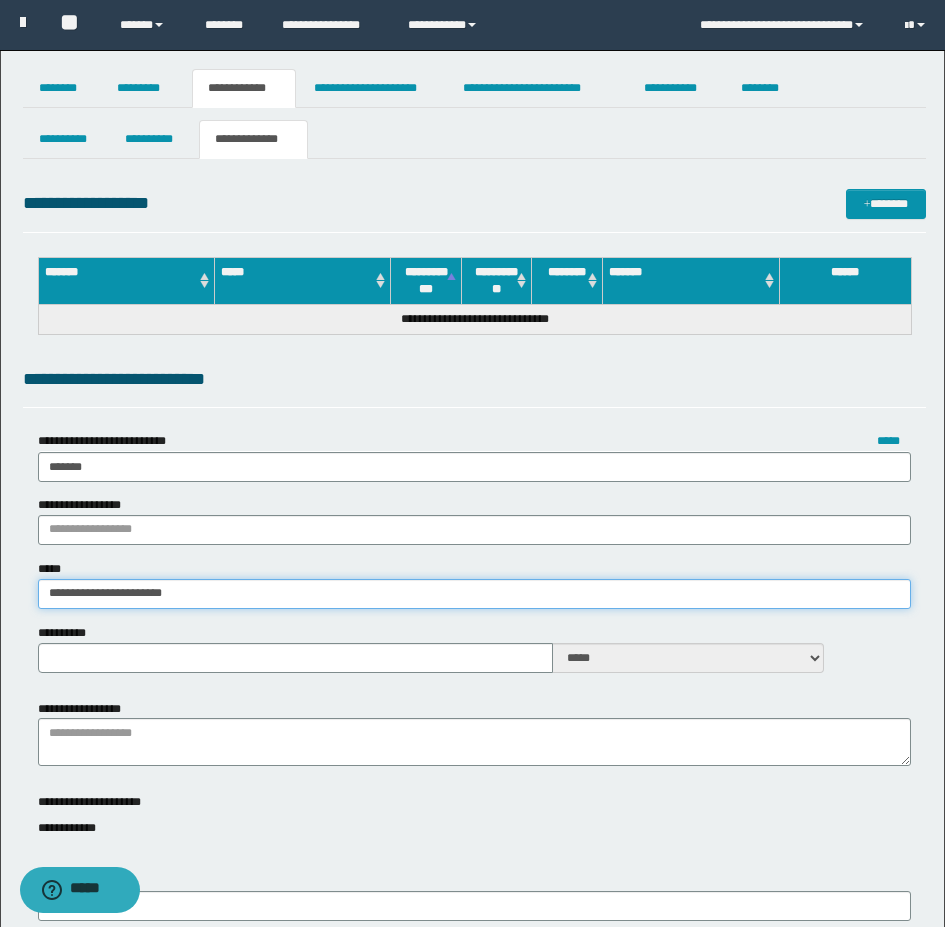 type on "**********" 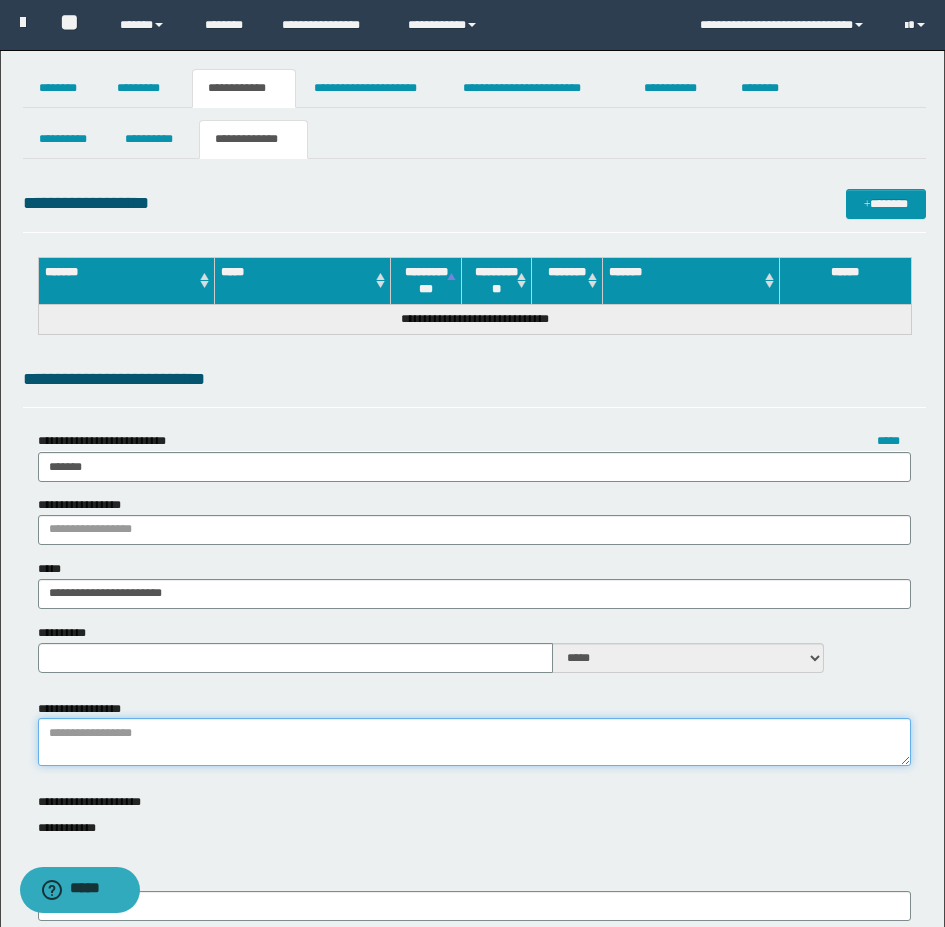 click on "**********" at bounding box center (474, 742) 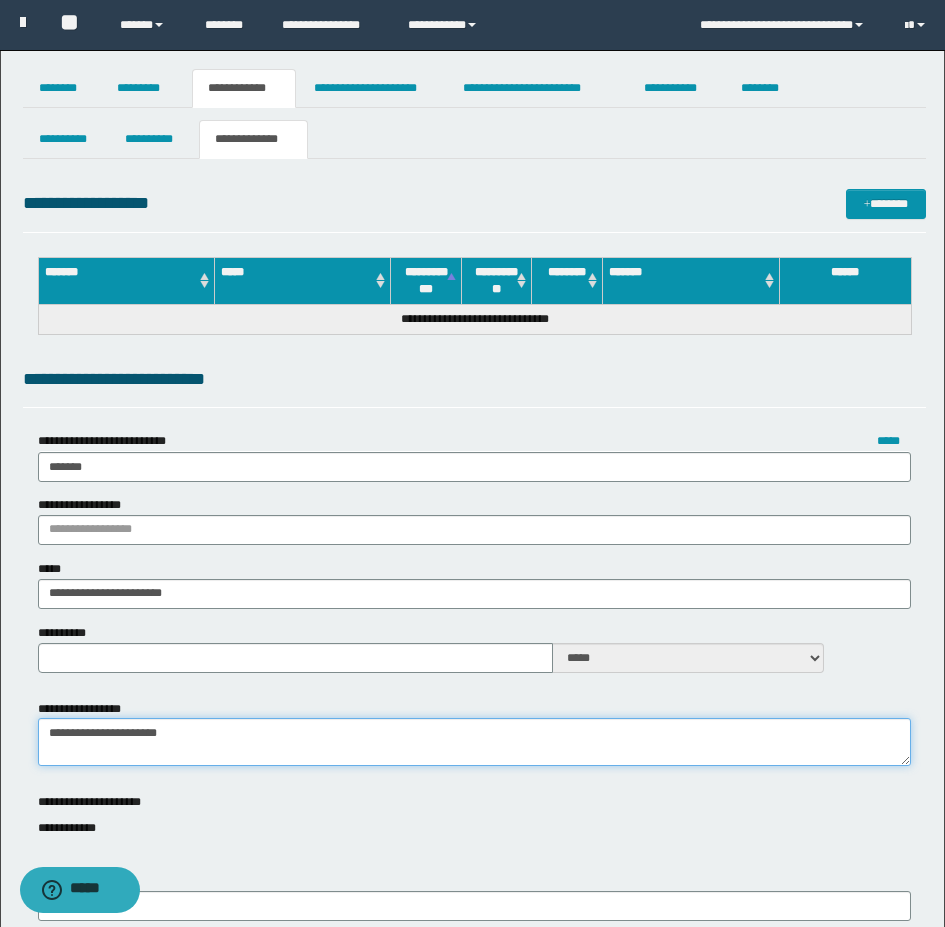 type on "**********" 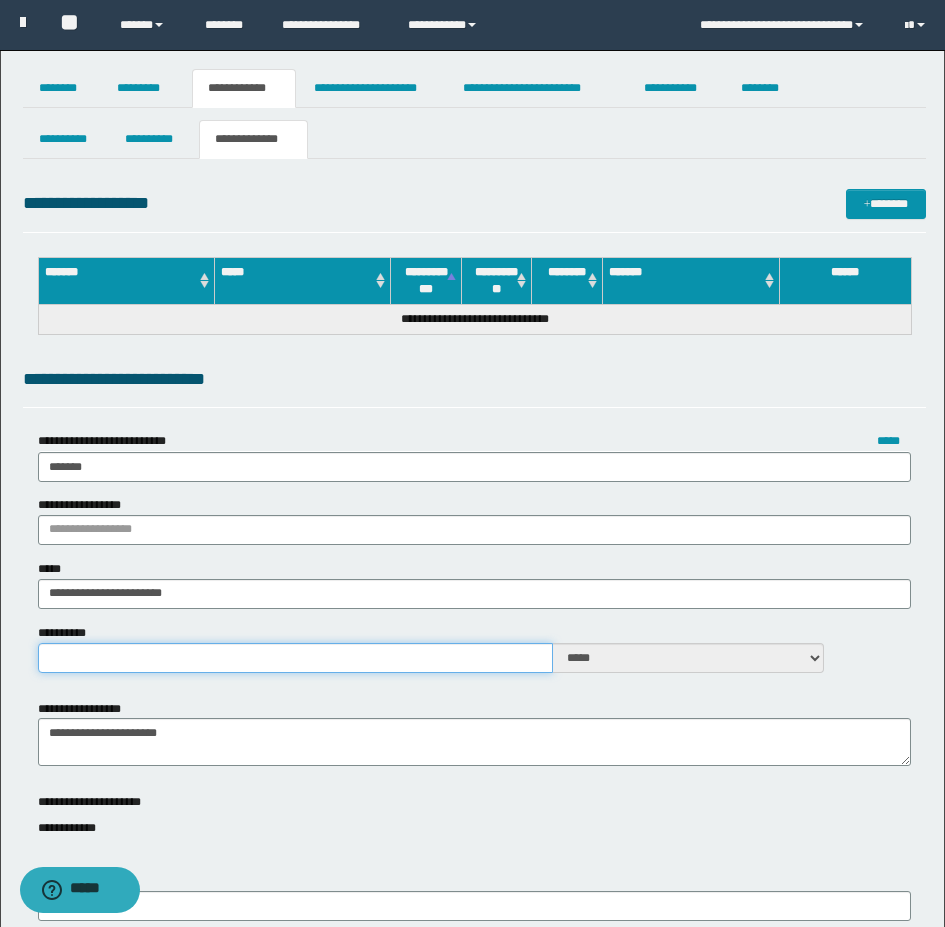 click on "**********" at bounding box center (295, 658) 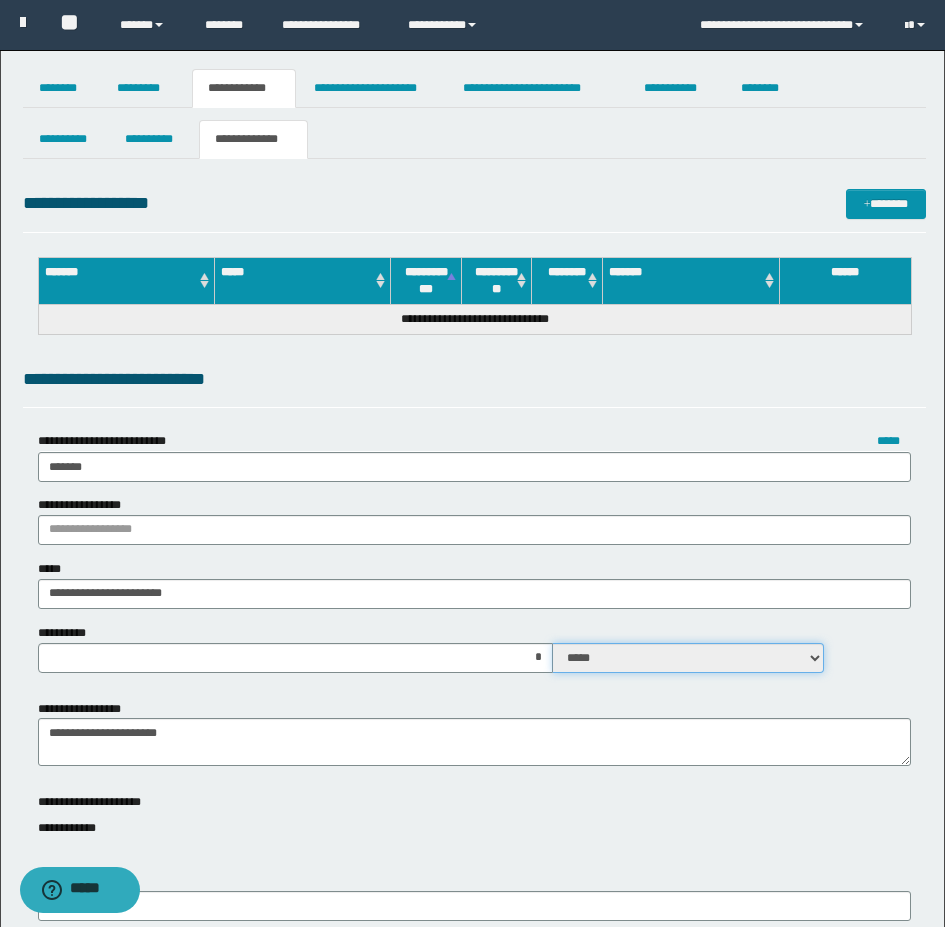drag, startPoint x: 675, startPoint y: 656, endPoint x: 675, endPoint y: 671, distance: 15 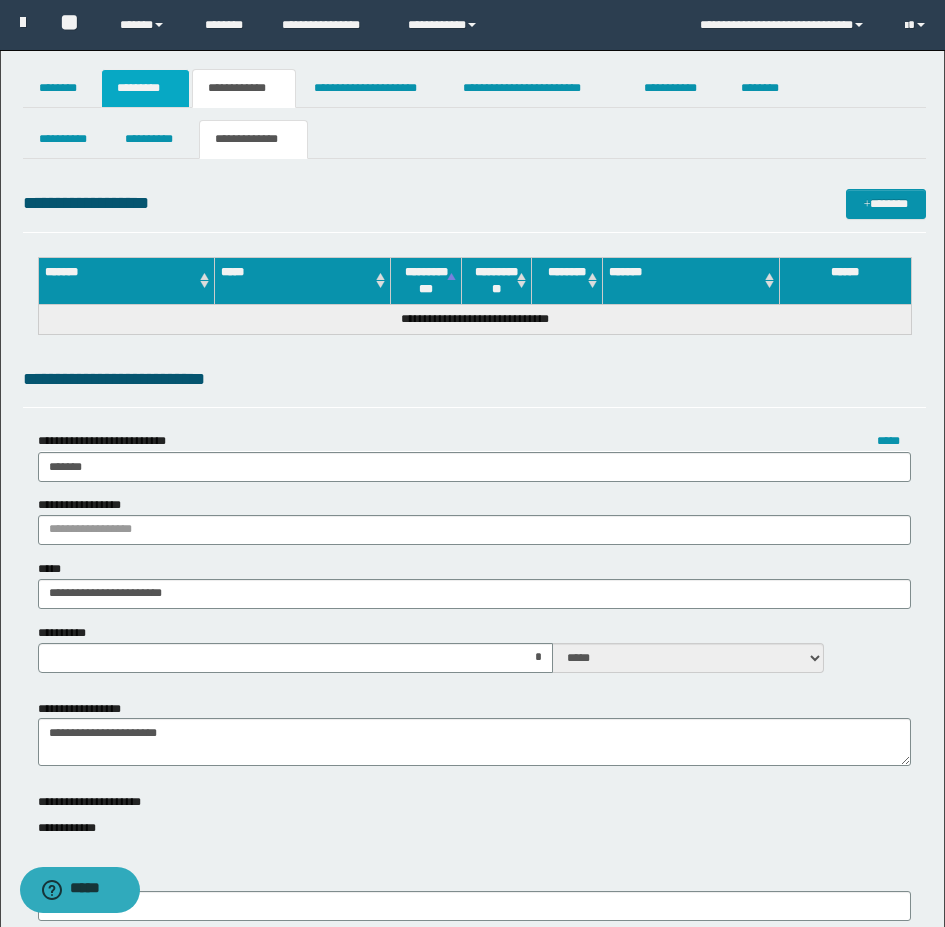 click on "*********" at bounding box center [145, 88] 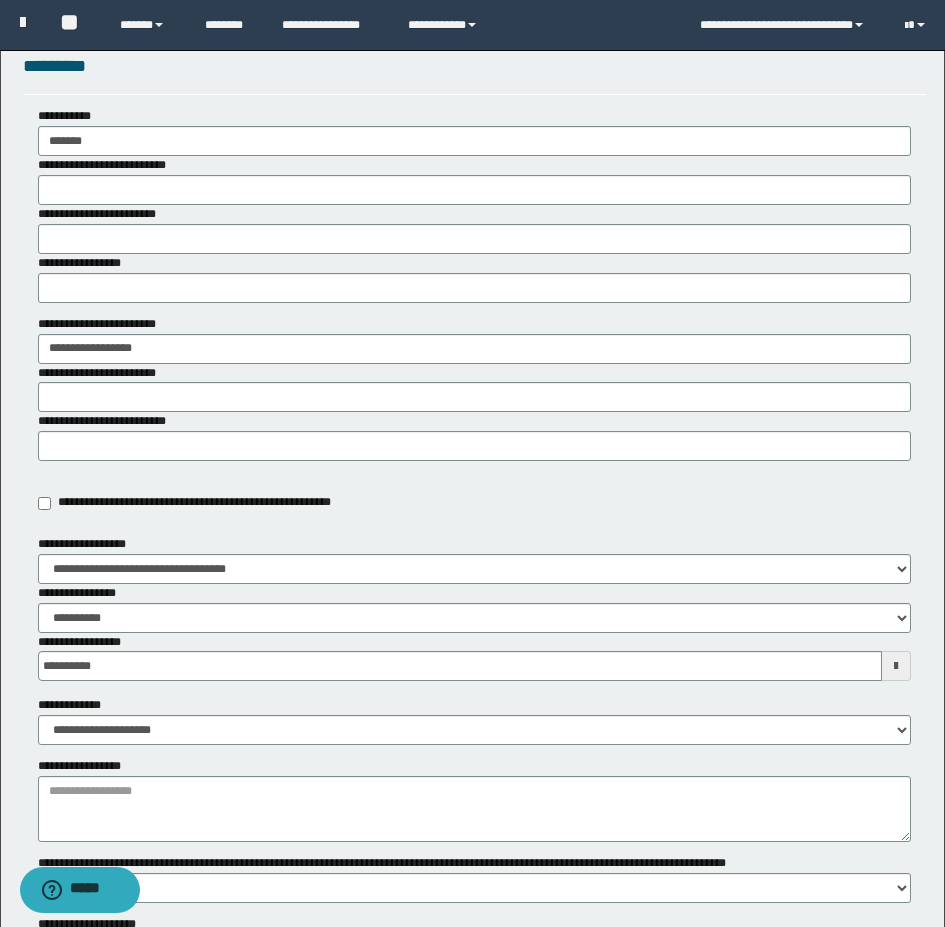 scroll, scrollTop: 200, scrollLeft: 0, axis: vertical 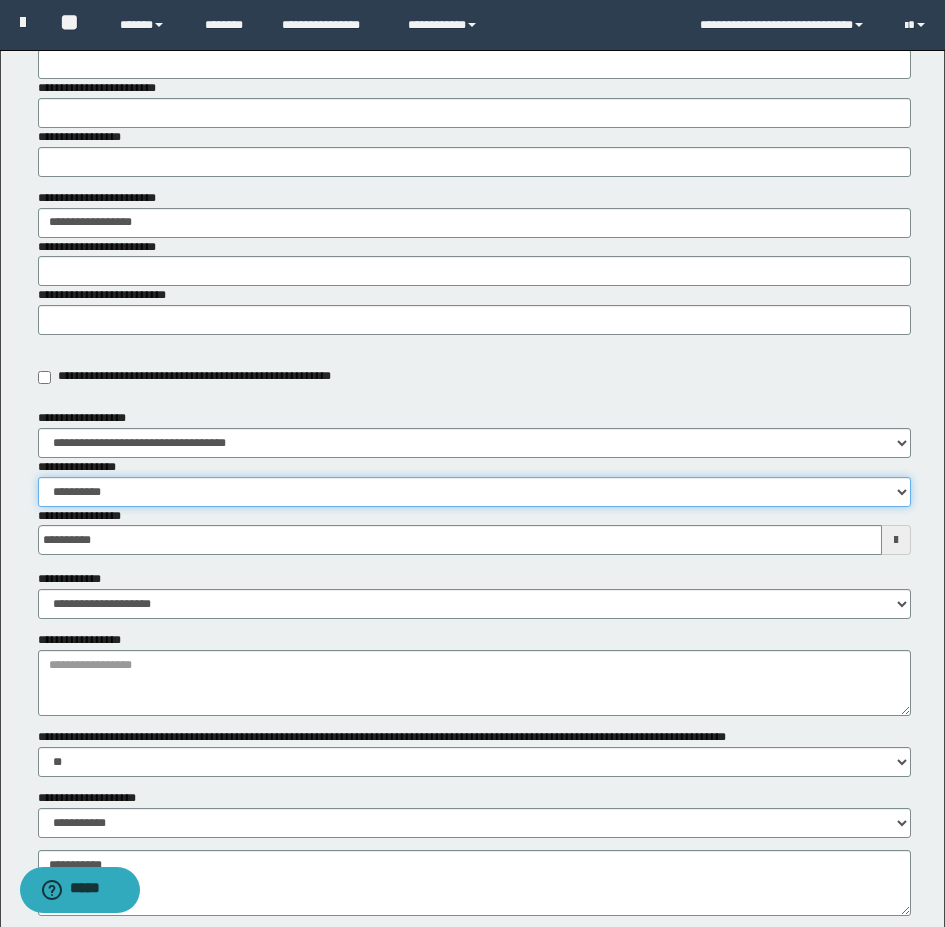 click on "**********" at bounding box center (474, 492) 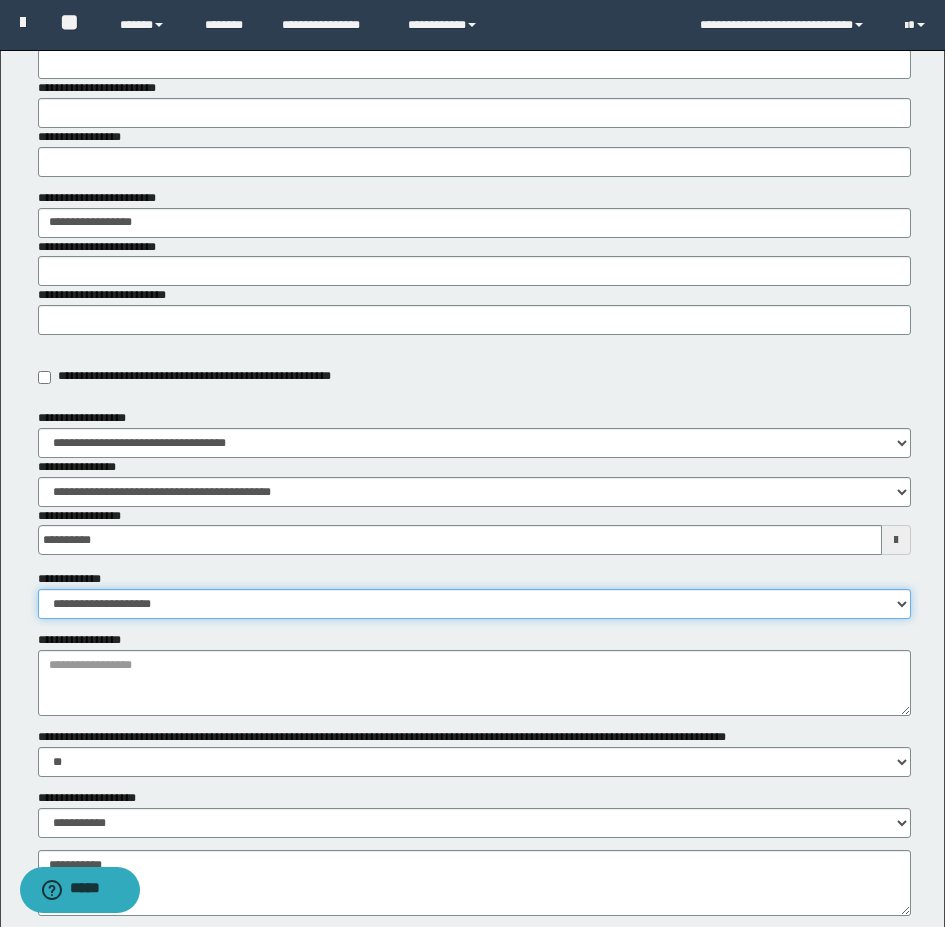 click on "**********" at bounding box center (474, 604) 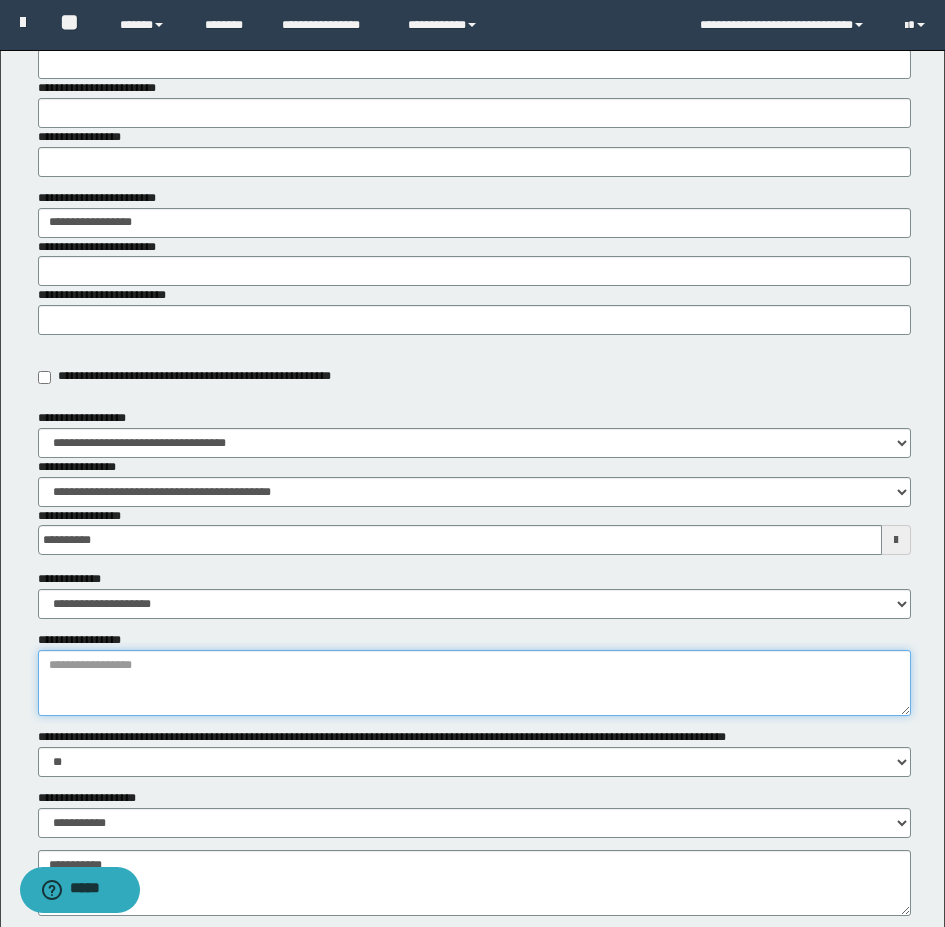 click on "**********" at bounding box center [474, 683] 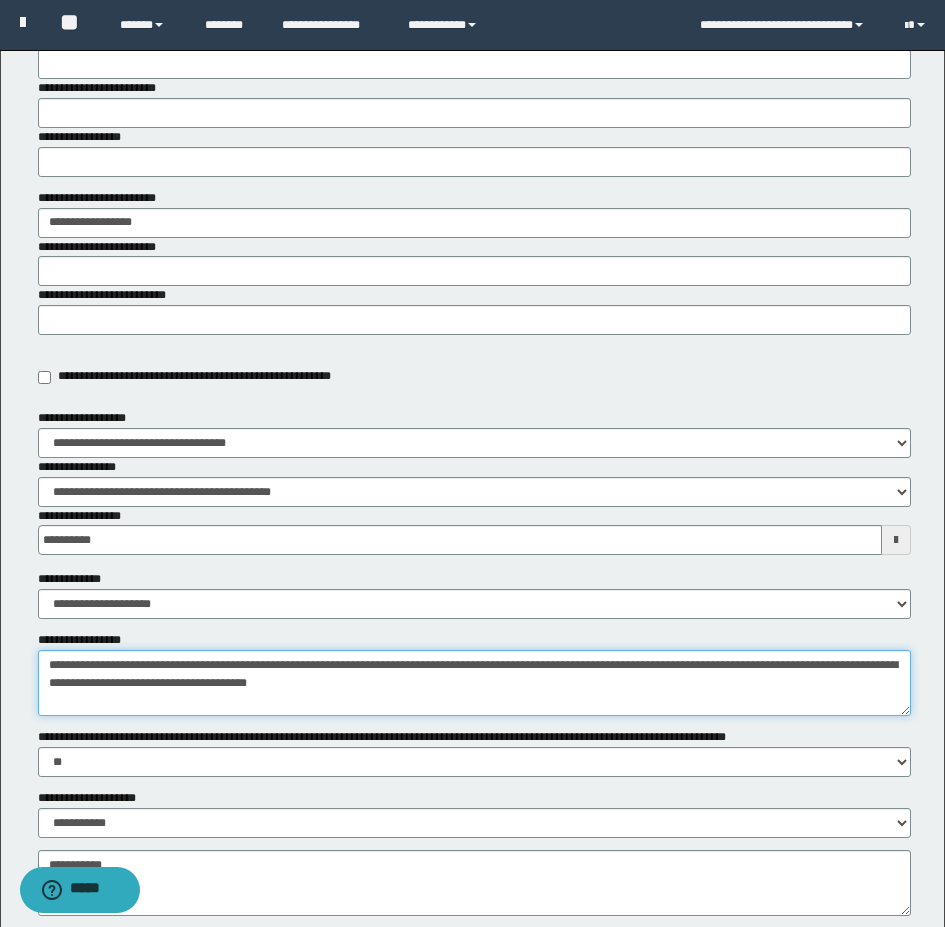 click on "**********" at bounding box center [474, 683] 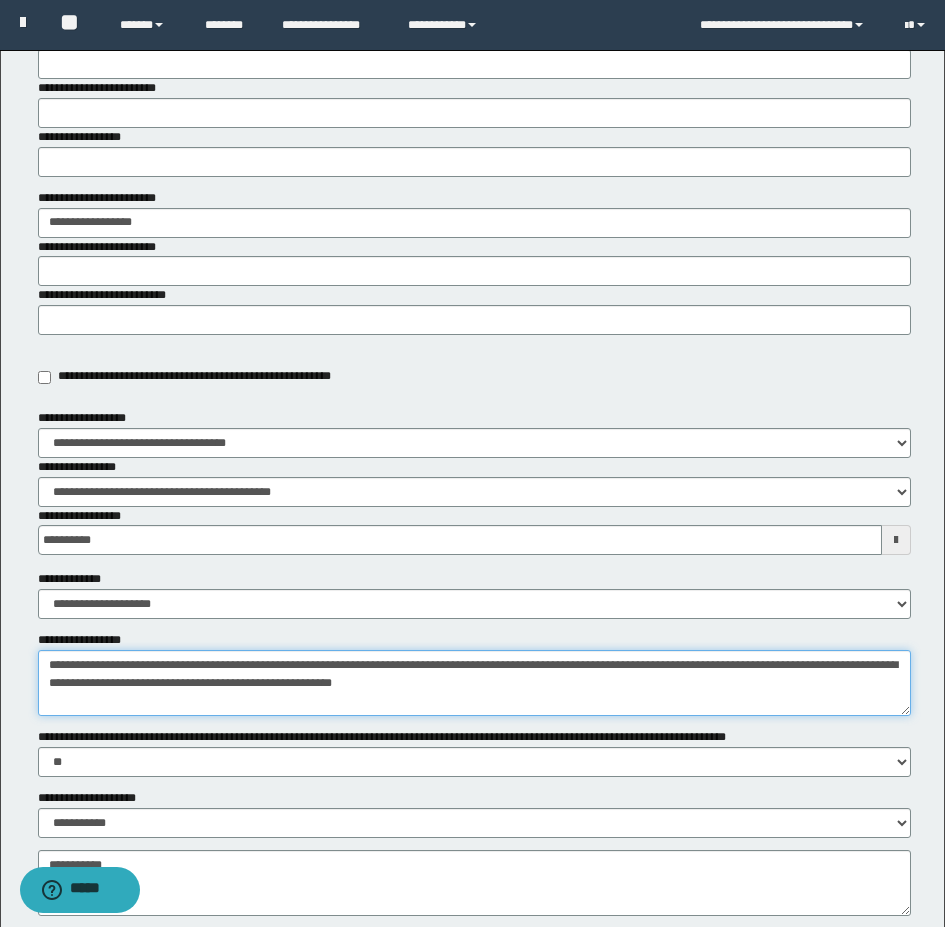 click on "**********" at bounding box center (474, 683) 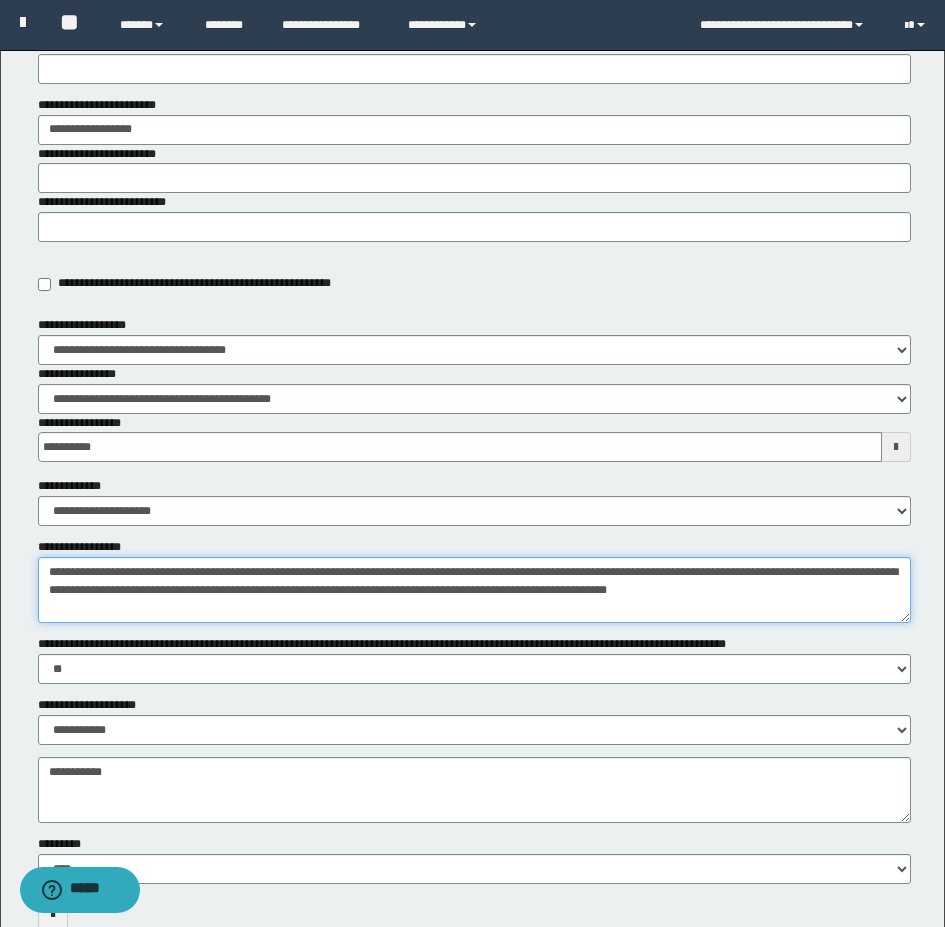 scroll, scrollTop: 400, scrollLeft: 0, axis: vertical 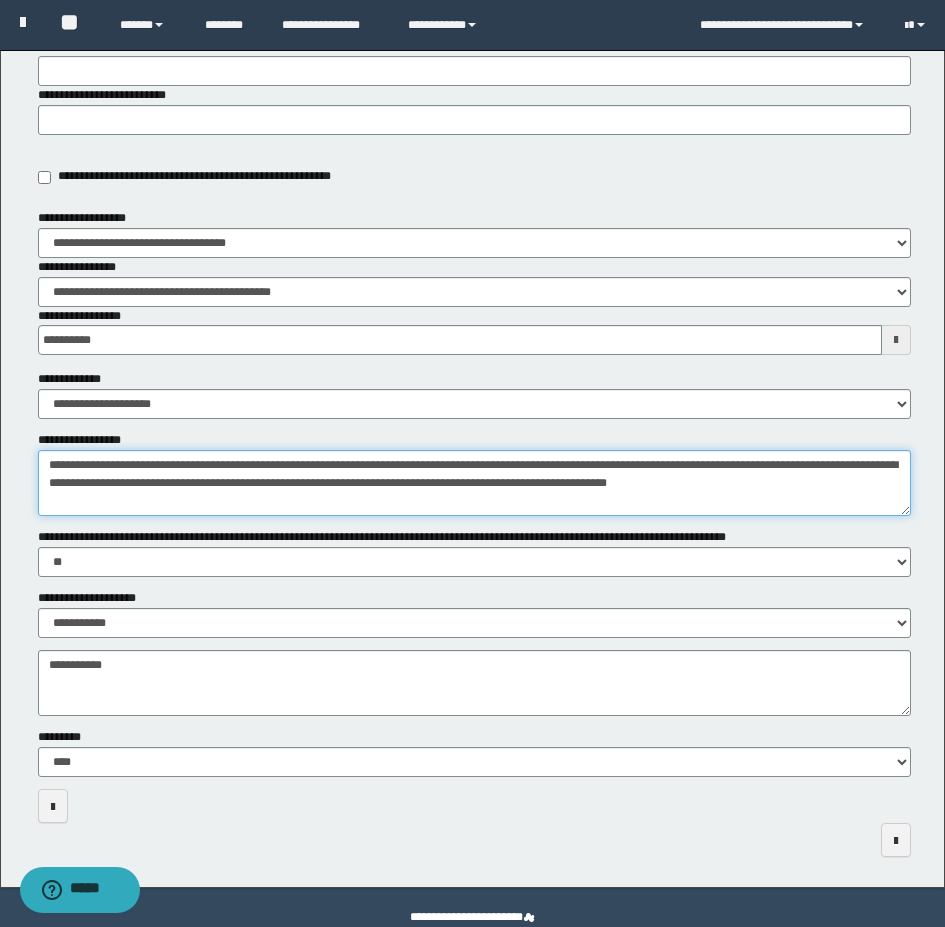 click on "**********" at bounding box center [474, 483] 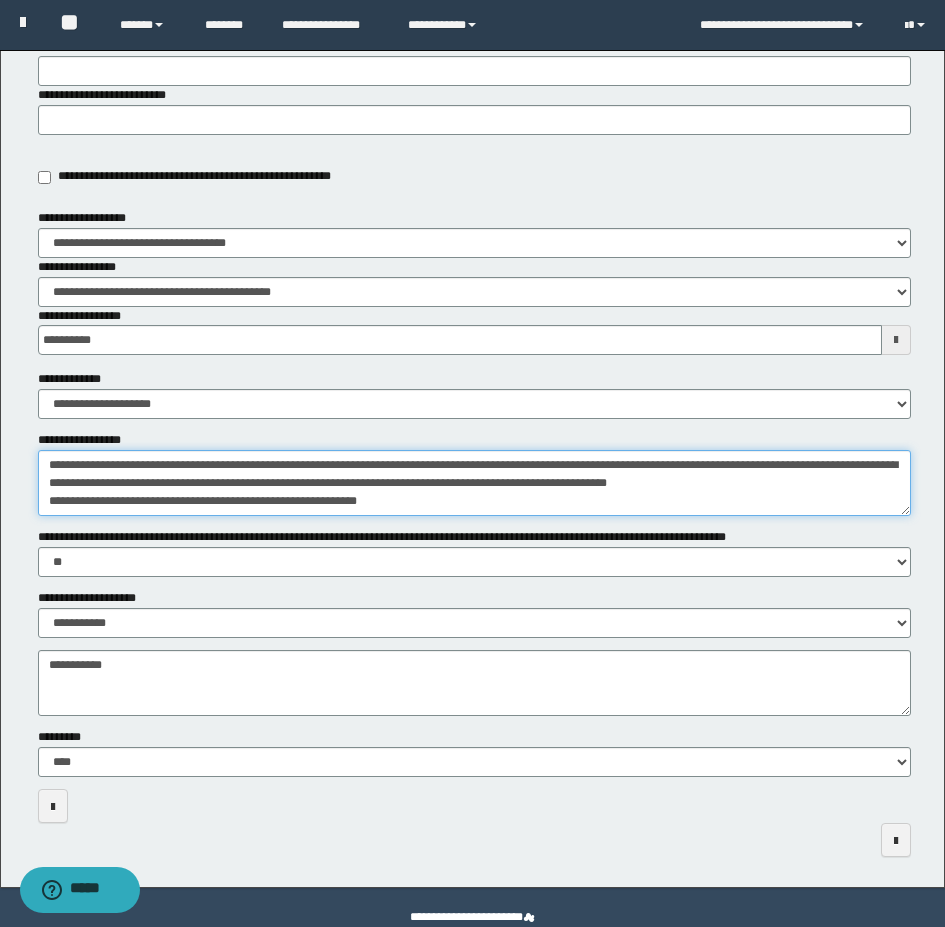 scroll, scrollTop: 31, scrollLeft: 0, axis: vertical 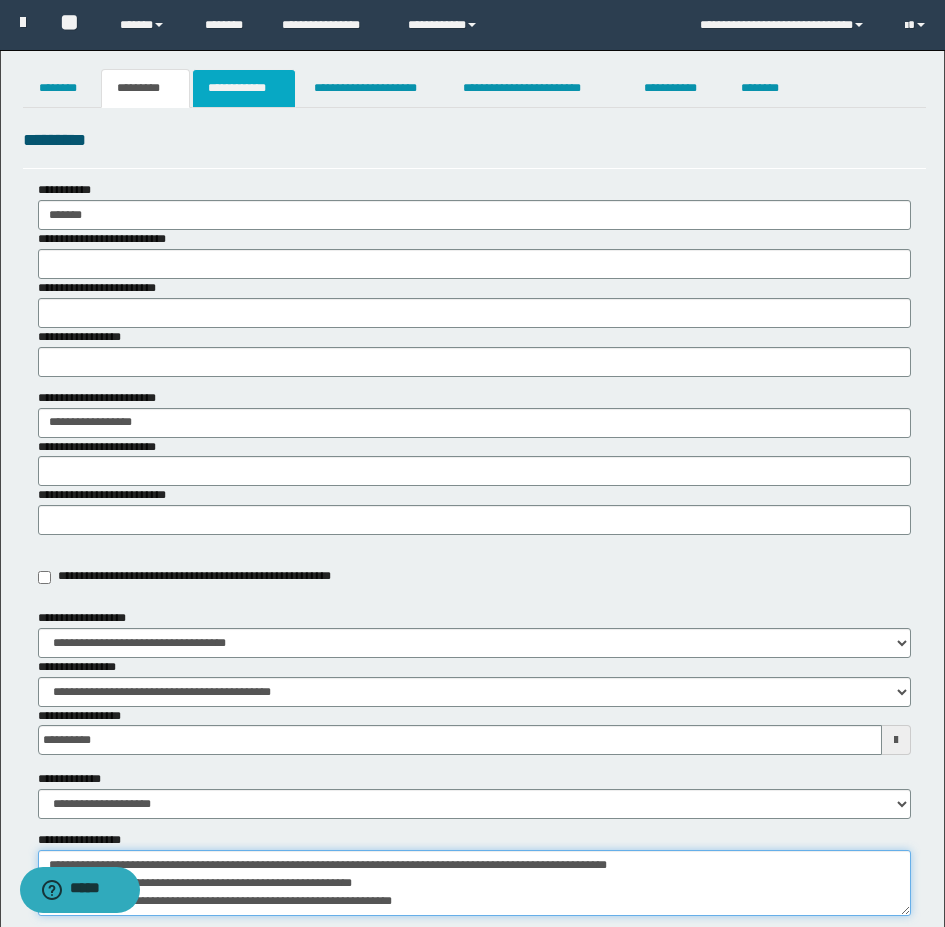 type on "**********" 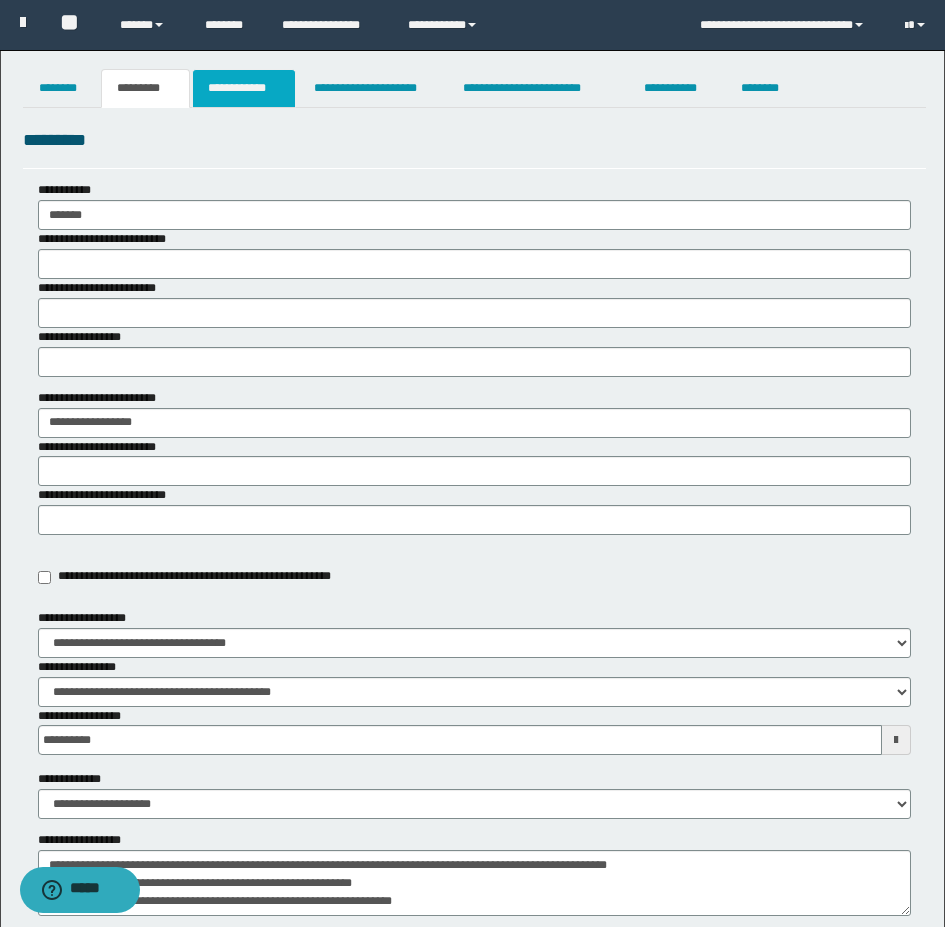 click on "**********" at bounding box center [244, 88] 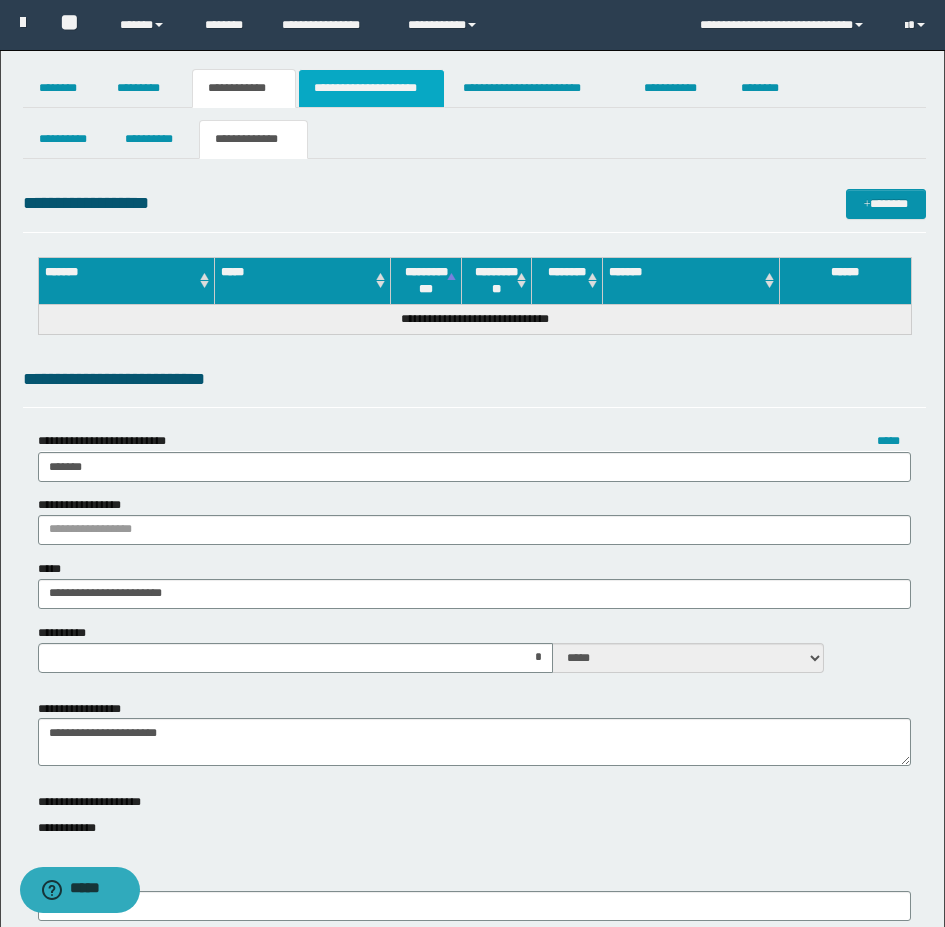 click on "**********" at bounding box center (371, 88) 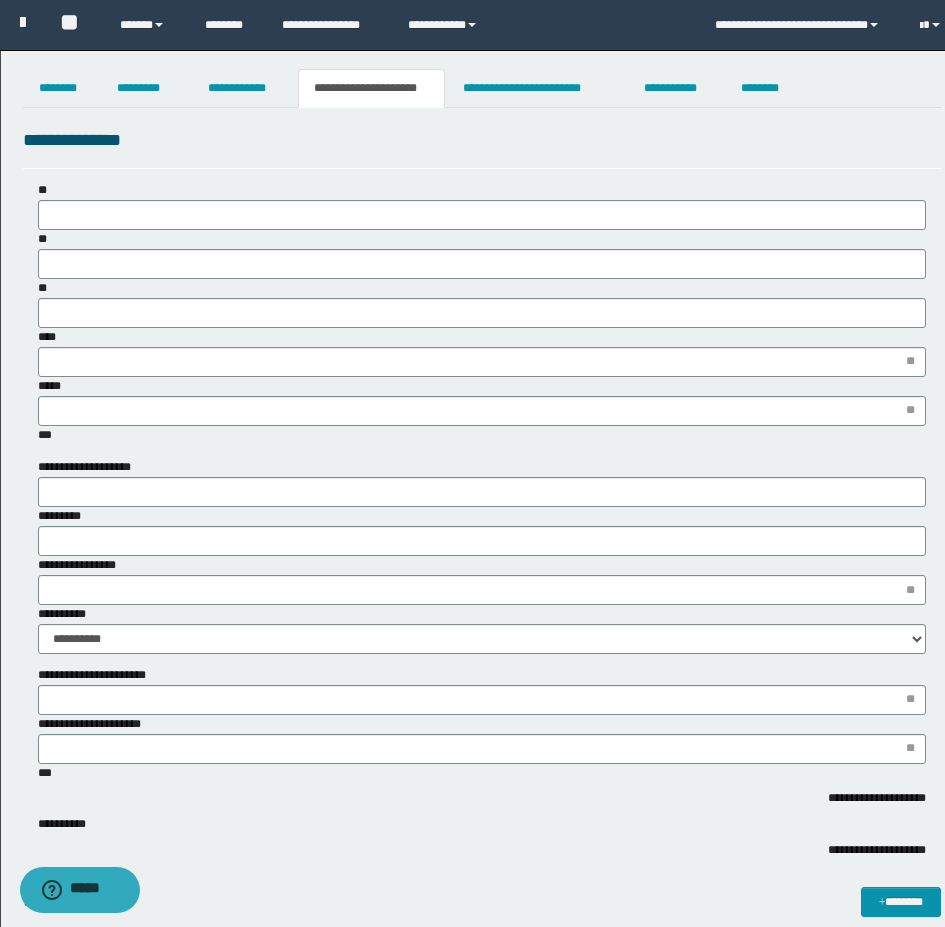scroll, scrollTop: 0, scrollLeft: 0, axis: both 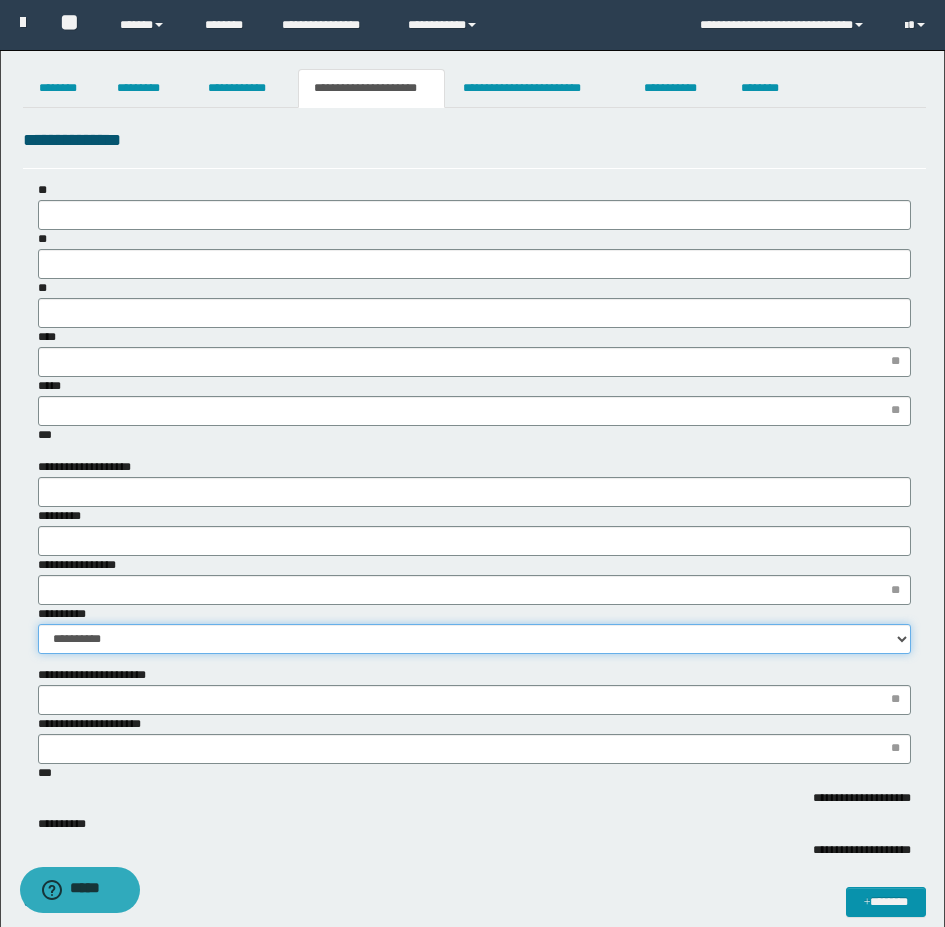 click on "**********" at bounding box center (474, 639) 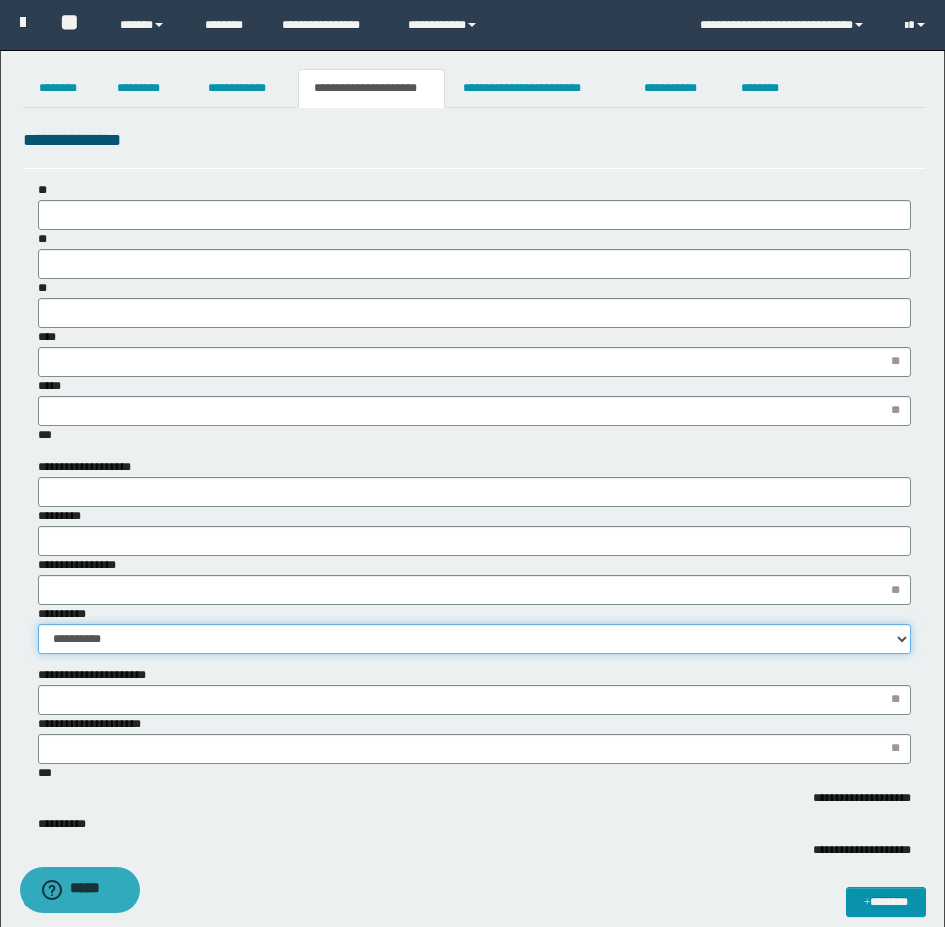 select on "*" 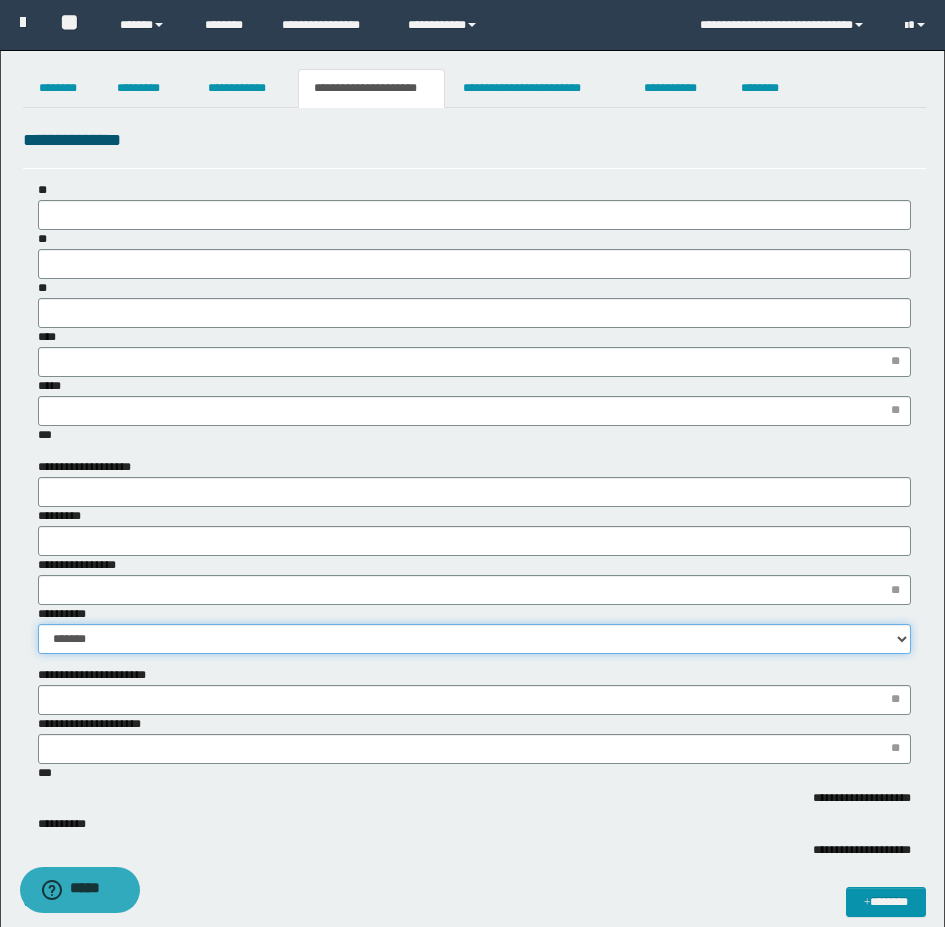 click on "**********" at bounding box center [474, 639] 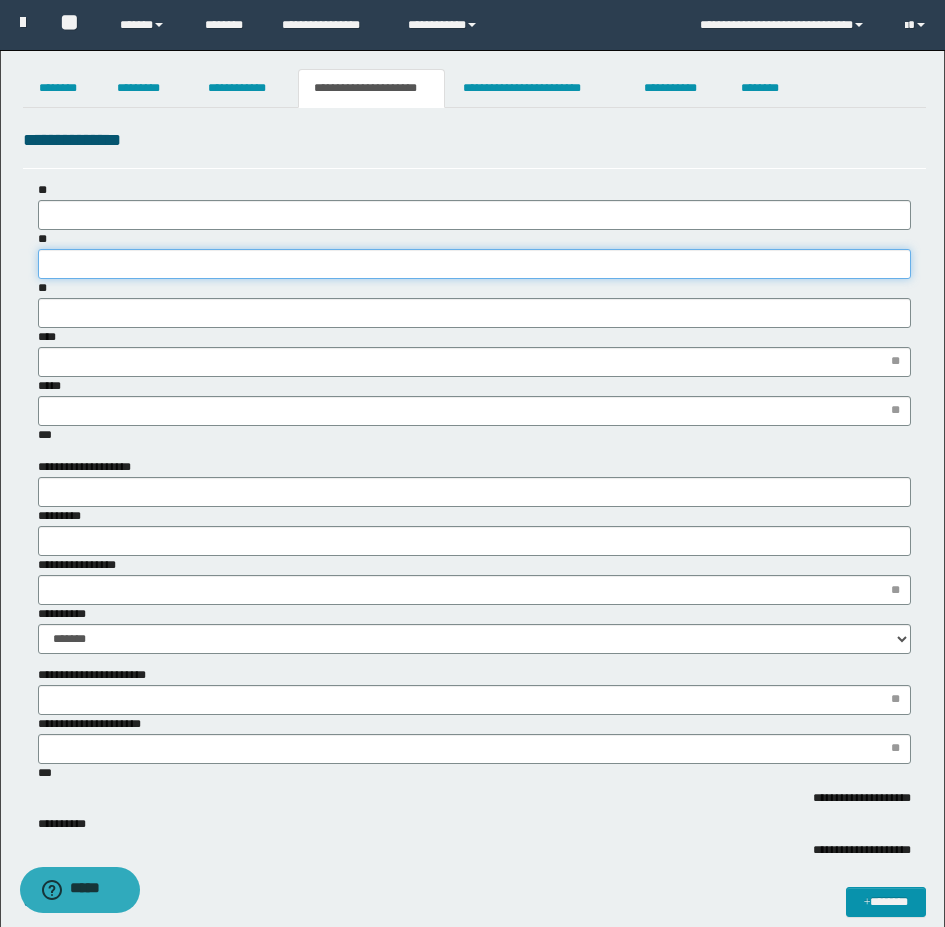 click on "**" at bounding box center [474, 264] 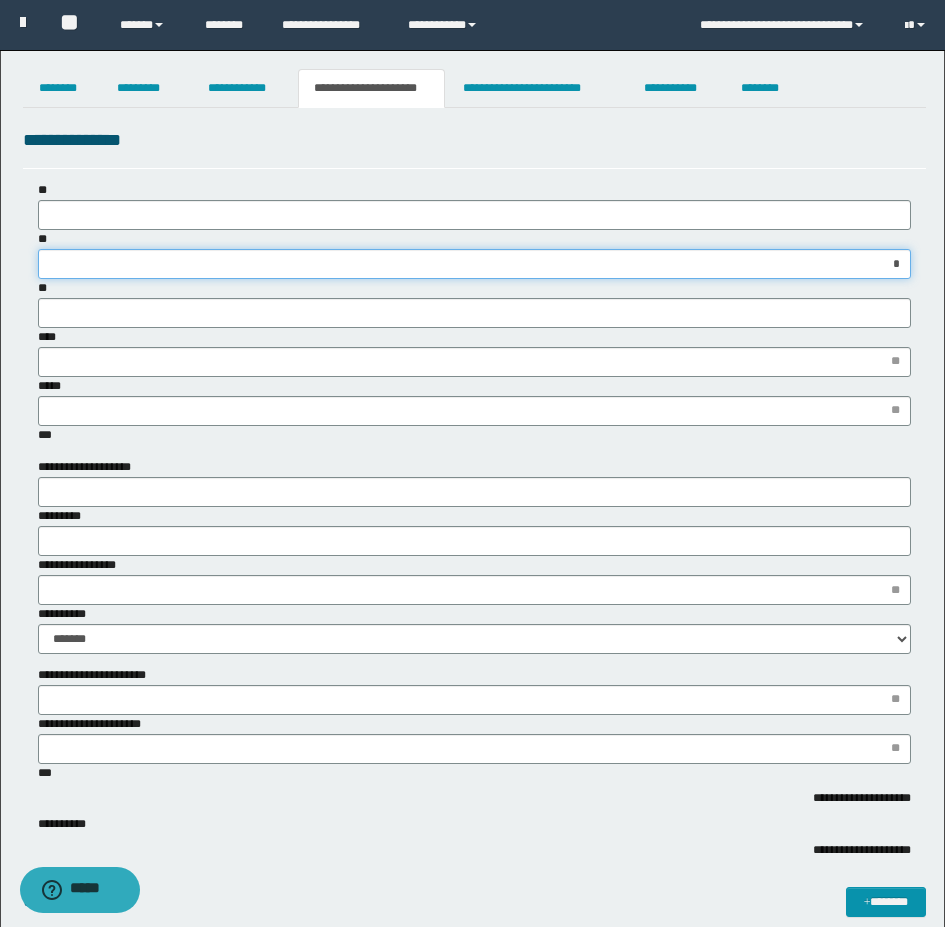 type on "**" 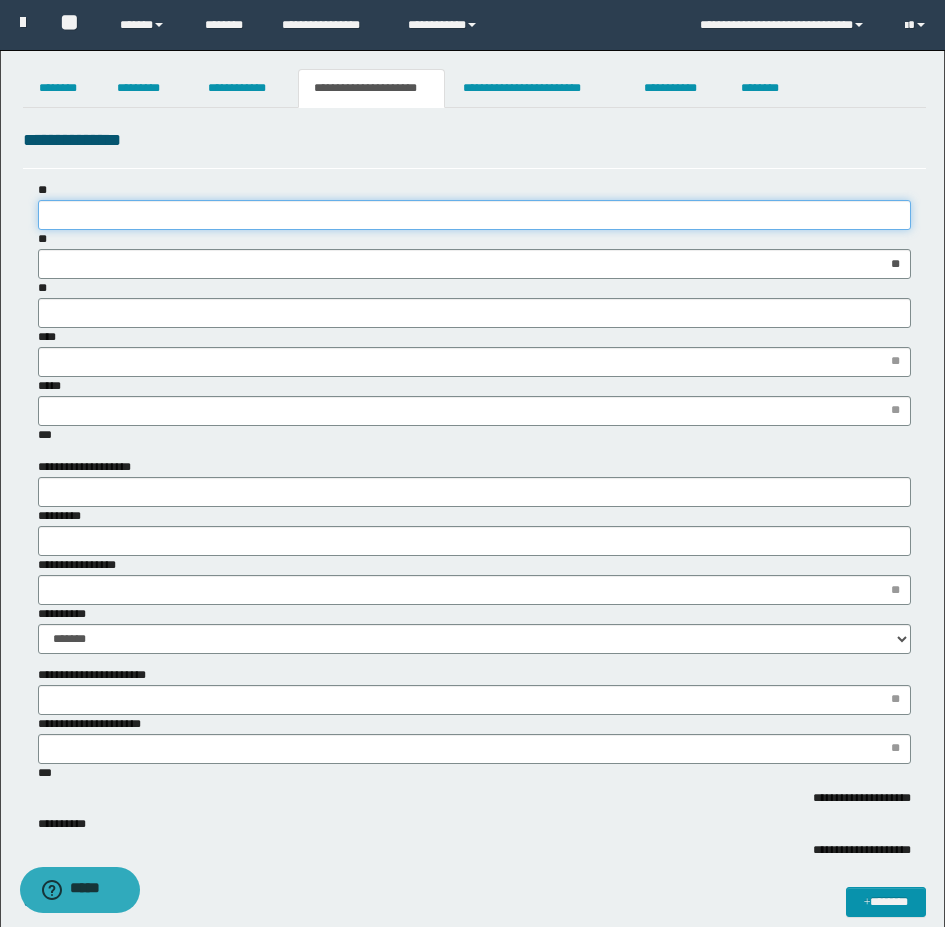 click on "**" at bounding box center (474, 215) 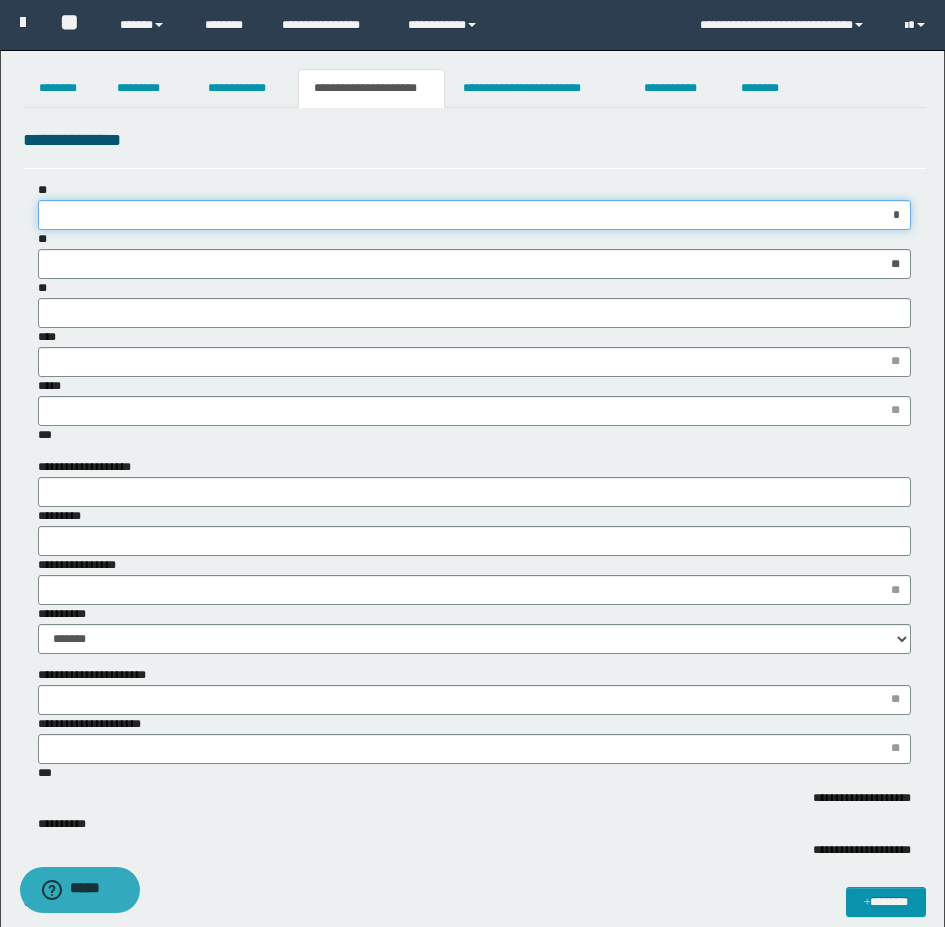 type on "**" 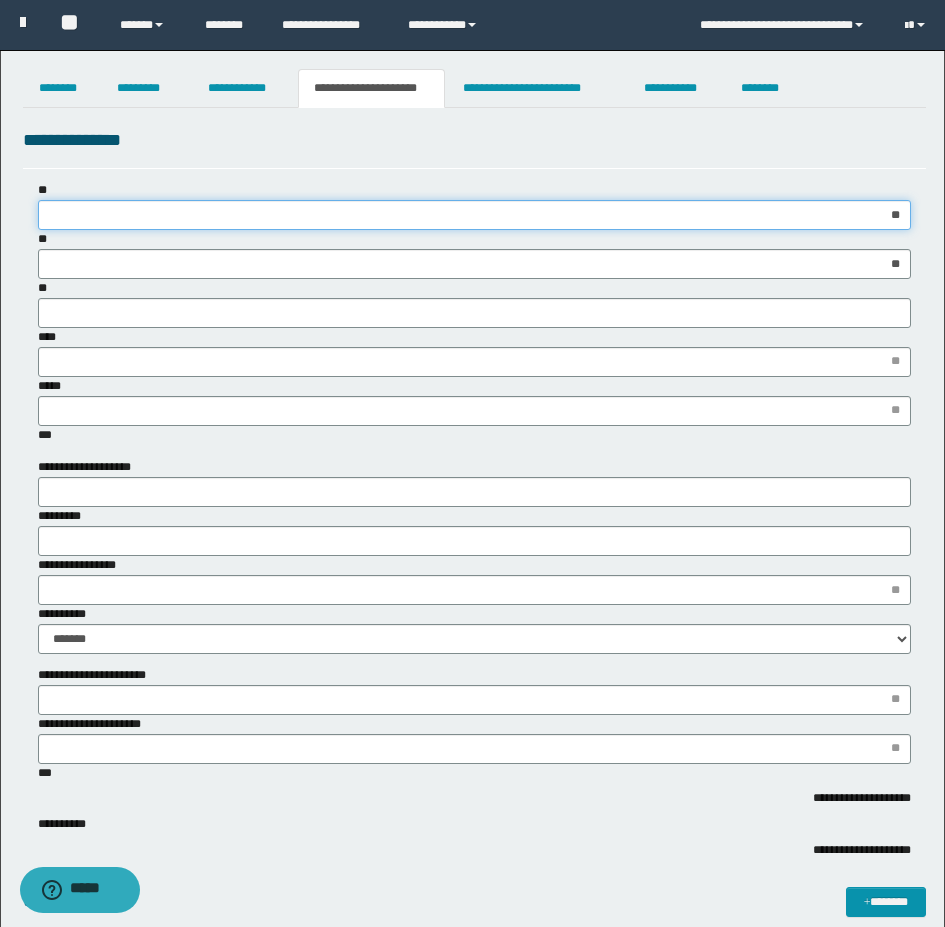 type 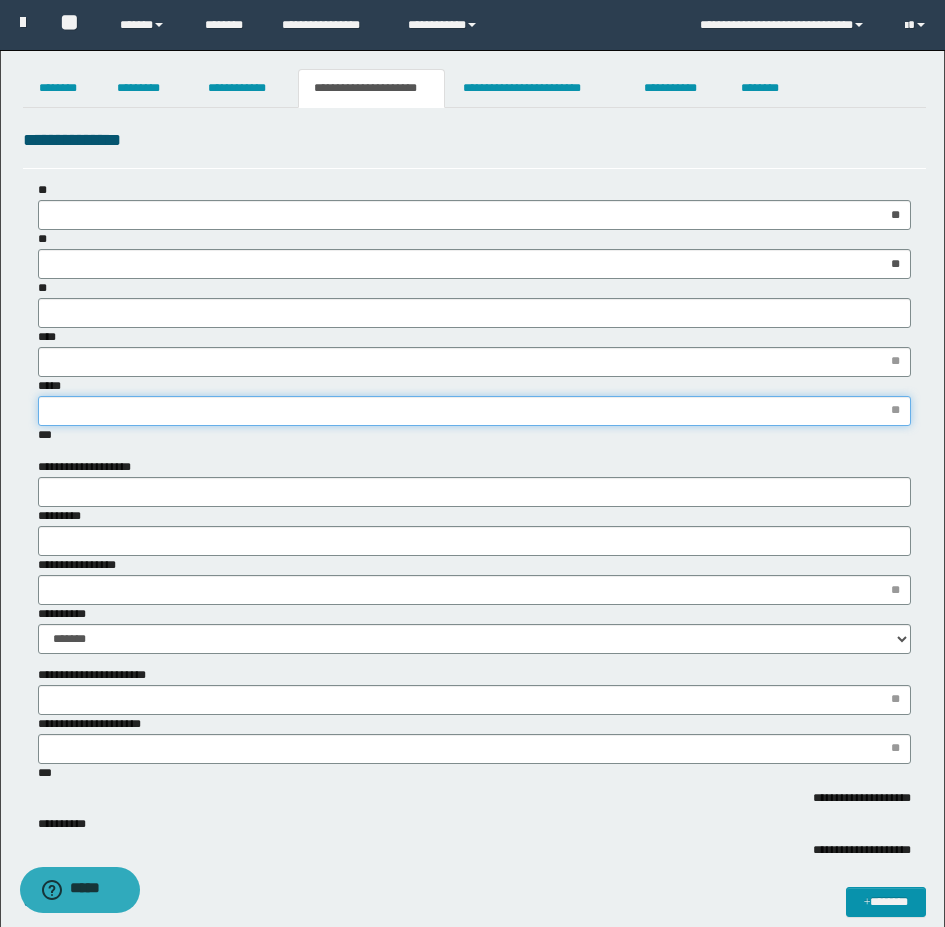 click on "*****" at bounding box center [474, 411] 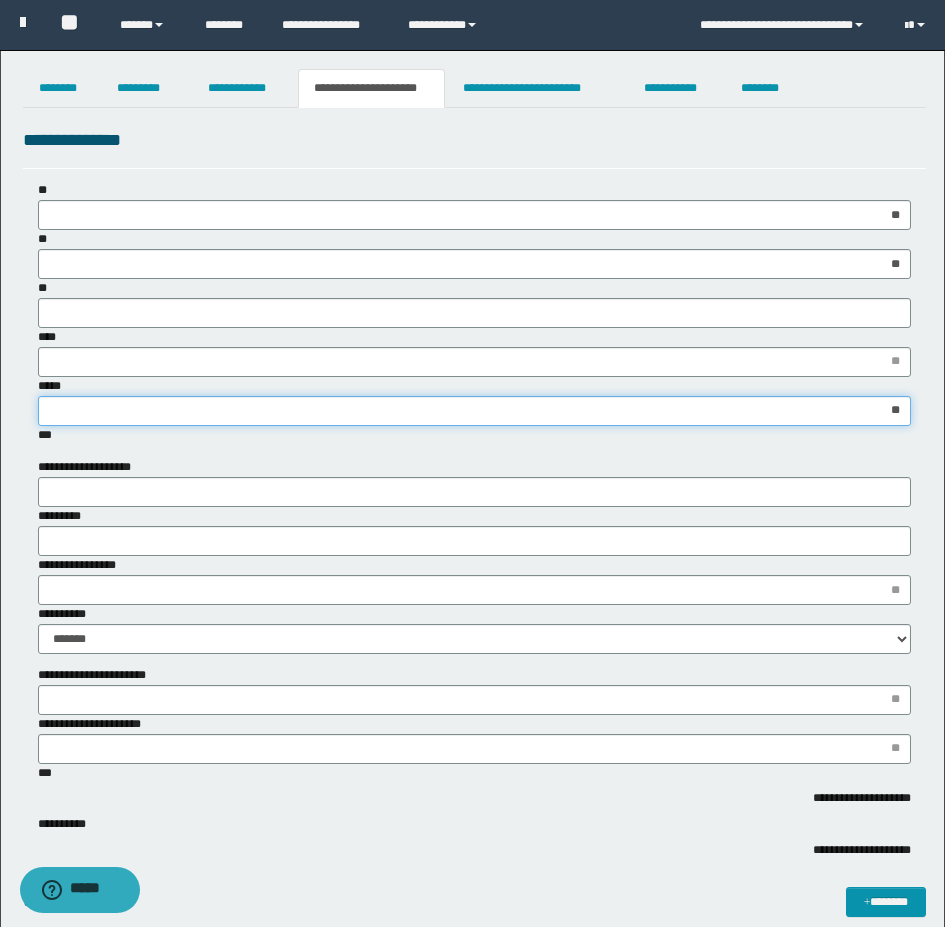 type on "***" 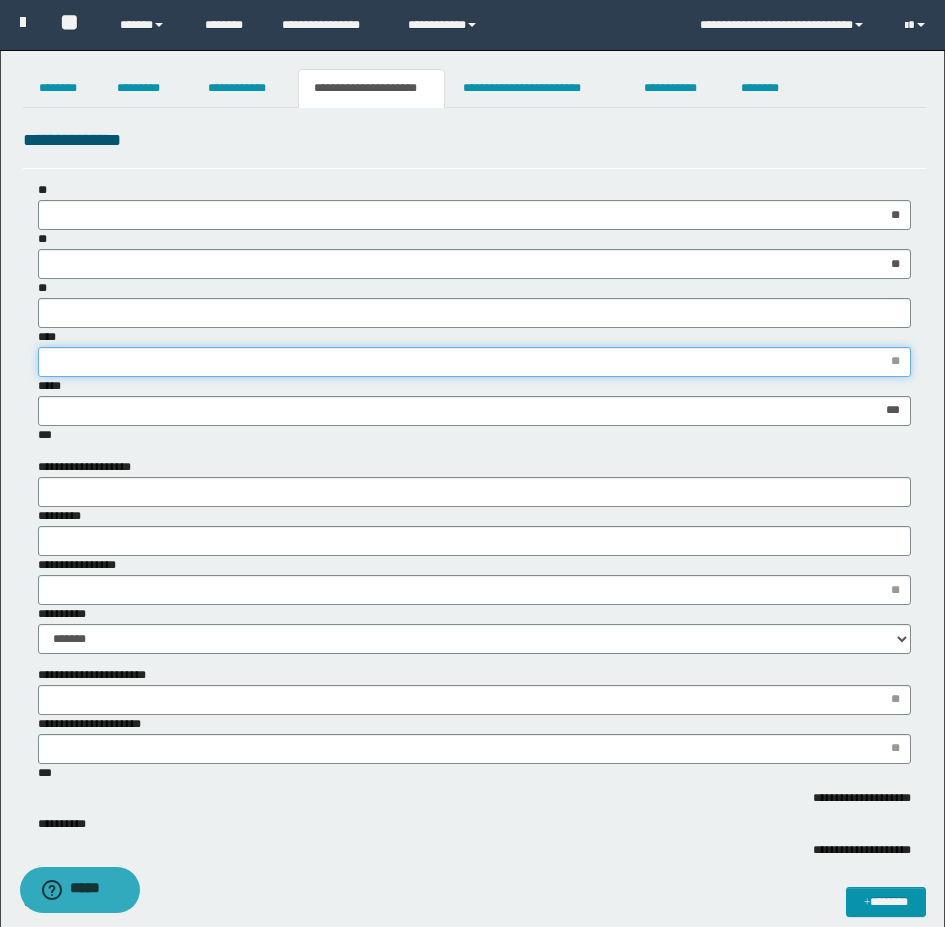 click on "****" at bounding box center (474, 362) 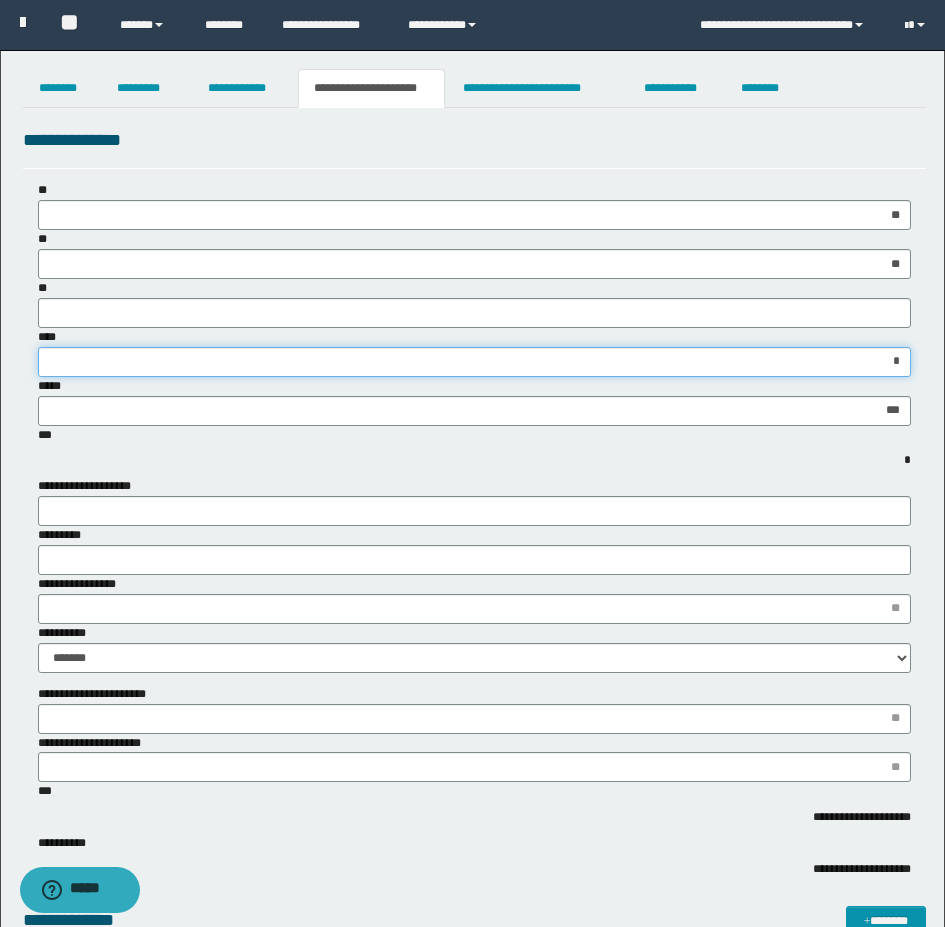 type on "**" 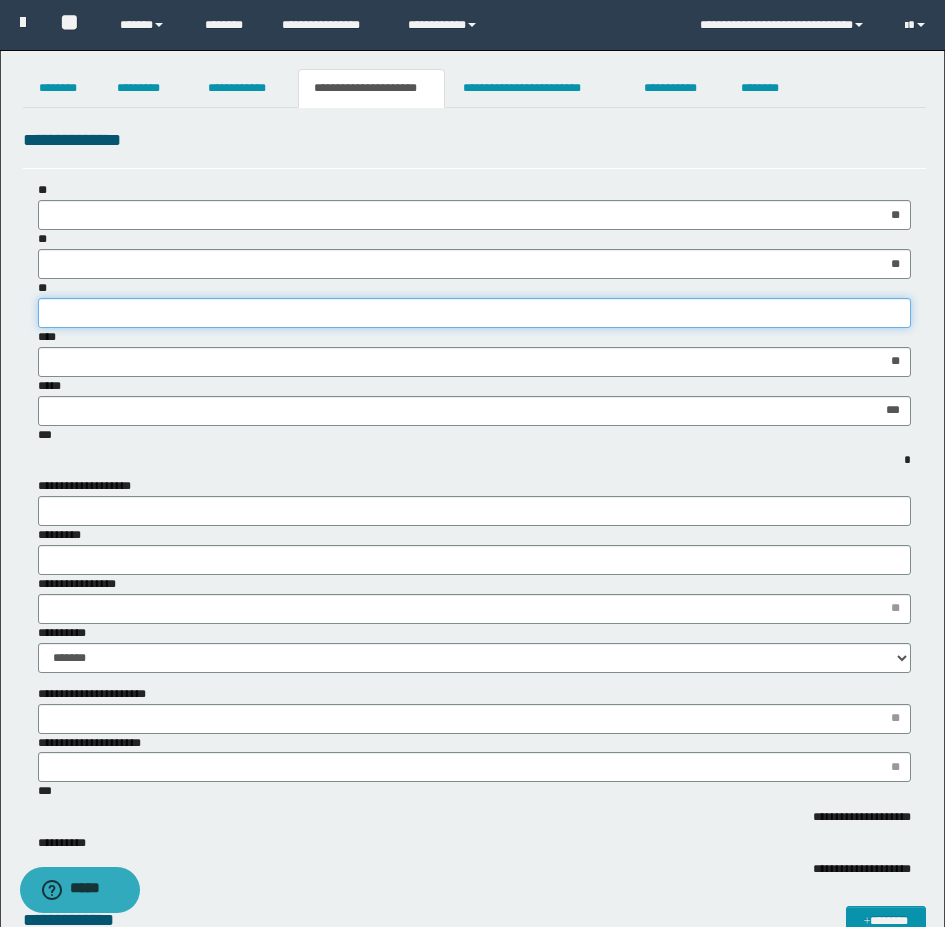 click on "**" at bounding box center (474, 313) 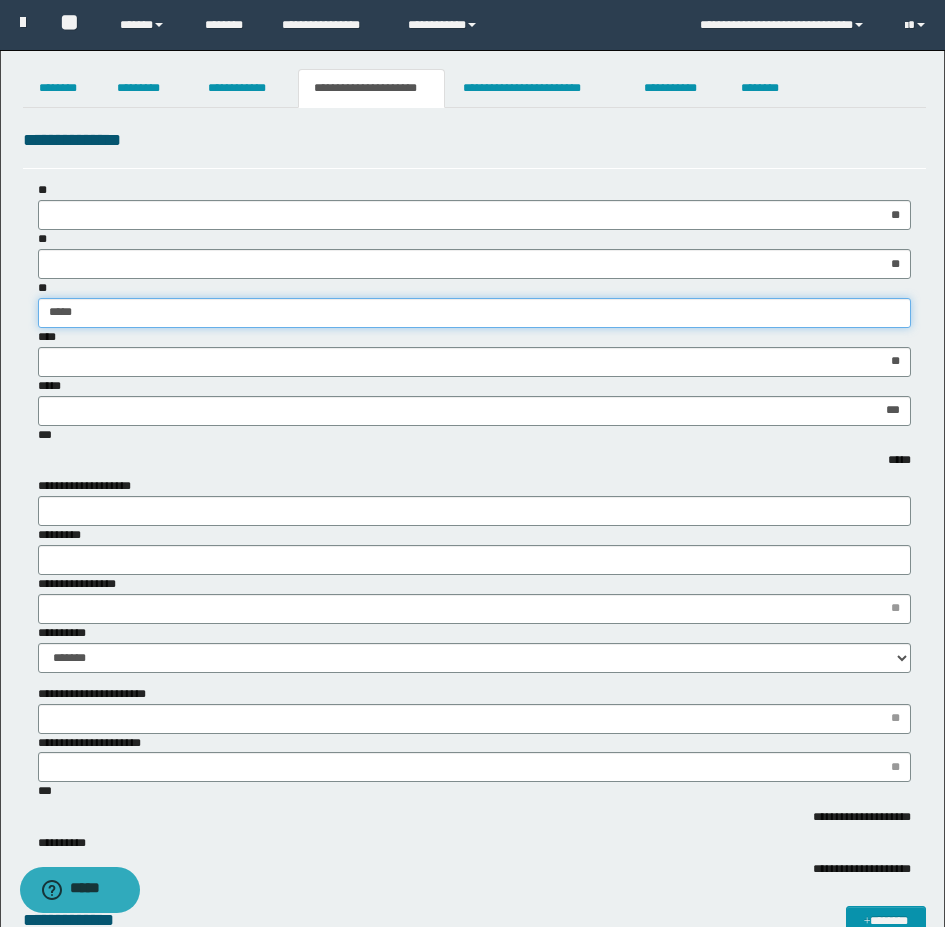 type on "******" 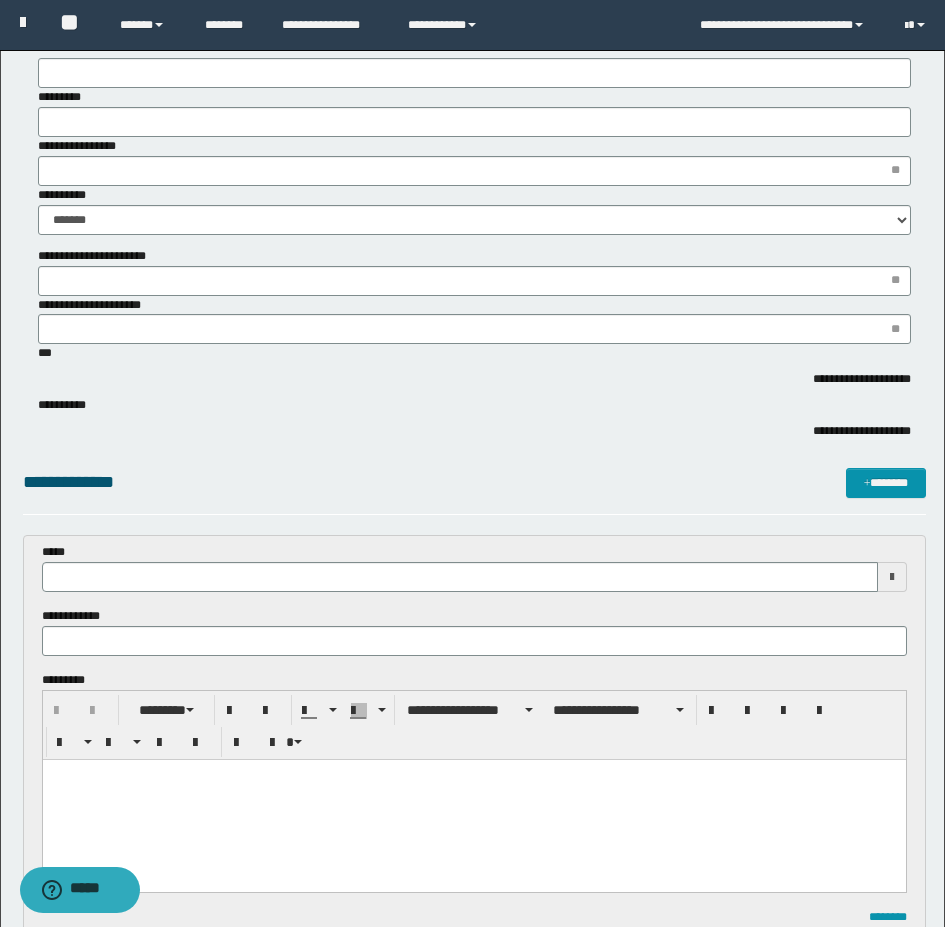 scroll, scrollTop: 600, scrollLeft: 0, axis: vertical 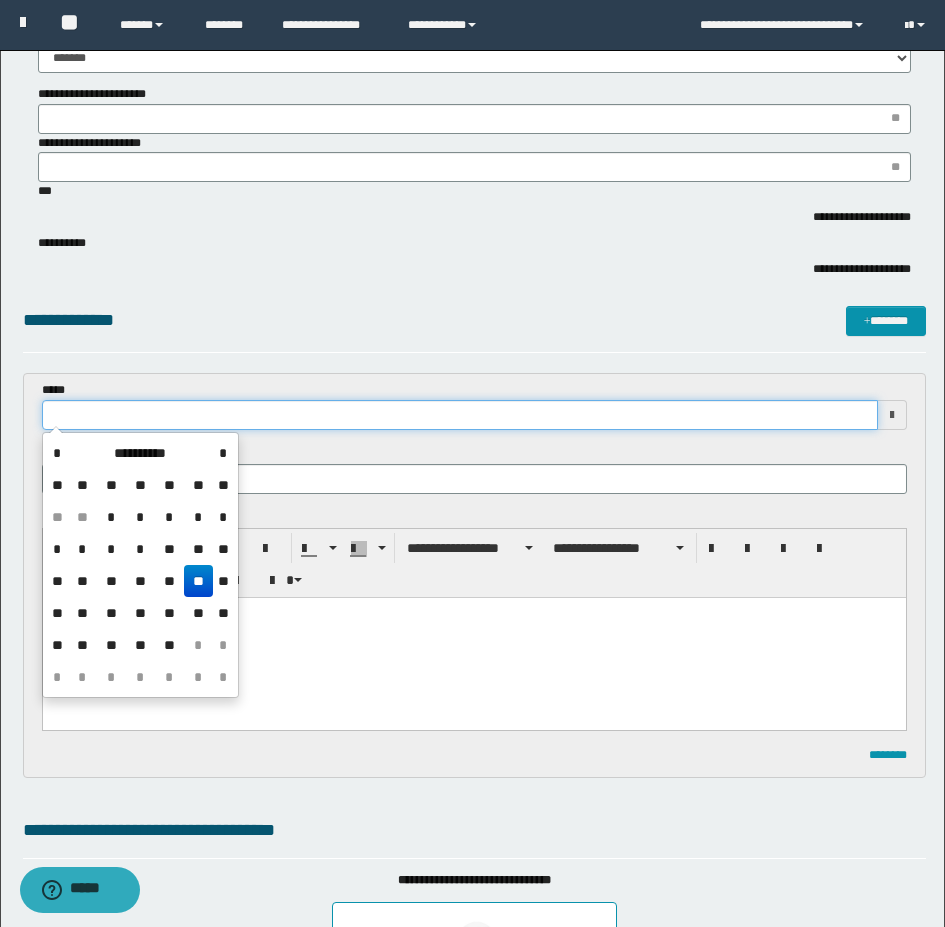 click at bounding box center (460, 415) 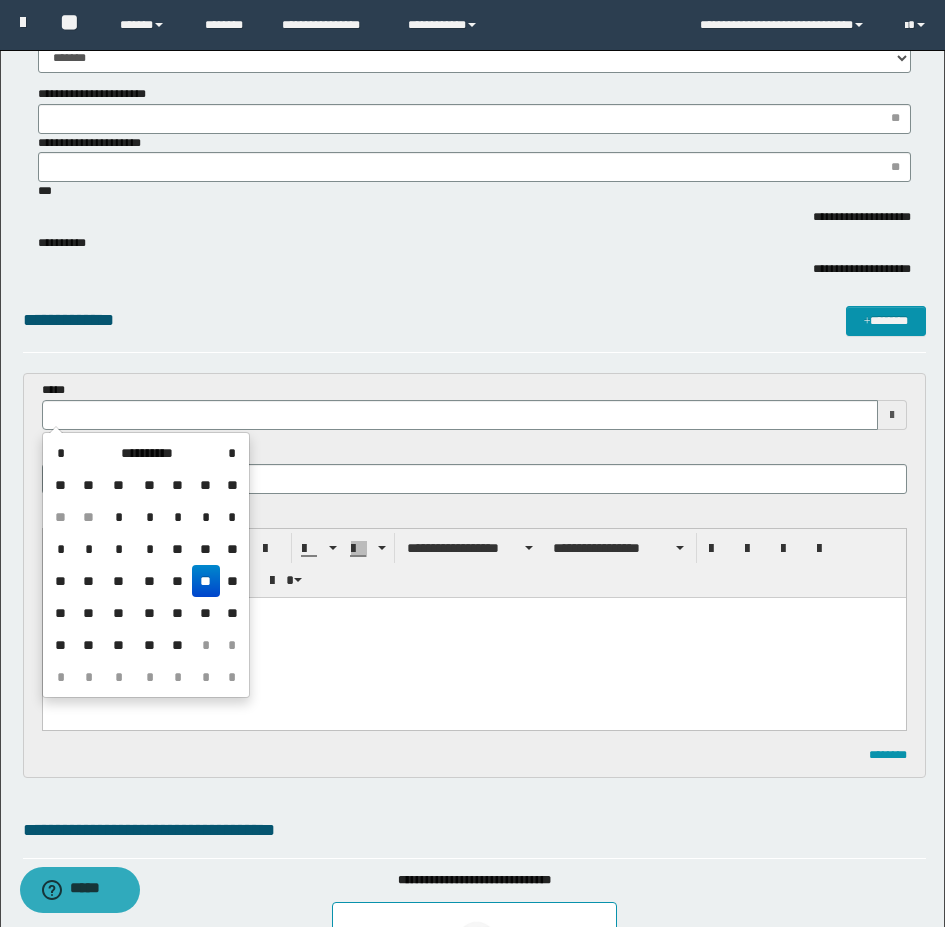 click on "**" at bounding box center [206, 581] 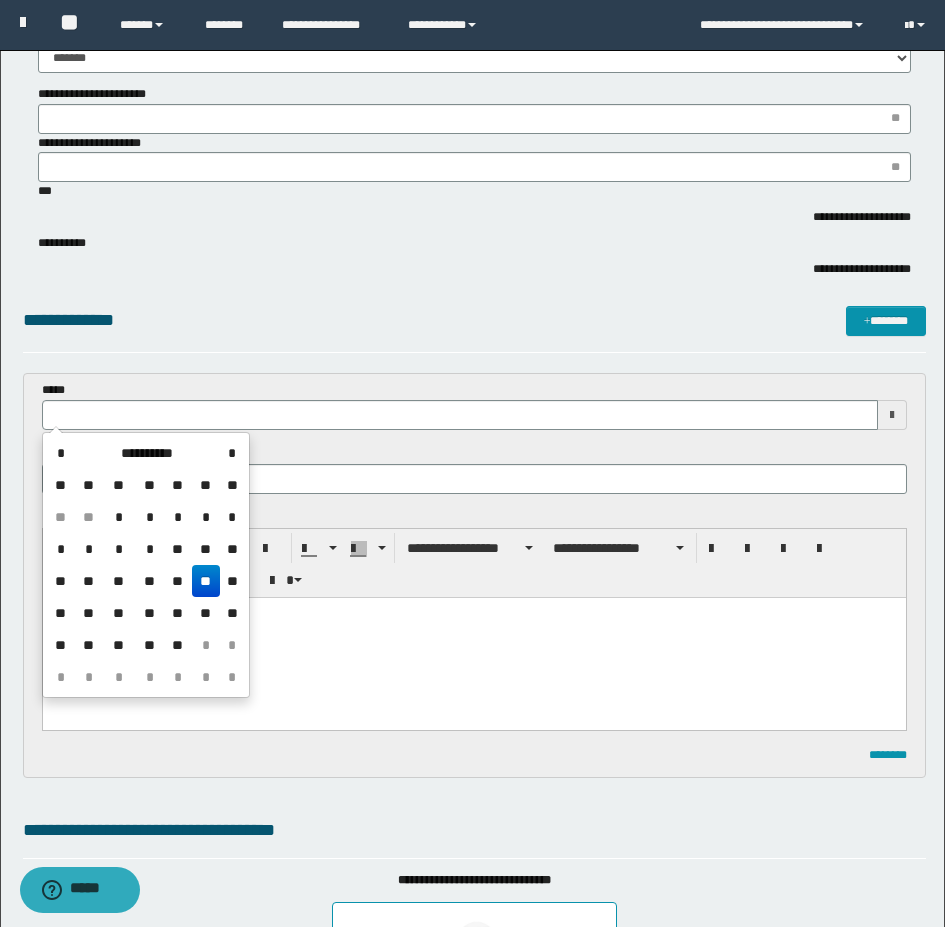 type on "**********" 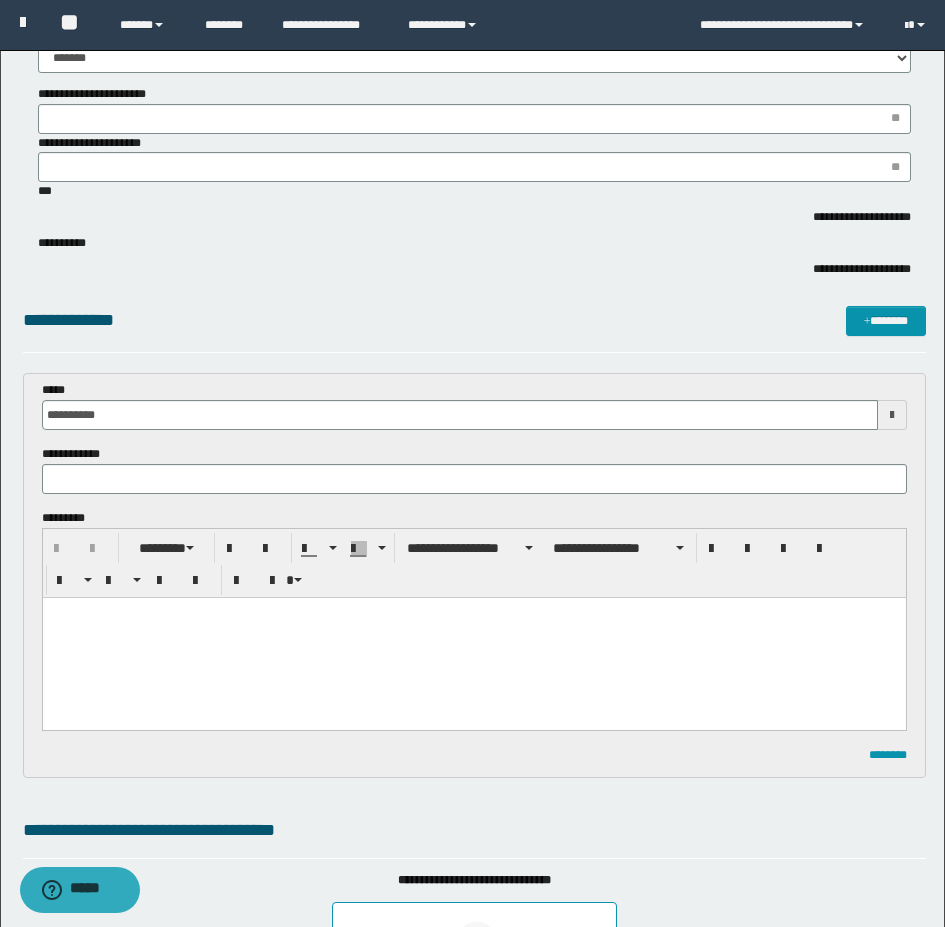 scroll, scrollTop: 0, scrollLeft: 0, axis: both 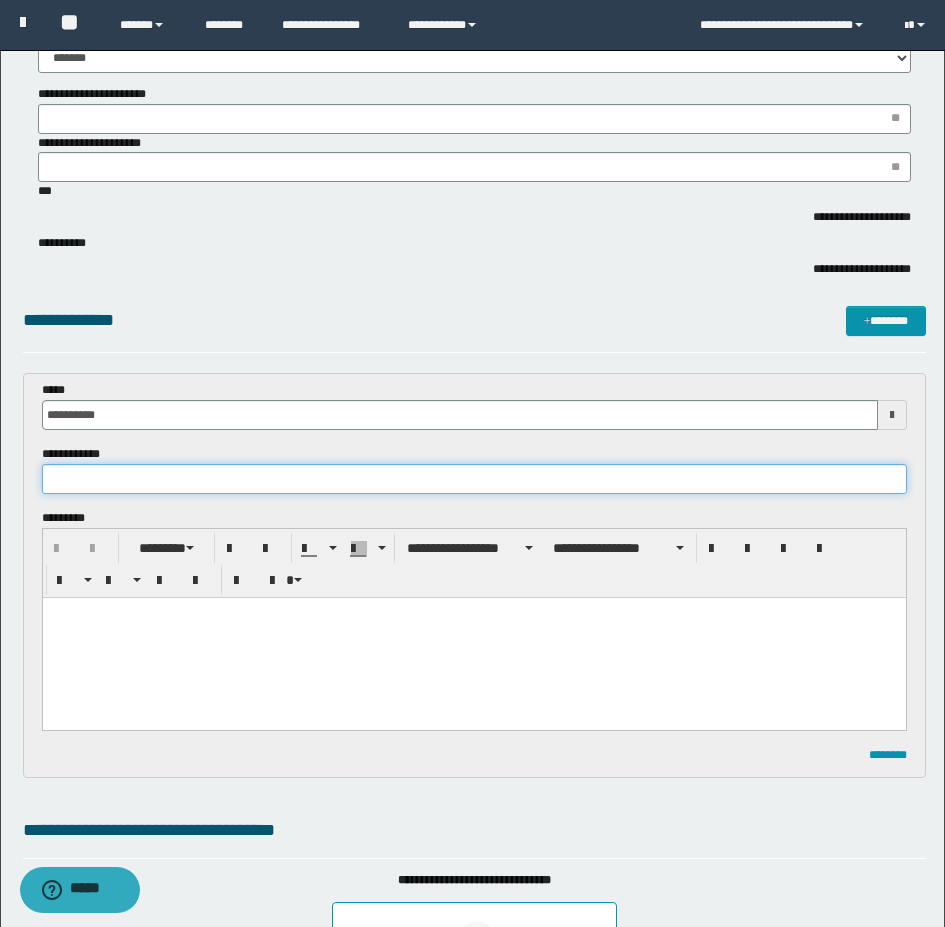 click at bounding box center [474, 479] 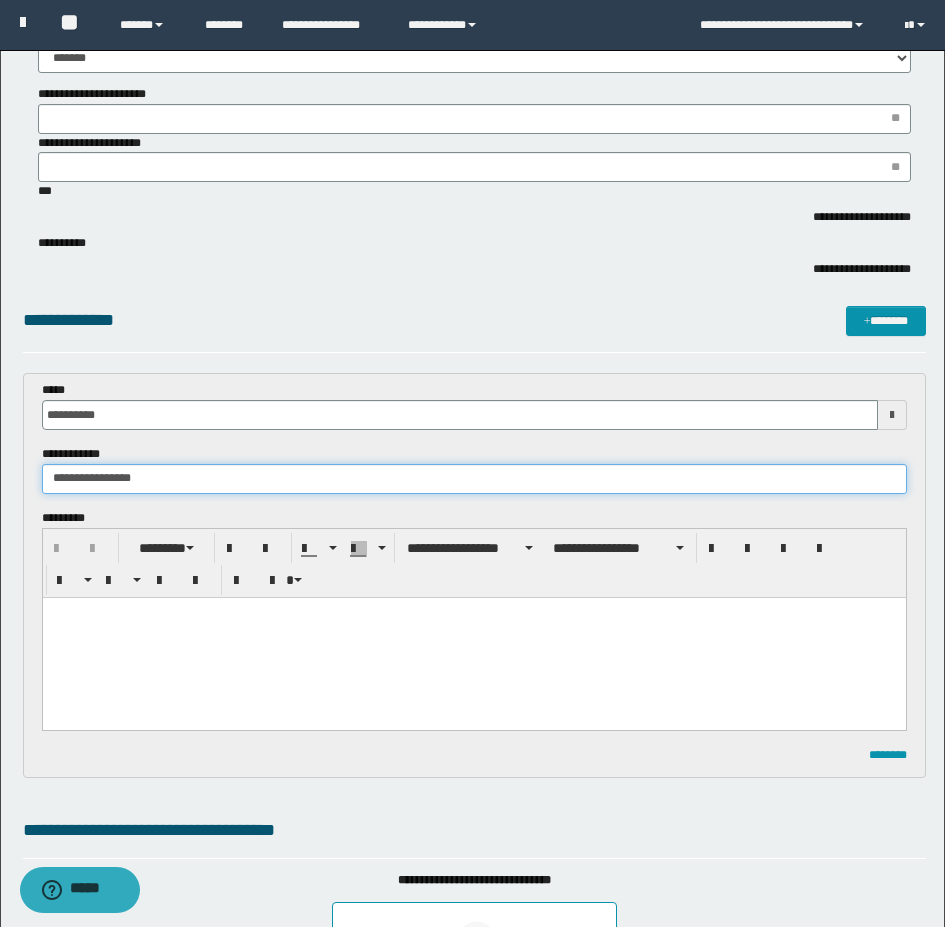 type on "**********" 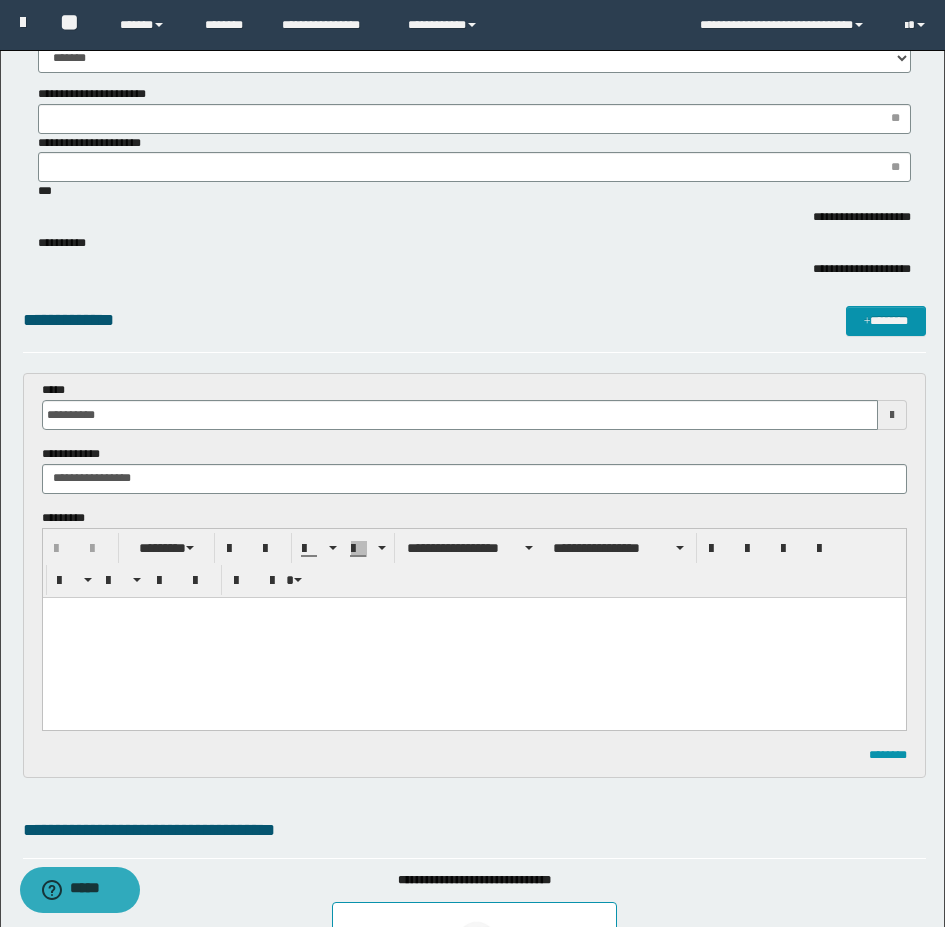 click at bounding box center (473, 638) 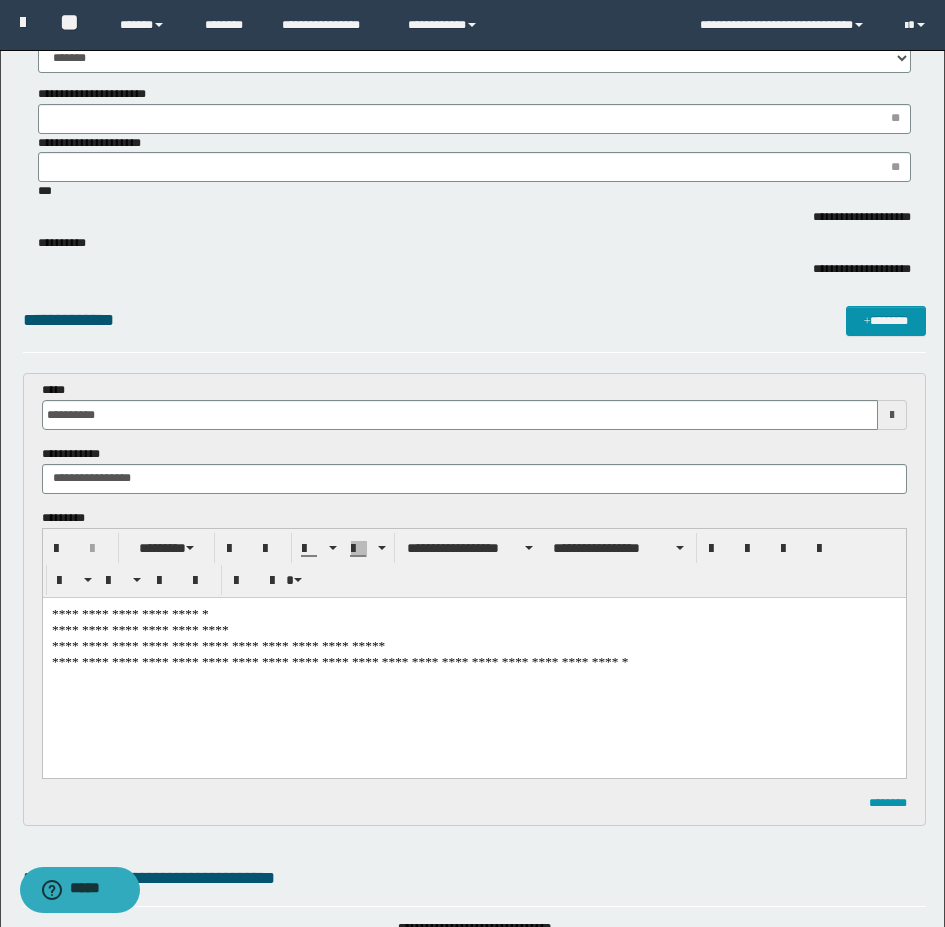 click on "**********" at bounding box center [473, 662] 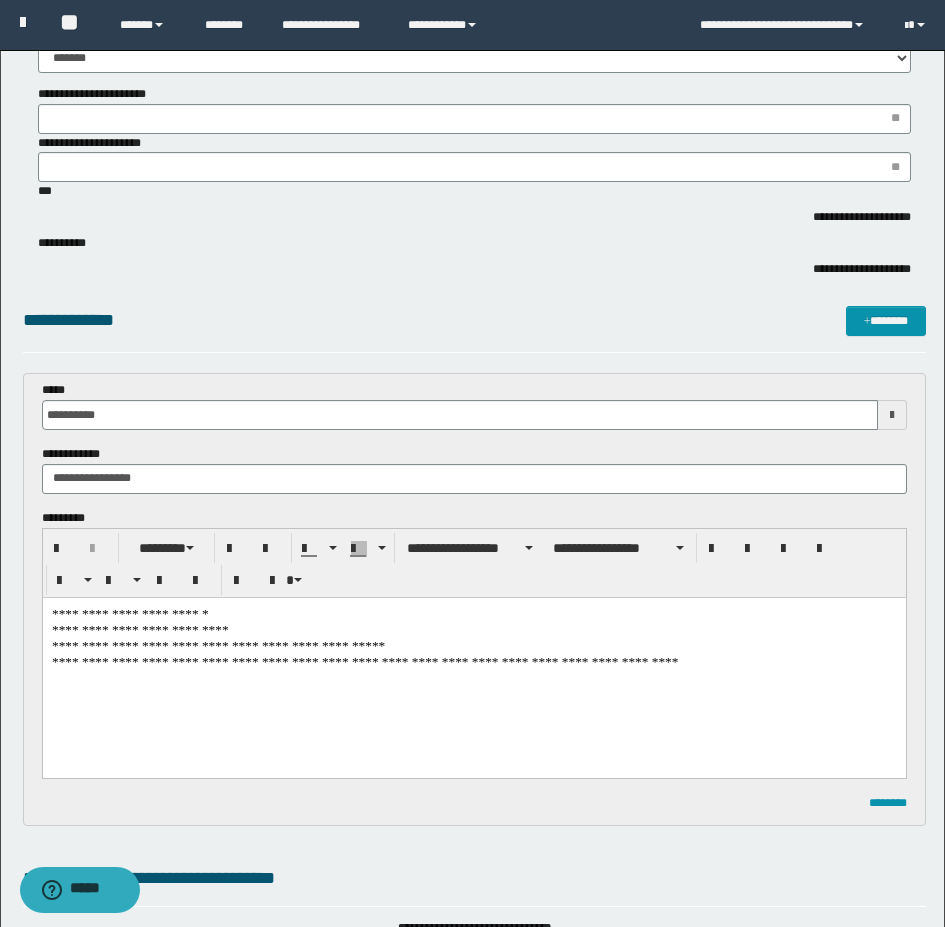 click on "**********" at bounding box center [473, 662] 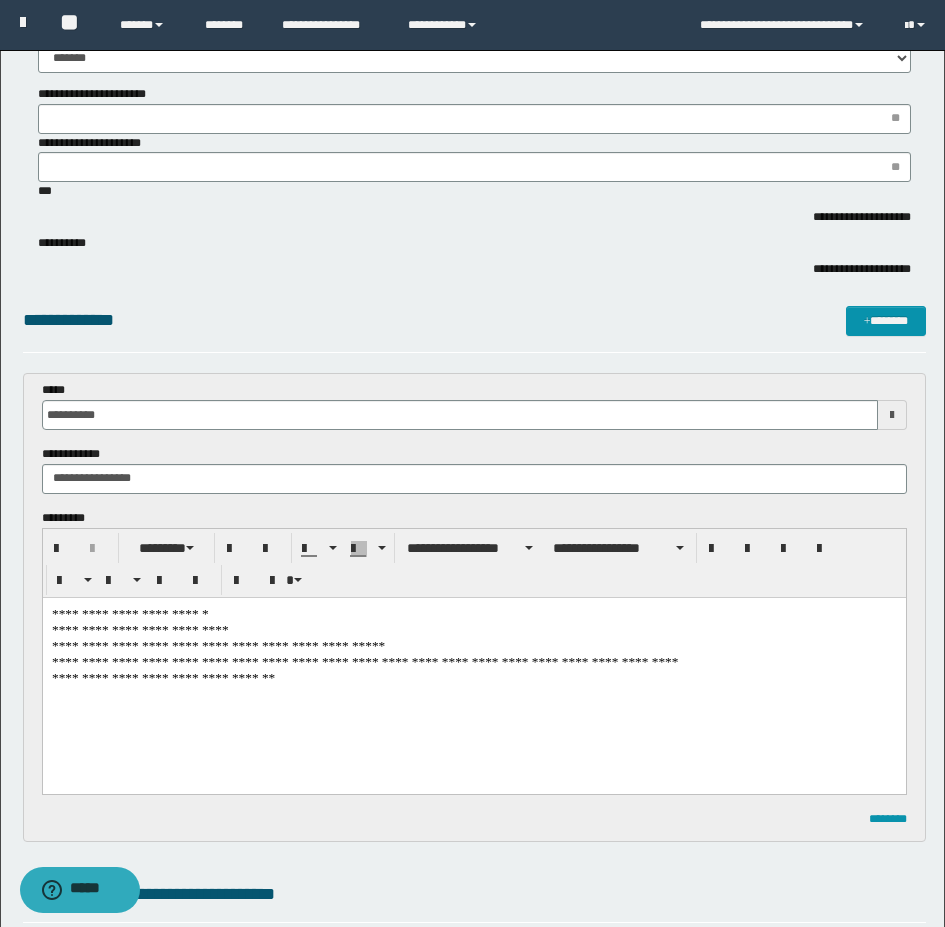 click on "**********" at bounding box center [473, 670] 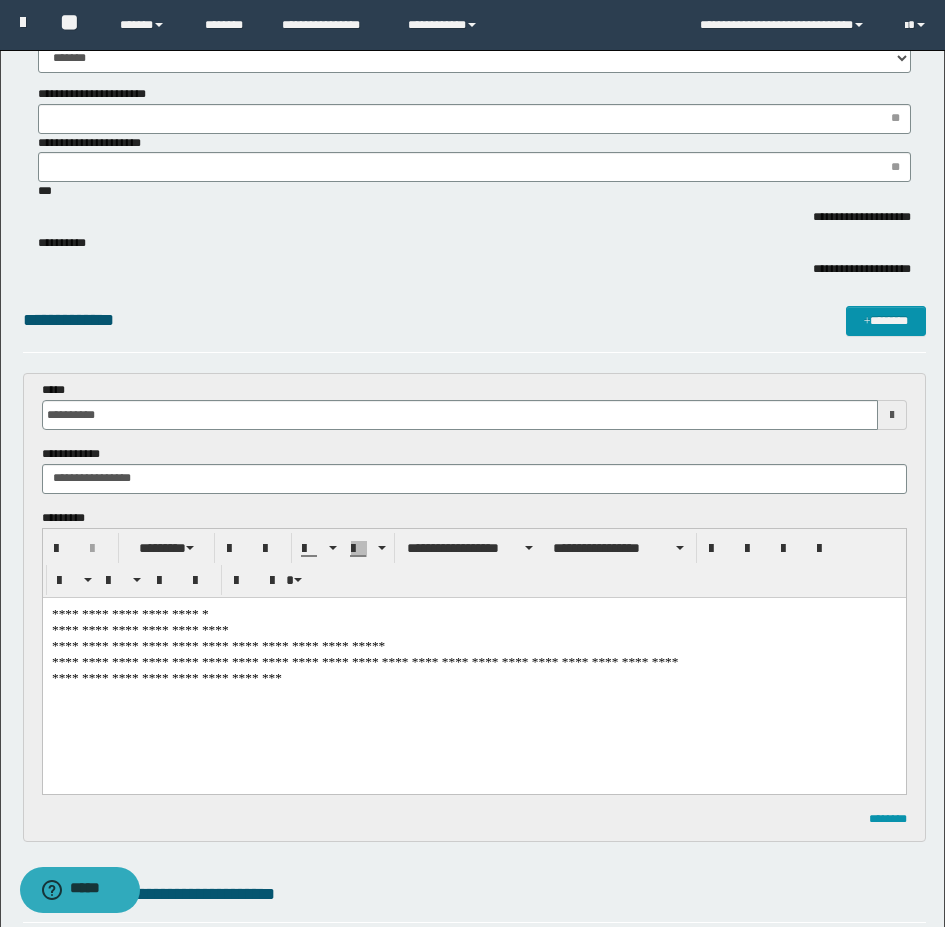 click on "**********" at bounding box center (473, 670) 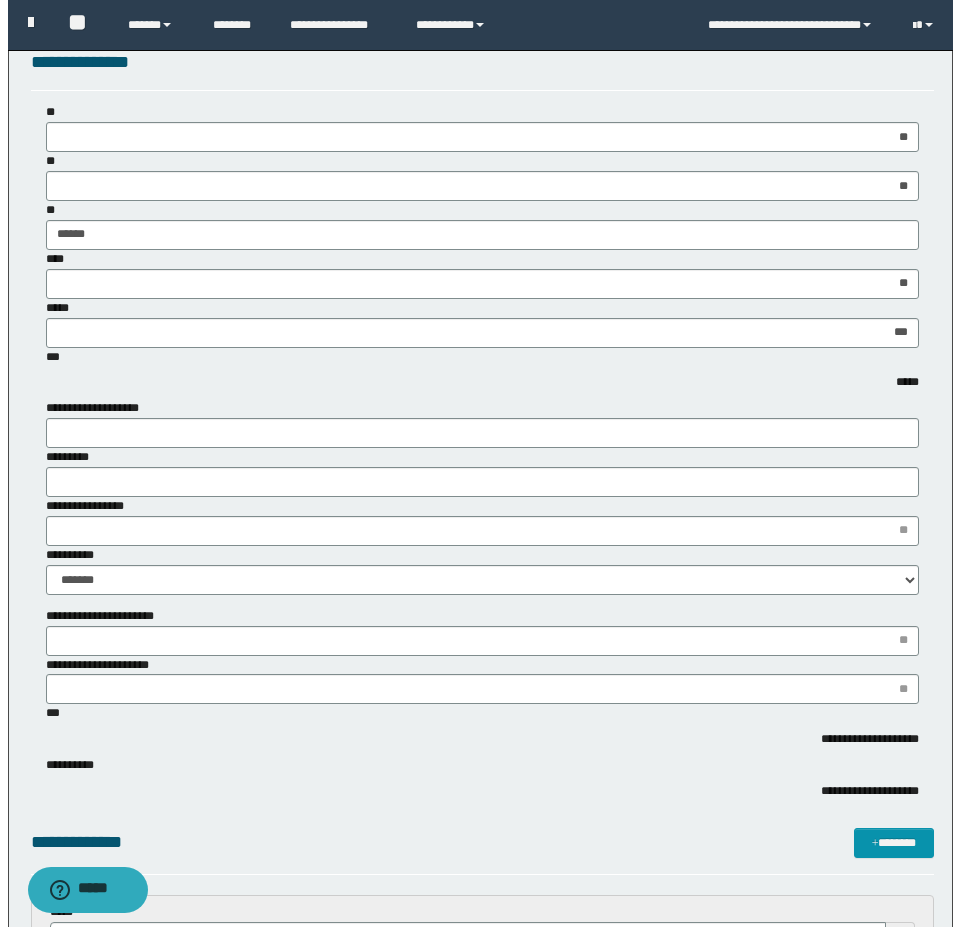 scroll, scrollTop: 0, scrollLeft: 0, axis: both 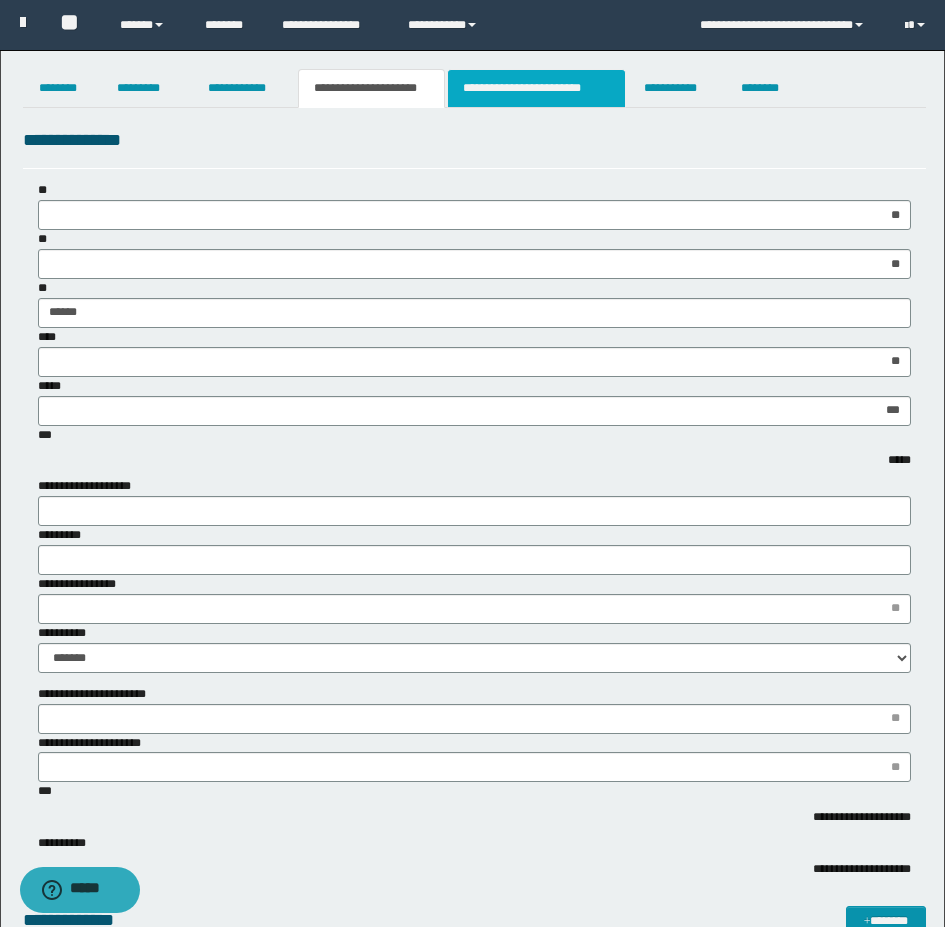 click on "**********" at bounding box center (537, 88) 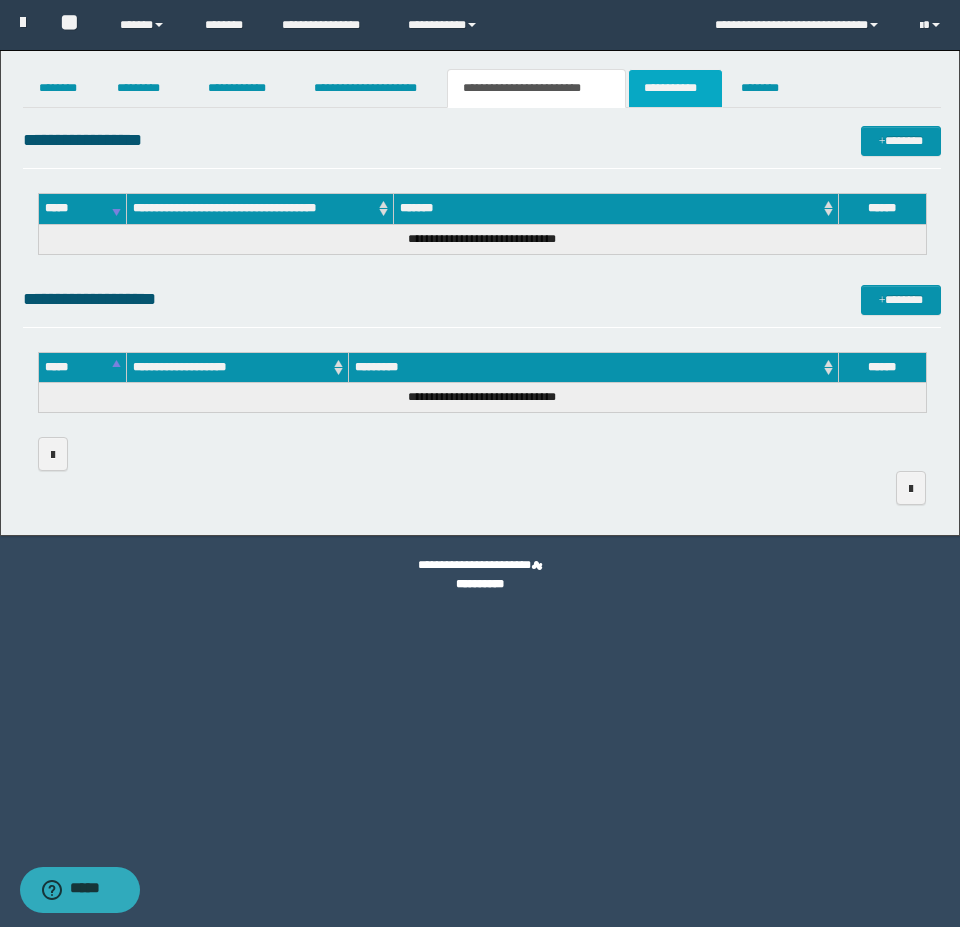 click on "**********" at bounding box center [675, 88] 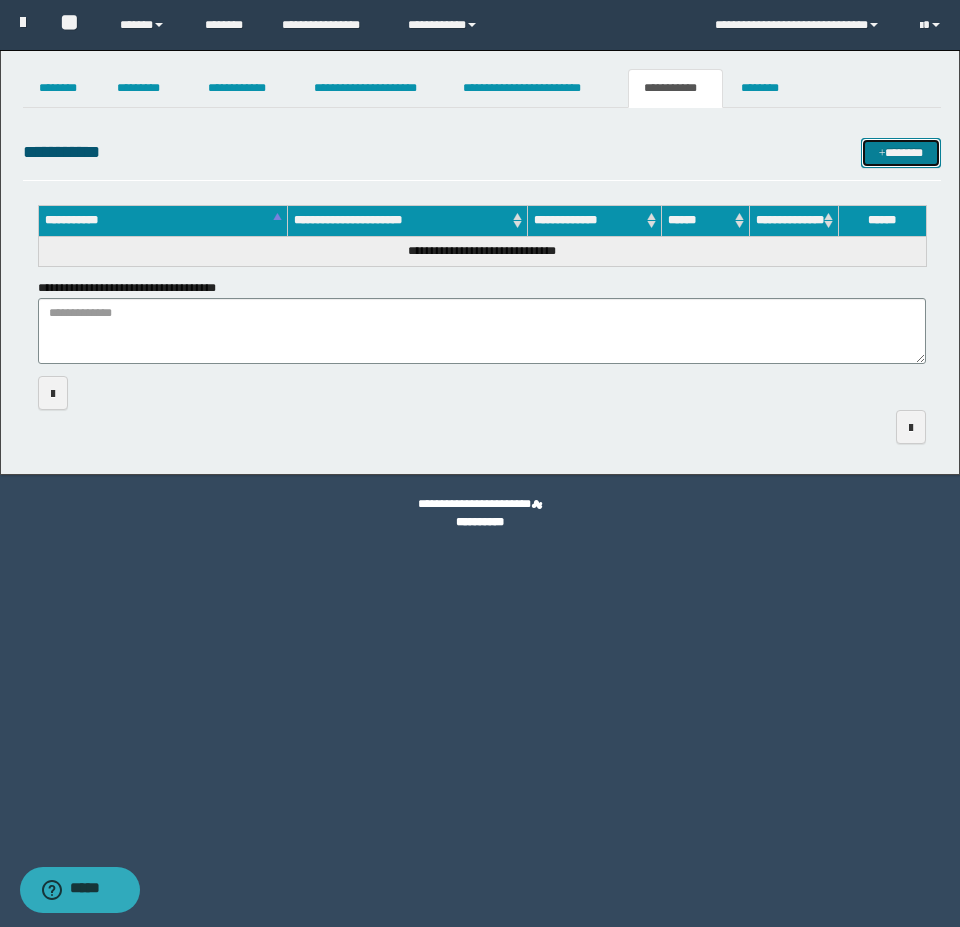 click on "*******" at bounding box center (901, 153) 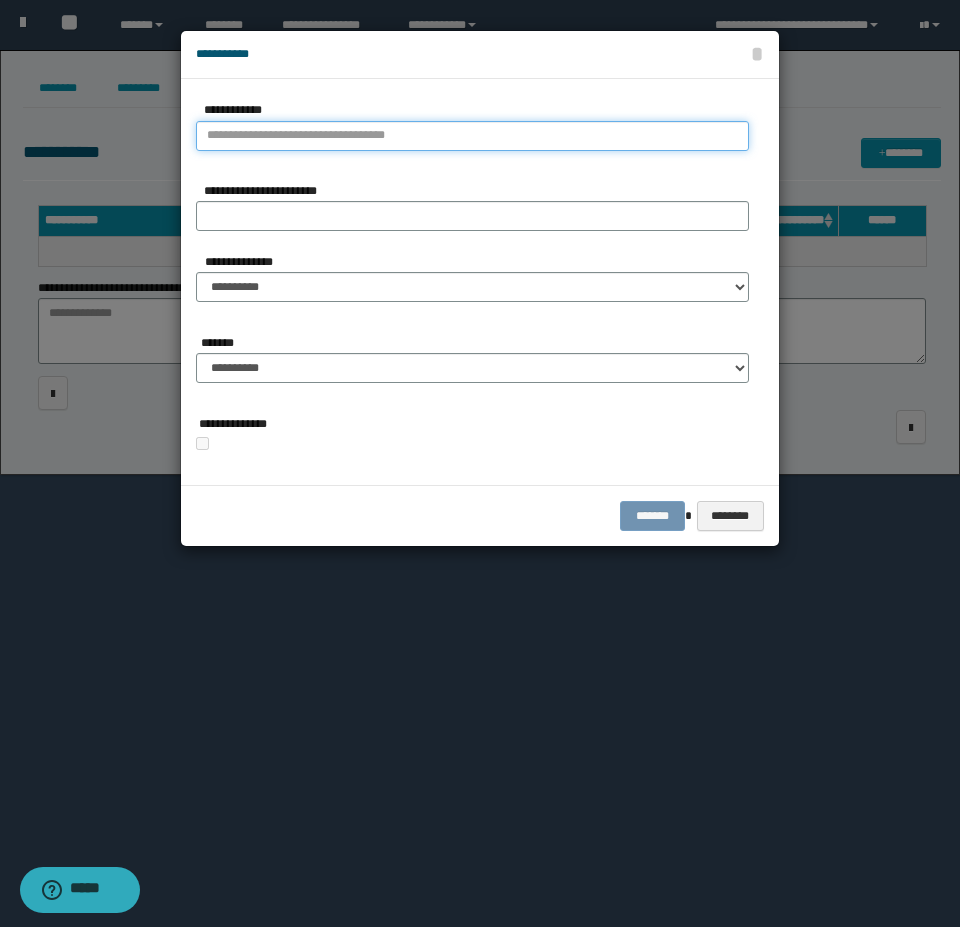 click on "**********" at bounding box center [472, 136] 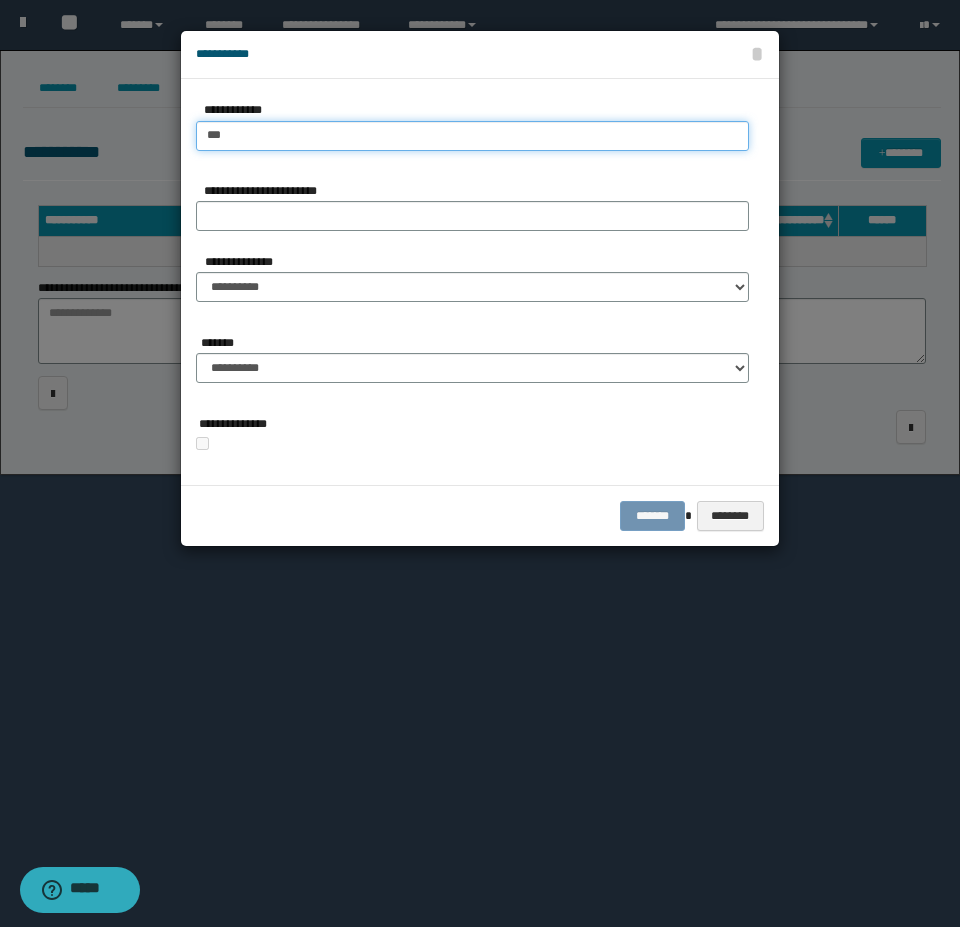 type on "****" 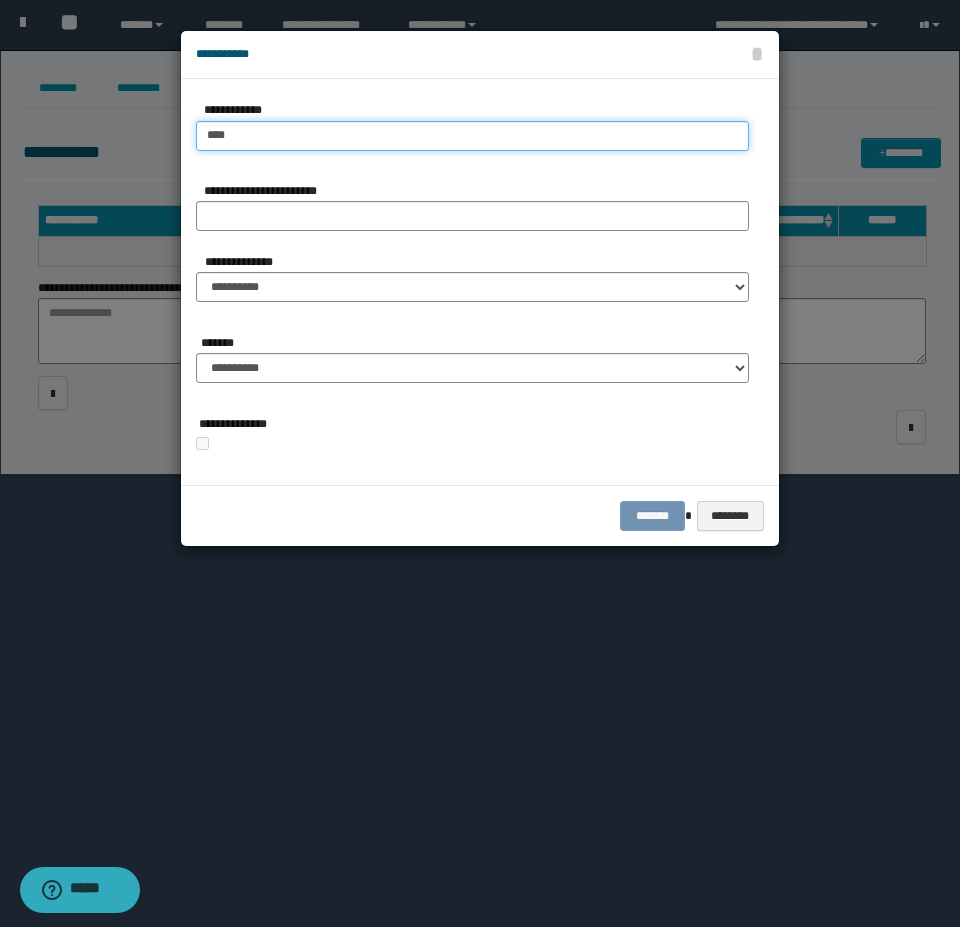 type on "****" 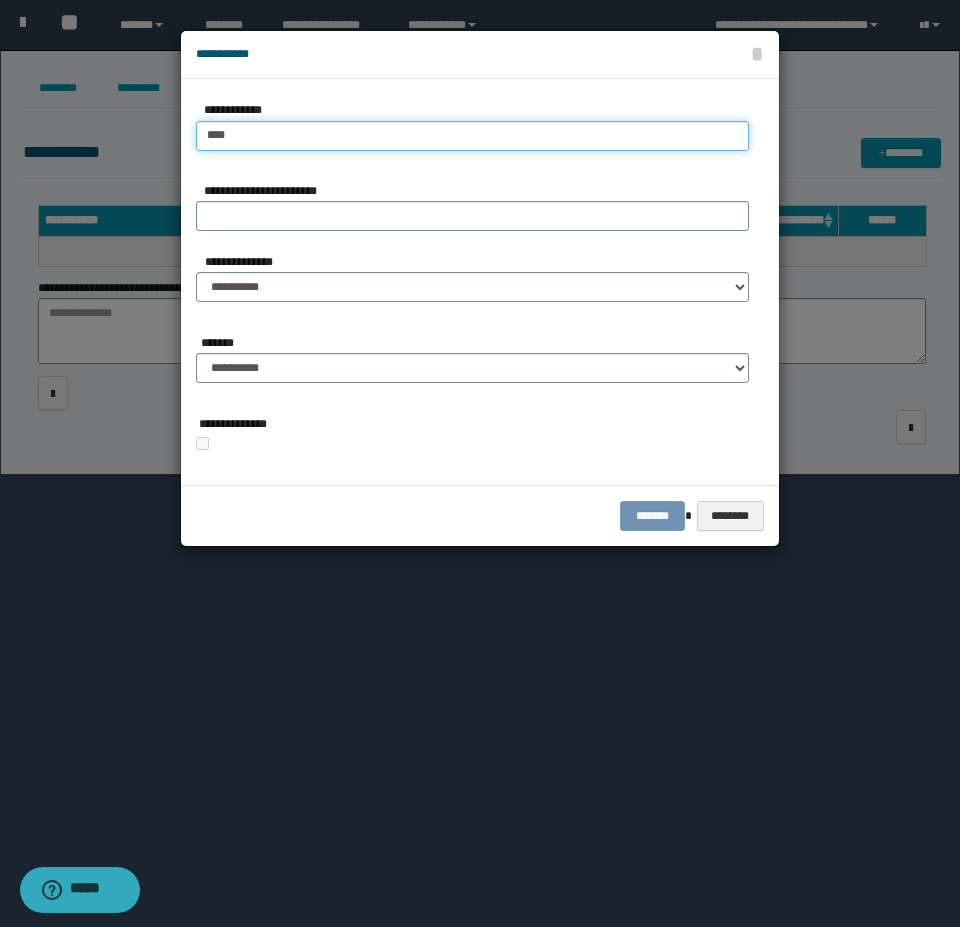 type 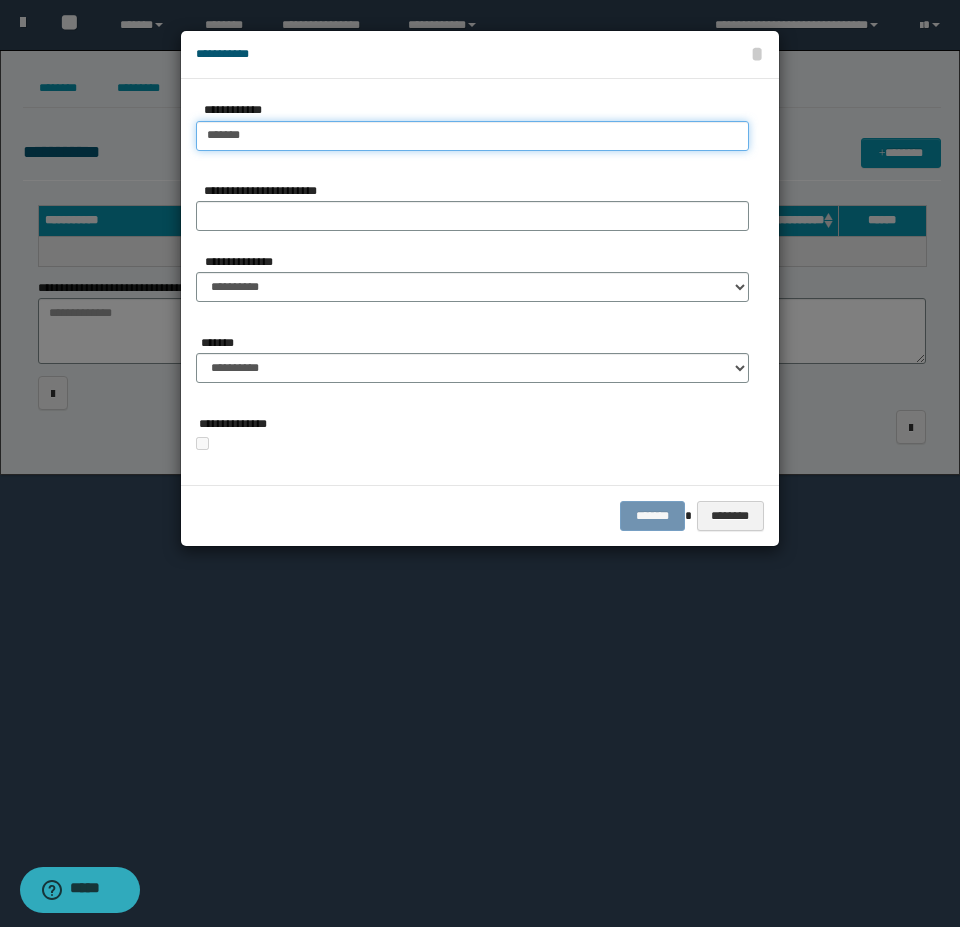 type on "********" 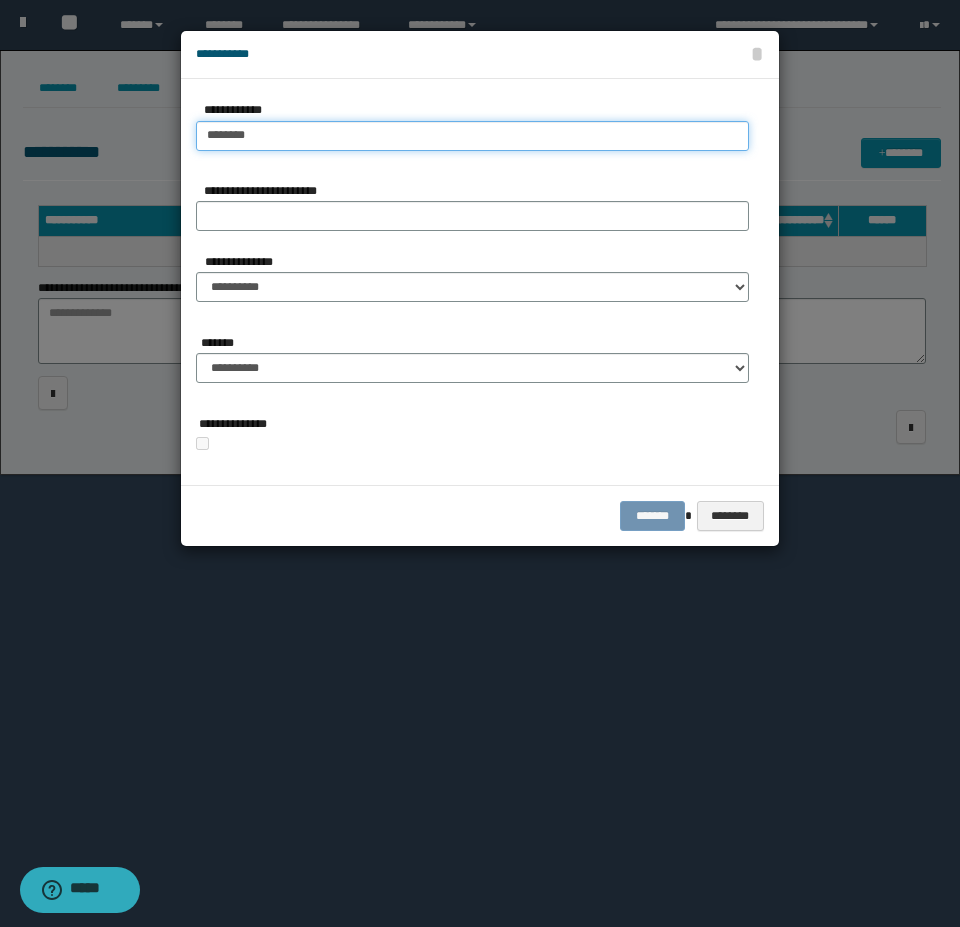 type on "**********" 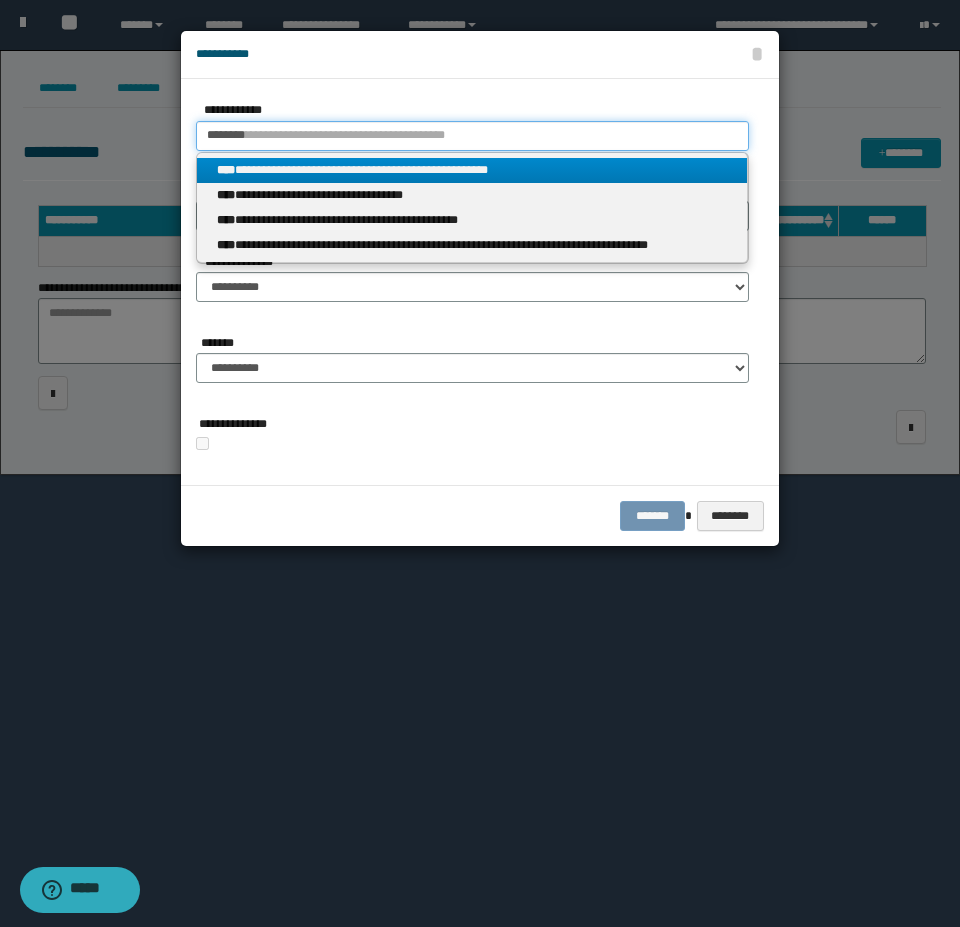 type on "********" 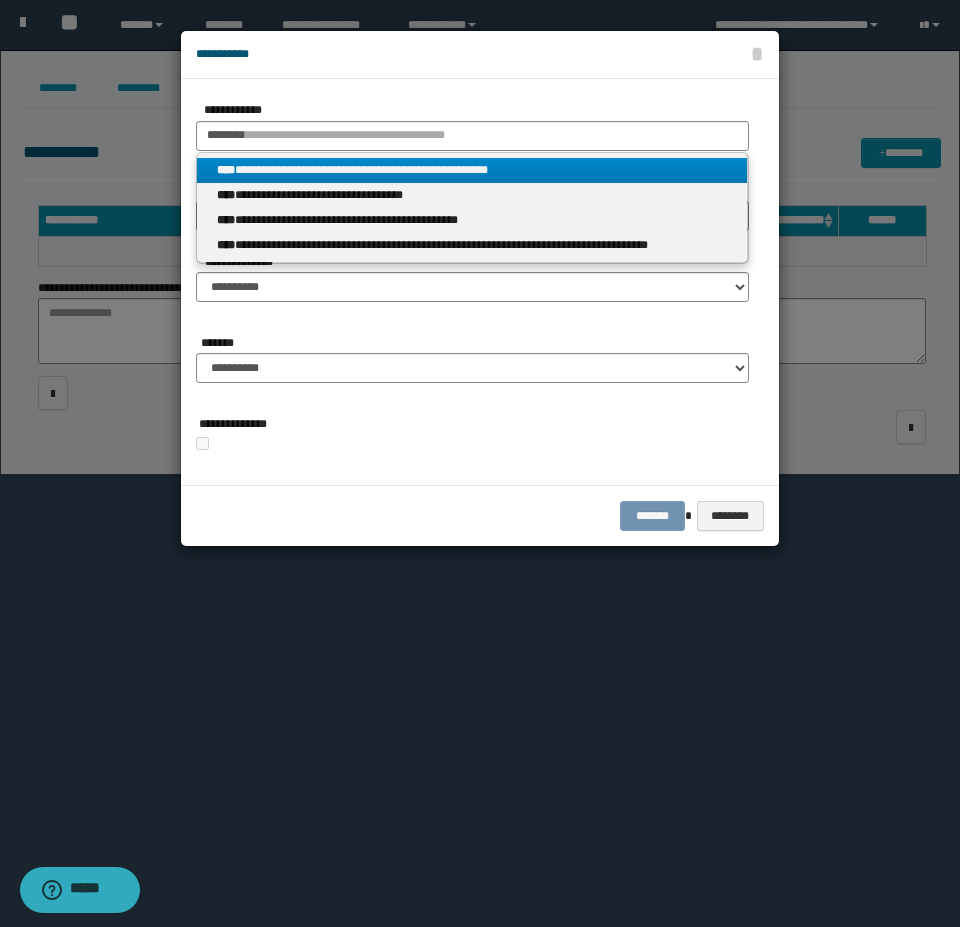 click on "**********" at bounding box center [472, 170] 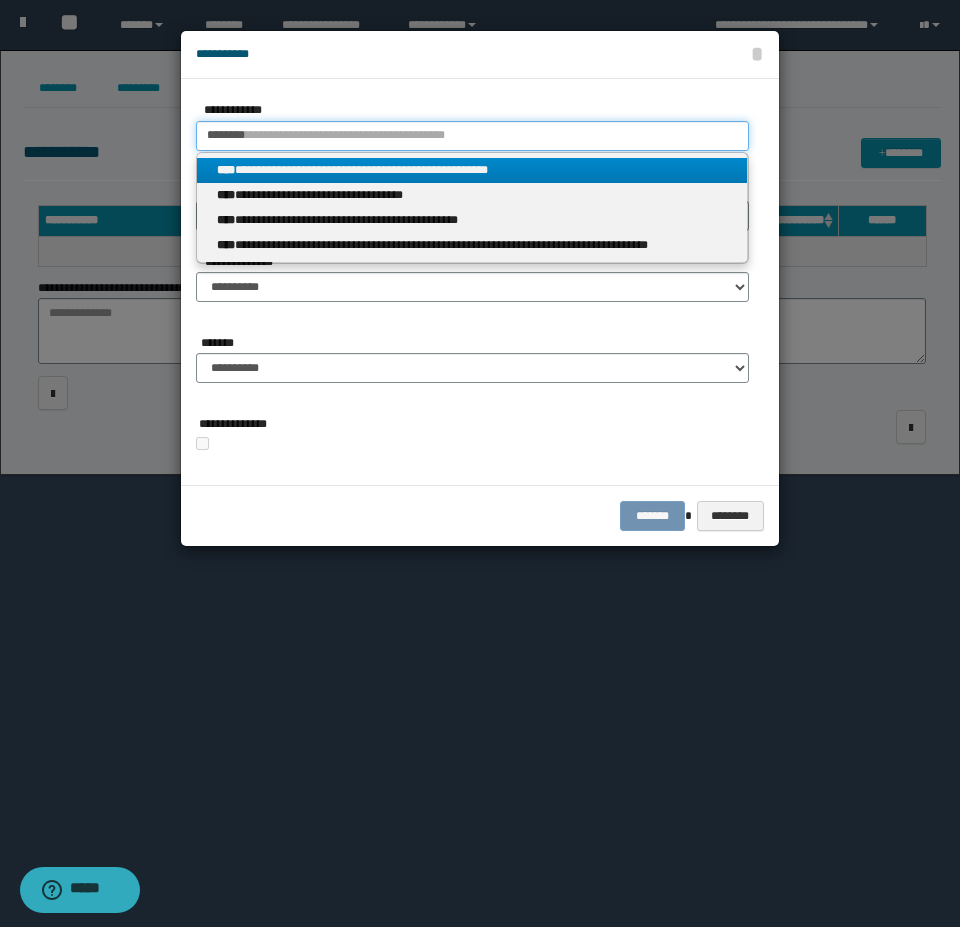 type 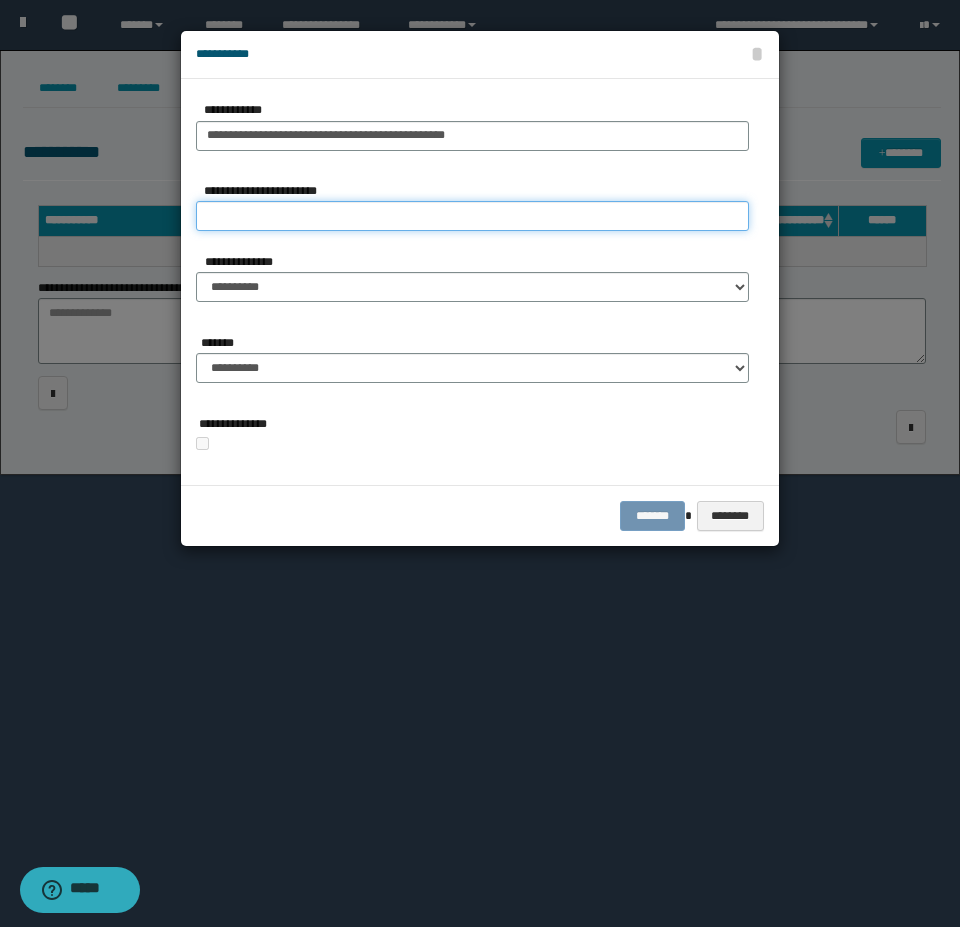 click on "**********" at bounding box center [472, 216] 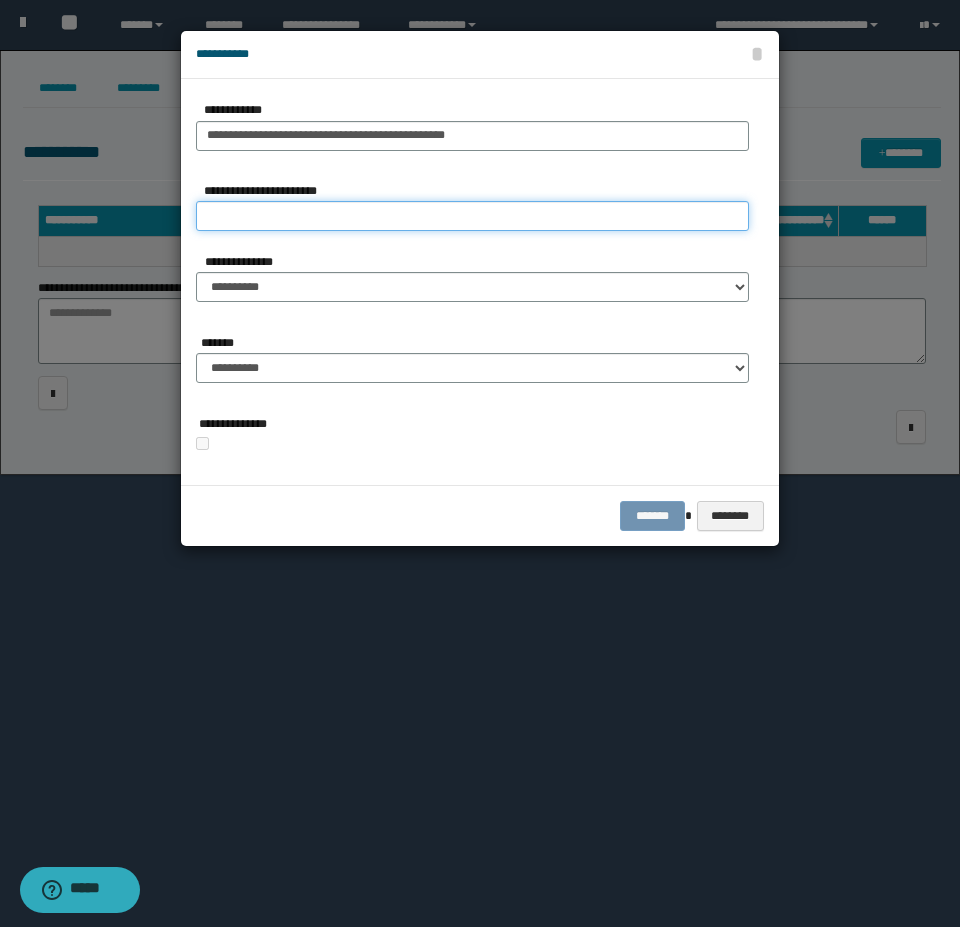 type on "*******" 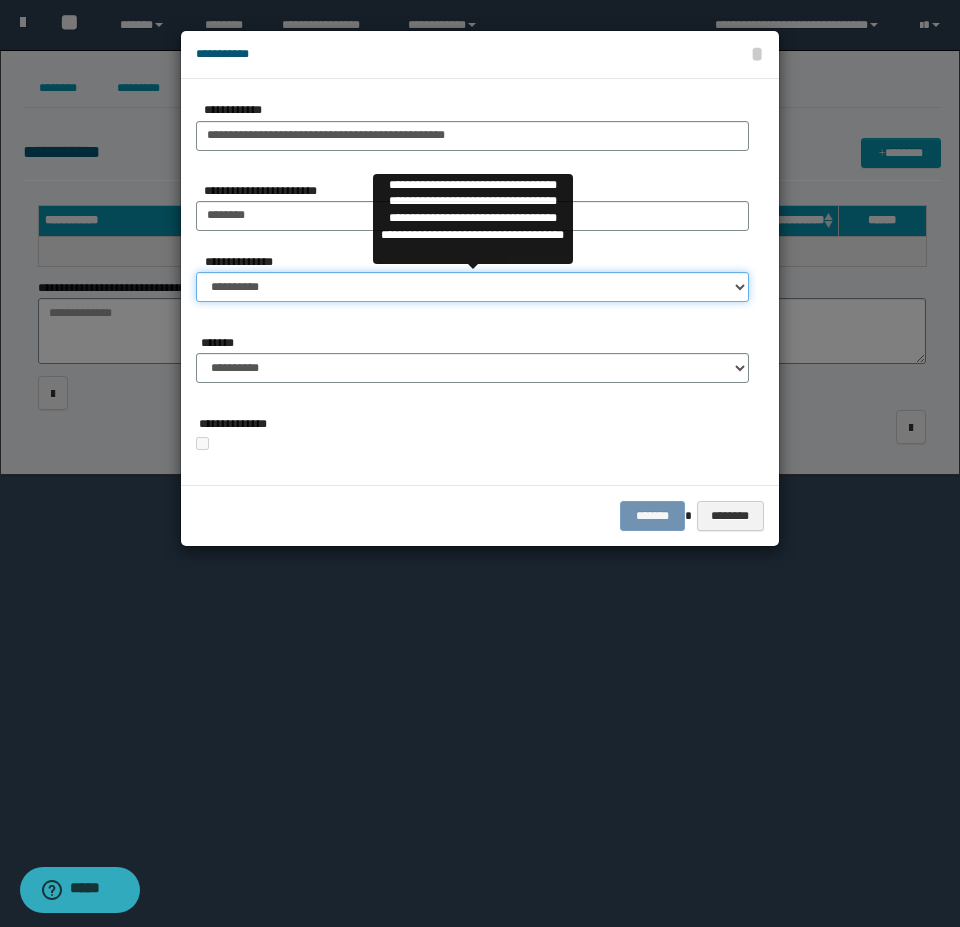 click on "**********" at bounding box center (472, 287) 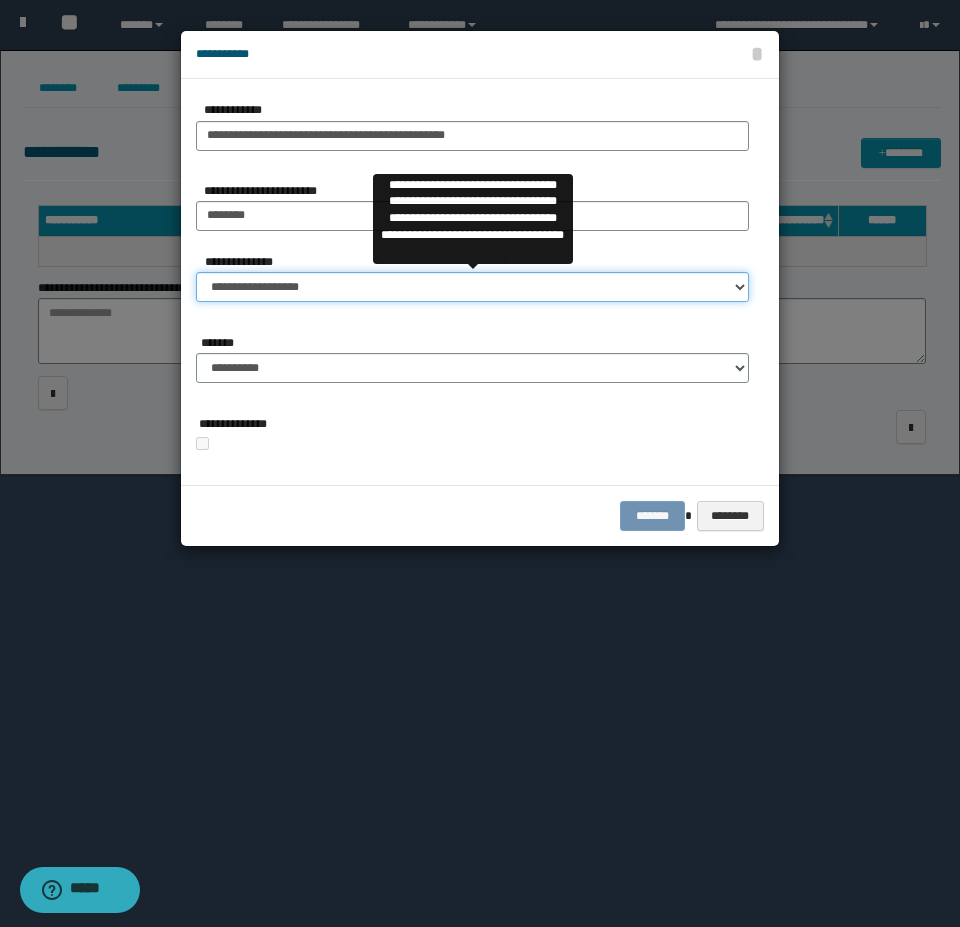 click on "**********" at bounding box center (472, 287) 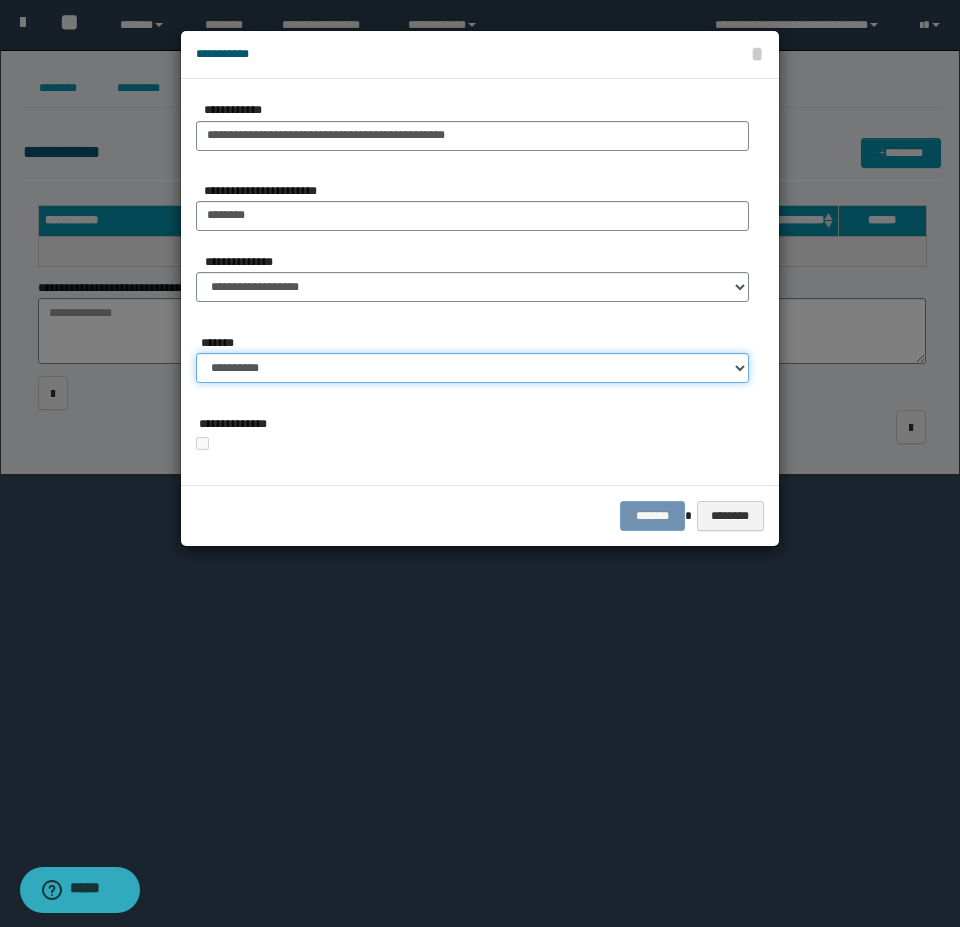 drag, startPoint x: 302, startPoint y: 358, endPoint x: 309, endPoint y: 381, distance: 24.04163 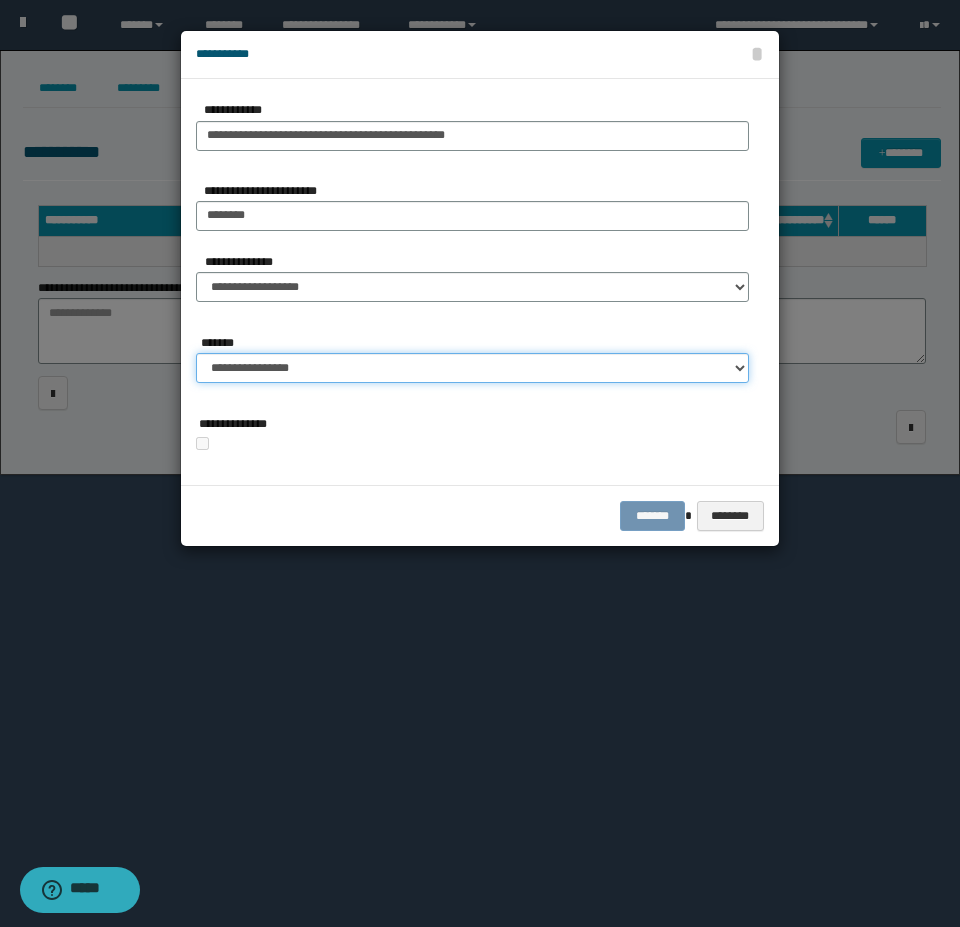 click on "**********" at bounding box center (472, 368) 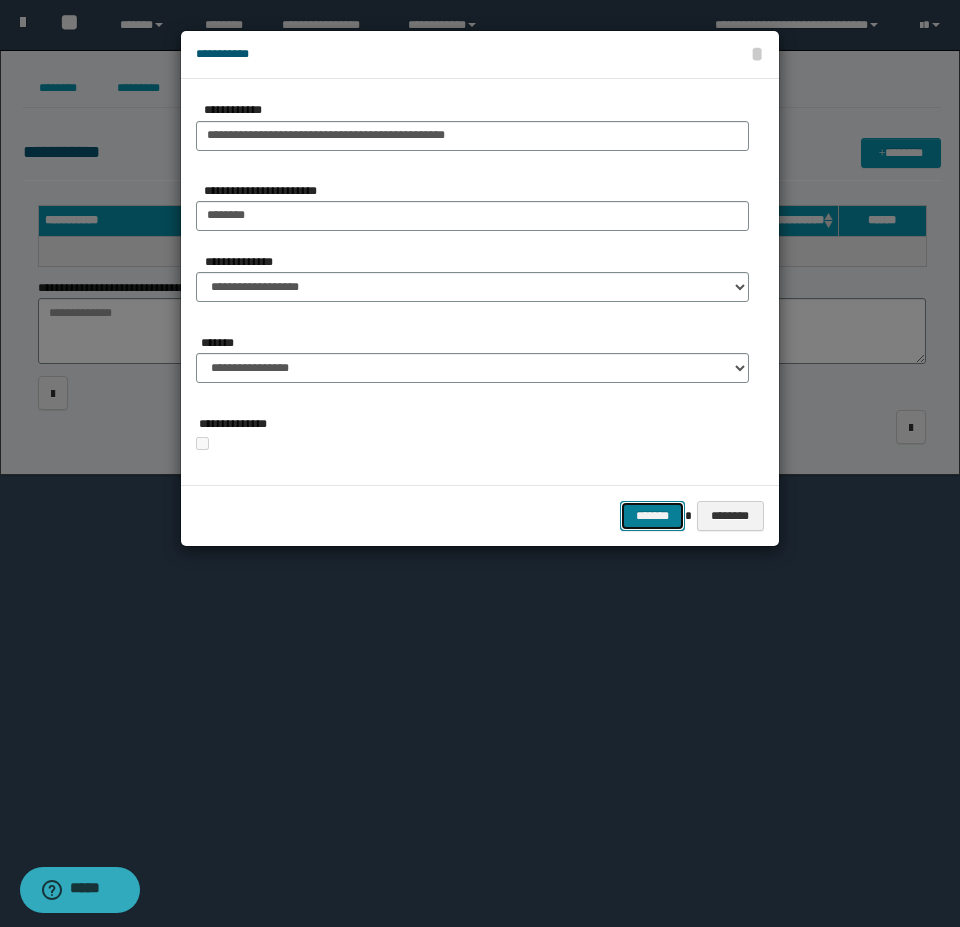 click on "*******" at bounding box center (652, 516) 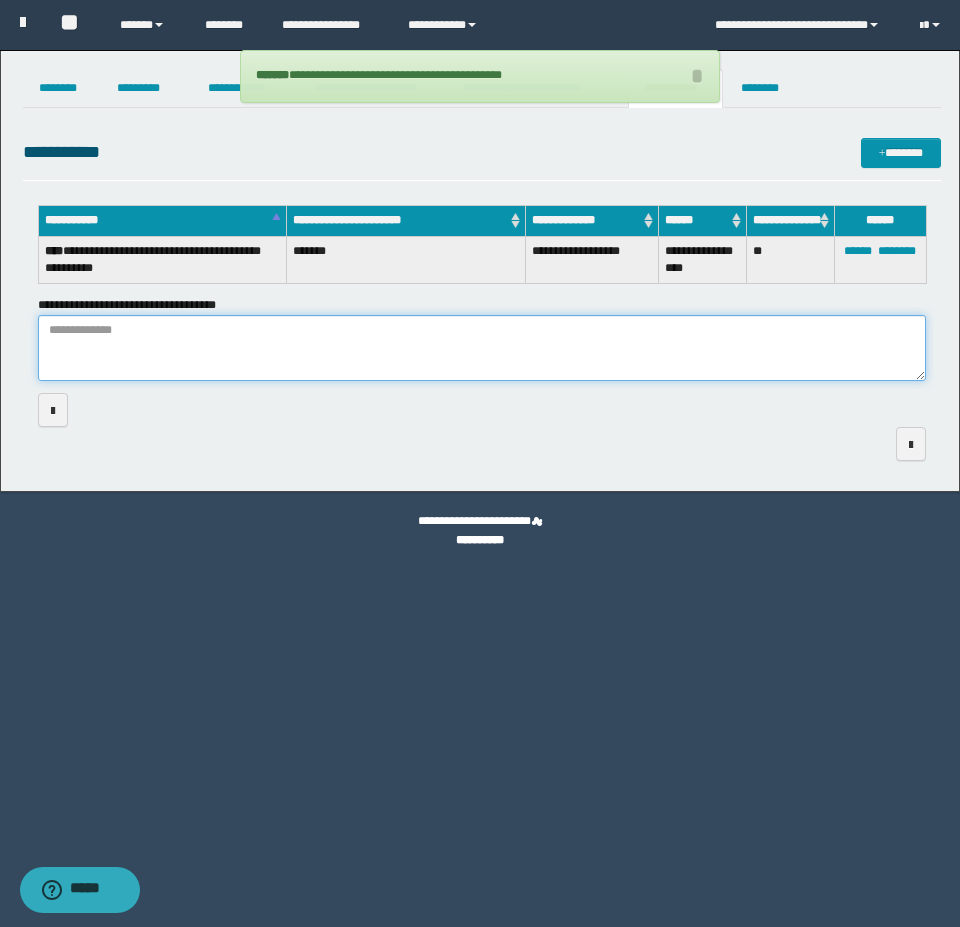 click on "**********" at bounding box center [482, 348] 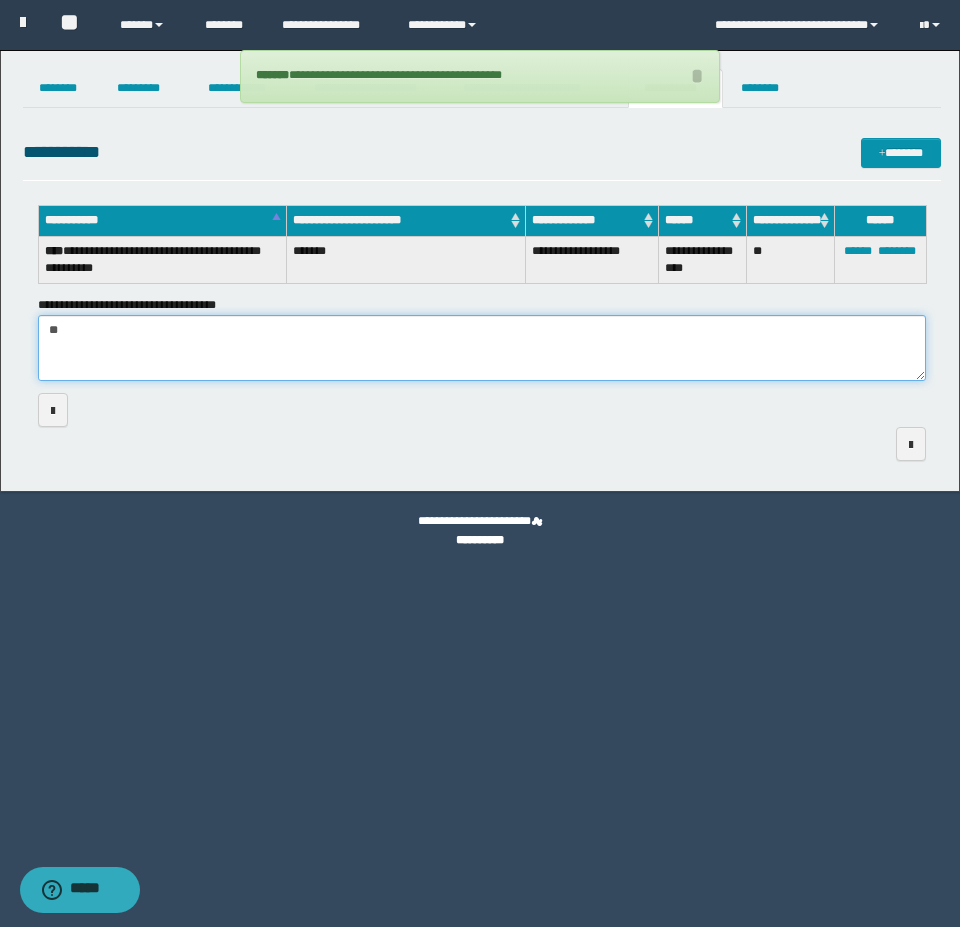 type on "*" 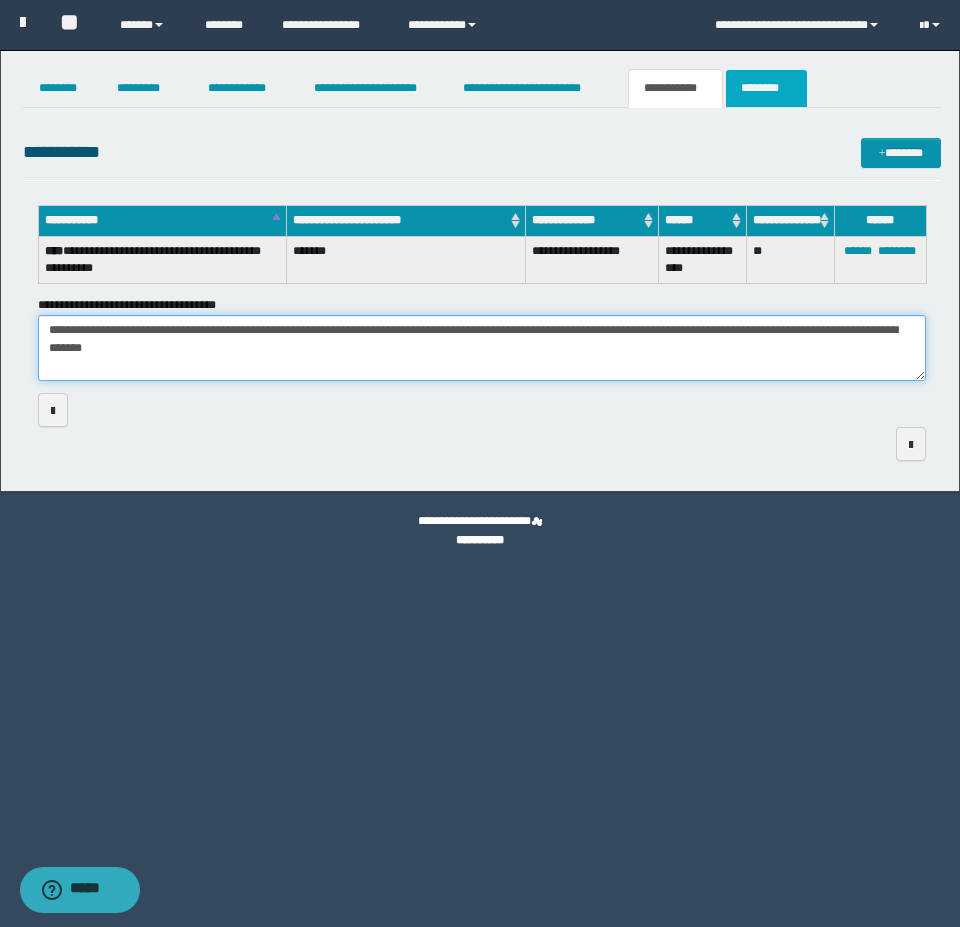 type on "**********" 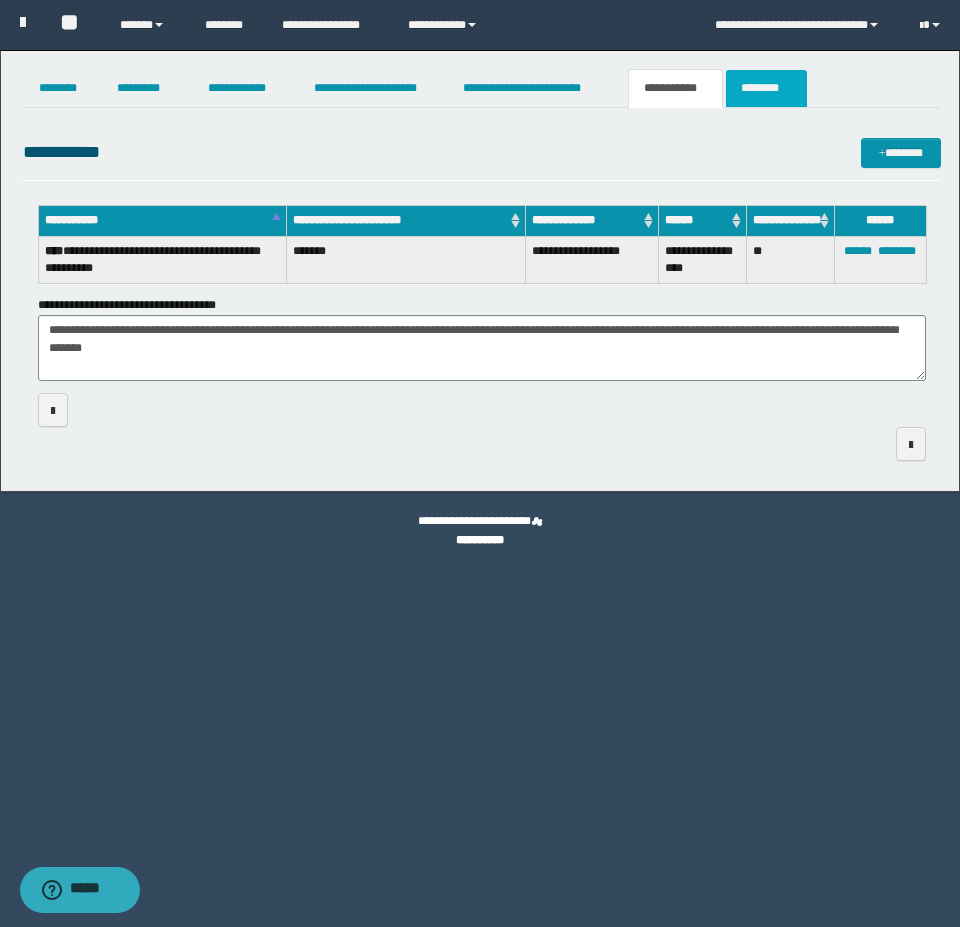 click on "********" at bounding box center [766, 88] 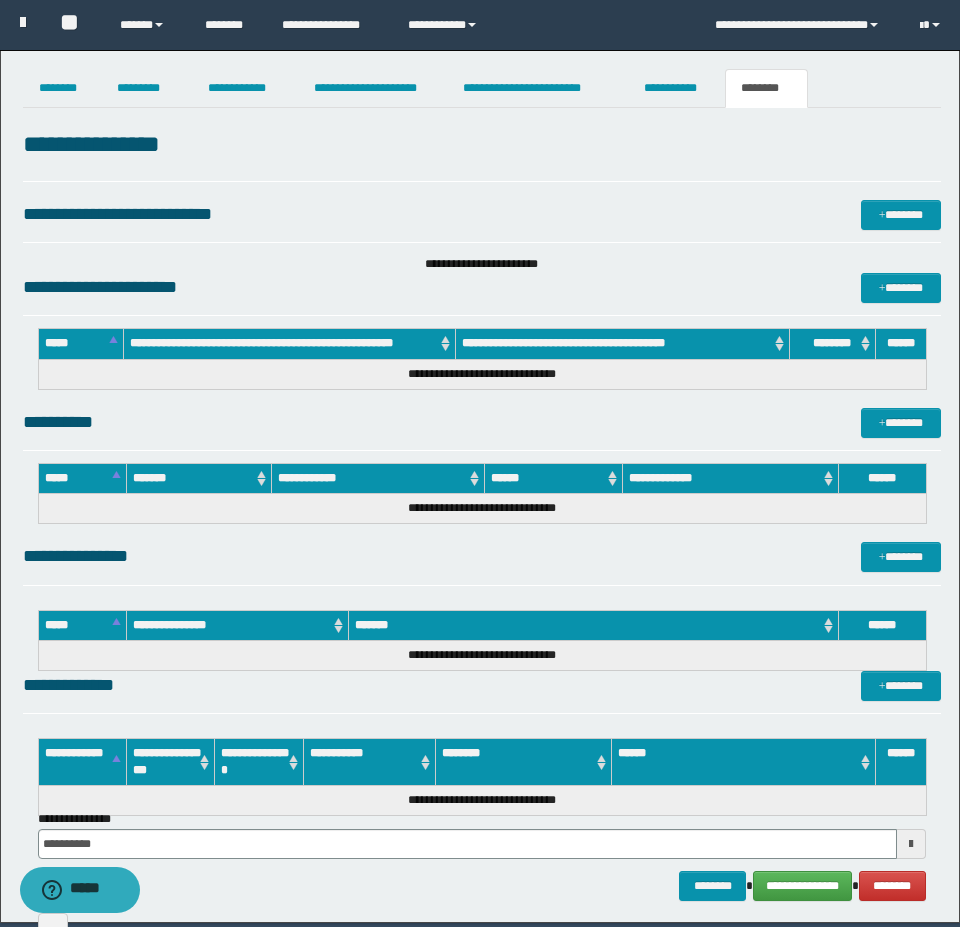 scroll, scrollTop: 0, scrollLeft: 0, axis: both 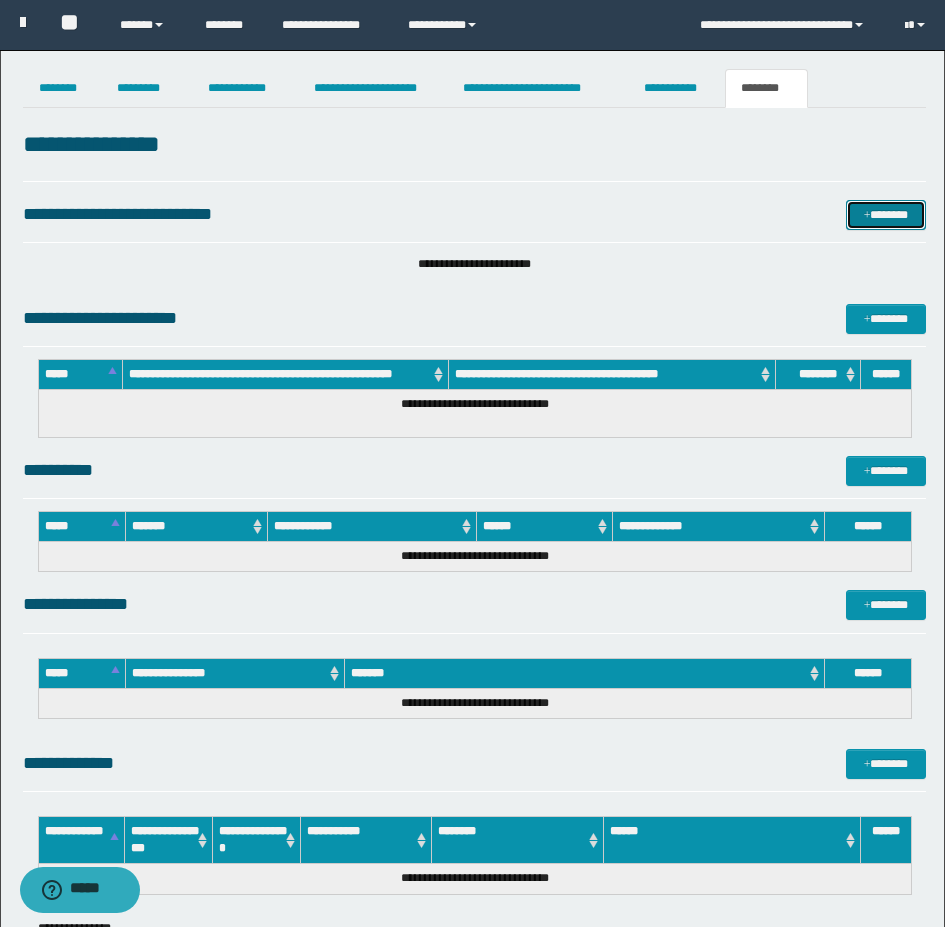 click on "*******" at bounding box center (886, 215) 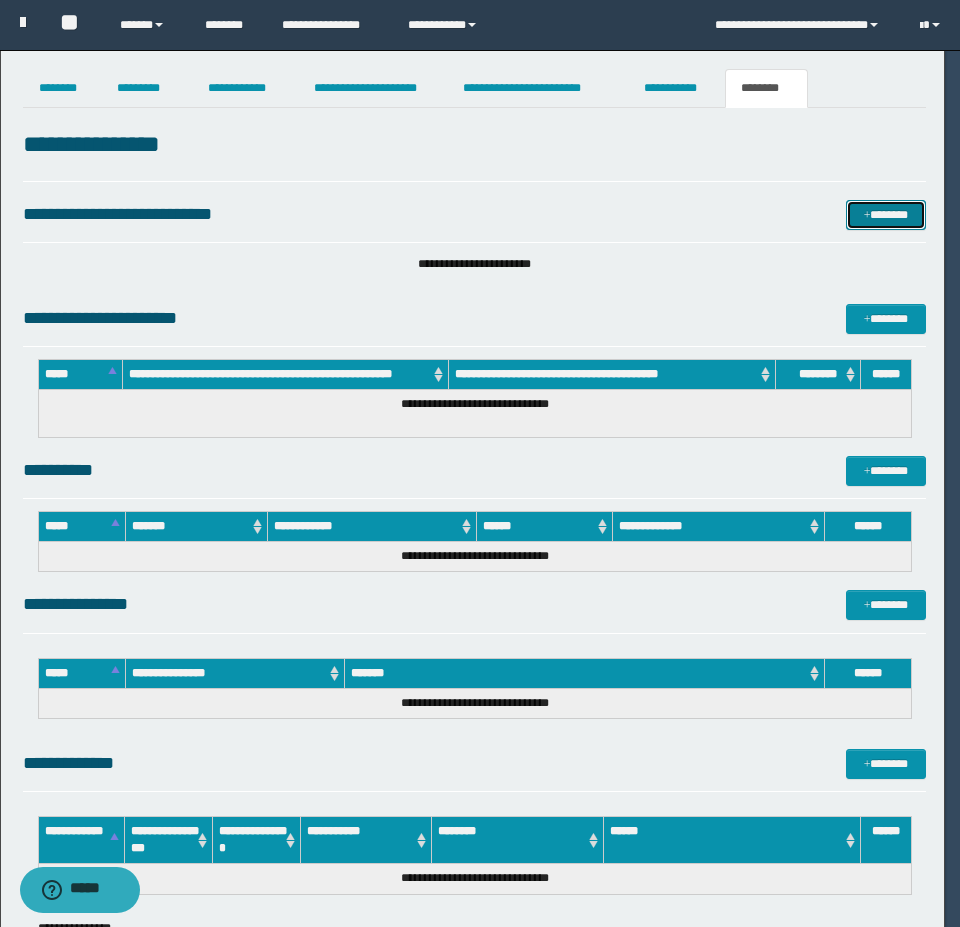 type 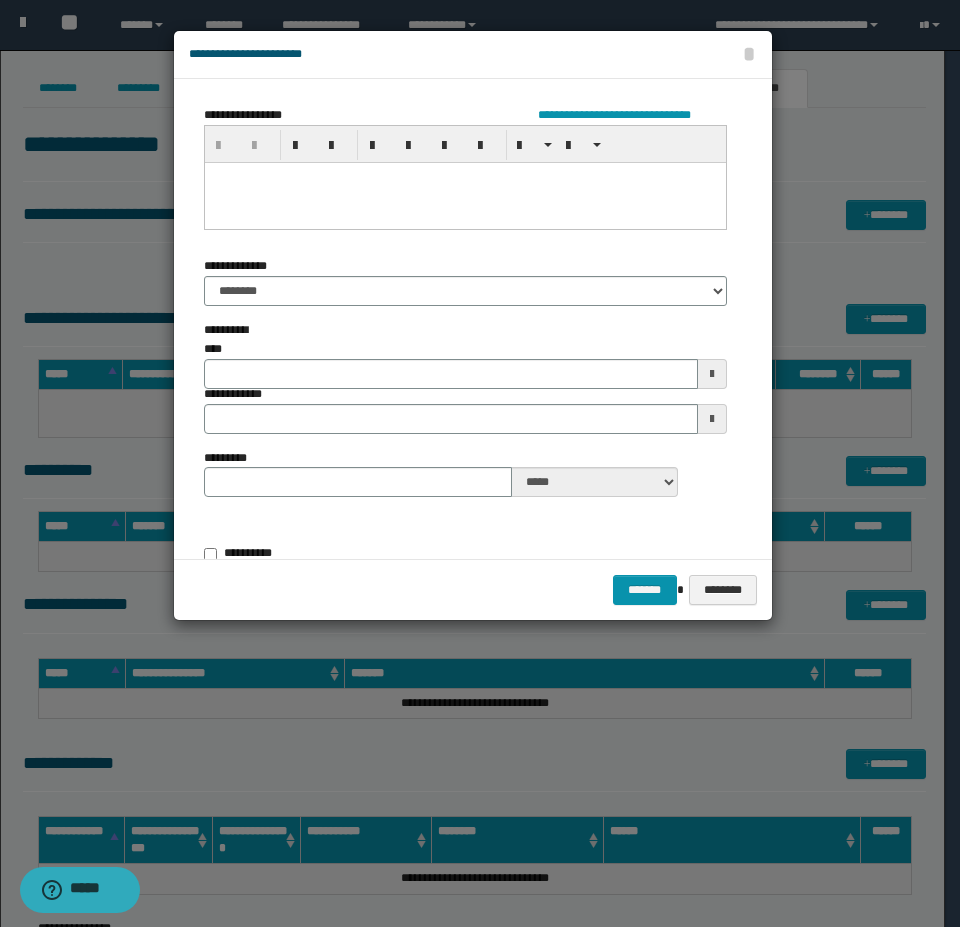 click at bounding box center (464, 202) 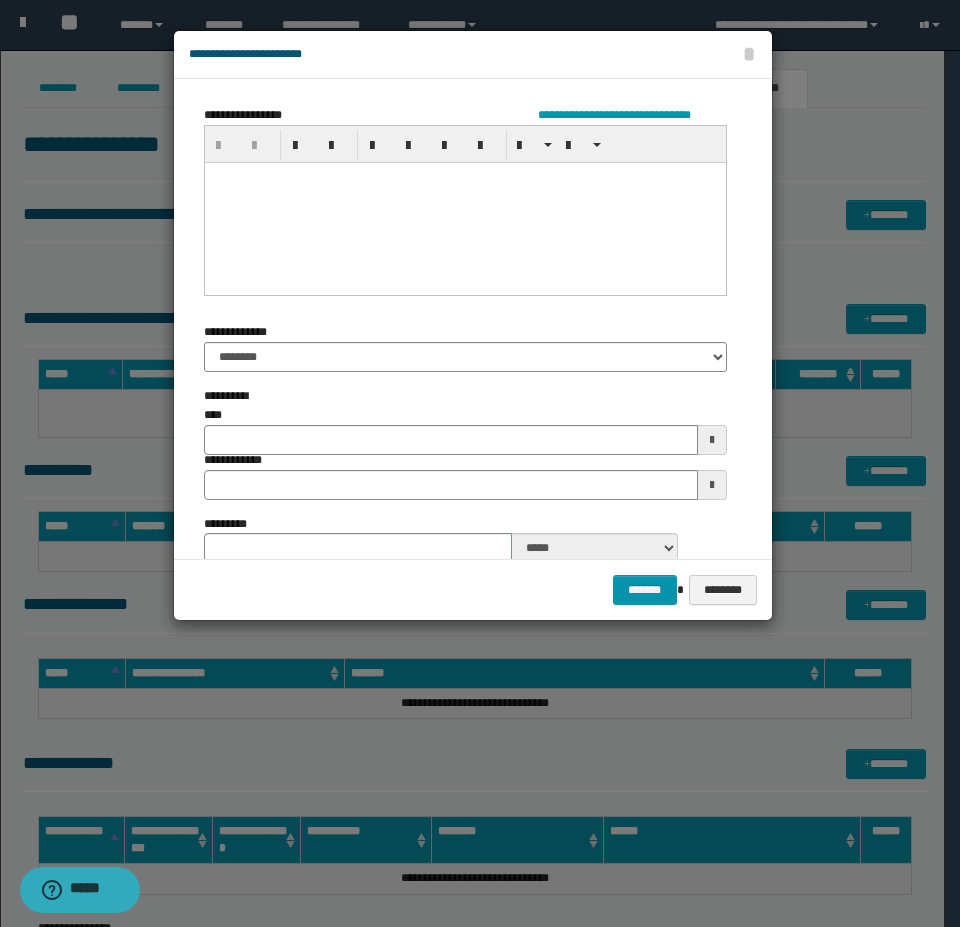 type 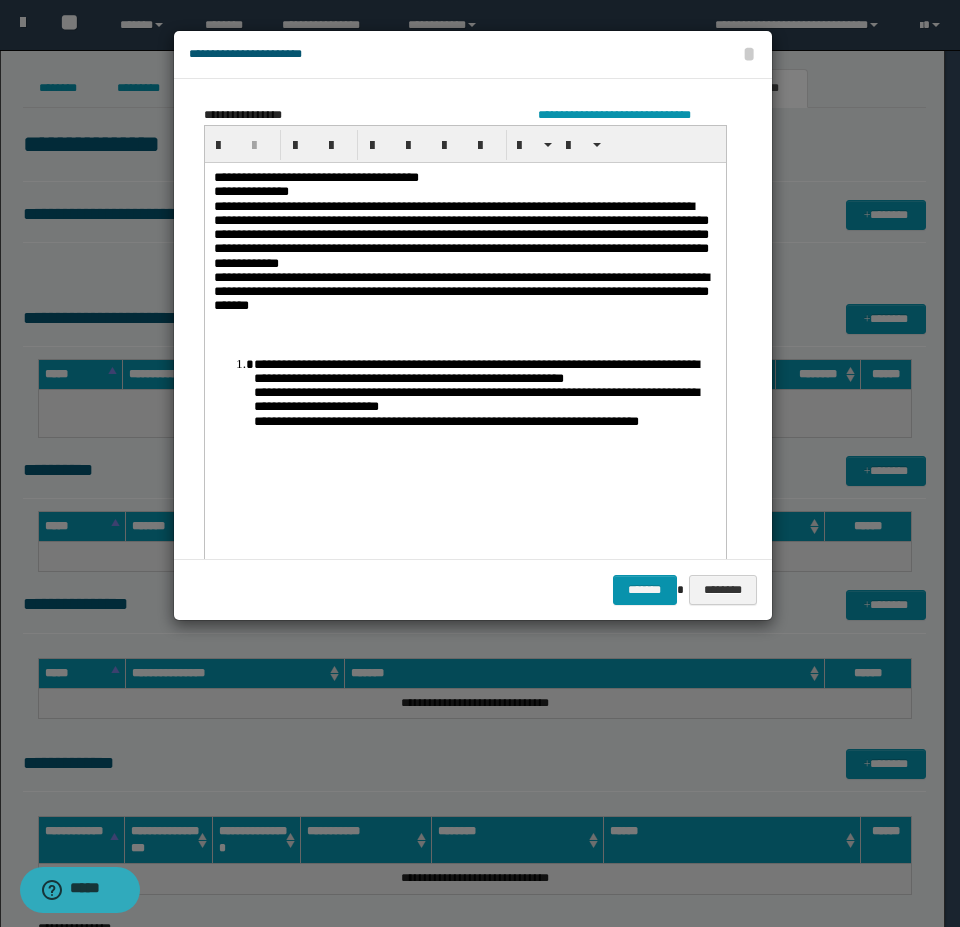 click on "**********" at bounding box center [315, 176] 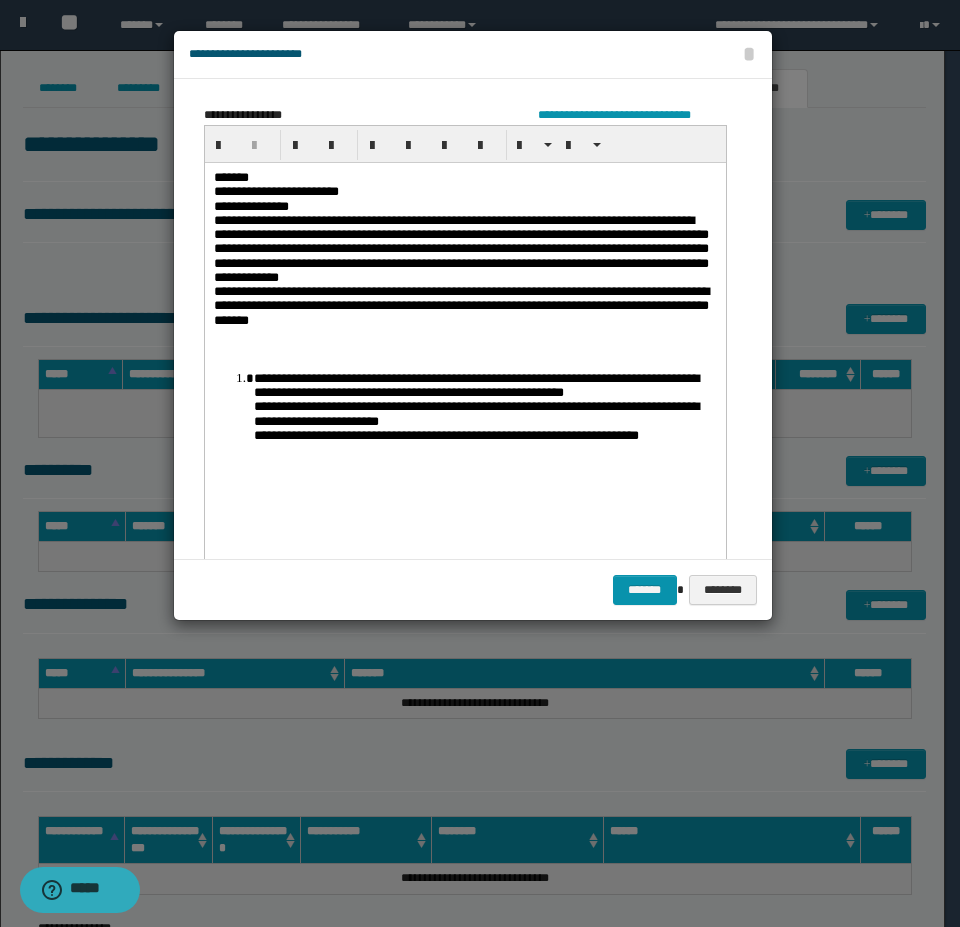 click on "**********" at bounding box center [464, 206] 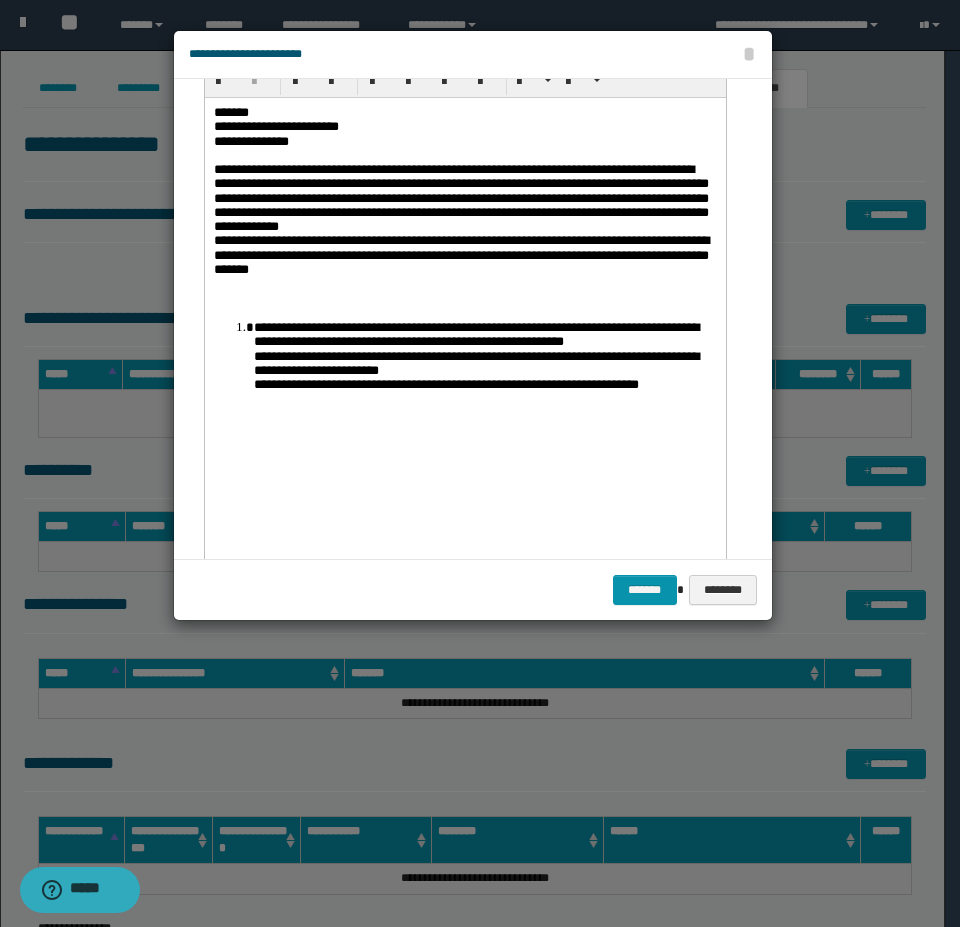 scroll, scrollTop: 100, scrollLeft: 0, axis: vertical 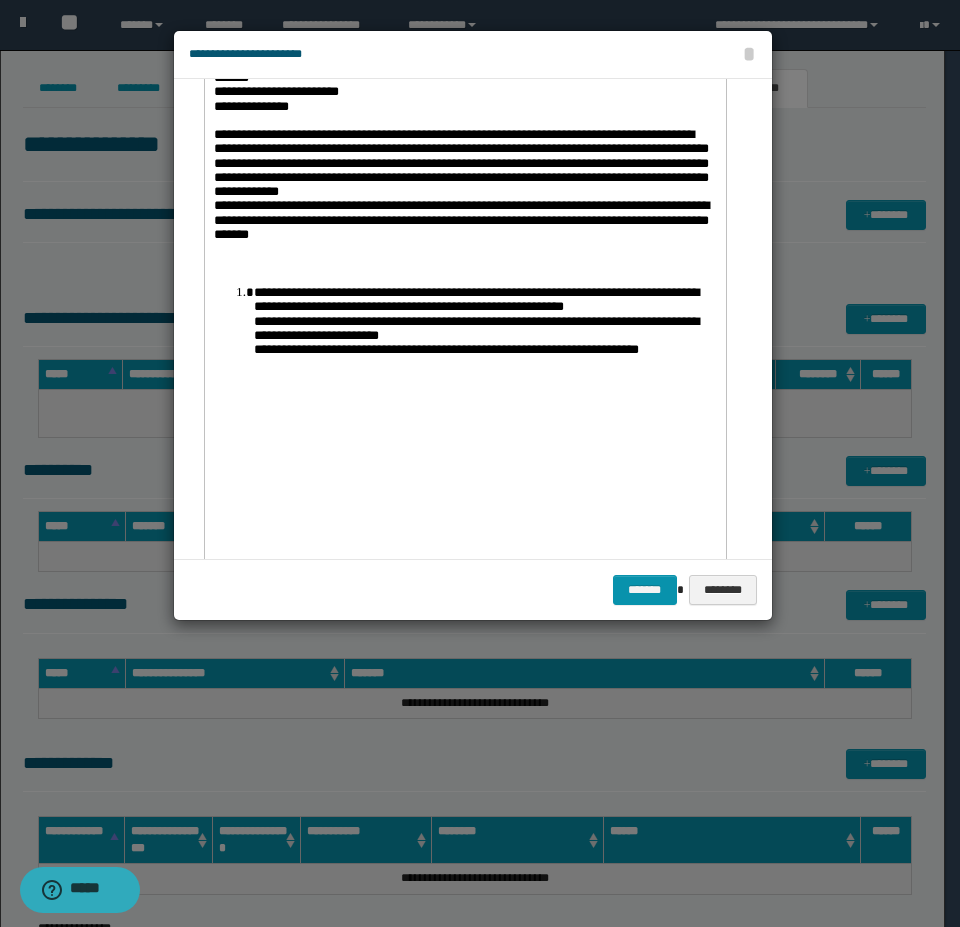 click on "**********" at bounding box center (464, 162) 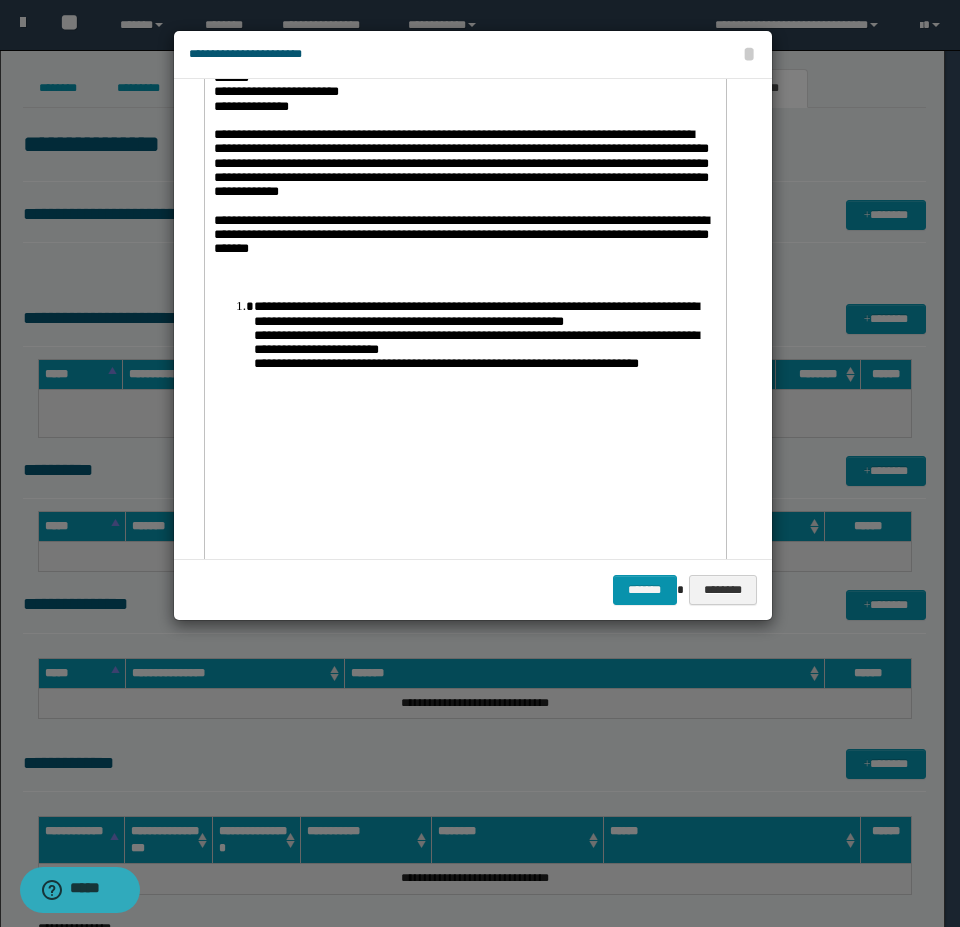 click on "**********" at bounding box center [460, 234] 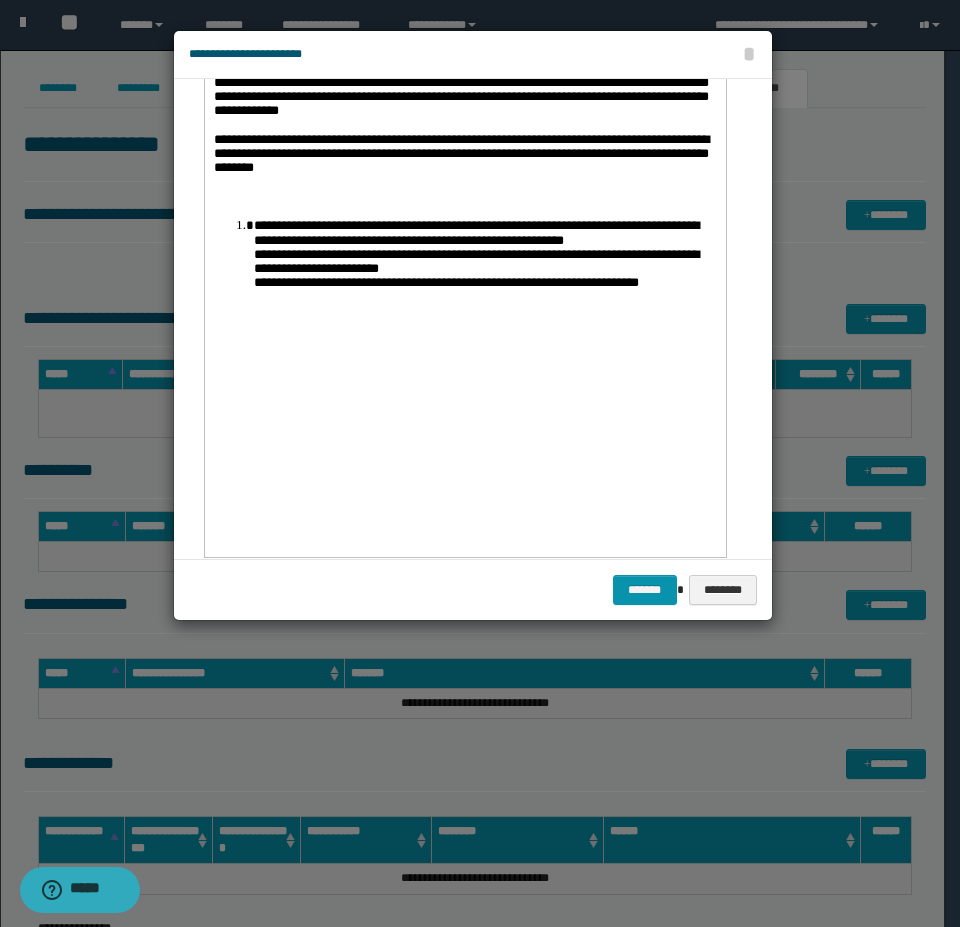 scroll, scrollTop: 300, scrollLeft: 0, axis: vertical 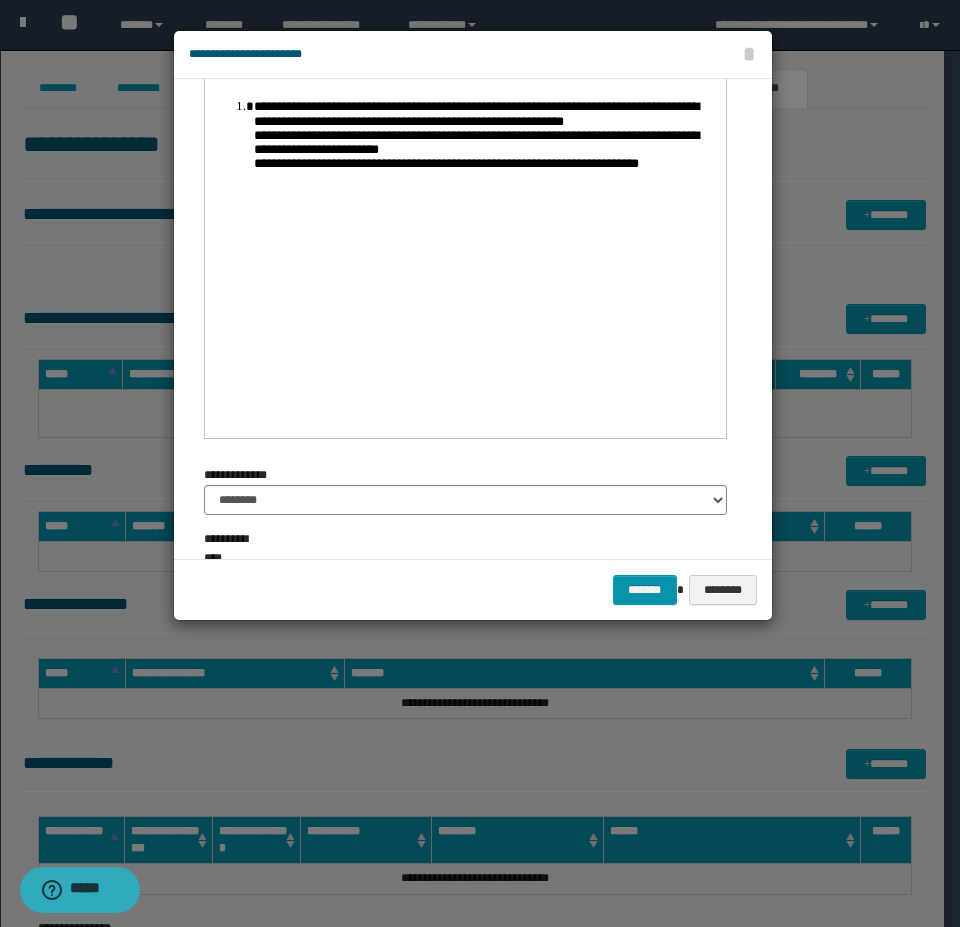 click on "**********" at bounding box center [484, 134] 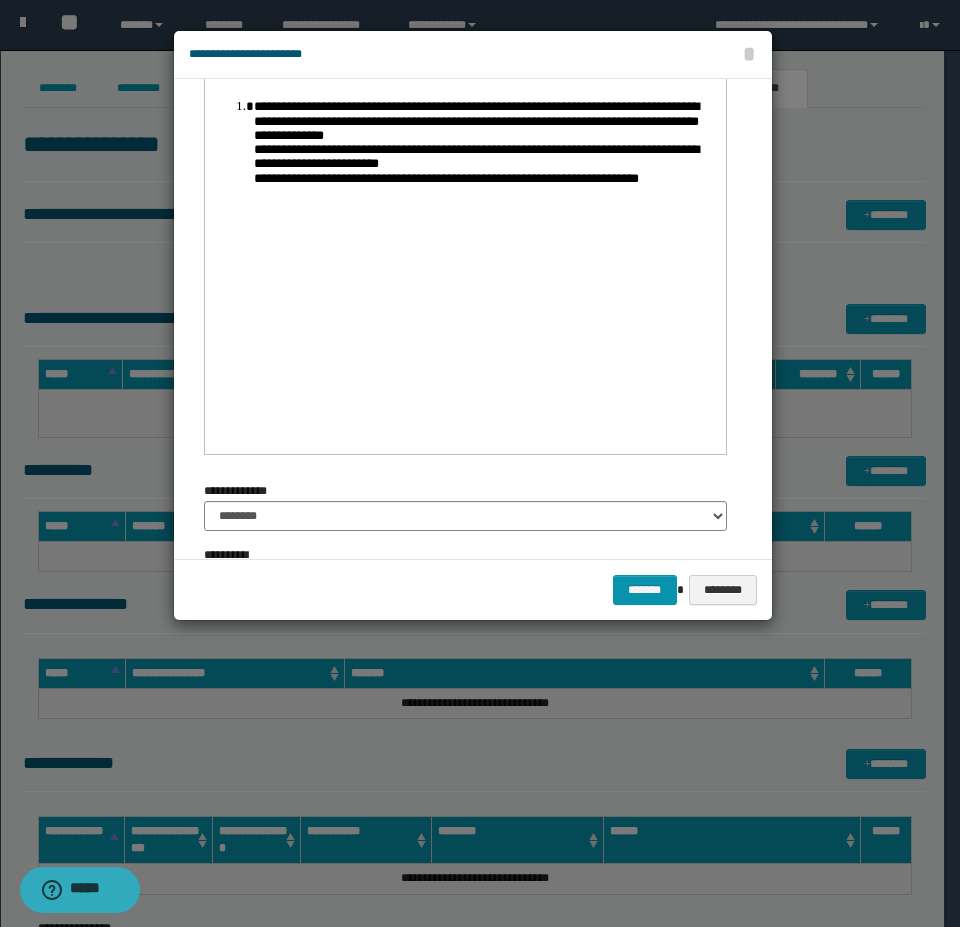 click on "**********" at bounding box center [475, 142] 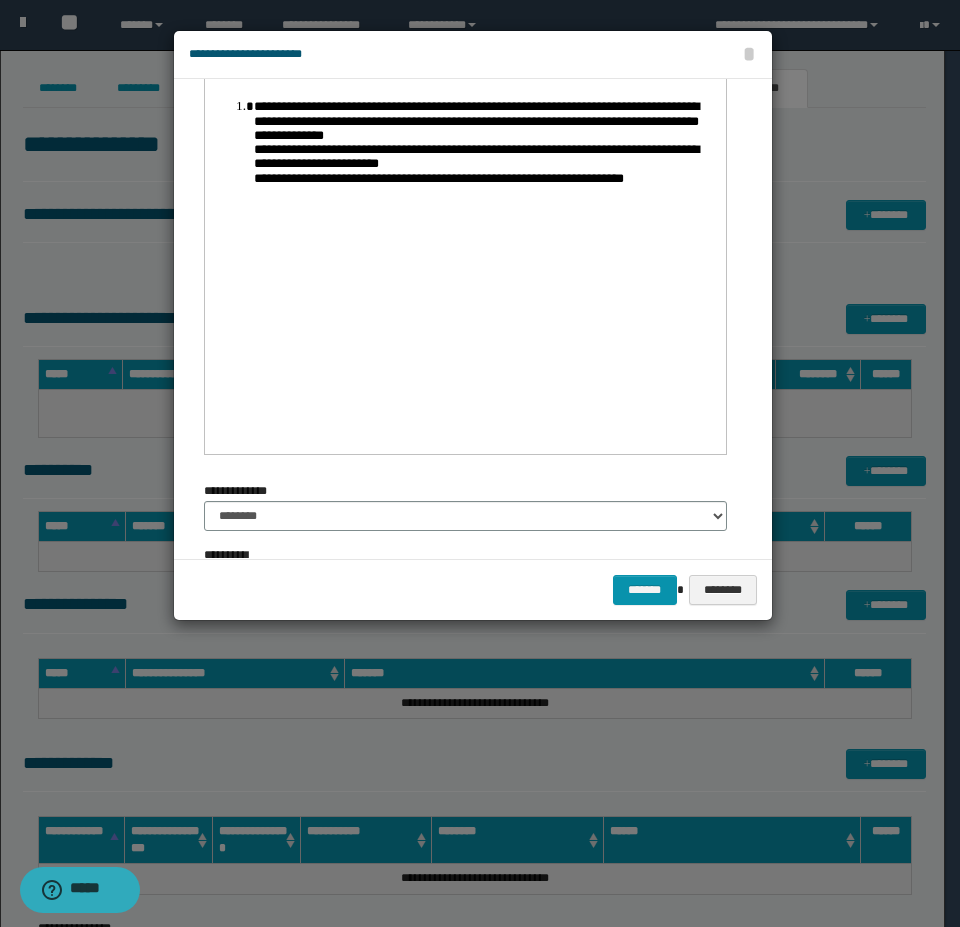 click on "**********" at bounding box center [464, 67] 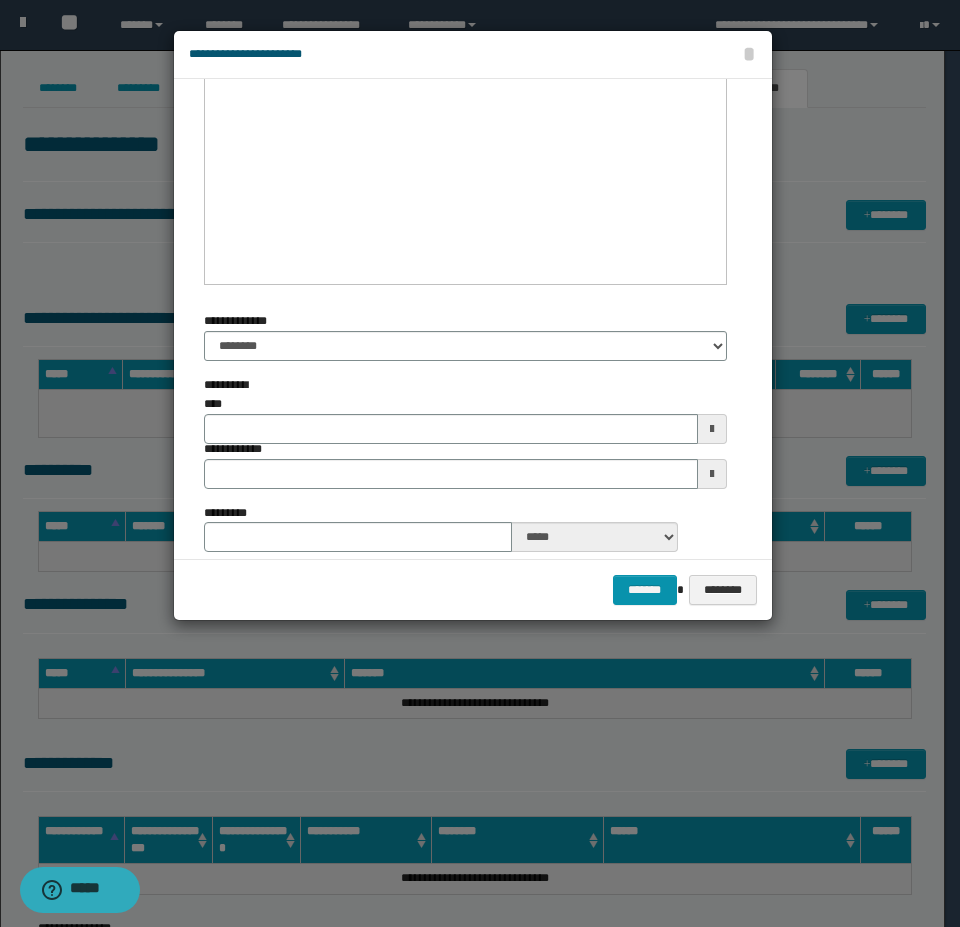 type 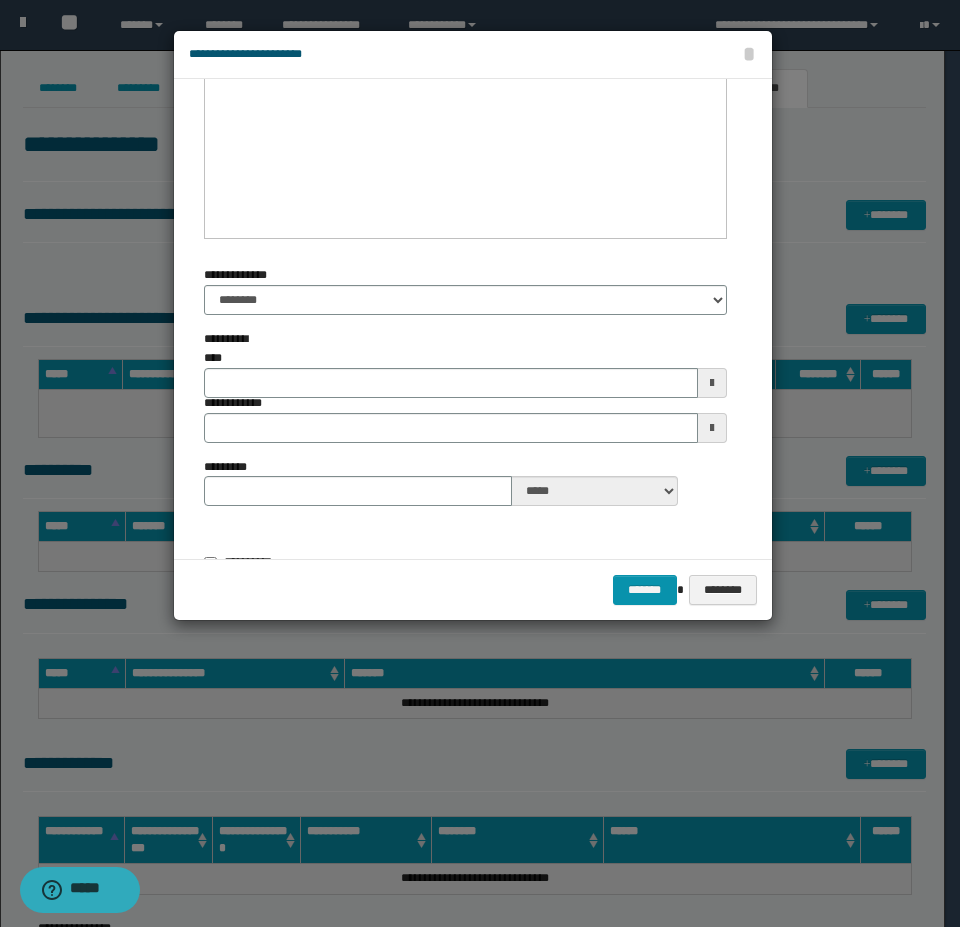 type 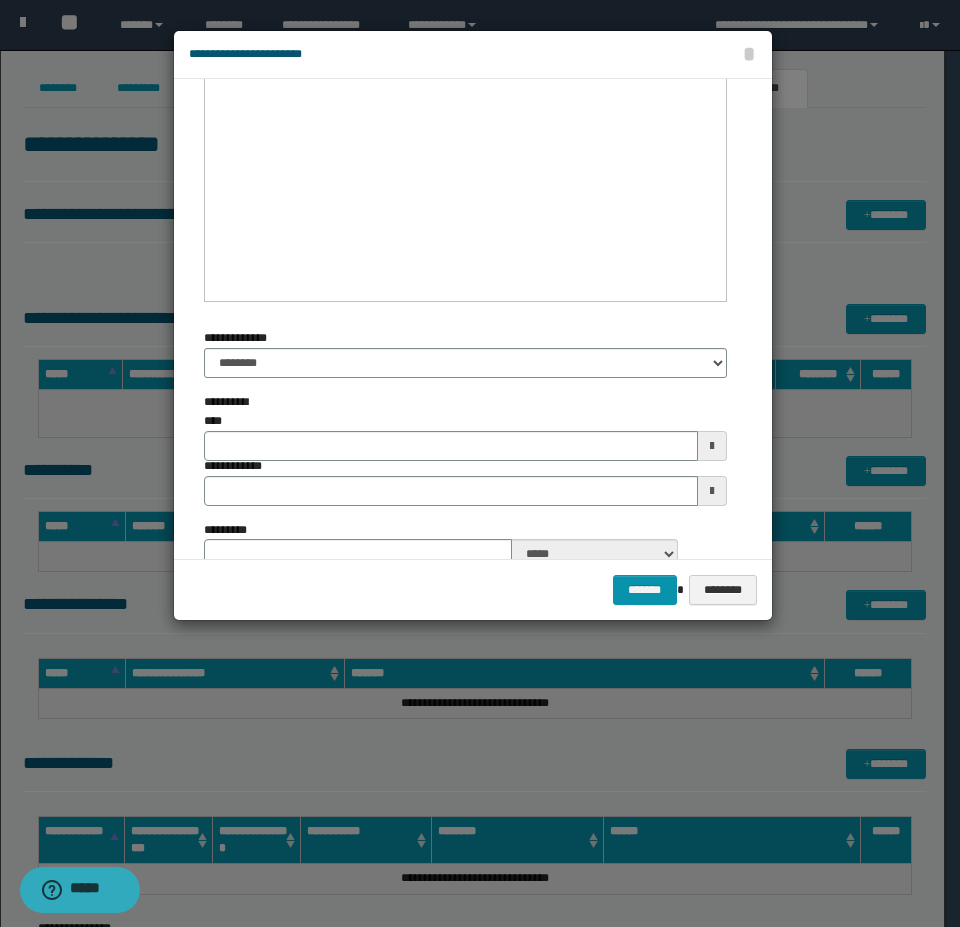 scroll, scrollTop: 500, scrollLeft: 0, axis: vertical 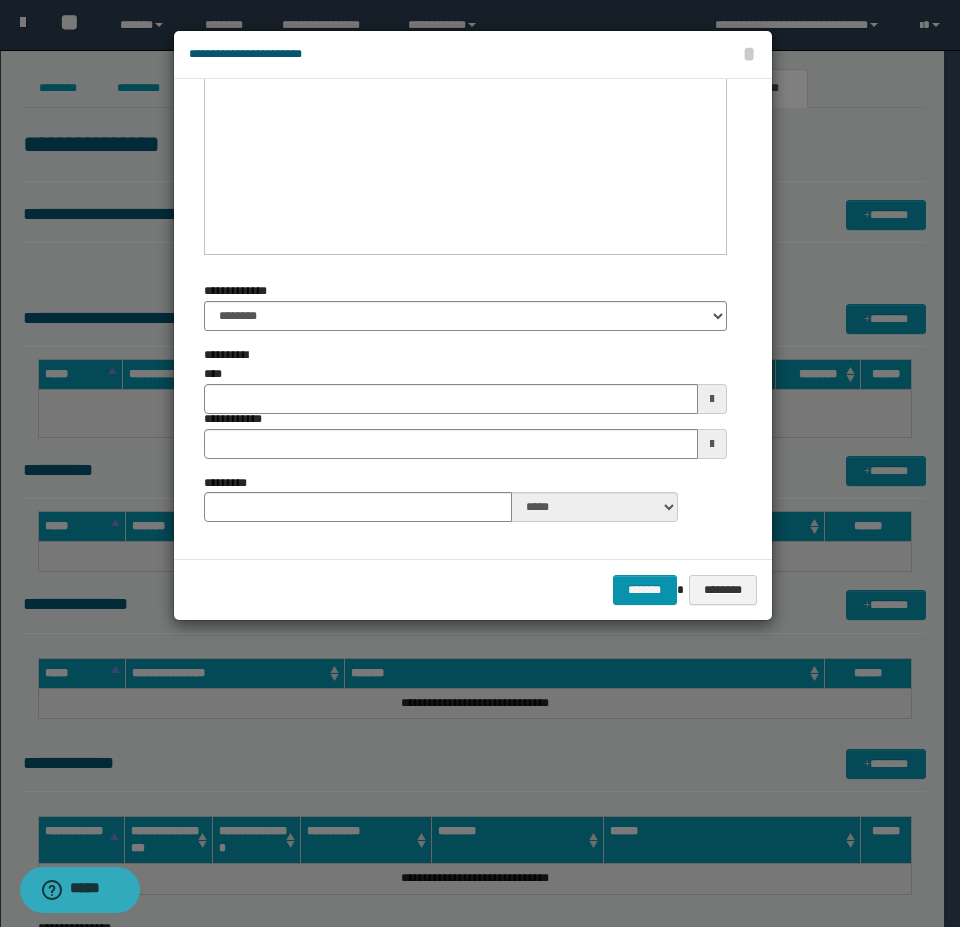 type 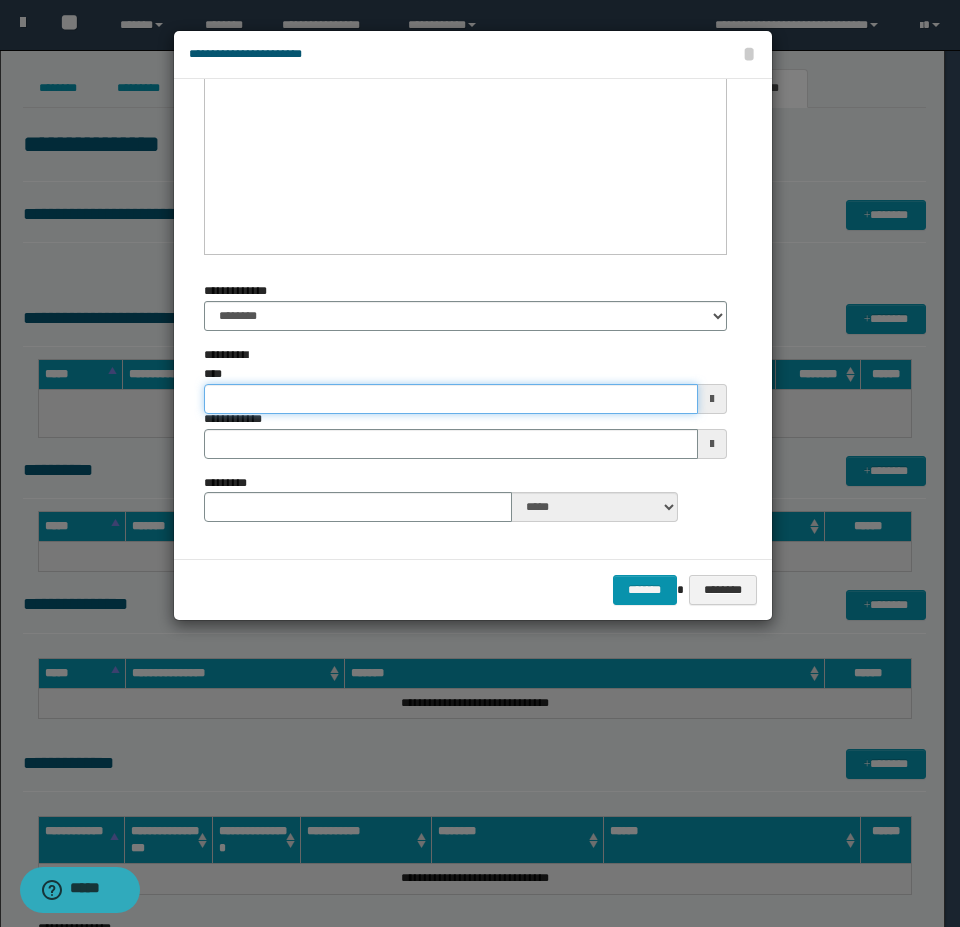 click on "**********" at bounding box center [451, 399] 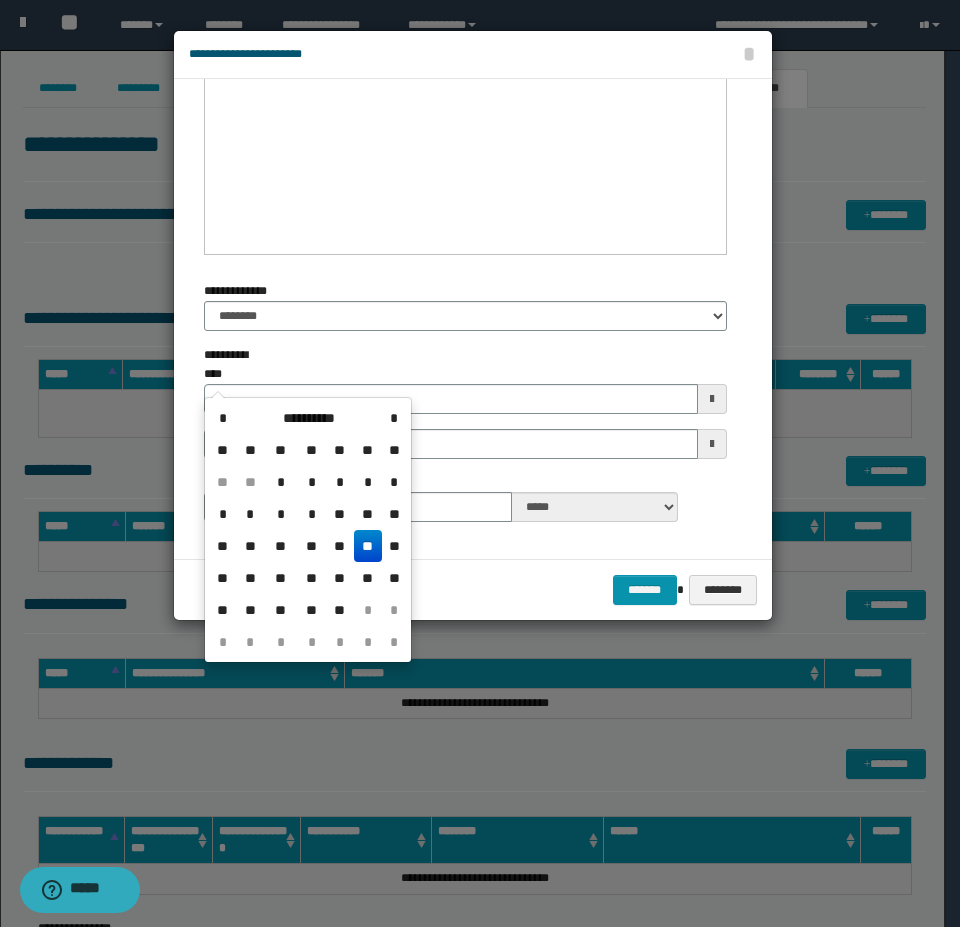 click on "**" at bounding box center (368, 546) 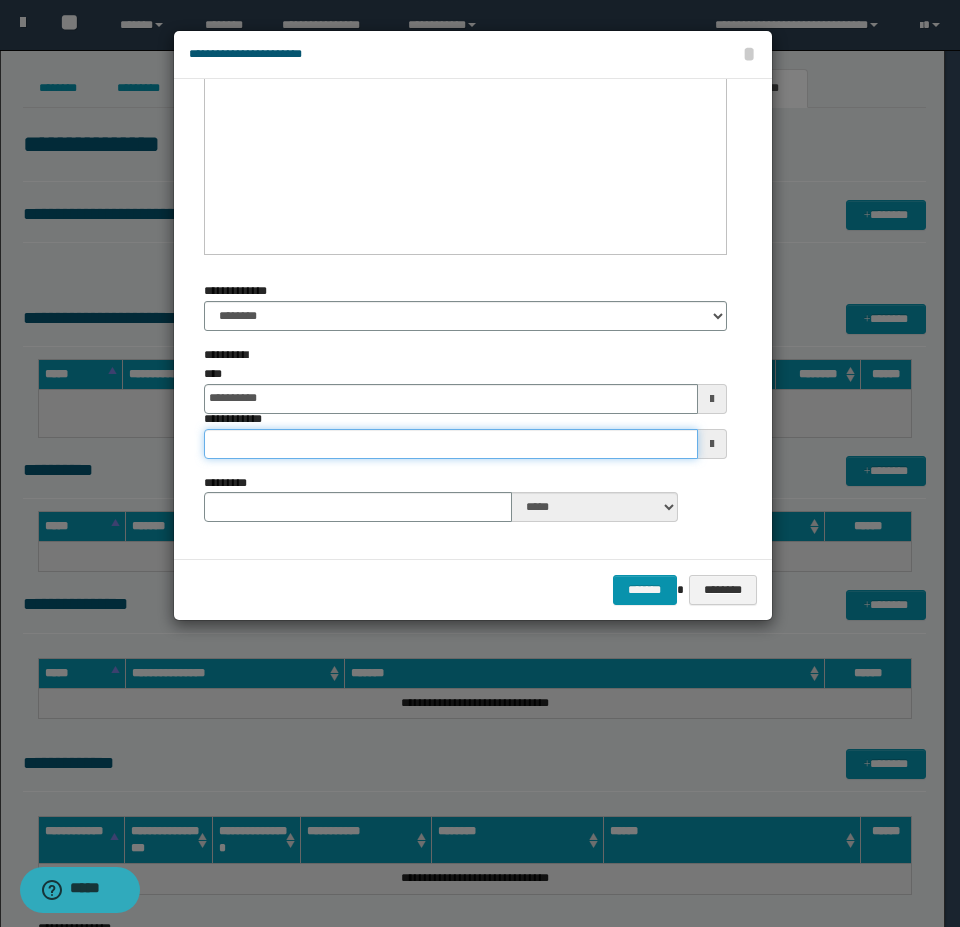 click on "**********" at bounding box center (451, 444) 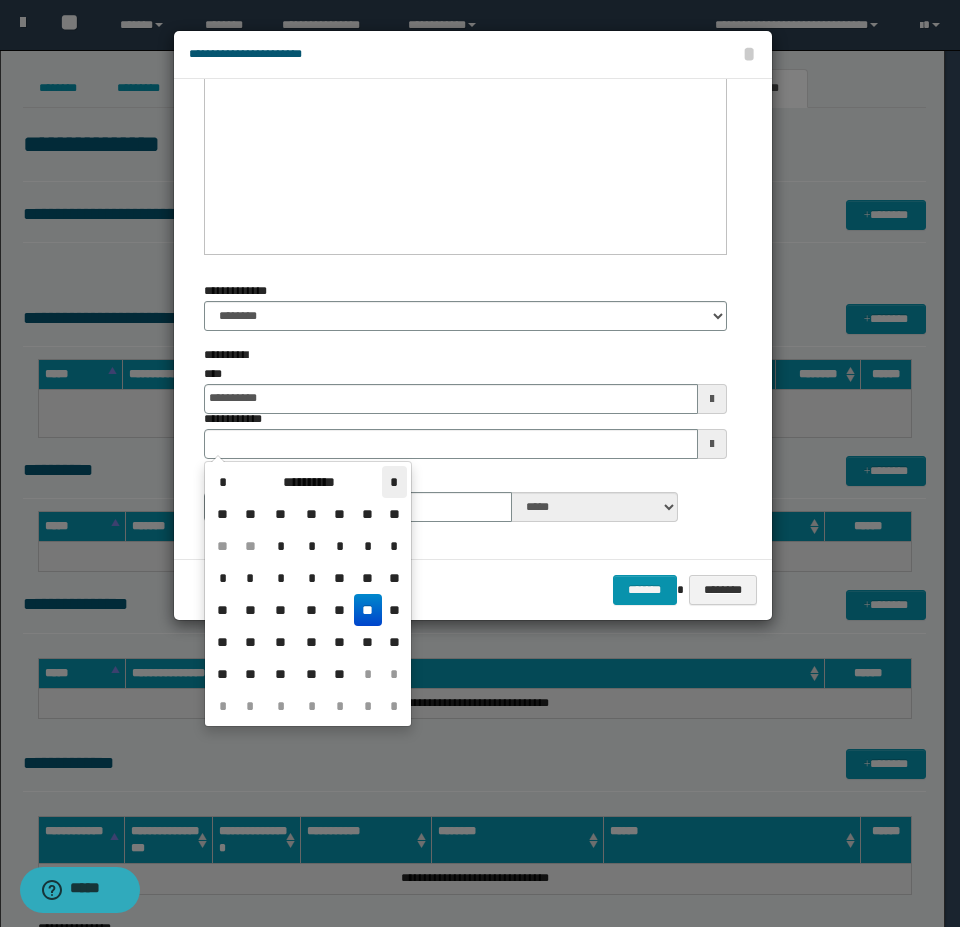 click on "*" at bounding box center (394, 482) 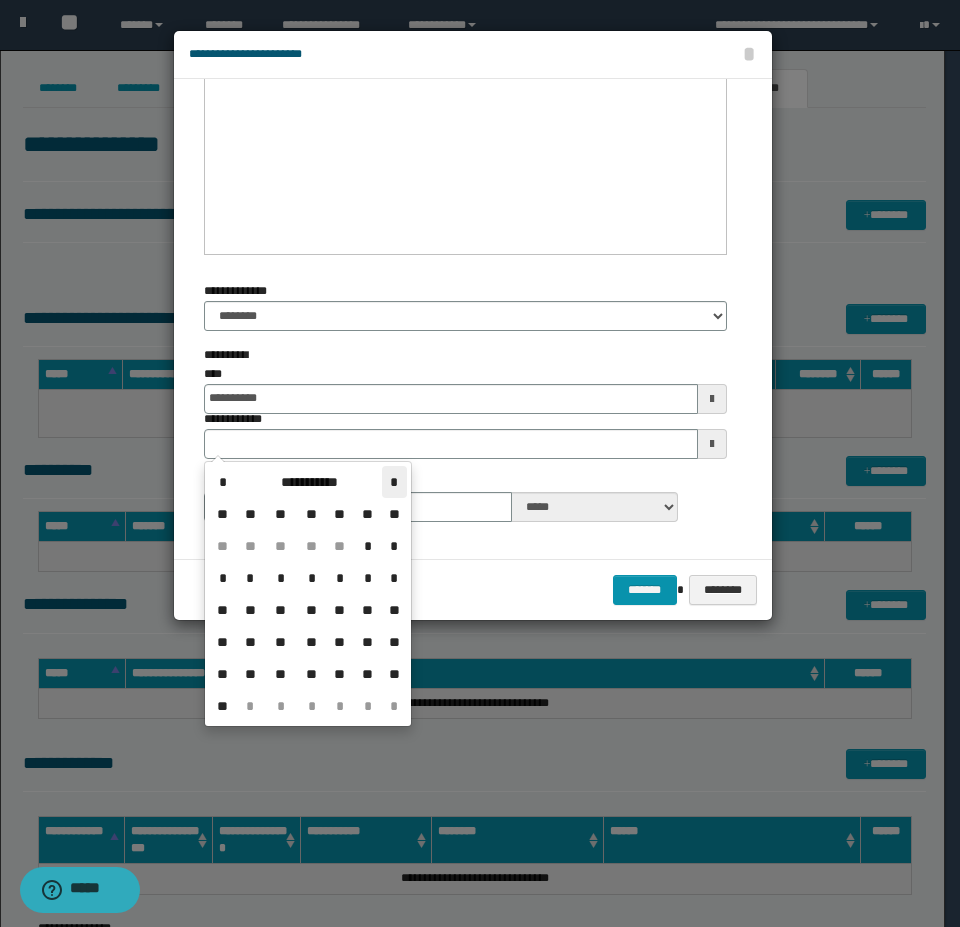 click on "*" at bounding box center [394, 482] 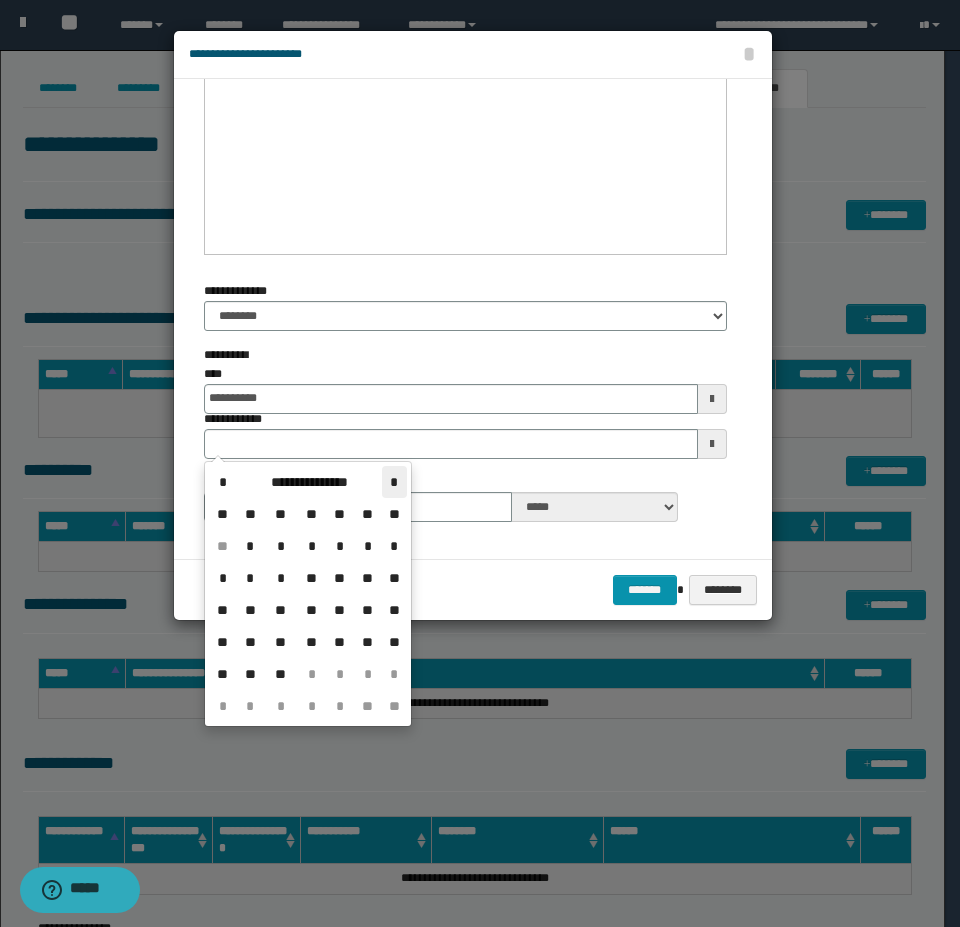 click on "*" at bounding box center [394, 482] 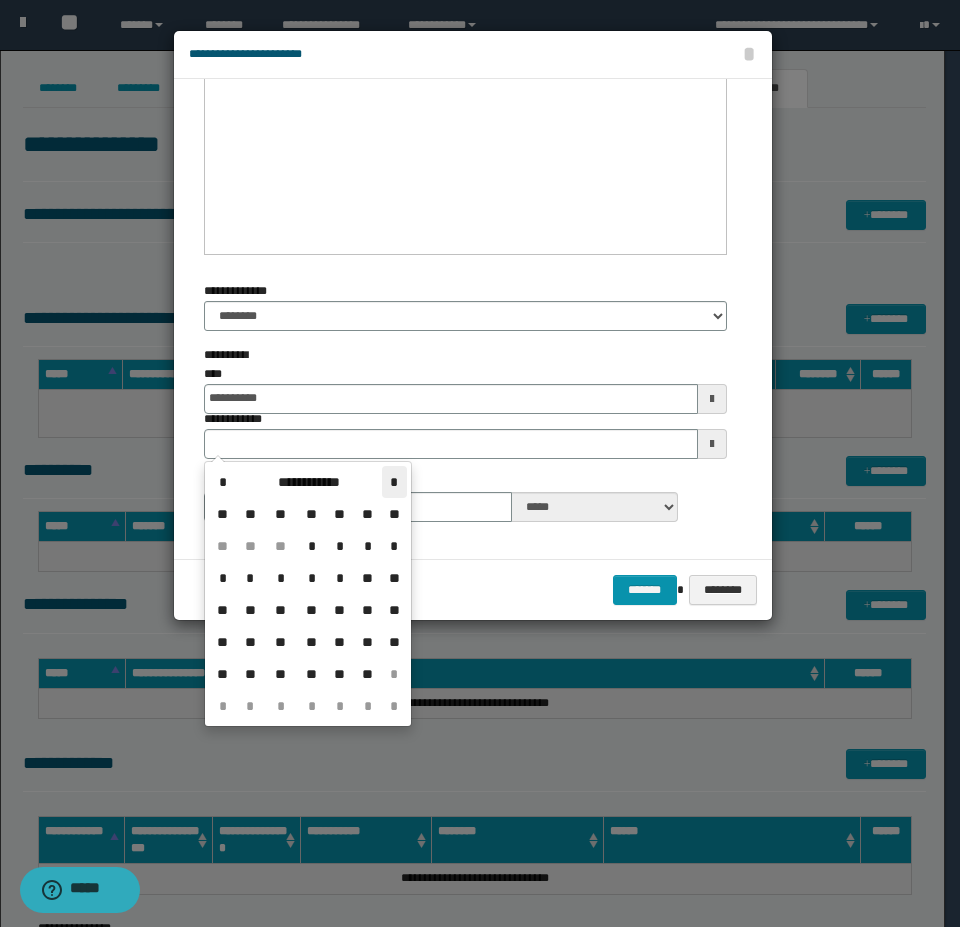 click on "*" at bounding box center (394, 482) 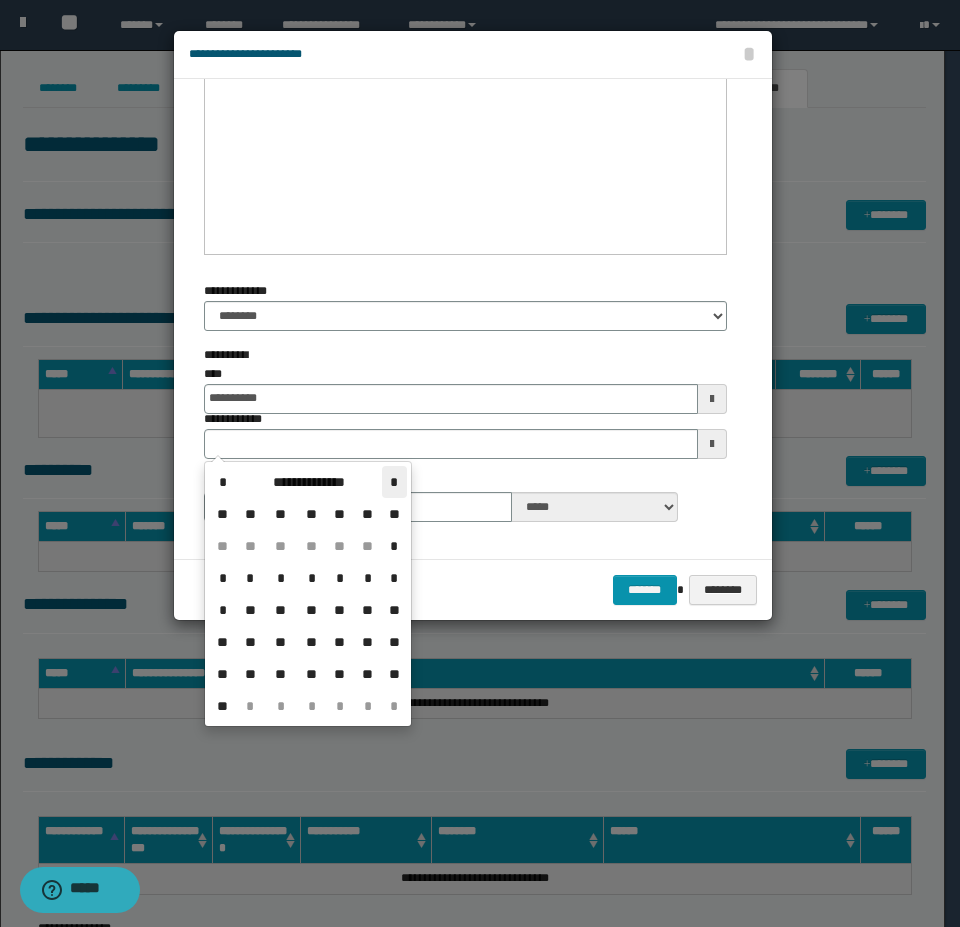 click on "*" at bounding box center [394, 482] 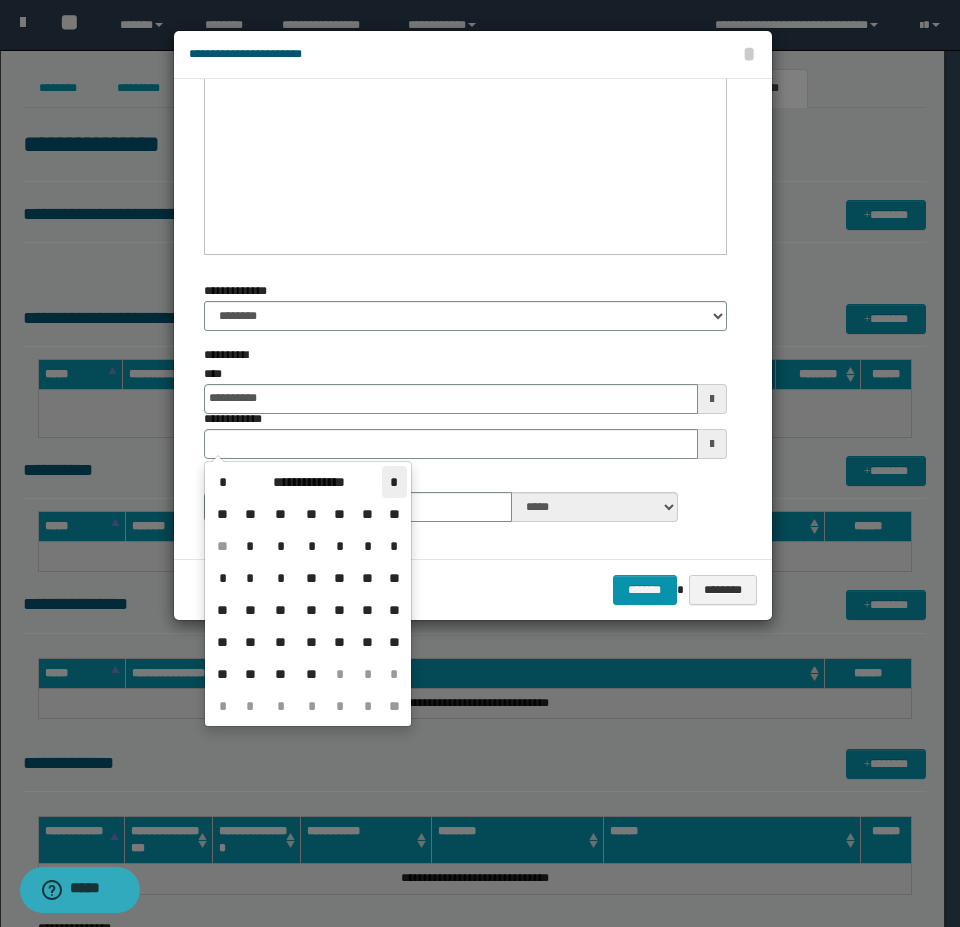 click on "*" at bounding box center [394, 482] 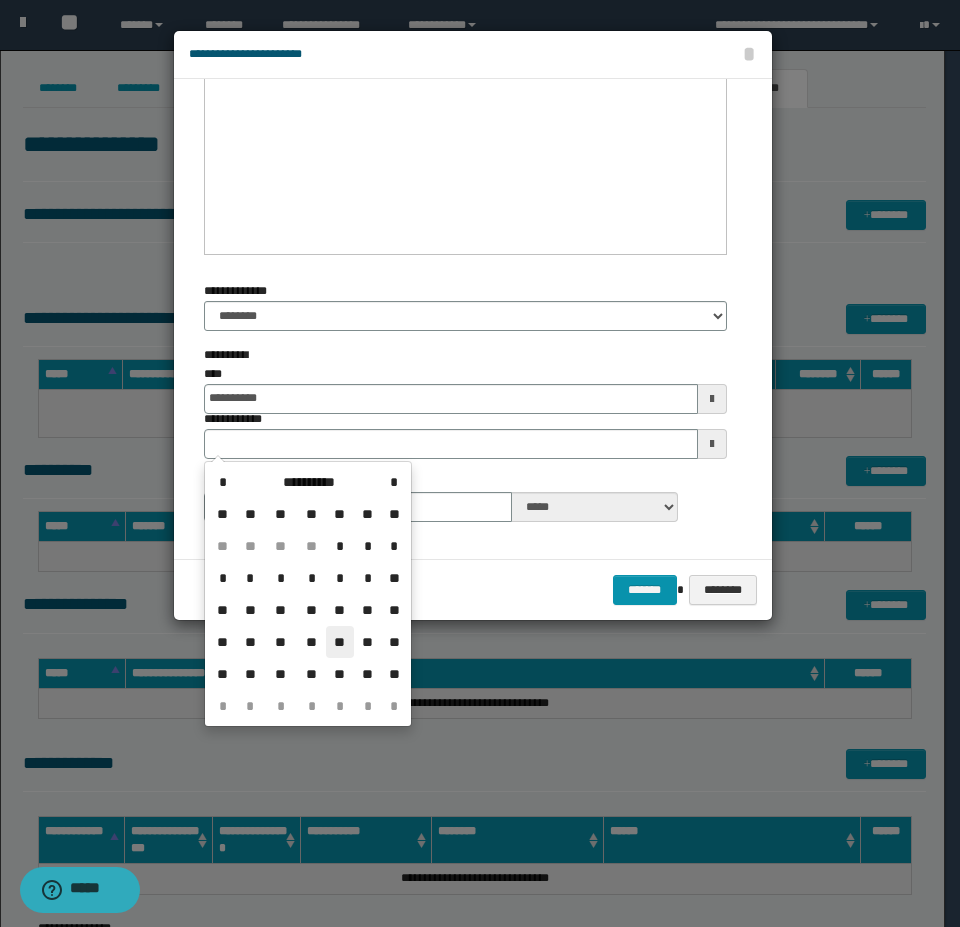 click on "**" at bounding box center [340, 642] 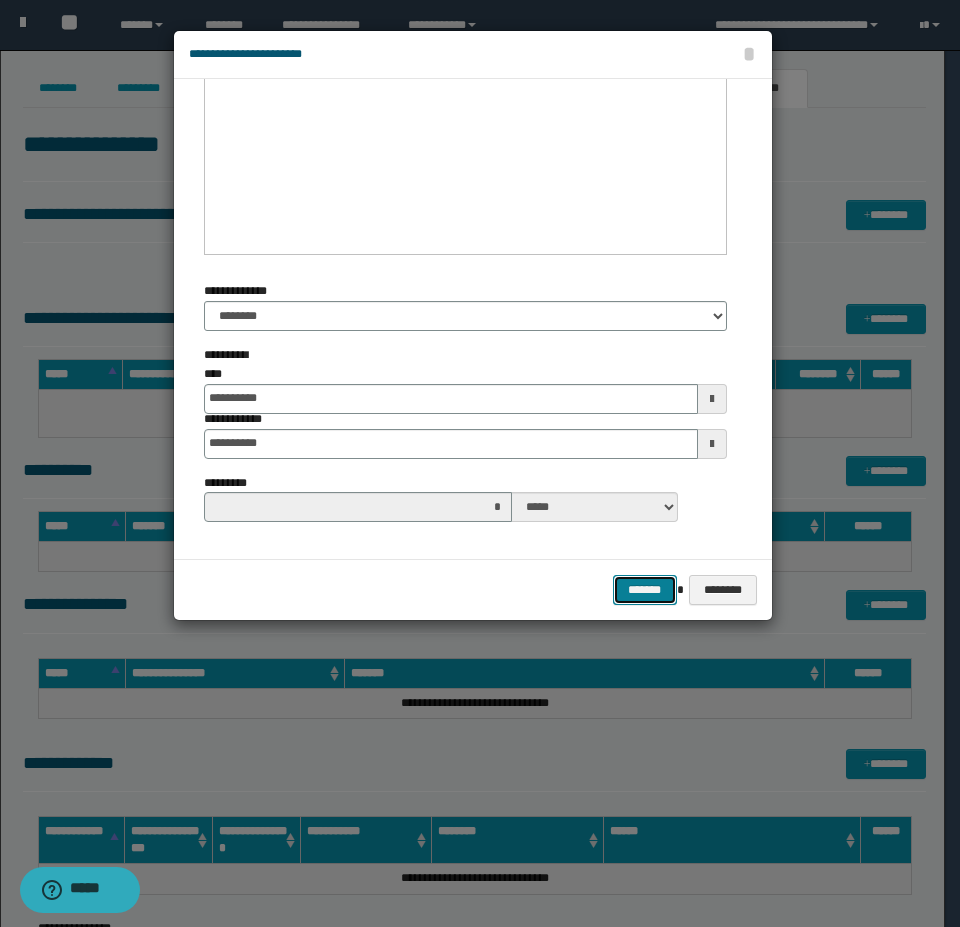 click on "*******" at bounding box center [645, 590] 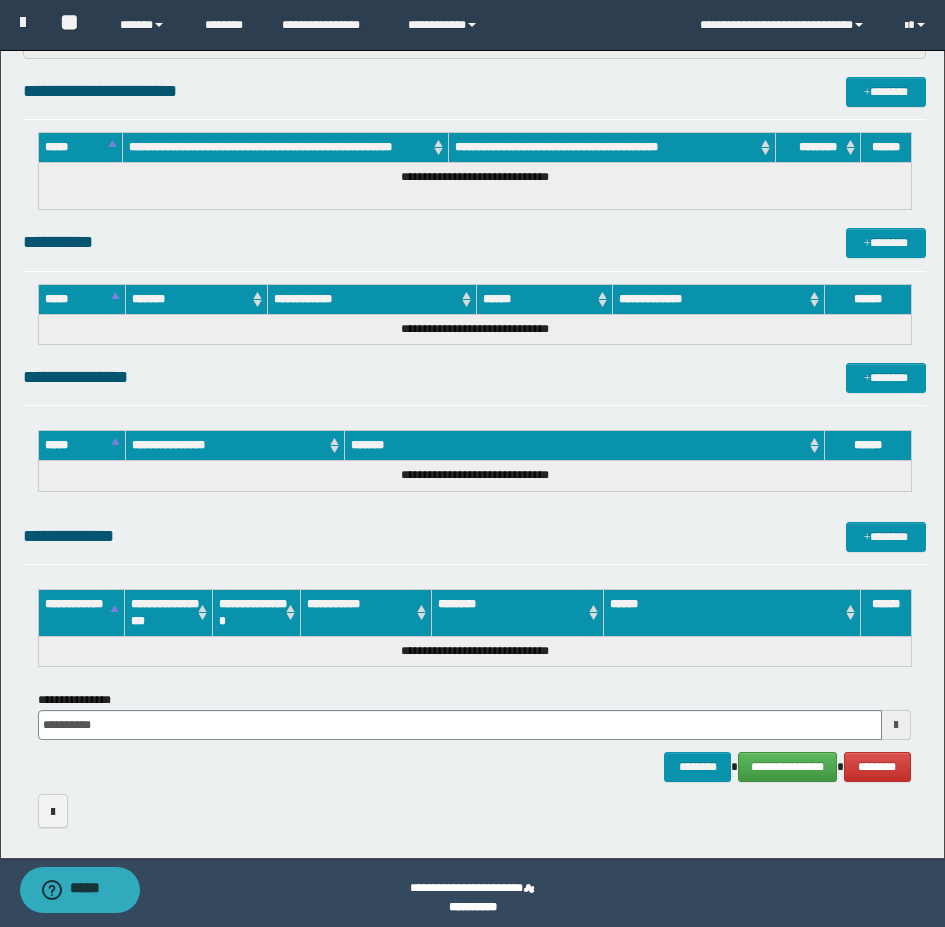 scroll, scrollTop: 851, scrollLeft: 0, axis: vertical 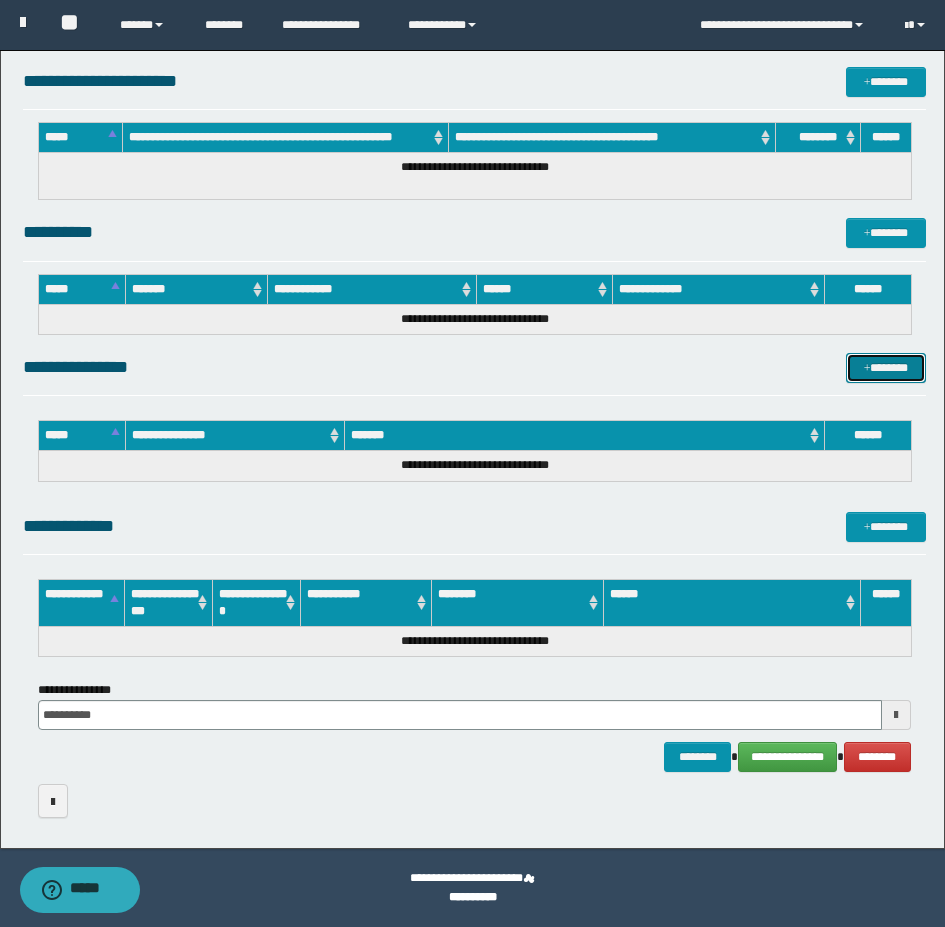 click at bounding box center [867, 369] 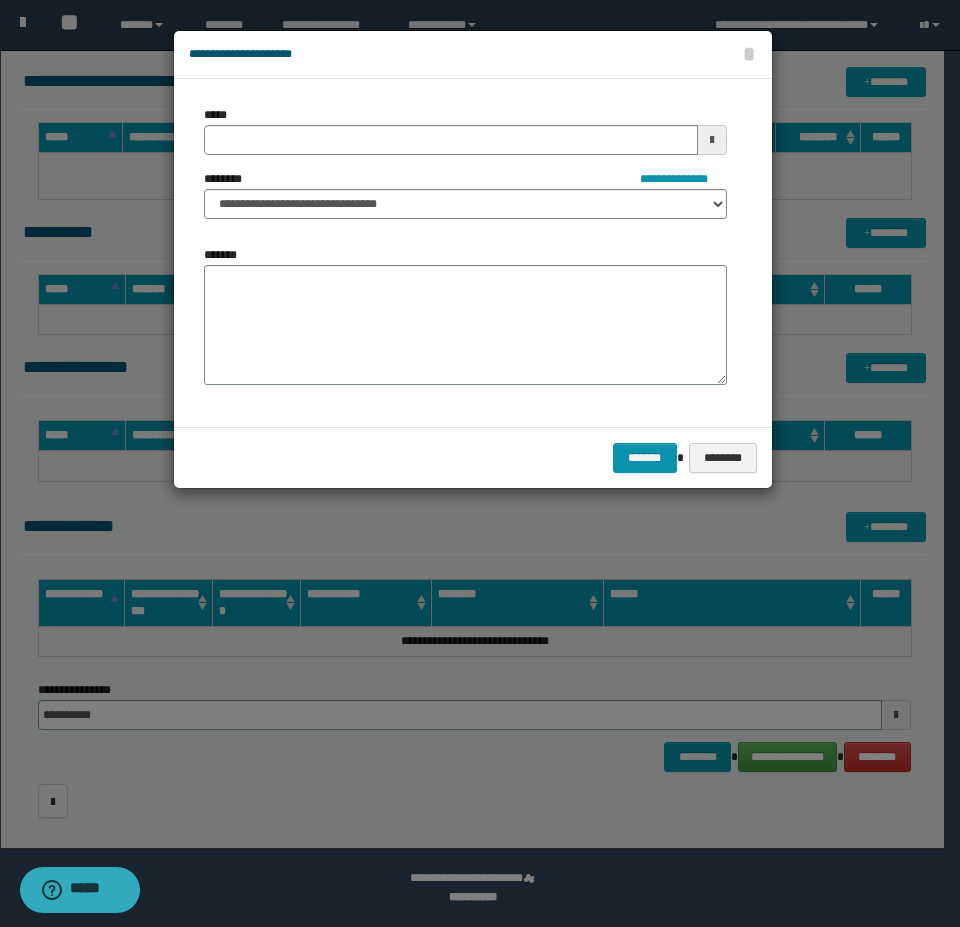 click on "*****" at bounding box center [465, 130] 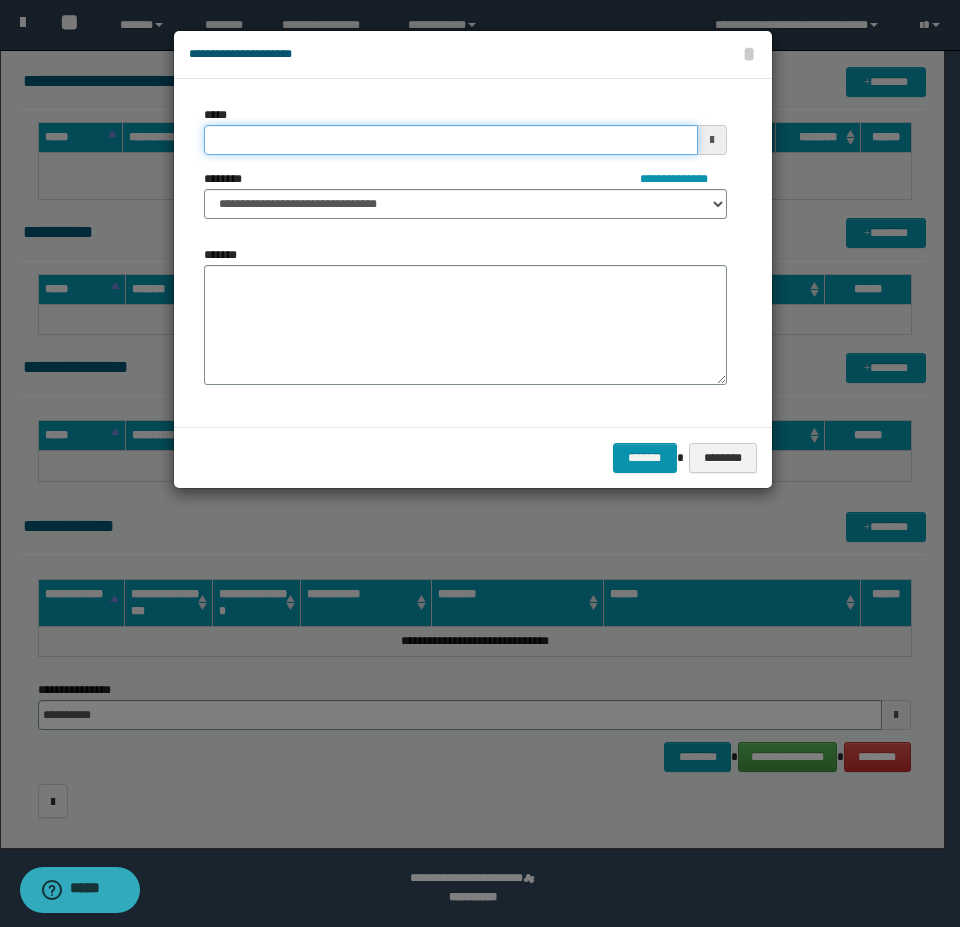 click on "*****" at bounding box center [451, 140] 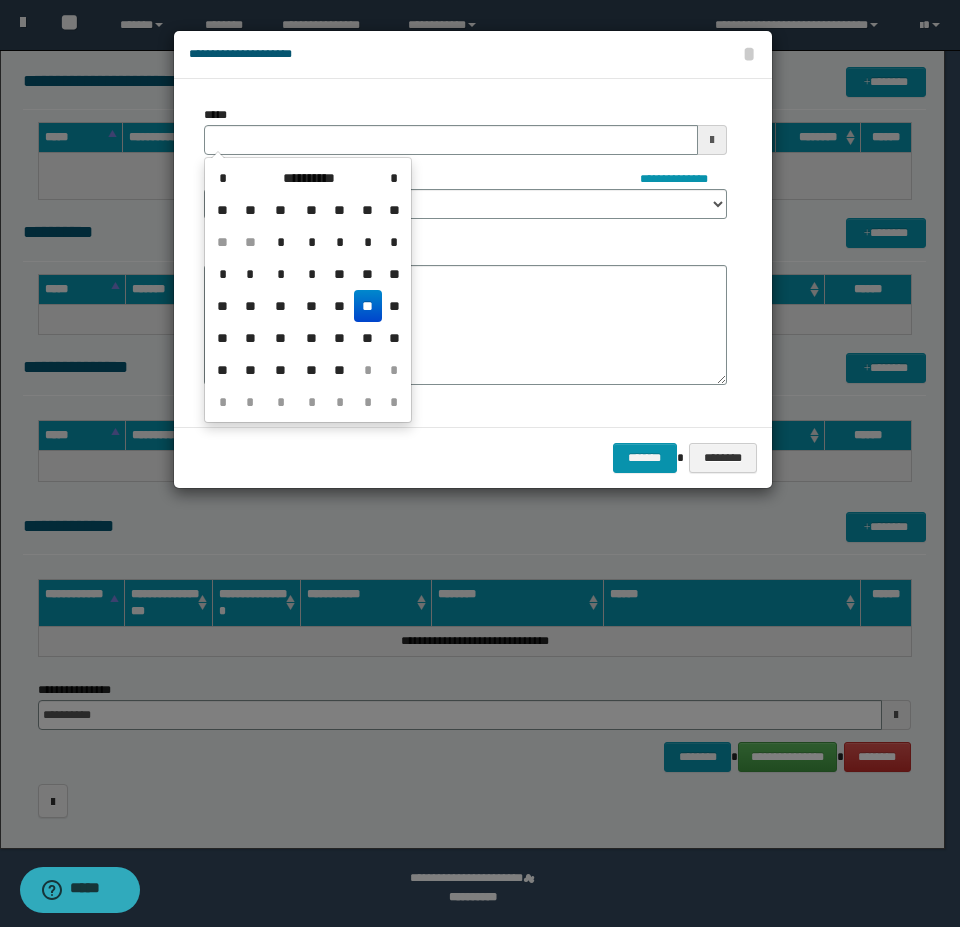 click on "**" at bounding box center (368, 306) 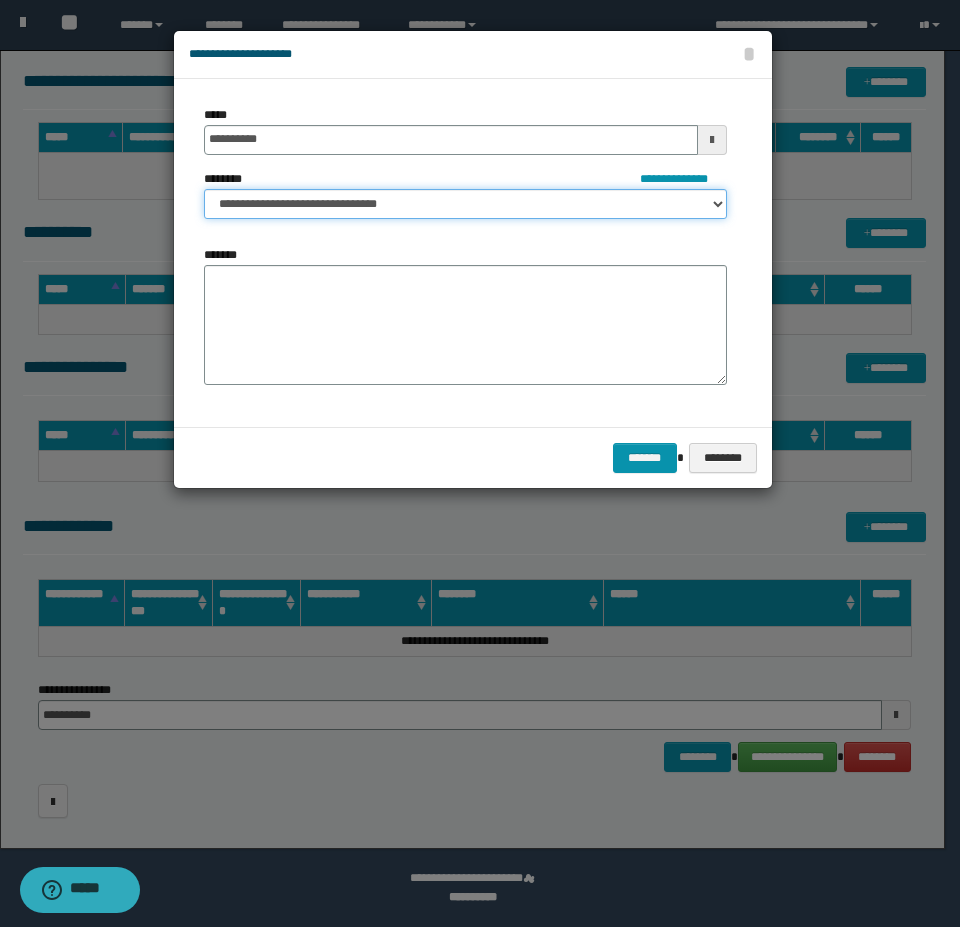 click on "**********" at bounding box center [465, 204] 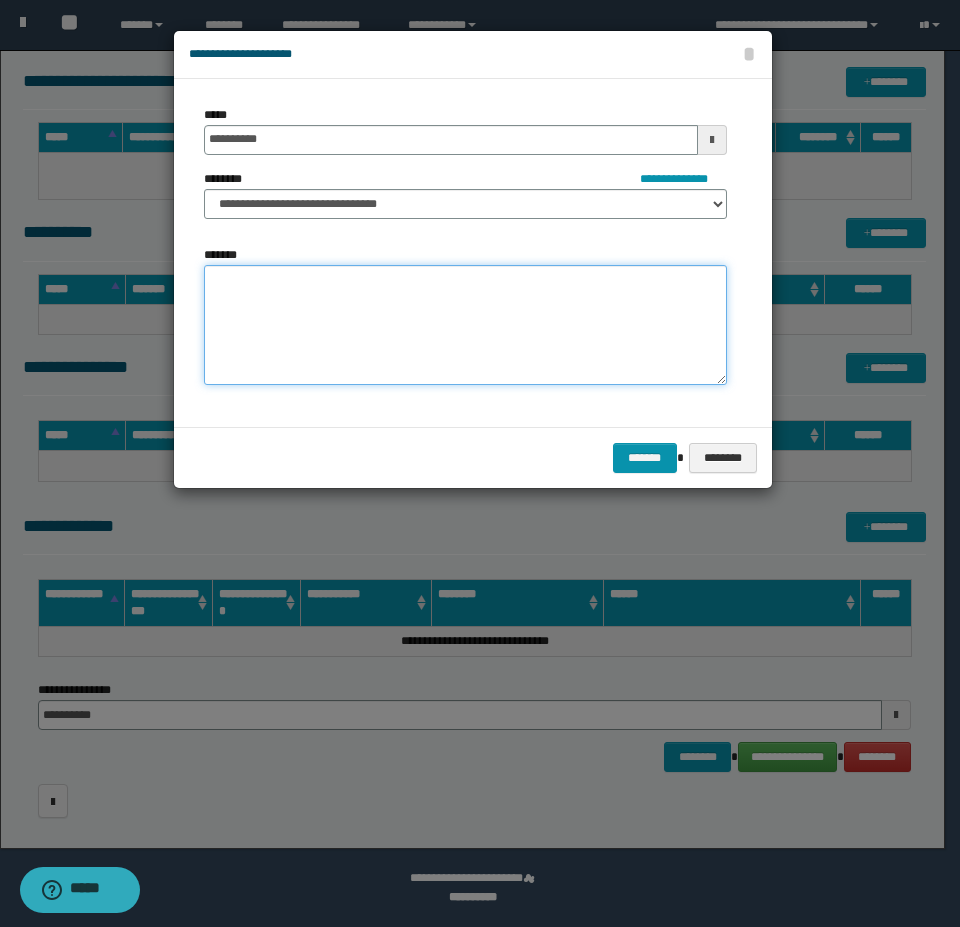 click on "*******" at bounding box center (465, 325) 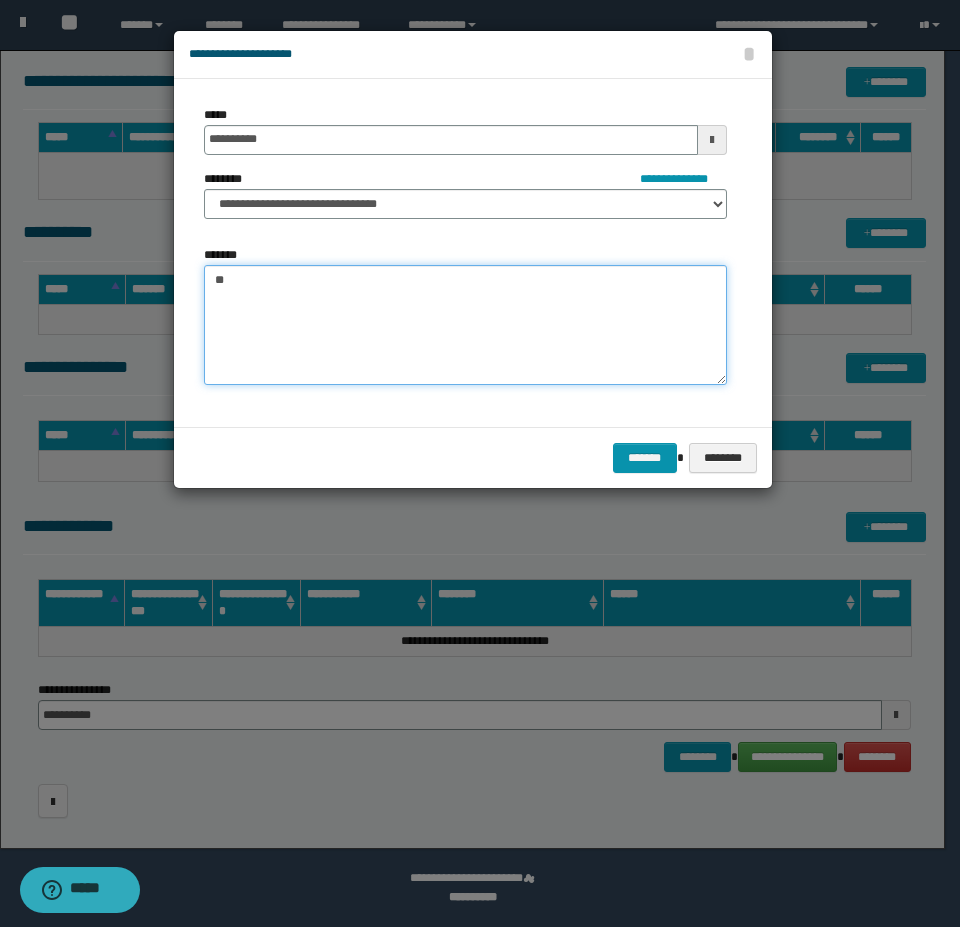 type on "*" 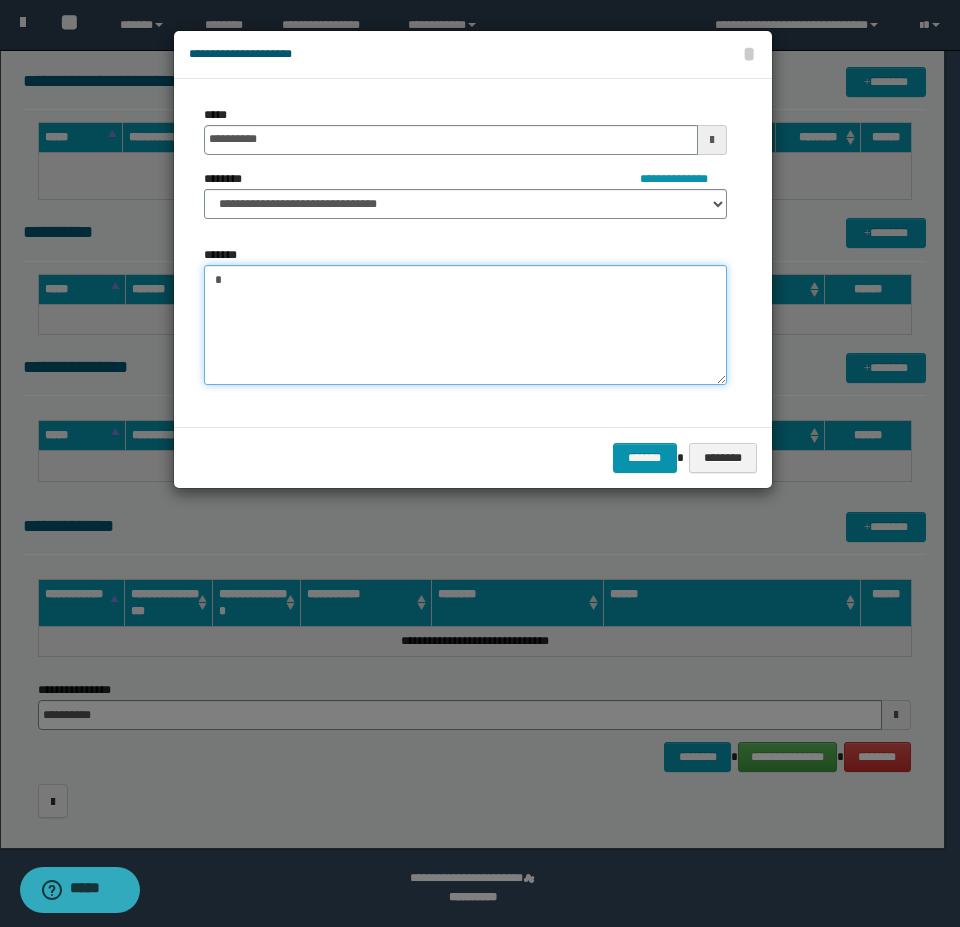 type 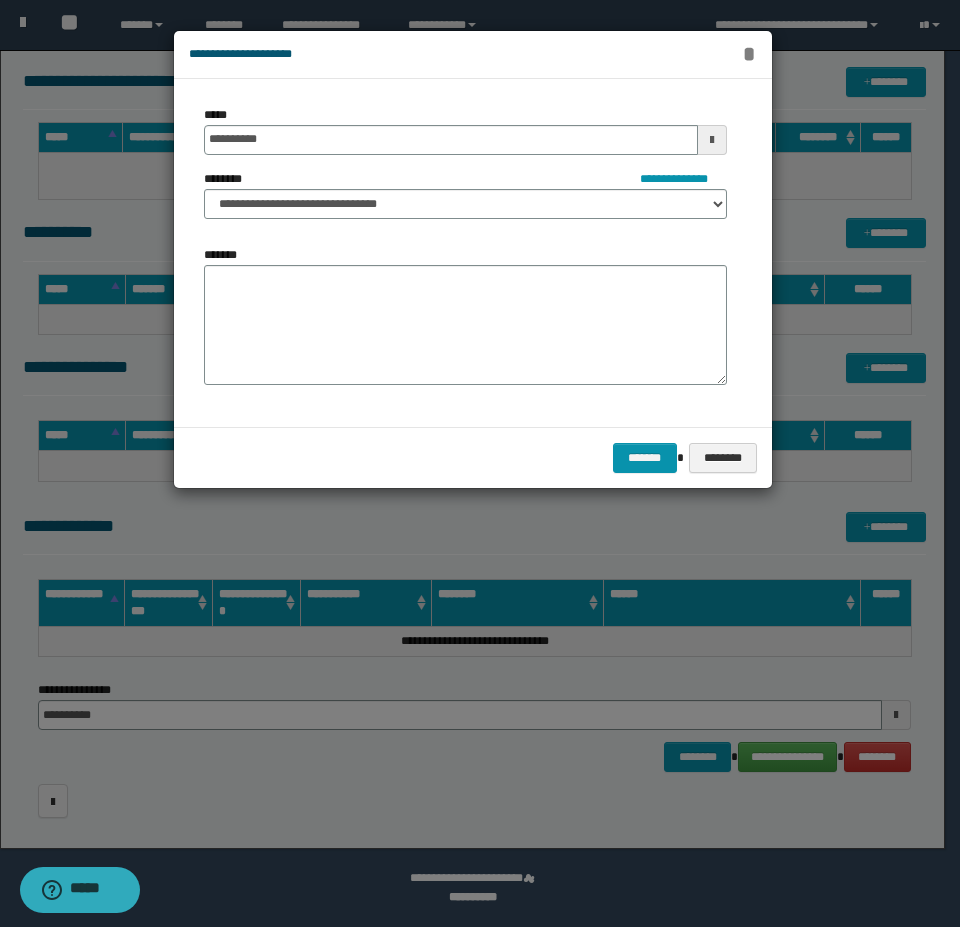 click on "*" at bounding box center [749, 54] 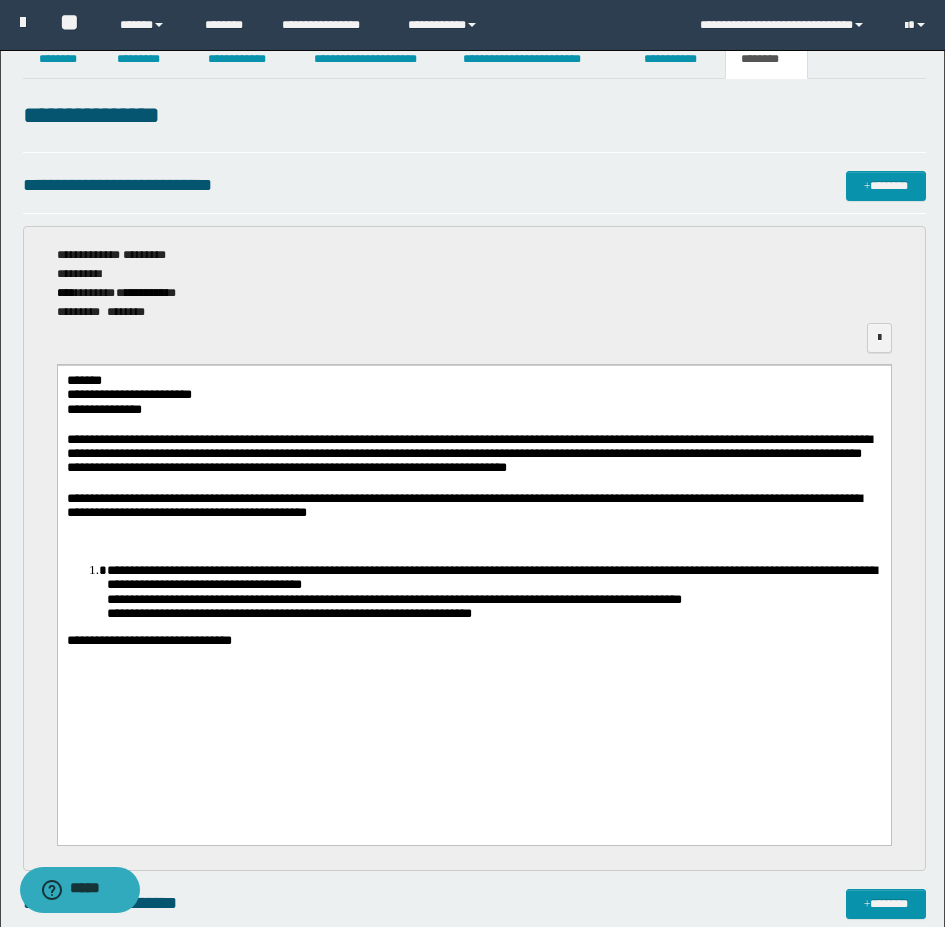 scroll, scrollTop: 0, scrollLeft: 0, axis: both 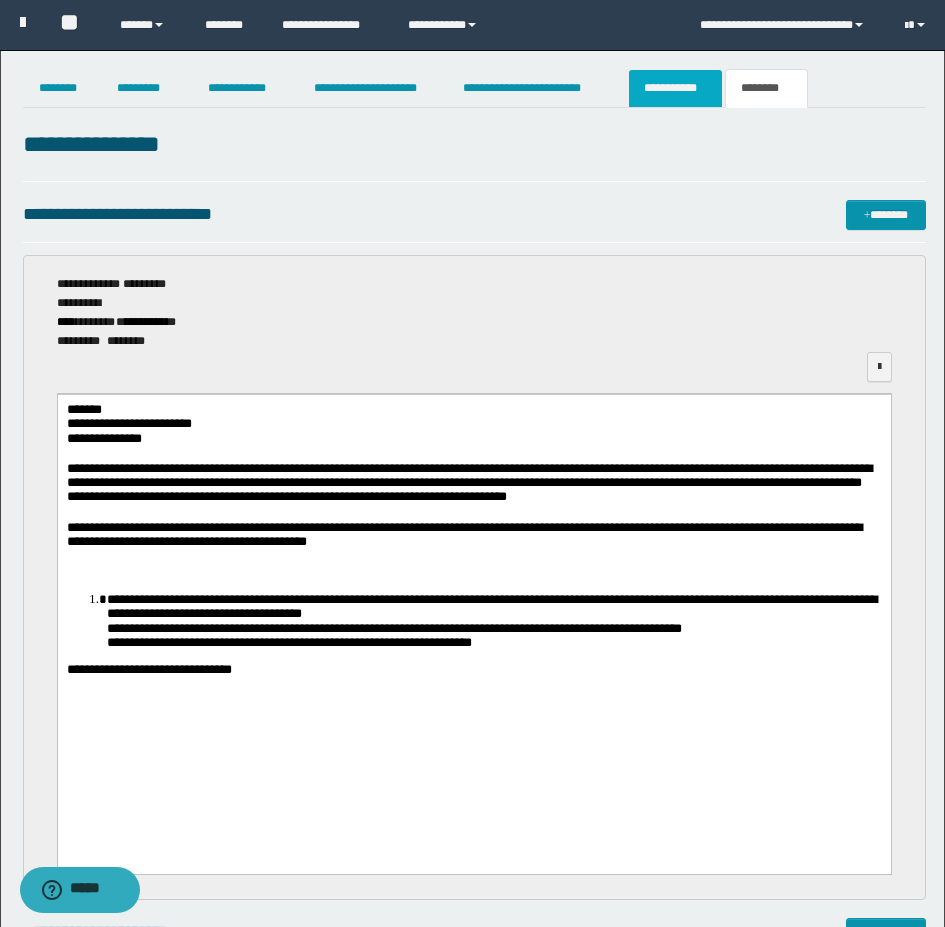 click on "**********" at bounding box center [675, 88] 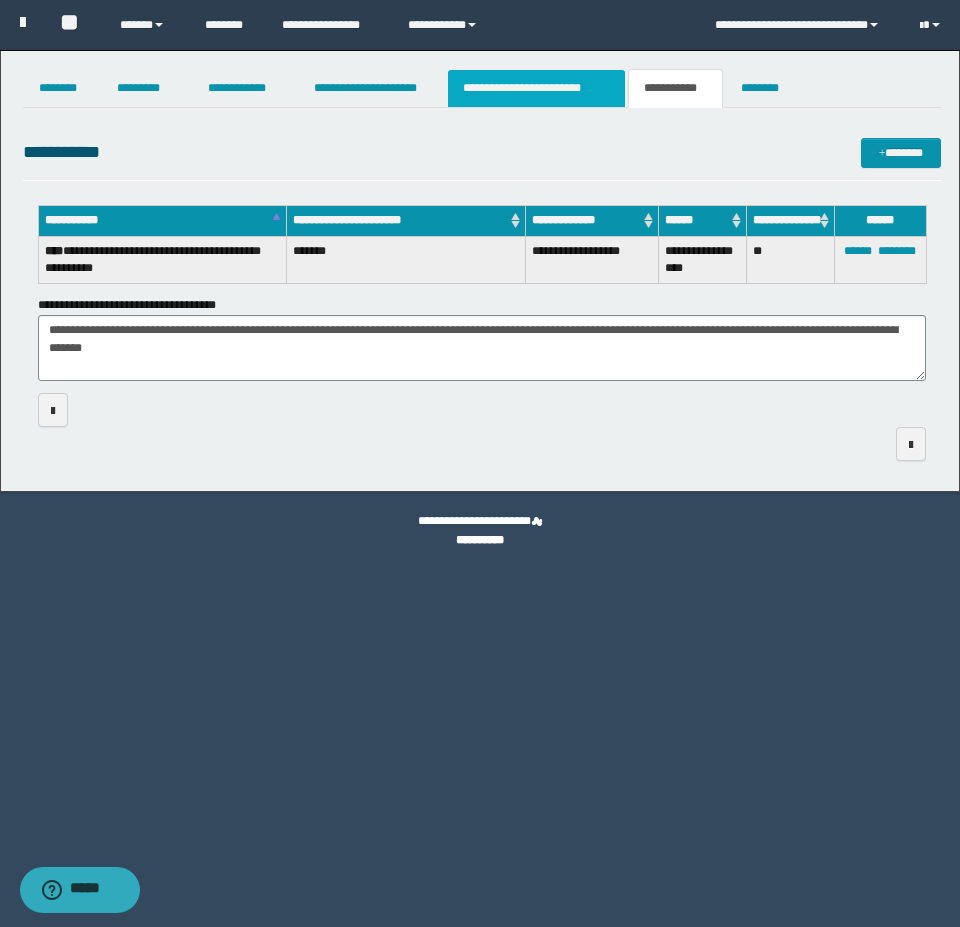 click on "**********" at bounding box center [537, 88] 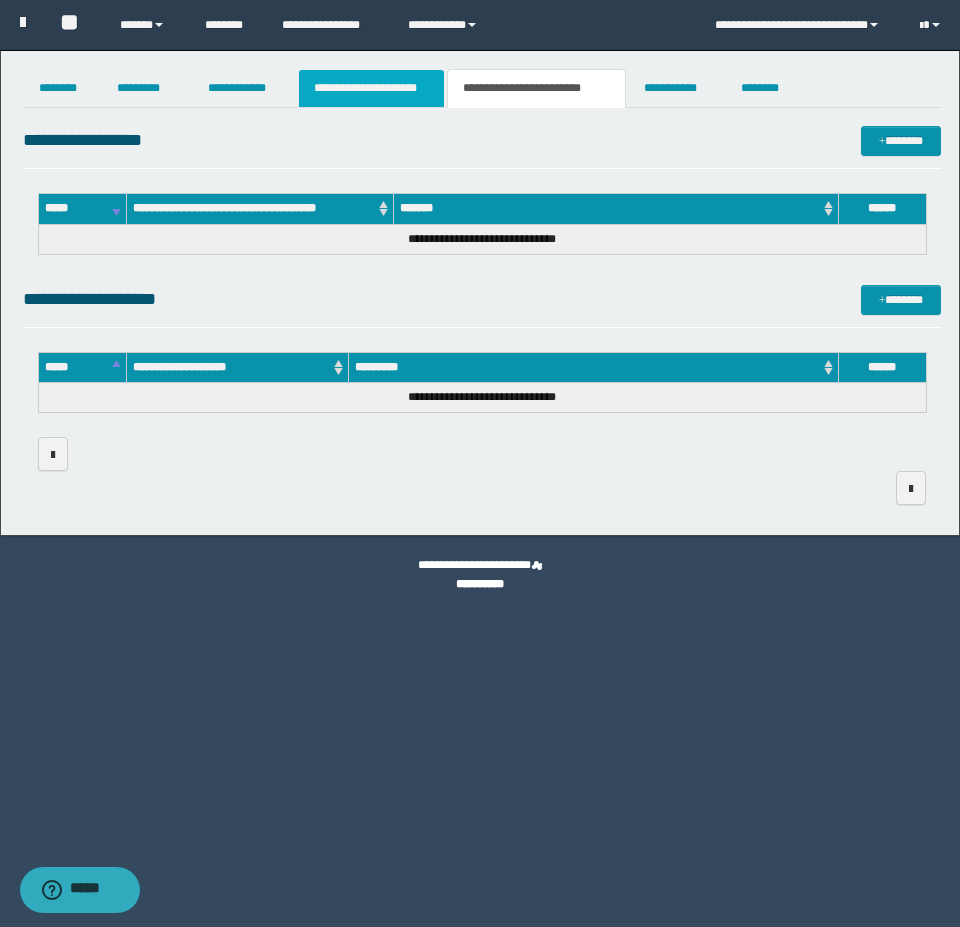 click on "**********" at bounding box center (371, 88) 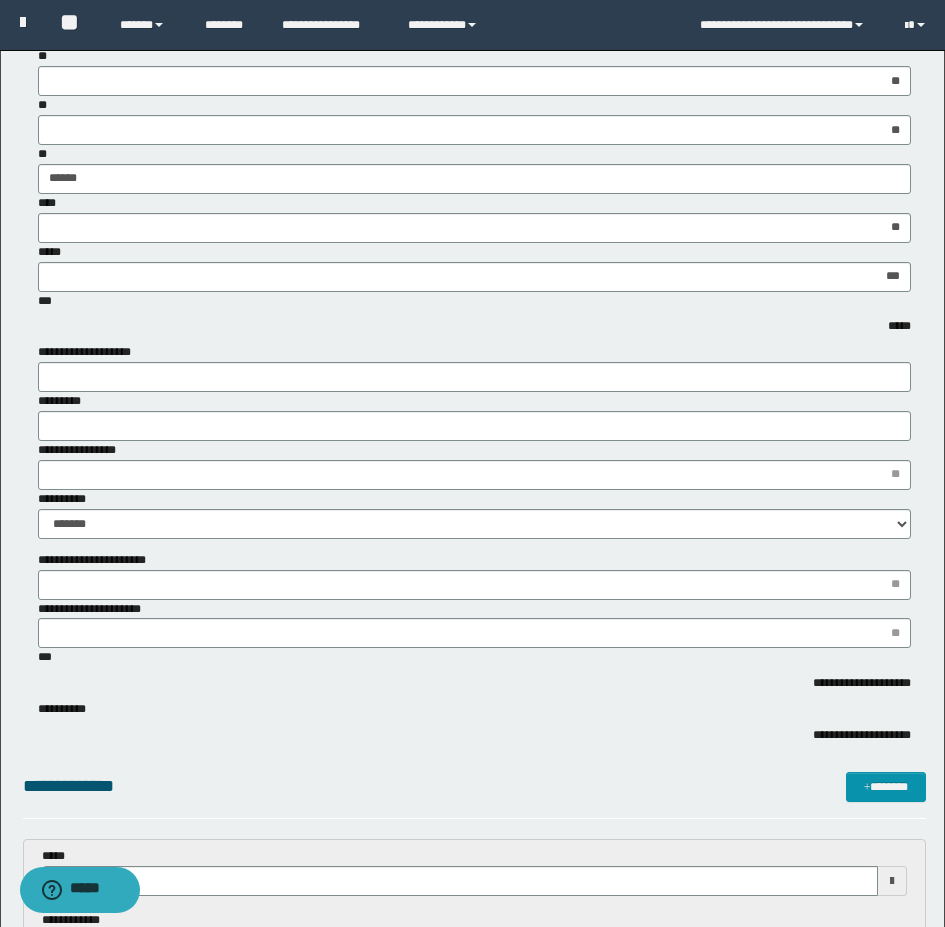 scroll, scrollTop: 0, scrollLeft: 0, axis: both 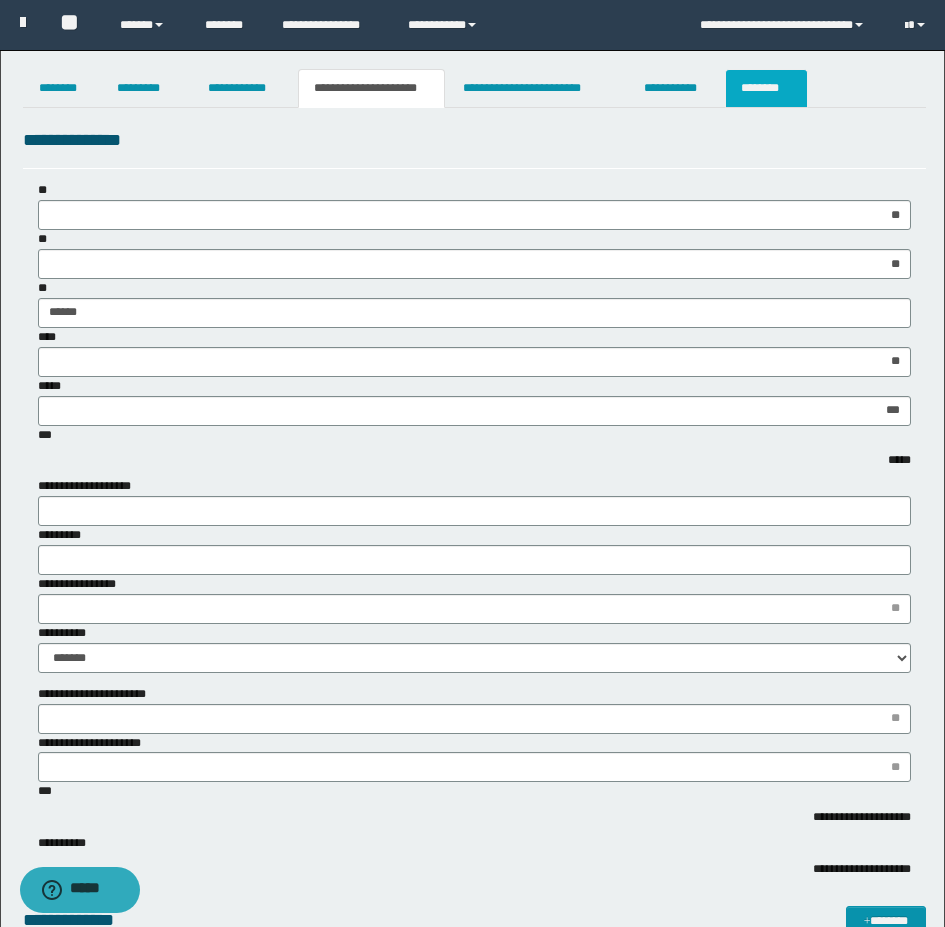 click on "********" at bounding box center [766, 88] 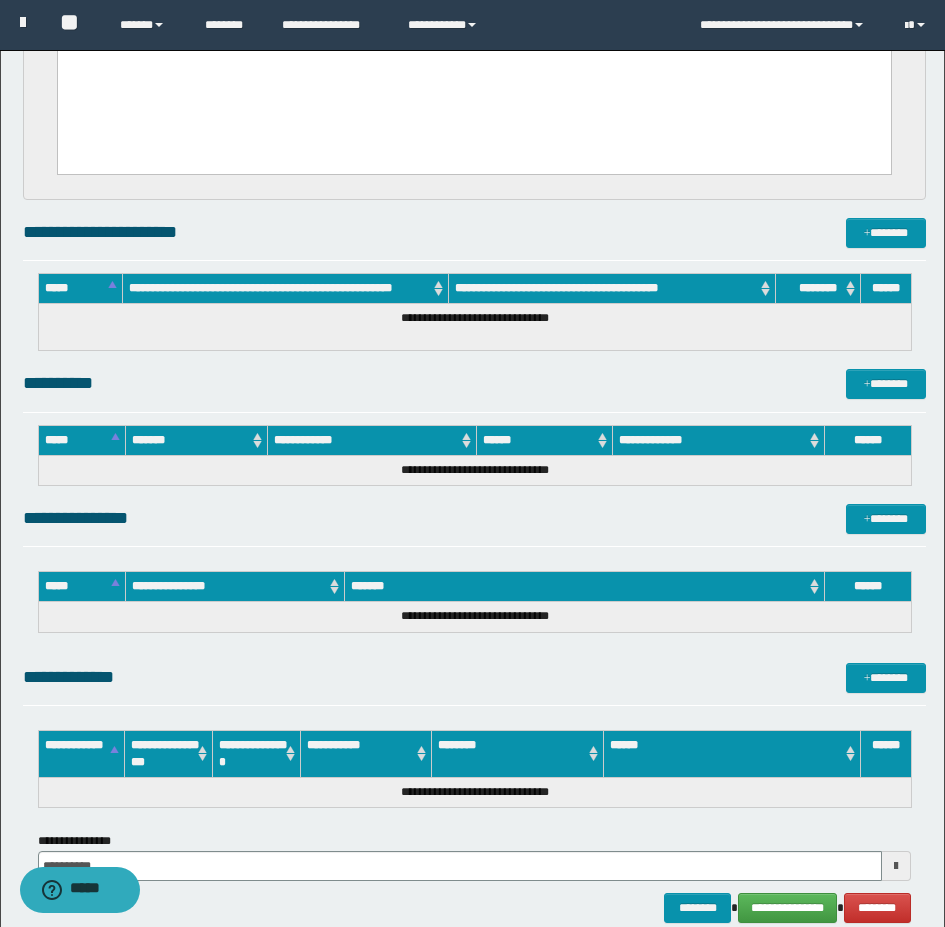 scroll, scrollTop: 851, scrollLeft: 0, axis: vertical 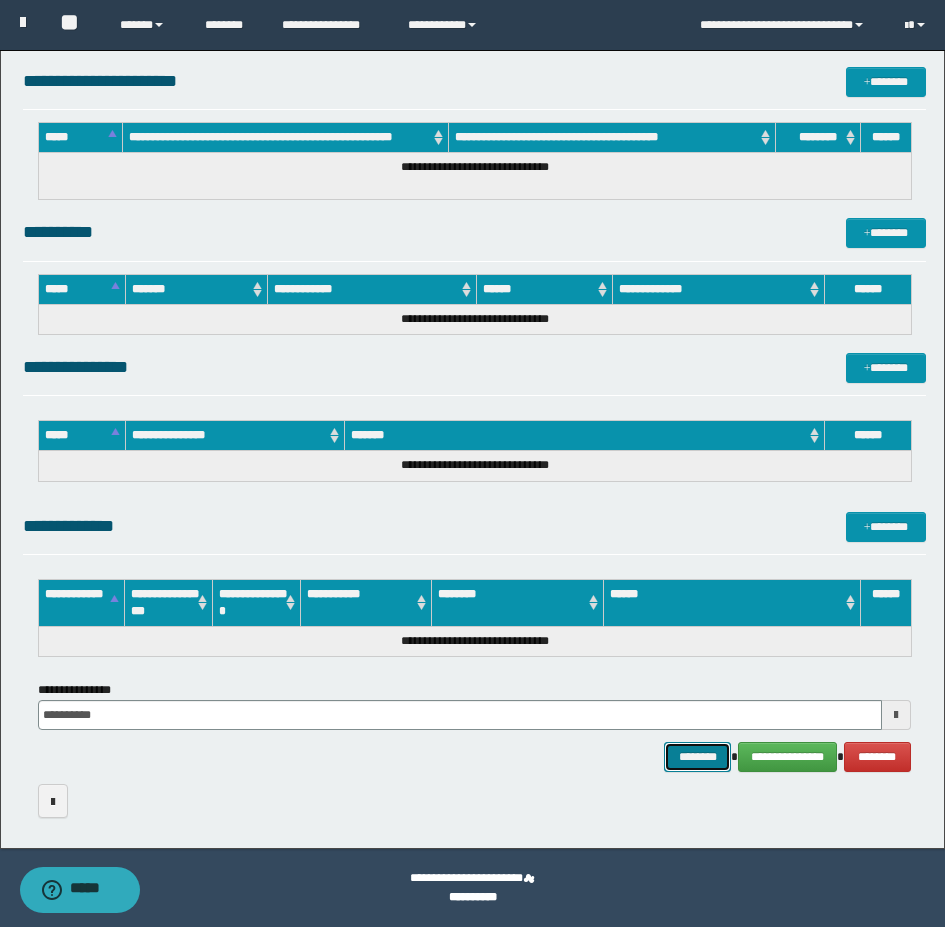 click on "********" at bounding box center [698, 757] 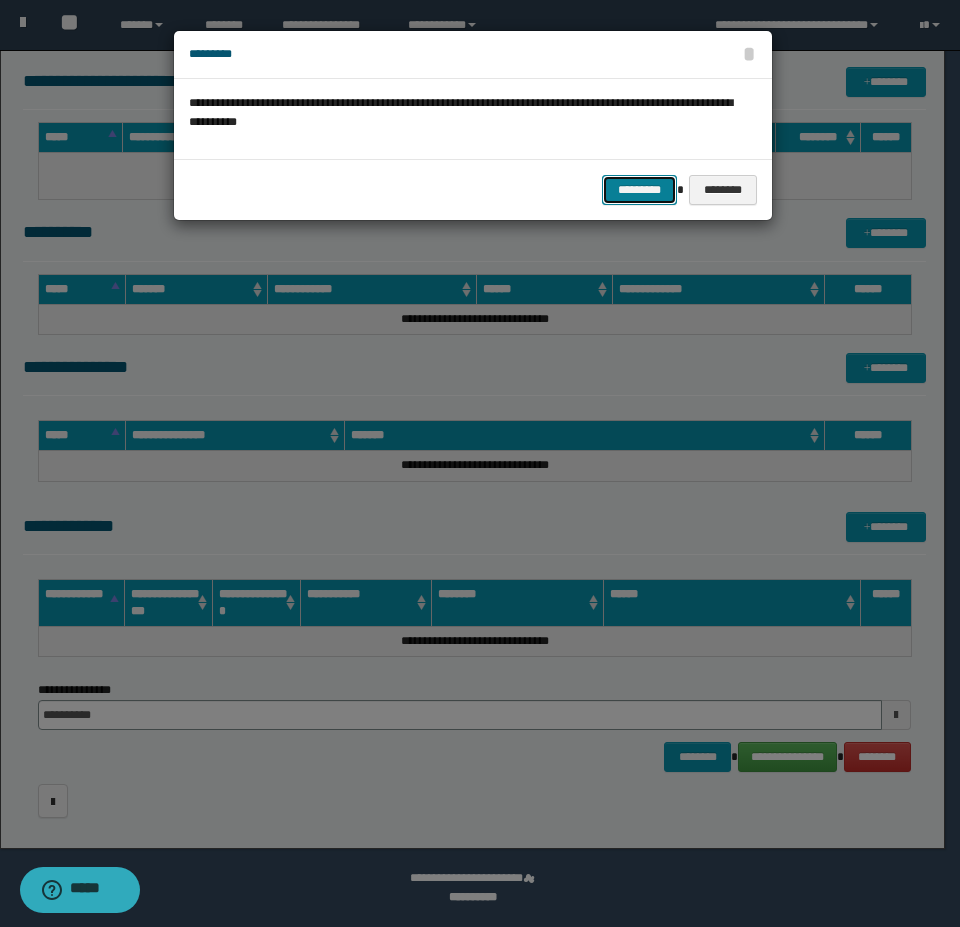 click on "*********" at bounding box center [639, 190] 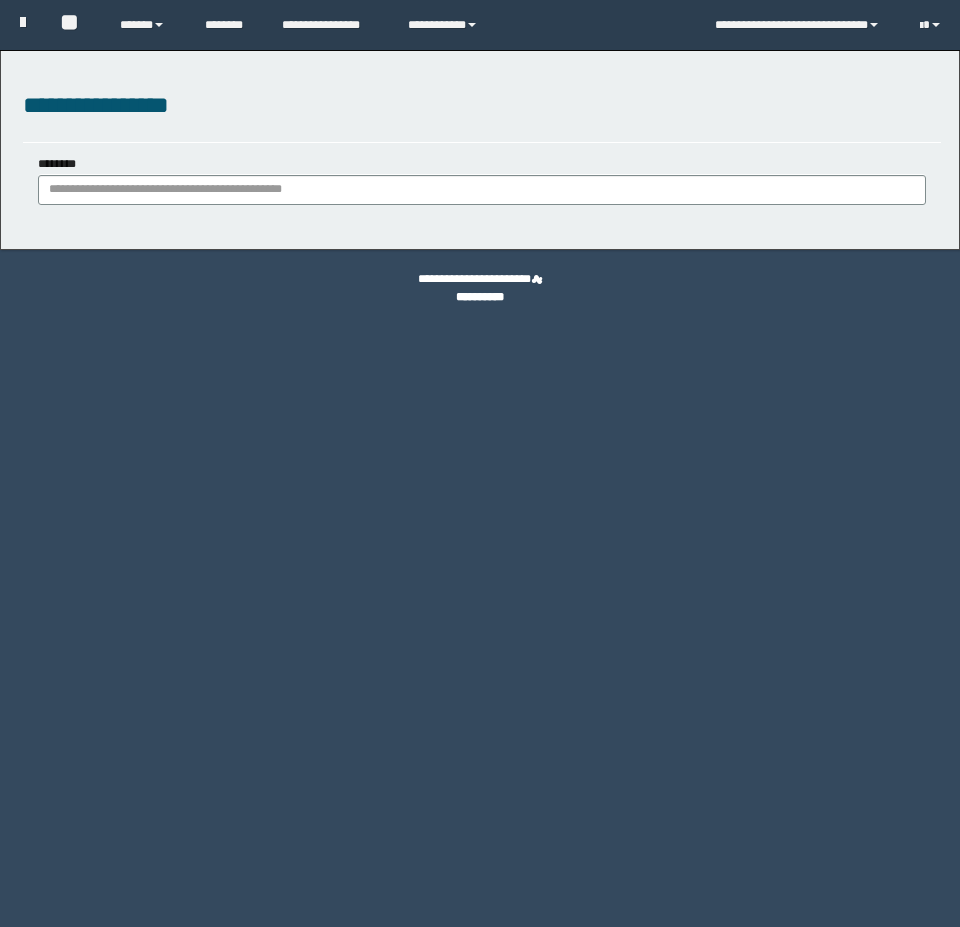 scroll, scrollTop: 0, scrollLeft: 0, axis: both 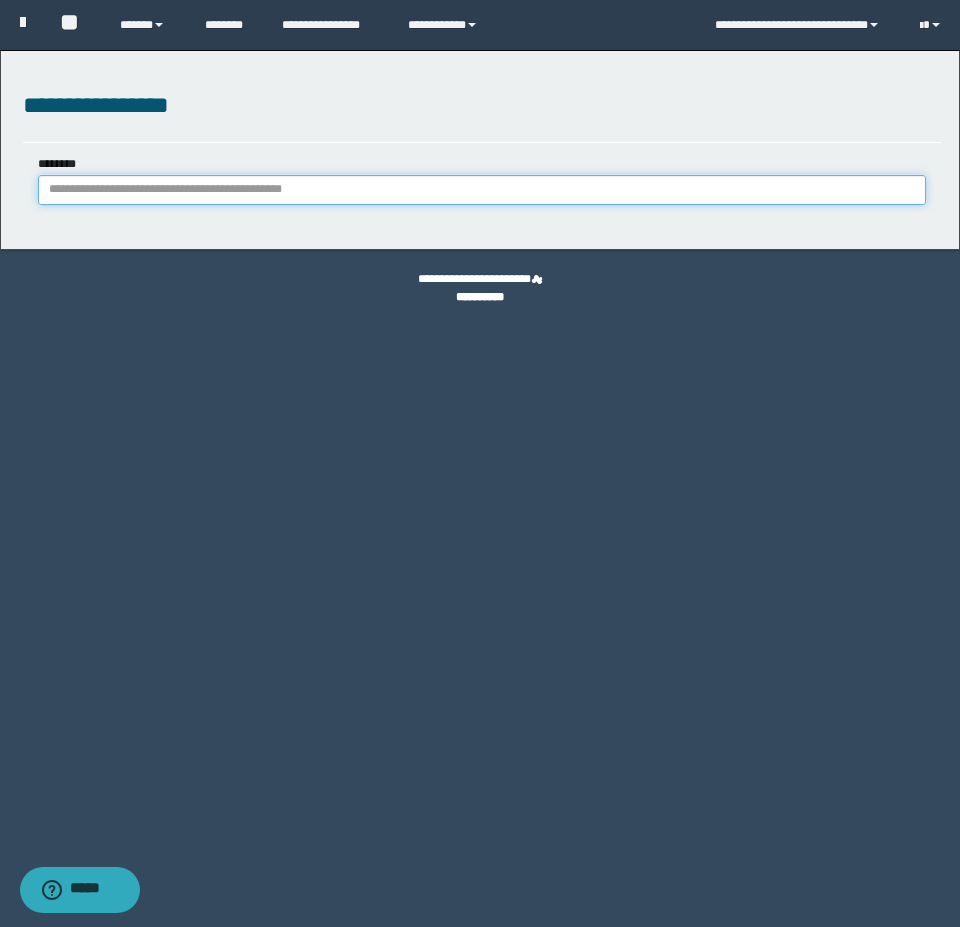 click on "********" at bounding box center (482, 190) 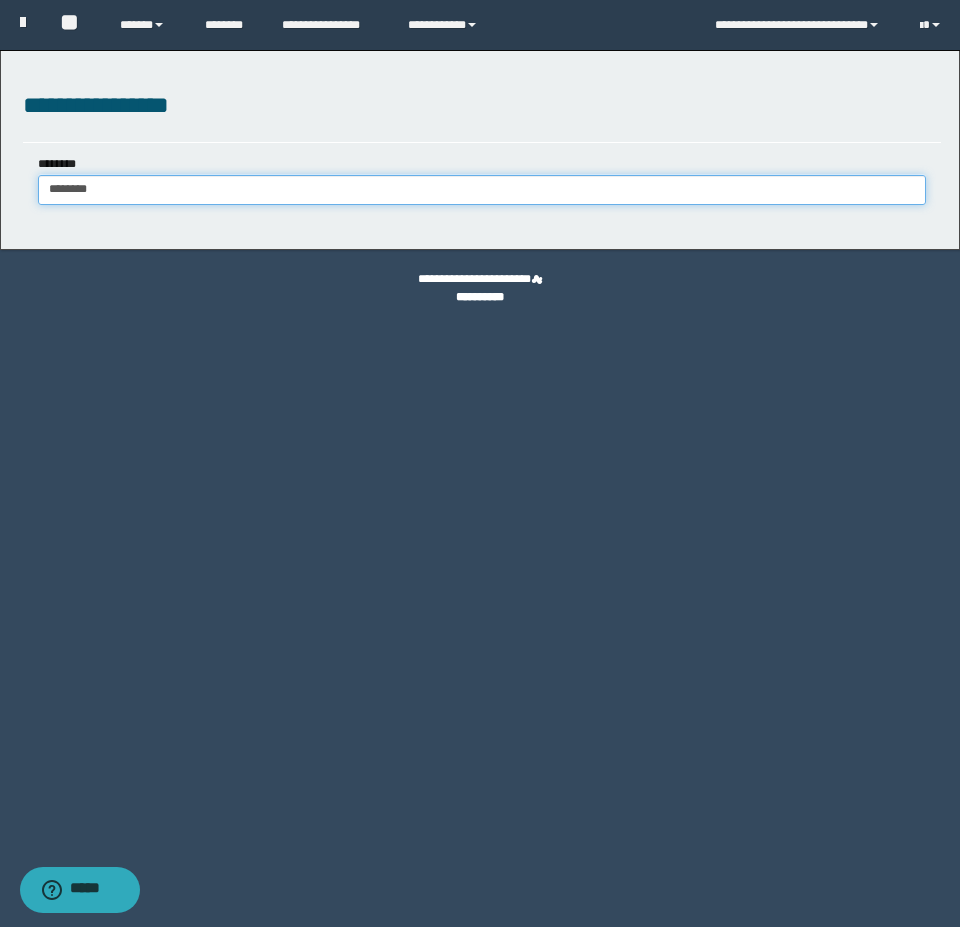 type on "********" 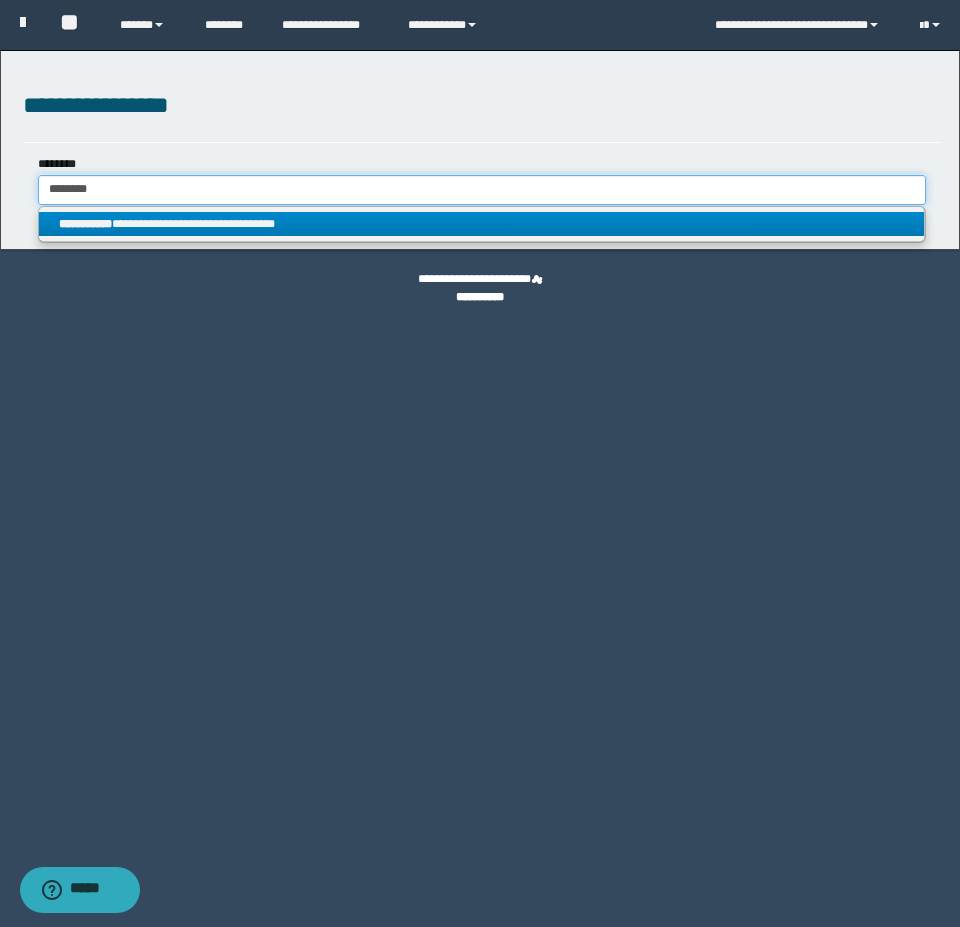 type on "********" 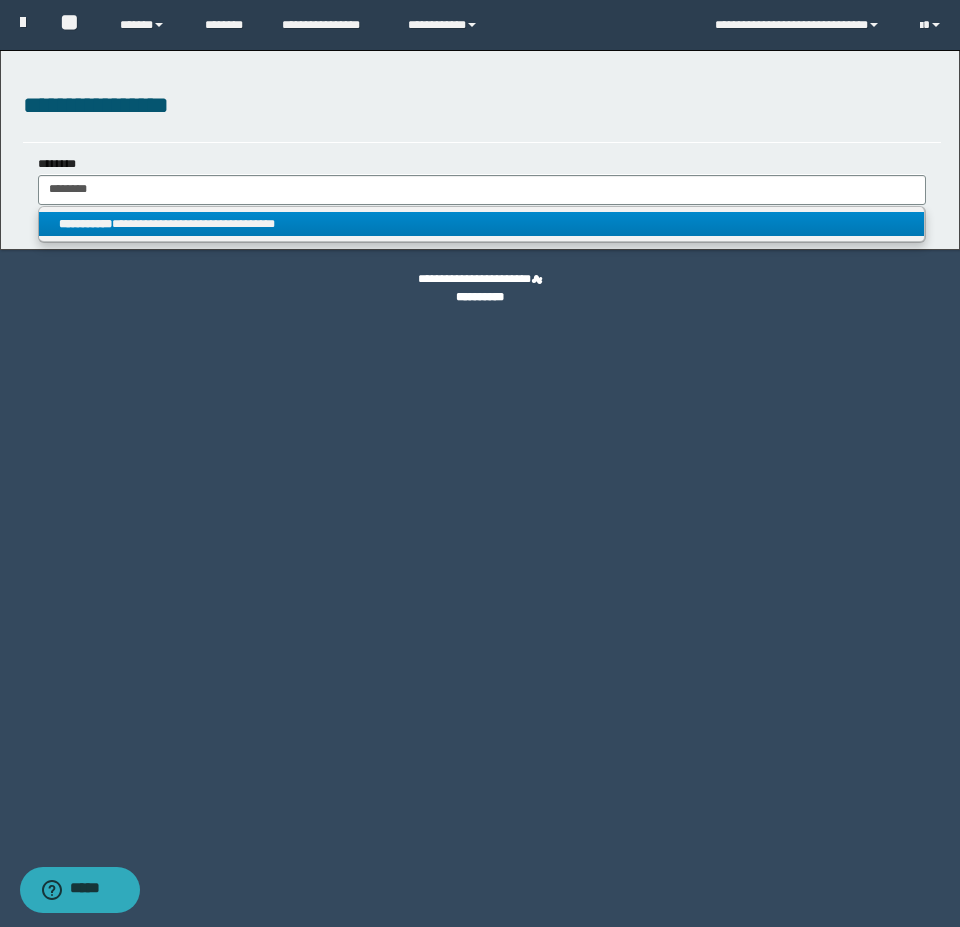 click on "**********" at bounding box center [481, 224] 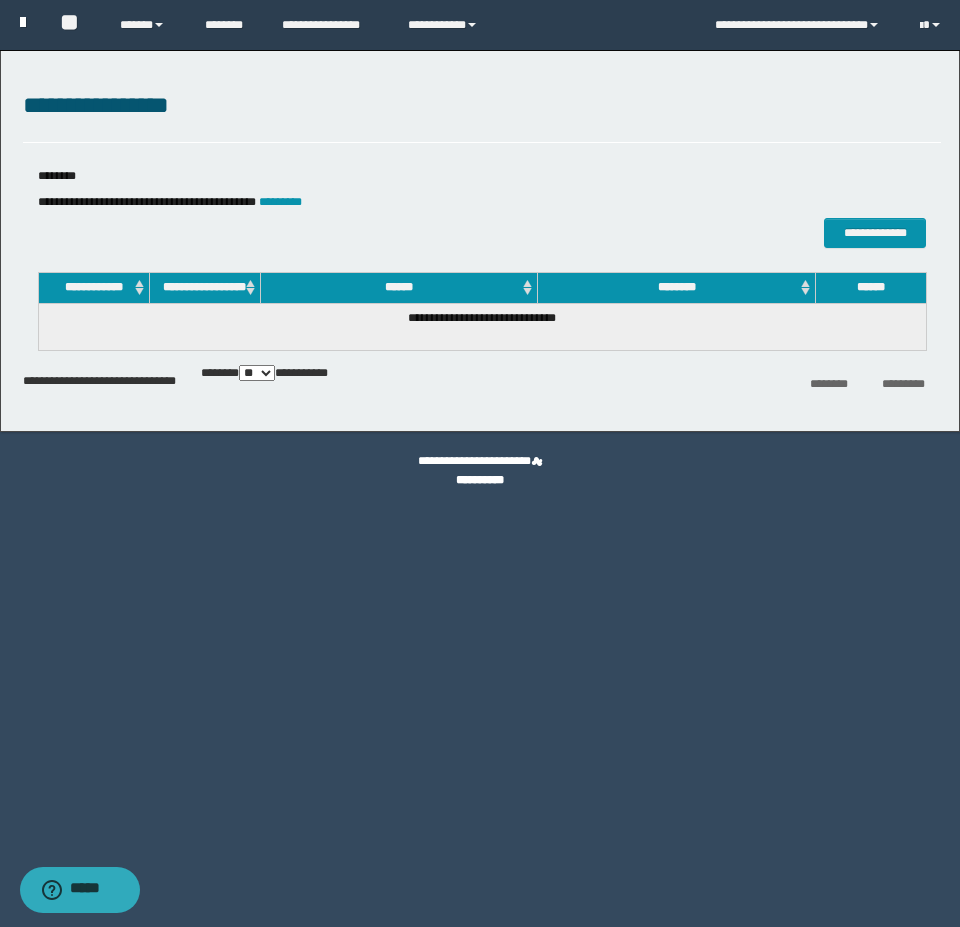 click at bounding box center (23, 22) 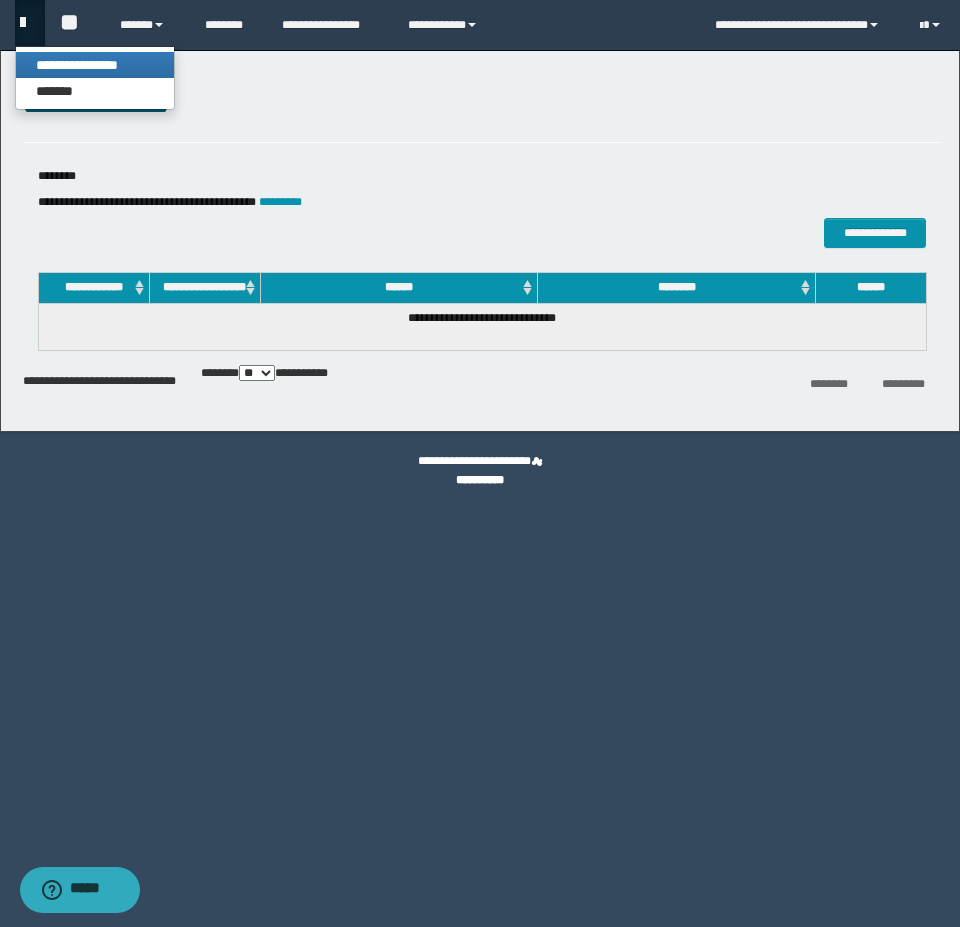 click on "**********" at bounding box center (95, 65) 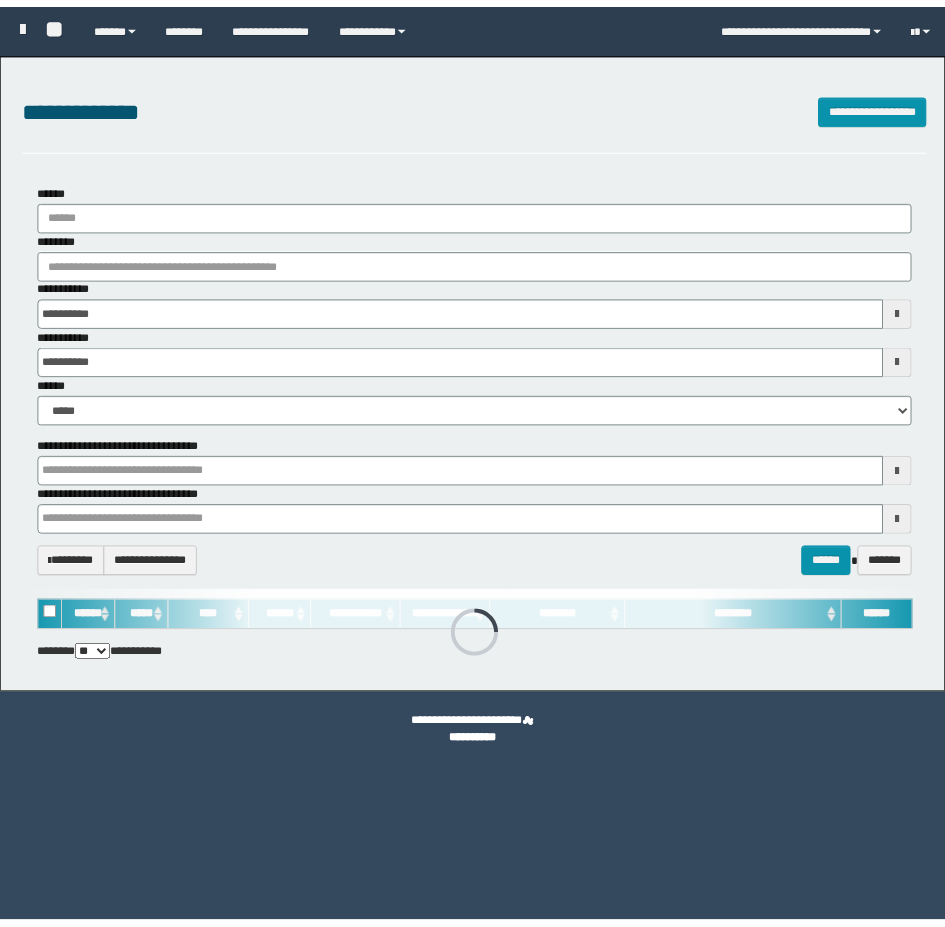 scroll, scrollTop: 0, scrollLeft: 0, axis: both 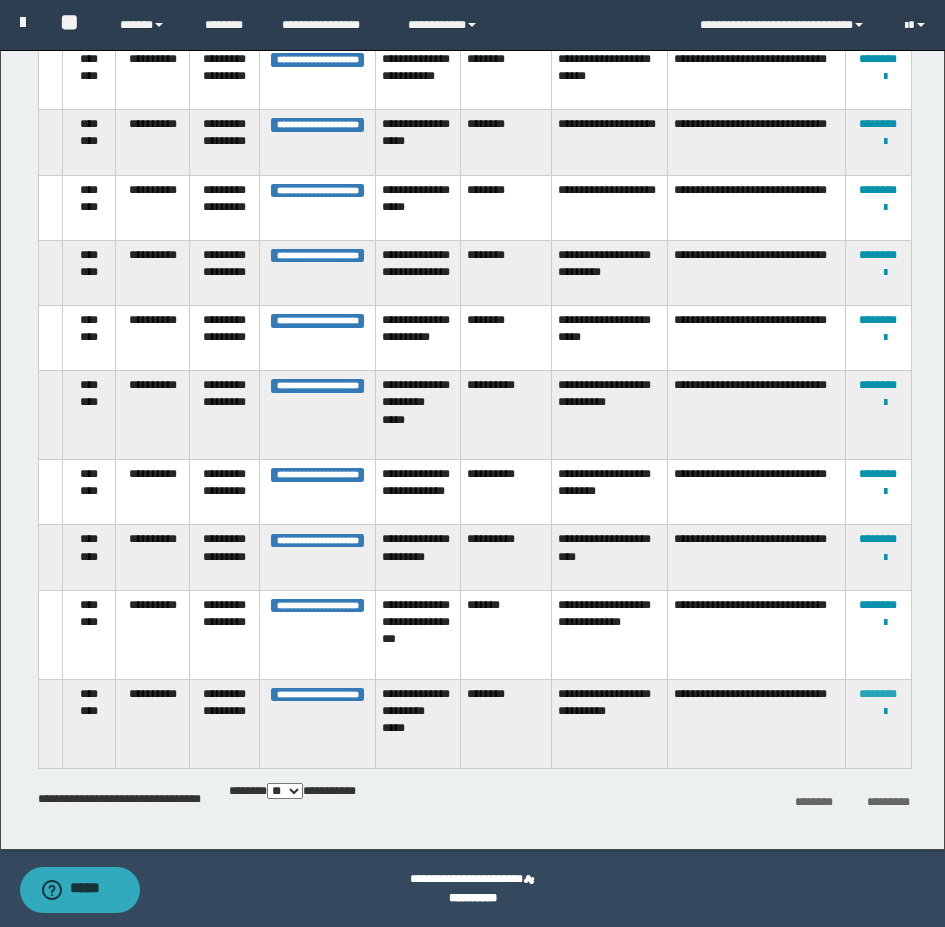 click on "********" at bounding box center (878, 694) 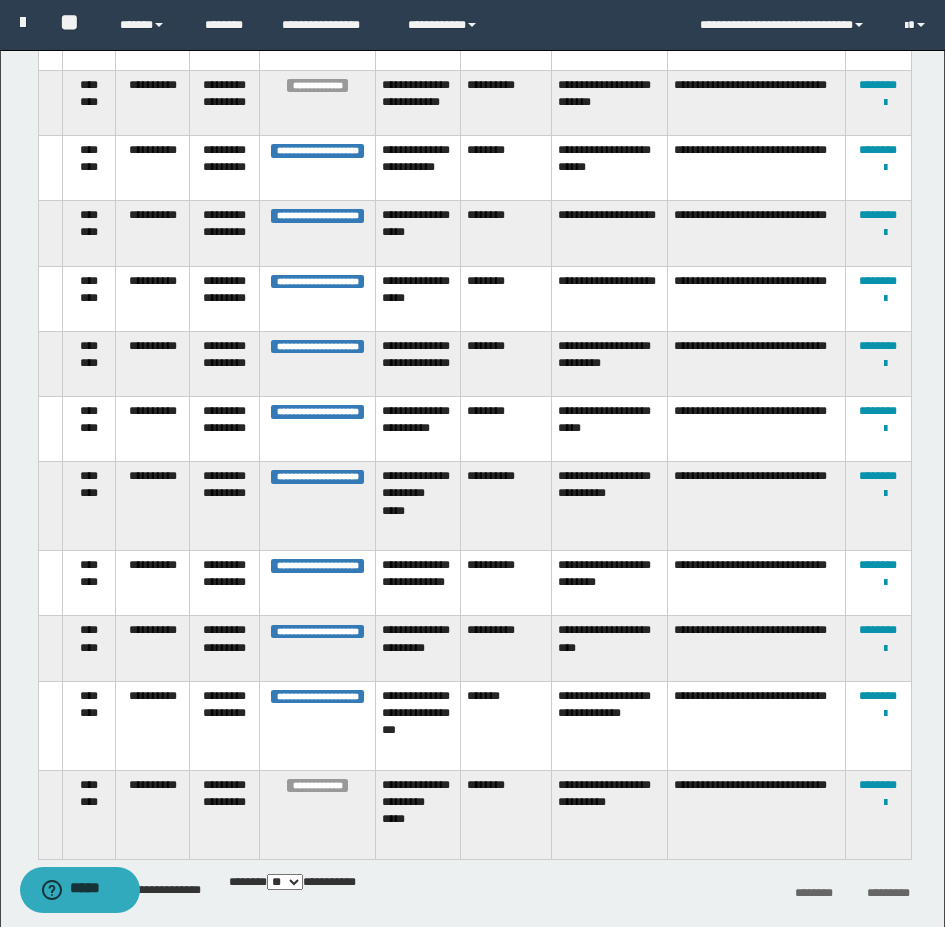 scroll, scrollTop: 2289, scrollLeft: 0, axis: vertical 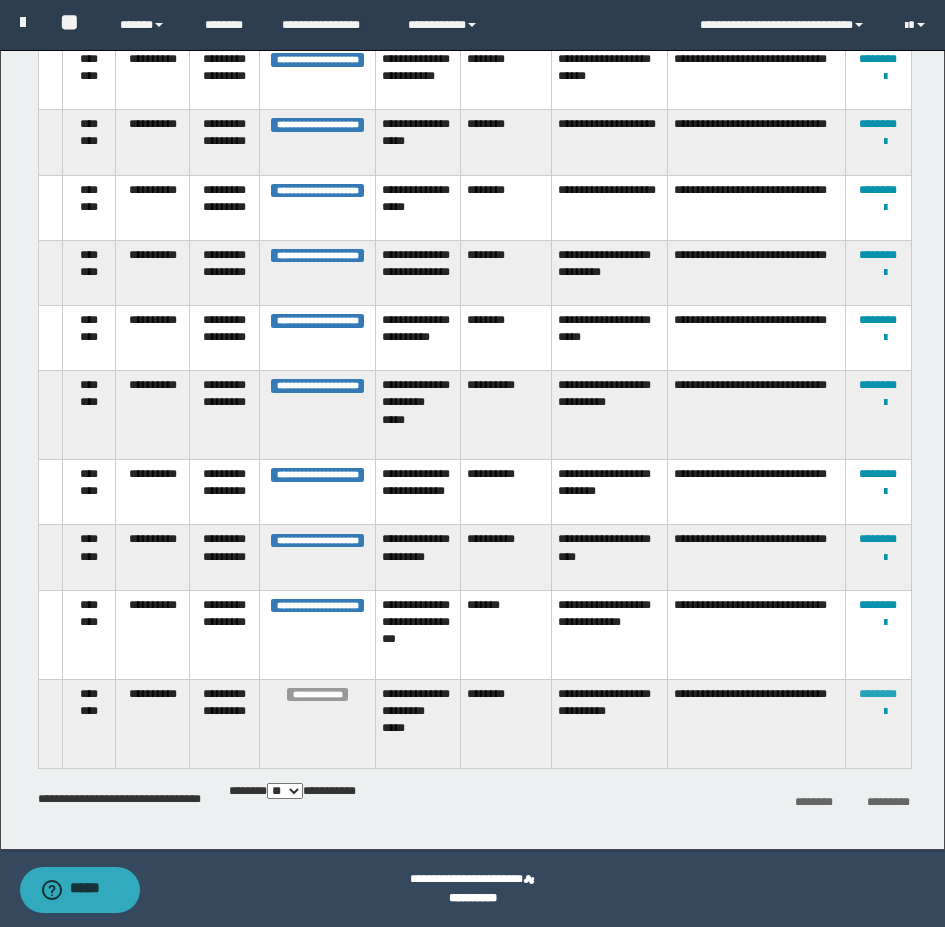 click on "********" at bounding box center [878, 694] 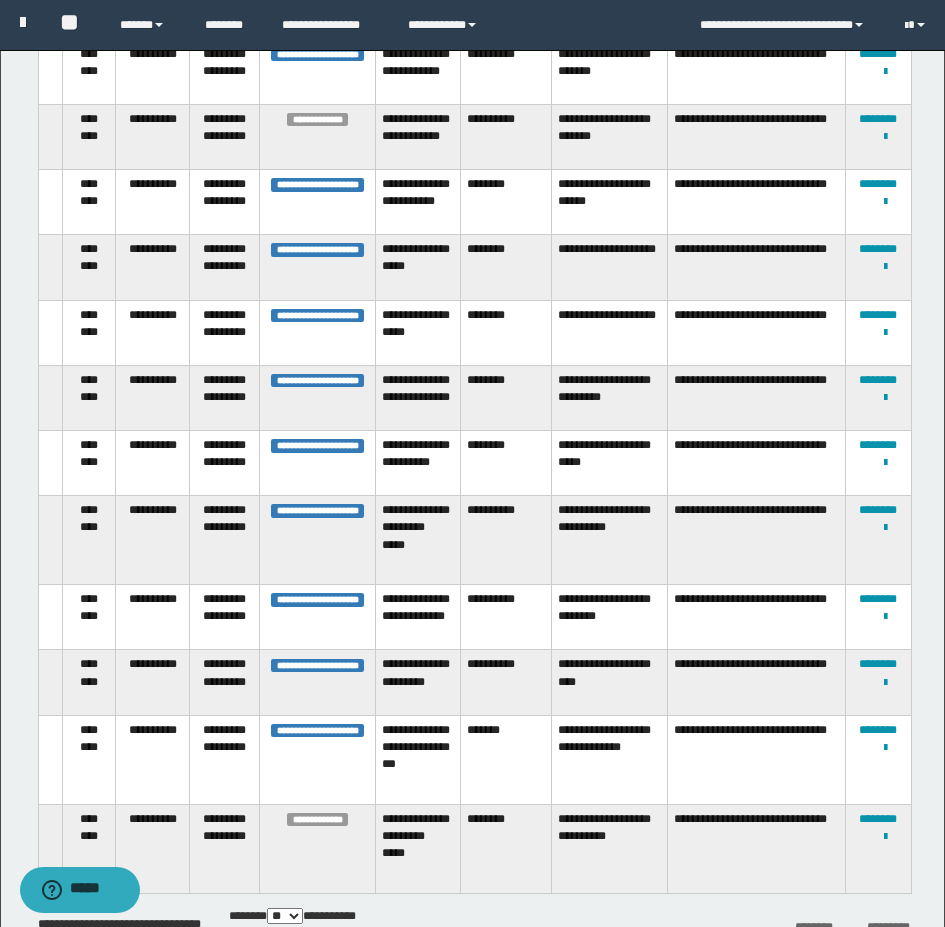 scroll, scrollTop: 1989, scrollLeft: 0, axis: vertical 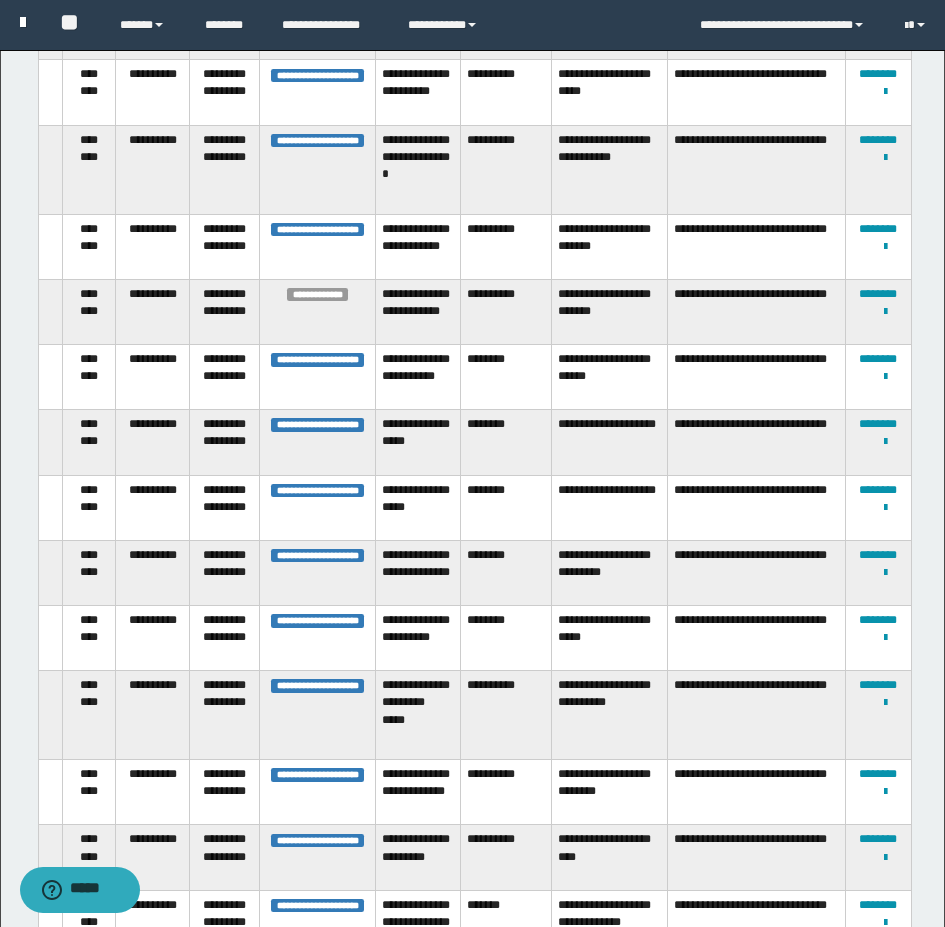click at bounding box center [23, 22] 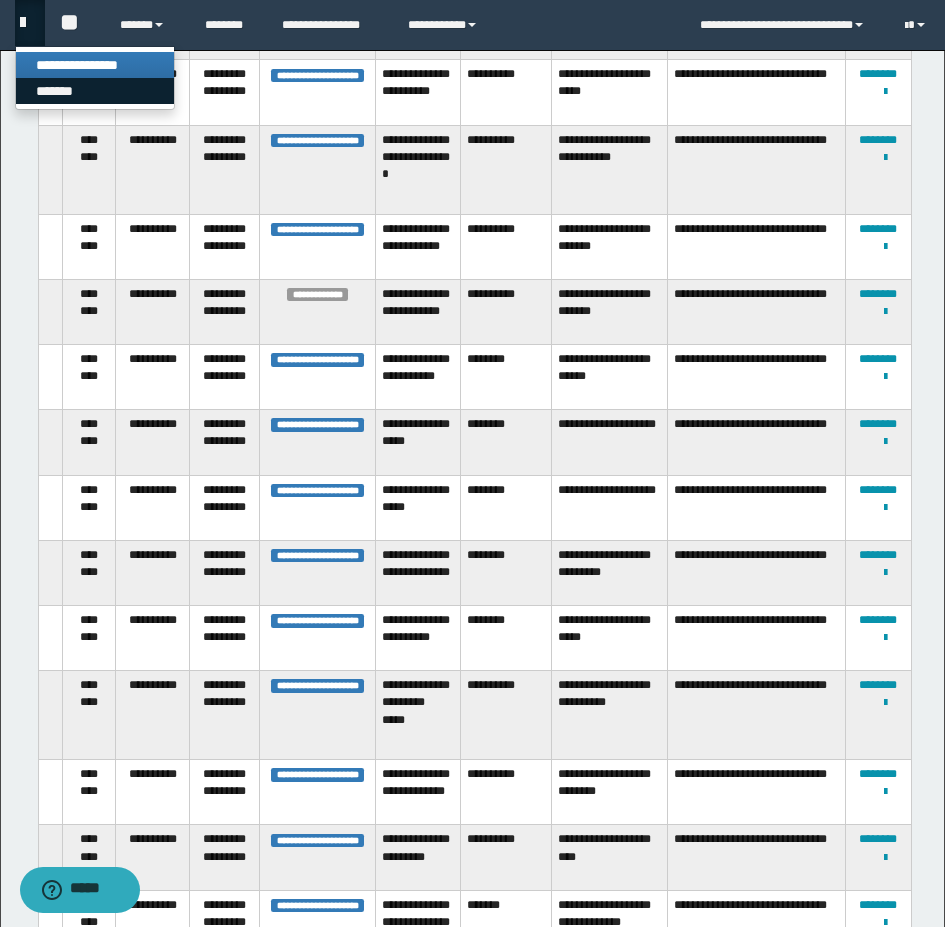 click on "*******" at bounding box center [95, 91] 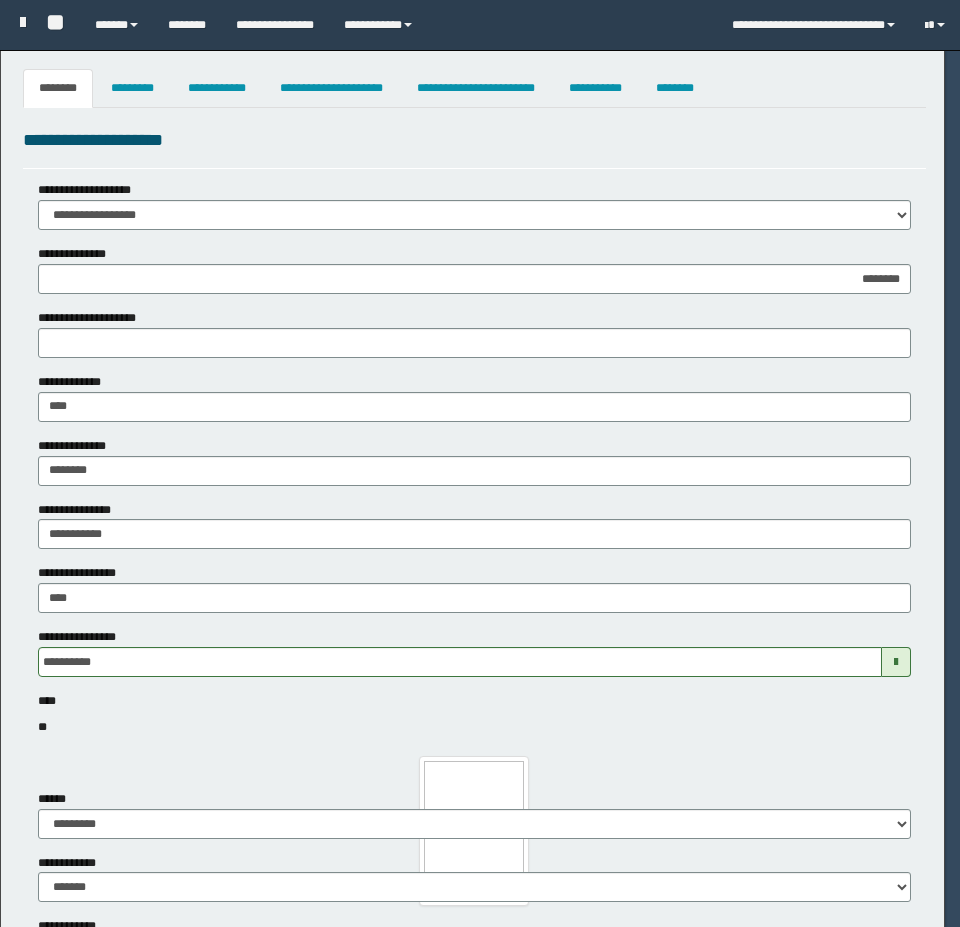 select on "*" 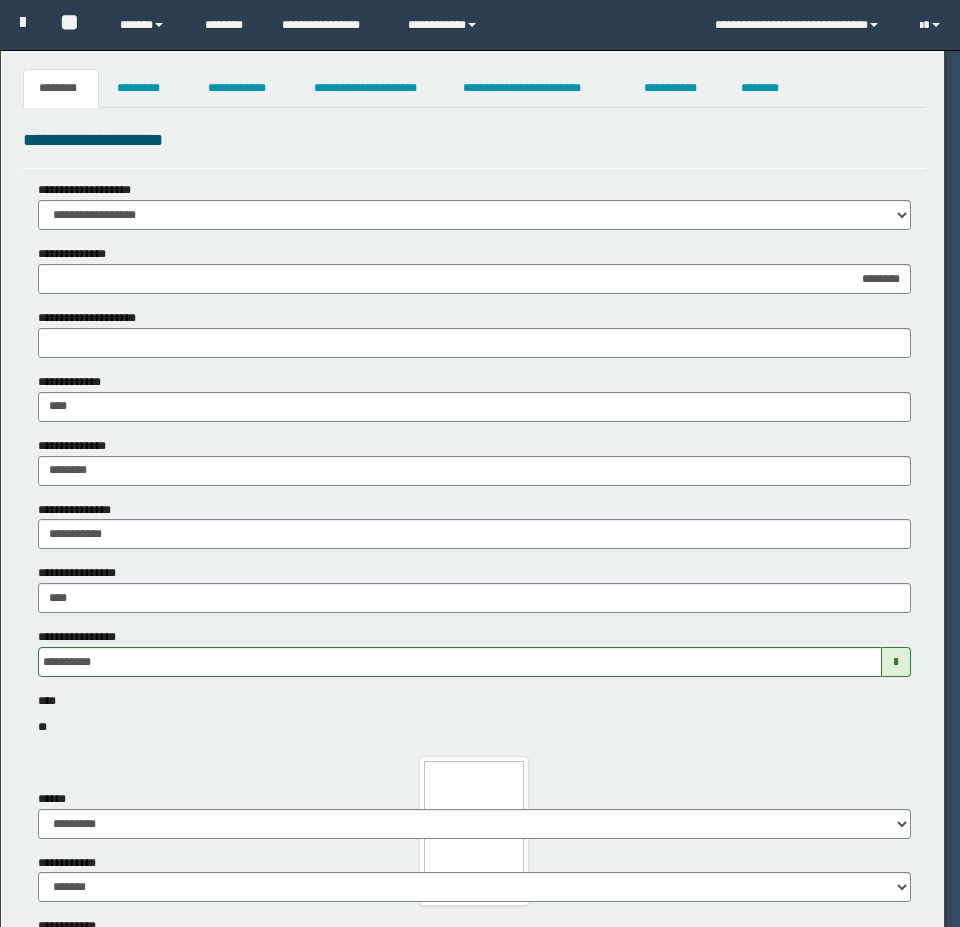 scroll, scrollTop: 0, scrollLeft: 0, axis: both 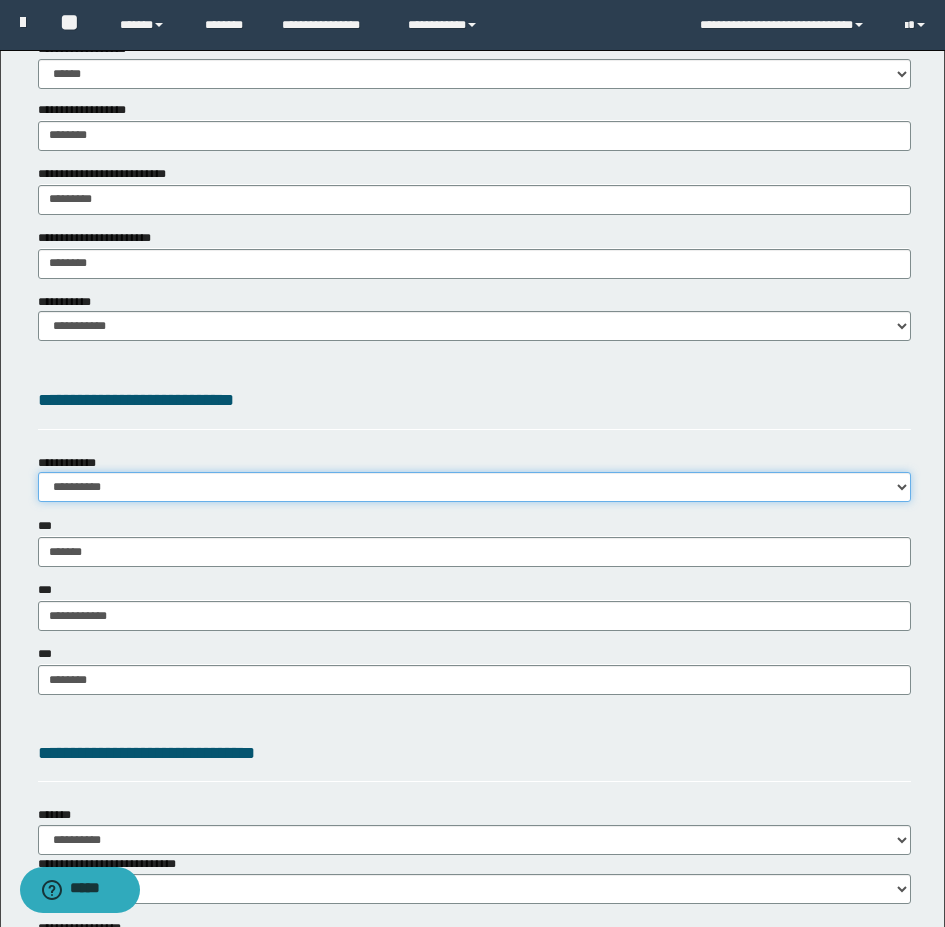 click on "**********" at bounding box center (474, 487) 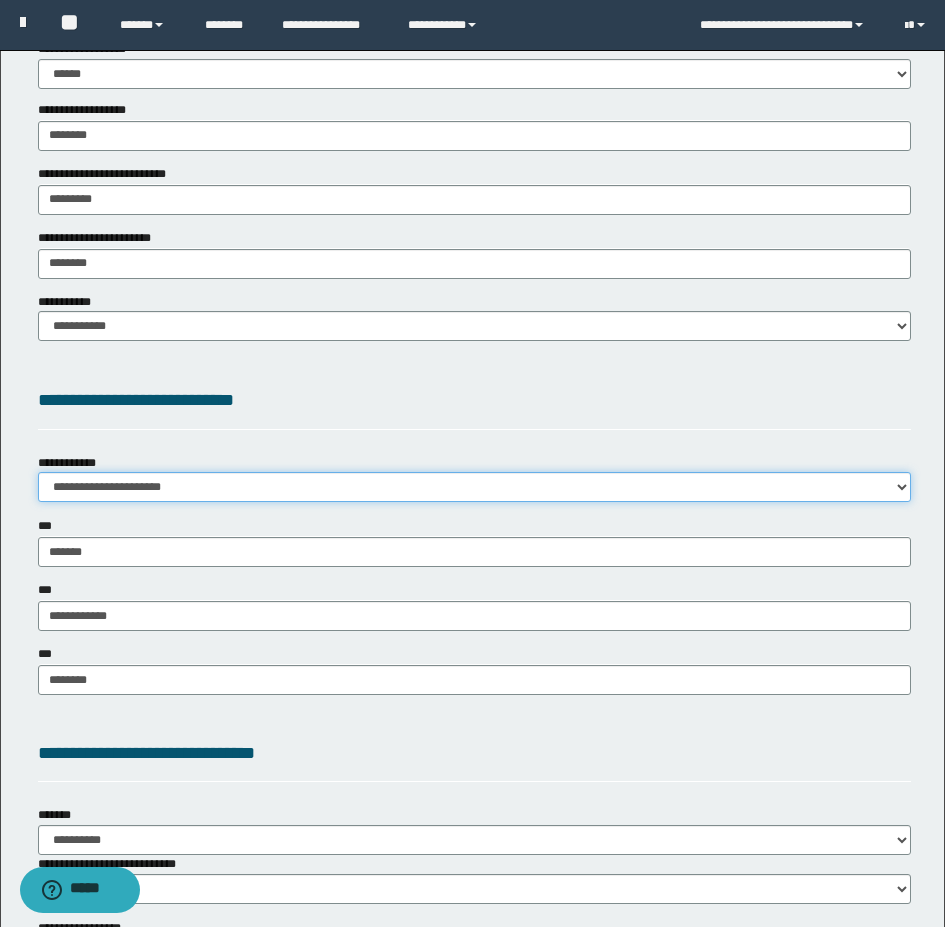 click on "**********" at bounding box center (474, 487) 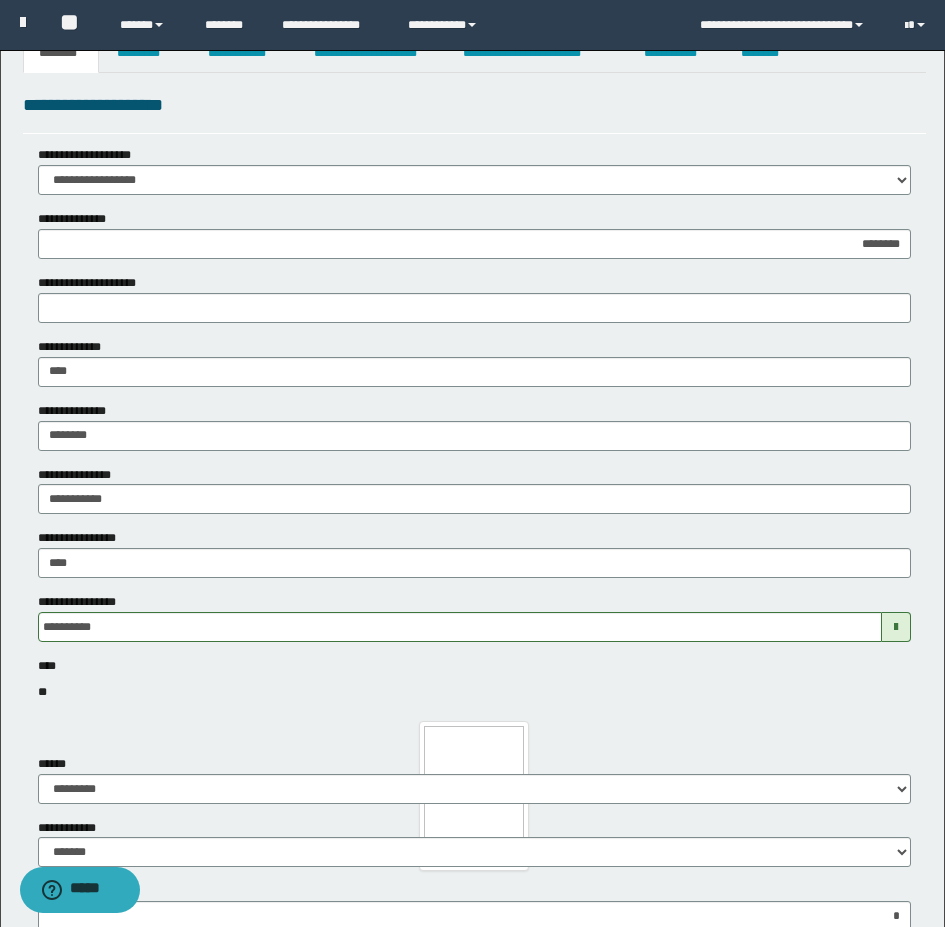 scroll, scrollTop: 0, scrollLeft: 0, axis: both 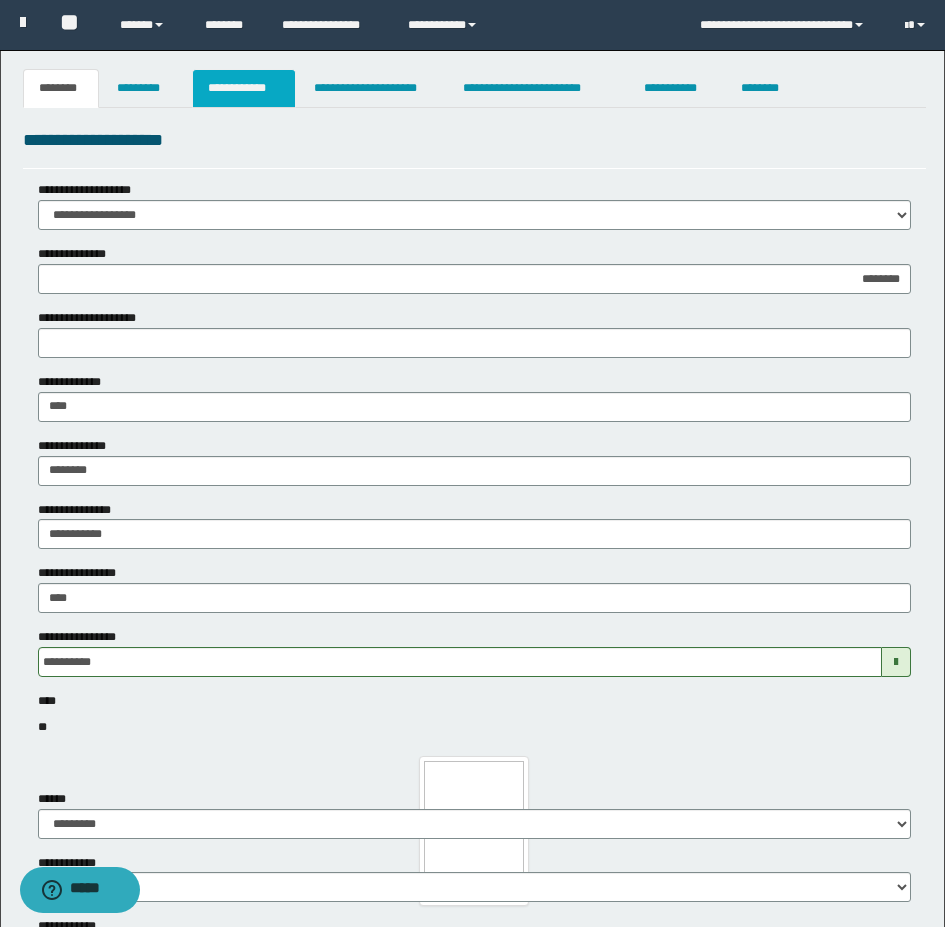 click on "**********" at bounding box center [244, 88] 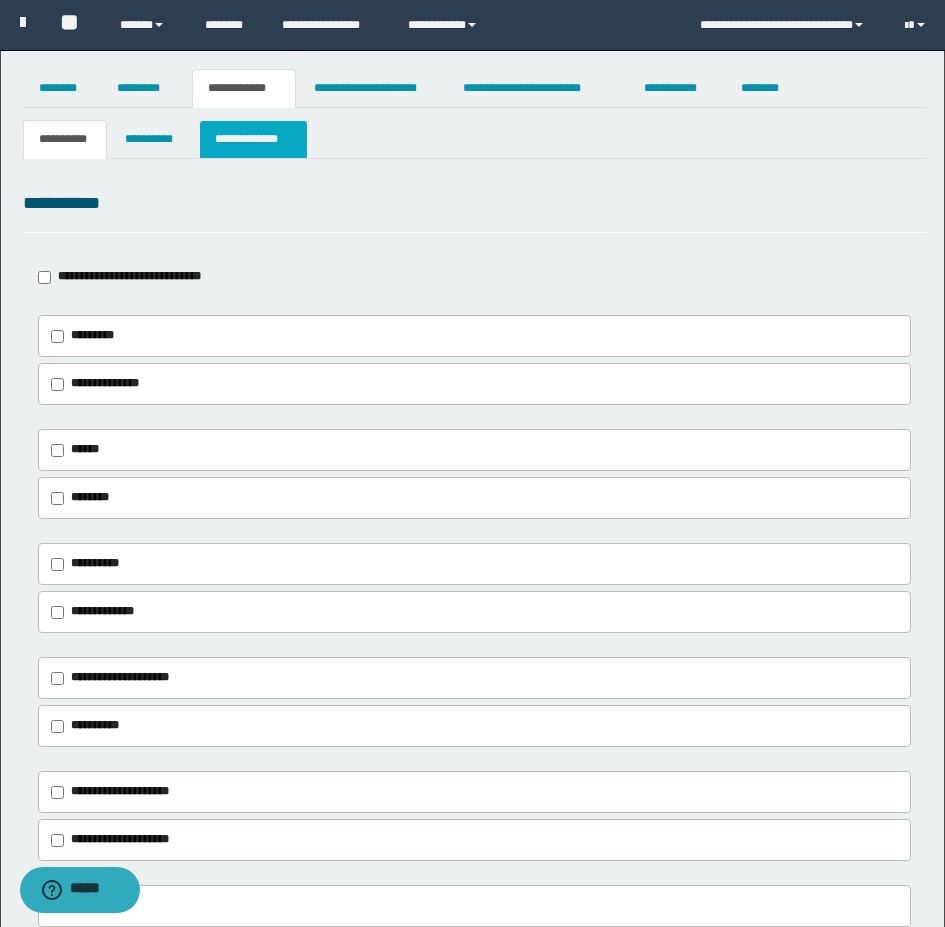 click on "**********" at bounding box center [253, 139] 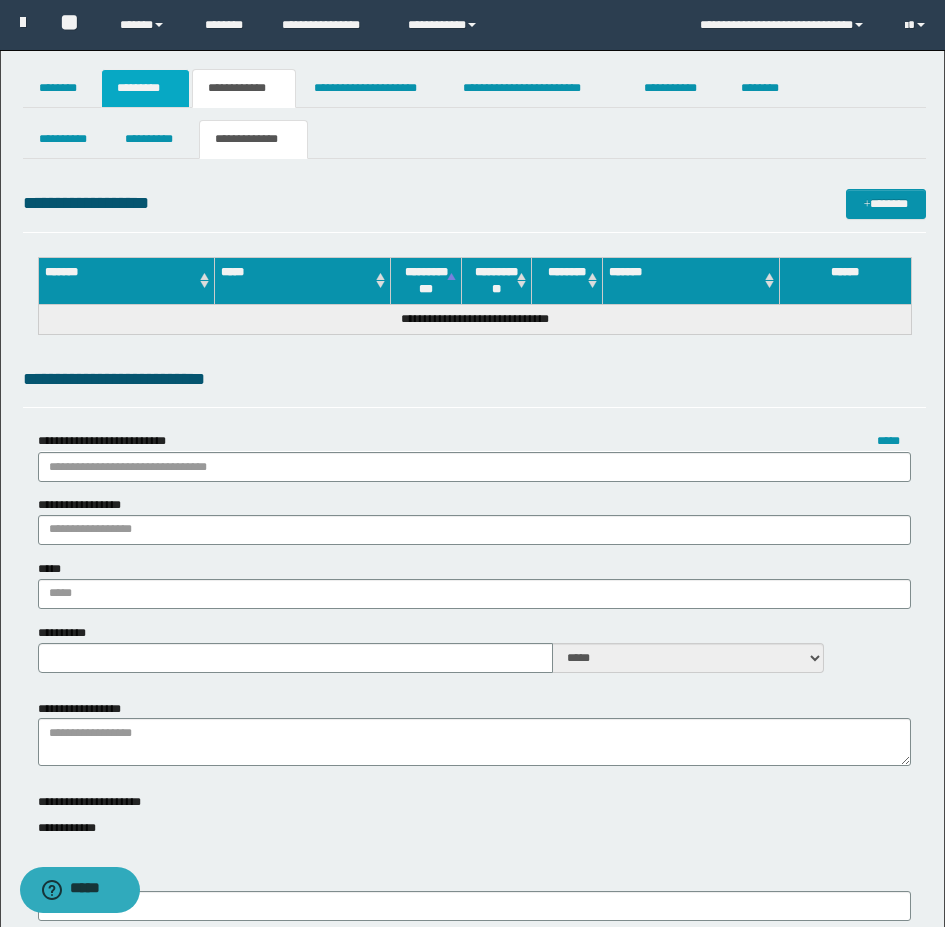 click on "*********" at bounding box center (145, 88) 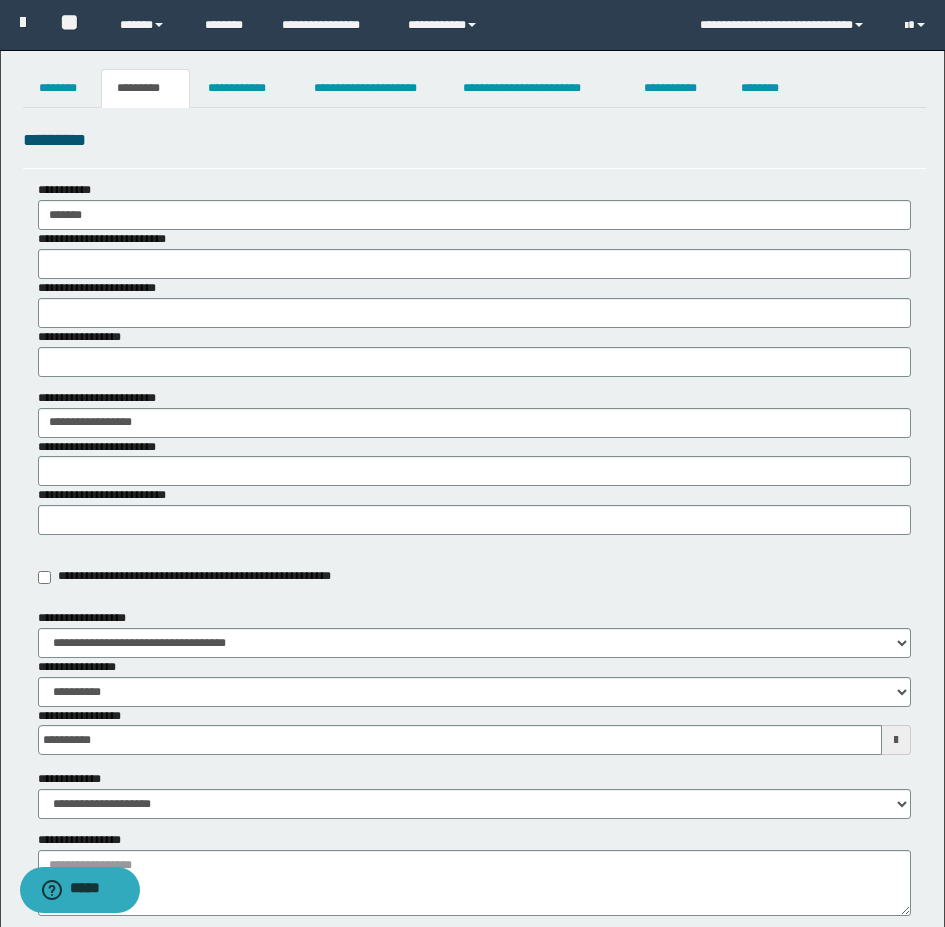 scroll, scrollTop: 200, scrollLeft: 0, axis: vertical 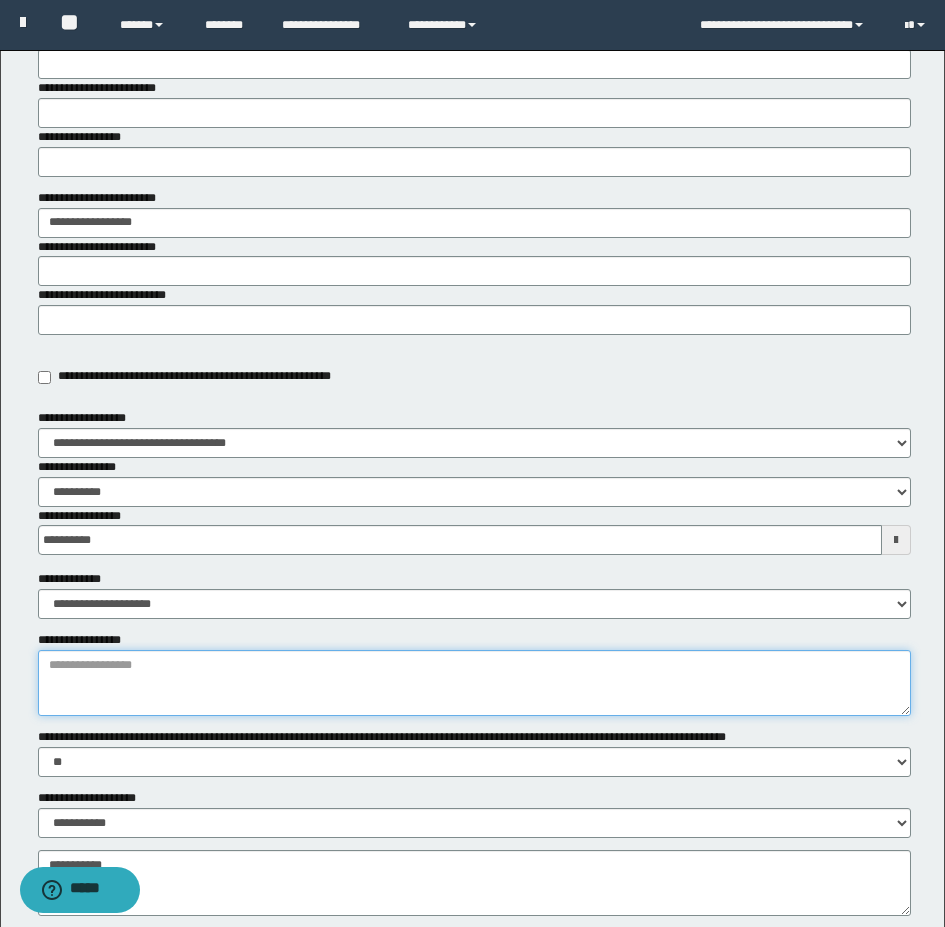 click on "**********" at bounding box center (474, 683) 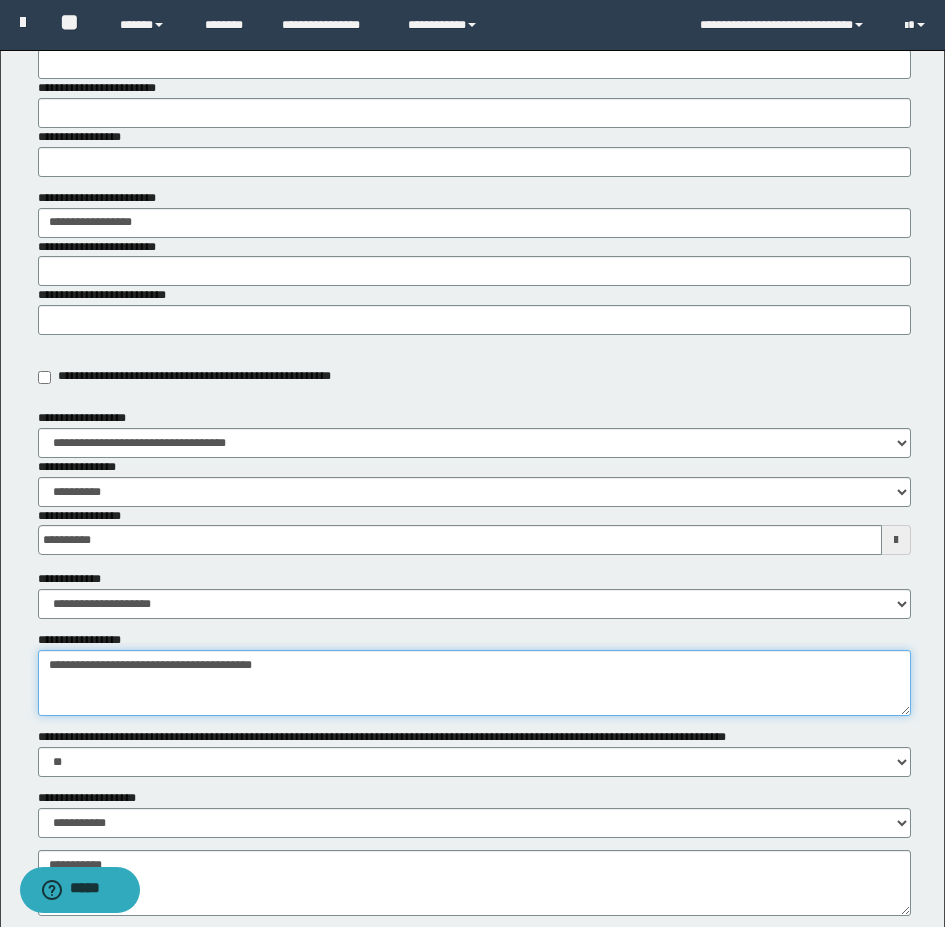 click on "**********" at bounding box center [474, 683] 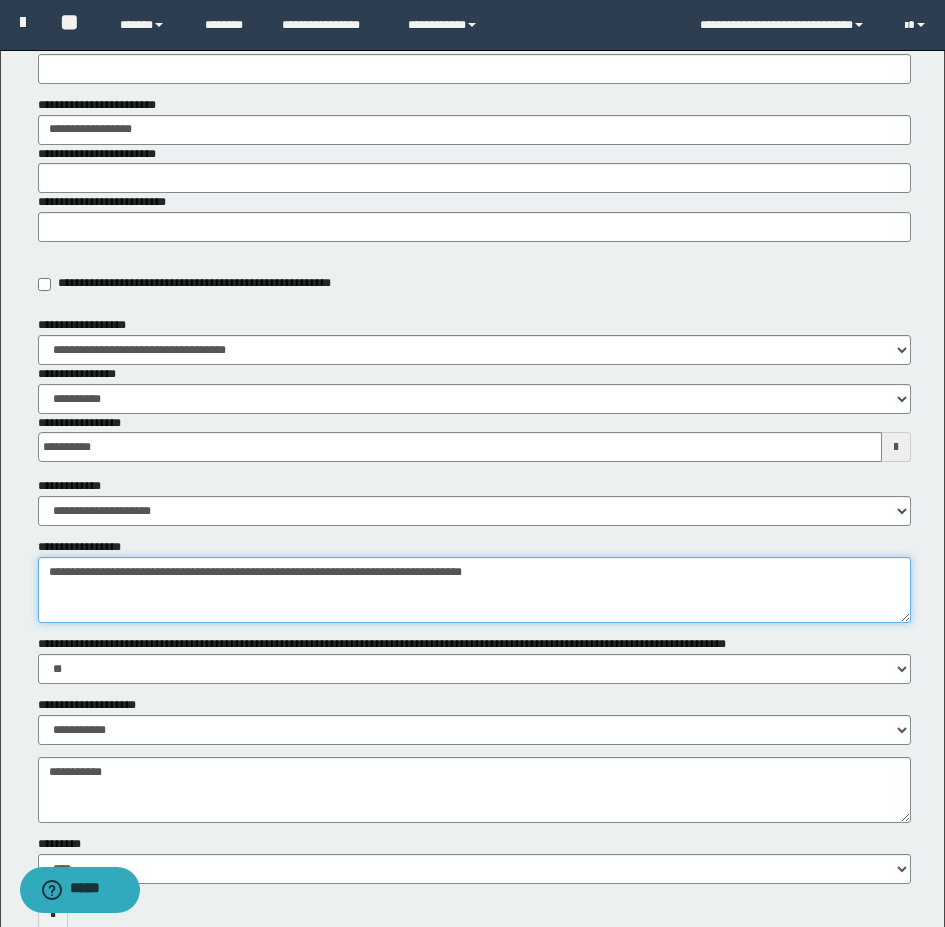 scroll, scrollTop: 300, scrollLeft: 0, axis: vertical 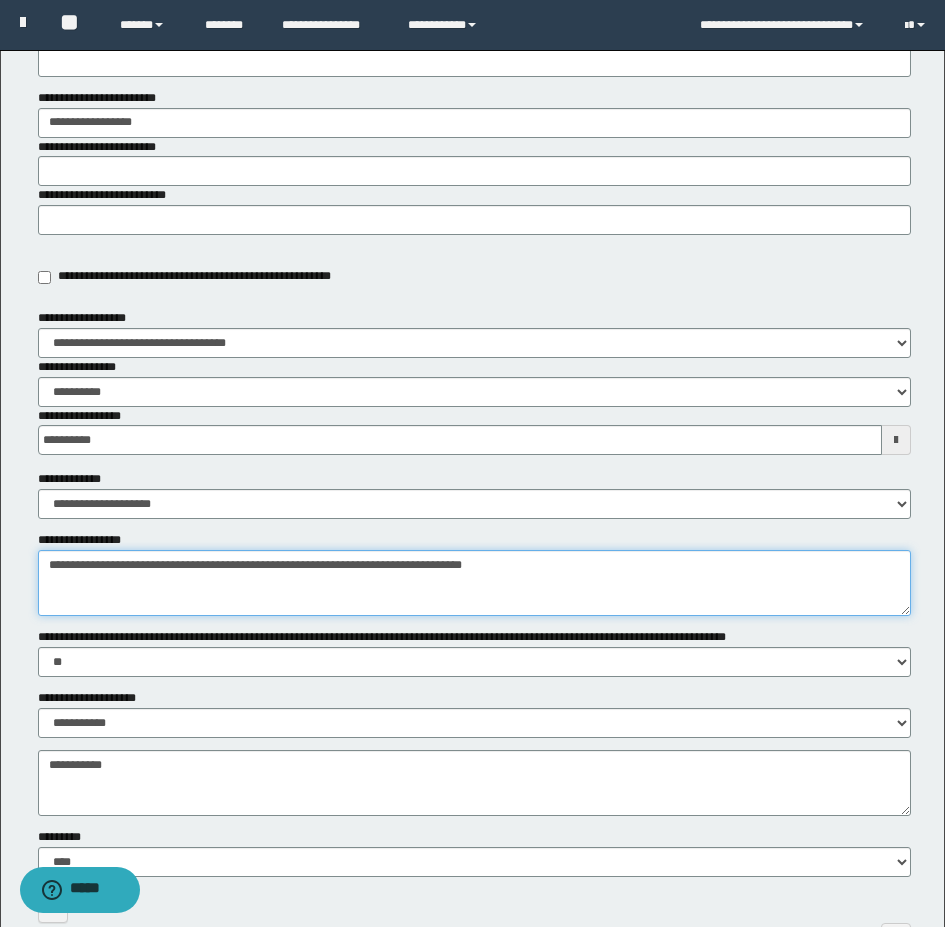 type on "**********" 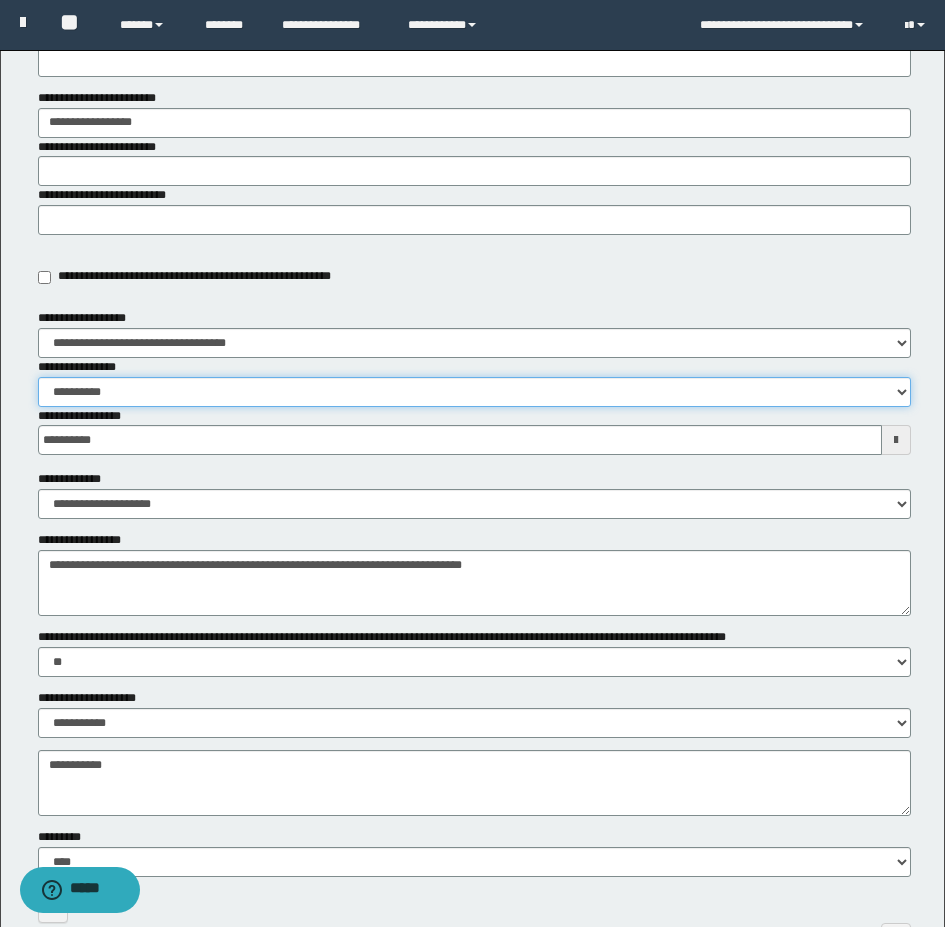 drag, startPoint x: 145, startPoint y: 393, endPoint x: 163, endPoint y: 402, distance: 20.12461 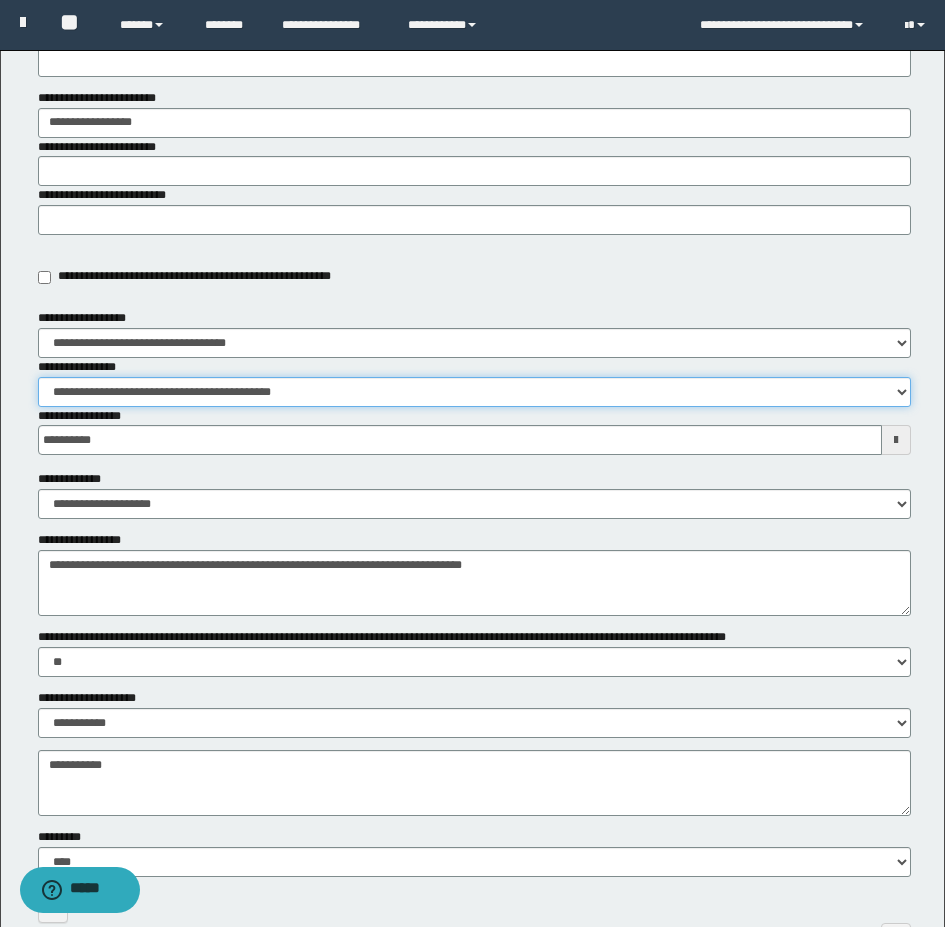 click on "**********" at bounding box center (474, 392) 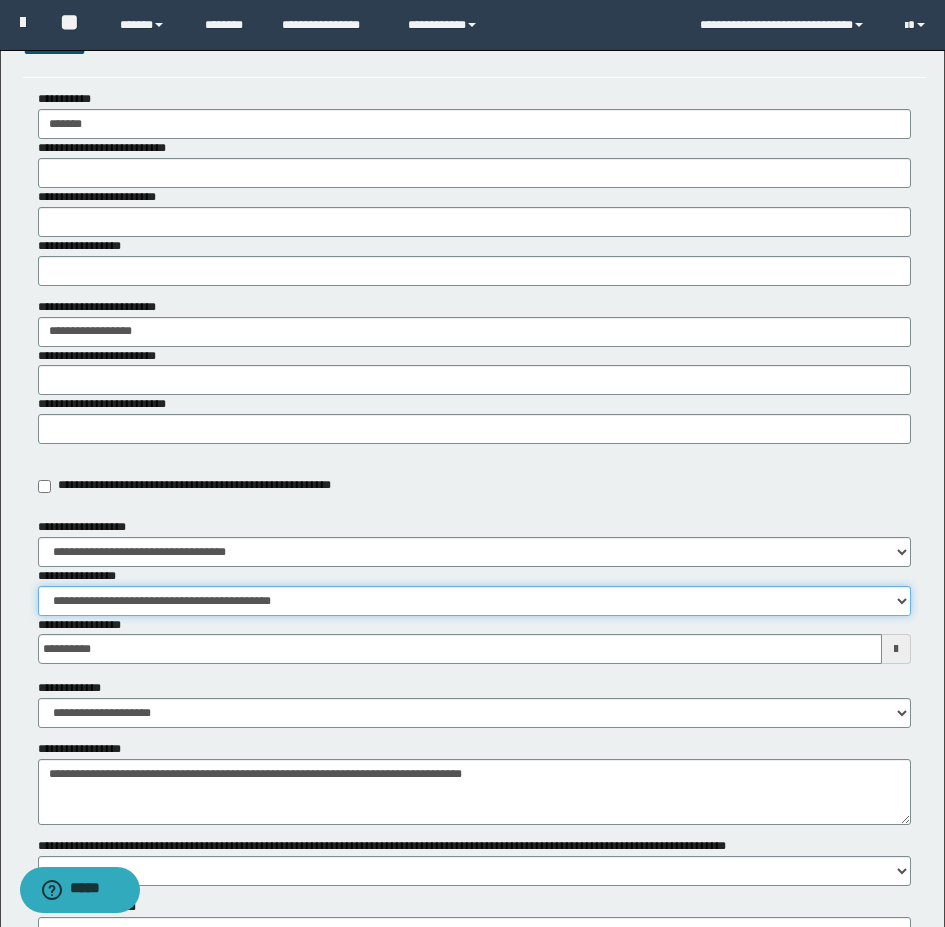 scroll, scrollTop: 200, scrollLeft: 0, axis: vertical 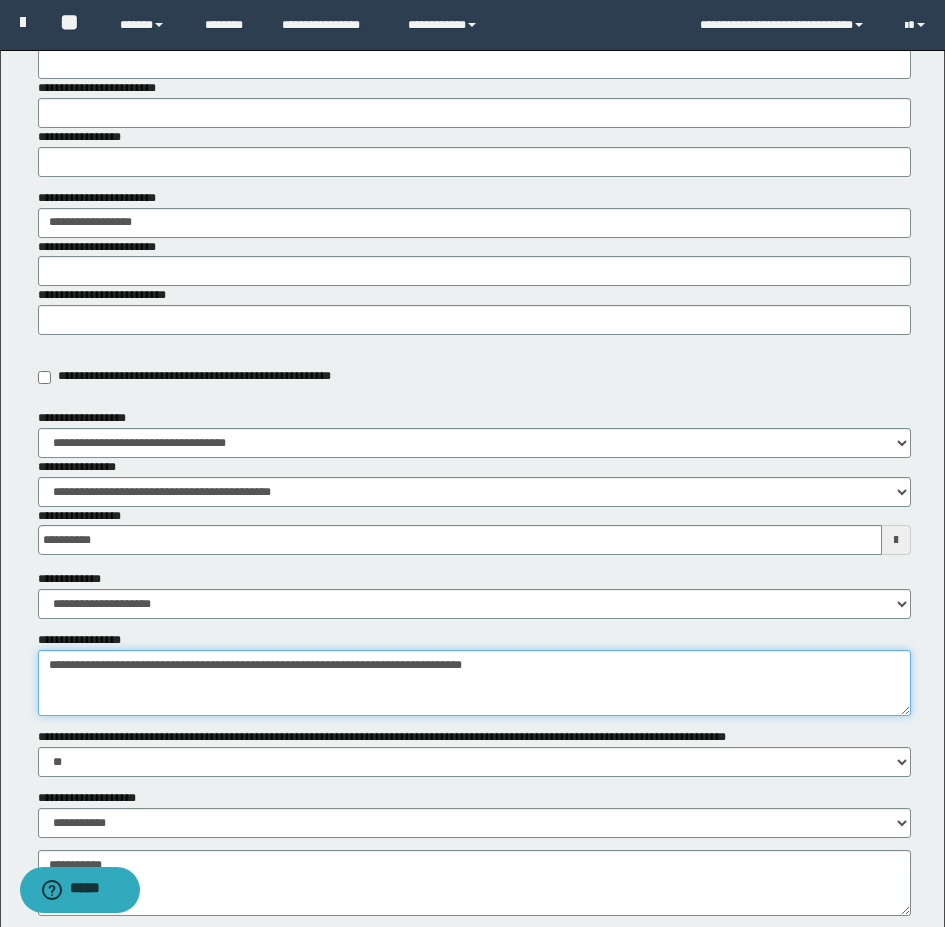 click on "**********" at bounding box center (474, 683) 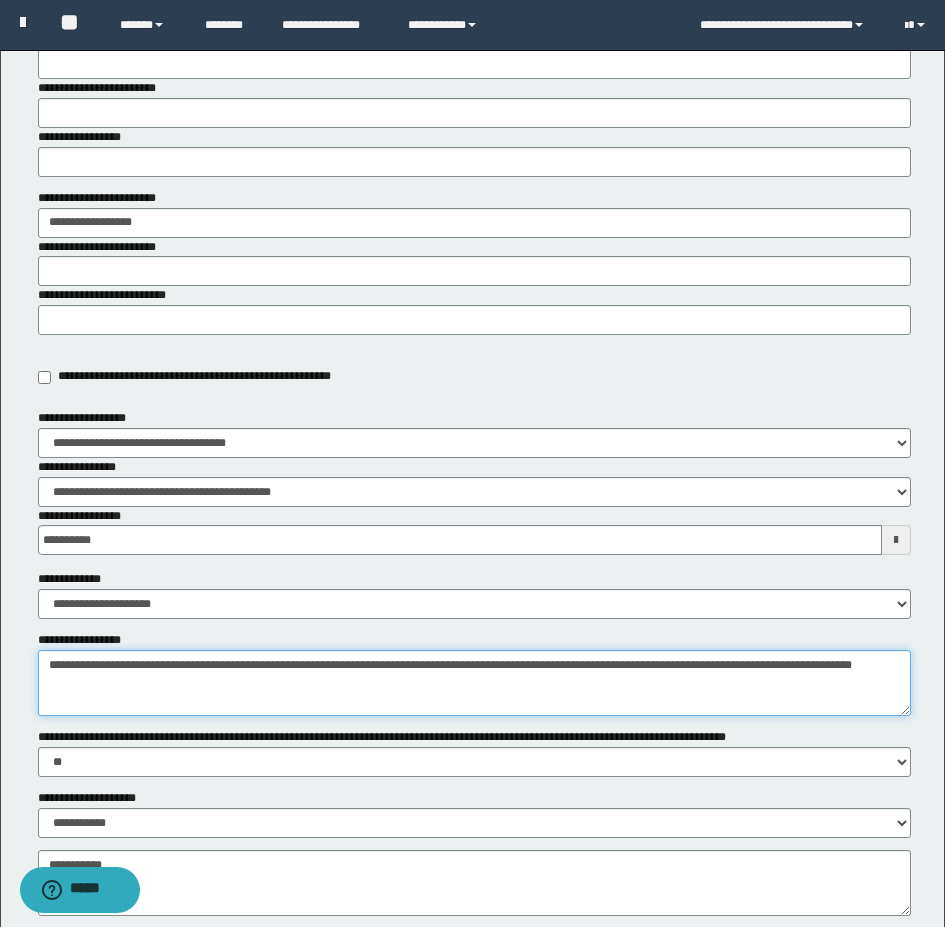 click on "**********" at bounding box center (474, 683) 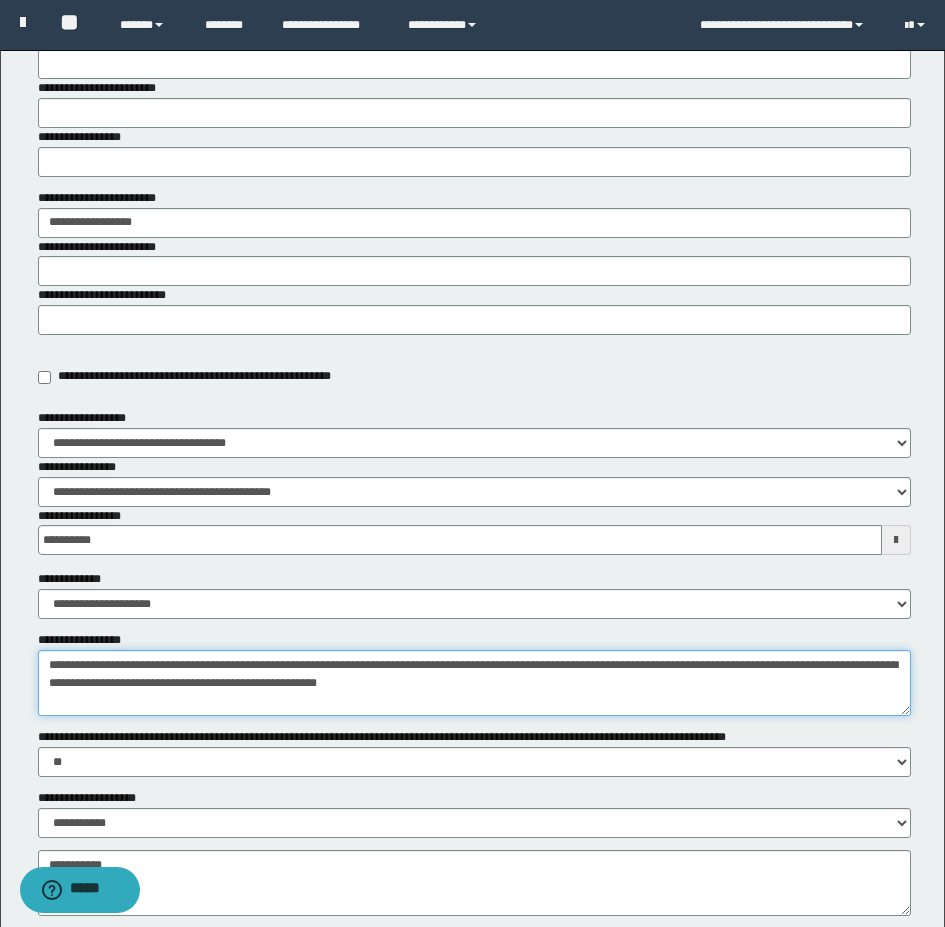 click on "**********" at bounding box center (474, 683) 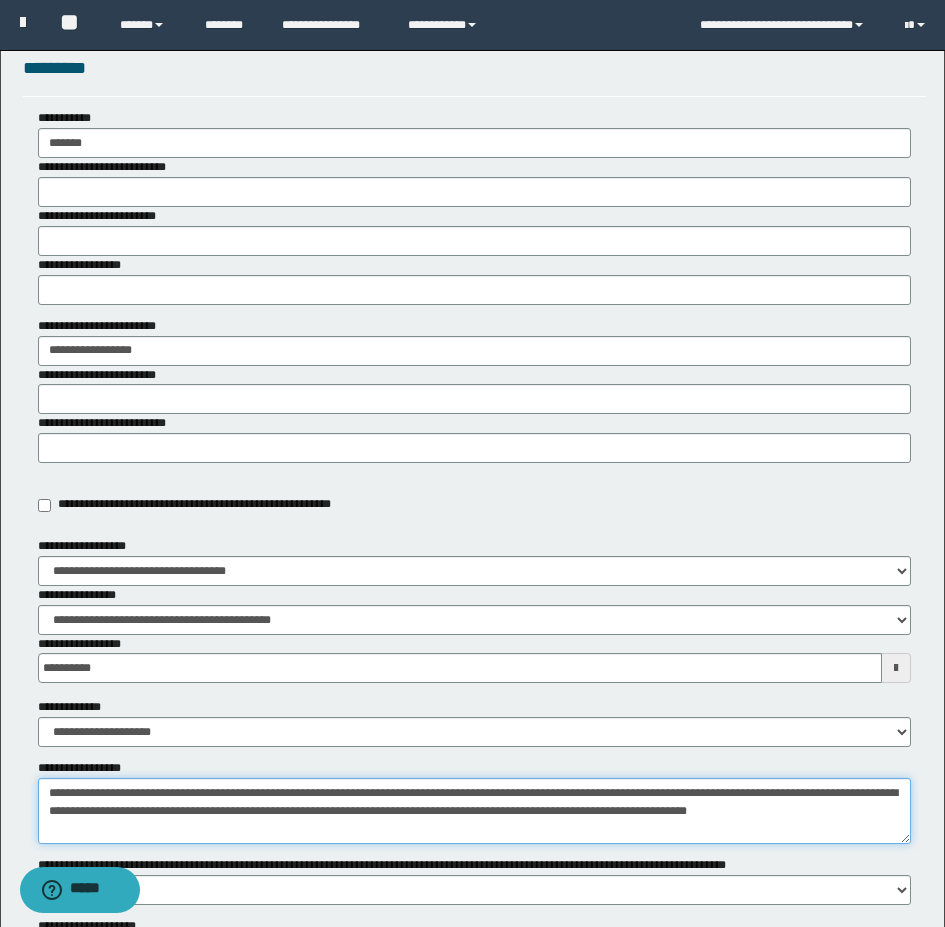 scroll, scrollTop: 0, scrollLeft: 0, axis: both 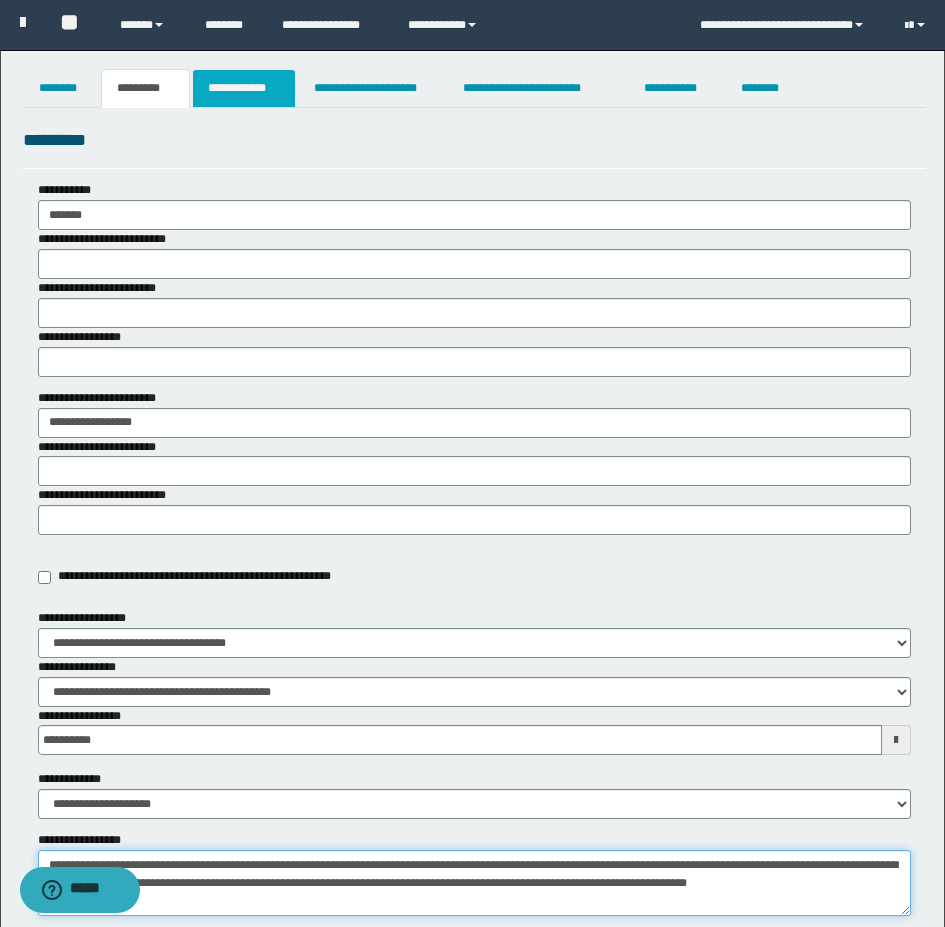 type on "**********" 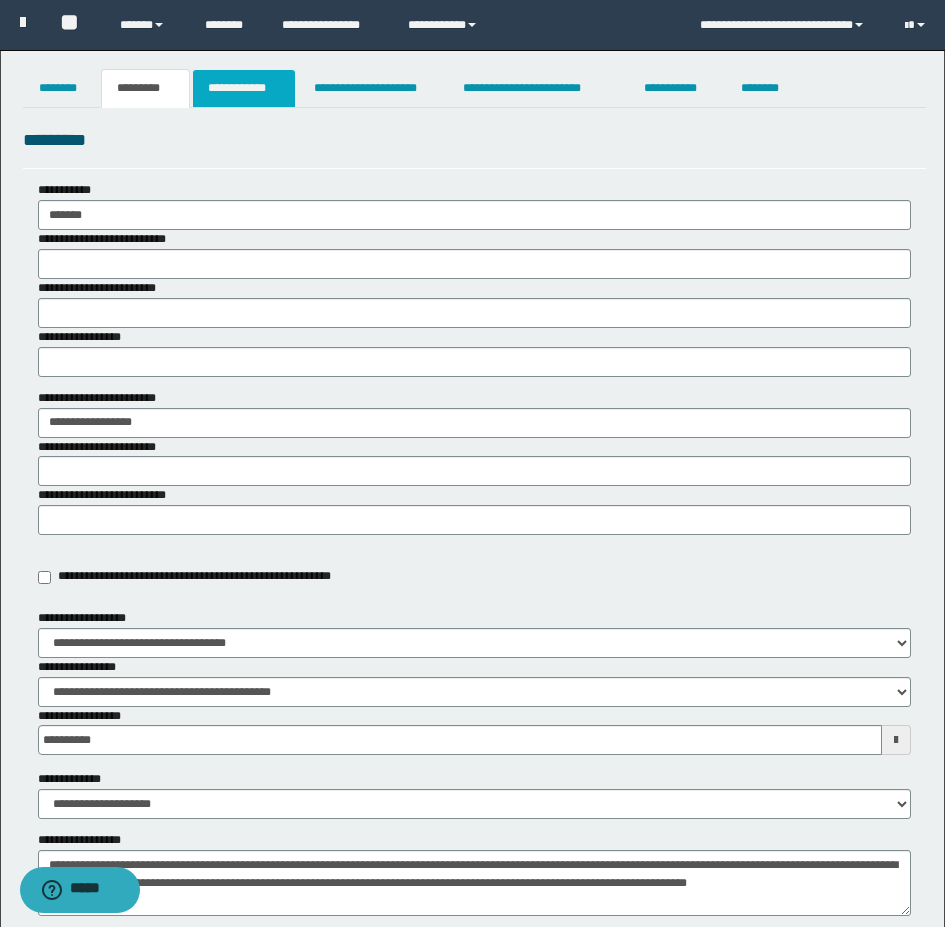 click on "**********" at bounding box center (244, 88) 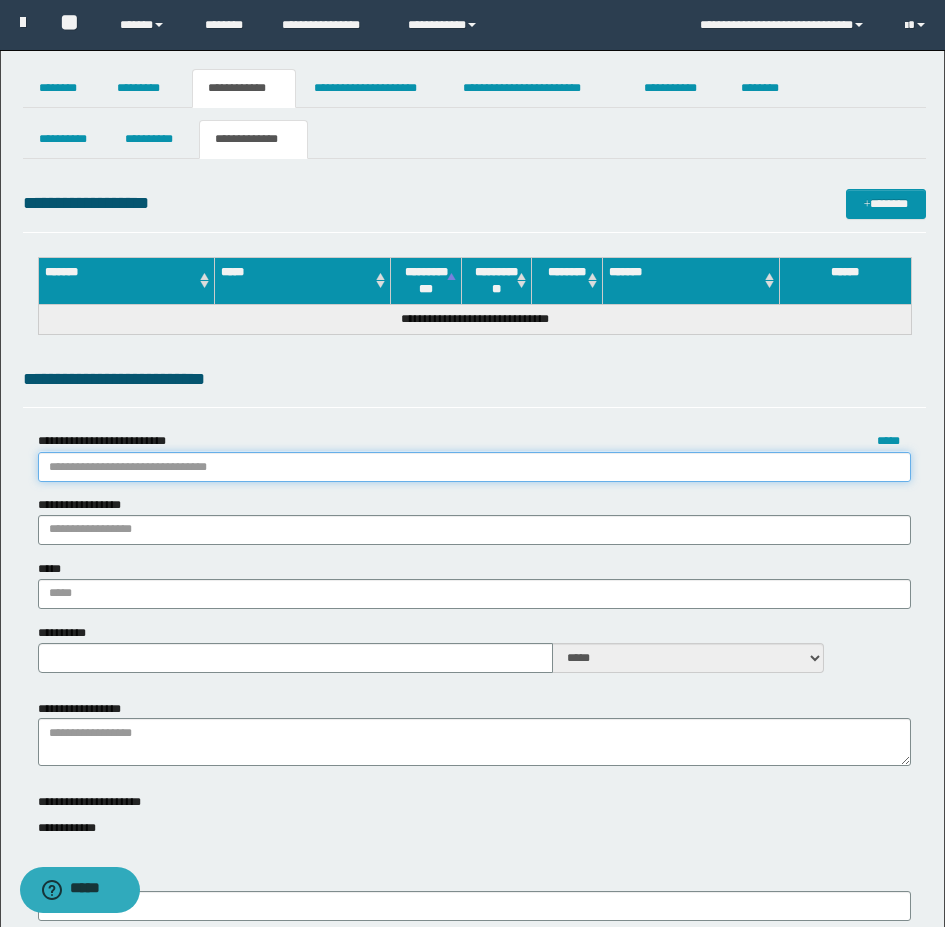 click on "**********" at bounding box center (474, 467) 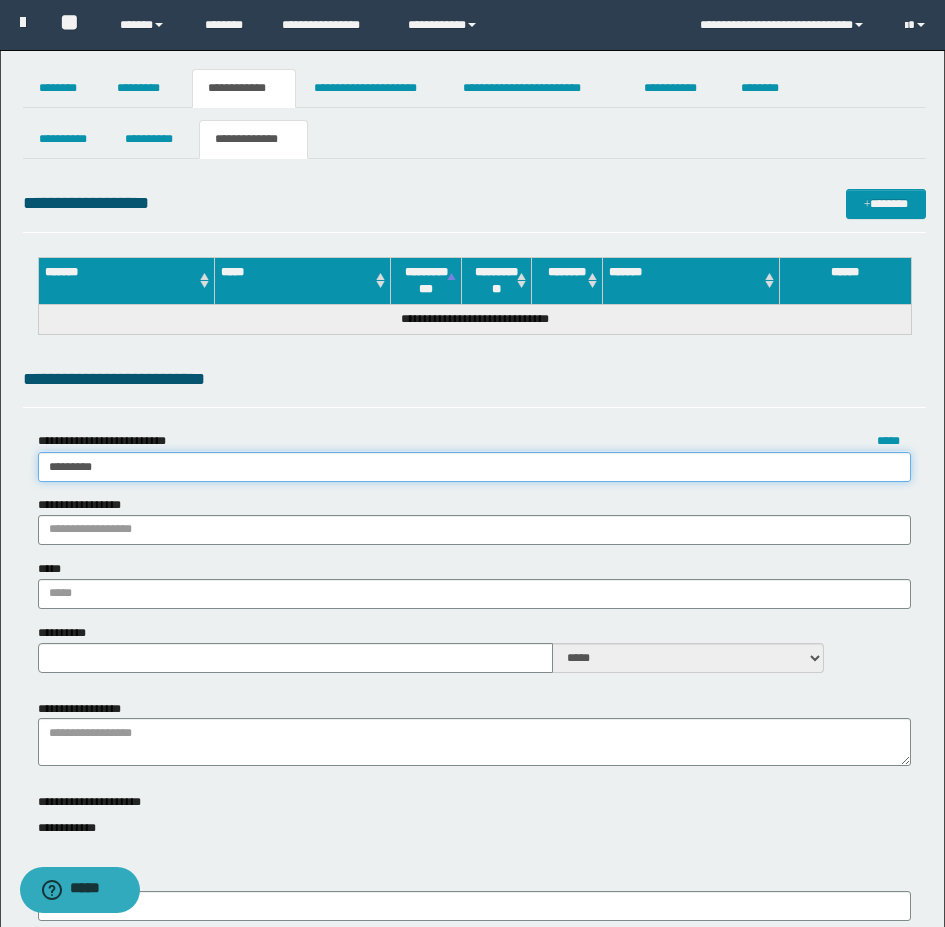 type on "*********" 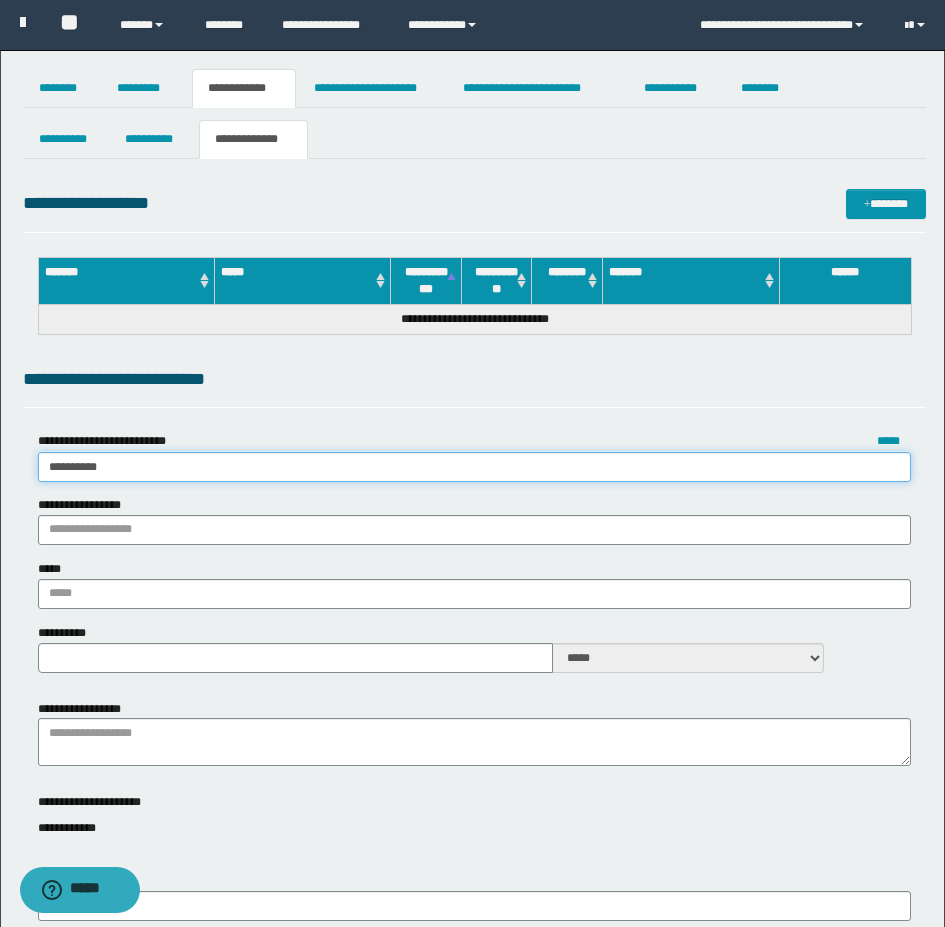 type on "**********" 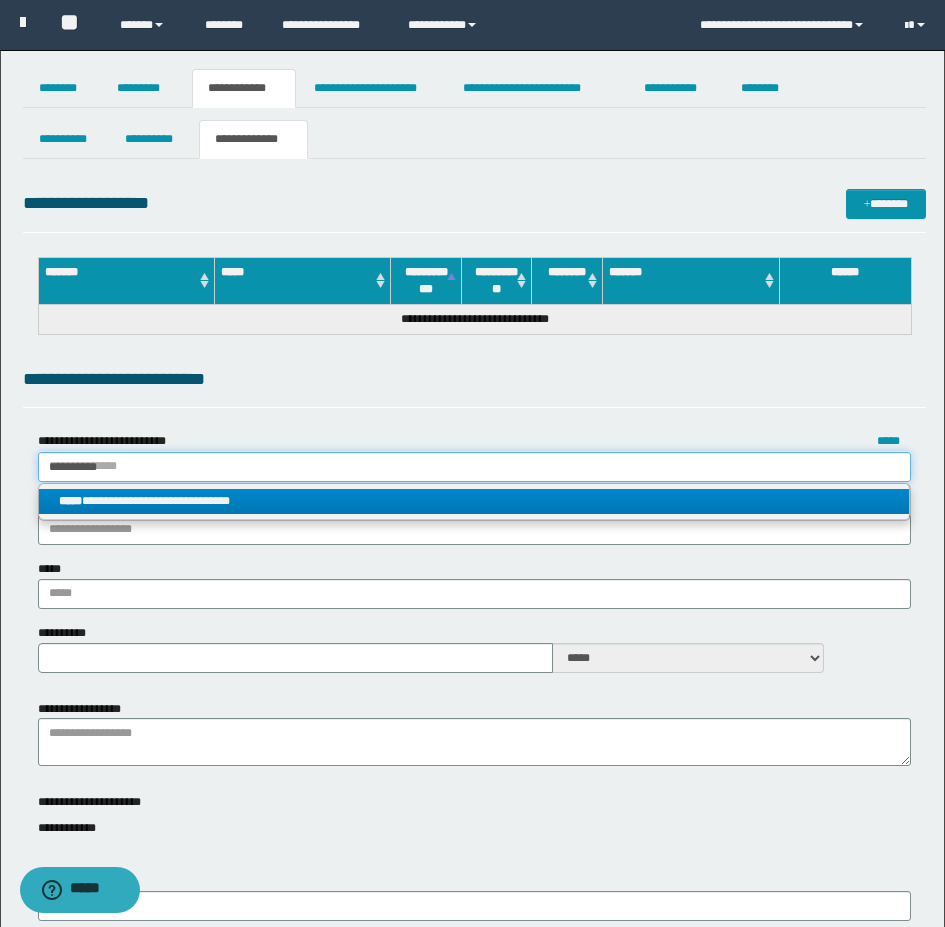 type on "*********" 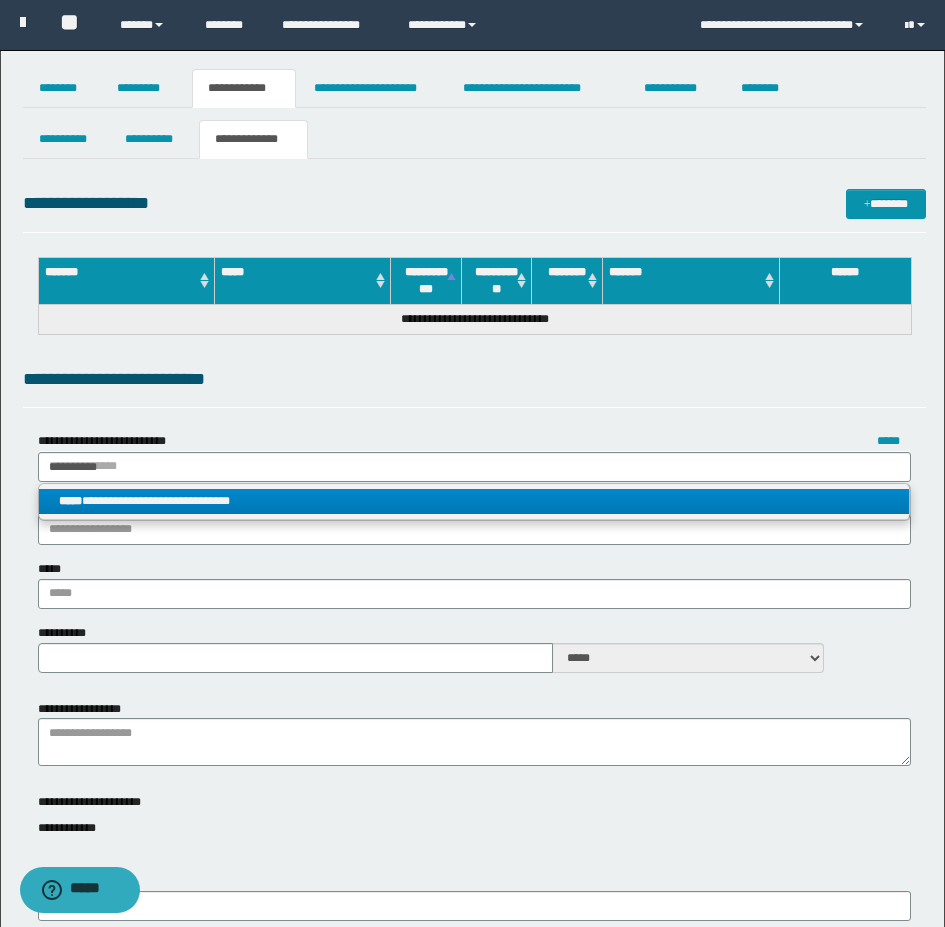 click on "**********" at bounding box center [474, 501] 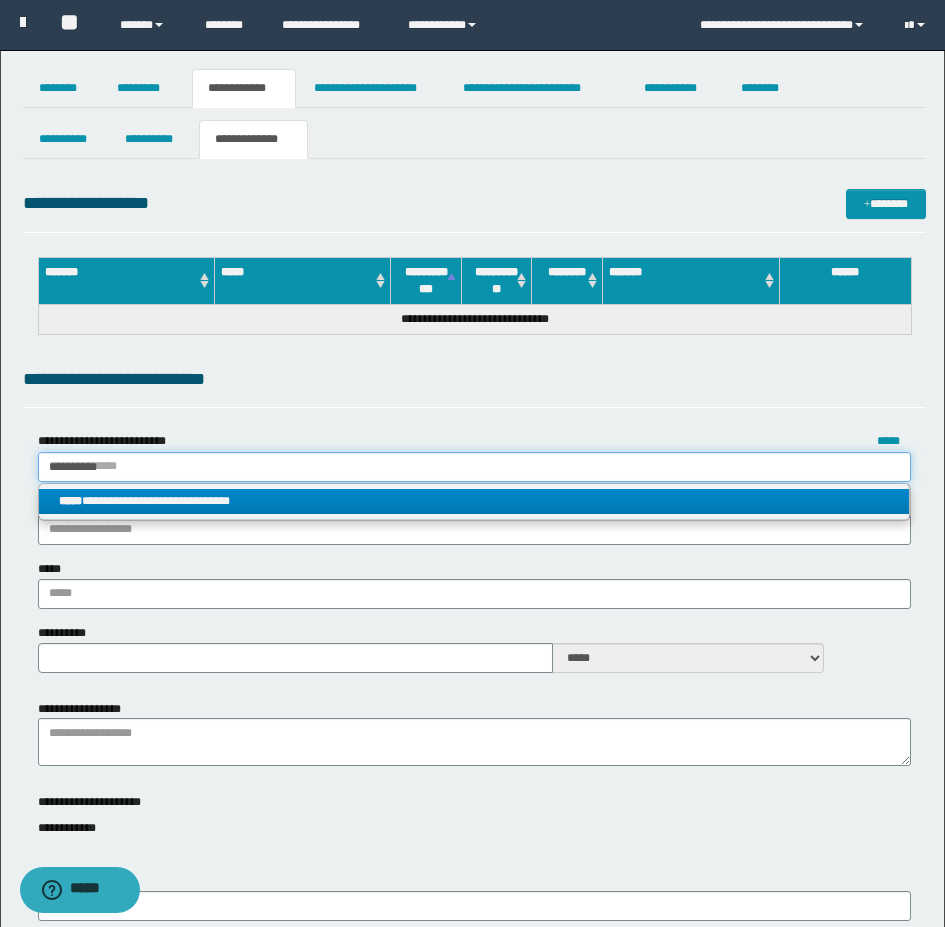 type 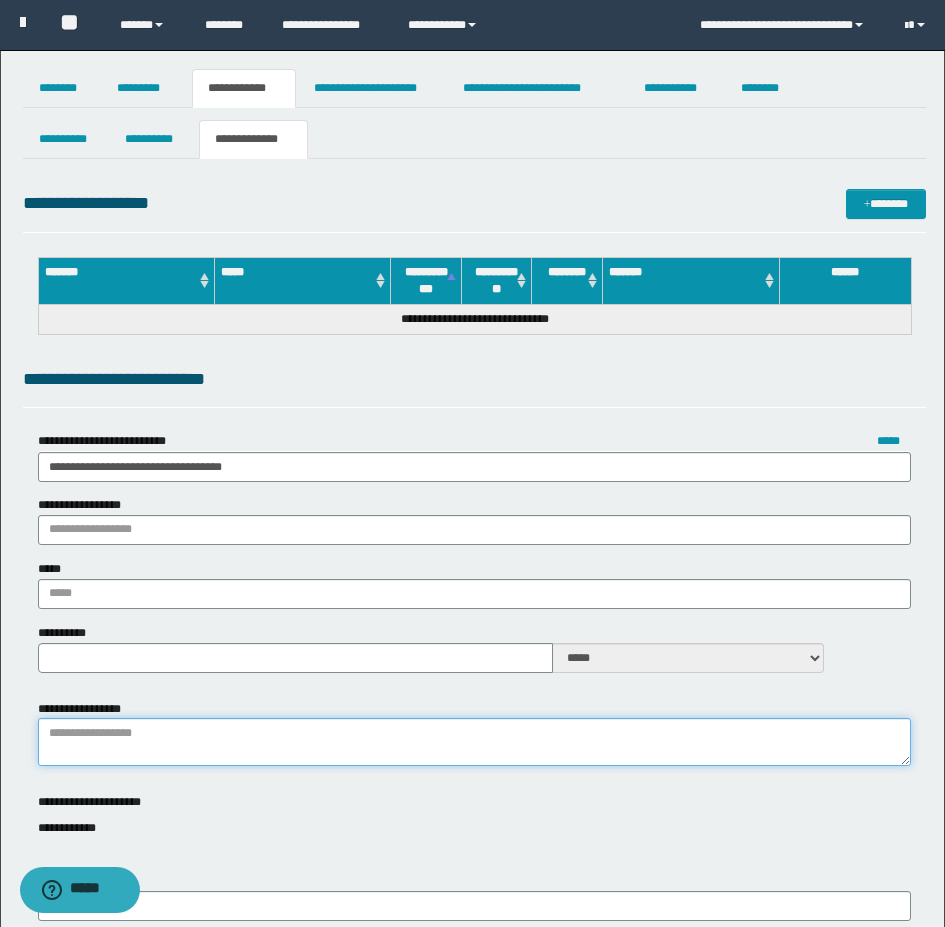 click on "**********" at bounding box center (474, 742) 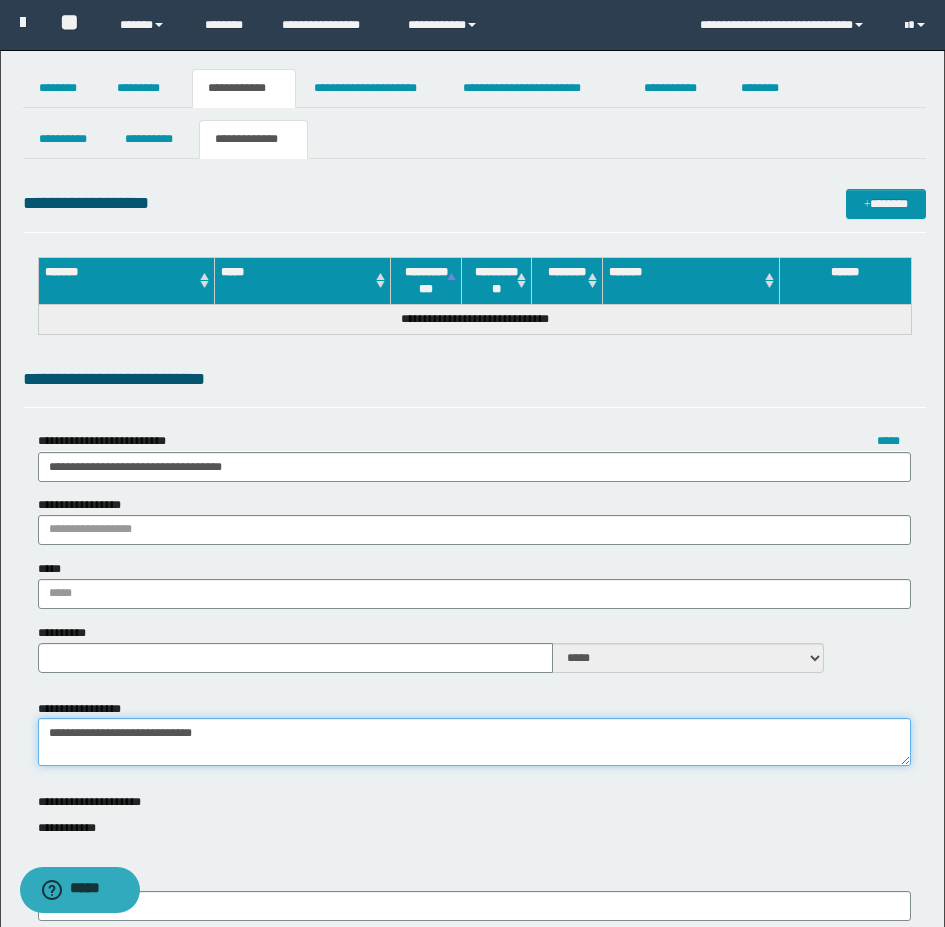type on "**********" 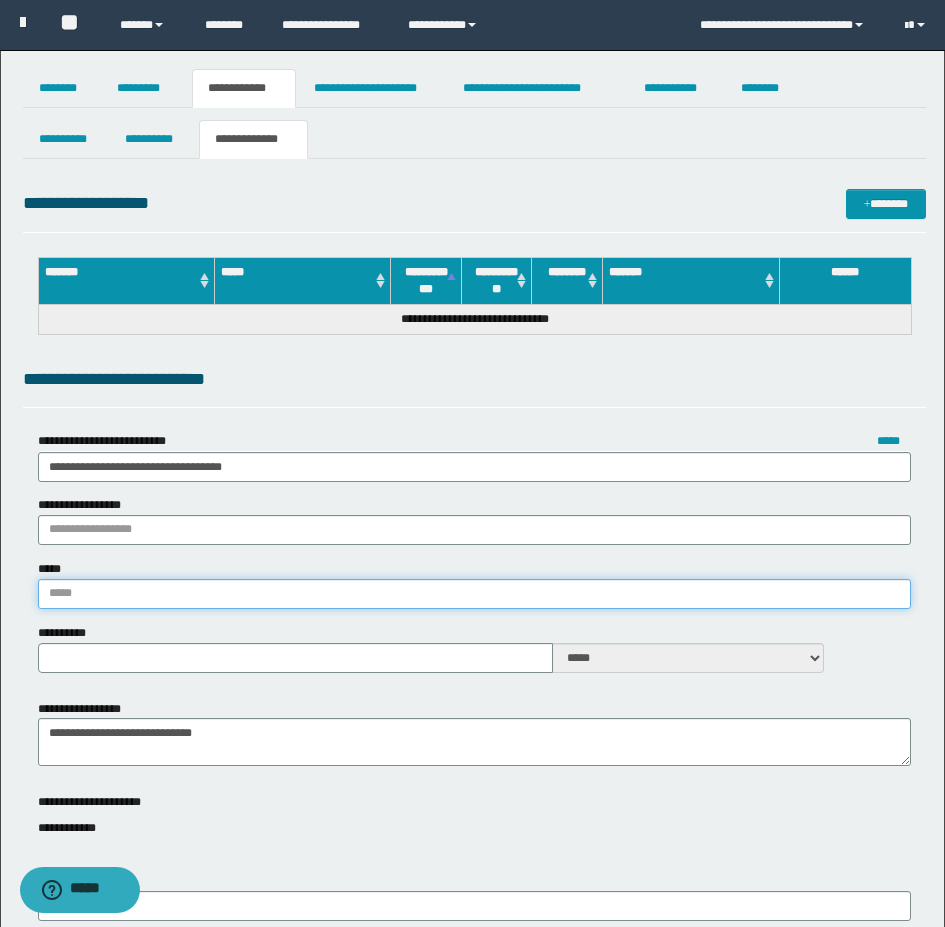 click on "*****" at bounding box center (474, 594) 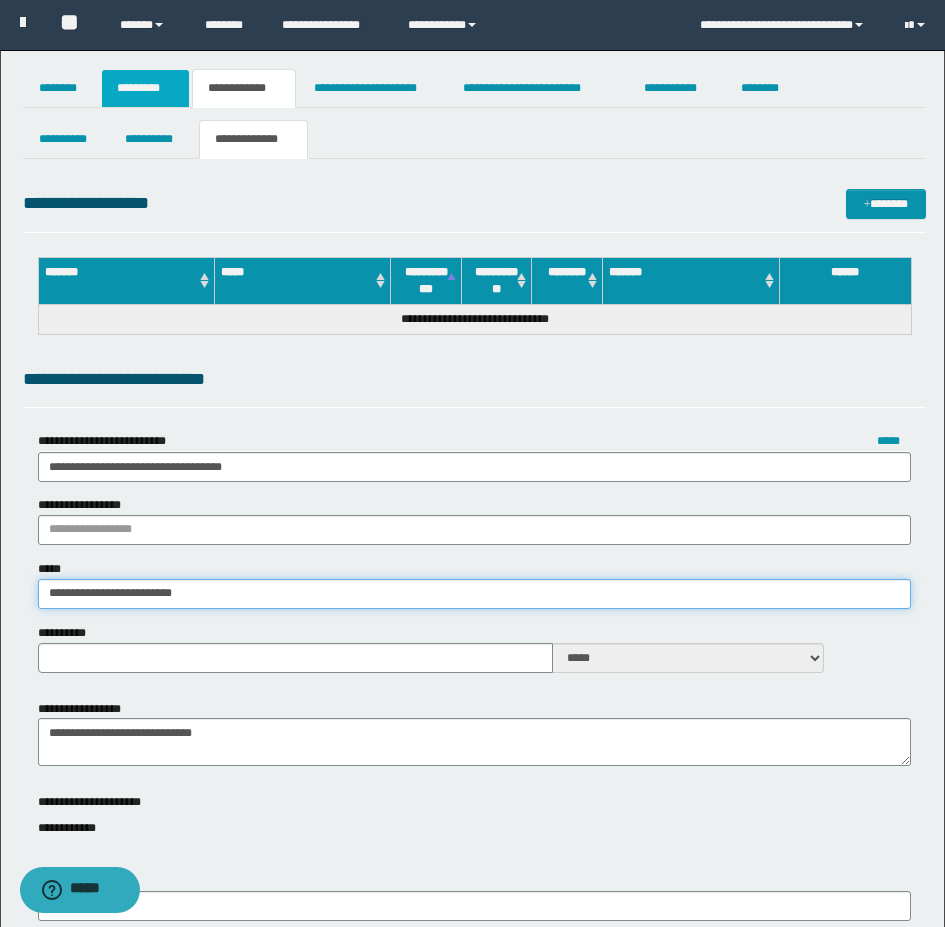 type on "**********" 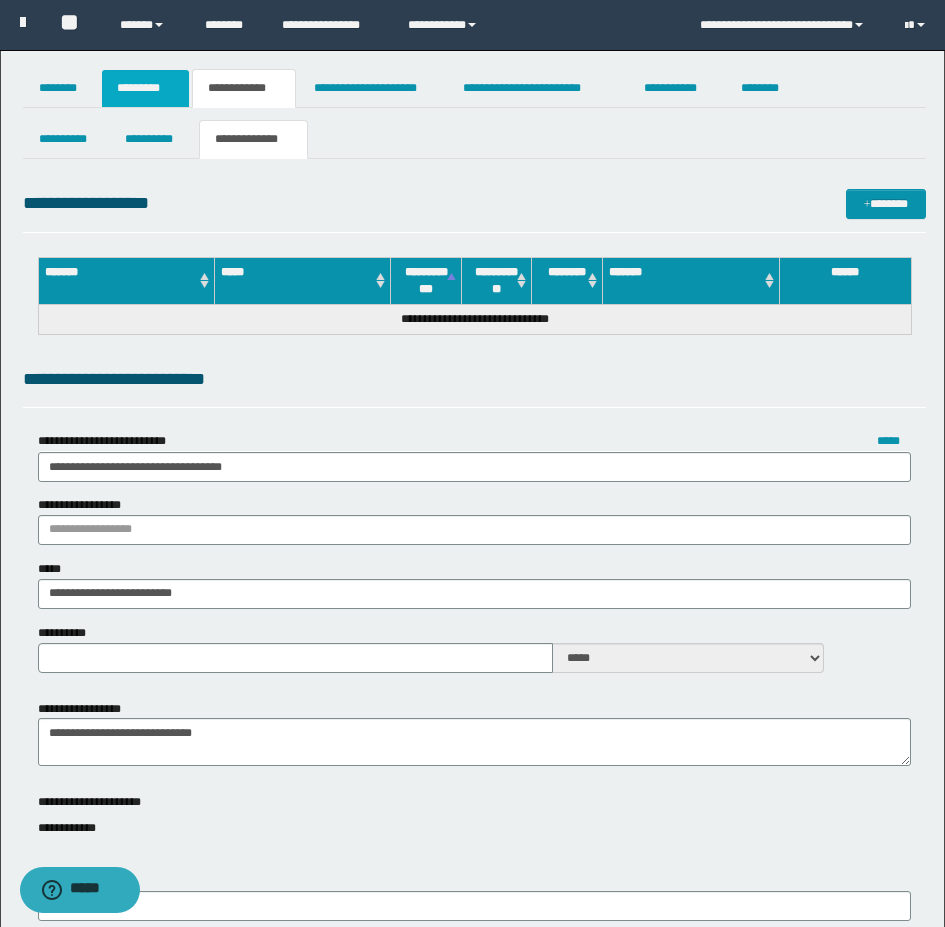click on "*********" at bounding box center (145, 88) 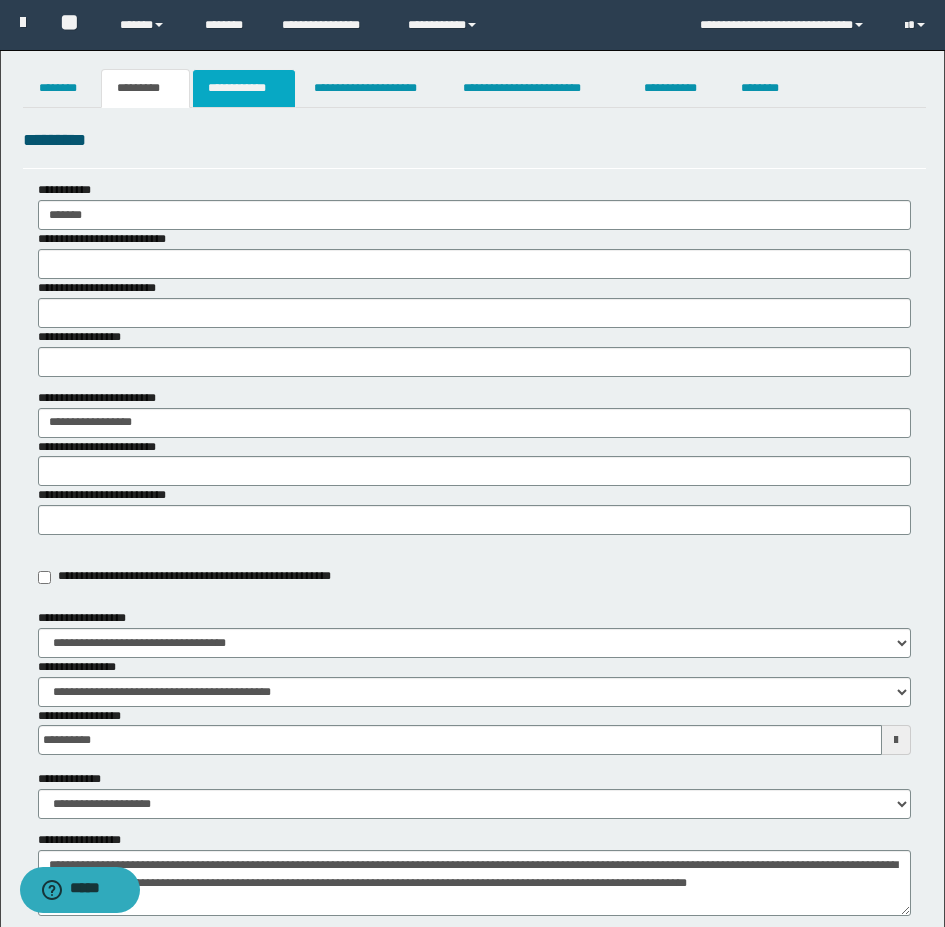click on "**********" at bounding box center [244, 88] 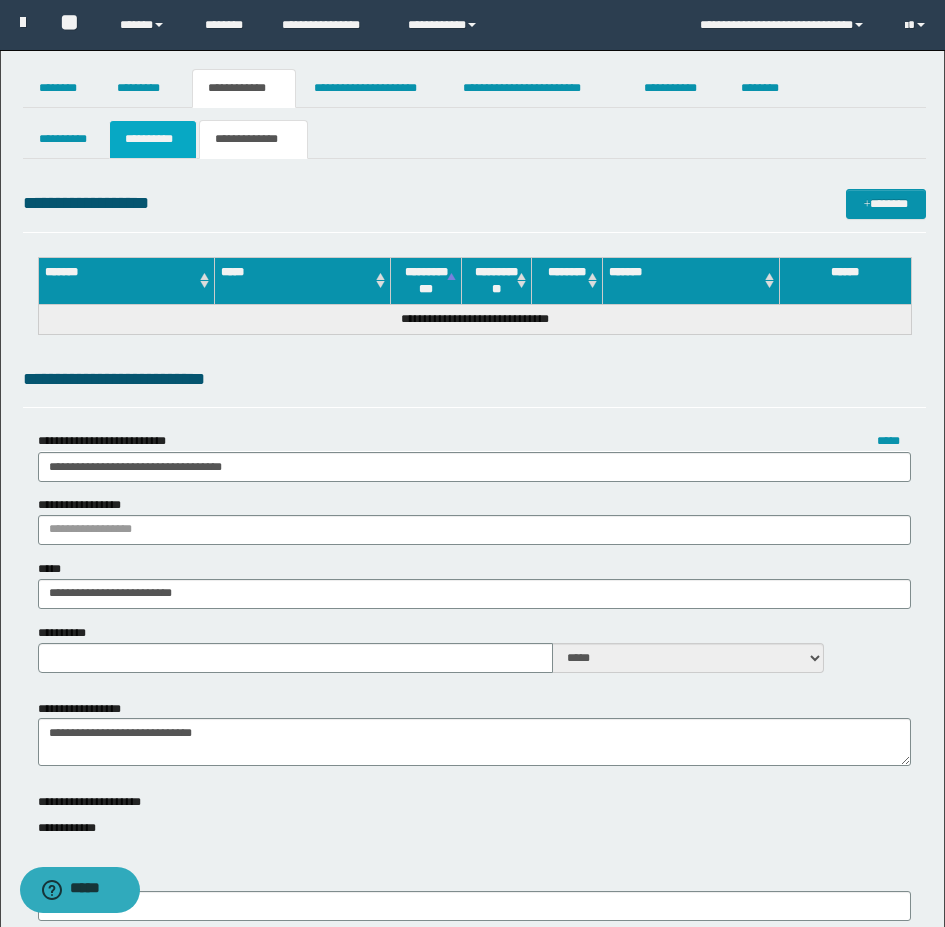 click on "**********" at bounding box center (153, 139) 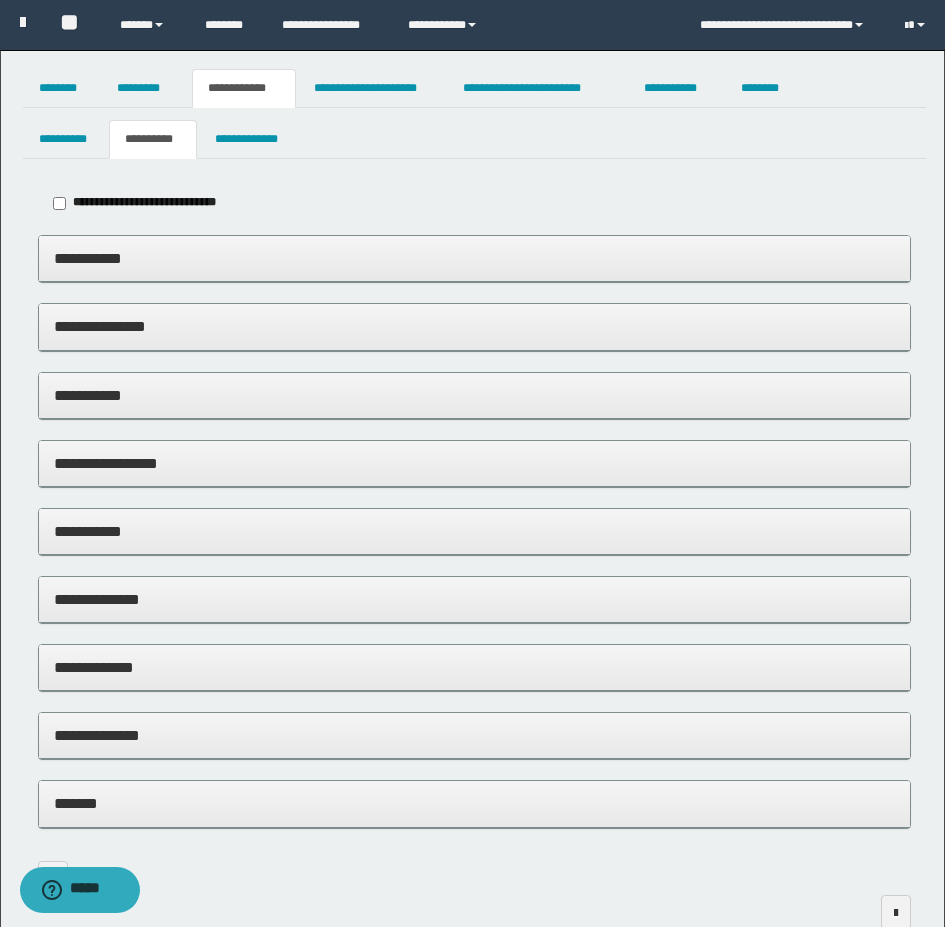 click on "**********" at bounding box center (474, 395) 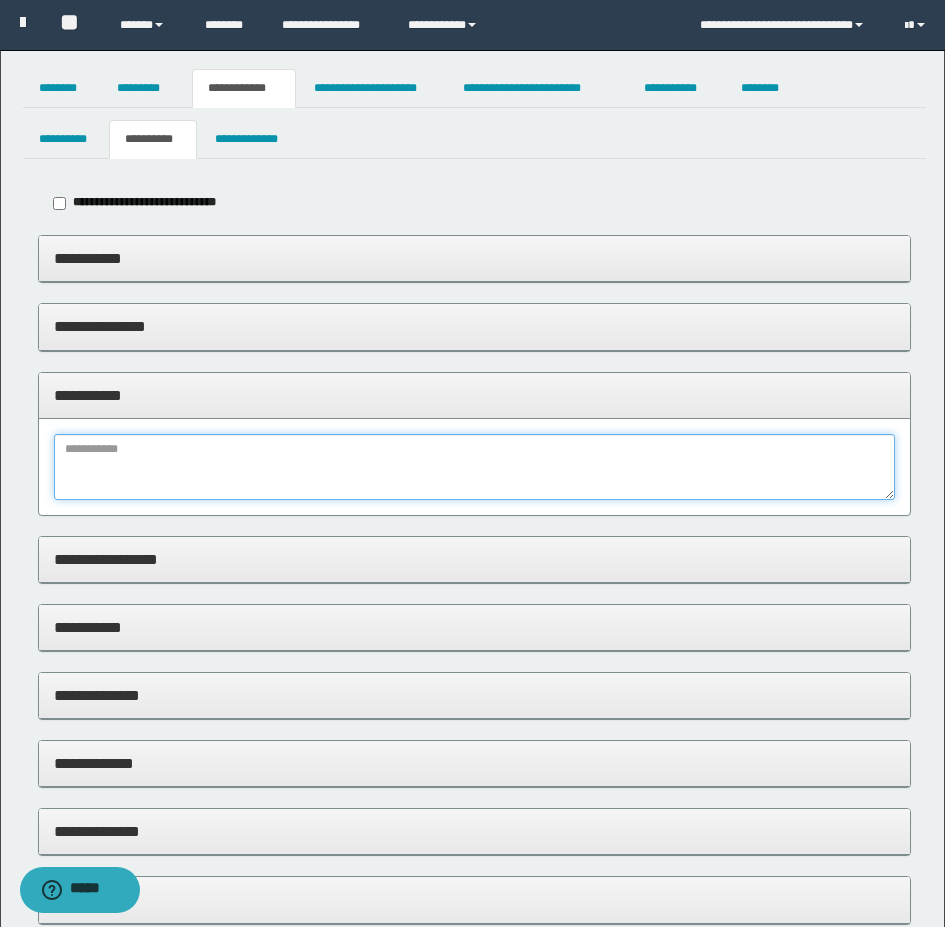 click at bounding box center [474, 467] 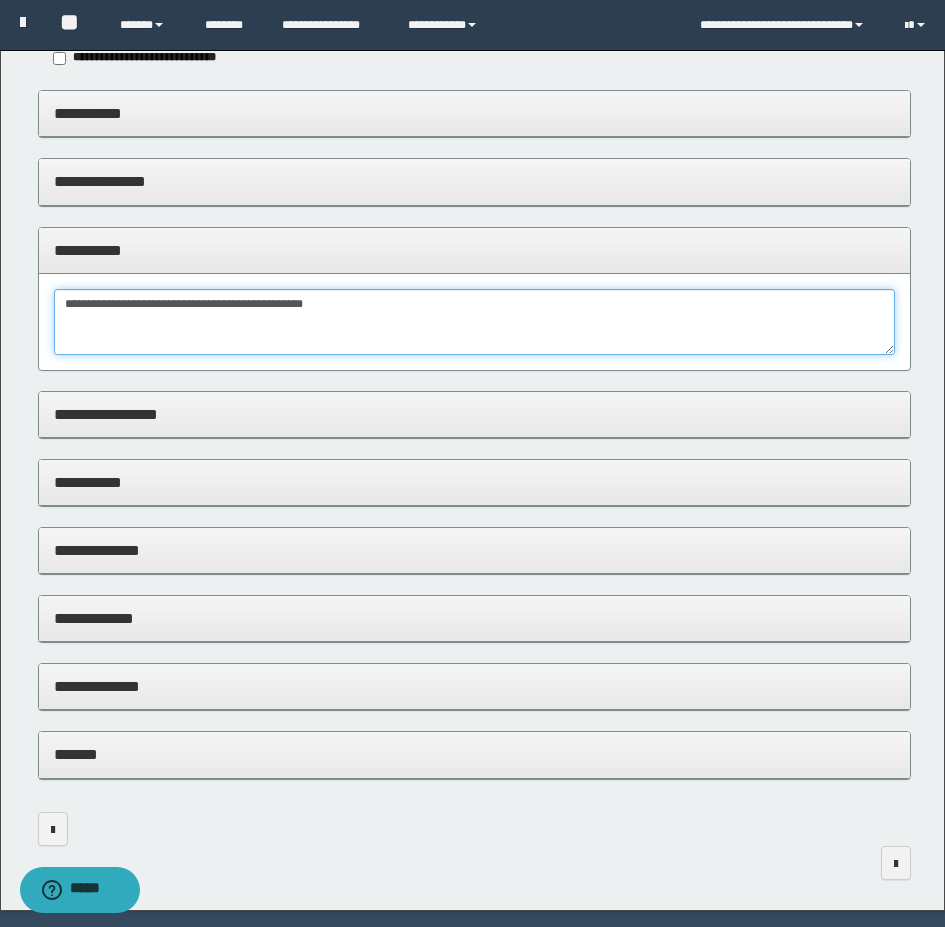 scroll, scrollTop: 100, scrollLeft: 0, axis: vertical 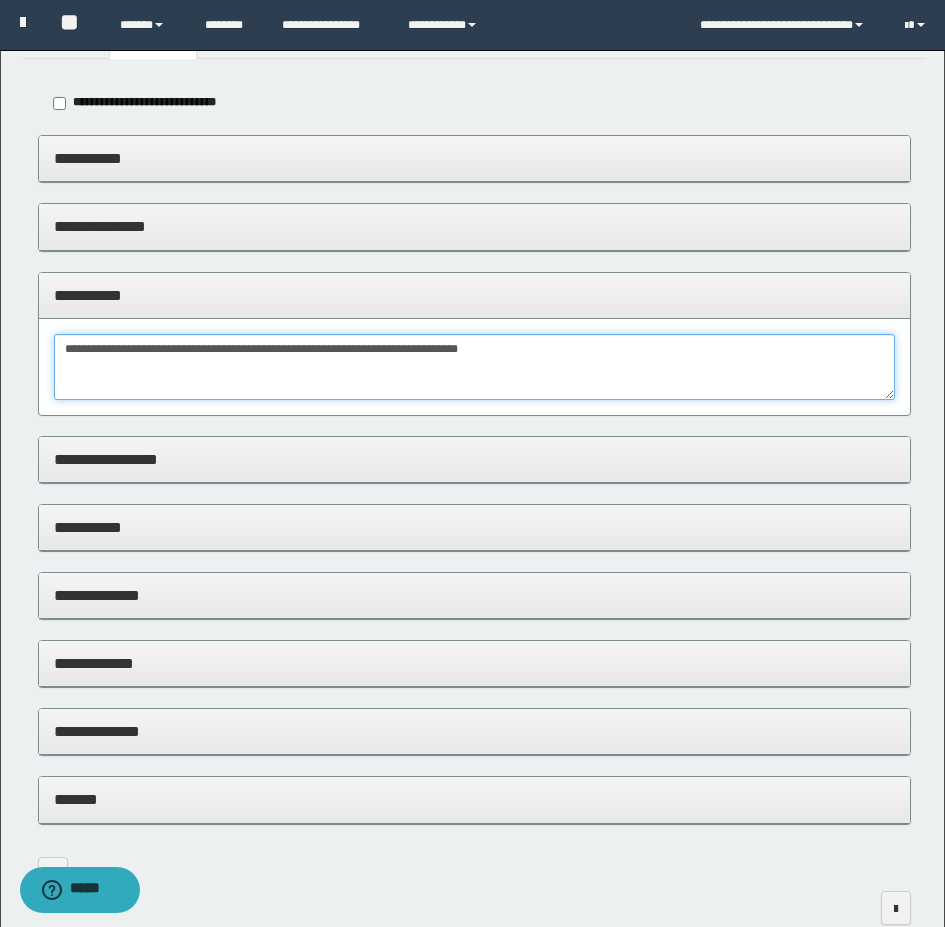 click on "**********" at bounding box center (474, 367) 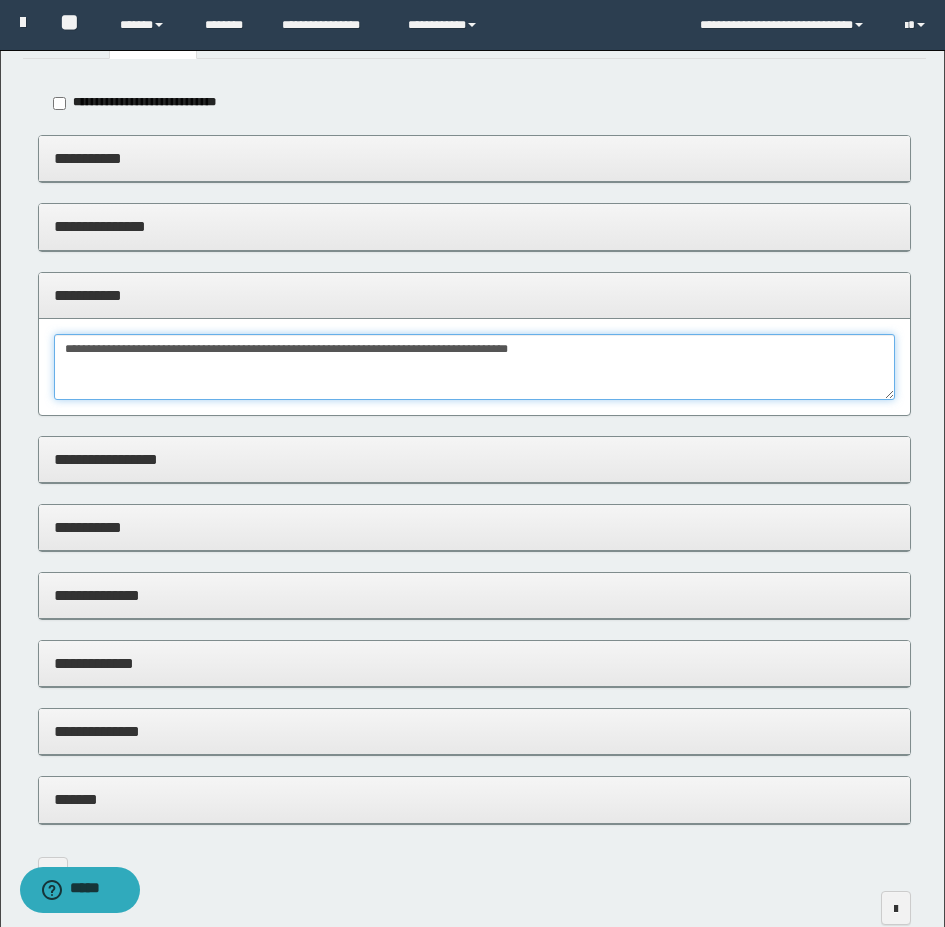 type on "**********" 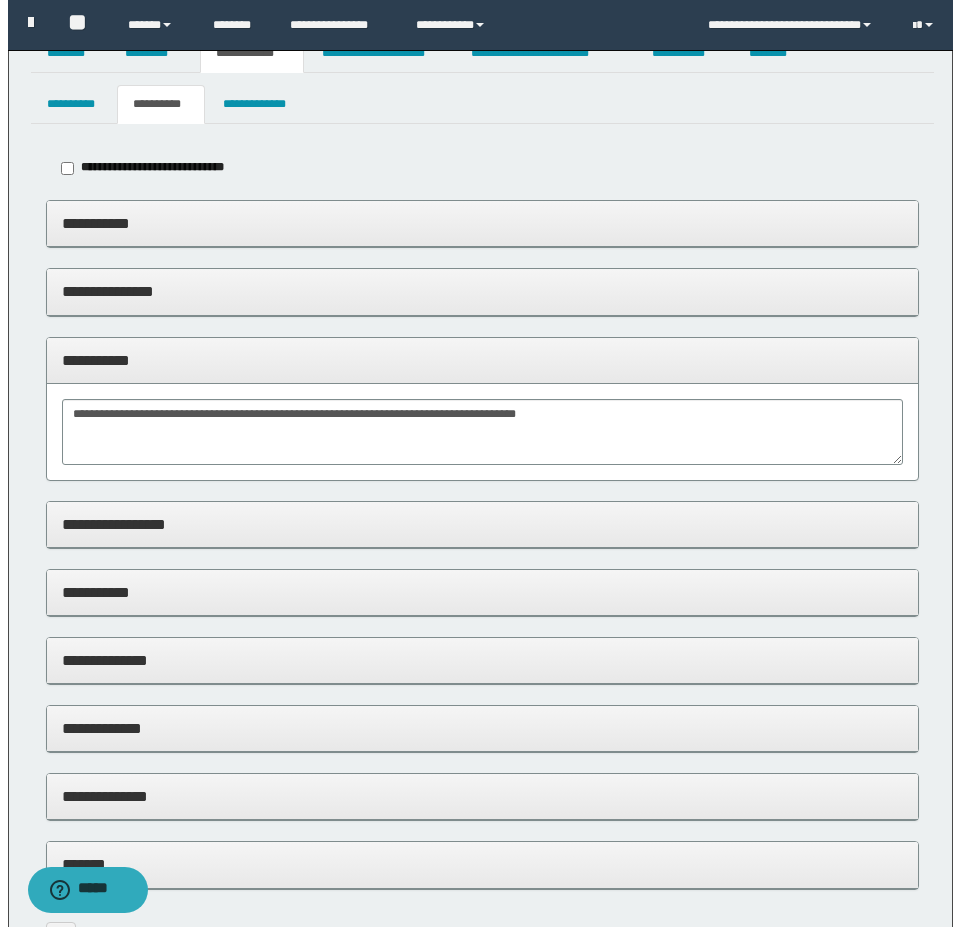 scroll, scrollTop: 0, scrollLeft: 0, axis: both 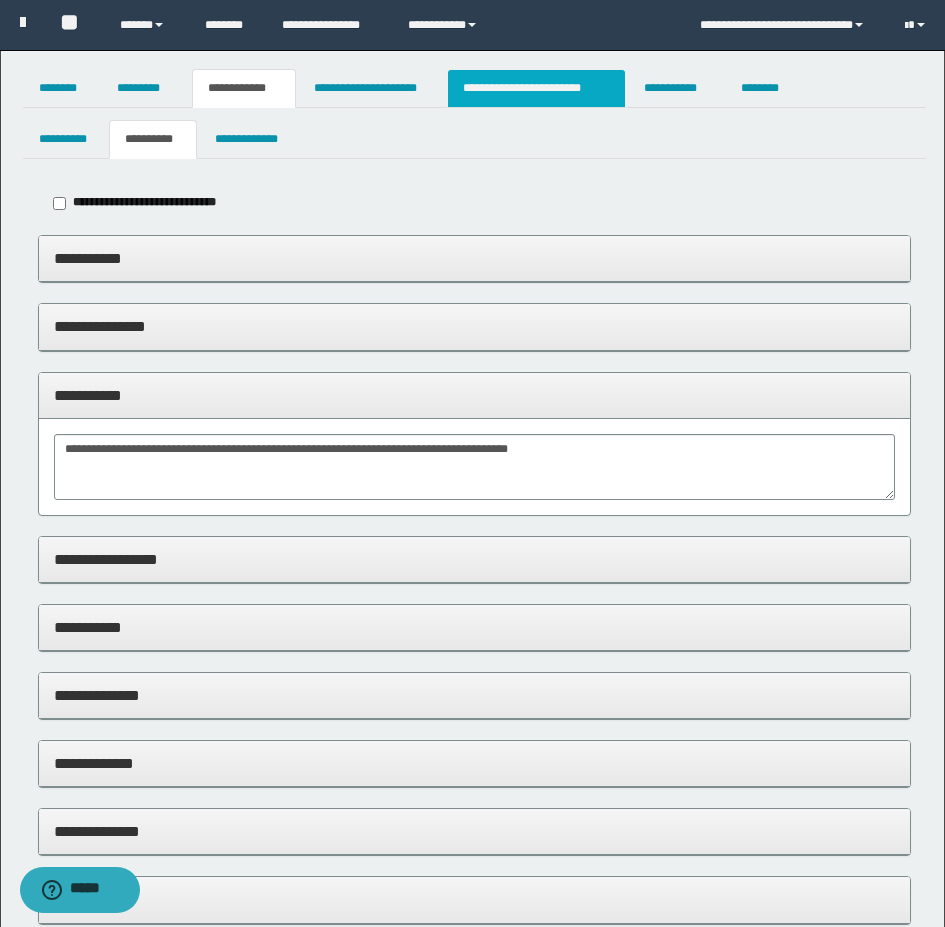 click on "**********" at bounding box center [537, 88] 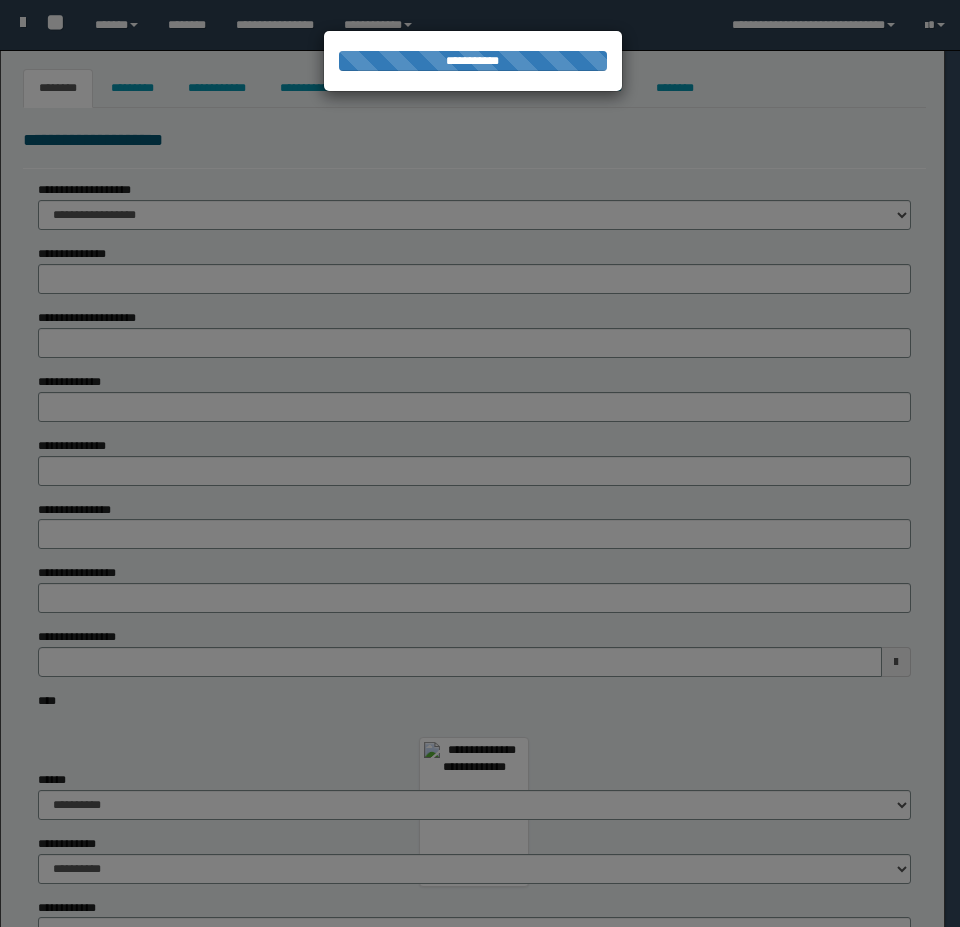 type on "****" 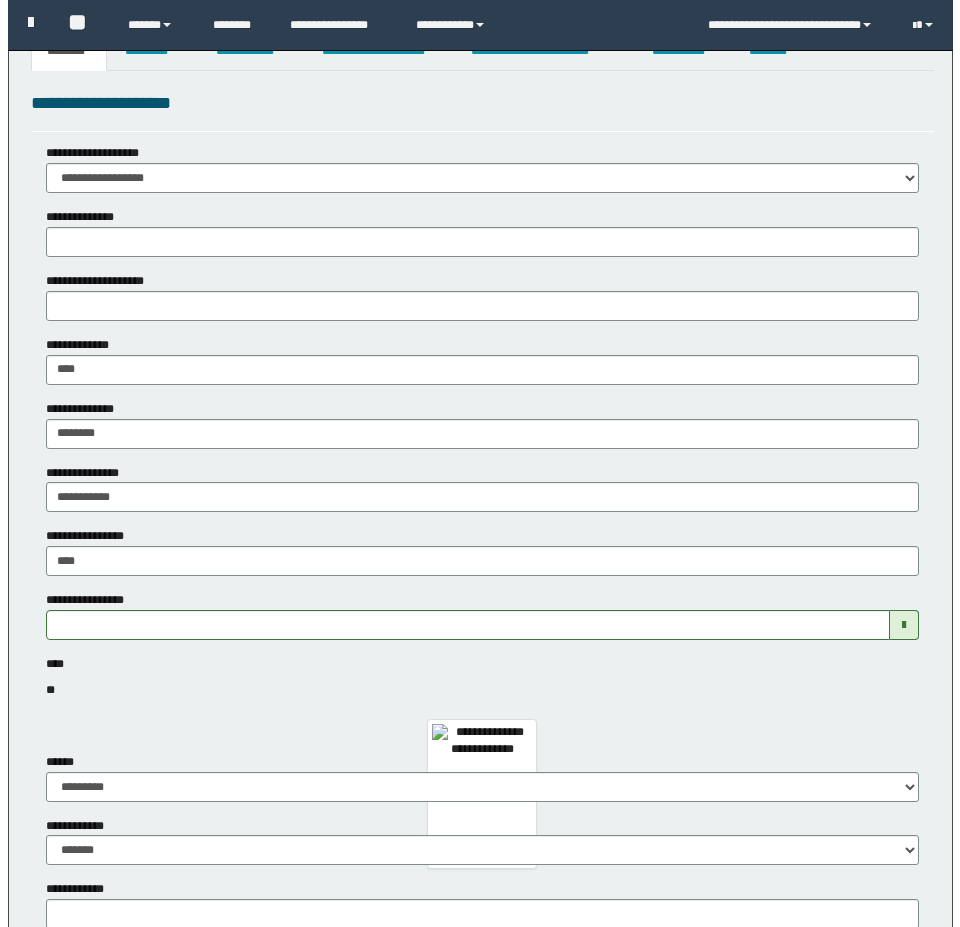 scroll, scrollTop: 0, scrollLeft: 0, axis: both 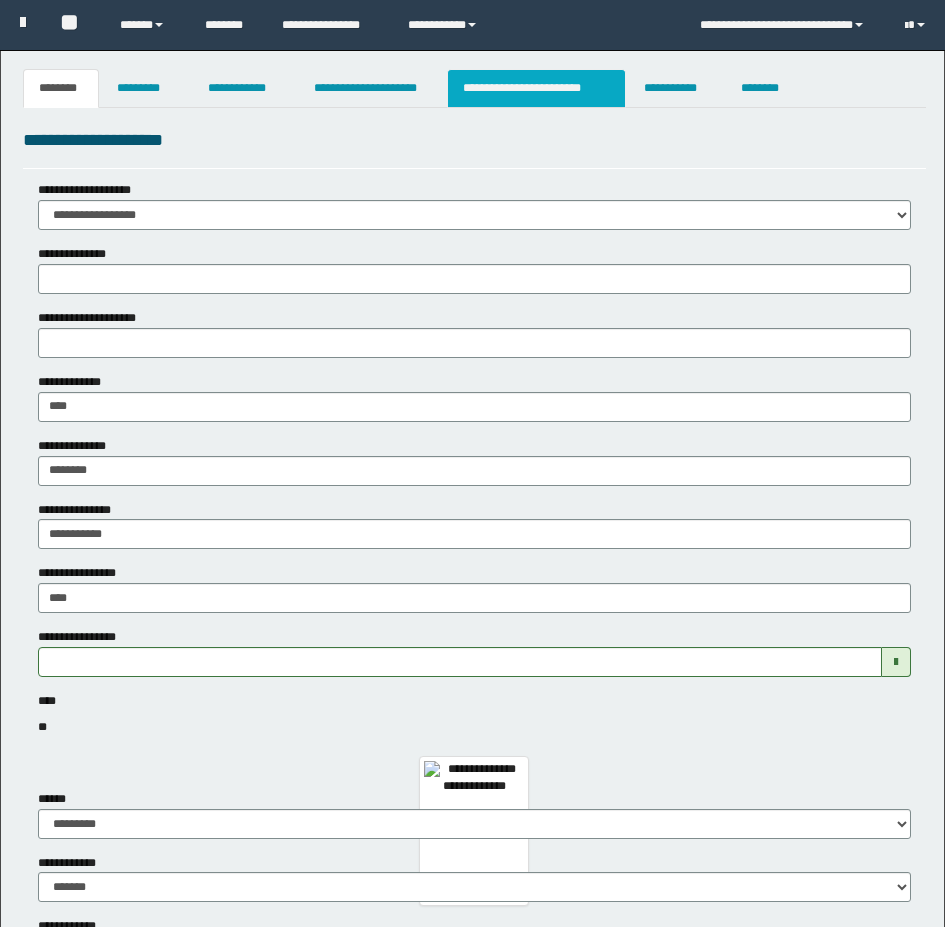 click on "**********" at bounding box center (537, 88) 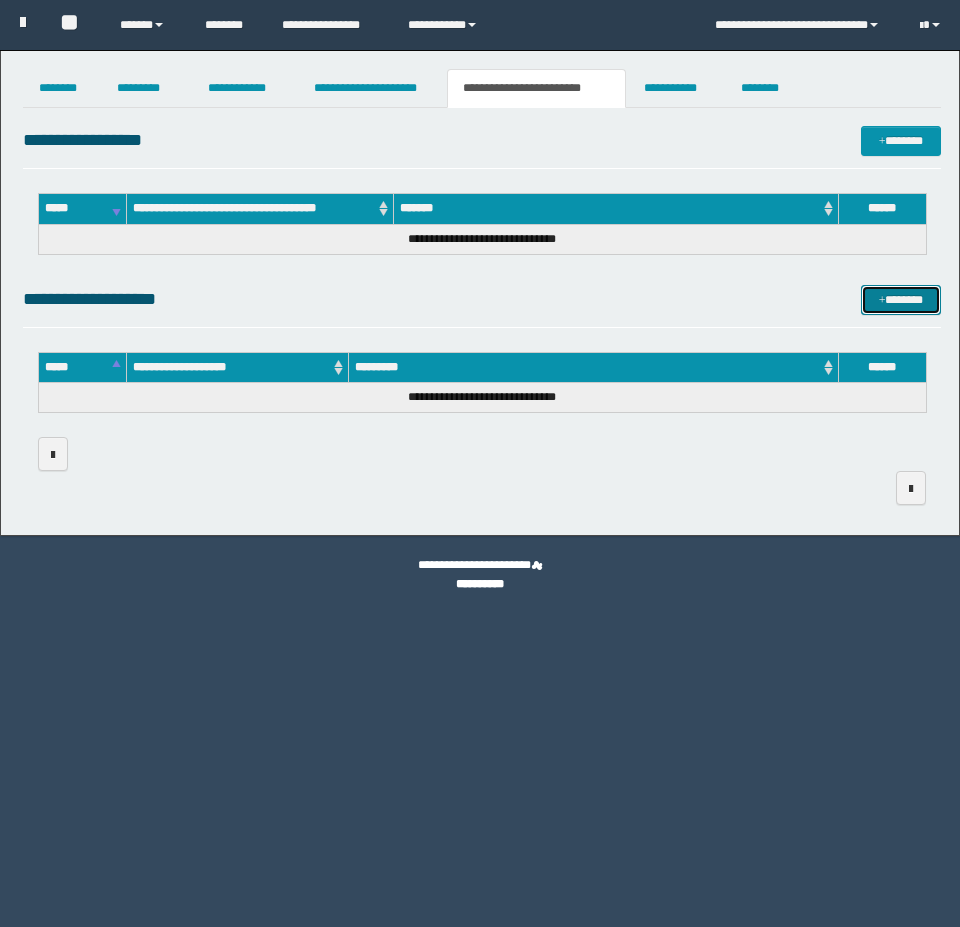 click on "*******" at bounding box center [901, 300] 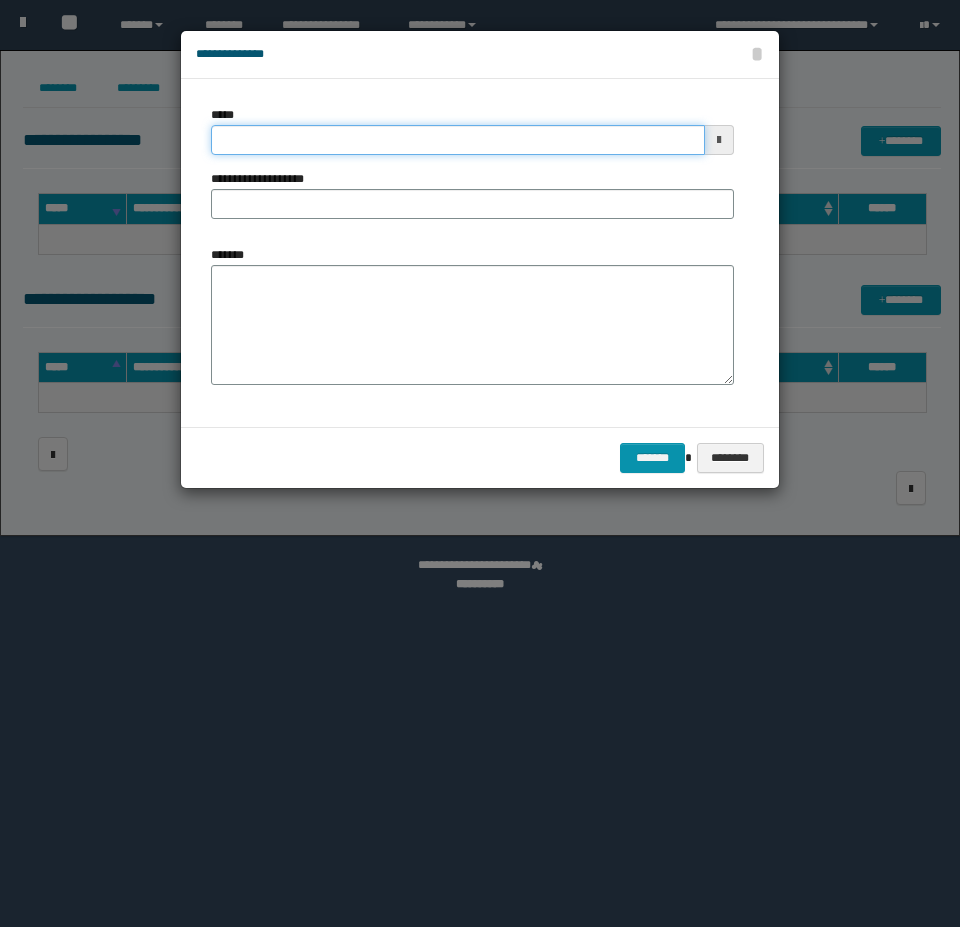 click on "*****" at bounding box center (458, 140) 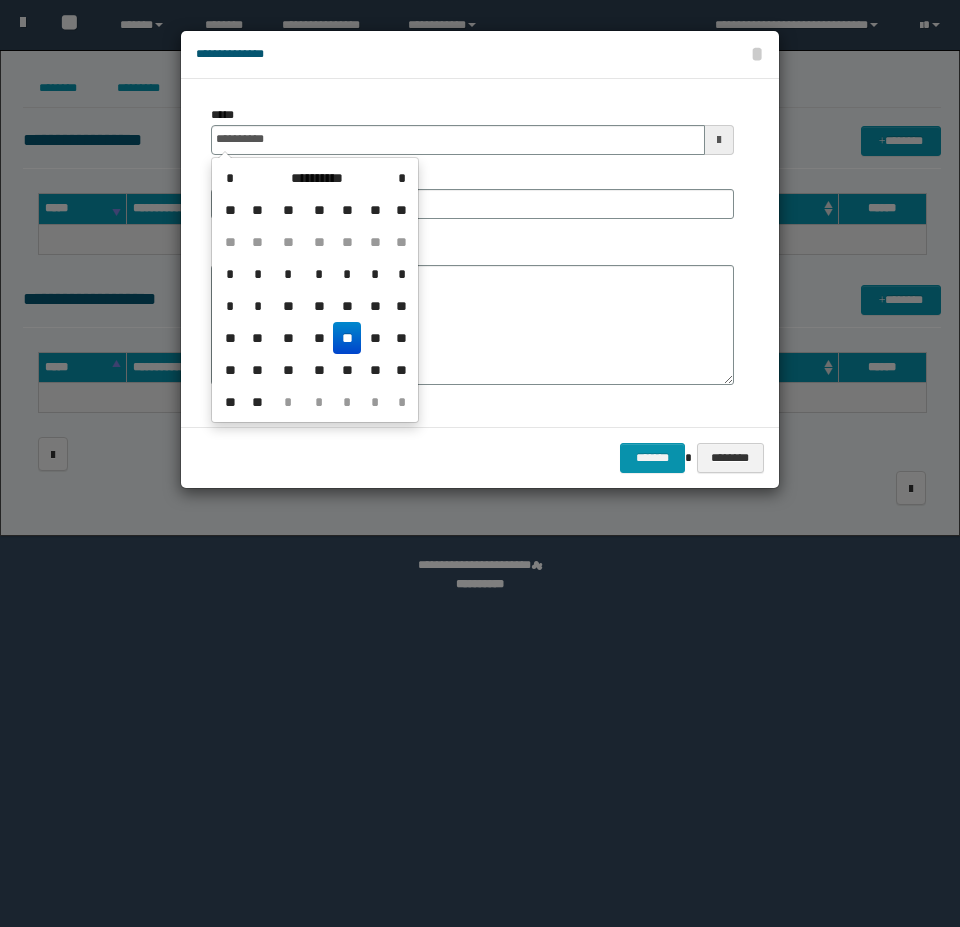 drag, startPoint x: 342, startPoint y: 340, endPoint x: 333, endPoint y: 314, distance: 27.513634 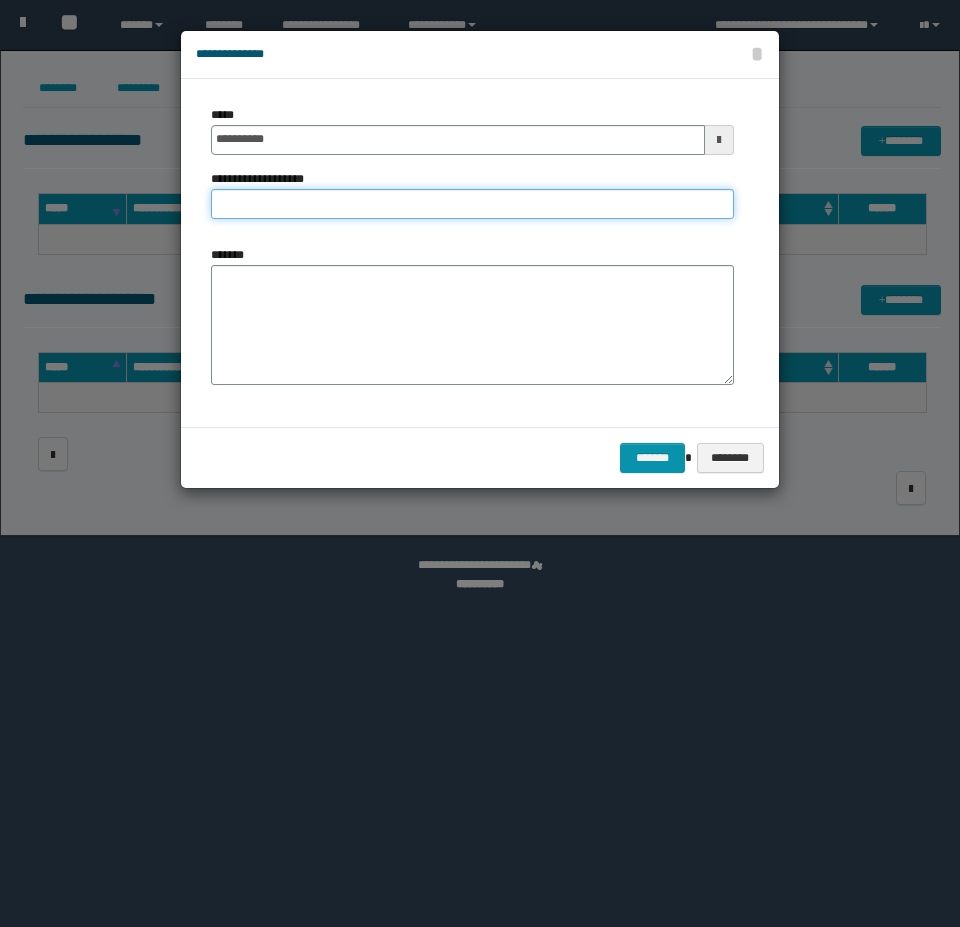 click on "**********" at bounding box center (472, 204) 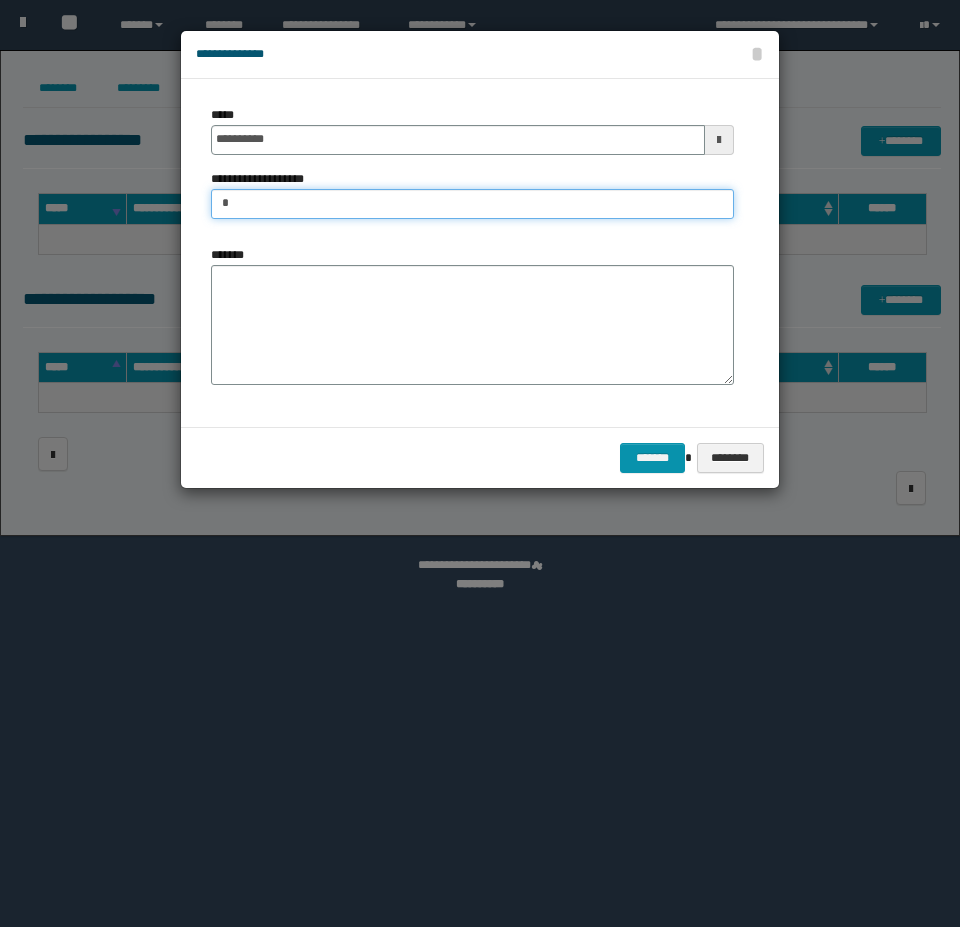 scroll, scrollTop: 0, scrollLeft: 0, axis: both 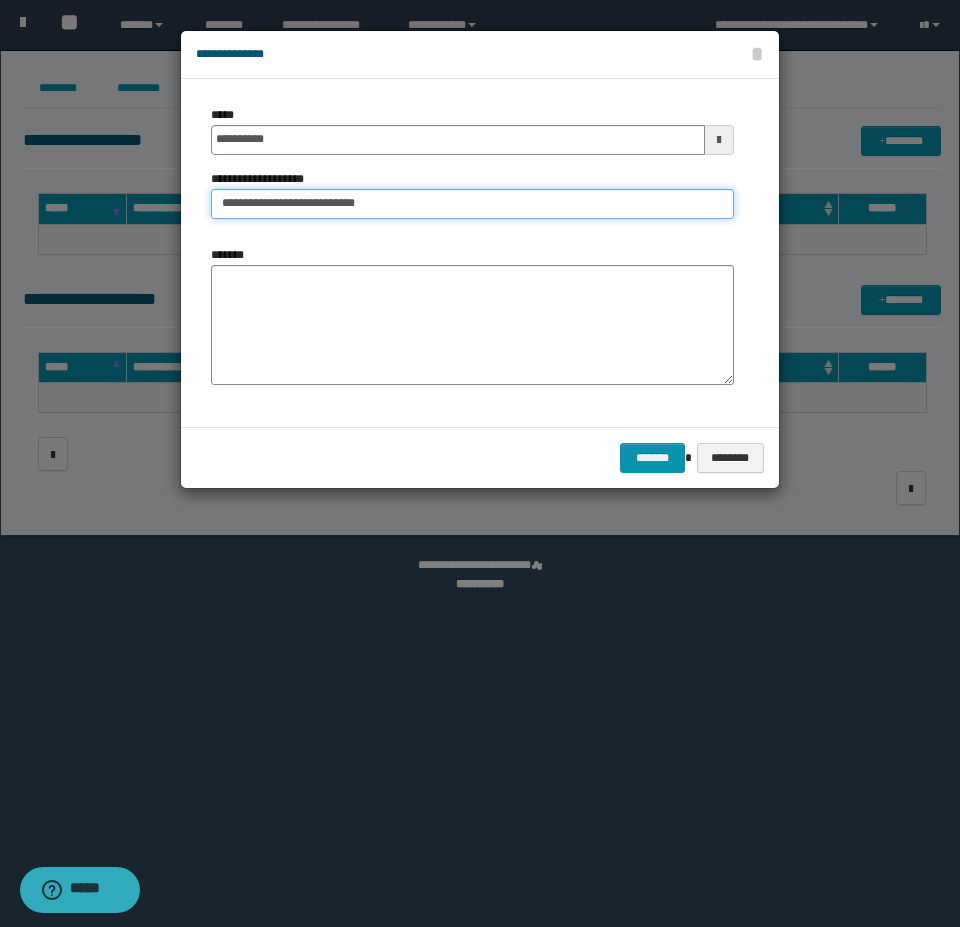 type on "**********" 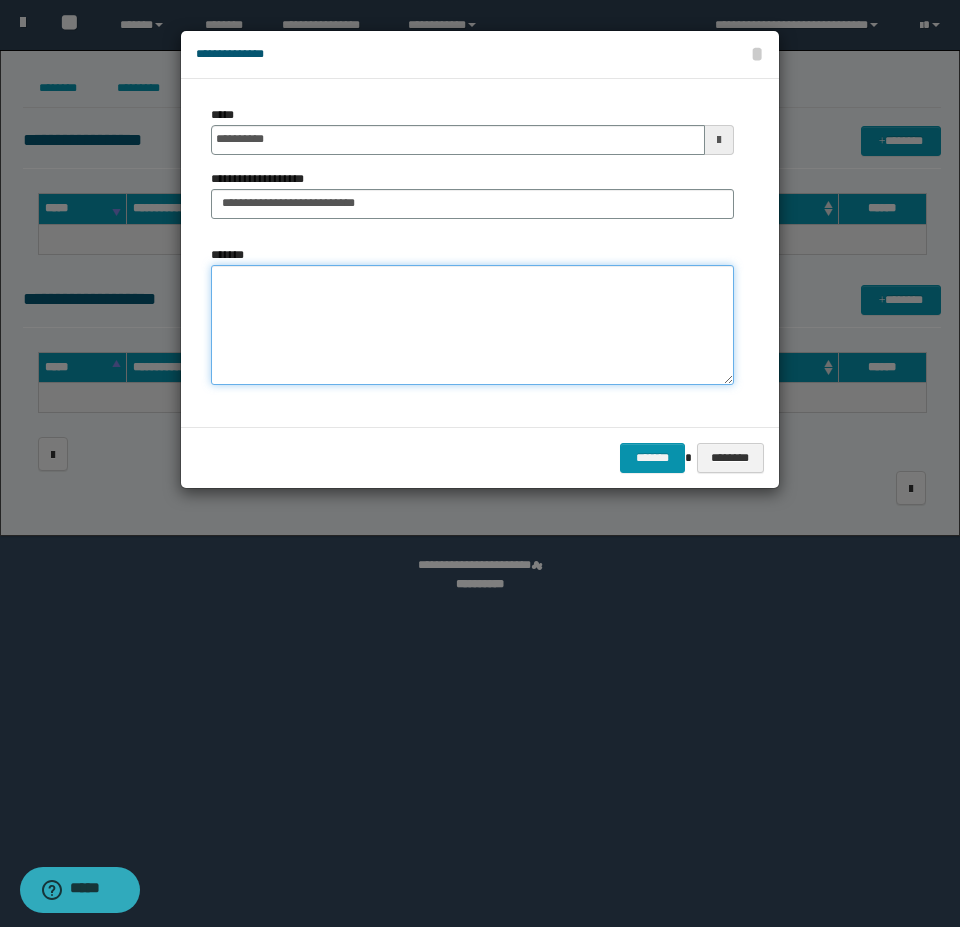click on "*******" at bounding box center (472, 325) 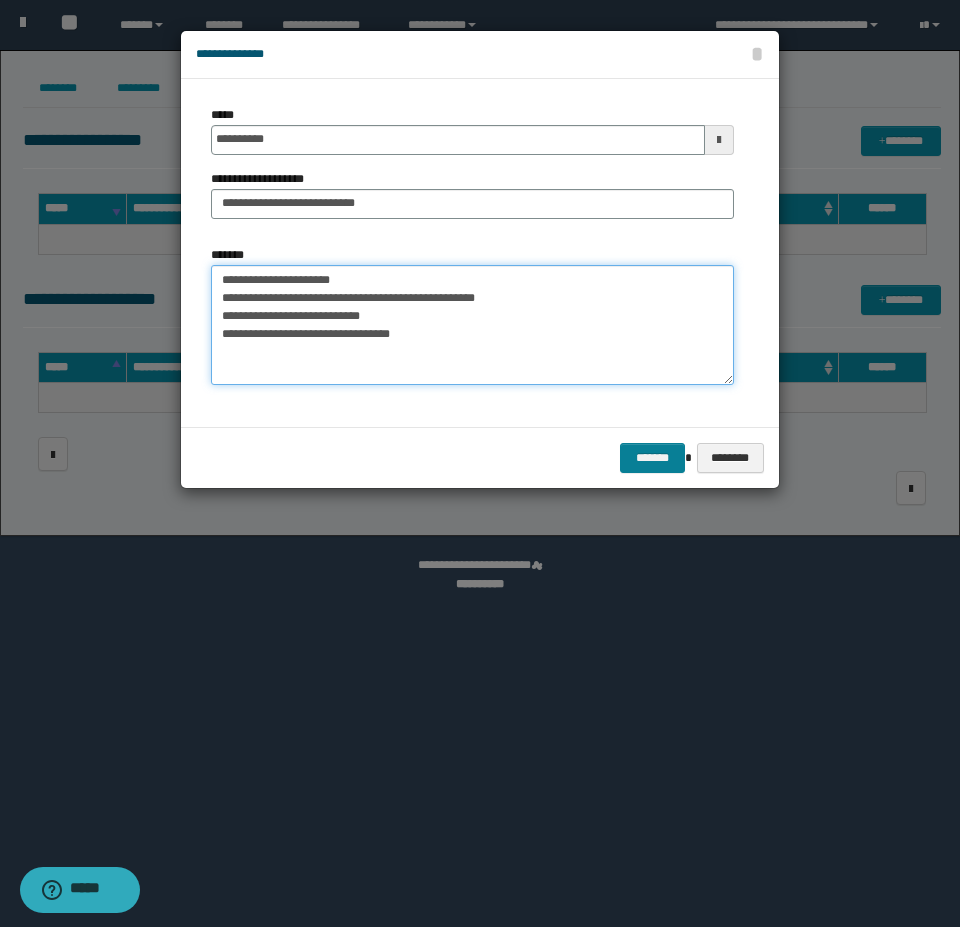 type on "**********" 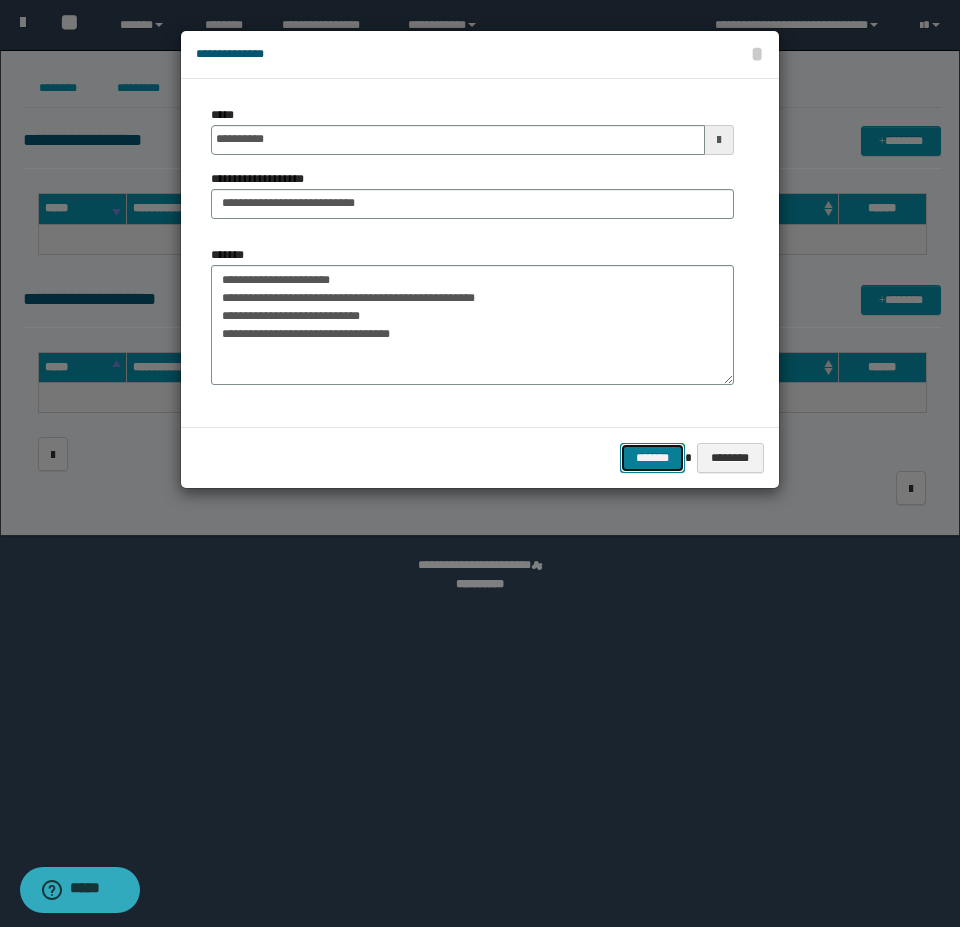 click on "*******" at bounding box center (652, 458) 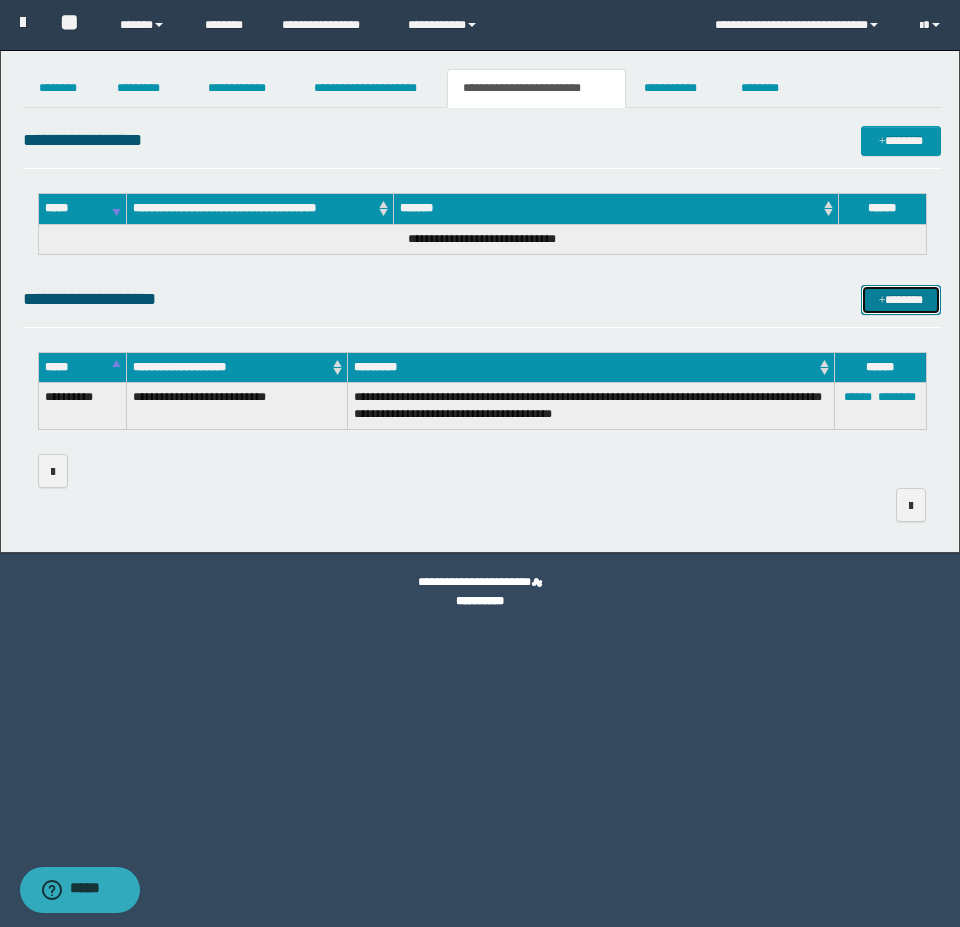 click on "*******" at bounding box center (901, 300) 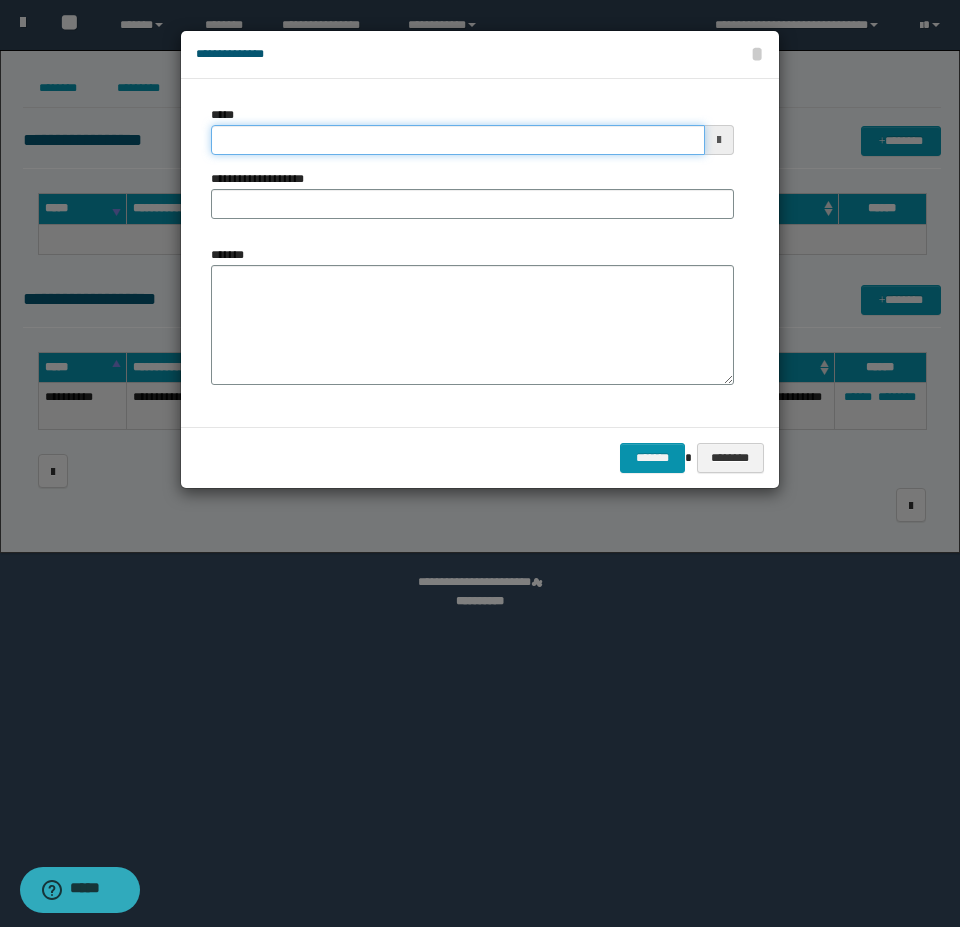 click on "*****" at bounding box center (458, 140) 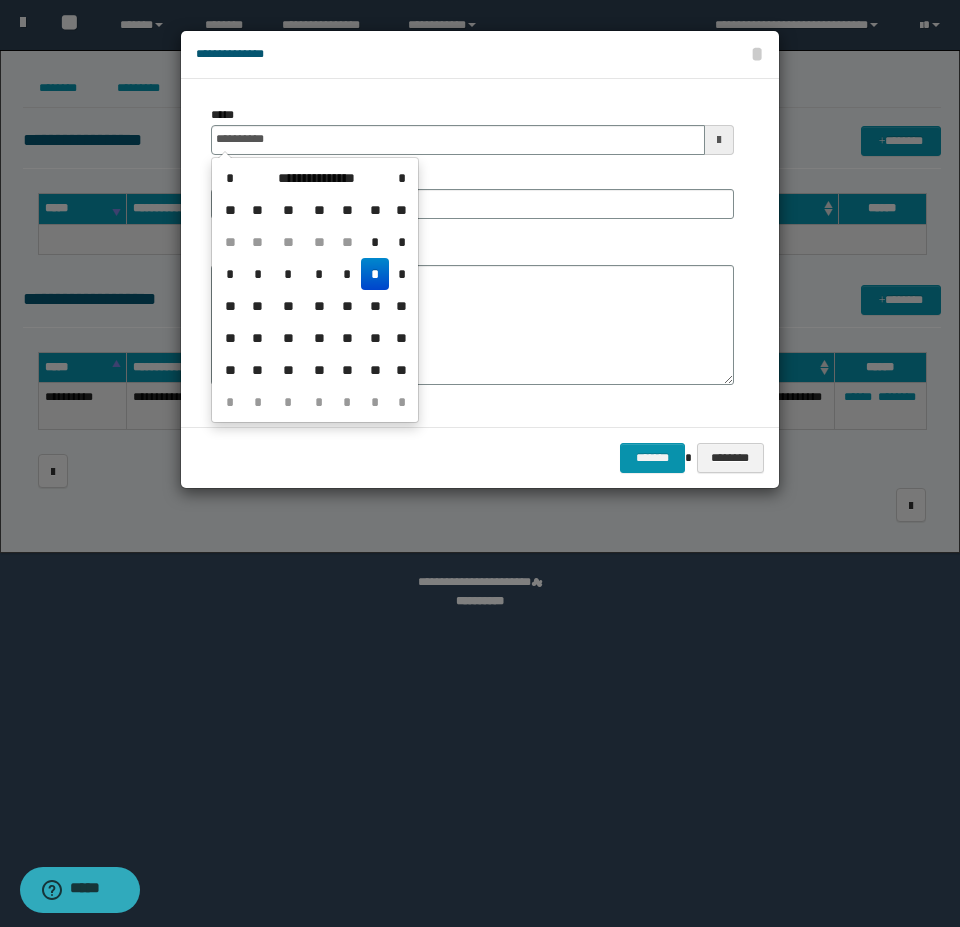 click on "*" at bounding box center [375, 274] 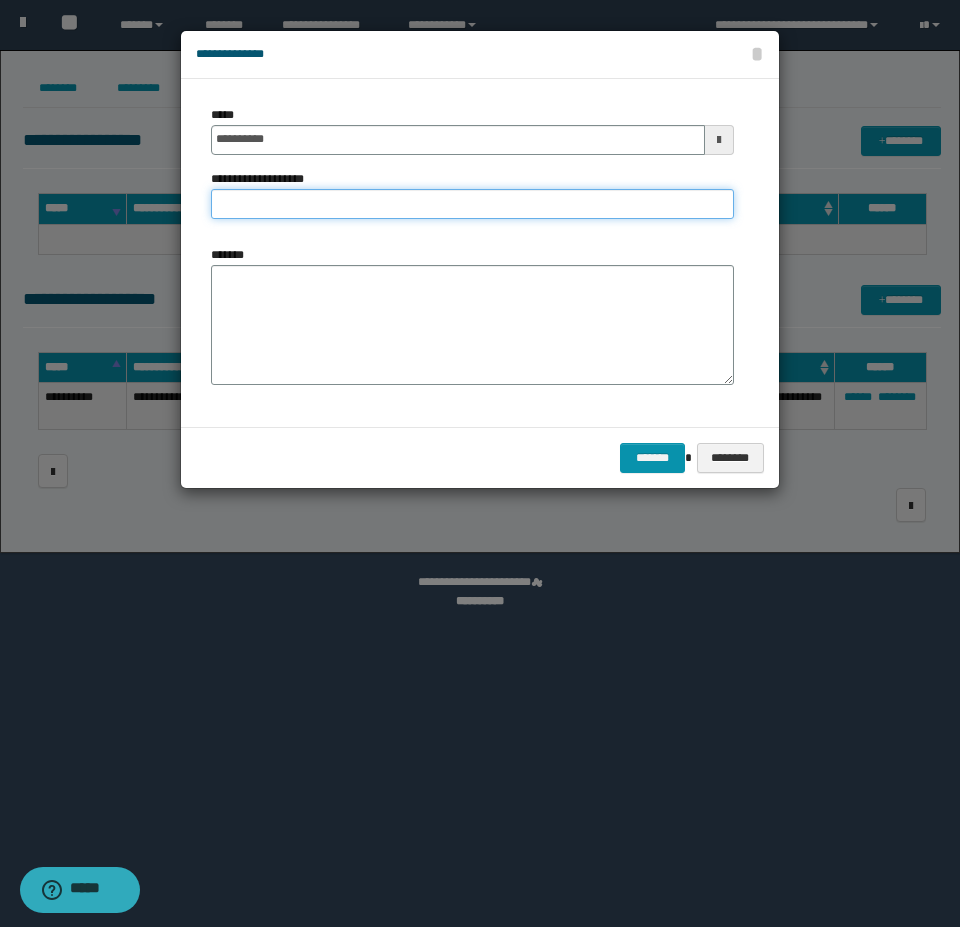 click on "**********" at bounding box center [472, 204] 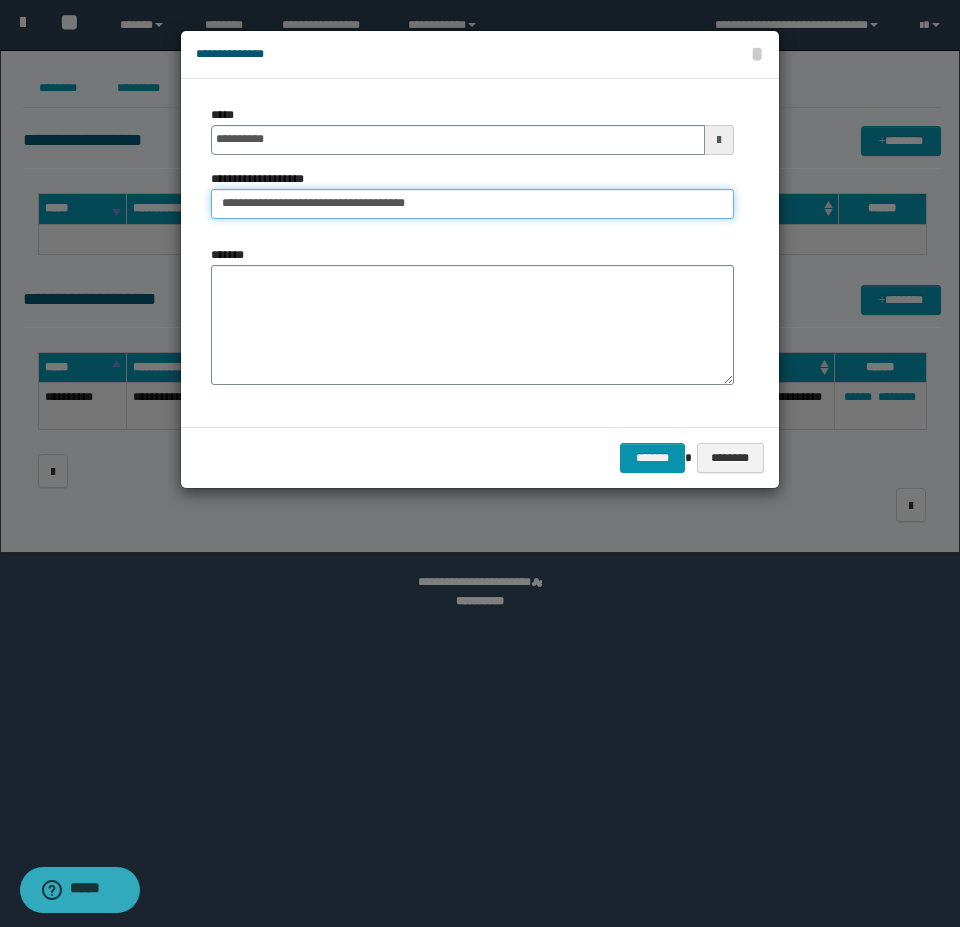 type on "**********" 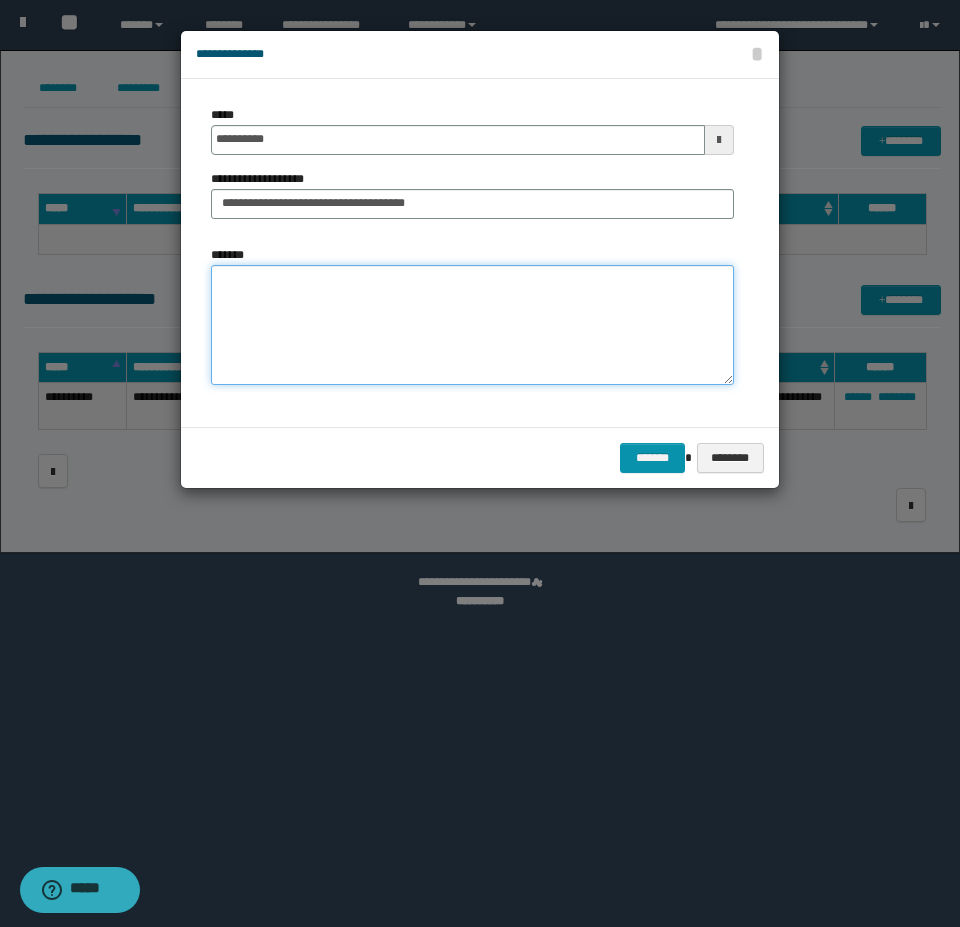 click on "*******" at bounding box center [472, 325] 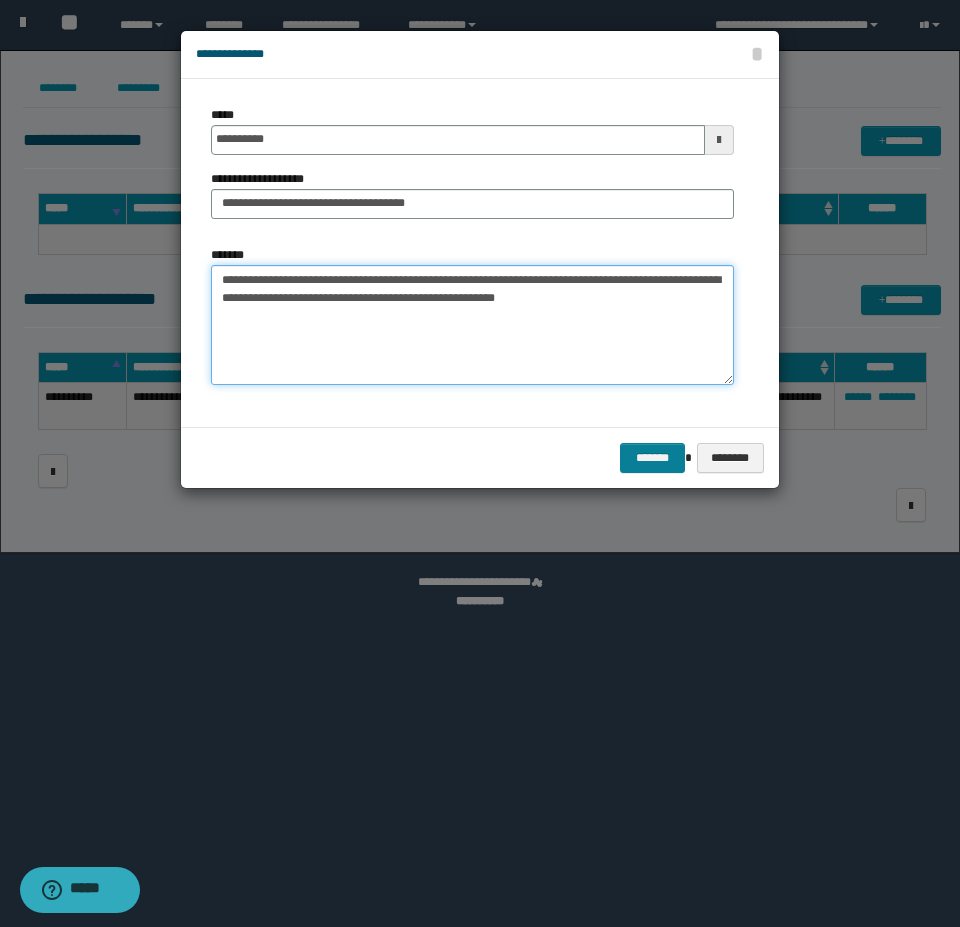 type on "**********" 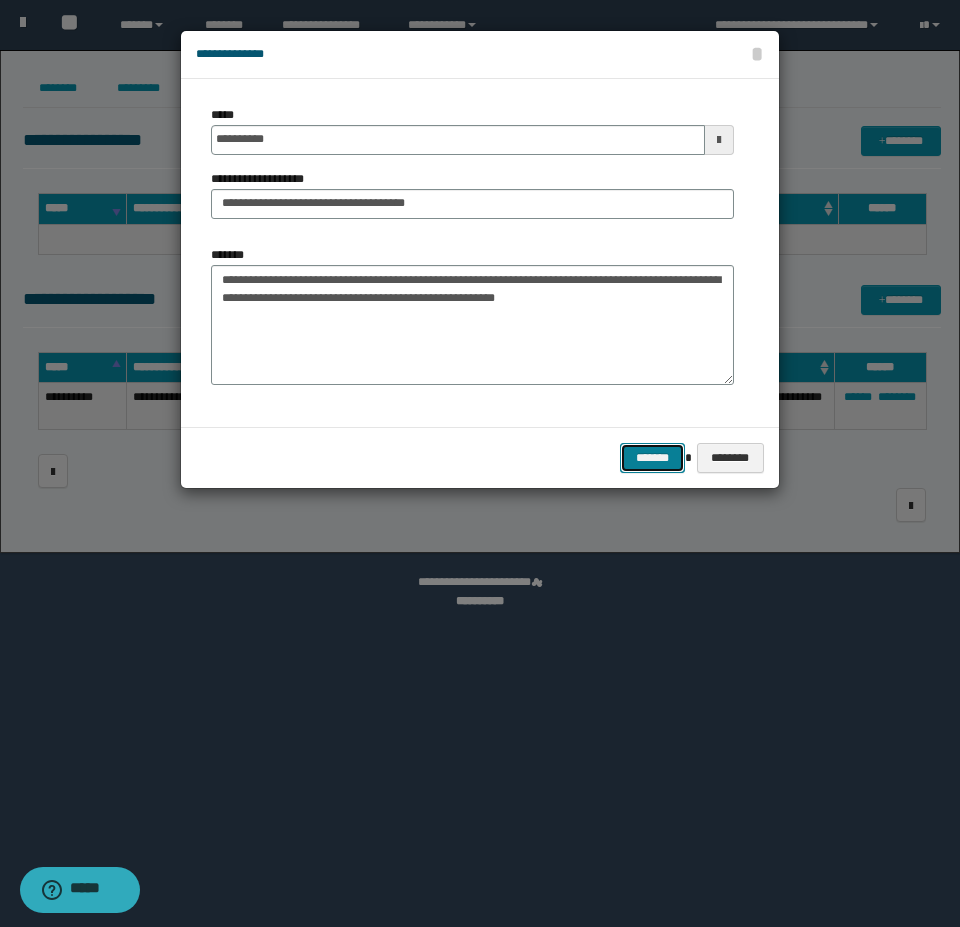 click on "*******" at bounding box center (652, 458) 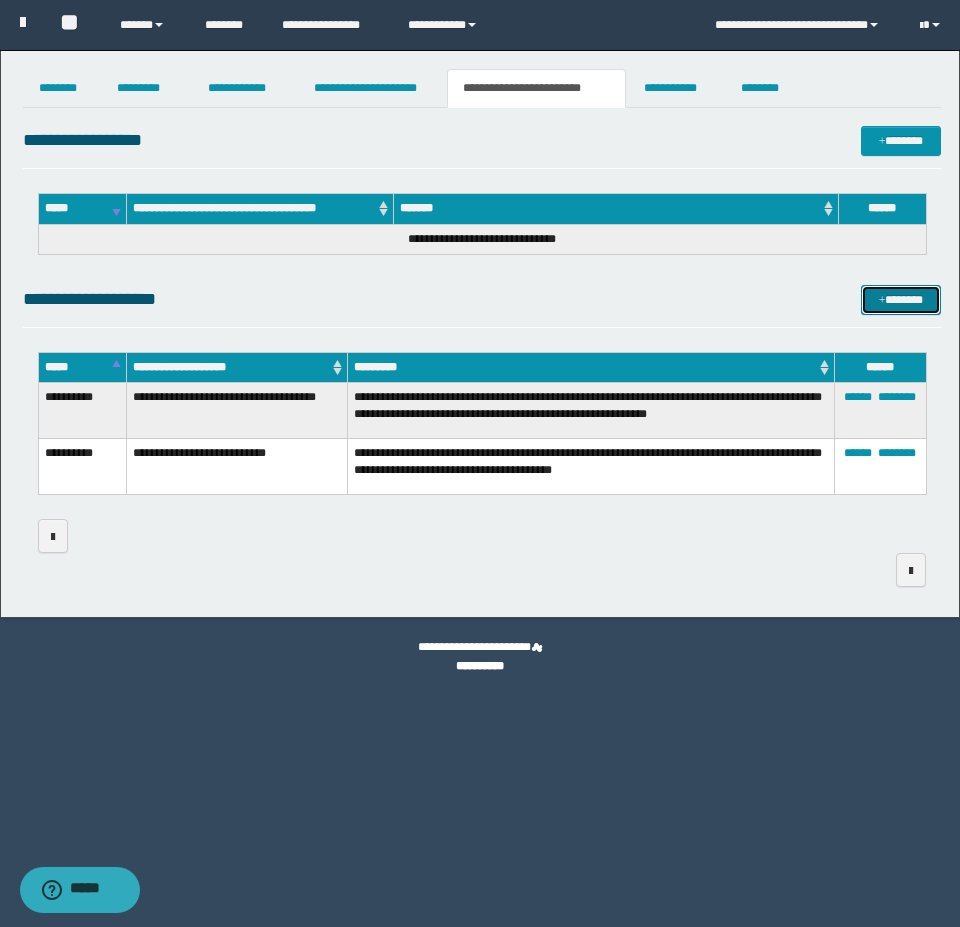 click on "*******" at bounding box center (901, 300) 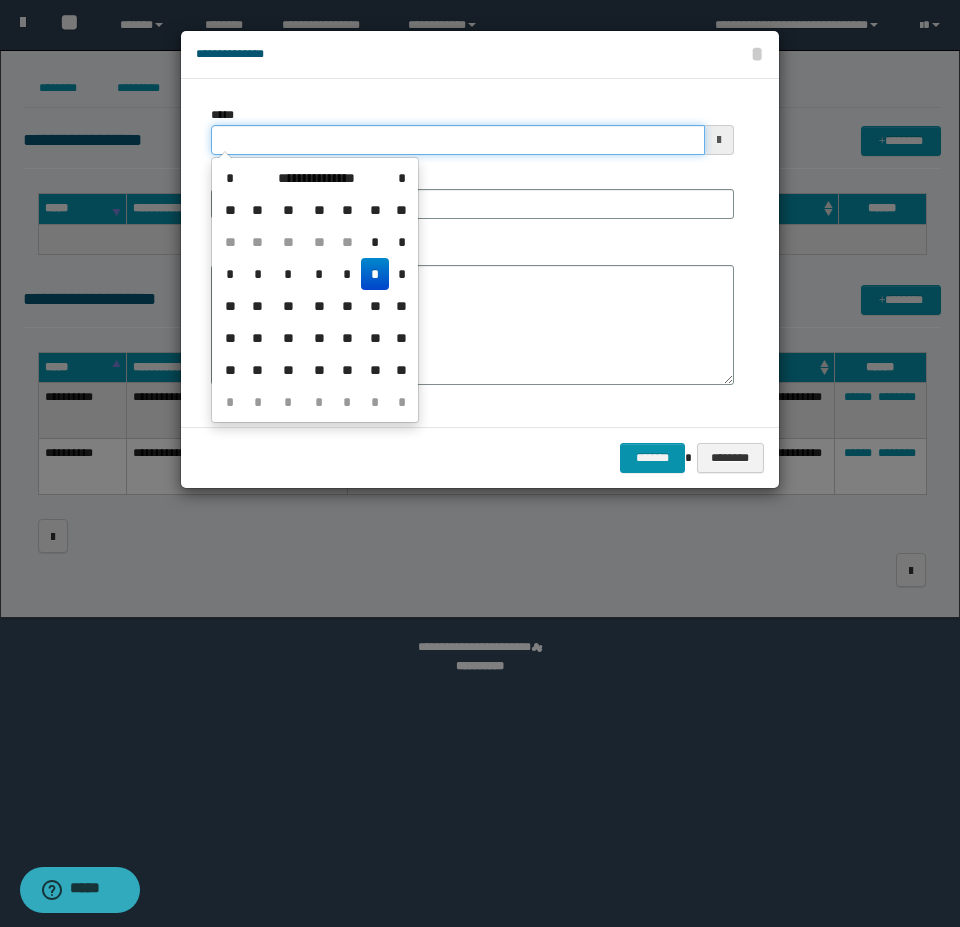 click on "*****" at bounding box center [458, 140] 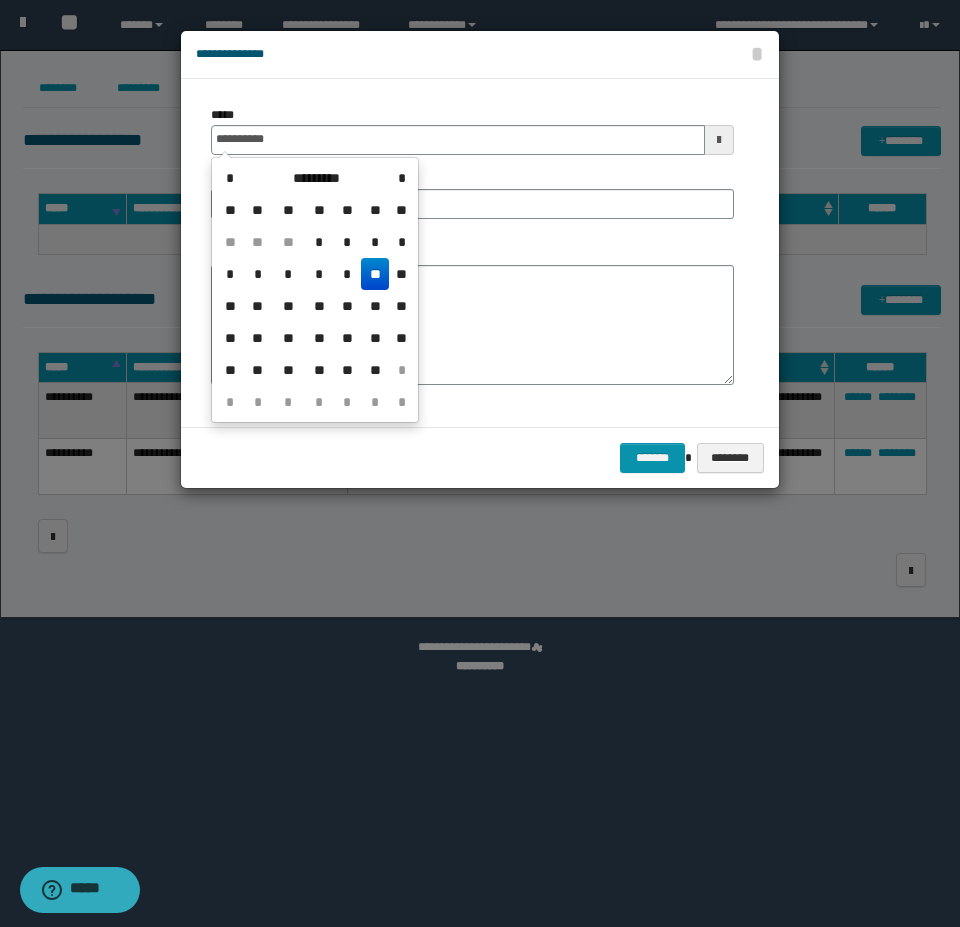 click on "**" at bounding box center [375, 274] 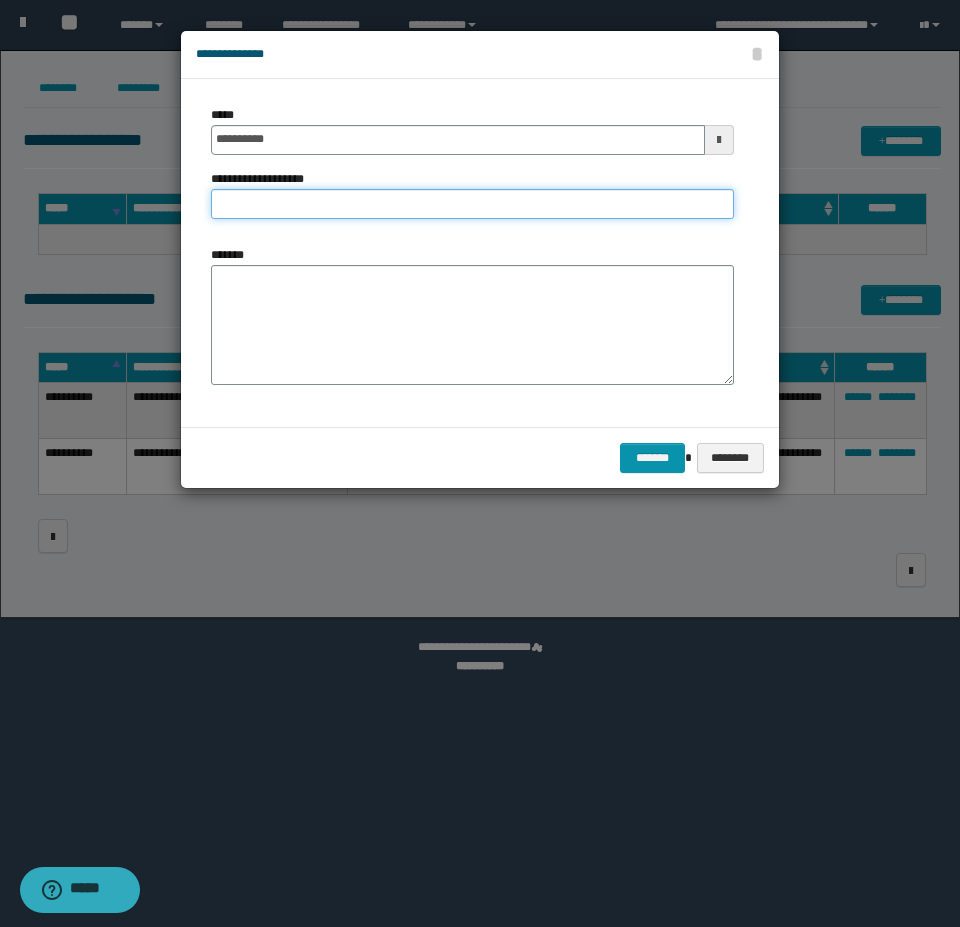 click on "**********" at bounding box center [472, 204] 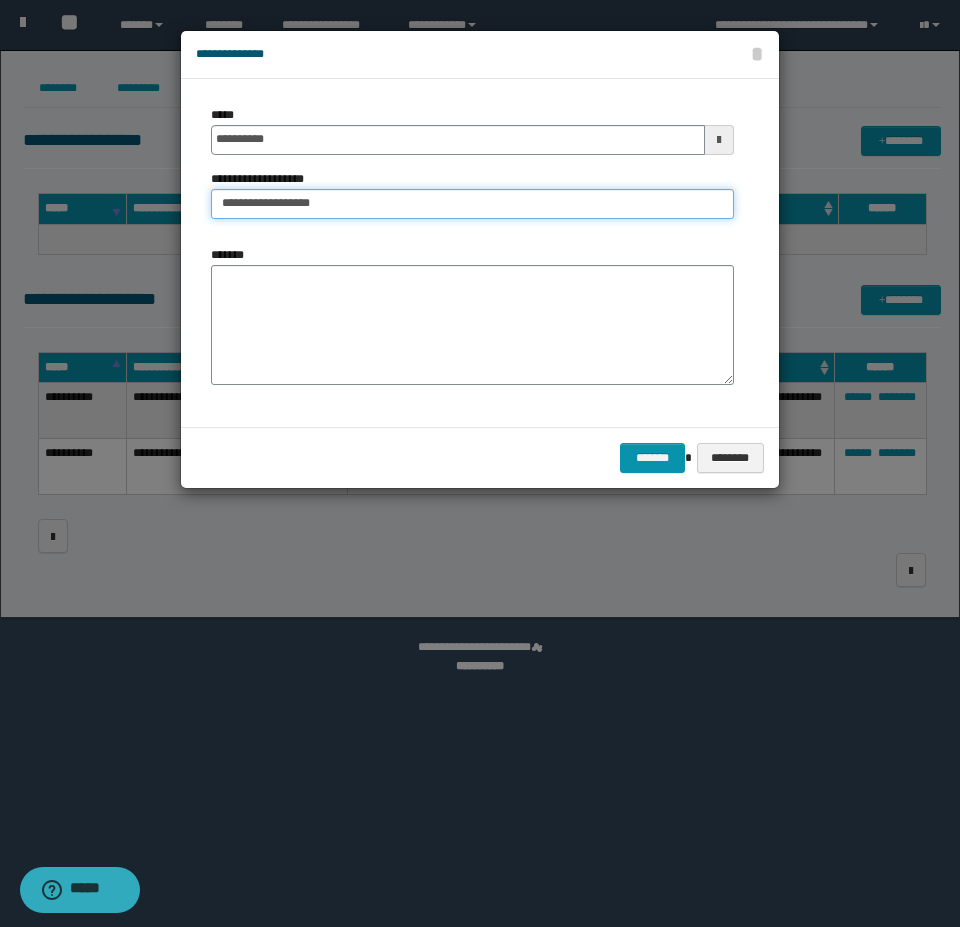 type on "**********" 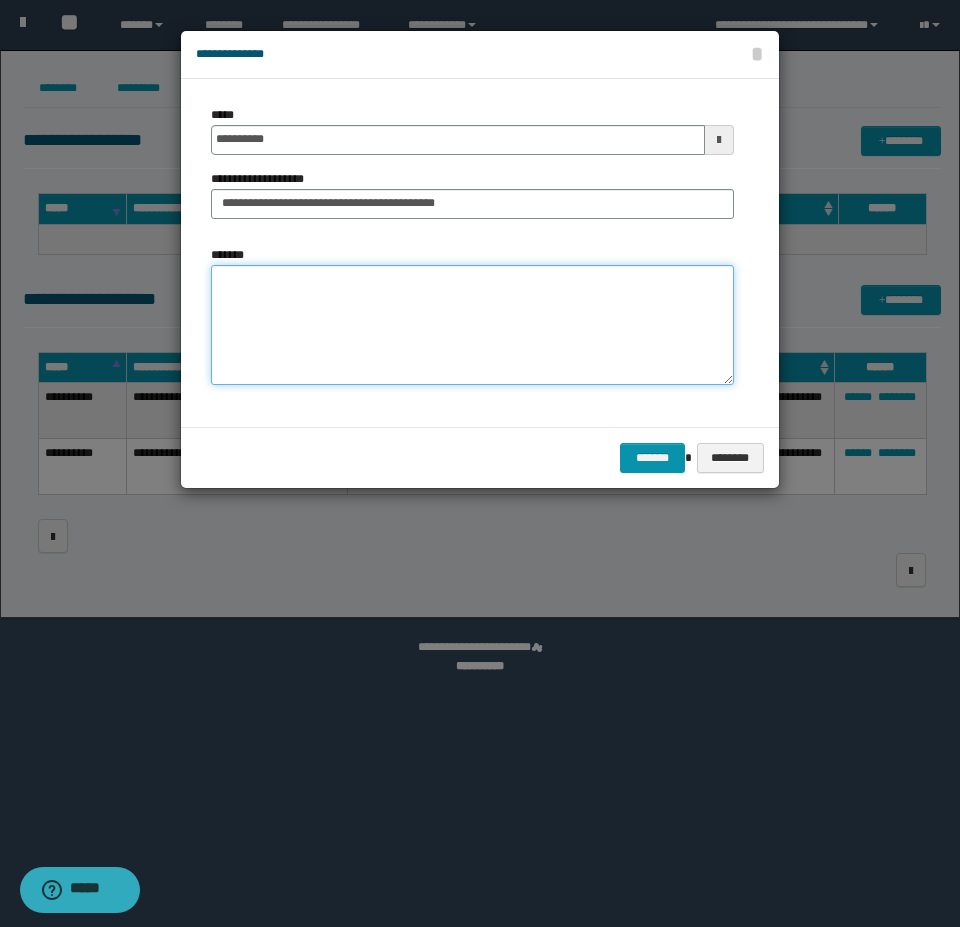 click on "*******" at bounding box center [472, 325] 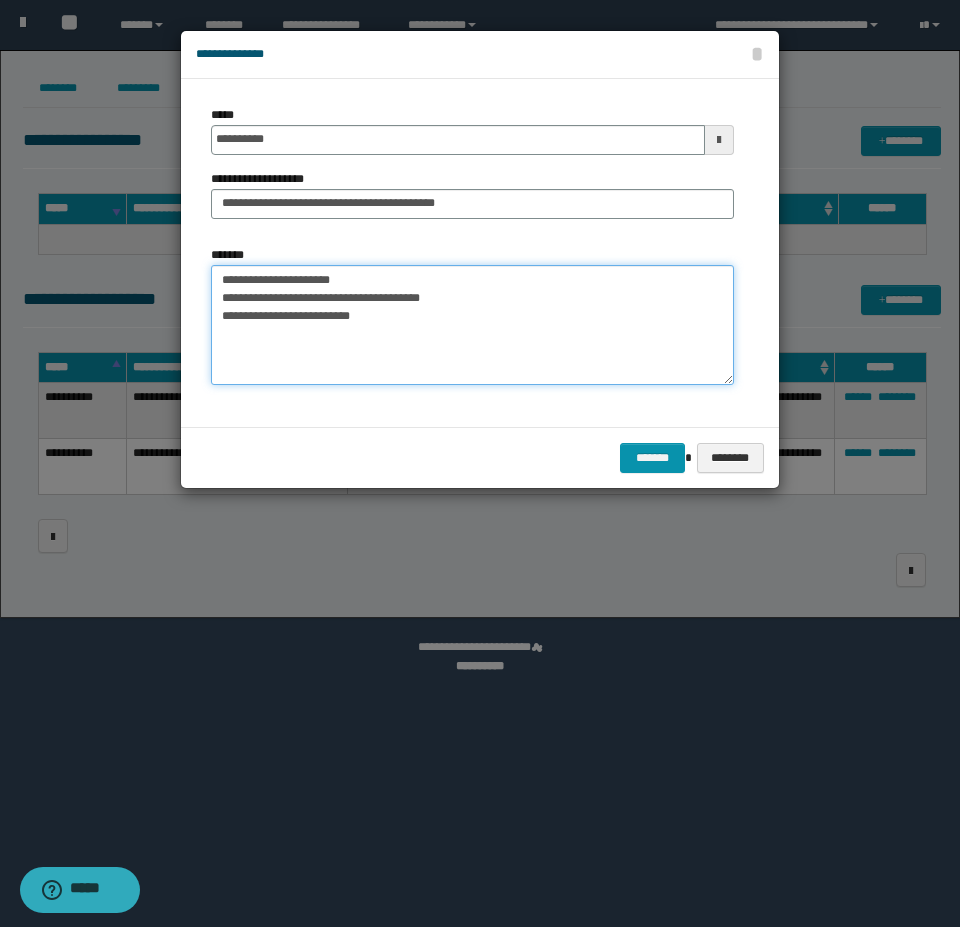click on "**********" at bounding box center (472, 325) 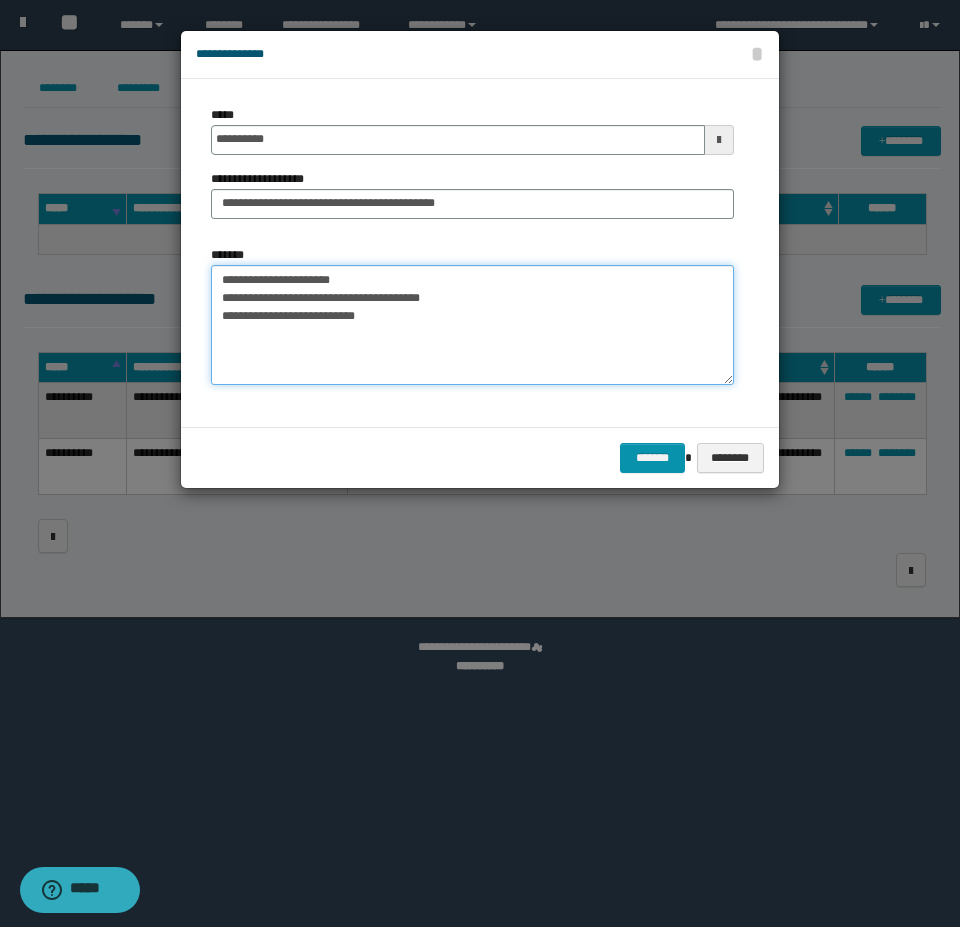 click on "**********" at bounding box center [472, 325] 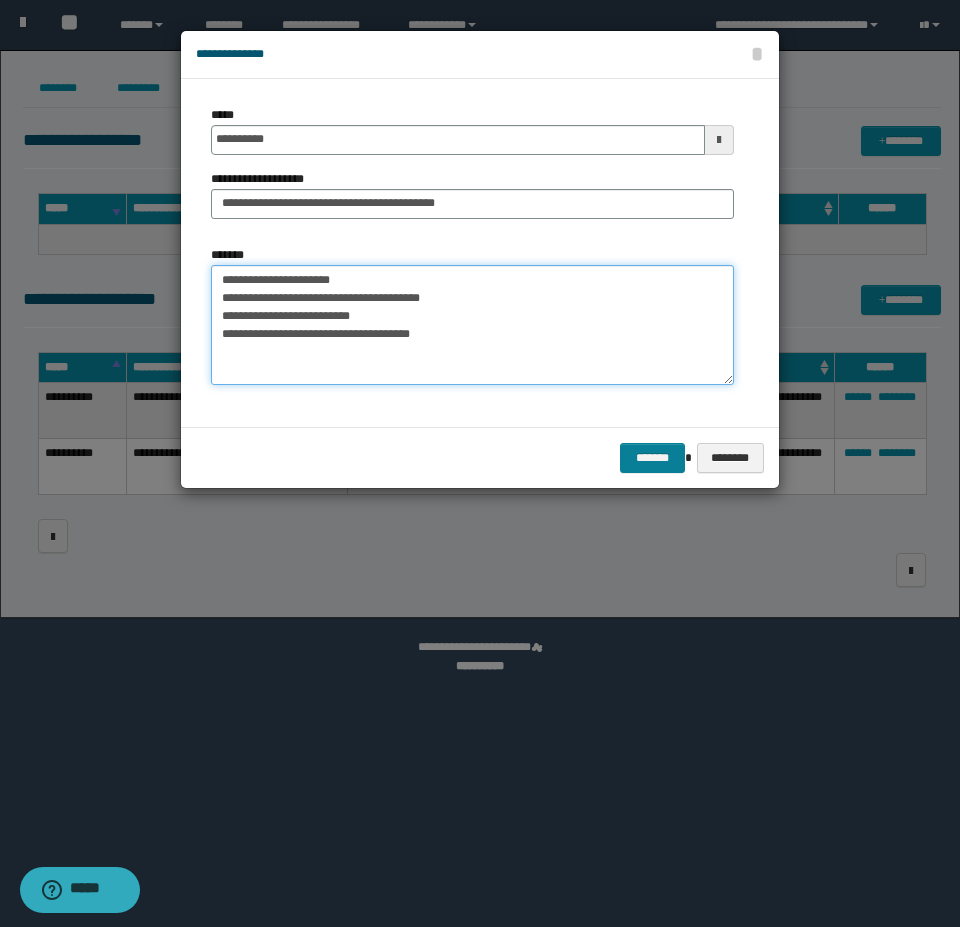 type on "**********" 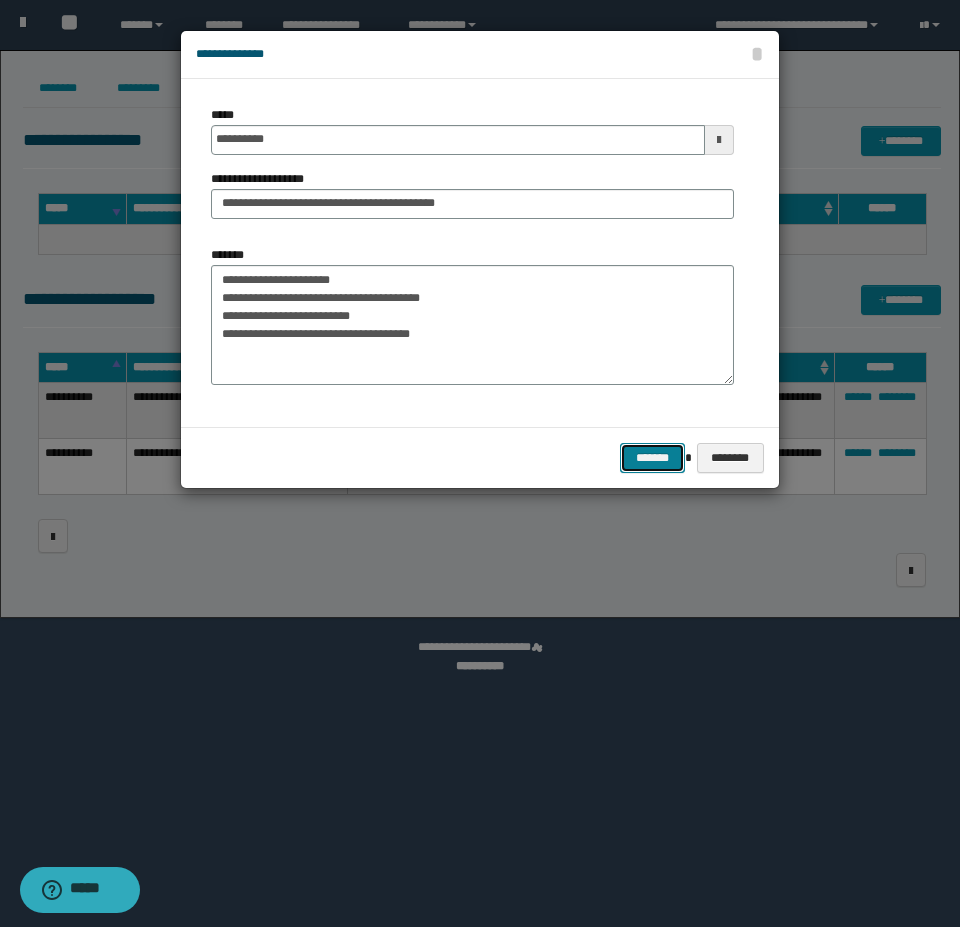 click on "*******" at bounding box center [652, 458] 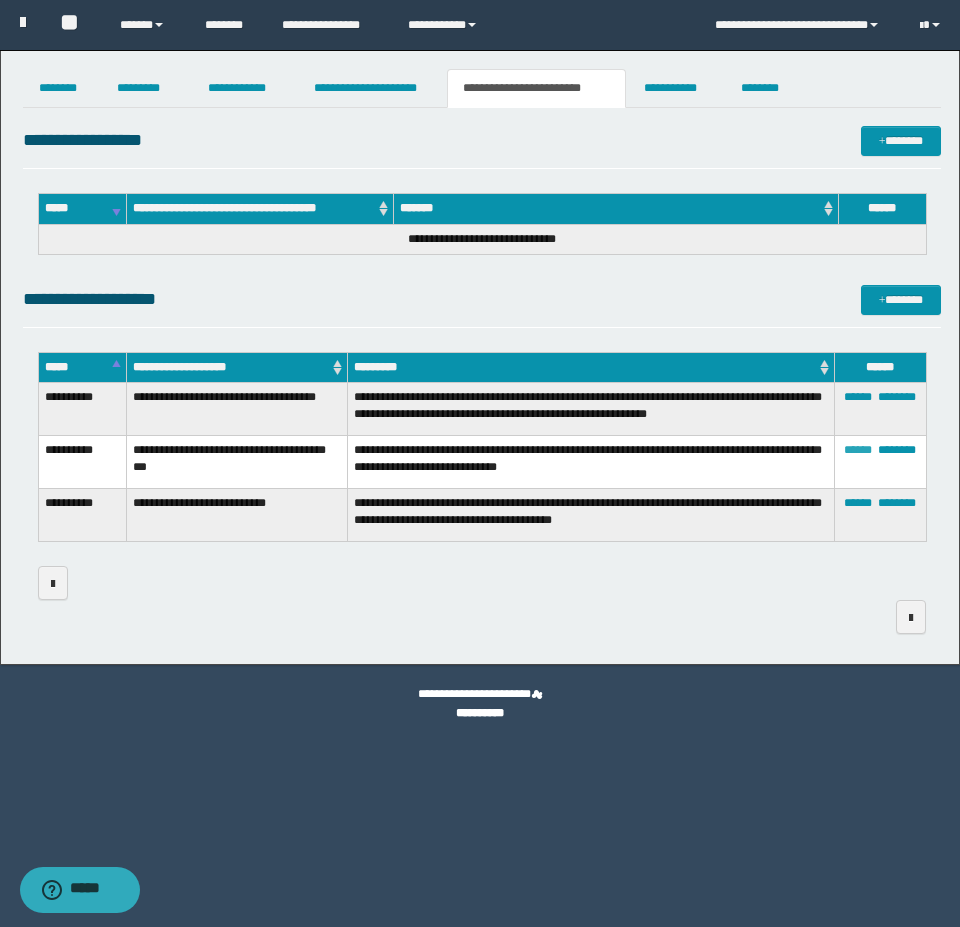 click on "******" at bounding box center (858, 450) 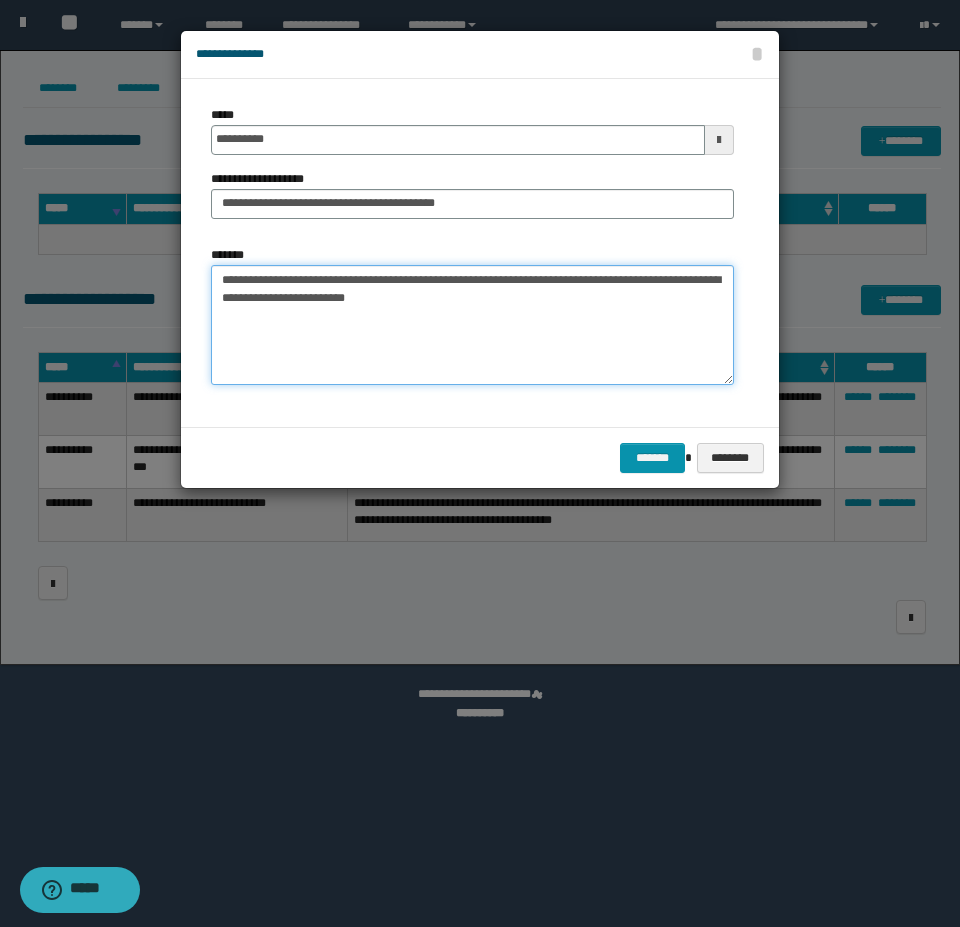 click on "**********" at bounding box center [472, 325] 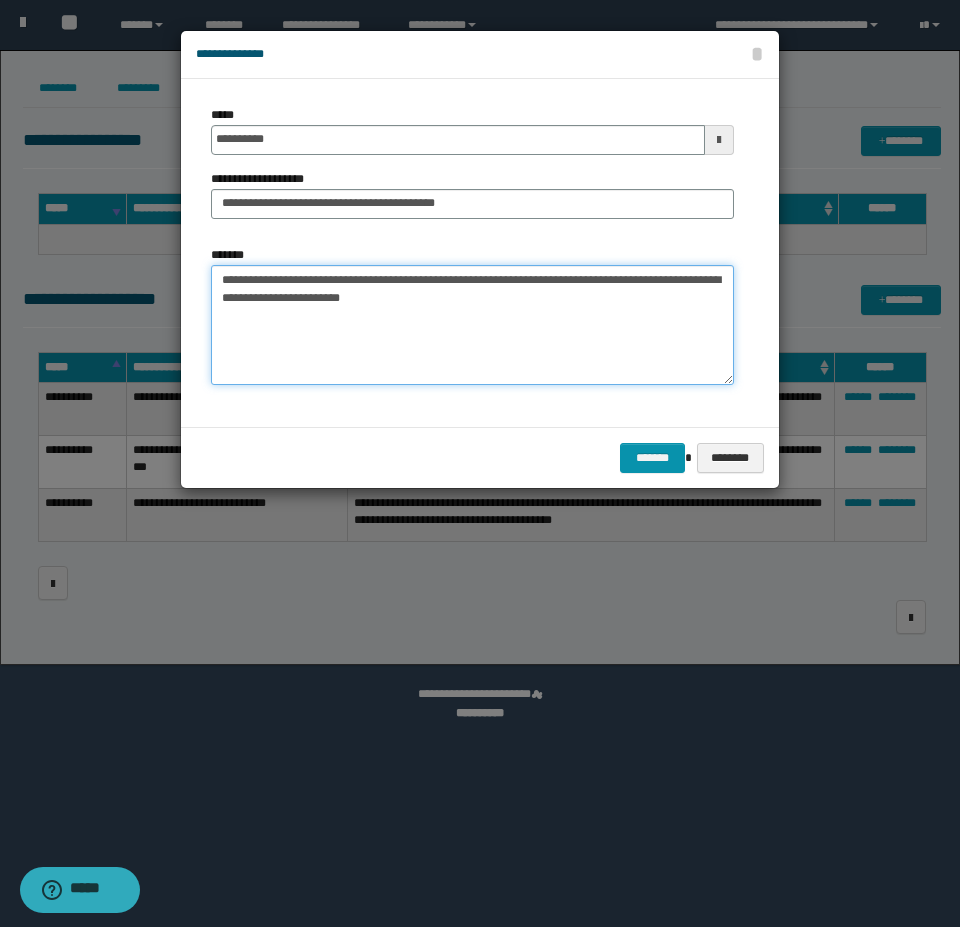 click on "**********" at bounding box center [472, 325] 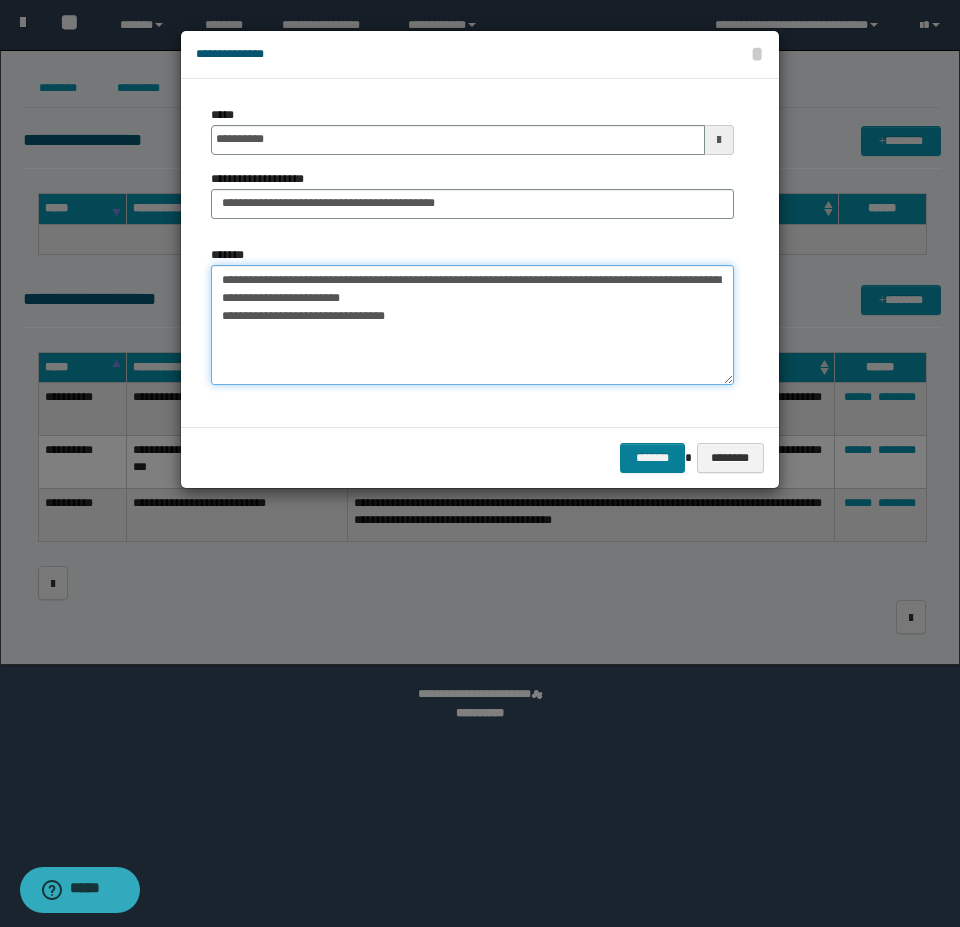 type on "**********" 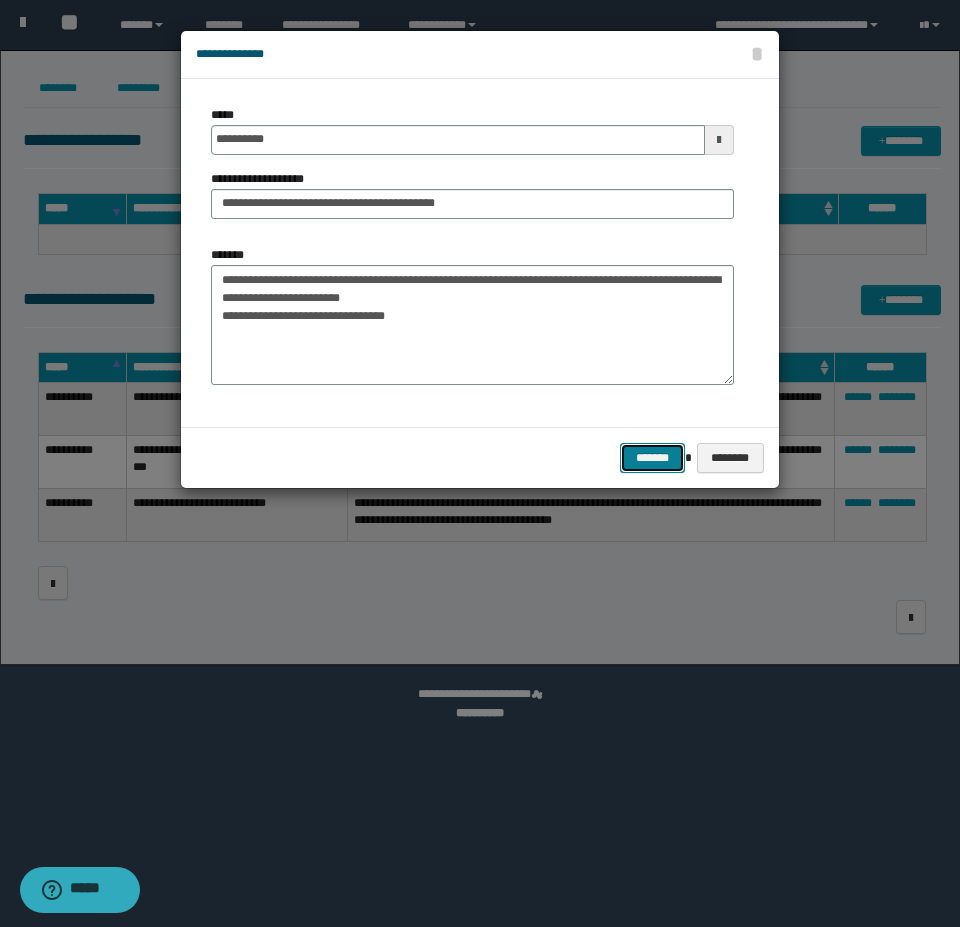 click on "*******" at bounding box center [652, 458] 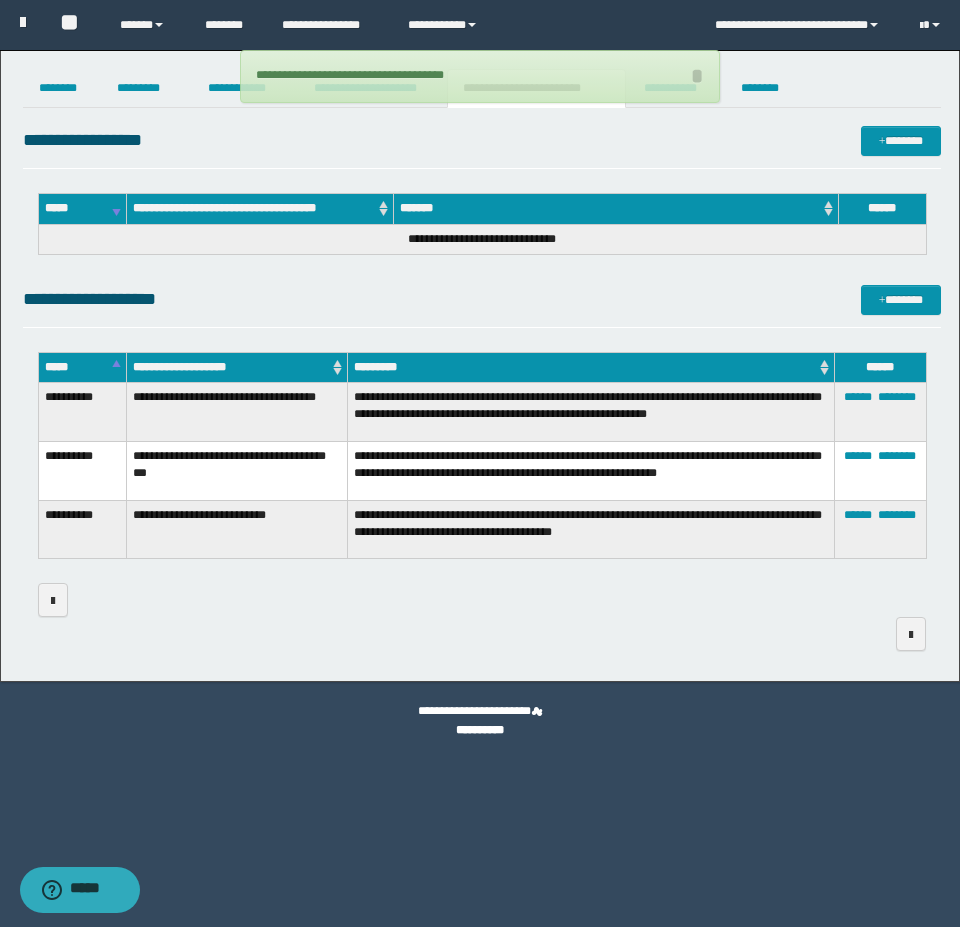 type 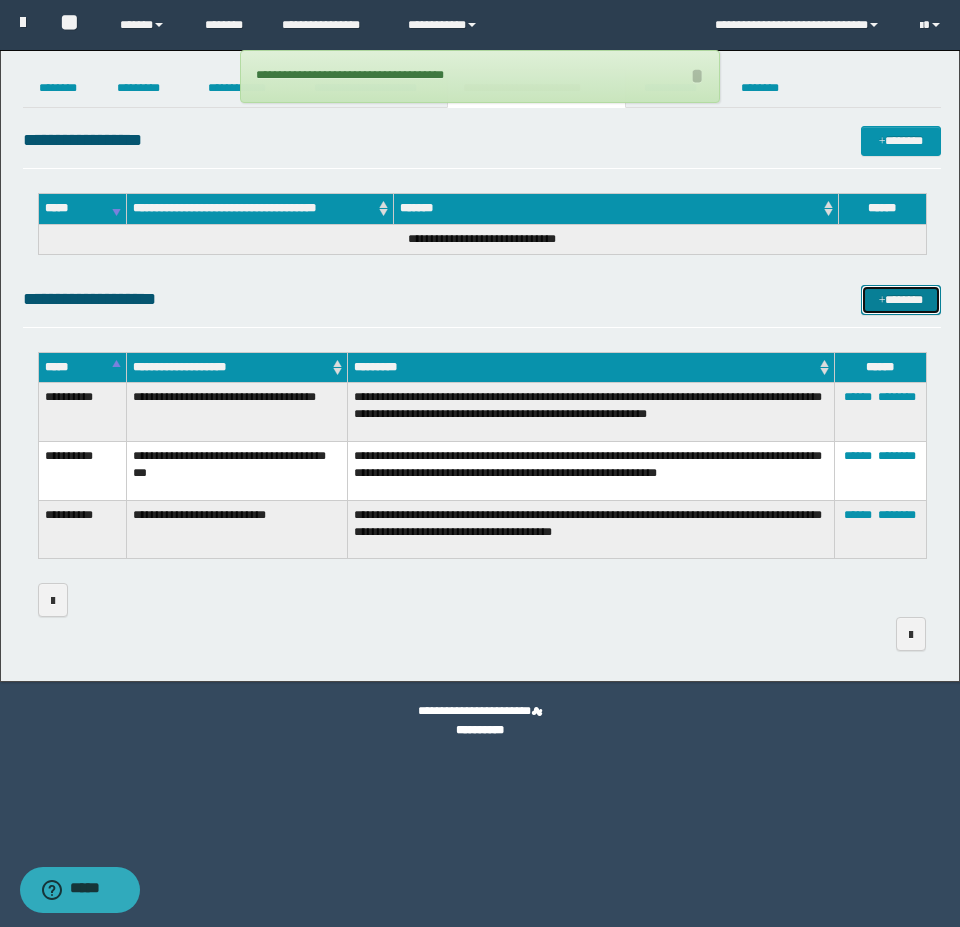 click on "*******" at bounding box center (901, 300) 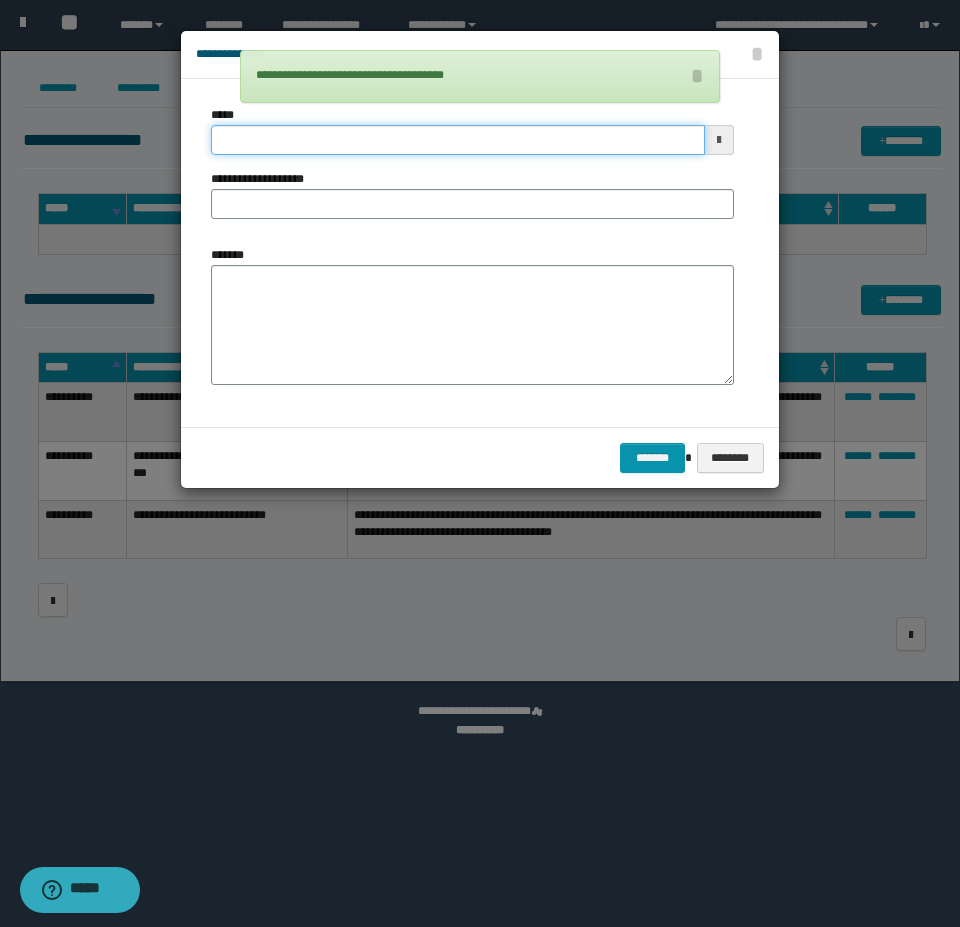 click on "*****" at bounding box center [458, 140] 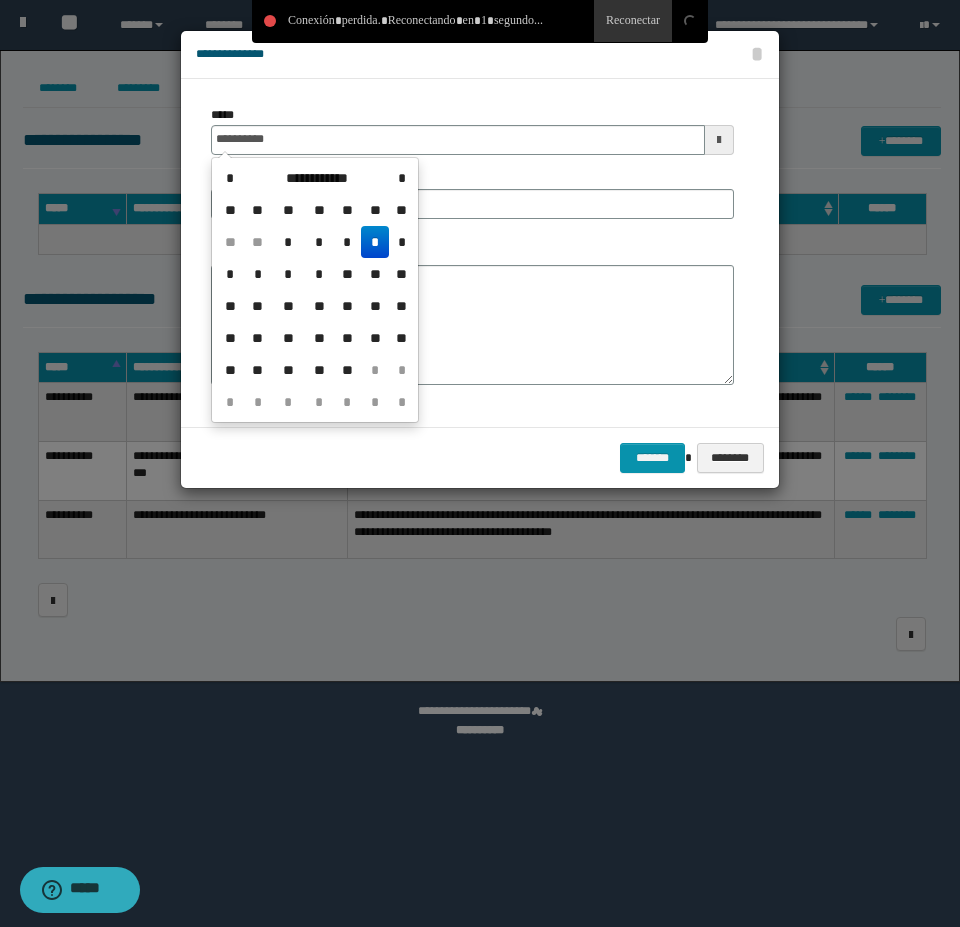 click on "*" at bounding box center (375, 242) 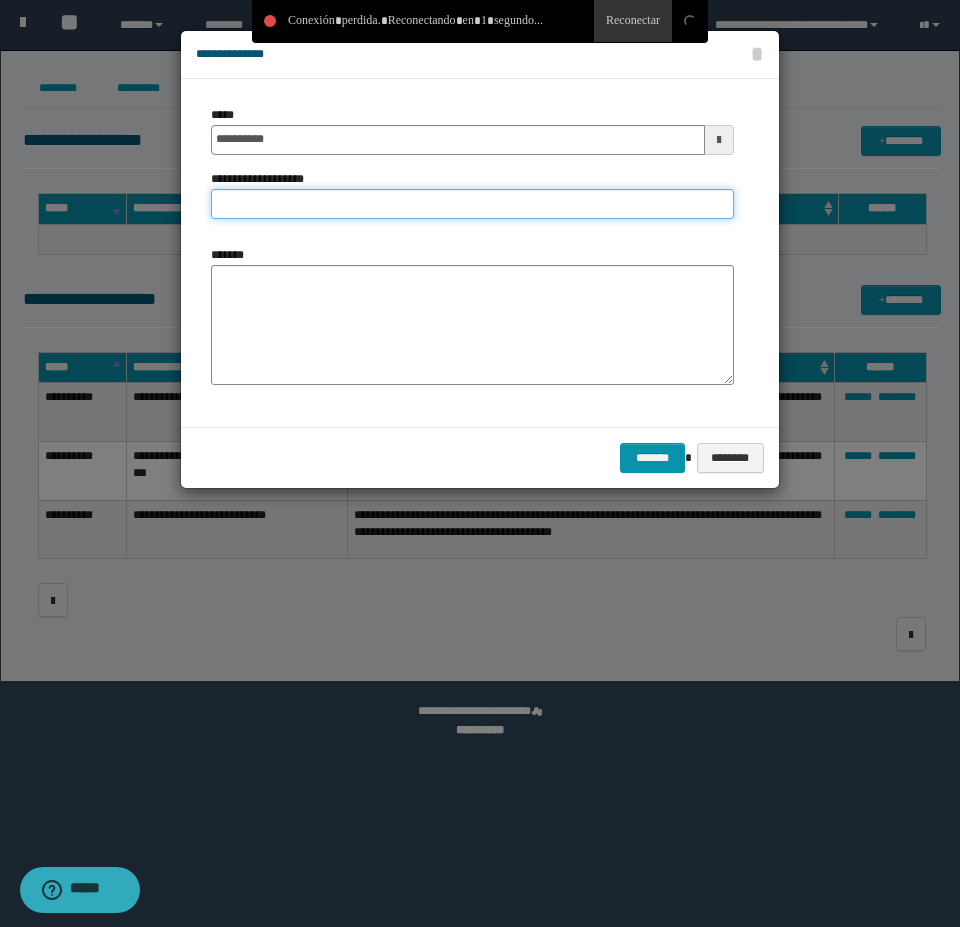 click on "**********" at bounding box center [472, 204] 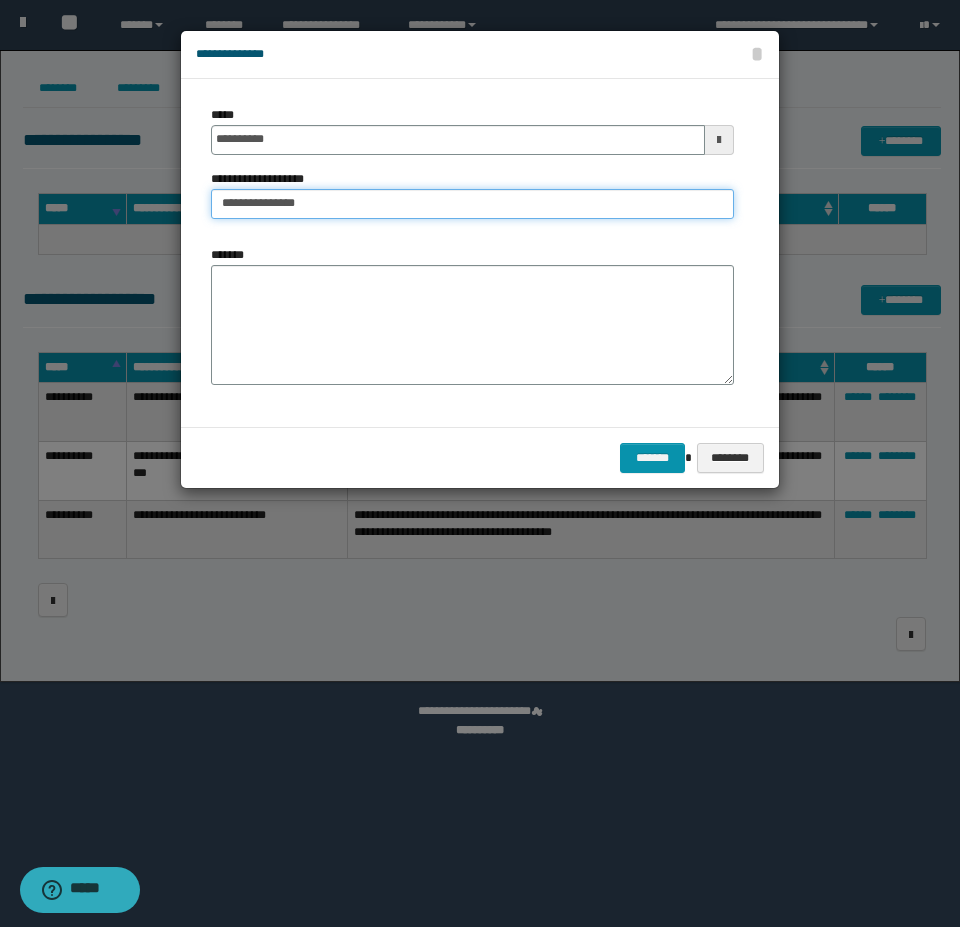 type on "**********" 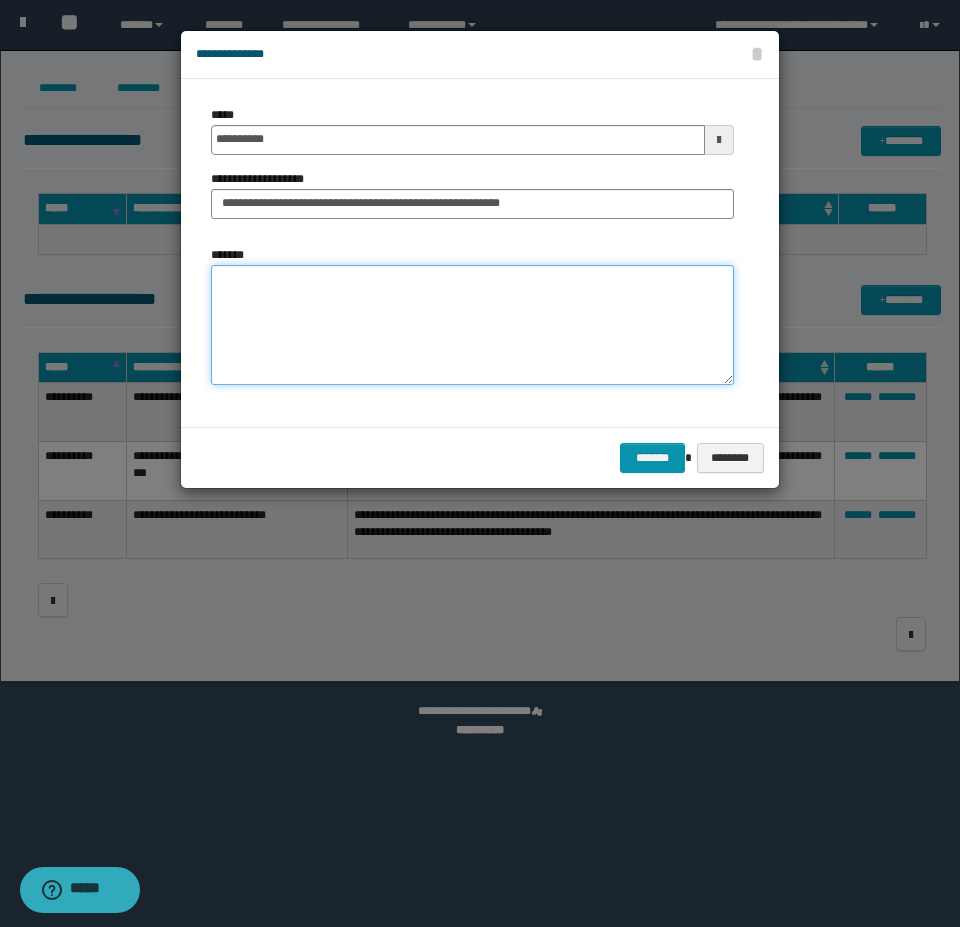 click on "*******" at bounding box center [472, 325] 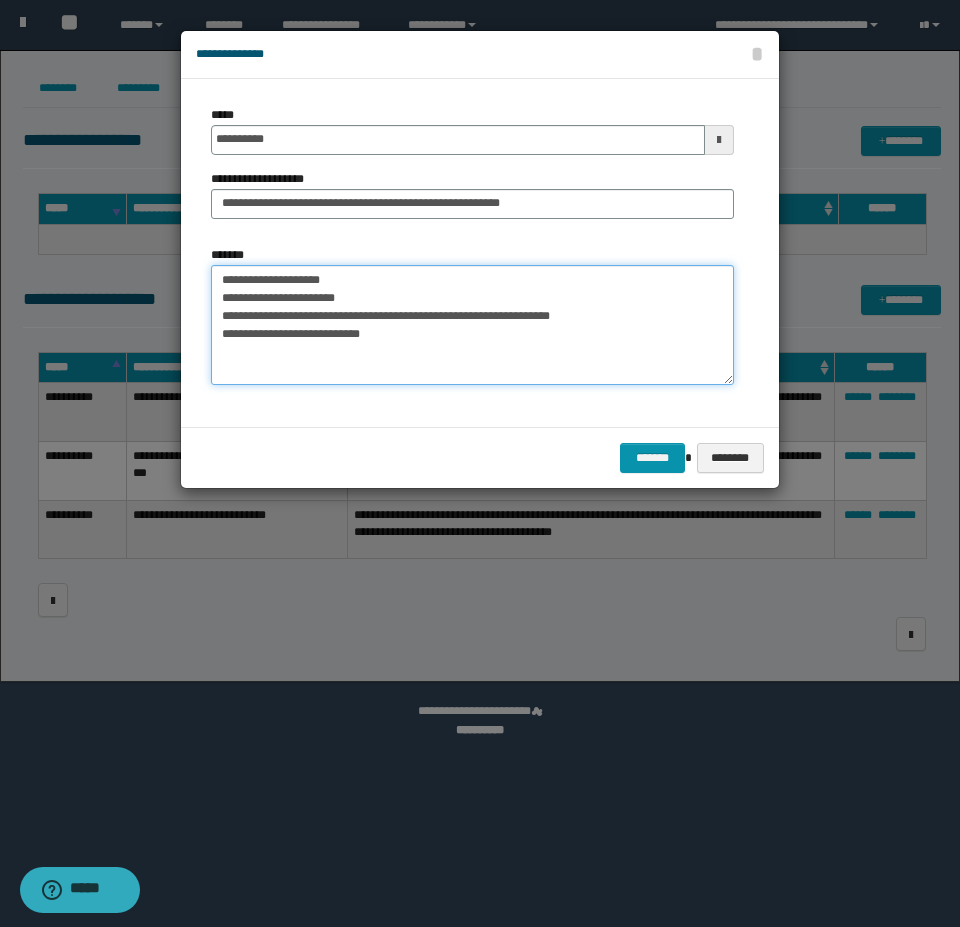 click on "**********" at bounding box center (472, 325) 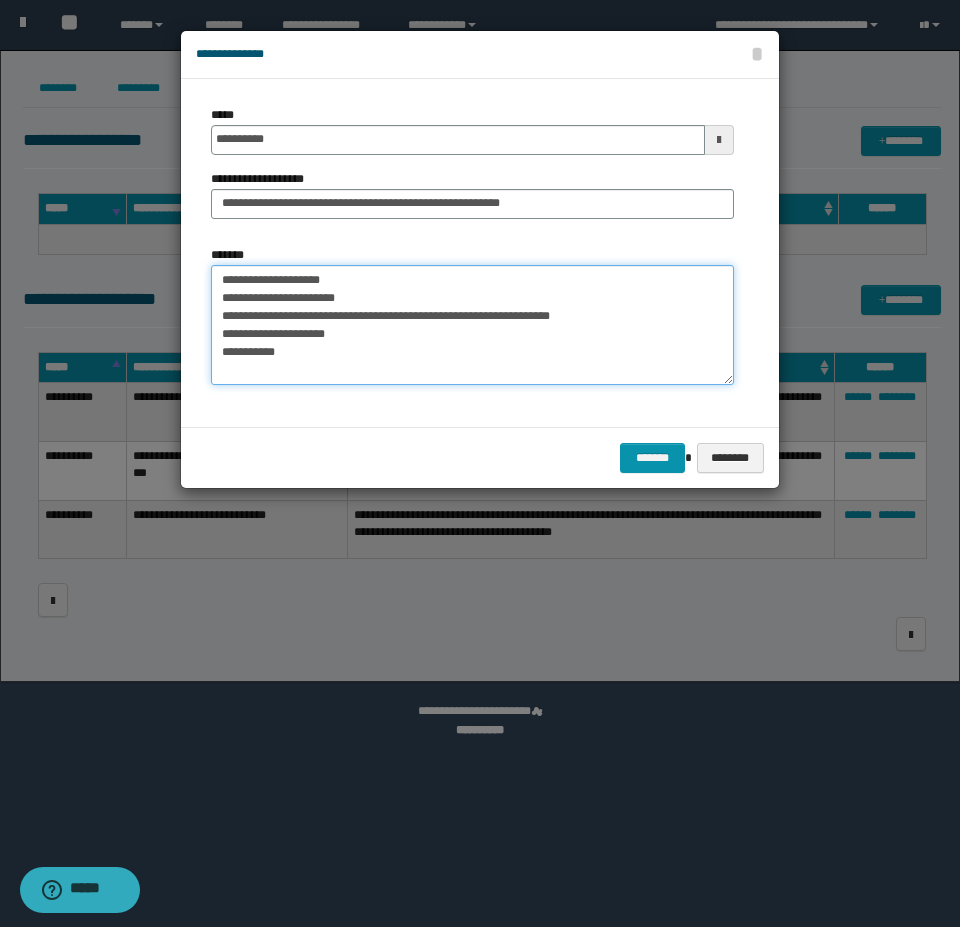 click on "**********" at bounding box center (472, 325) 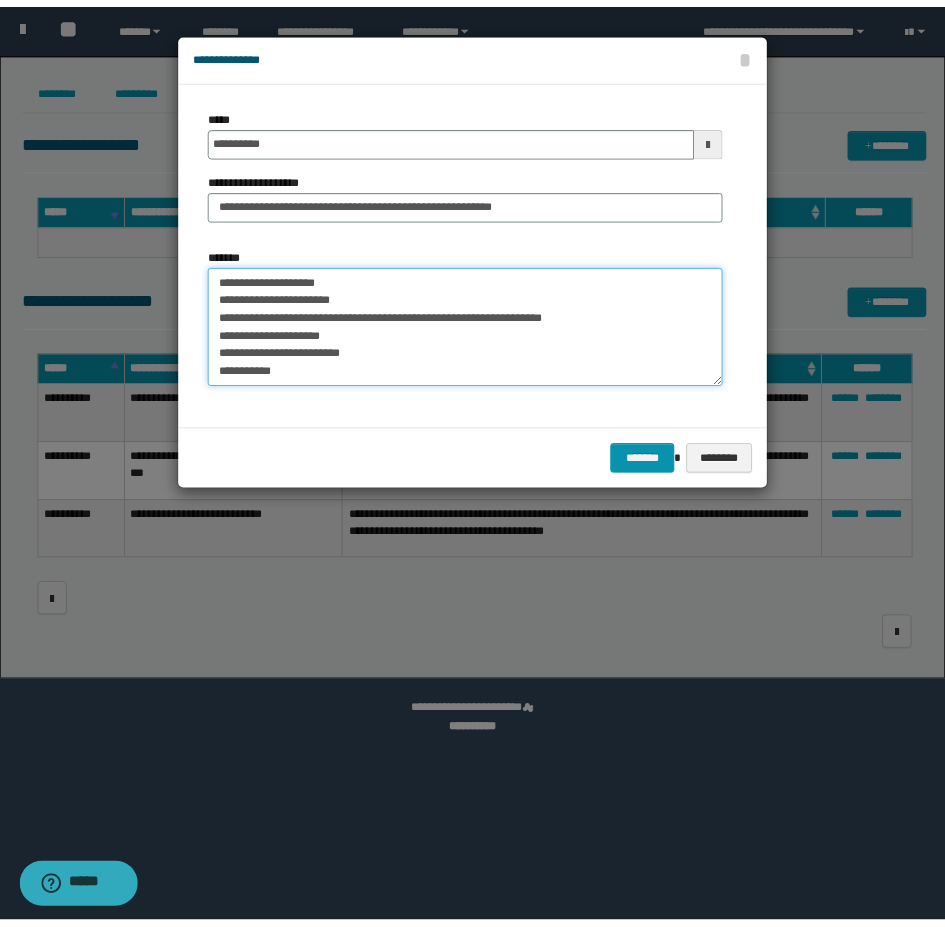 scroll, scrollTop: 18, scrollLeft: 0, axis: vertical 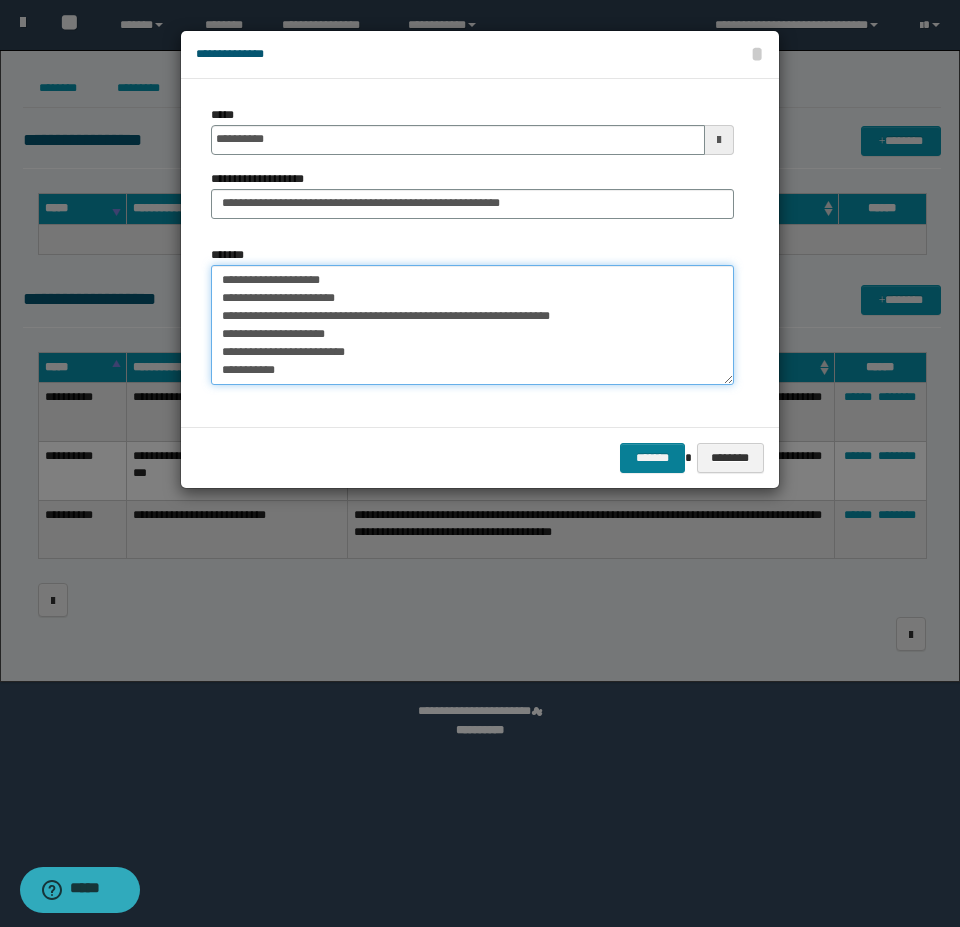 type on "**********" 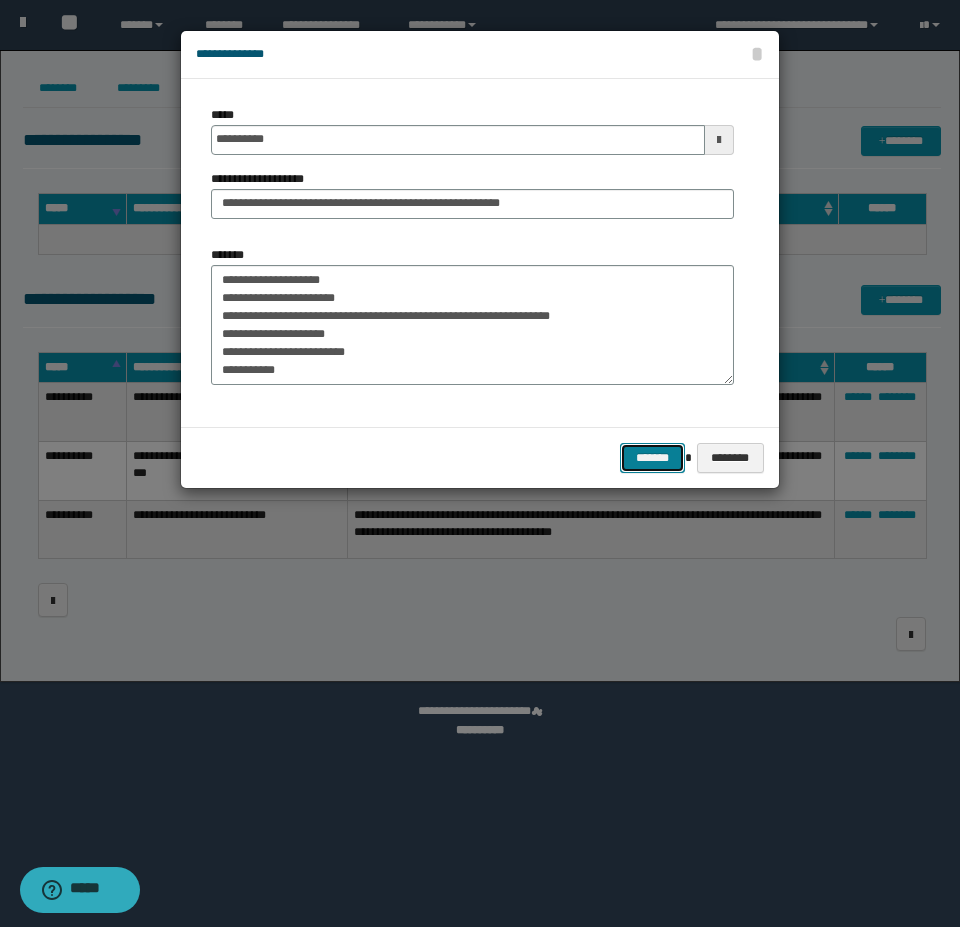 click on "*******" at bounding box center [652, 458] 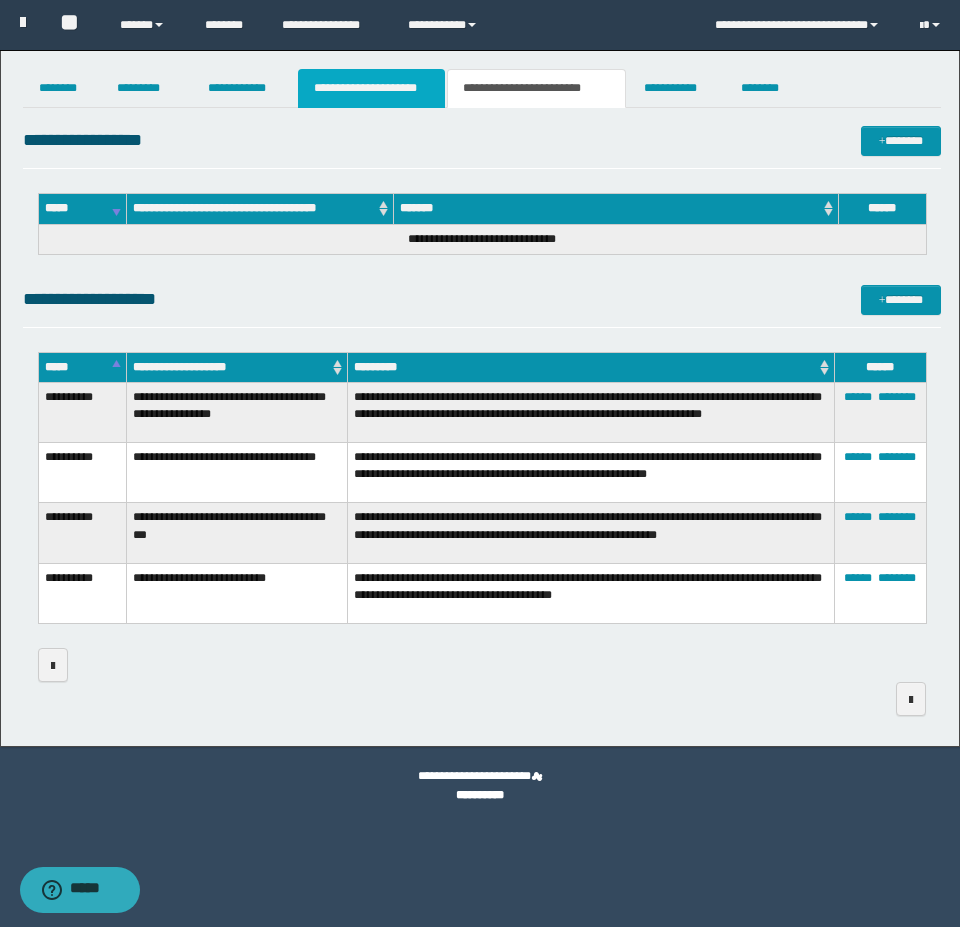 drag, startPoint x: 355, startPoint y: 84, endPoint x: 356, endPoint y: 128, distance: 44.011364 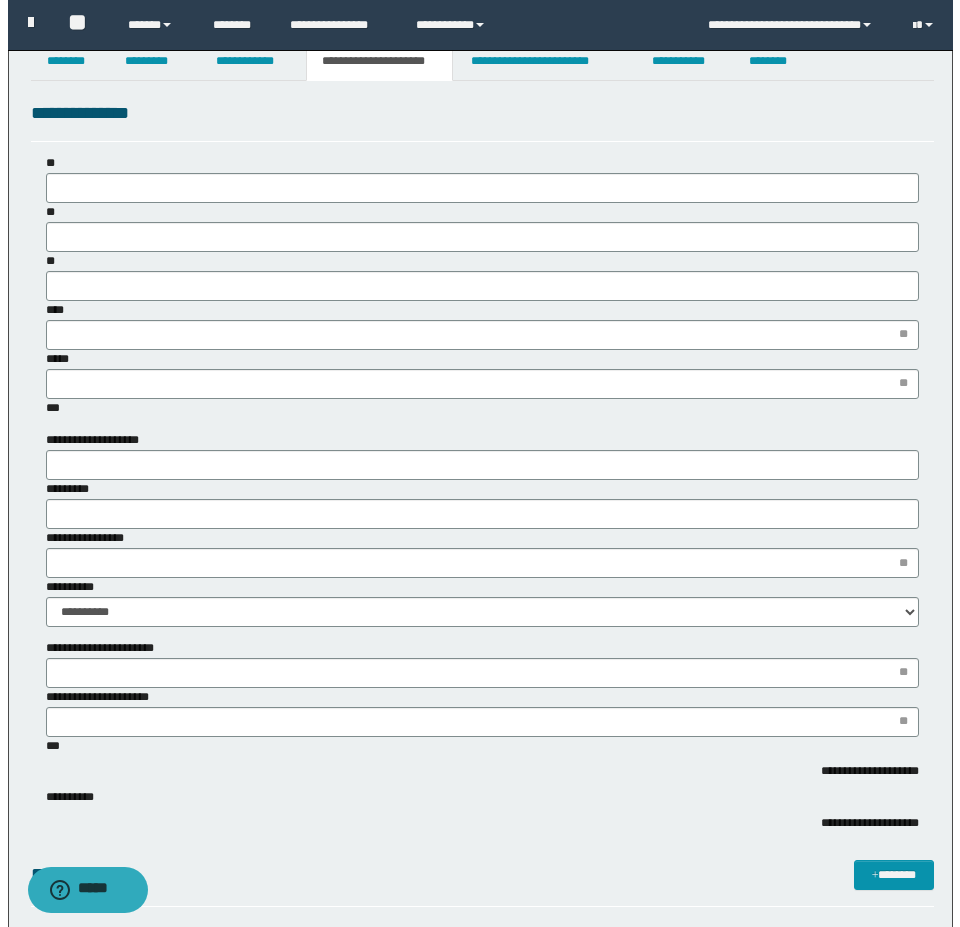 scroll, scrollTop: 0, scrollLeft: 0, axis: both 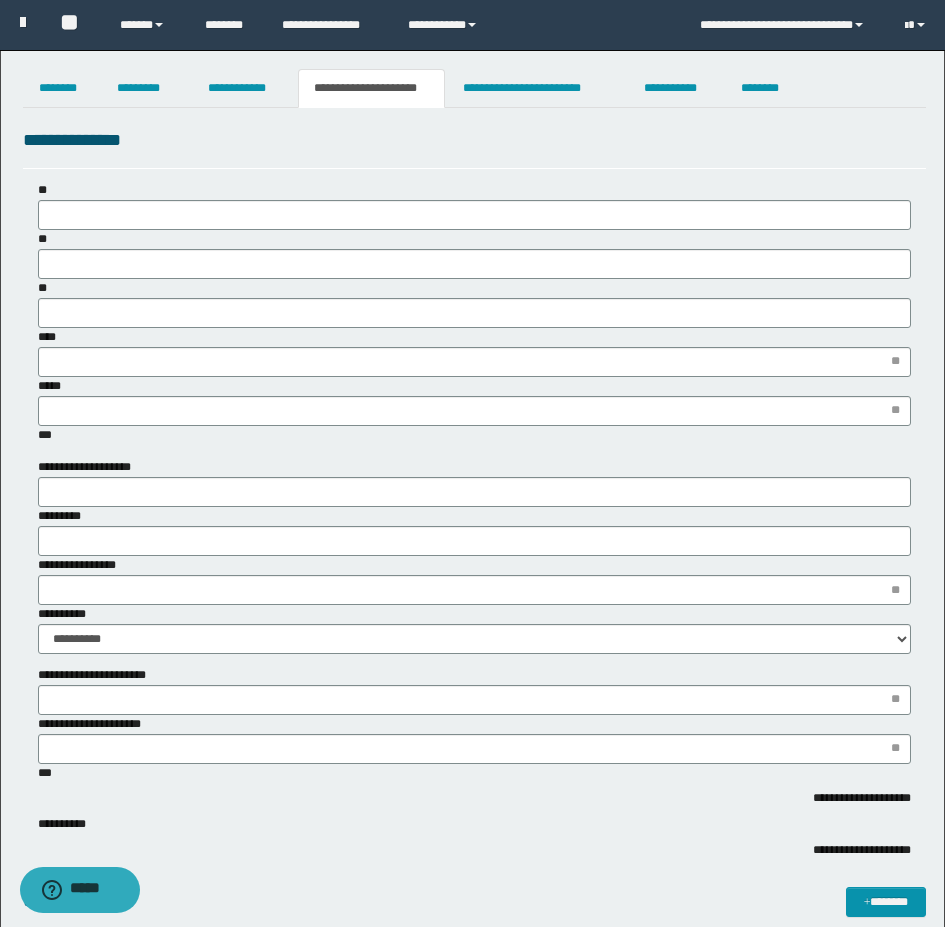 type 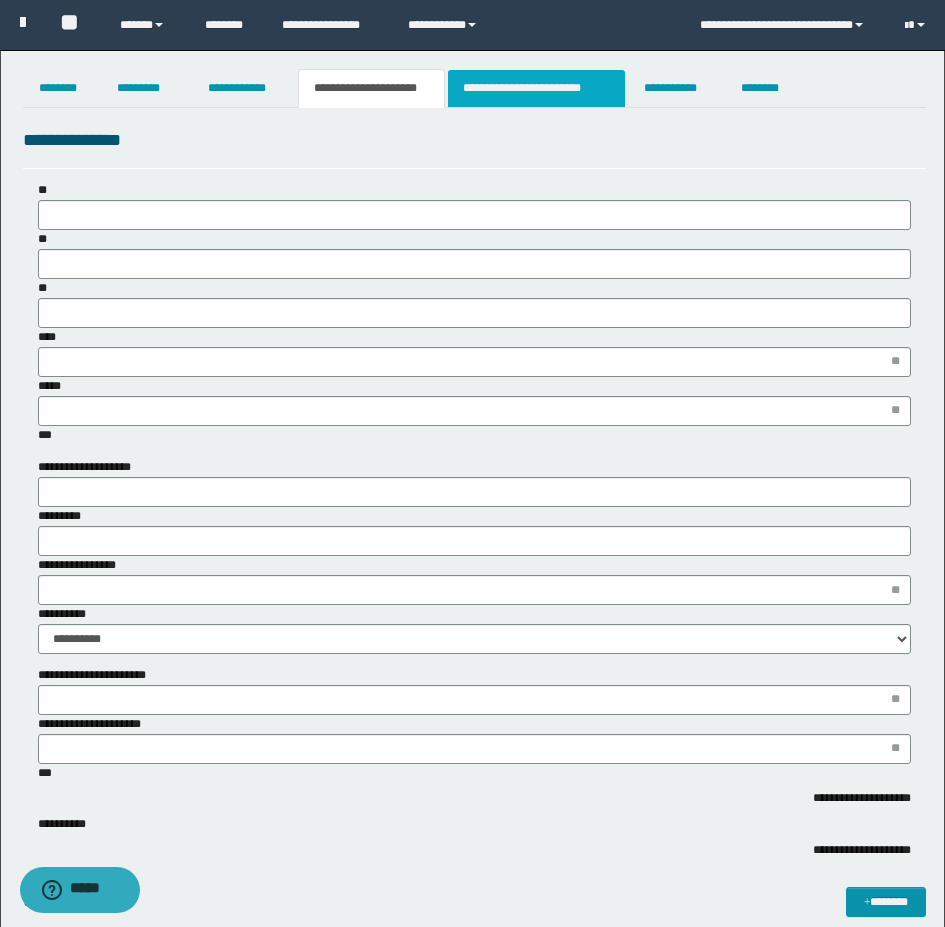 click on "**********" at bounding box center [537, 88] 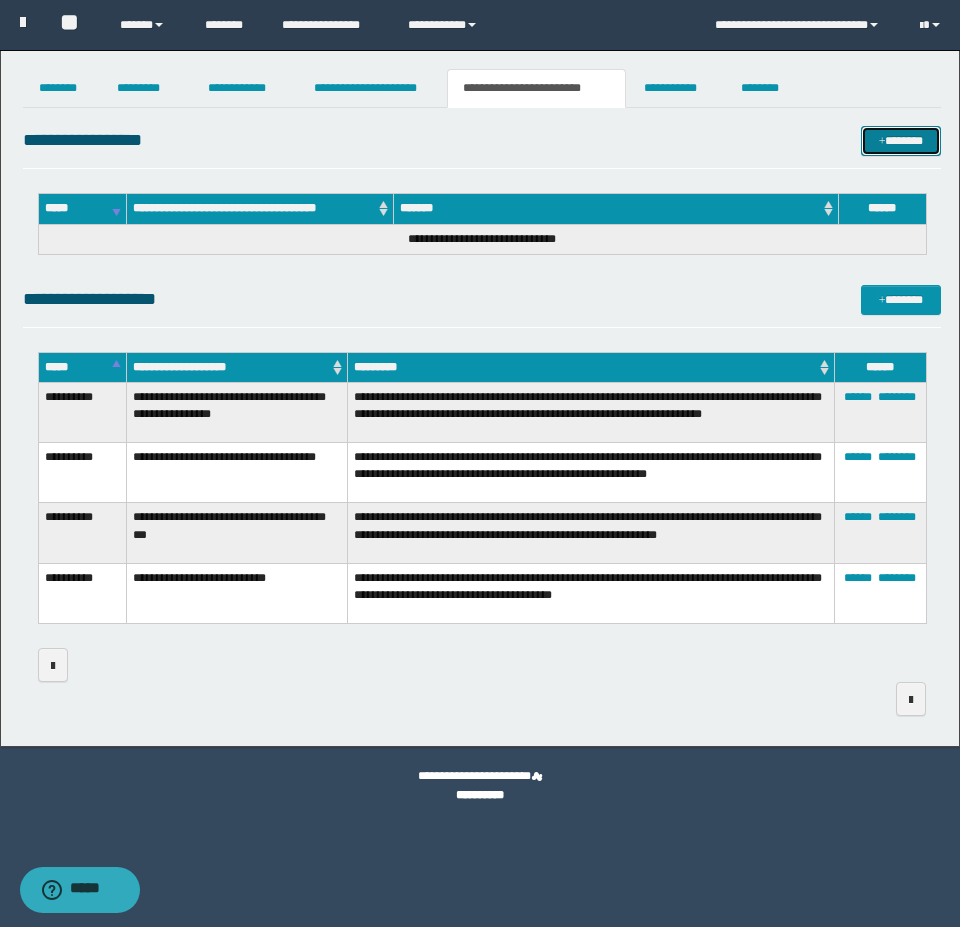 click on "*******" at bounding box center [901, 141] 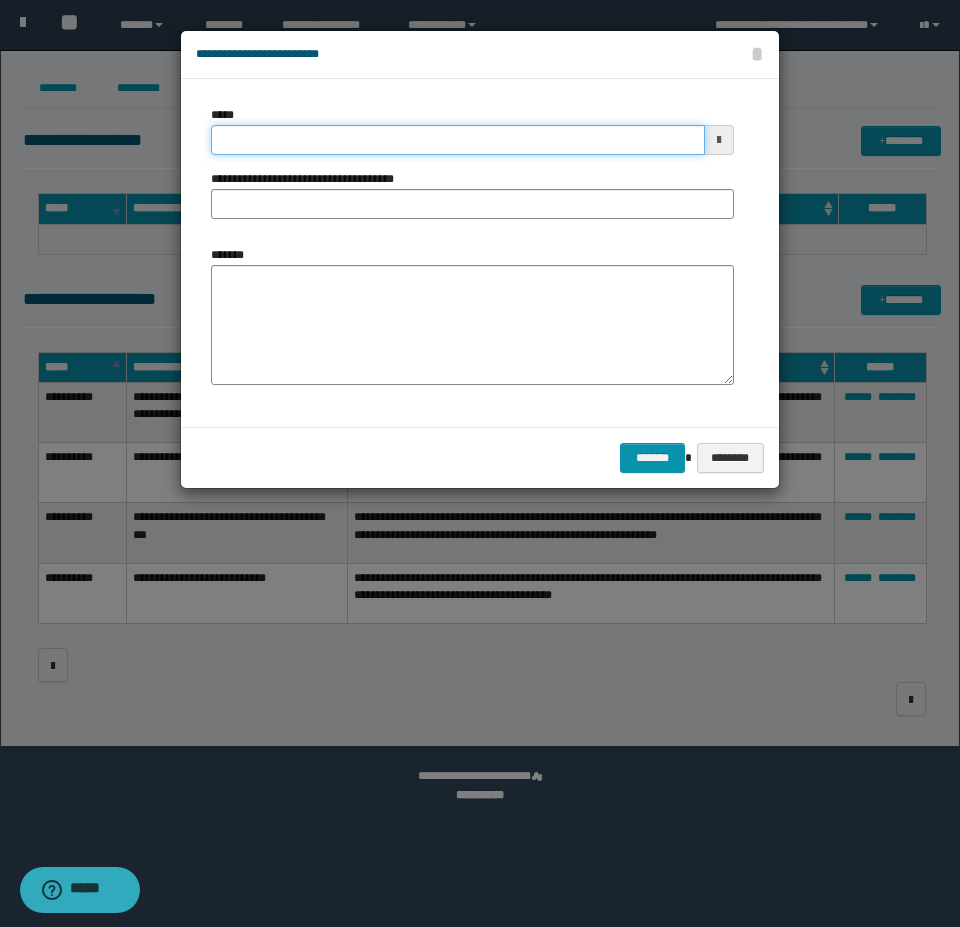 click on "*****" at bounding box center (458, 140) 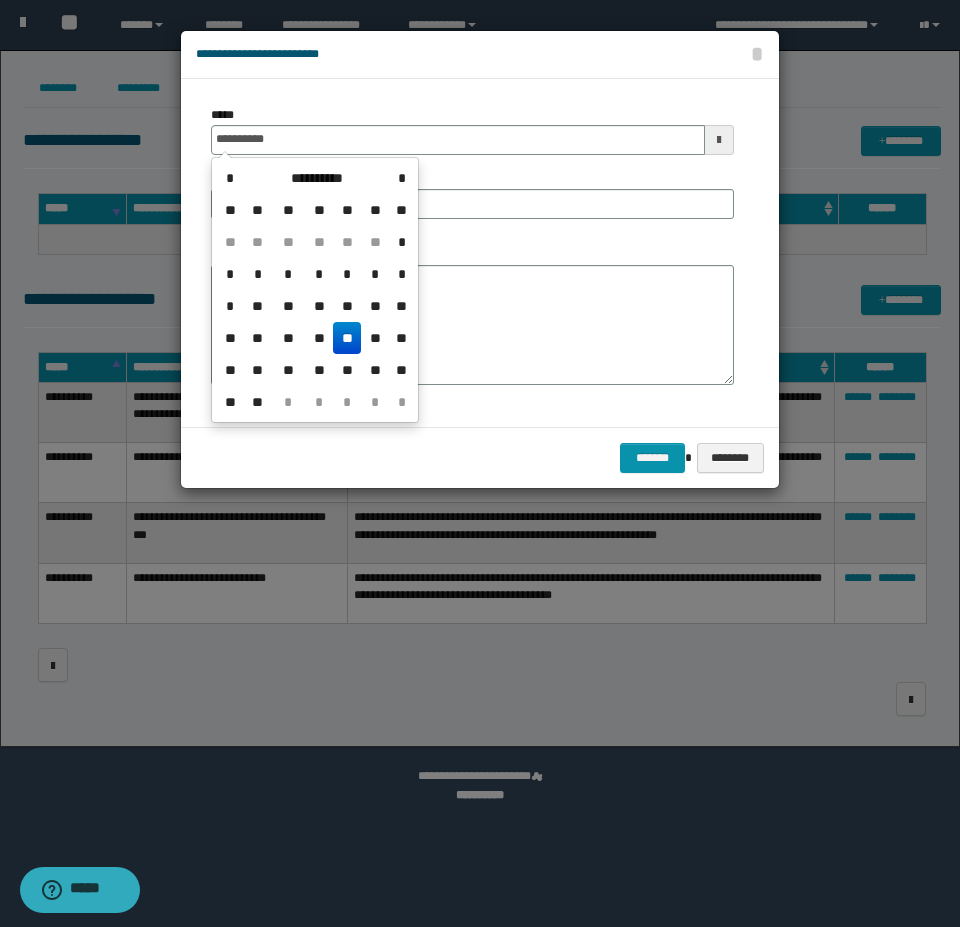 click on "**" at bounding box center (347, 338) 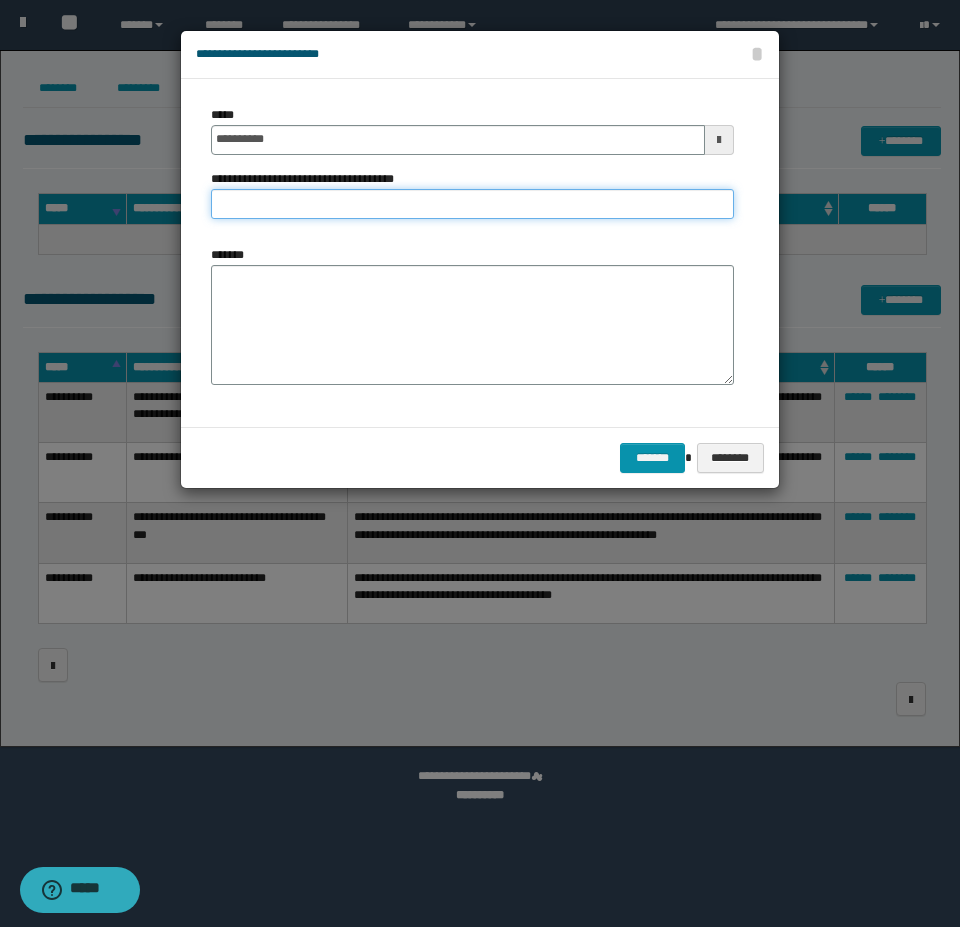 click on "**********" at bounding box center (472, 204) 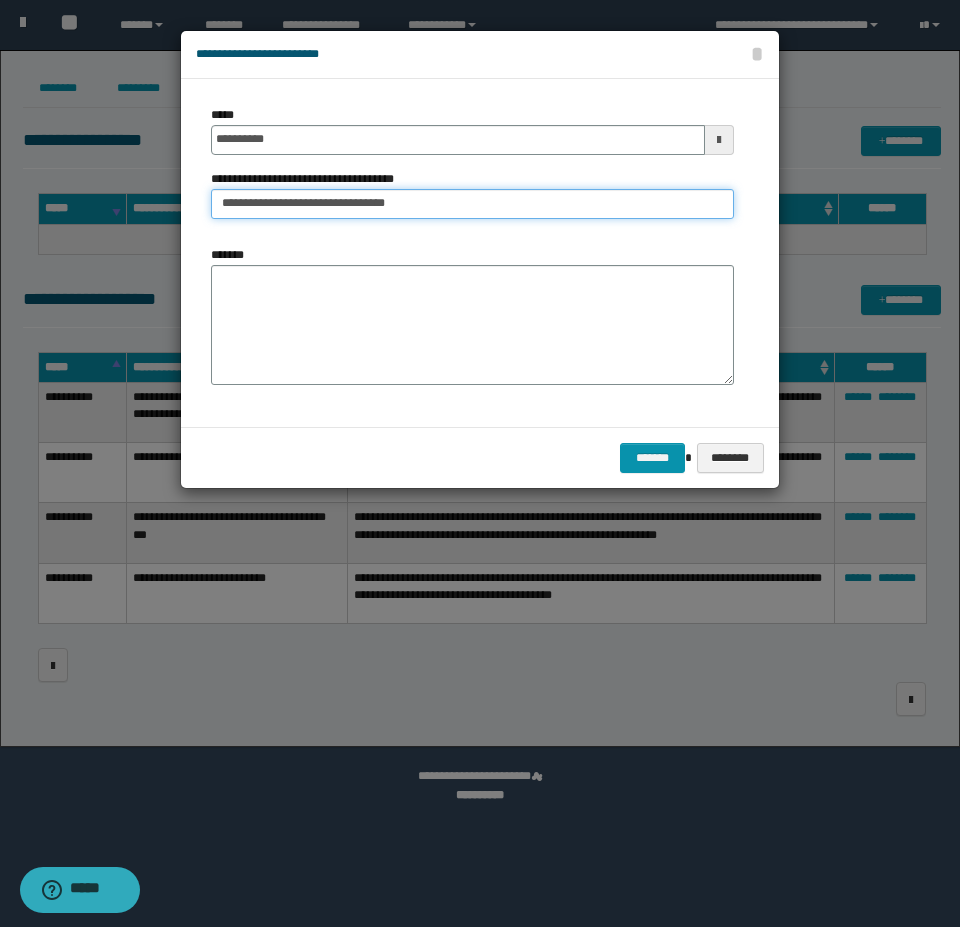 type on "**********" 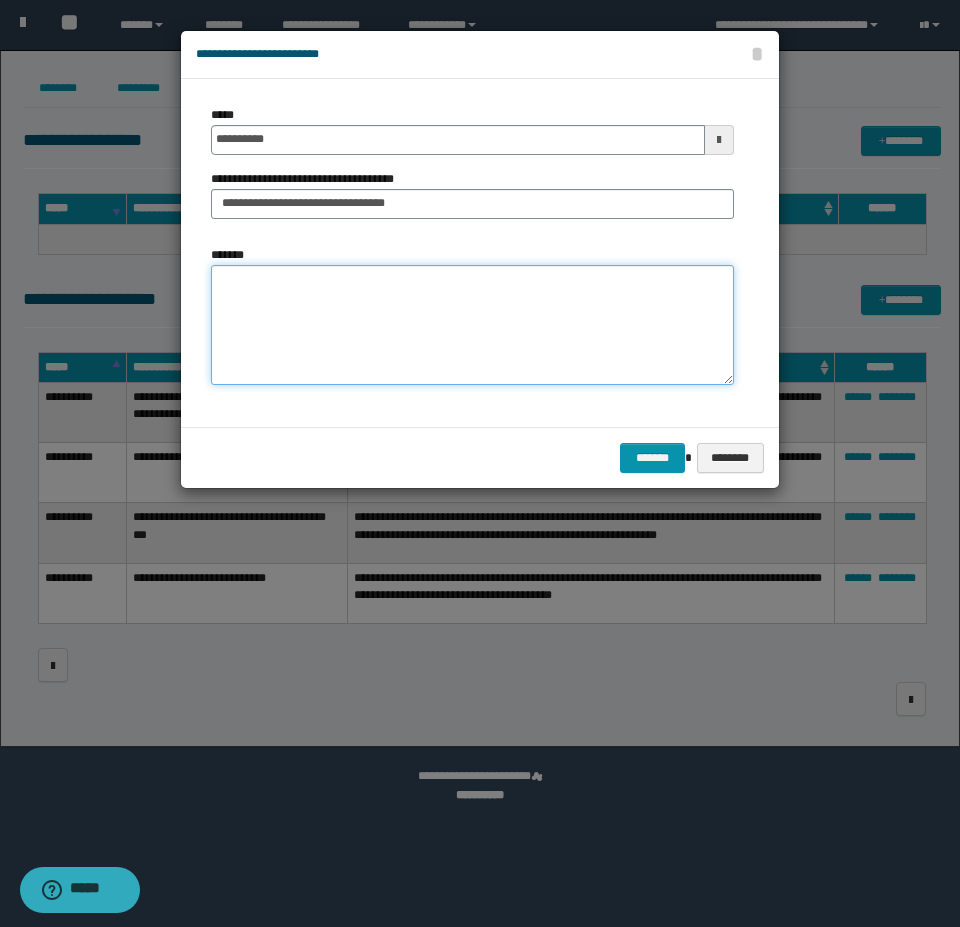 click on "*******" at bounding box center (472, 325) 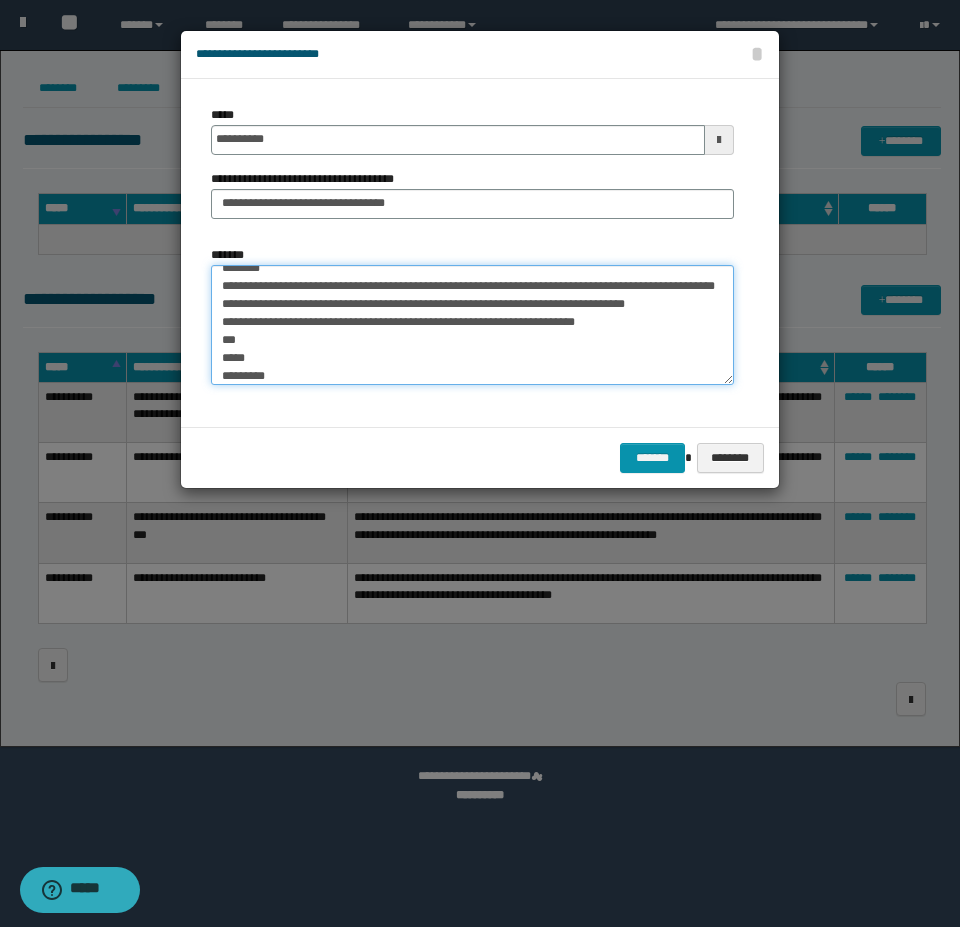 scroll, scrollTop: 294, scrollLeft: 0, axis: vertical 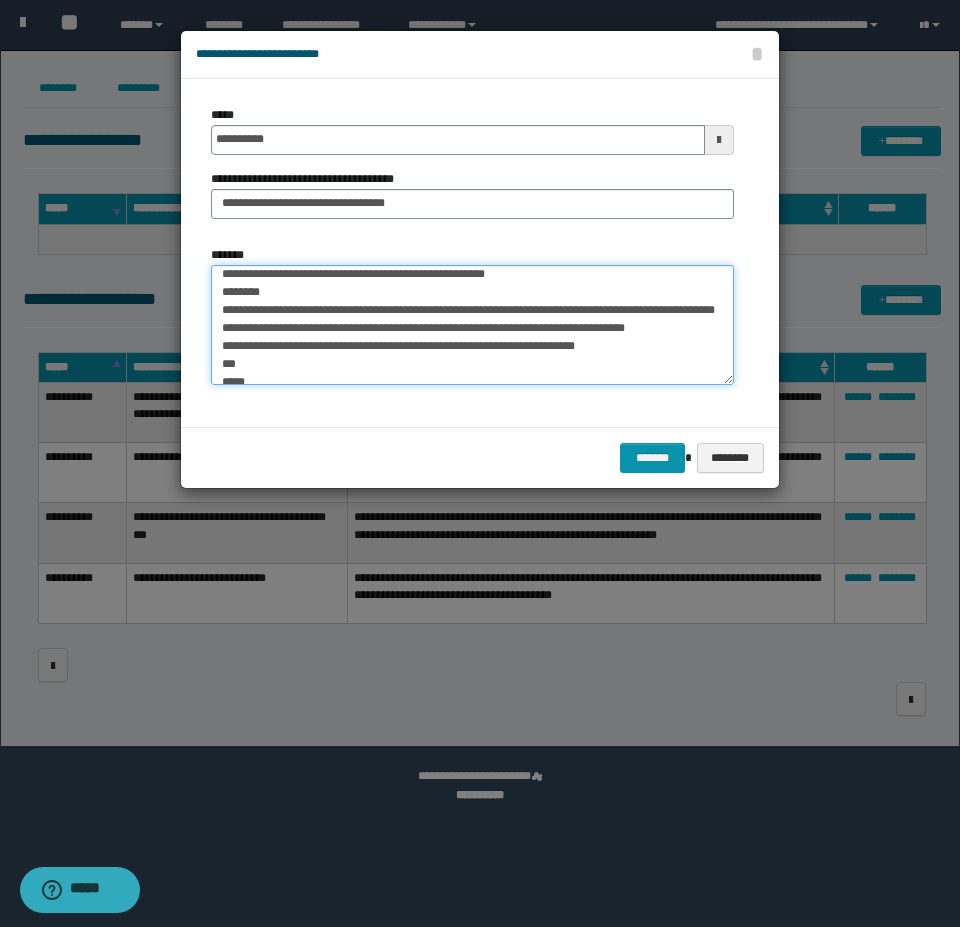 click on "*******" at bounding box center [472, 325] 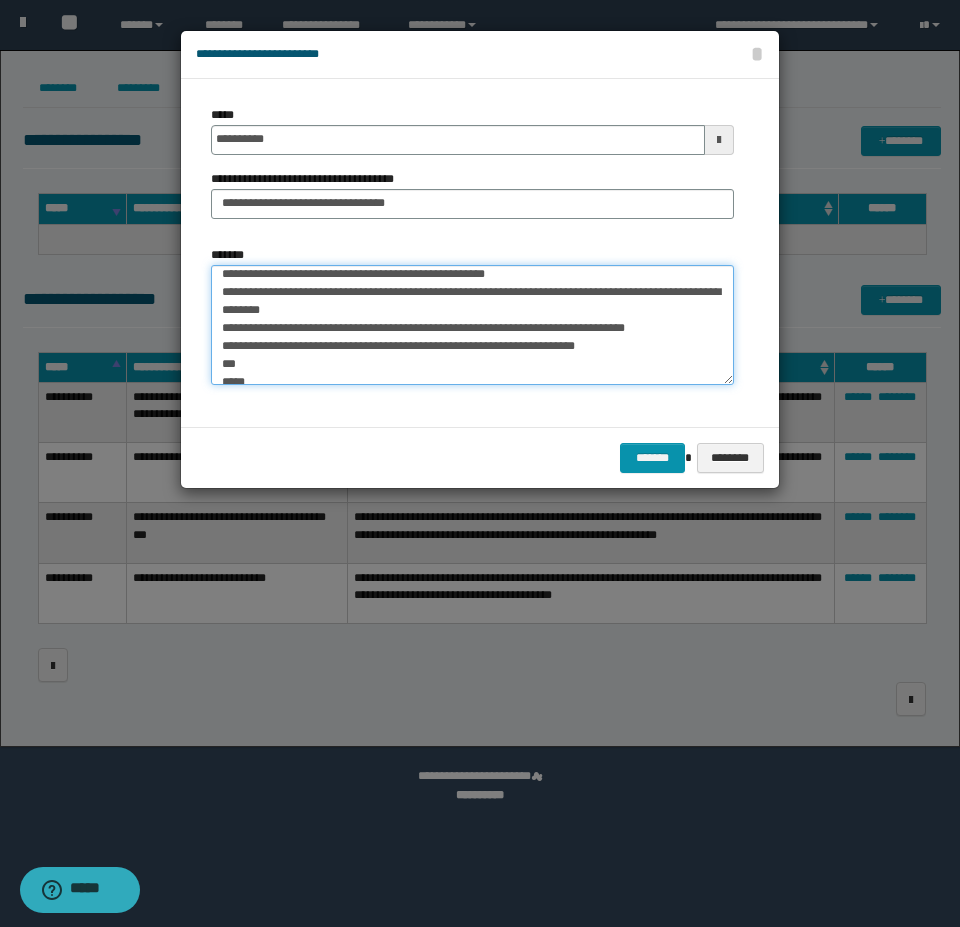 click on "*******" at bounding box center (472, 325) 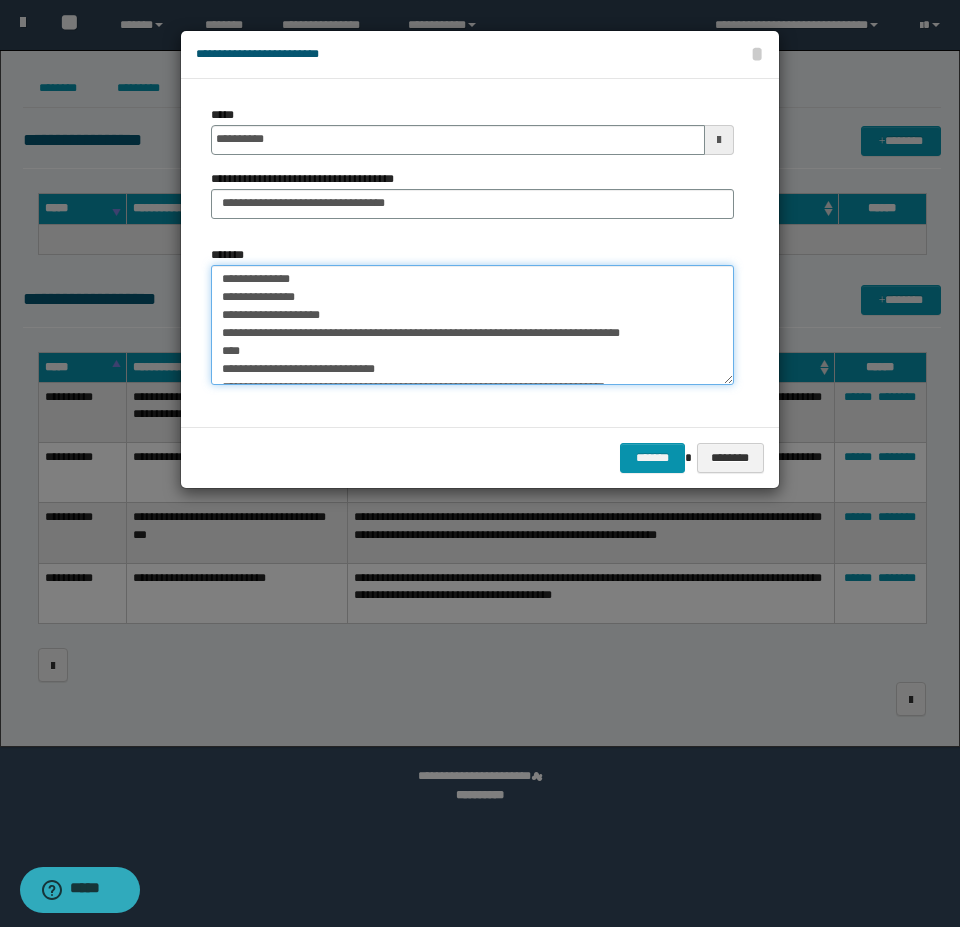 scroll, scrollTop: 694, scrollLeft: 0, axis: vertical 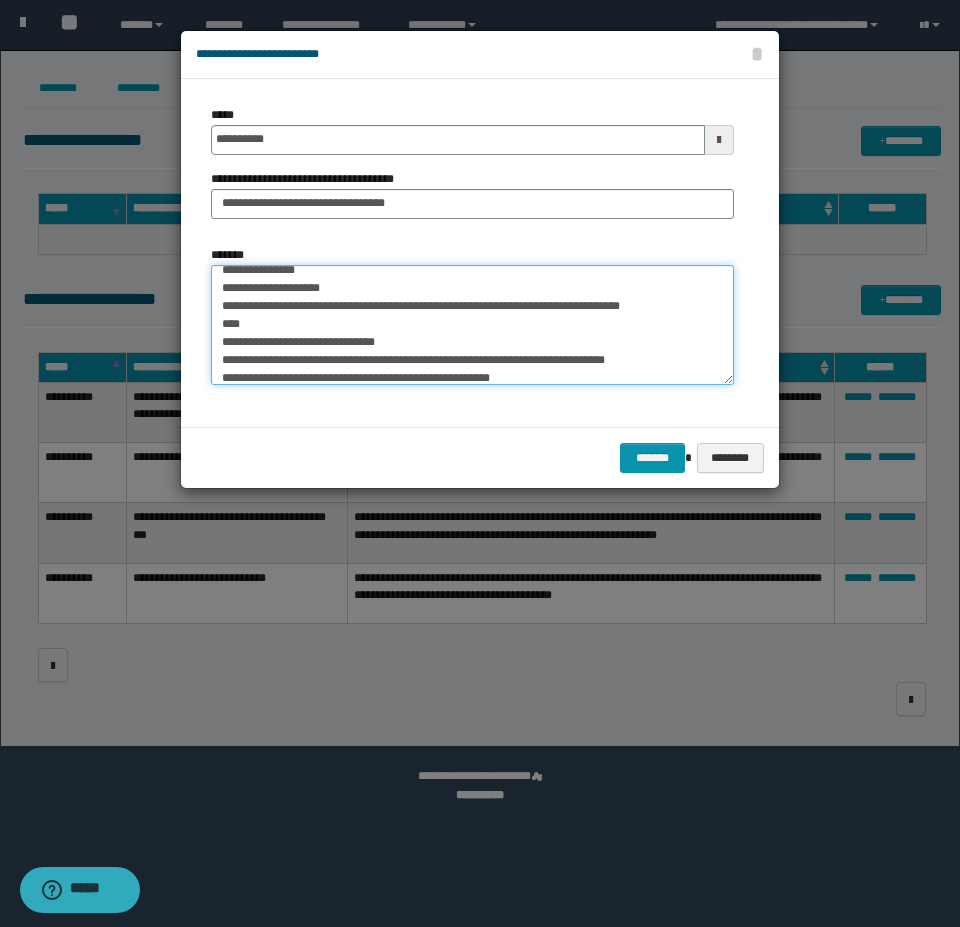 click on "*******" at bounding box center (472, 325) 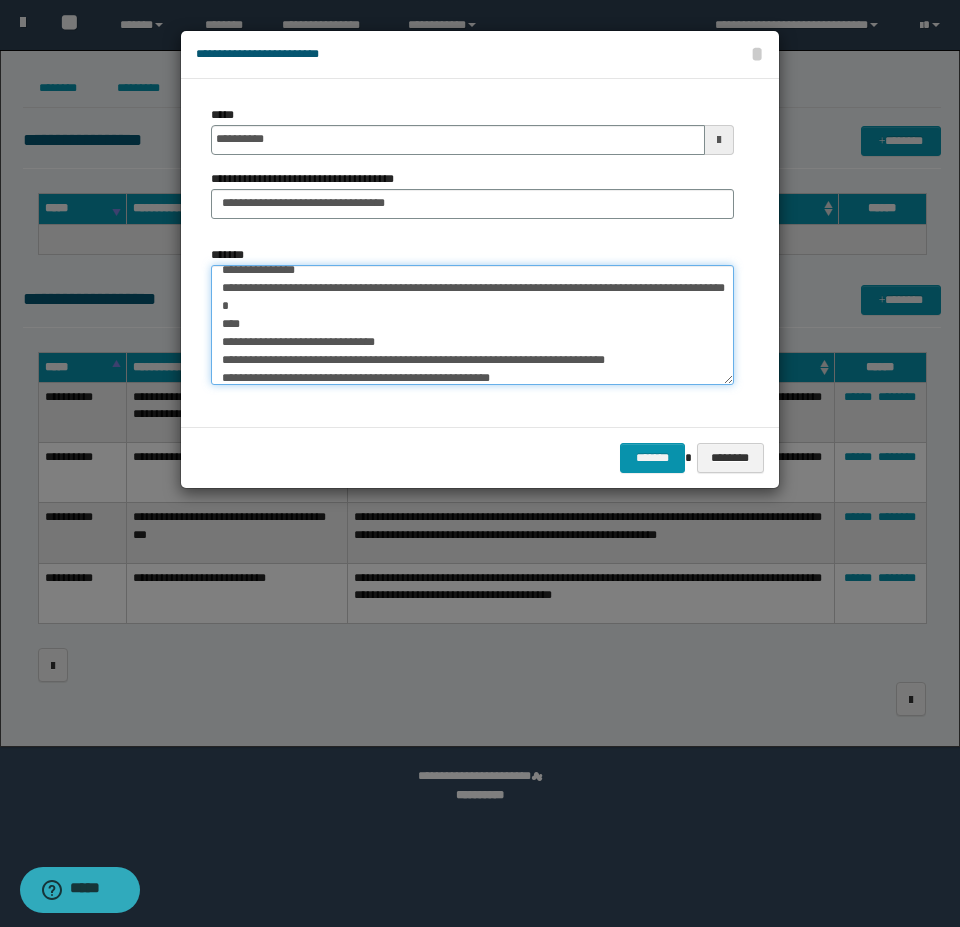 click on "*******" at bounding box center (472, 325) 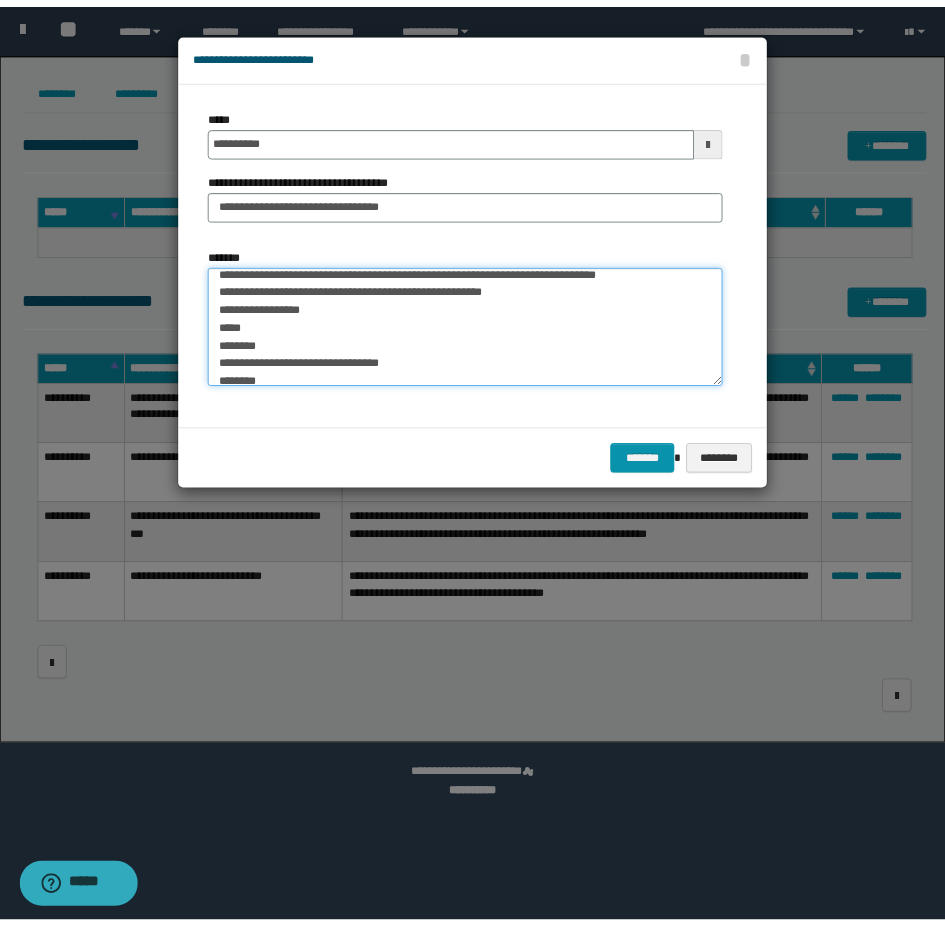 scroll, scrollTop: 864, scrollLeft: 0, axis: vertical 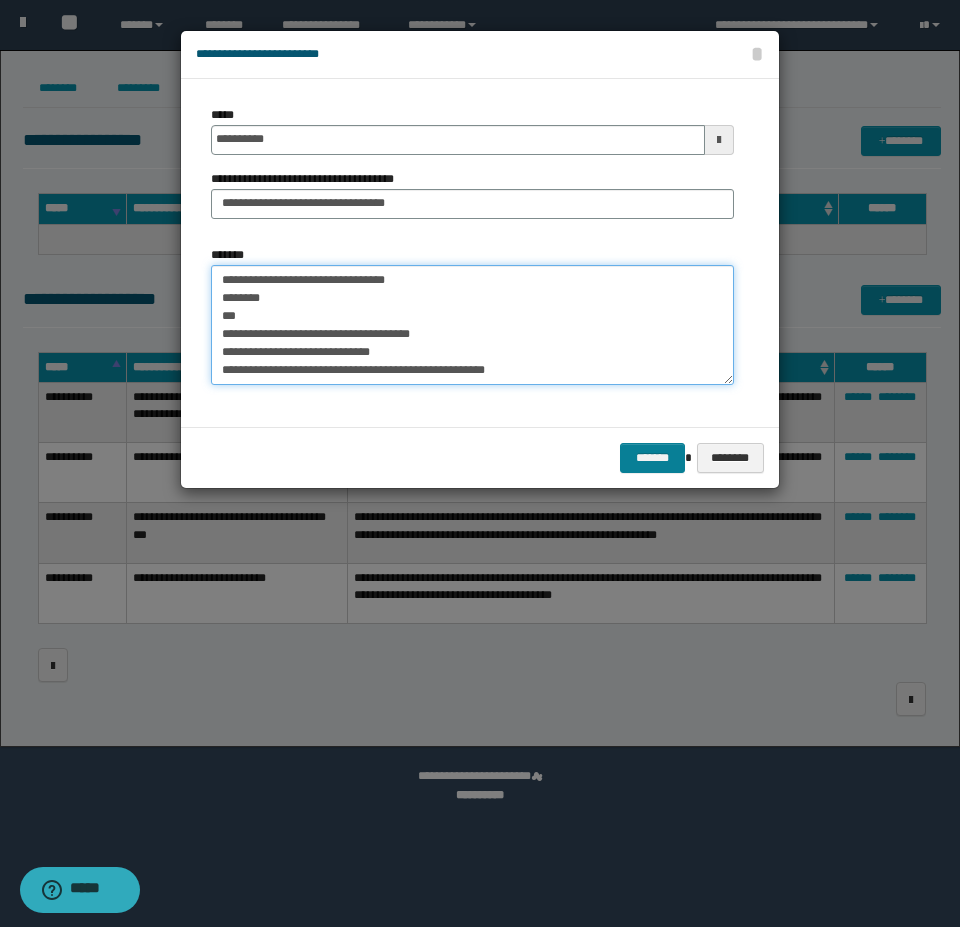 type on "**********" 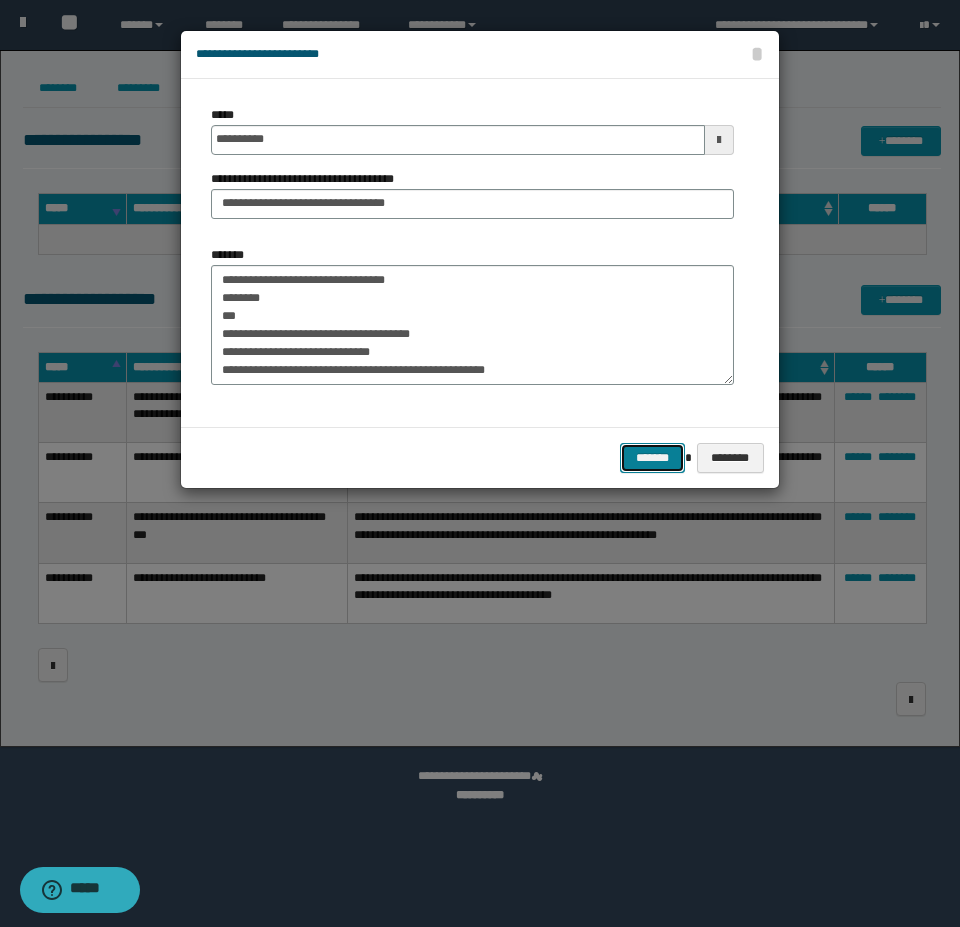 click on "*******" at bounding box center [652, 458] 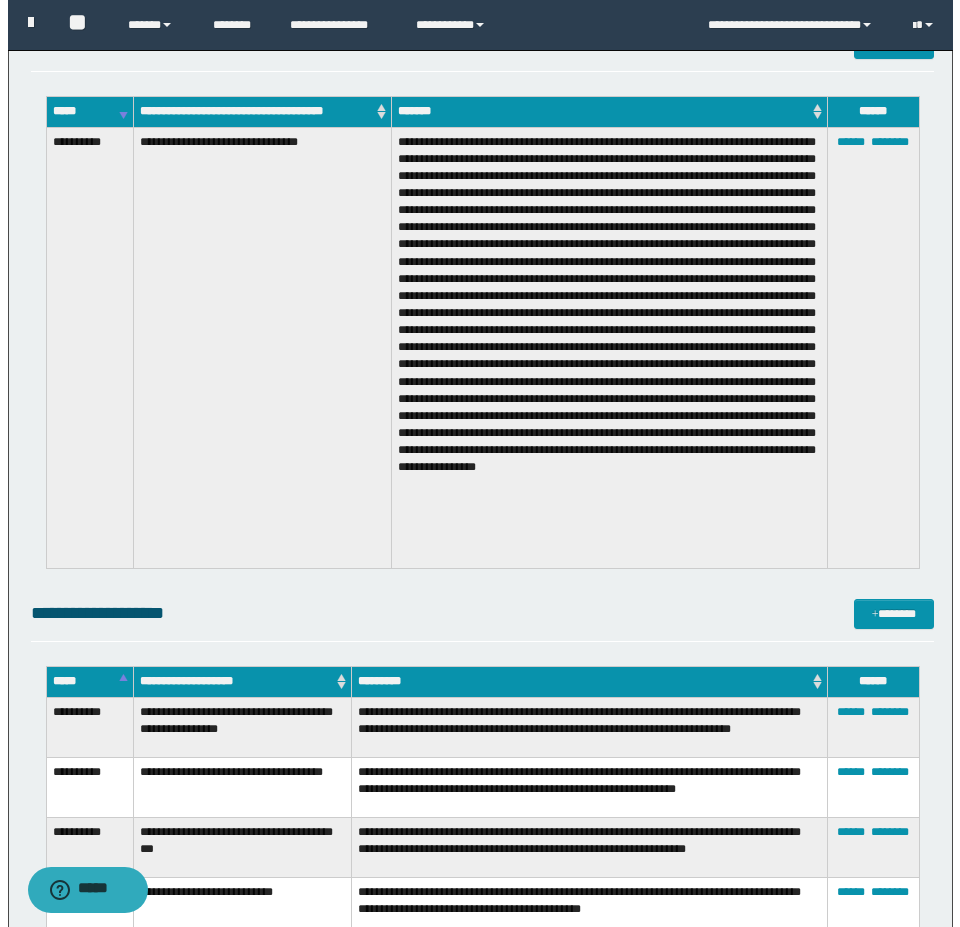 scroll, scrollTop: 0, scrollLeft: 0, axis: both 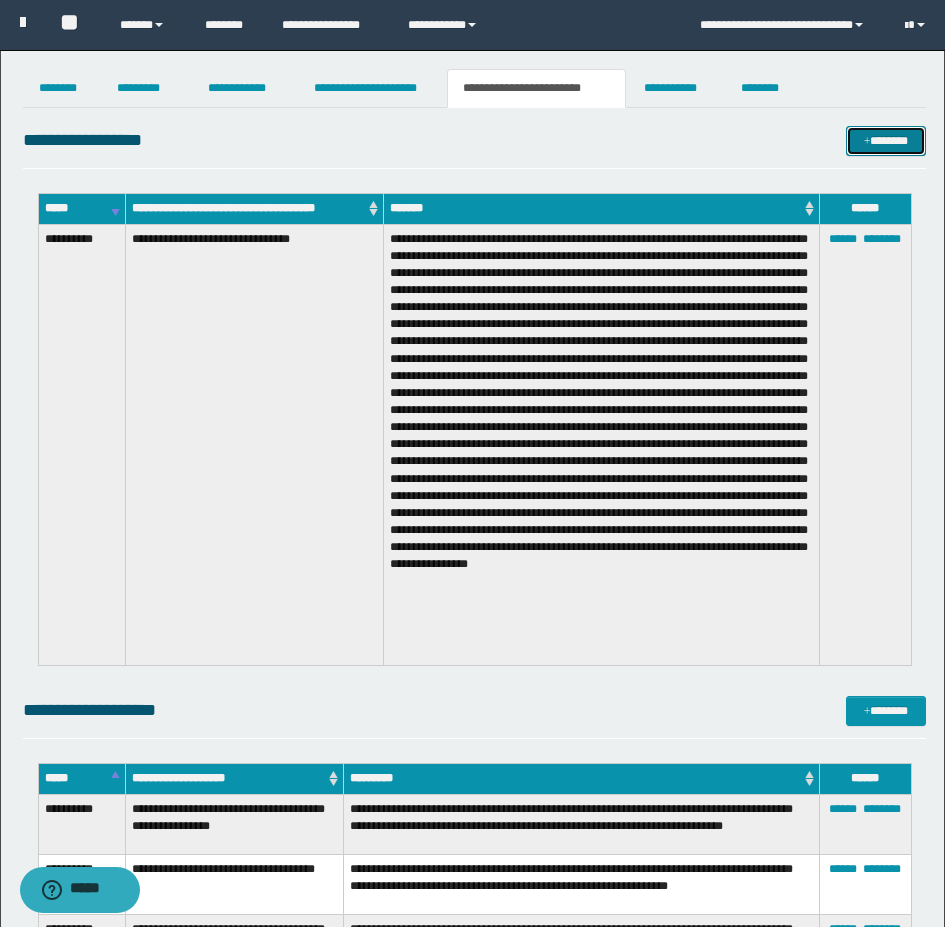 click on "*******" at bounding box center [886, 141] 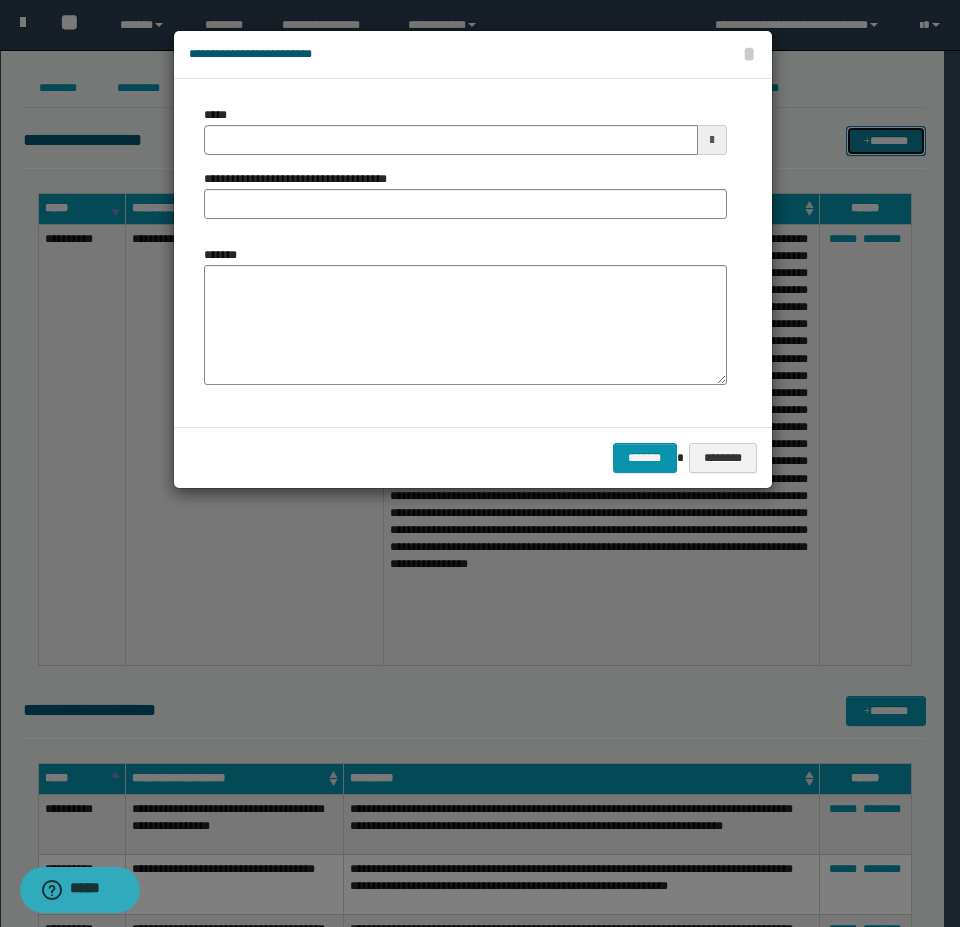 scroll, scrollTop: 0, scrollLeft: 0, axis: both 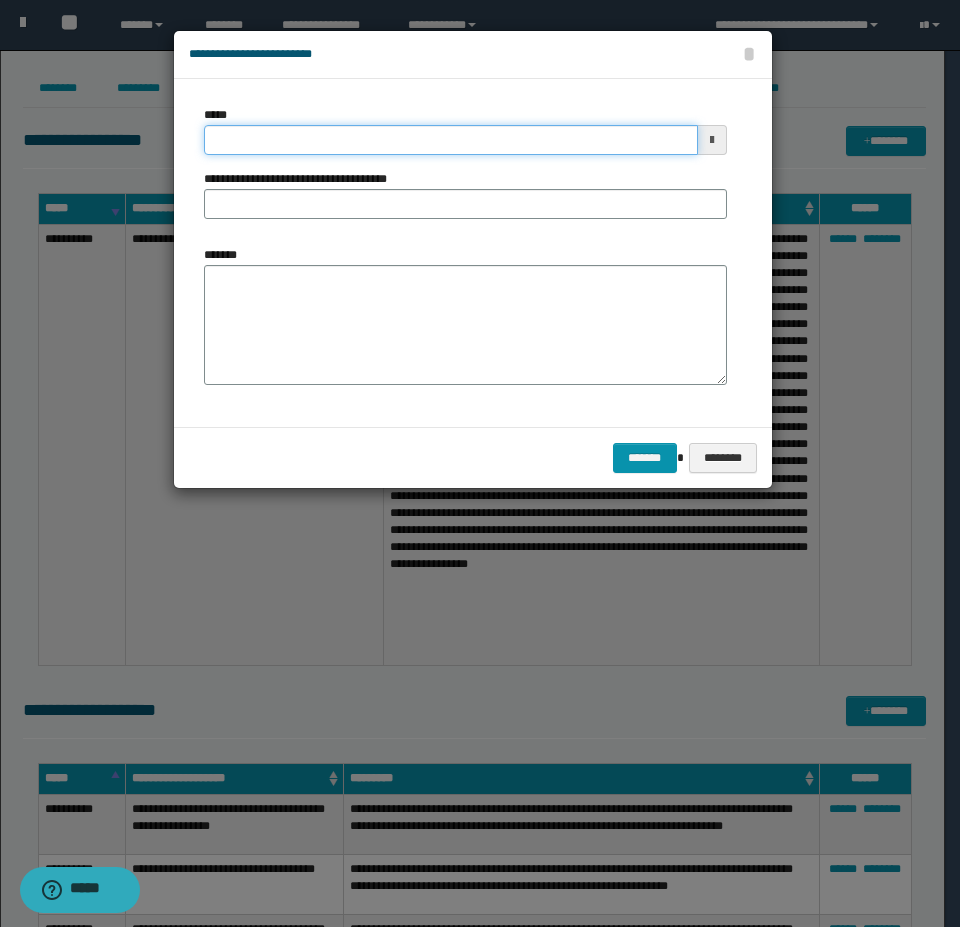 click on "*****" at bounding box center [451, 140] 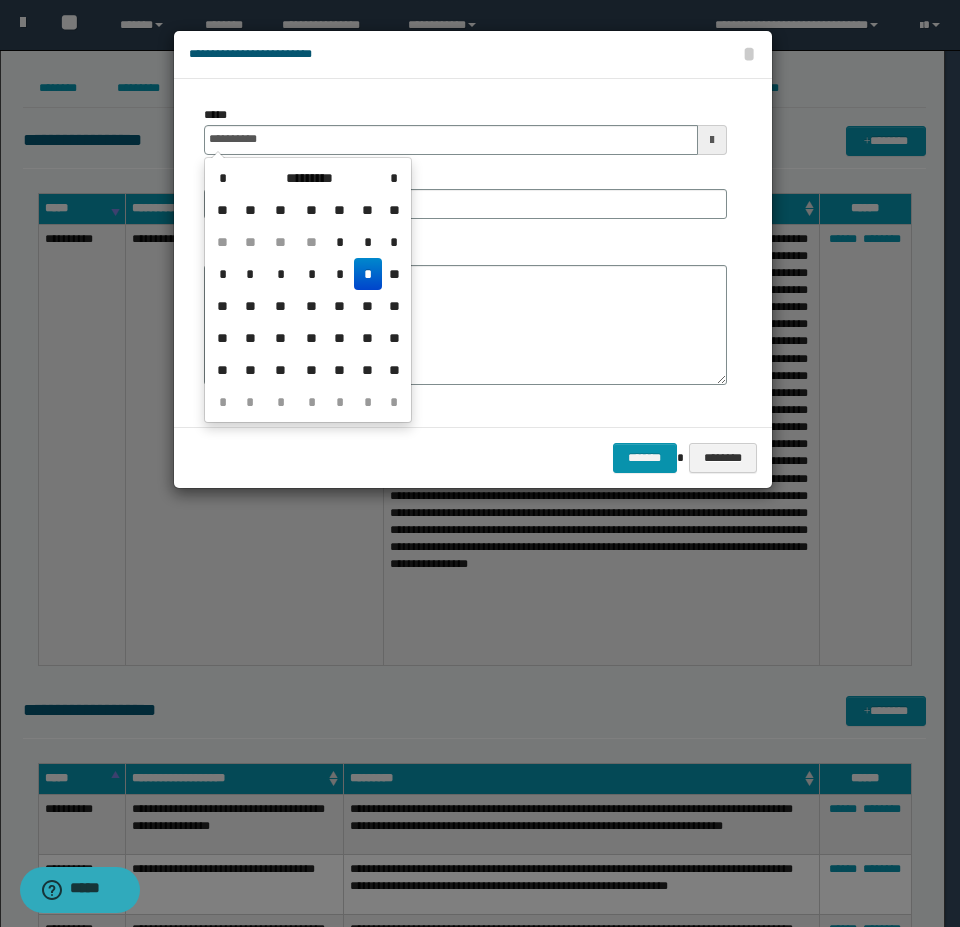 click on "*" at bounding box center (368, 274) 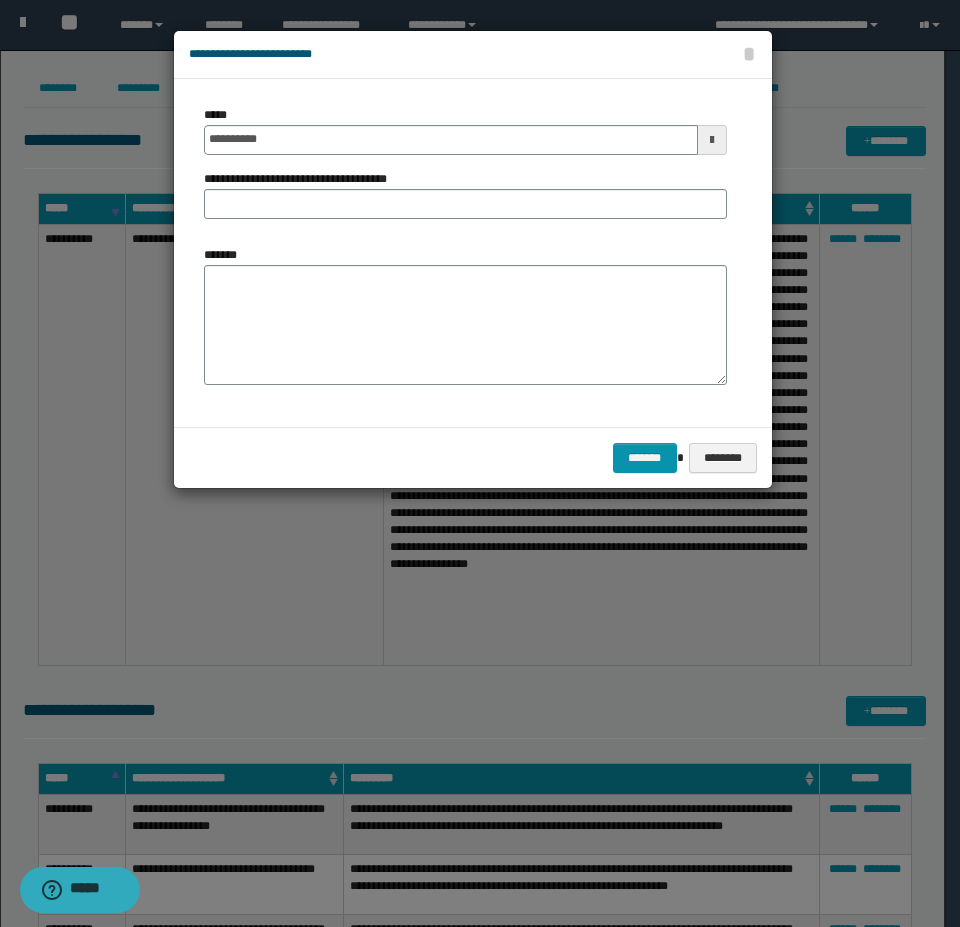 drag, startPoint x: 361, startPoint y: 188, endPoint x: 358, endPoint y: 203, distance: 15.297058 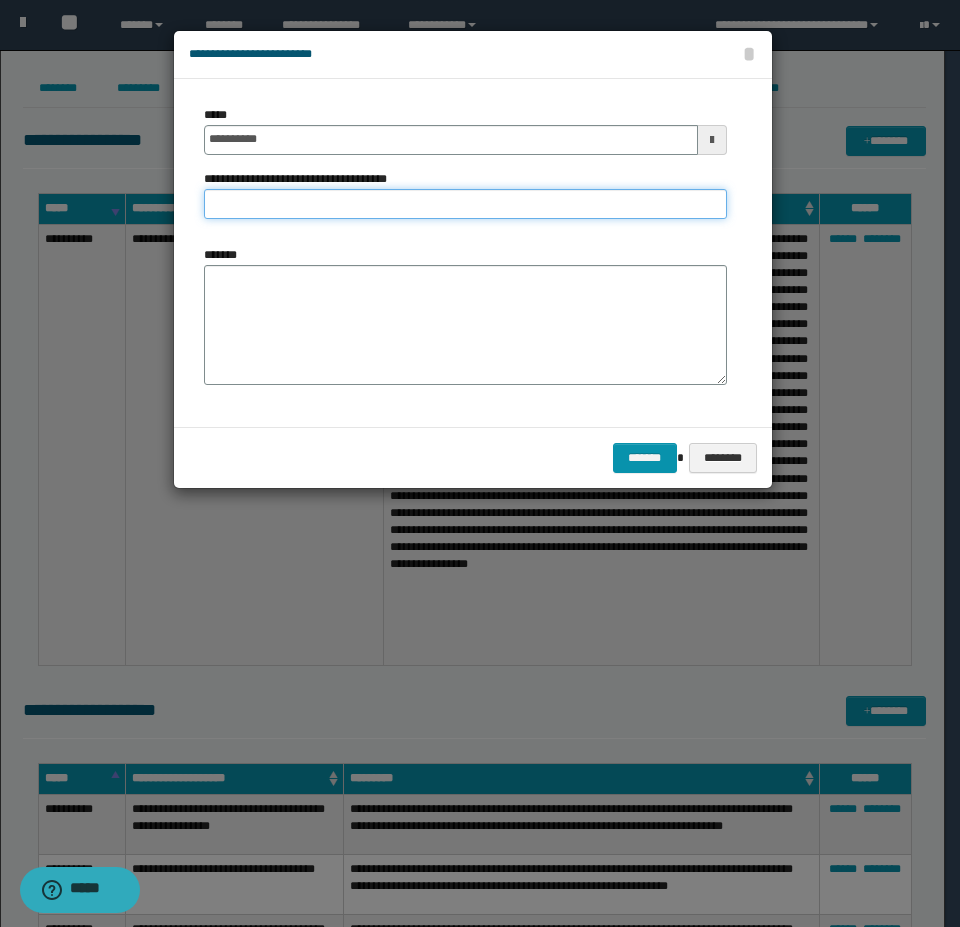 click on "**********" at bounding box center (465, 204) 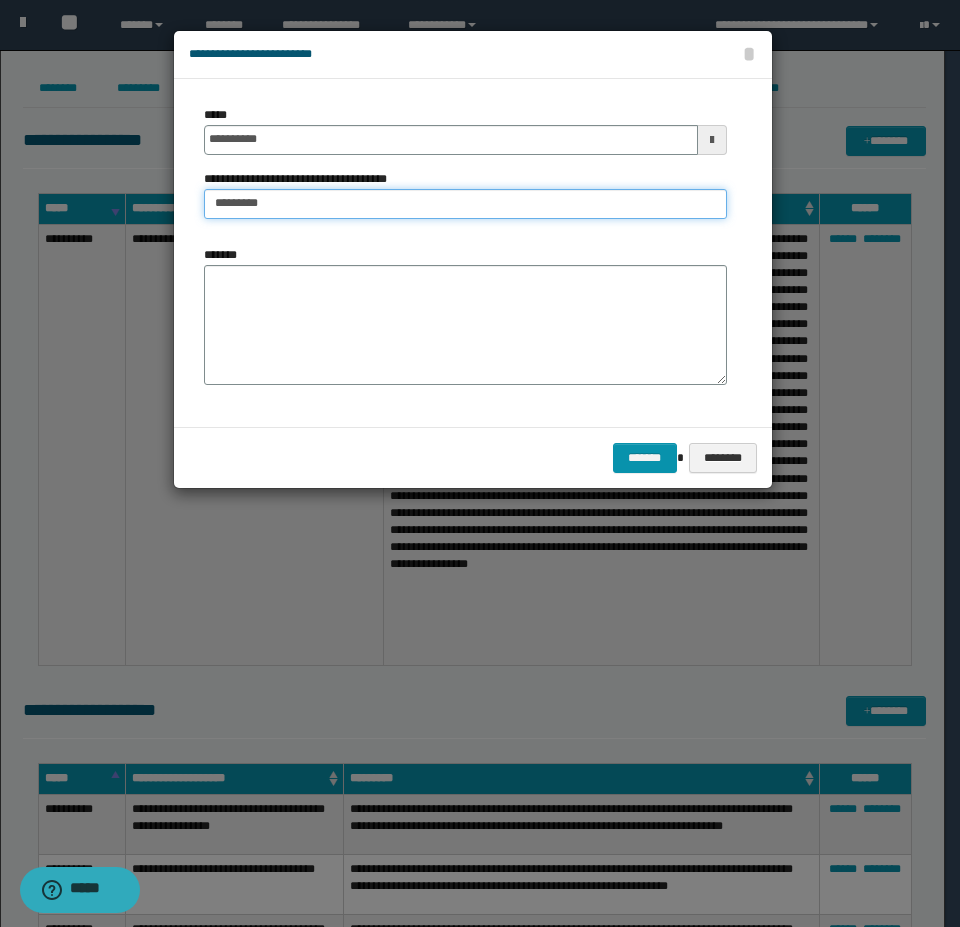type on "********" 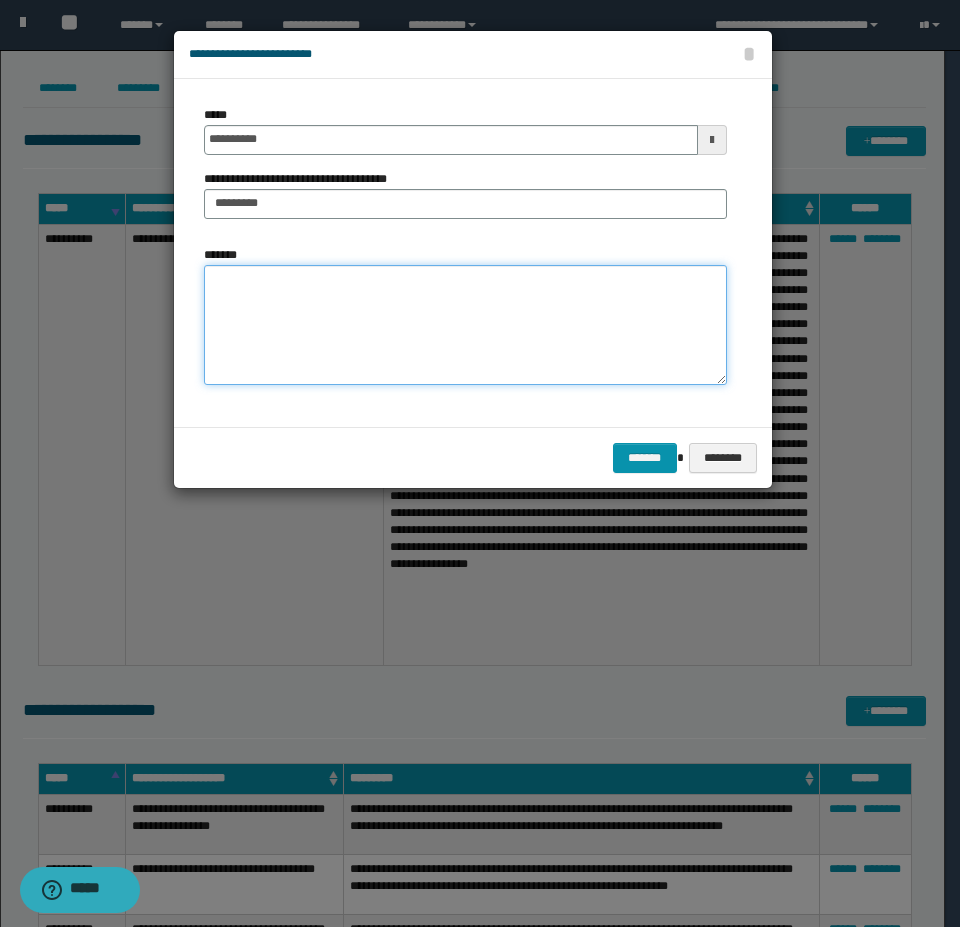 click on "*******" at bounding box center (465, 325) 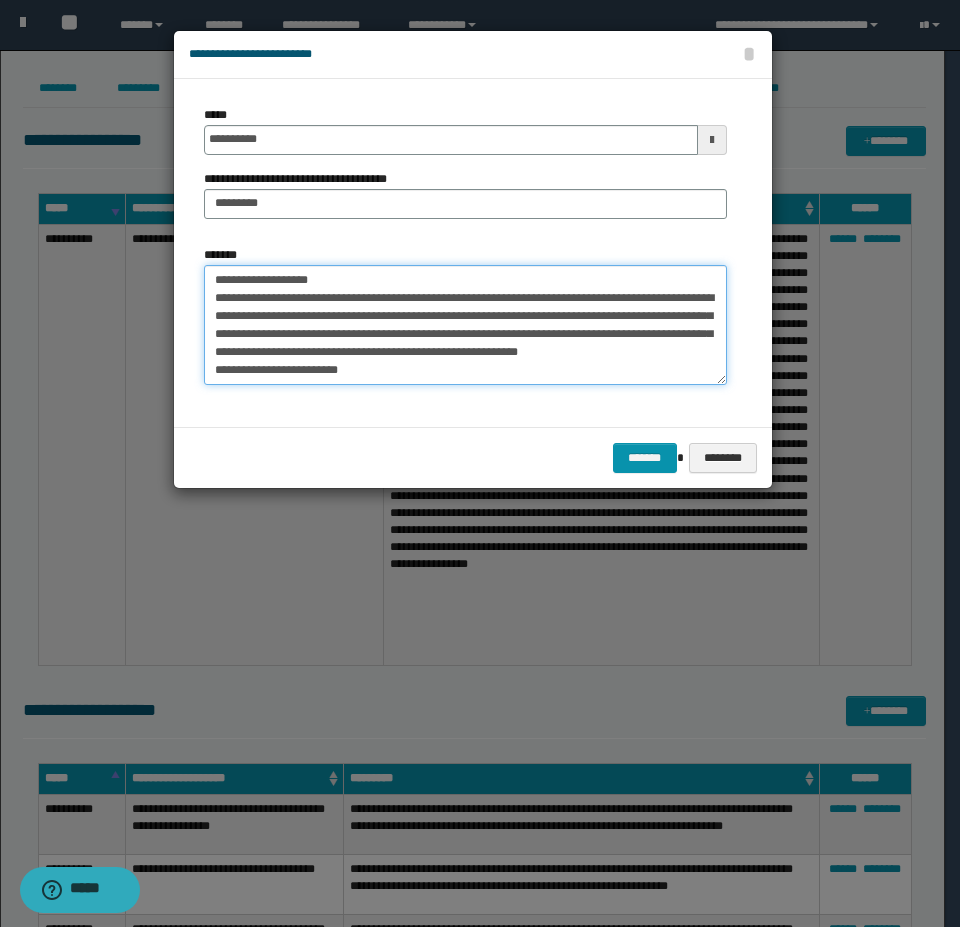 scroll, scrollTop: 18, scrollLeft: 0, axis: vertical 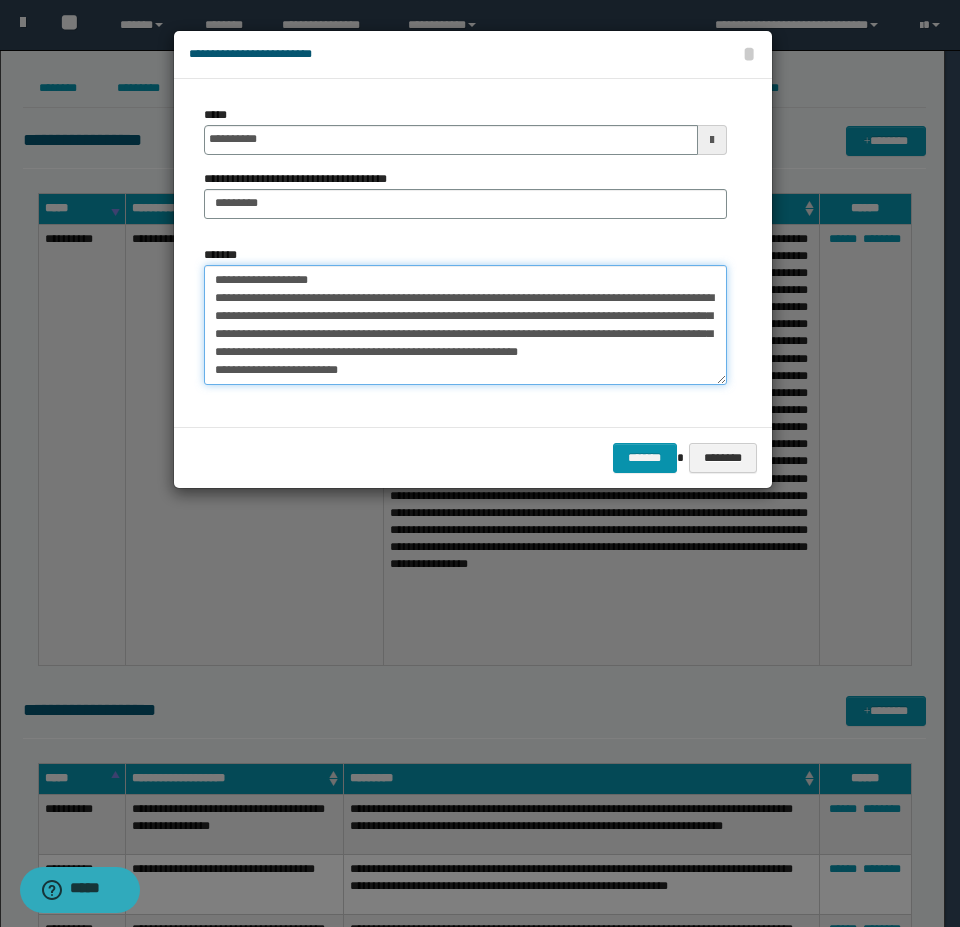 click on "**********" at bounding box center (465, 325) 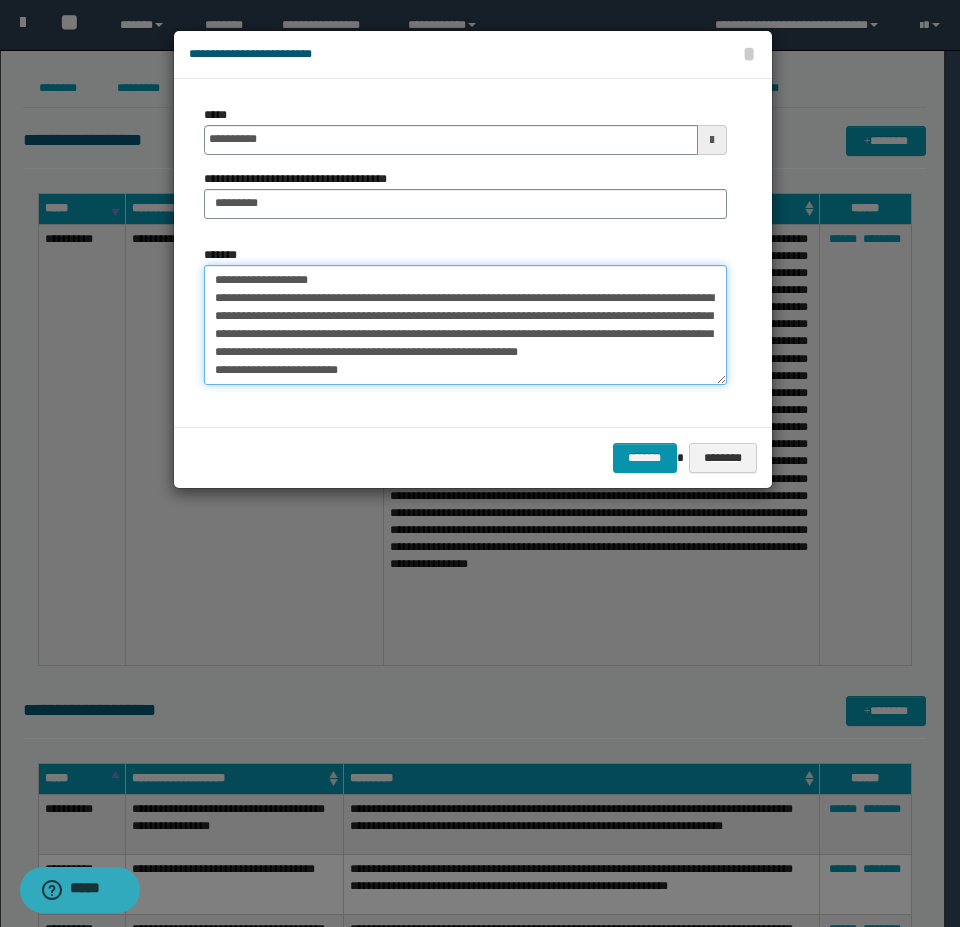 click on "**********" at bounding box center (465, 325) 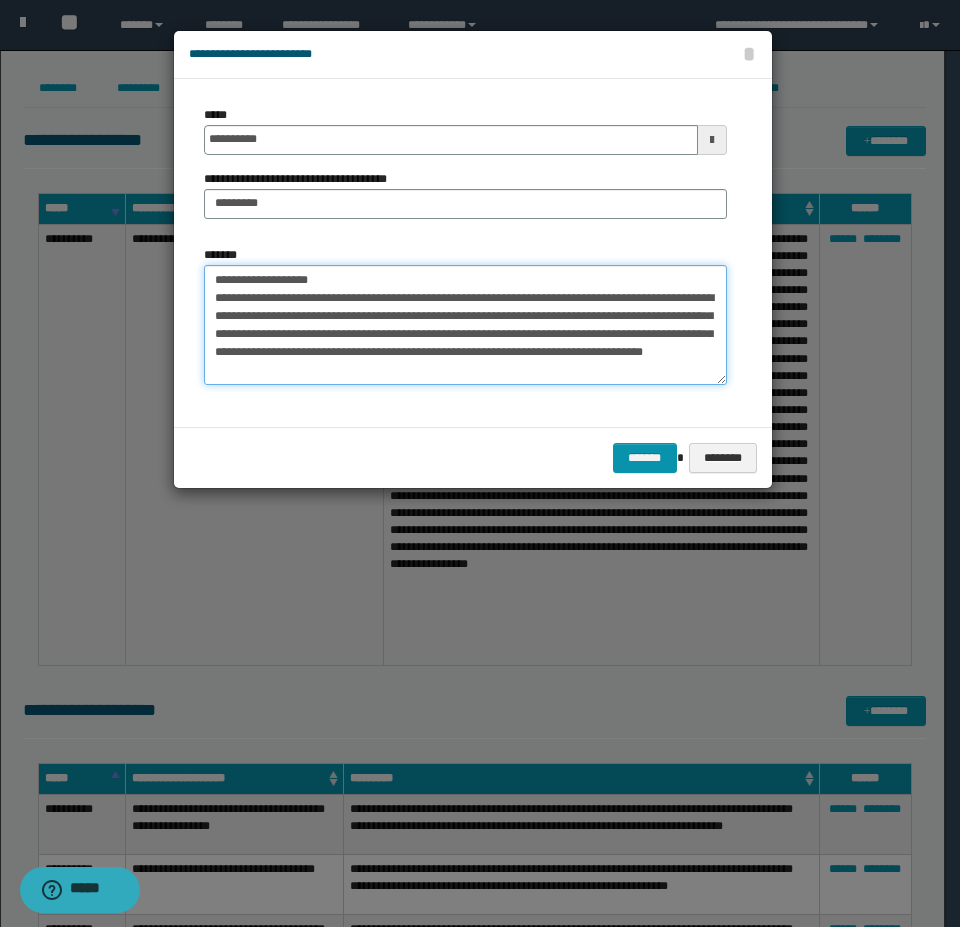 scroll, scrollTop: 0, scrollLeft: 0, axis: both 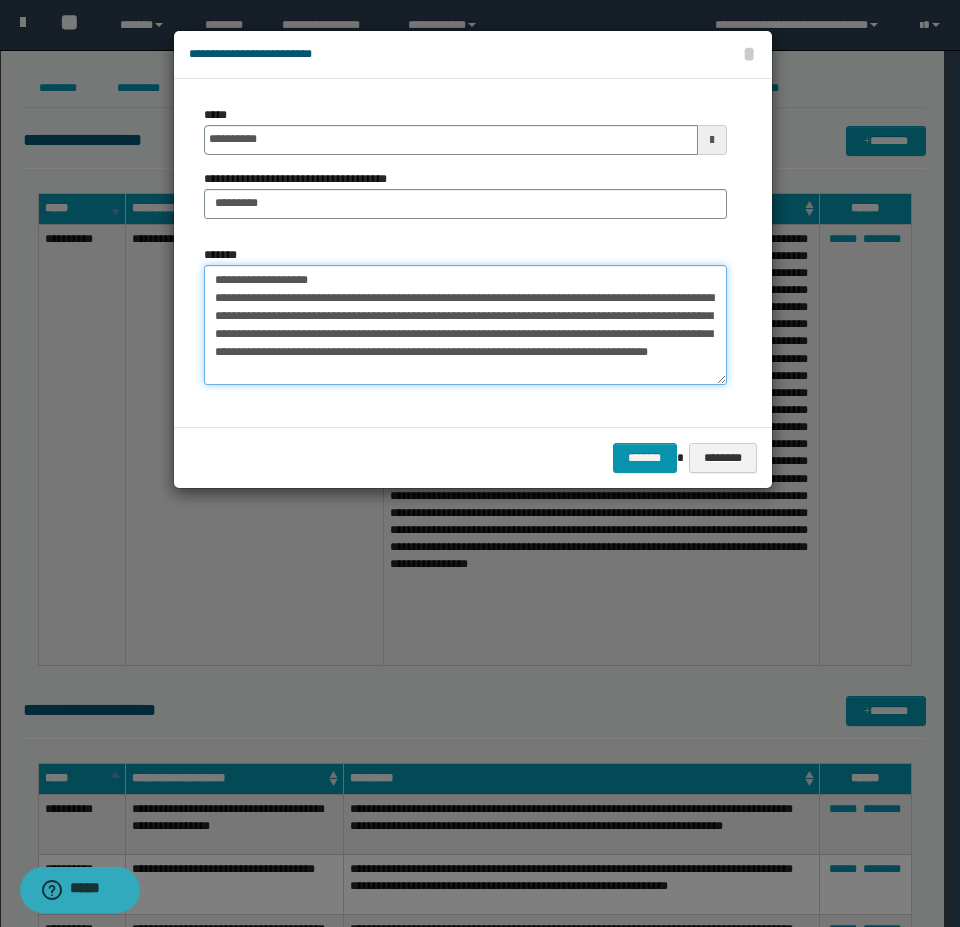 click on "**********" at bounding box center (465, 325) 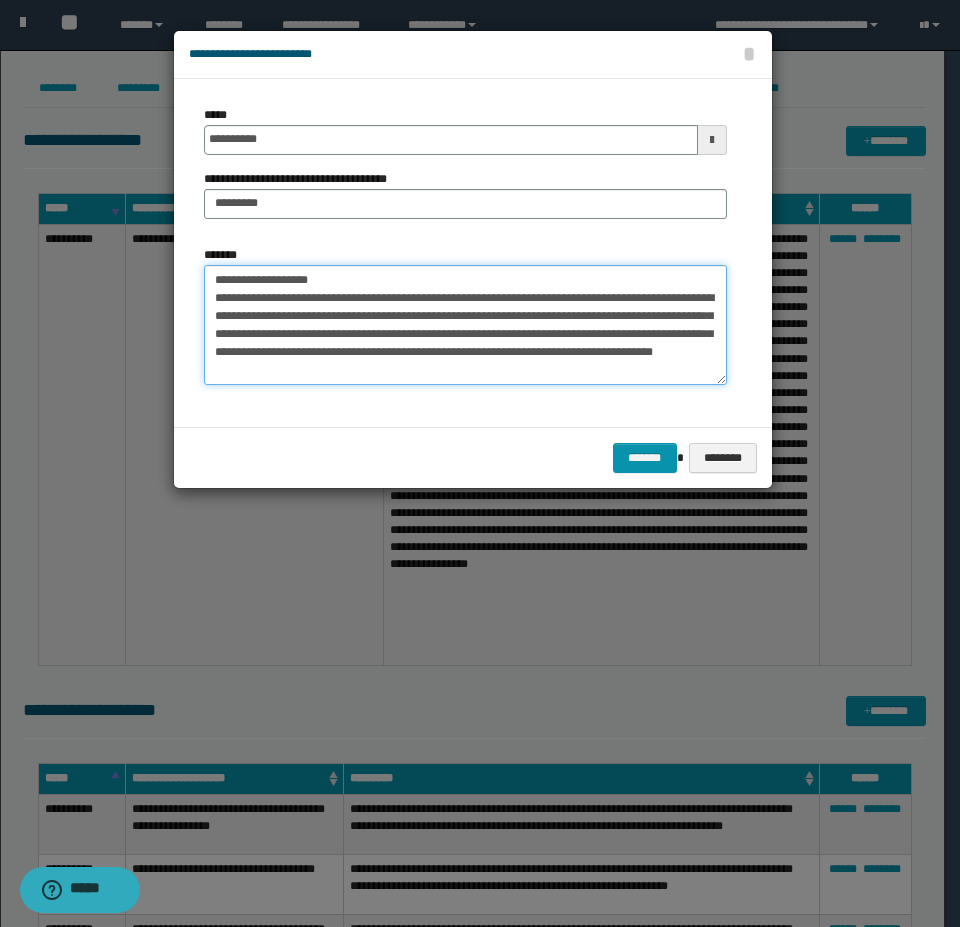 click on "**********" at bounding box center (465, 325) 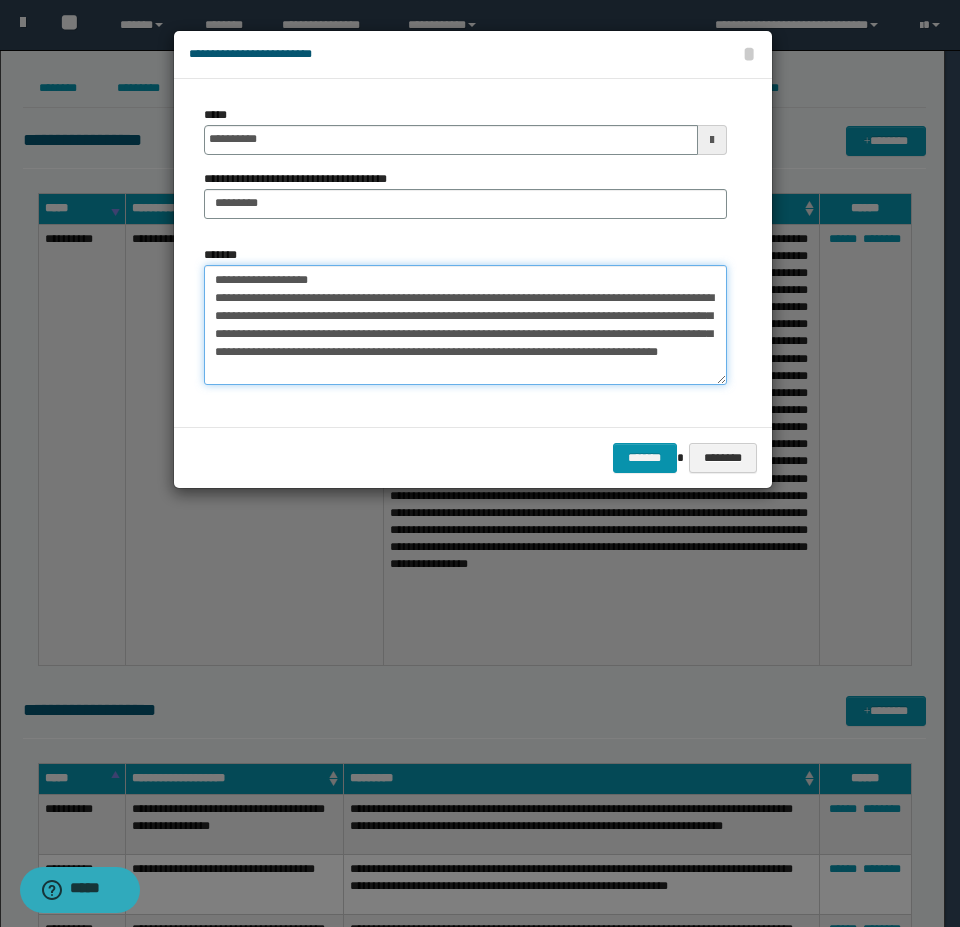 paste on "**********" 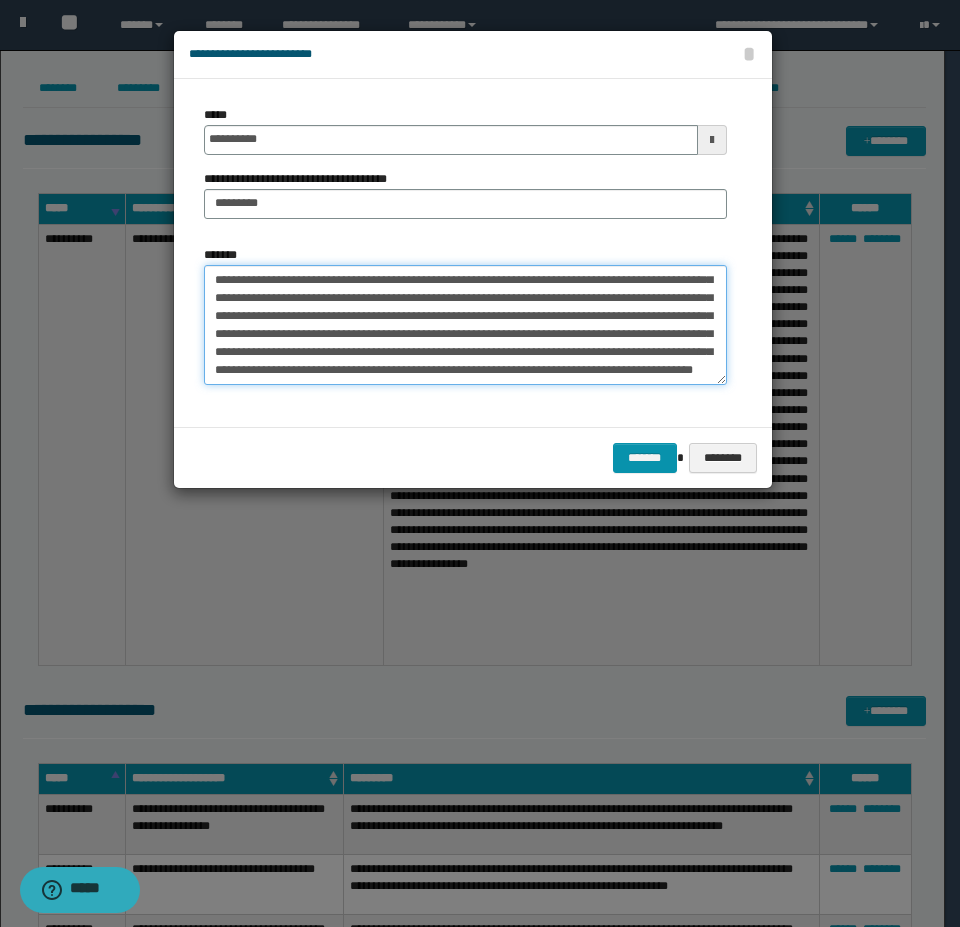 scroll, scrollTop: 162, scrollLeft: 0, axis: vertical 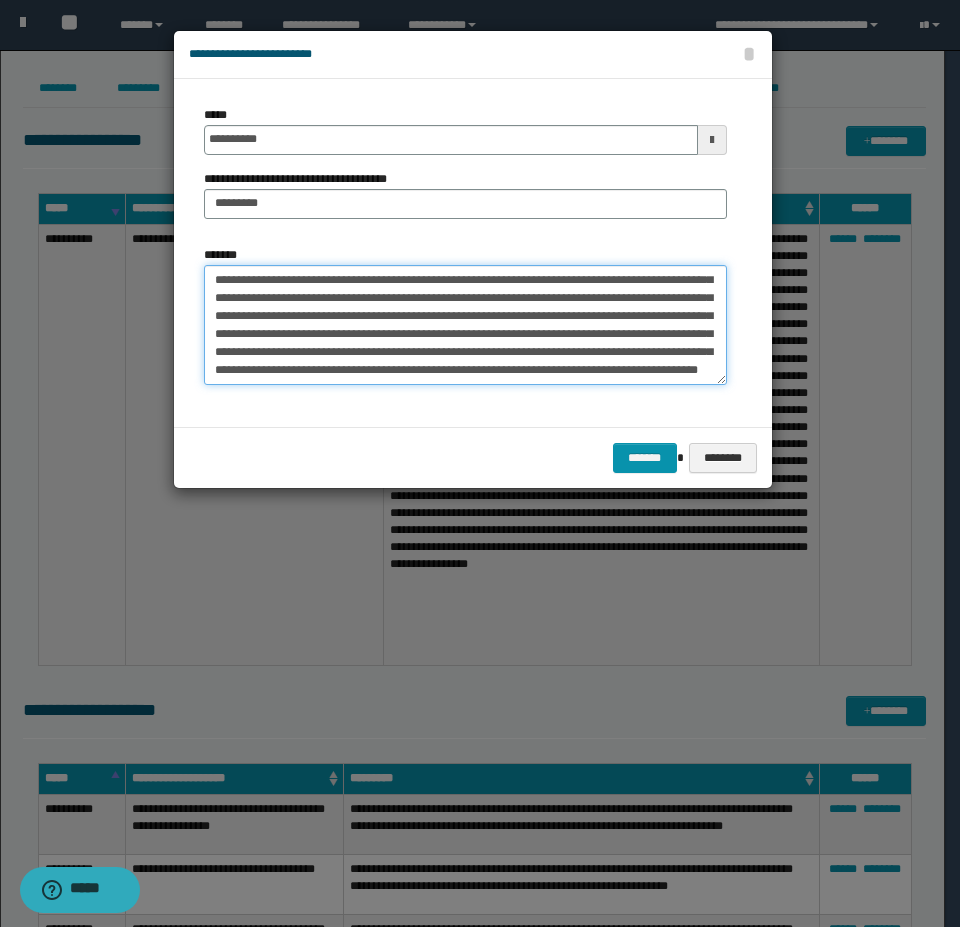 paste on "**********" 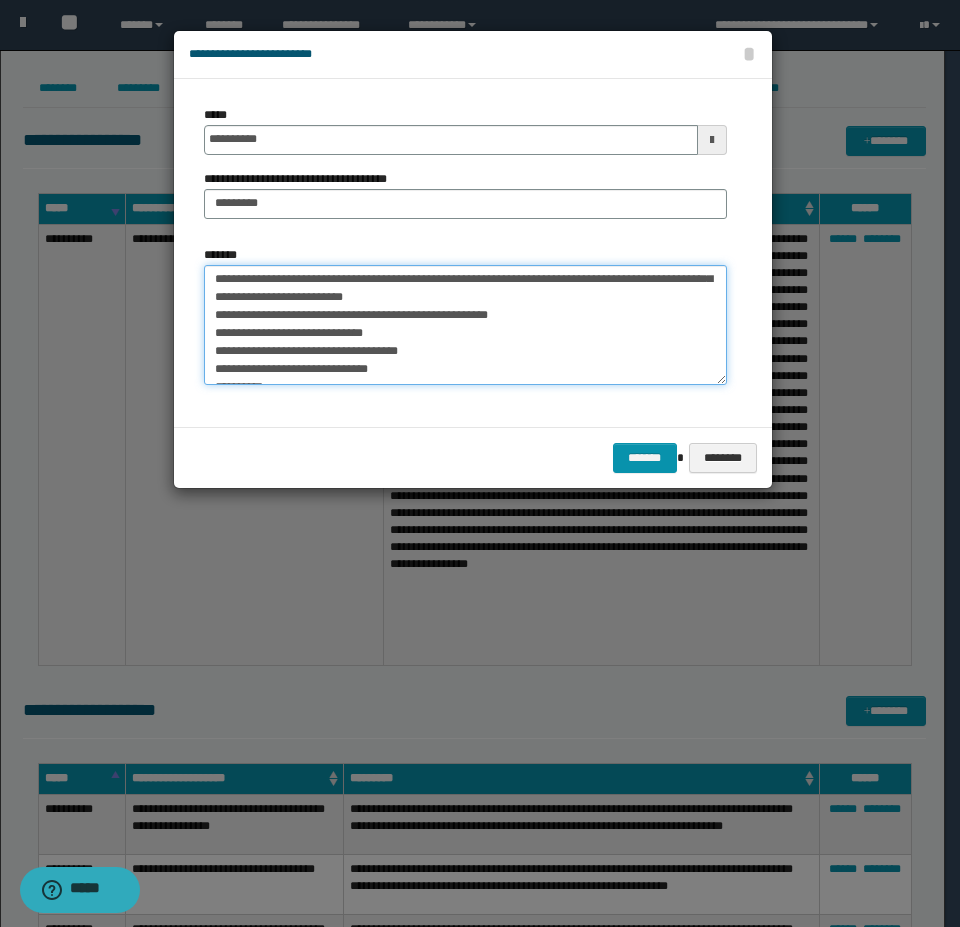 scroll, scrollTop: 300, scrollLeft: 0, axis: vertical 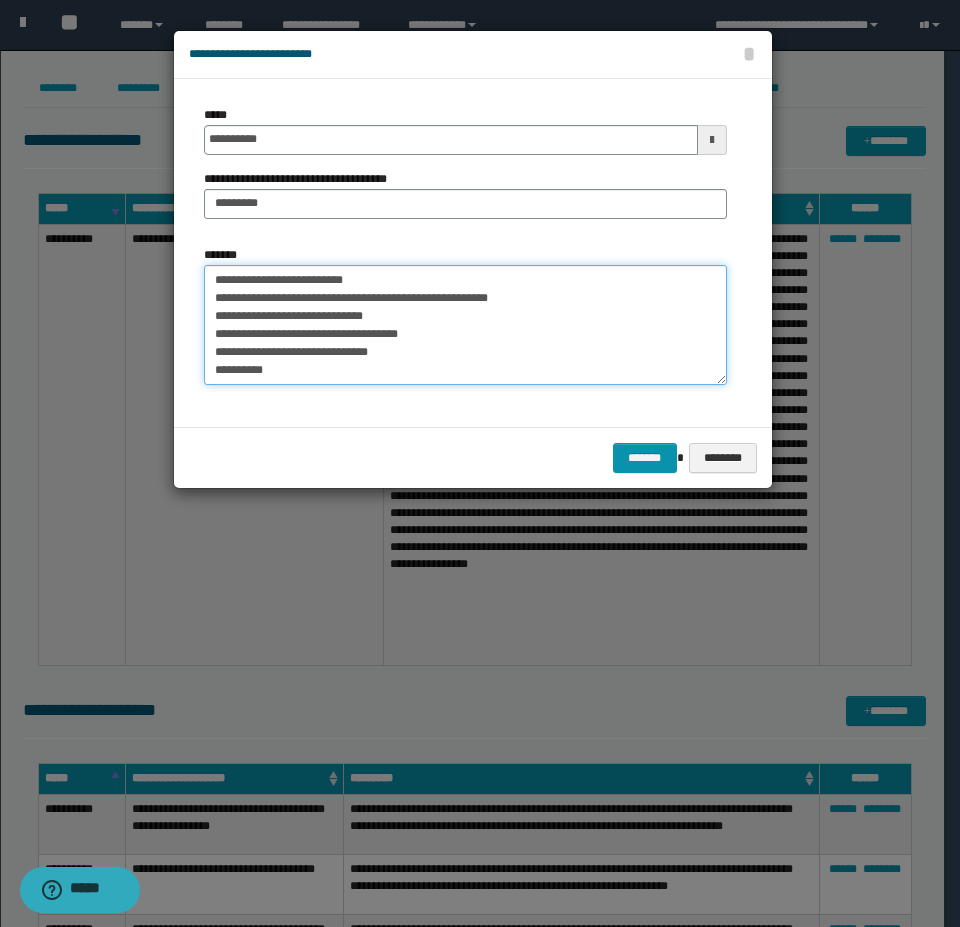 click on "*******" at bounding box center [465, 325] 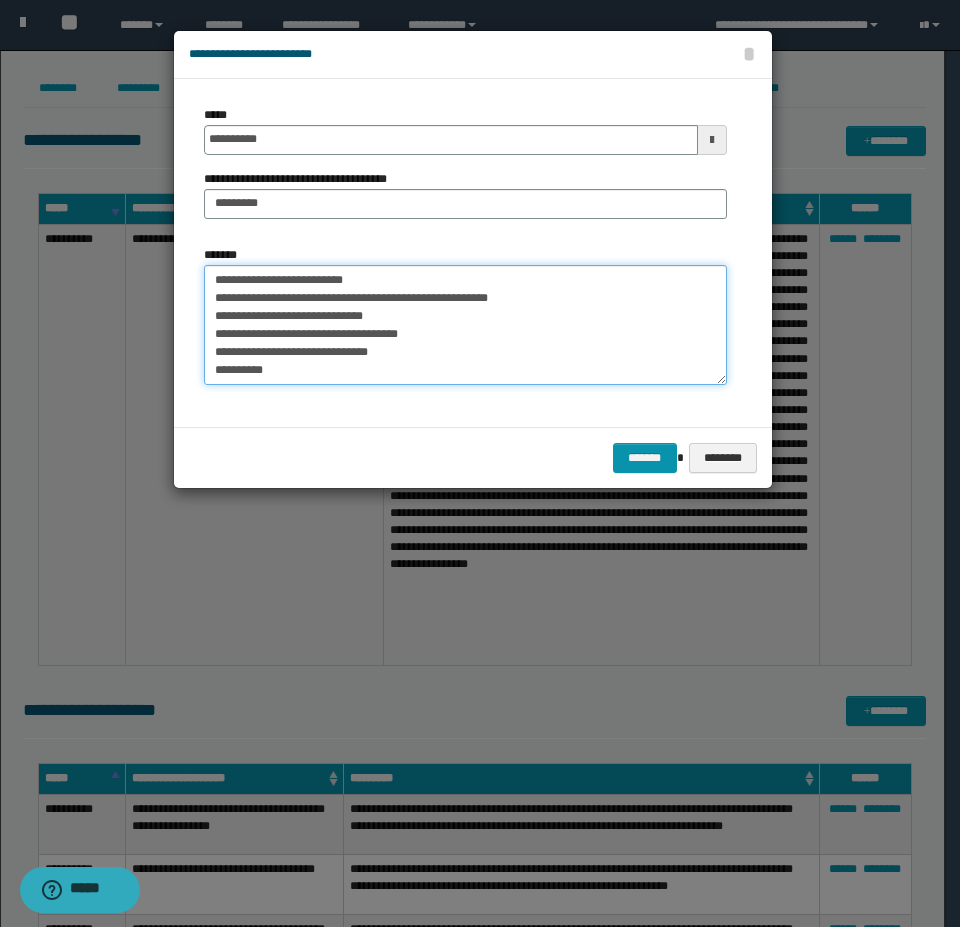 click on "*******" at bounding box center (465, 325) 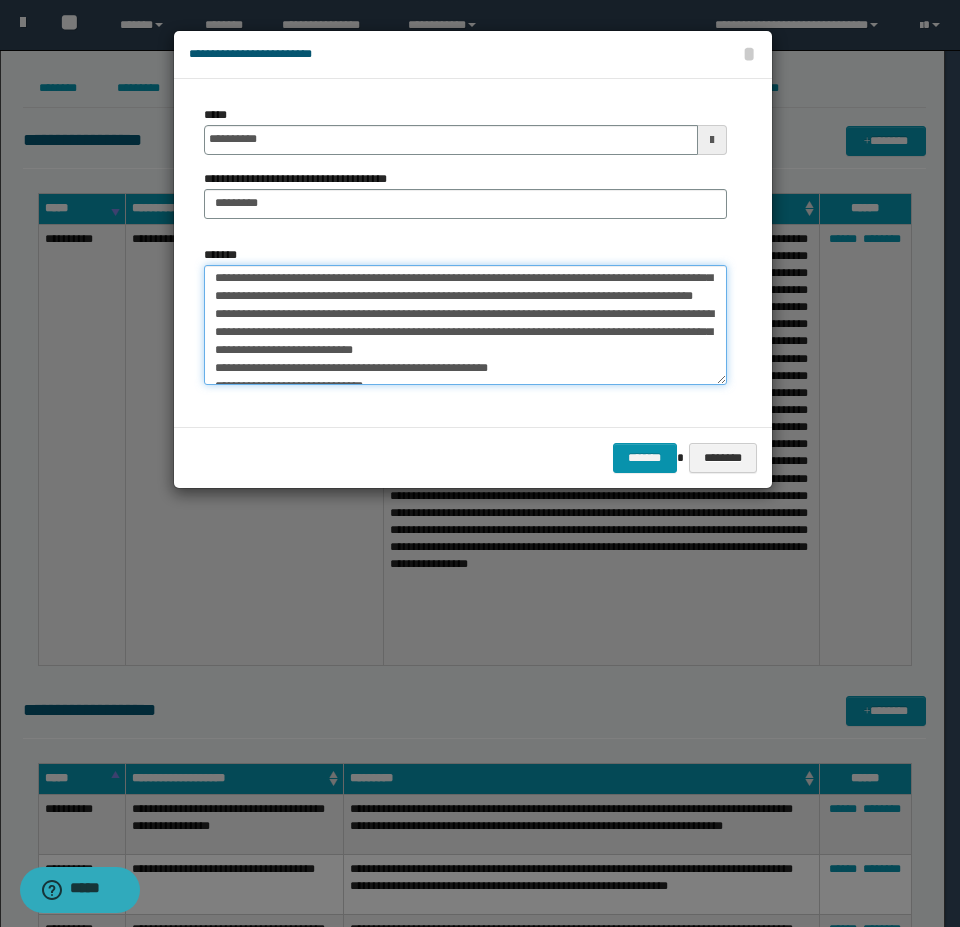 scroll, scrollTop: 300, scrollLeft: 0, axis: vertical 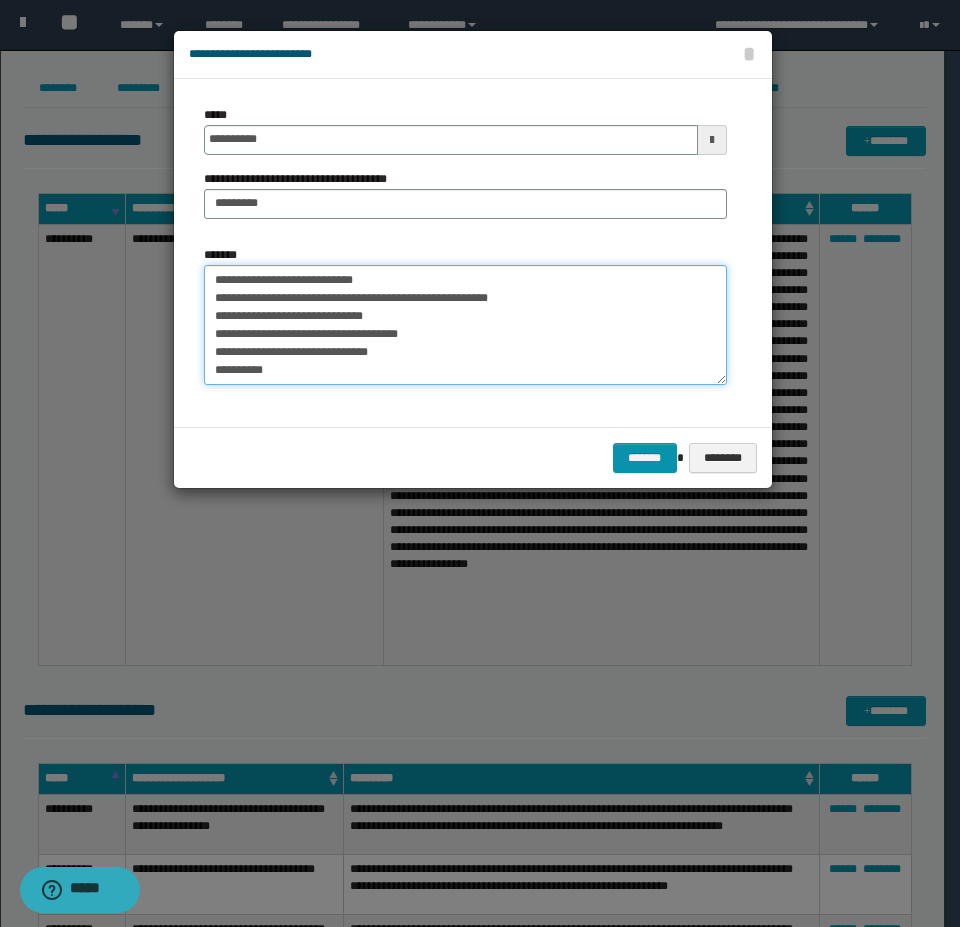 click on "*******" at bounding box center (465, 325) 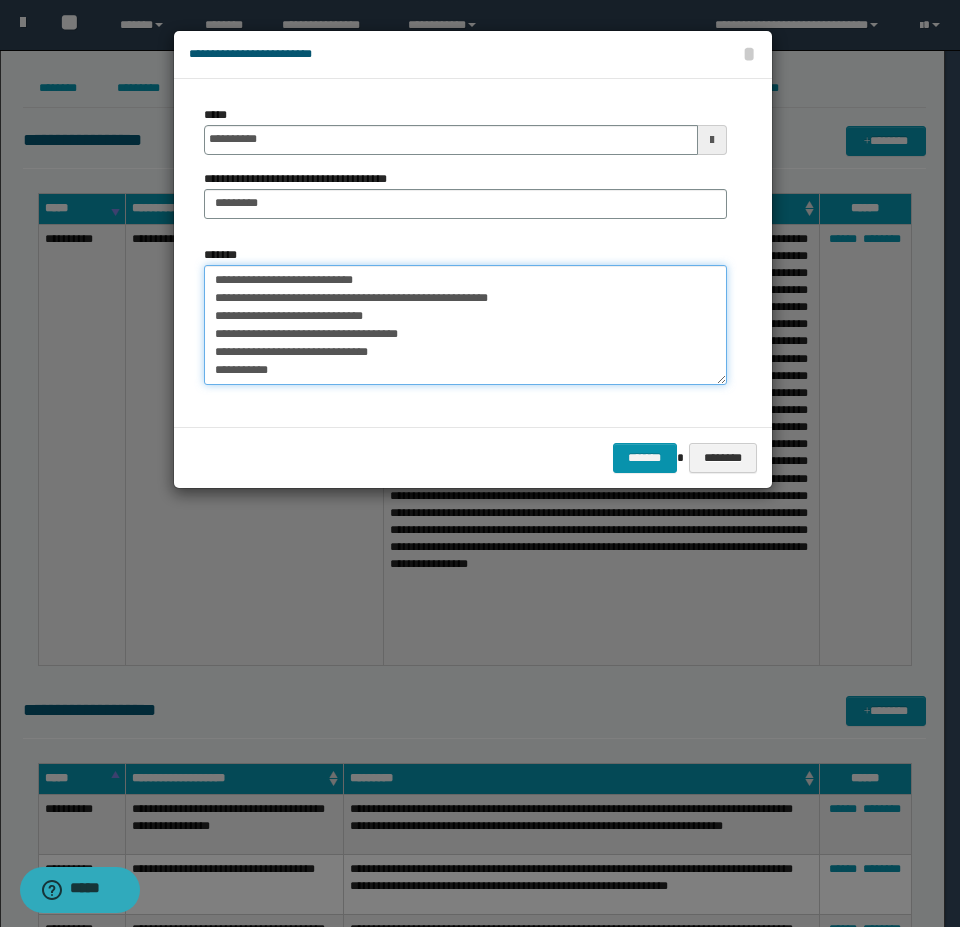 paste on "**********" 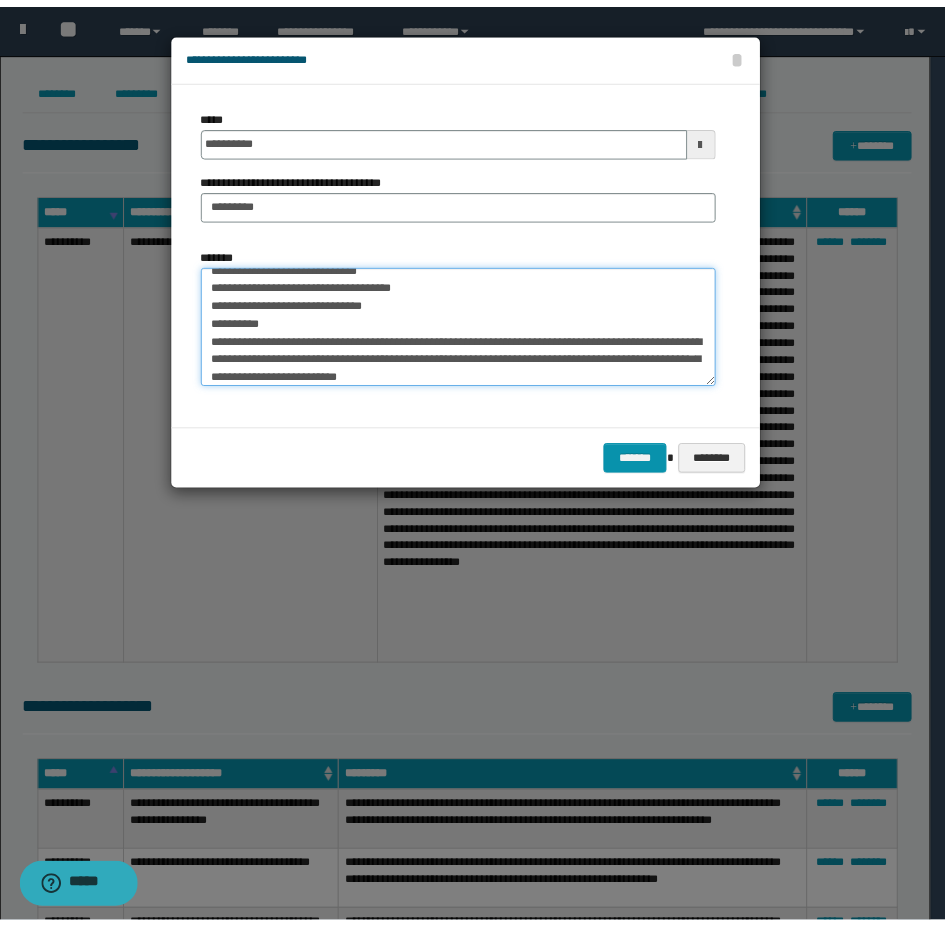 scroll, scrollTop: 390, scrollLeft: 0, axis: vertical 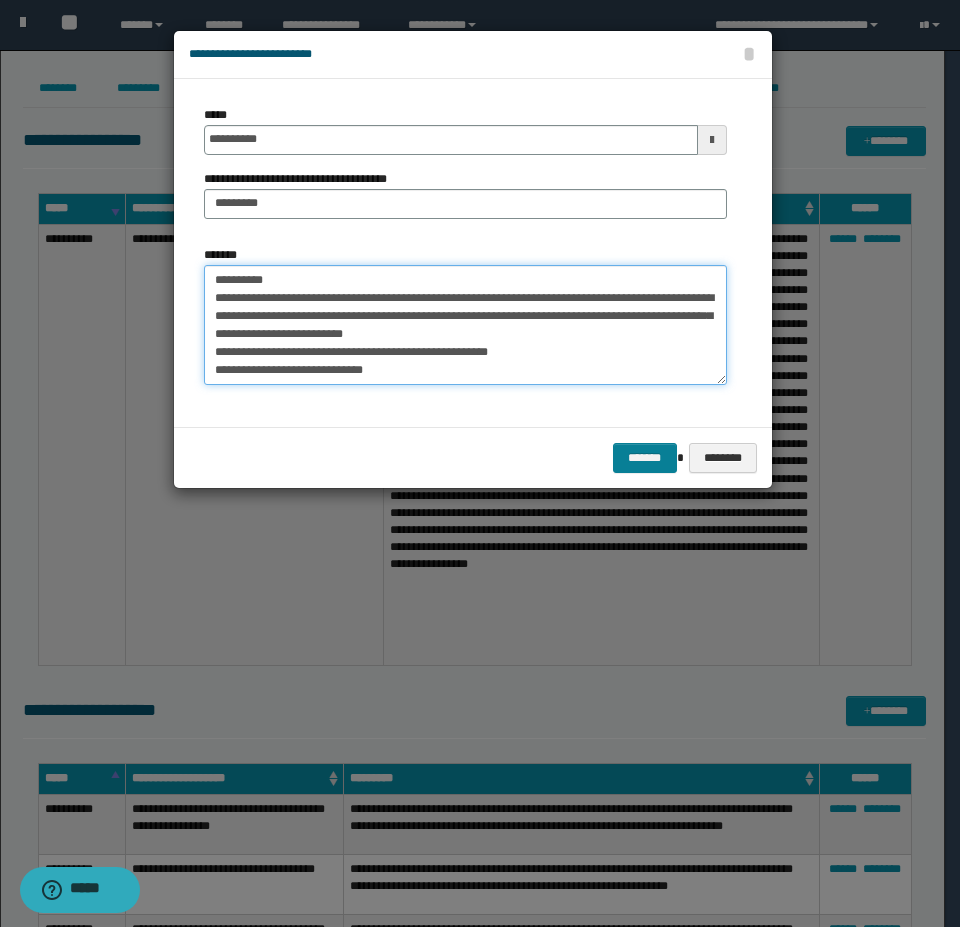 type on "**********" 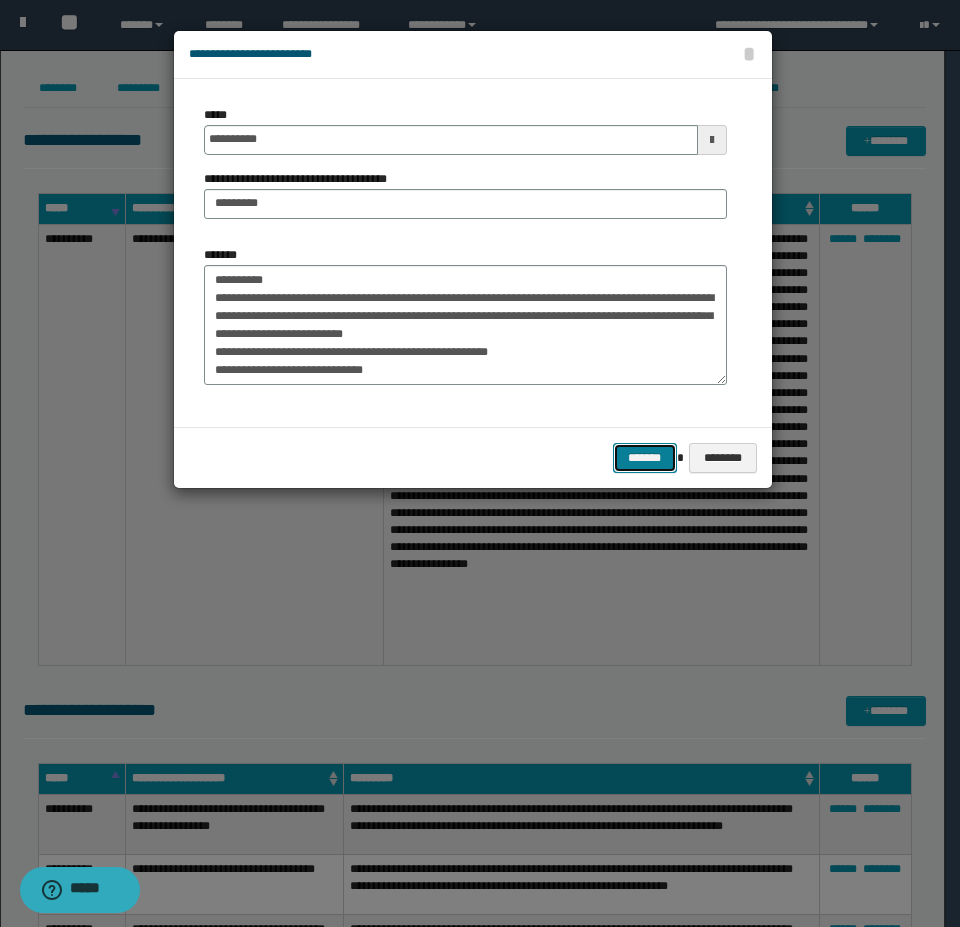 click on "*******" at bounding box center [645, 458] 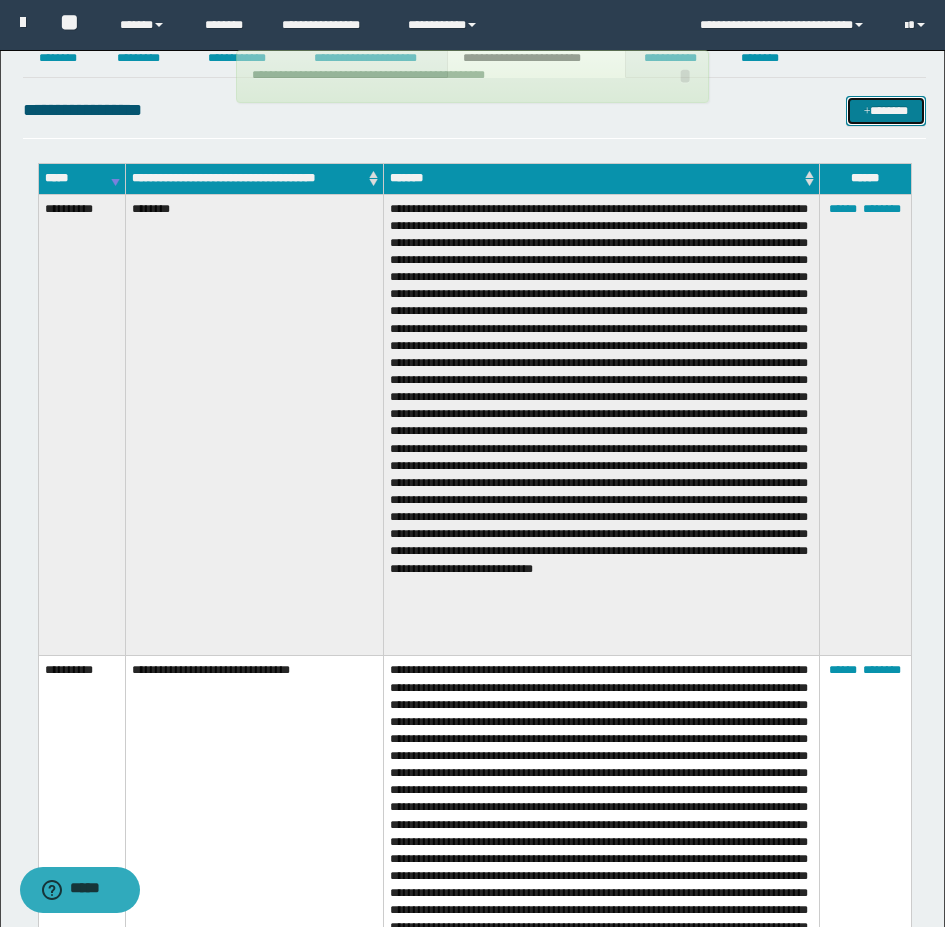 scroll, scrollTop: 0, scrollLeft: 0, axis: both 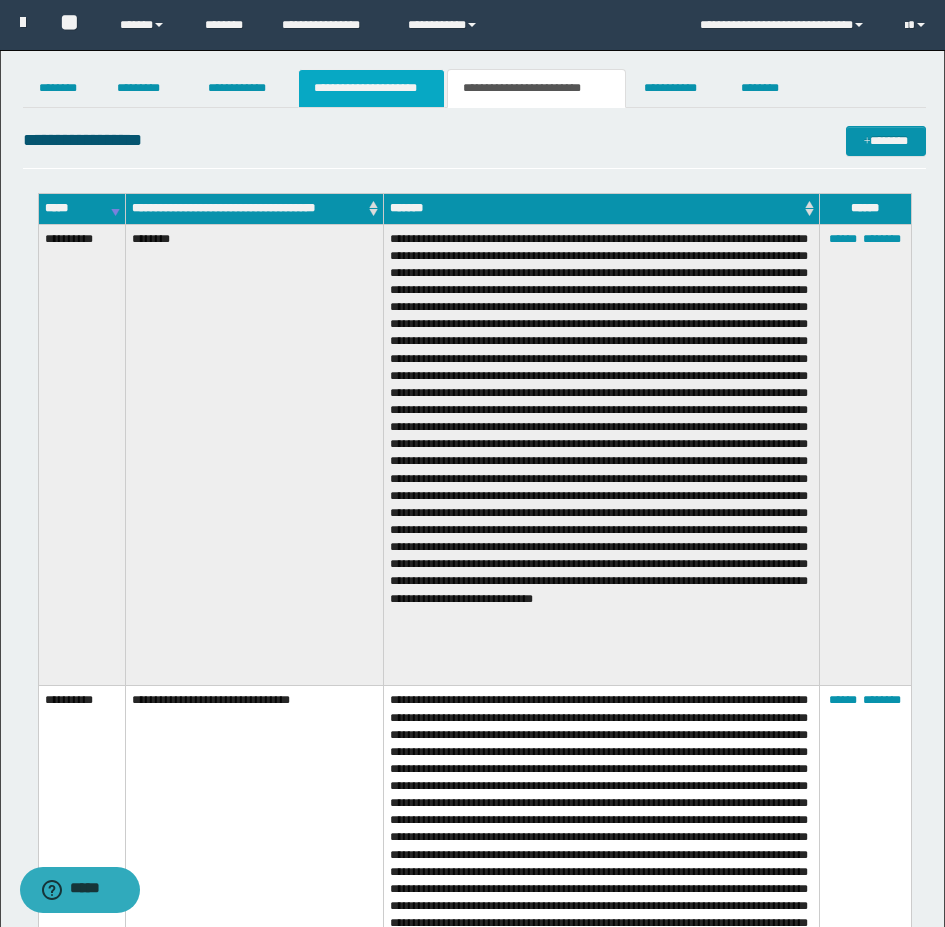 click on "**********" at bounding box center [371, 88] 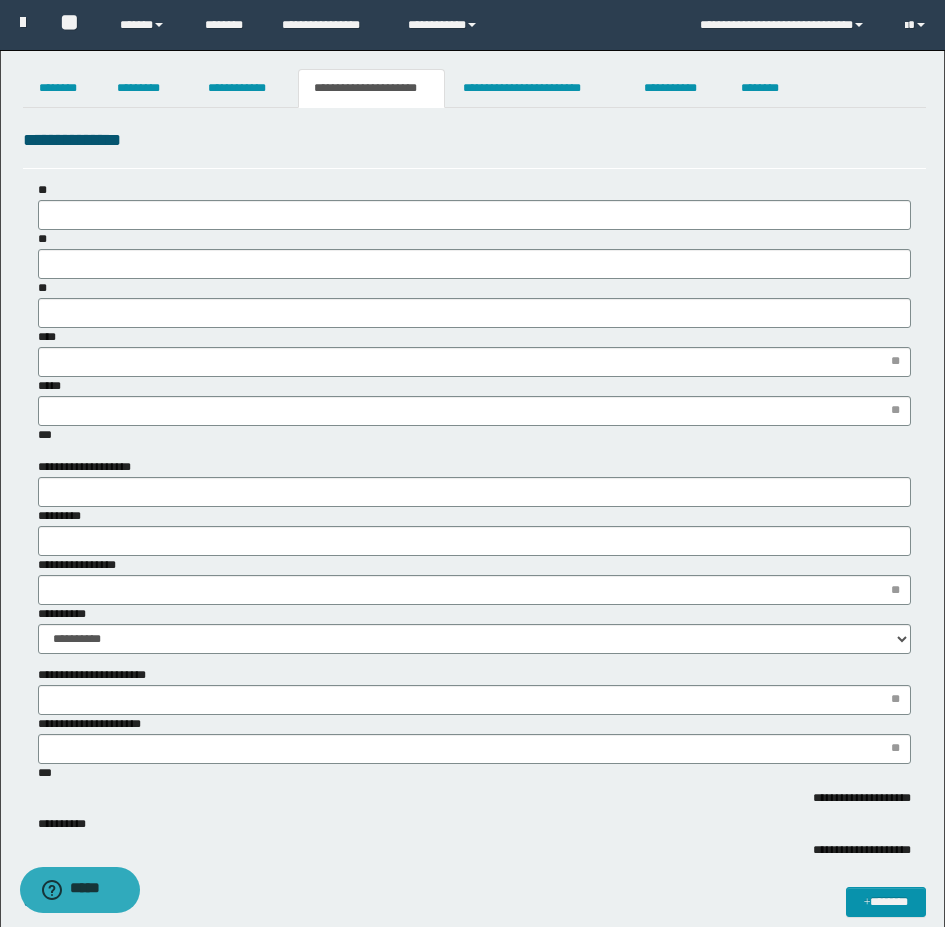type 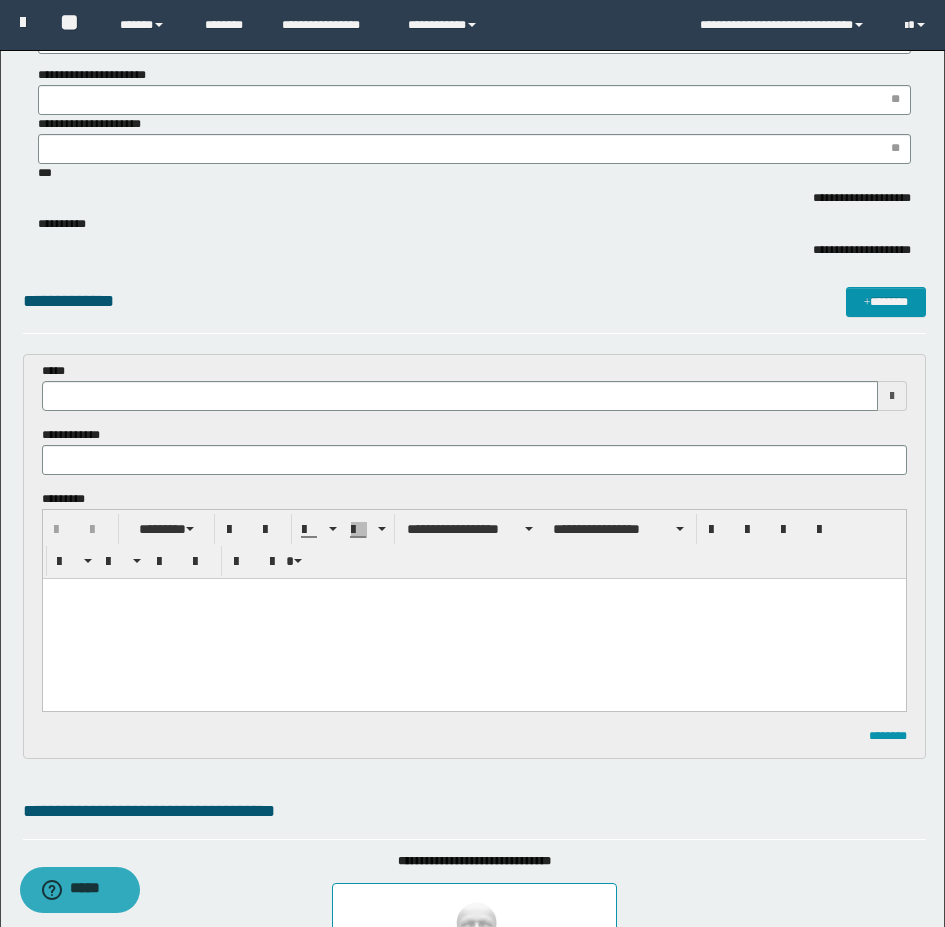 type 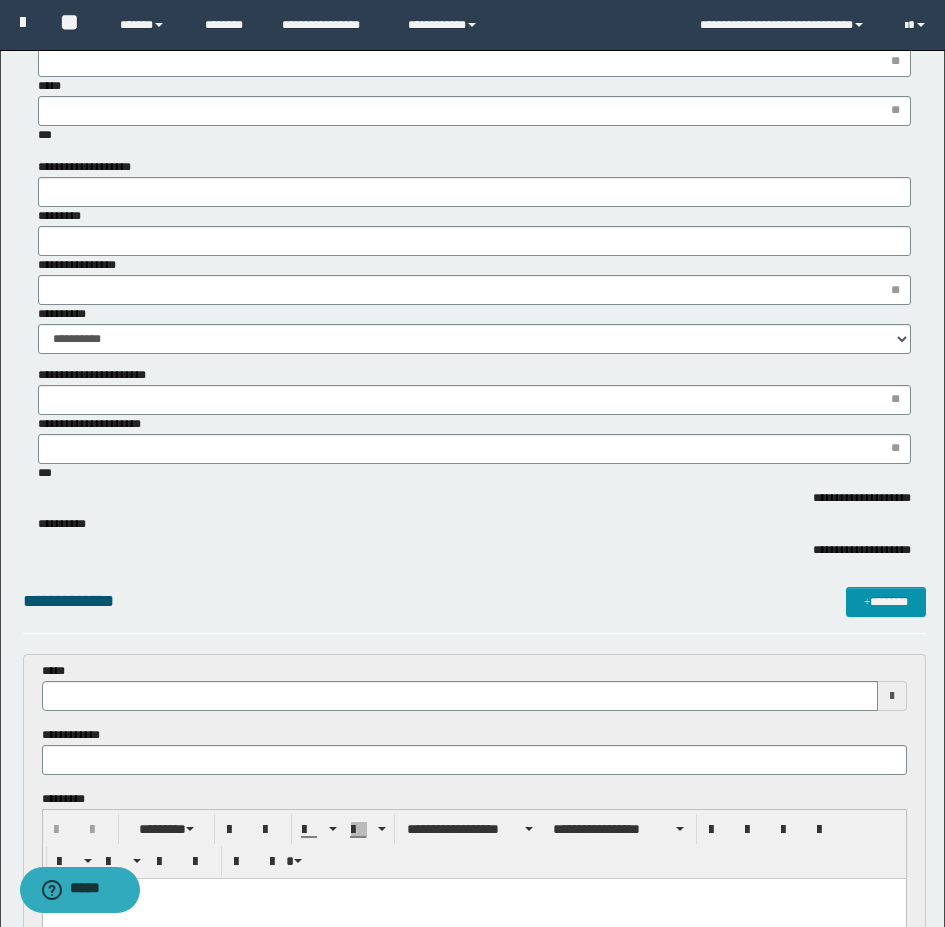 scroll, scrollTop: 100, scrollLeft: 0, axis: vertical 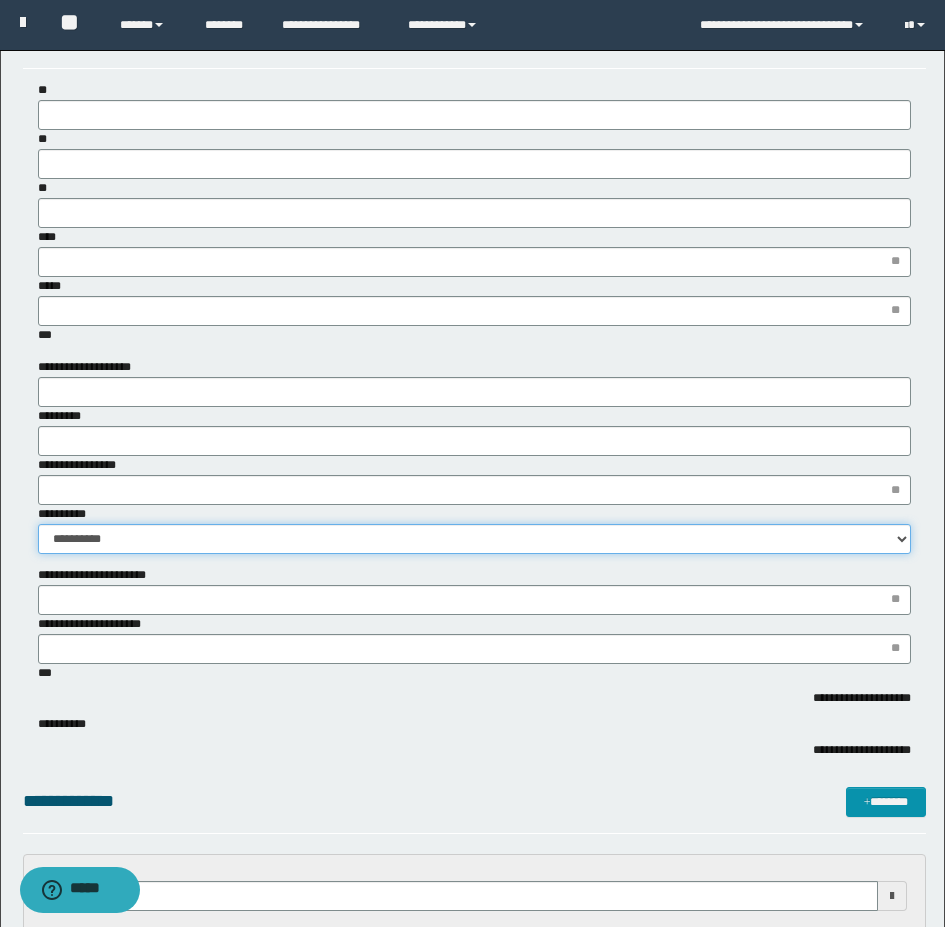 click on "**********" at bounding box center (474, 539) 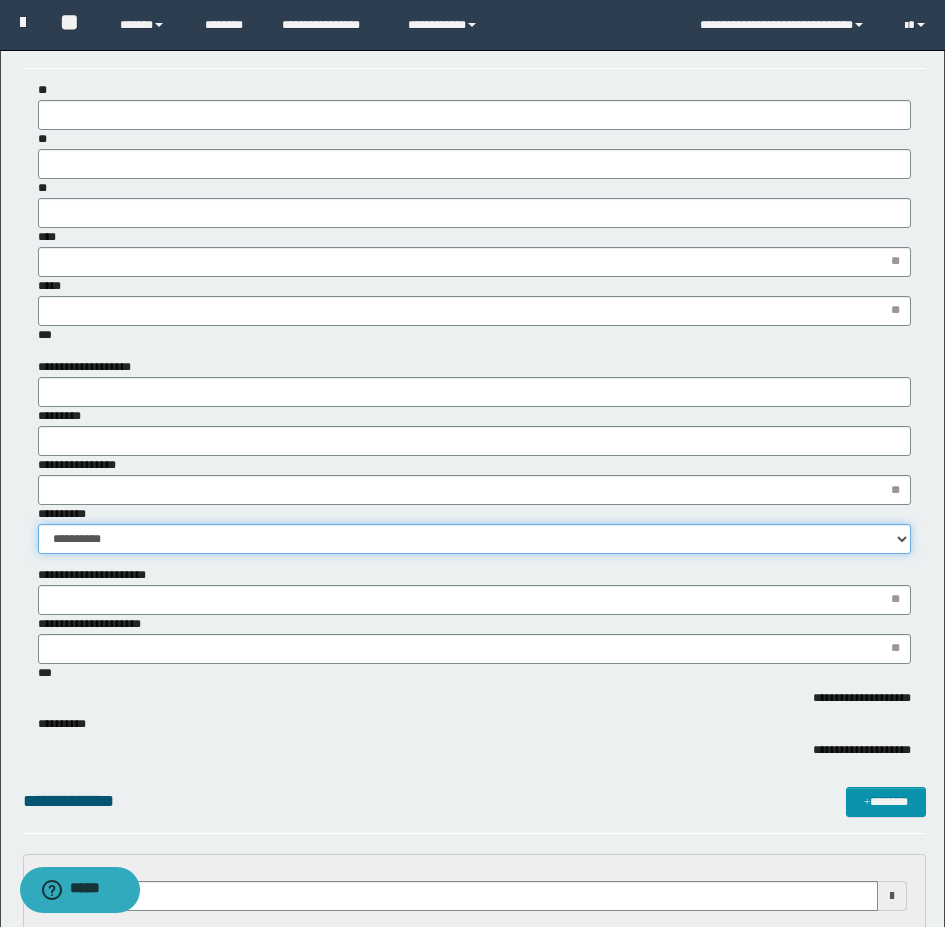 select on "*" 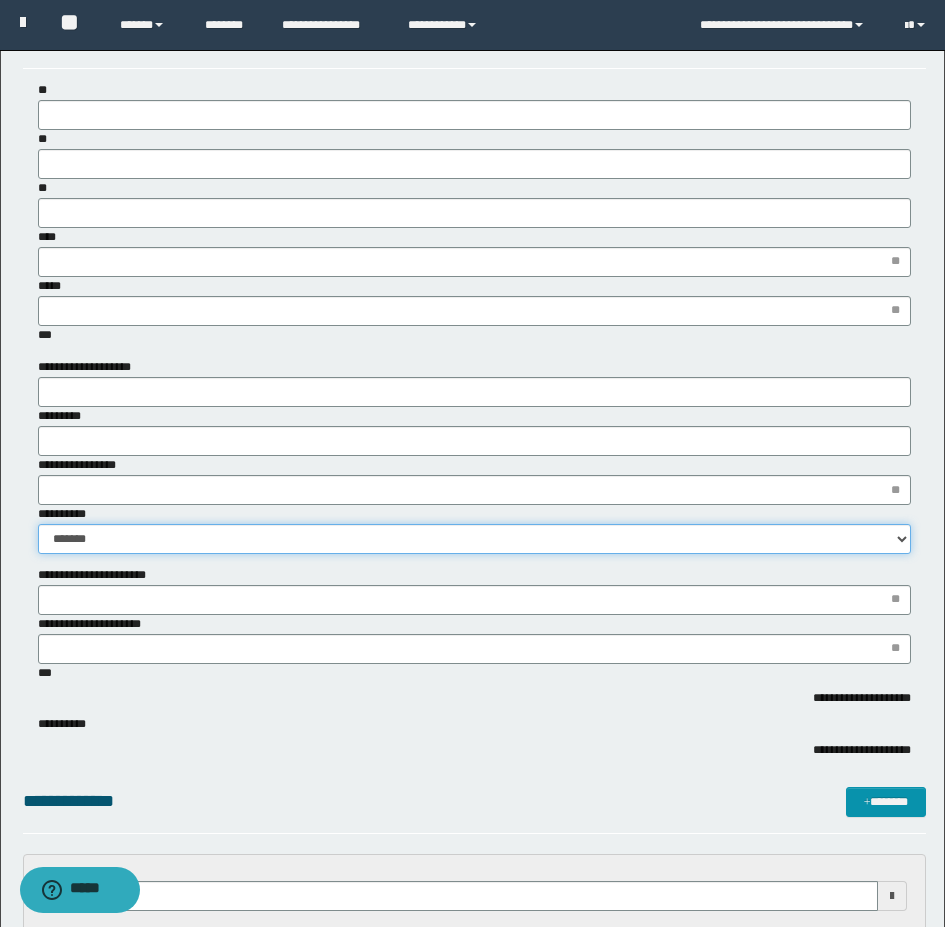 click on "**********" at bounding box center [474, 539] 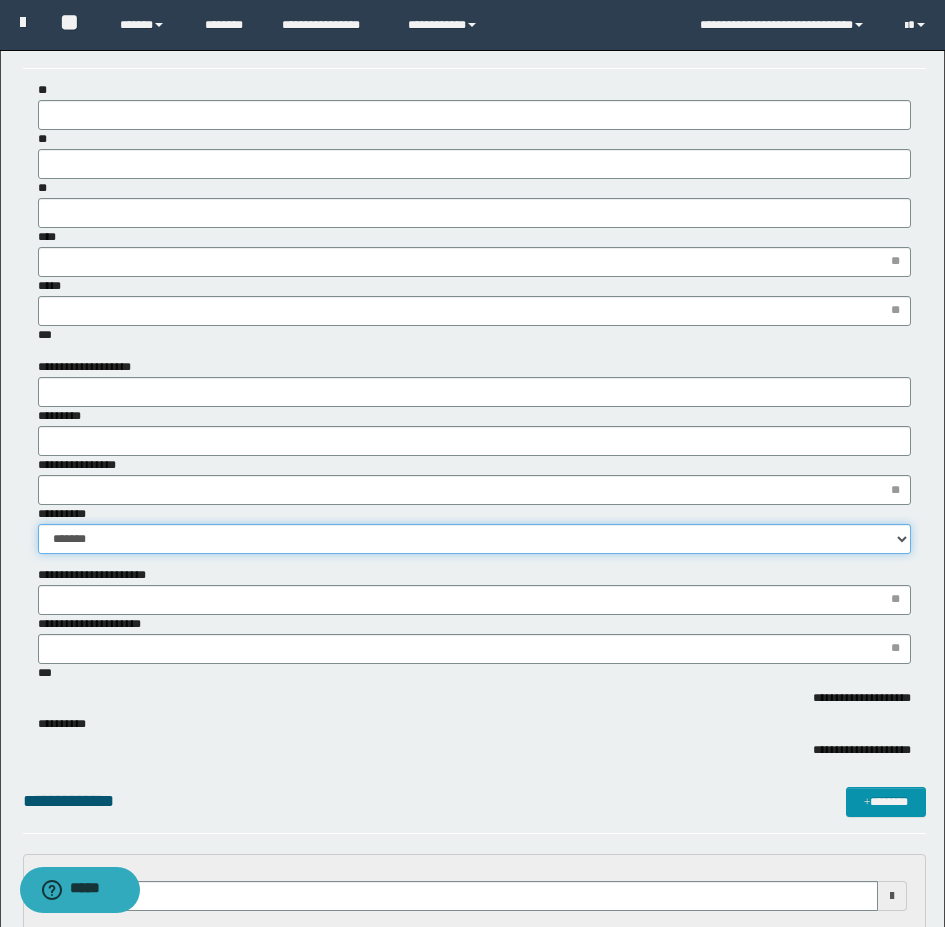 type 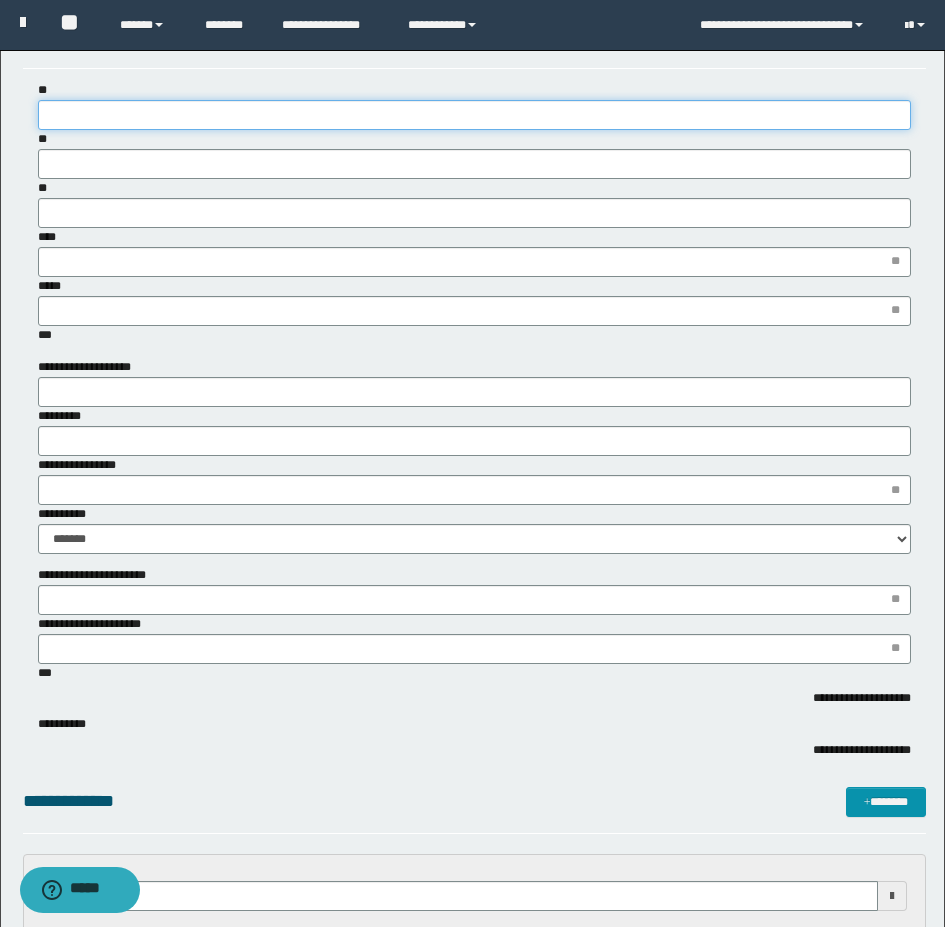 click on "**" at bounding box center [474, 115] 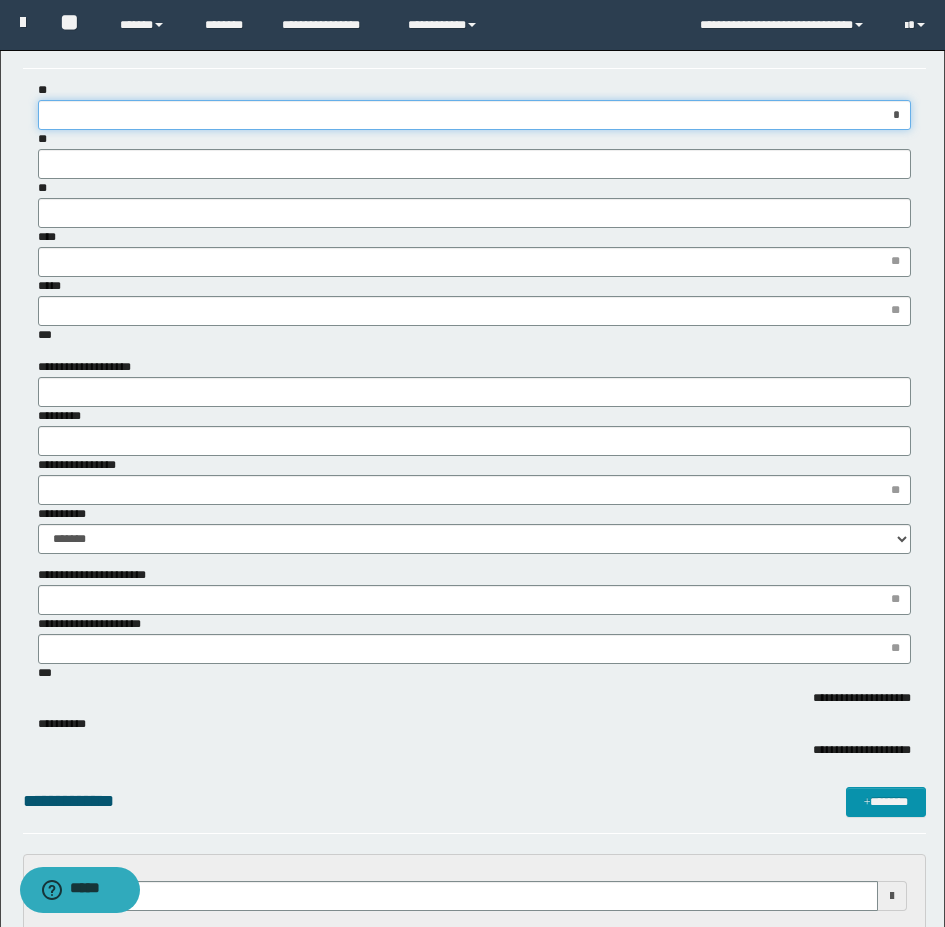 type on "**" 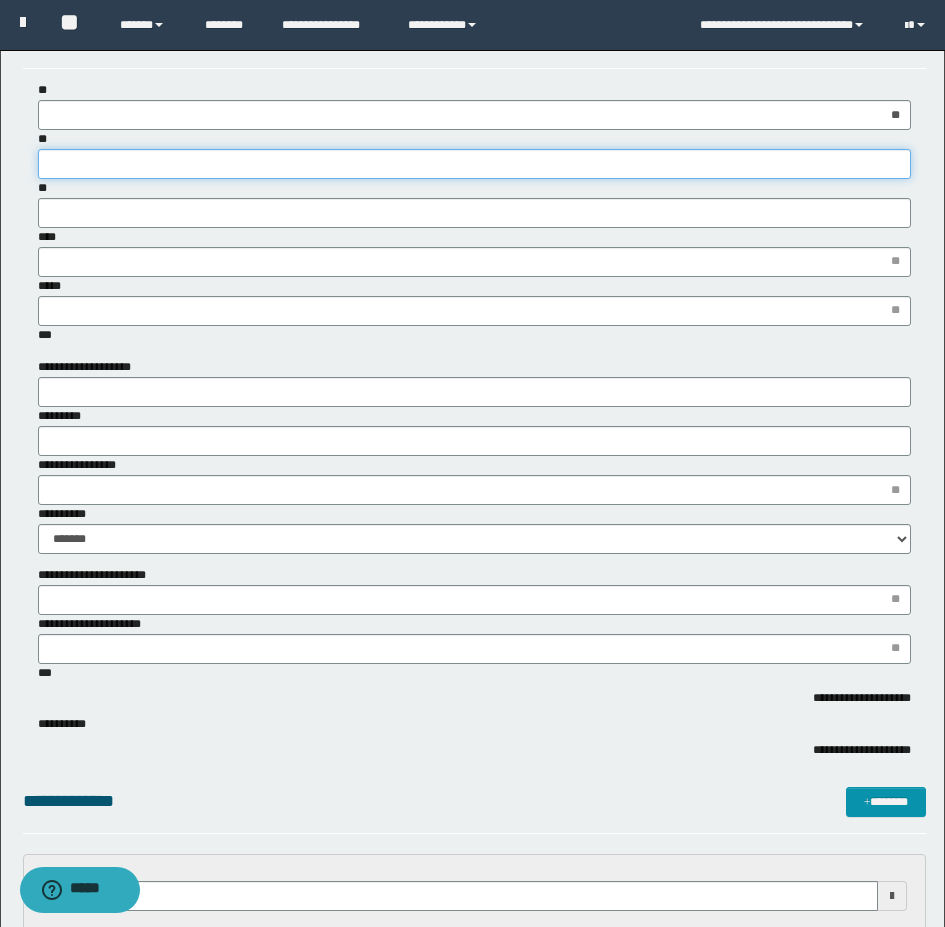 click on "**" at bounding box center [474, 164] 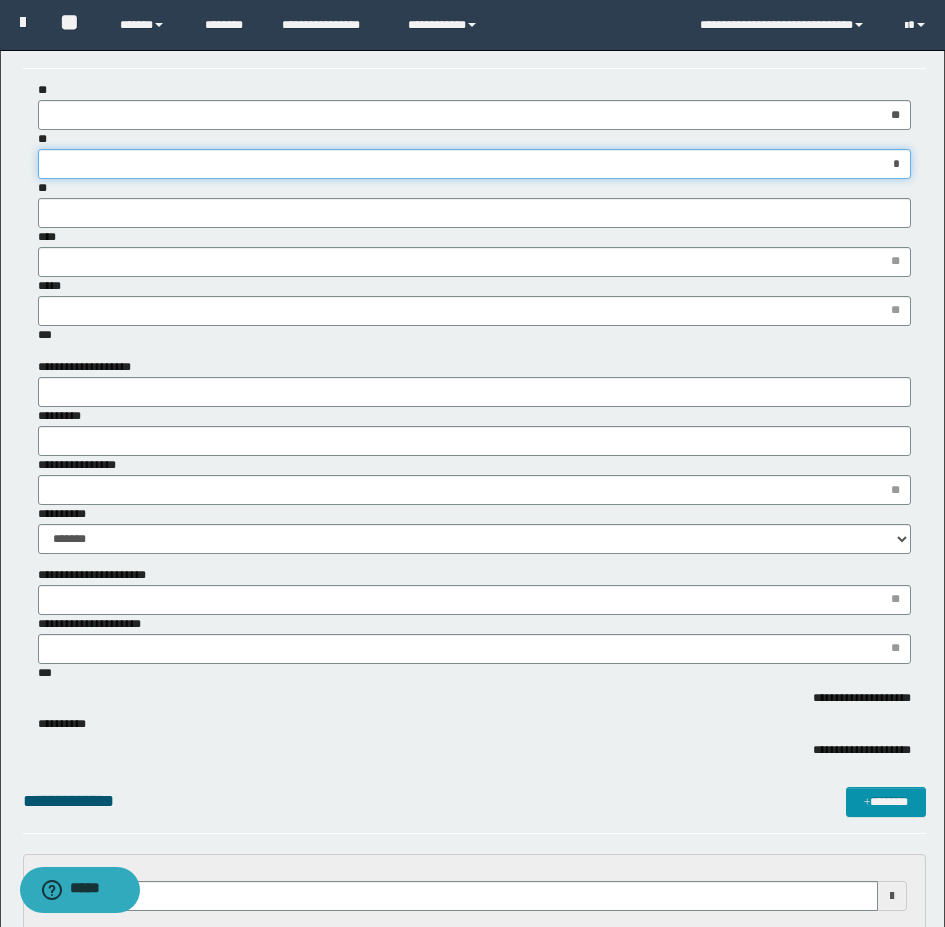 type on "**" 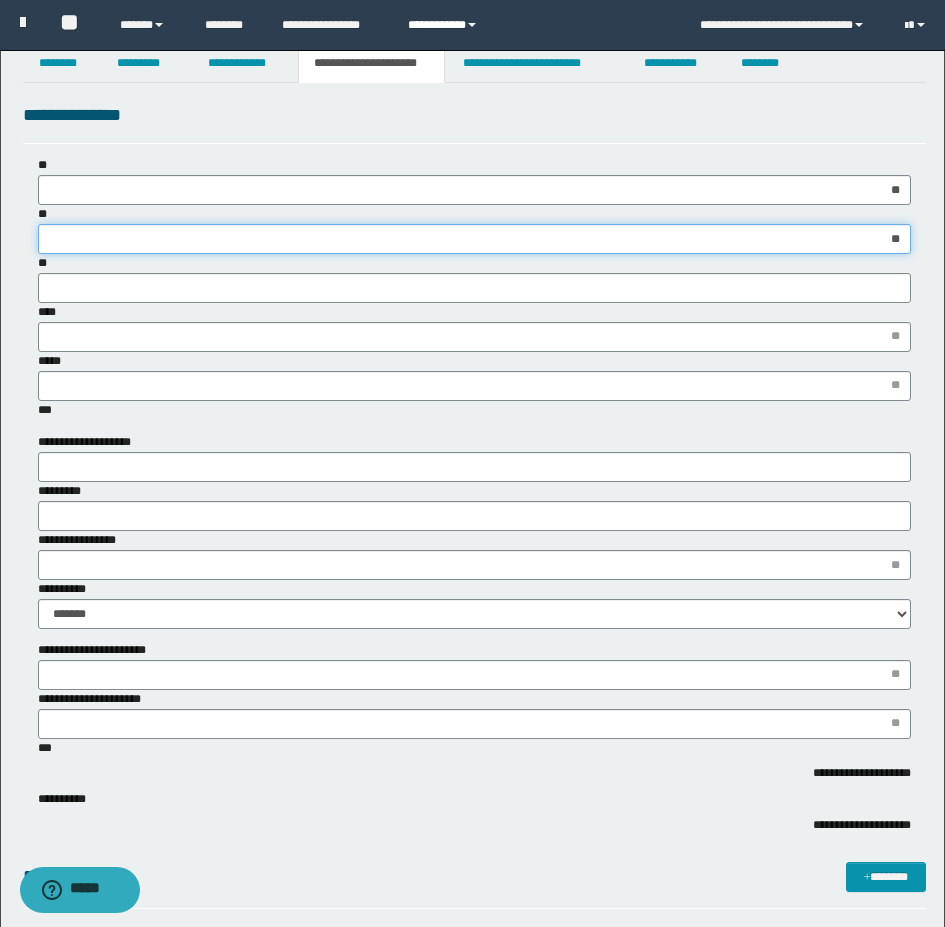 scroll, scrollTop: 0, scrollLeft: 0, axis: both 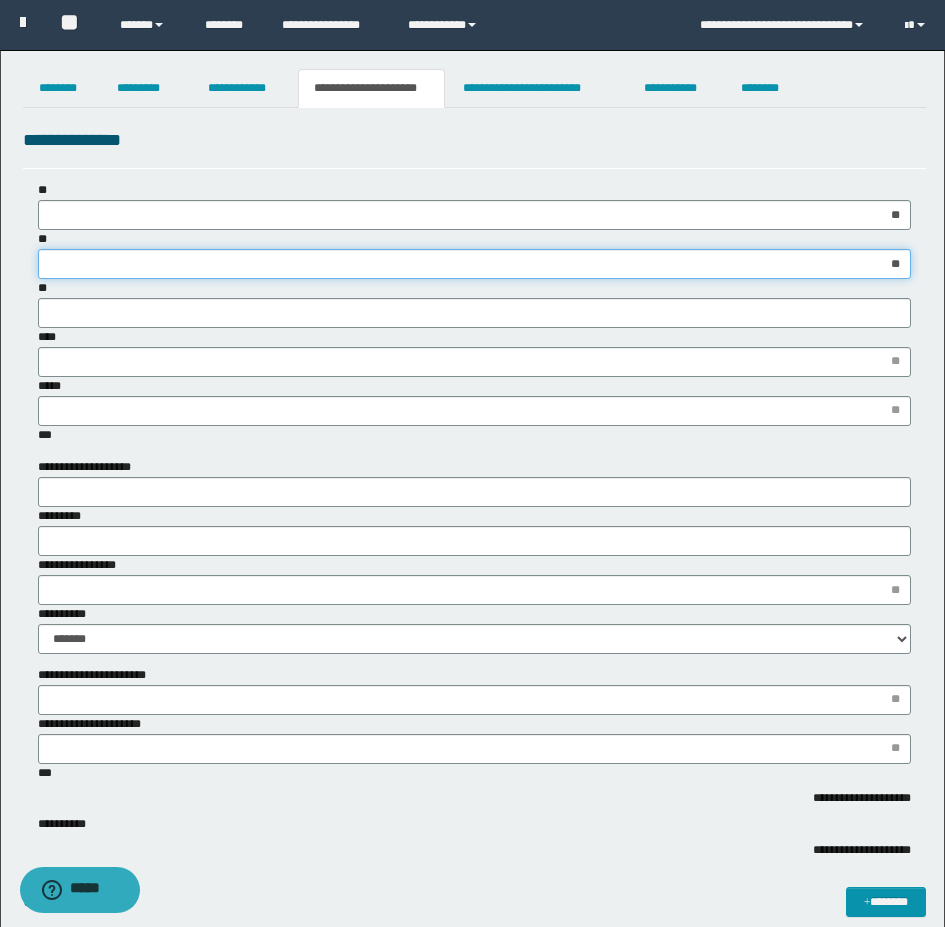 type 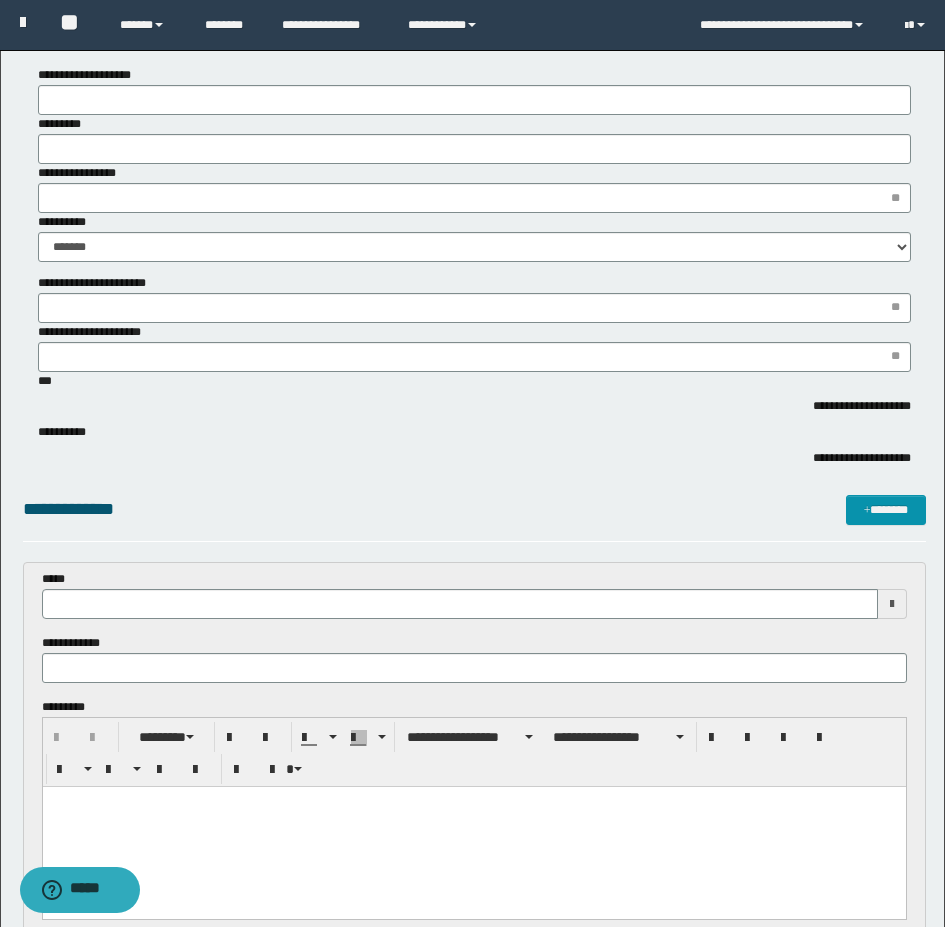 scroll, scrollTop: 0, scrollLeft: 0, axis: both 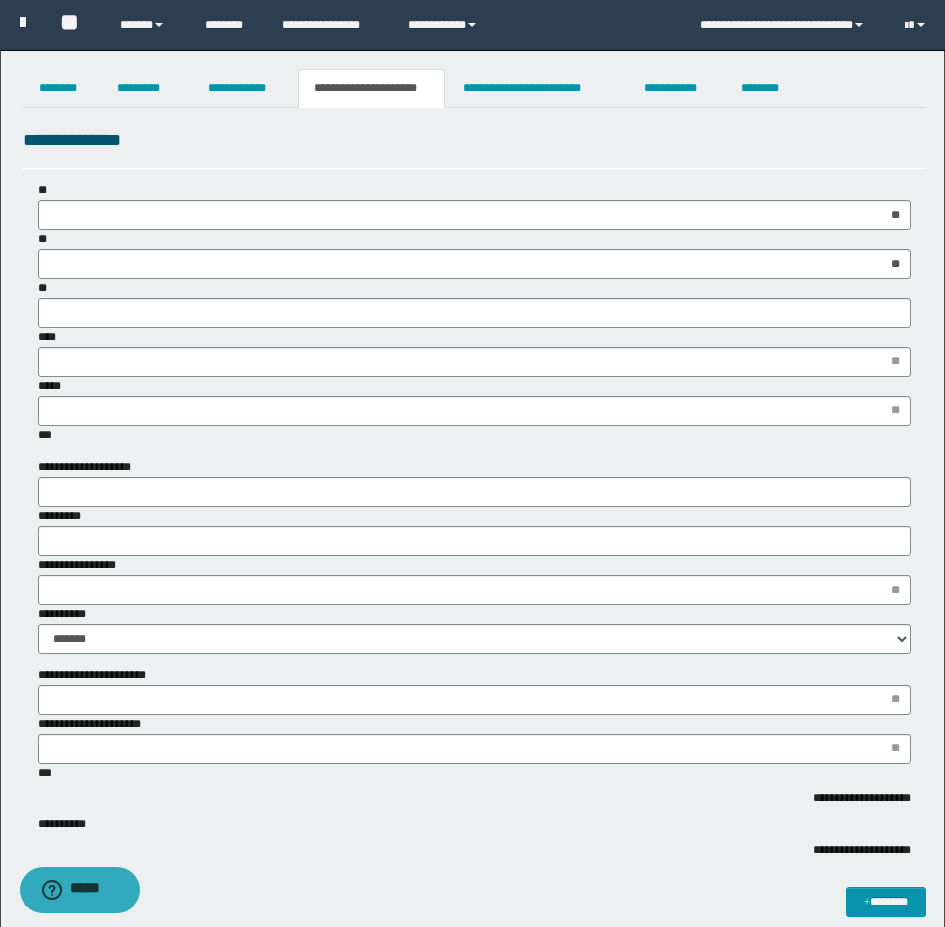 click on "**********" at bounding box center [472, 1217] 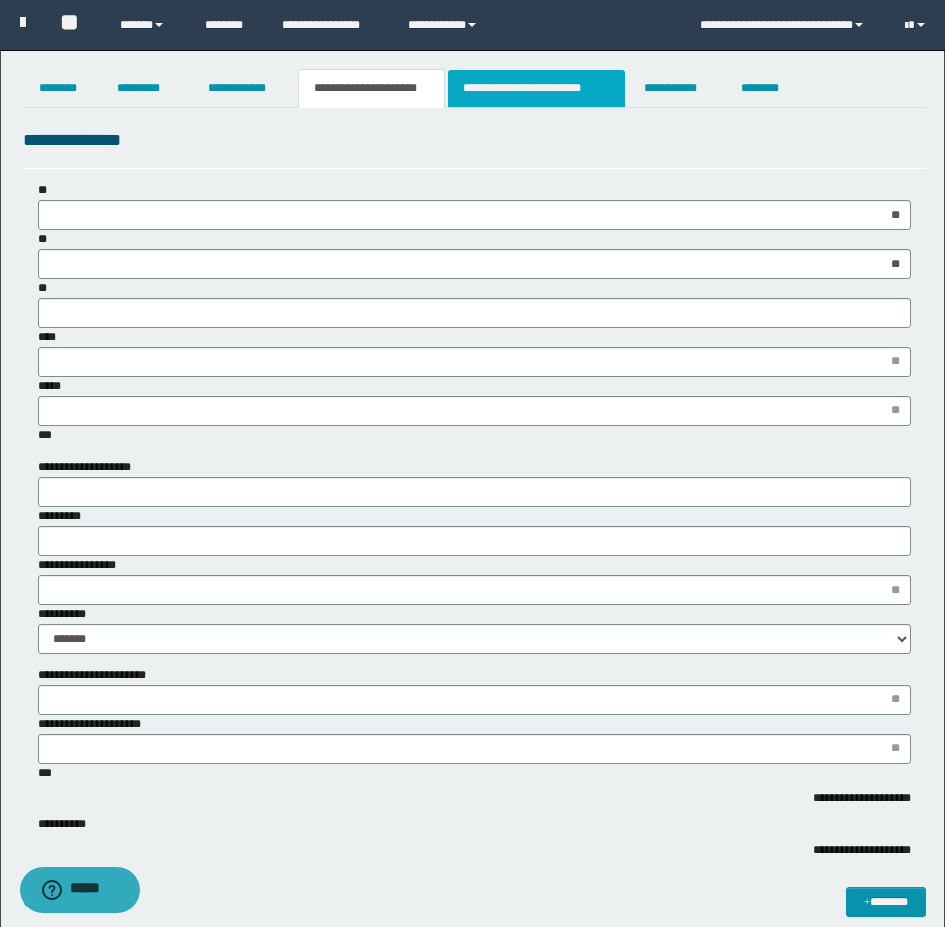 click on "**********" at bounding box center (537, 88) 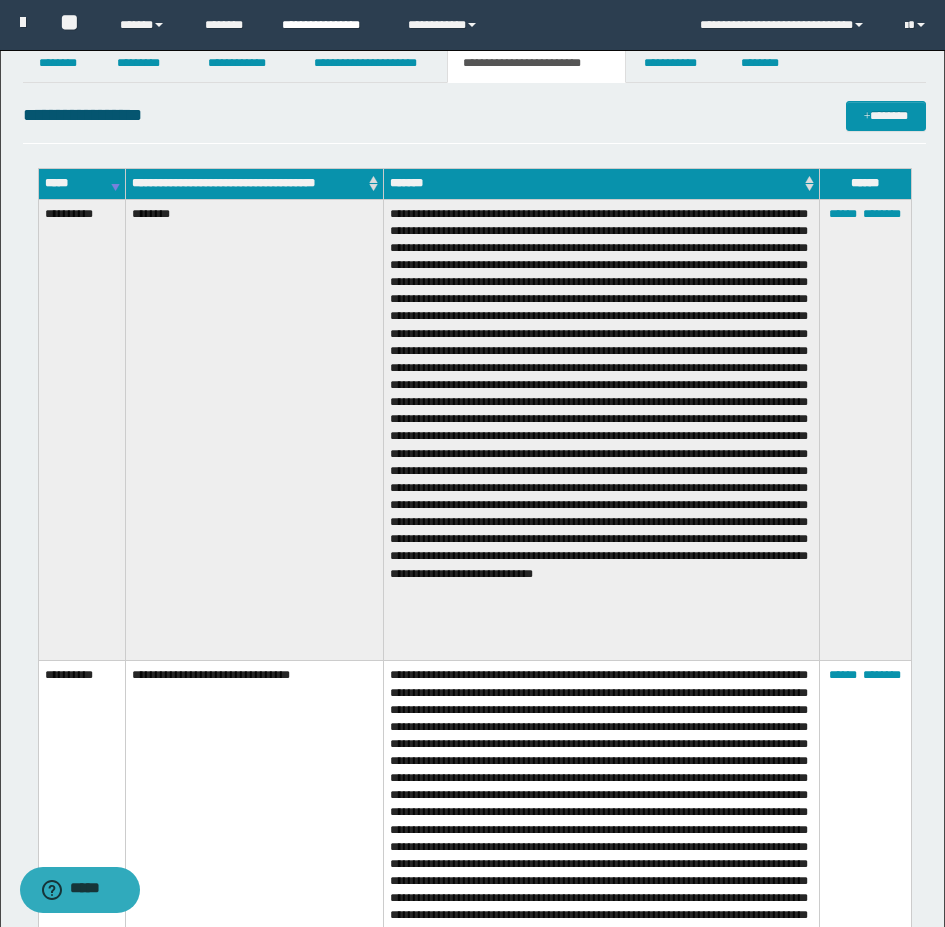 scroll, scrollTop: 0, scrollLeft: 0, axis: both 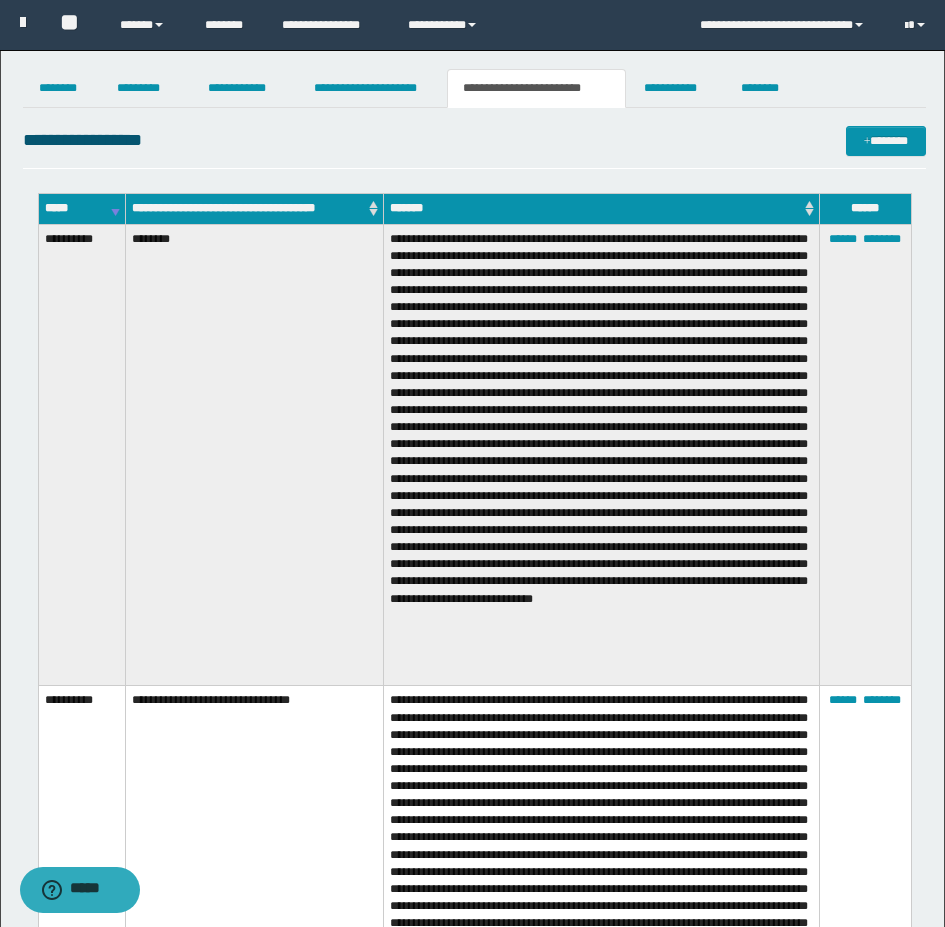 click on "**********" at bounding box center (472, 825) 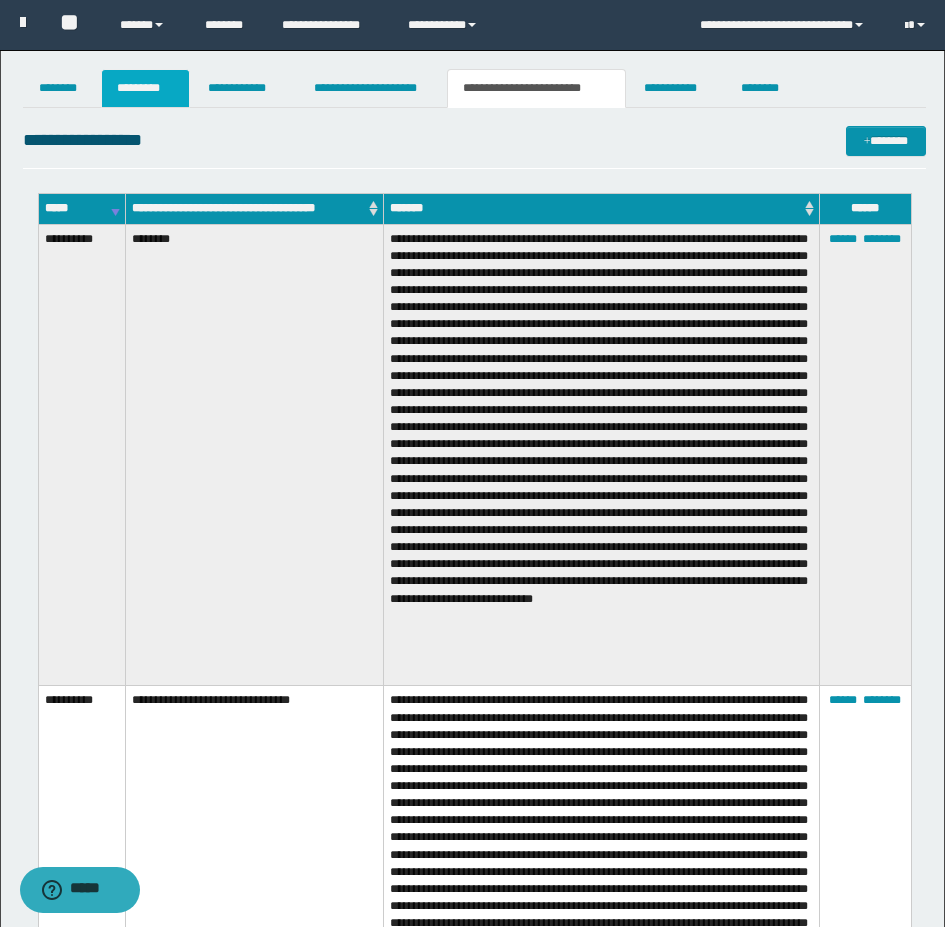 click on "*********" at bounding box center [145, 88] 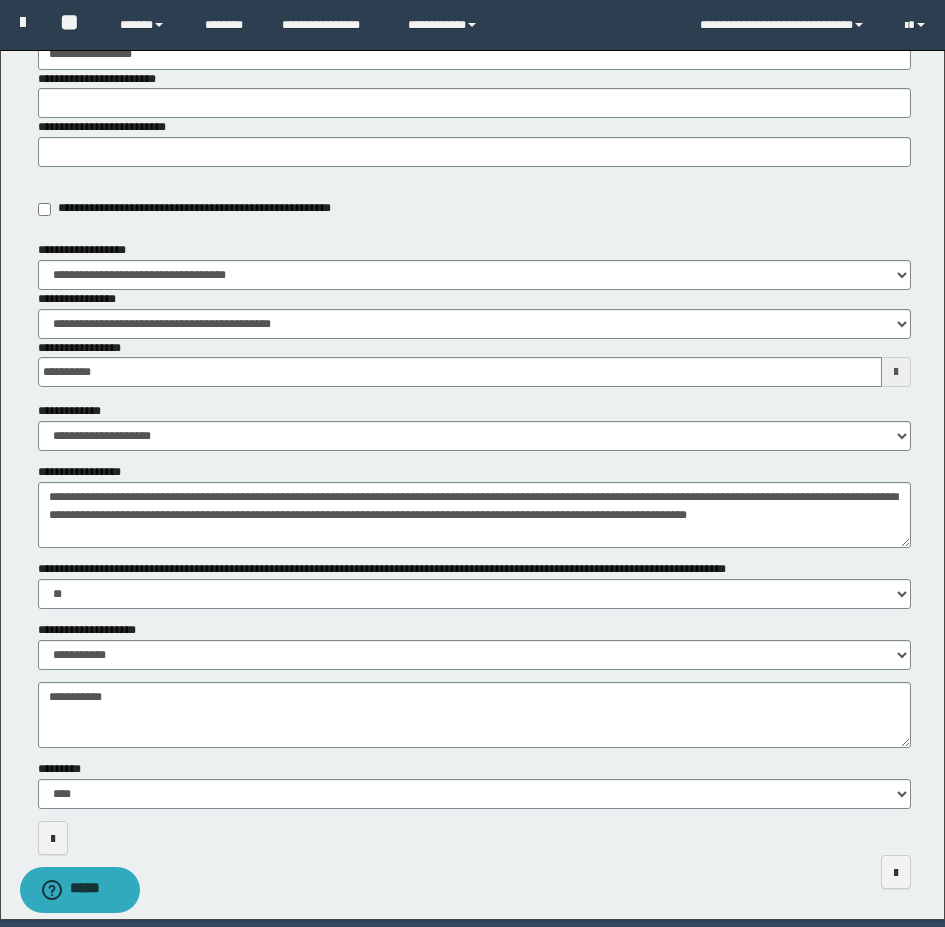 scroll, scrollTop: 438, scrollLeft: 0, axis: vertical 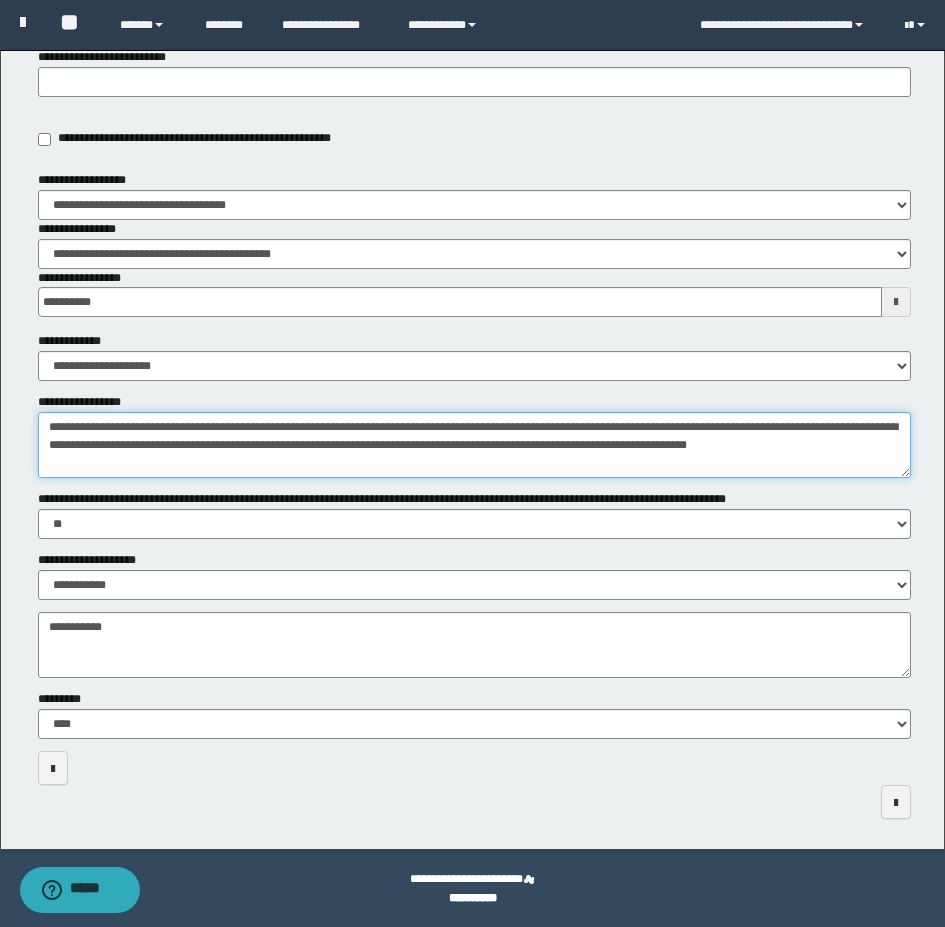 click on "**********" at bounding box center (474, 445) 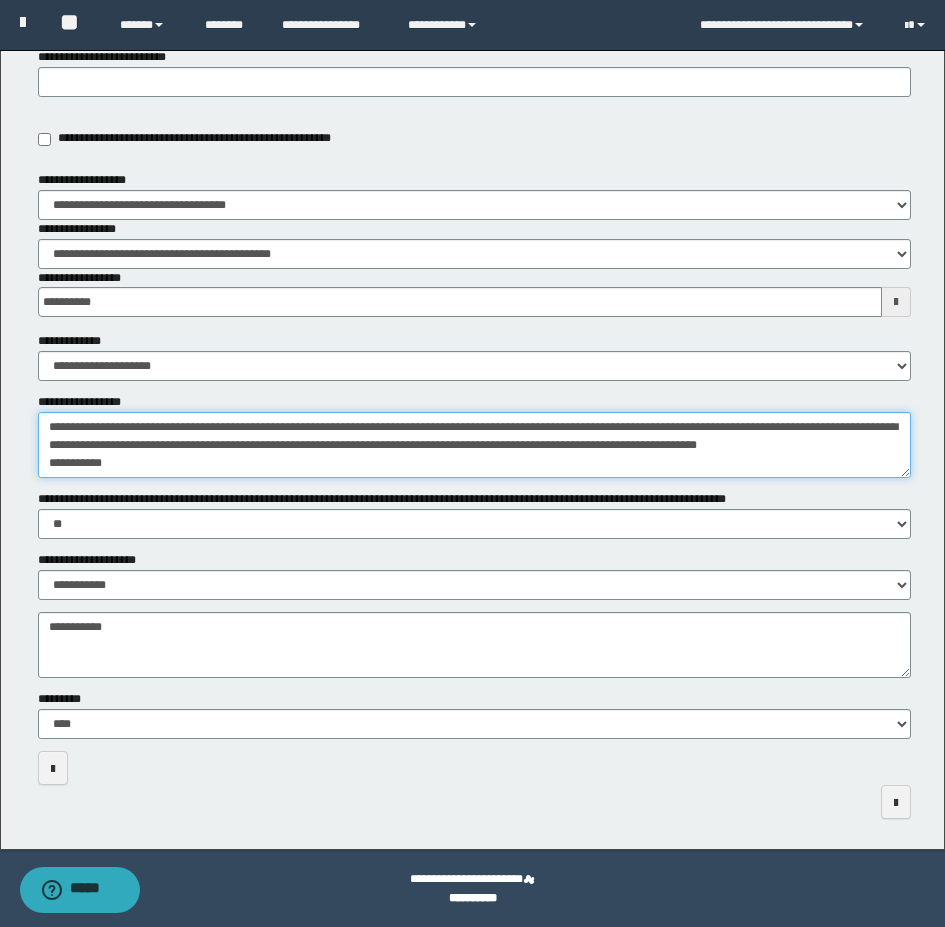 scroll, scrollTop: 18, scrollLeft: 0, axis: vertical 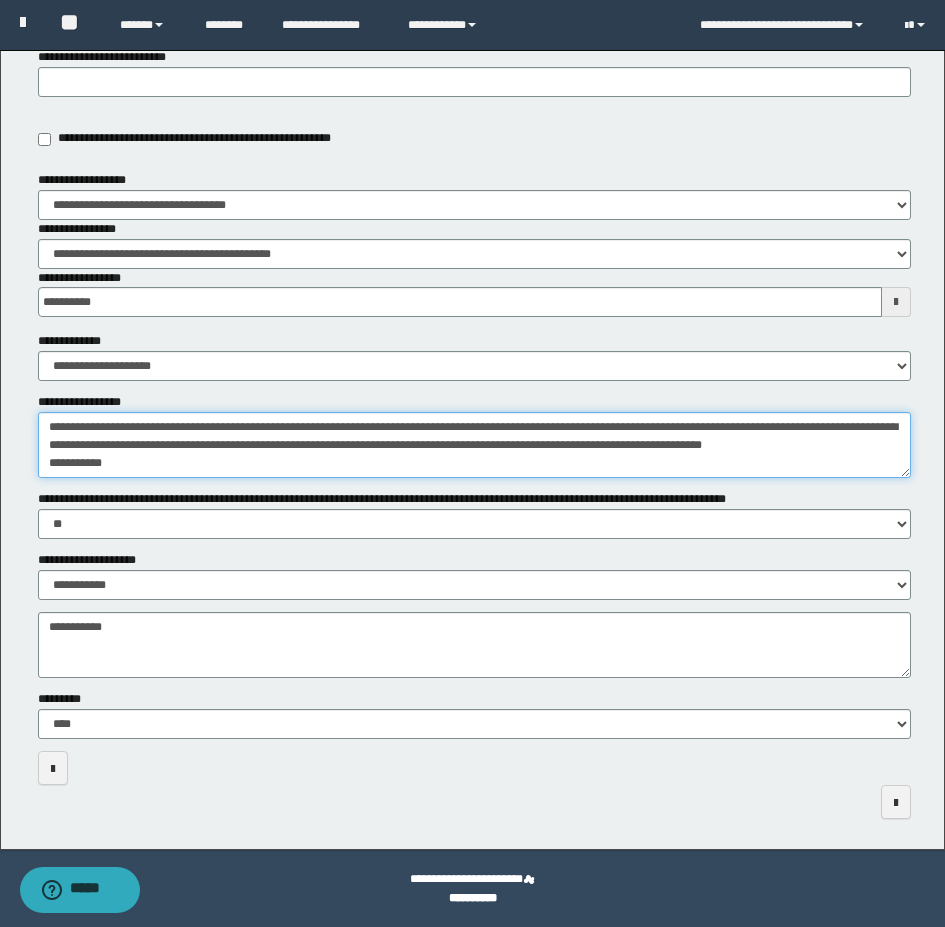 click on "**********" at bounding box center (474, 445) 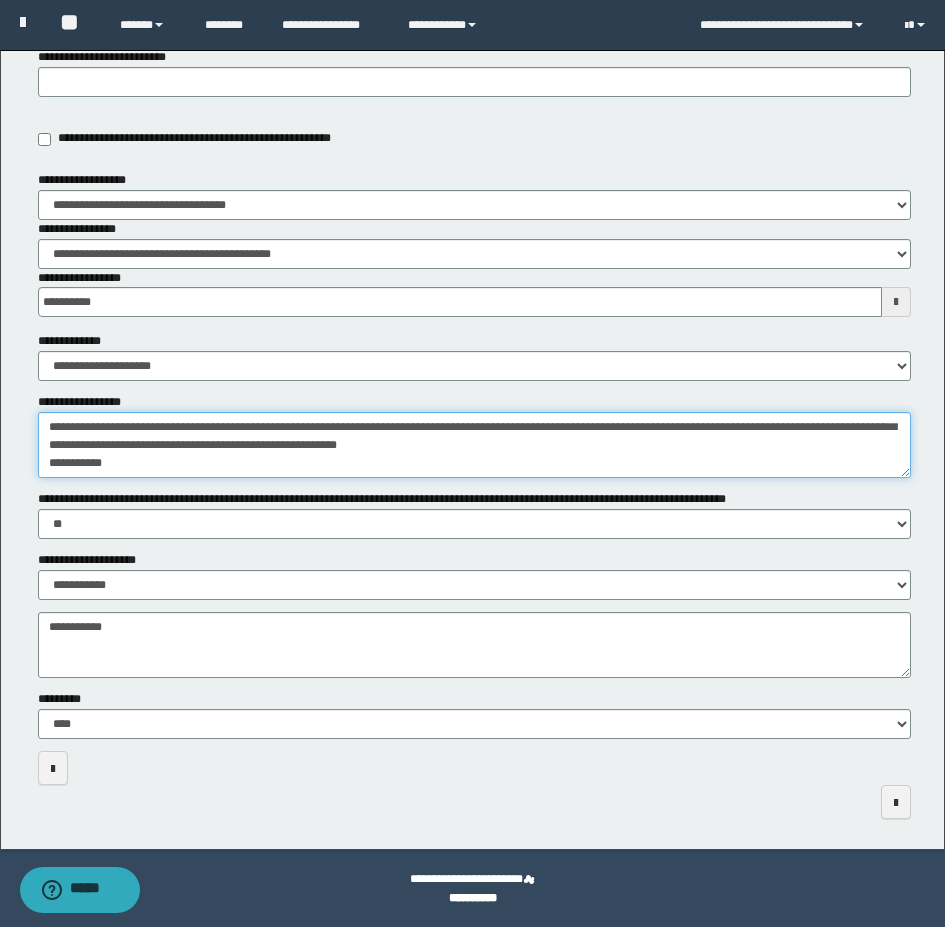 click on "**********" at bounding box center [474, 445] 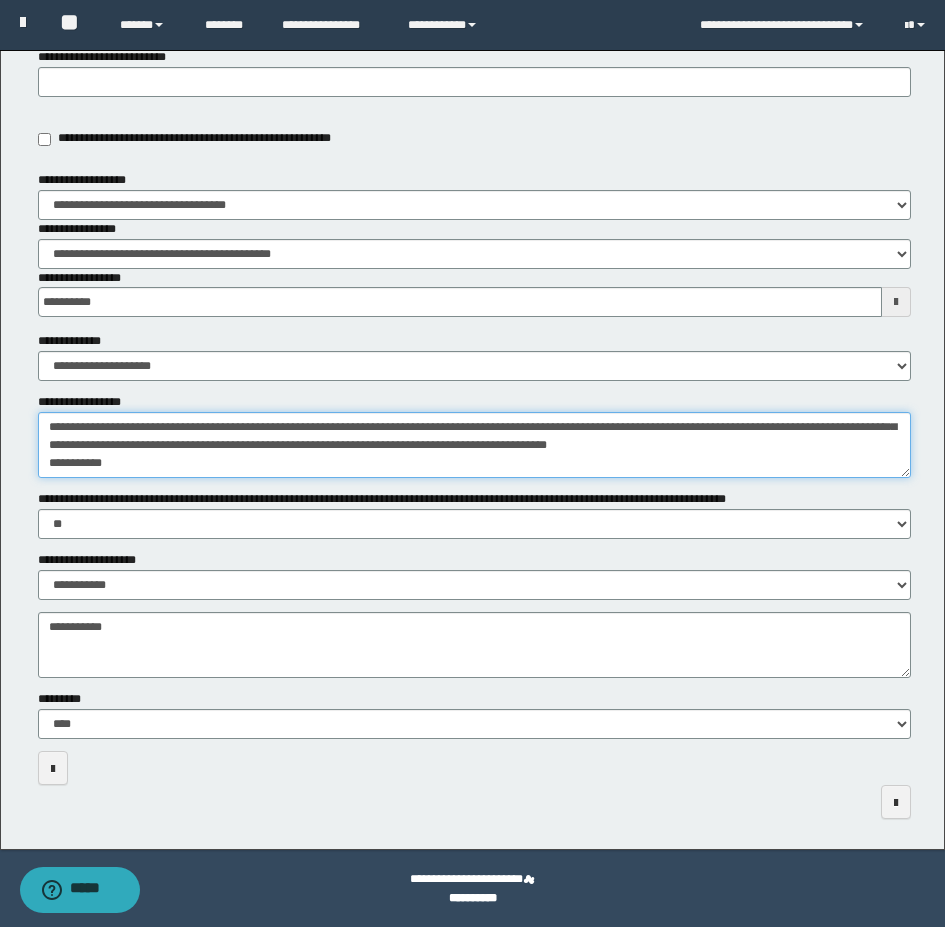click on "**********" at bounding box center (474, 445) 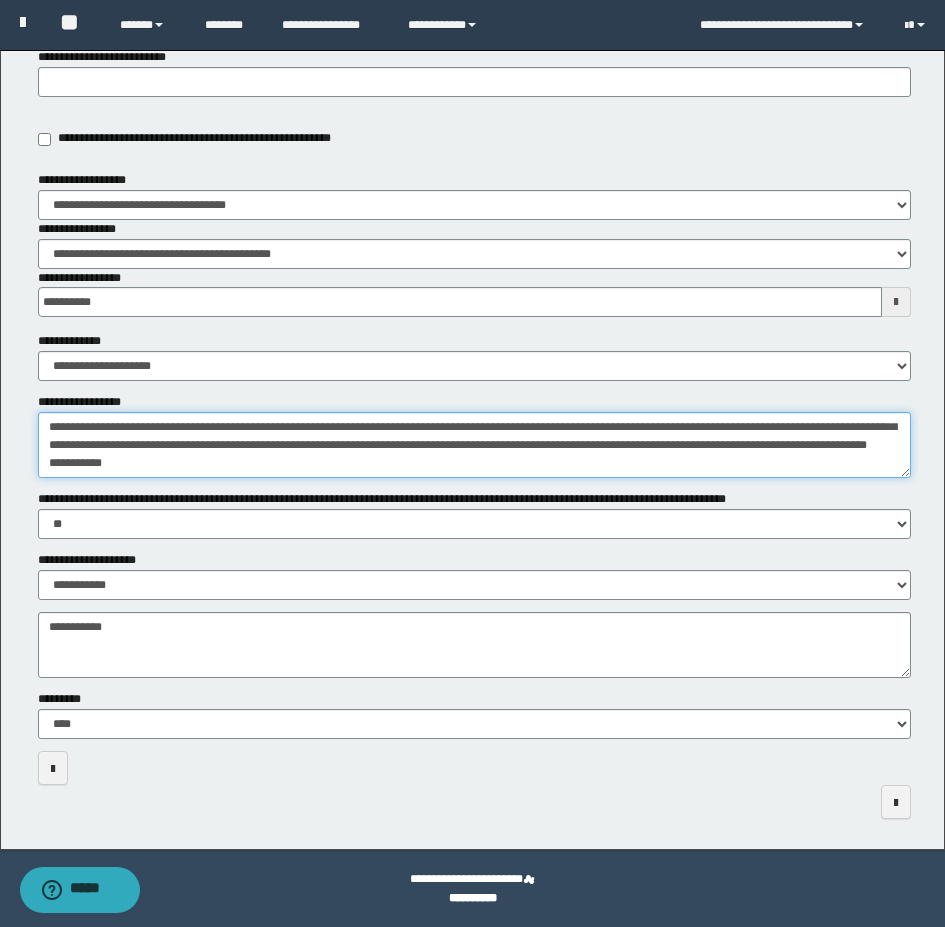 scroll, scrollTop: 0, scrollLeft: 0, axis: both 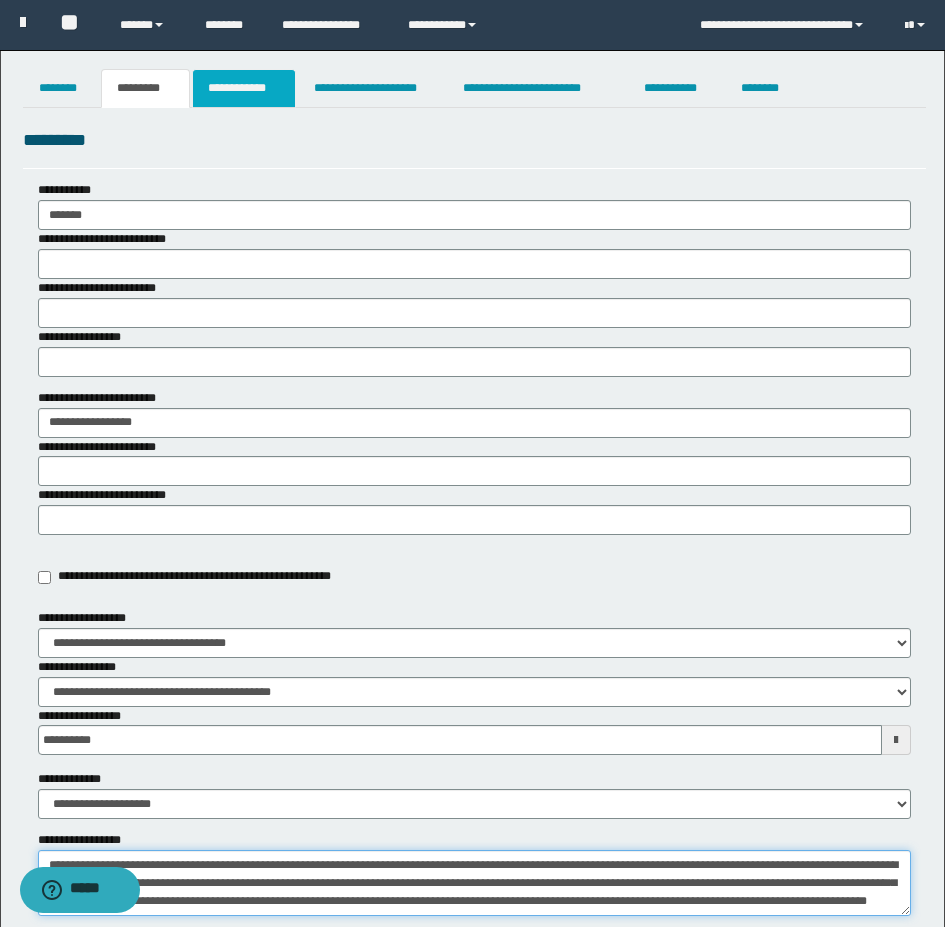 type on "**********" 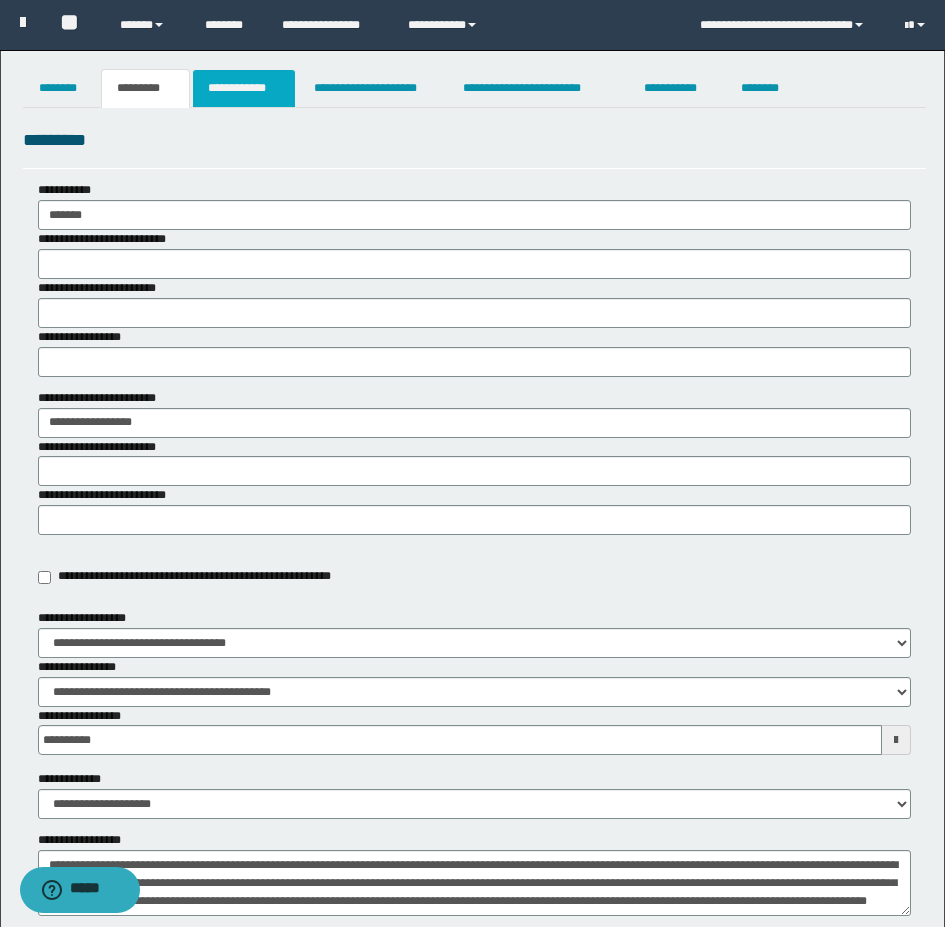 click on "**********" at bounding box center (244, 88) 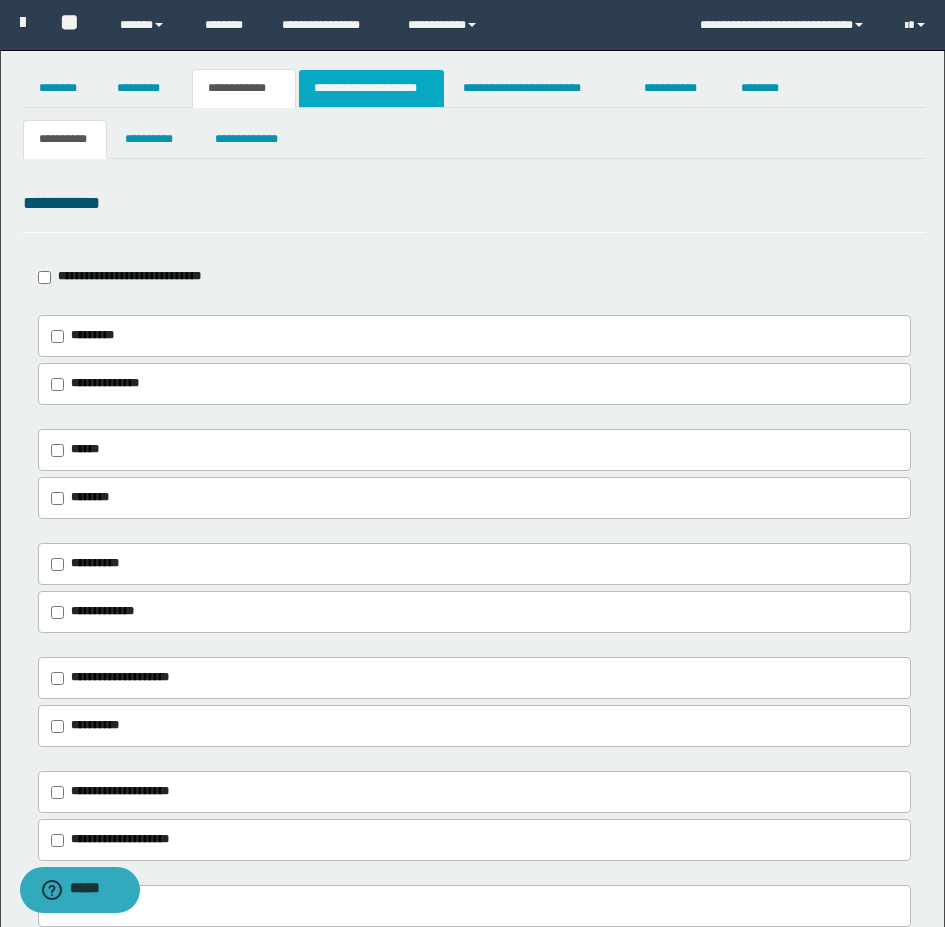 click on "**********" at bounding box center [371, 88] 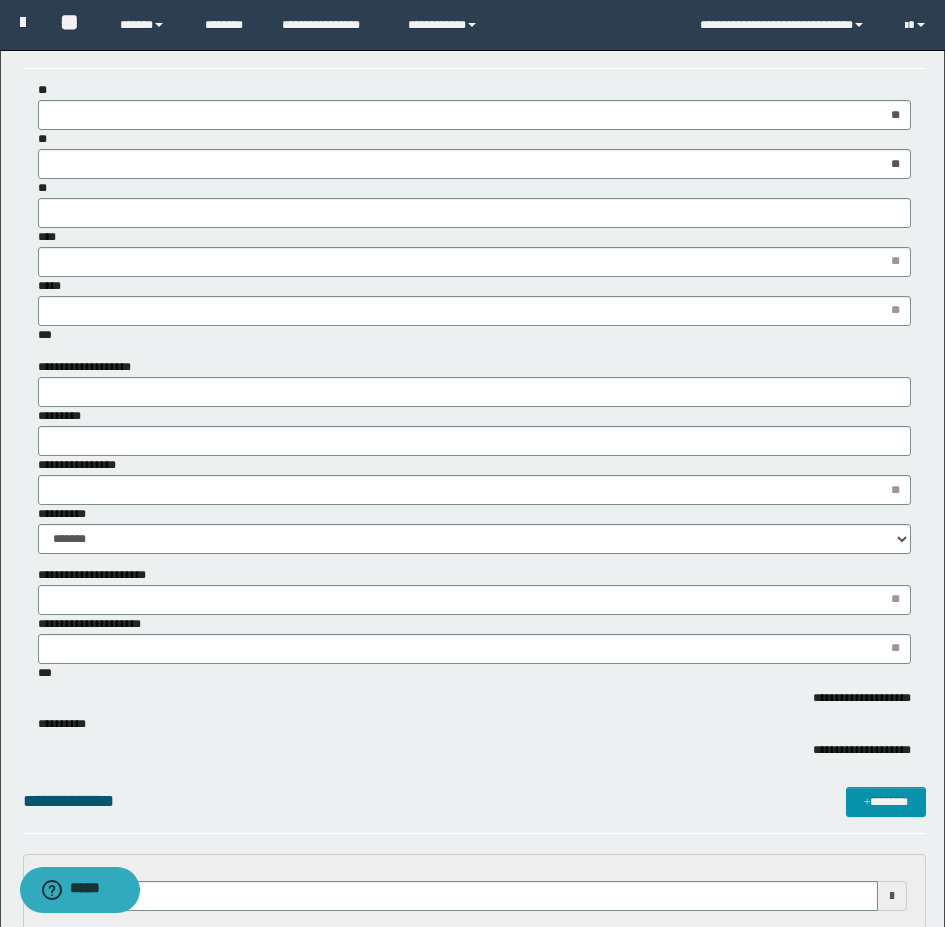 scroll, scrollTop: 0, scrollLeft: 0, axis: both 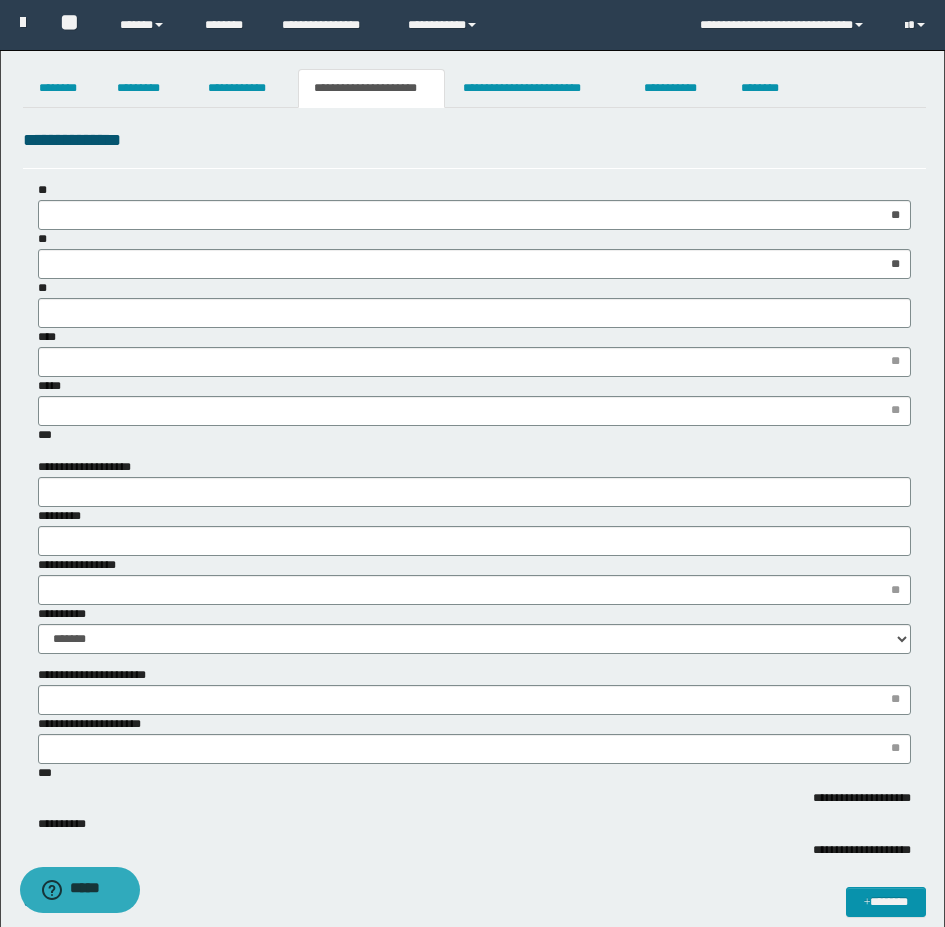 type 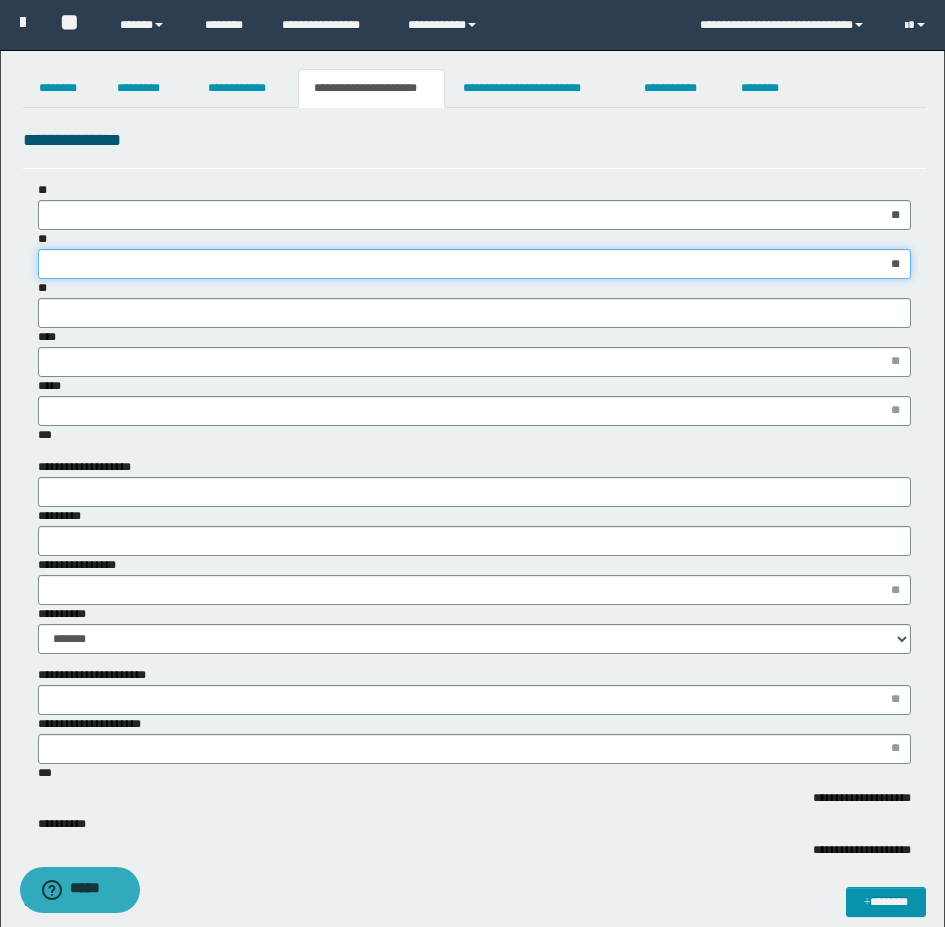 click on "**" at bounding box center [474, 264] 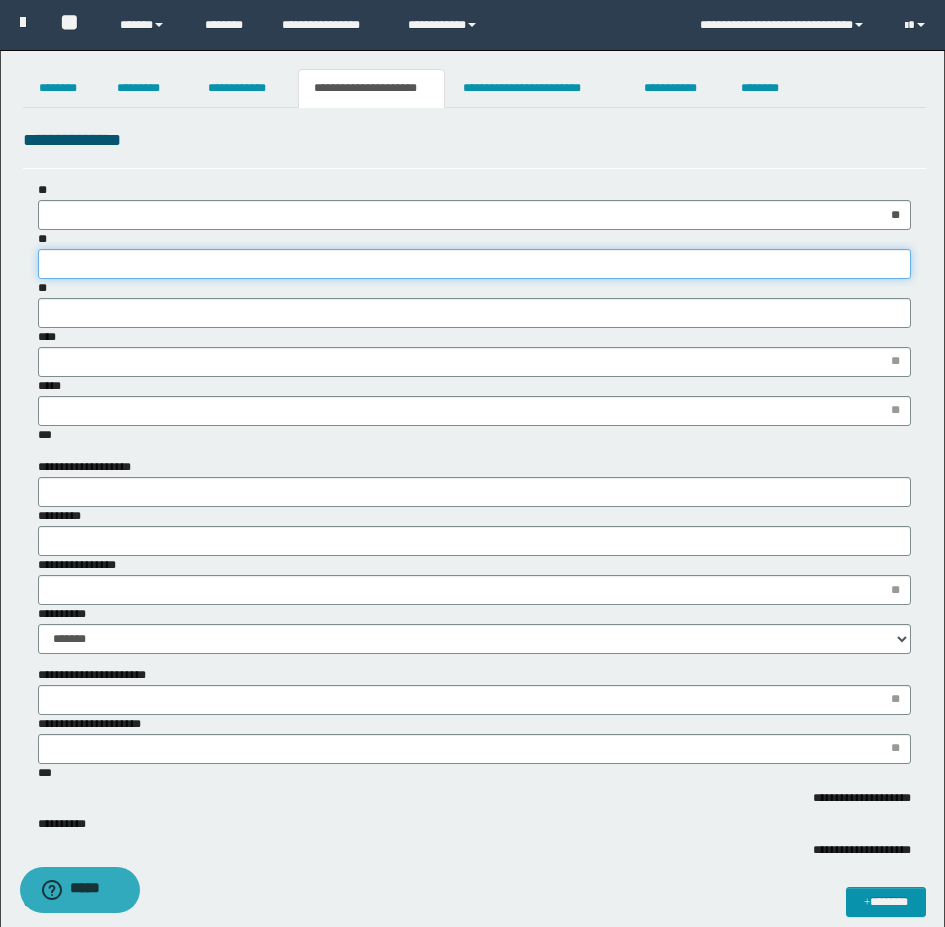 type on "*" 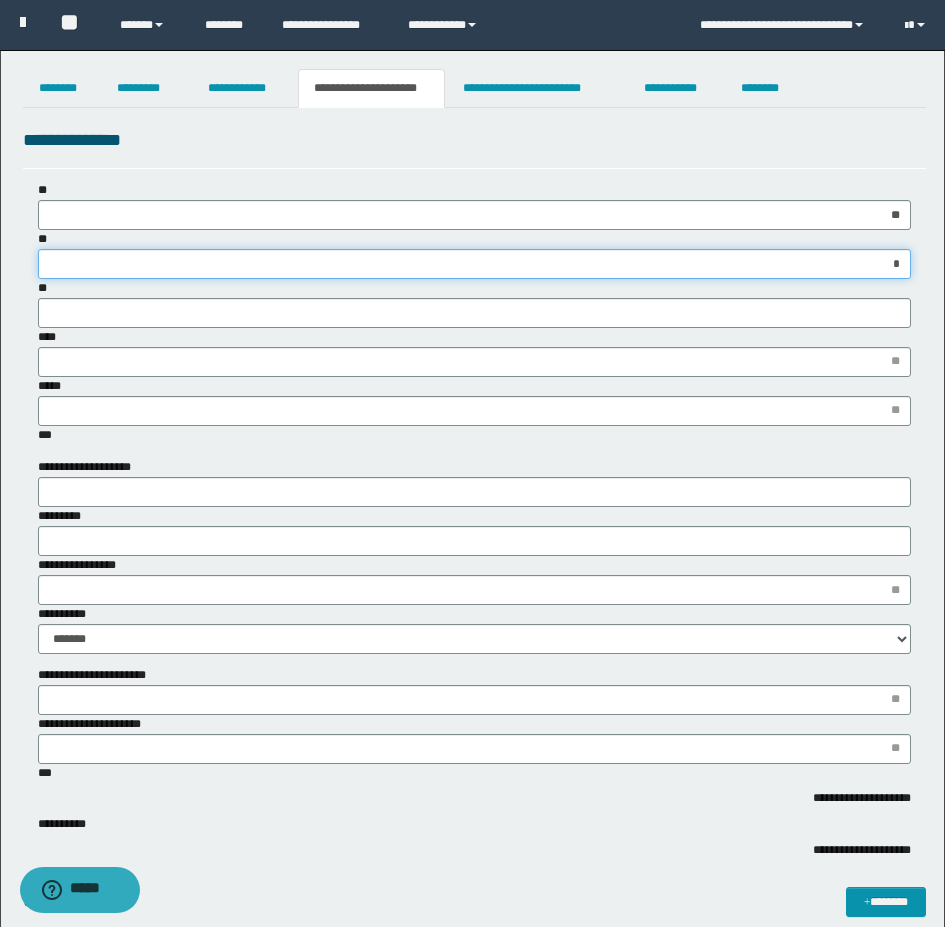 type on "**" 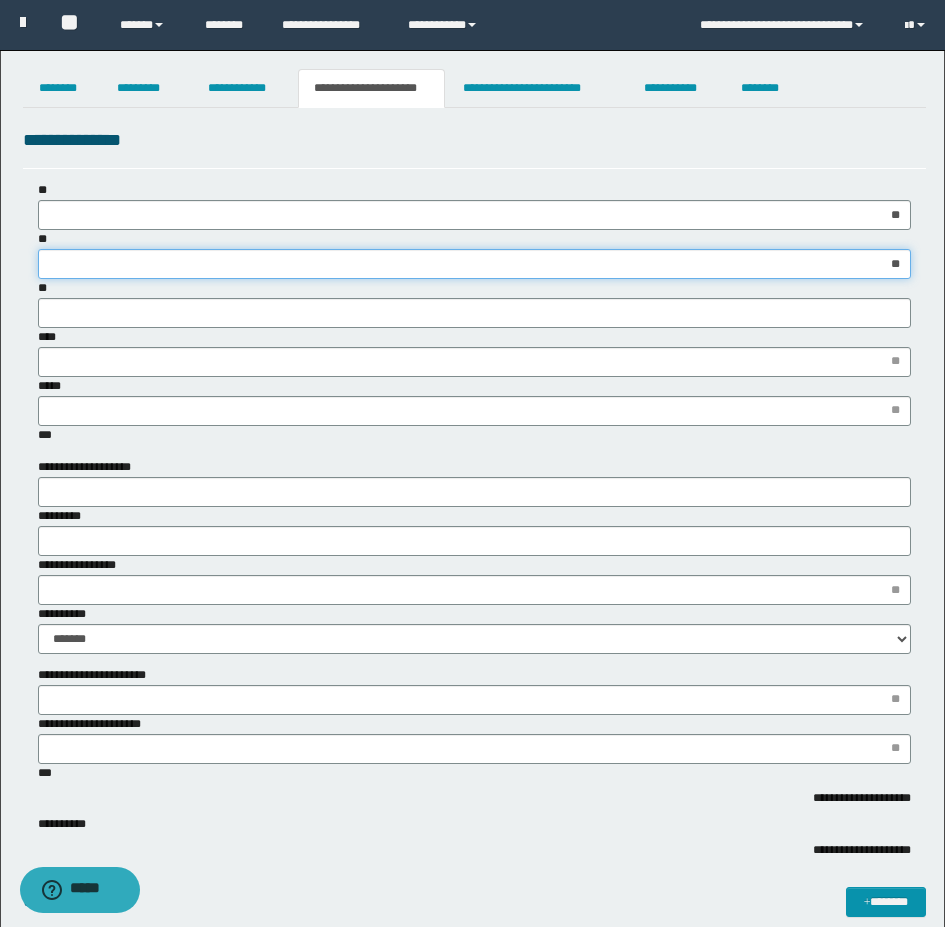 type 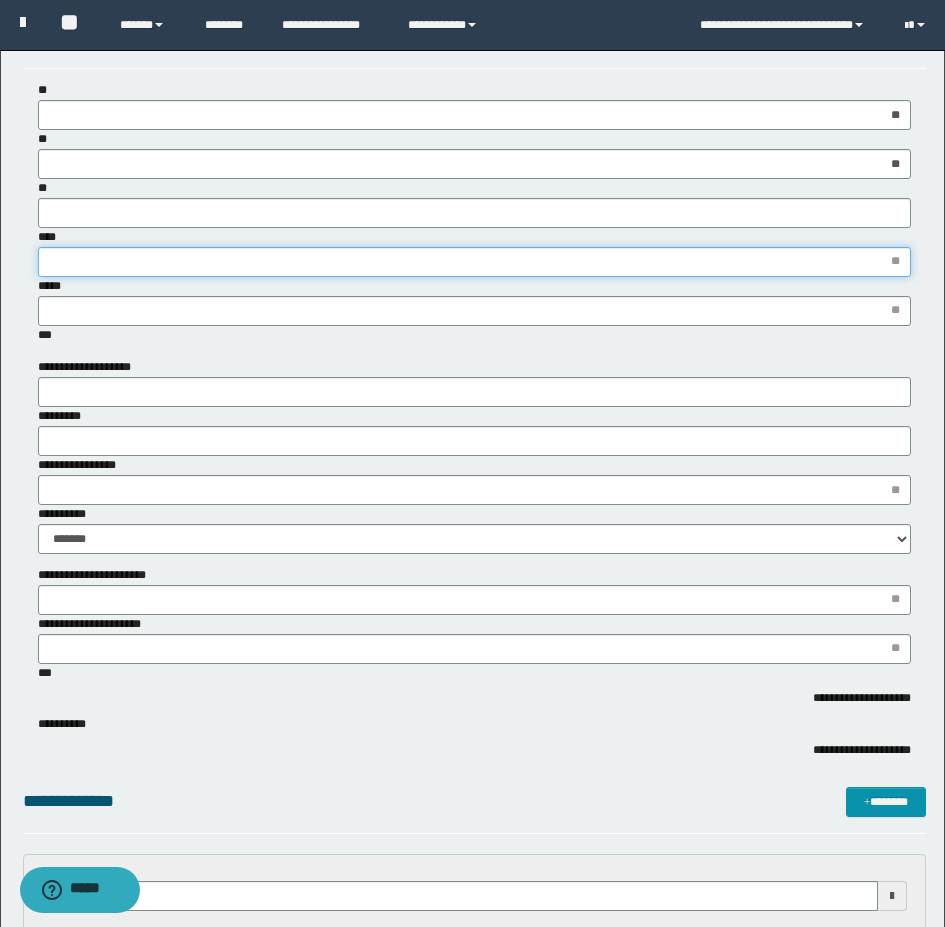 click on "****" at bounding box center [474, 262] 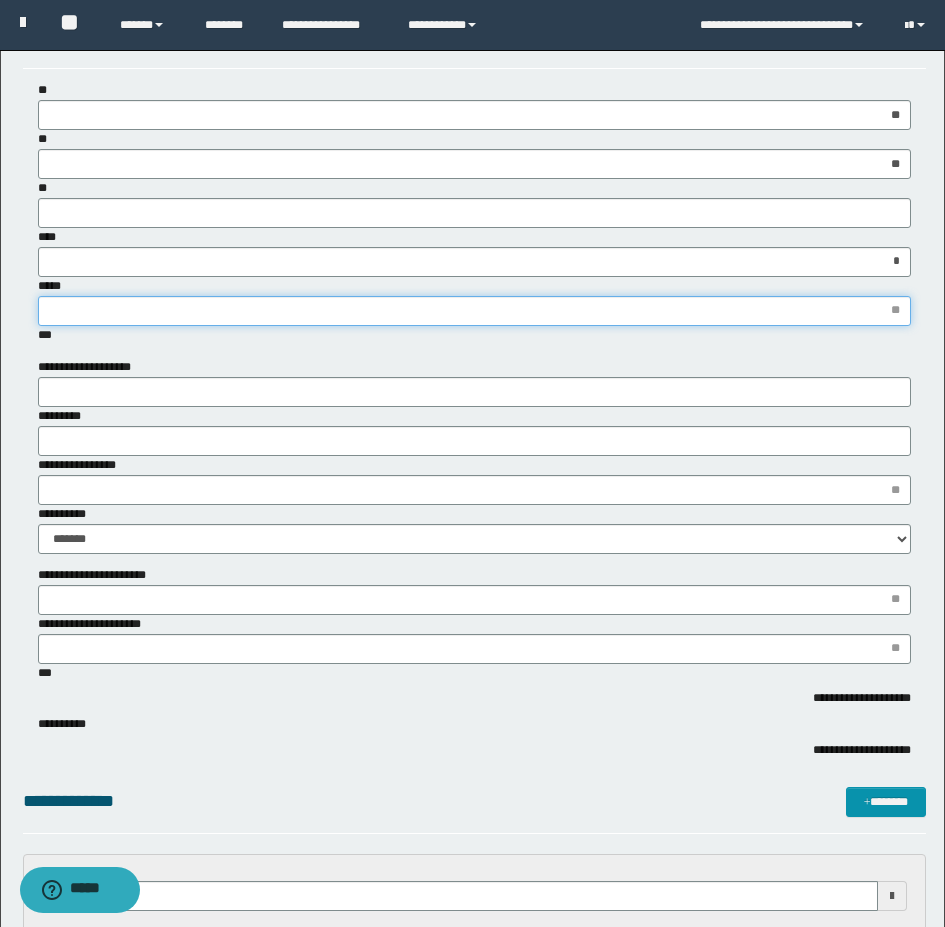 click on "*****" at bounding box center [474, 311] 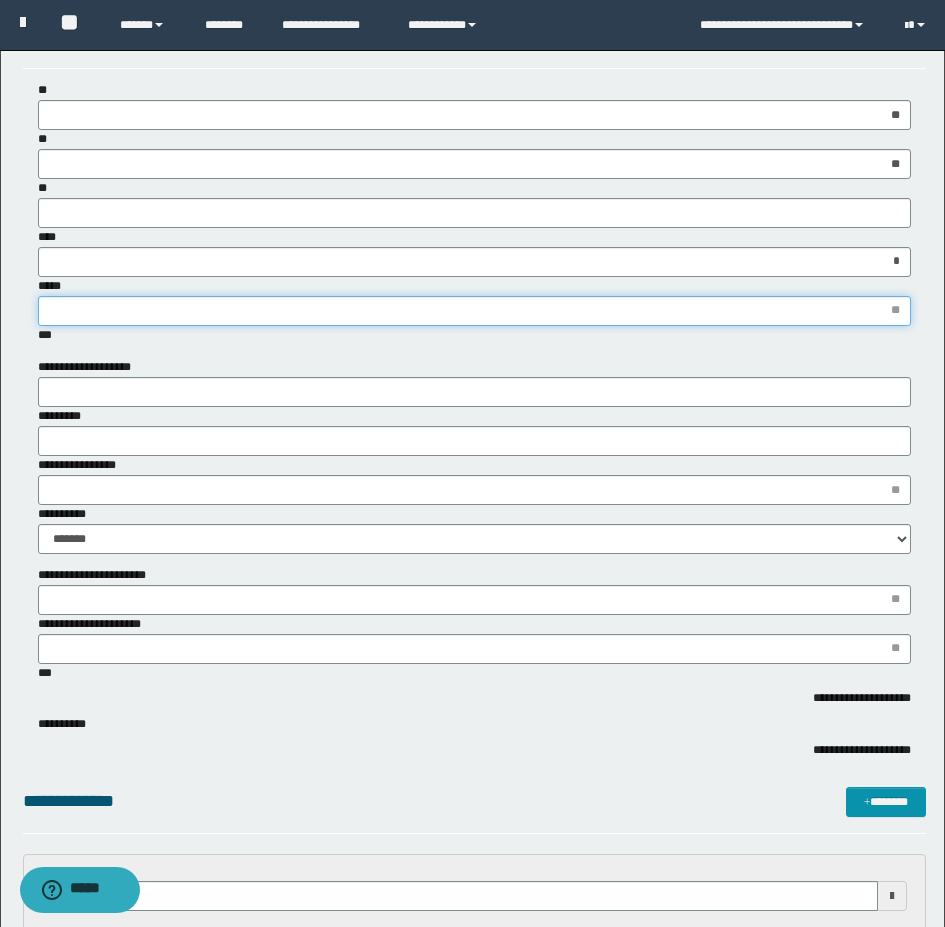 type on "*" 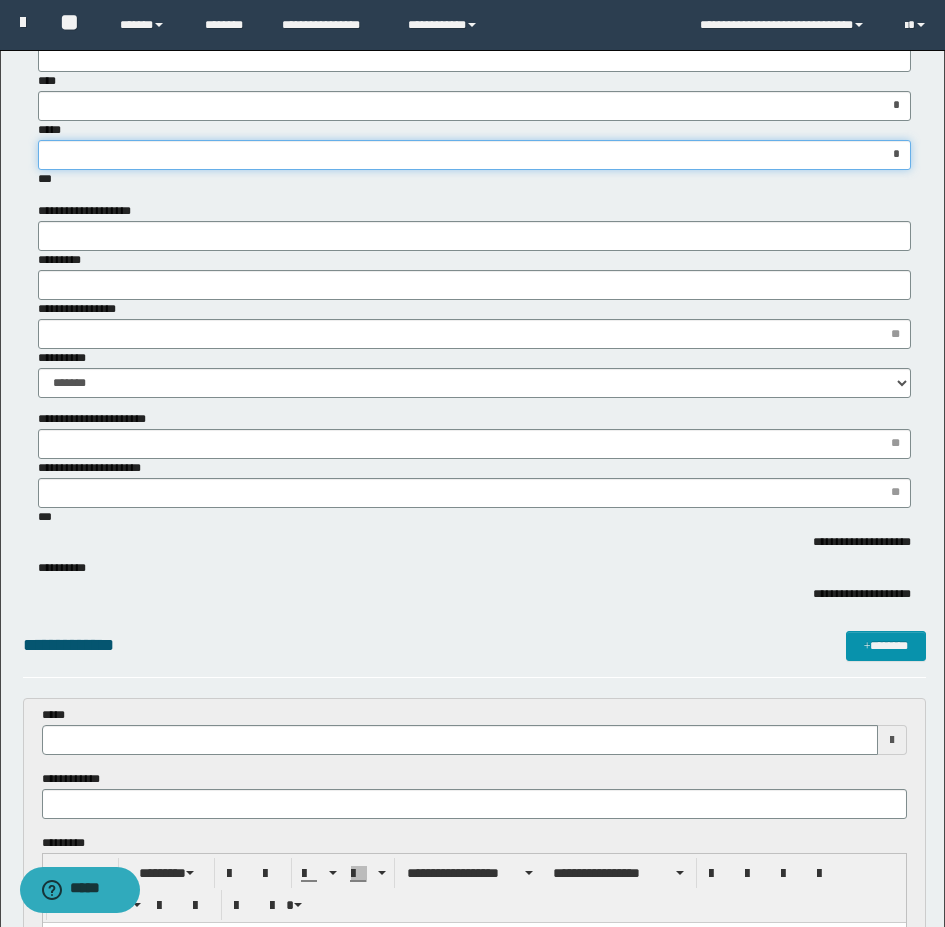 scroll, scrollTop: 400, scrollLeft: 0, axis: vertical 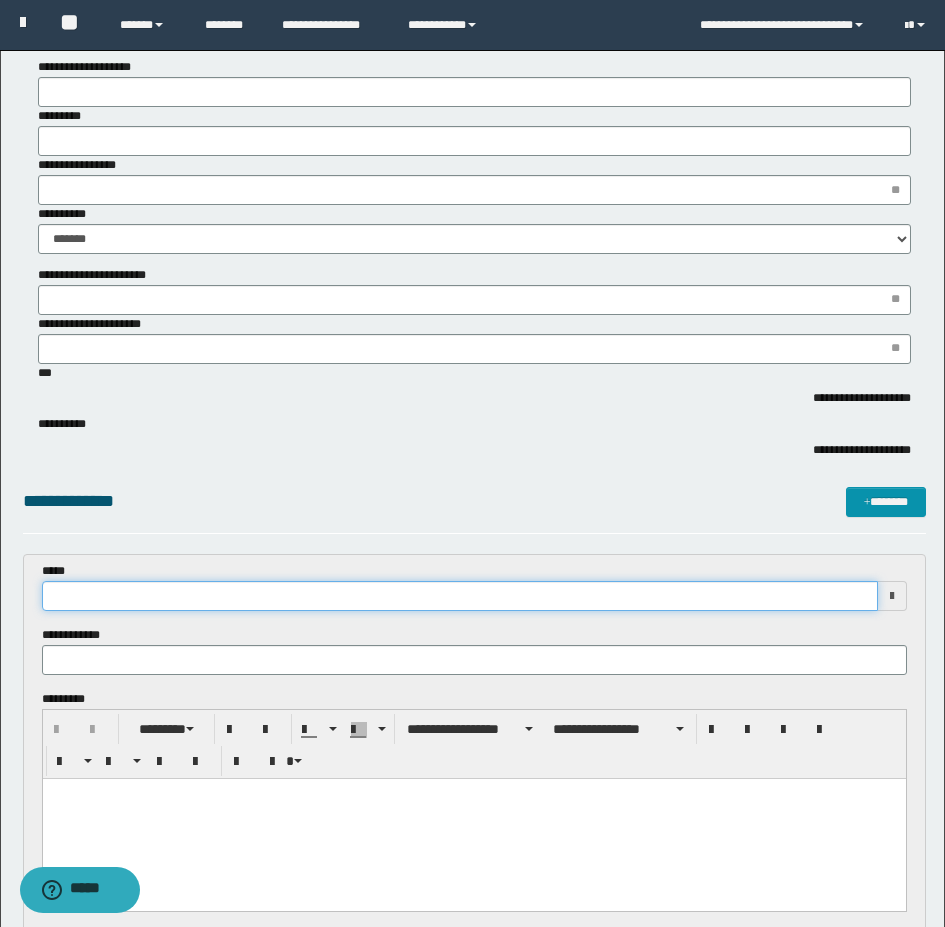 click at bounding box center (460, 596) 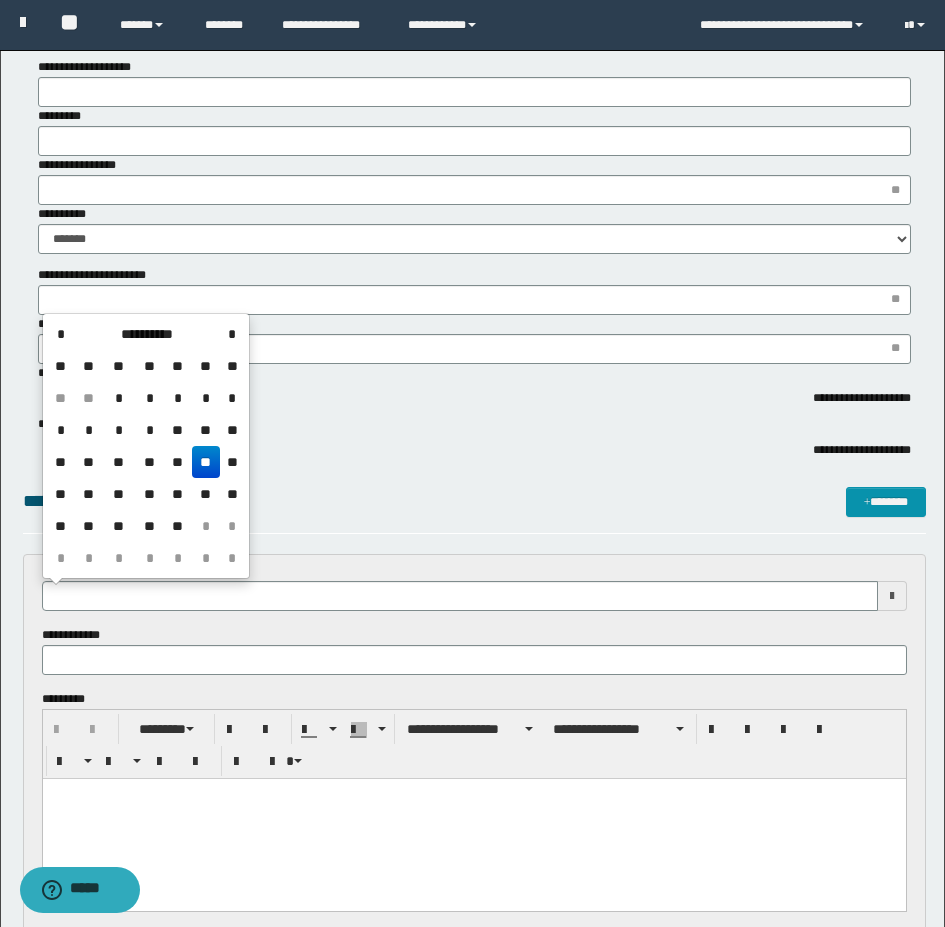 click on "**" at bounding box center (206, 462) 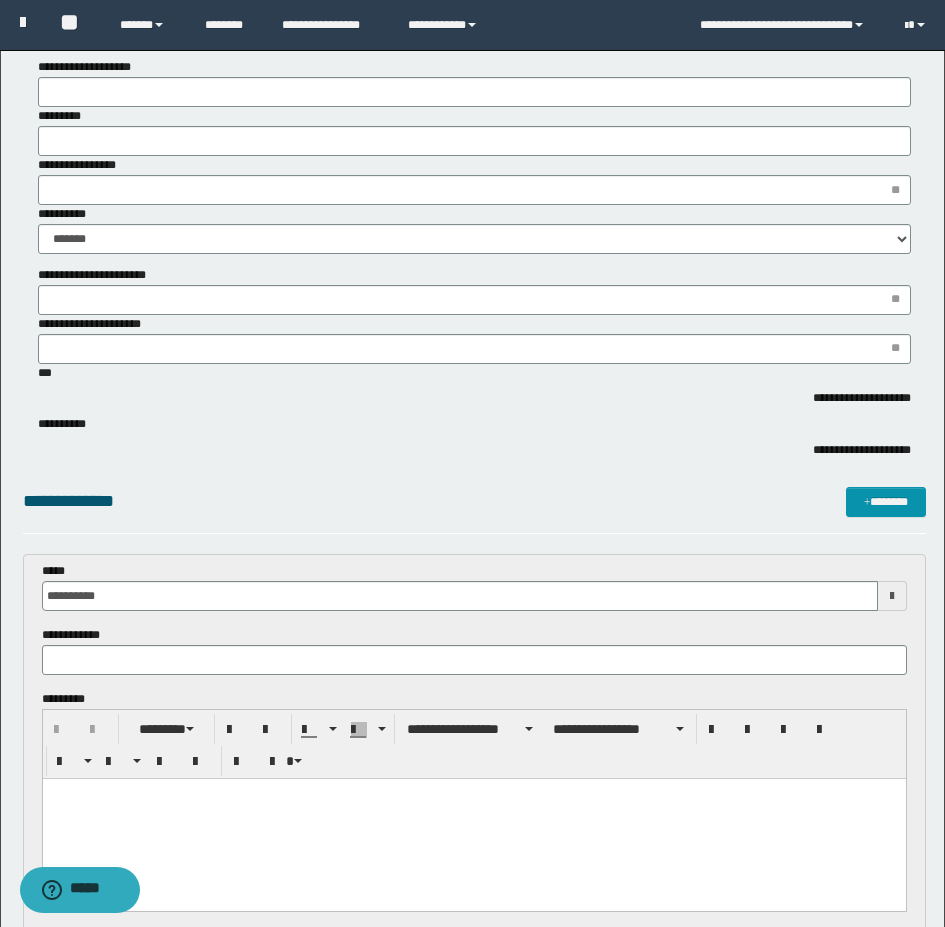 scroll, scrollTop: 0, scrollLeft: 0, axis: both 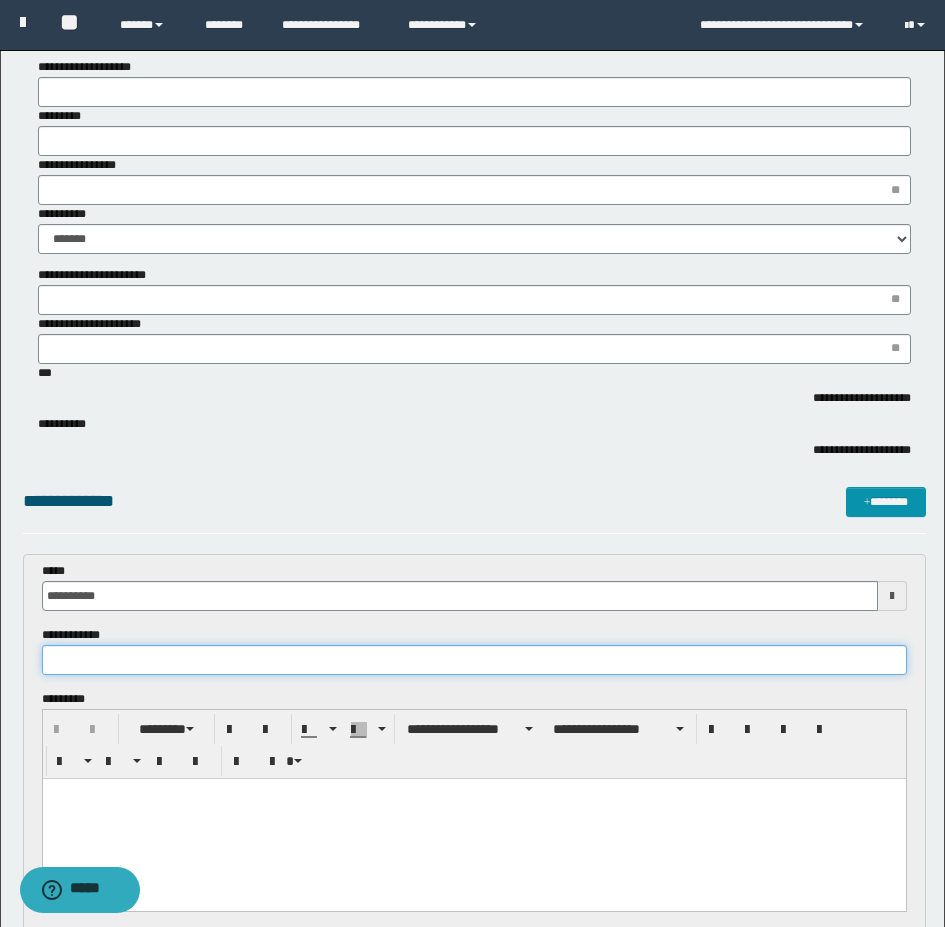 click at bounding box center [474, 660] 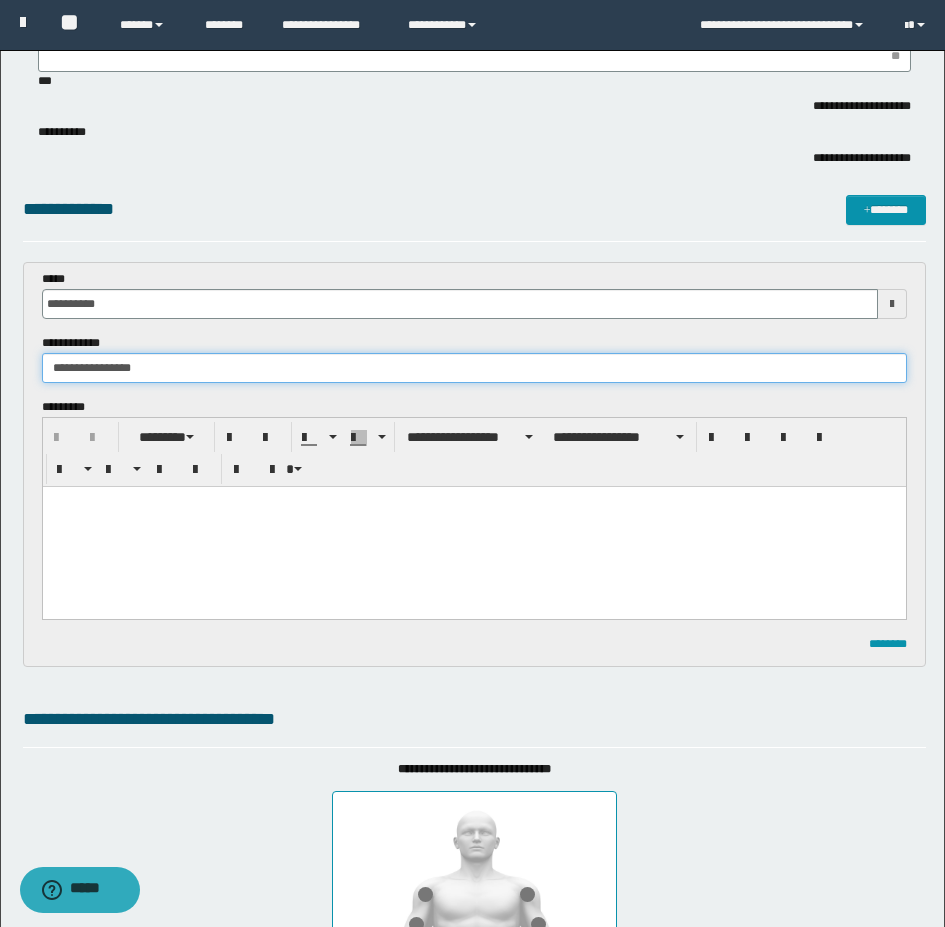 scroll, scrollTop: 700, scrollLeft: 0, axis: vertical 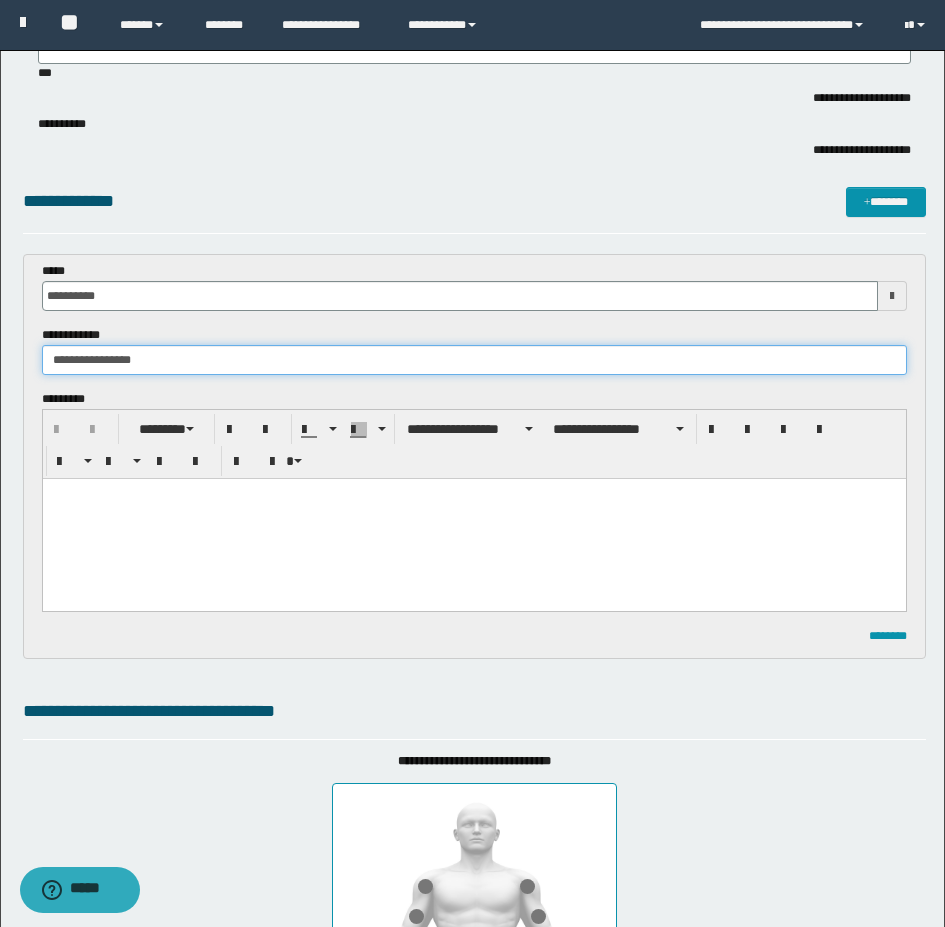 type on "**********" 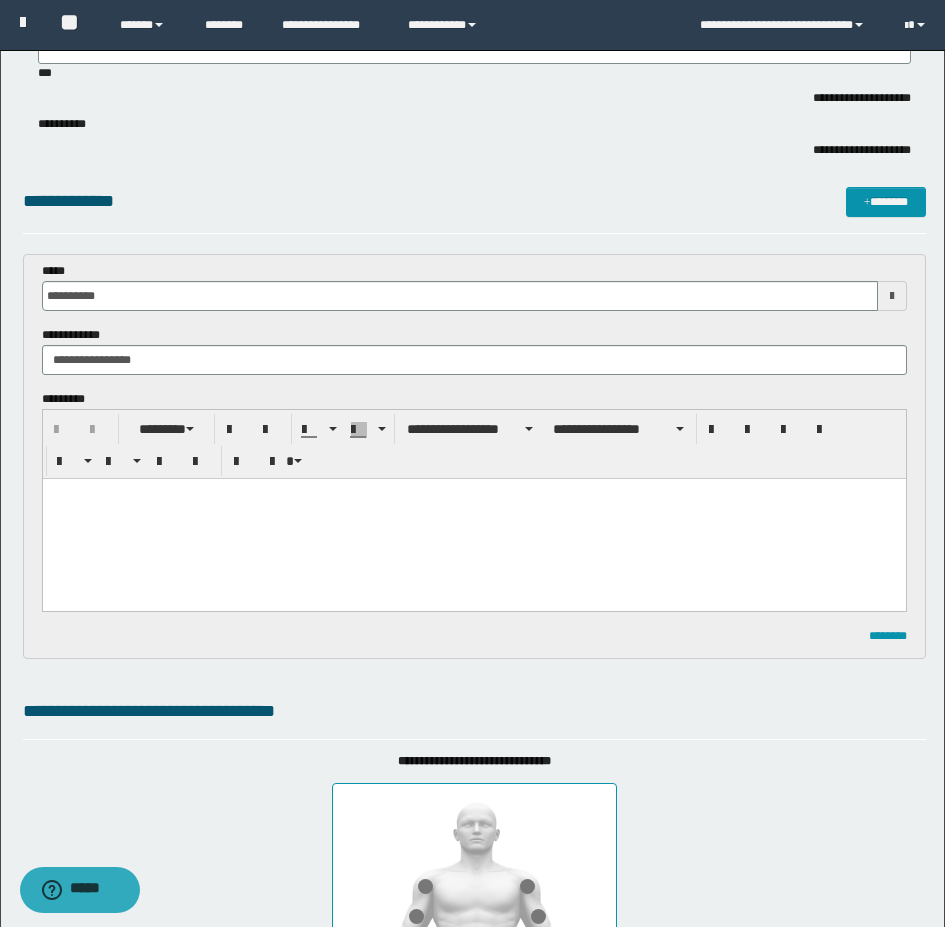 click at bounding box center (473, 519) 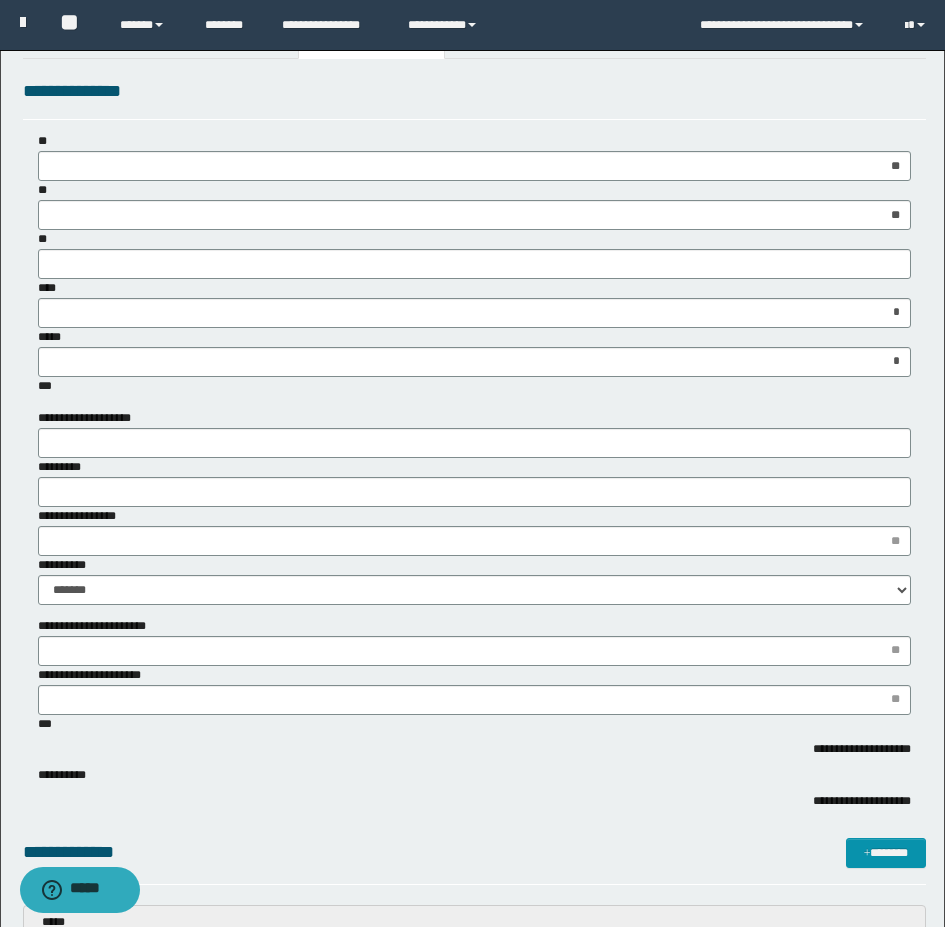 scroll, scrollTop: 0, scrollLeft: 0, axis: both 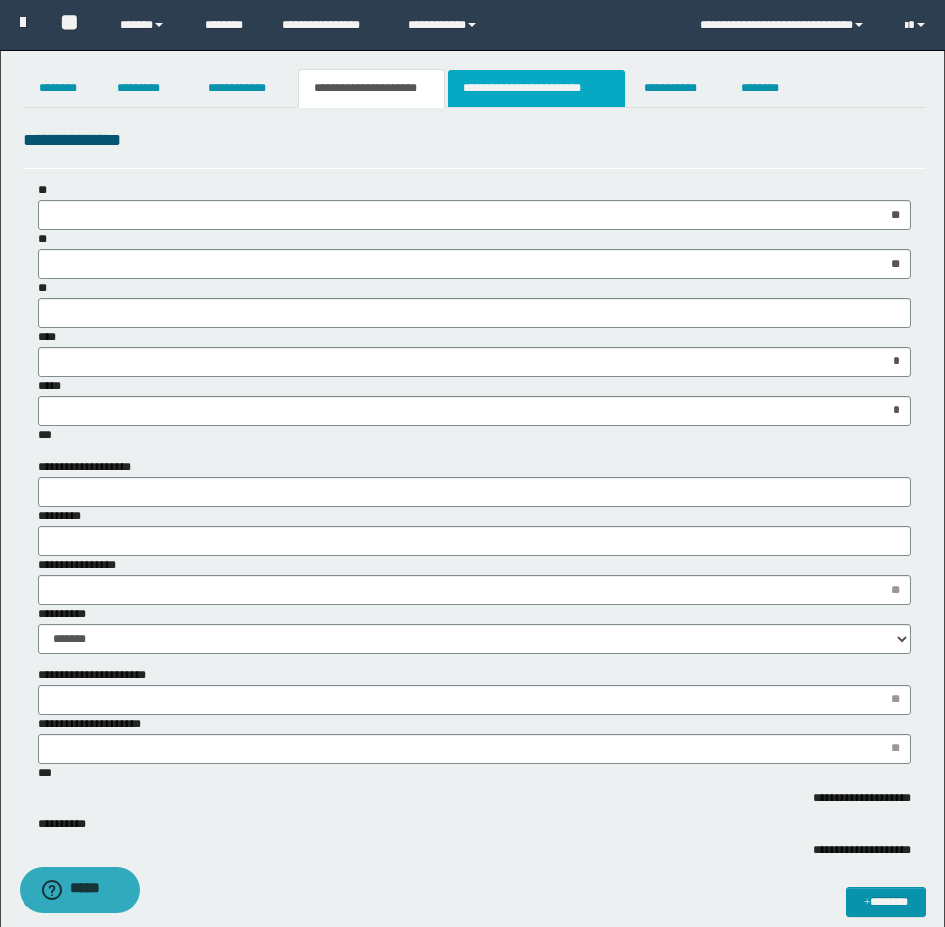 click on "**********" at bounding box center [537, 88] 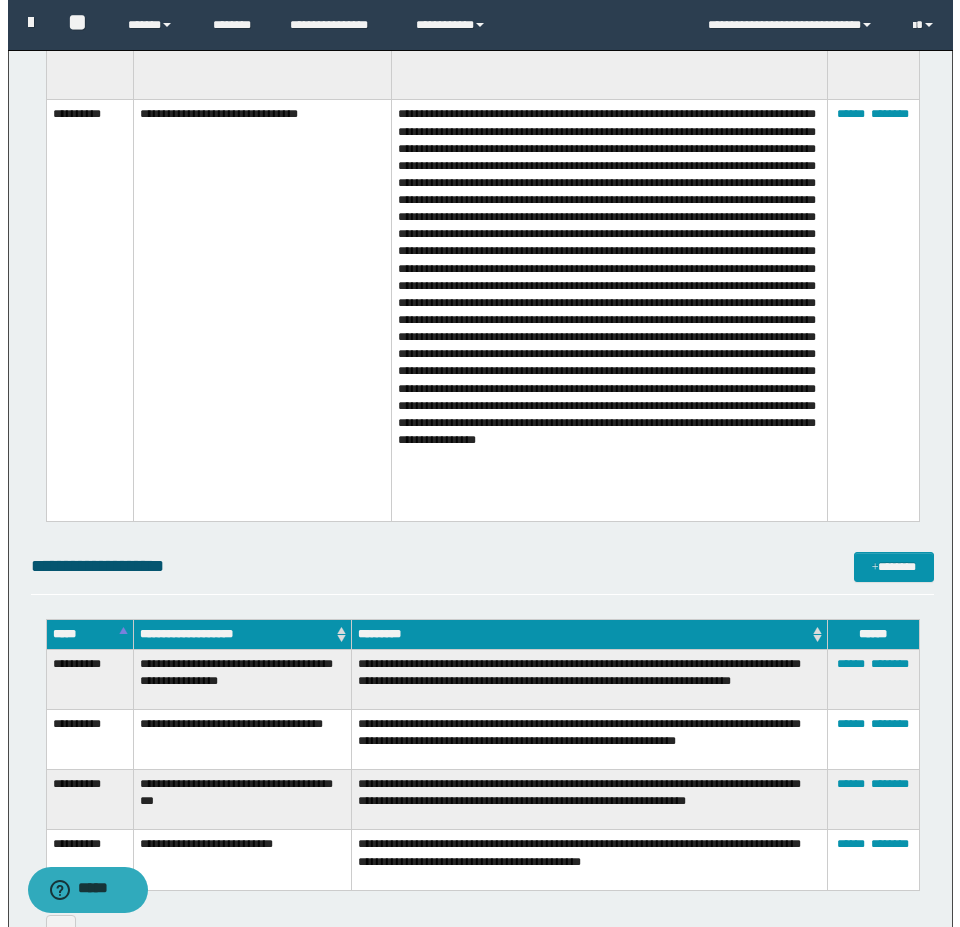 scroll, scrollTop: 750, scrollLeft: 0, axis: vertical 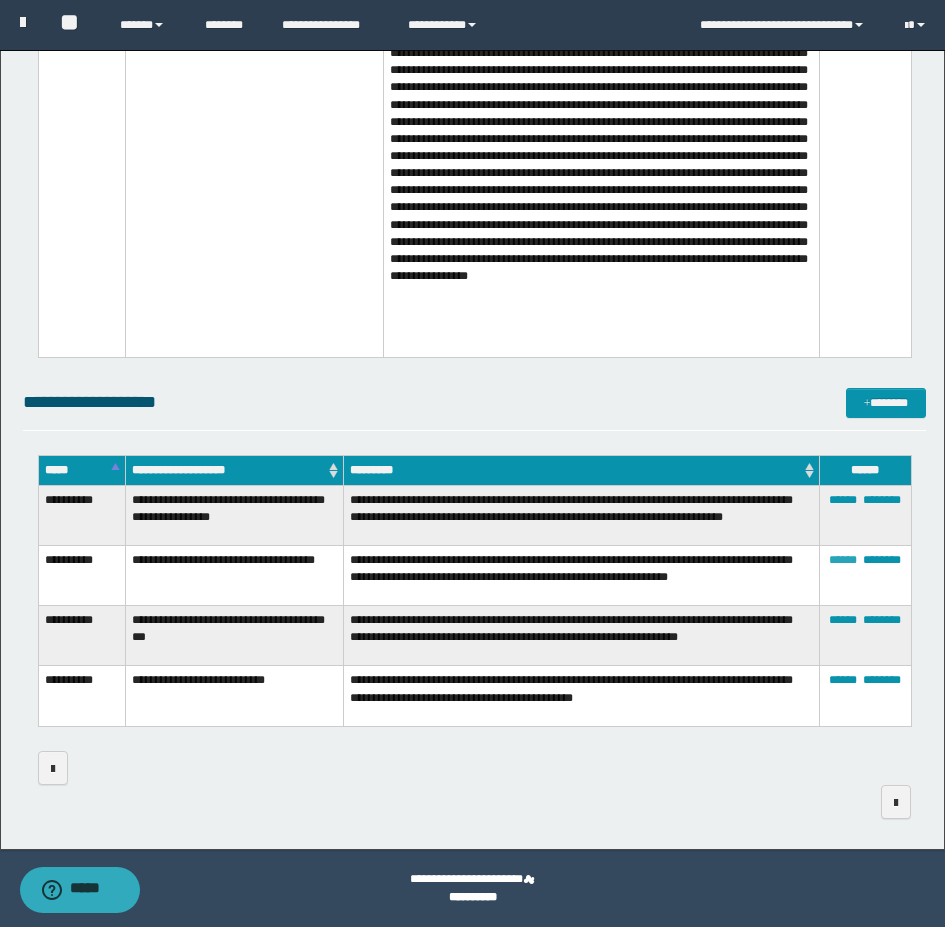 click on "******" at bounding box center (843, 560) 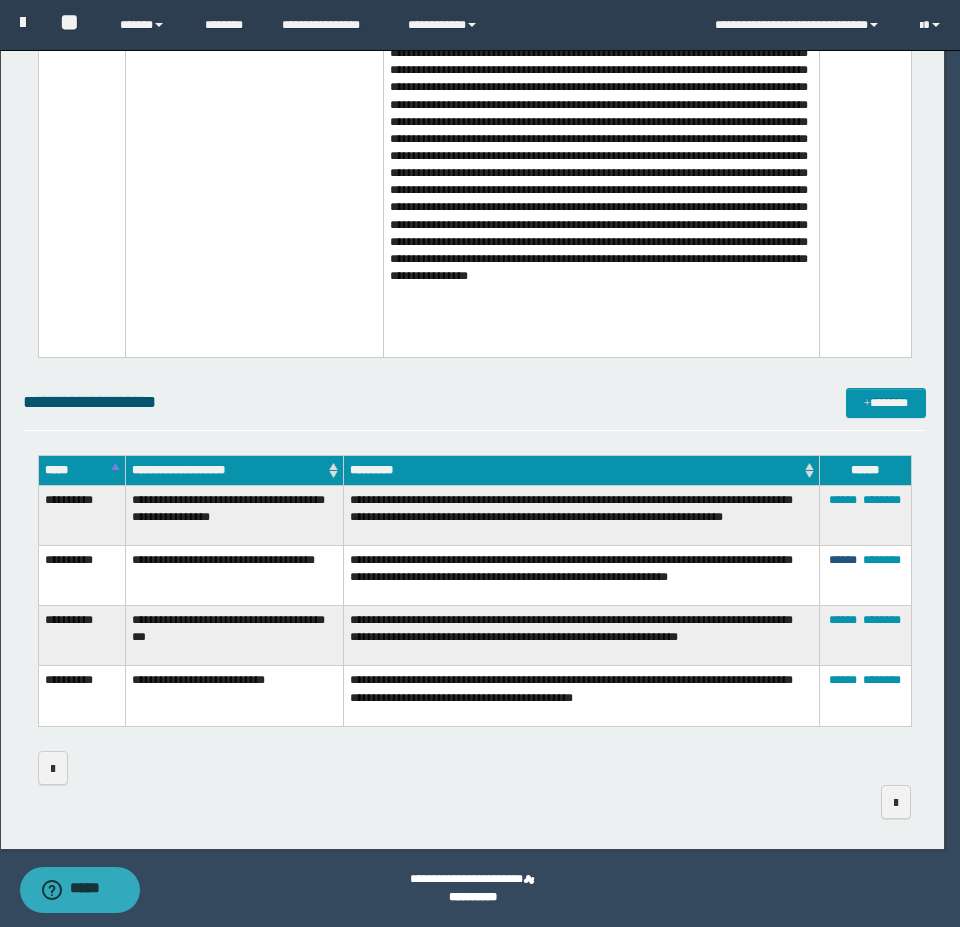 scroll, scrollTop: 0, scrollLeft: 0, axis: both 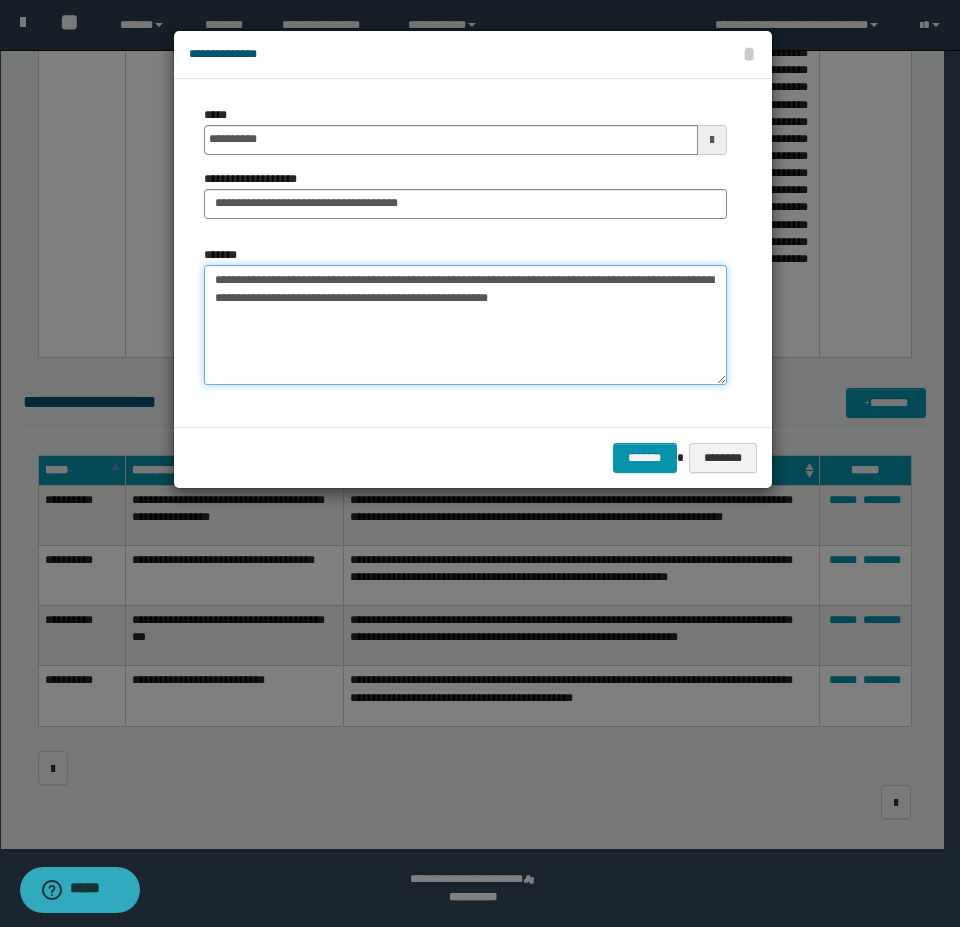 click on "**********" at bounding box center [465, 325] 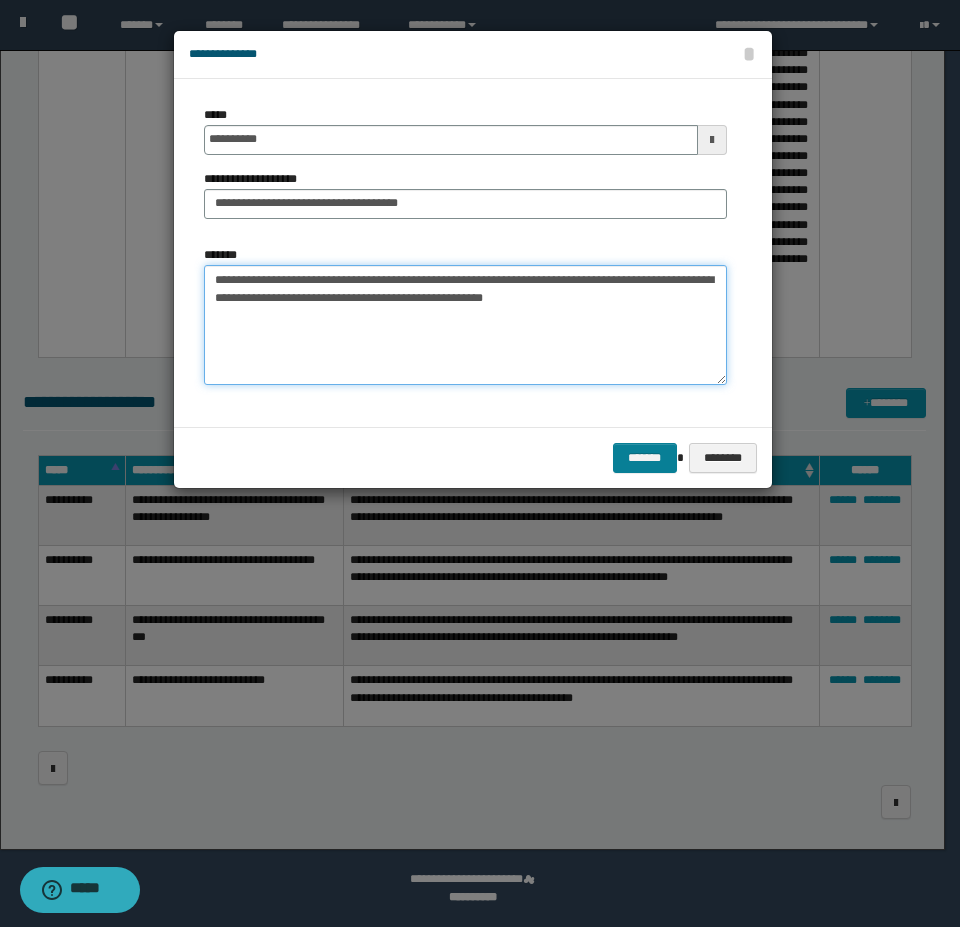 type on "**********" 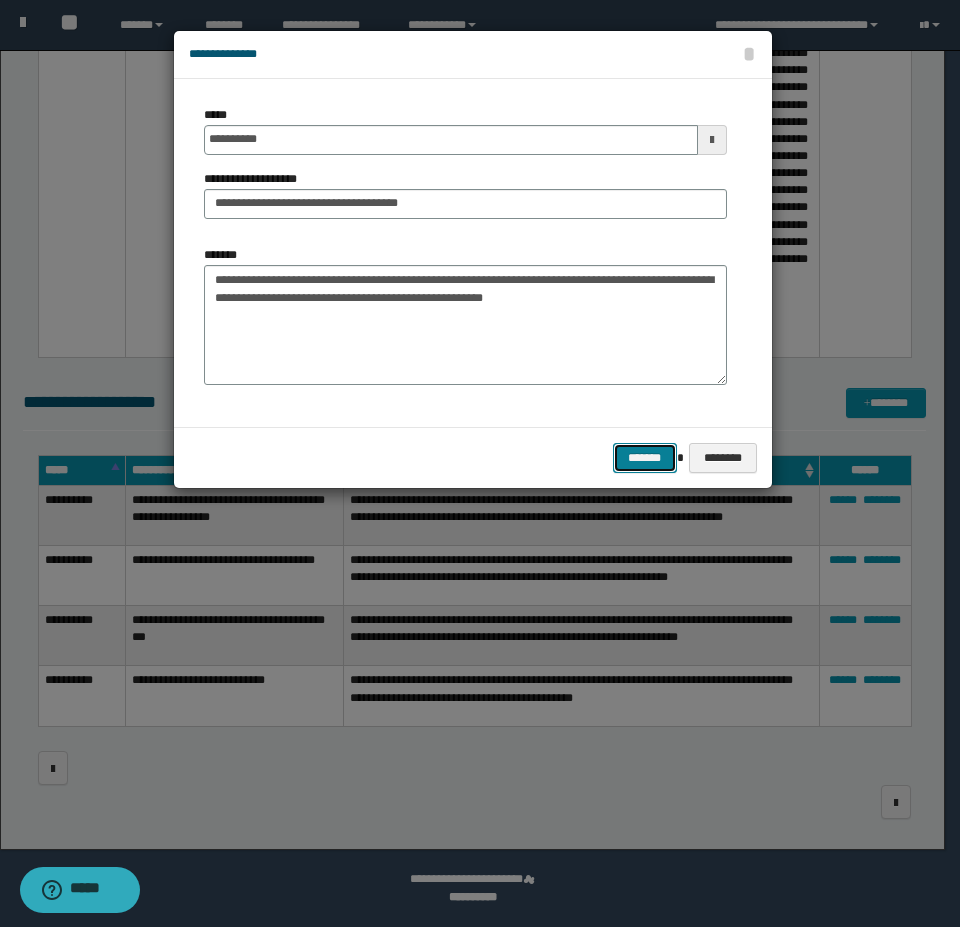 click on "*******" at bounding box center (645, 458) 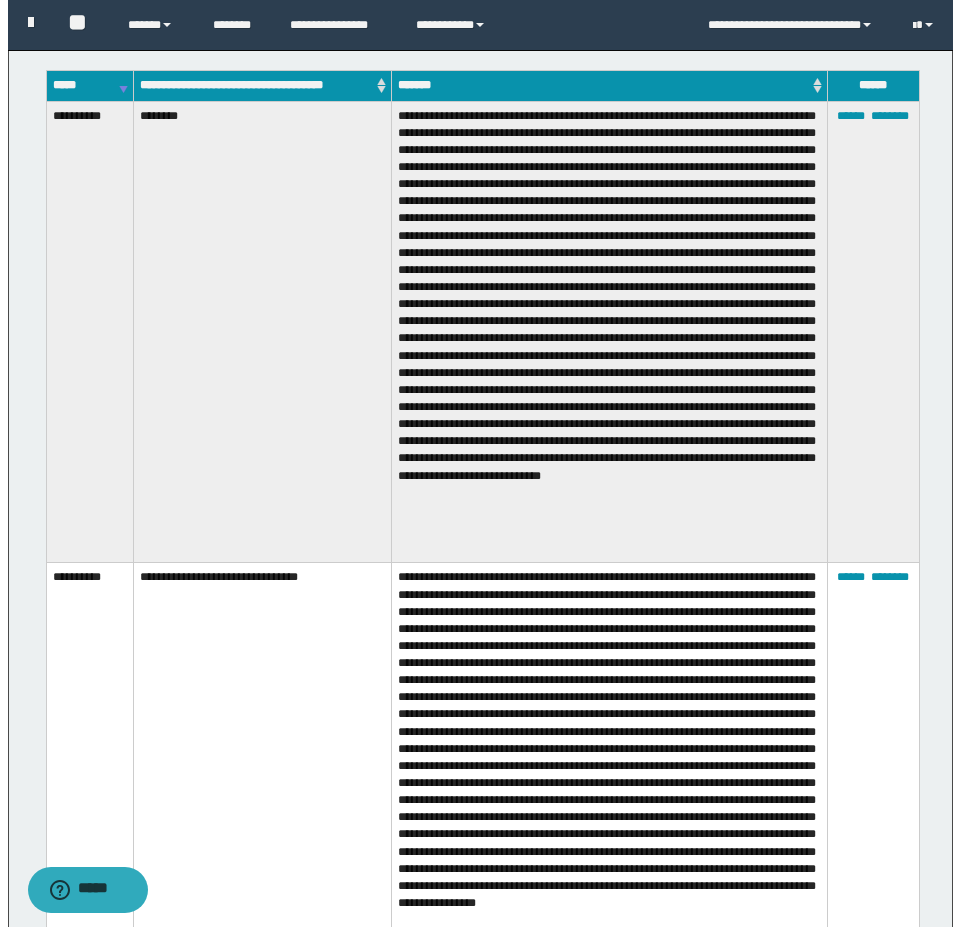 scroll, scrollTop: 0, scrollLeft: 0, axis: both 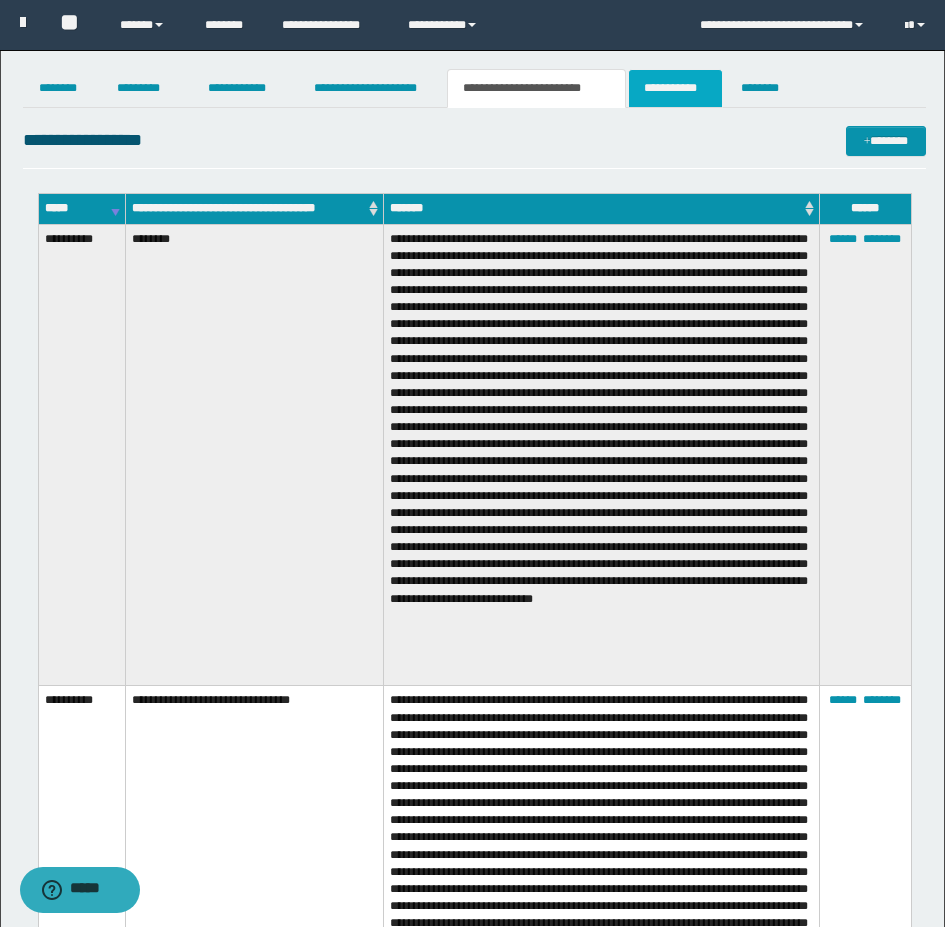 click on "**********" at bounding box center (675, 88) 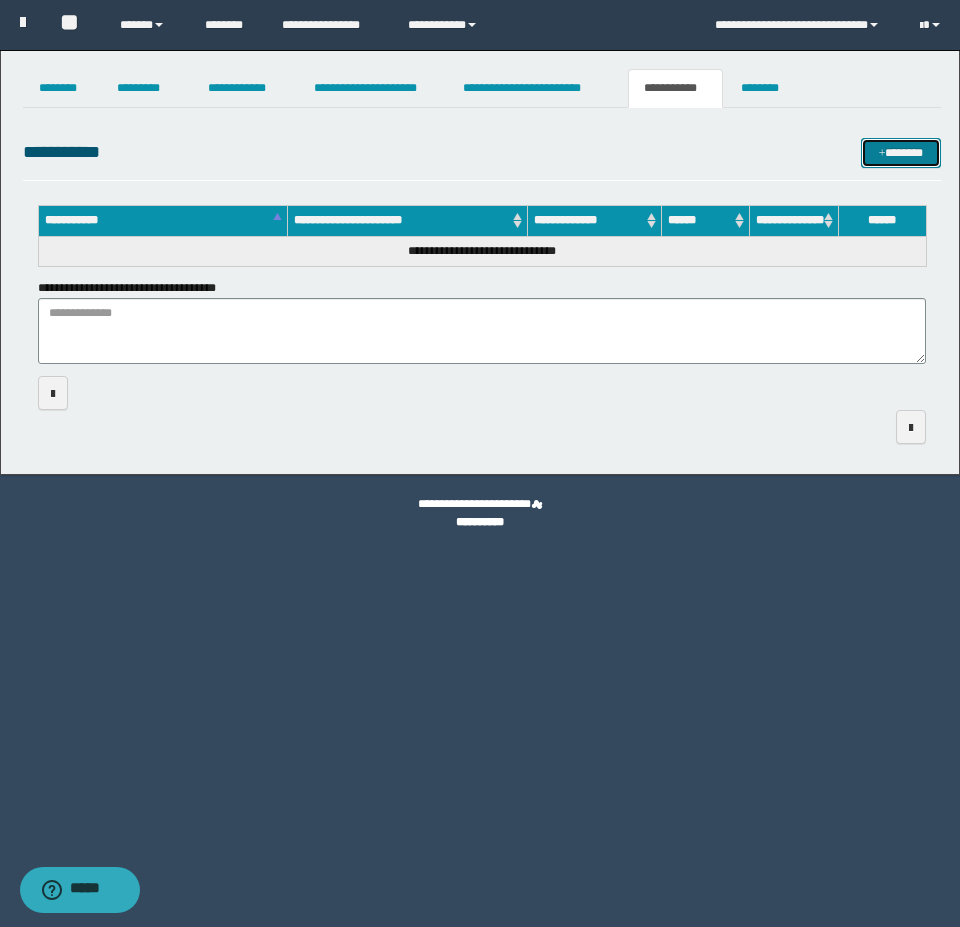 click on "*******" at bounding box center (901, 153) 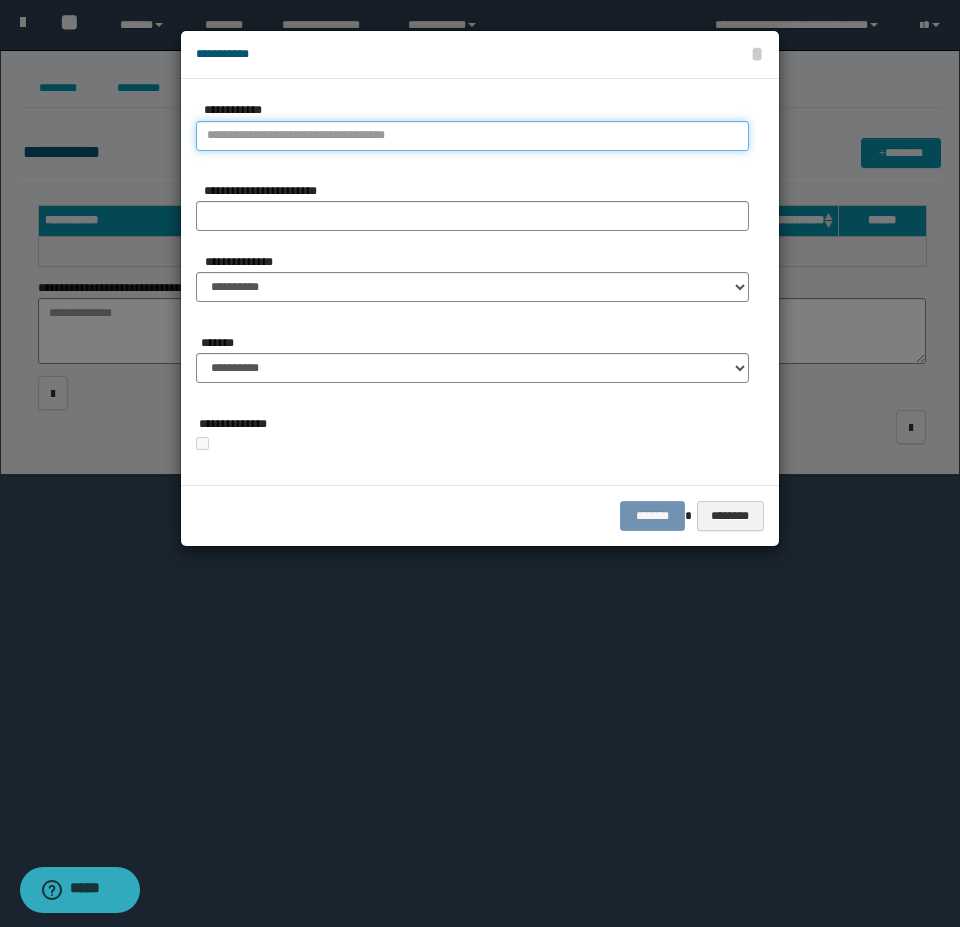 click on "**********" at bounding box center (472, 136) 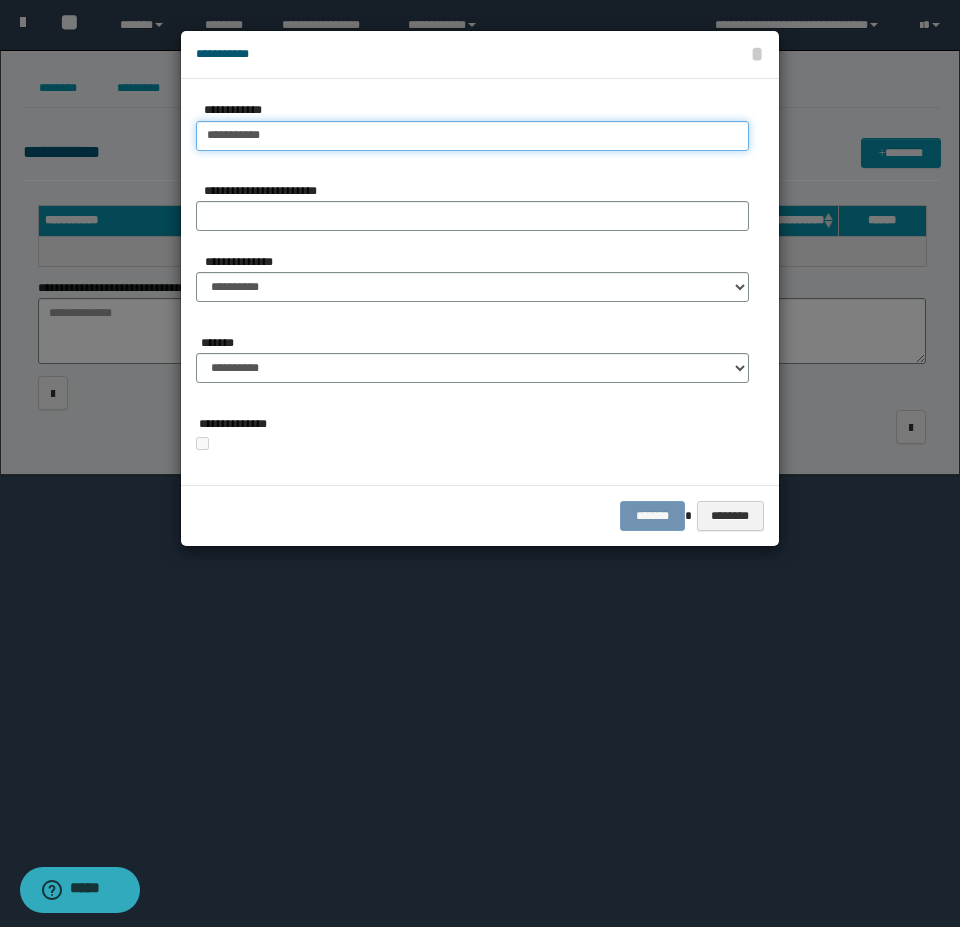 type on "**********" 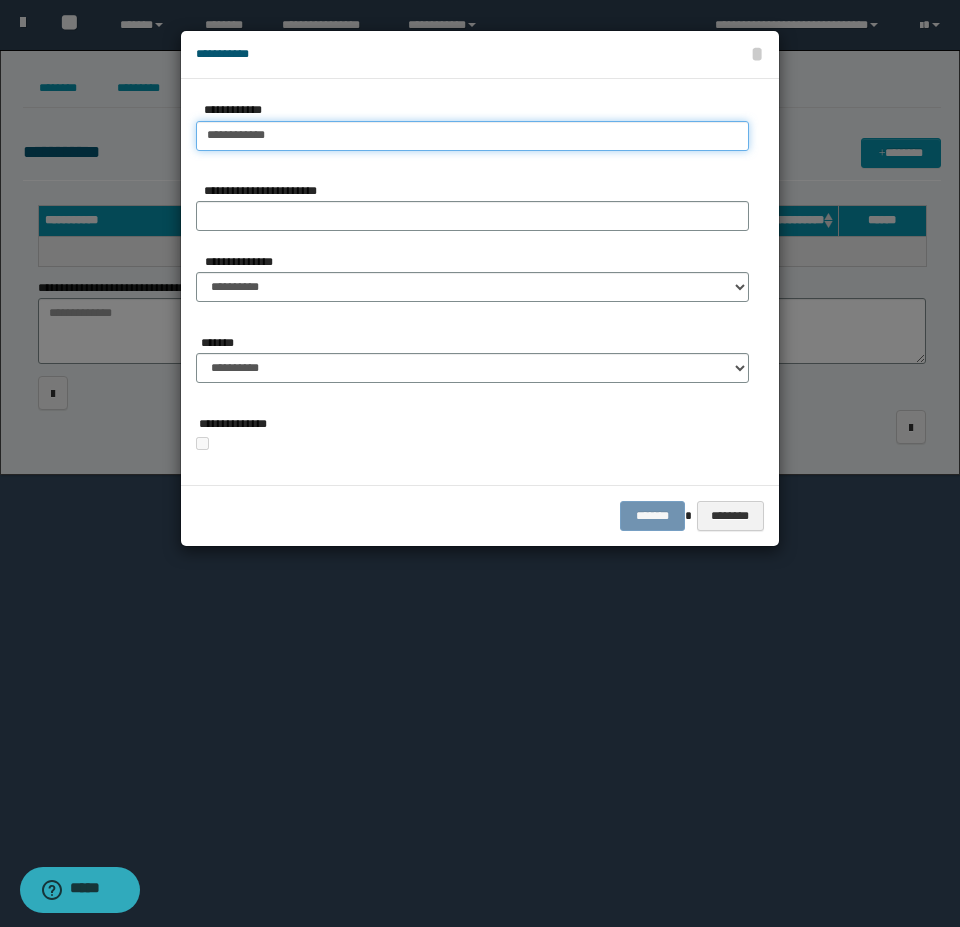 type on "**********" 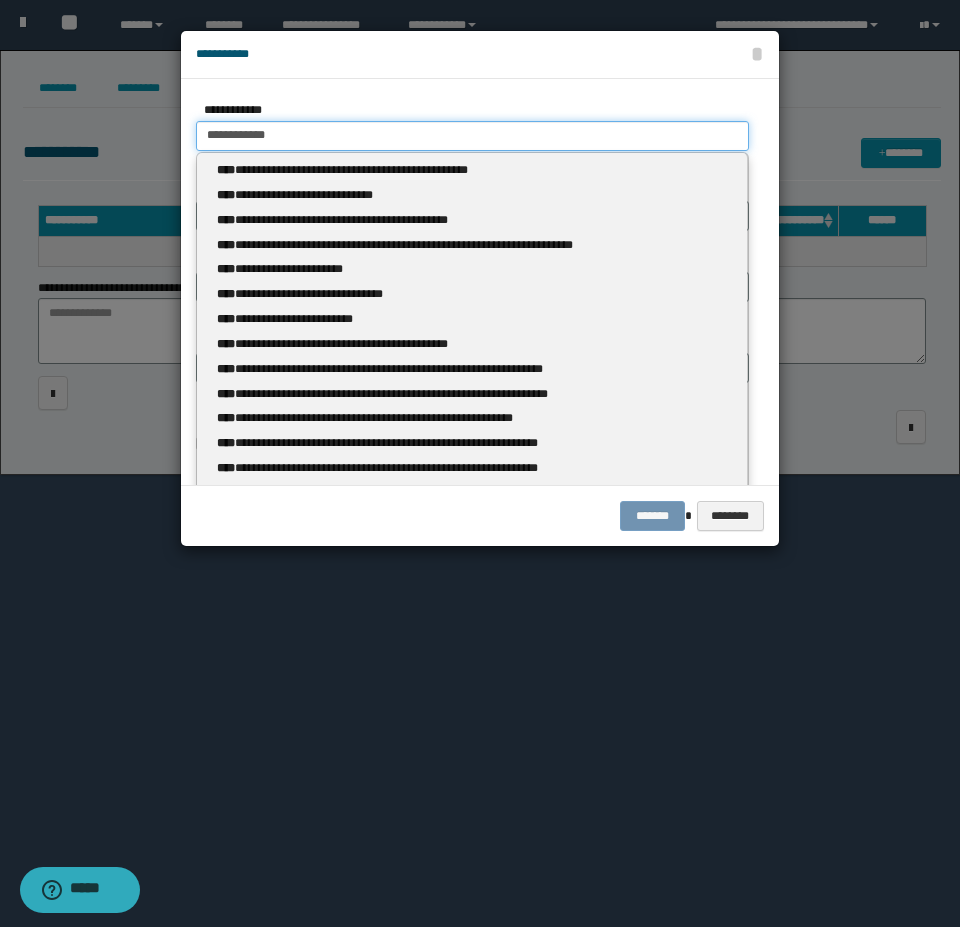 type 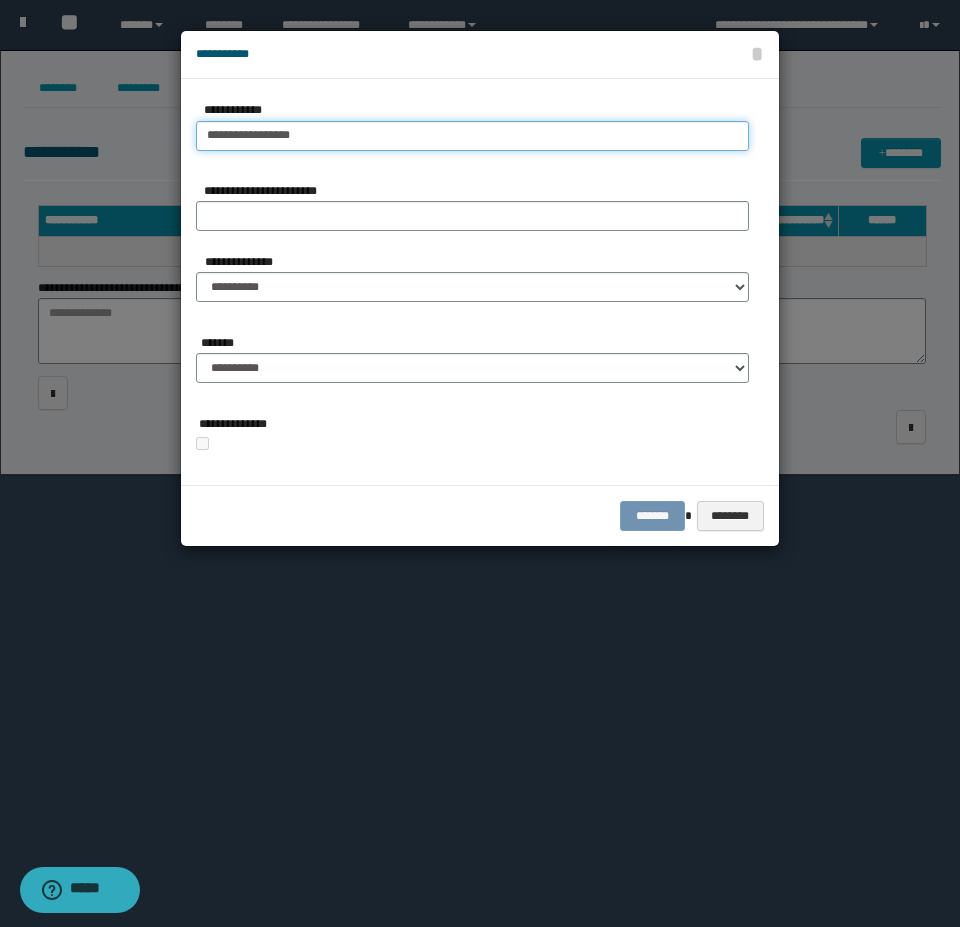 type on "**********" 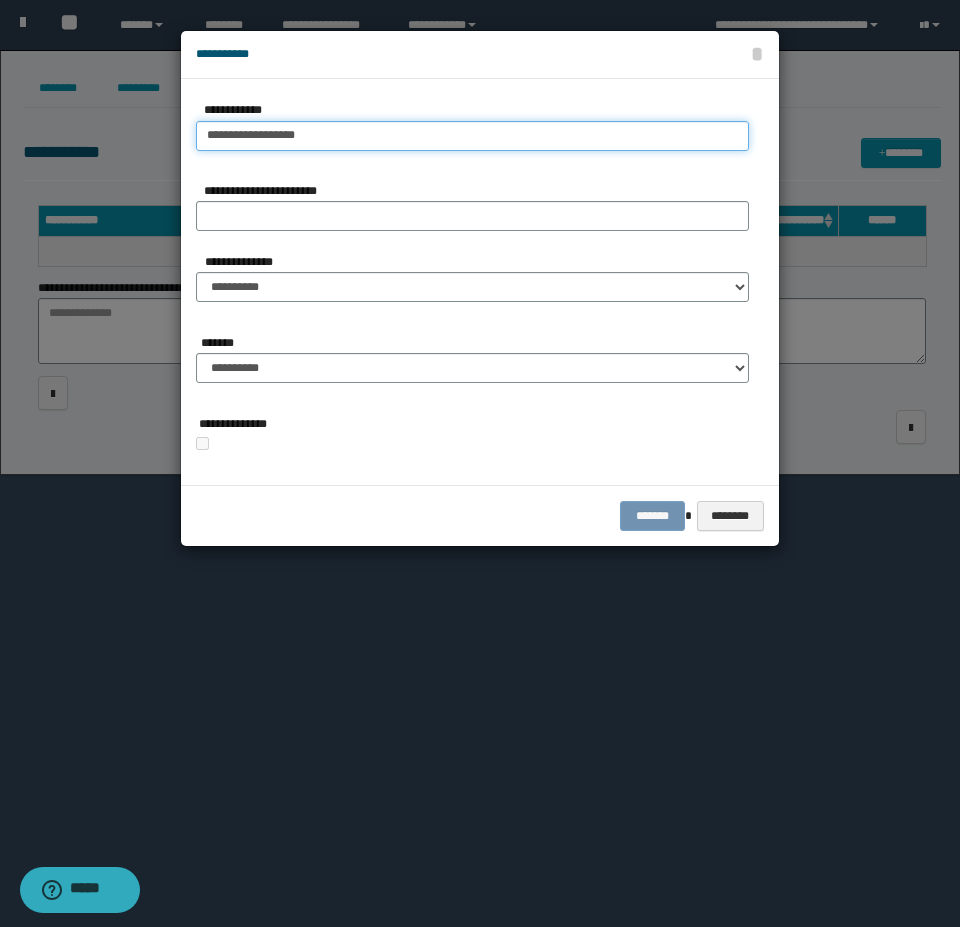 type on "**********" 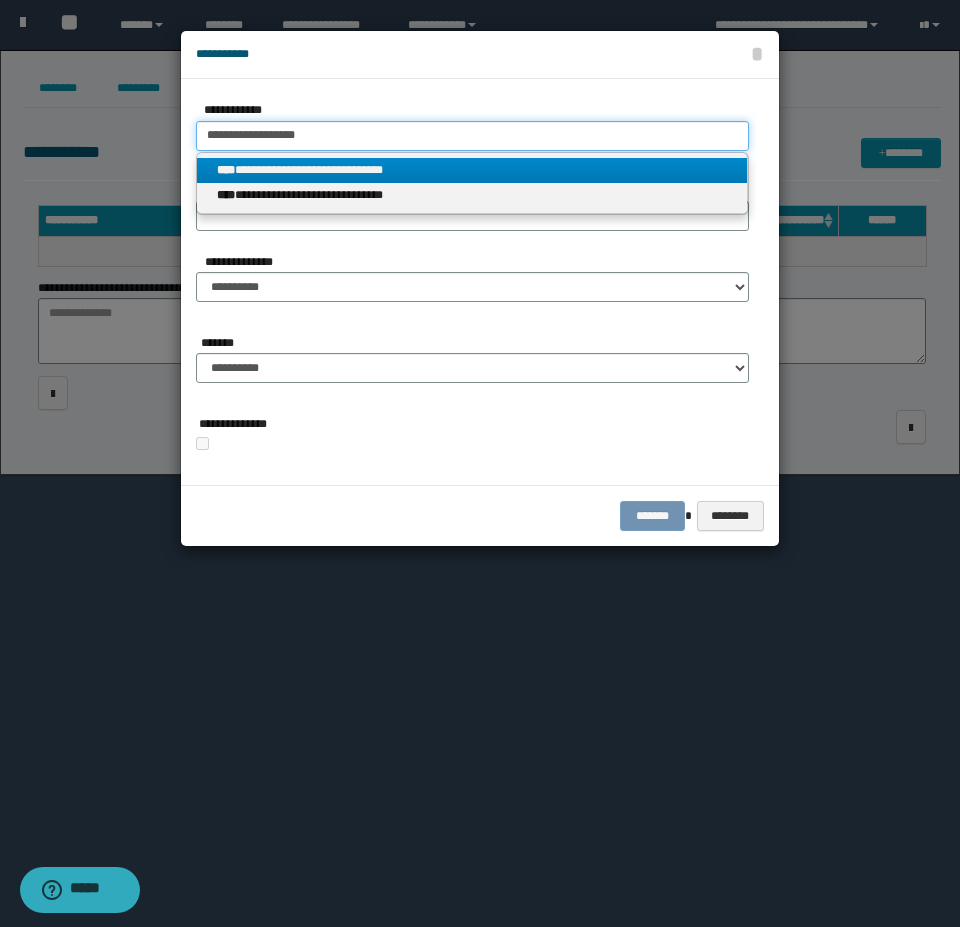type on "**********" 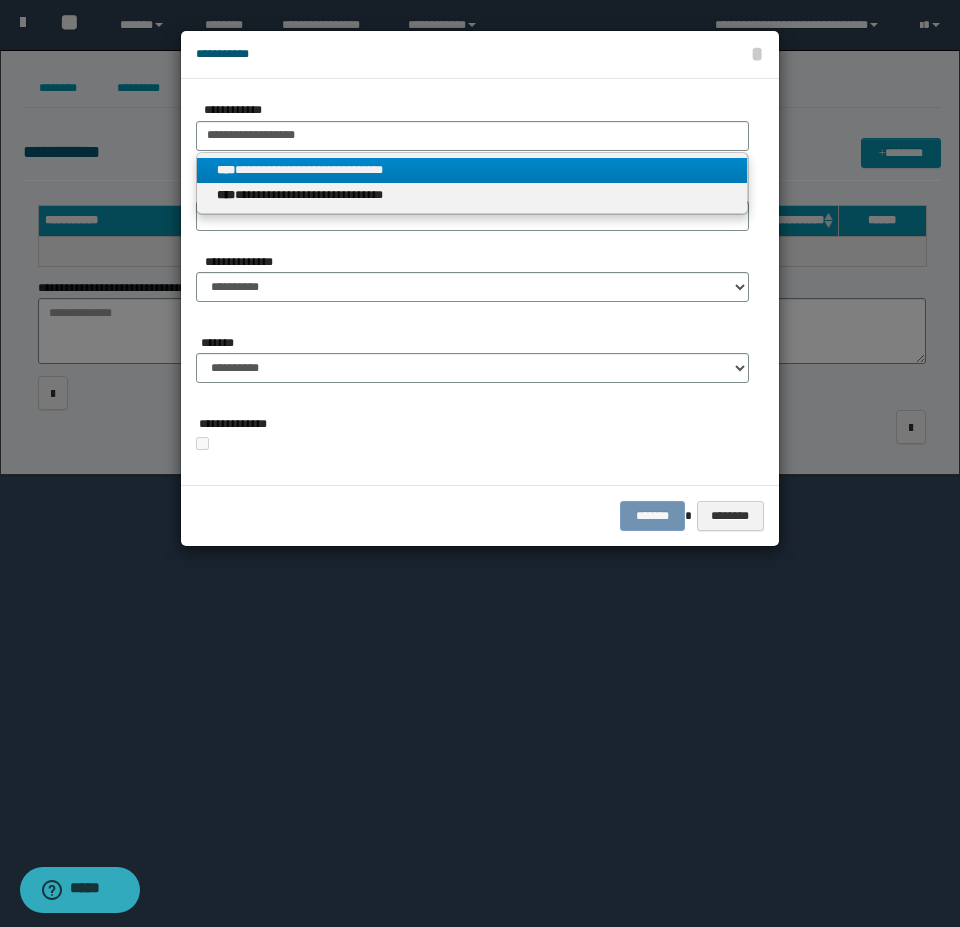 click on "**********" at bounding box center [472, 170] 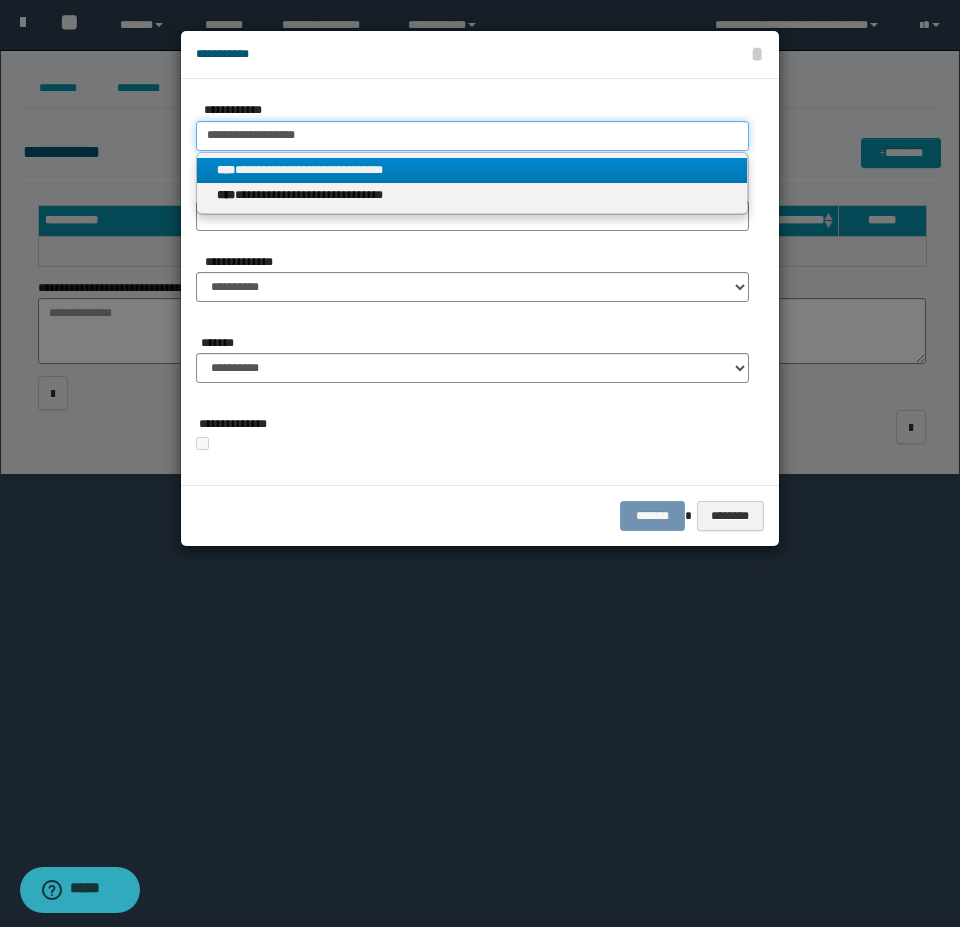type 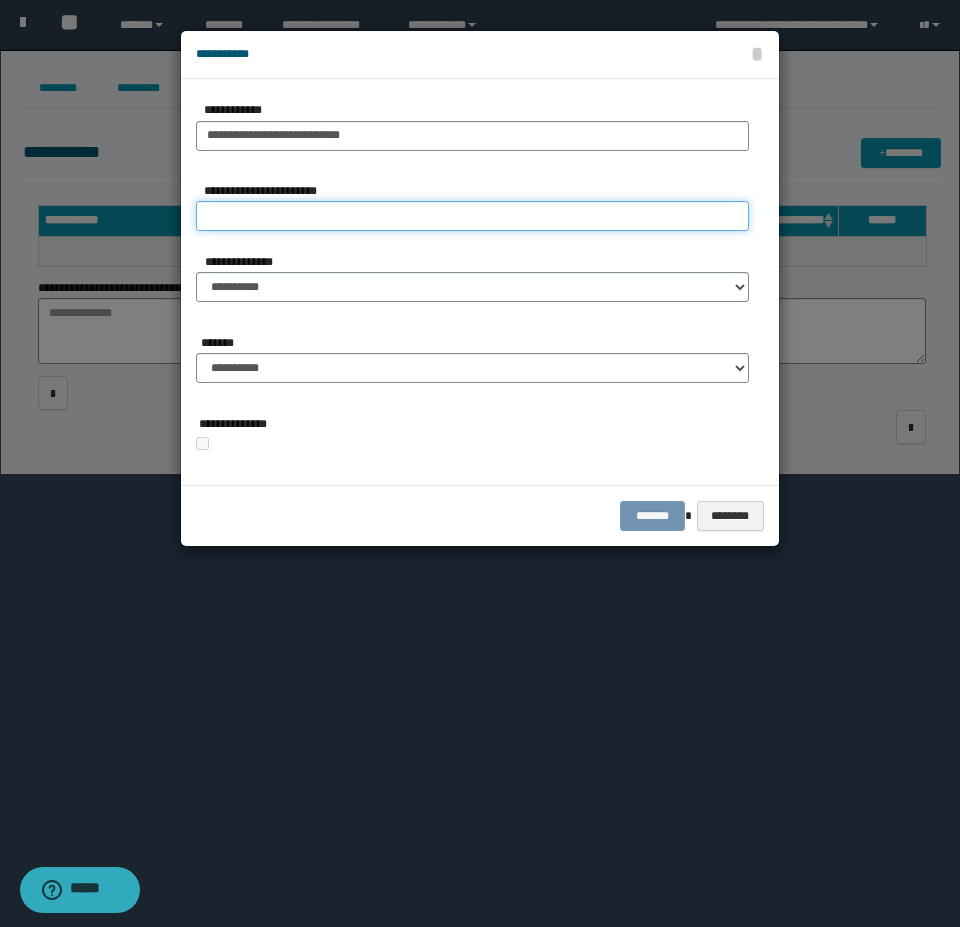 click on "**********" at bounding box center [472, 216] 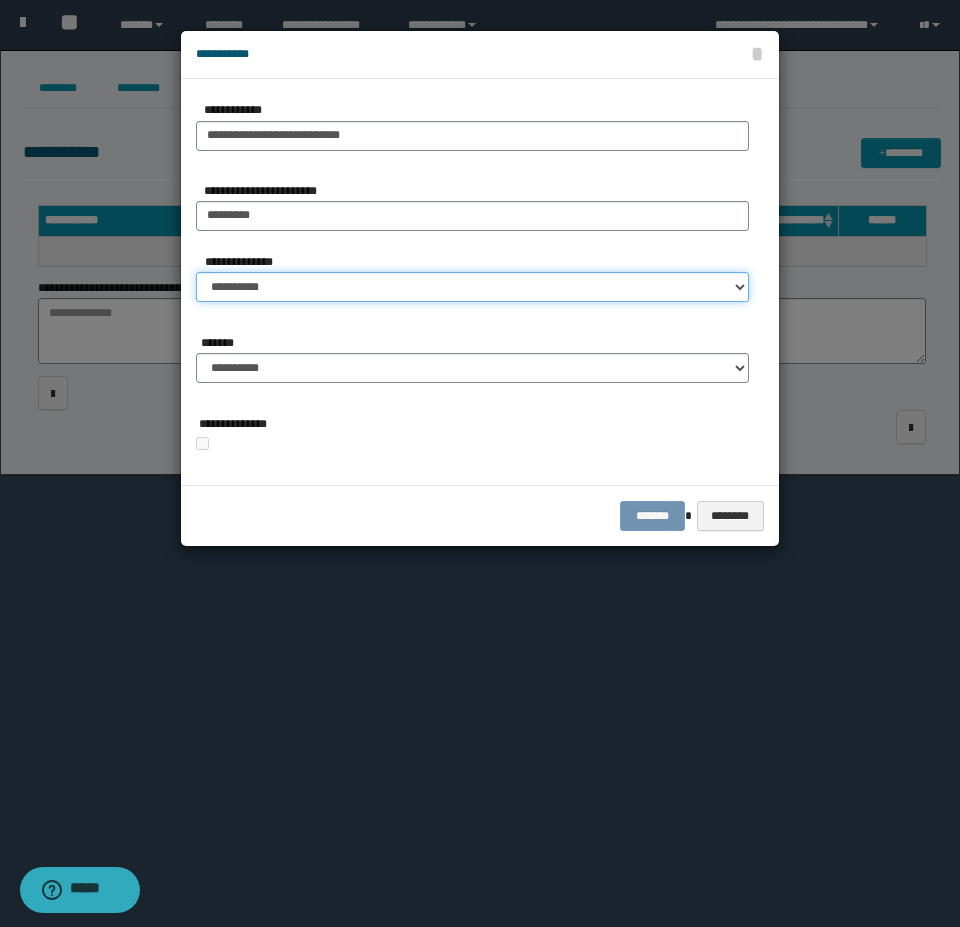 click on "**********" at bounding box center [472, 287] 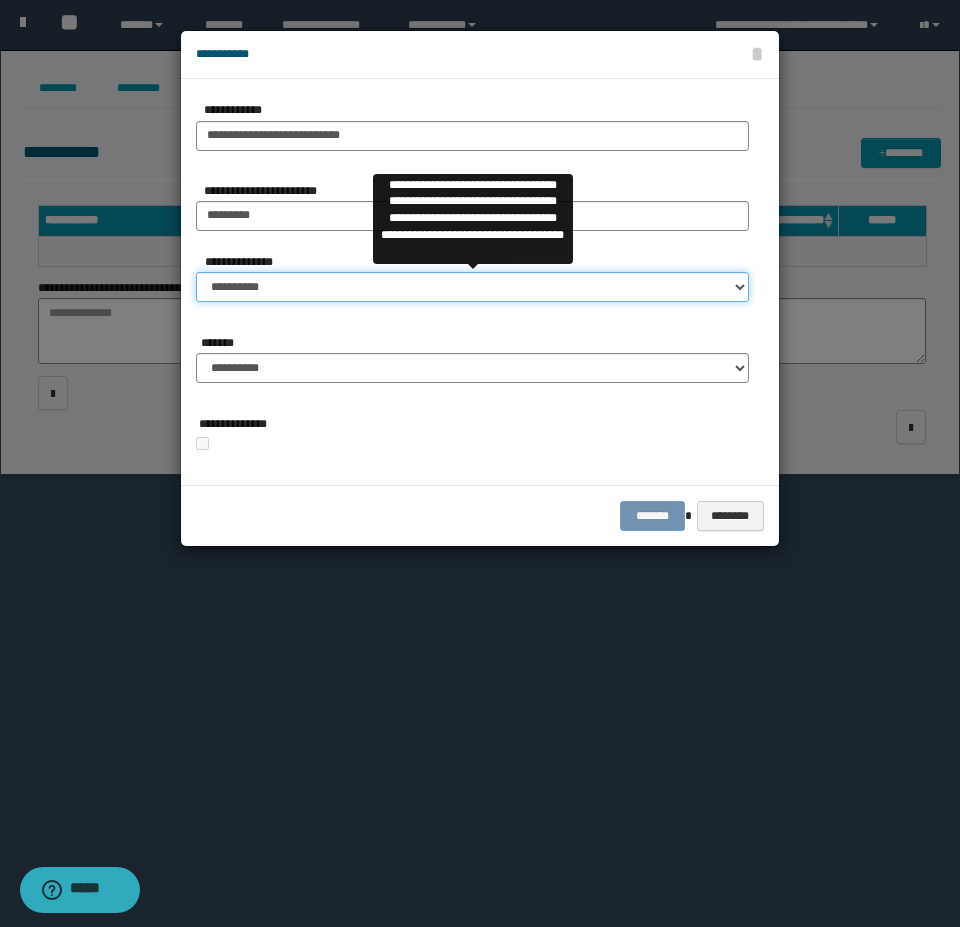 select on "**" 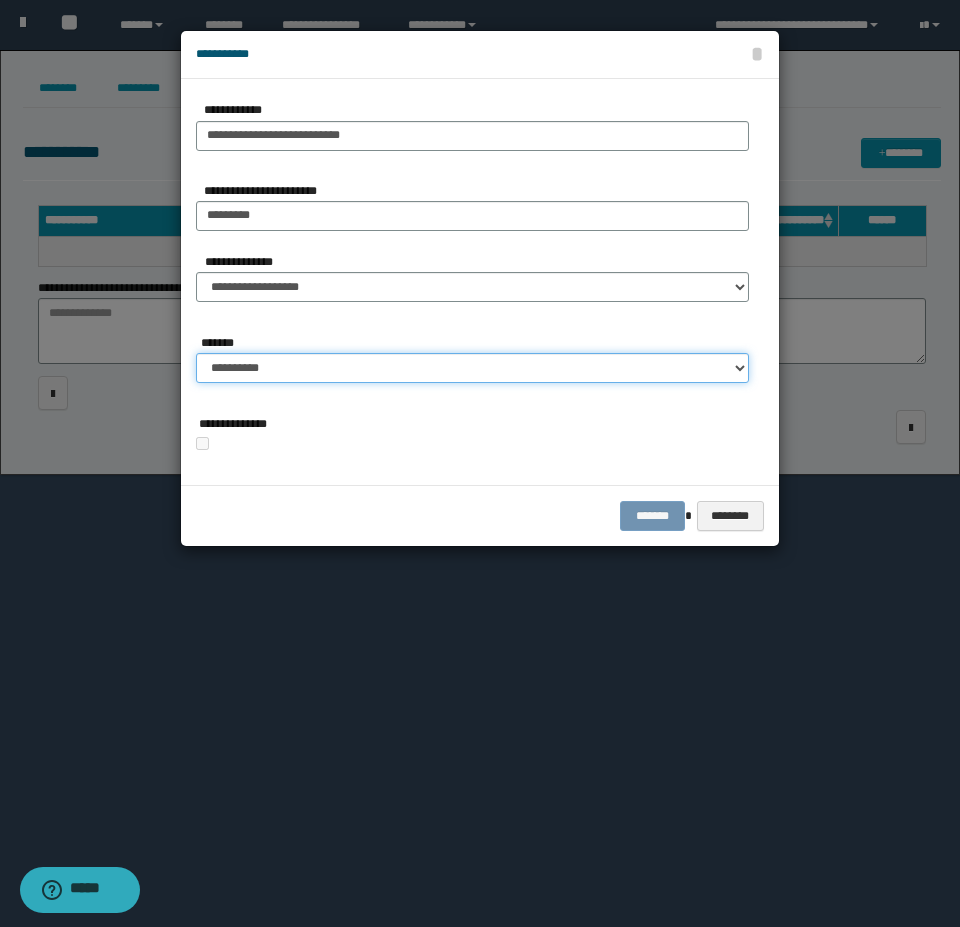 click on "**********" at bounding box center (472, 368) 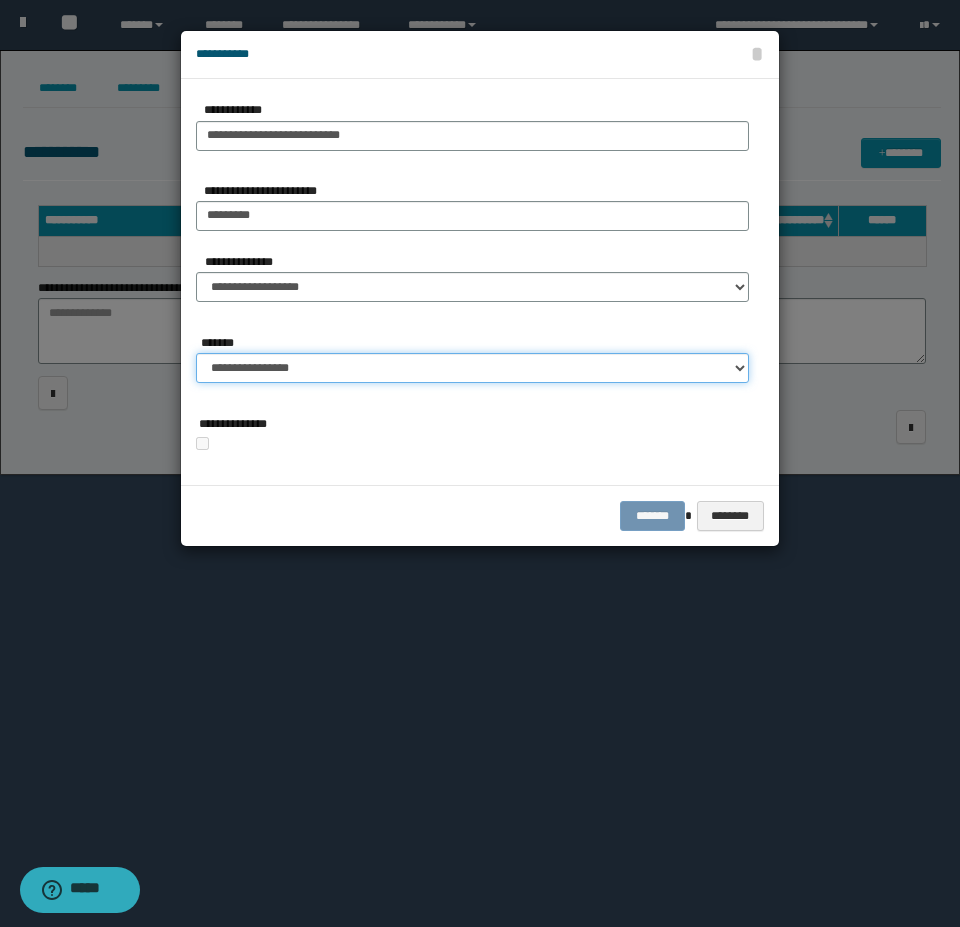 click on "**********" at bounding box center (472, 368) 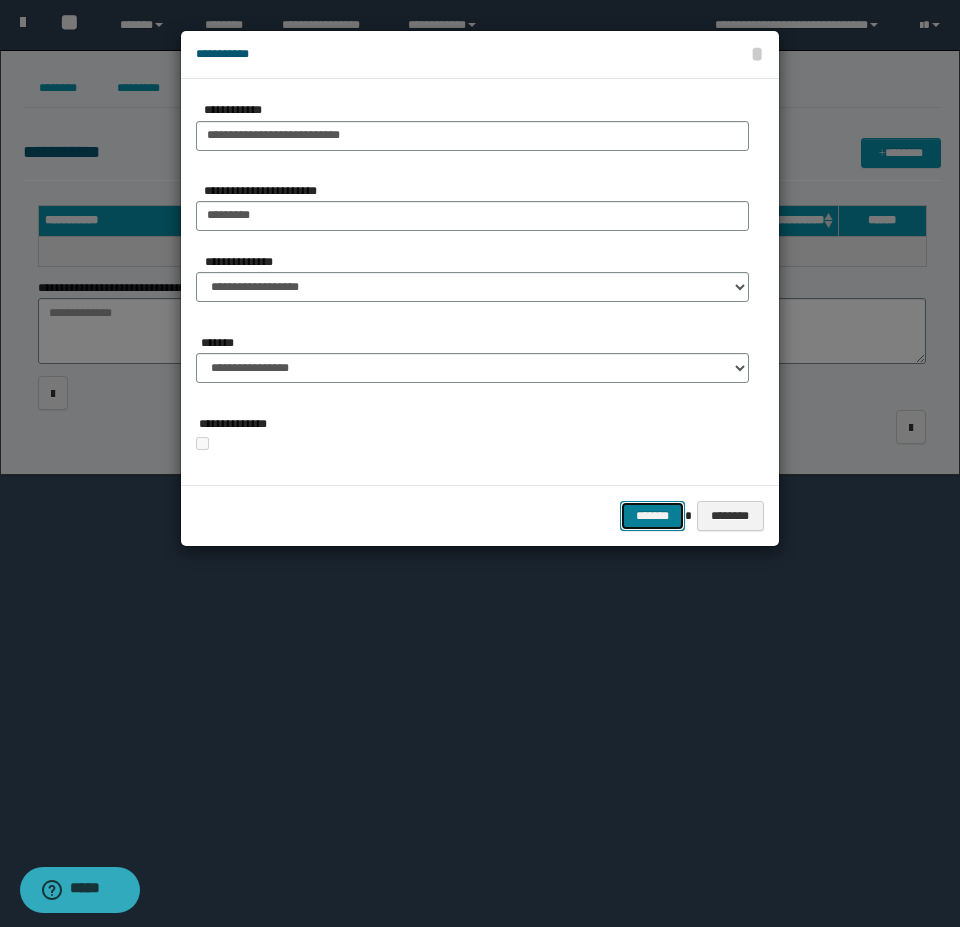 click on "*******" at bounding box center (652, 516) 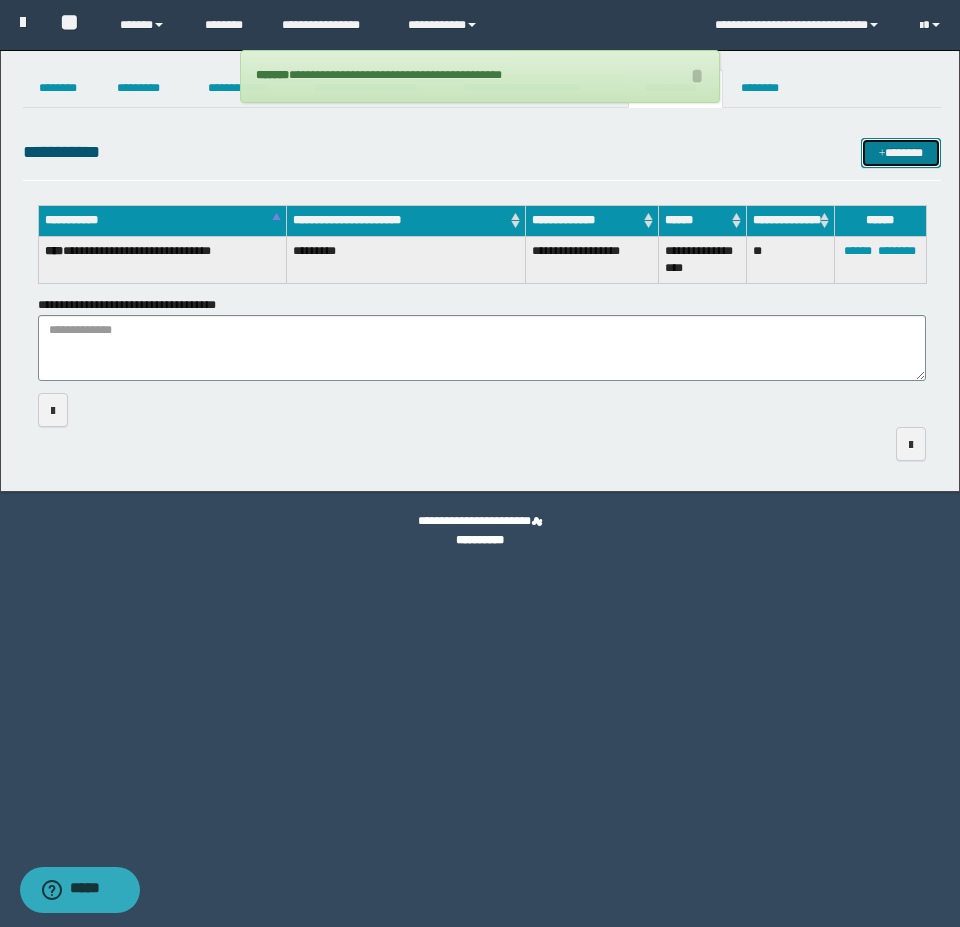click on "*******" at bounding box center [901, 153] 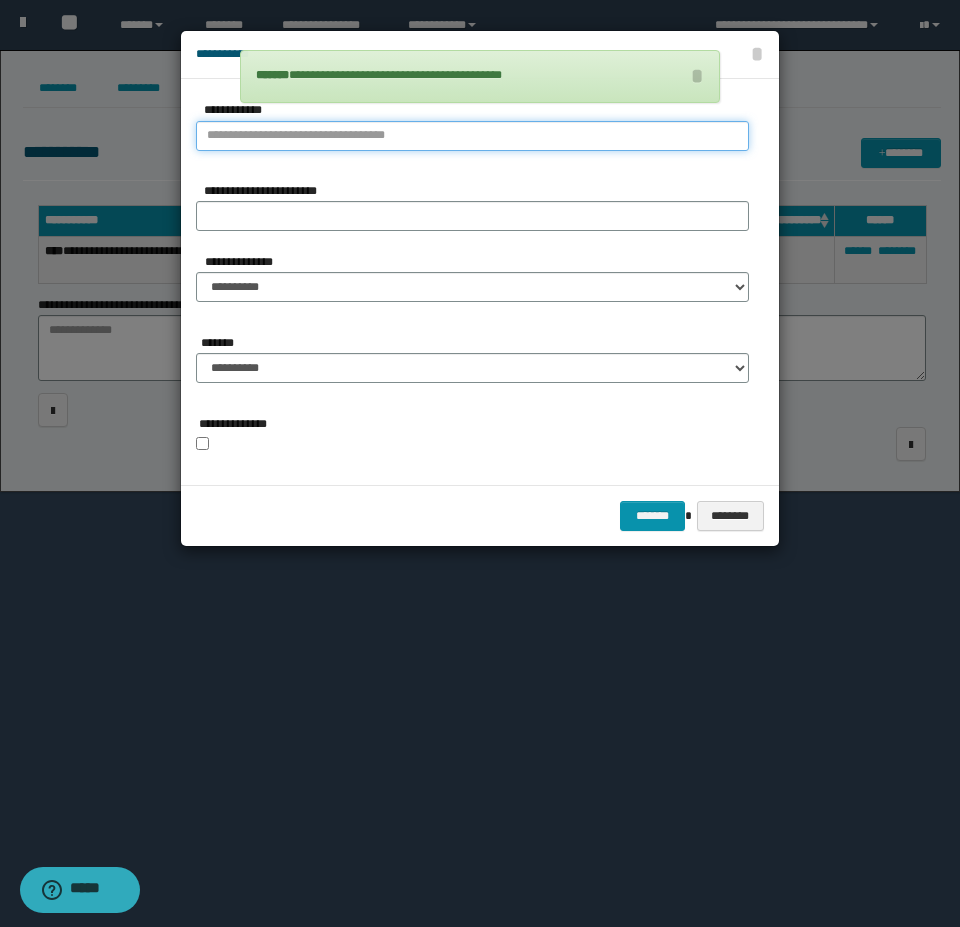 type on "**********" 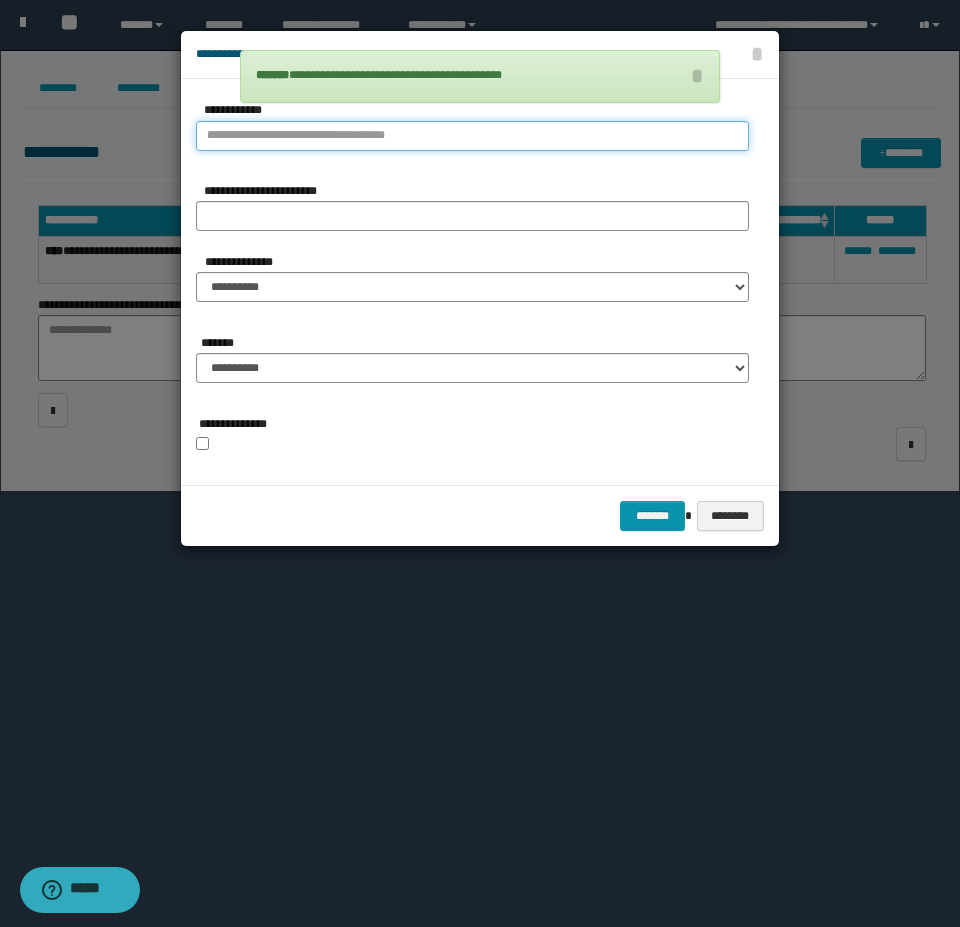 click on "**********" at bounding box center (472, 136) 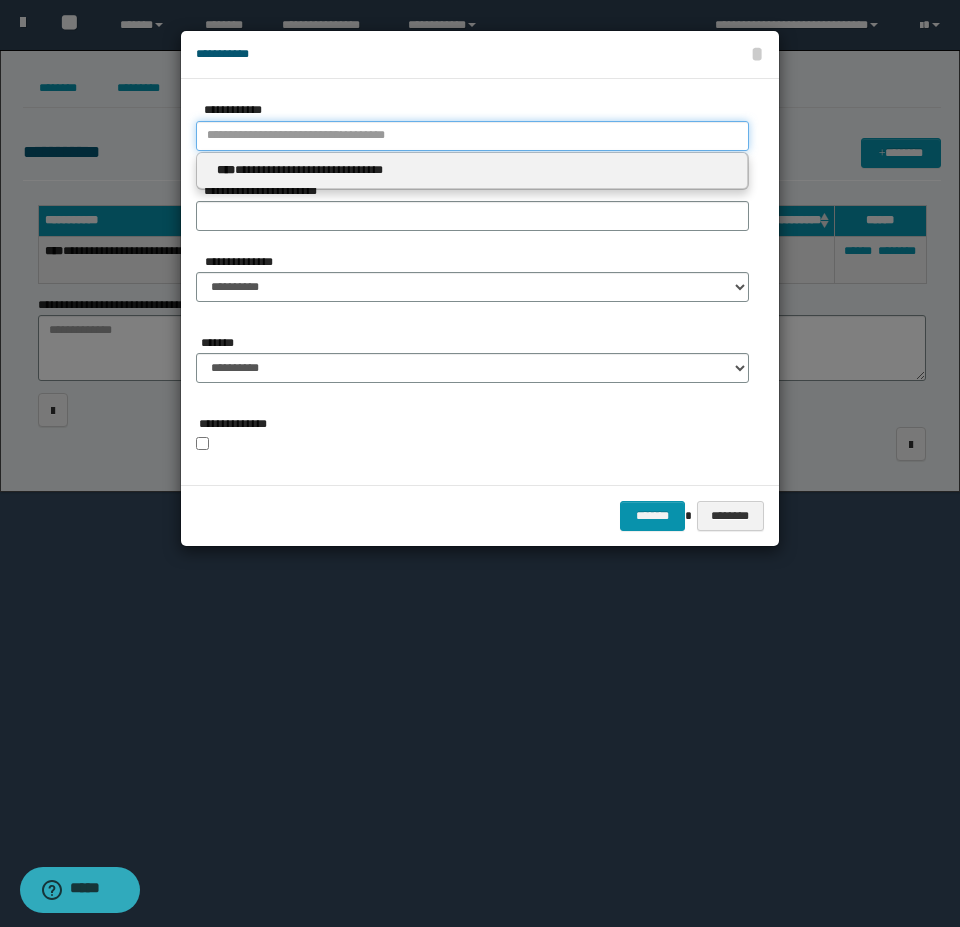 type 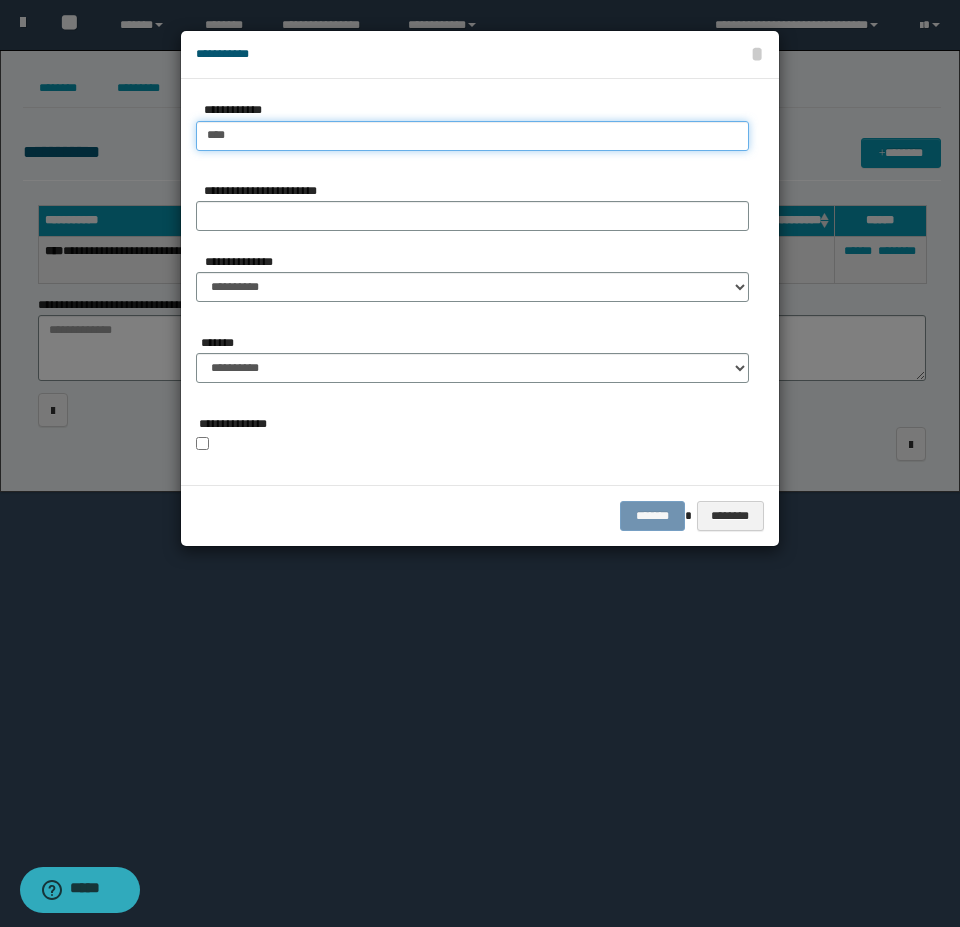 type on "***" 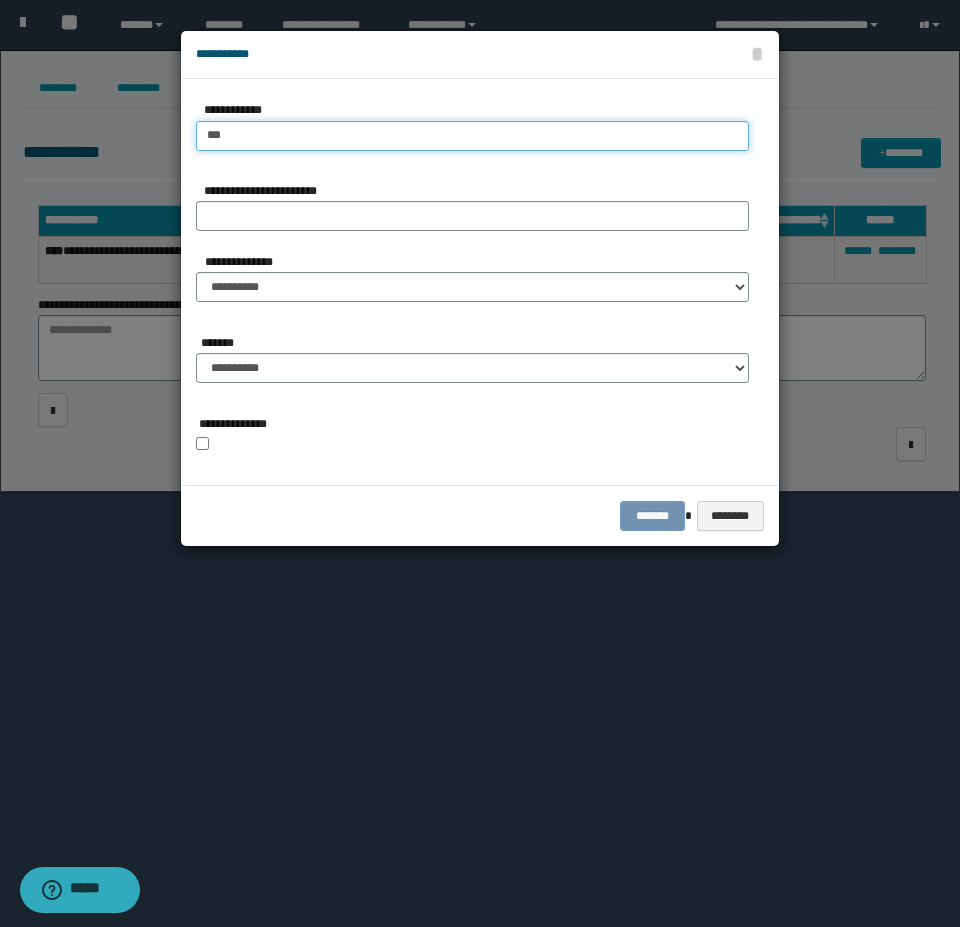 type on "***" 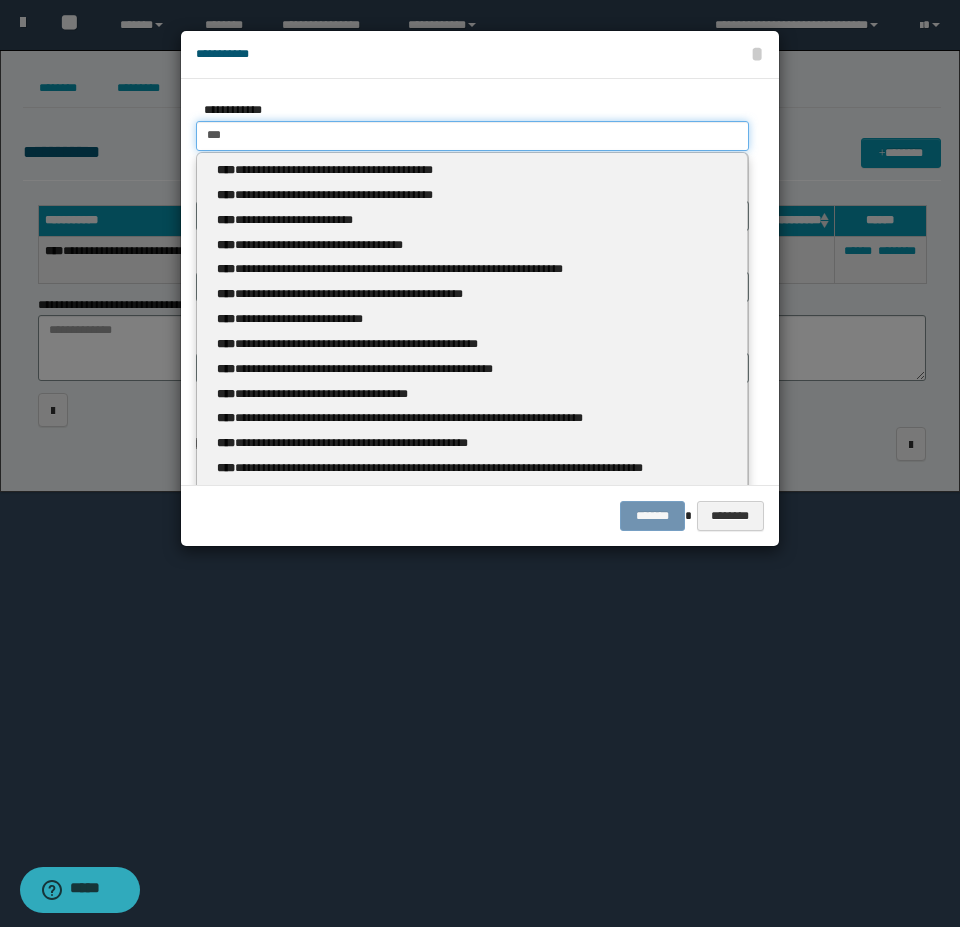 type 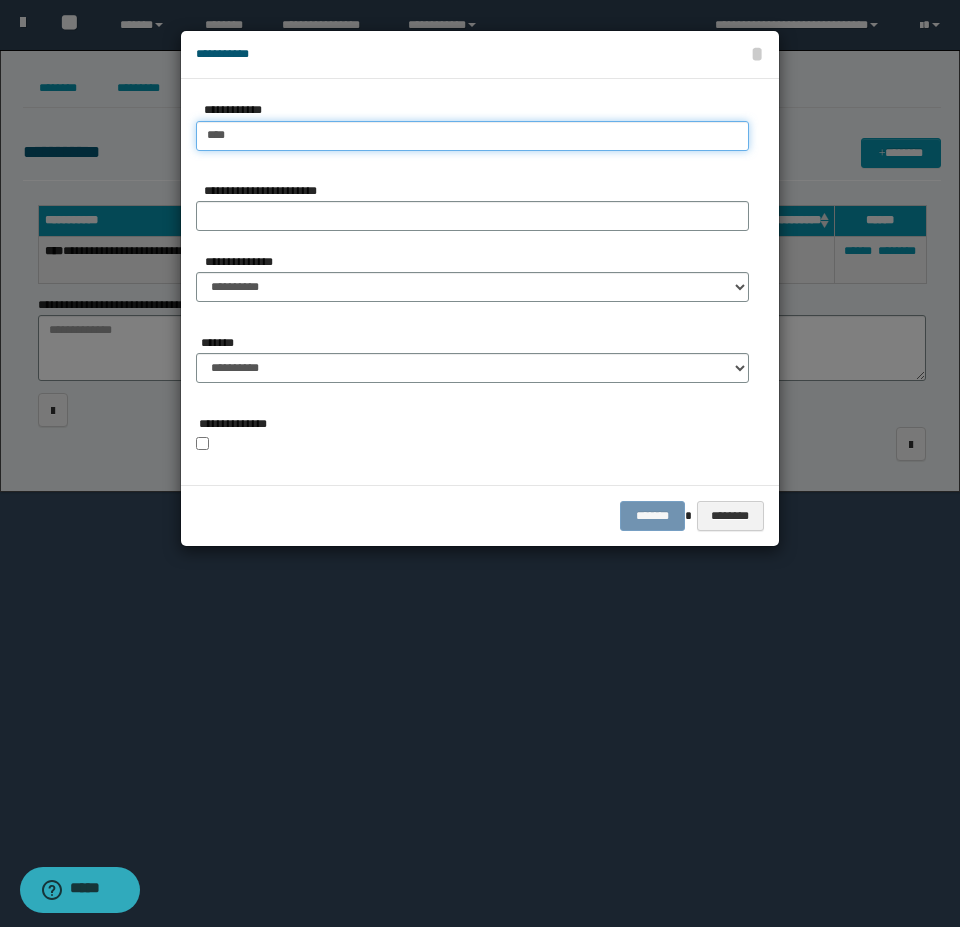 type on "***" 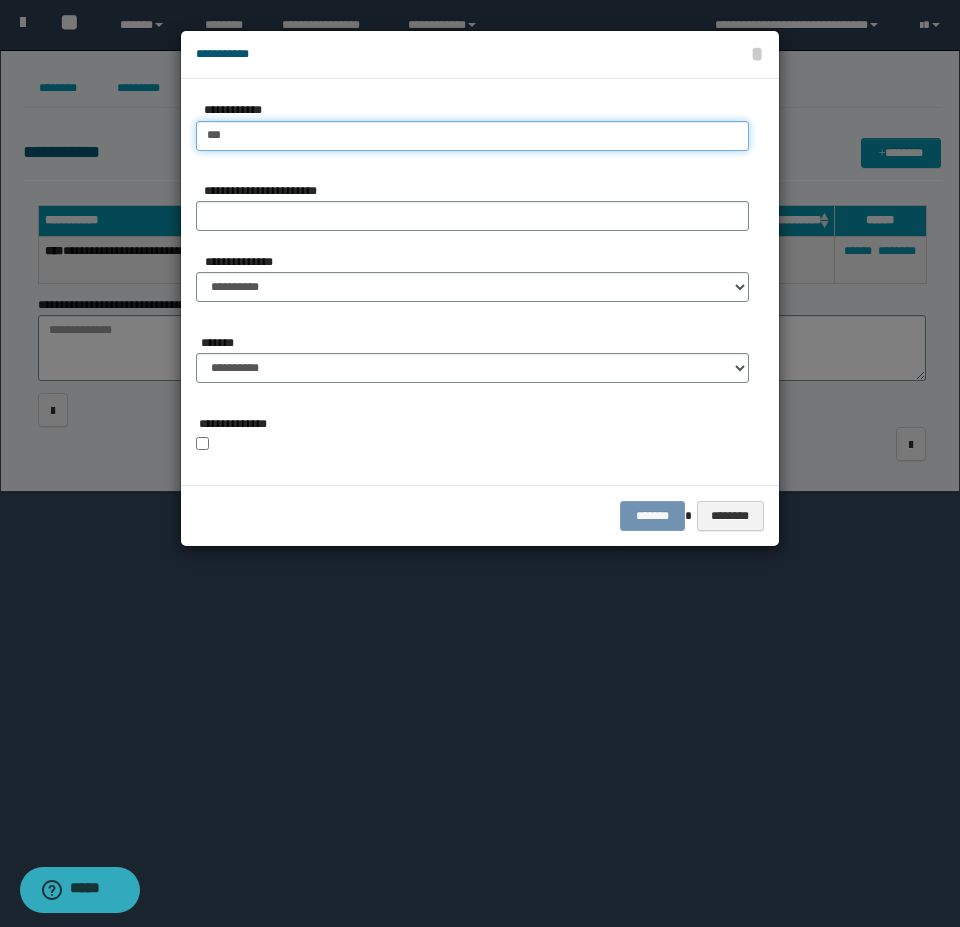 type on "***" 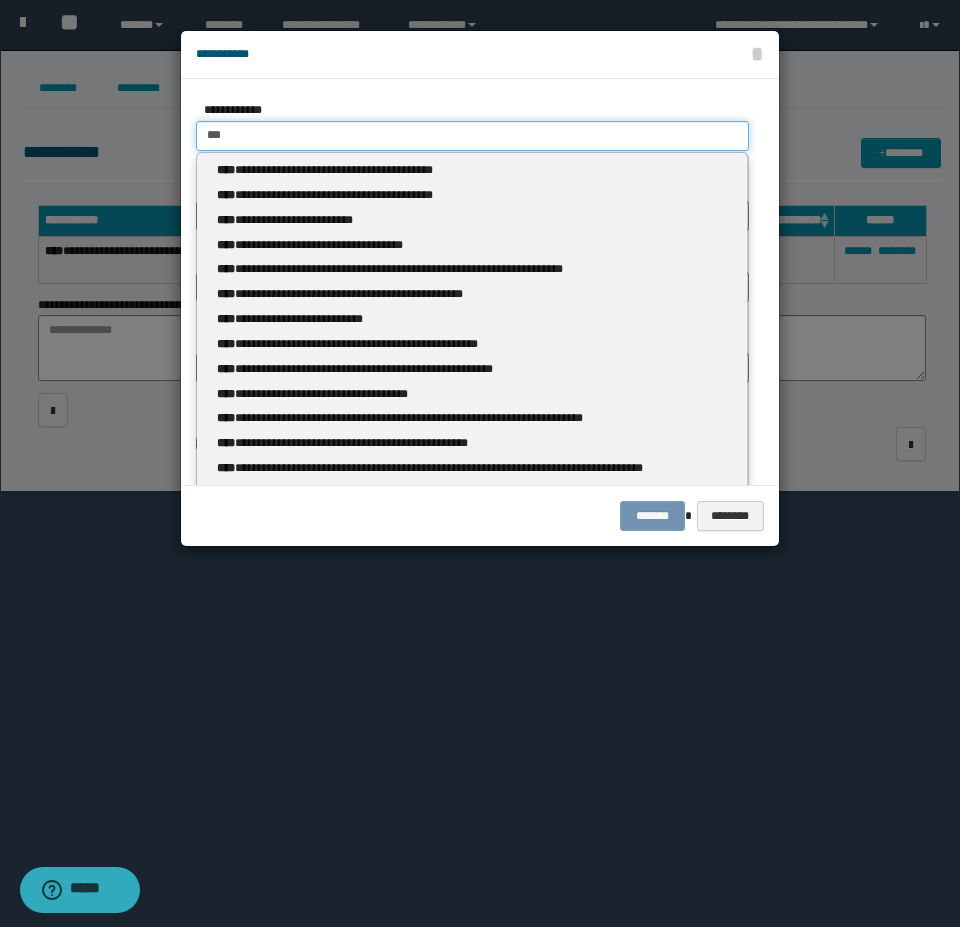 type 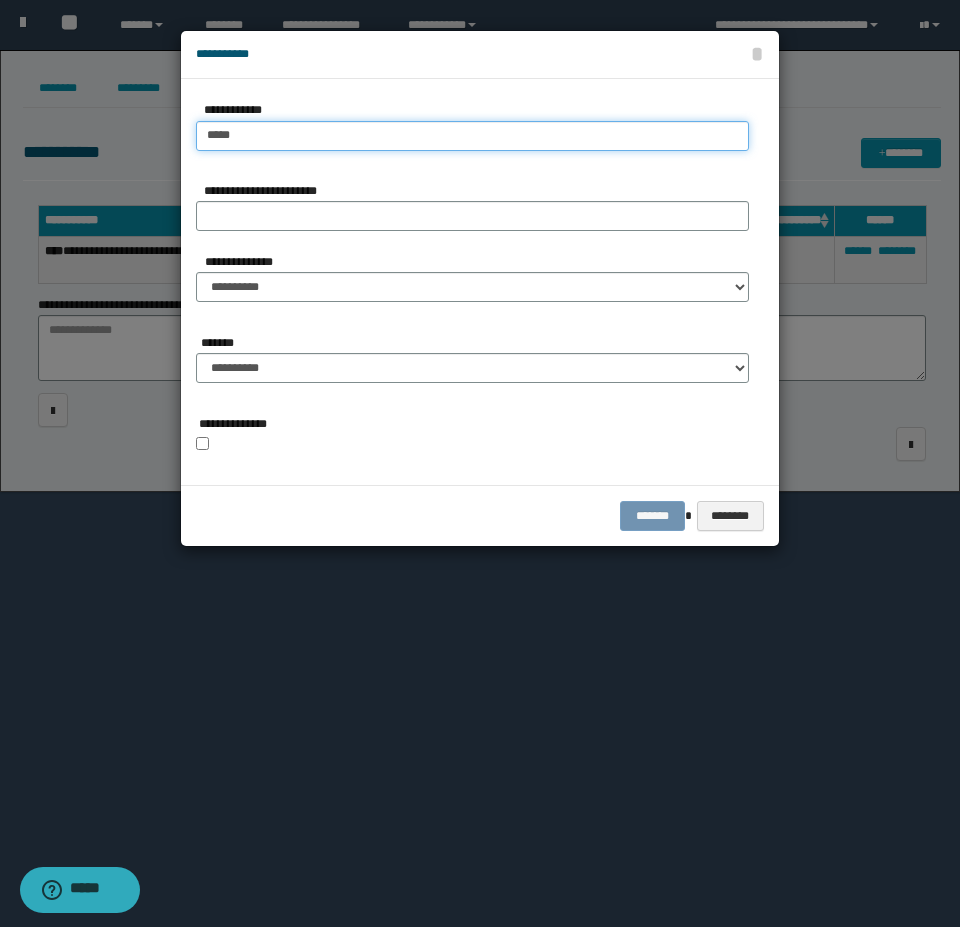 type on "******" 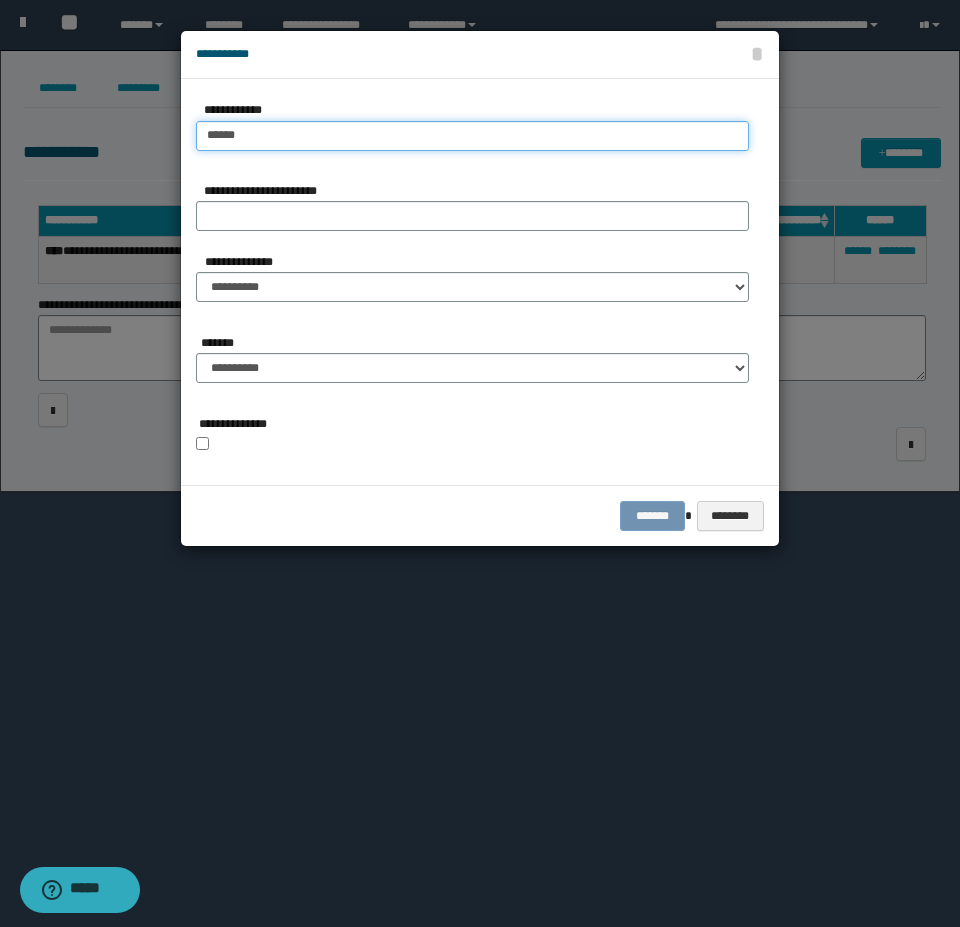 type on "**********" 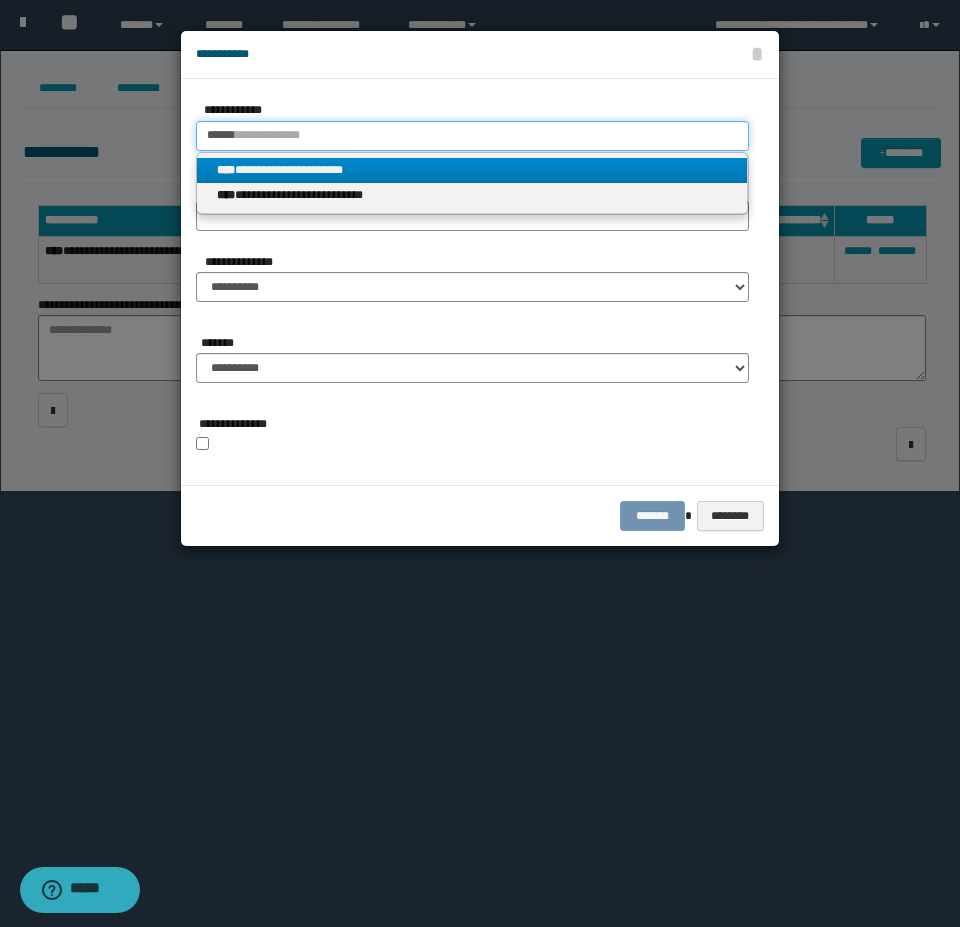 type on "******" 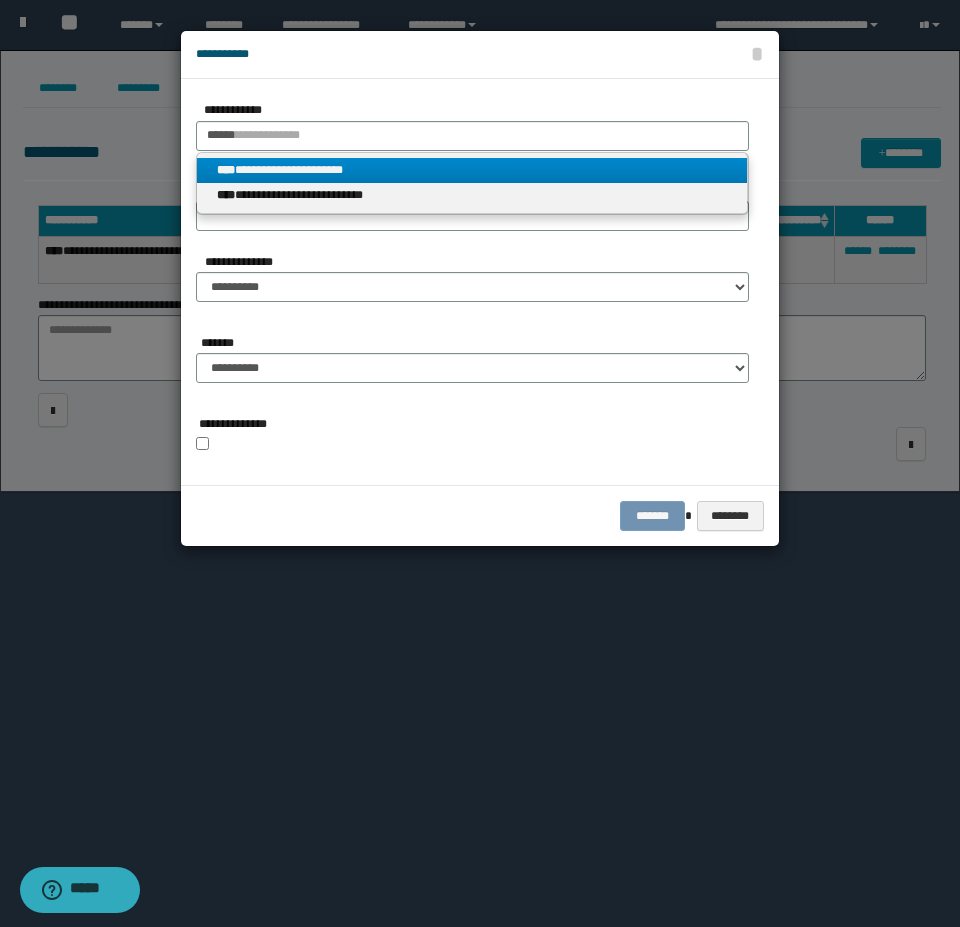 click on "**********" at bounding box center [472, 170] 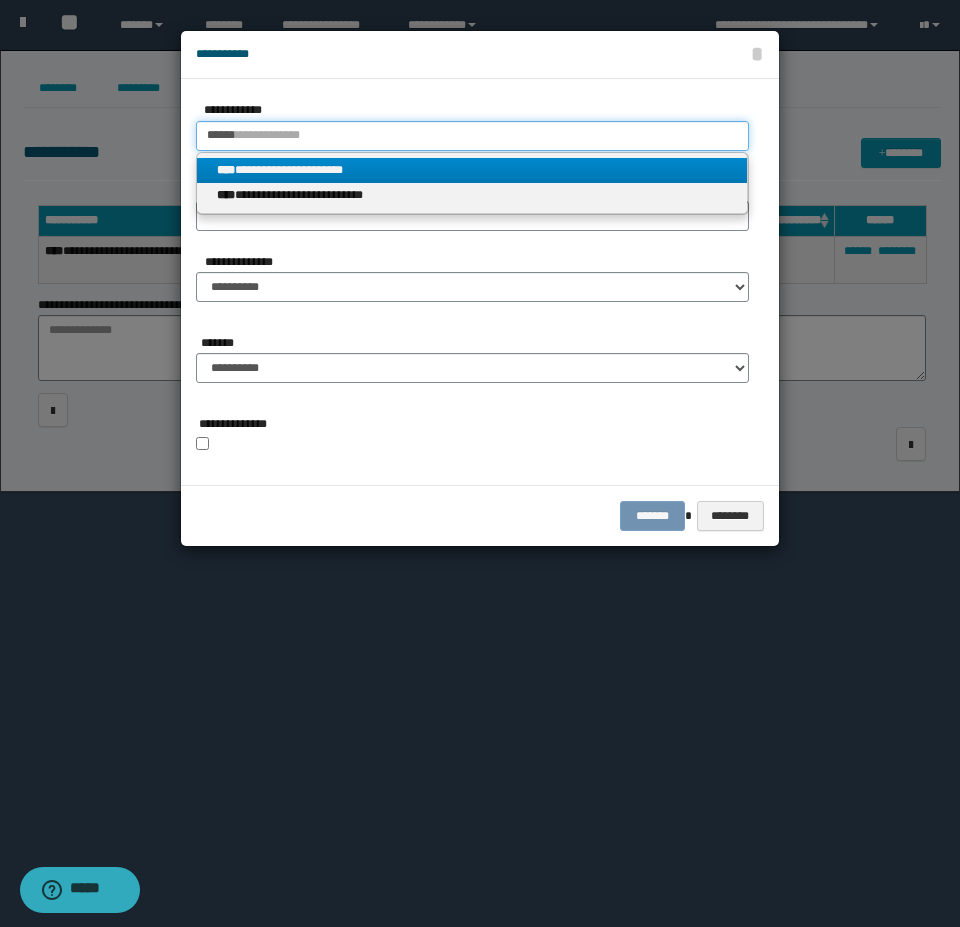 type 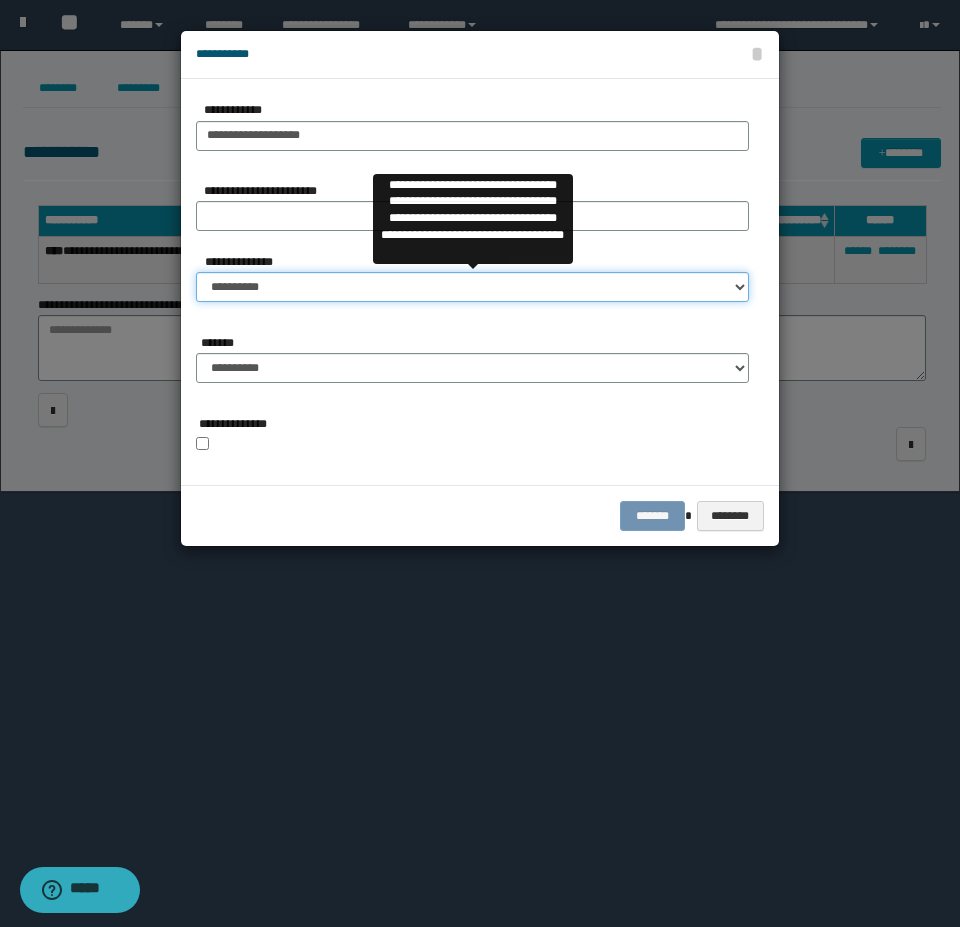 click on "**********" at bounding box center [472, 287] 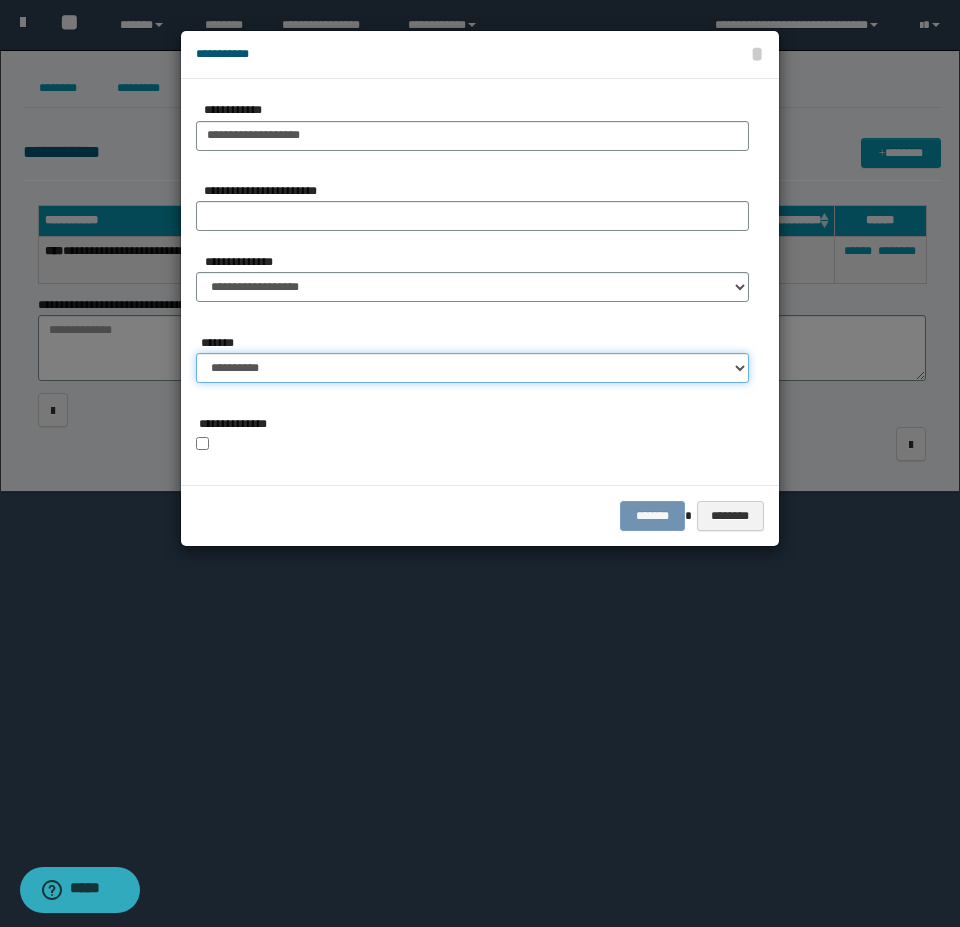 click on "**********" at bounding box center (472, 368) 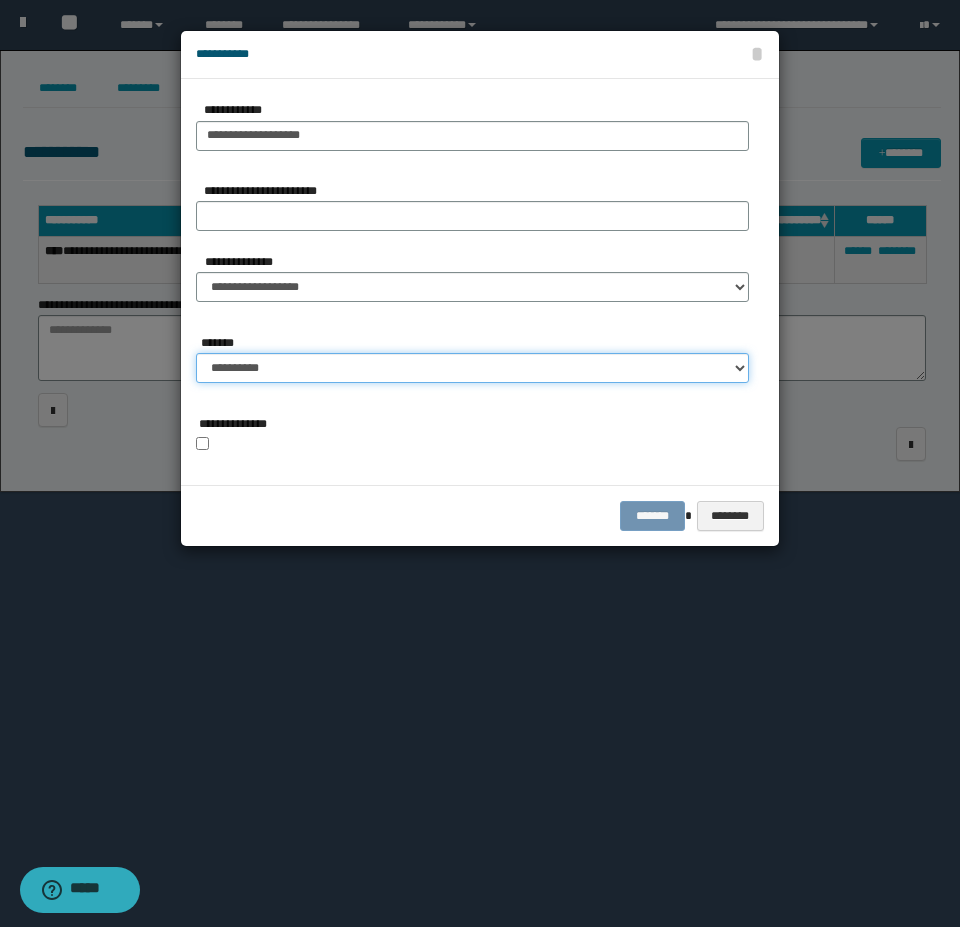 select on "*" 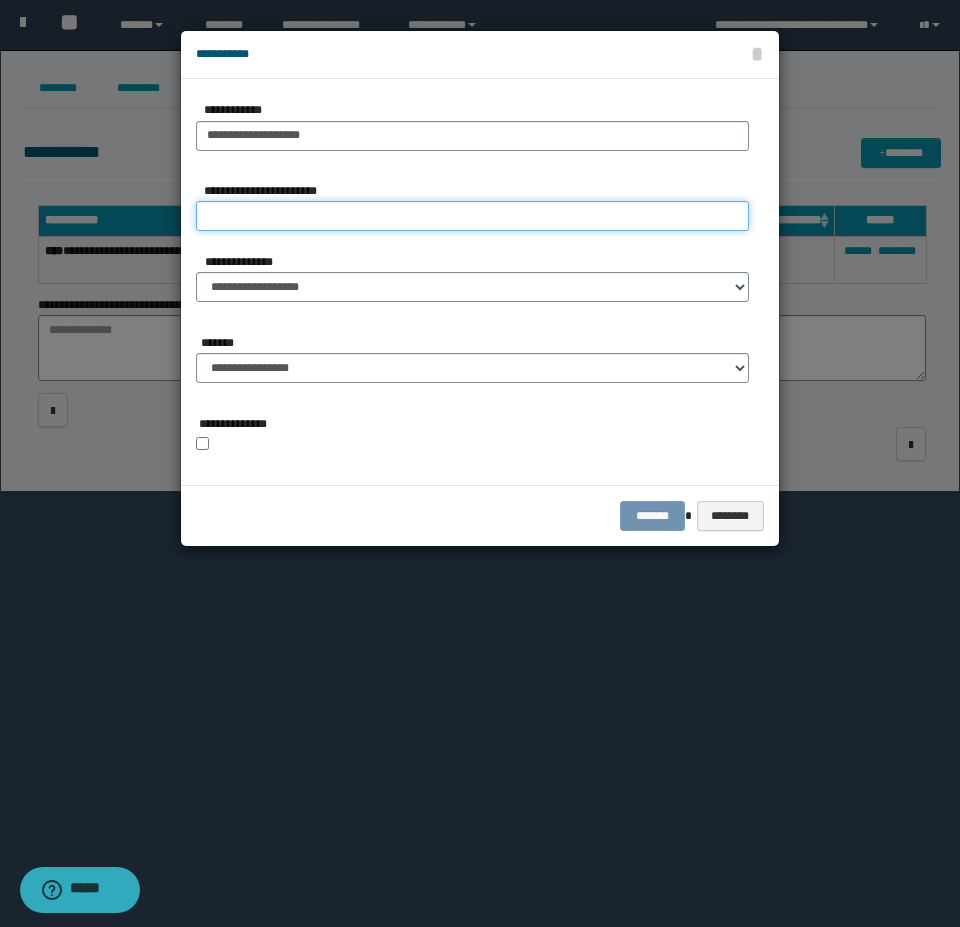 click on "**********" at bounding box center [472, 216] 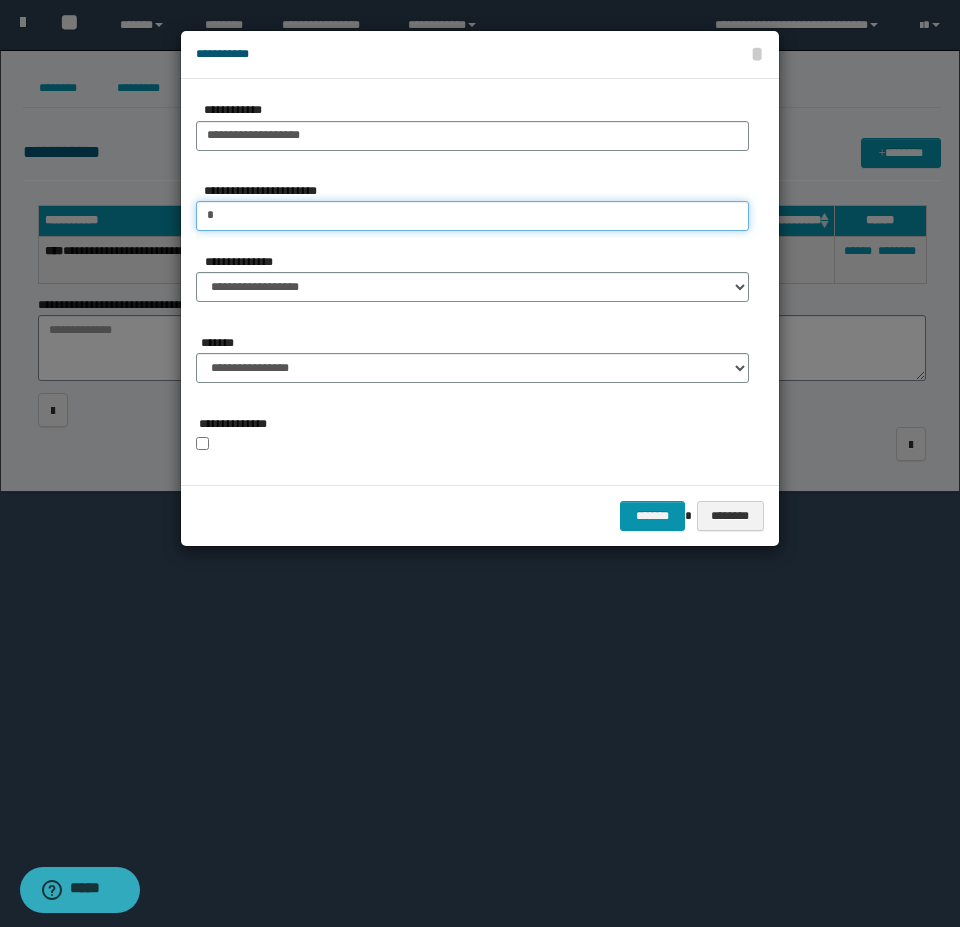 type on "*" 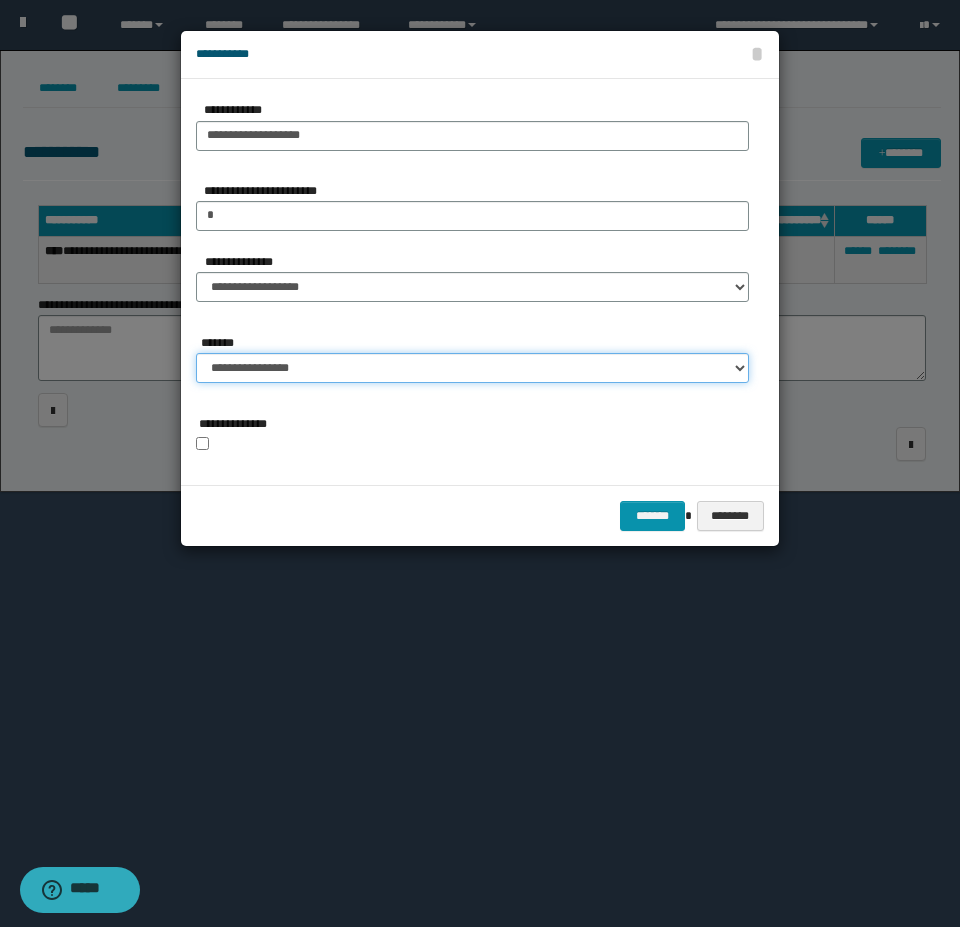 click on "**********" at bounding box center [472, 368] 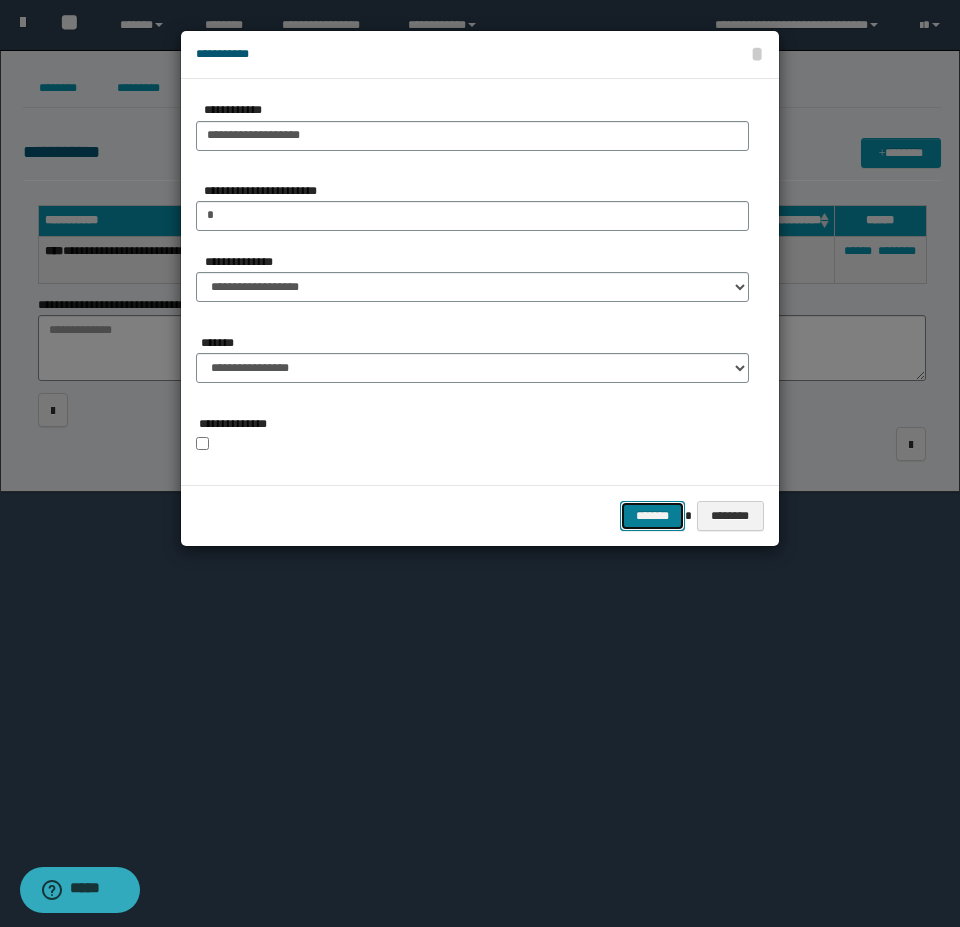 click on "*******" at bounding box center [652, 516] 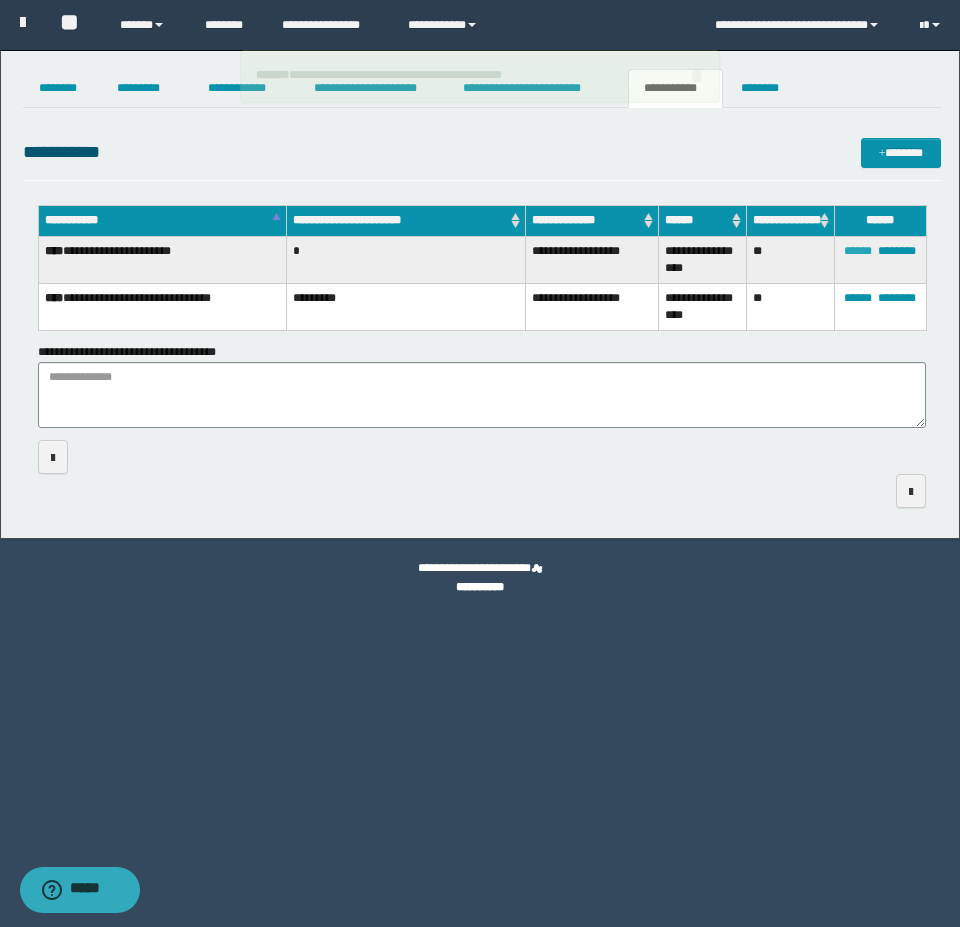 click on "******" at bounding box center [858, 251] 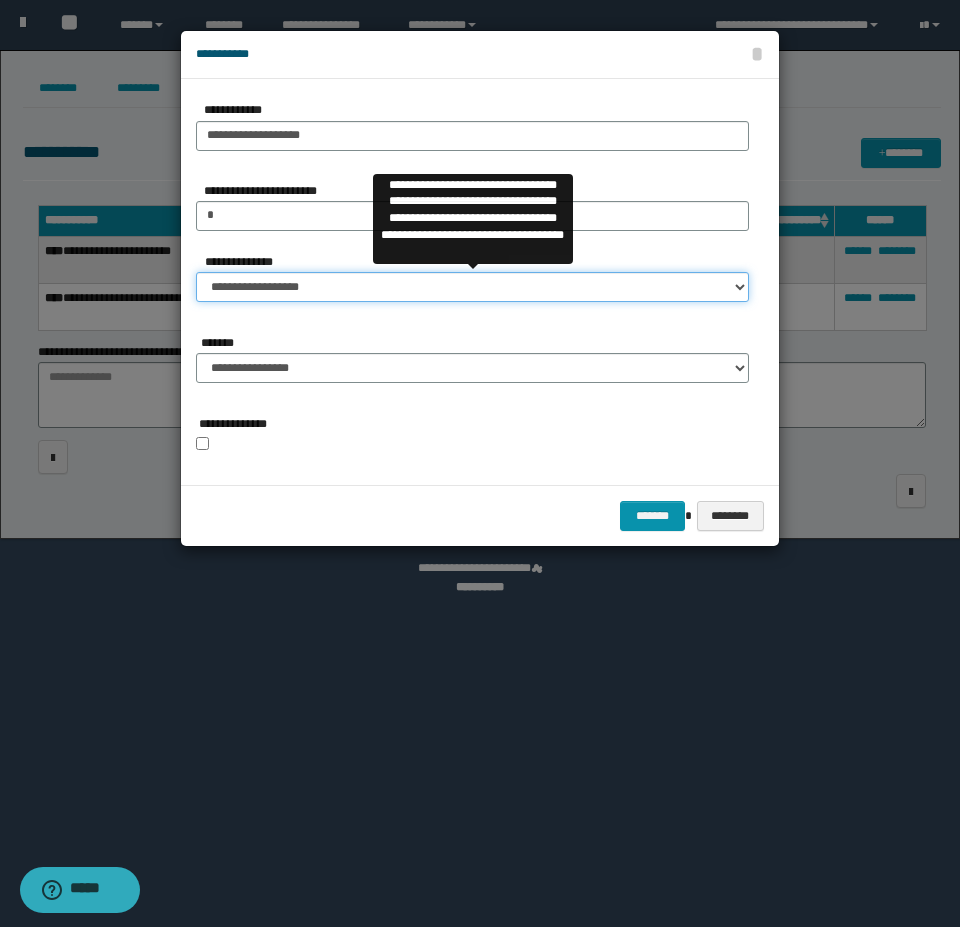 click on "**********" at bounding box center [472, 287] 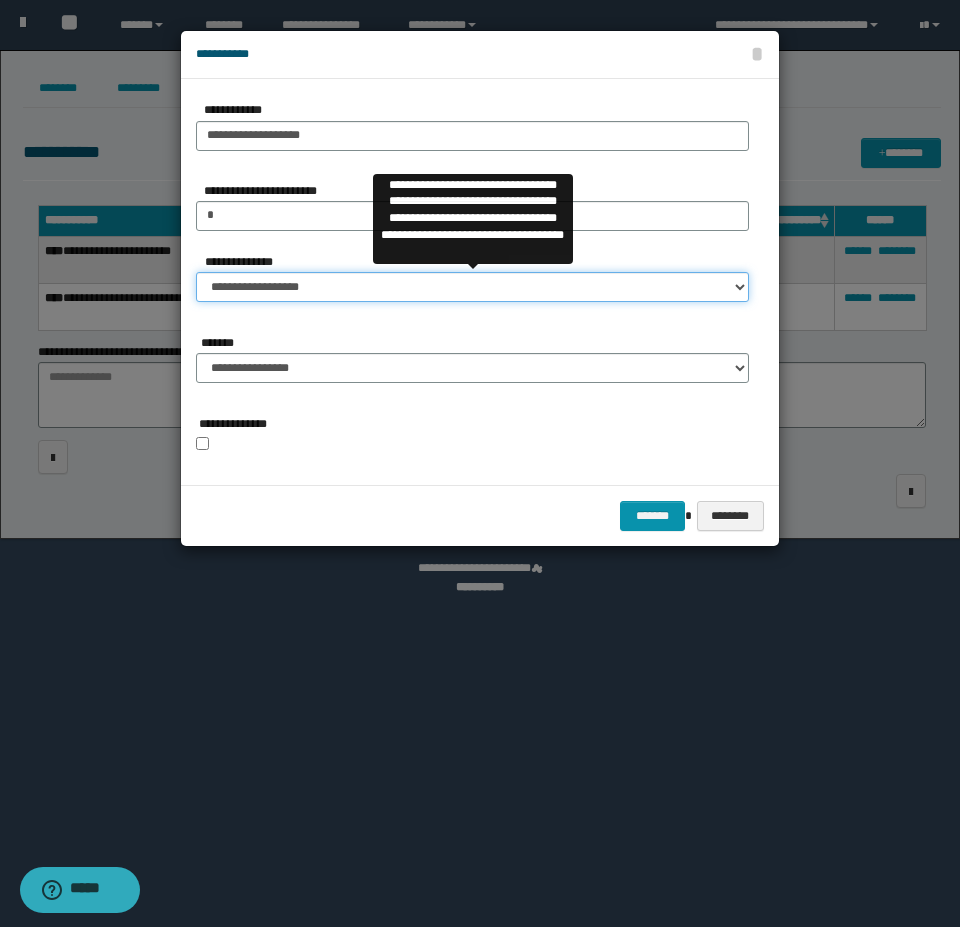 select on "*" 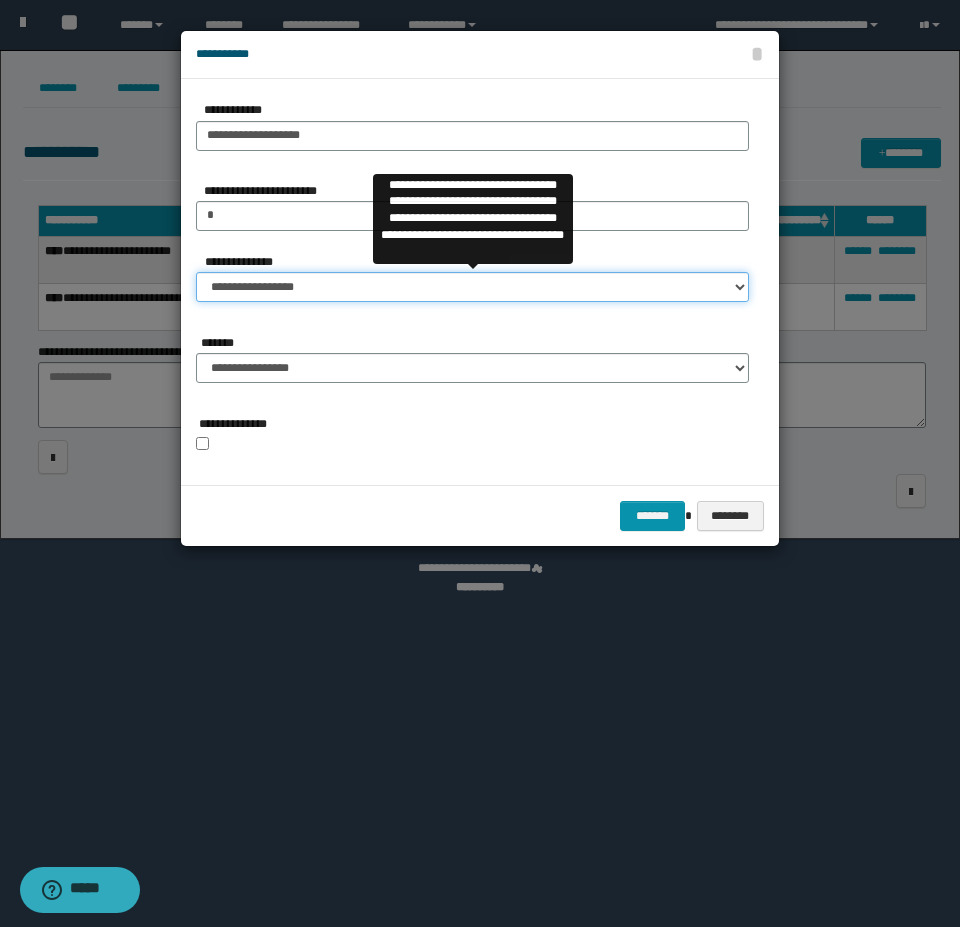 click on "**********" at bounding box center (472, 287) 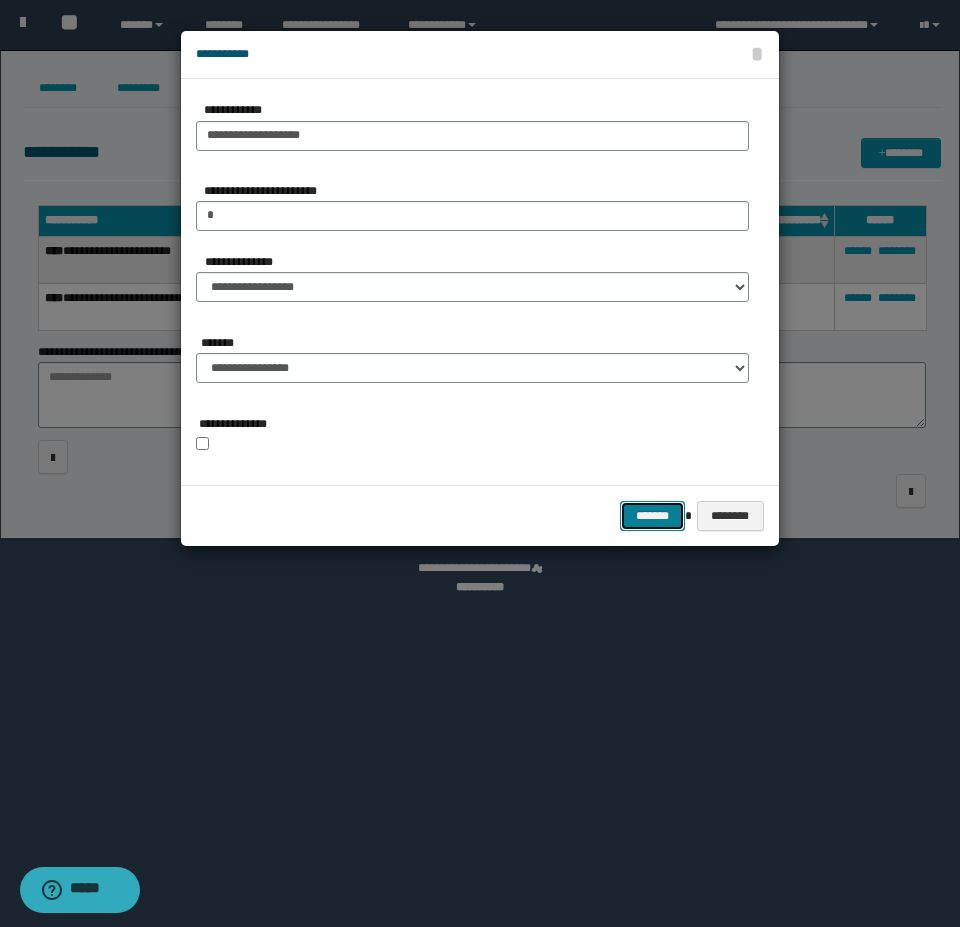 click on "*******" at bounding box center (652, 516) 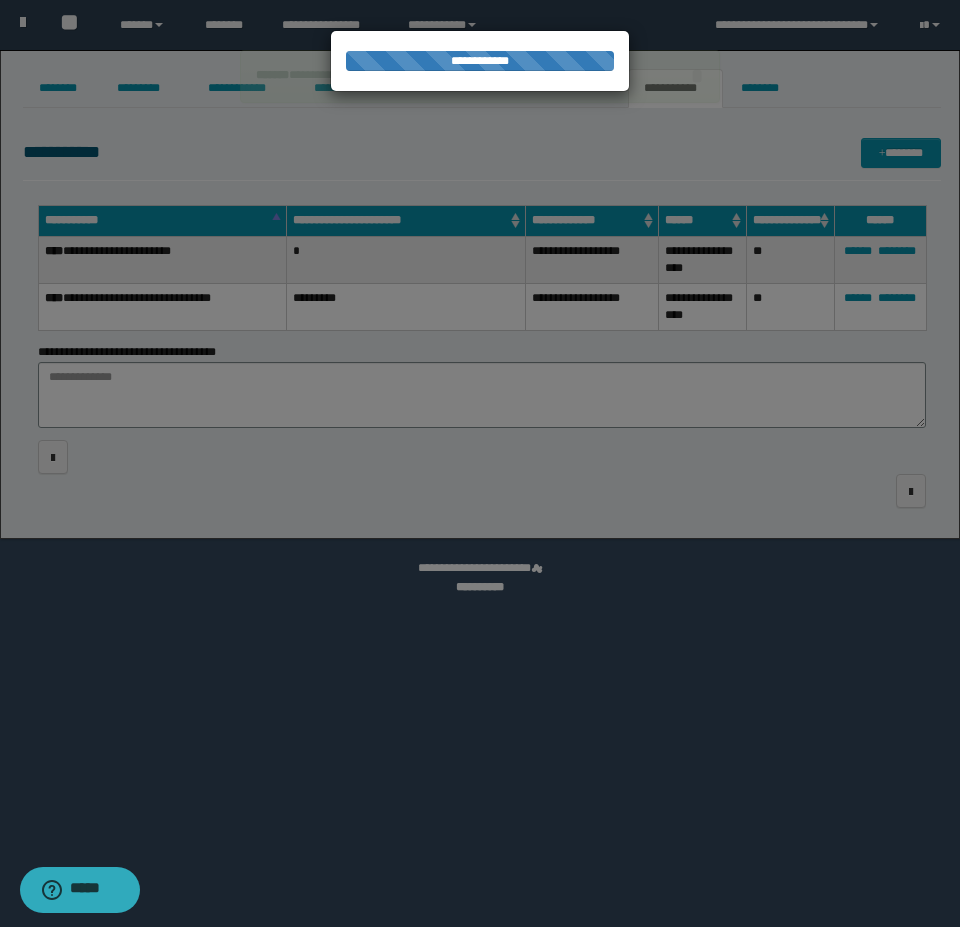 type 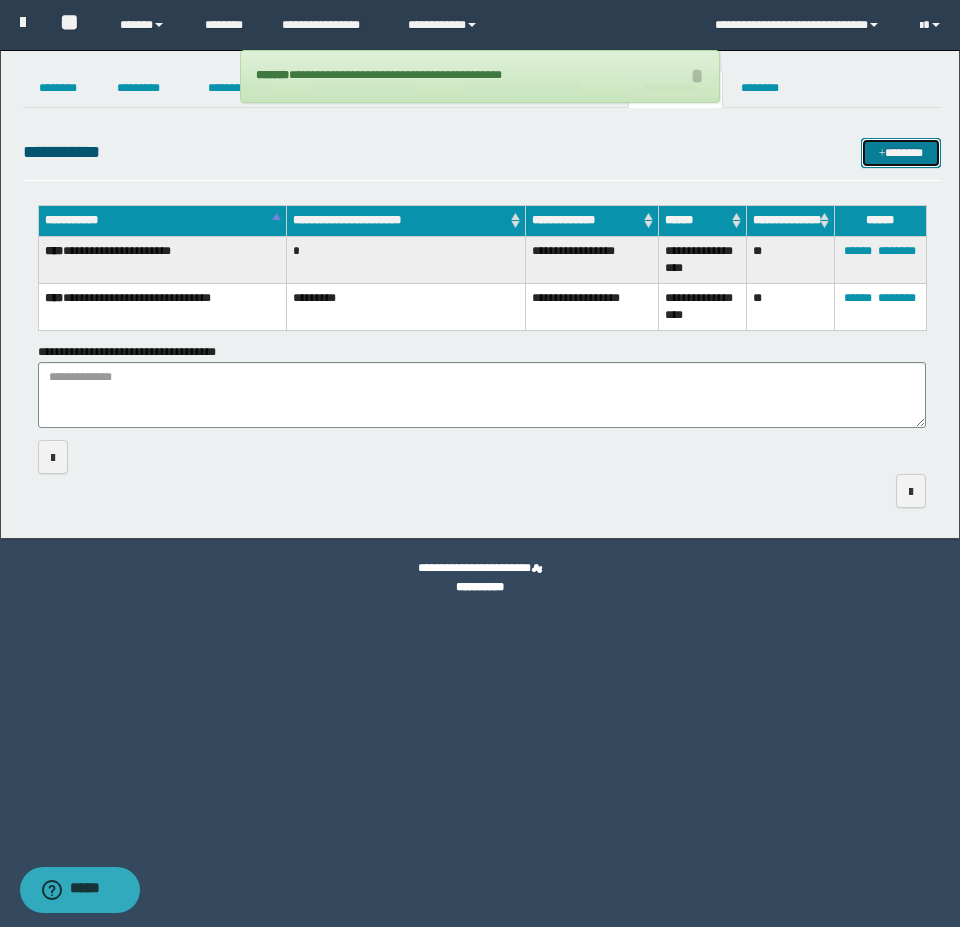 click on "*******" at bounding box center (901, 153) 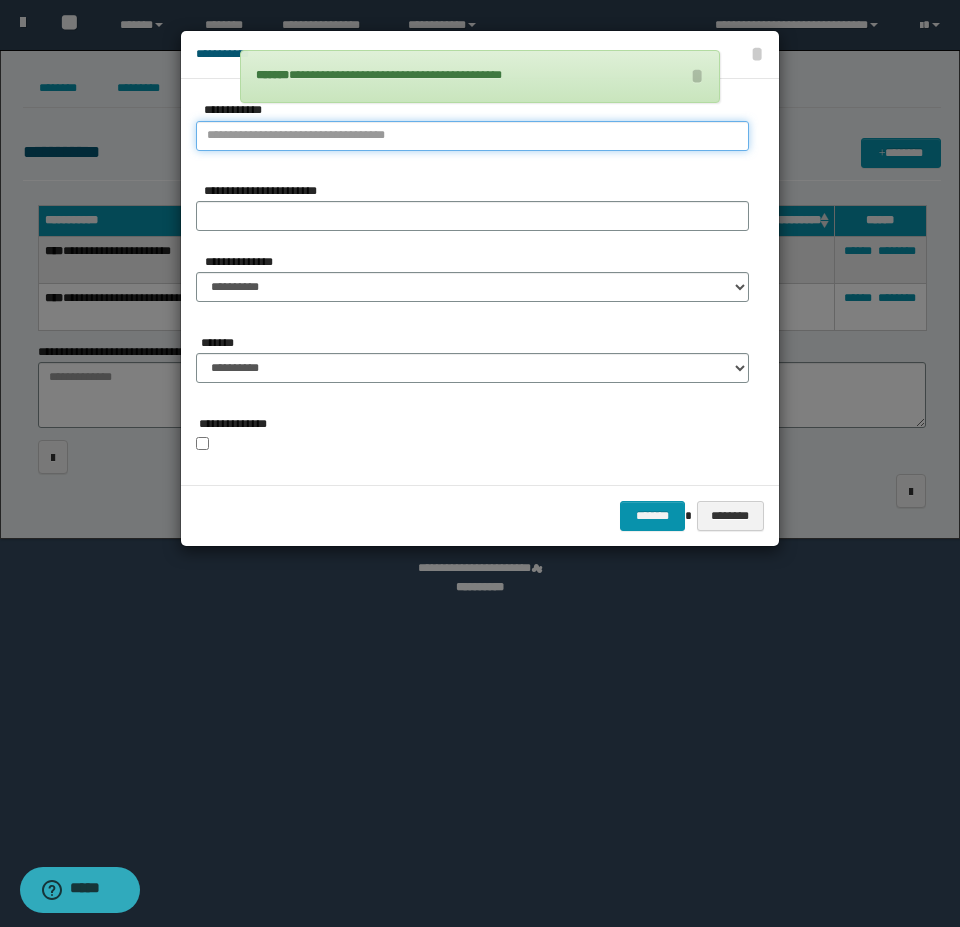 type on "**********" 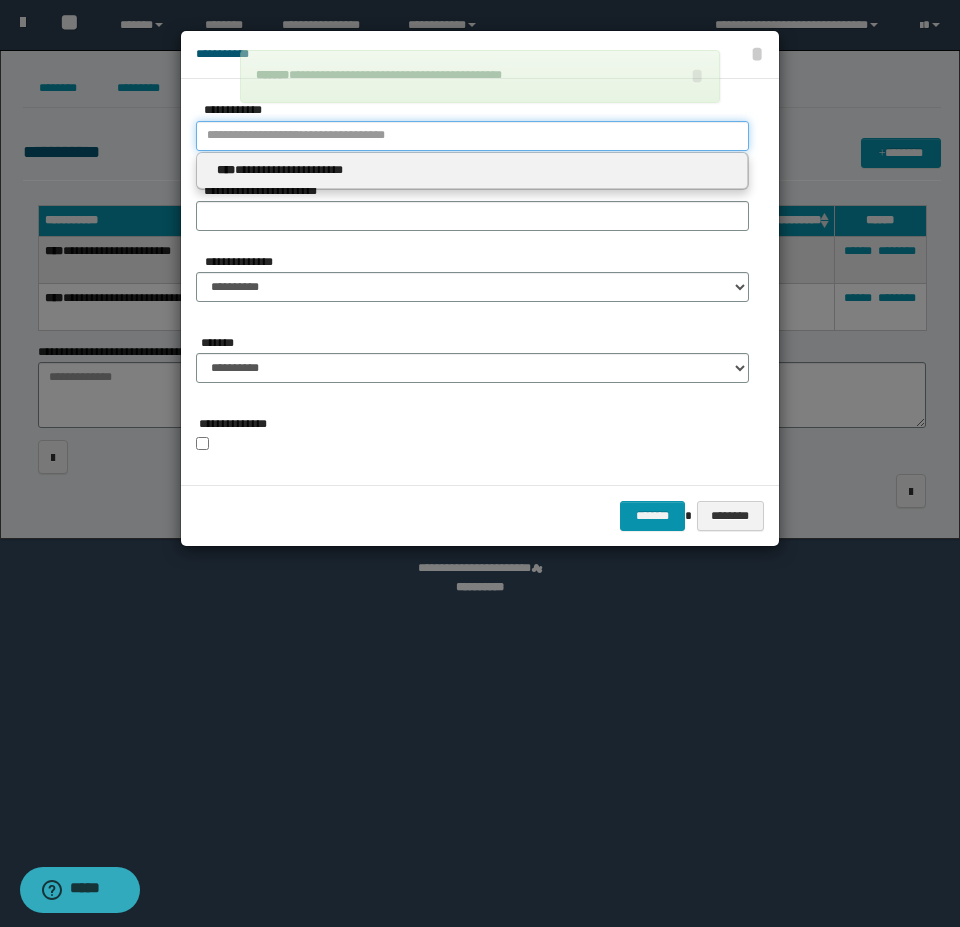 click on "**********" at bounding box center [472, 136] 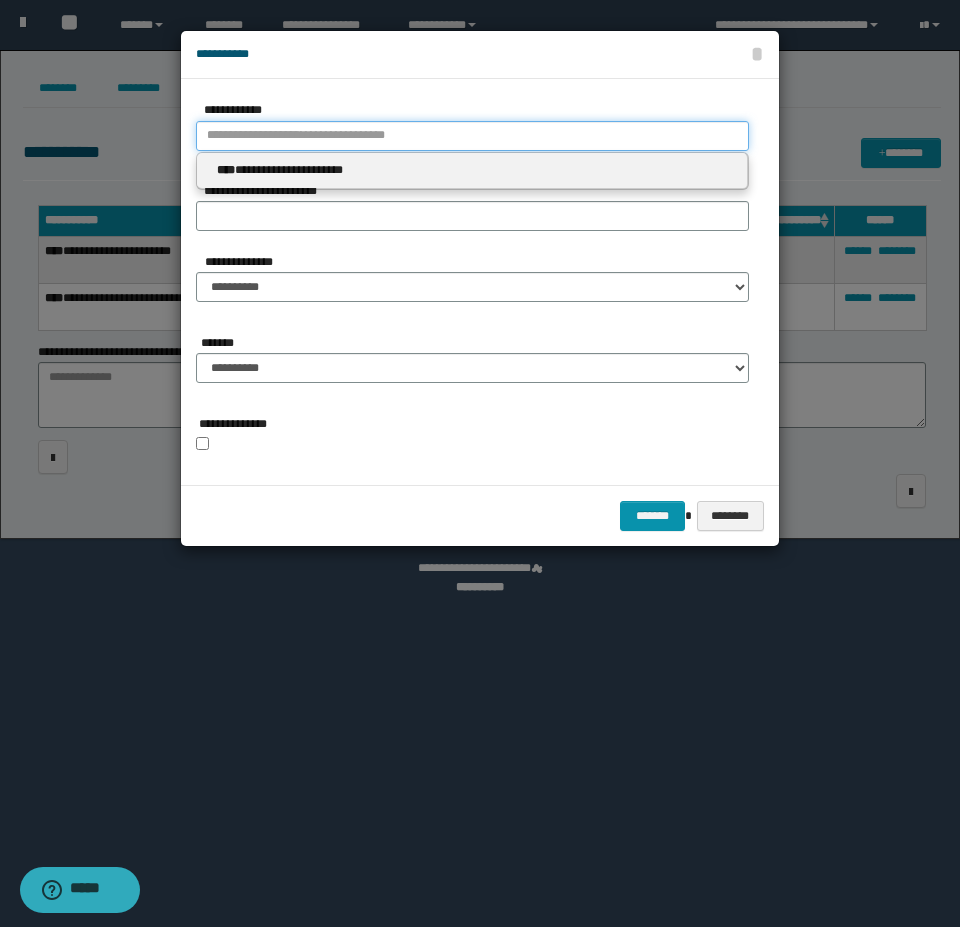 type 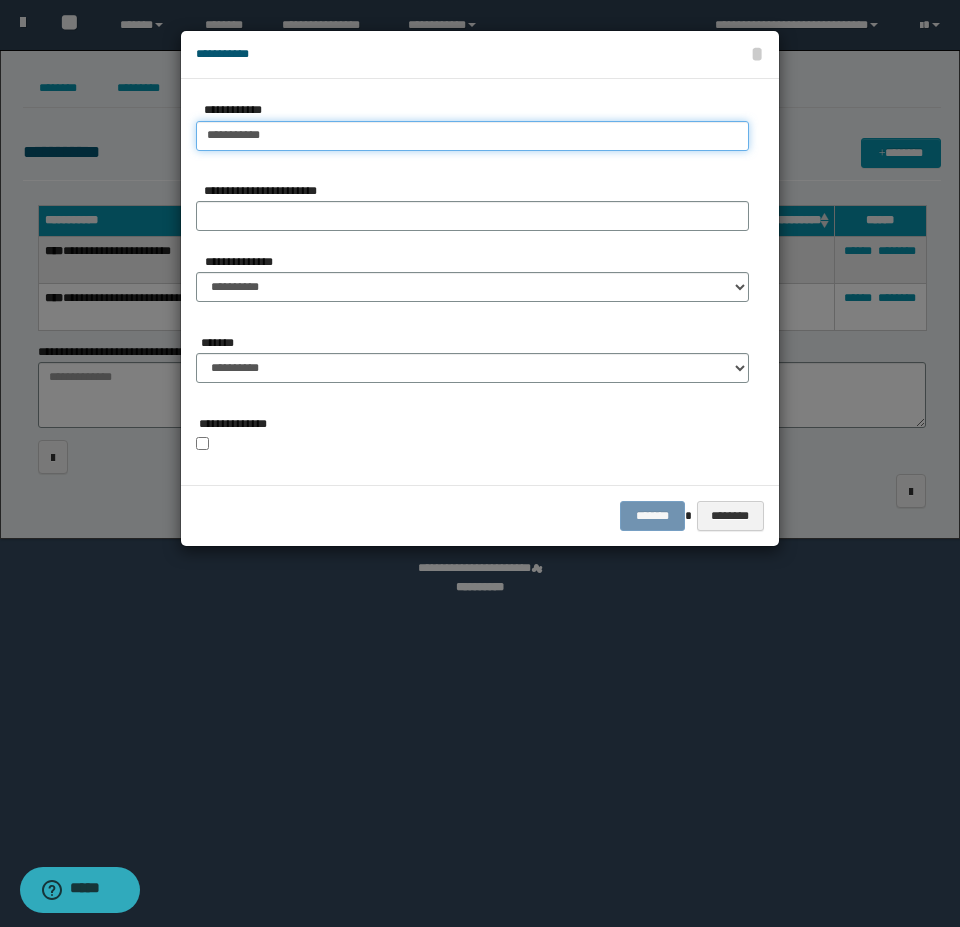 type on "**********" 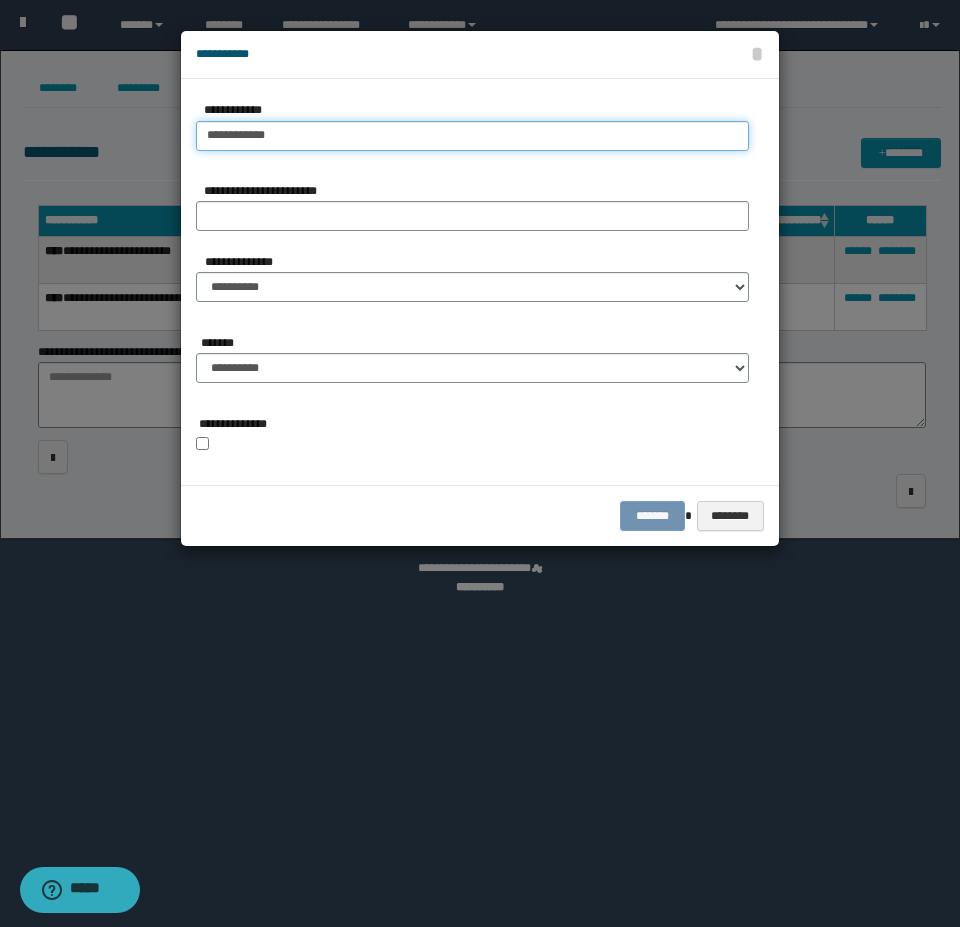type on "**********" 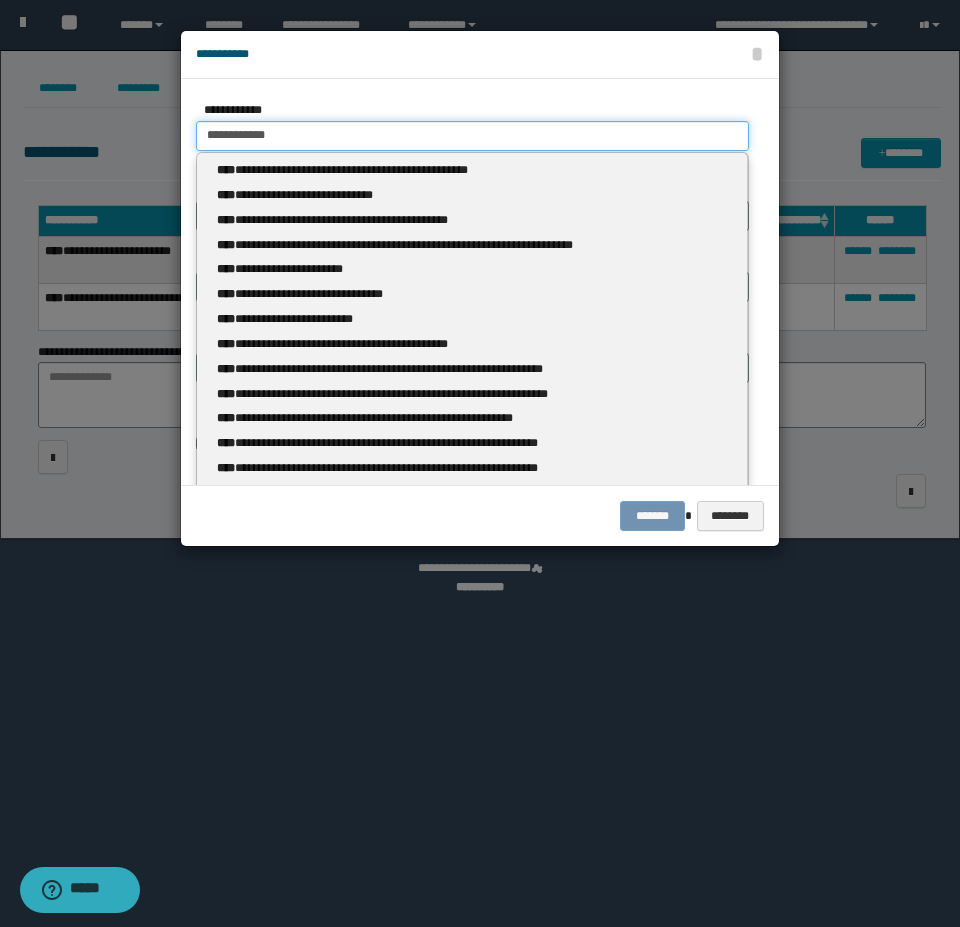 type 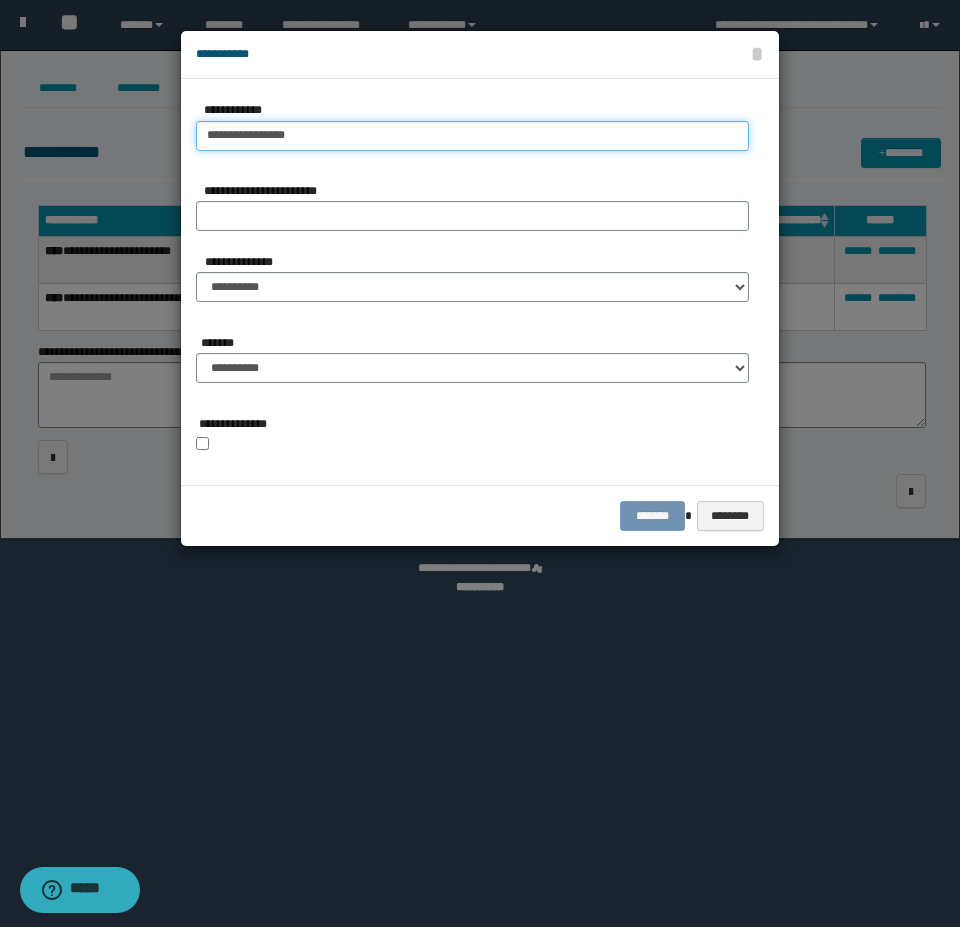 type on "**********" 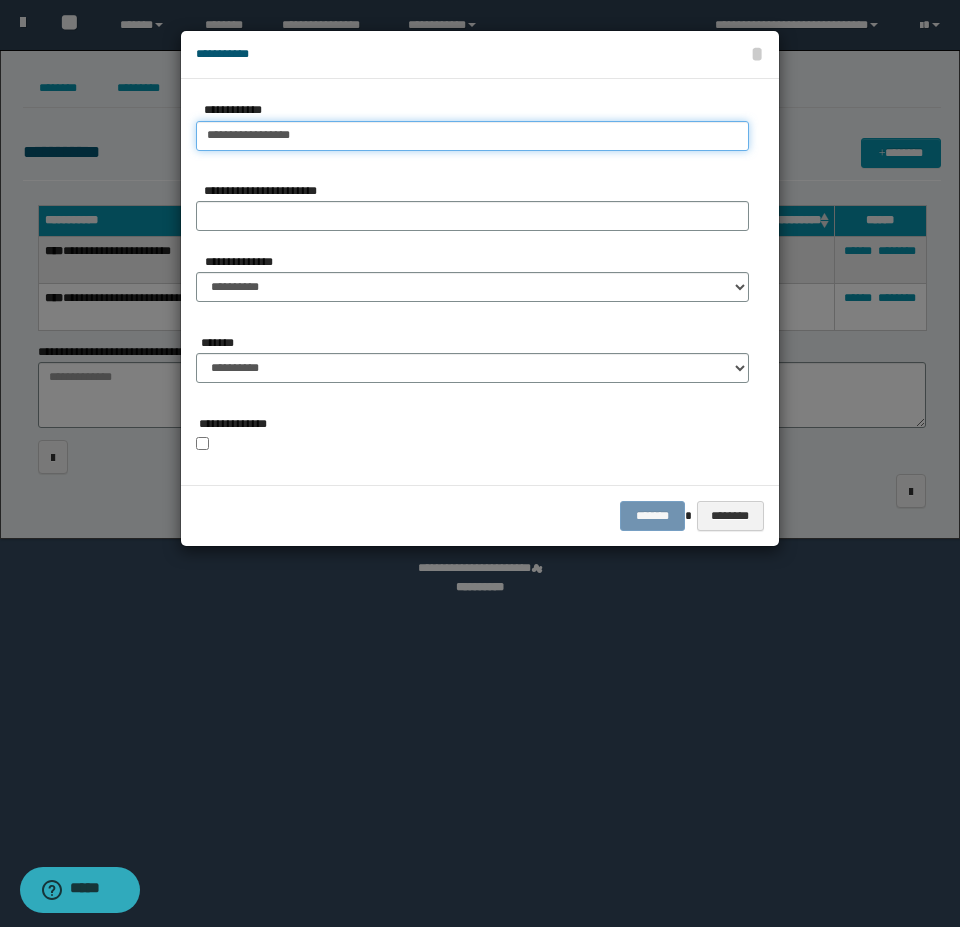 type on "**********" 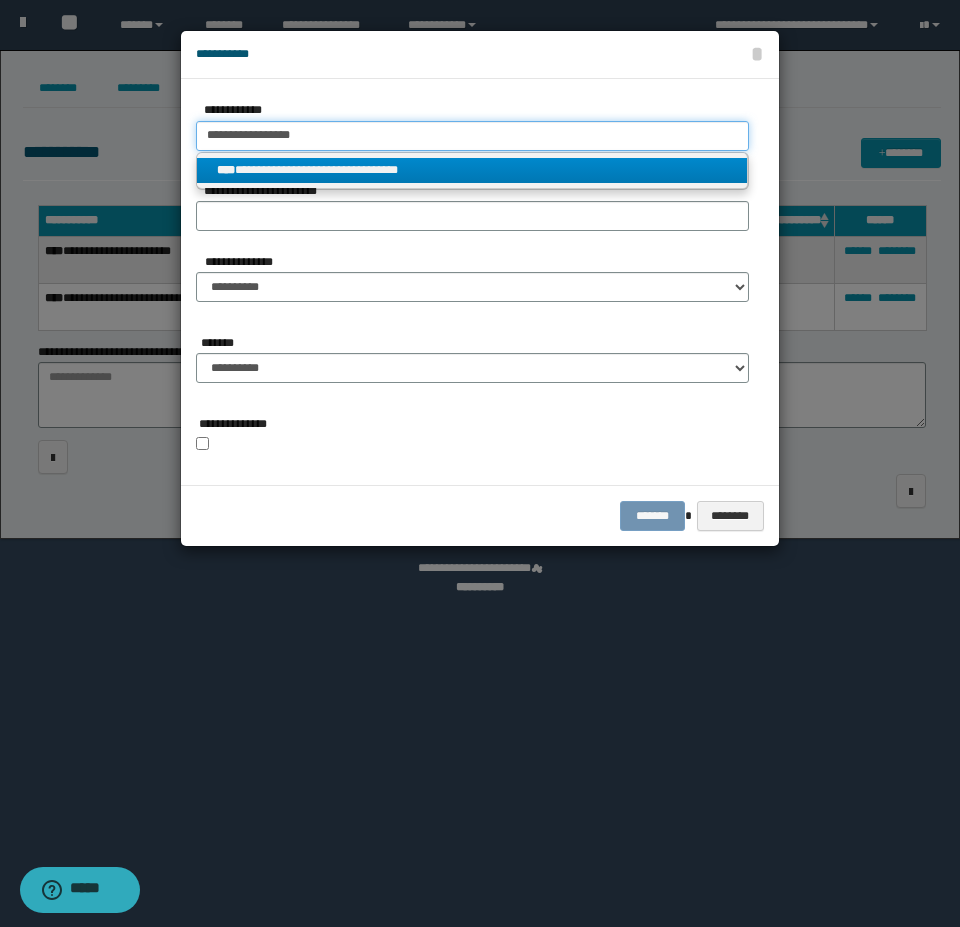 type on "**********" 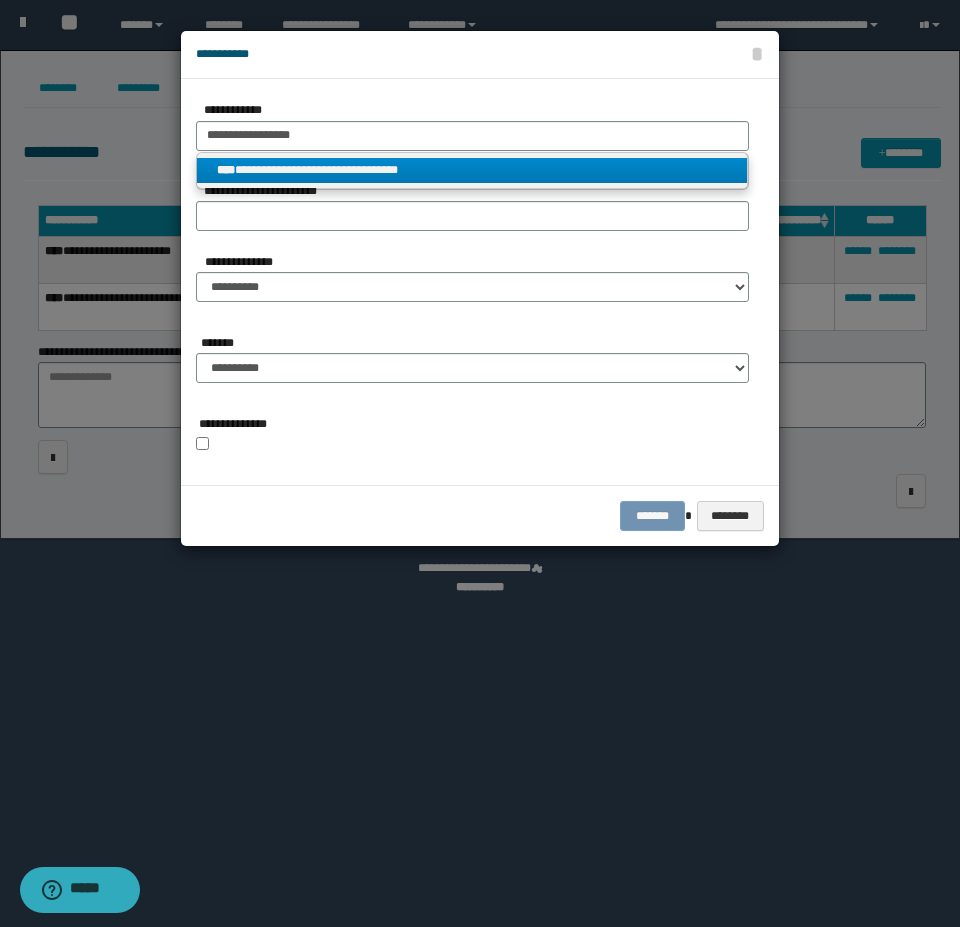 click on "**********" at bounding box center [472, 170] 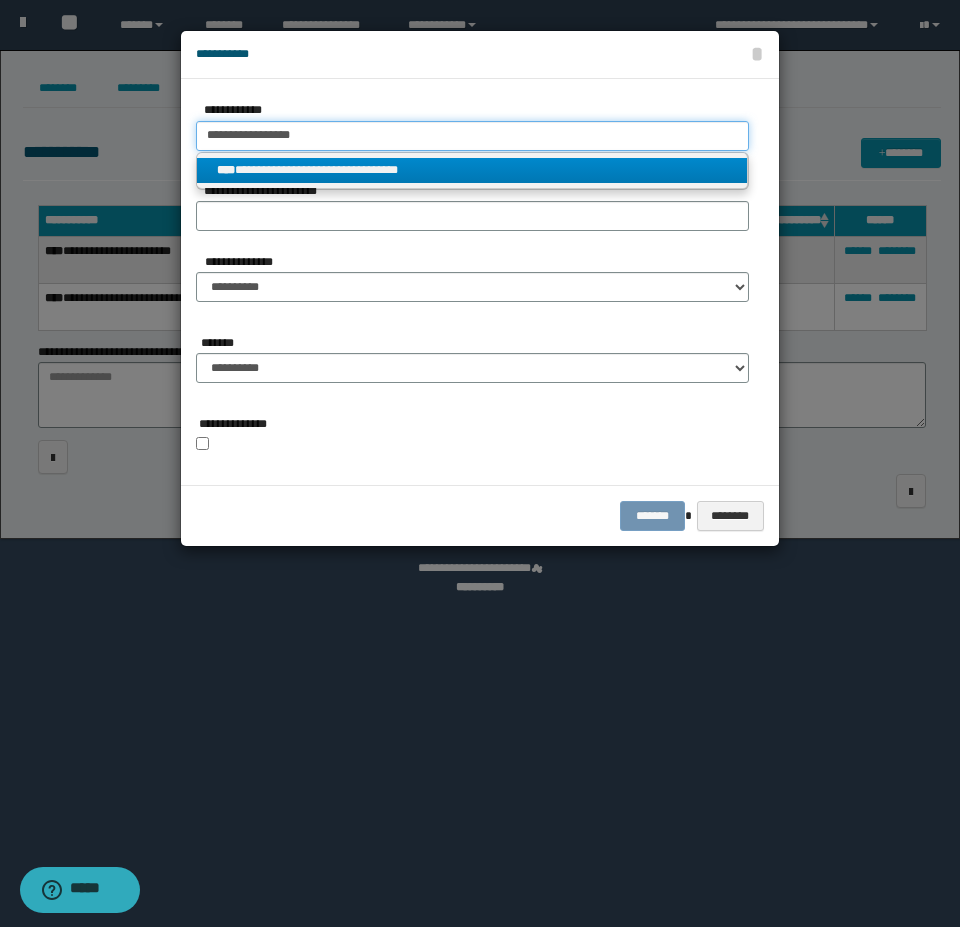 type 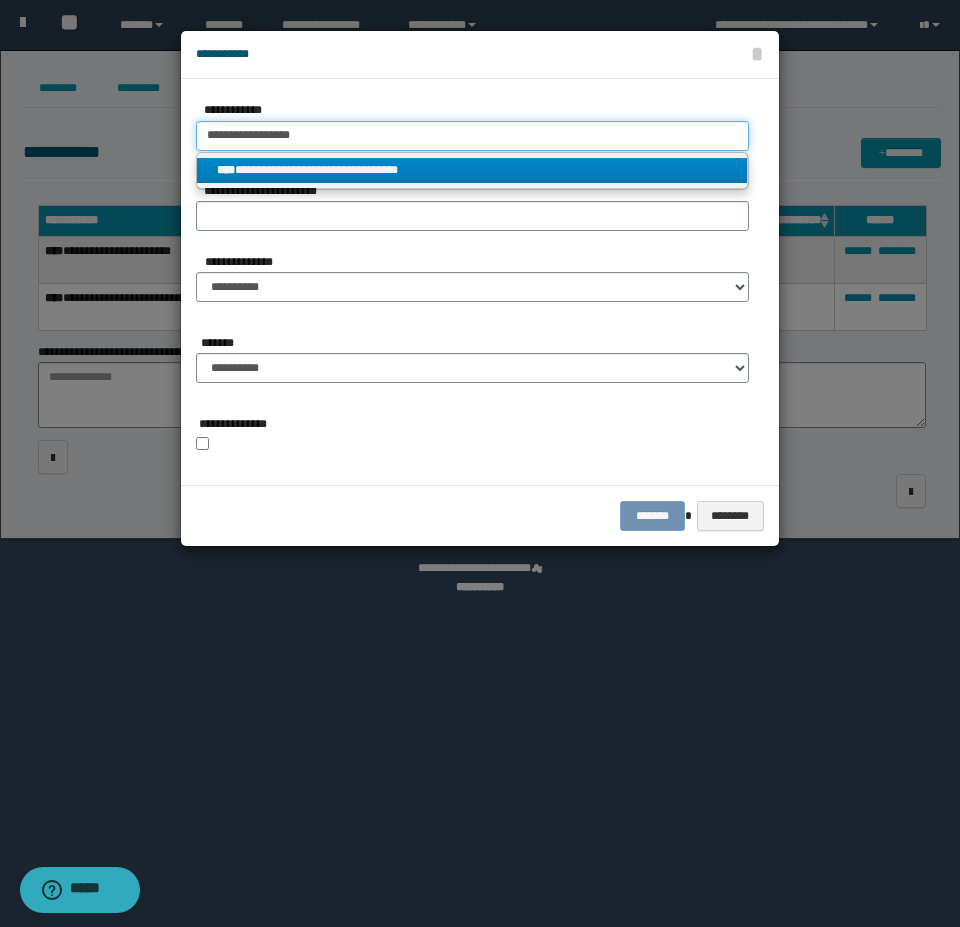 type on "**********" 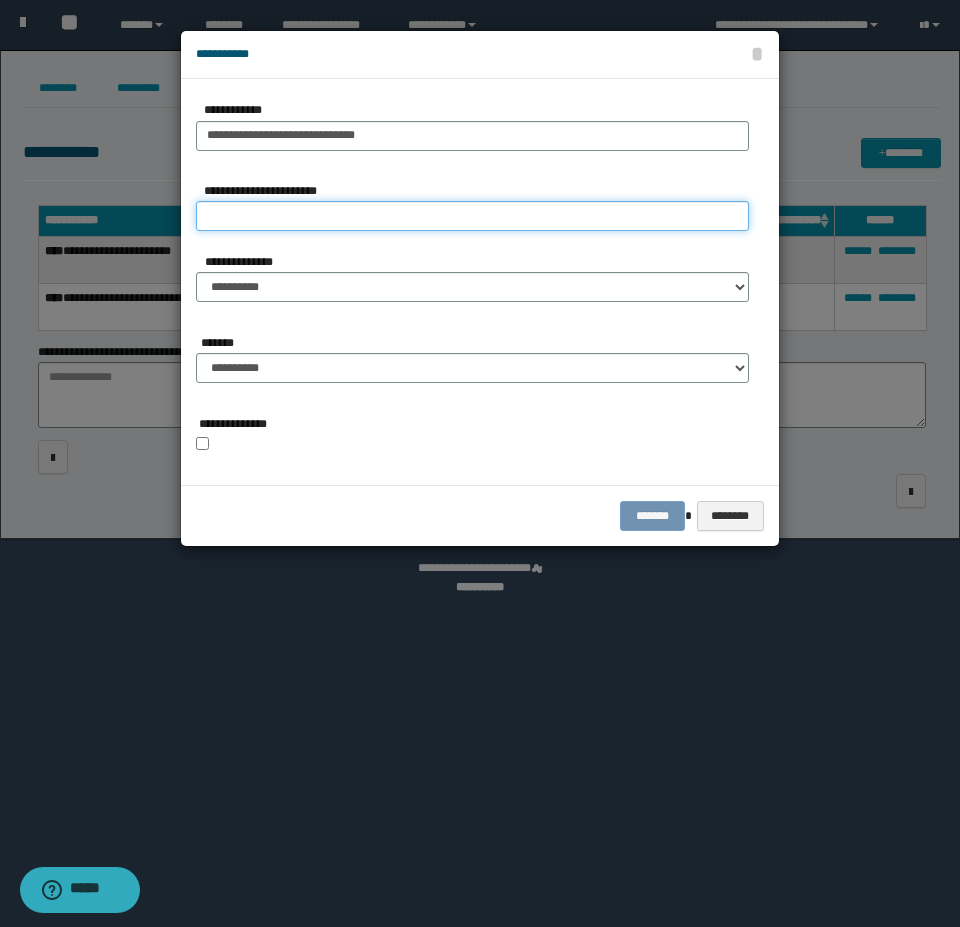 drag, startPoint x: 271, startPoint y: 210, endPoint x: 272, endPoint y: 220, distance: 10.049875 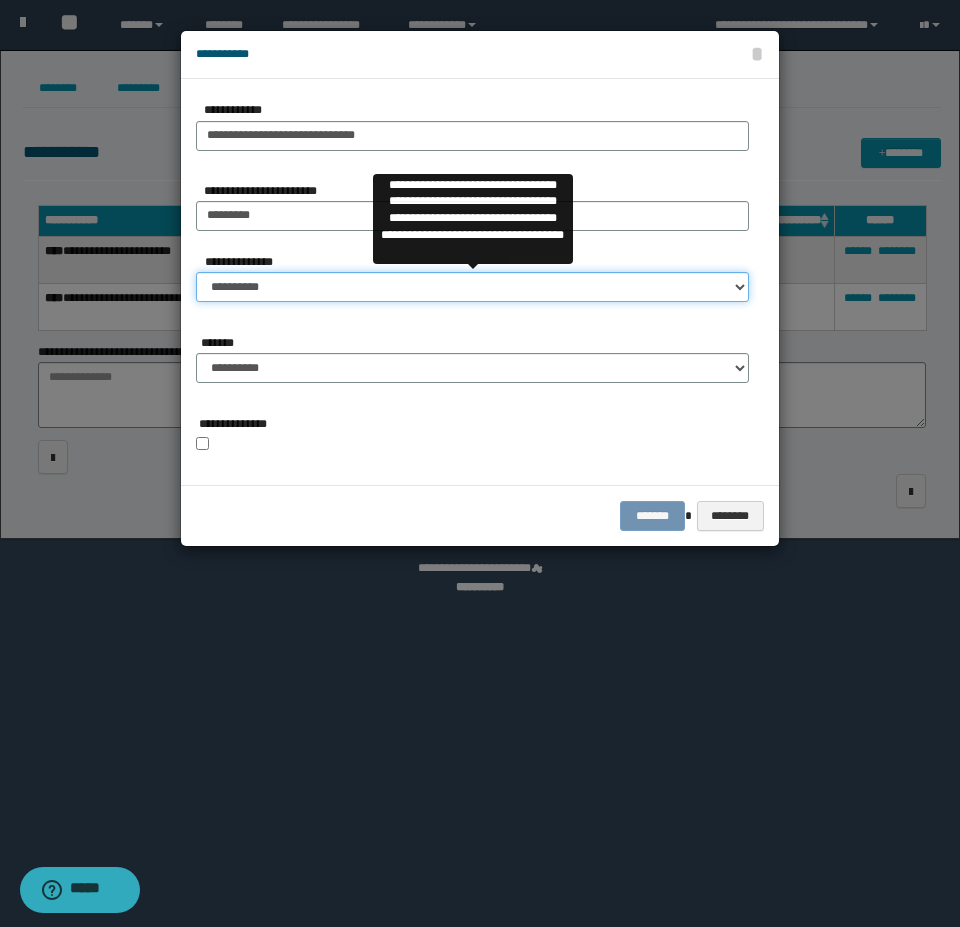 click on "**********" at bounding box center (472, 287) 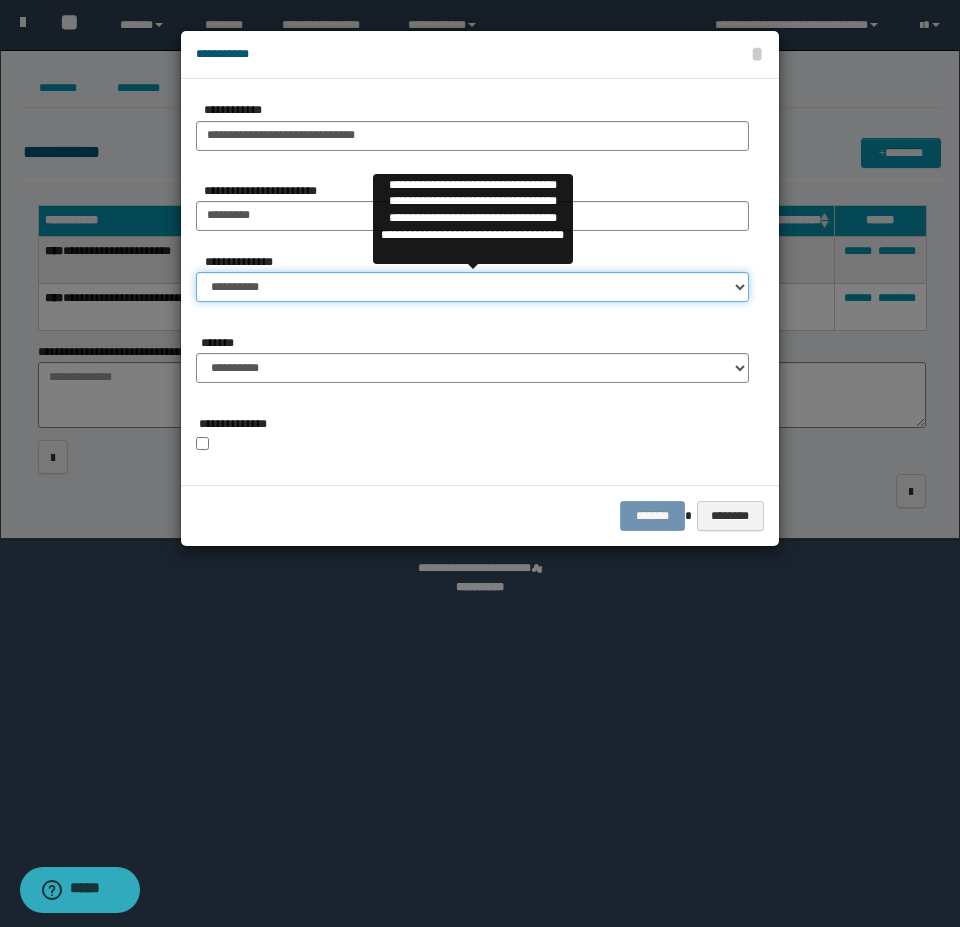 select on "*" 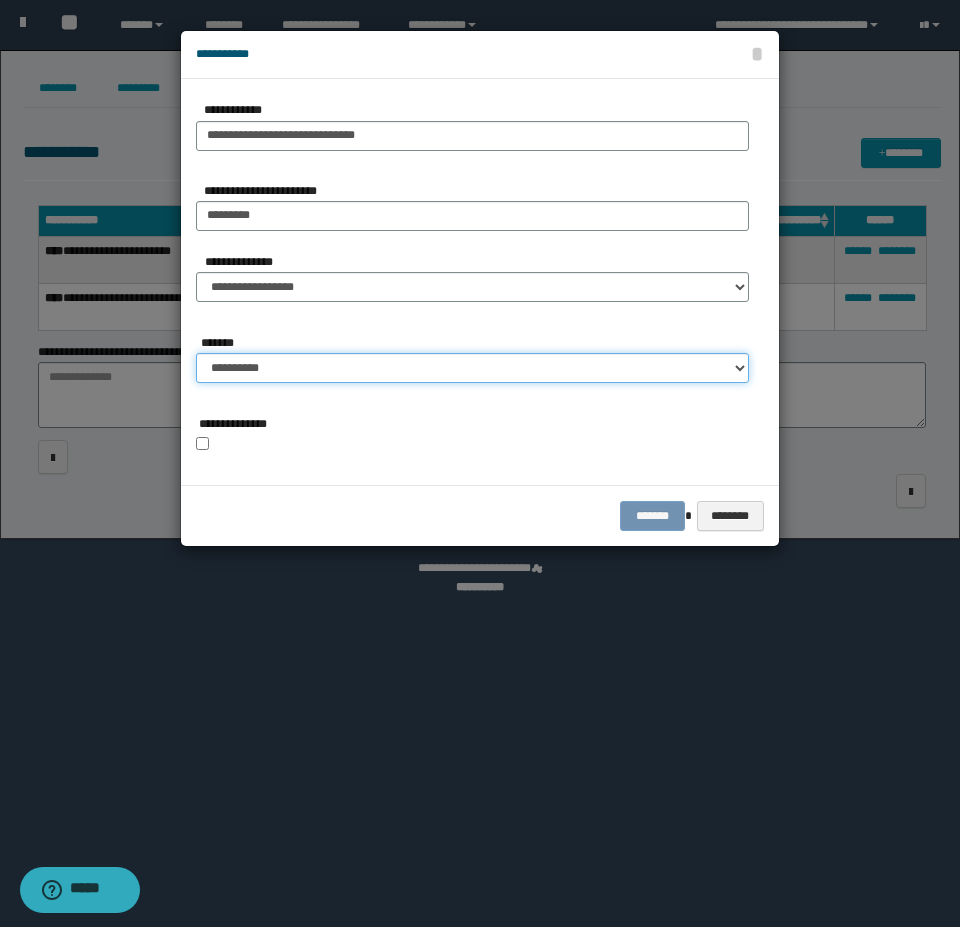 click on "**********" at bounding box center [472, 368] 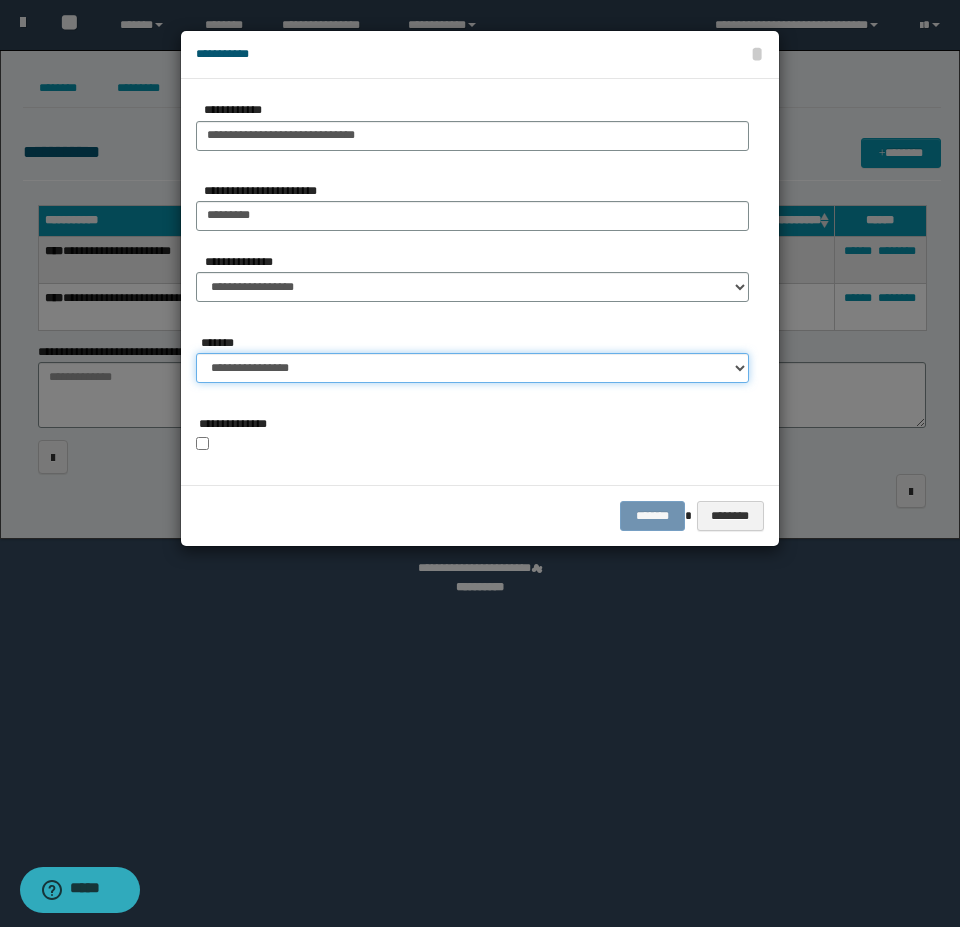 click on "**********" at bounding box center (472, 368) 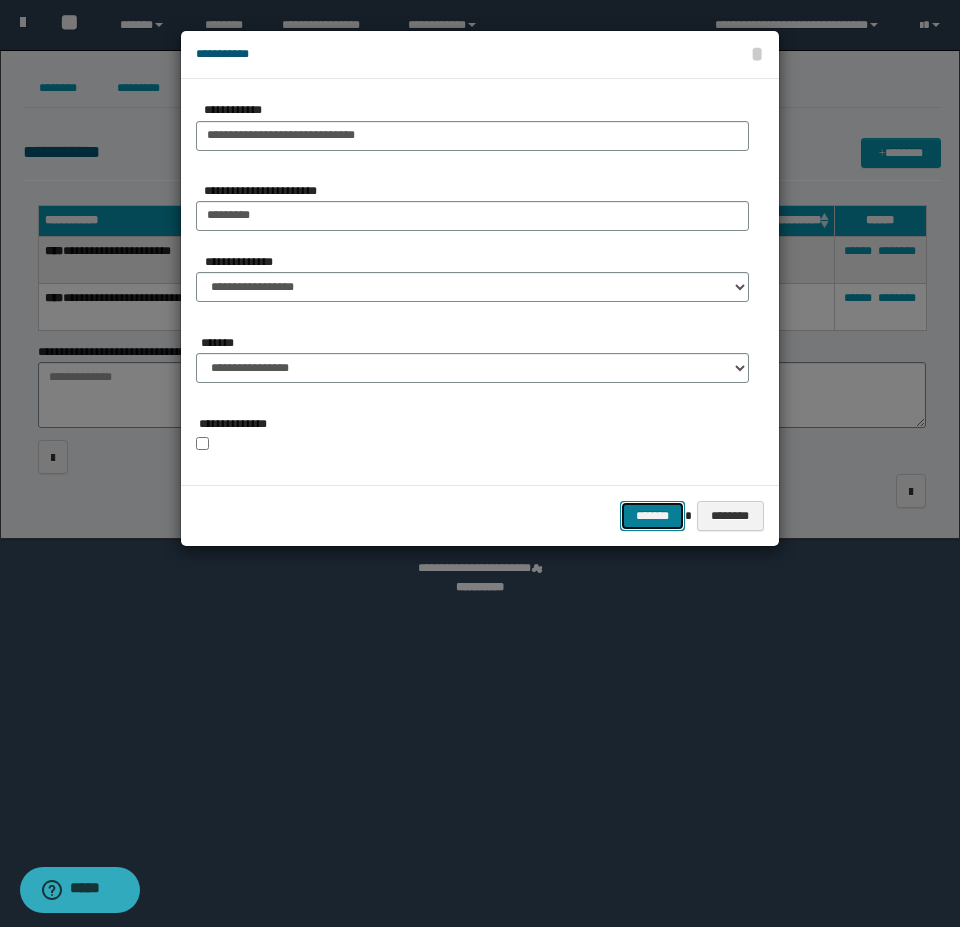 click on "*******" at bounding box center (652, 516) 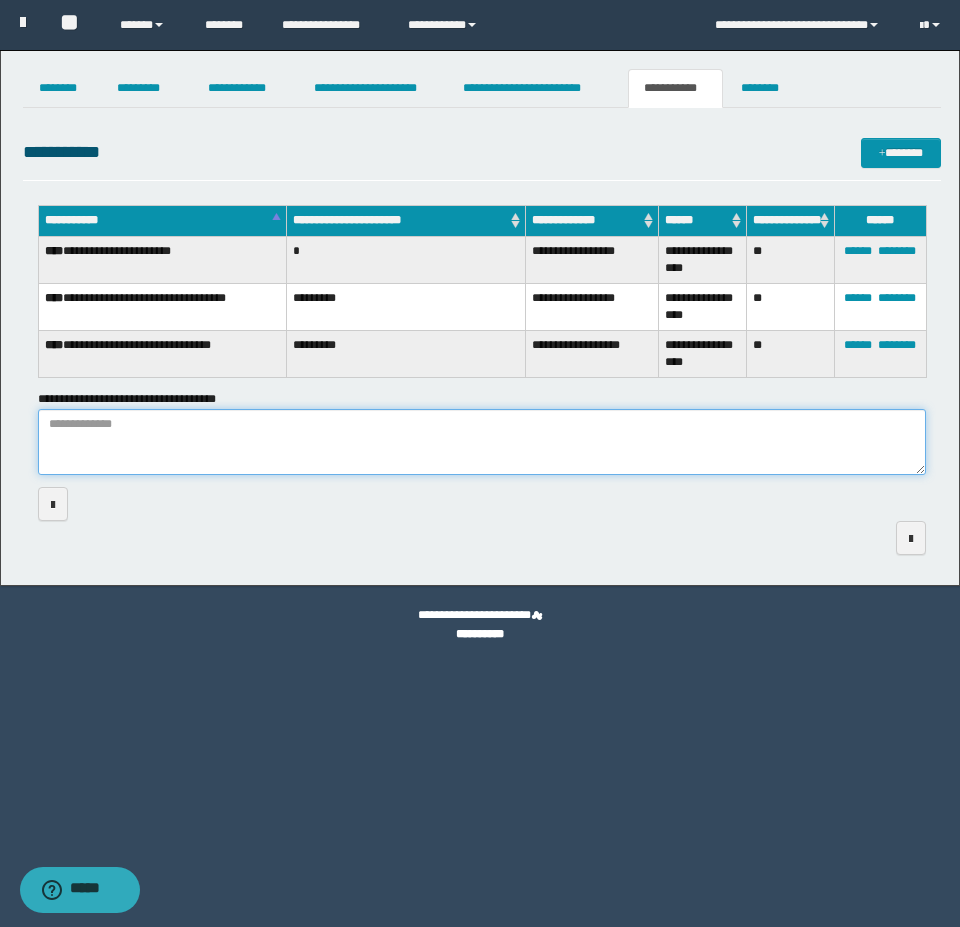 click on "**********" at bounding box center (482, 442) 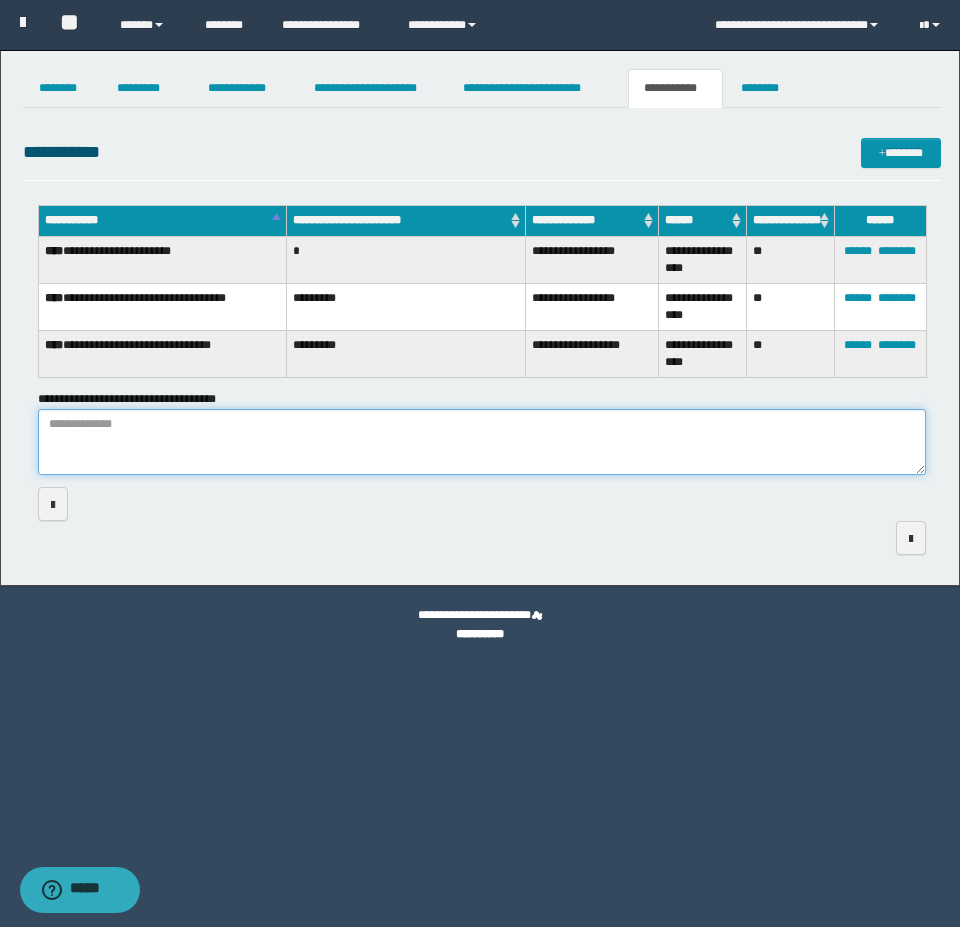 type on "*" 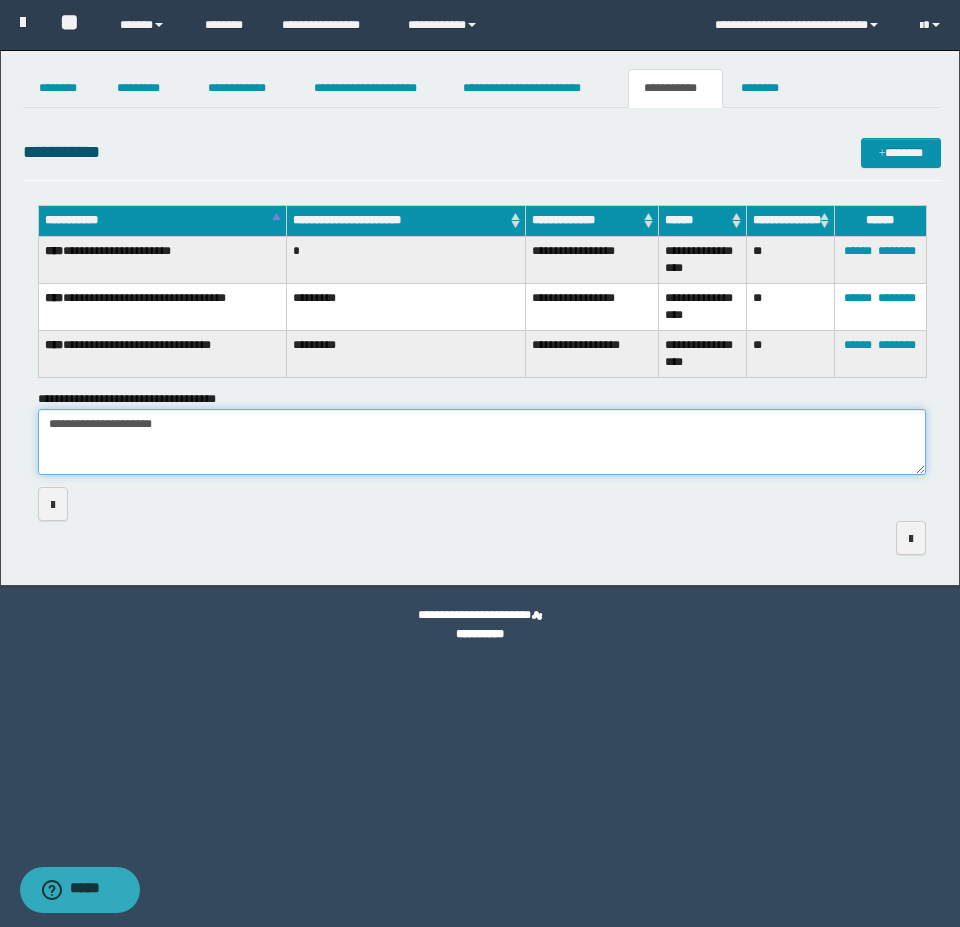 type on "**********" 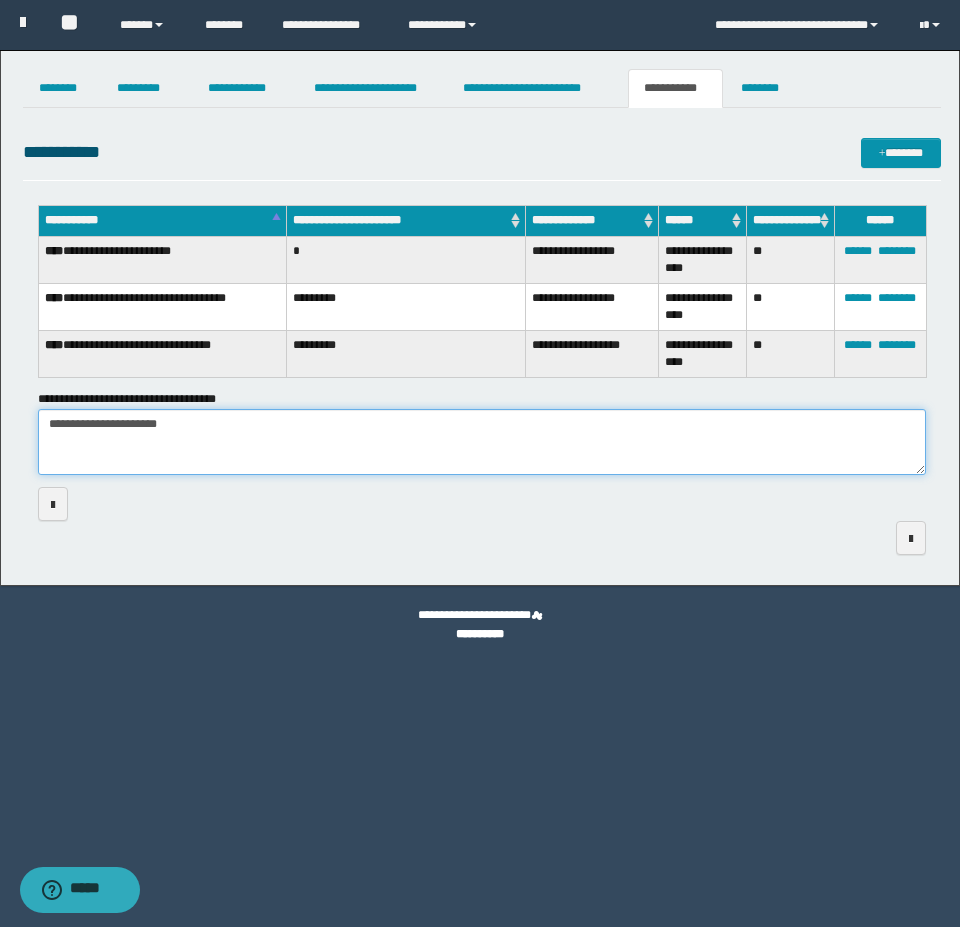 drag, startPoint x: 175, startPoint y: 428, endPoint x: 4, endPoint y: 426, distance: 171.01169 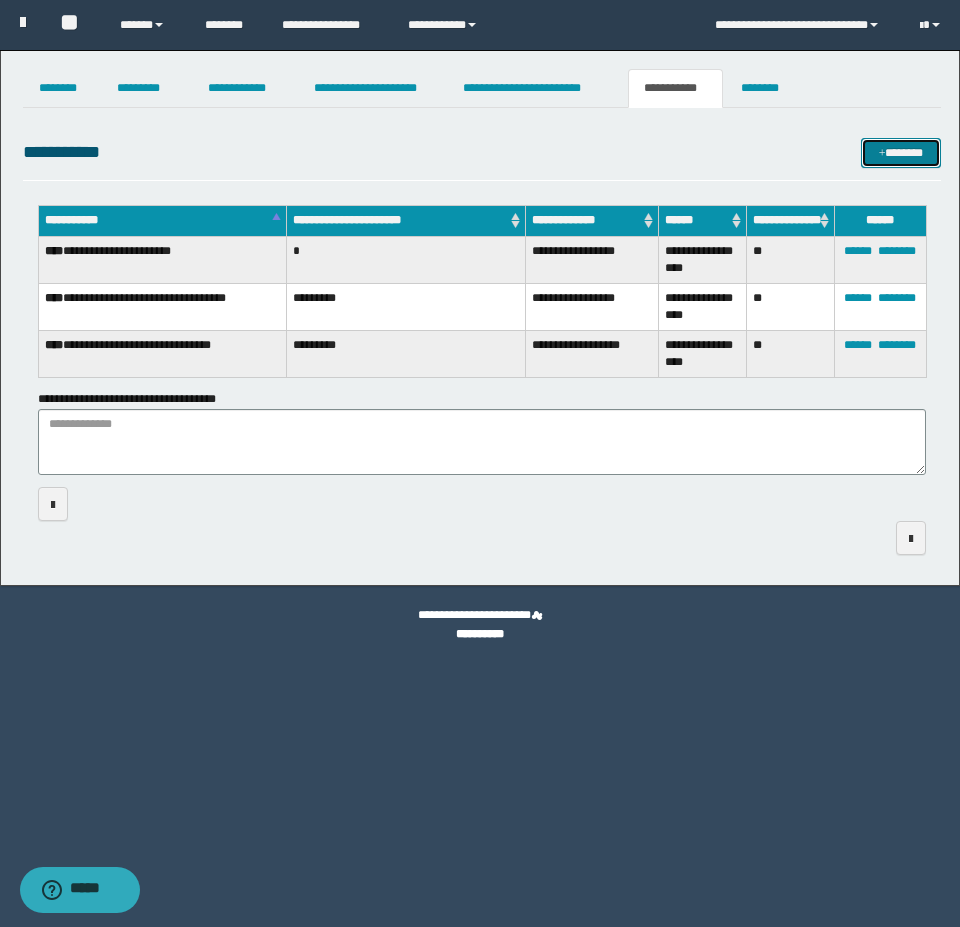 click on "*******" at bounding box center [901, 153] 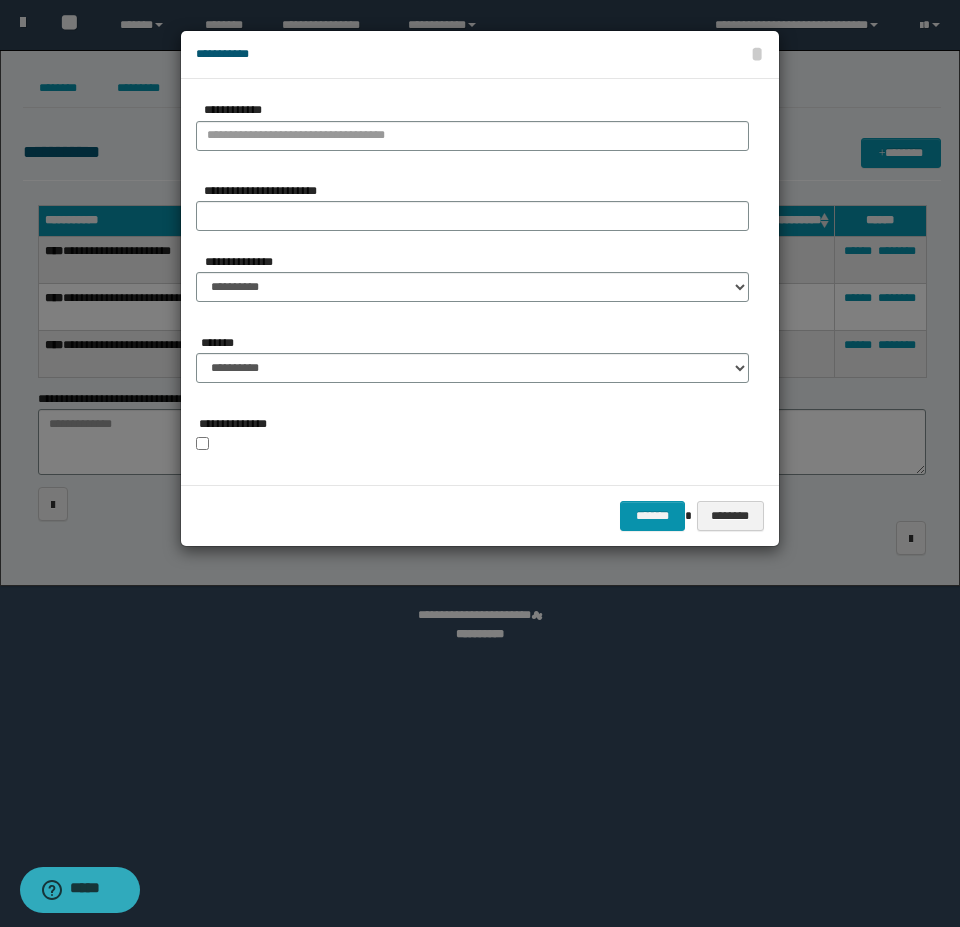 click on "**********" at bounding box center [472, 135] 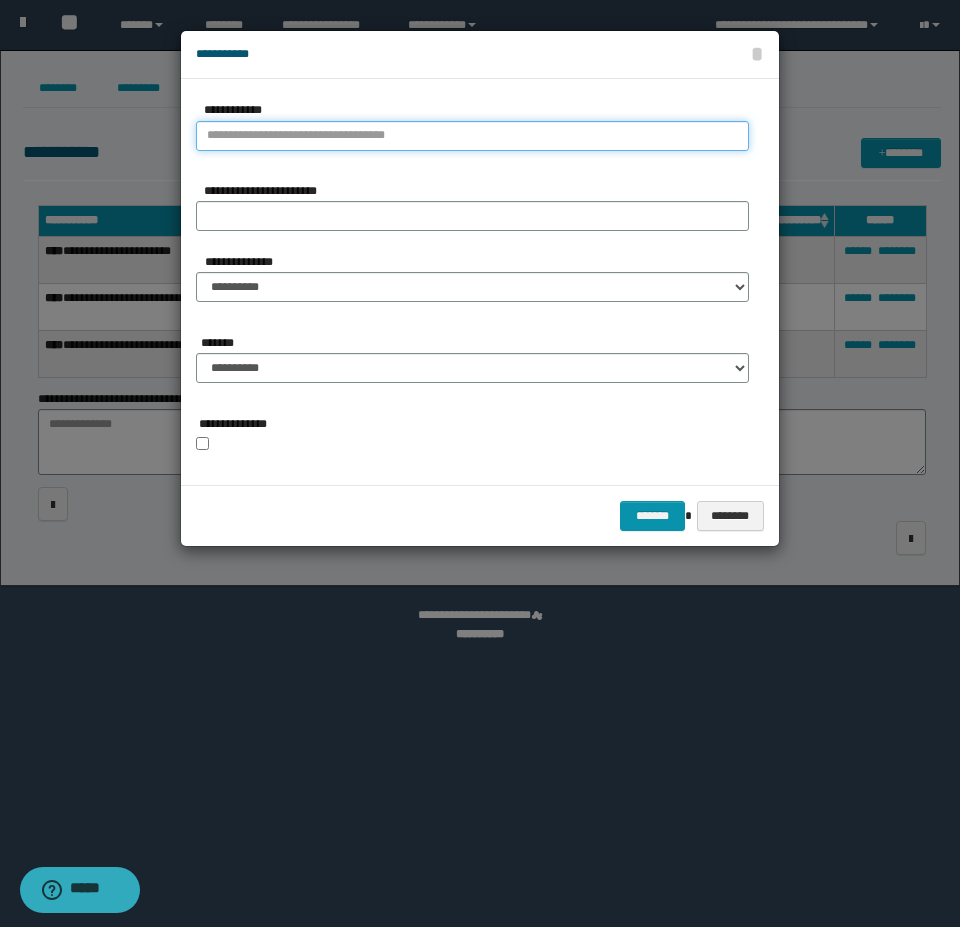 type on "**********" 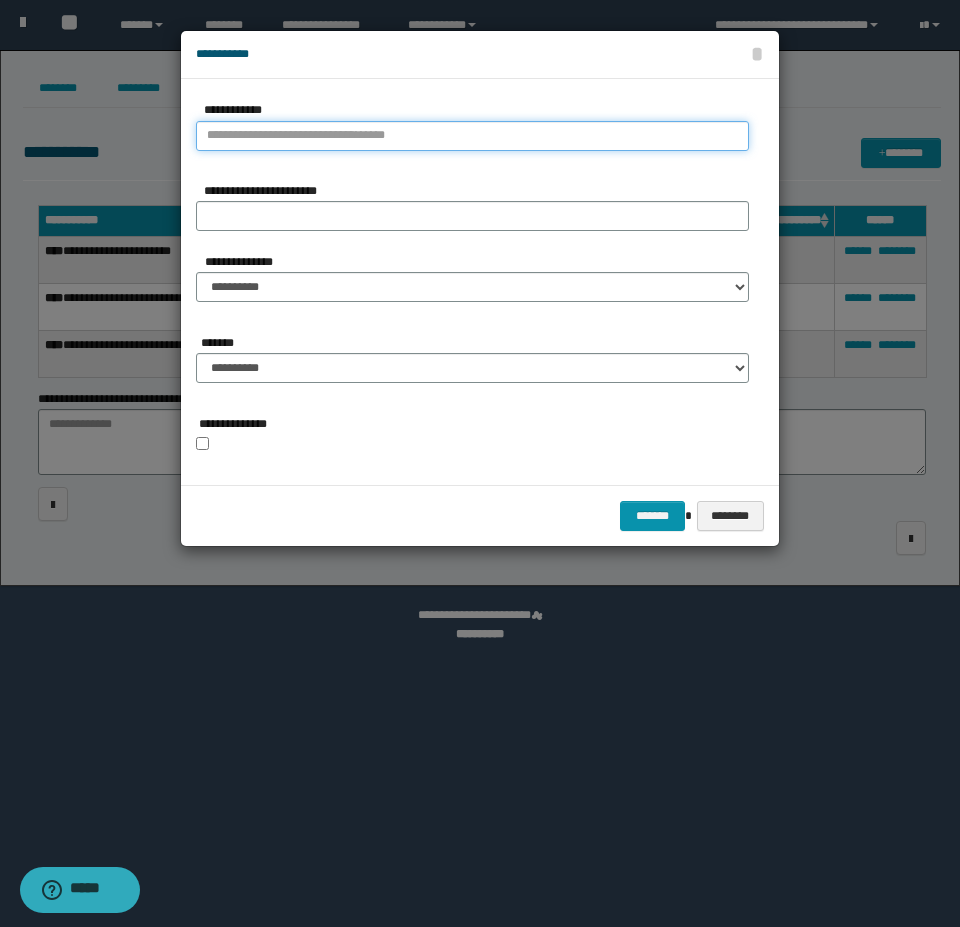 click on "**********" at bounding box center [472, 136] 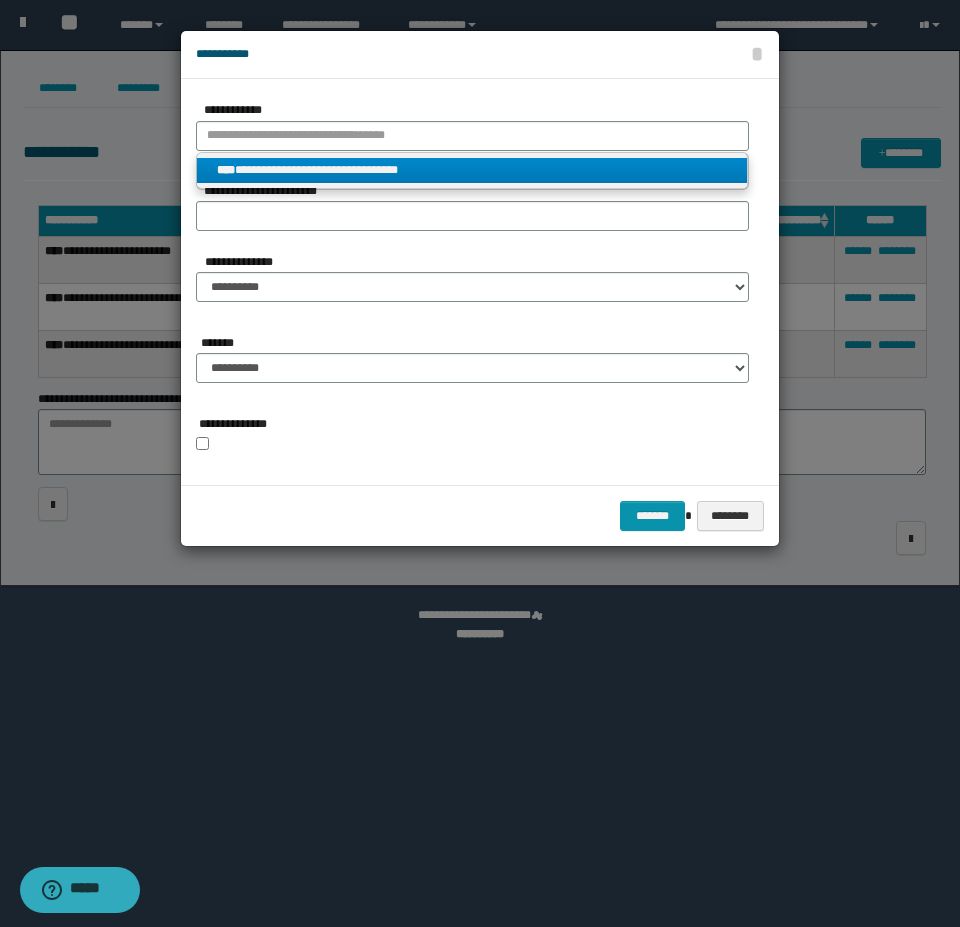 type on "**********" 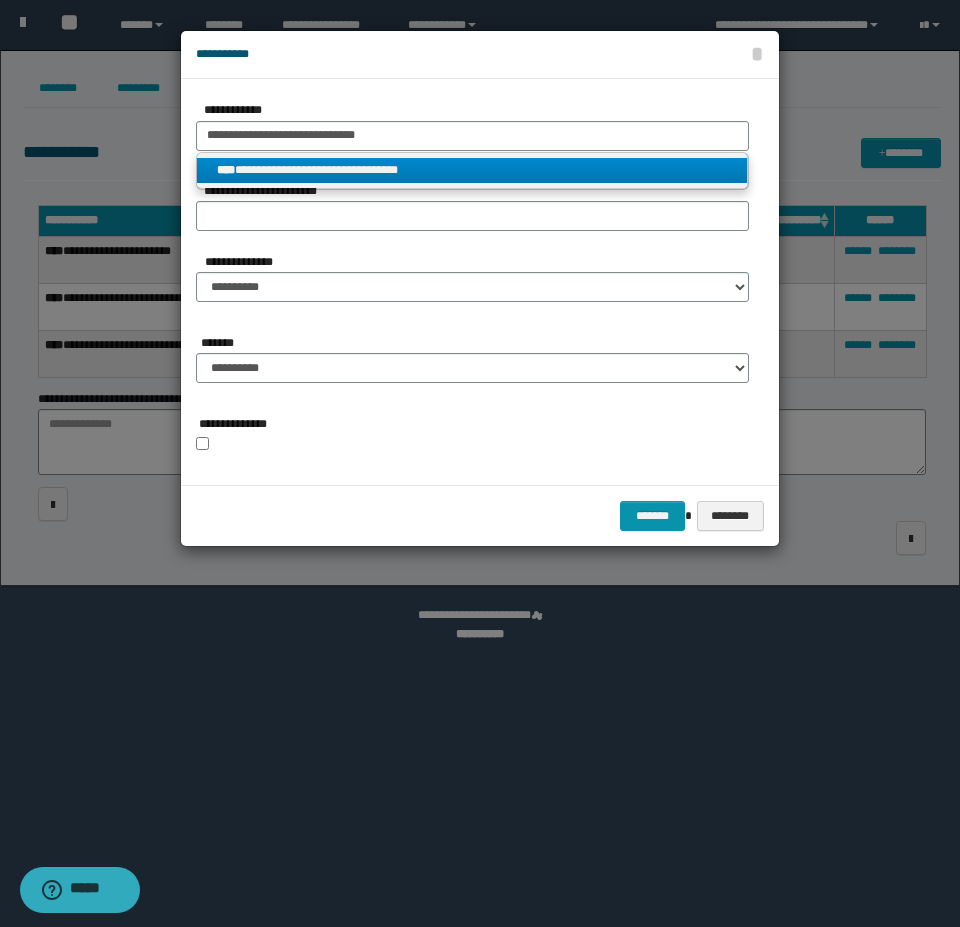click on "**********" at bounding box center (472, 170) 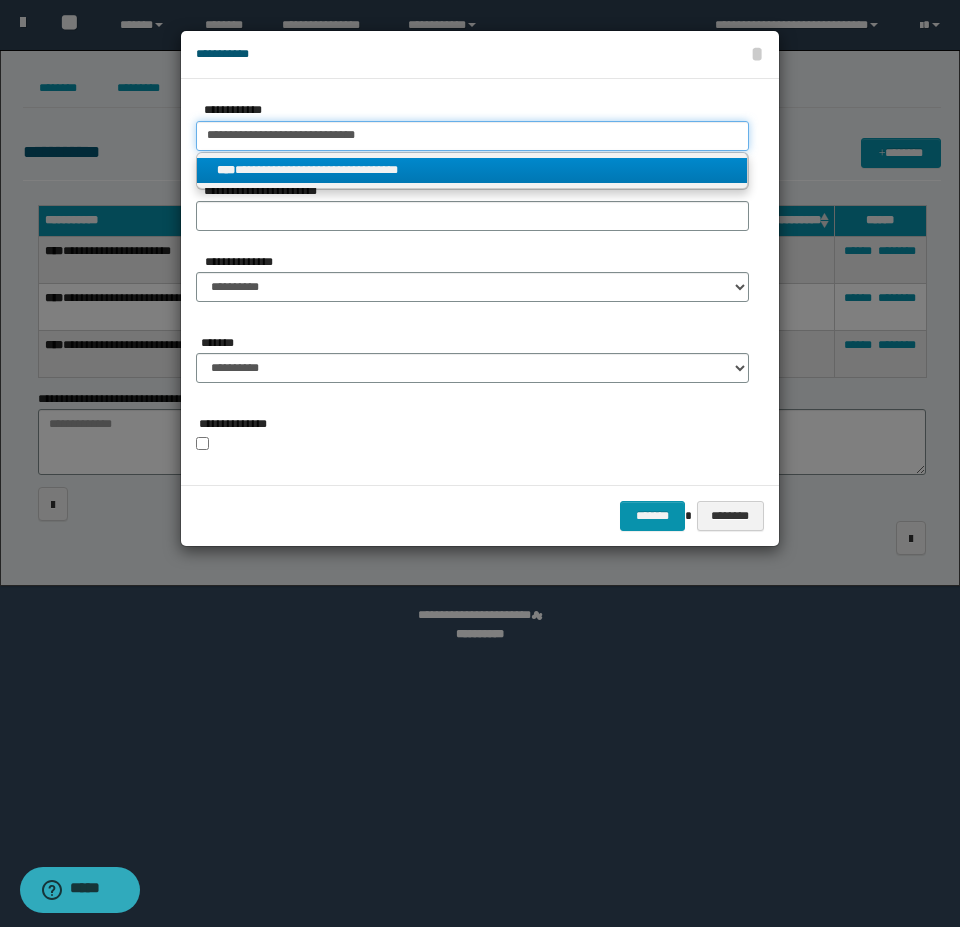 type 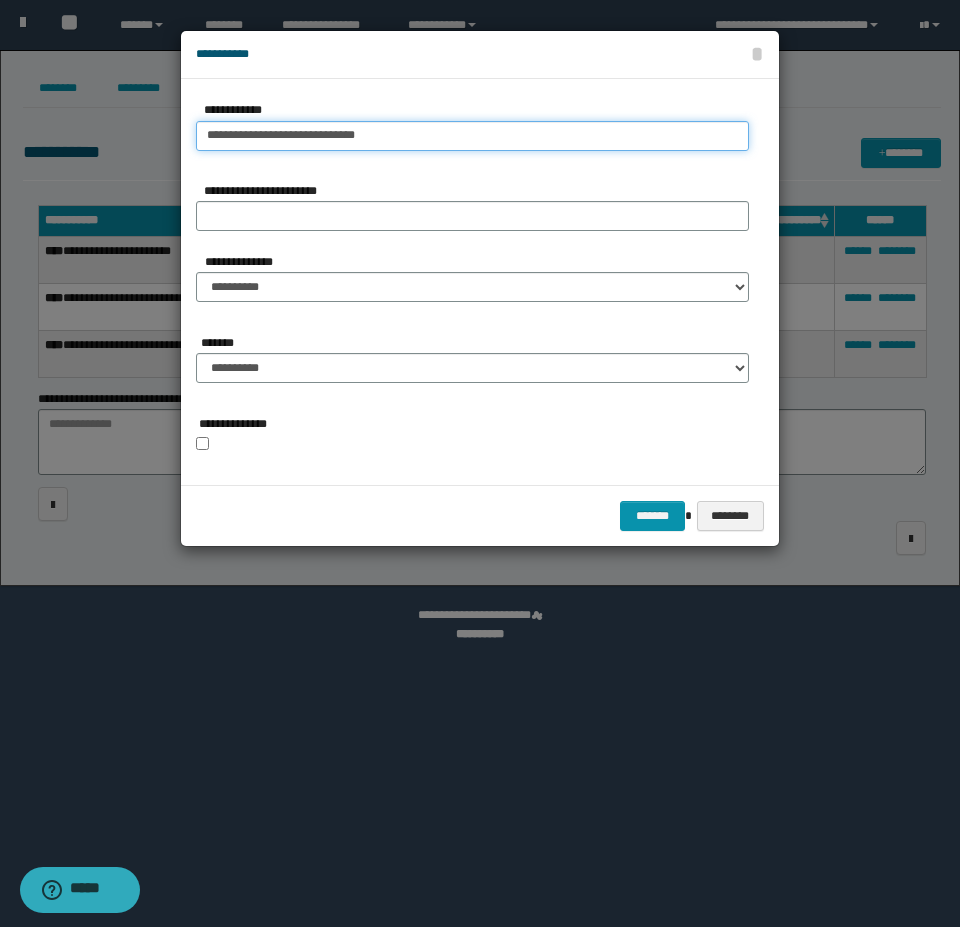 drag, startPoint x: 365, startPoint y: 134, endPoint x: 228, endPoint y: 134, distance: 137 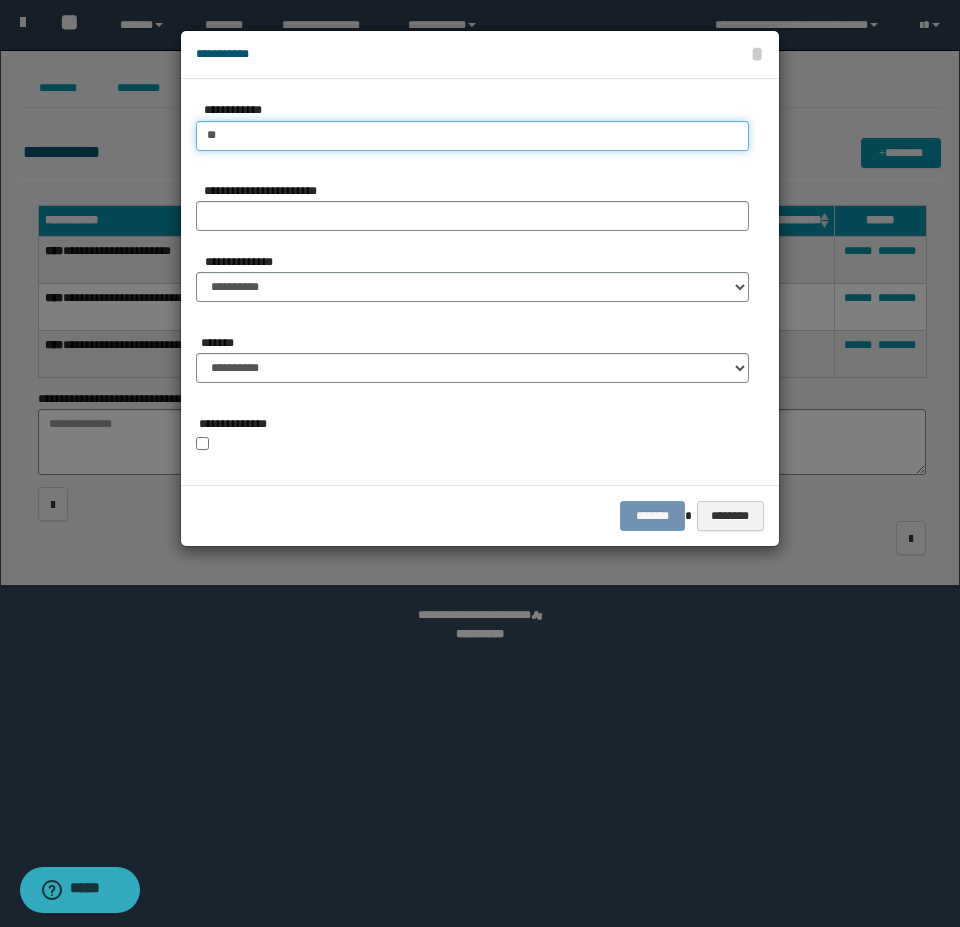 type on "*" 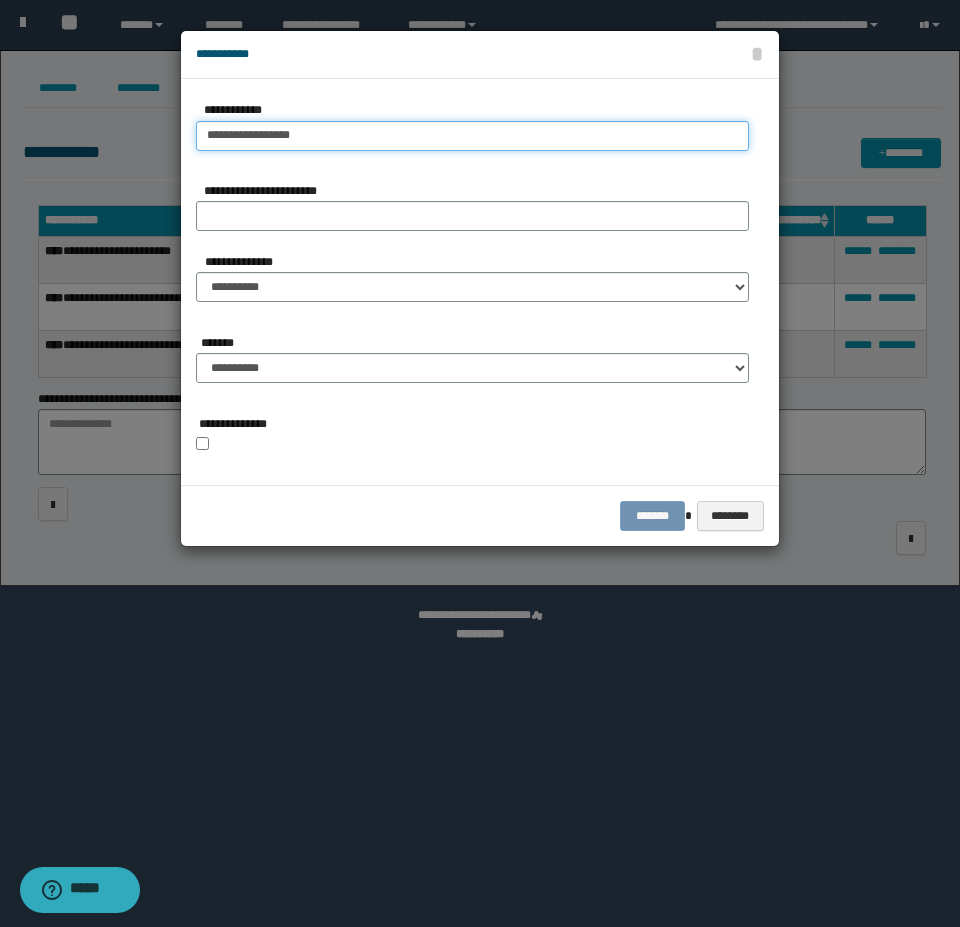 type on "**********" 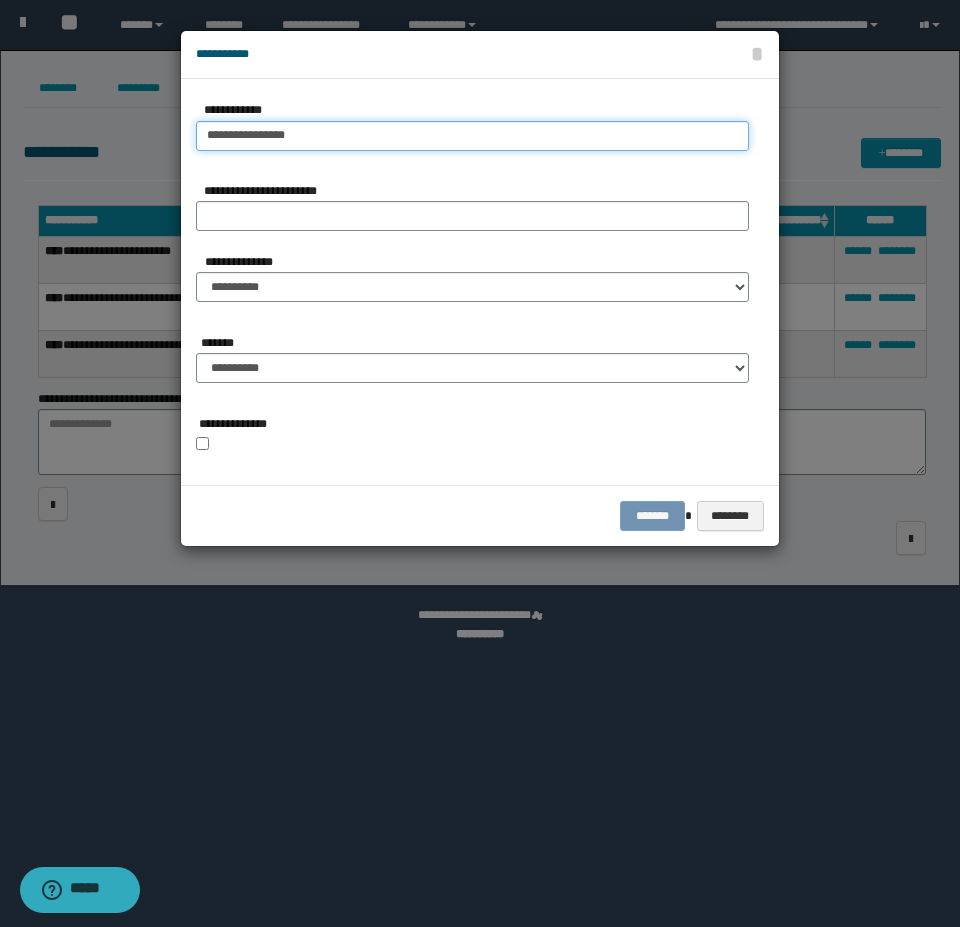 type on "**********" 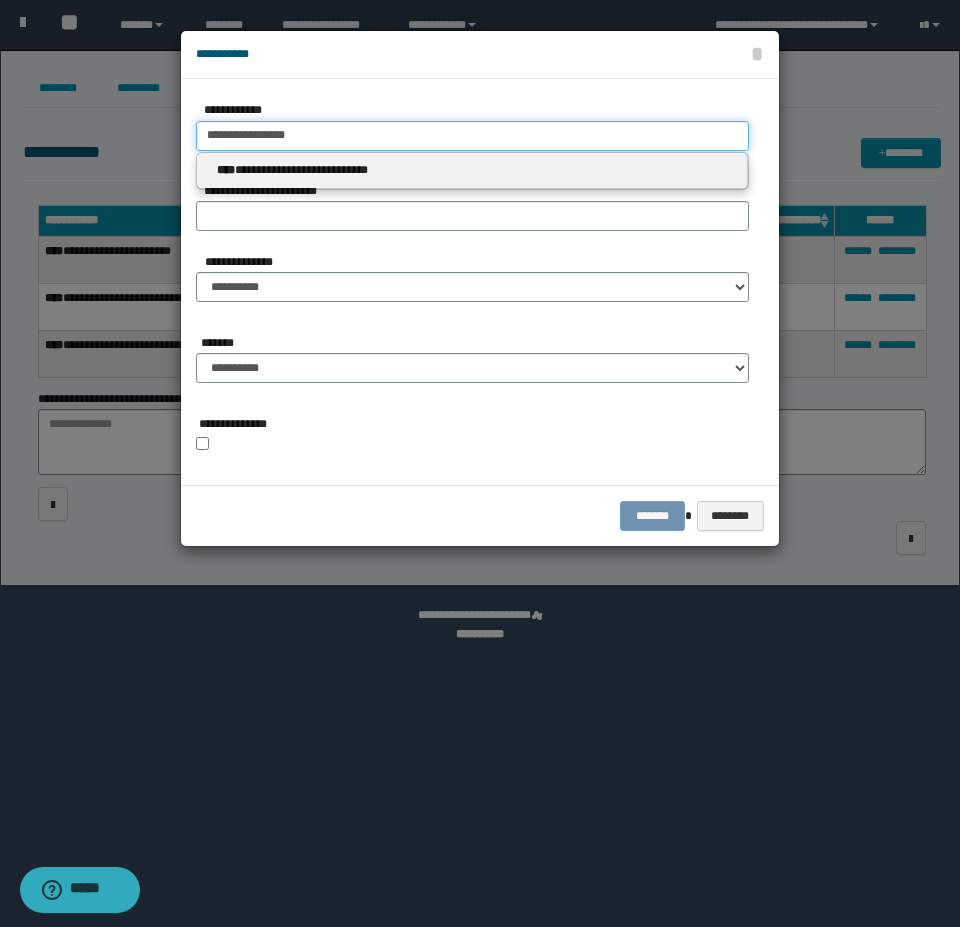 type 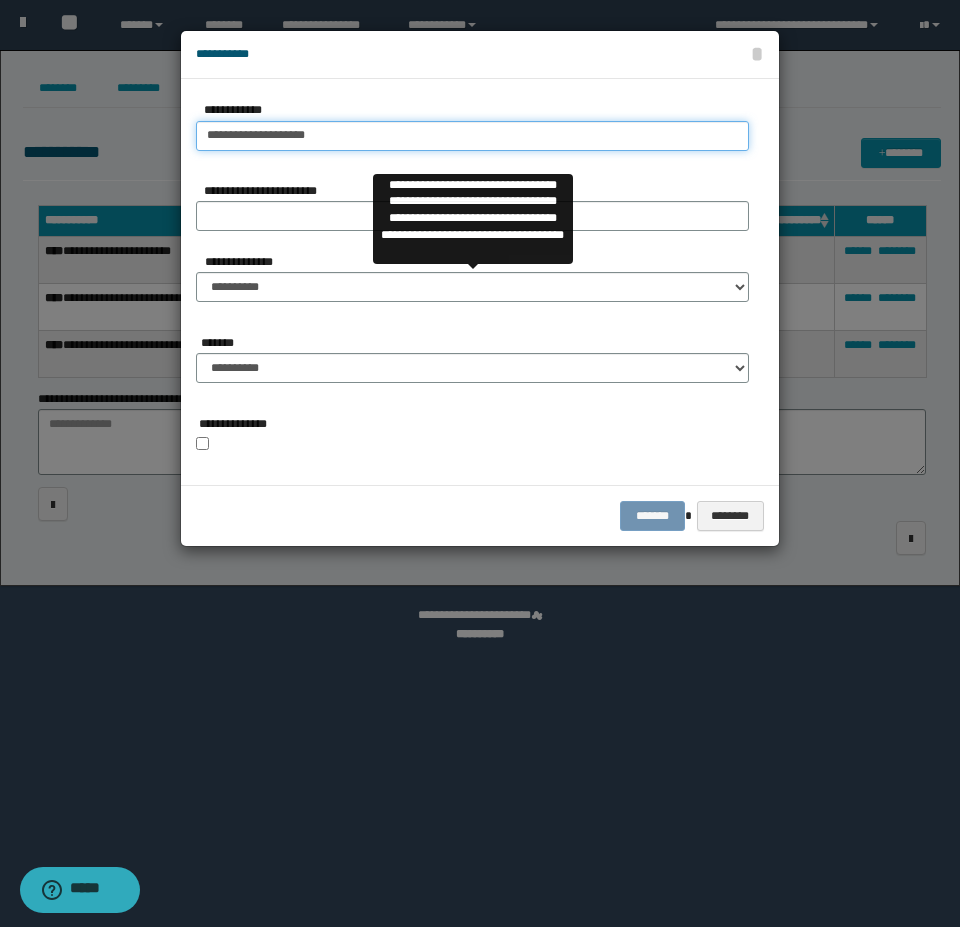 type on "**********" 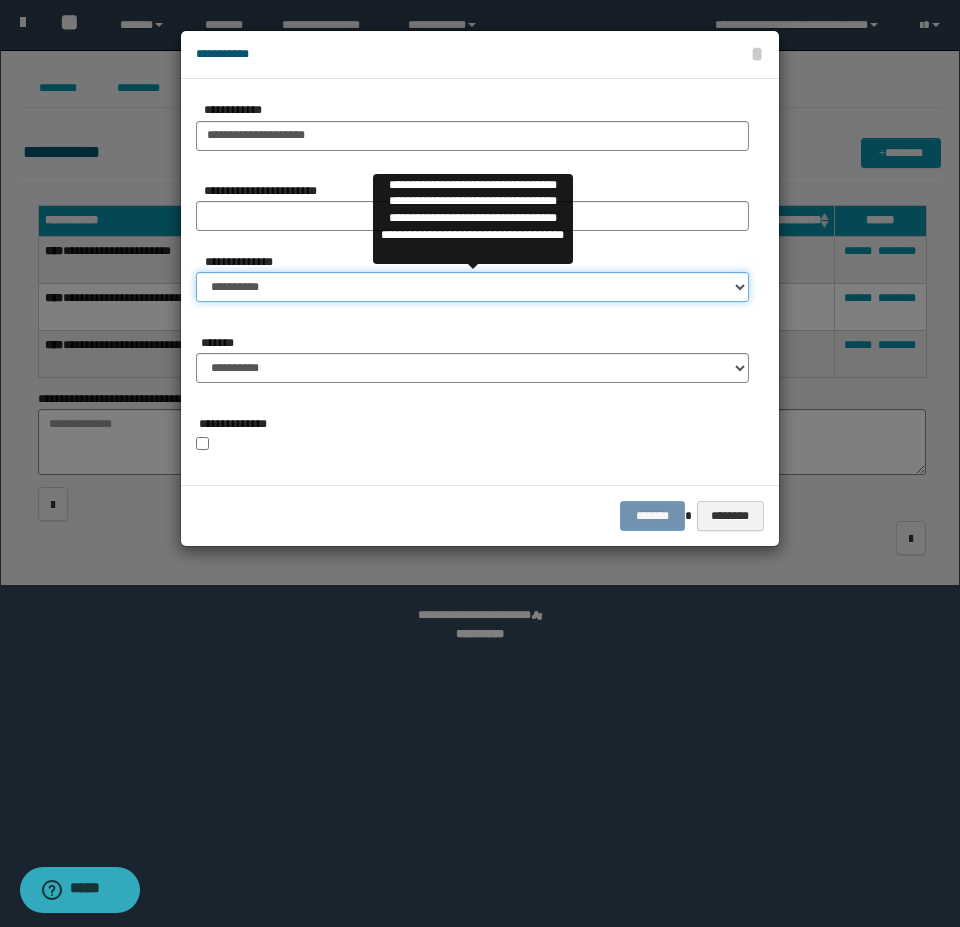 click on "**********" at bounding box center (472, 287) 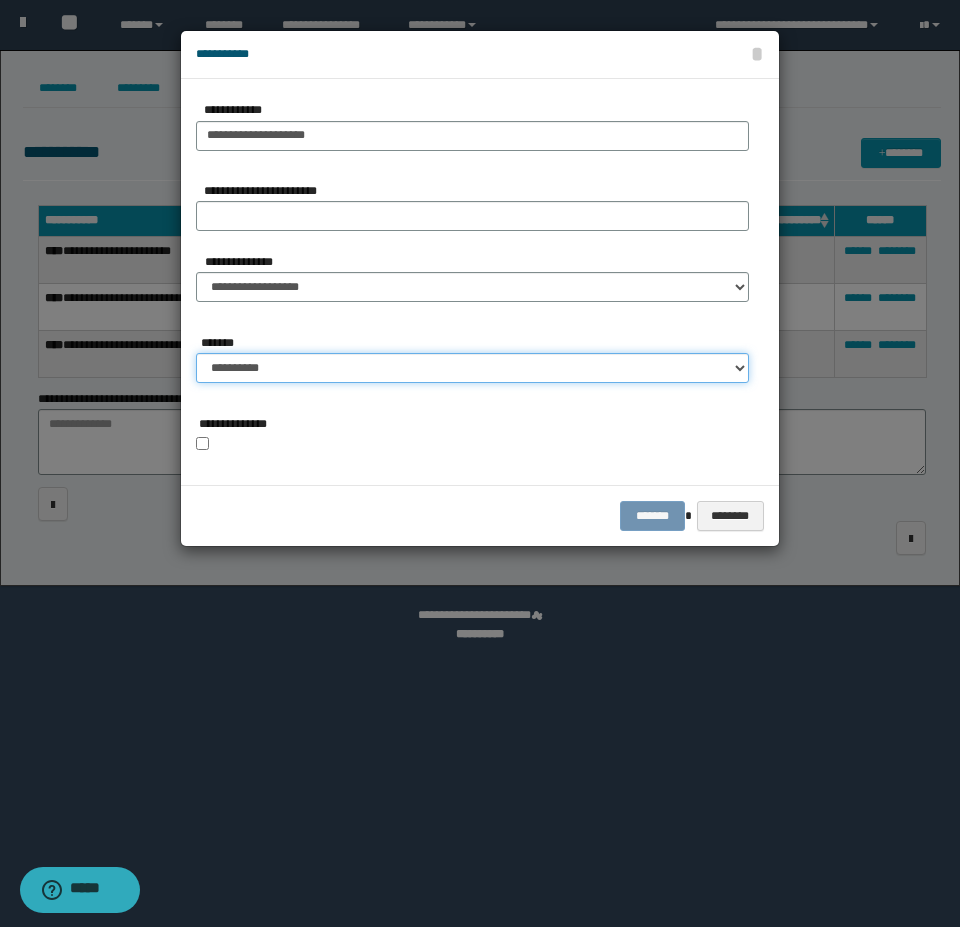 click on "**********" at bounding box center [472, 368] 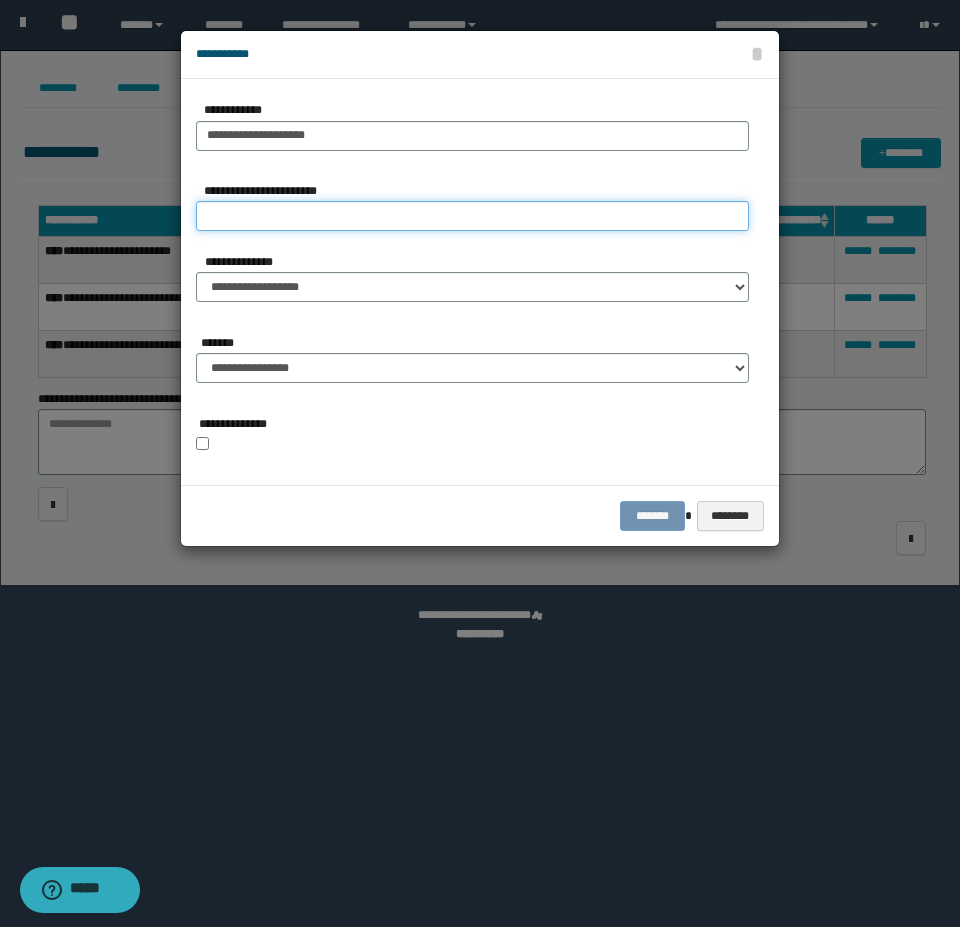 click on "**********" at bounding box center (472, 216) 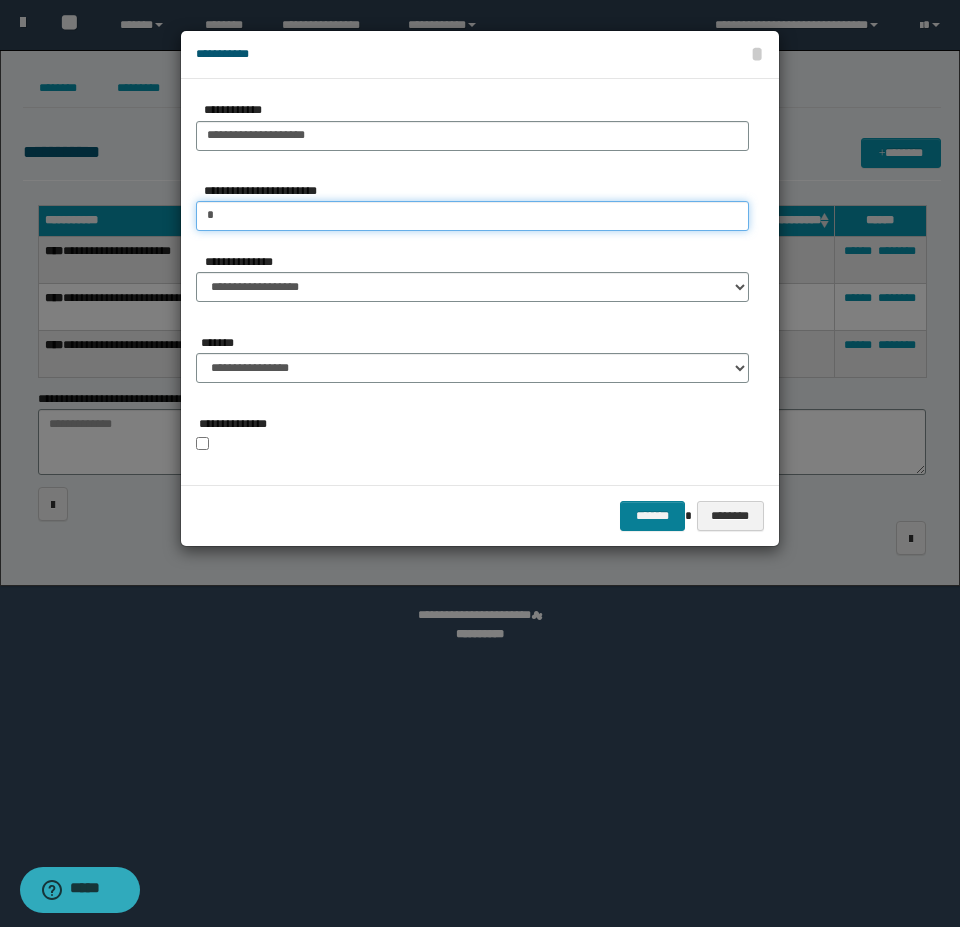 type on "*" 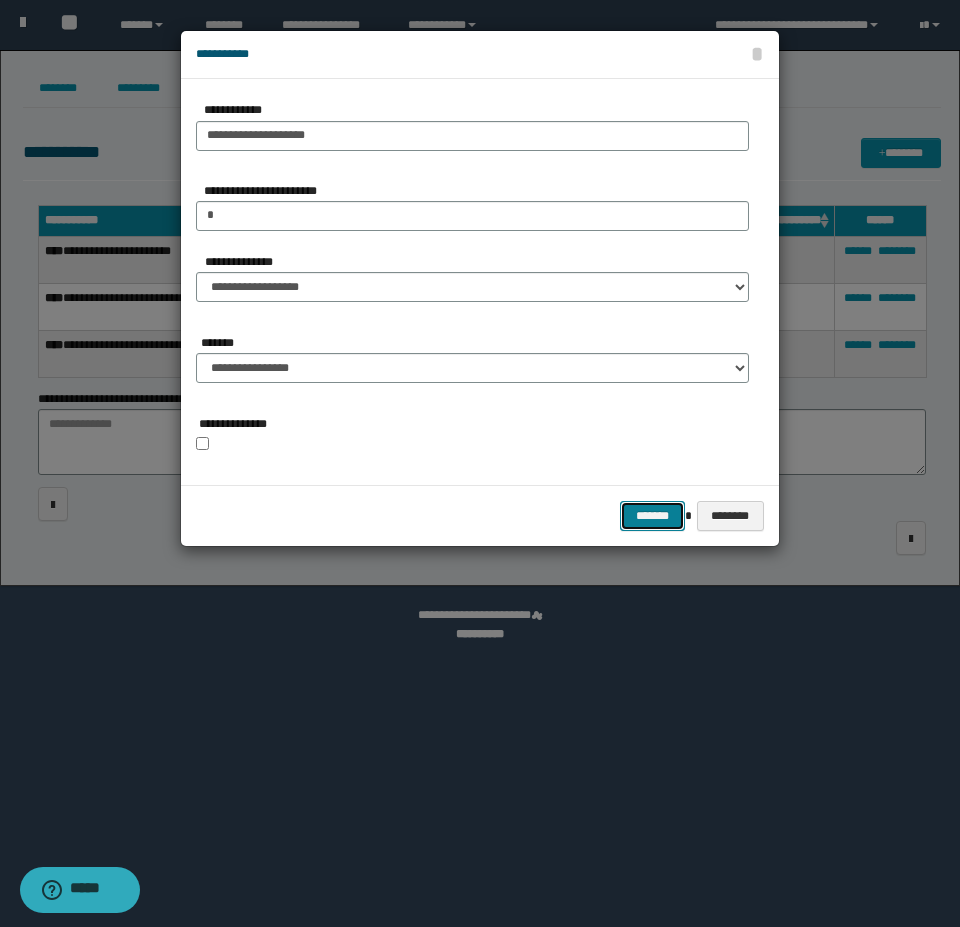 click on "*******" at bounding box center [652, 516] 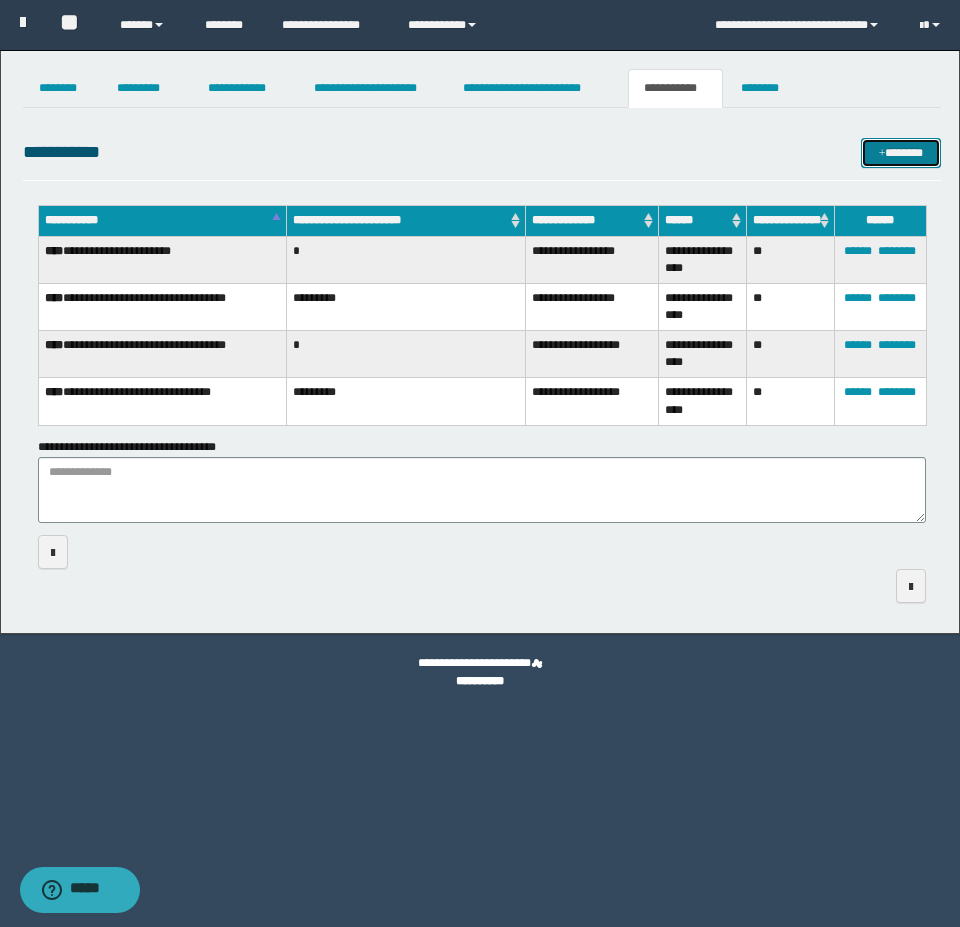 click on "*******" at bounding box center [901, 153] 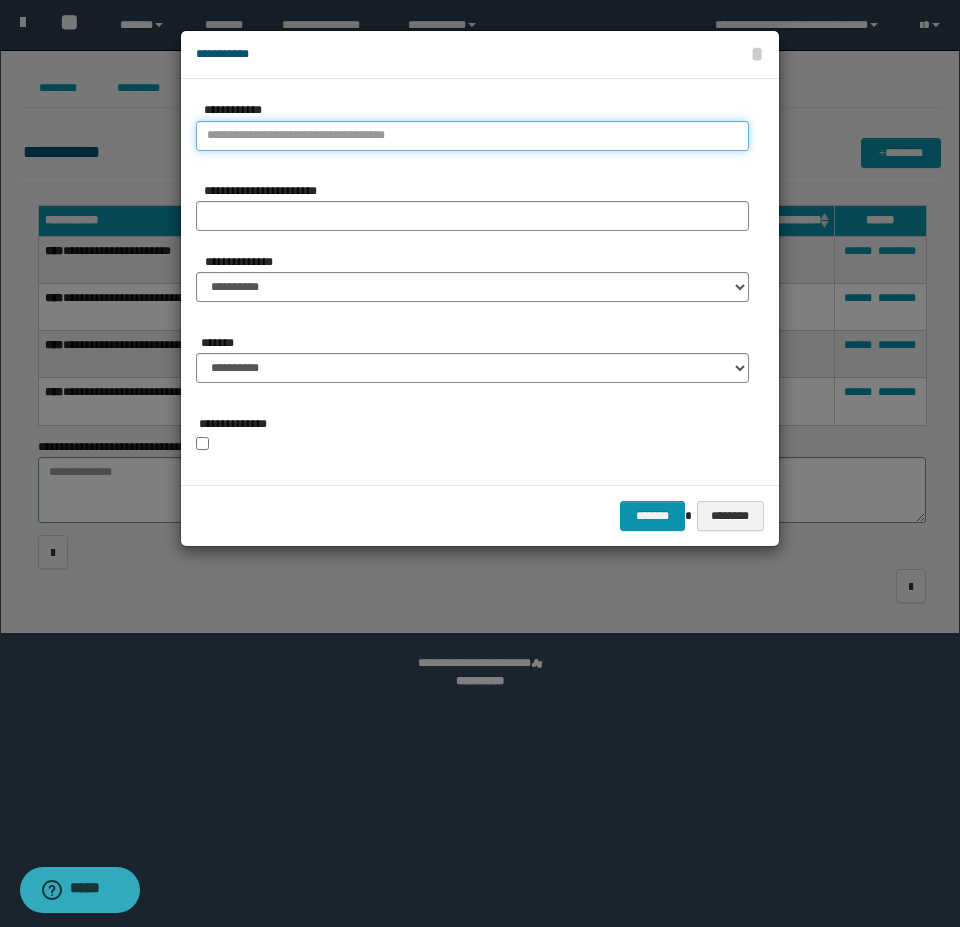 click on "**********" at bounding box center (472, 136) 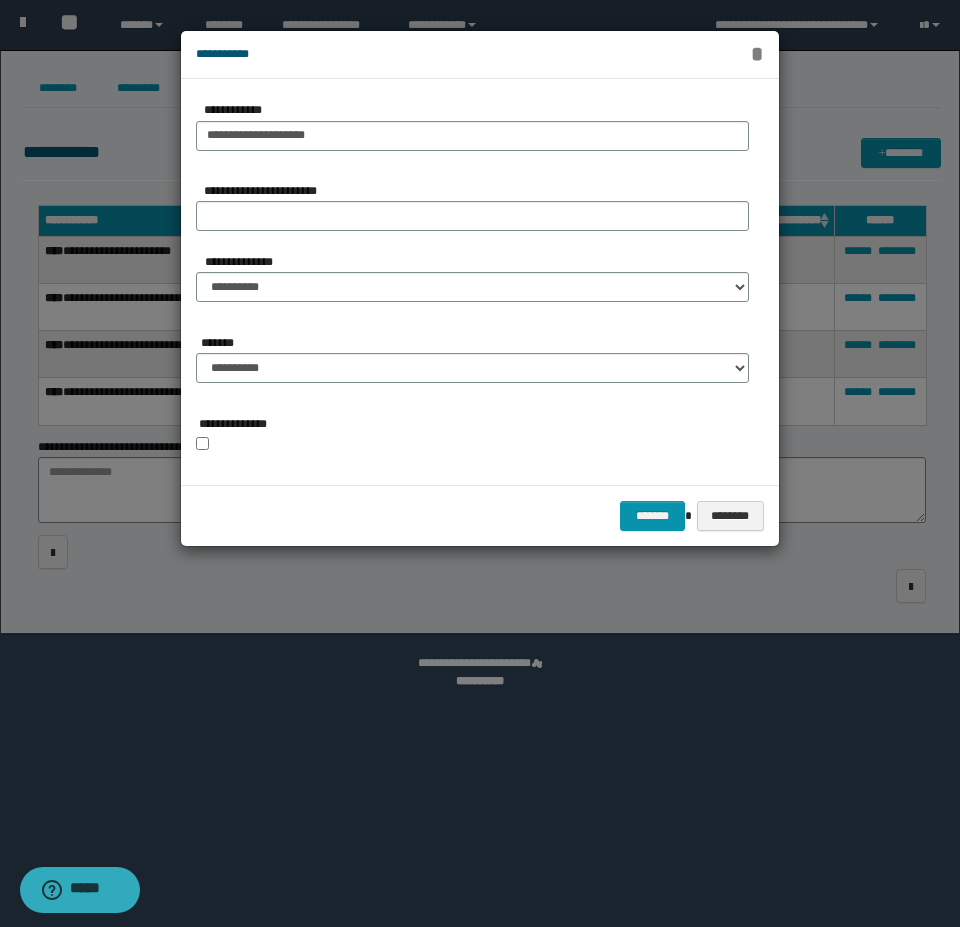 click on "*" at bounding box center [756, 54] 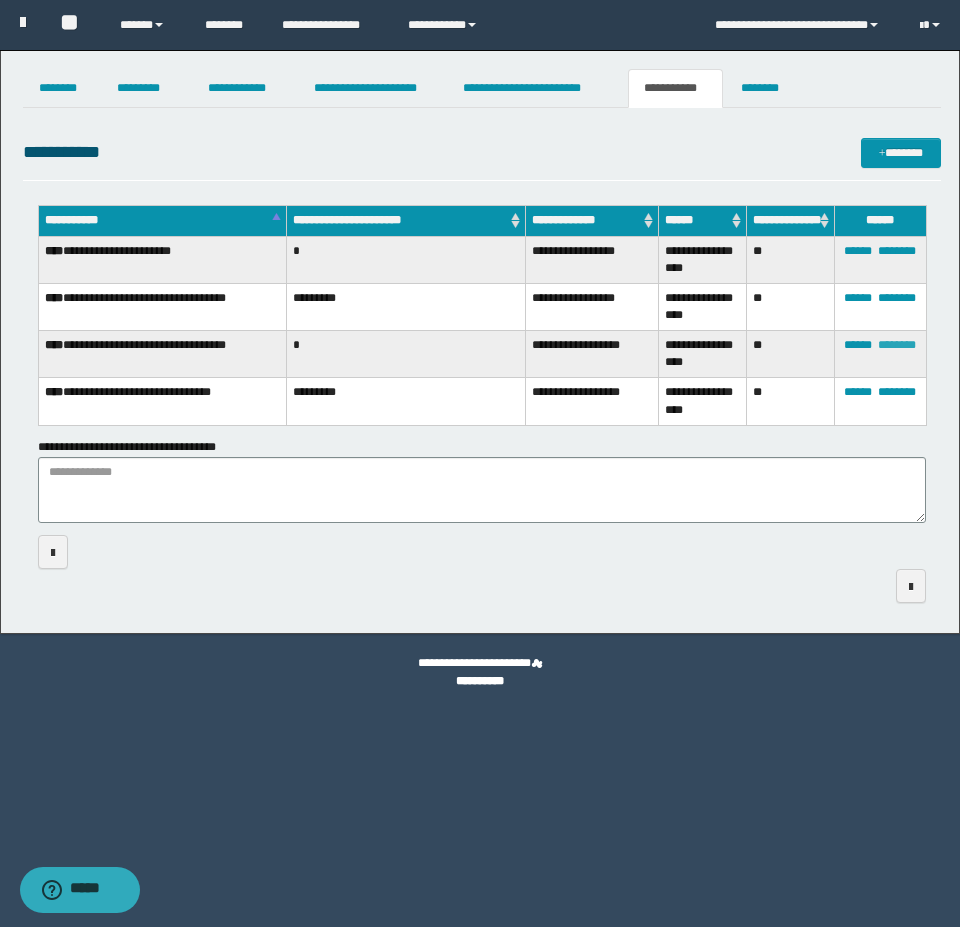 click on "********" at bounding box center [897, 345] 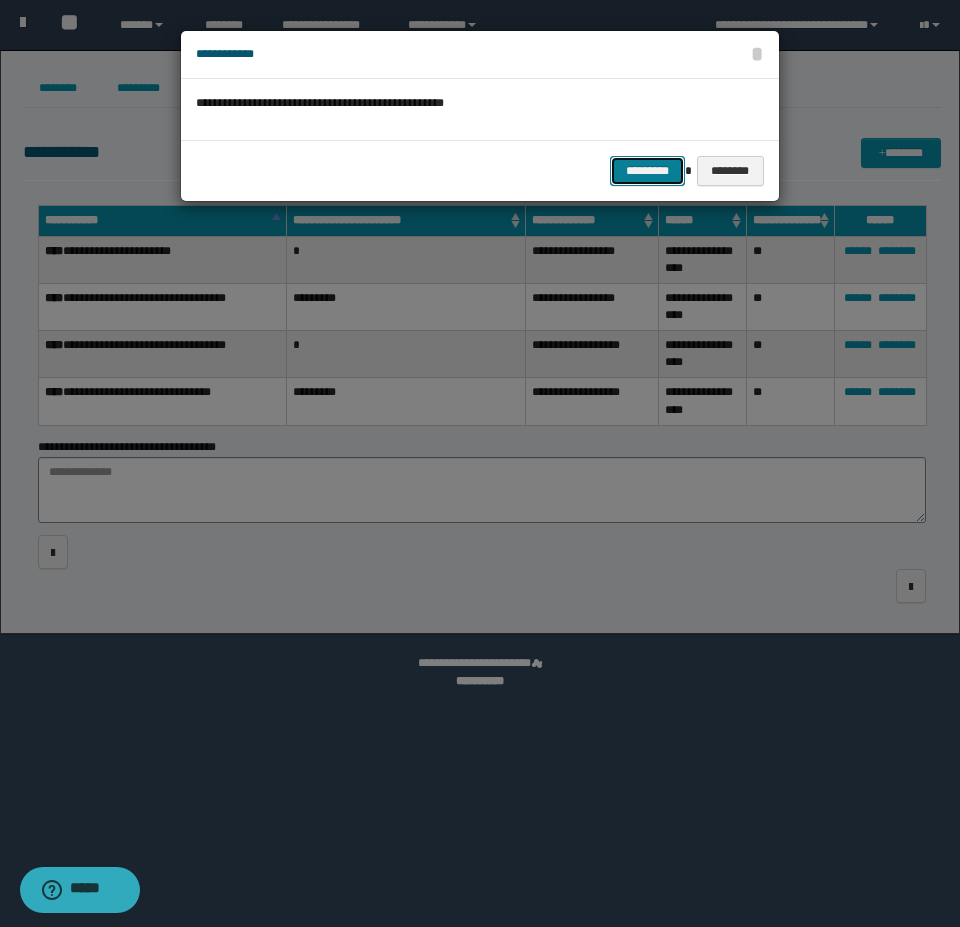 click on "*********" at bounding box center [647, 171] 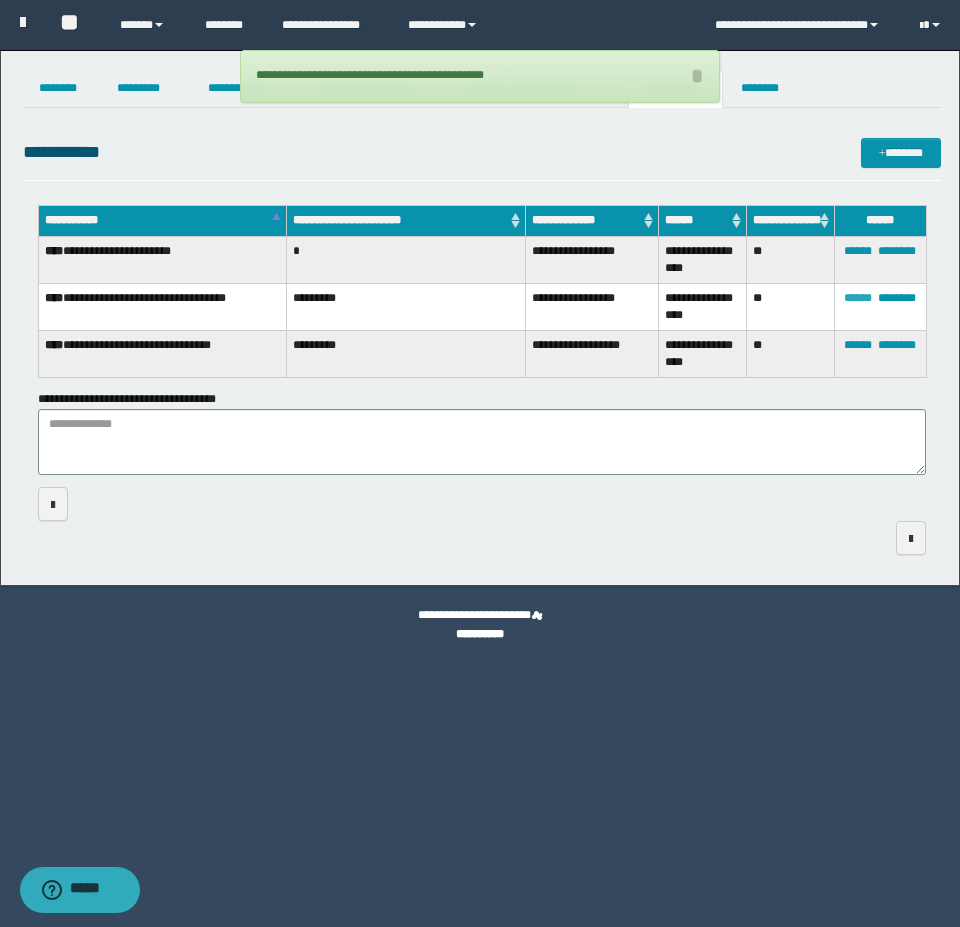 click on "******" at bounding box center [858, 298] 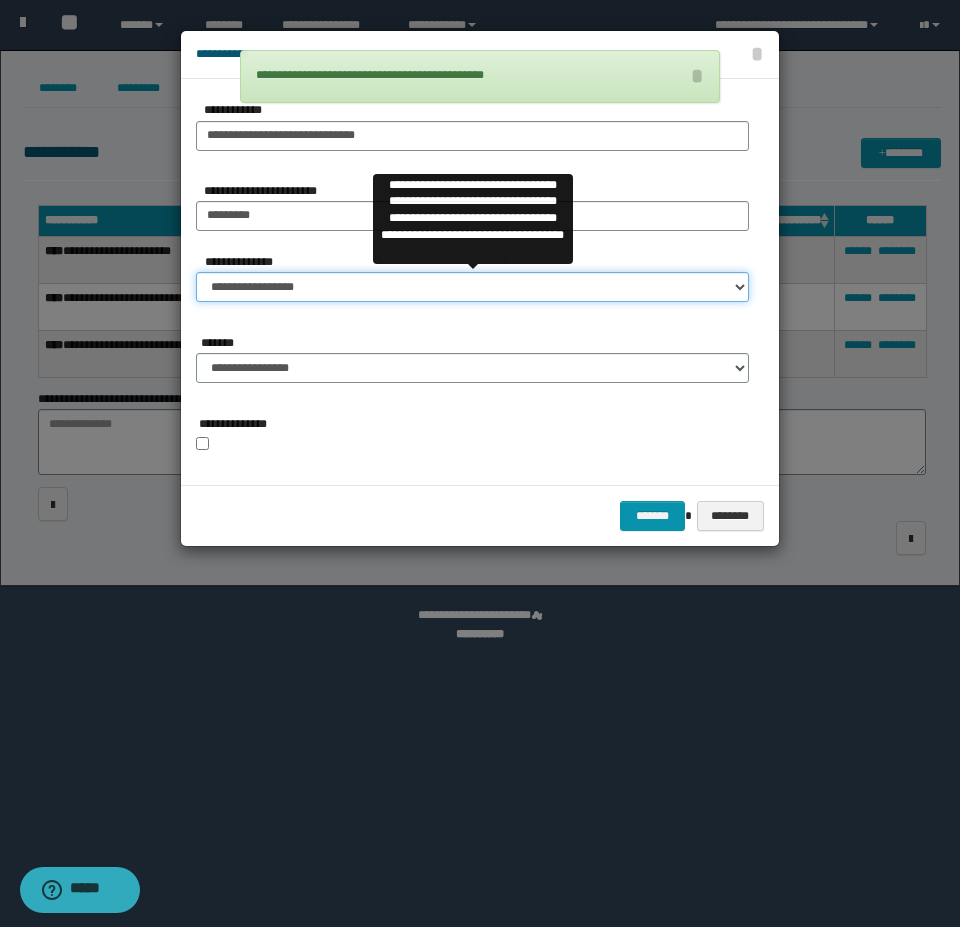 click on "**********" at bounding box center (472, 287) 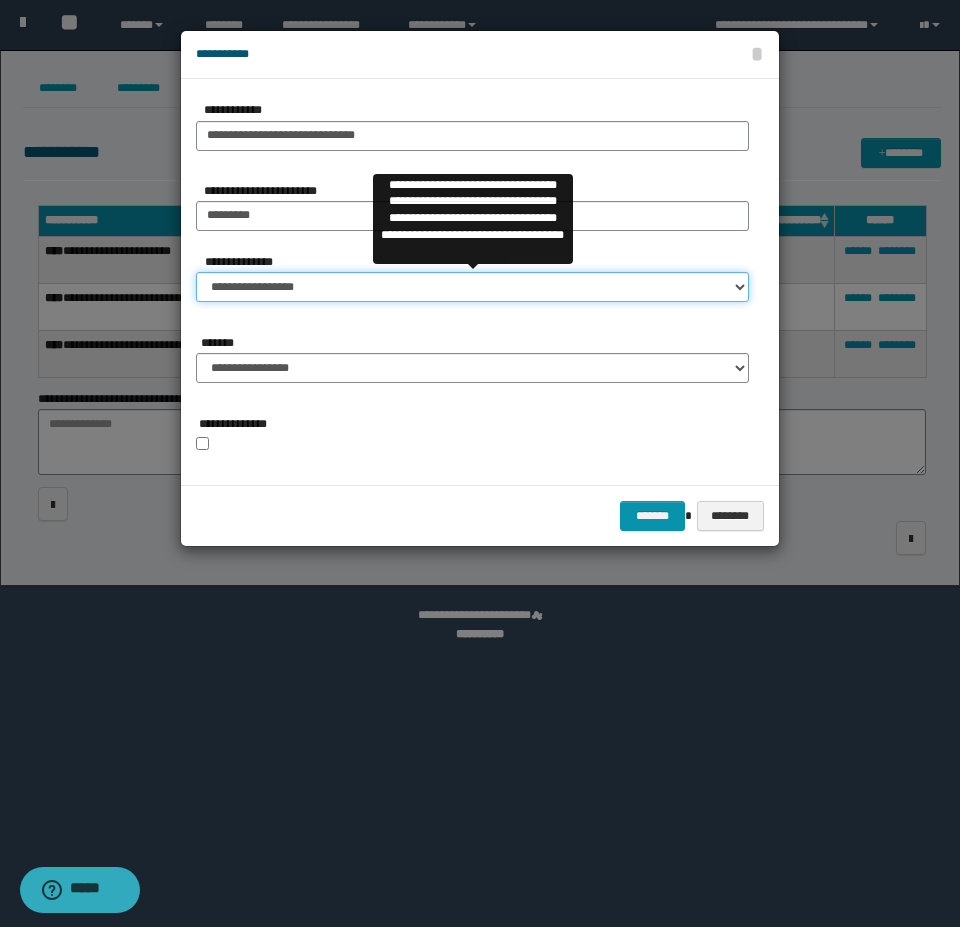 select on "**" 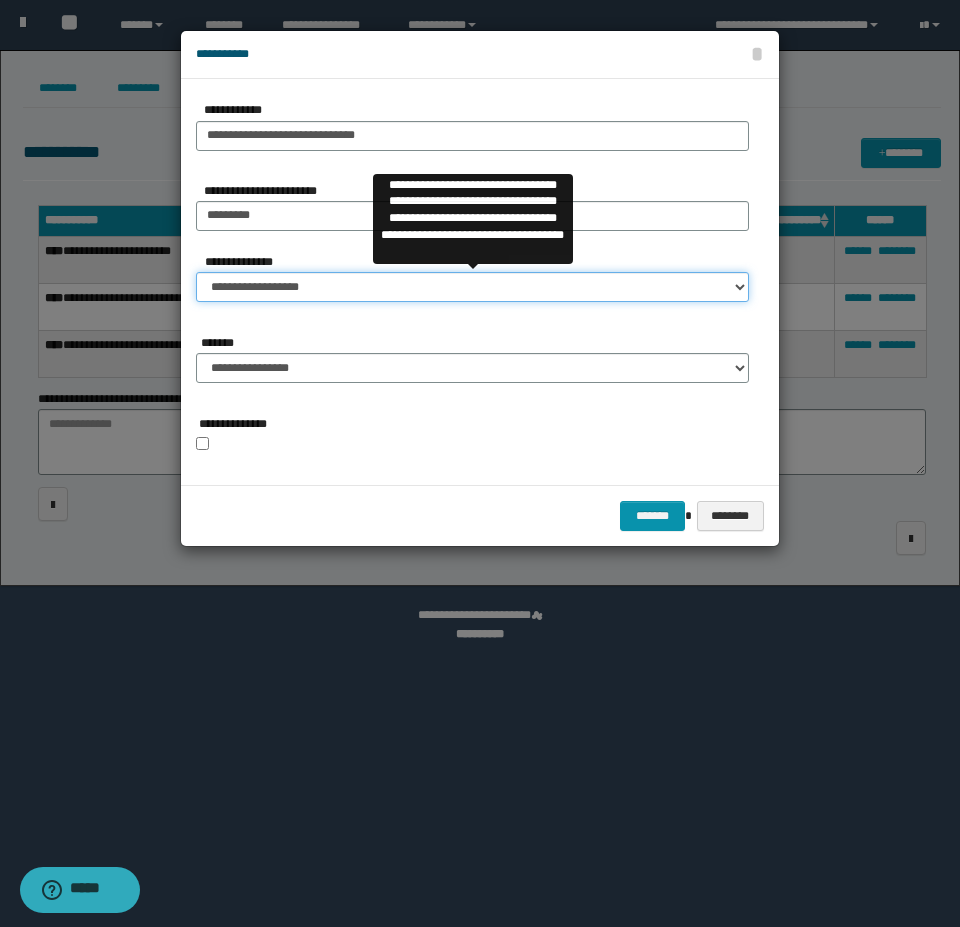 click on "**********" at bounding box center (472, 287) 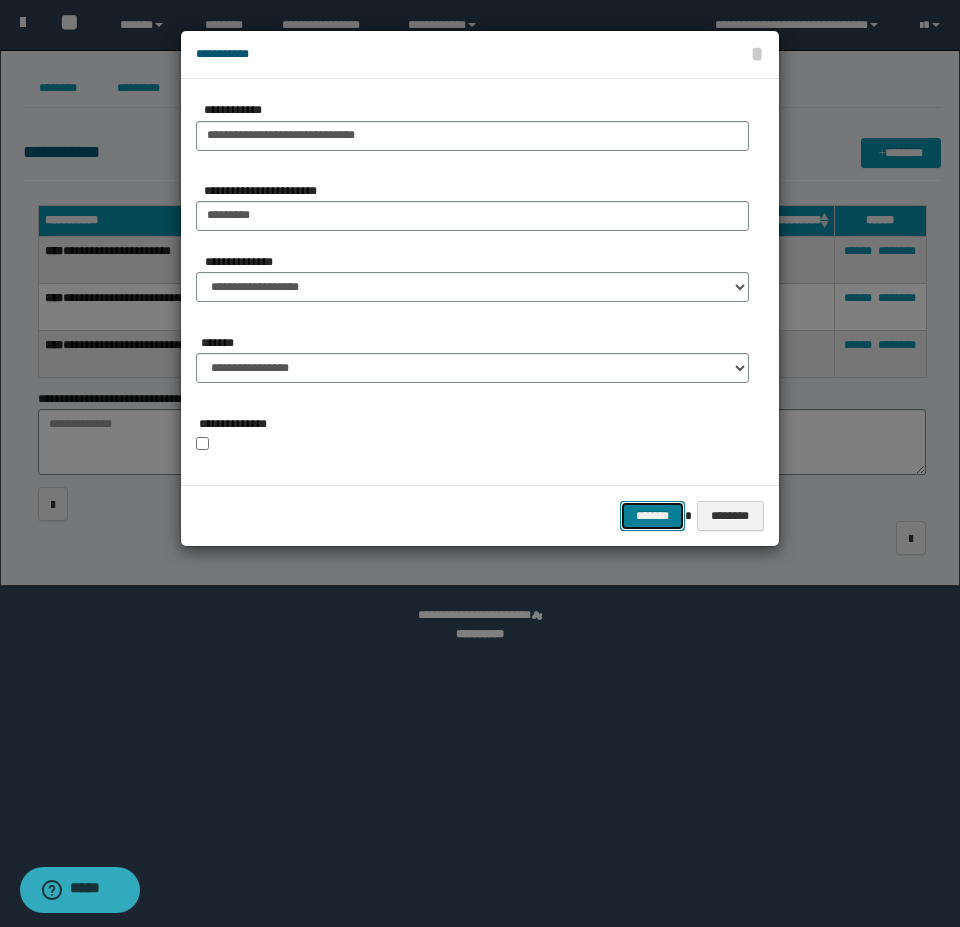 click on "*******" at bounding box center [652, 516] 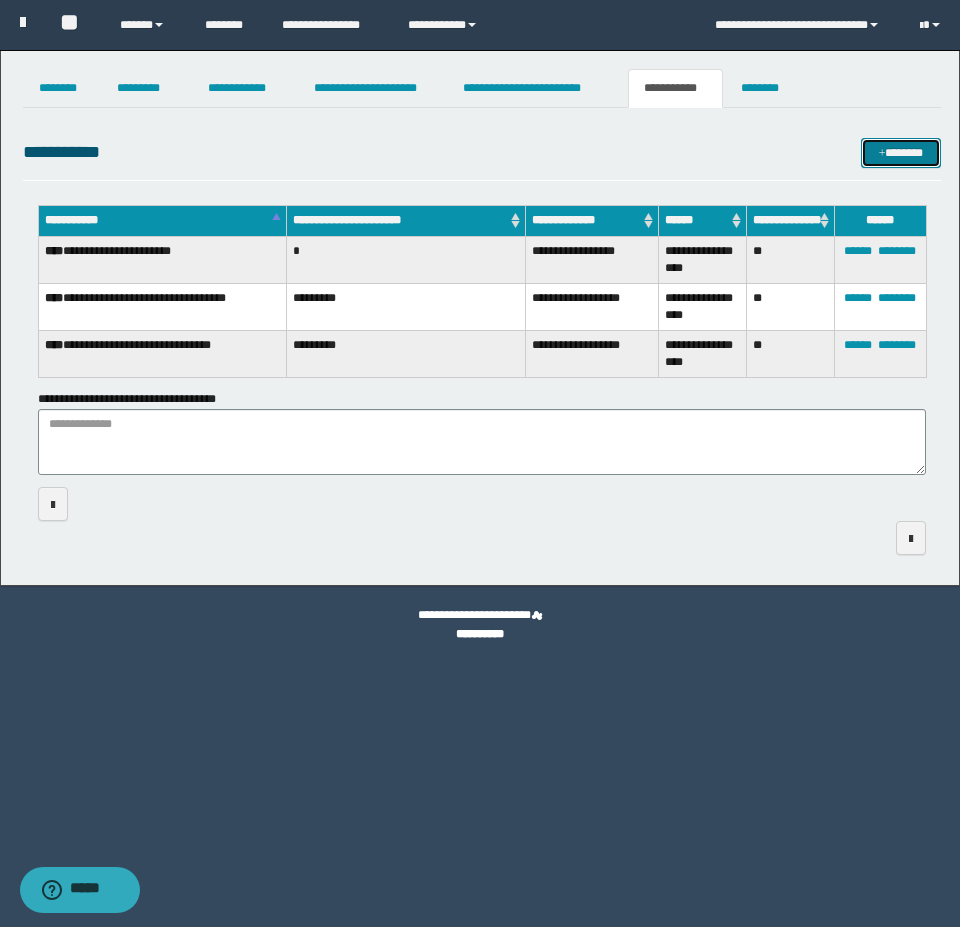 click on "*******" at bounding box center (901, 153) 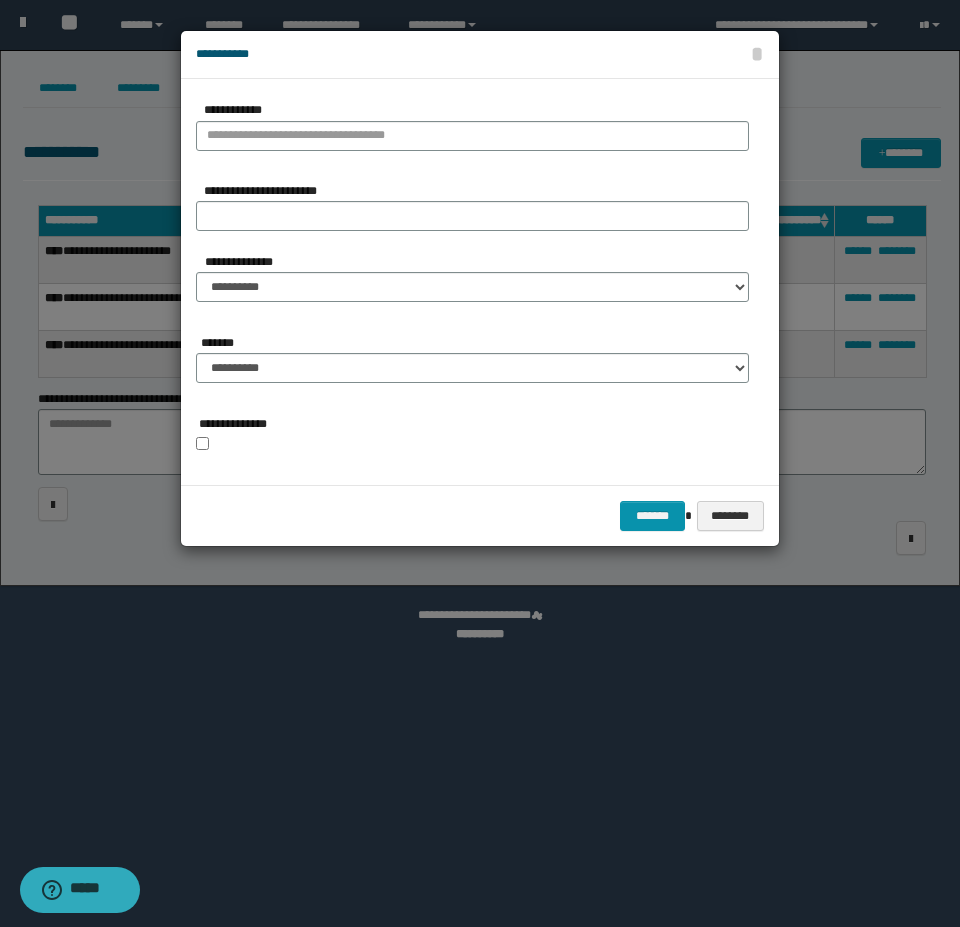 click on "**********" at bounding box center [229, 107] 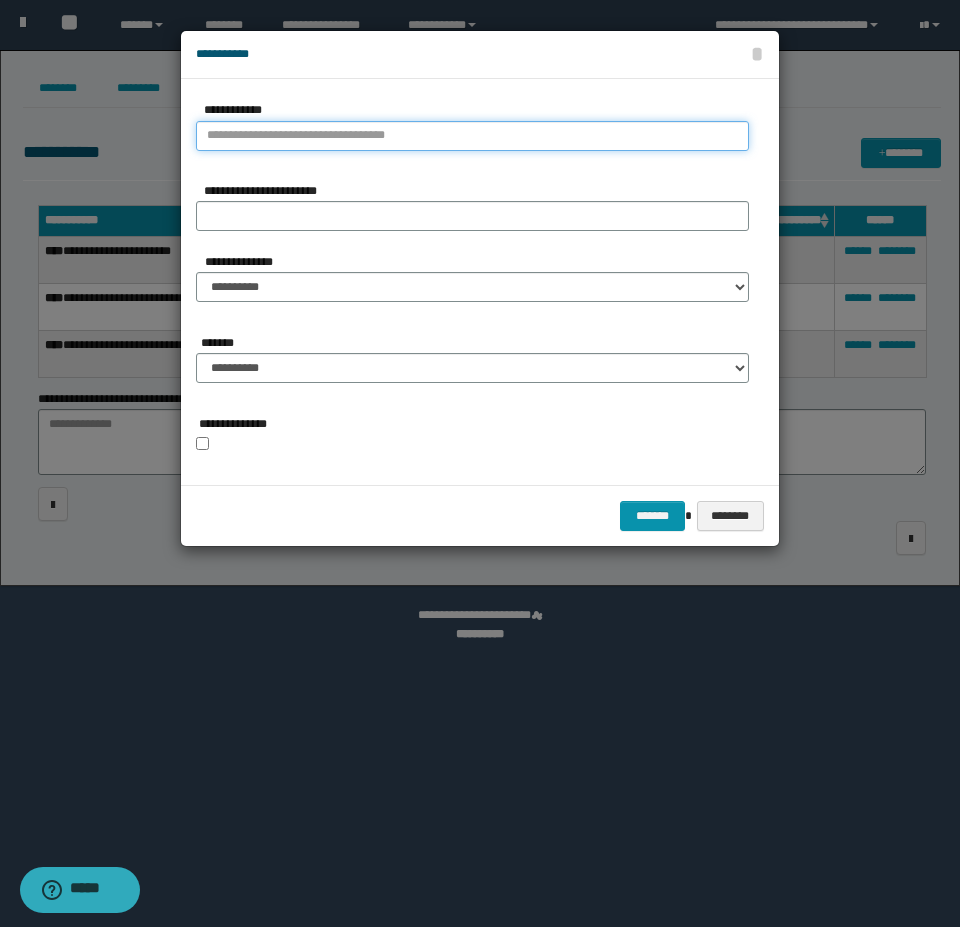 click on "**********" at bounding box center (472, 136) 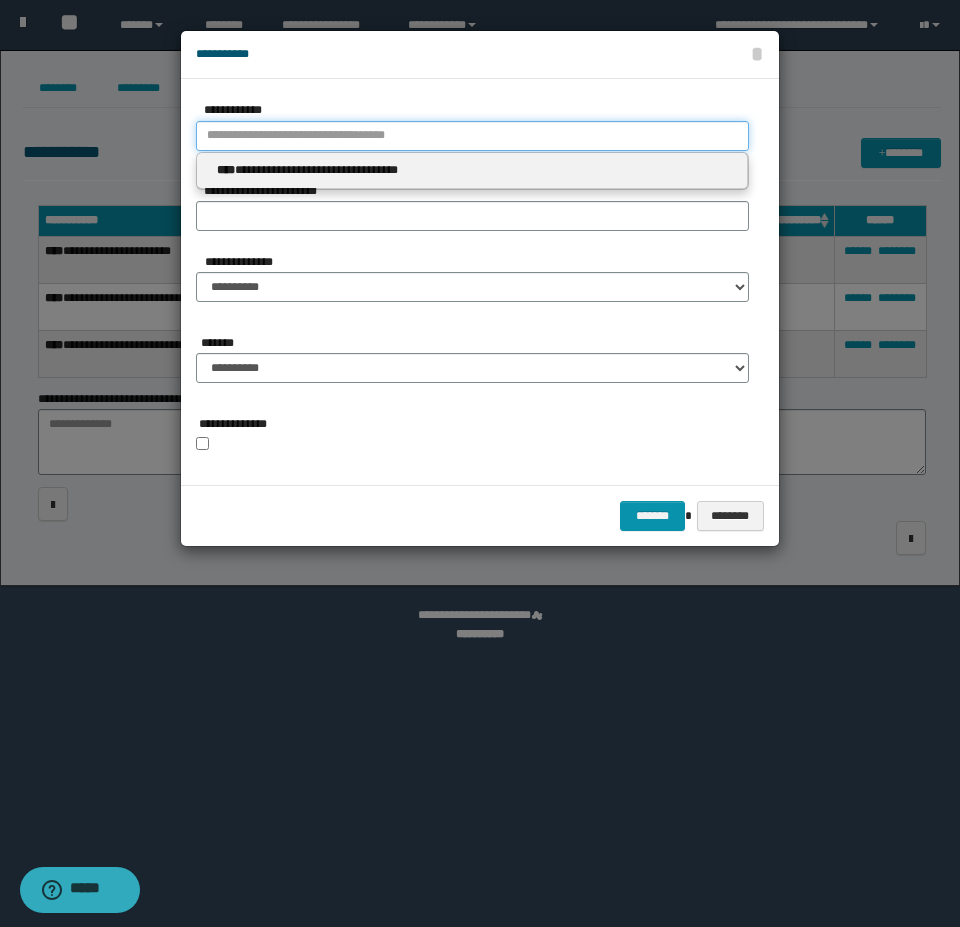 type 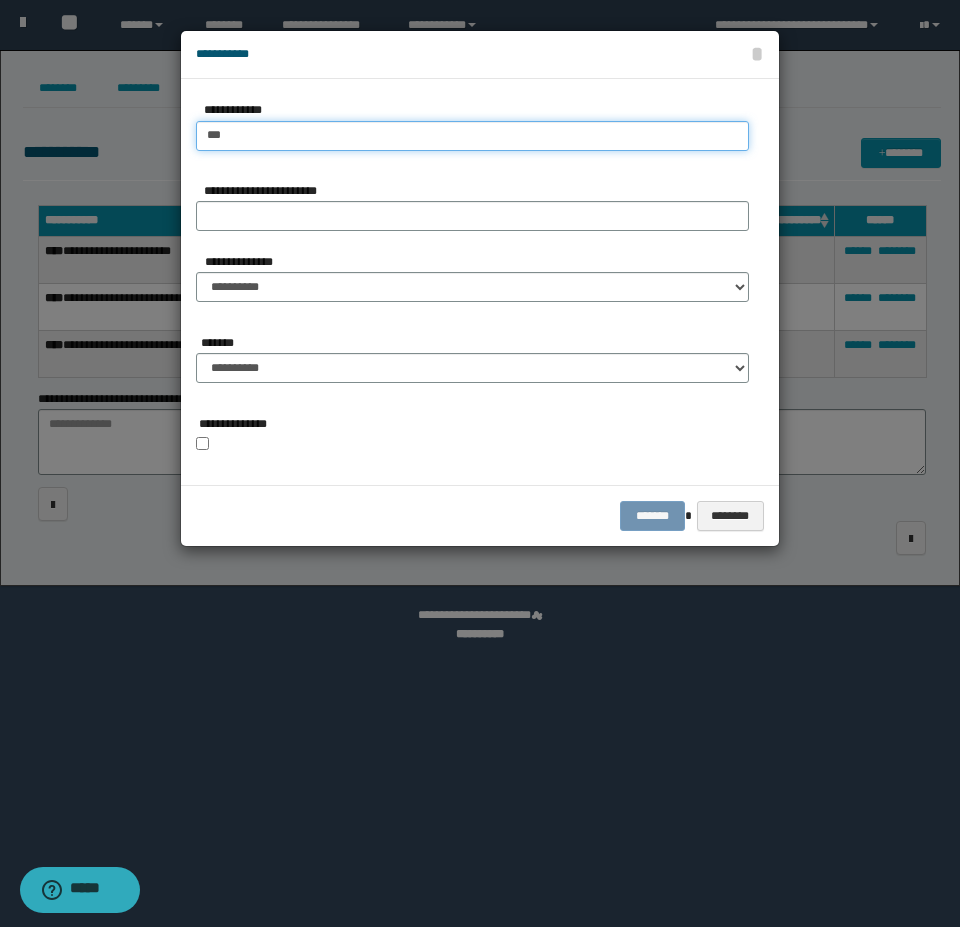 type on "****" 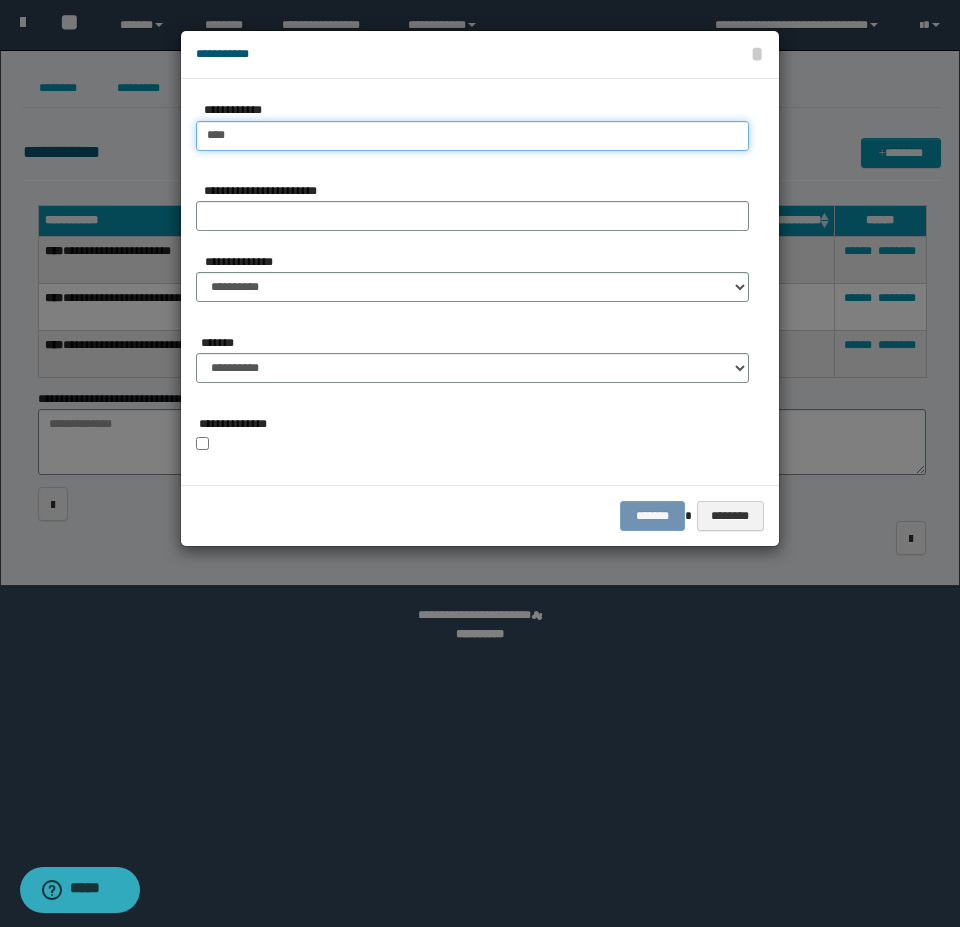 type on "****" 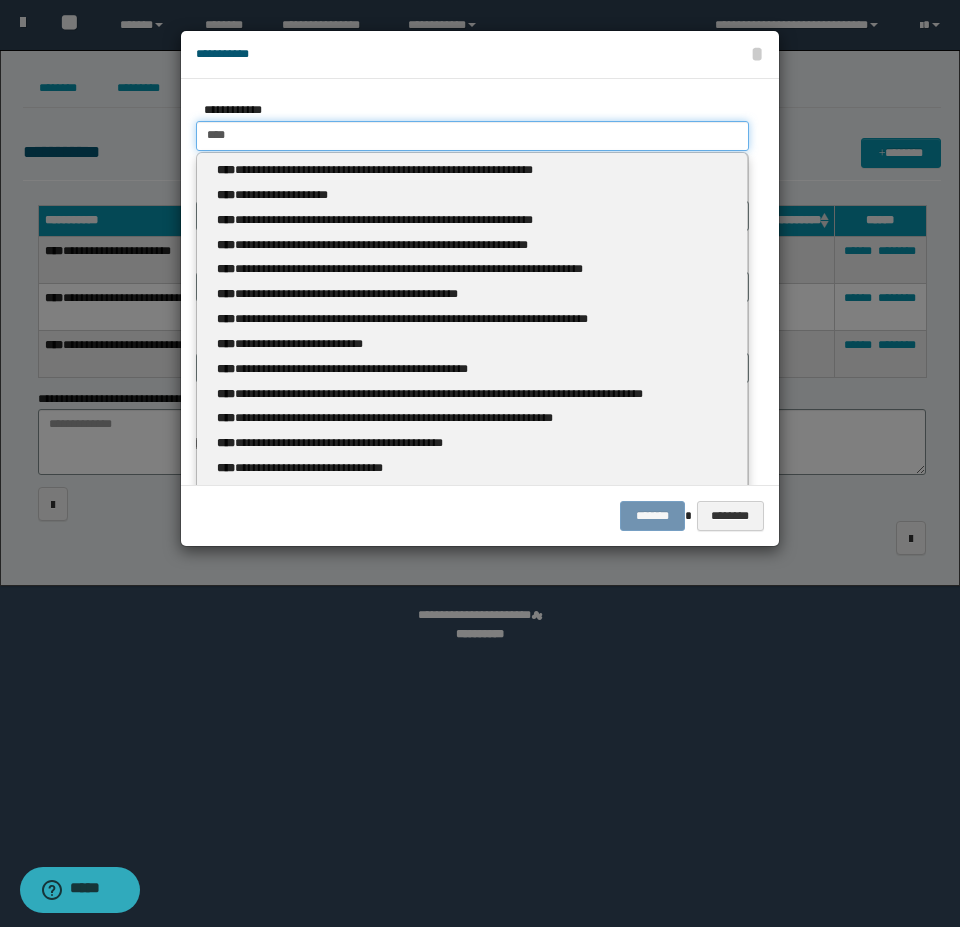 type 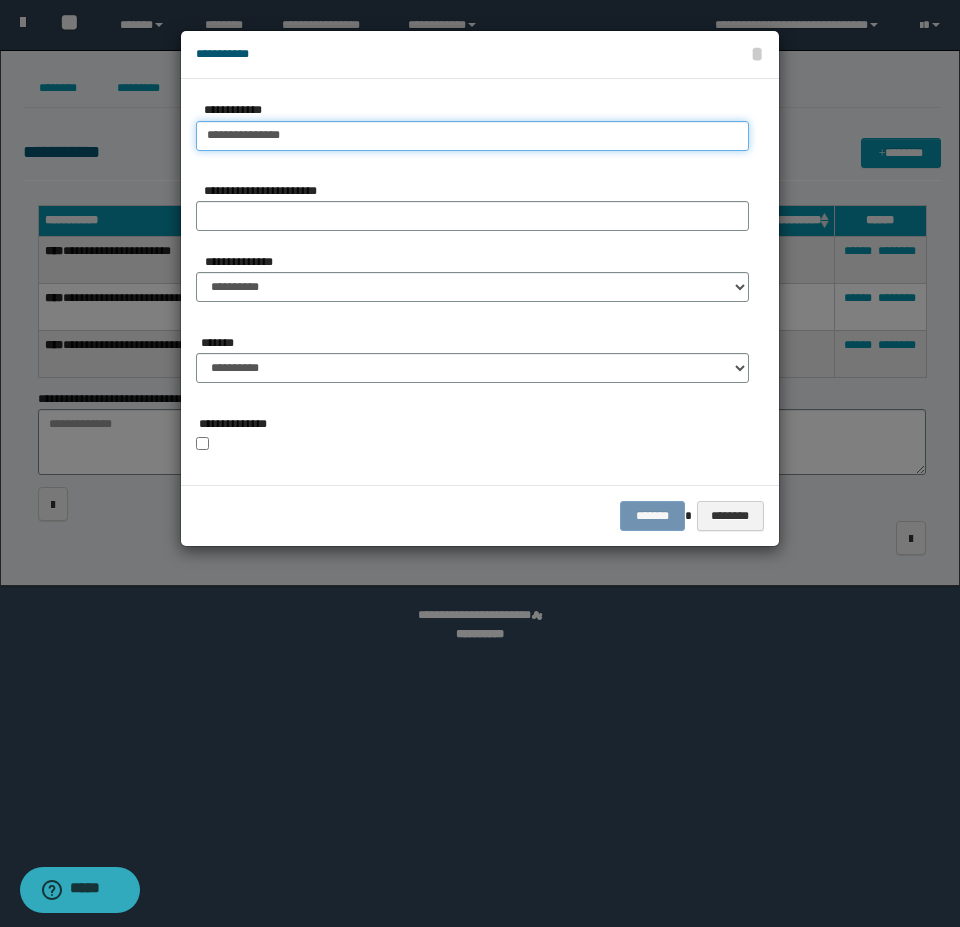 type on "**********" 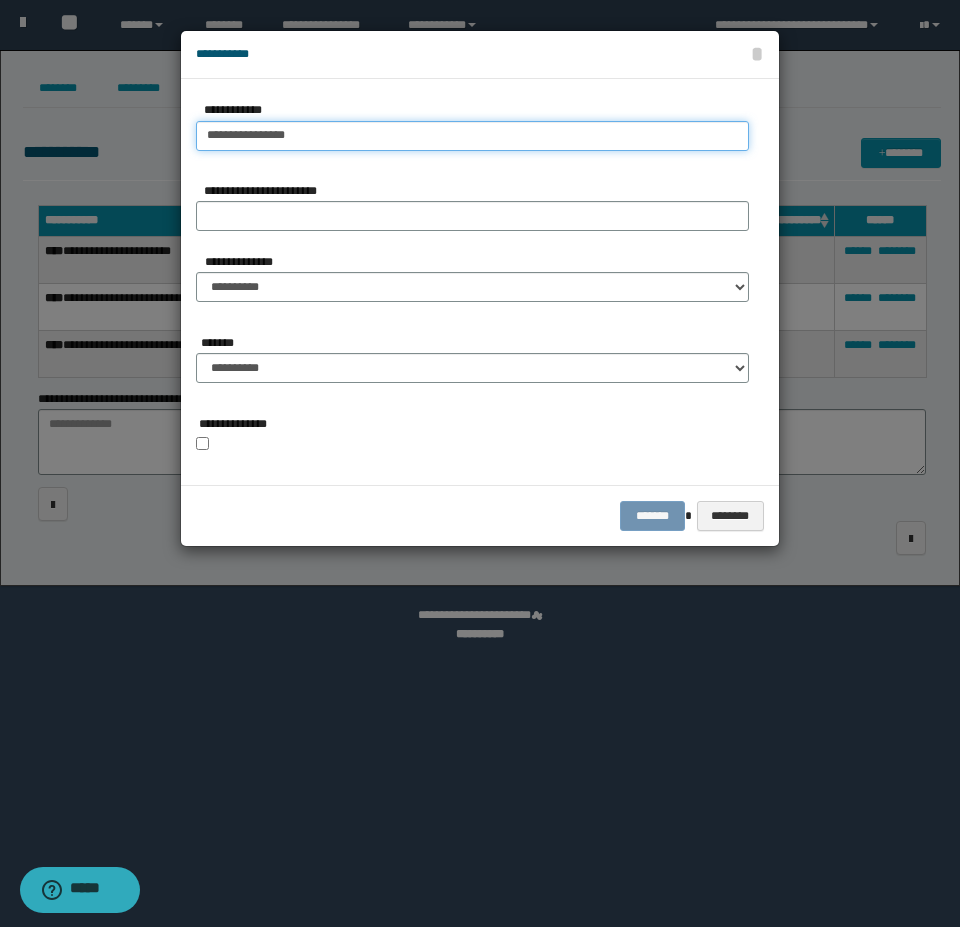 type on "**********" 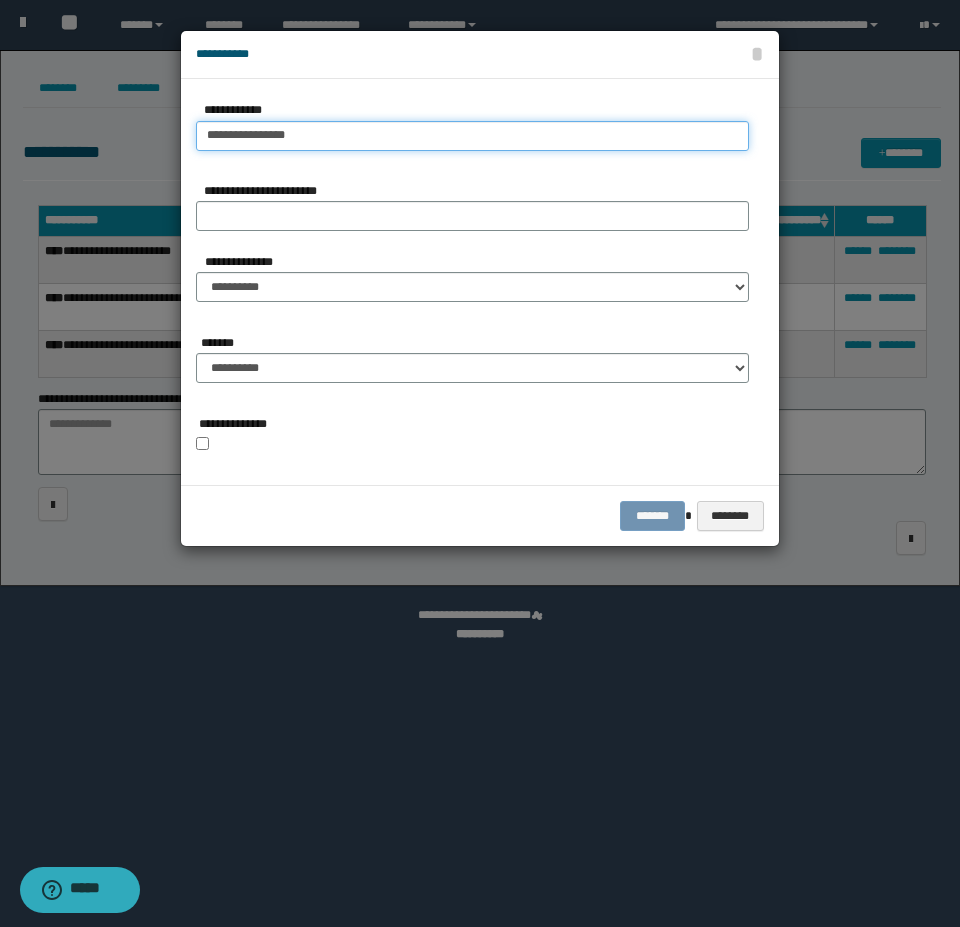 type 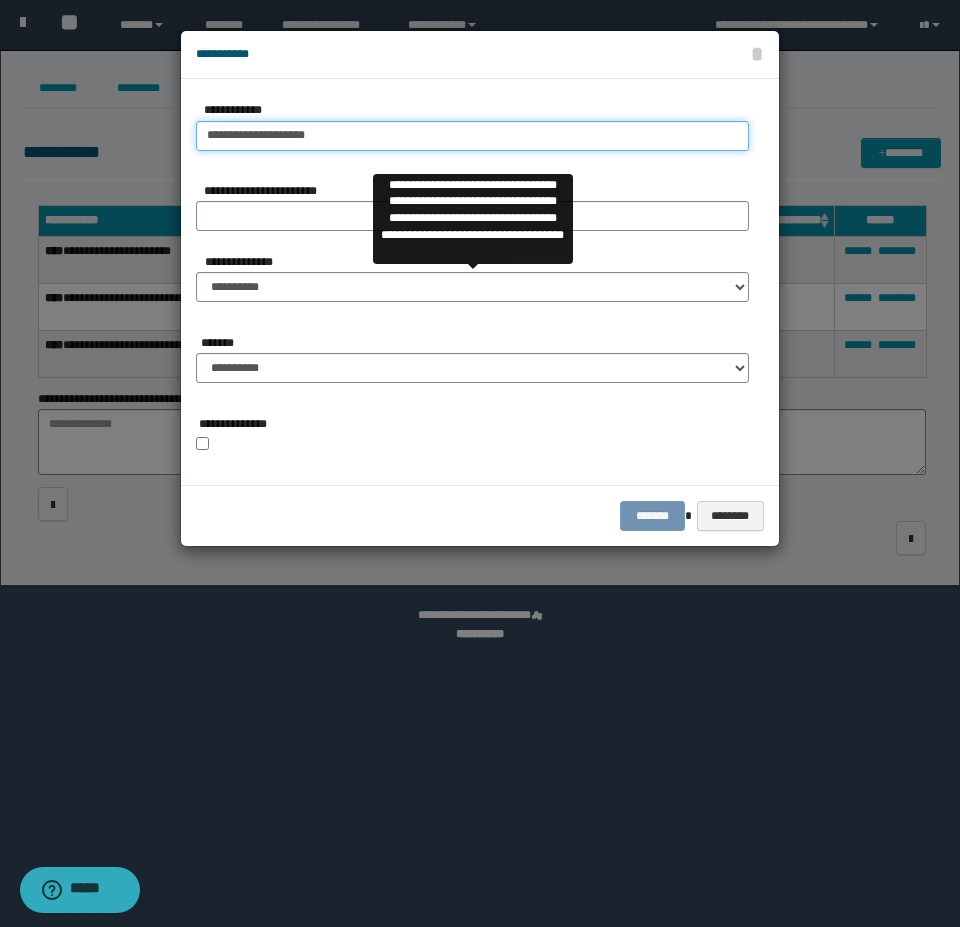 type on "**********" 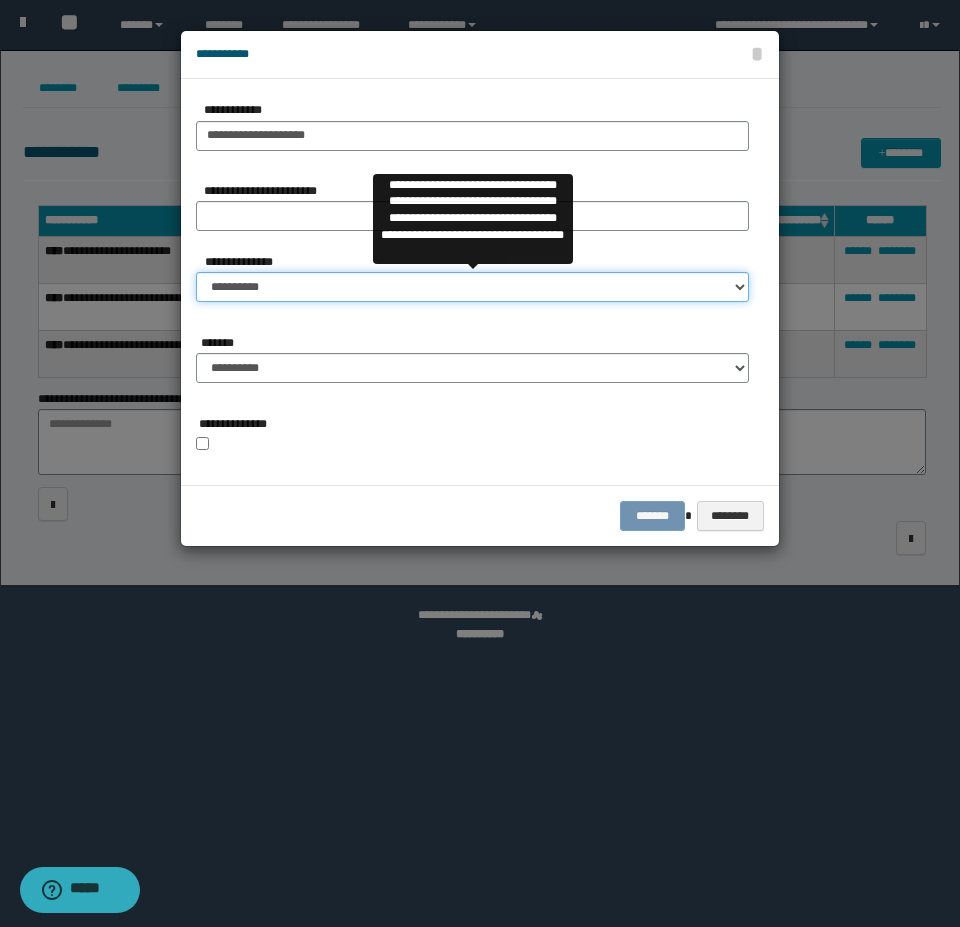 click on "**********" at bounding box center (472, 287) 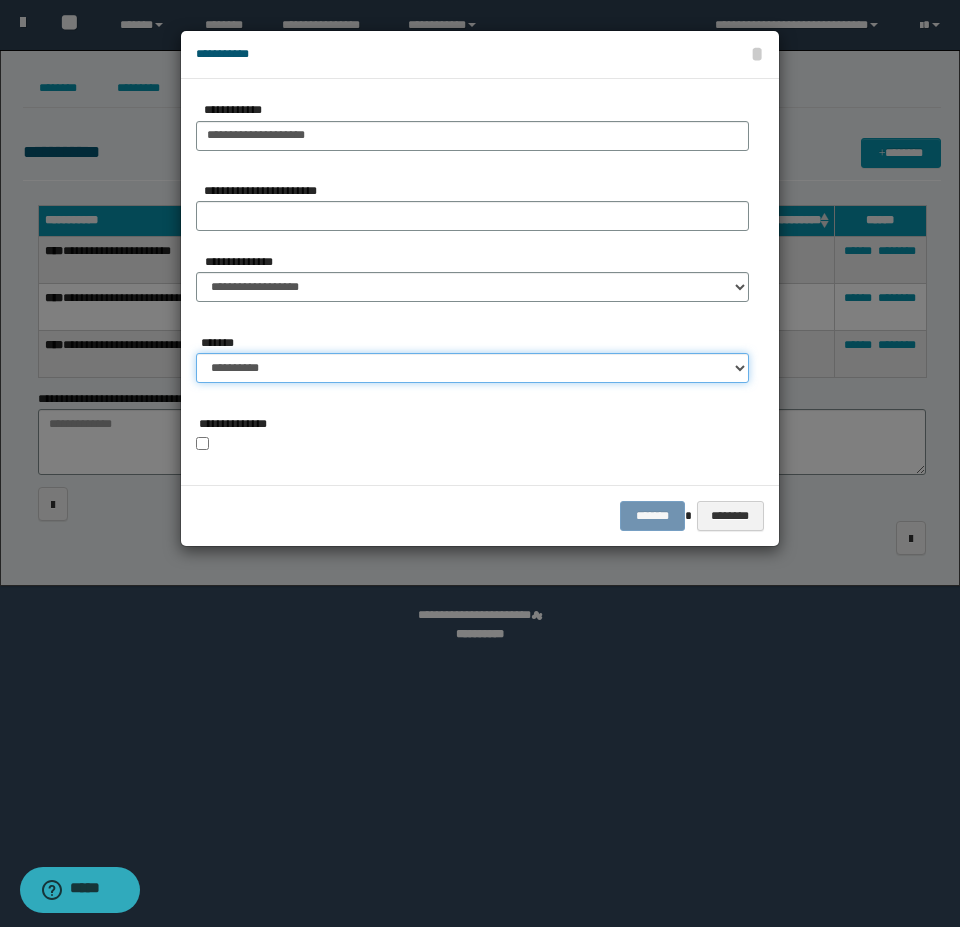 click on "**********" at bounding box center (472, 368) 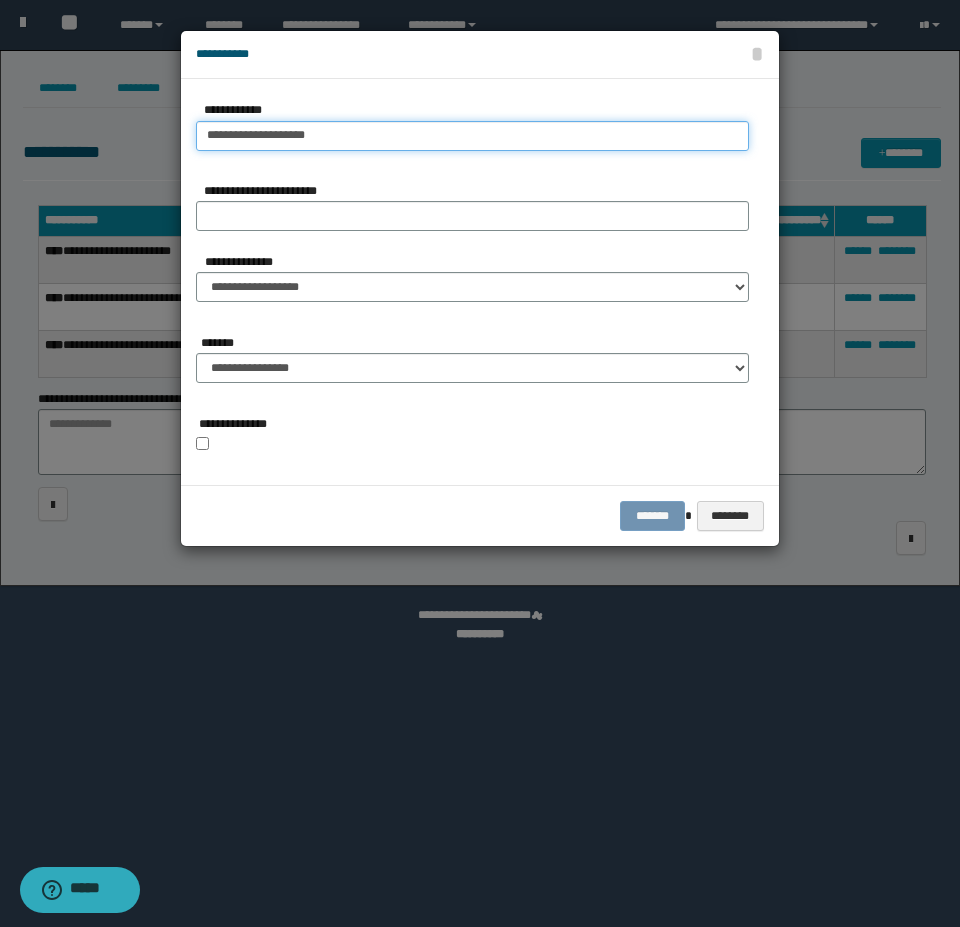 click on "**********" at bounding box center (472, 136) 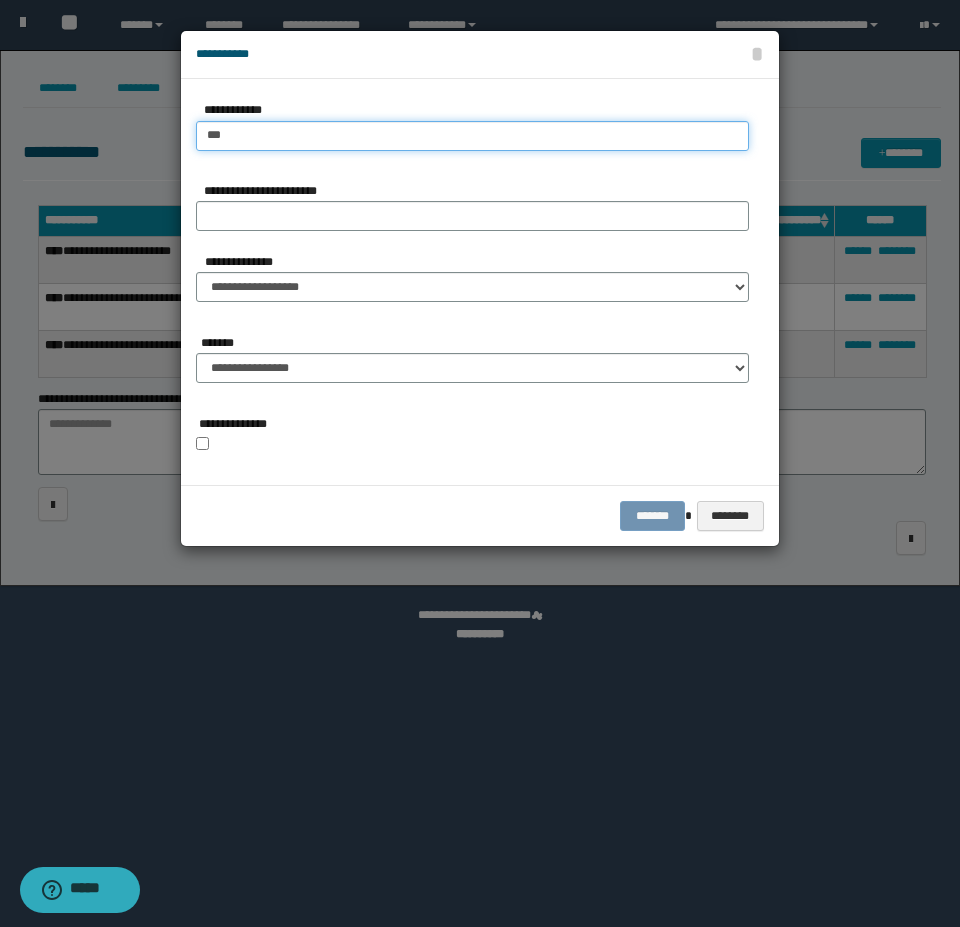 type on "****" 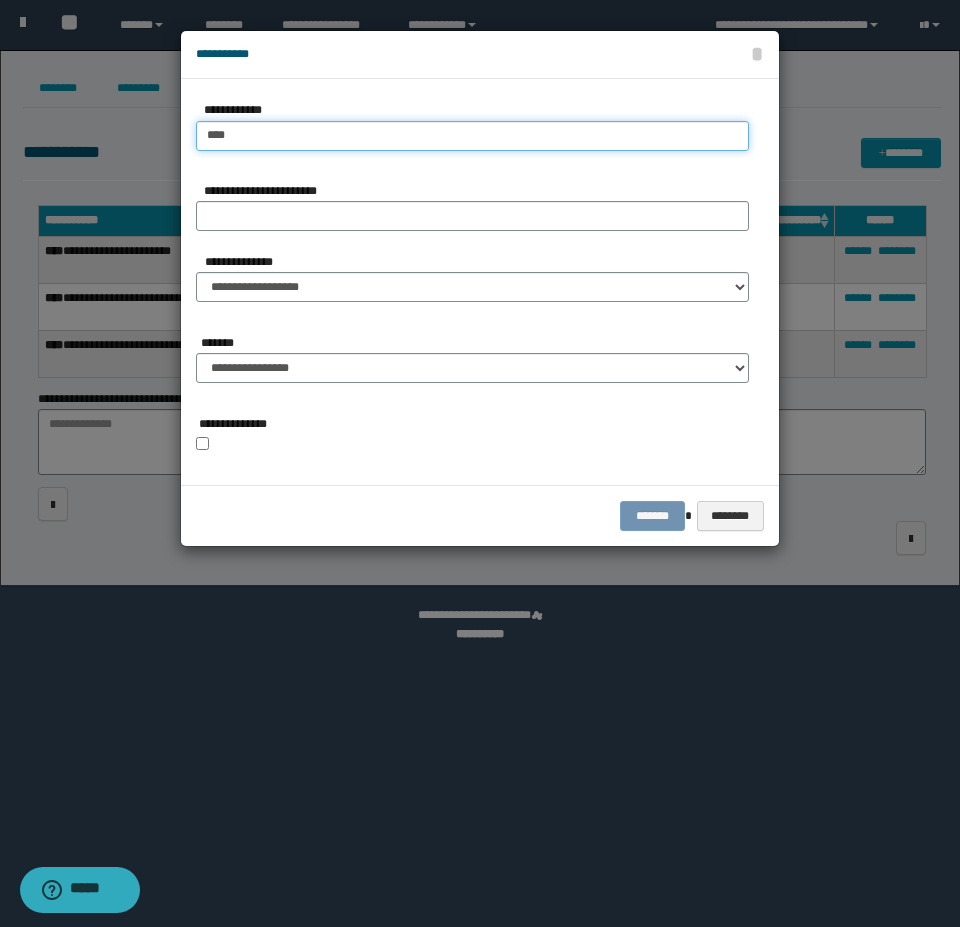 type on "****" 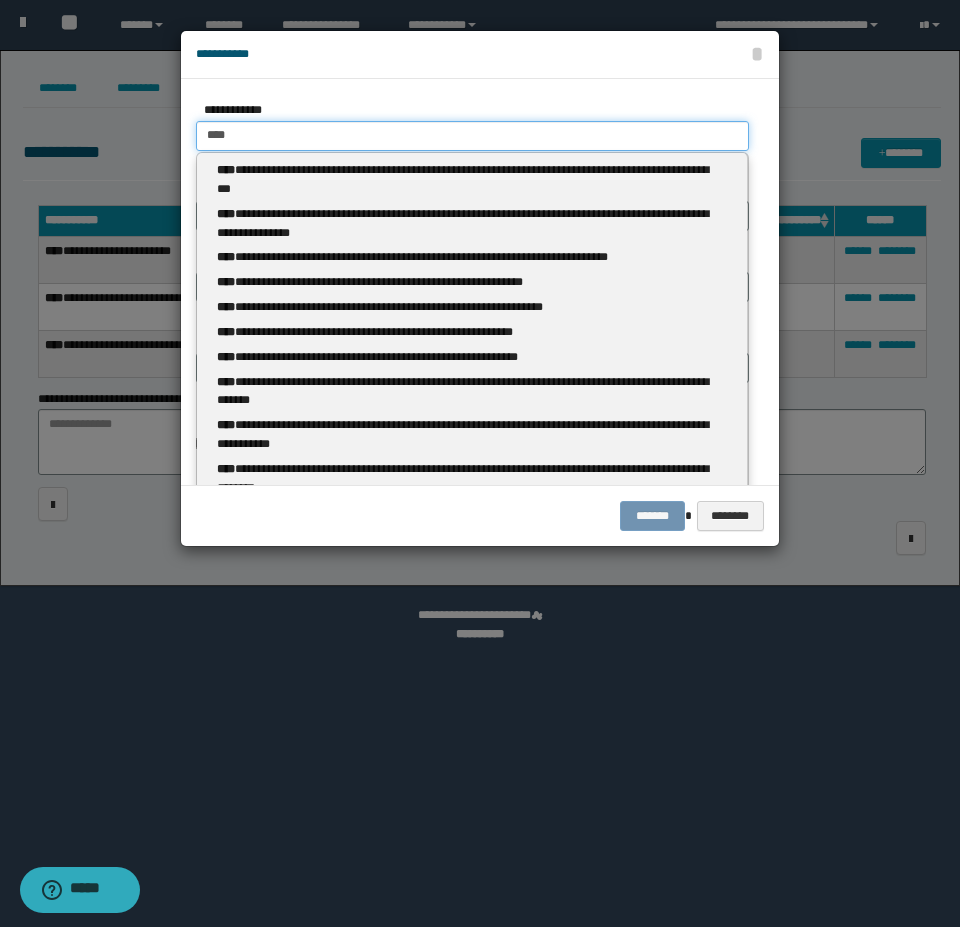 type 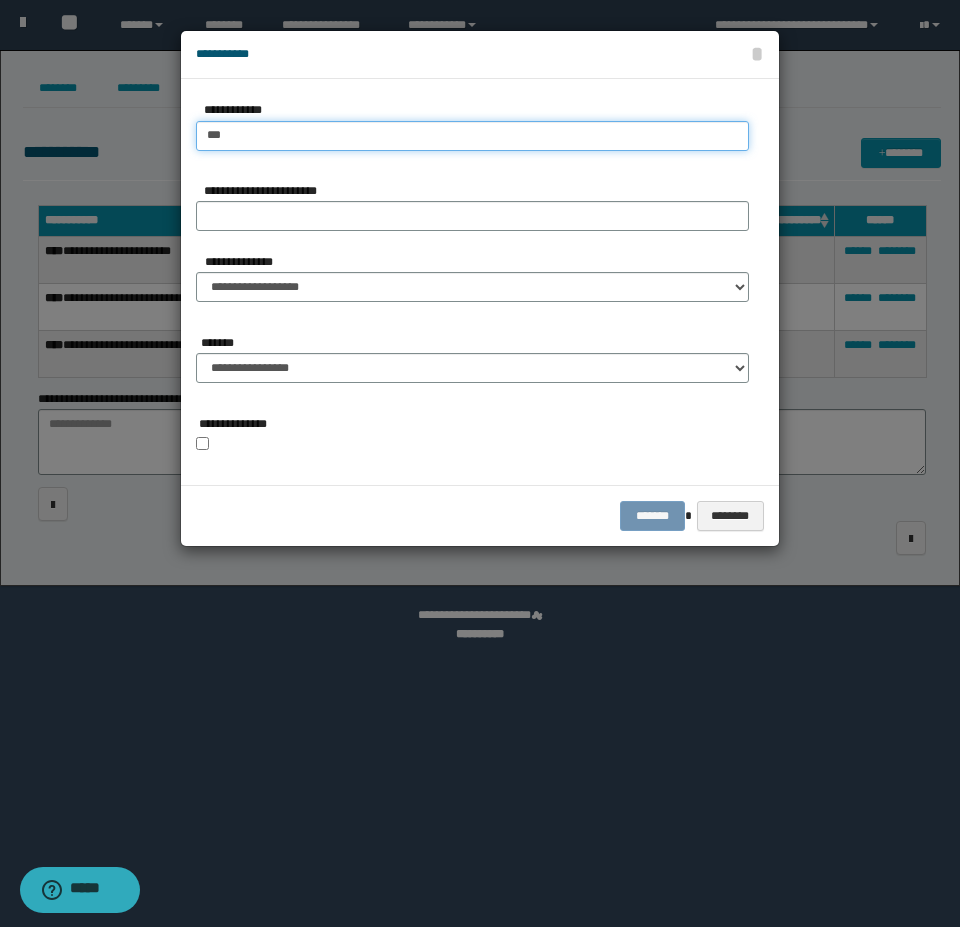 type on "****" 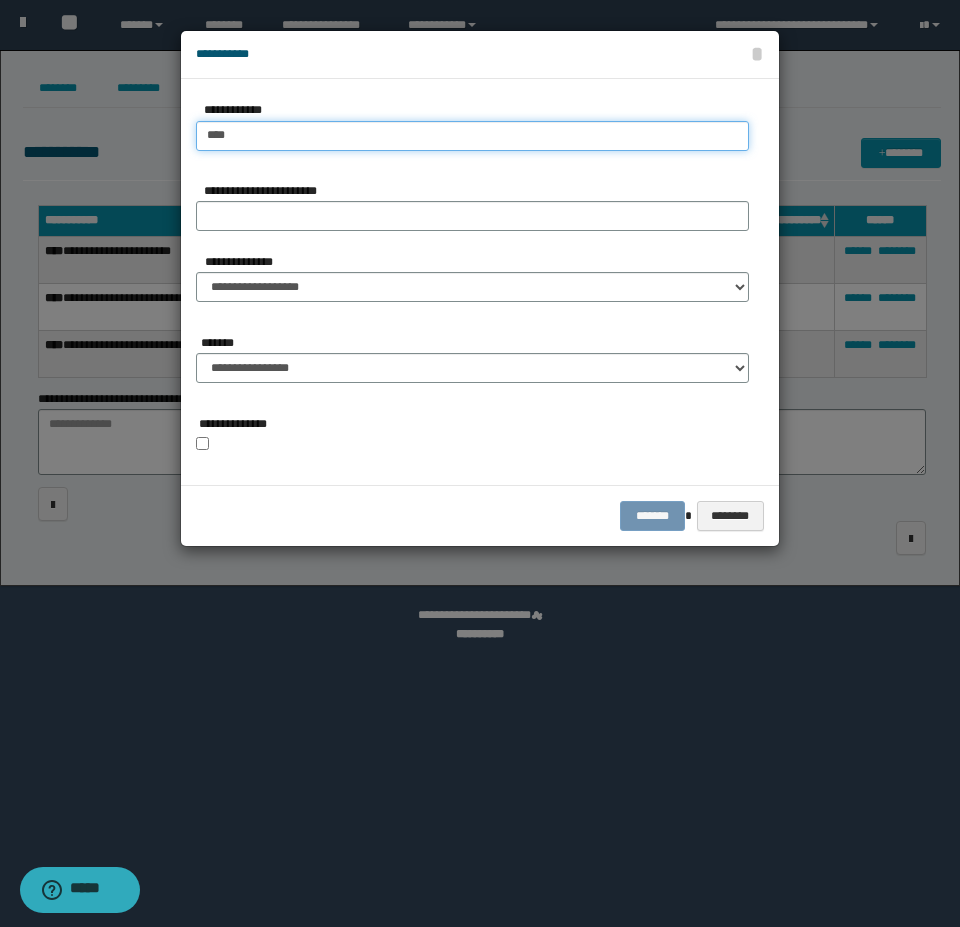 type on "****" 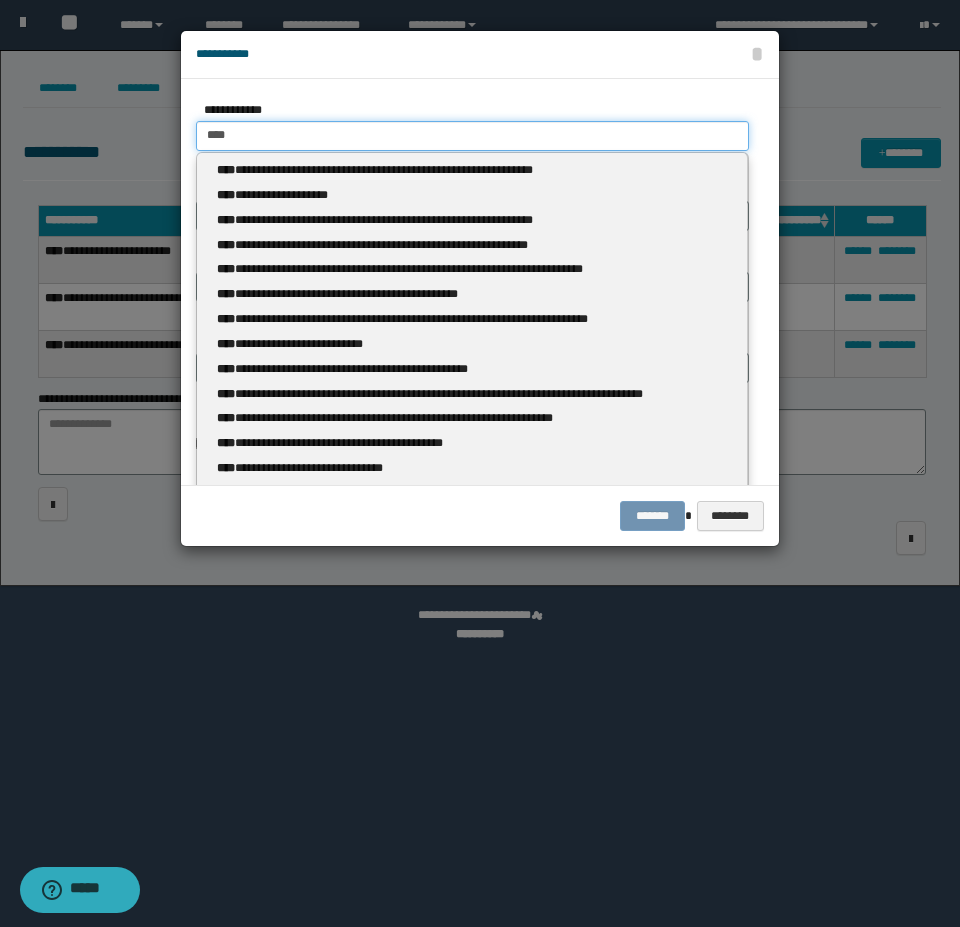 type 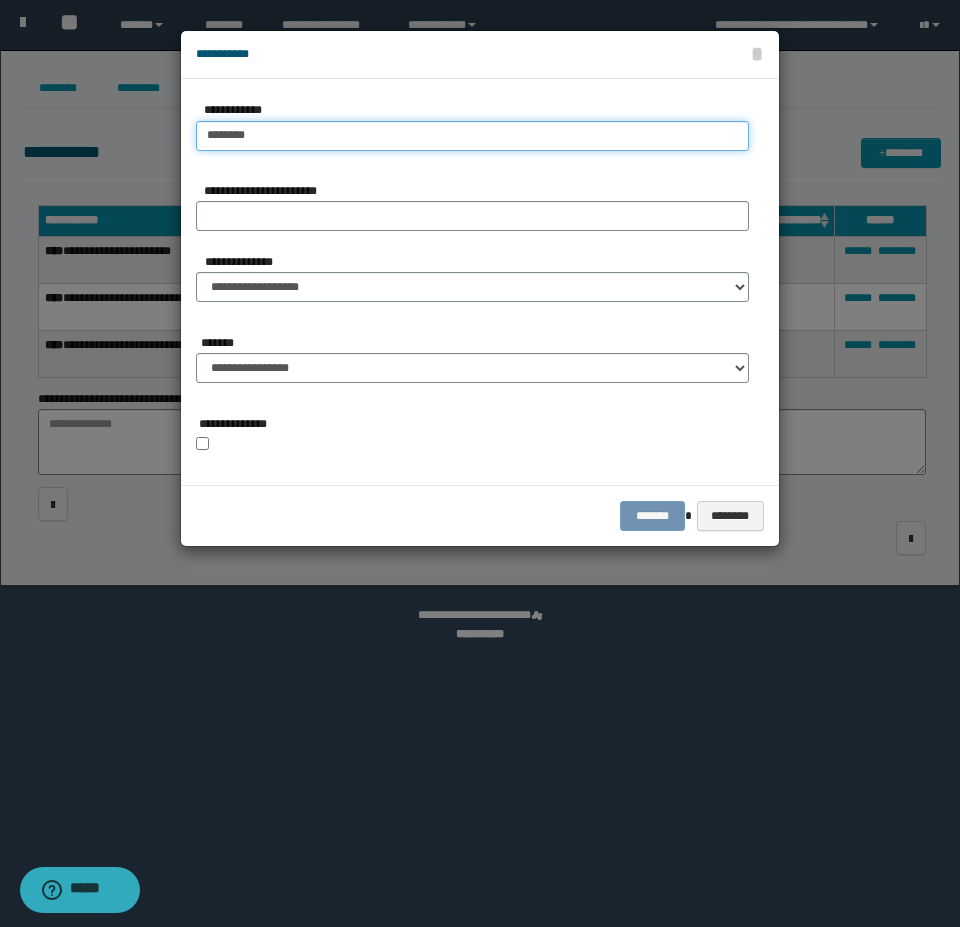 type on "*********" 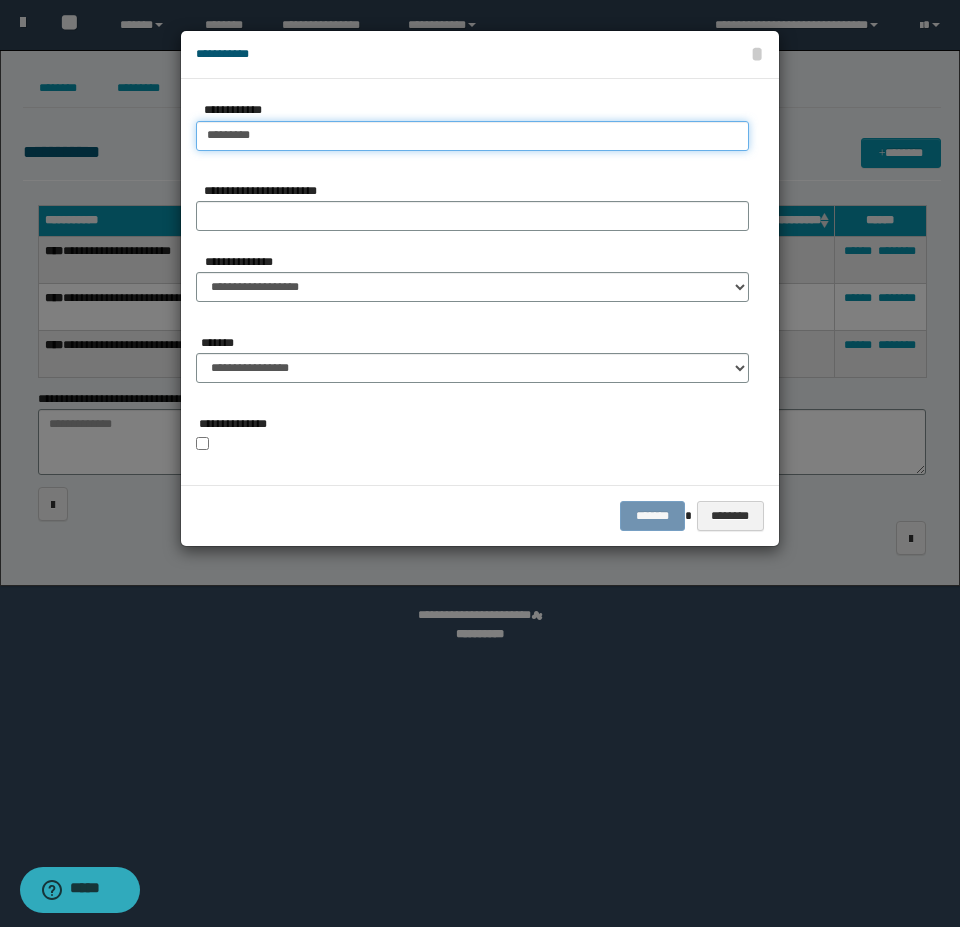type on "*********" 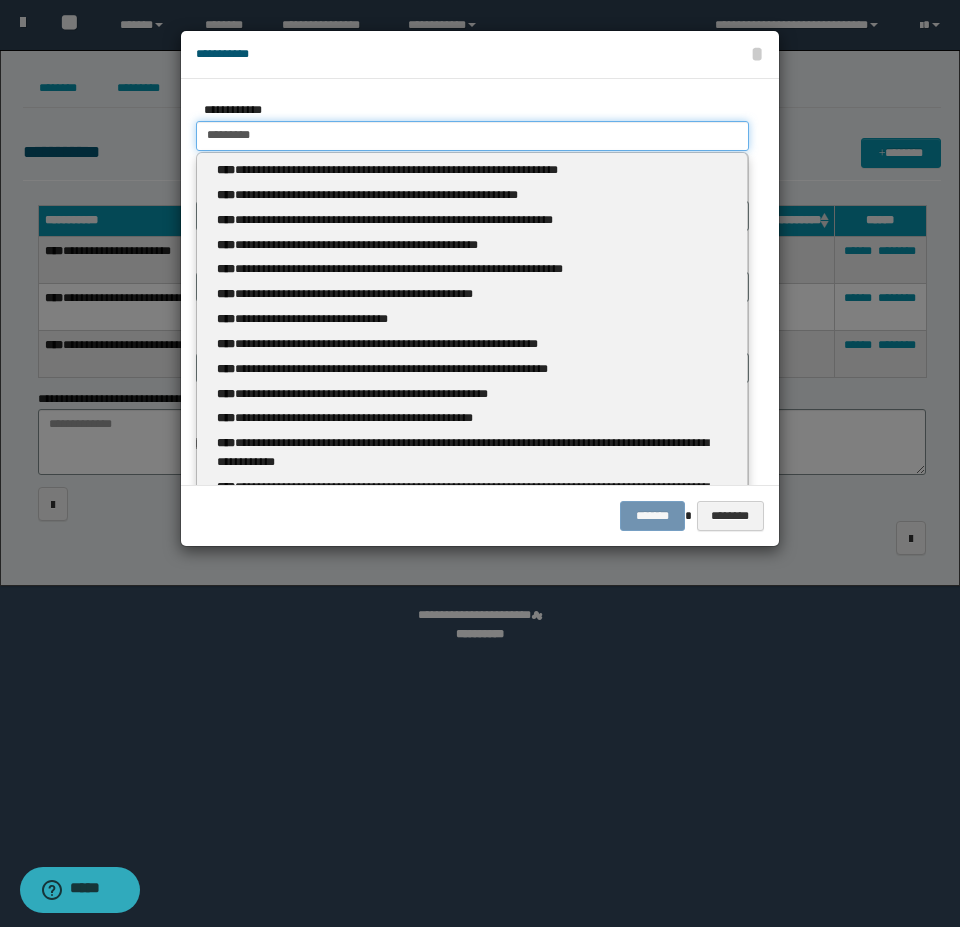 type 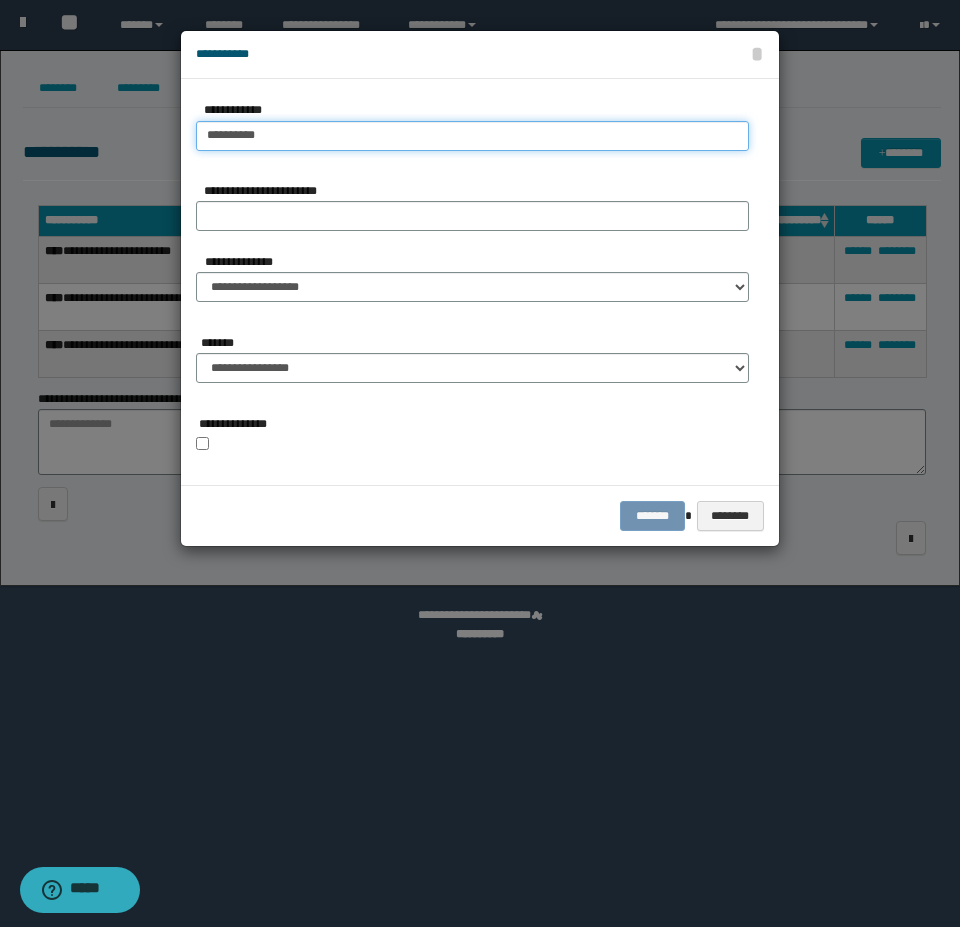 type on "*********" 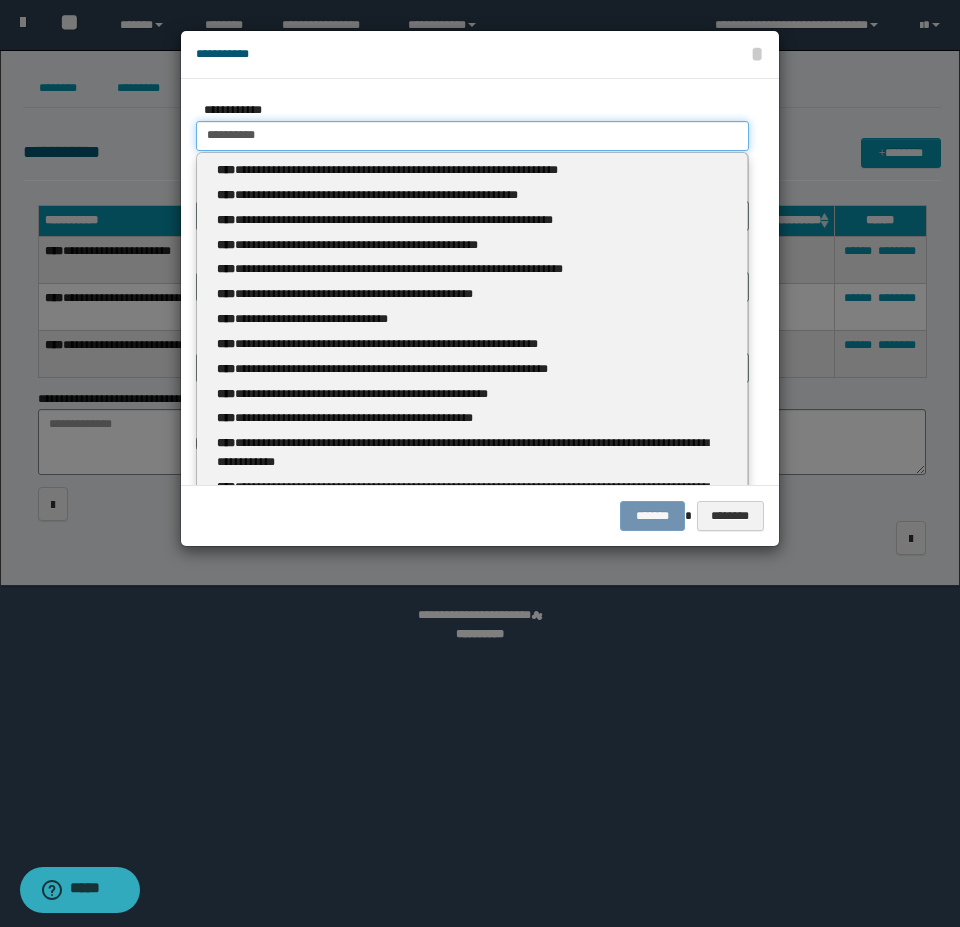 type 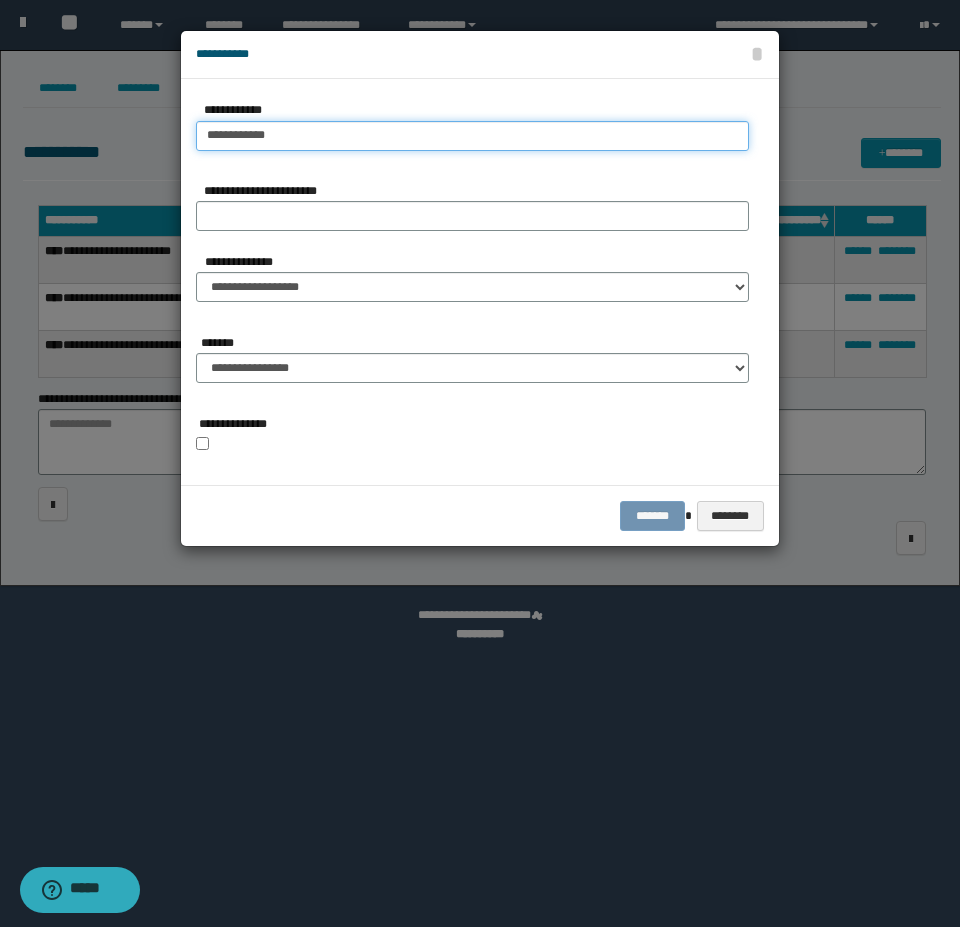 type on "**********" 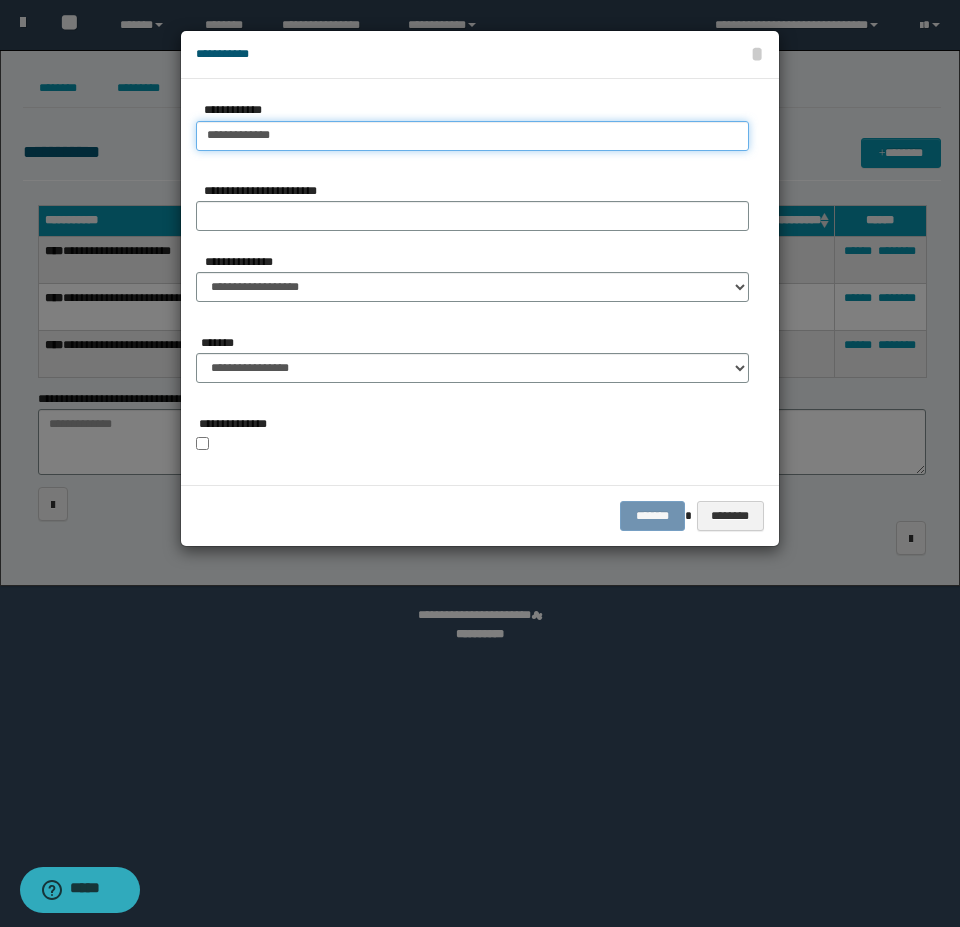 type on "**********" 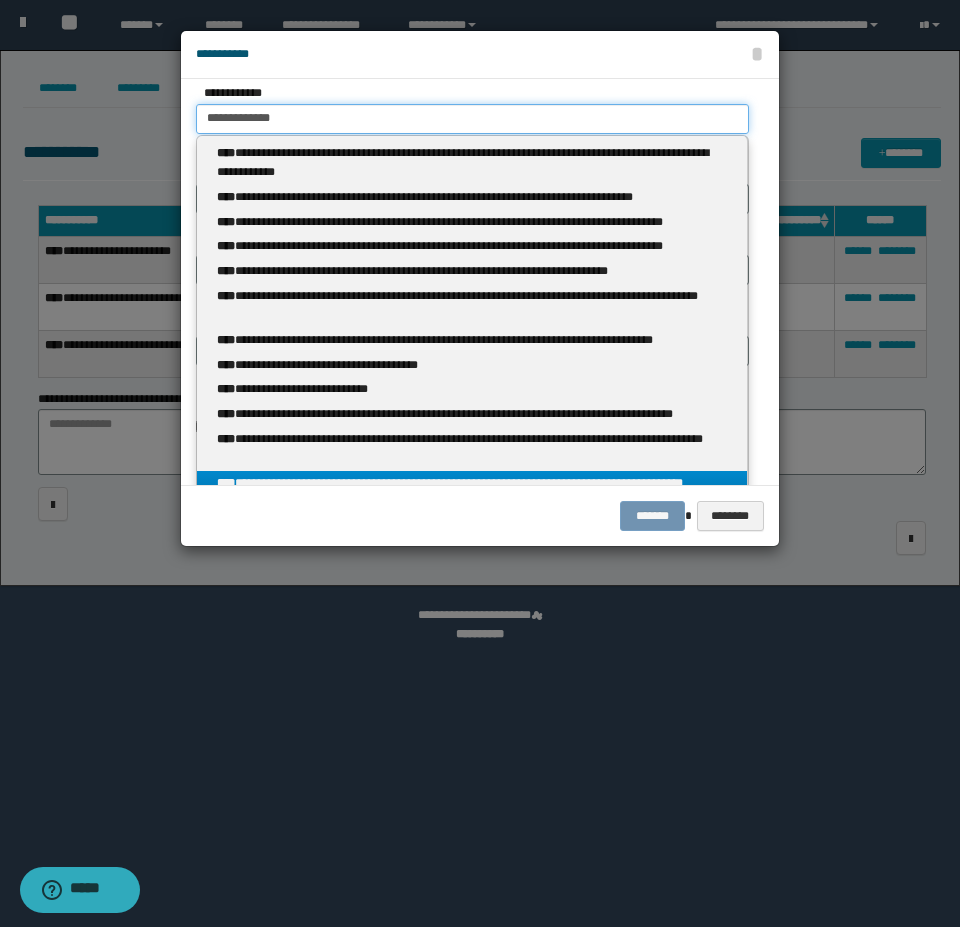 scroll, scrollTop: 0, scrollLeft: 0, axis: both 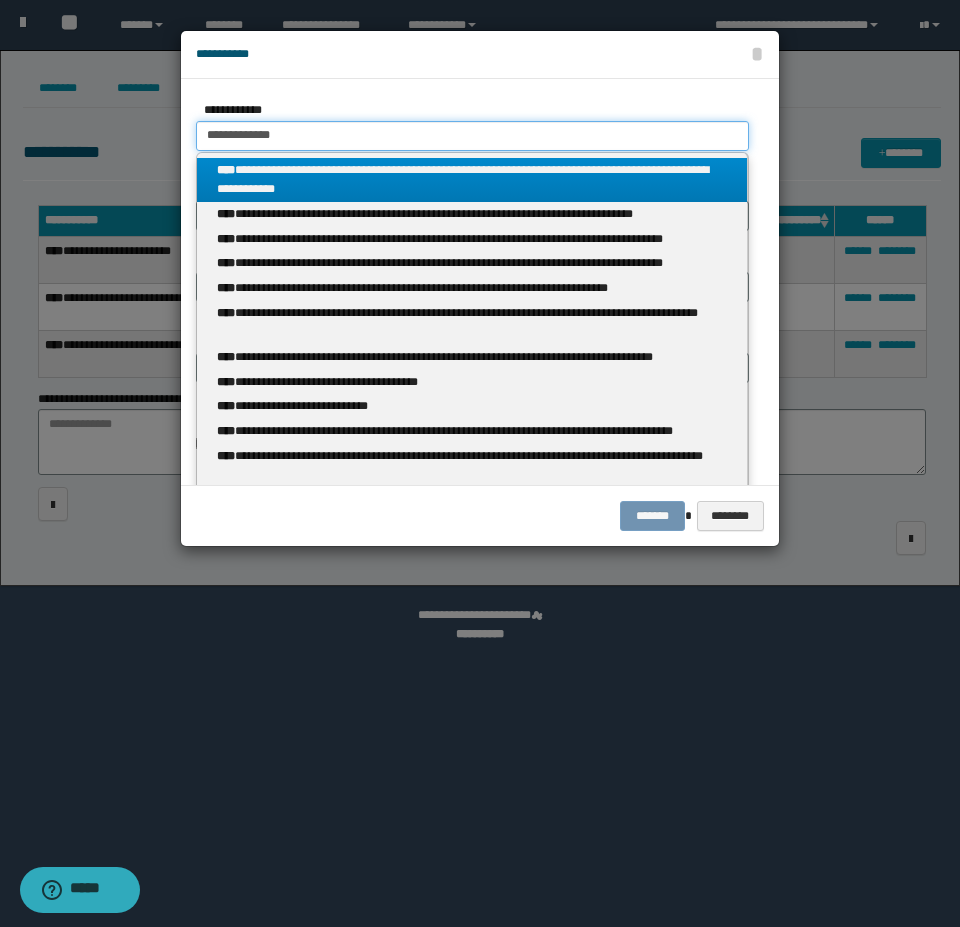 type 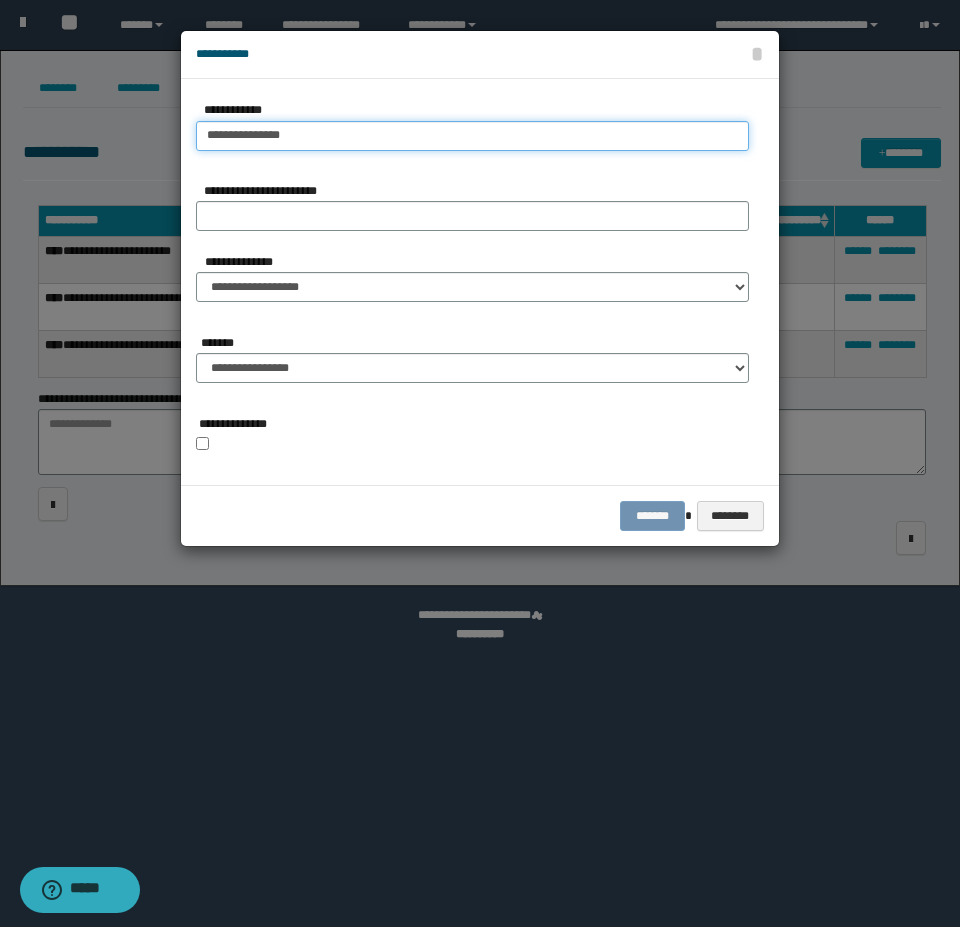 type on "**********" 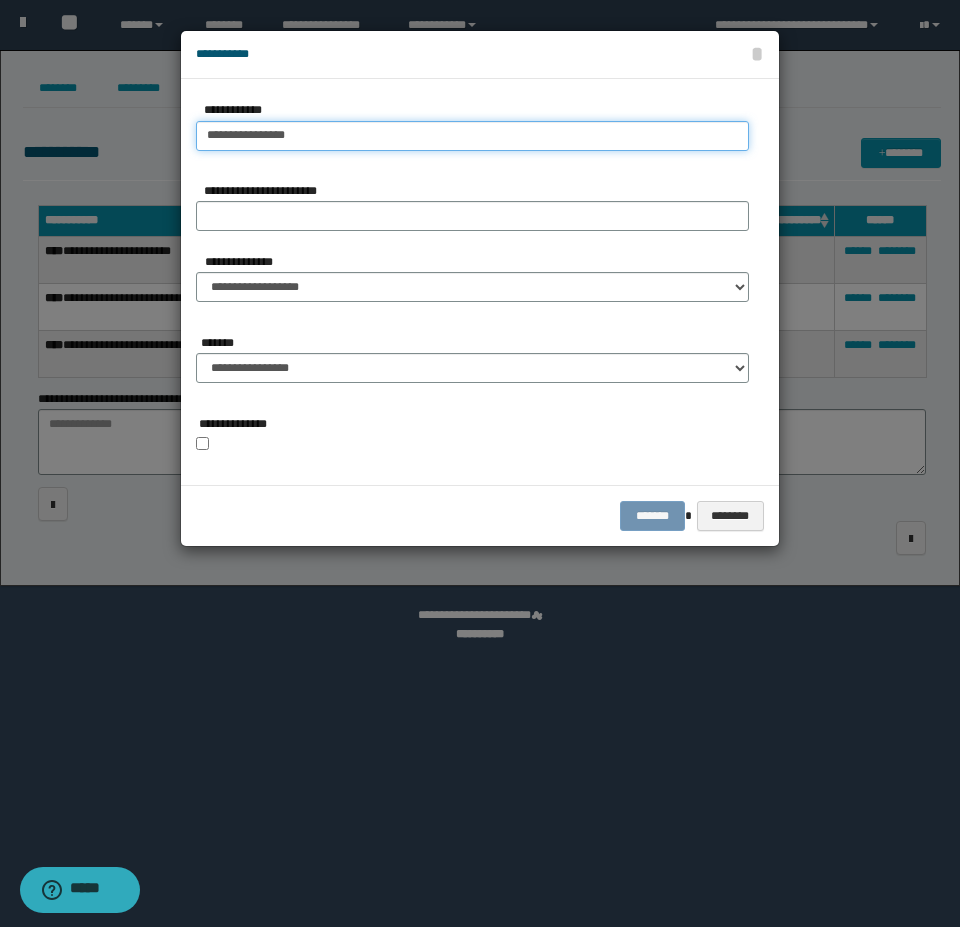 type on "**********" 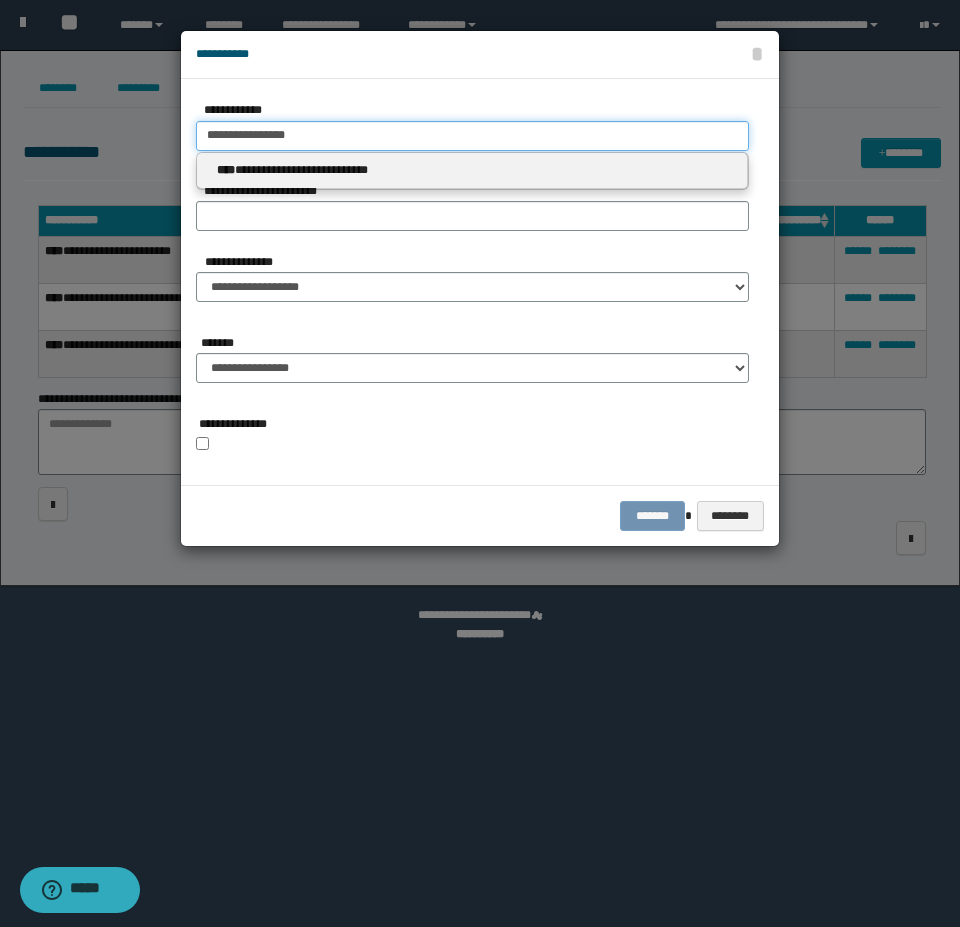 type 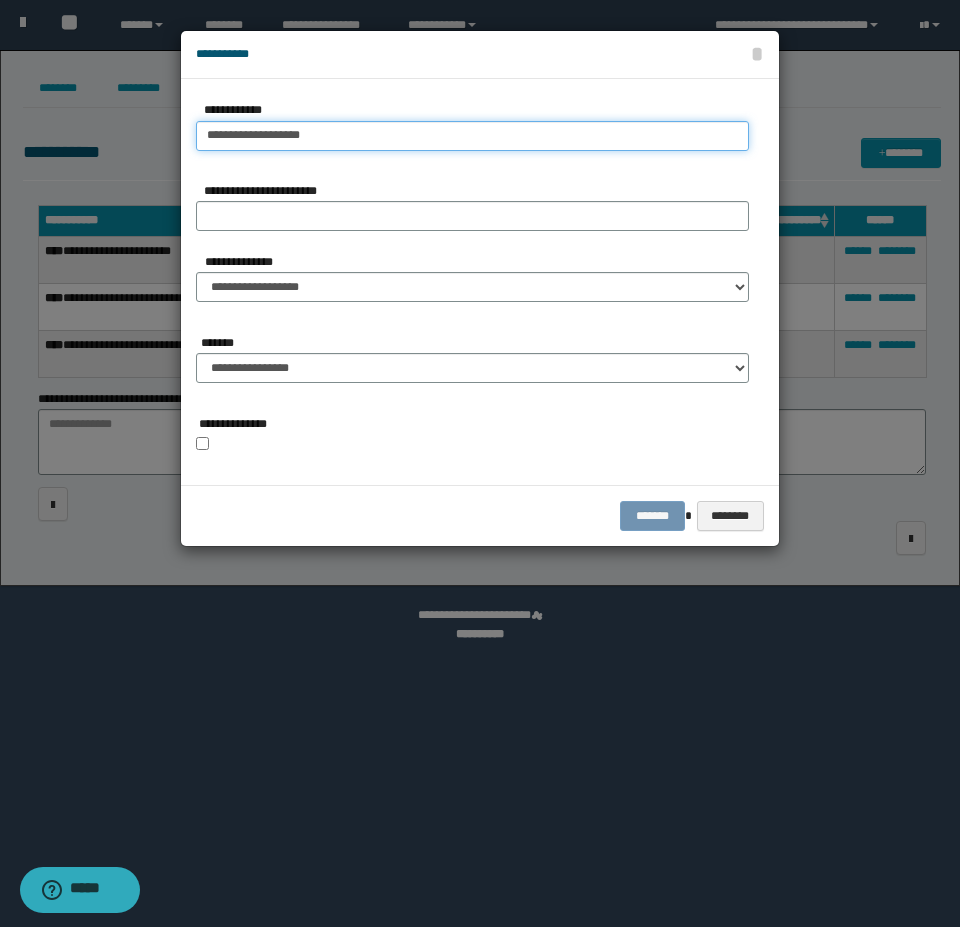 type on "**********" 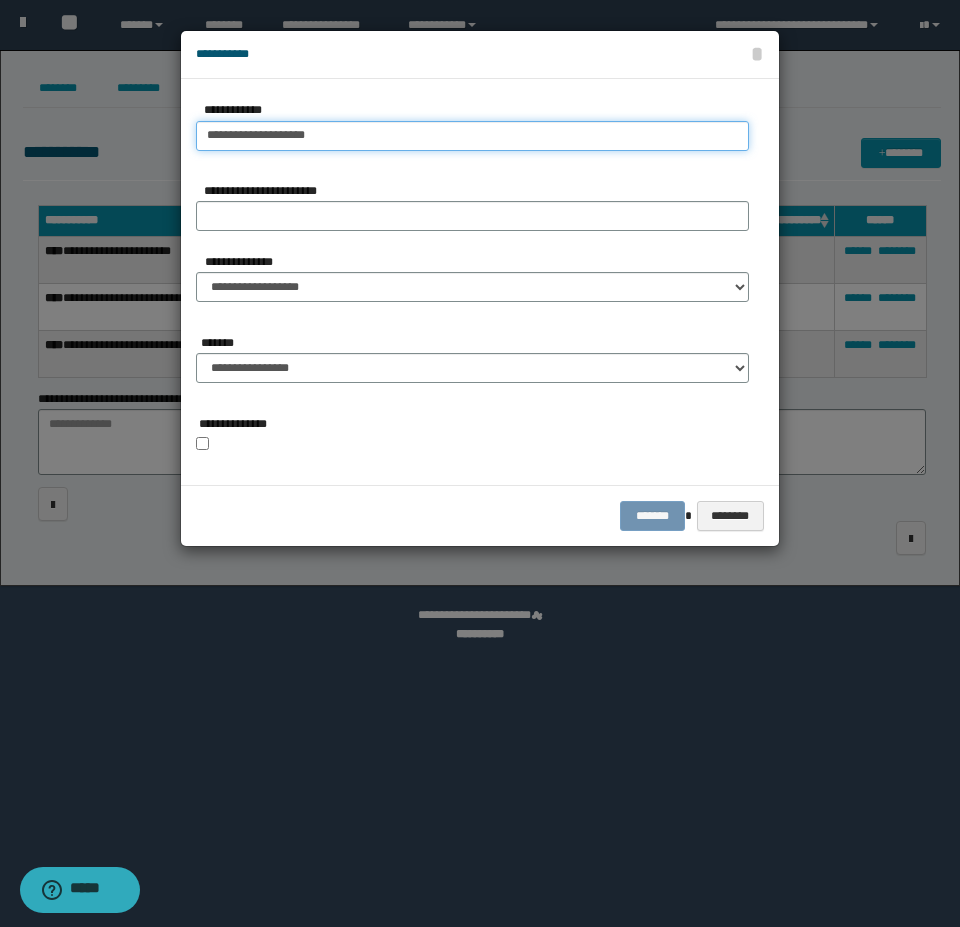 type on "**********" 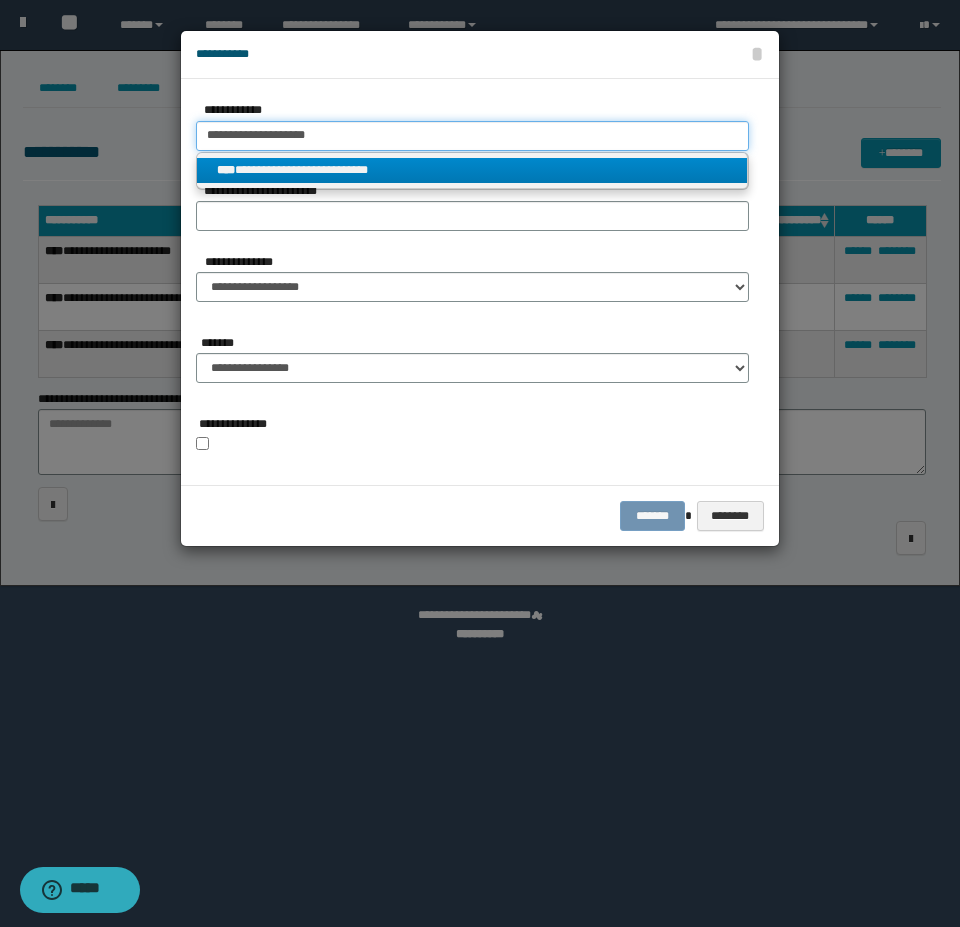 type on "**********" 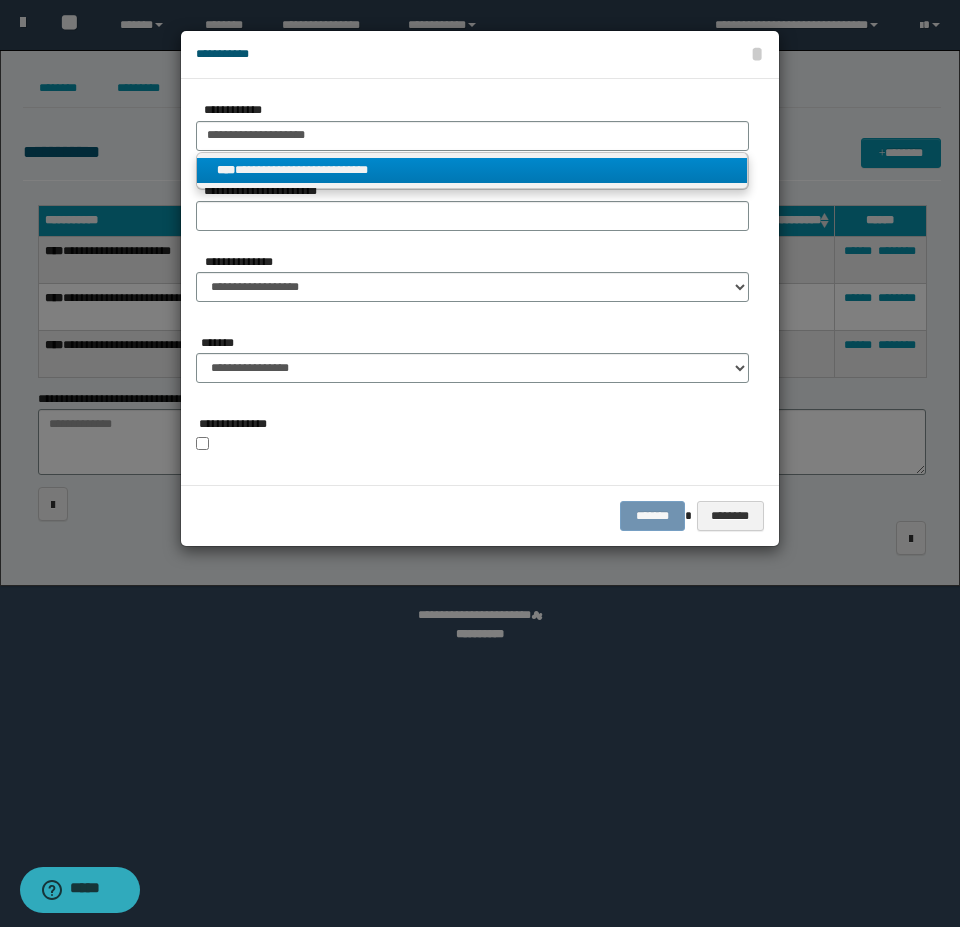 click on "**********" at bounding box center [472, 170] 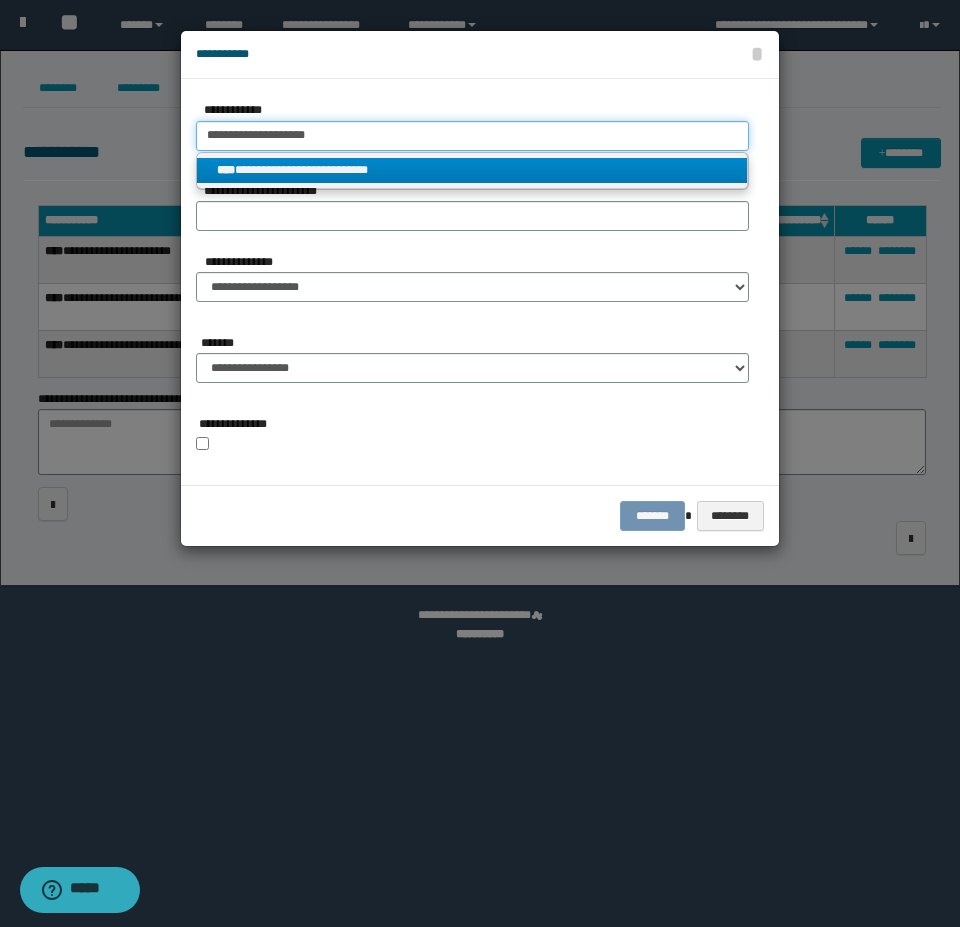 type 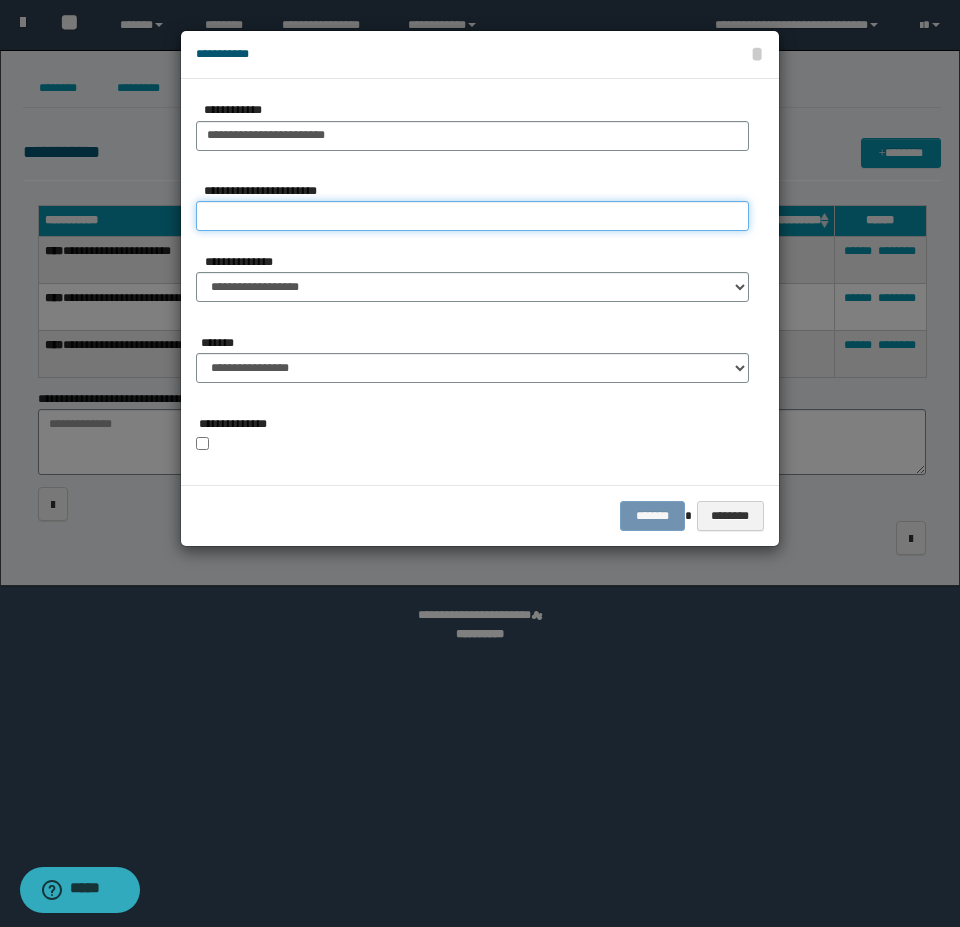 click on "**********" at bounding box center (472, 216) 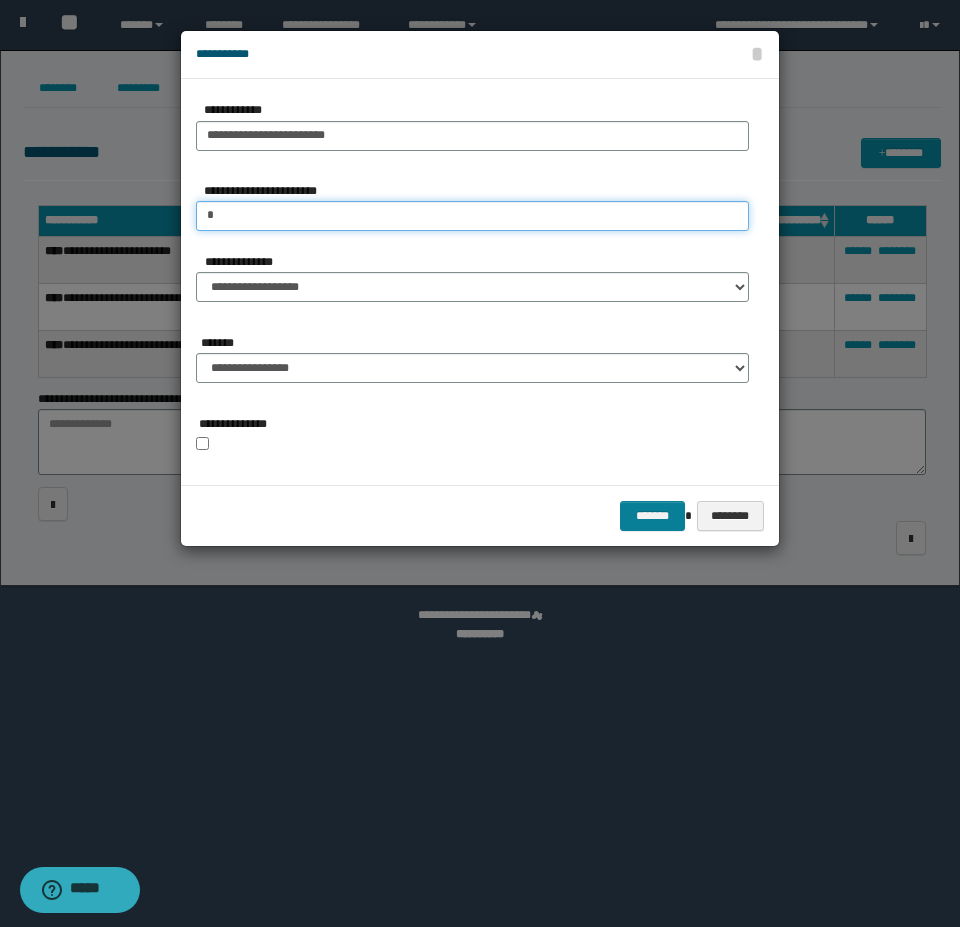 type on "*" 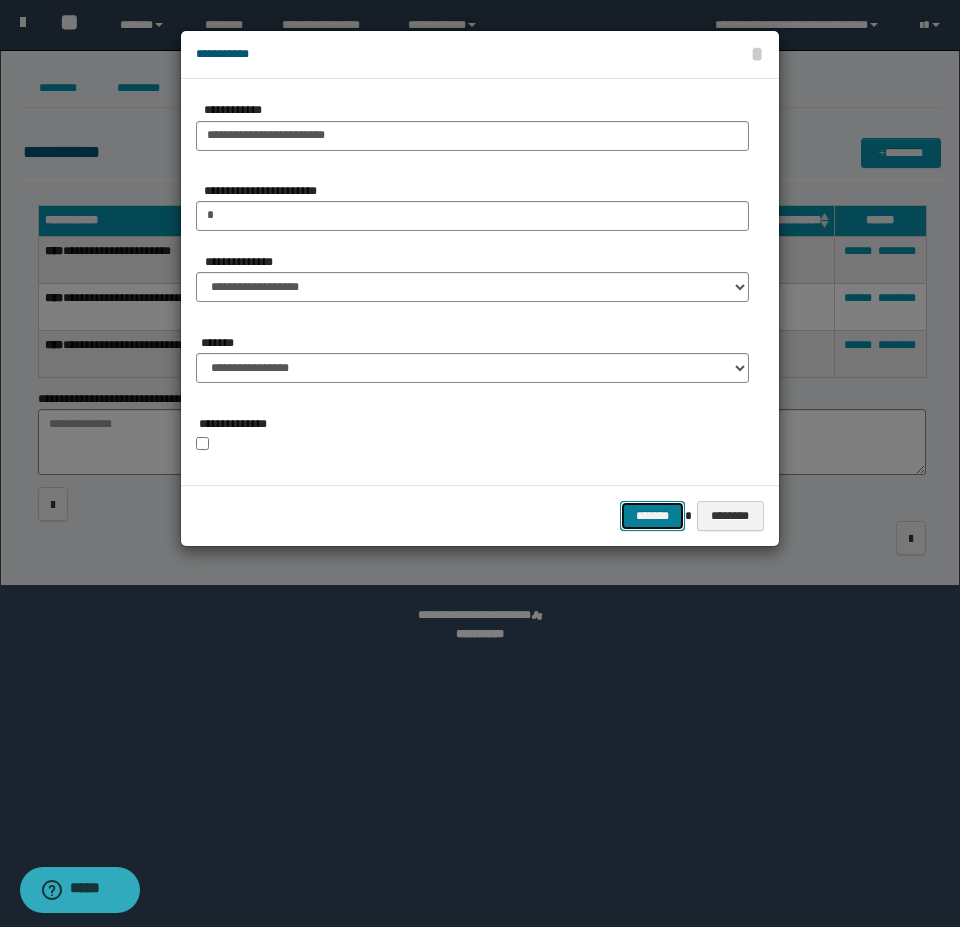 click on "*******" at bounding box center [652, 516] 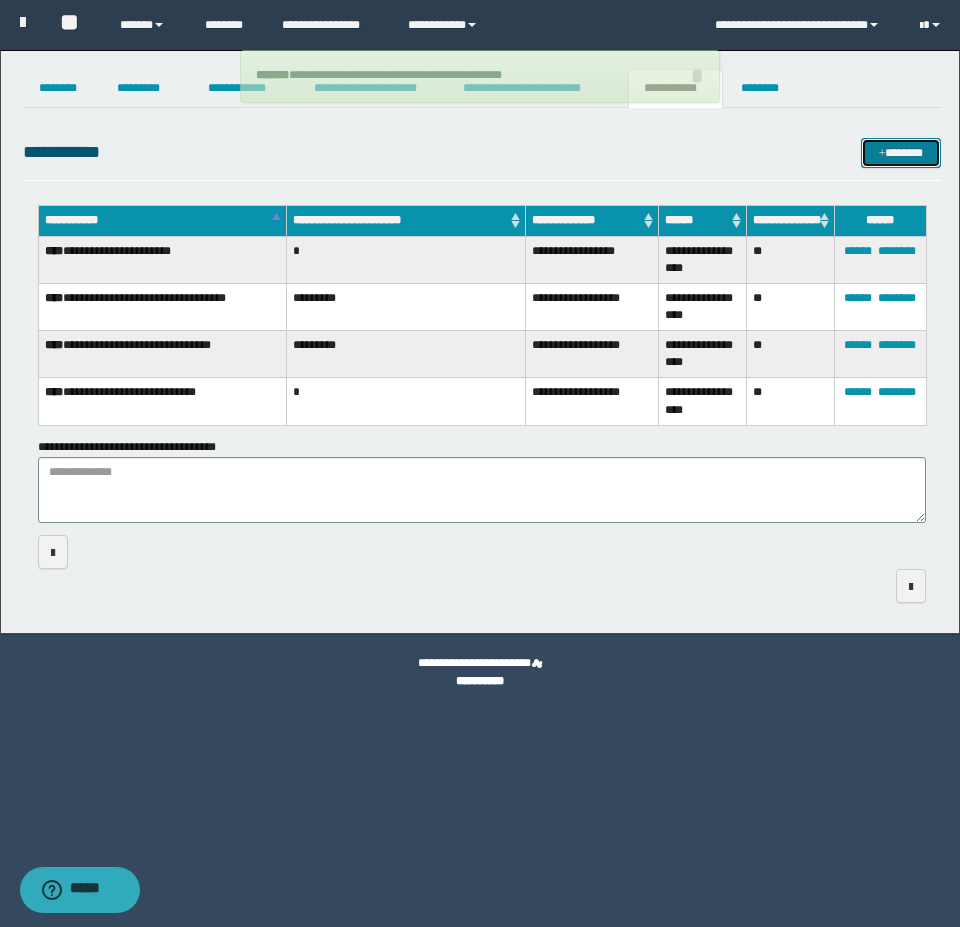 type 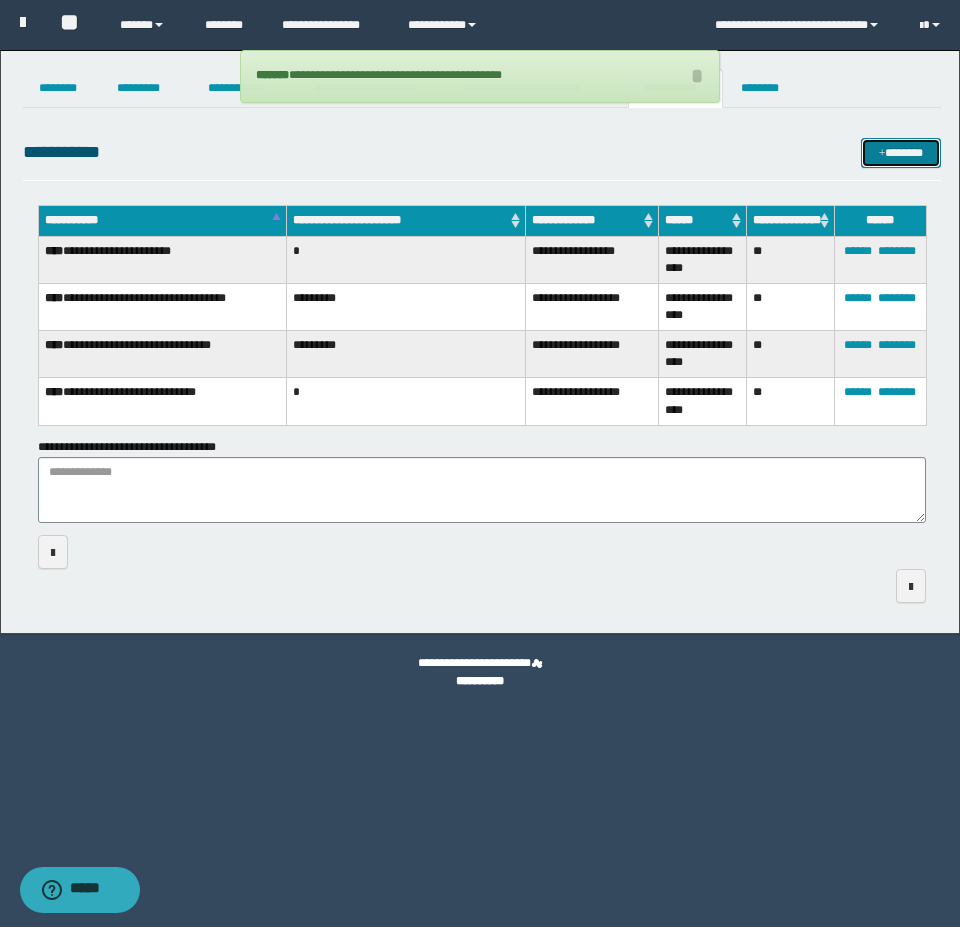 click on "*******" at bounding box center (901, 153) 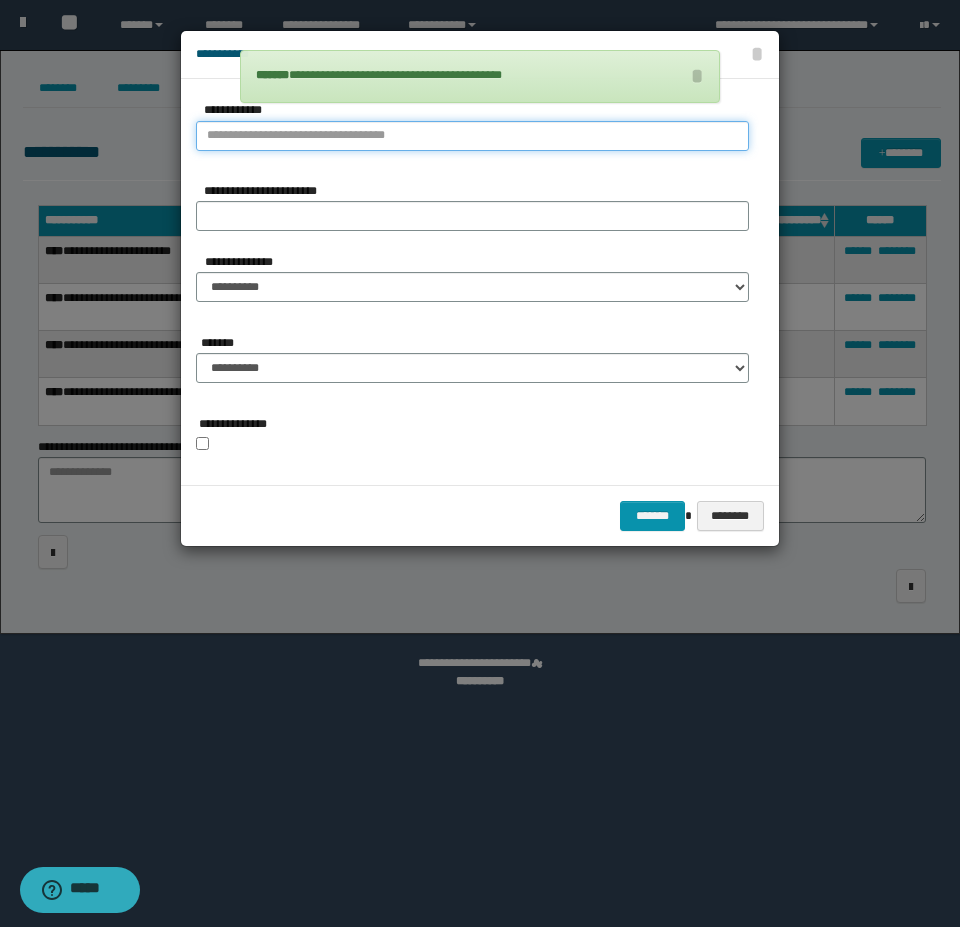 type on "**********" 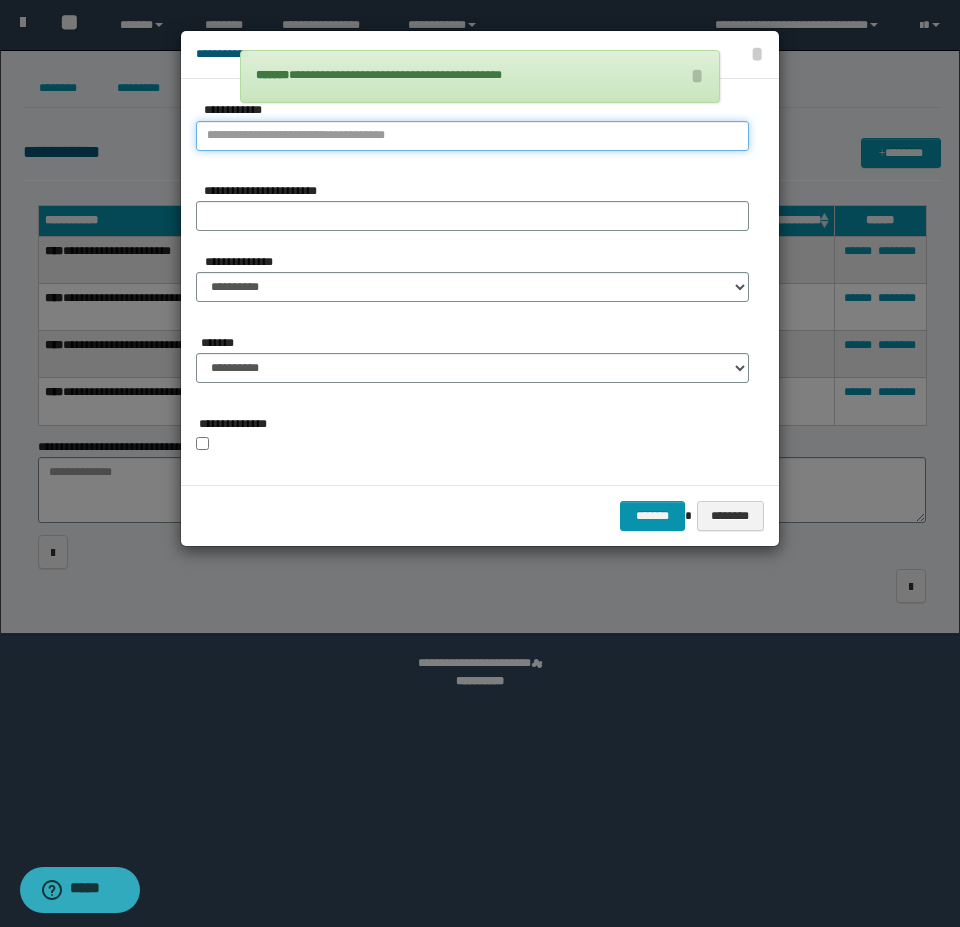 click on "**********" at bounding box center [472, 136] 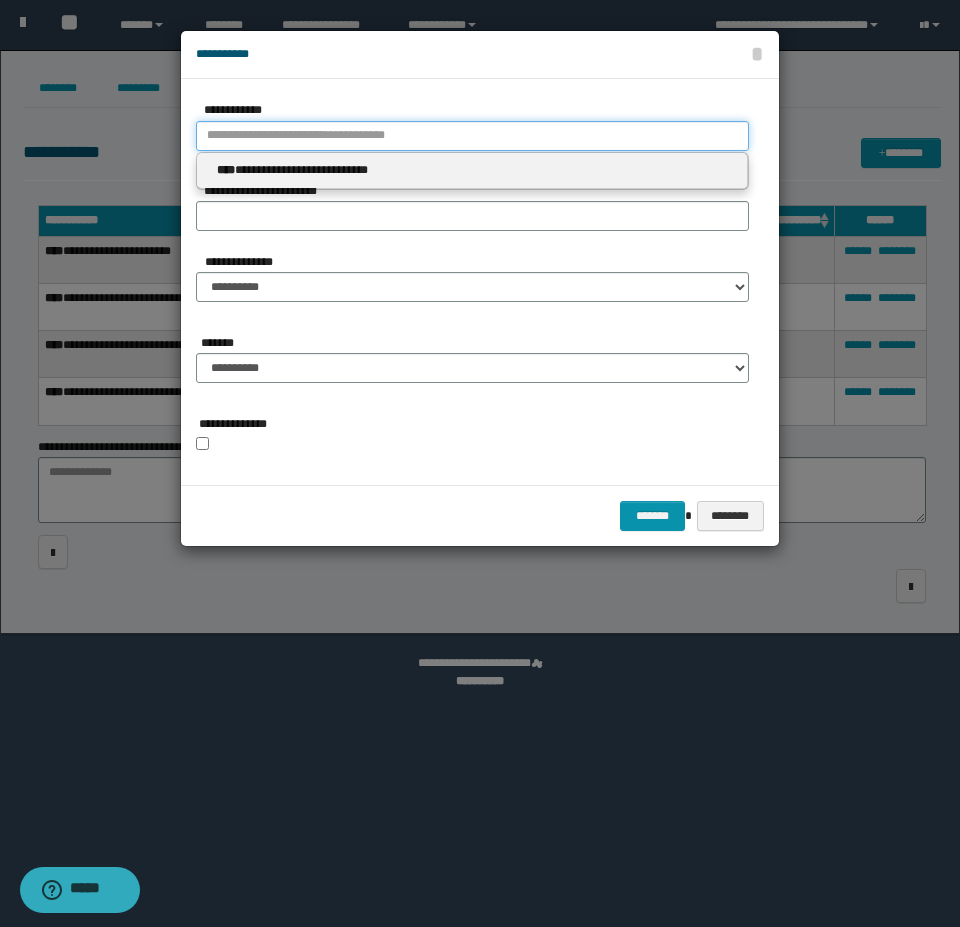 type 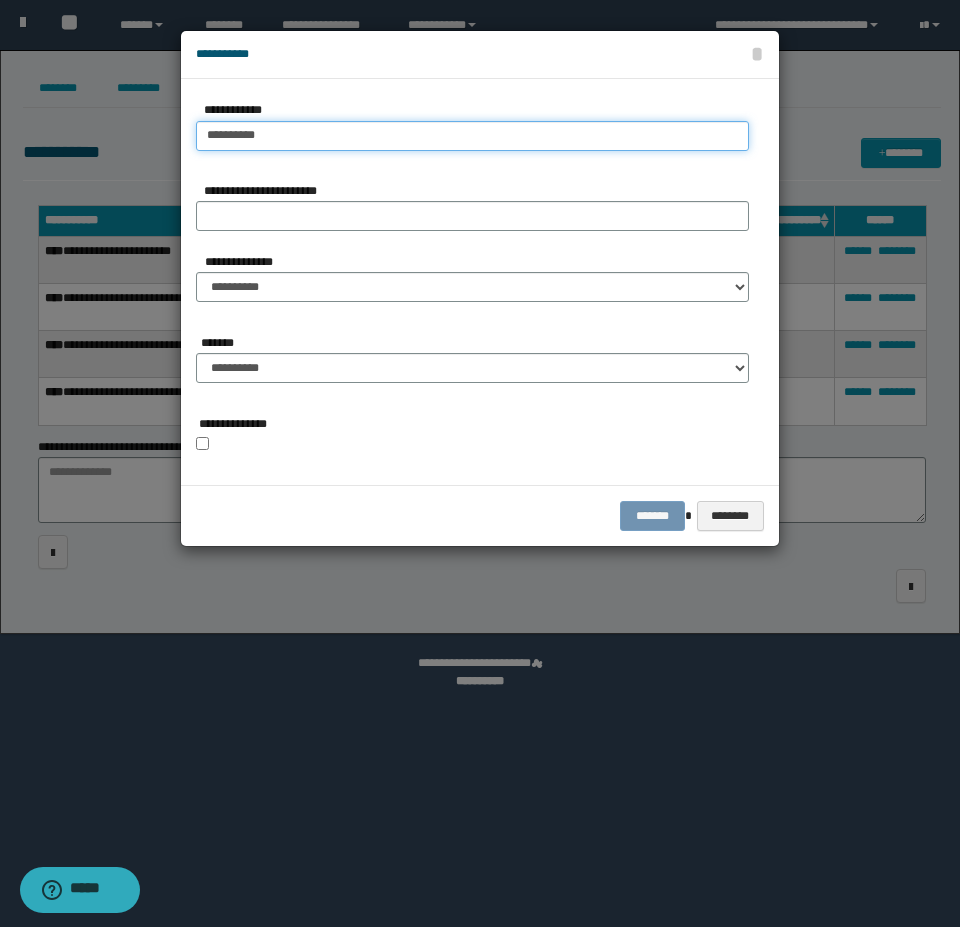 type on "**********" 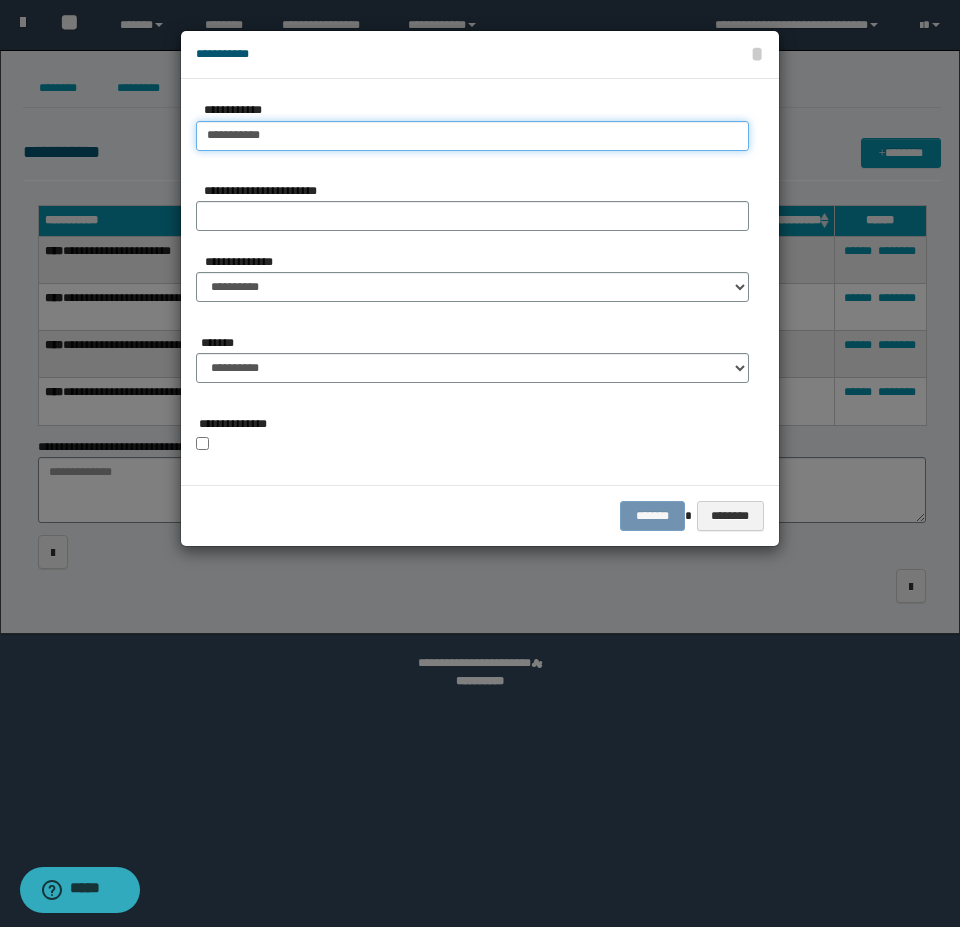 type on "**********" 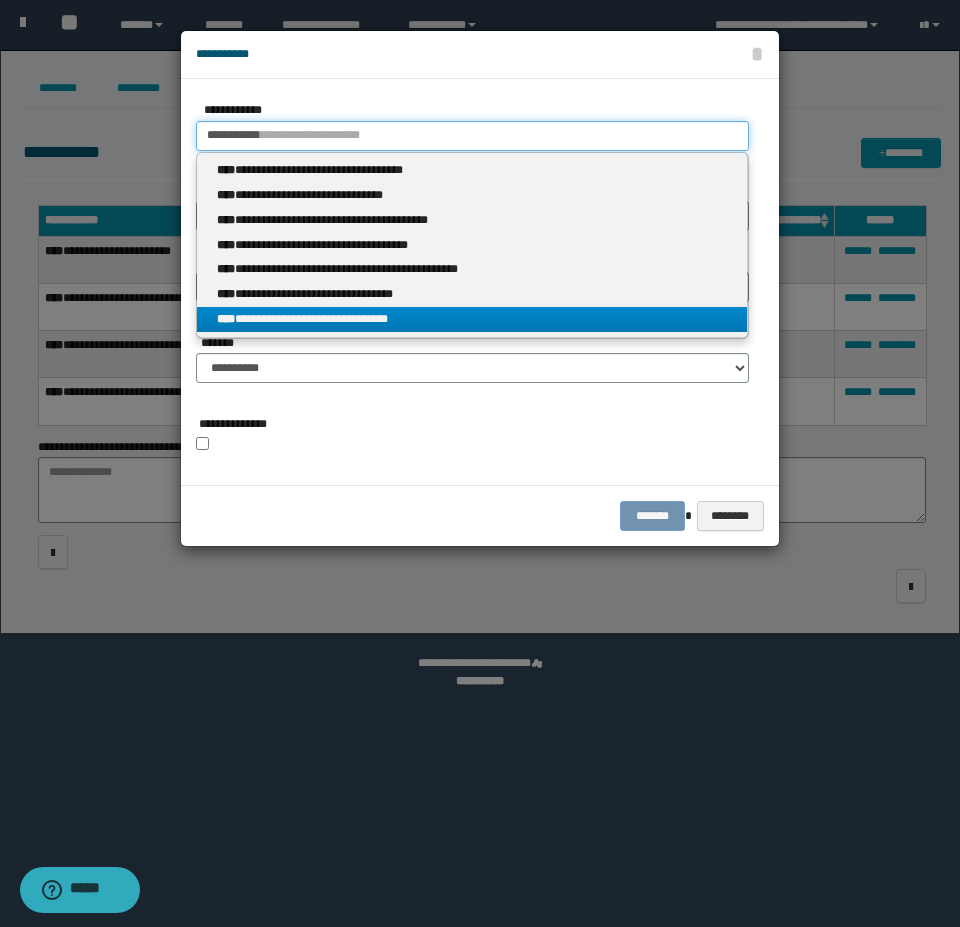 type on "**********" 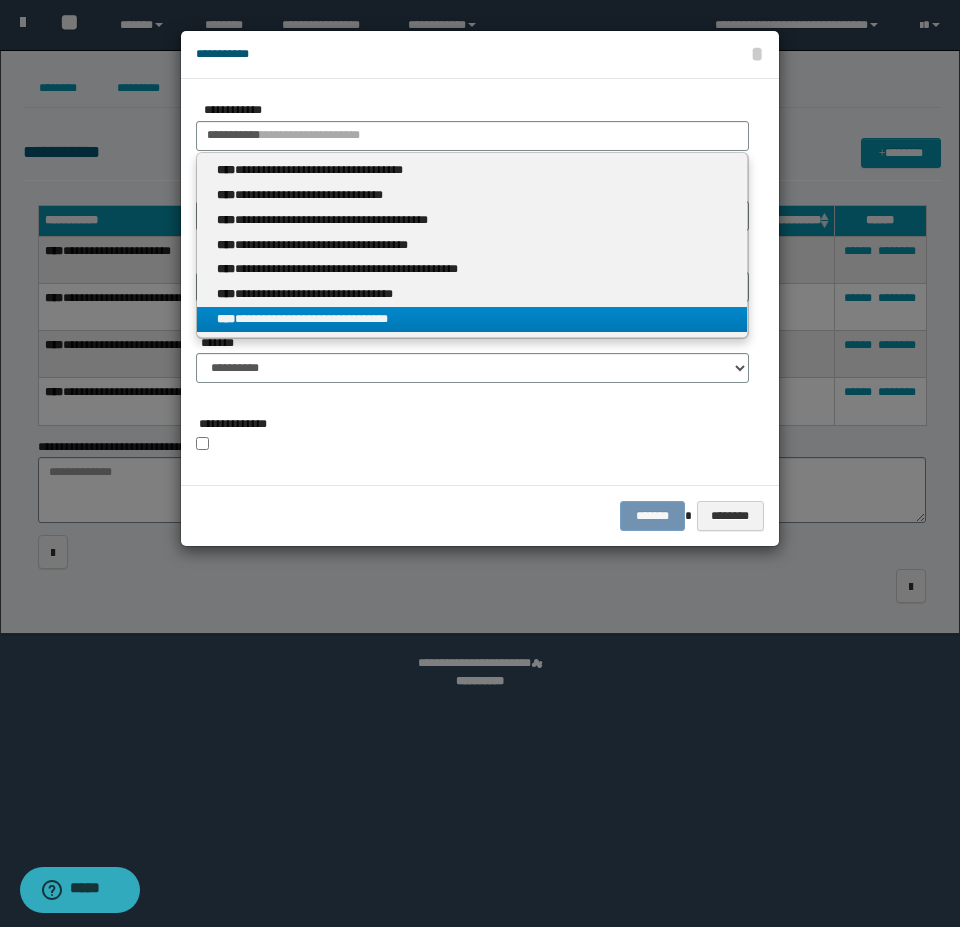 click on "**********" at bounding box center [472, 319] 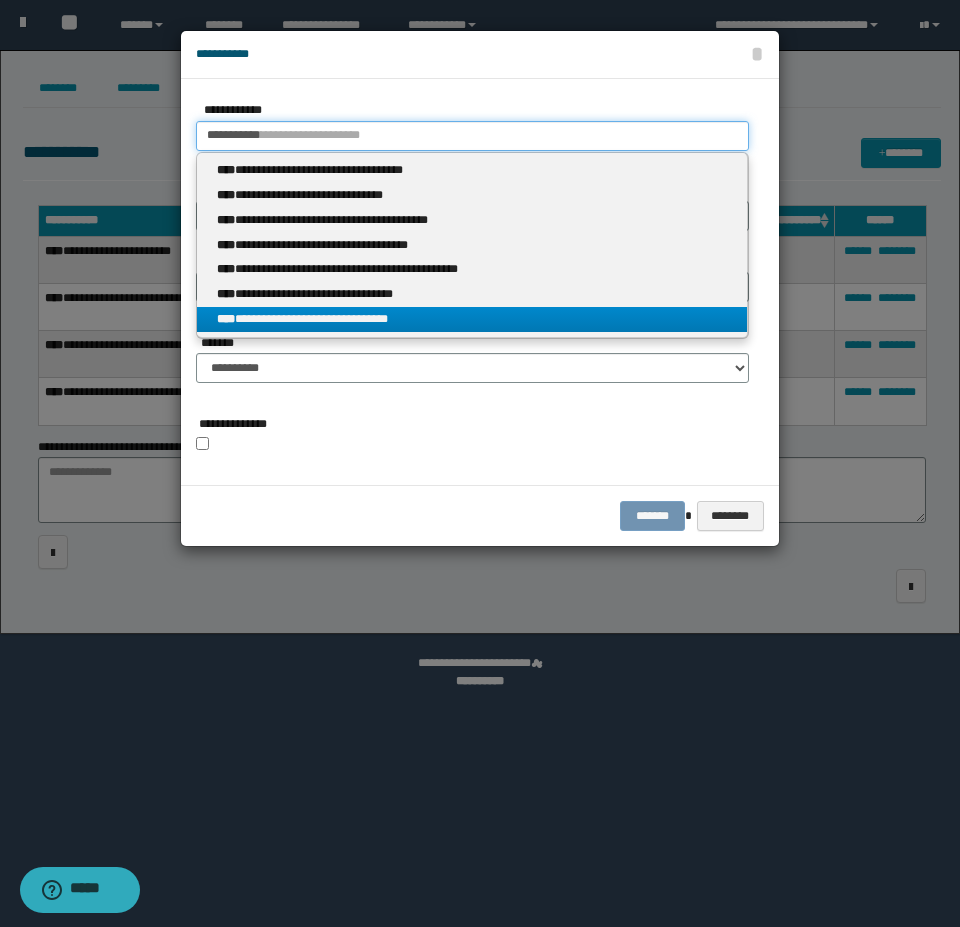 type 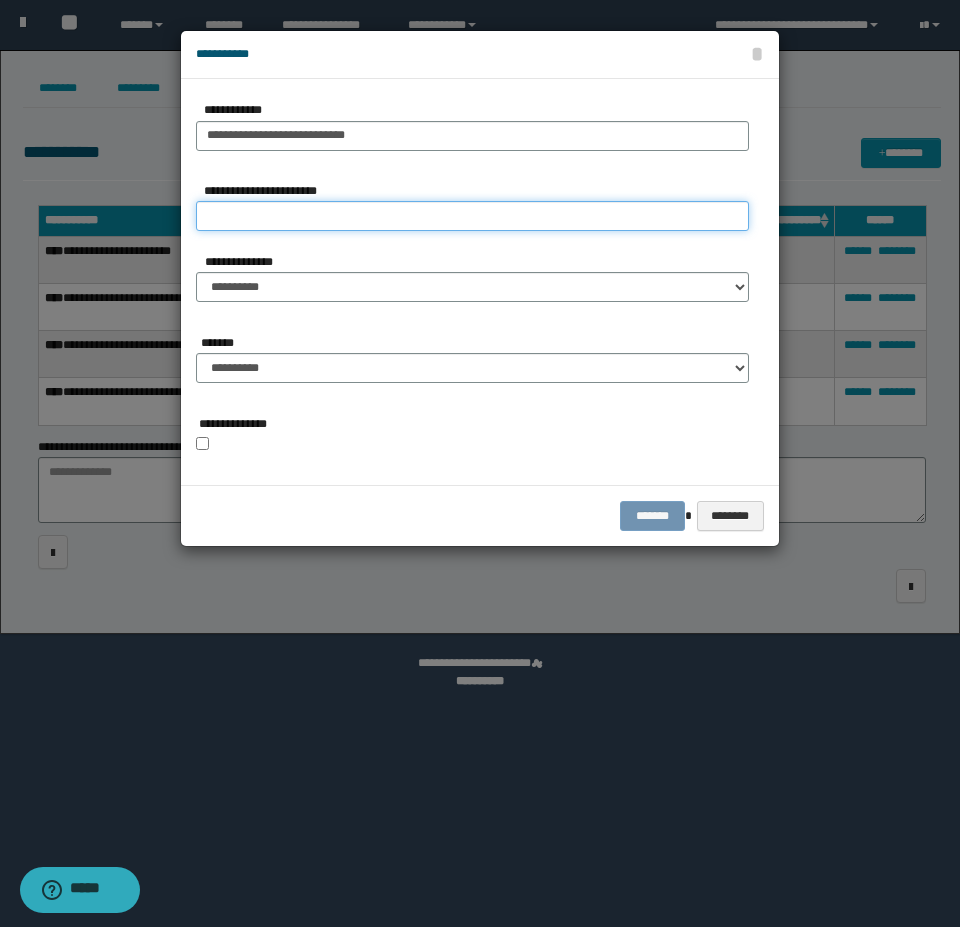 click on "**********" at bounding box center [472, 216] 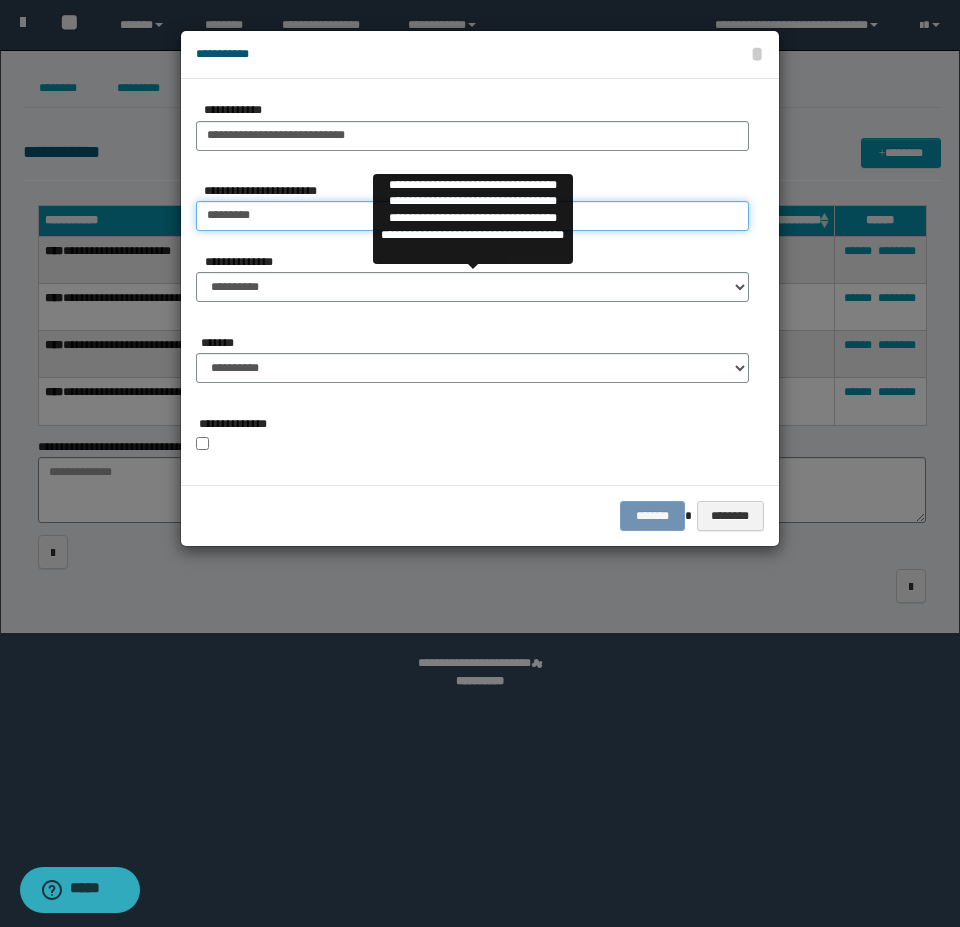 type on "*********" 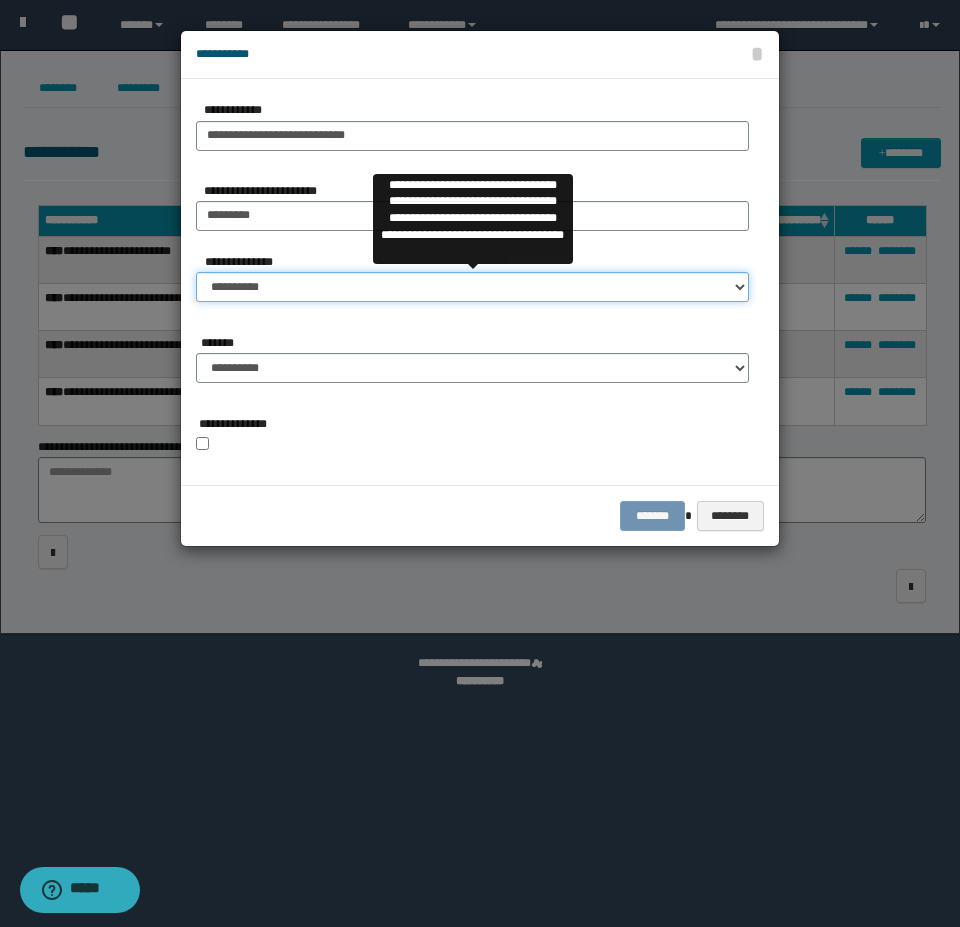 click on "**********" at bounding box center [472, 287] 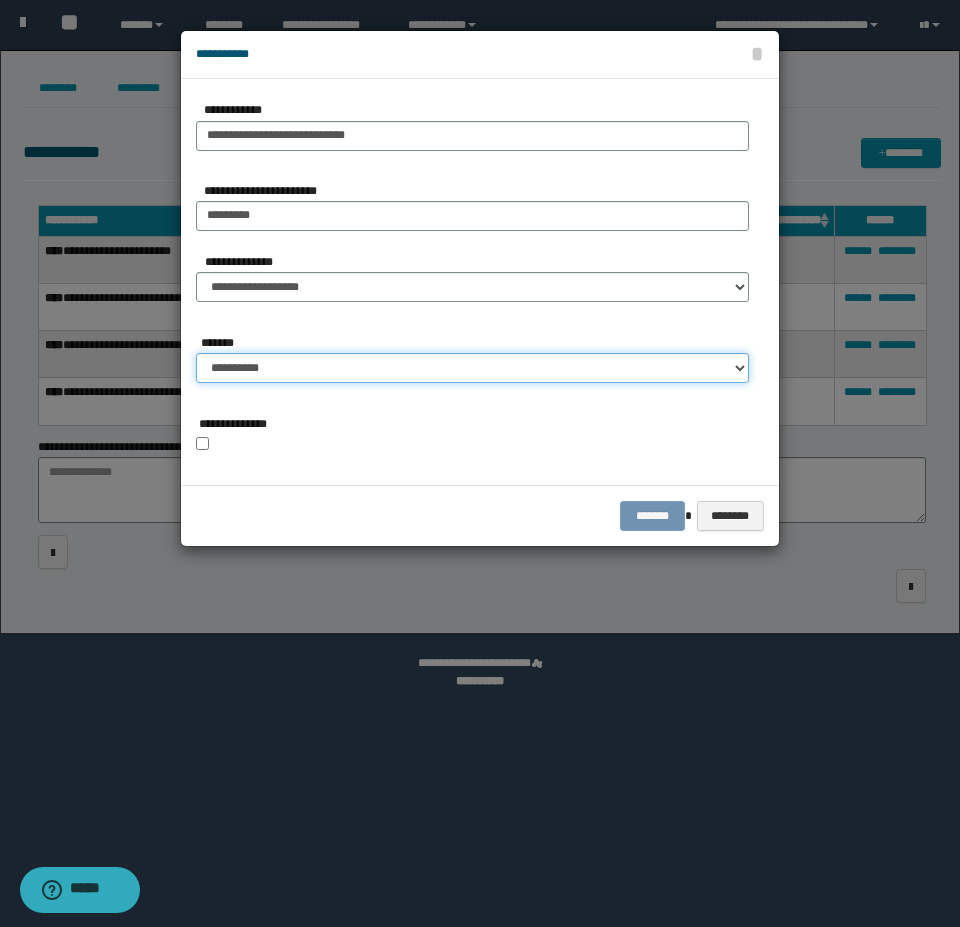 click on "**********" at bounding box center (472, 368) 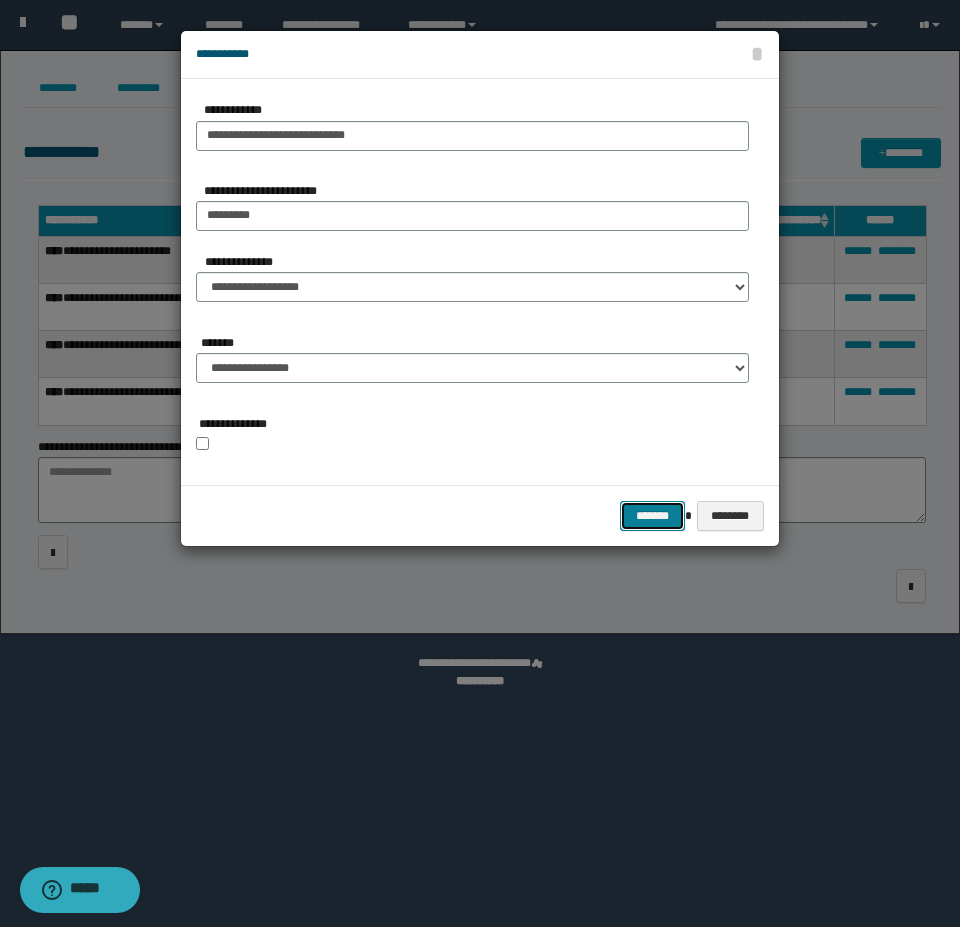 click on "*******" at bounding box center (652, 516) 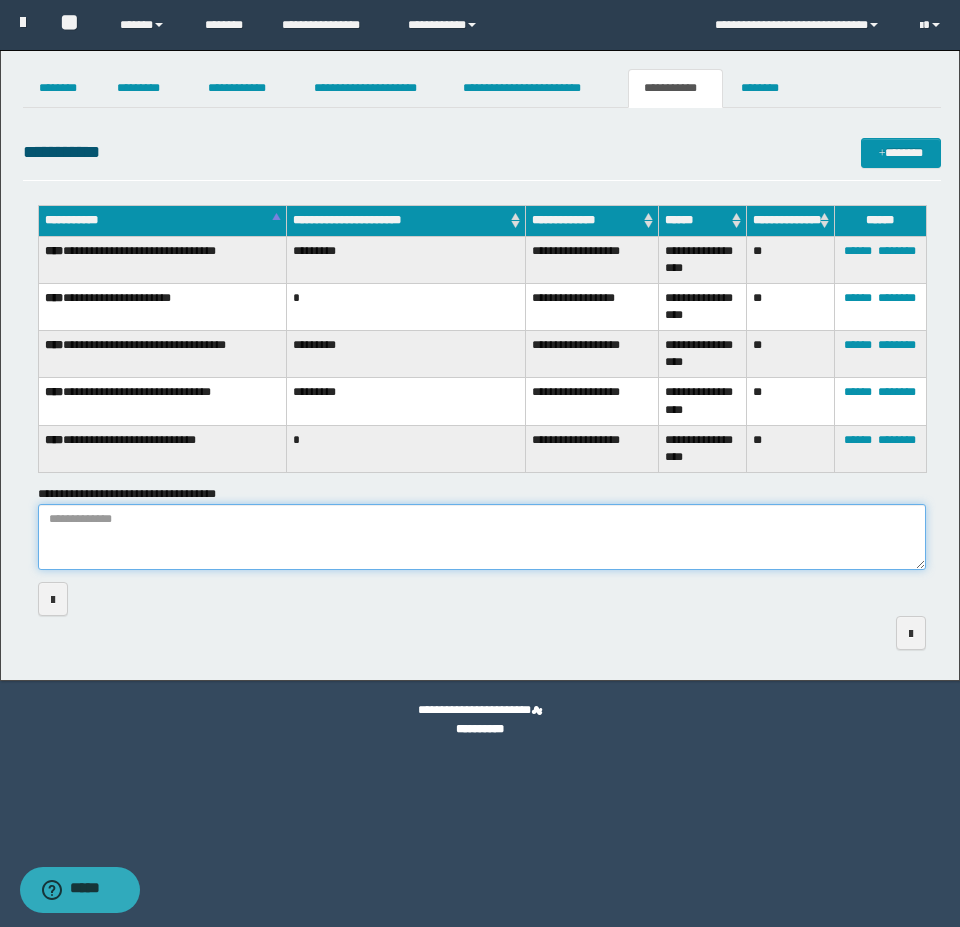 click on "**********" at bounding box center (482, 537) 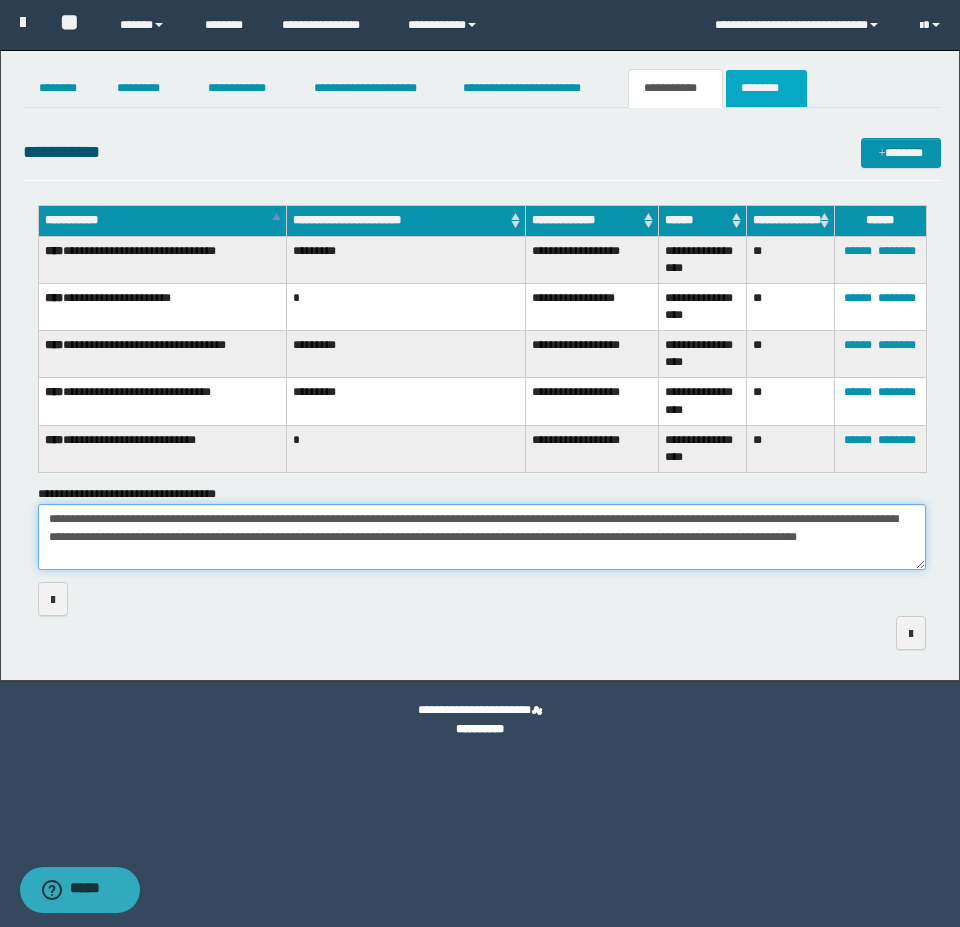 type on "**********" 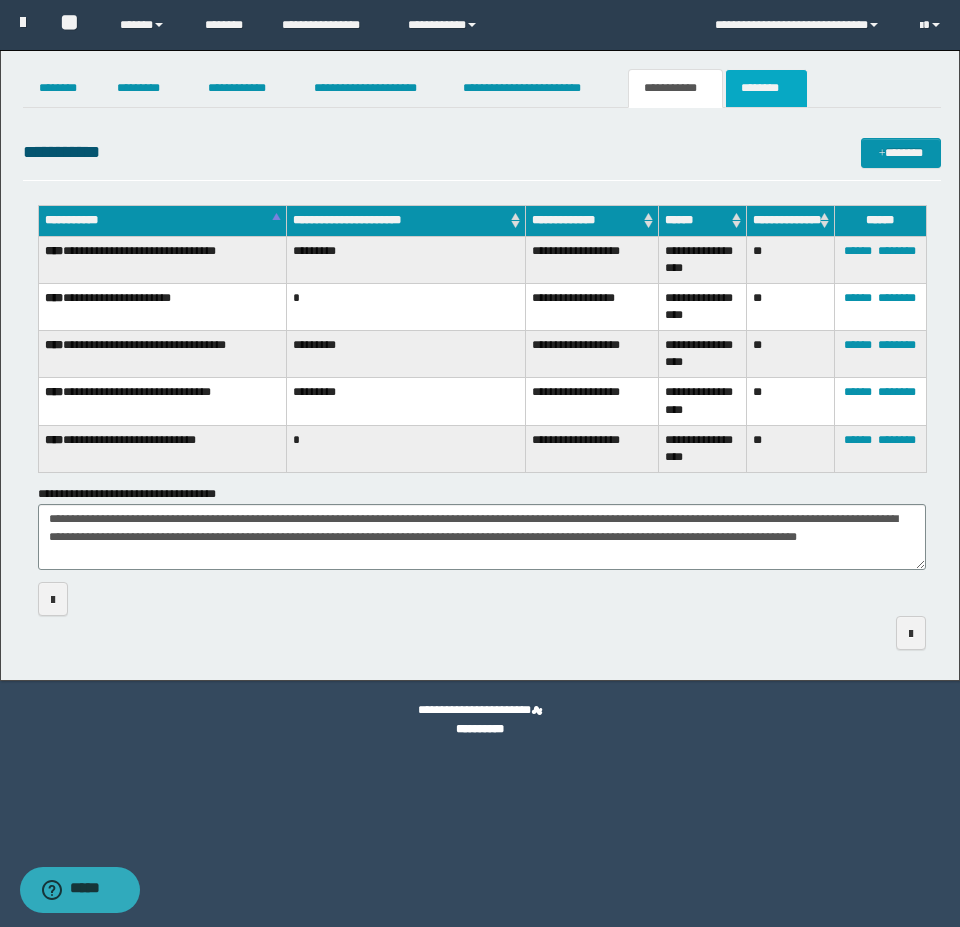 click on "********" 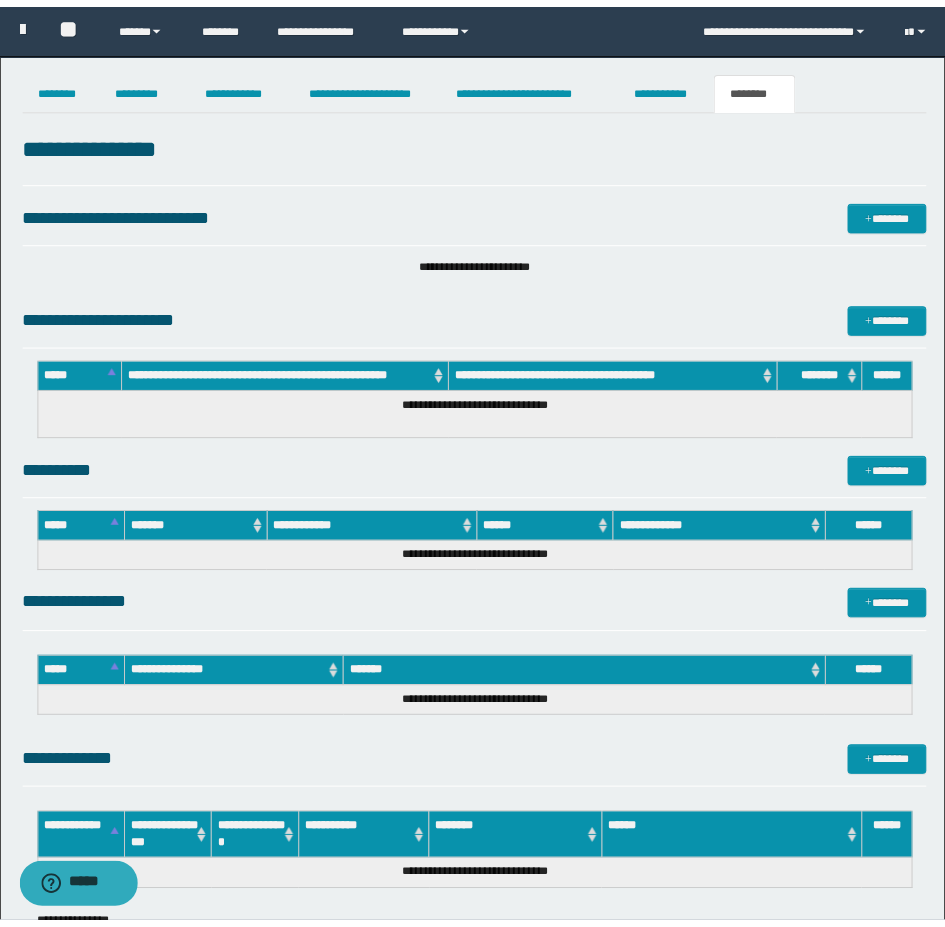 scroll, scrollTop: 0, scrollLeft: 0, axis: both 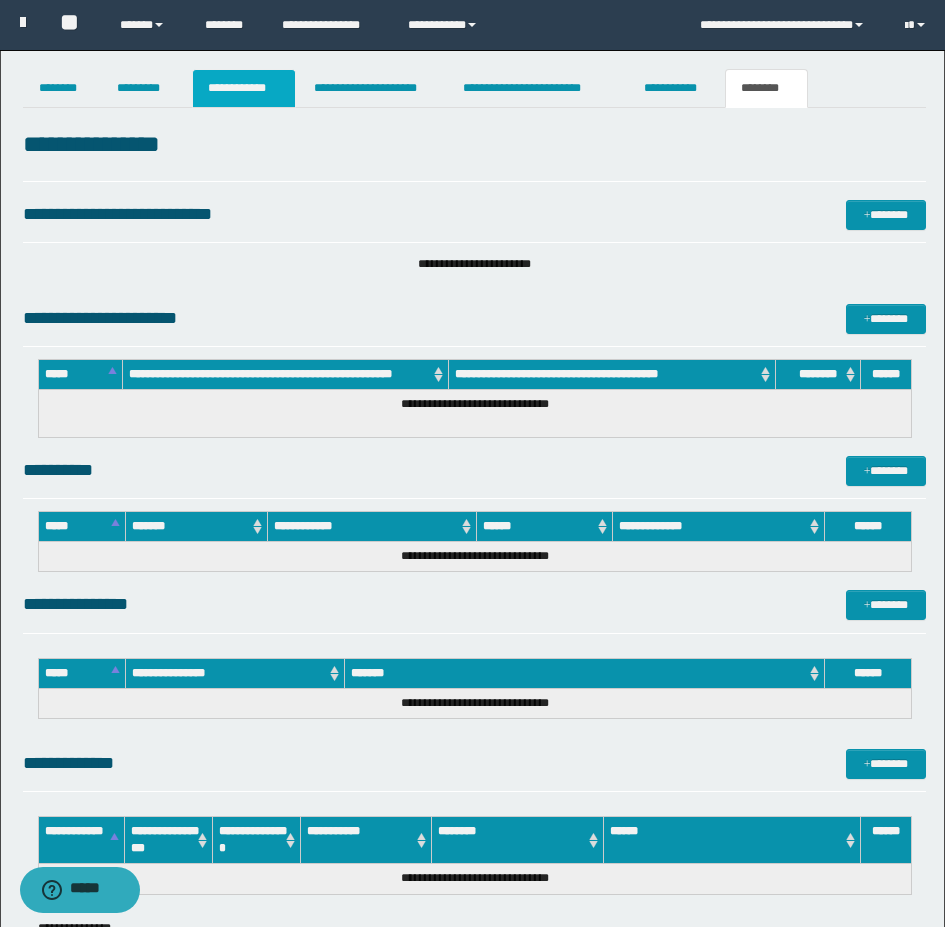 click on "**********" 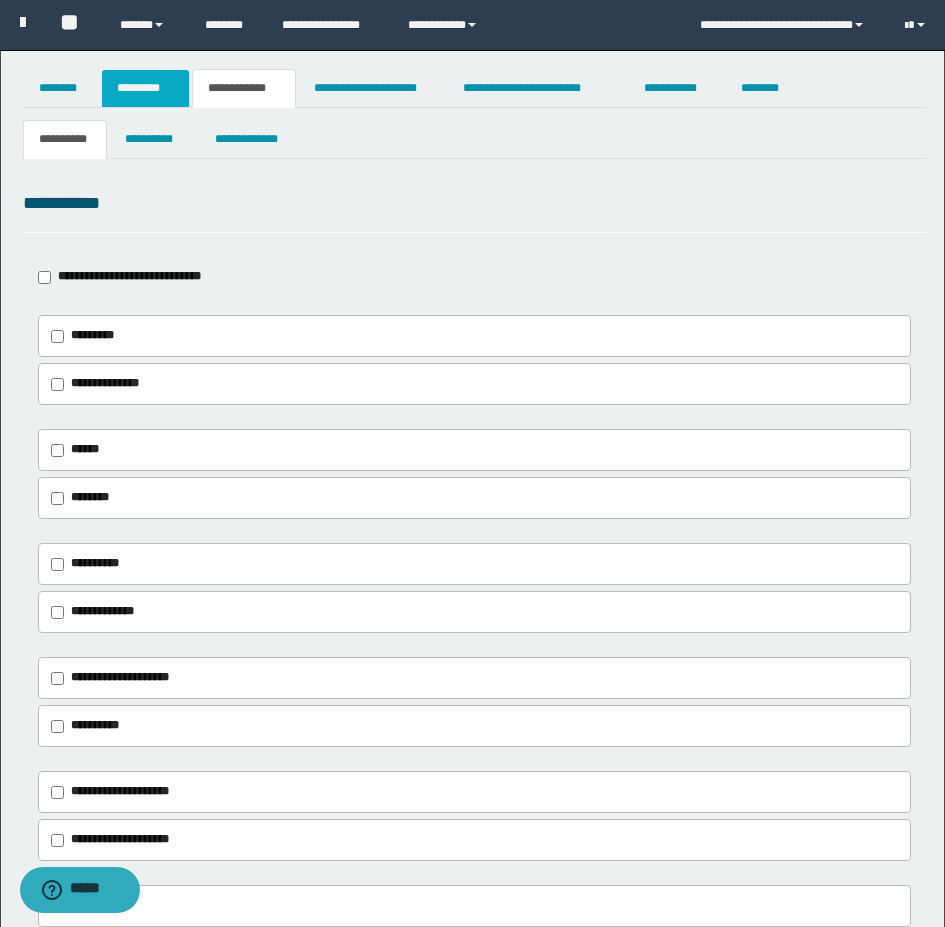 click on "*********" 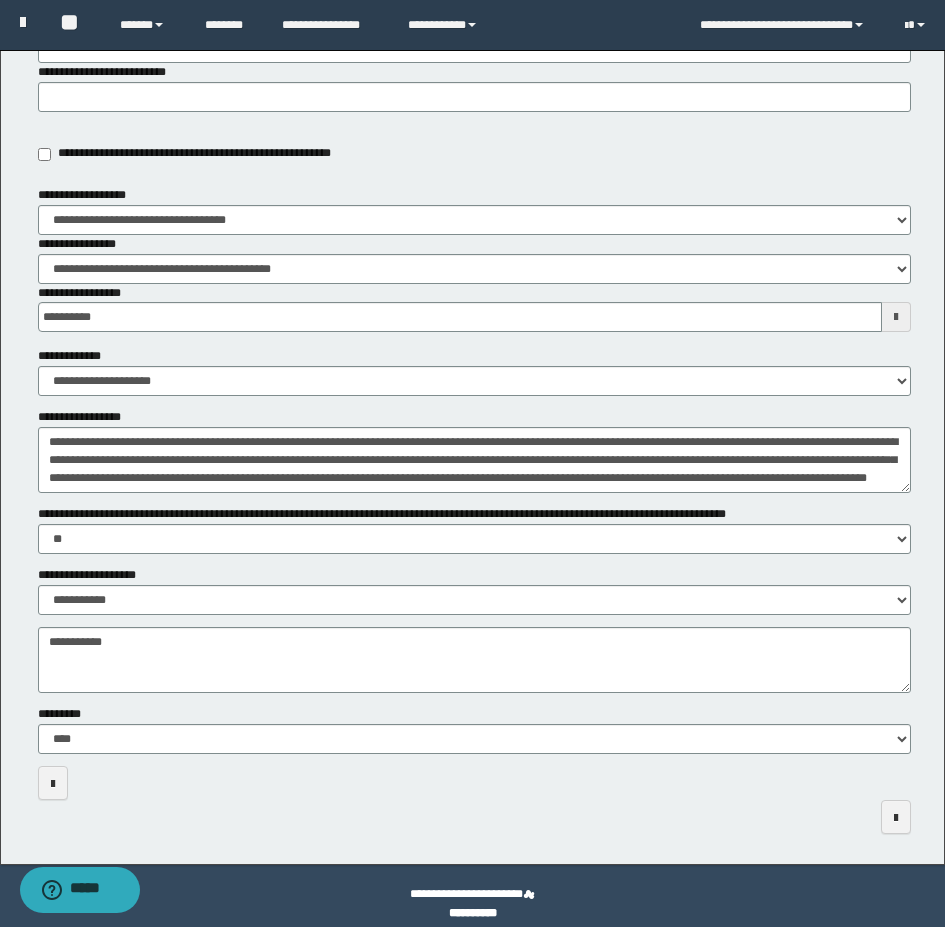 scroll, scrollTop: 438, scrollLeft: 0, axis: vertical 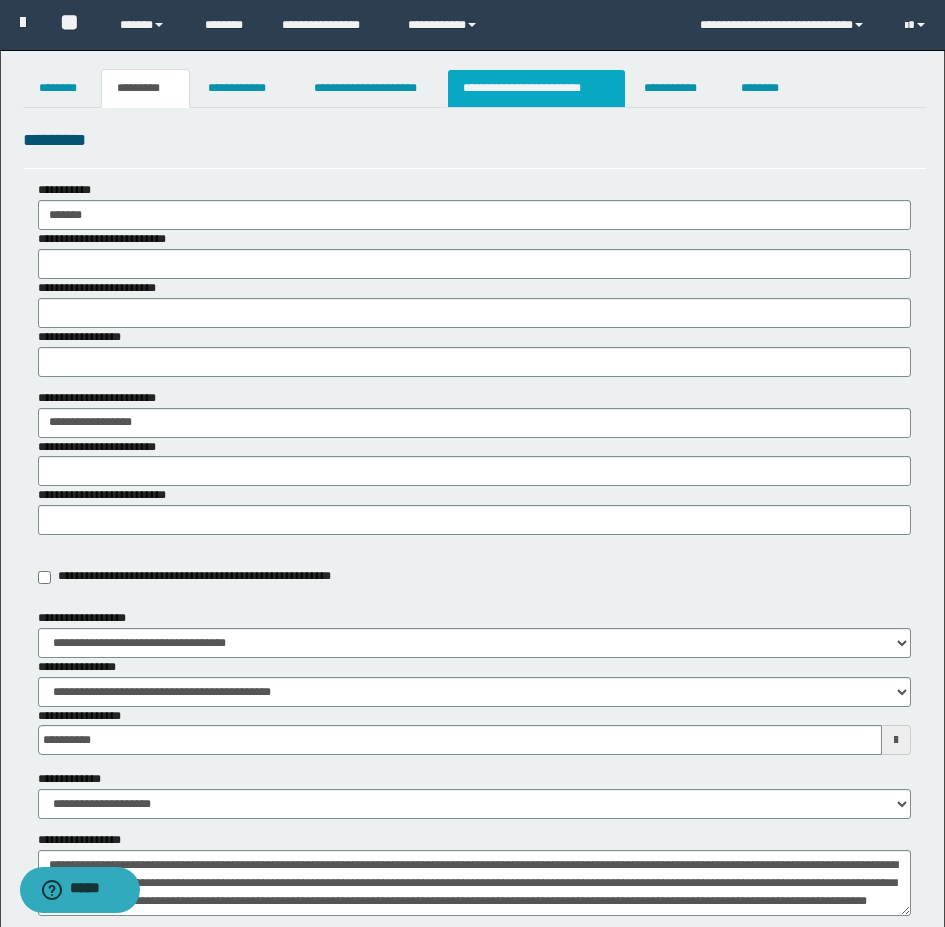 click on "**********" 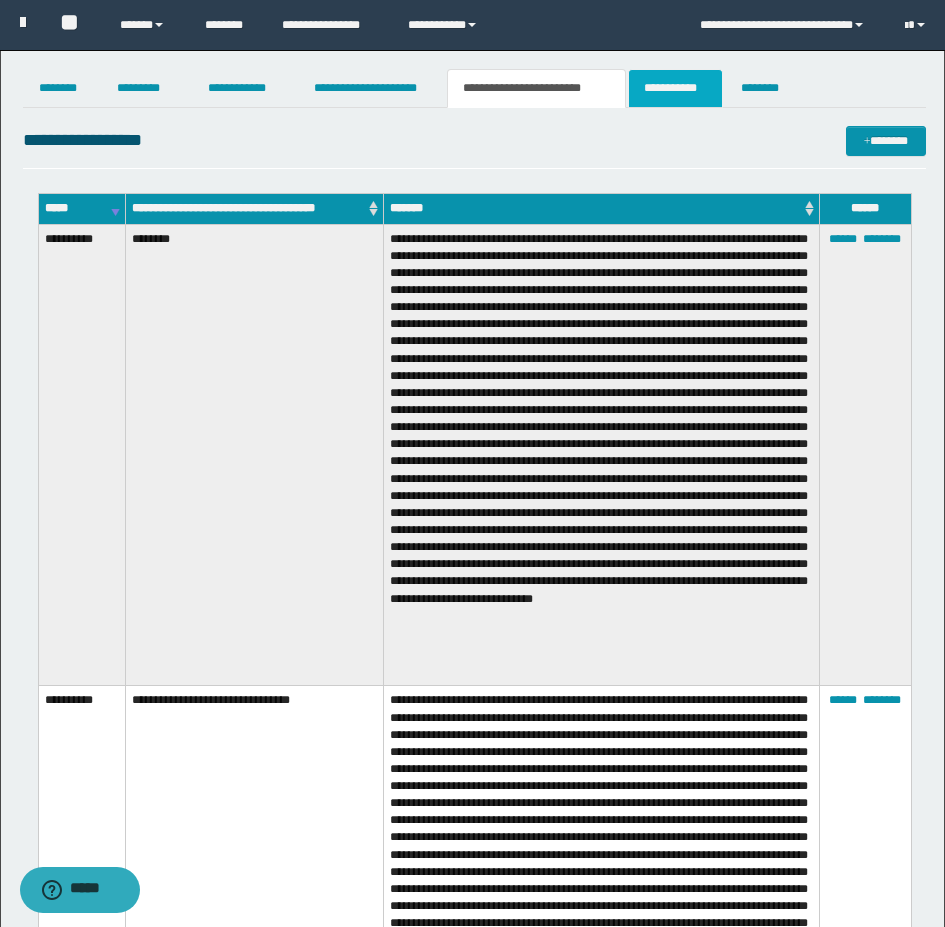 click on "**********" 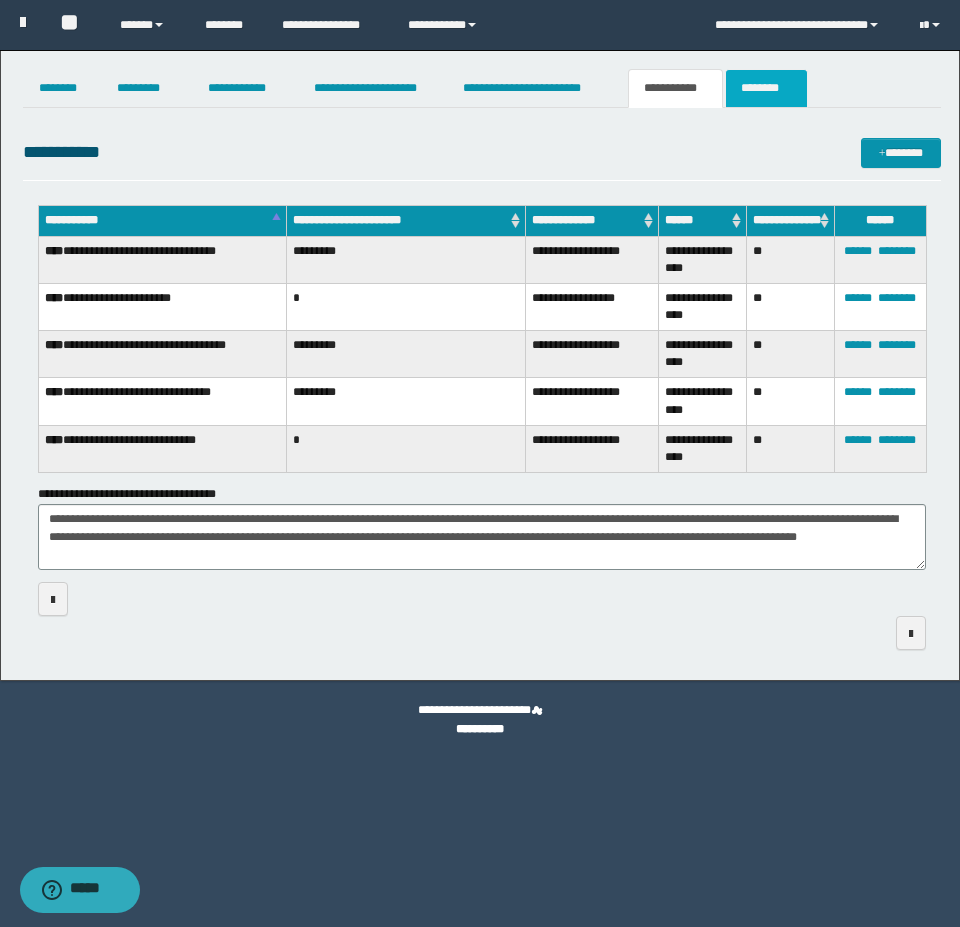 click on "********" 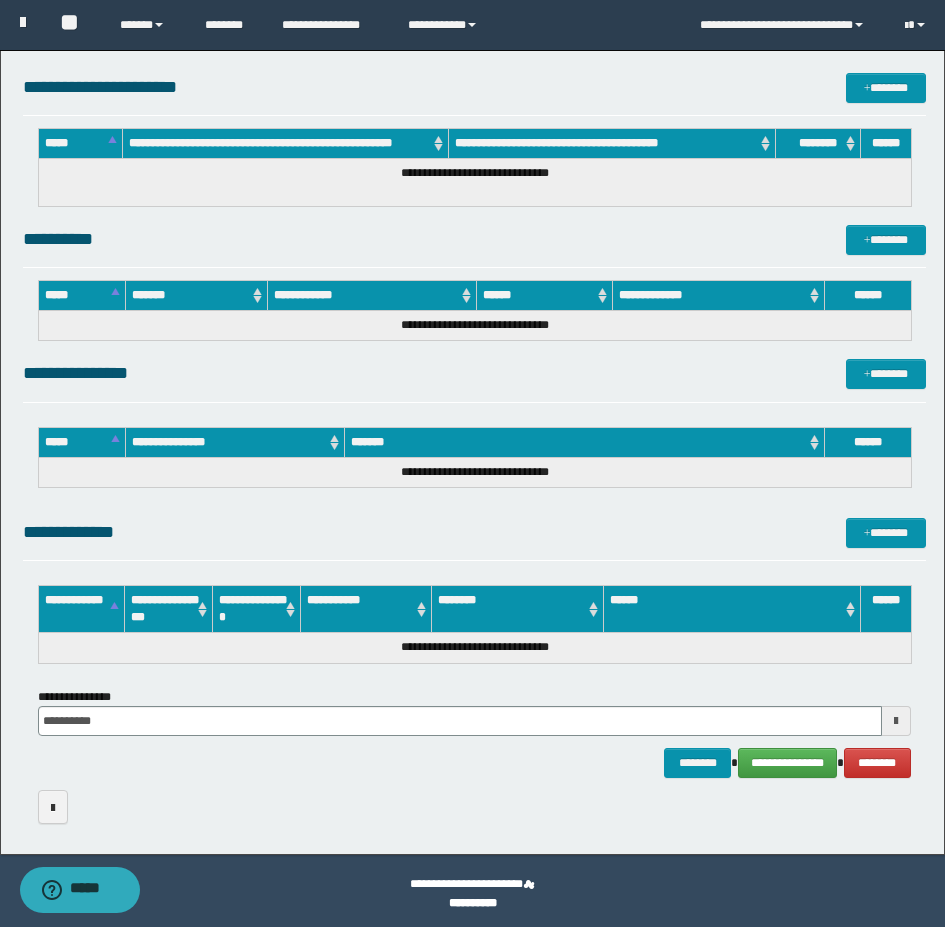 scroll, scrollTop: 237, scrollLeft: 0, axis: vertical 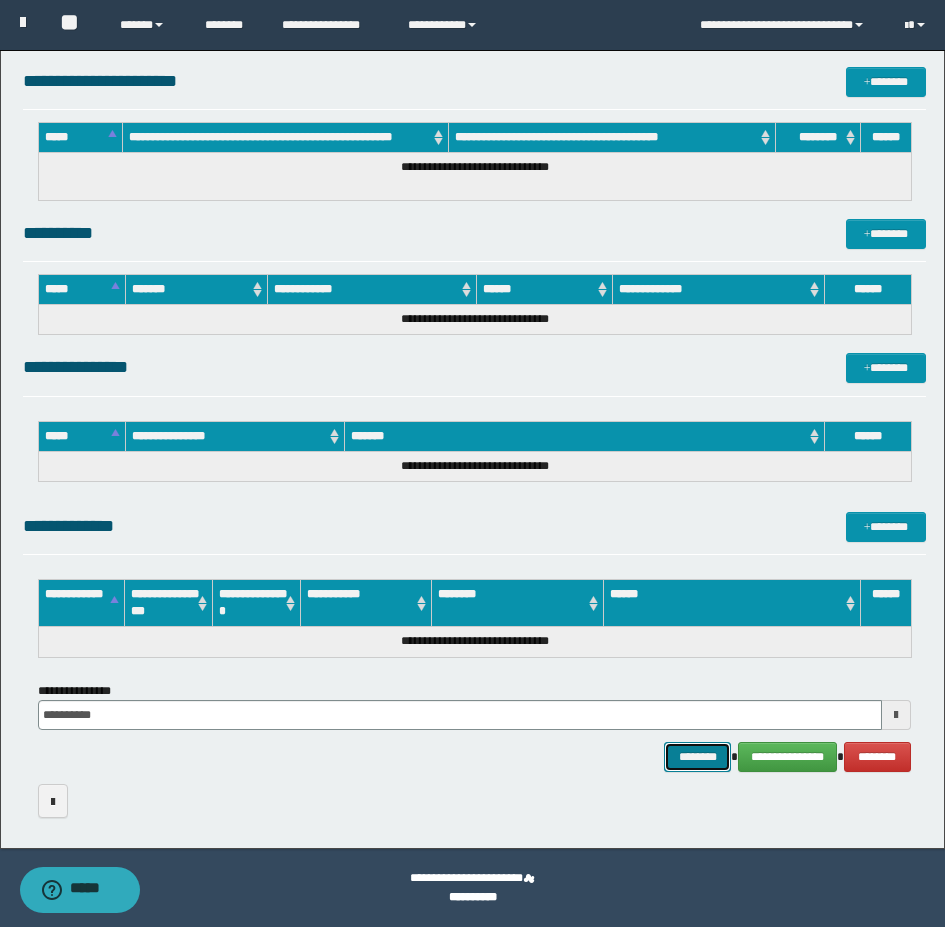 click on "********" 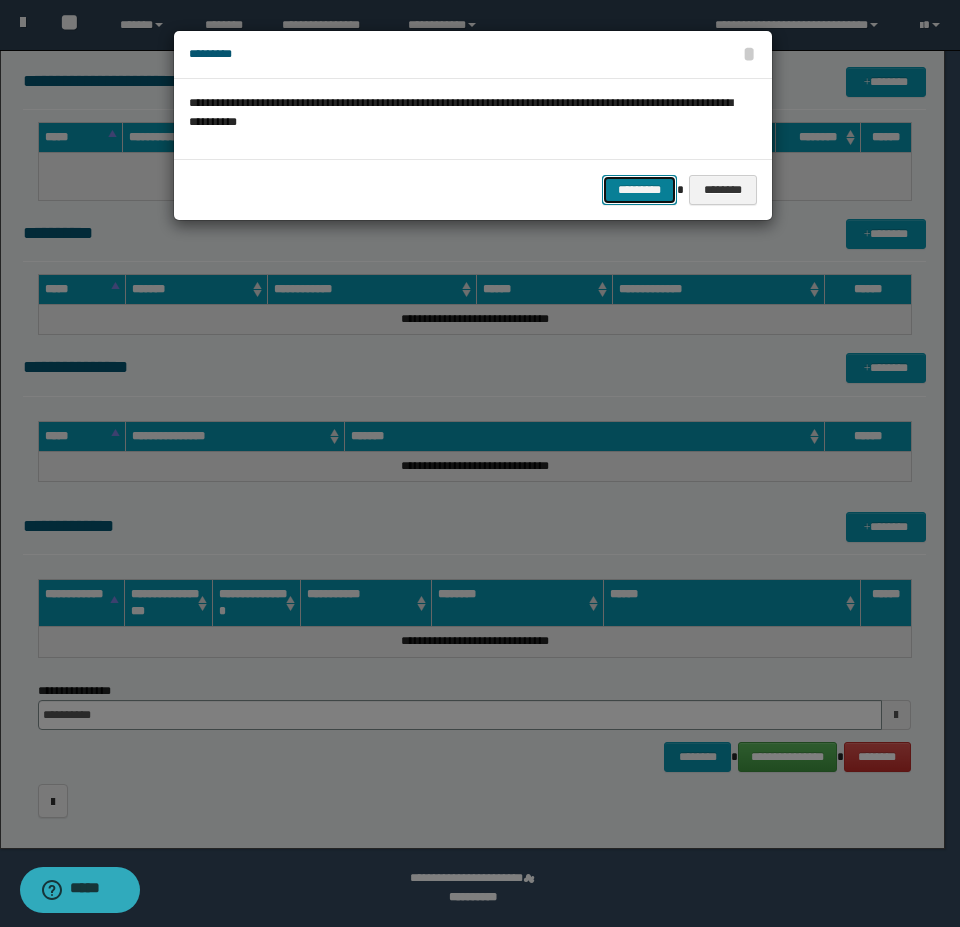 click on "*********" 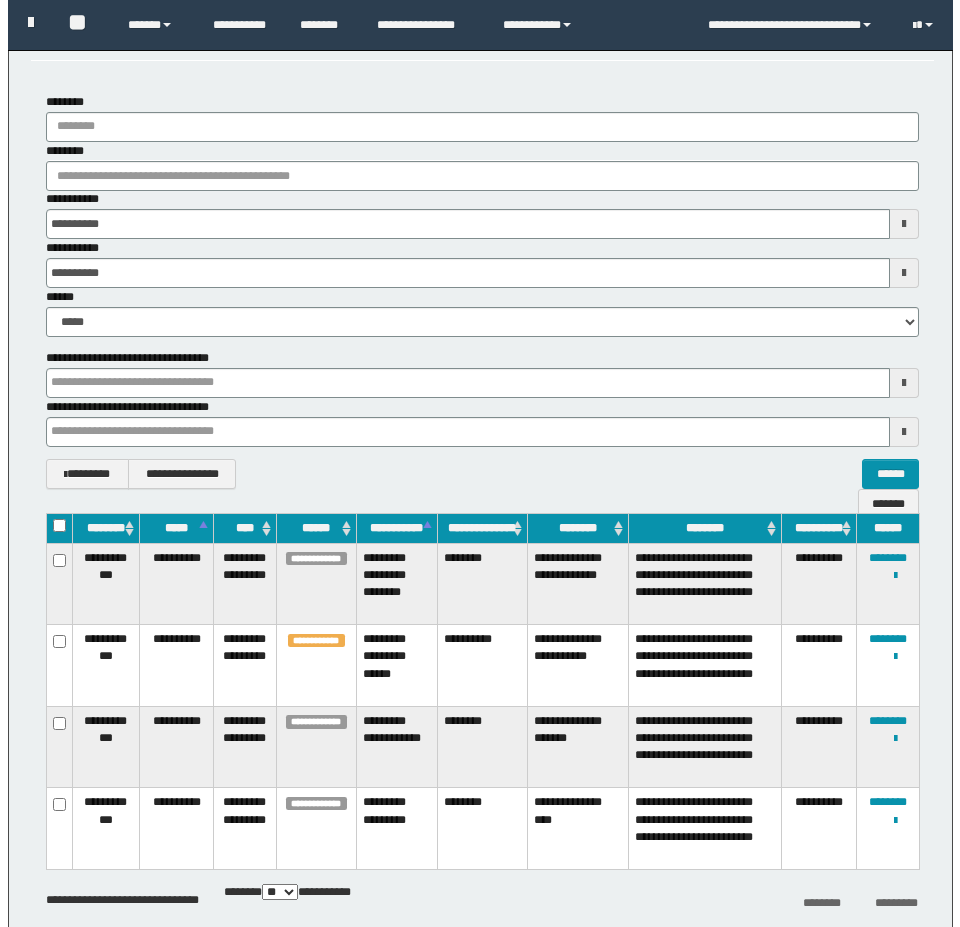 scroll, scrollTop: 0, scrollLeft: 0, axis: both 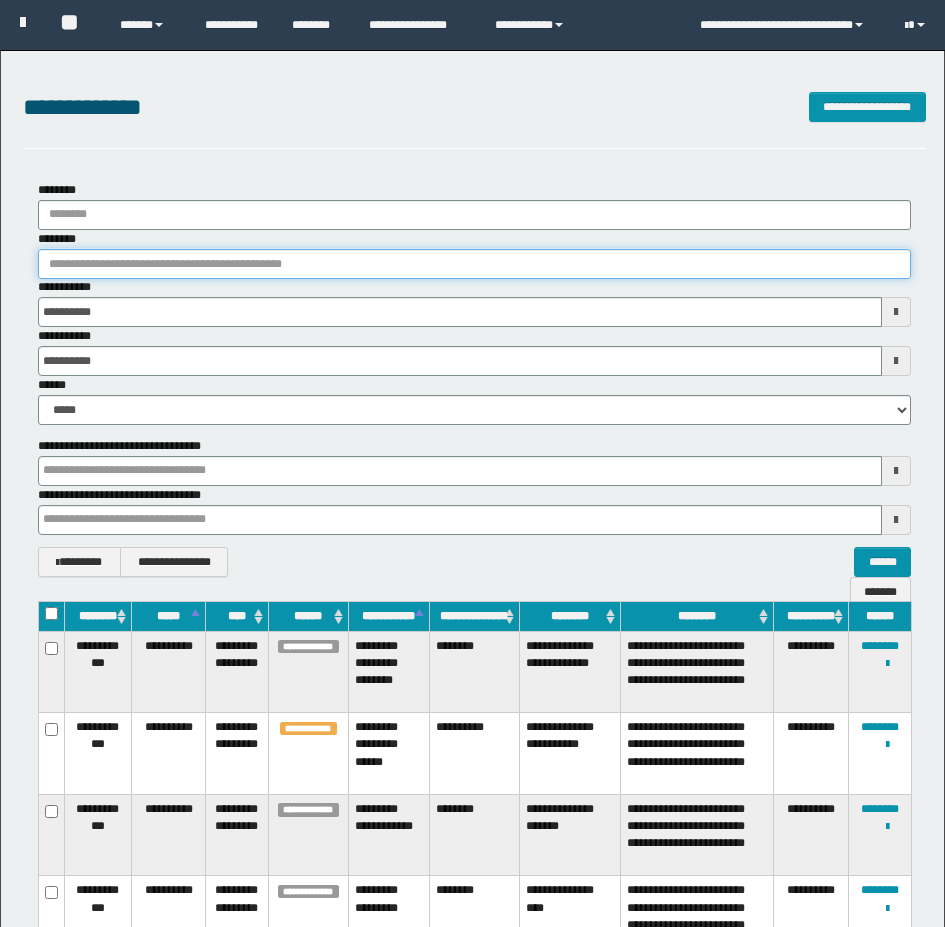 click on "********" at bounding box center (474, 264) 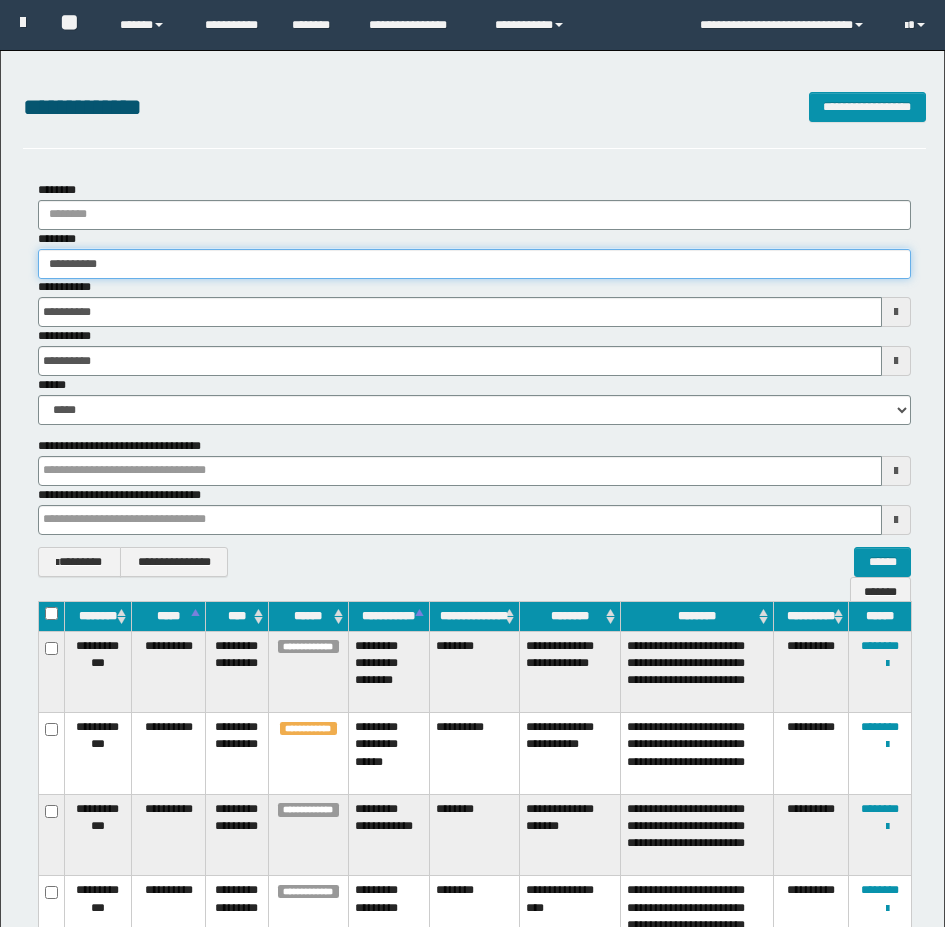 type on "**********" 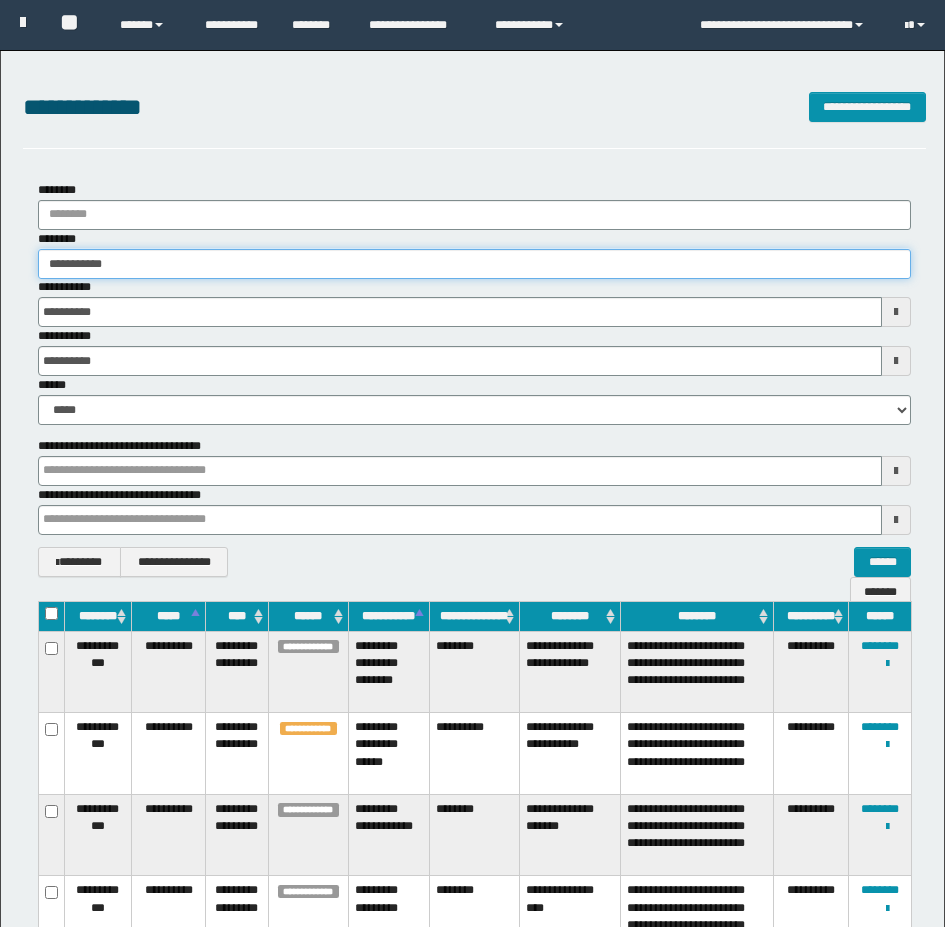 type on "**********" 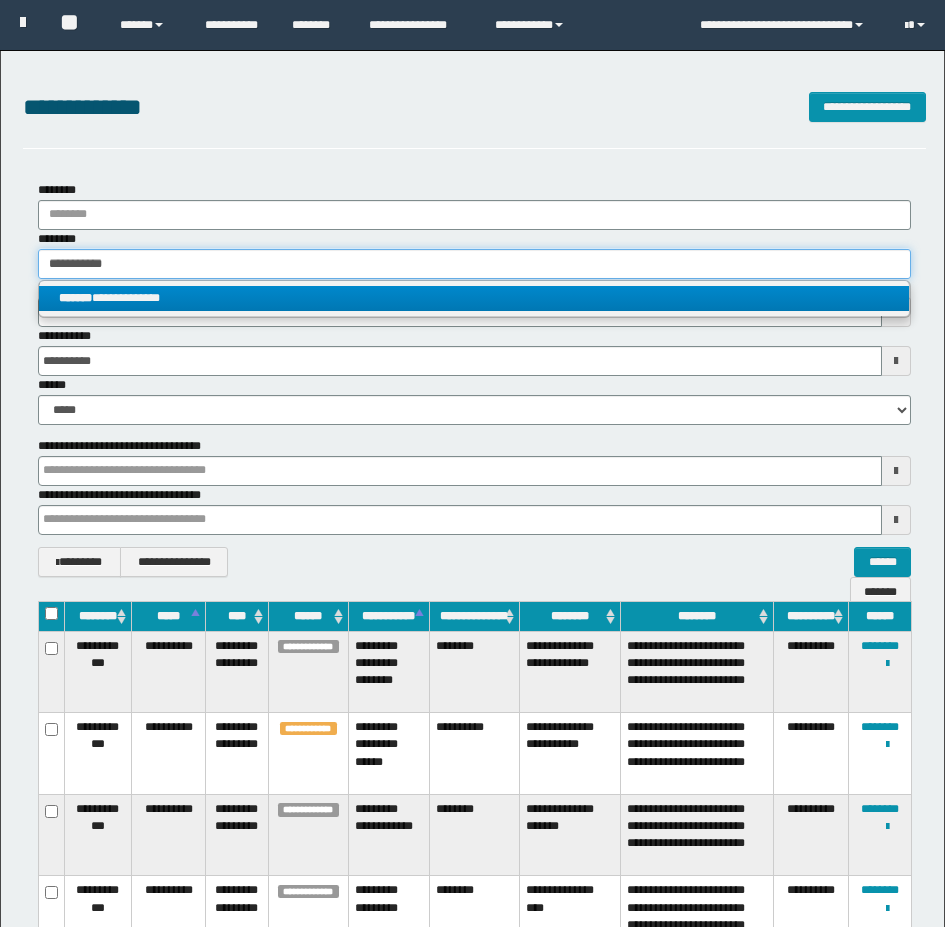type on "**********" 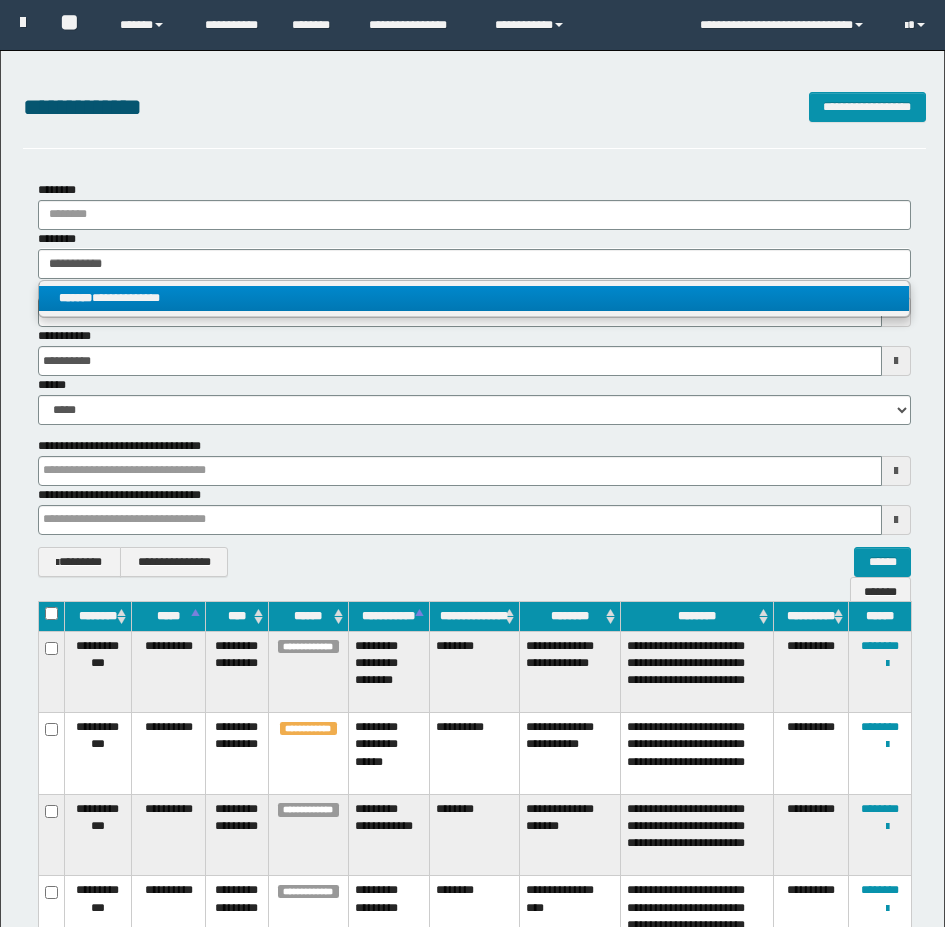 click on "**********" at bounding box center (474, 298) 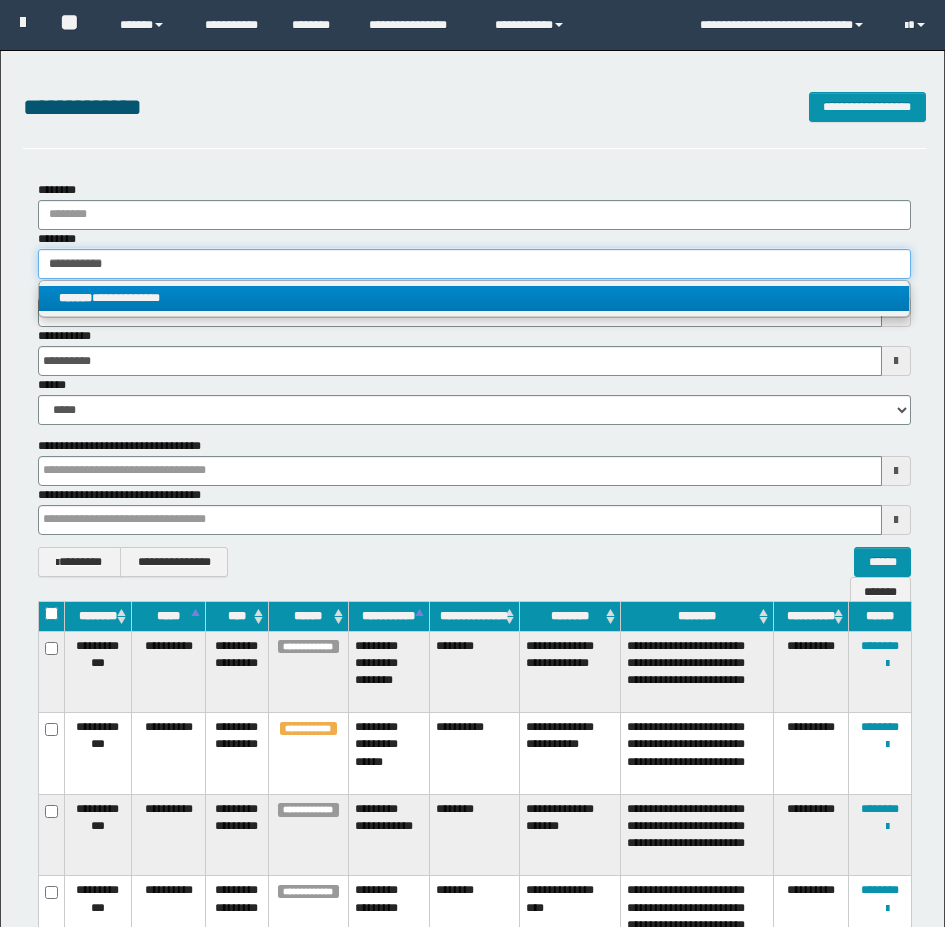 type 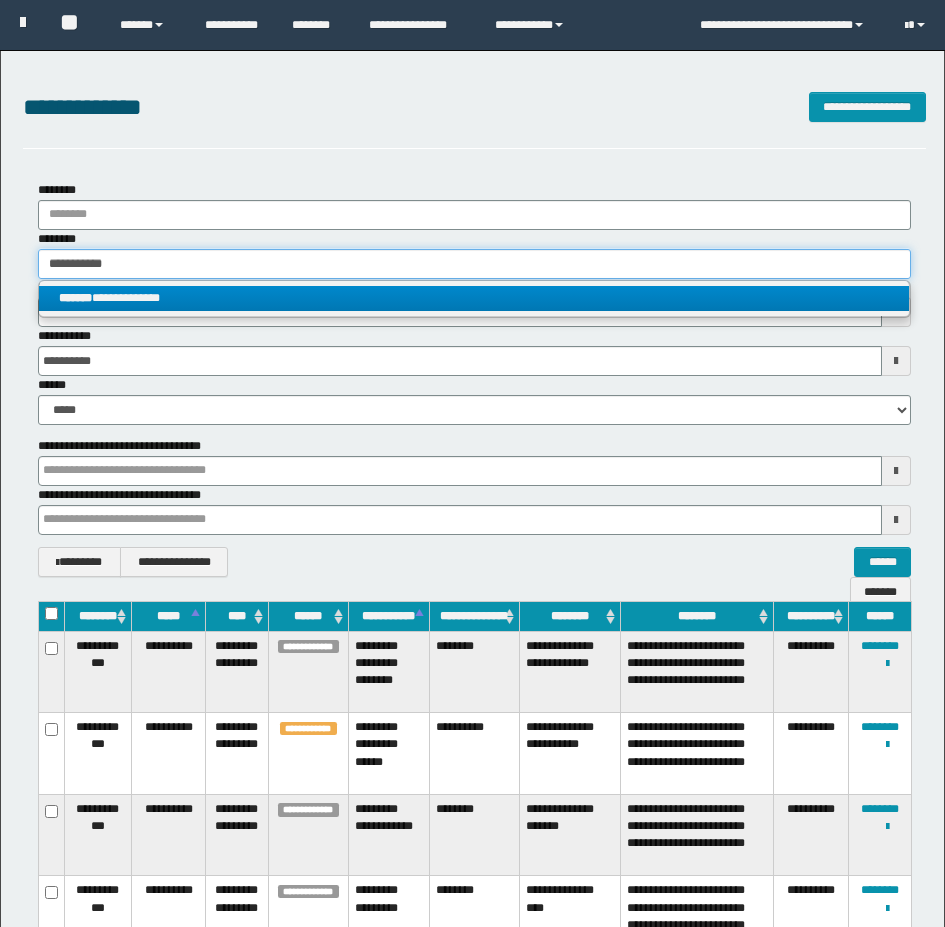 type on "**********" 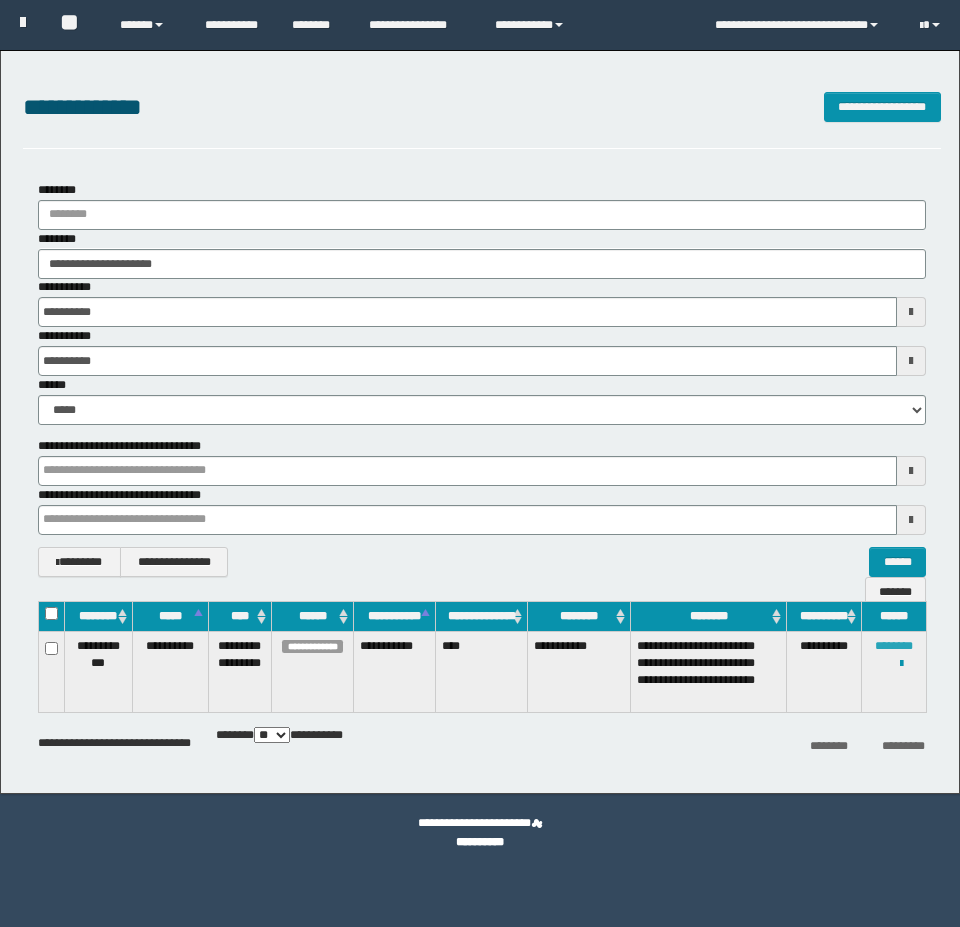 scroll, scrollTop: 0, scrollLeft: 0, axis: both 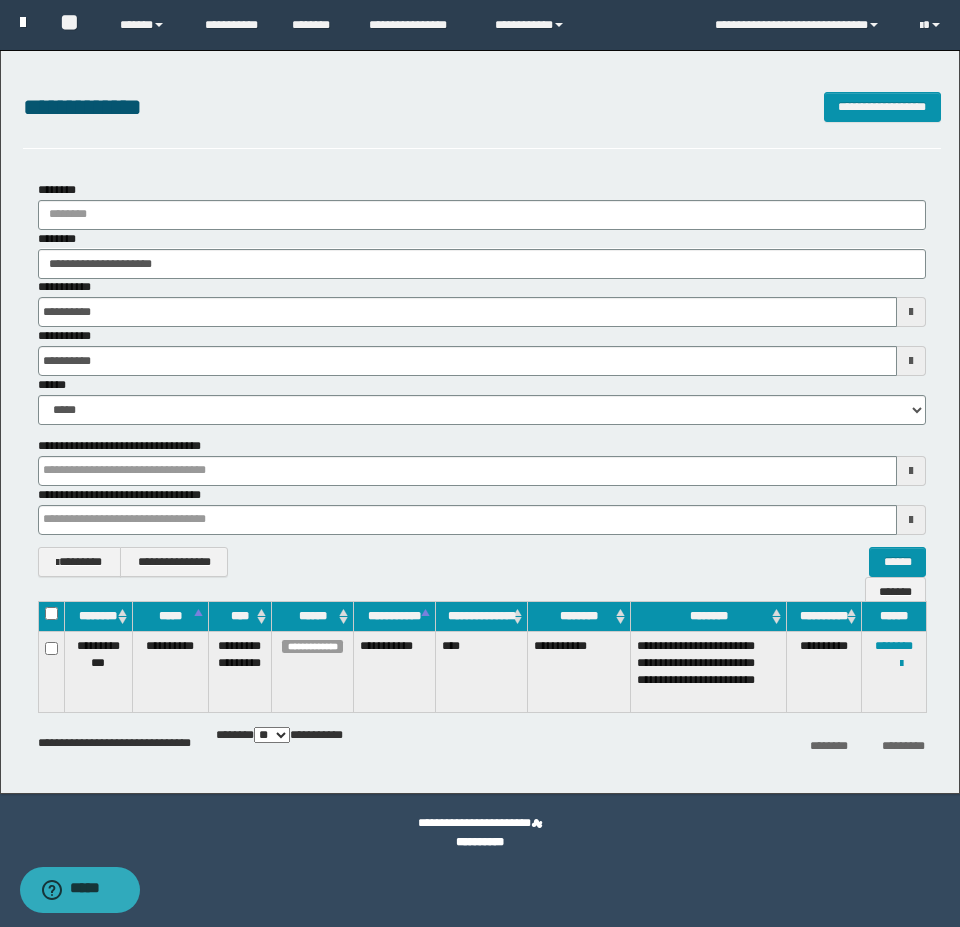 click at bounding box center [23, 22] 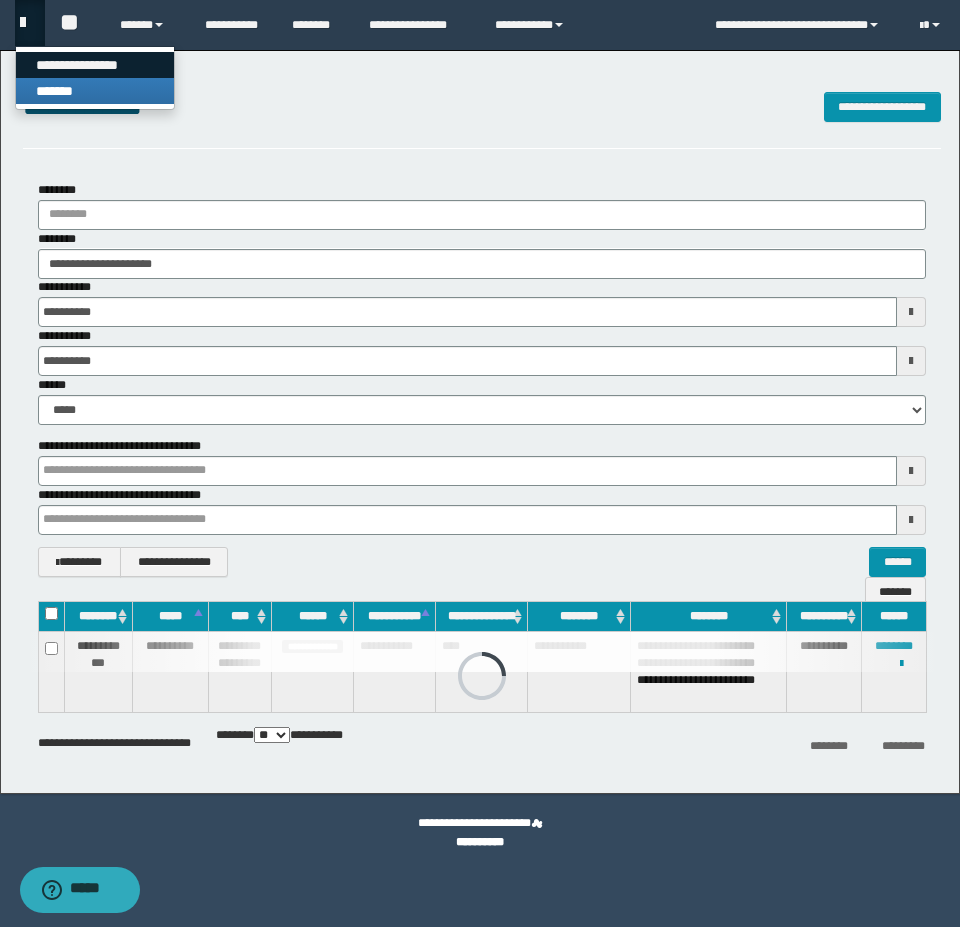 click on "**********" at bounding box center [95, 65] 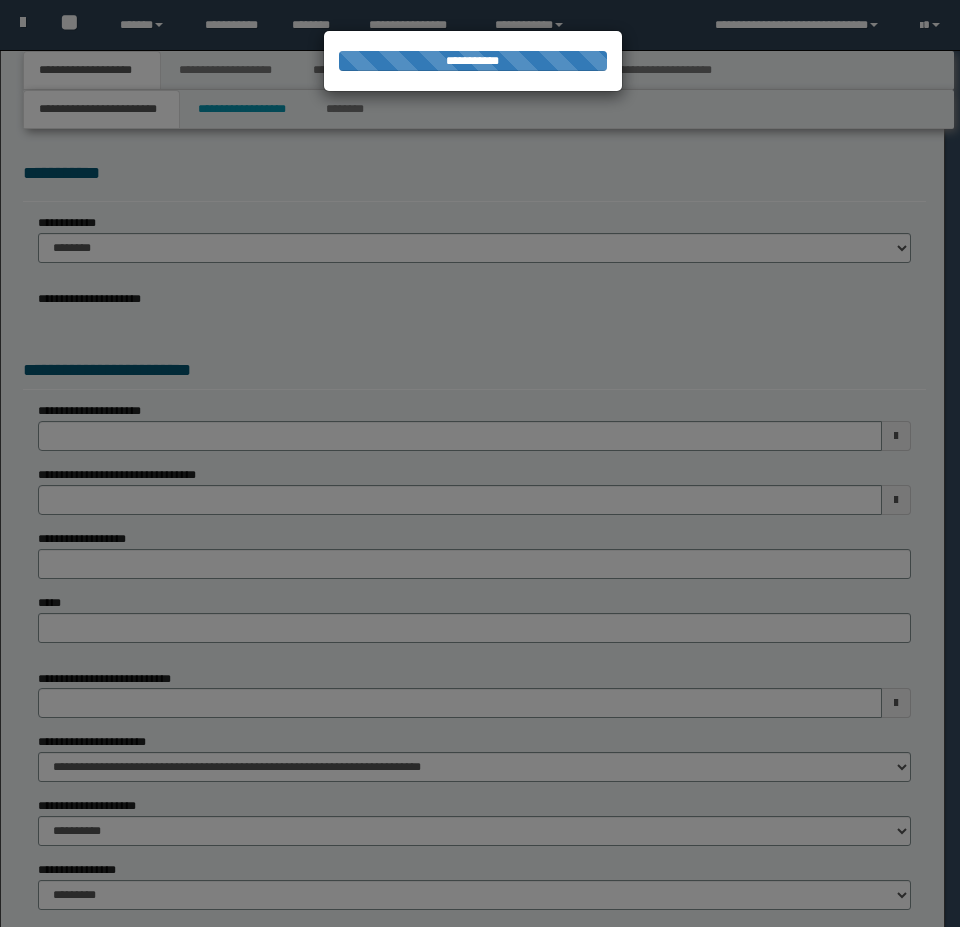 scroll, scrollTop: 0, scrollLeft: 0, axis: both 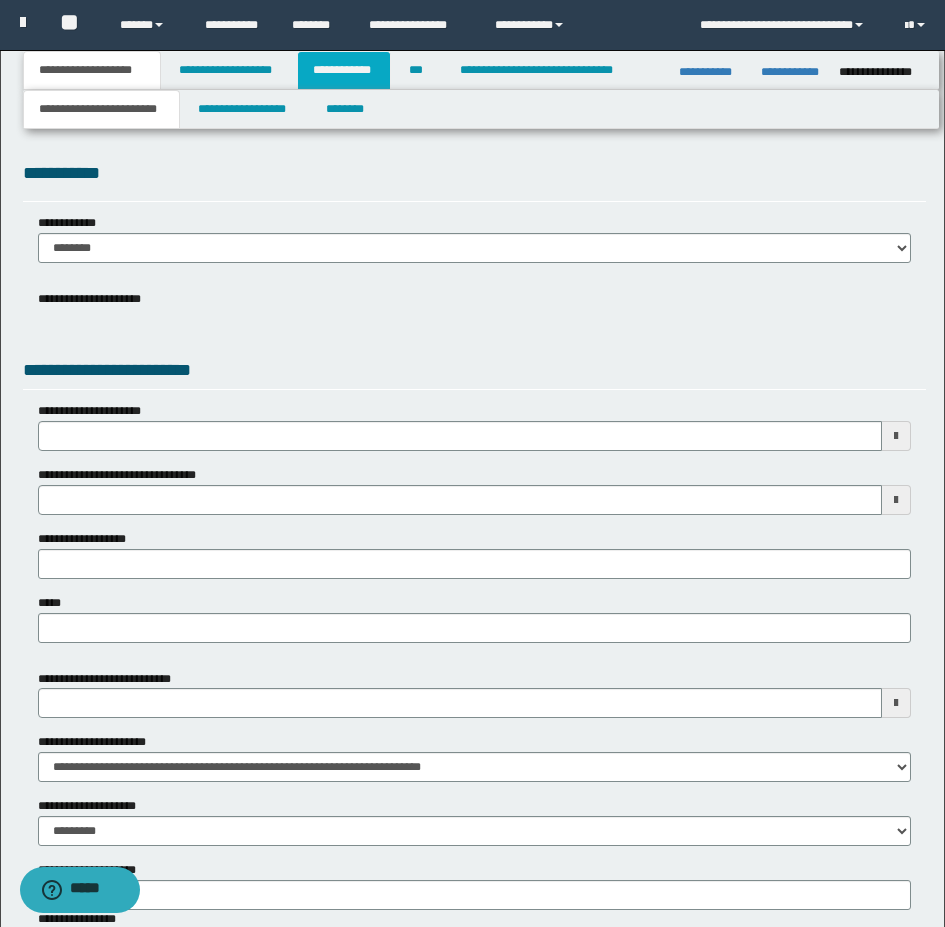 click on "**********" at bounding box center (344, 70) 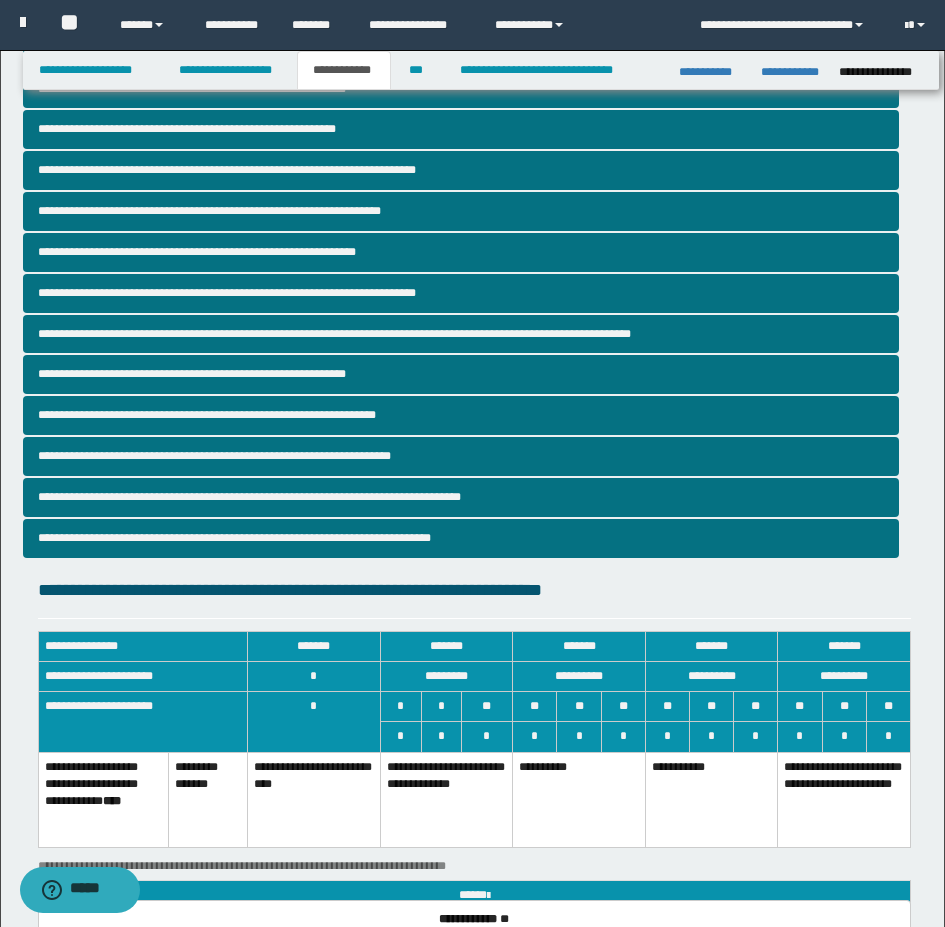 scroll, scrollTop: 46, scrollLeft: 0, axis: vertical 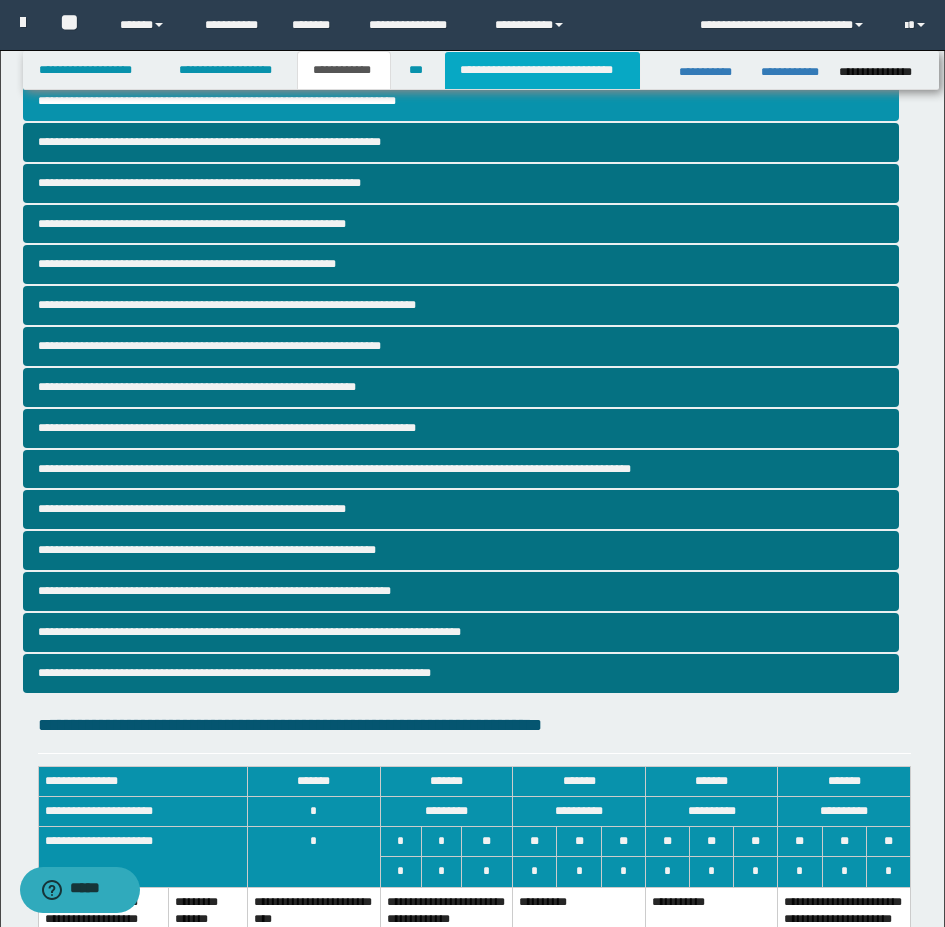 click on "**********" at bounding box center (542, 70) 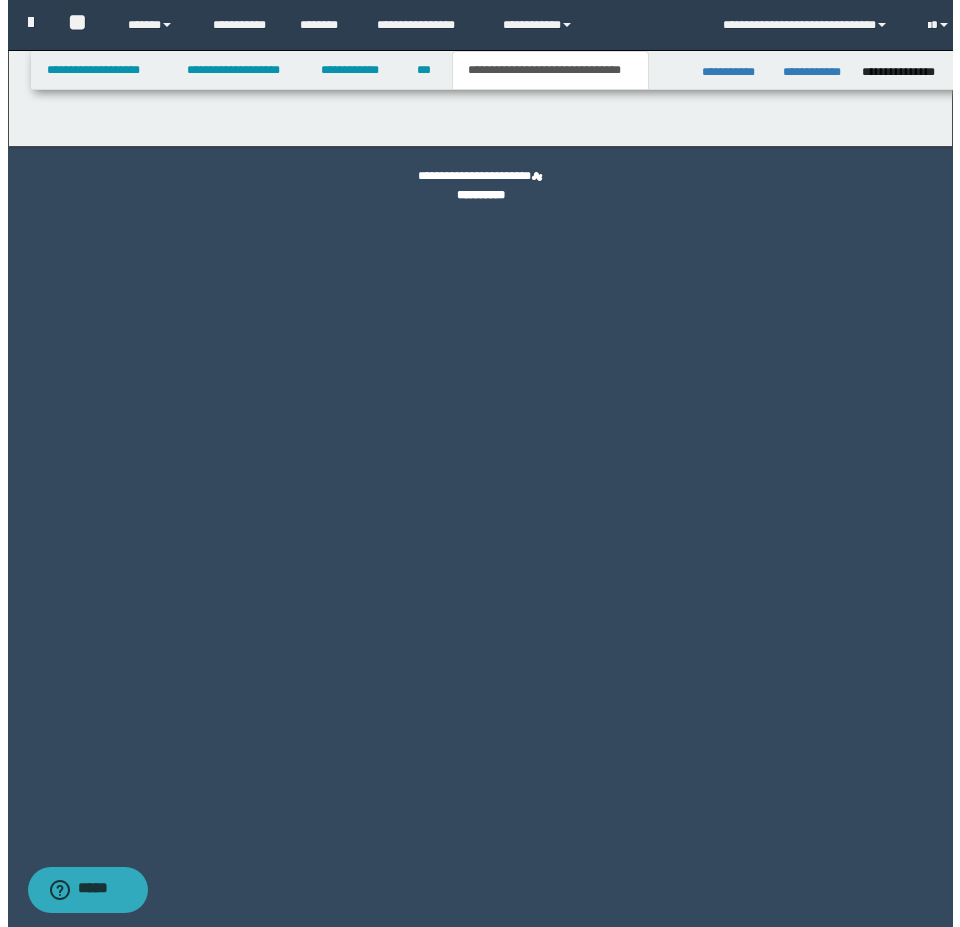 scroll, scrollTop: 0, scrollLeft: 0, axis: both 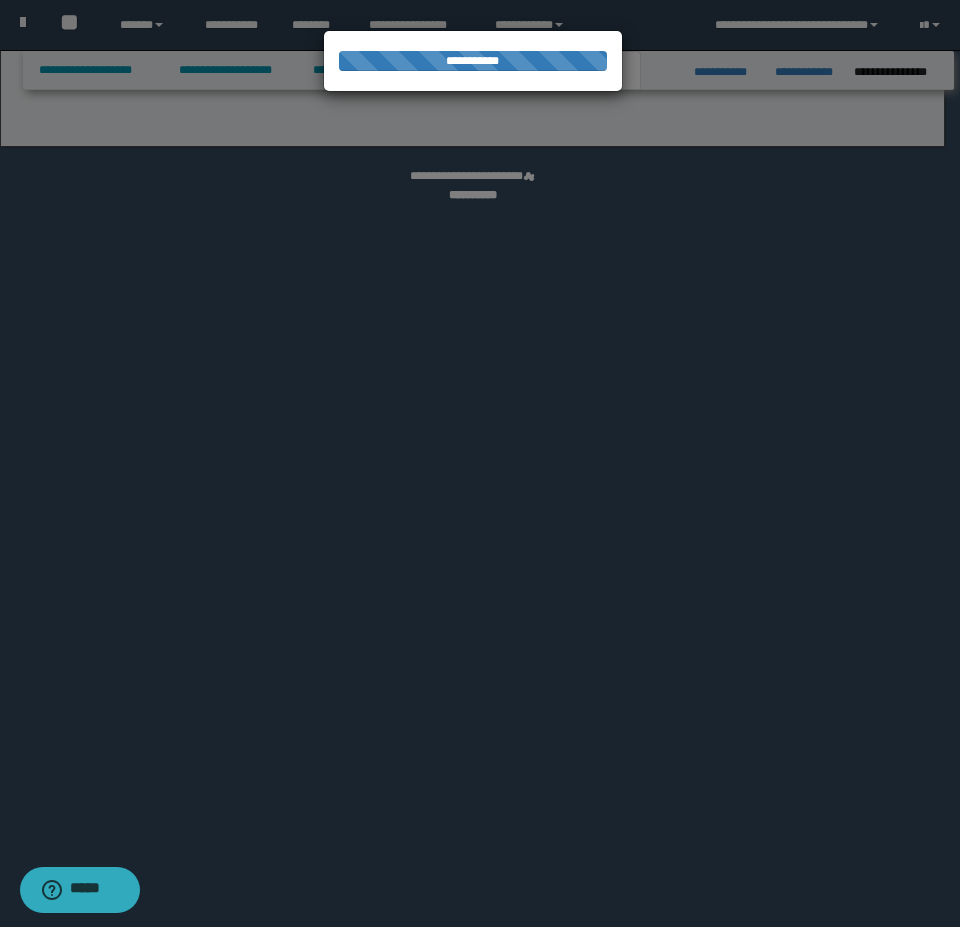 select on "*" 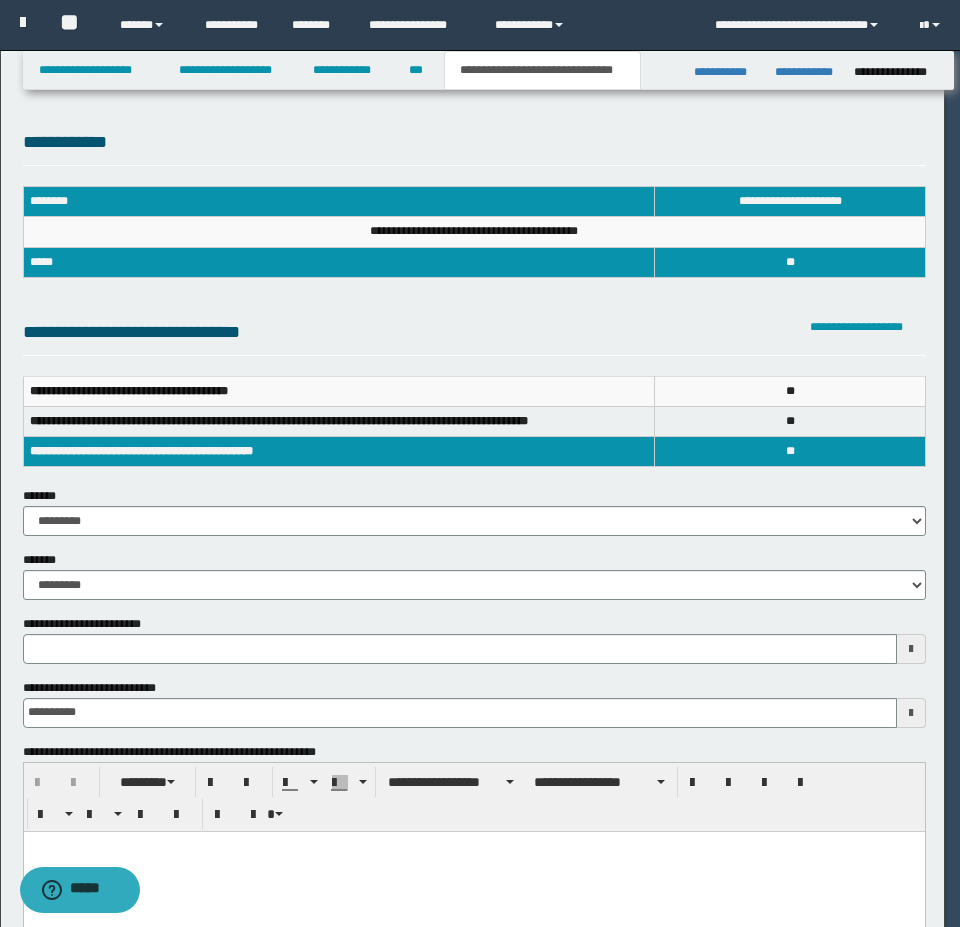 type 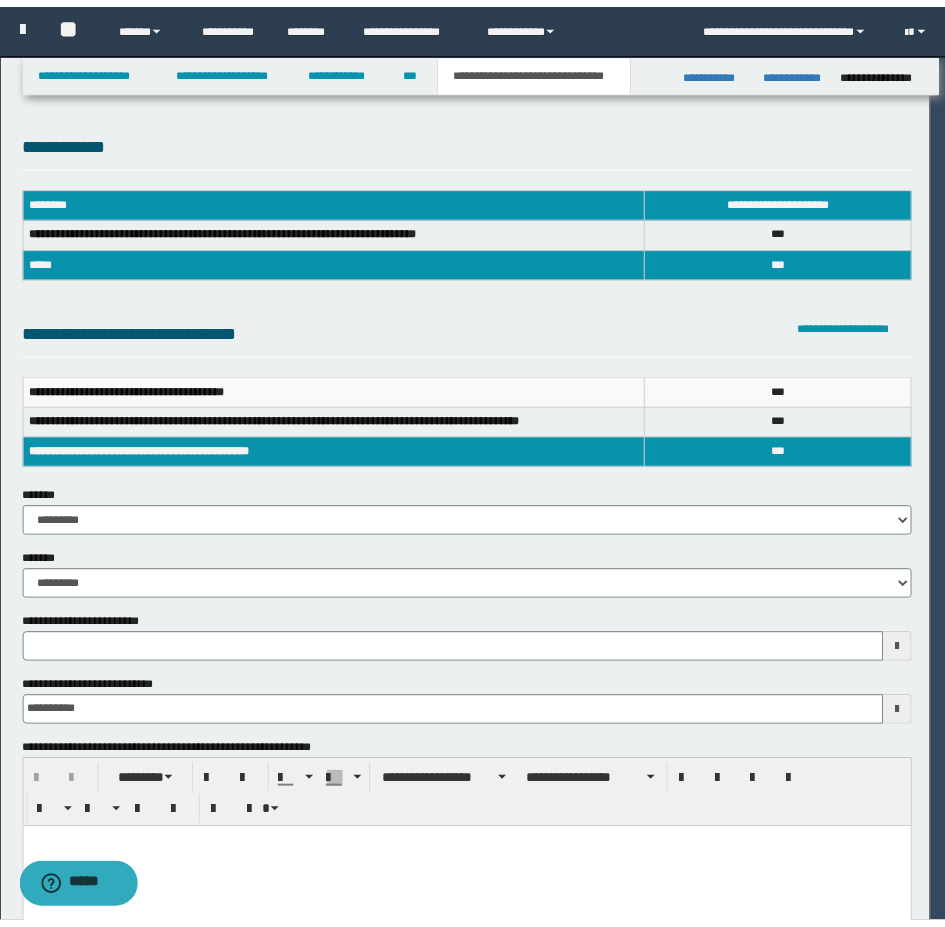 scroll, scrollTop: 0, scrollLeft: 0, axis: both 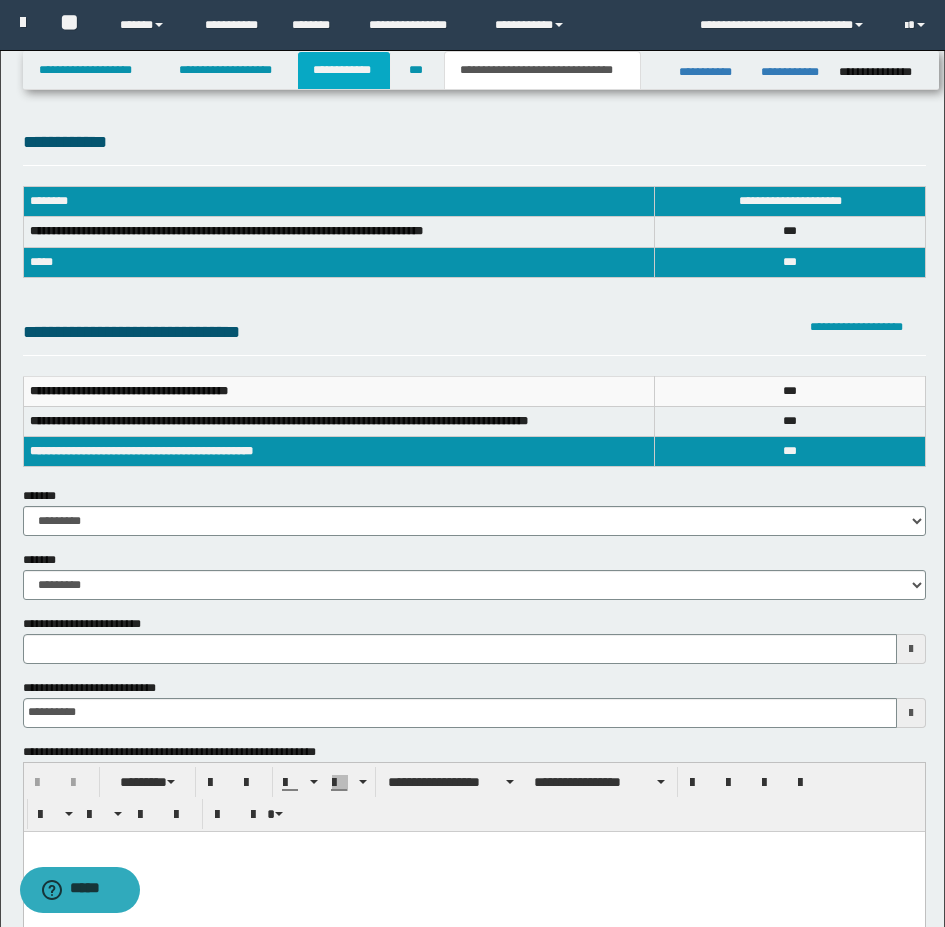 click on "**********" at bounding box center (344, 70) 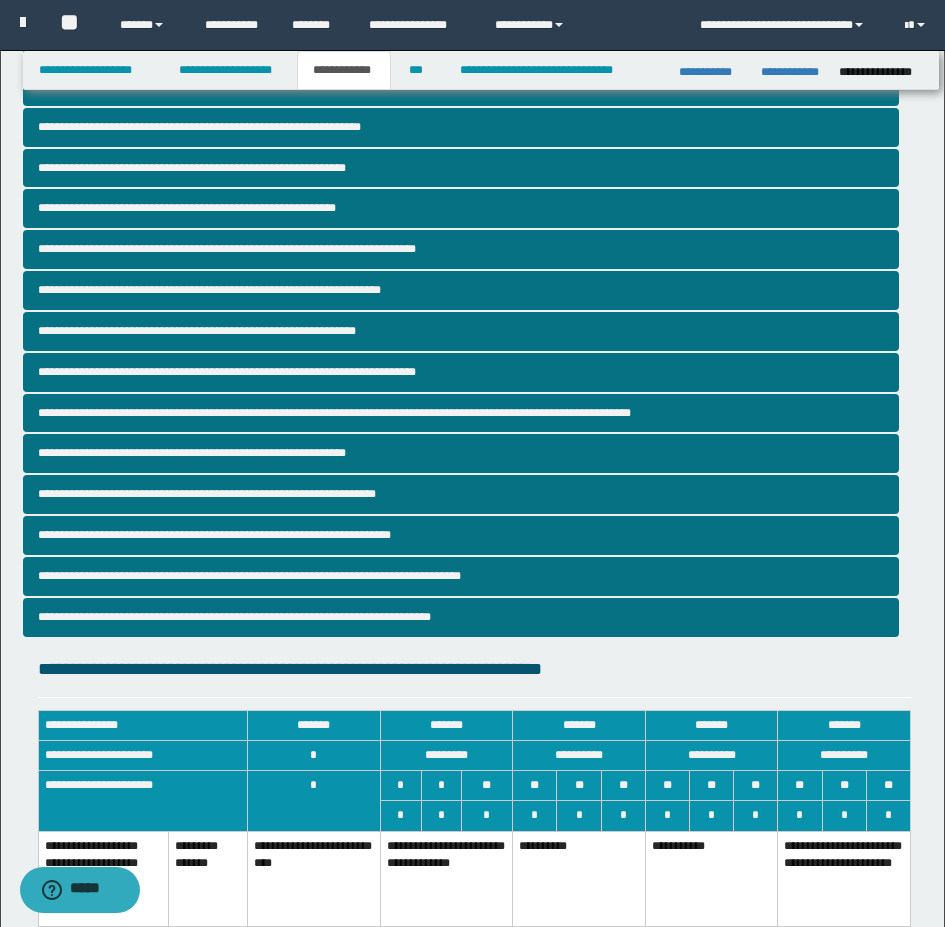 scroll, scrollTop: 200, scrollLeft: 0, axis: vertical 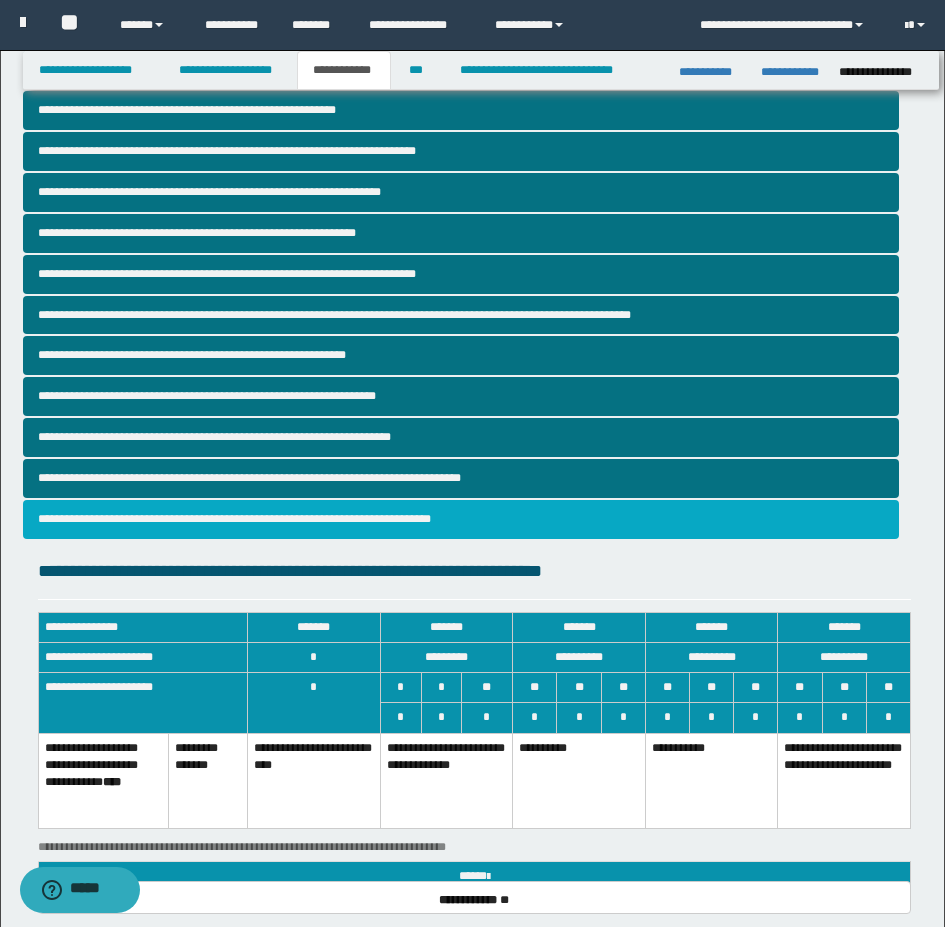 click on "**********" at bounding box center (461, 519) 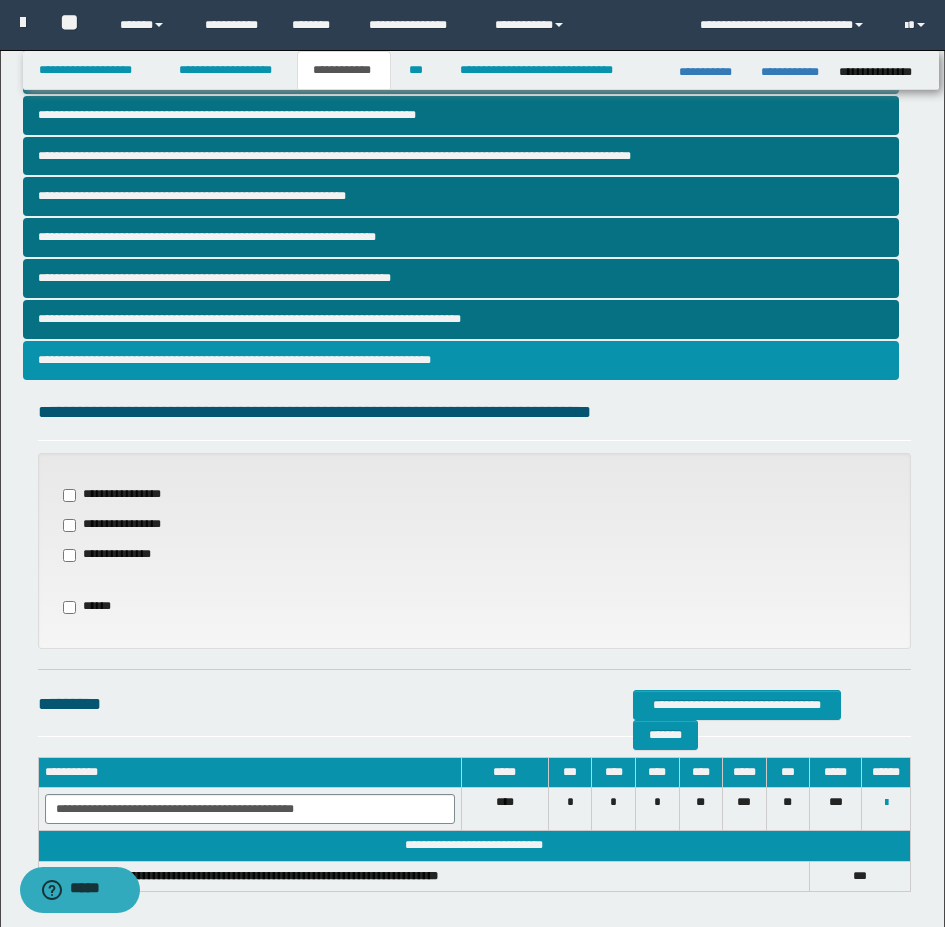 scroll, scrollTop: 452, scrollLeft: 0, axis: vertical 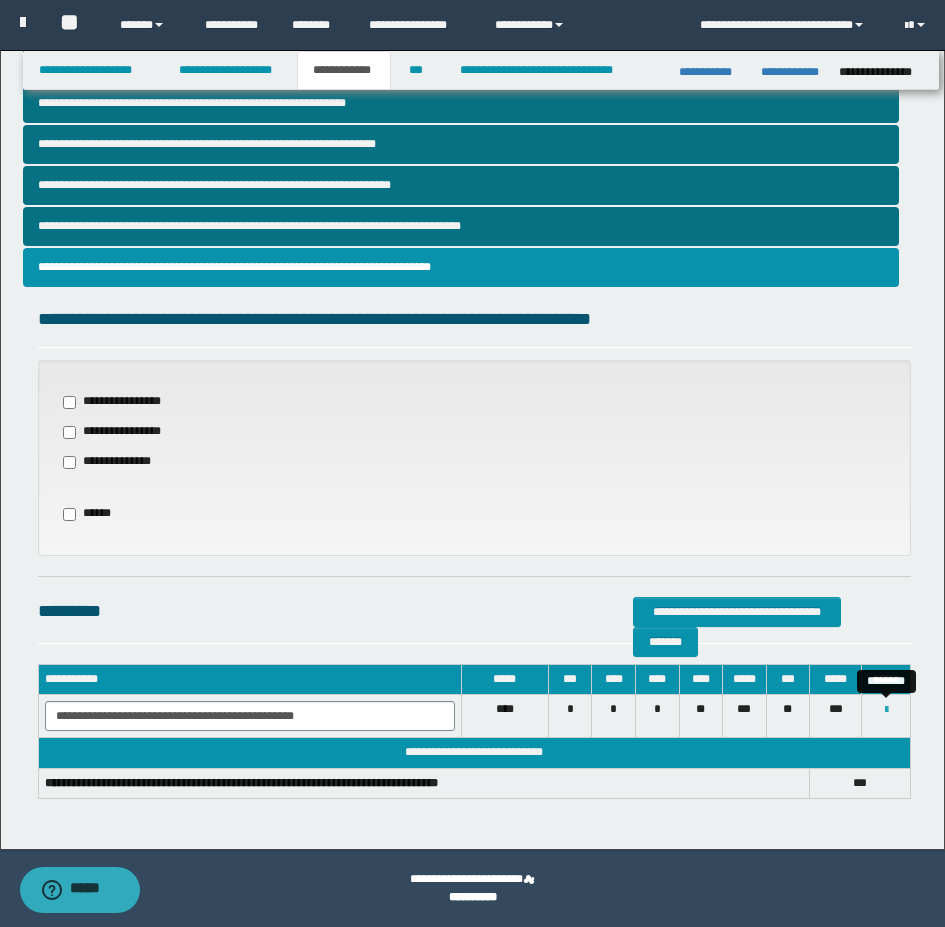 click at bounding box center [886, 710] 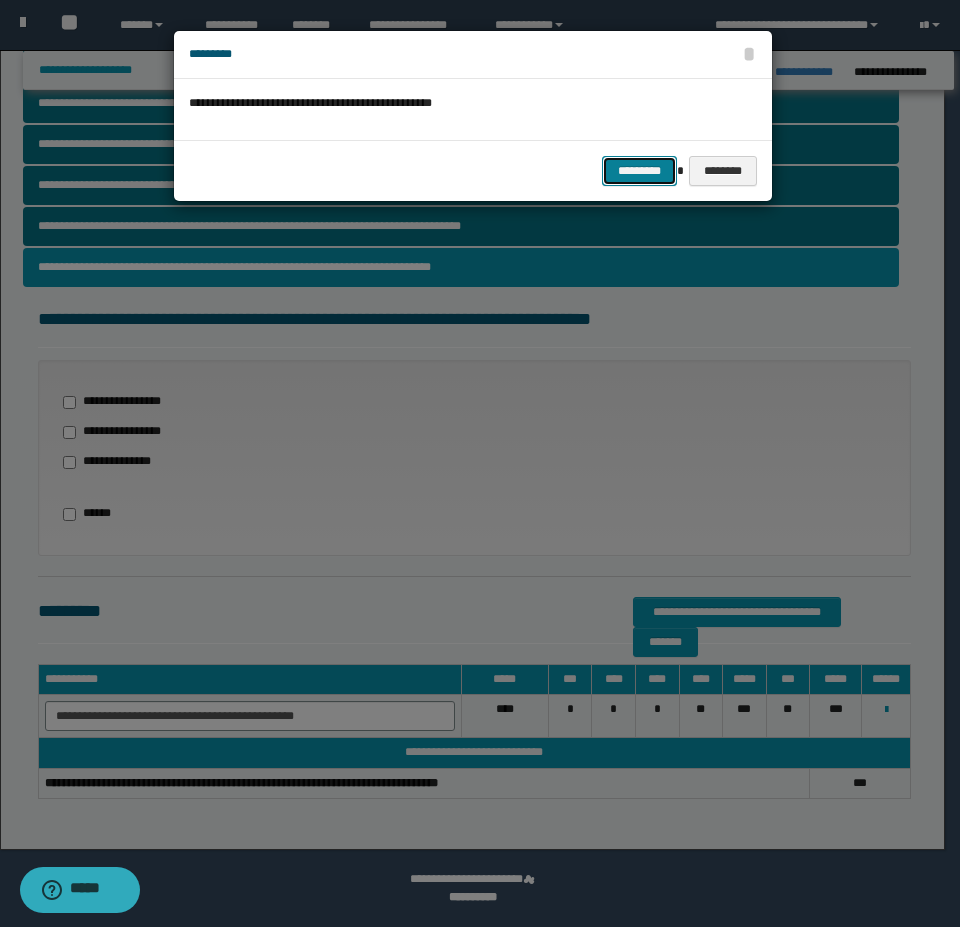 click on "*********" at bounding box center (639, 171) 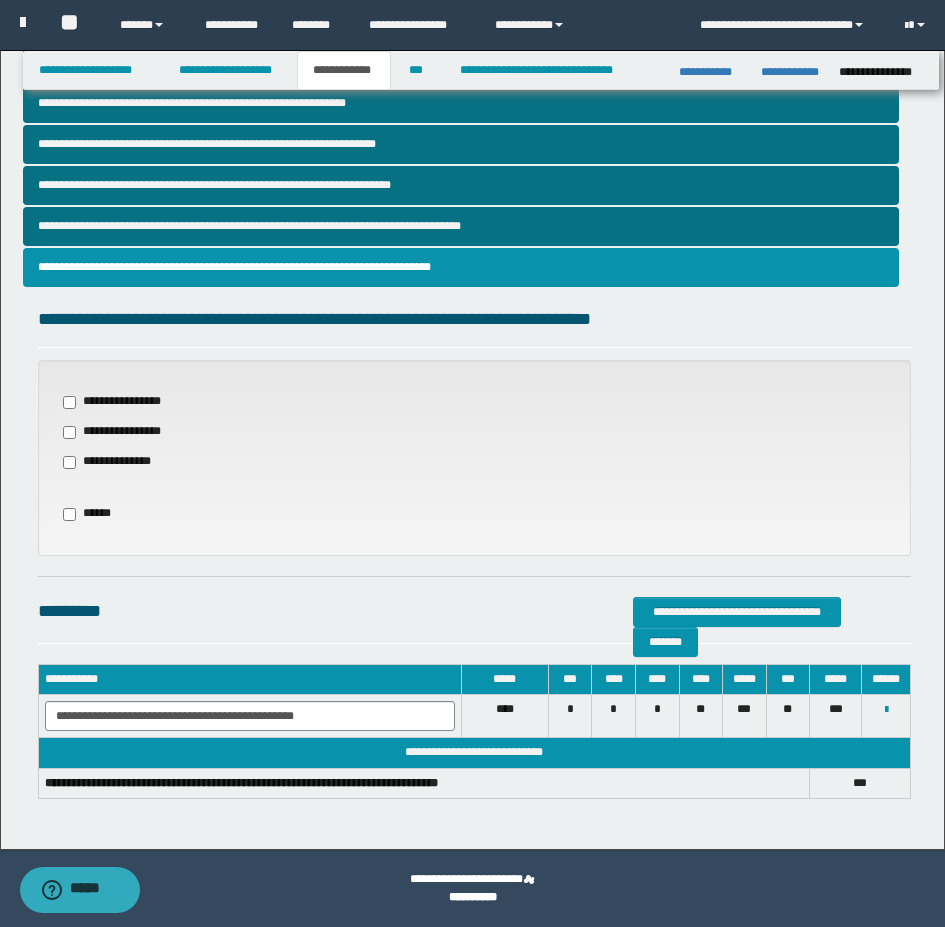 scroll, scrollTop: 439, scrollLeft: 0, axis: vertical 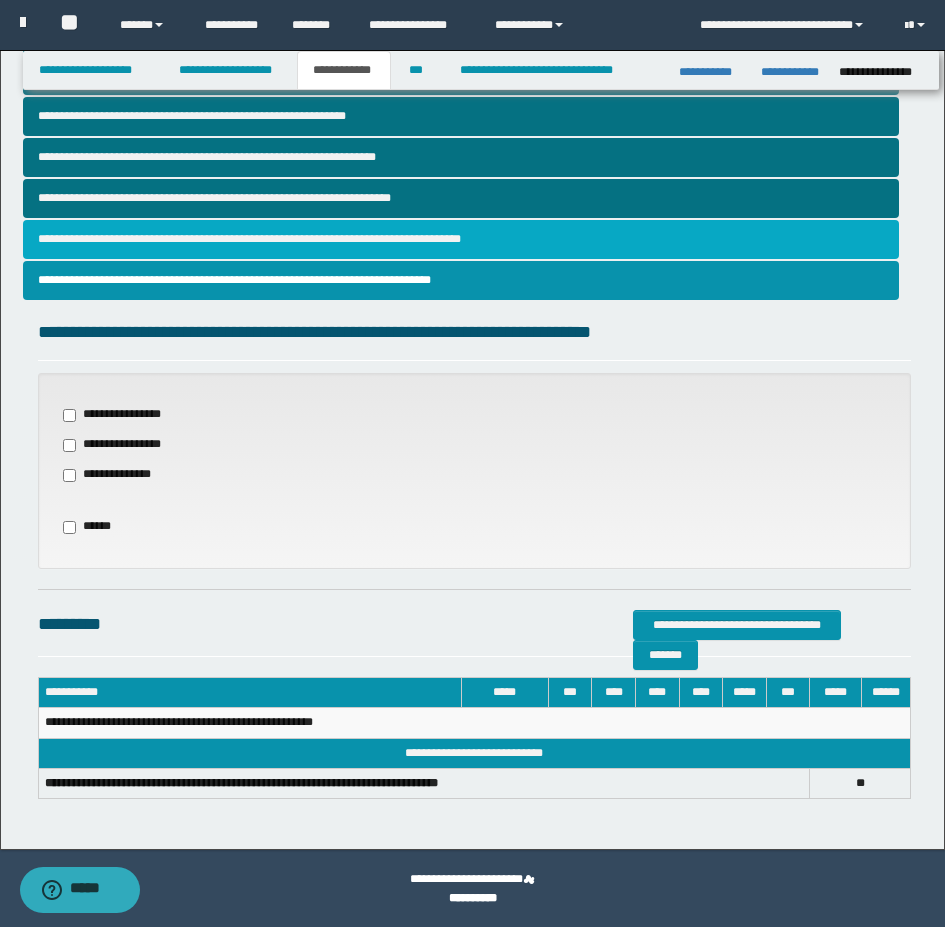 click on "**********" at bounding box center [461, 239] 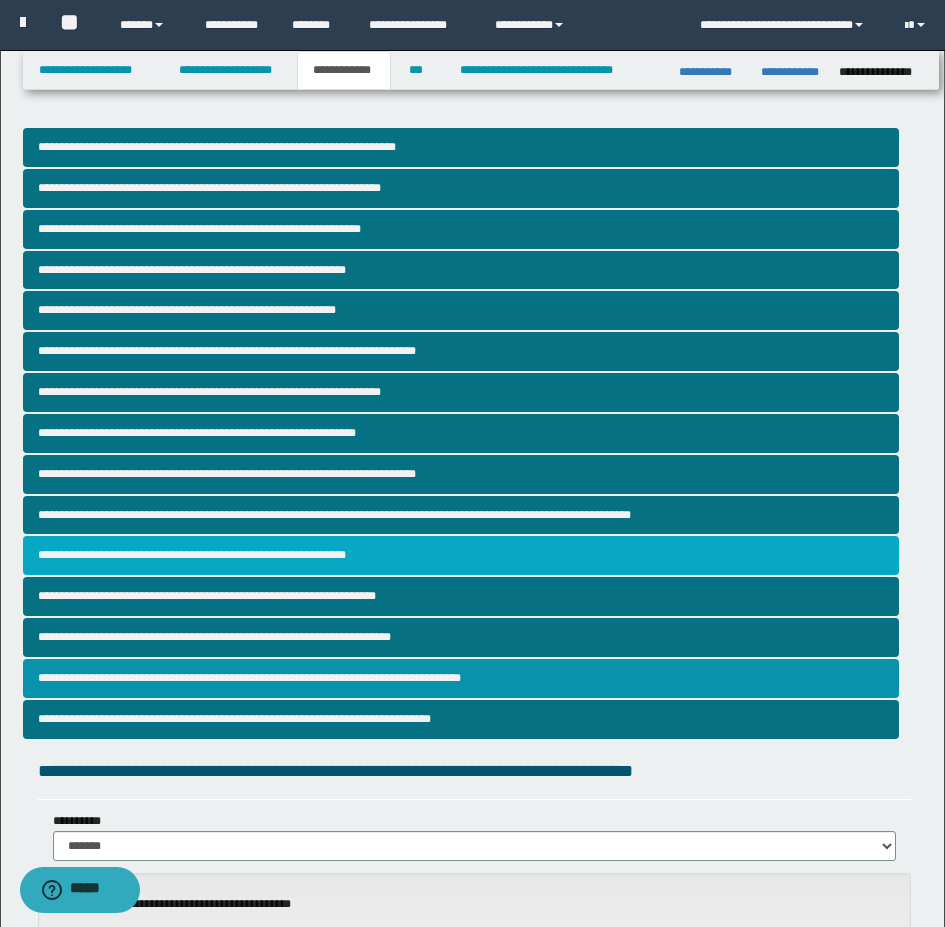 scroll, scrollTop: 100, scrollLeft: 0, axis: vertical 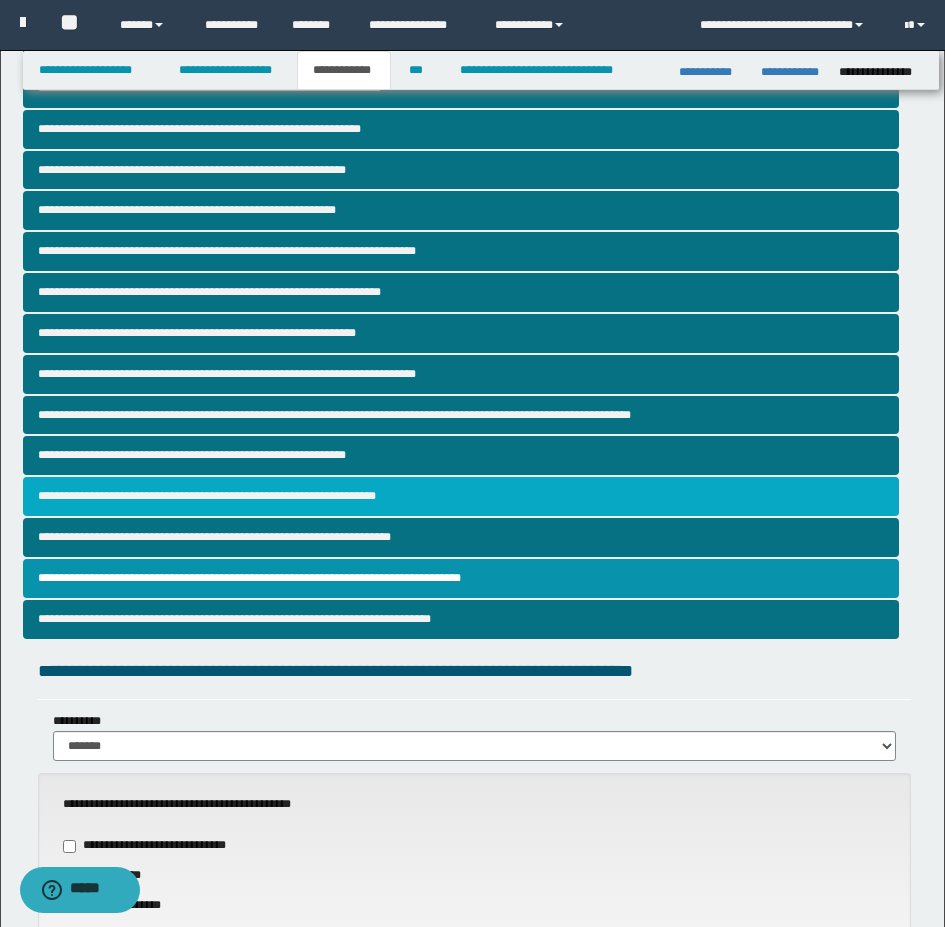 click on "**********" at bounding box center [461, 496] 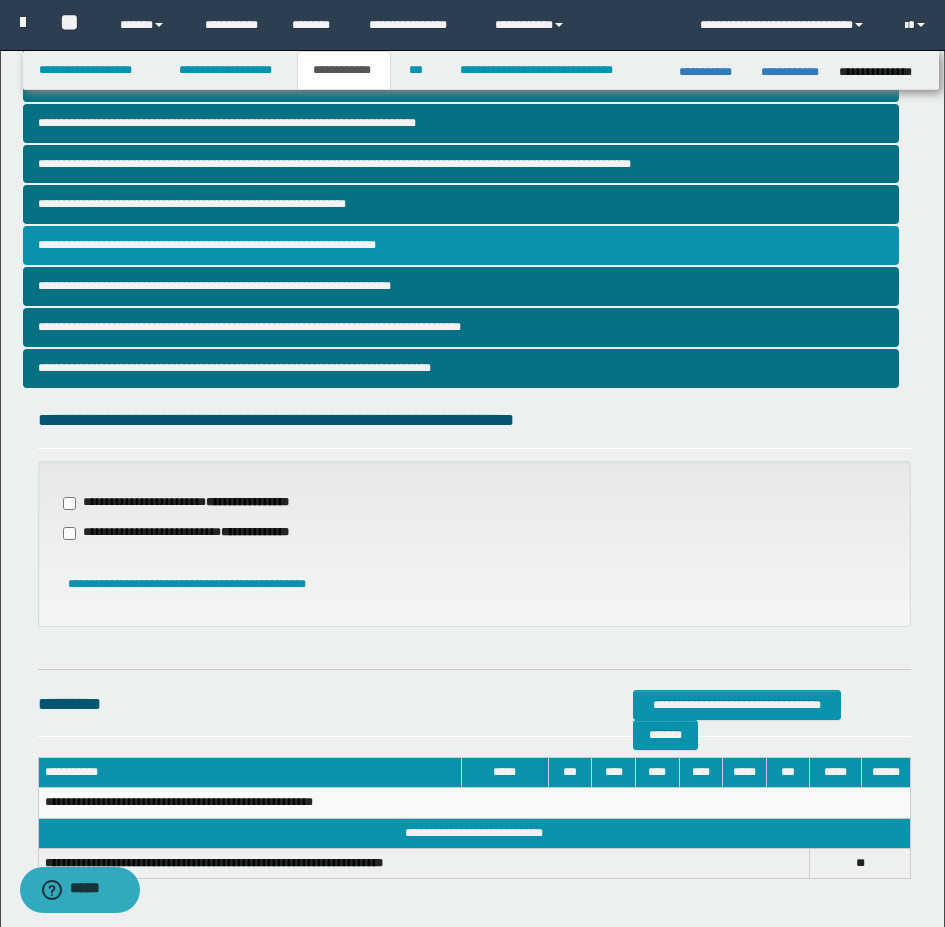 scroll, scrollTop: 431, scrollLeft: 0, axis: vertical 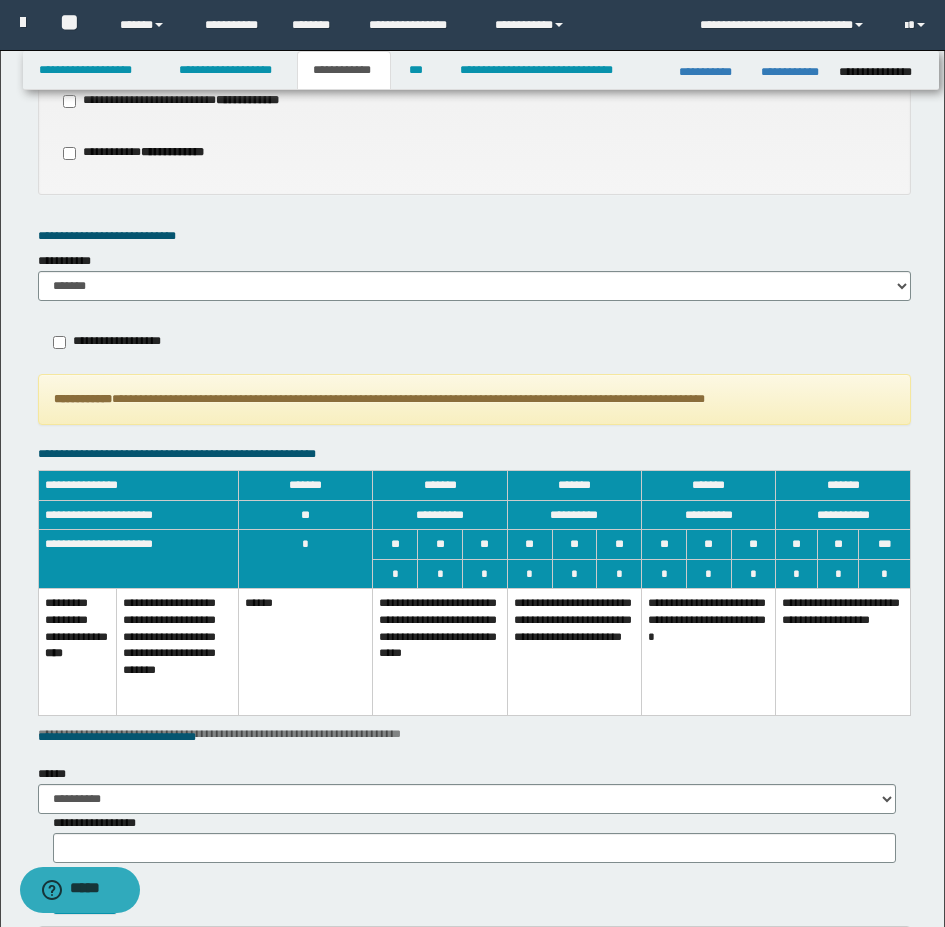 click on "**********" at bounding box center (440, 652) 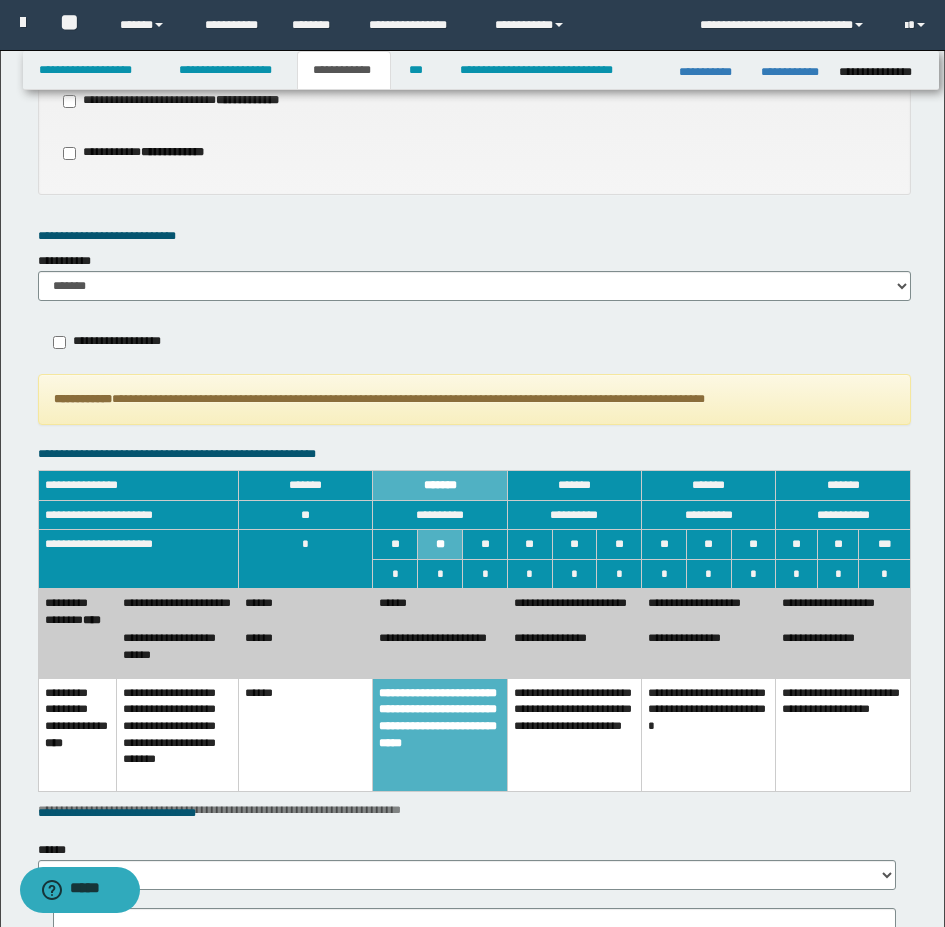 click on "**********" at bounding box center (574, 734) 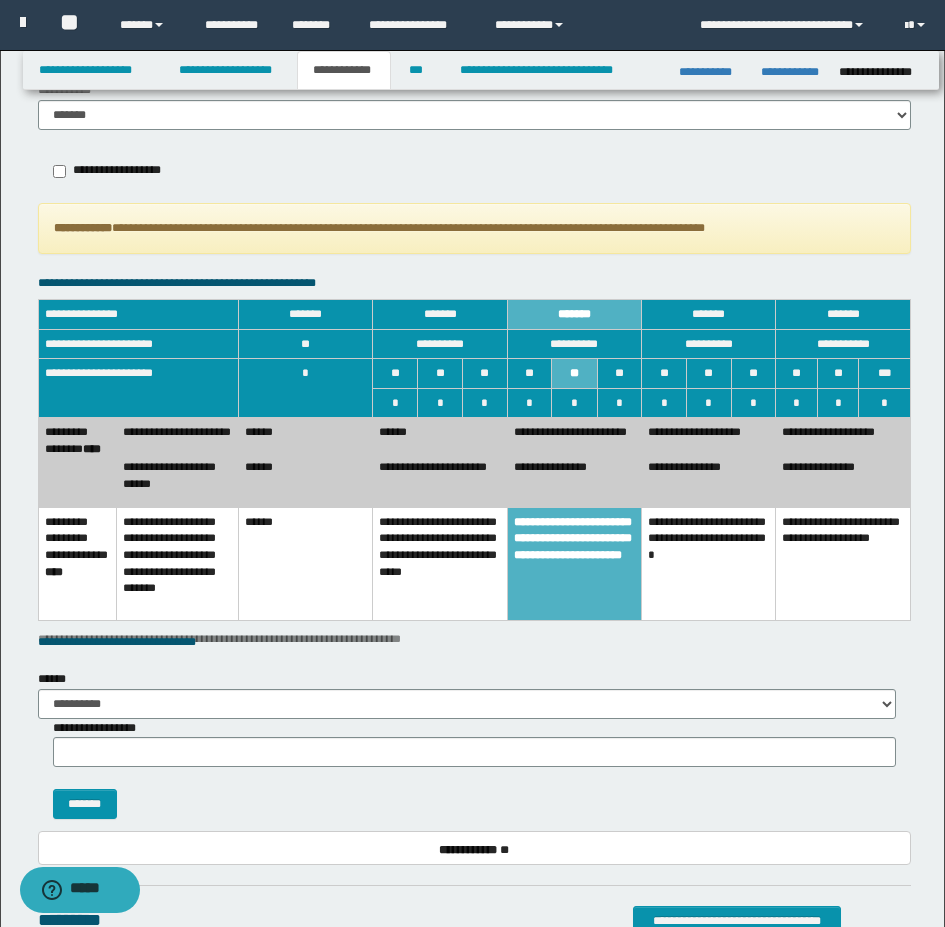 scroll, scrollTop: 1500, scrollLeft: 0, axis: vertical 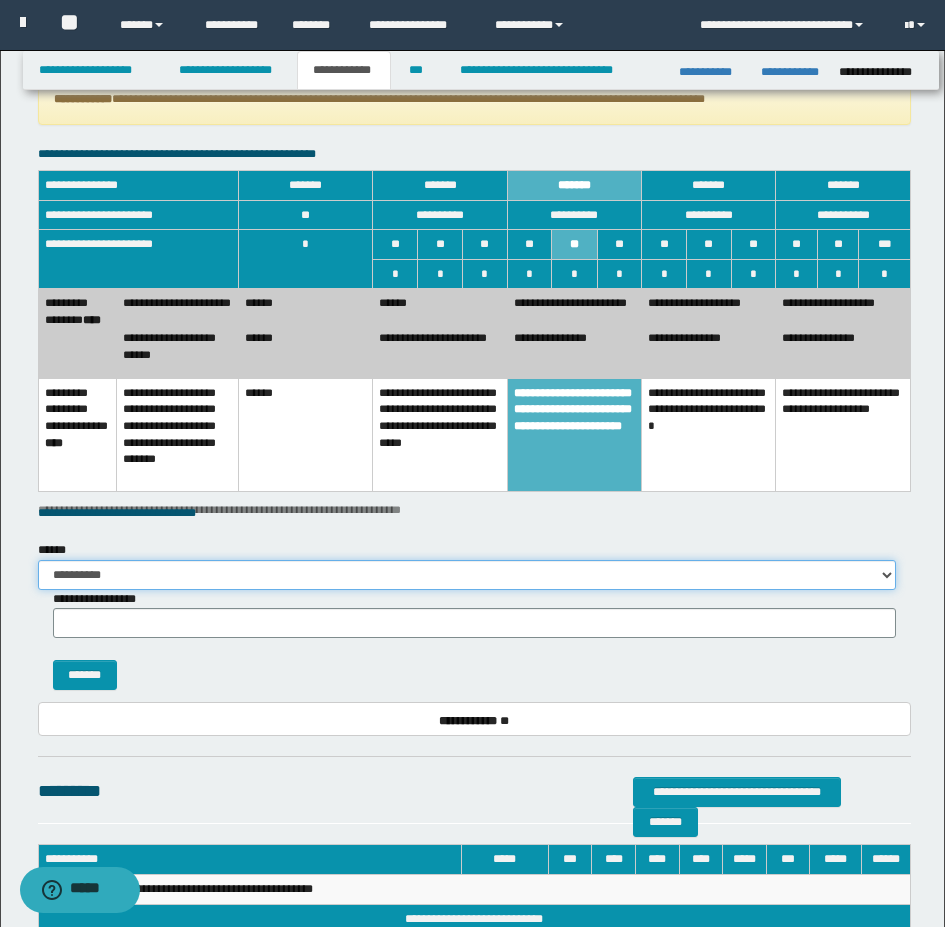 click on "**********" at bounding box center [467, 575] 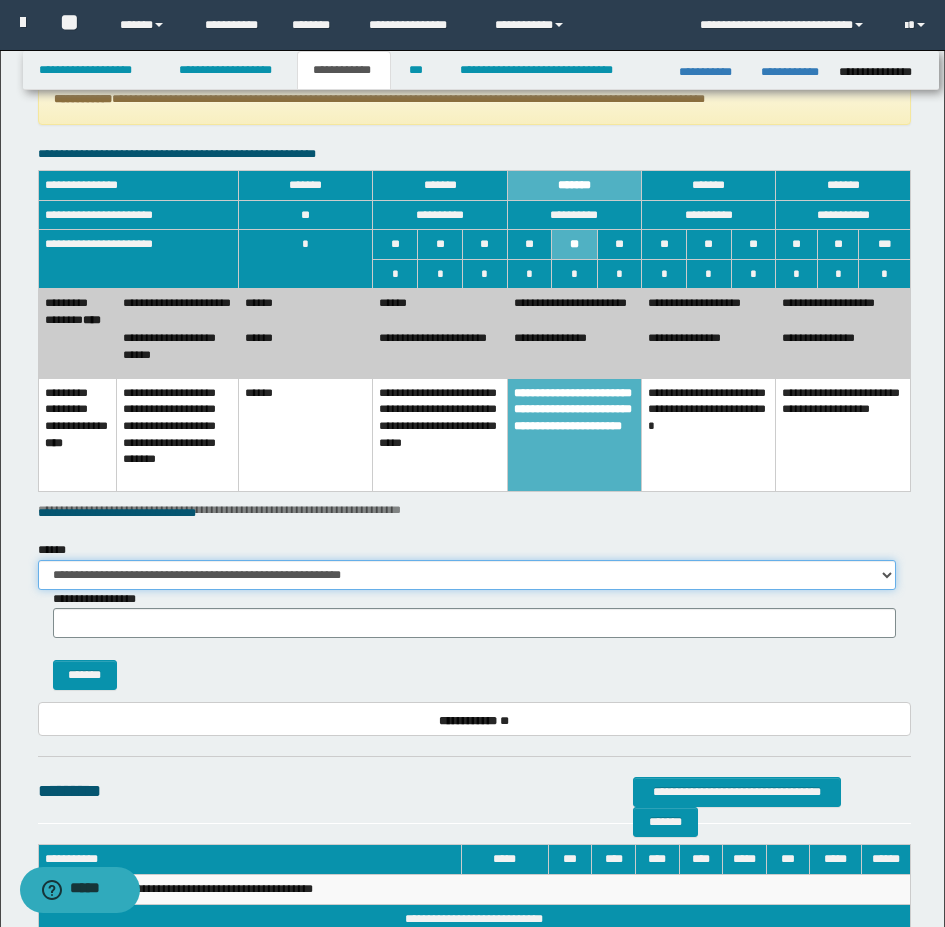 click on "**********" at bounding box center (467, 575) 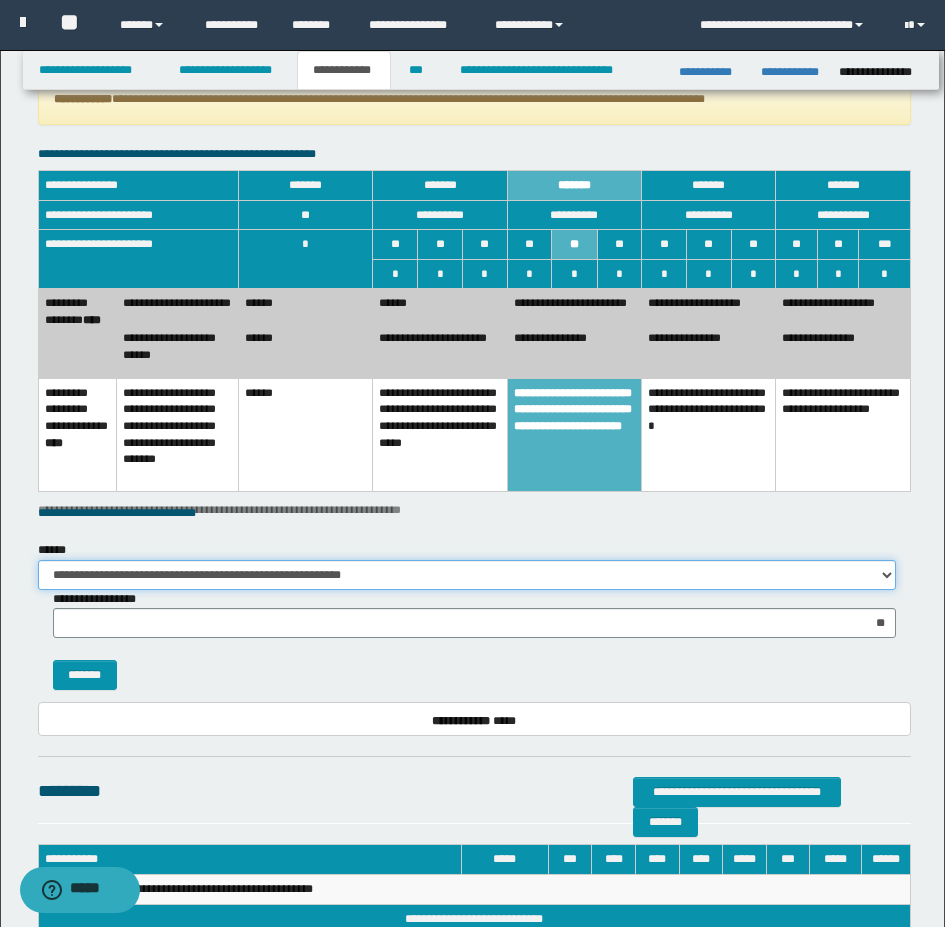 scroll, scrollTop: 1667, scrollLeft: 0, axis: vertical 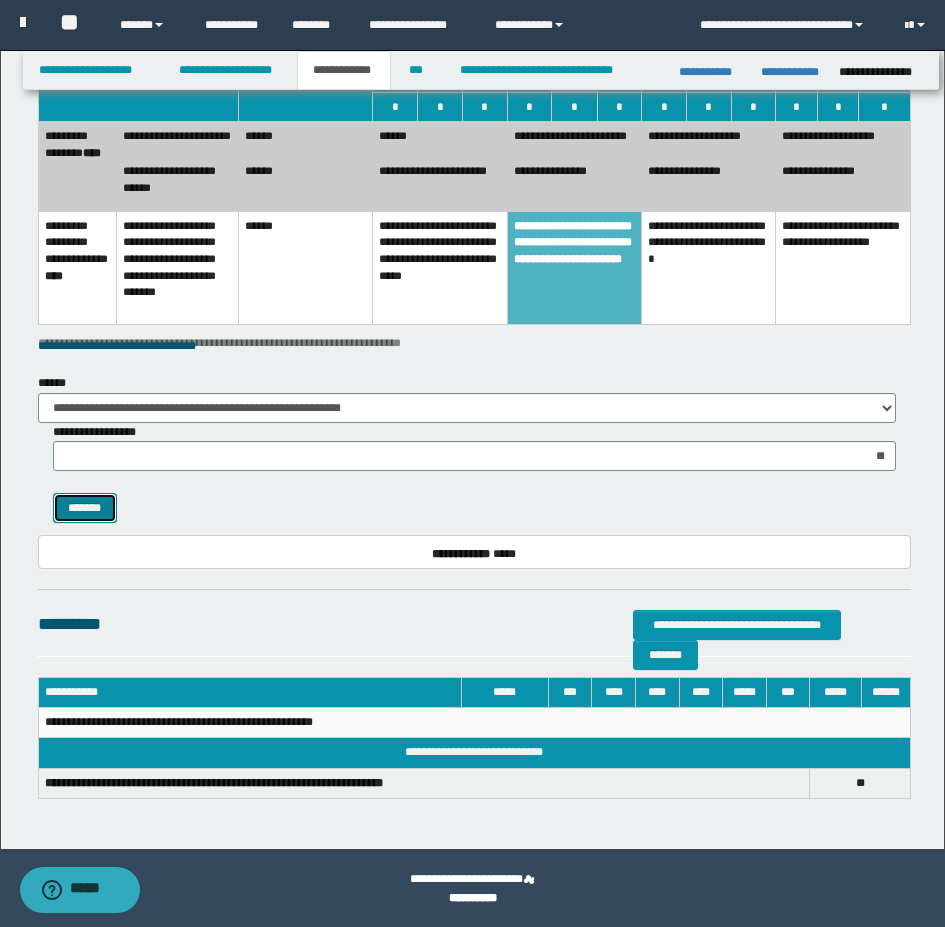 click on "*******" at bounding box center (85, 508) 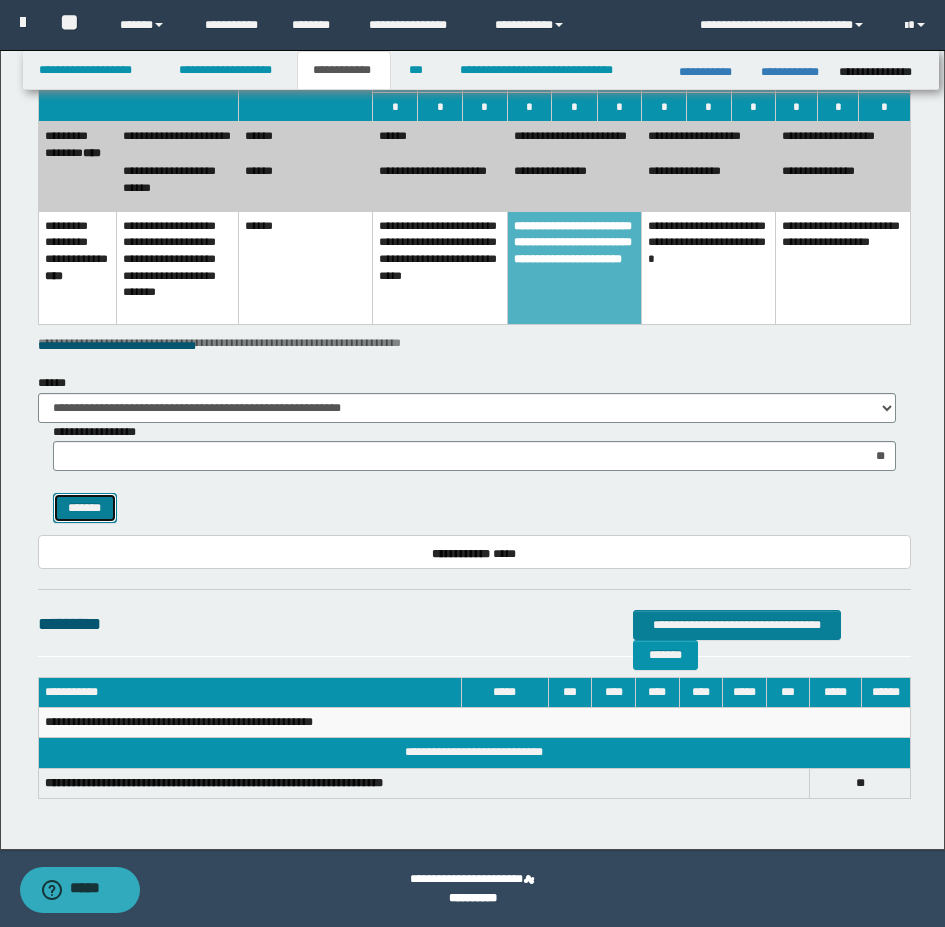 select 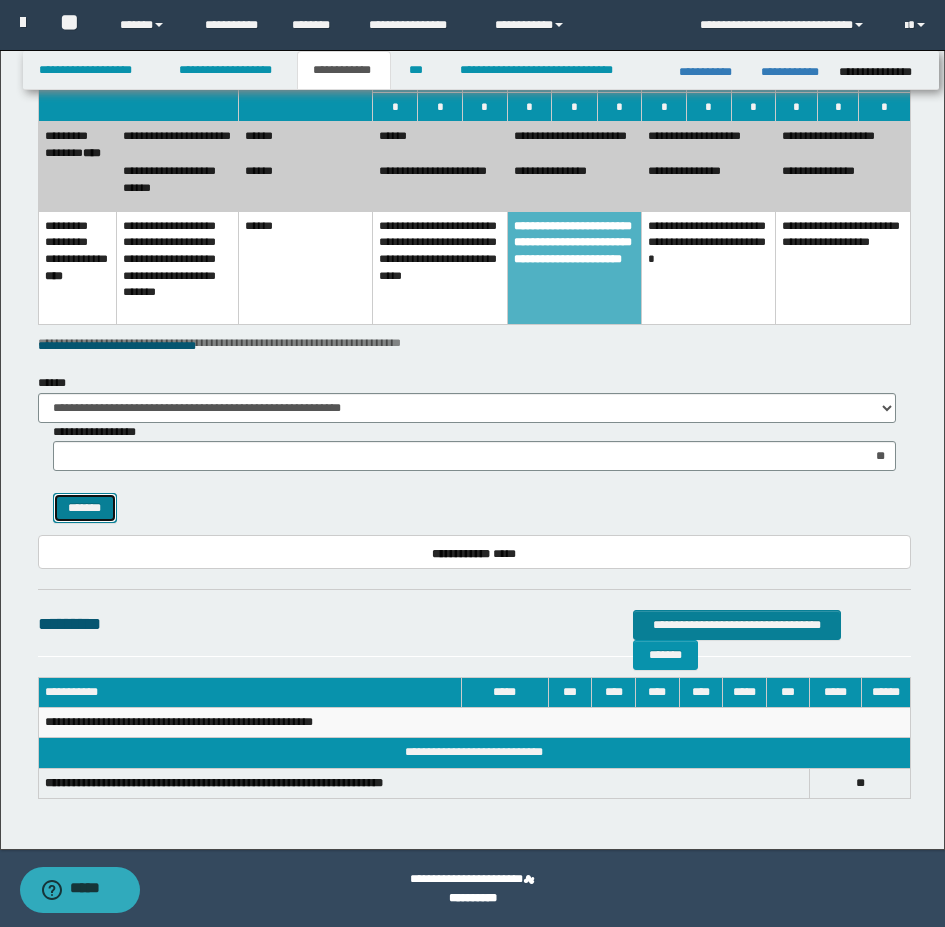 type 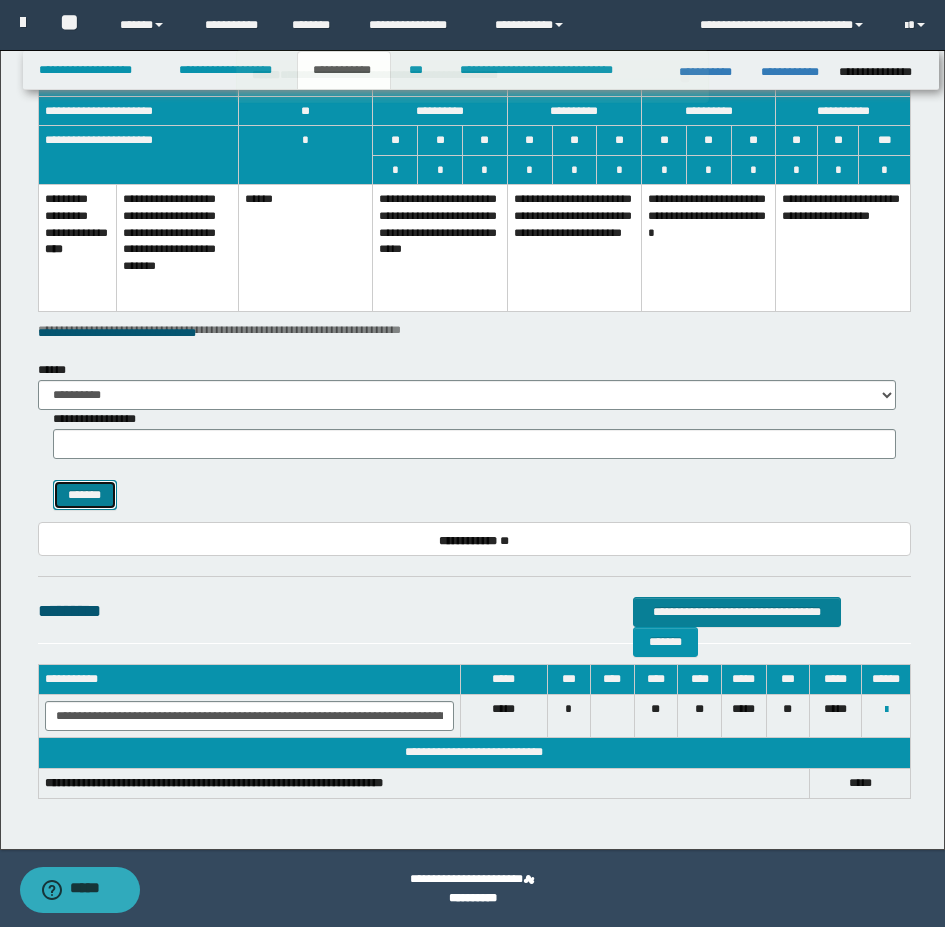 scroll, scrollTop: 1604, scrollLeft: 0, axis: vertical 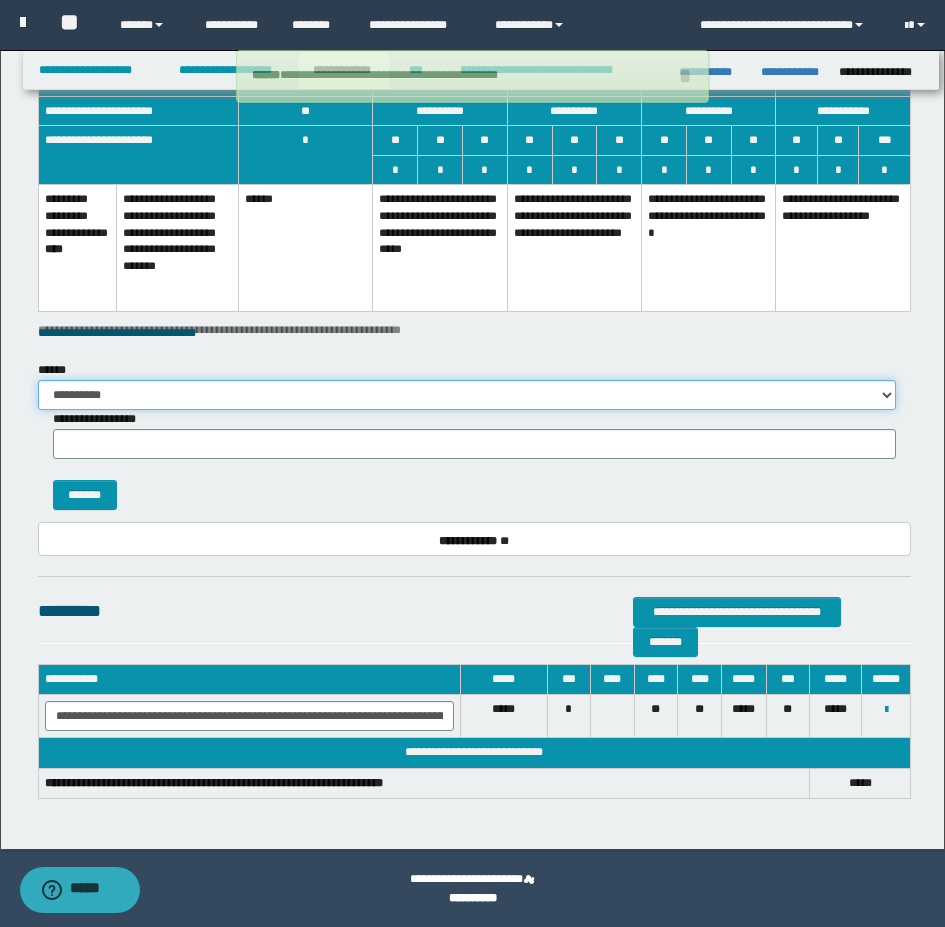 click on "**********" at bounding box center (467, 395) 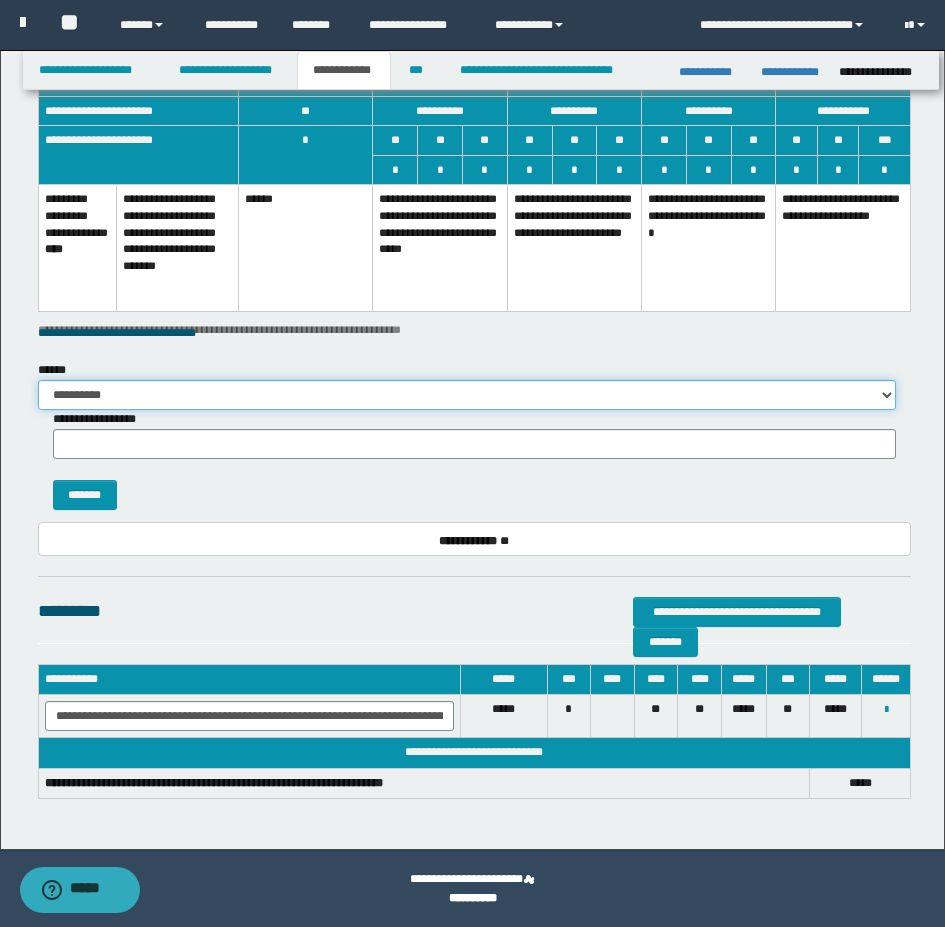 select on "**" 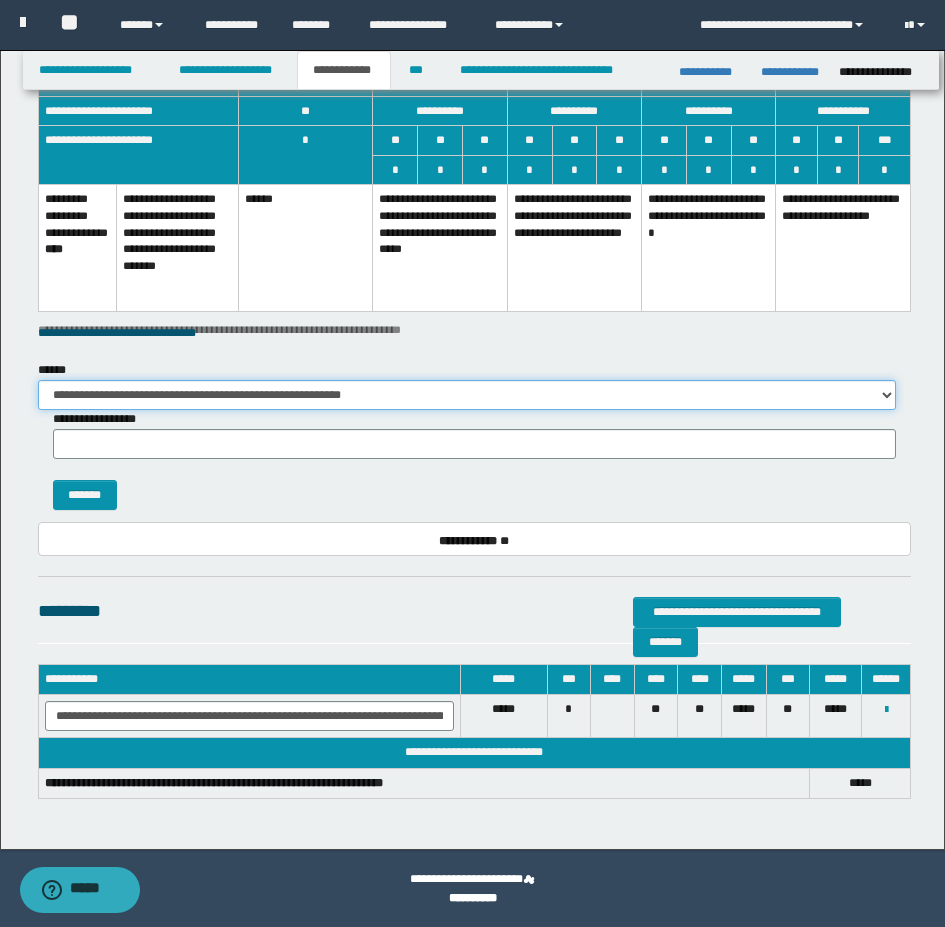 click on "**********" at bounding box center [467, 395] 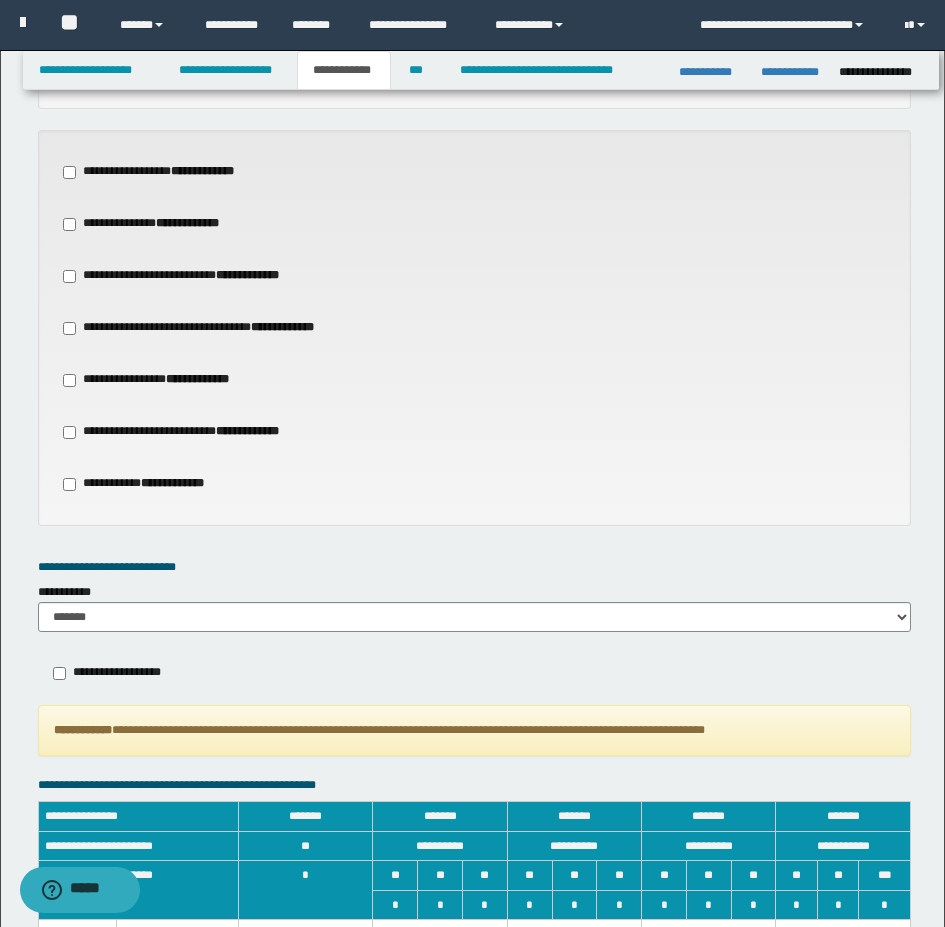 scroll, scrollTop: 904, scrollLeft: 0, axis: vertical 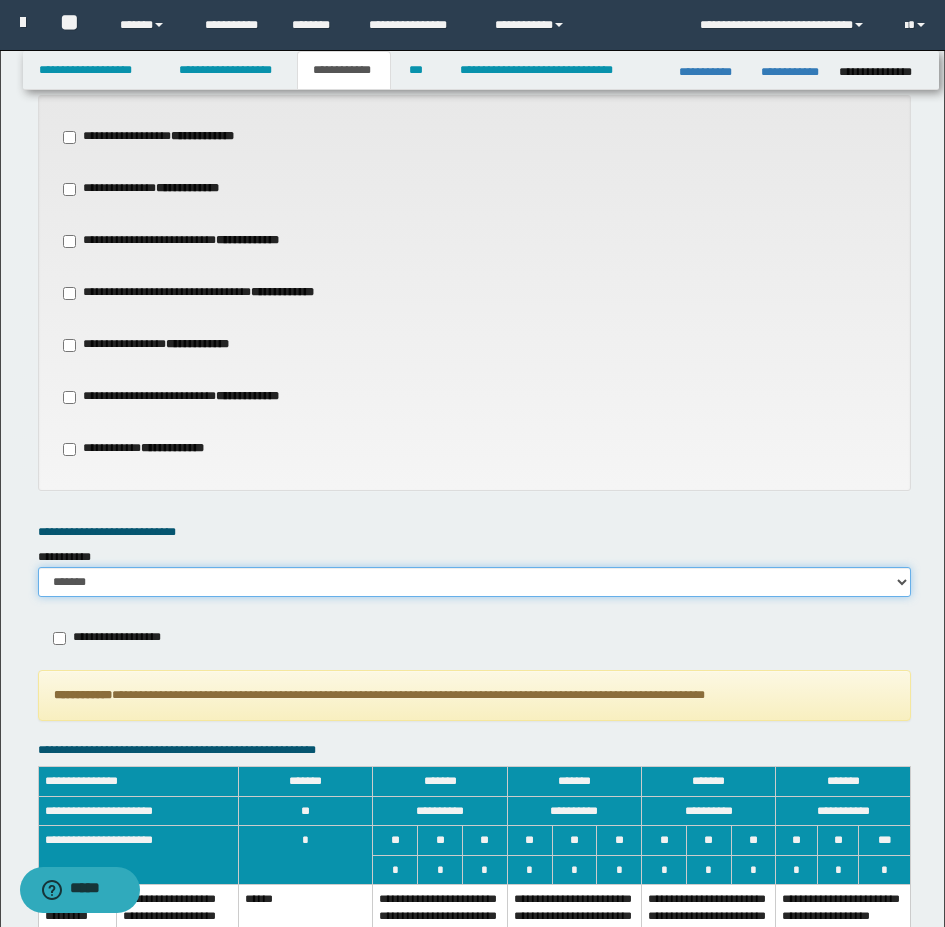 click on "*******
*********" at bounding box center [474, 582] 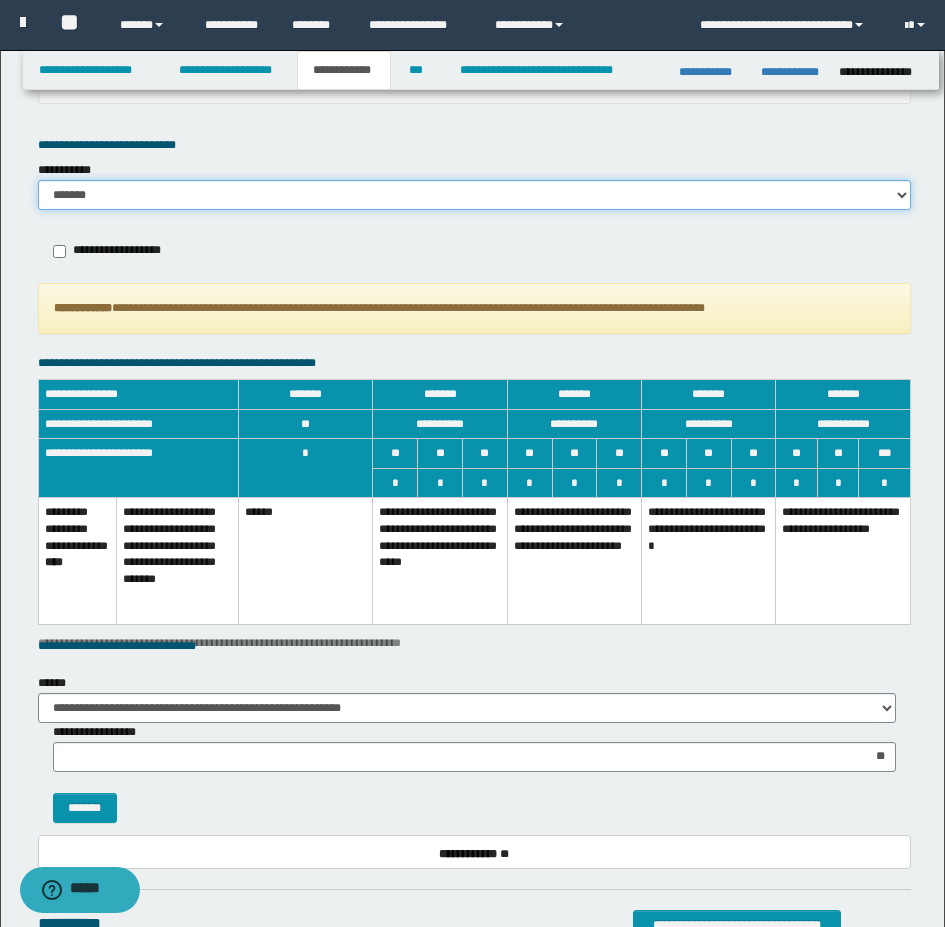 scroll, scrollTop: 1404, scrollLeft: 0, axis: vertical 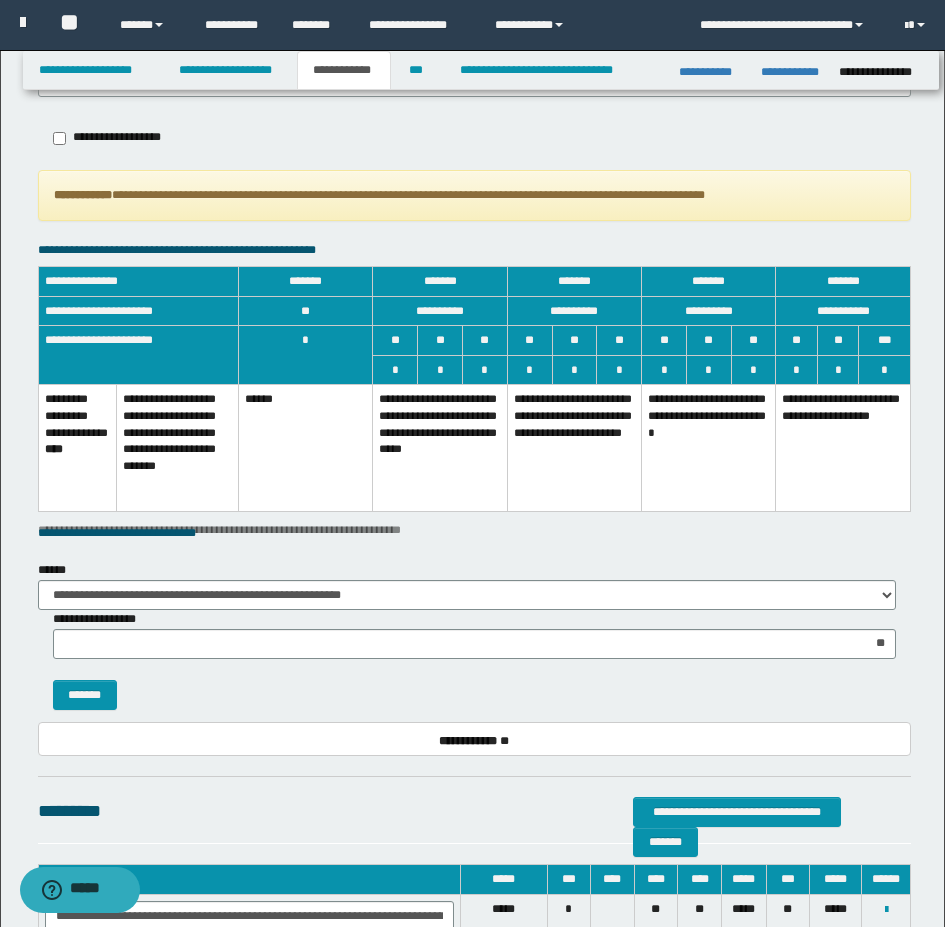 click on "**********" at bounding box center (440, 448) 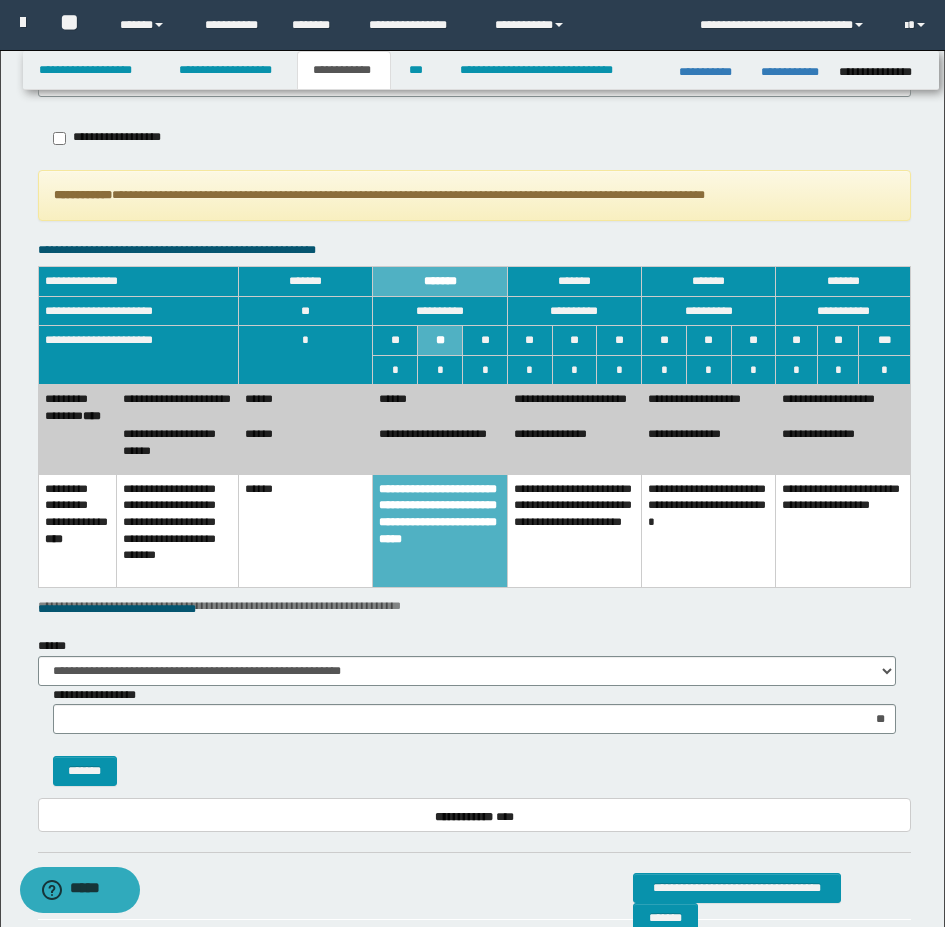 scroll, scrollTop: 1680, scrollLeft: 0, axis: vertical 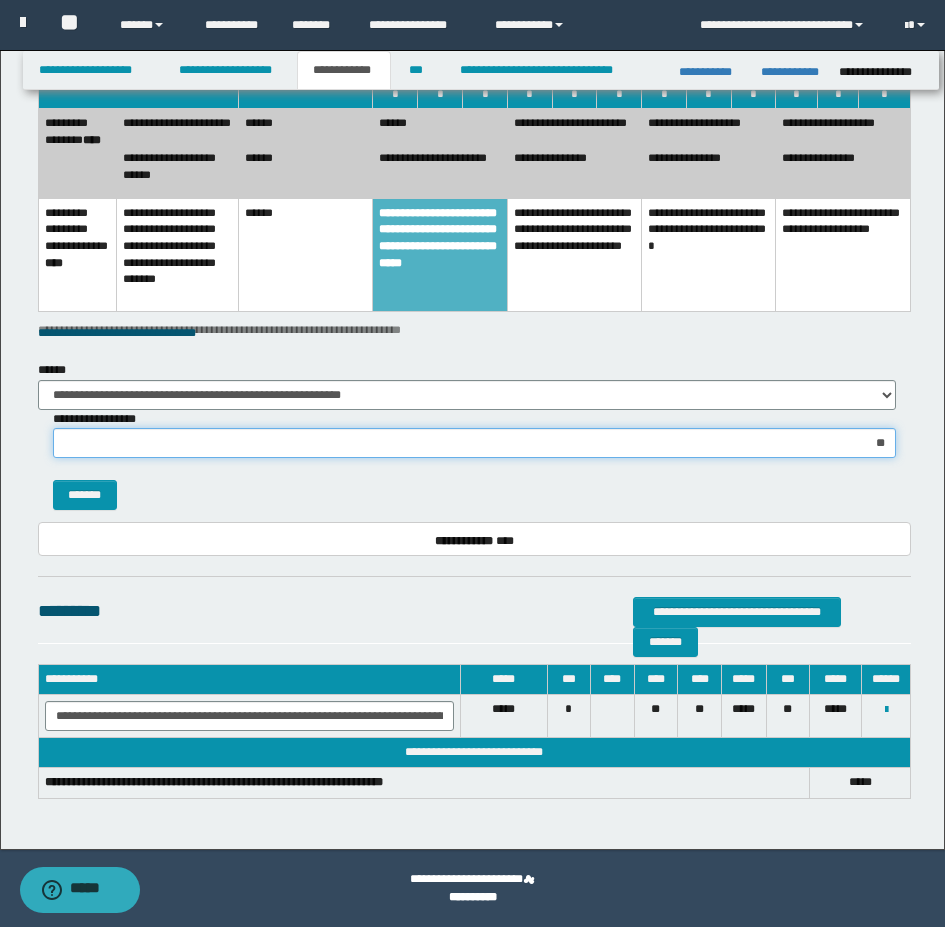 click on "**" at bounding box center (474, 443) 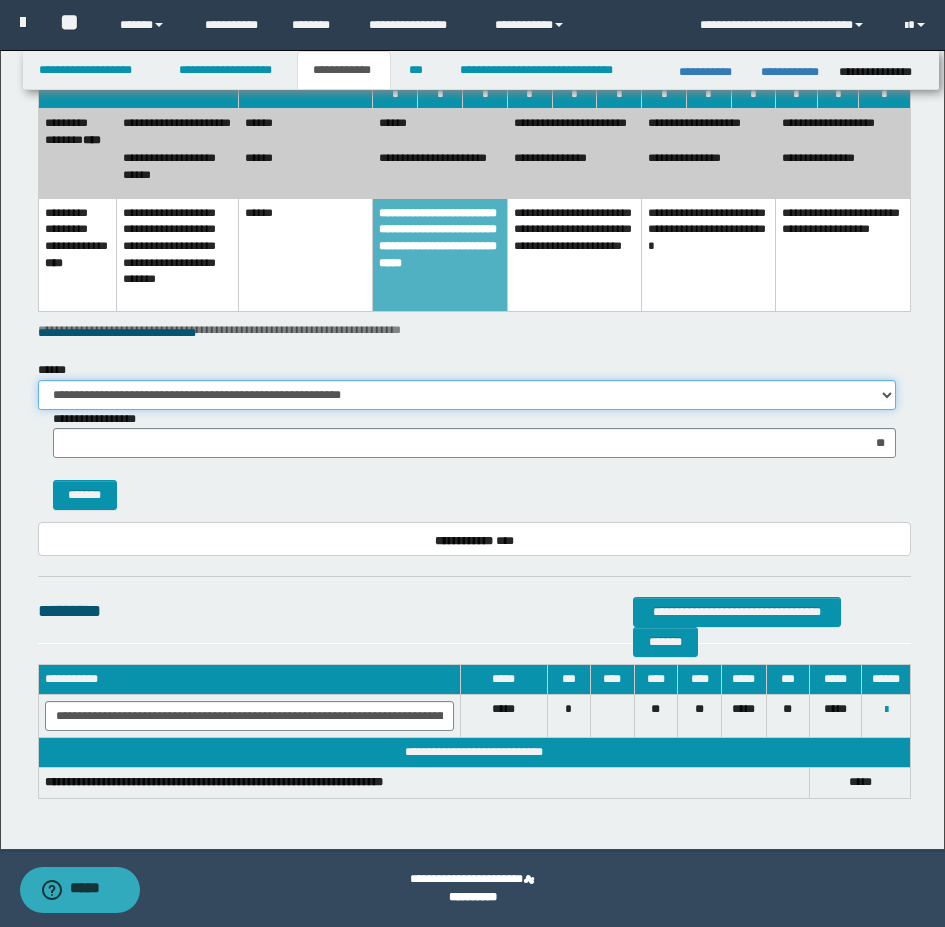 click on "**********" at bounding box center (467, 395) 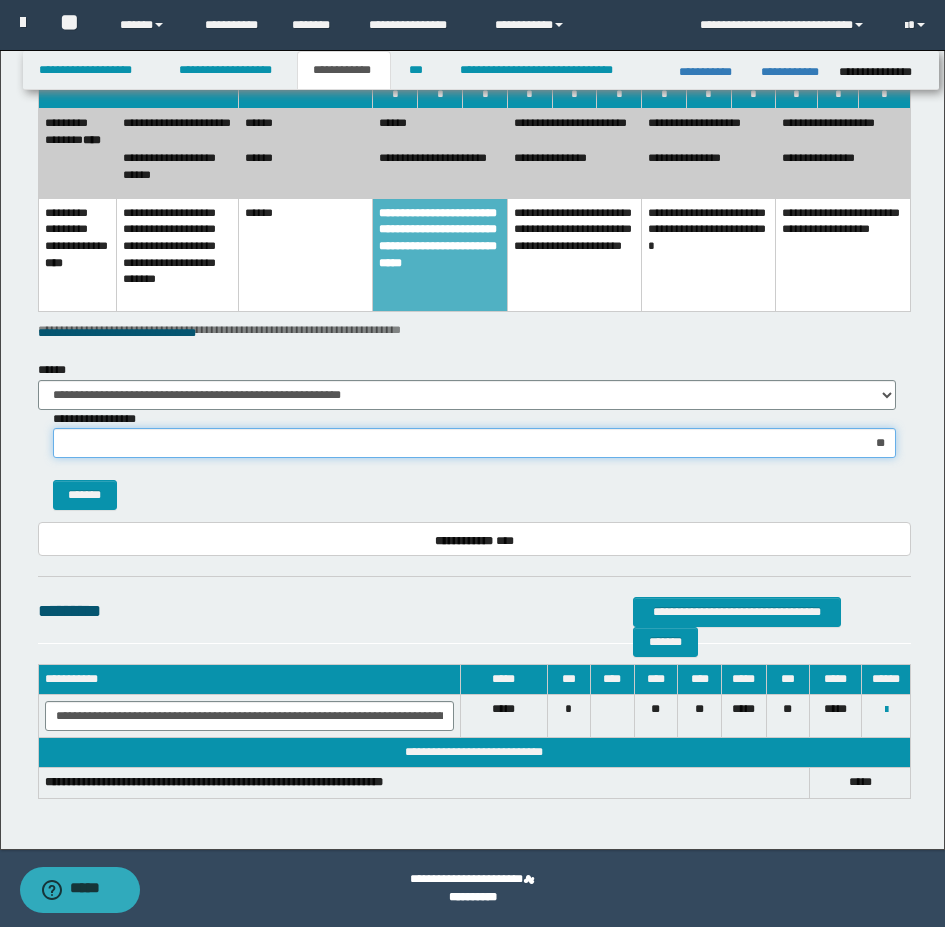 click on "**" at bounding box center [474, 443] 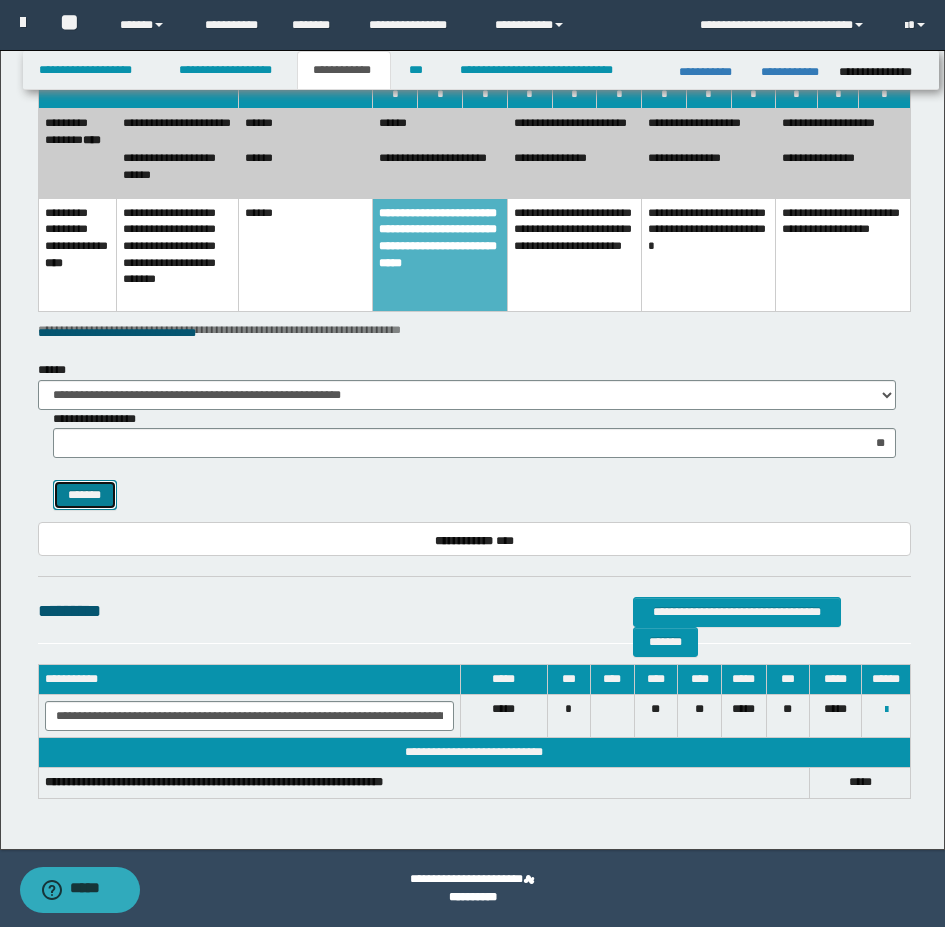 click on "*******" at bounding box center [85, 495] 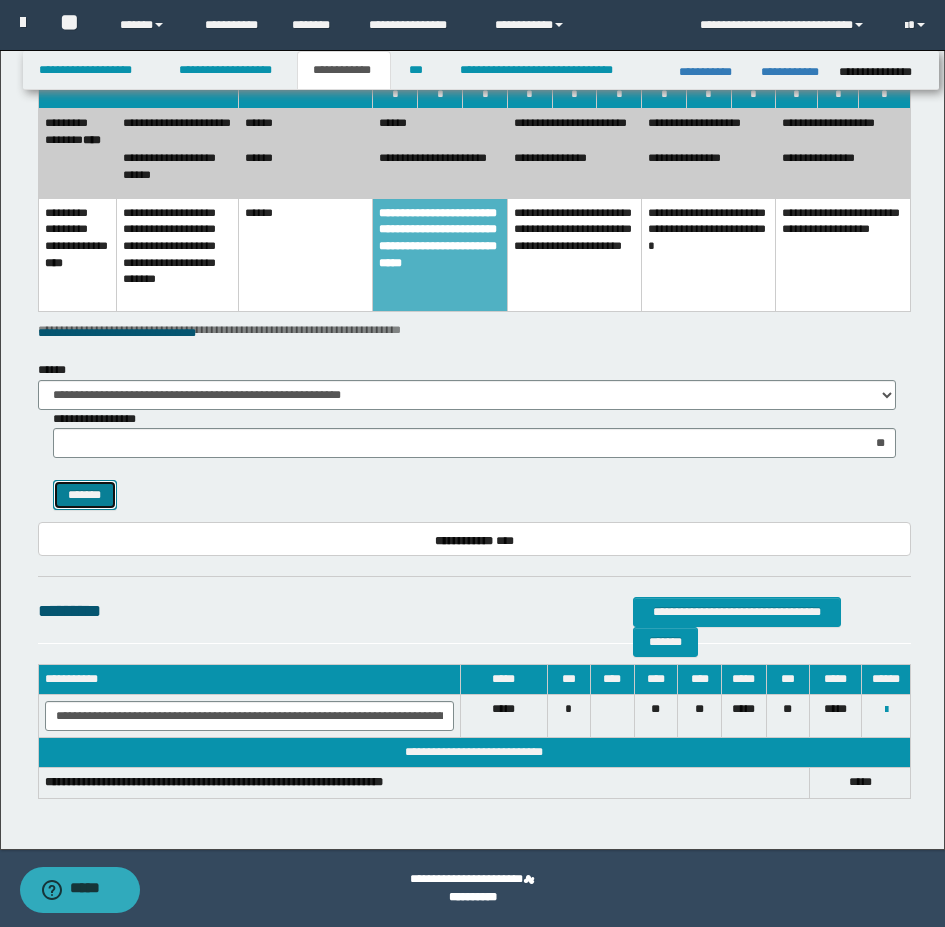 select 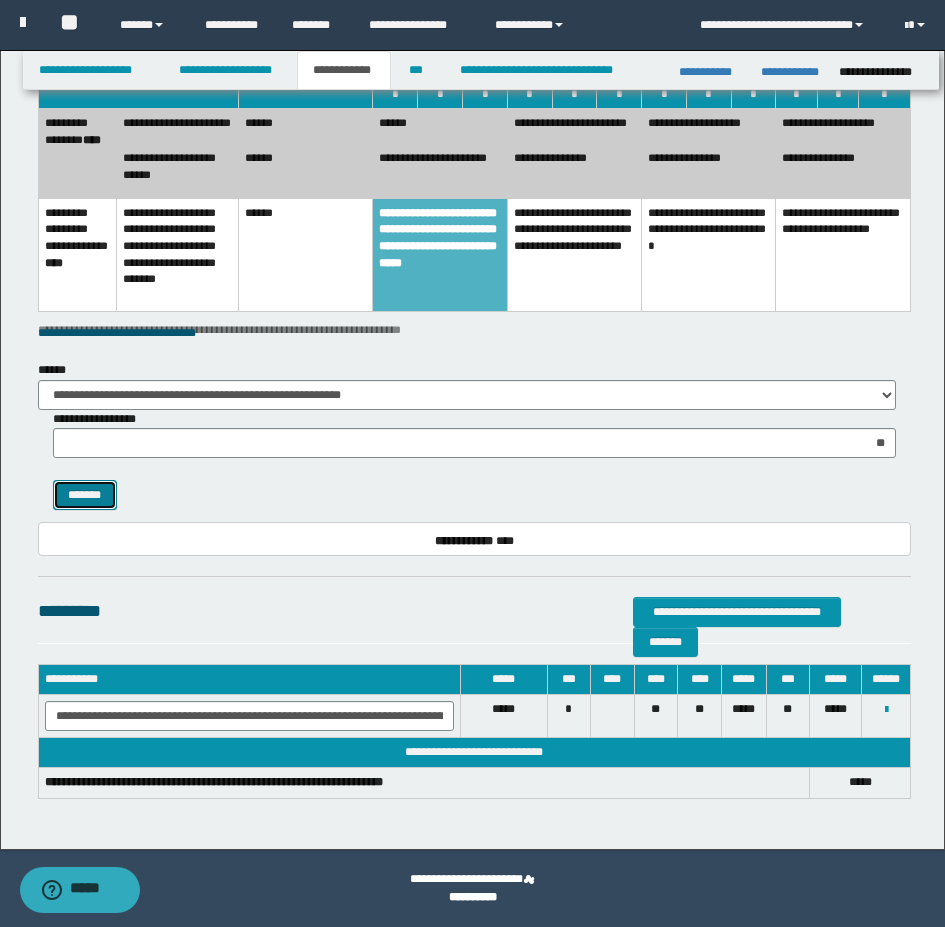 type 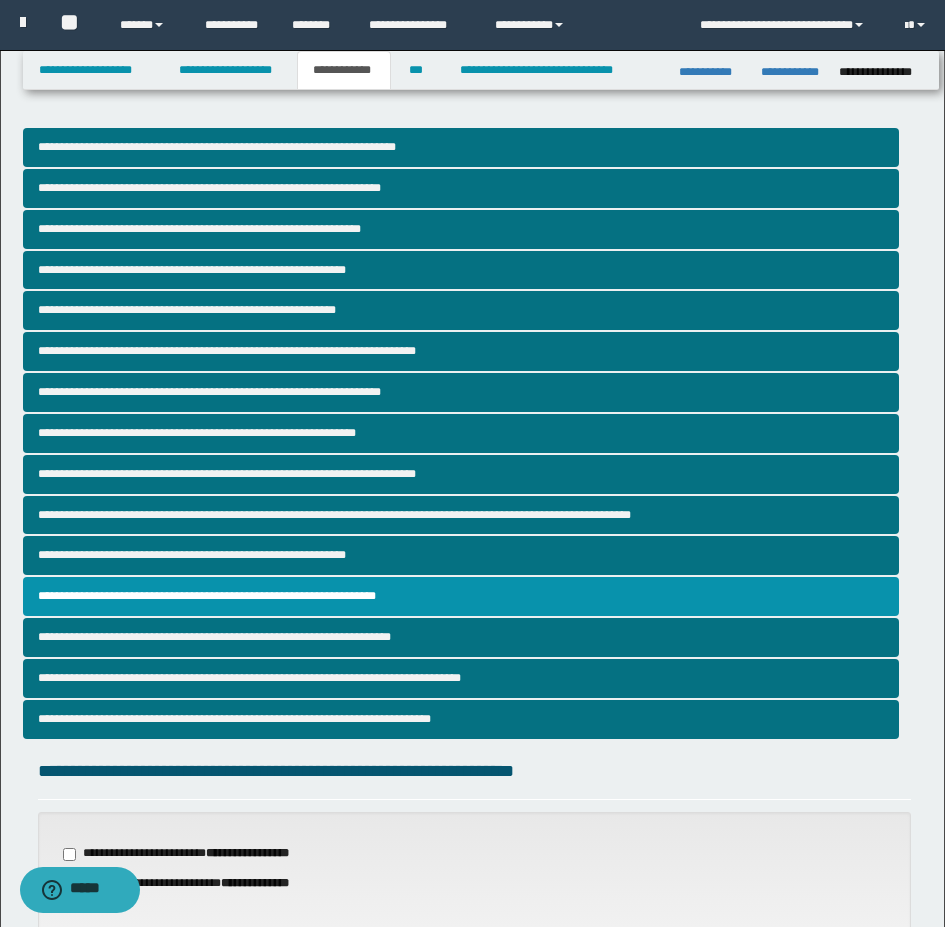 scroll, scrollTop: 100, scrollLeft: 0, axis: vertical 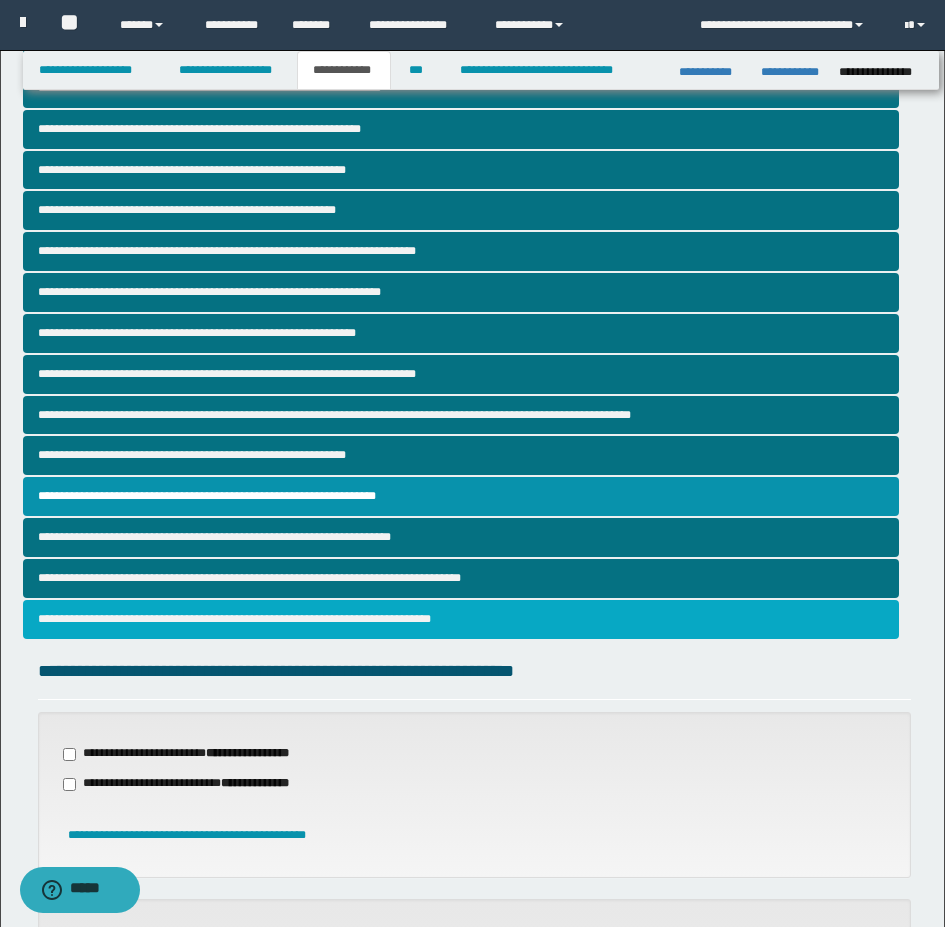 click on "**********" at bounding box center (461, 619) 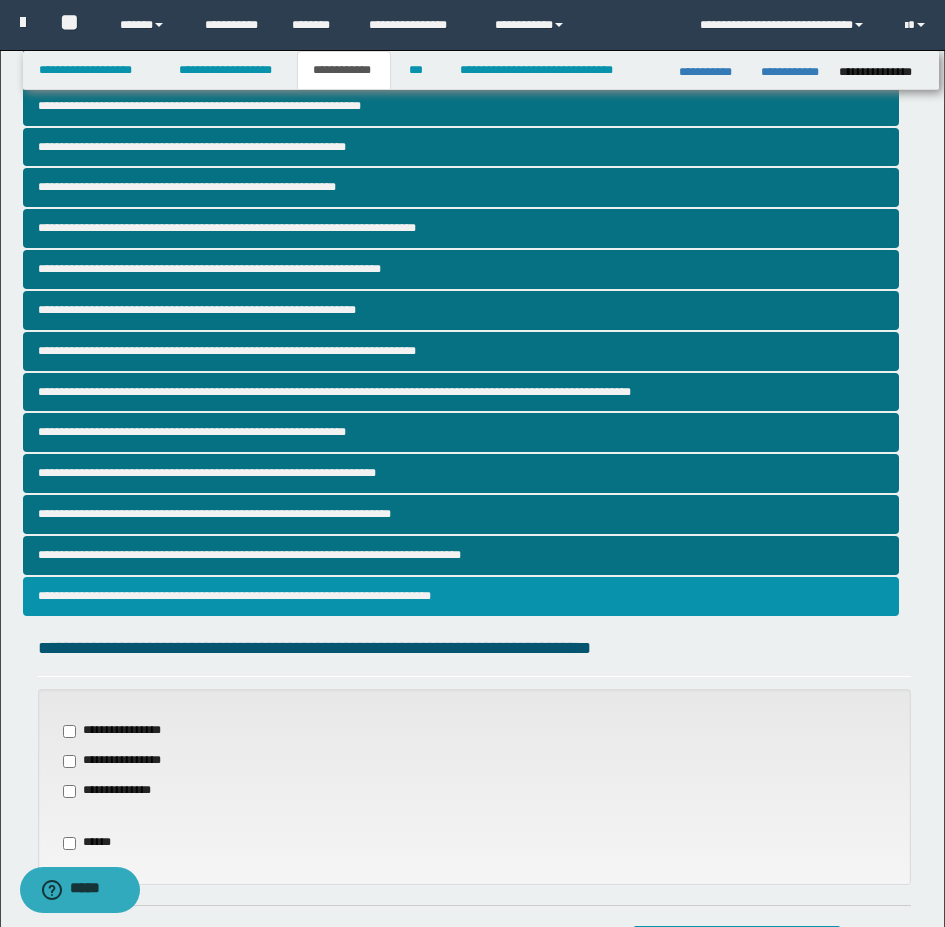 scroll, scrollTop: 200, scrollLeft: 0, axis: vertical 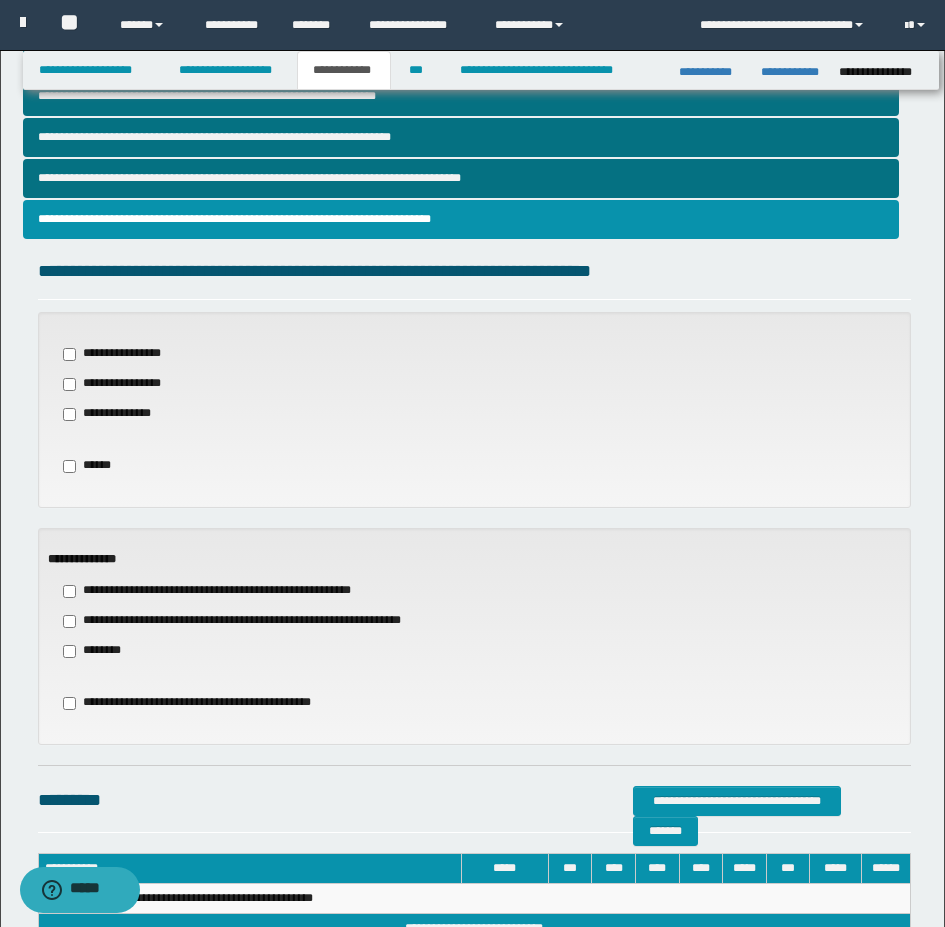 click on "**********" at bounding box center [216, 591] 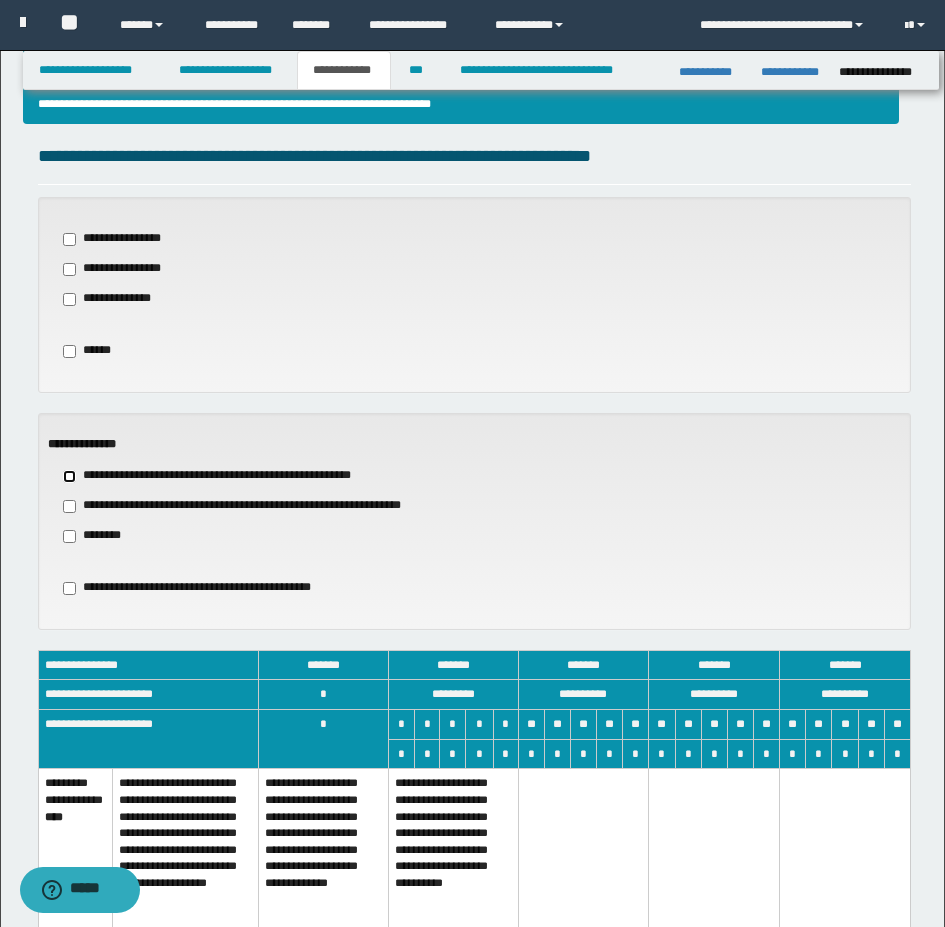 scroll, scrollTop: 700, scrollLeft: 0, axis: vertical 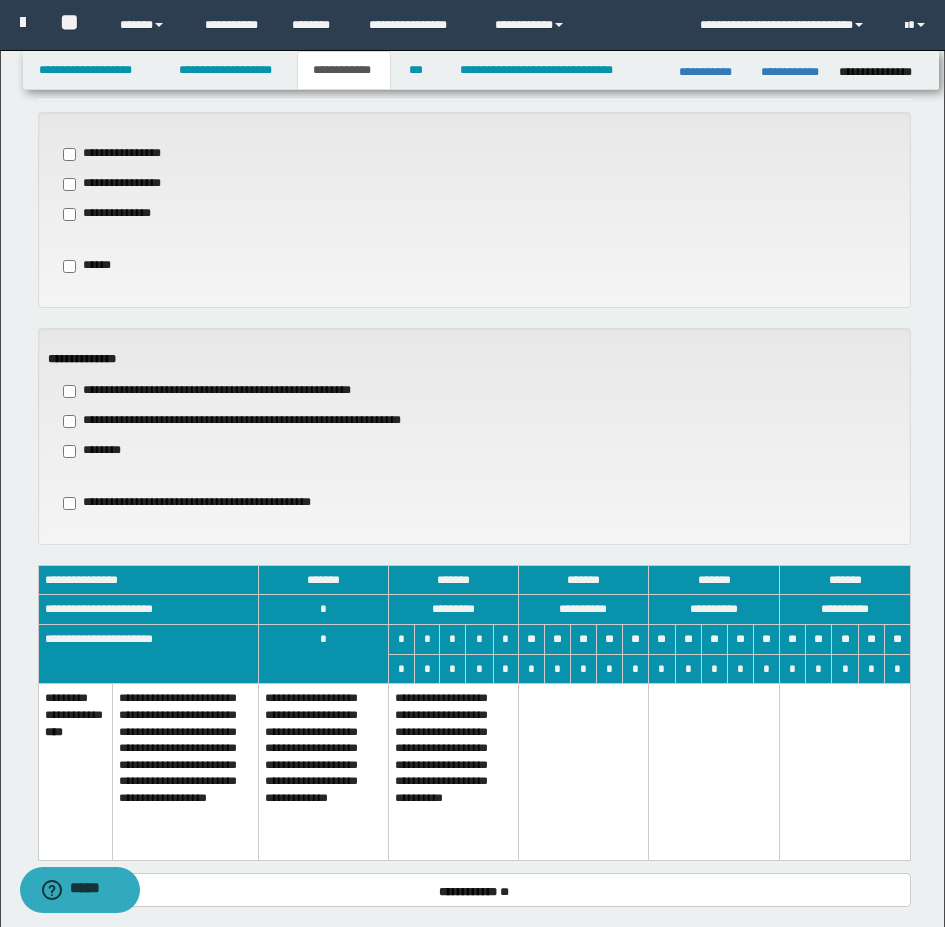 click on "**********" at bounding box center [453, 772] 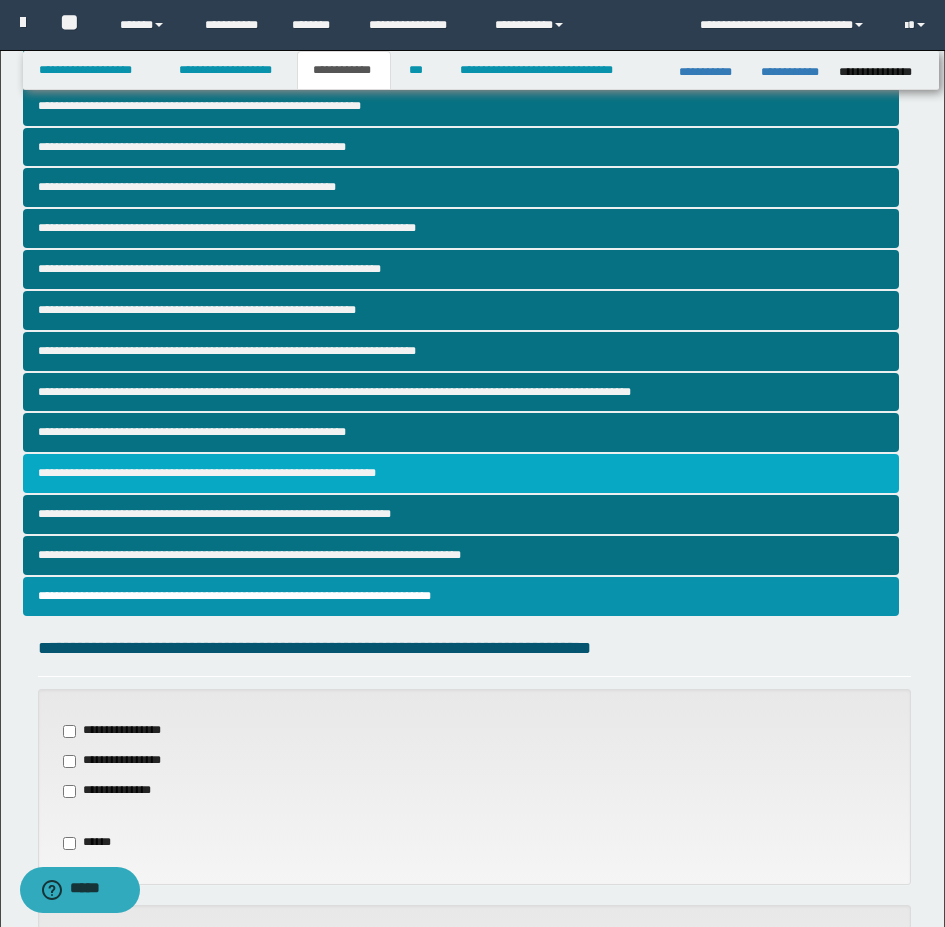 scroll, scrollTop: 0, scrollLeft: 0, axis: both 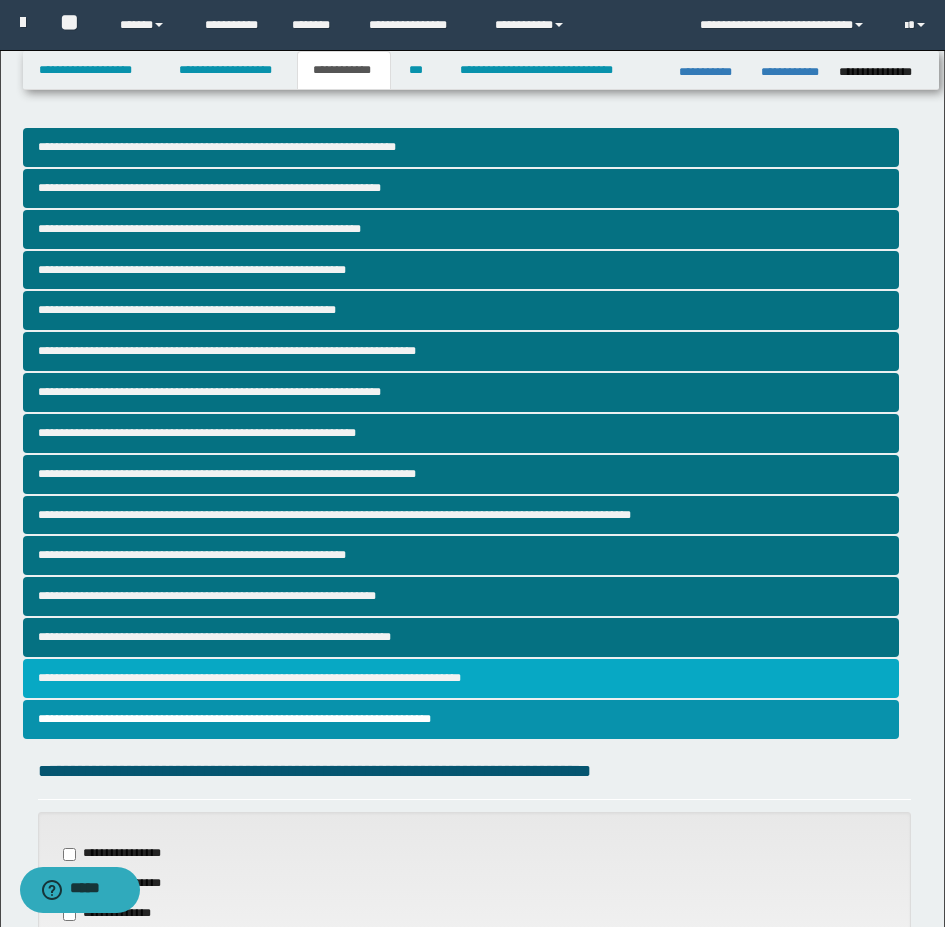 click on "**********" at bounding box center [461, 678] 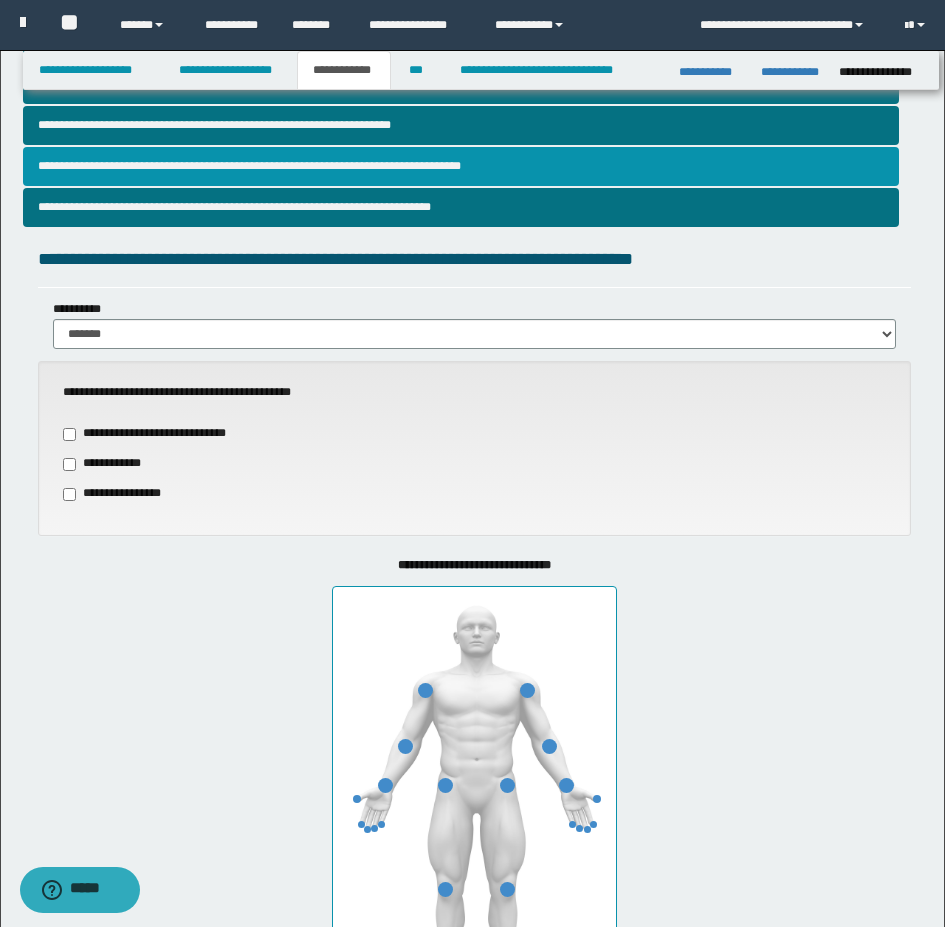 scroll, scrollTop: 600, scrollLeft: 0, axis: vertical 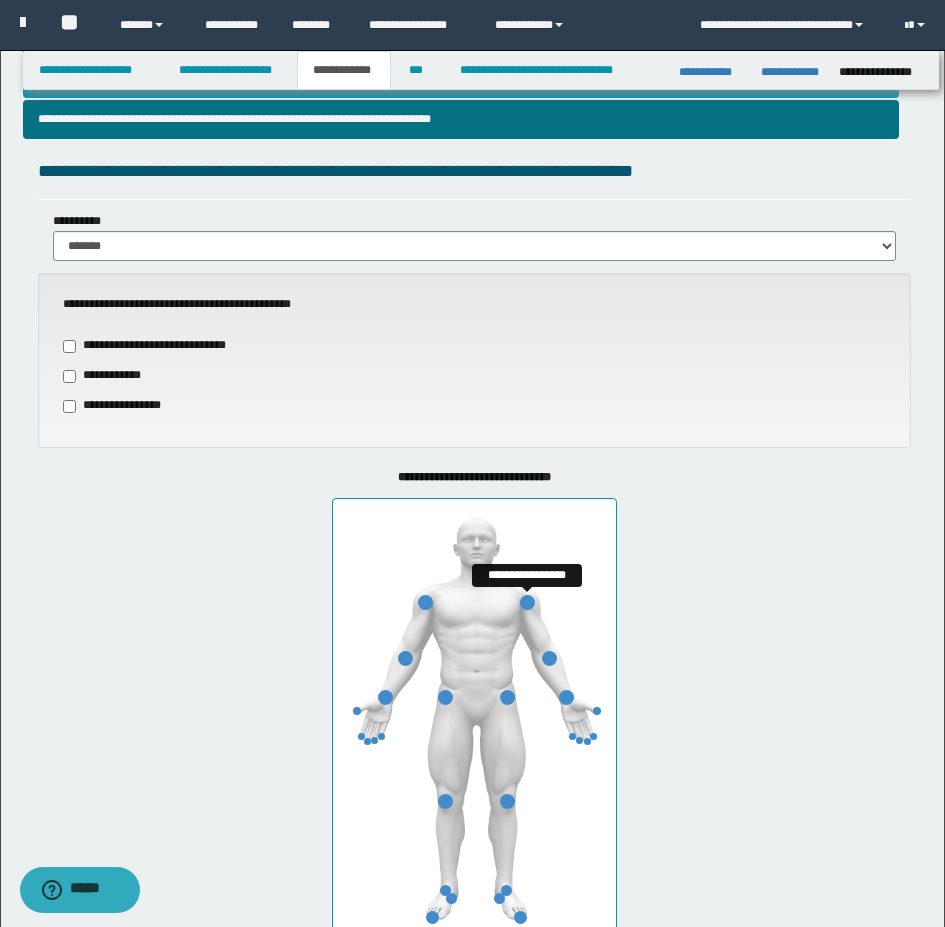 click at bounding box center (527, 602) 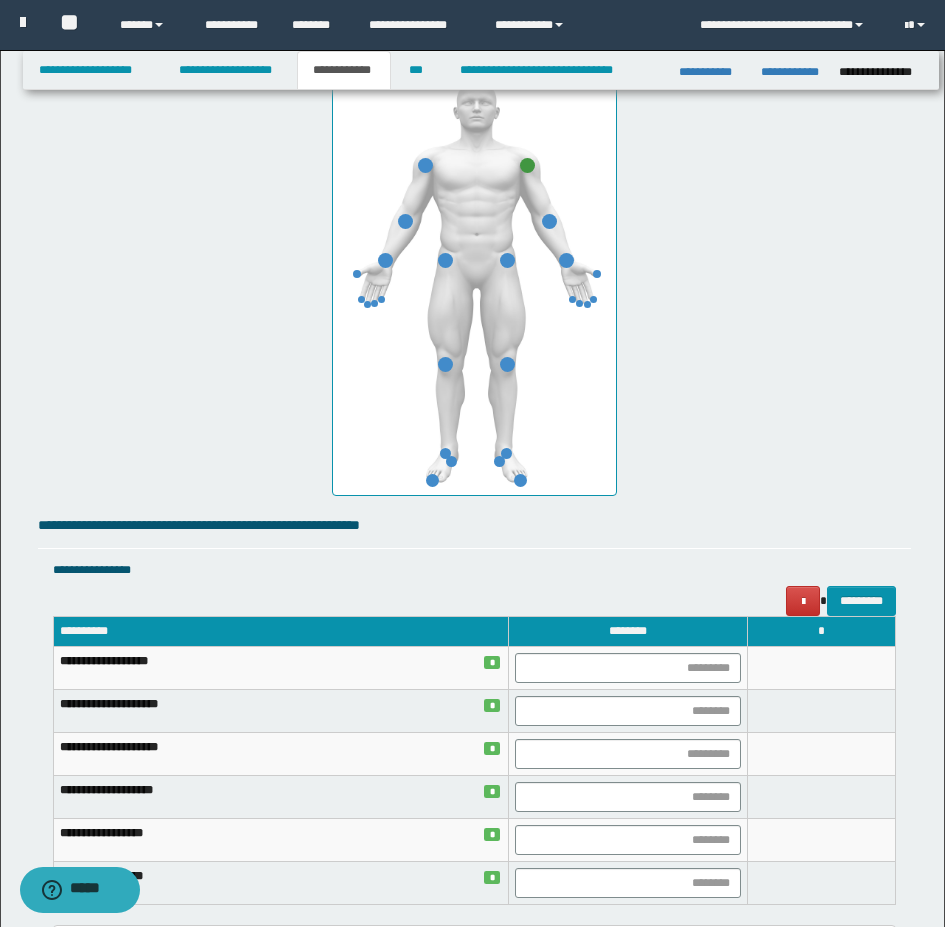 scroll, scrollTop: 1100, scrollLeft: 0, axis: vertical 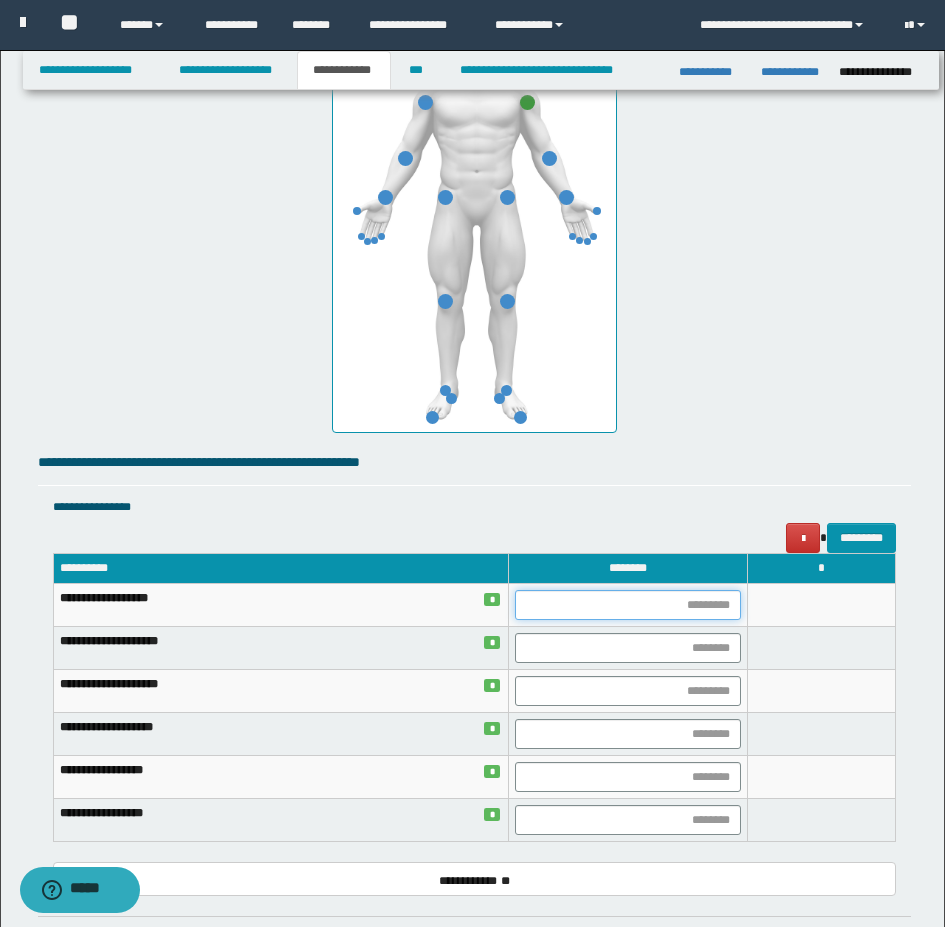 click at bounding box center [628, 605] 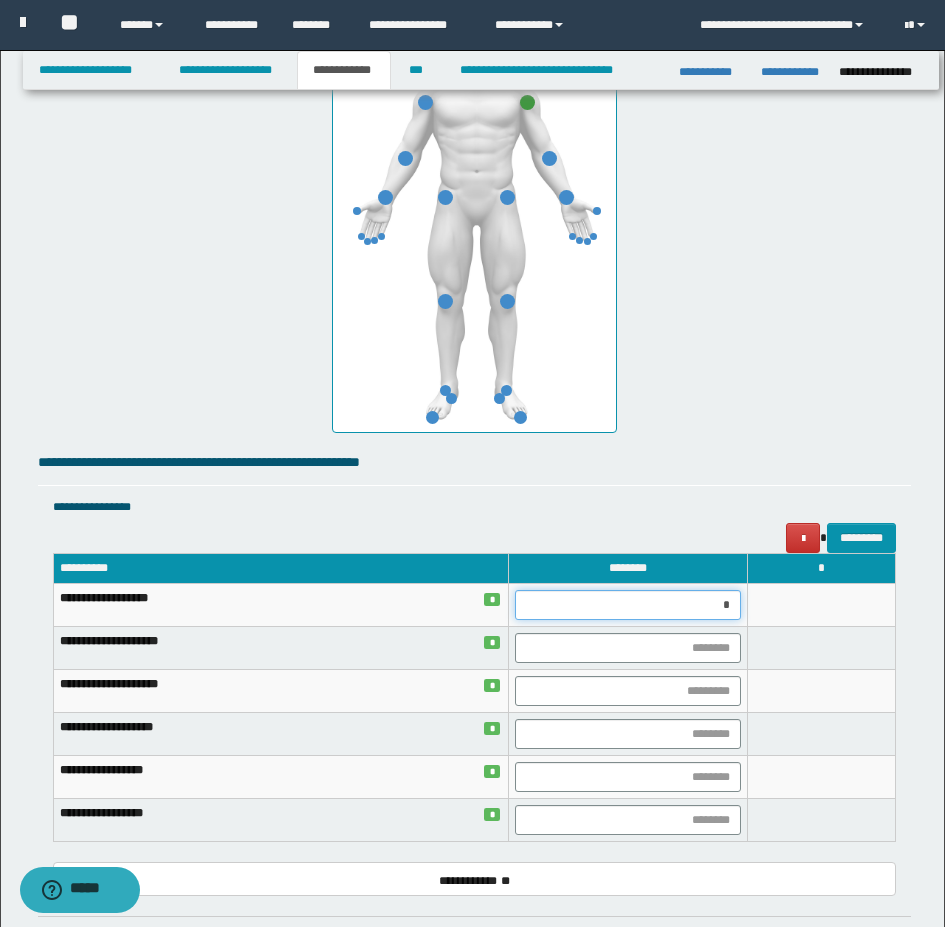 type on "**" 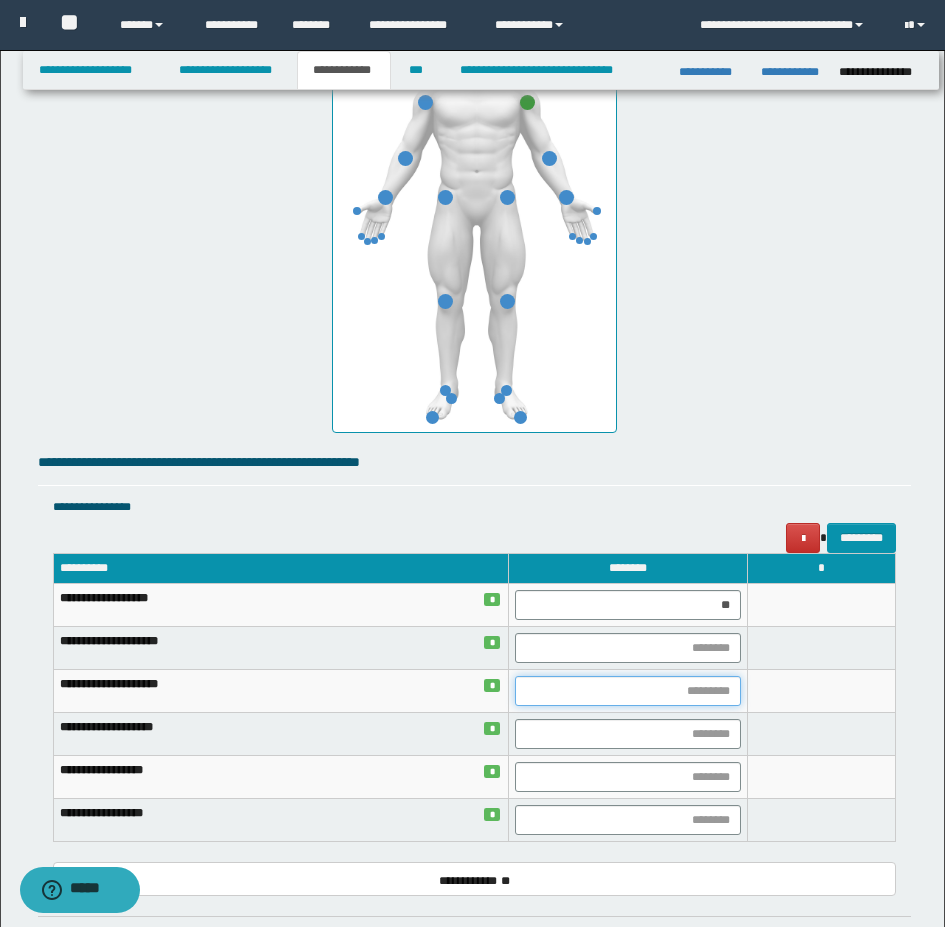 click at bounding box center (628, 691) 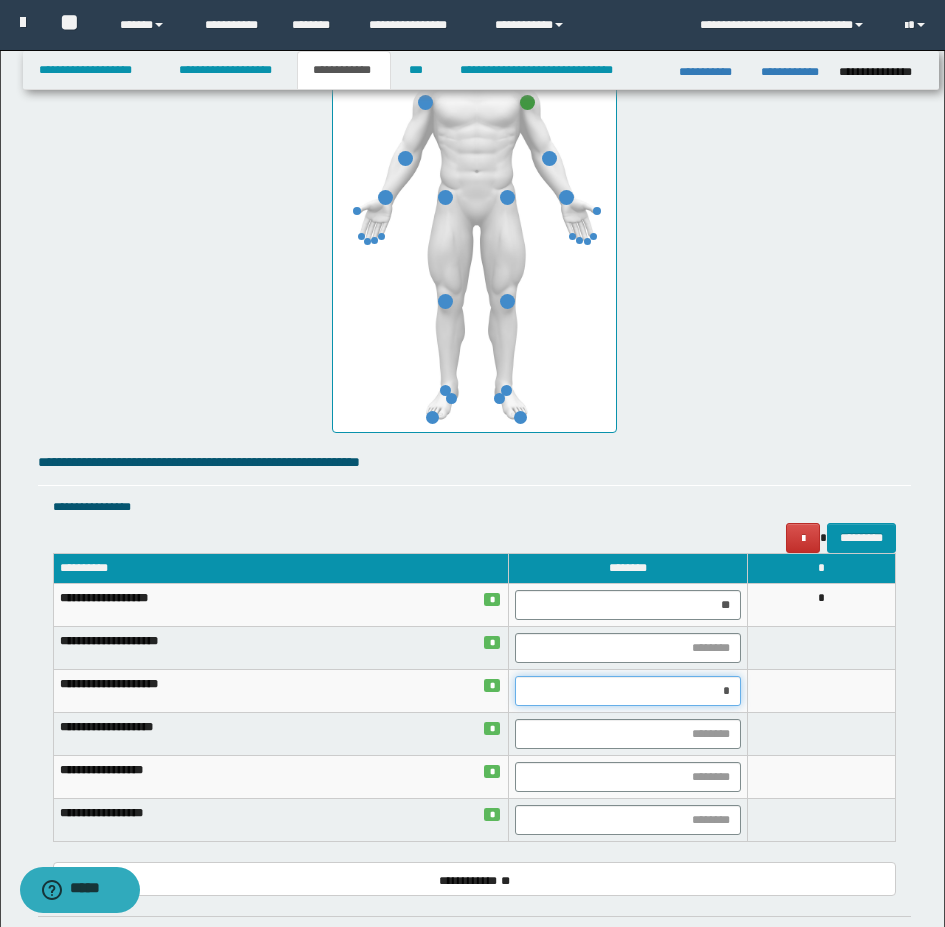 type on "**" 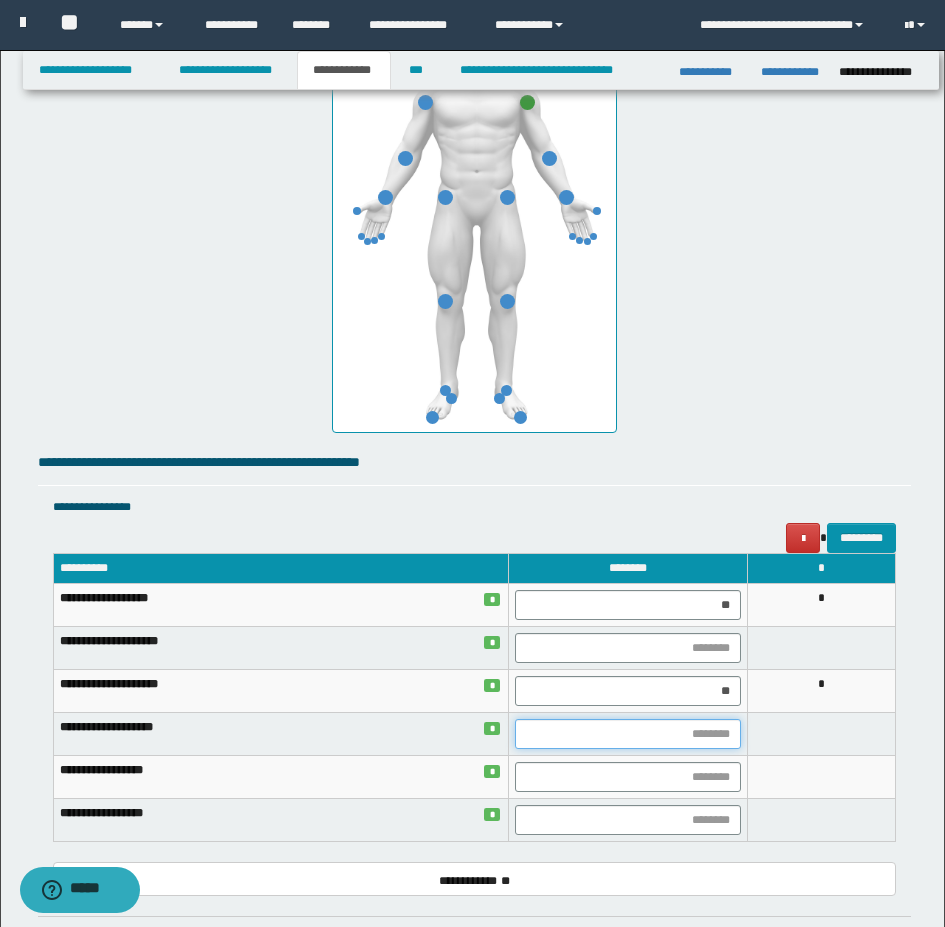 click at bounding box center (628, 734) 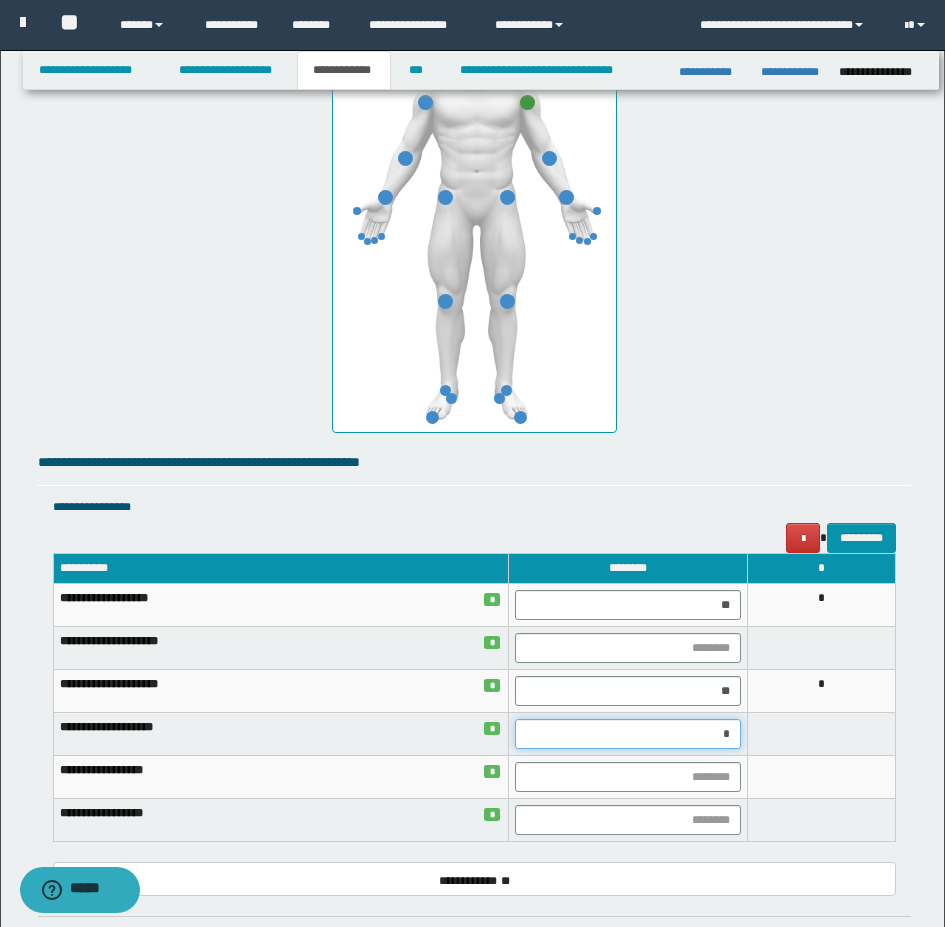 type on "**" 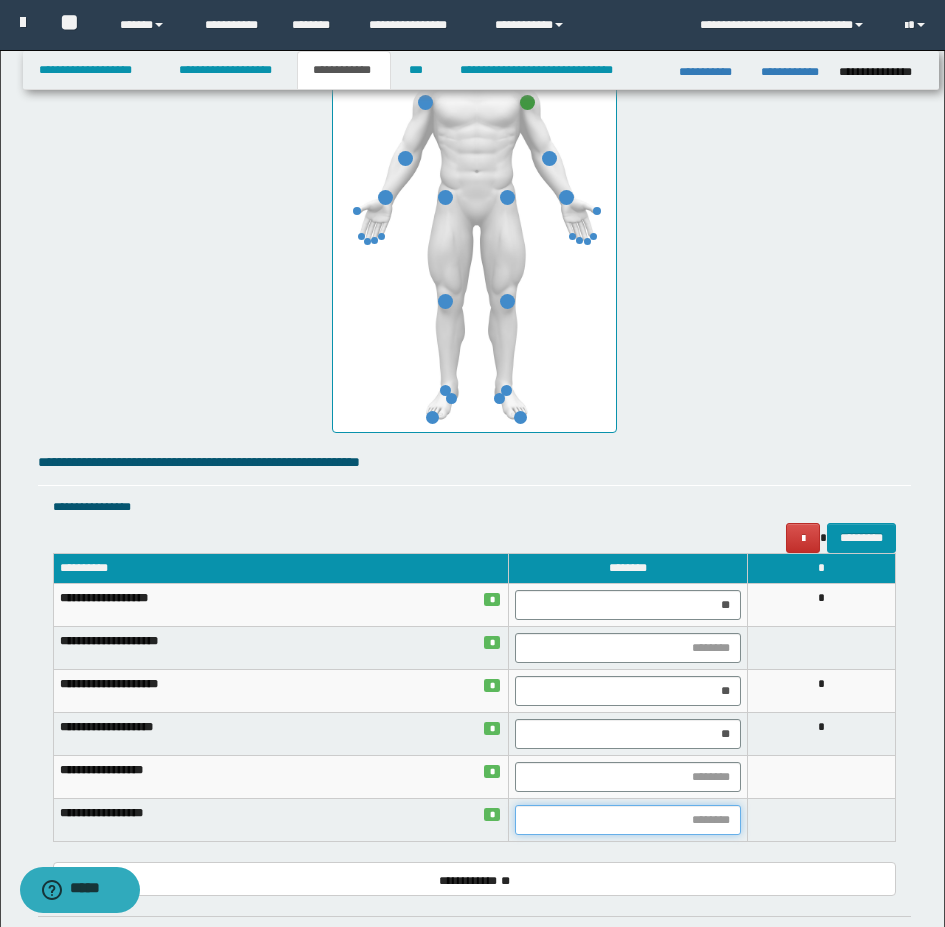 click at bounding box center (628, 820) 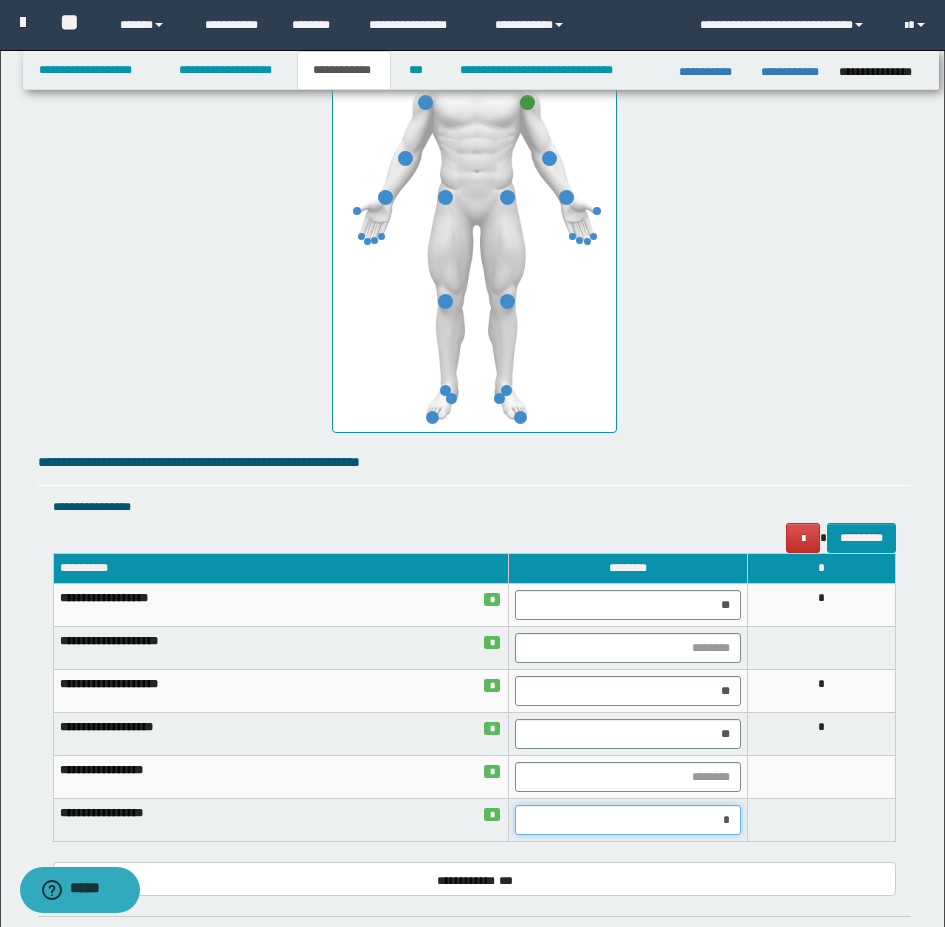type on "**" 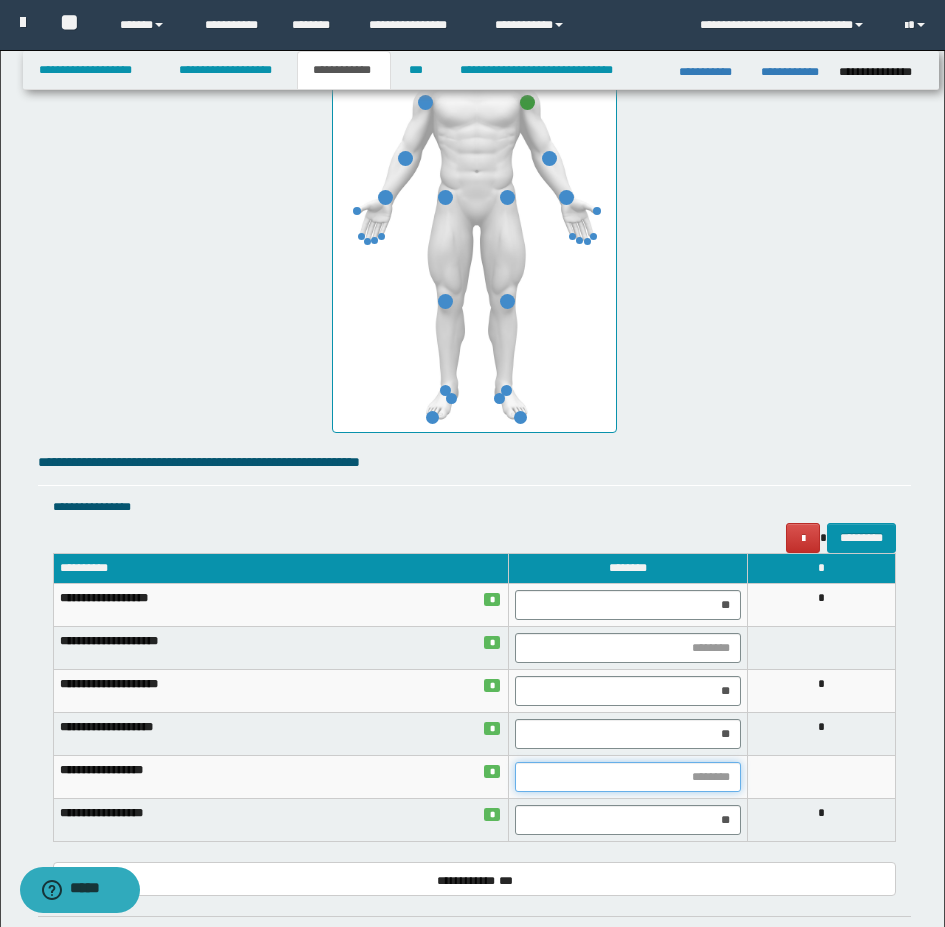 click at bounding box center (628, 777) 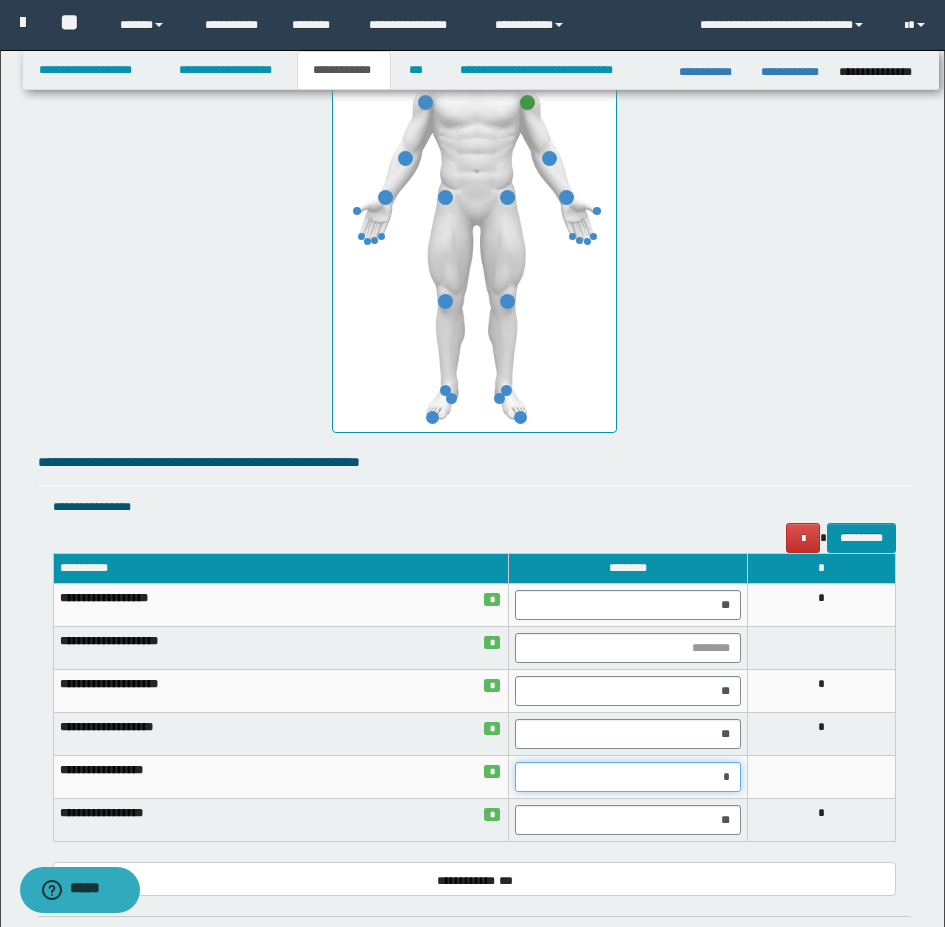 type on "**" 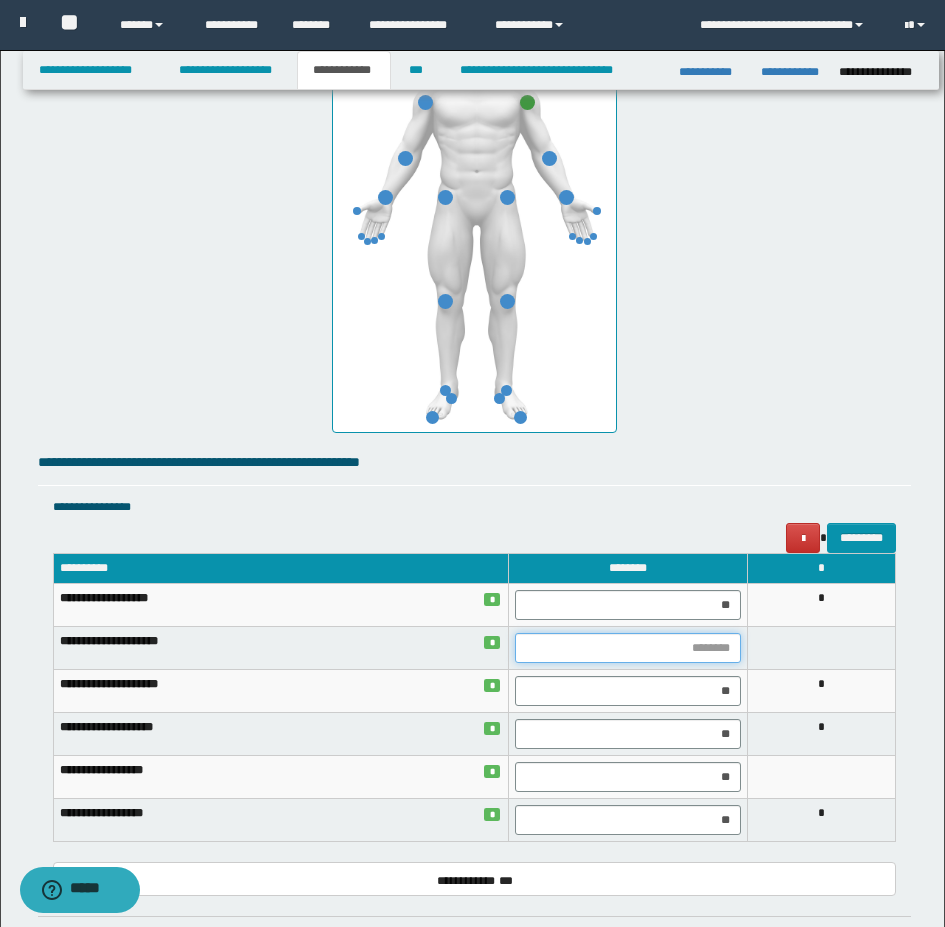 click at bounding box center (628, 648) 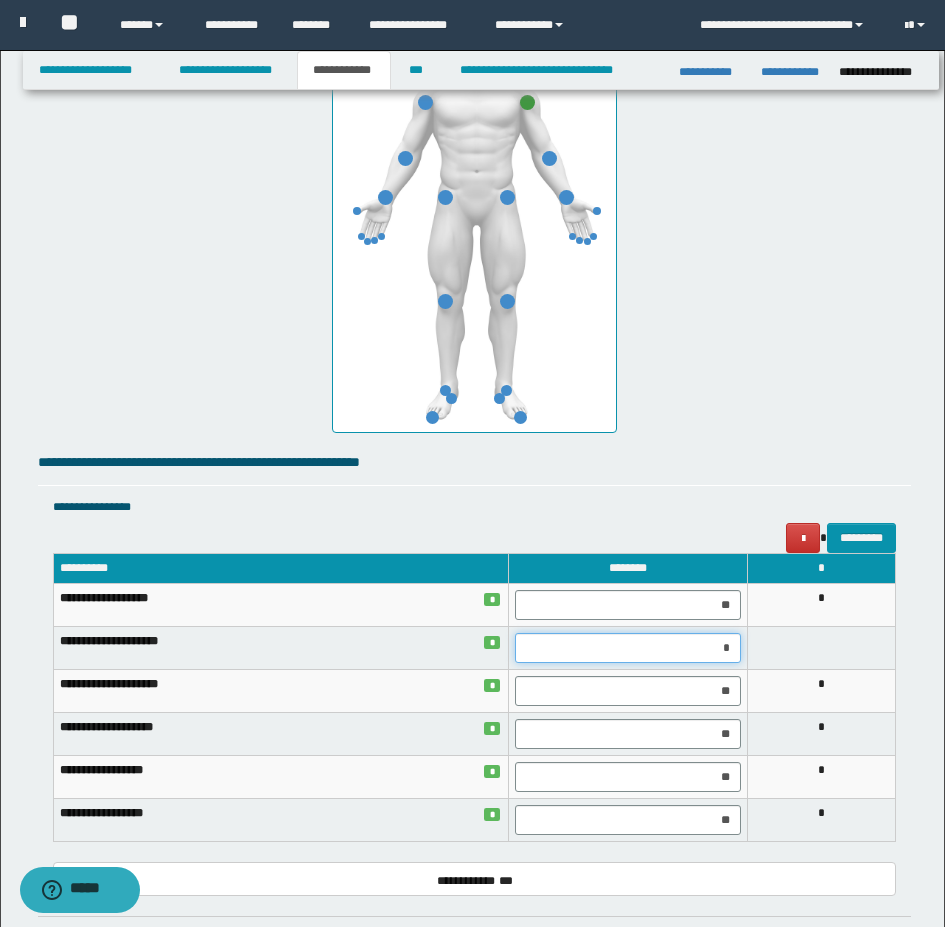 type on "**" 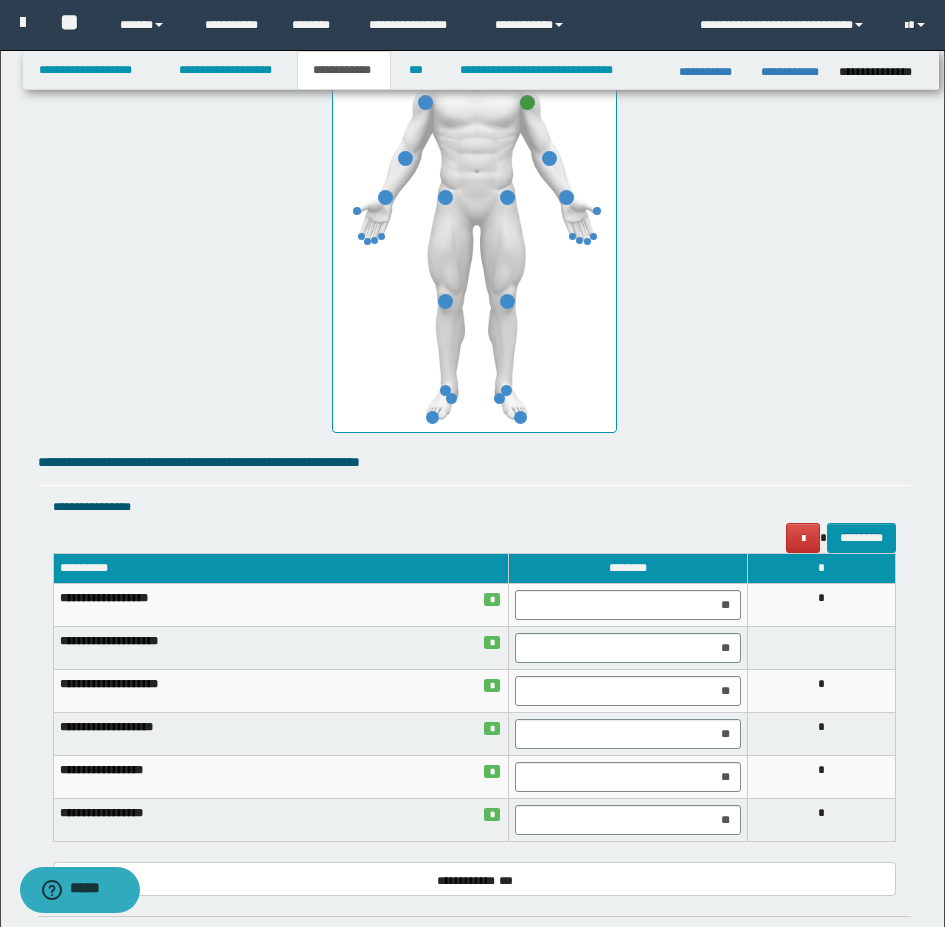 click on "**********" at bounding box center [280, 734] 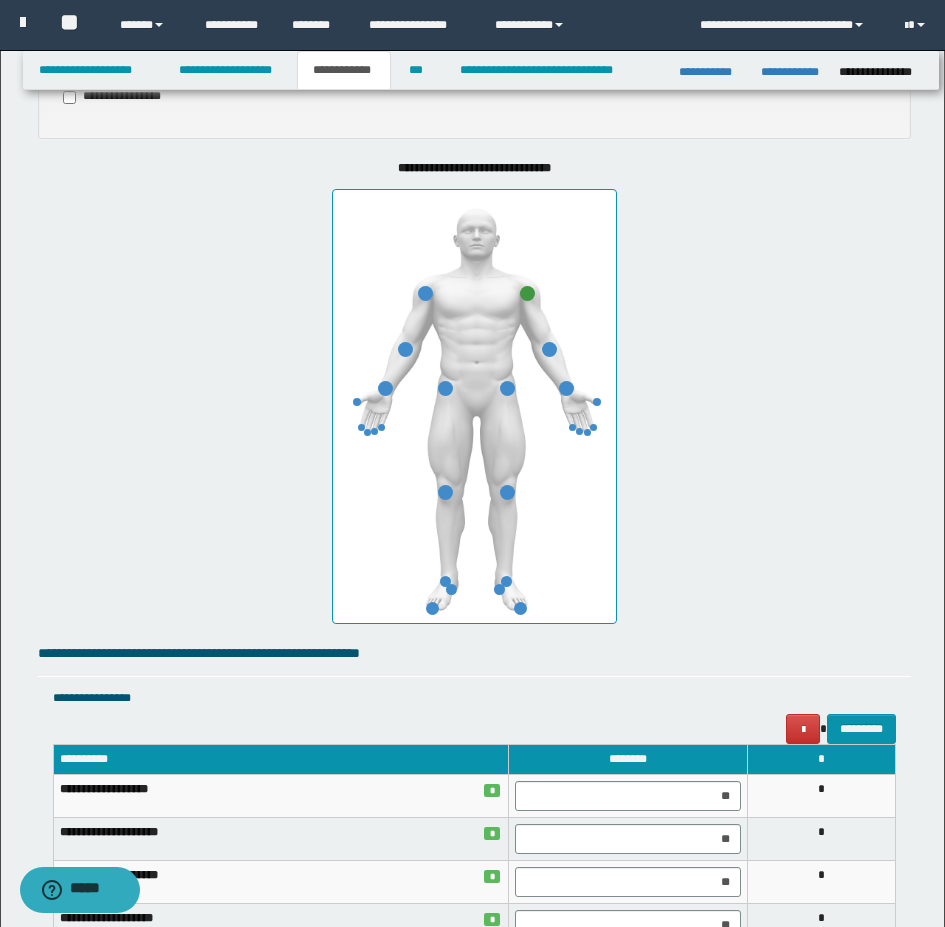scroll, scrollTop: 900, scrollLeft: 0, axis: vertical 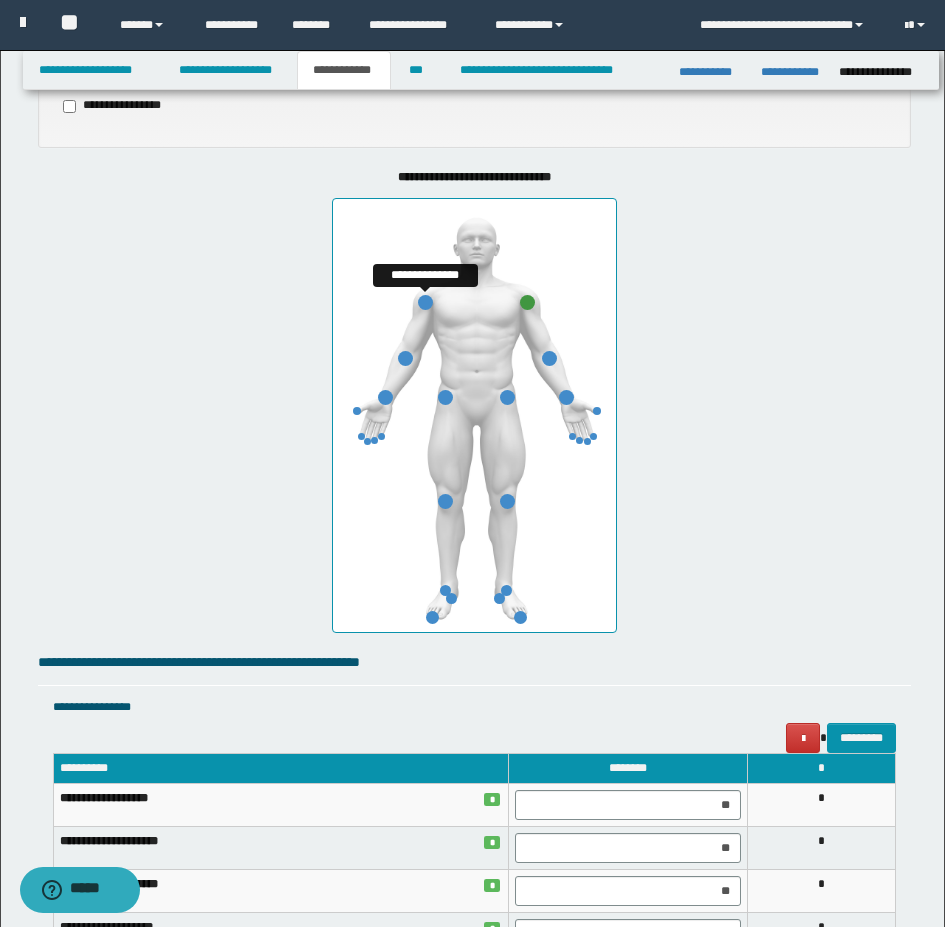 click at bounding box center (425, 302) 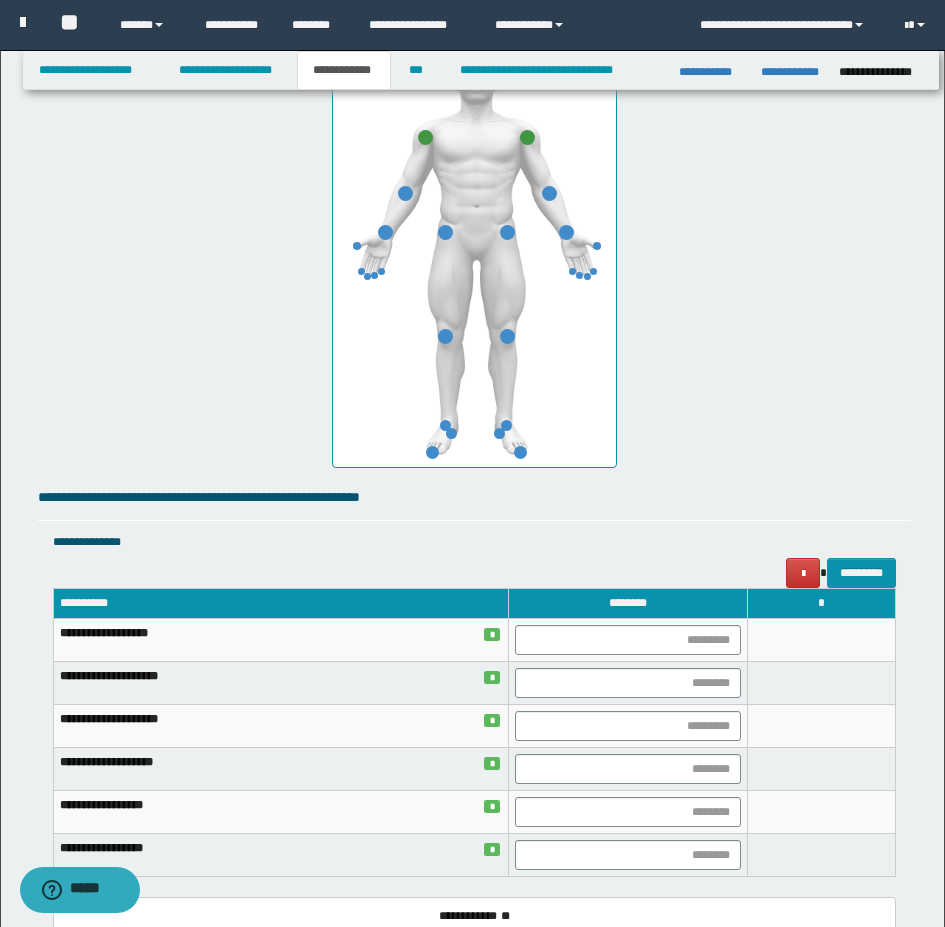 scroll, scrollTop: 1200, scrollLeft: 0, axis: vertical 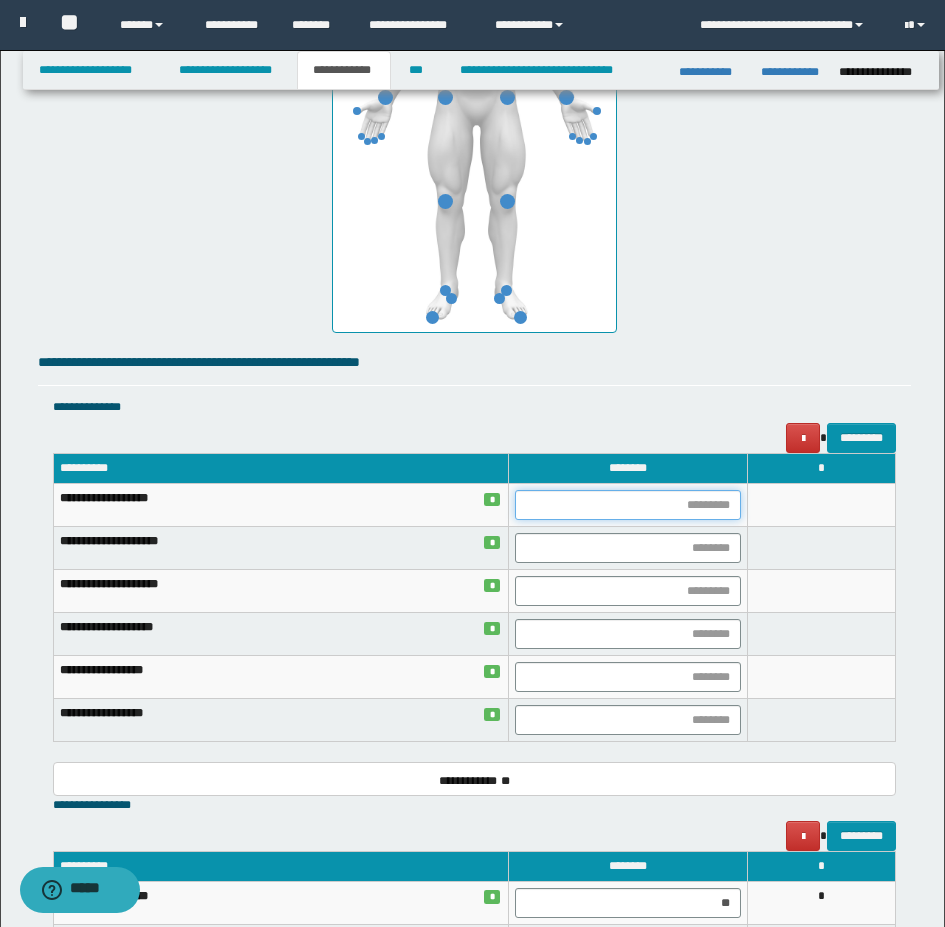 click at bounding box center (628, 505) 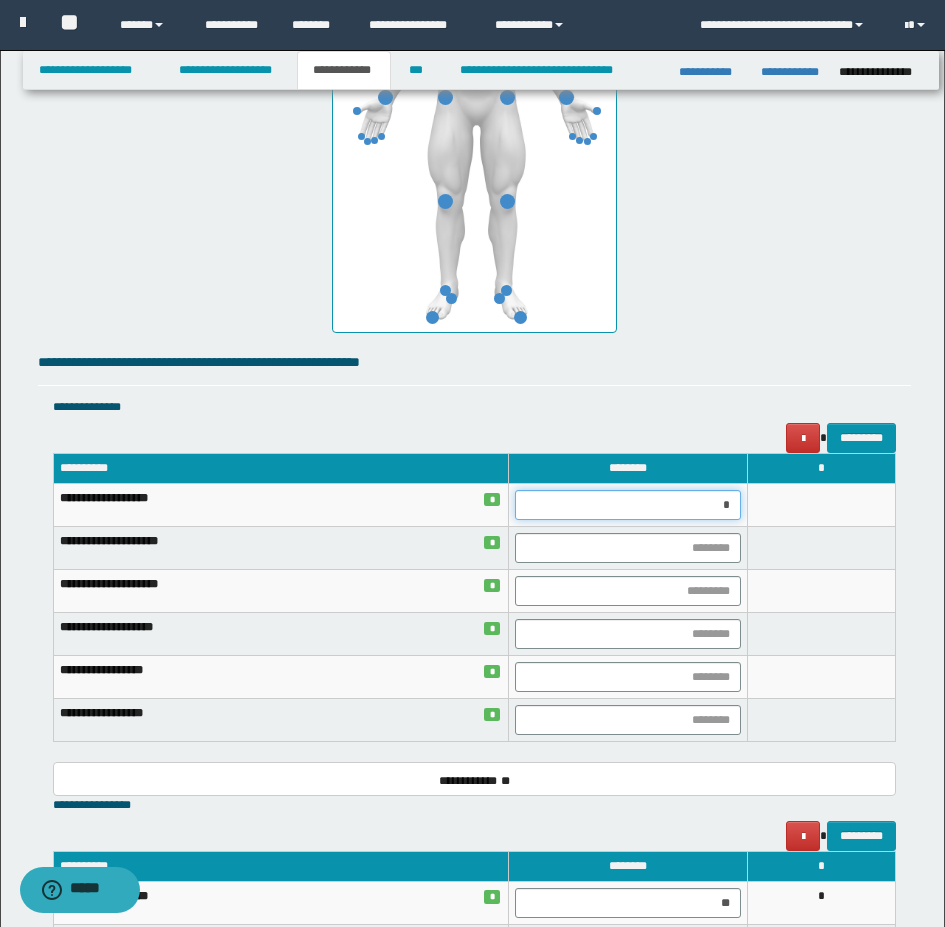 type on "**" 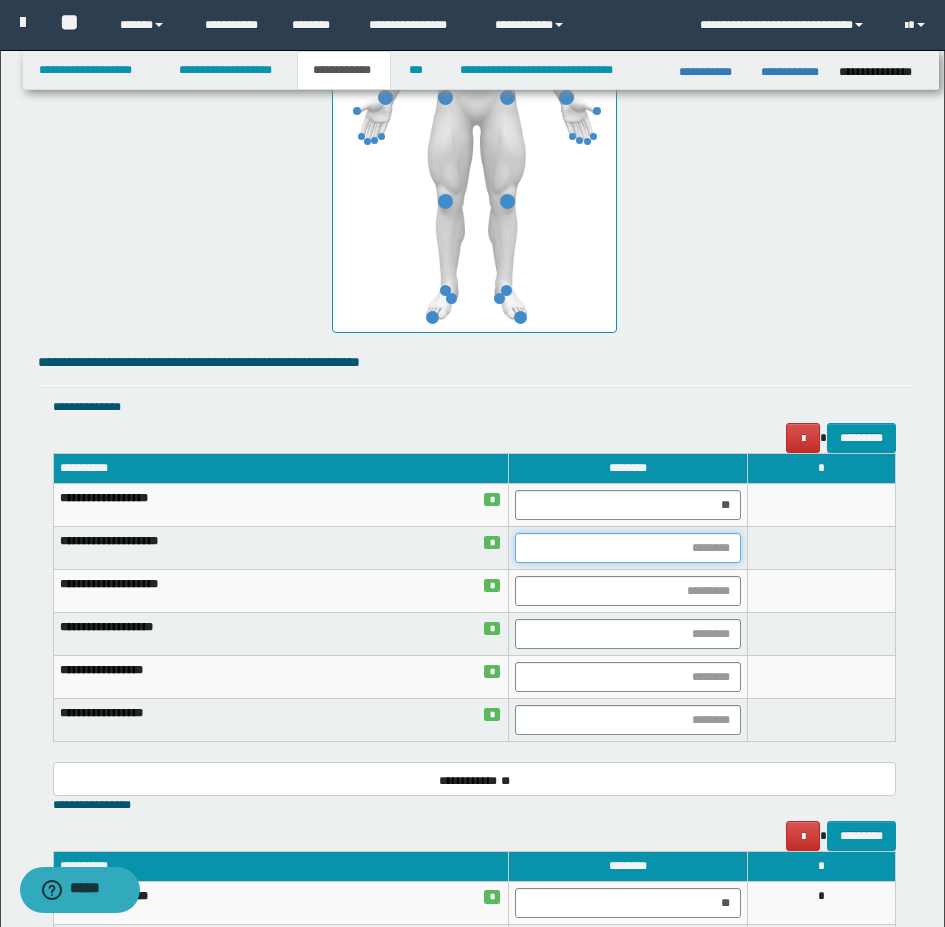 click at bounding box center (628, 548) 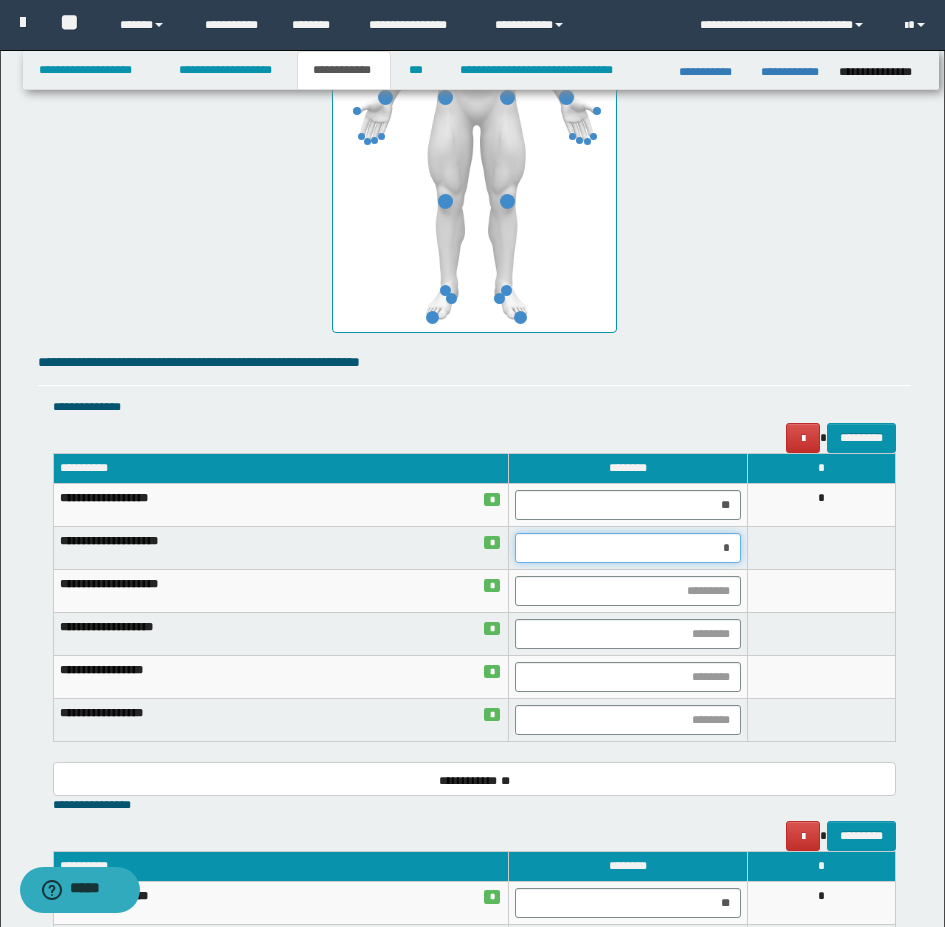 type on "**" 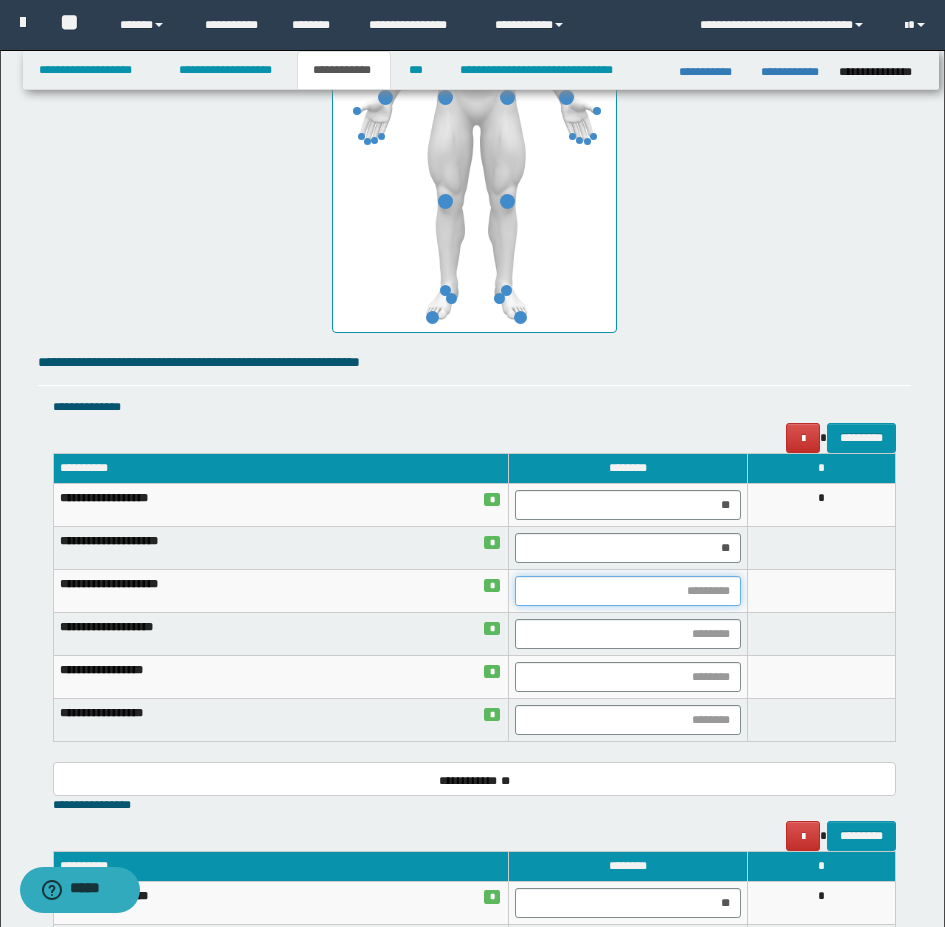 click at bounding box center [628, 591] 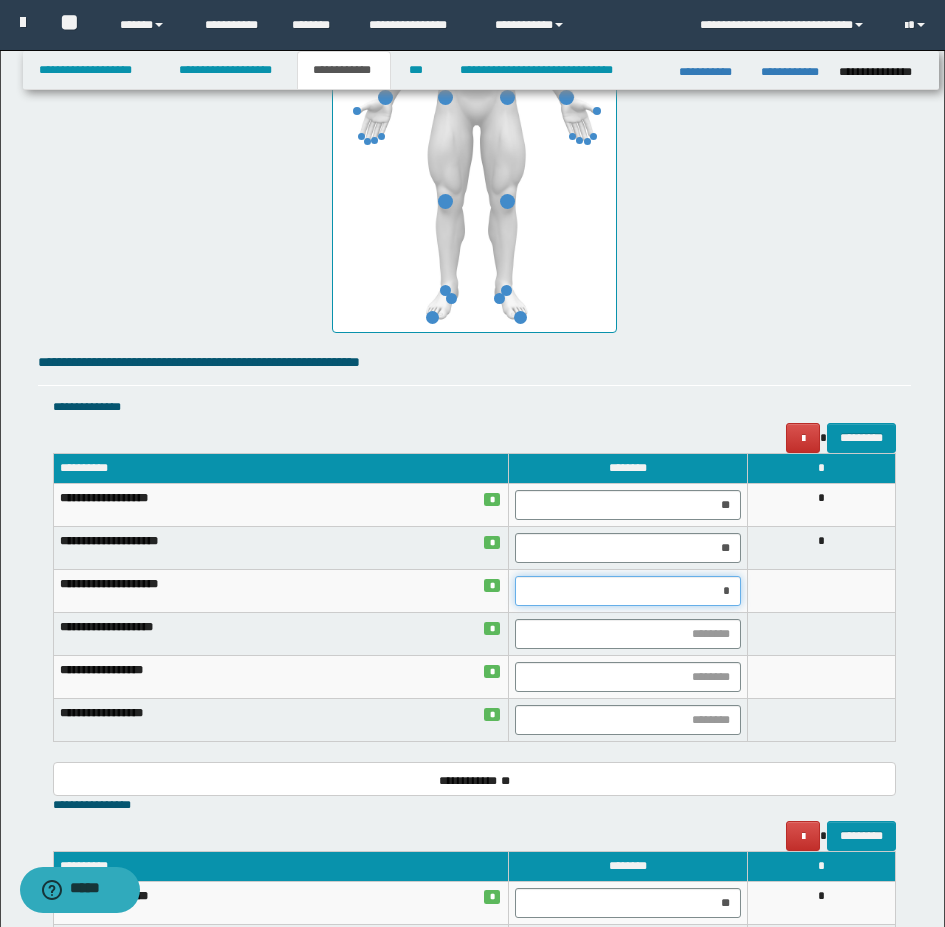 type on "**" 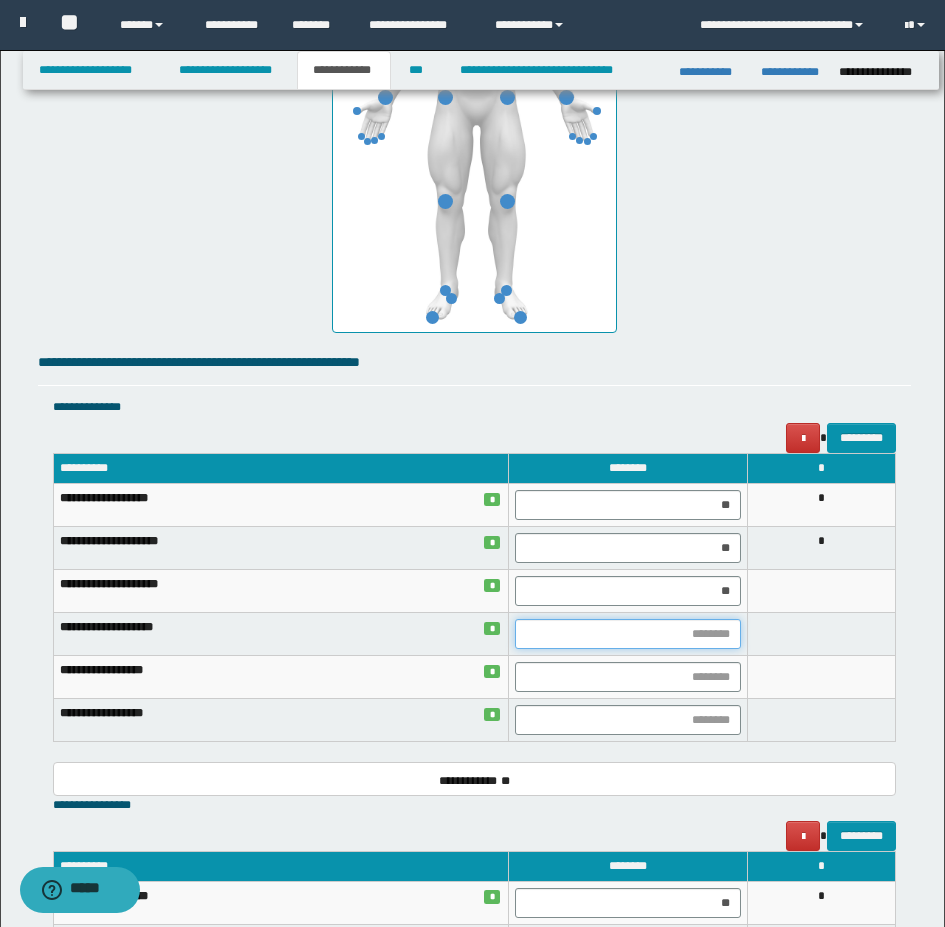 click at bounding box center [628, 634] 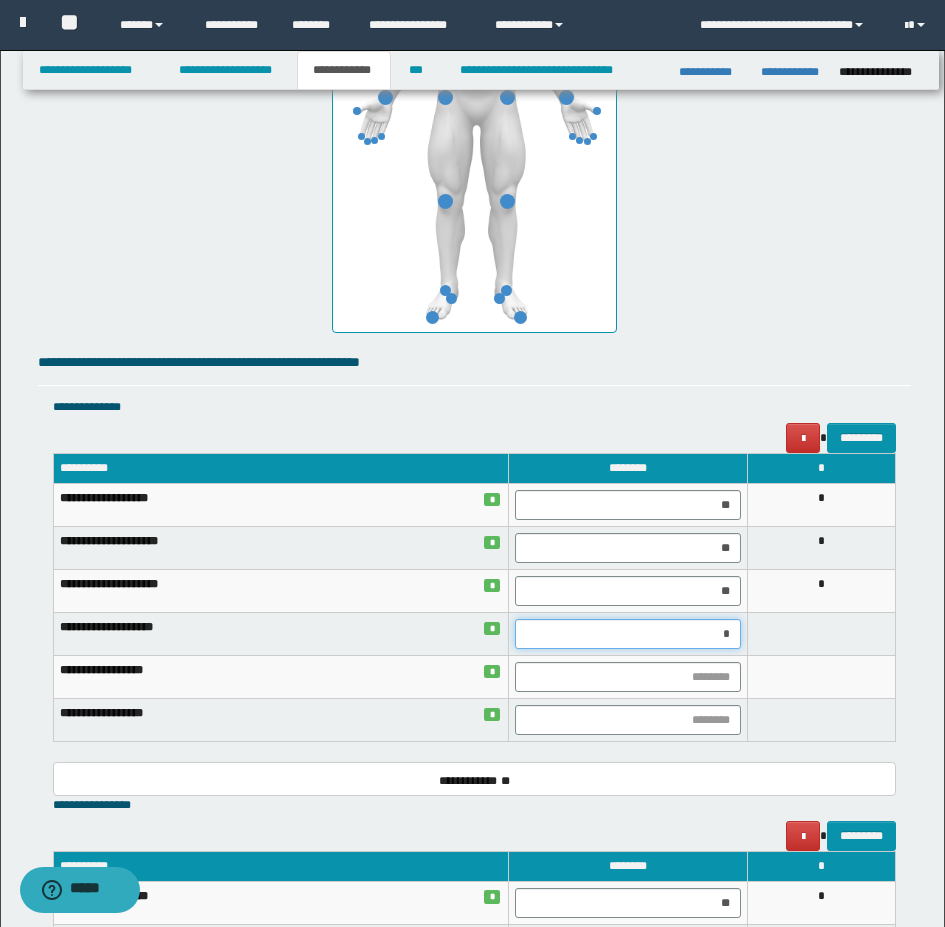 type on "**" 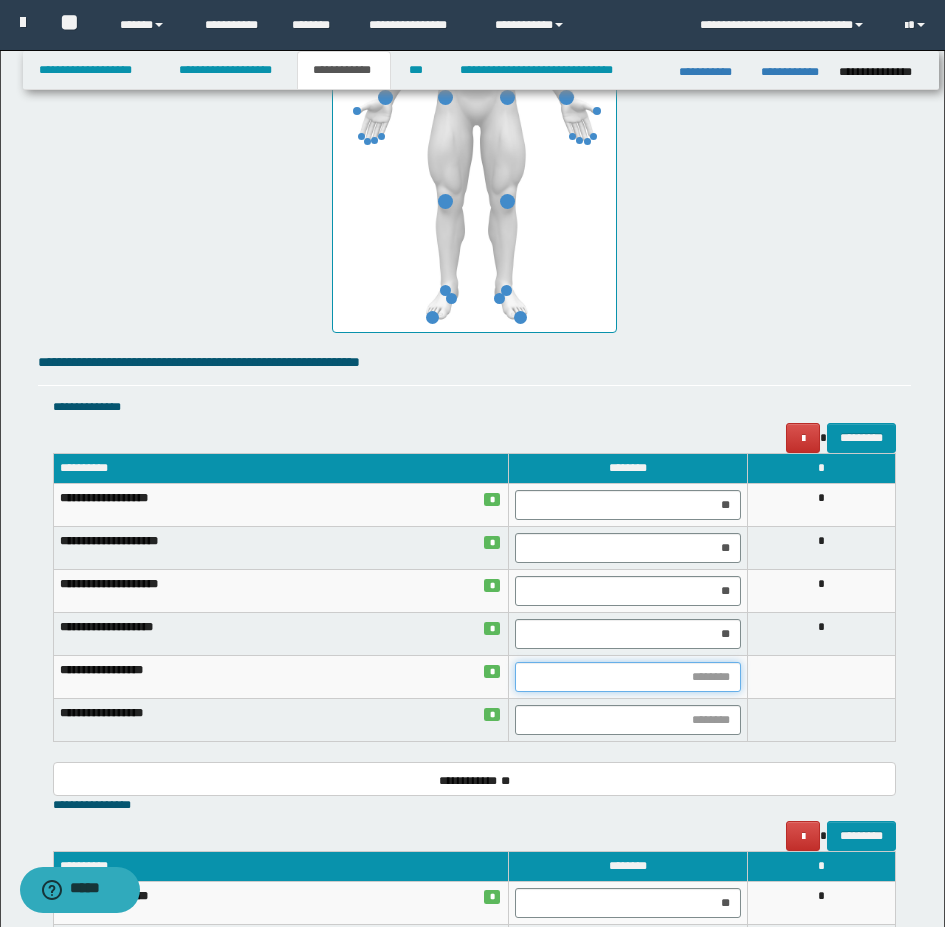 click at bounding box center [628, 677] 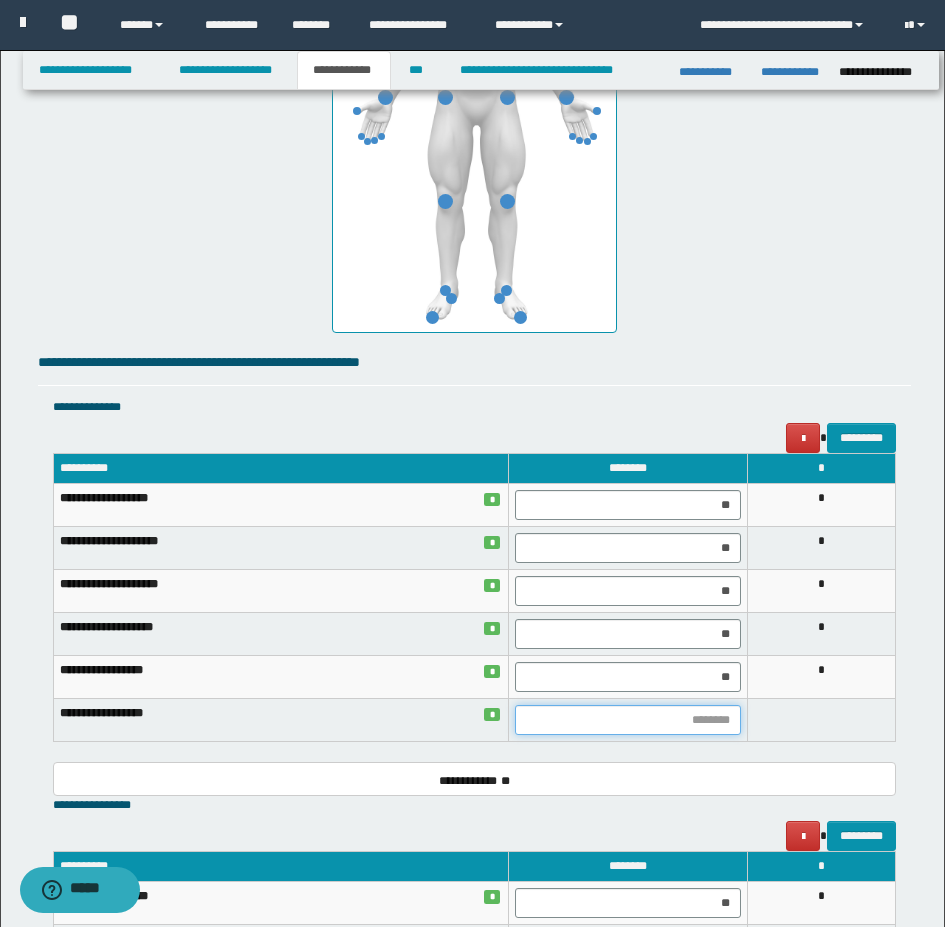 click at bounding box center (628, 720) 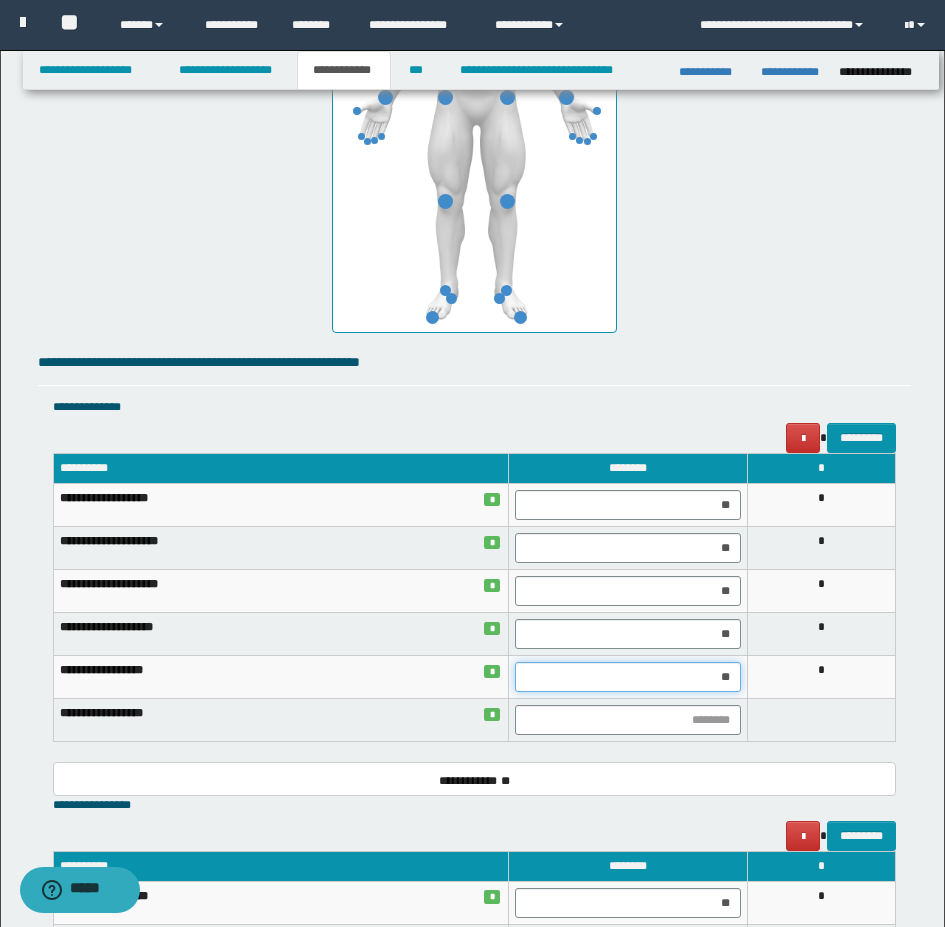 click on "**" at bounding box center [628, 677] 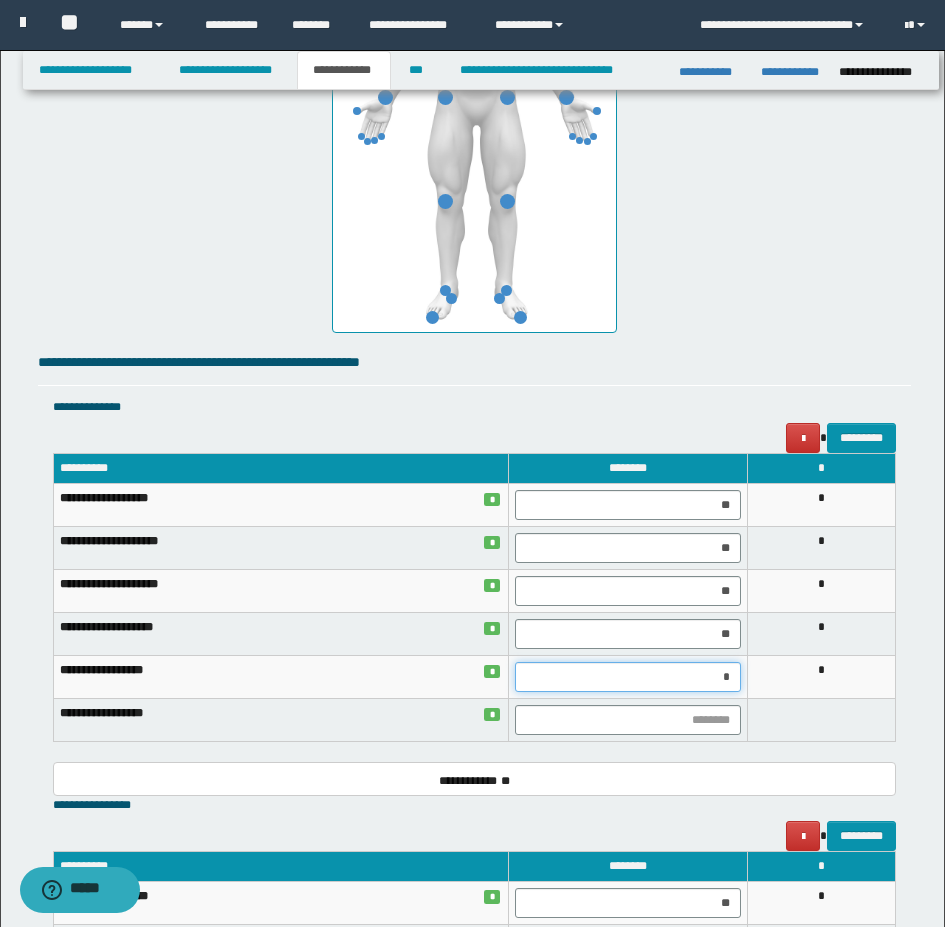 type on "**" 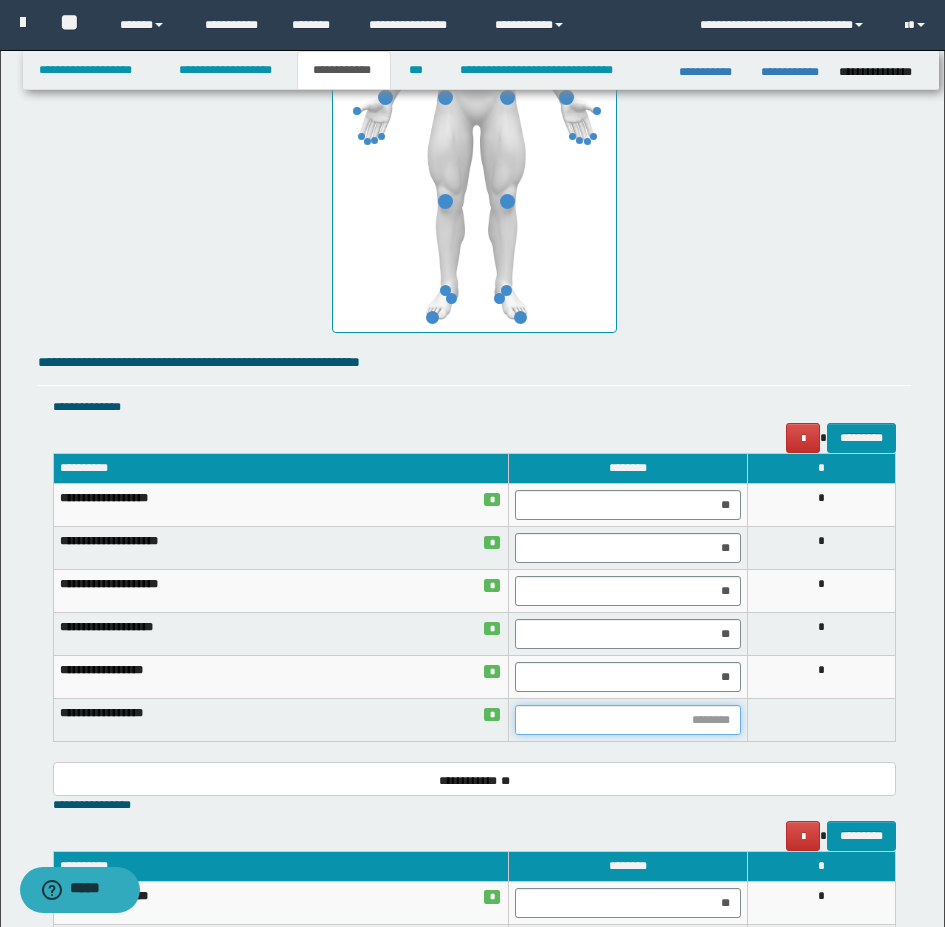 click at bounding box center [628, 720] 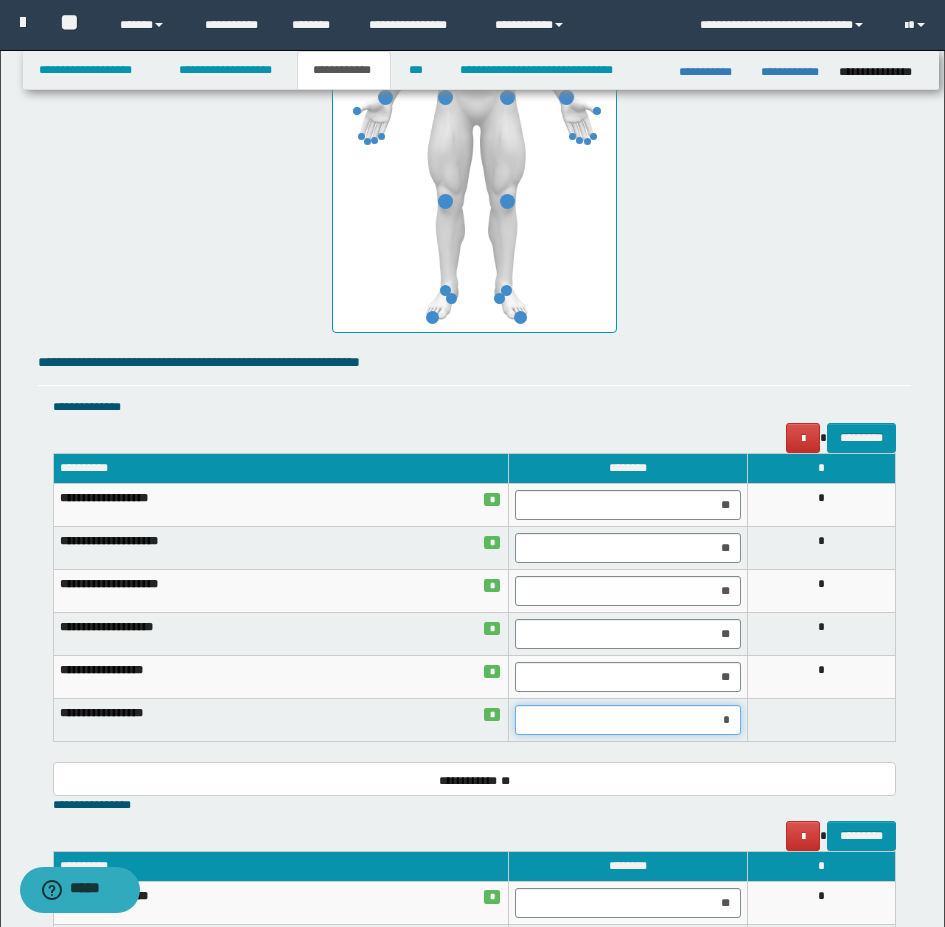 type on "**" 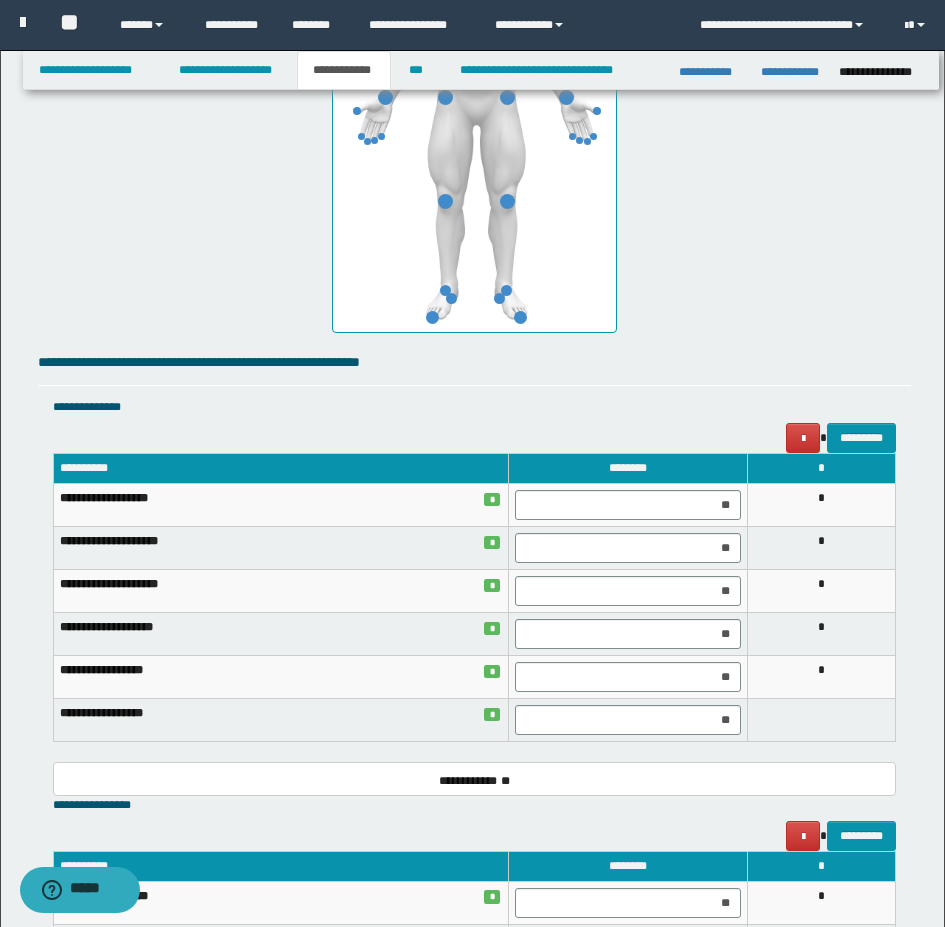click at bounding box center [822, 720] 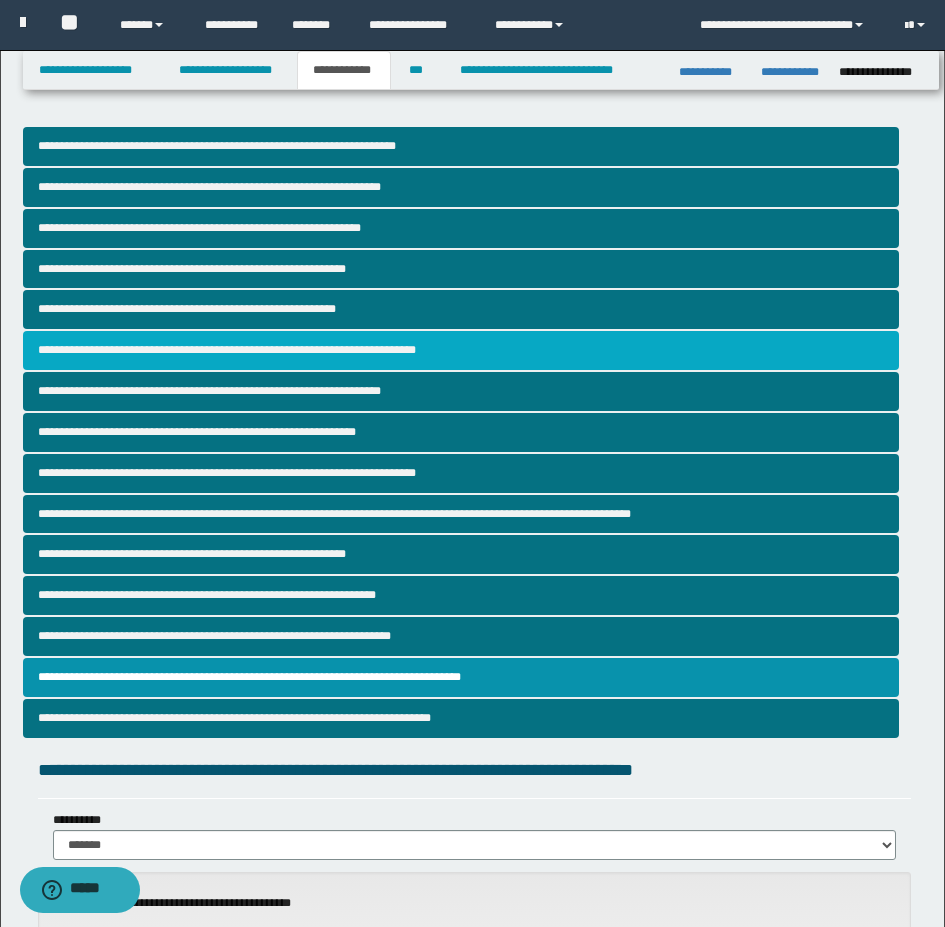 scroll, scrollTop: 0, scrollLeft: 0, axis: both 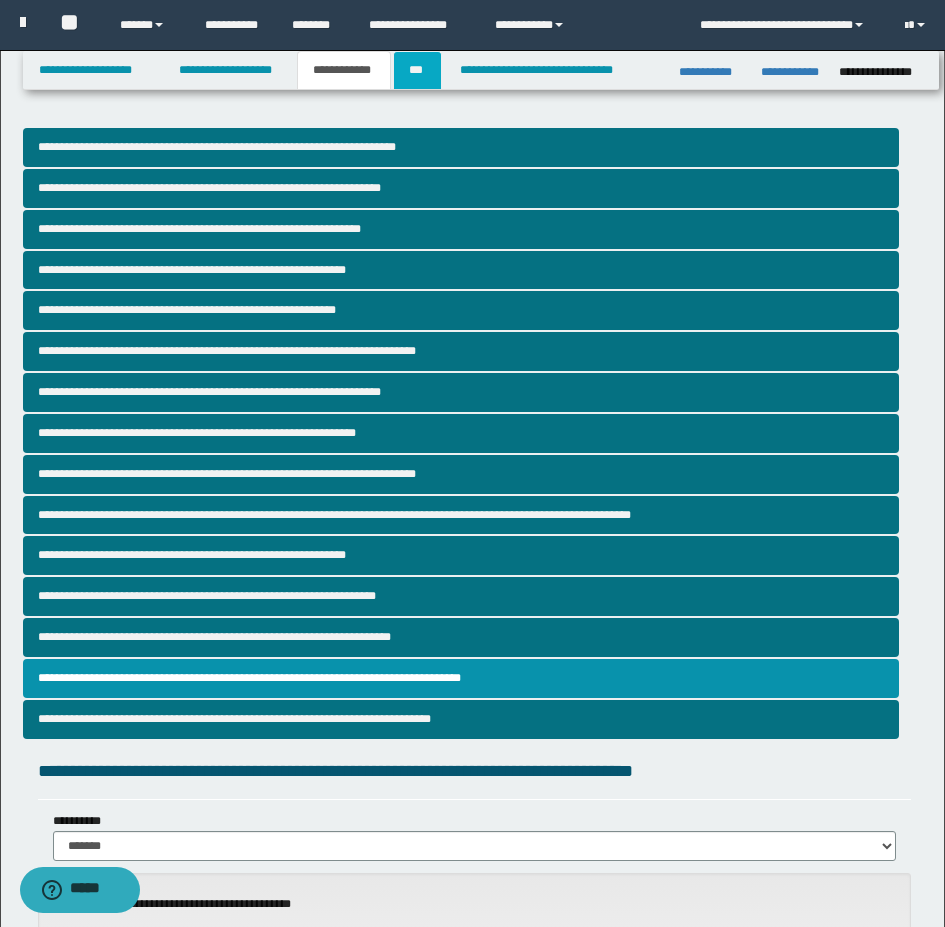 click on "***" at bounding box center (417, 70) 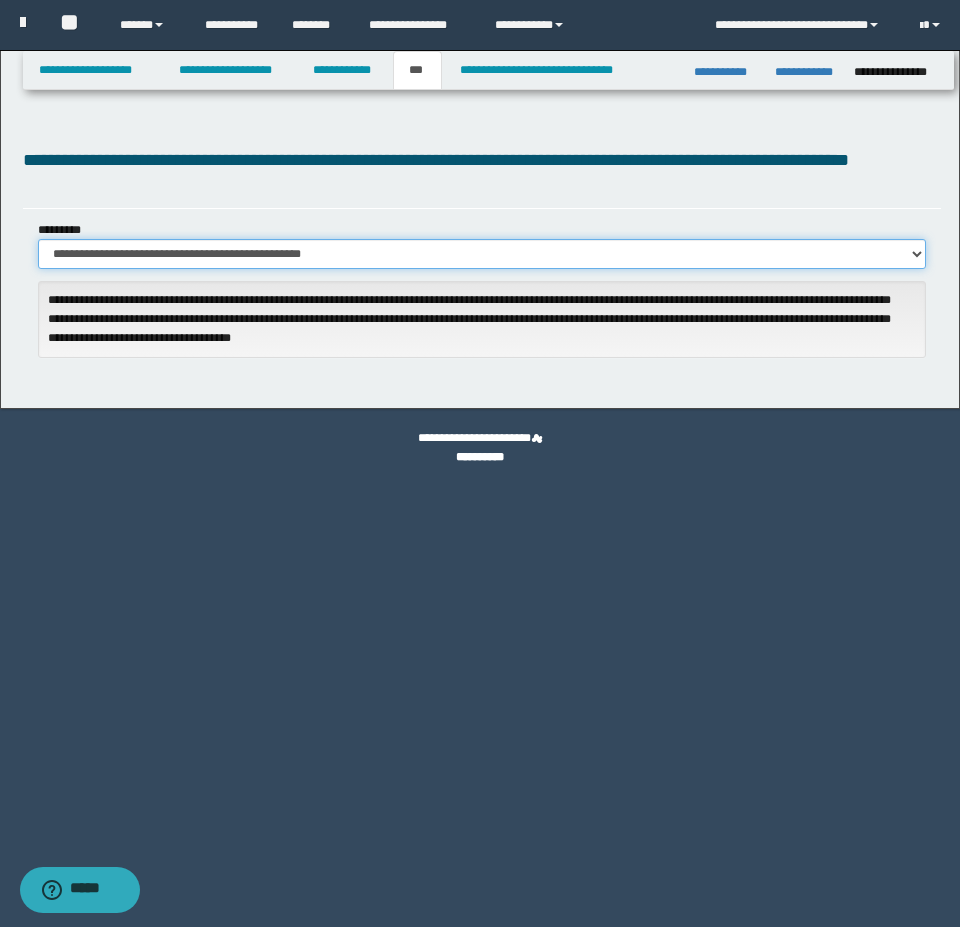 click on "**********" at bounding box center (482, 254) 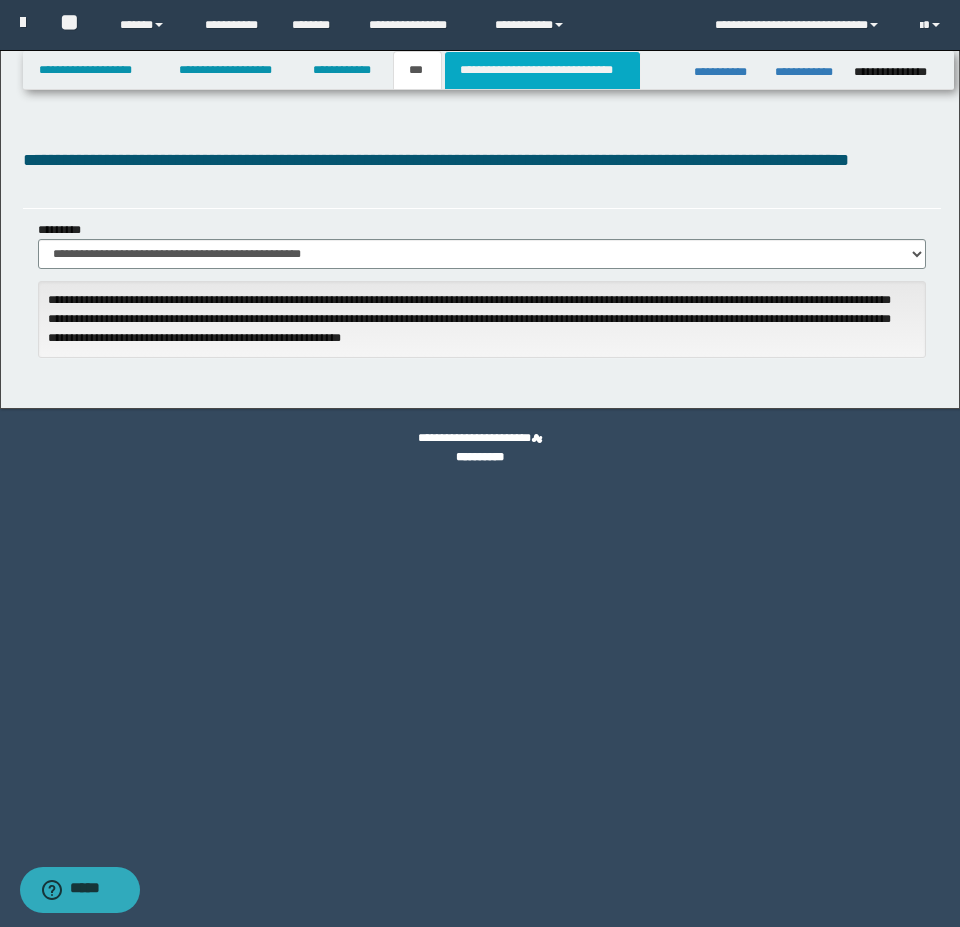 click on "**********" at bounding box center [542, 70] 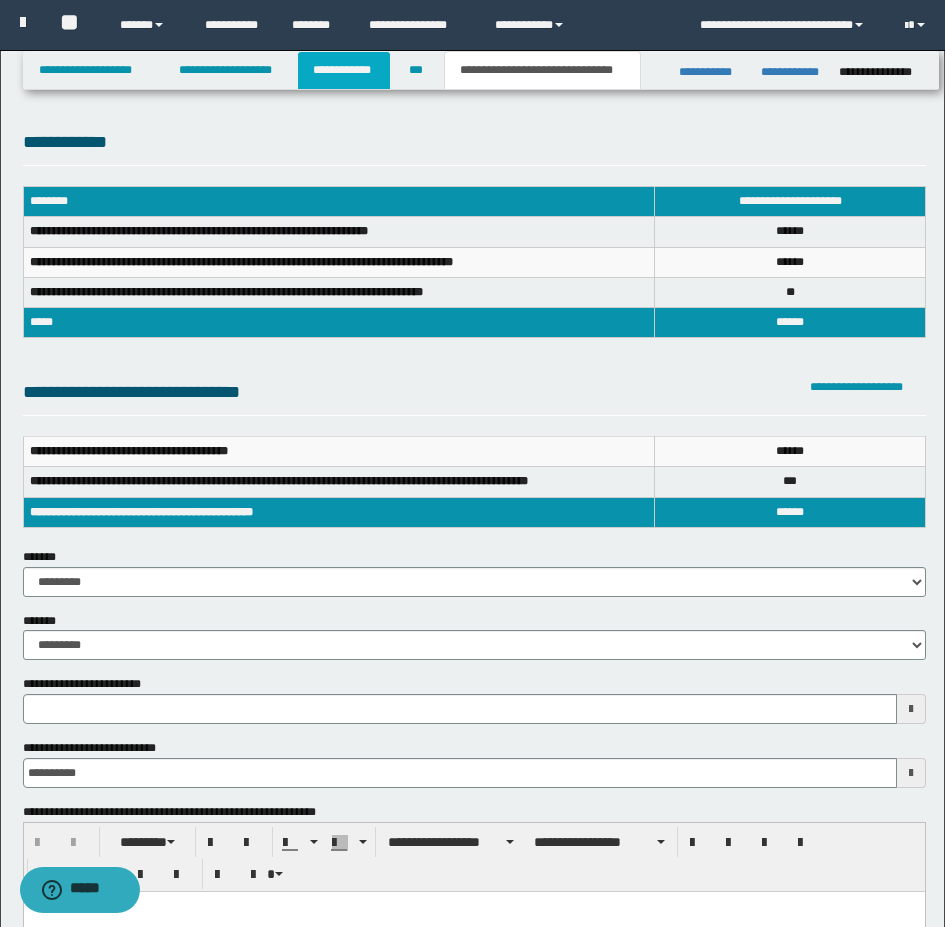 click on "**********" at bounding box center (344, 70) 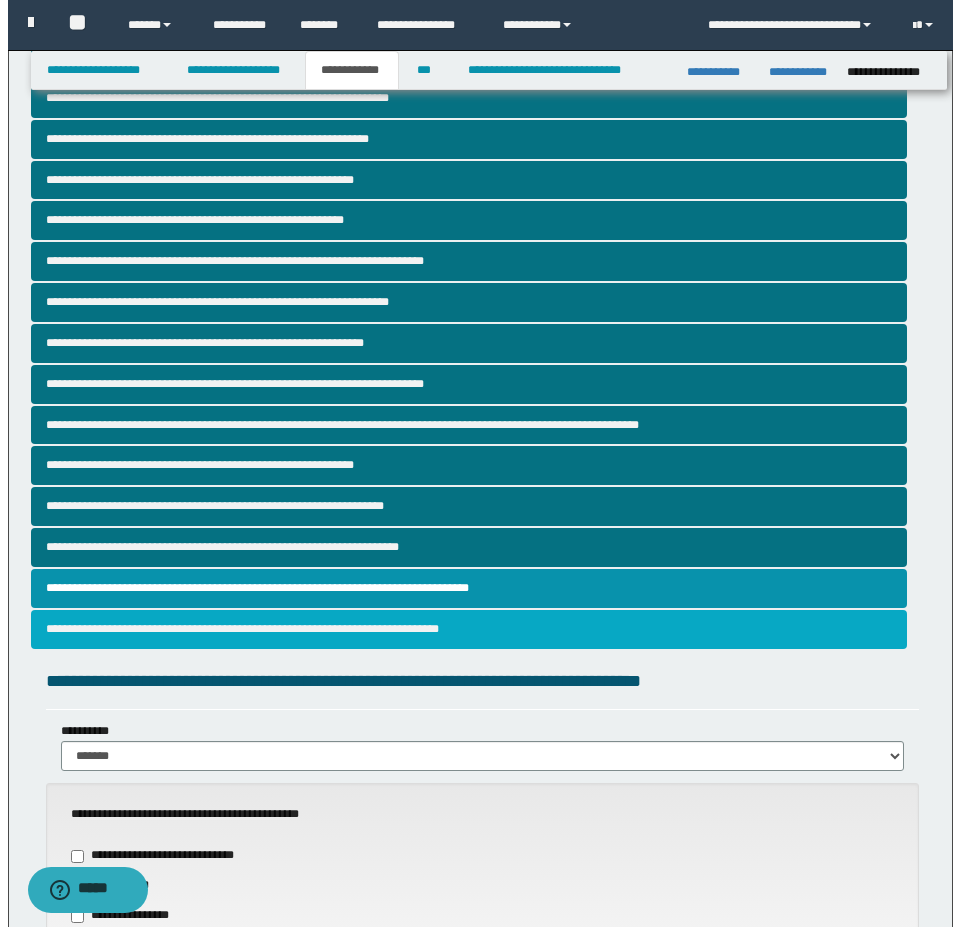 scroll, scrollTop: 0, scrollLeft: 0, axis: both 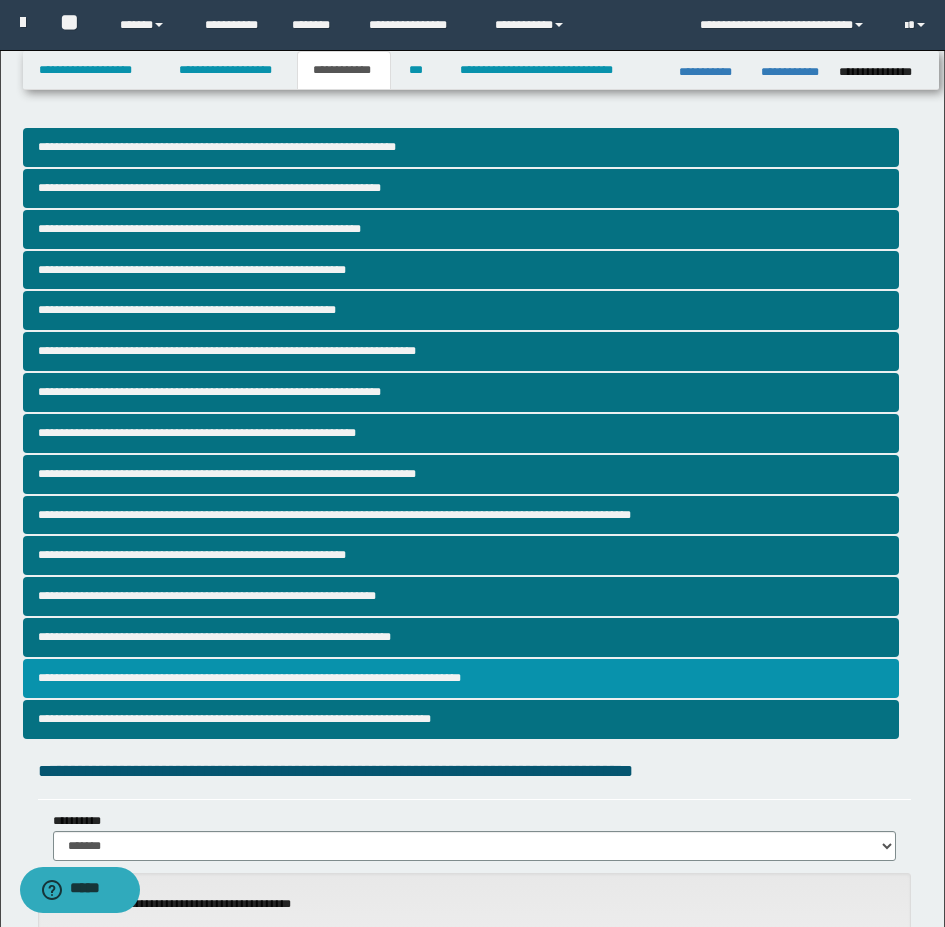 click on "**********" at bounding box center [461, 678] 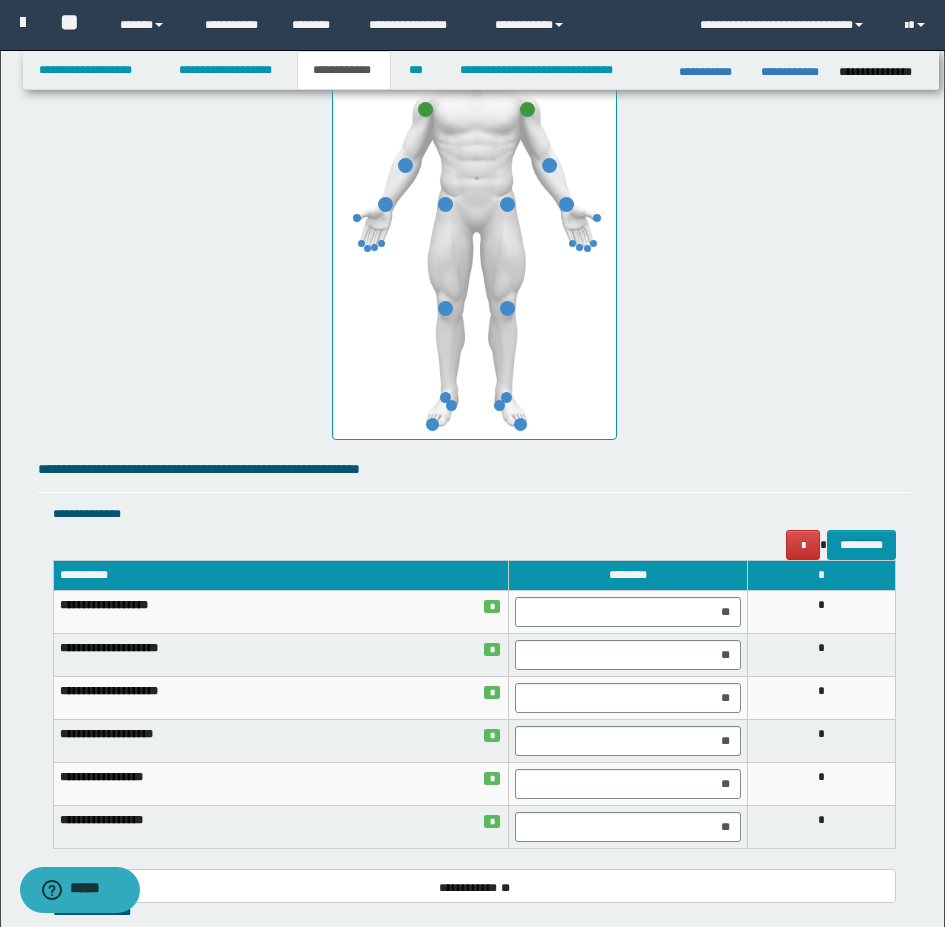scroll, scrollTop: 1082, scrollLeft: 0, axis: vertical 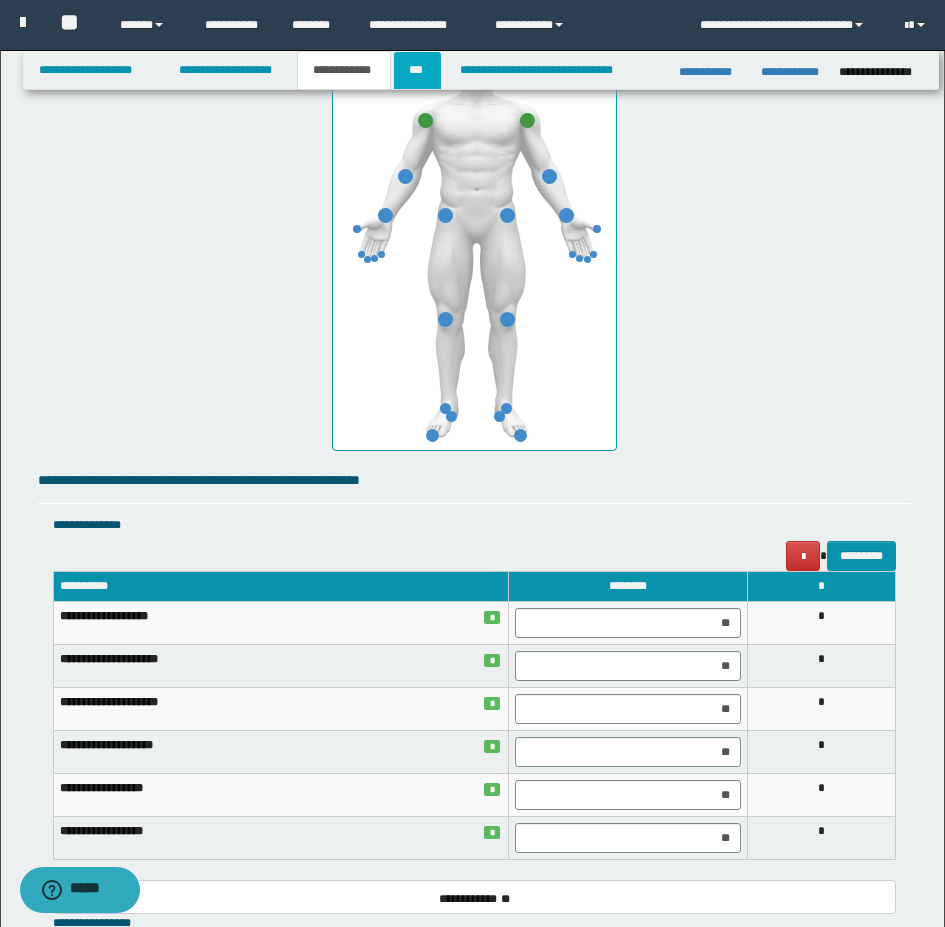 click on "***" at bounding box center (417, 70) 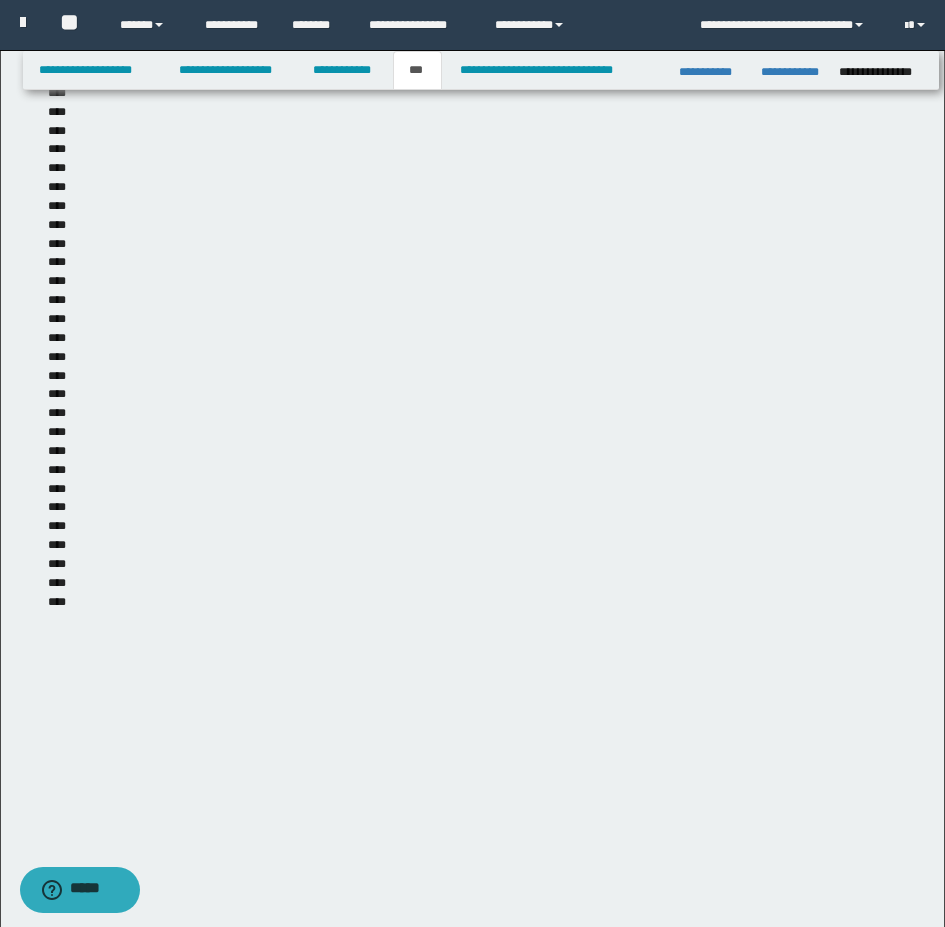 scroll, scrollTop: 0, scrollLeft: 0, axis: both 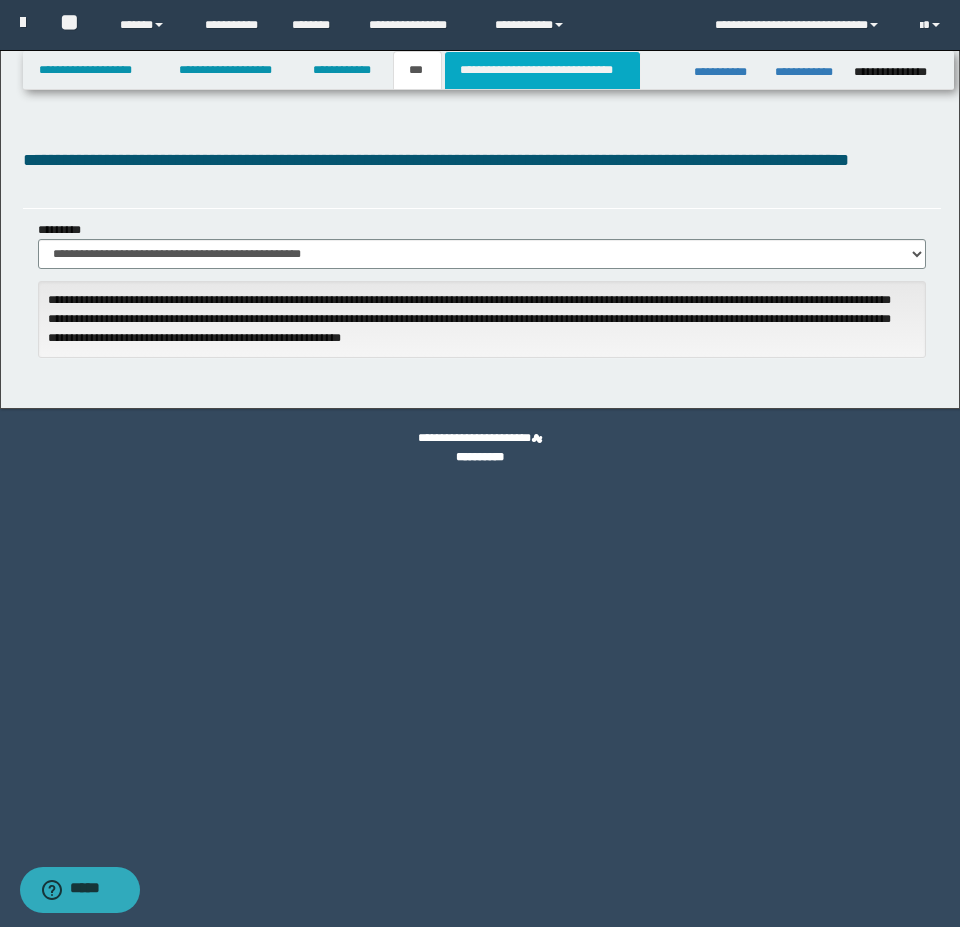 click on "**********" at bounding box center [542, 70] 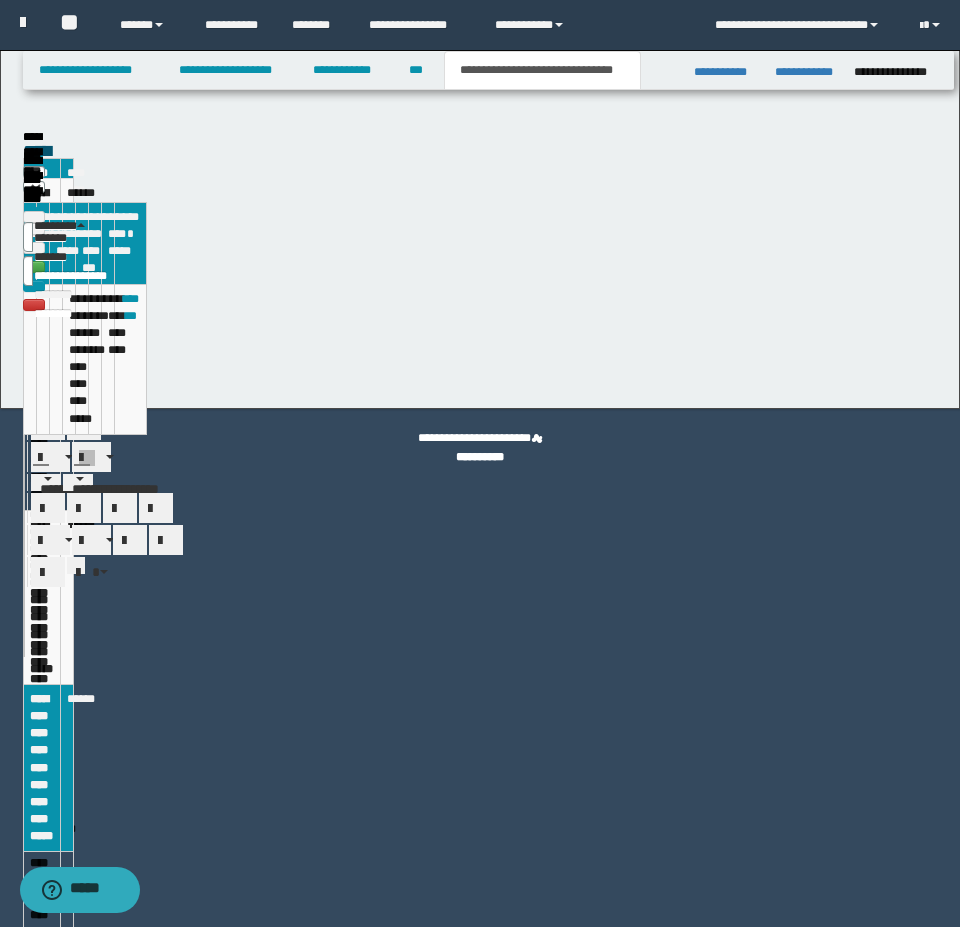 type 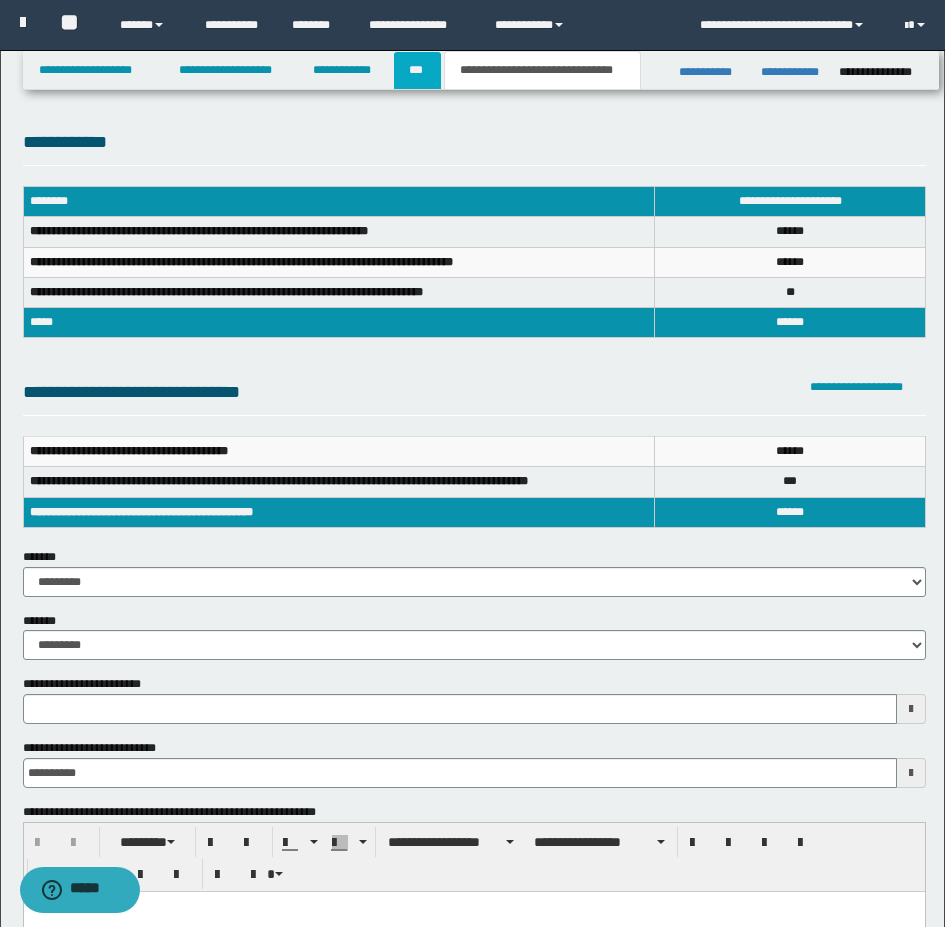 click on "***" at bounding box center (417, 70) 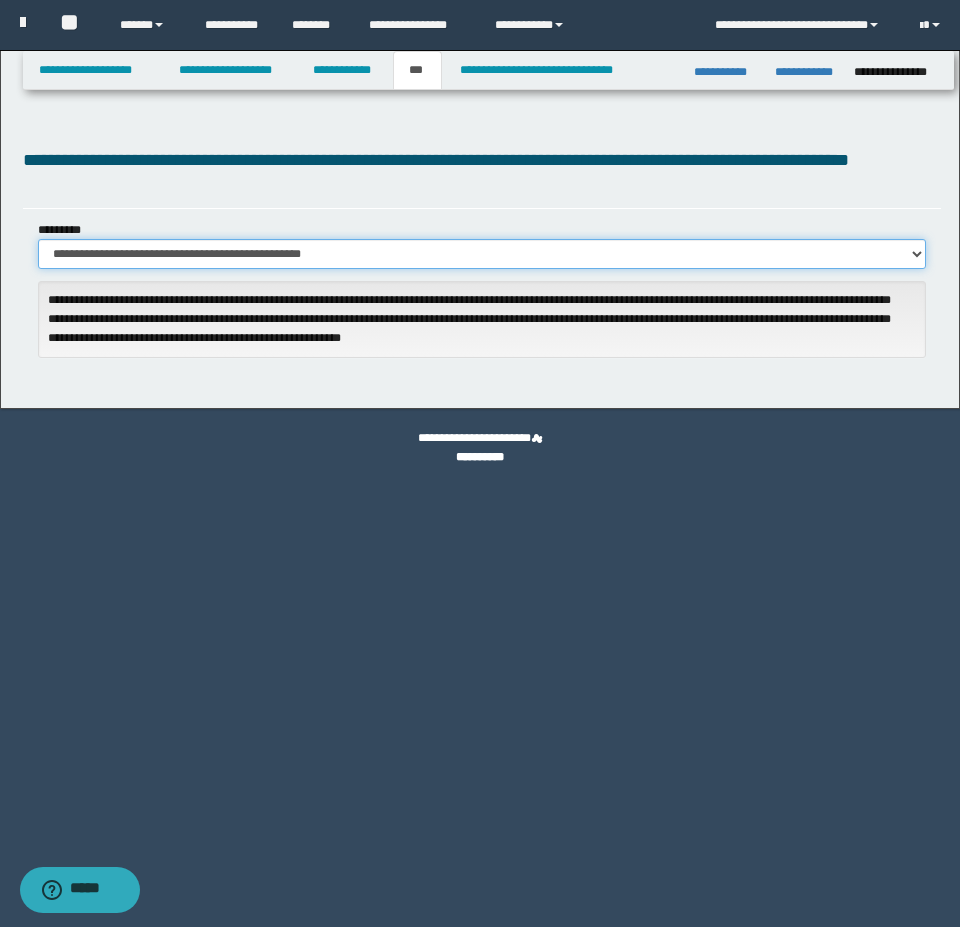 click on "**********" at bounding box center [482, 254] 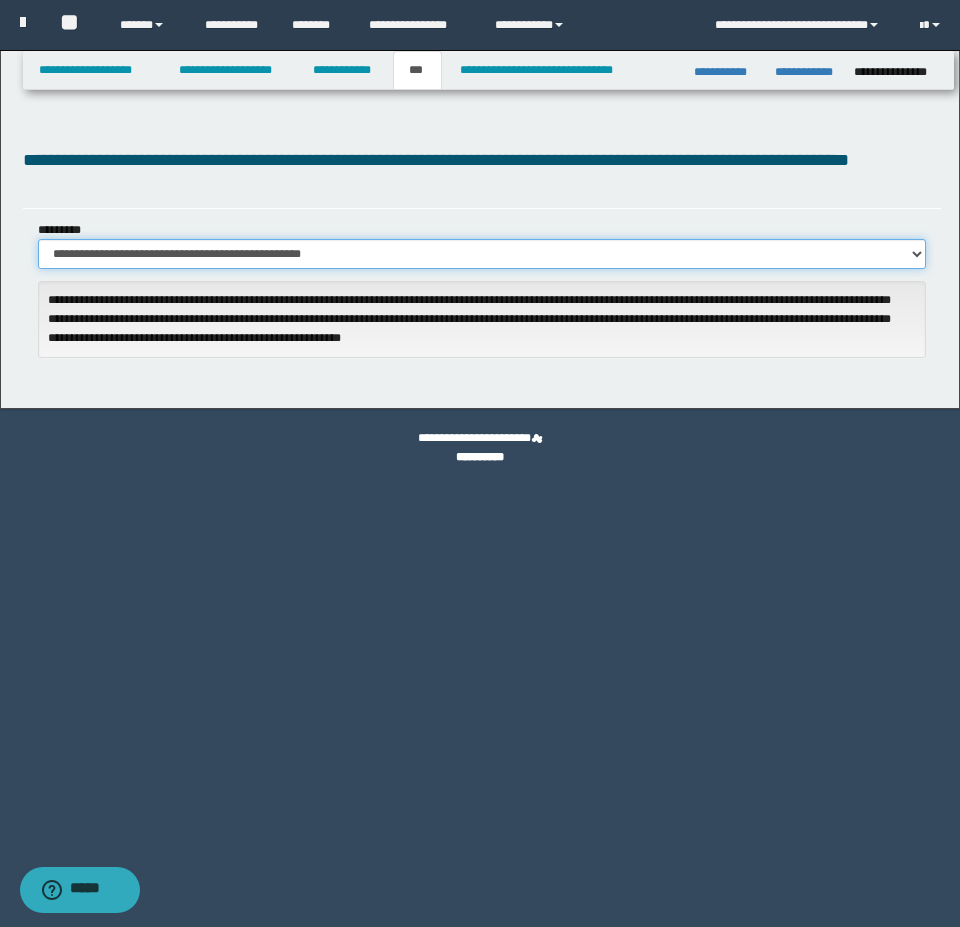 click on "**********" at bounding box center (482, 254) 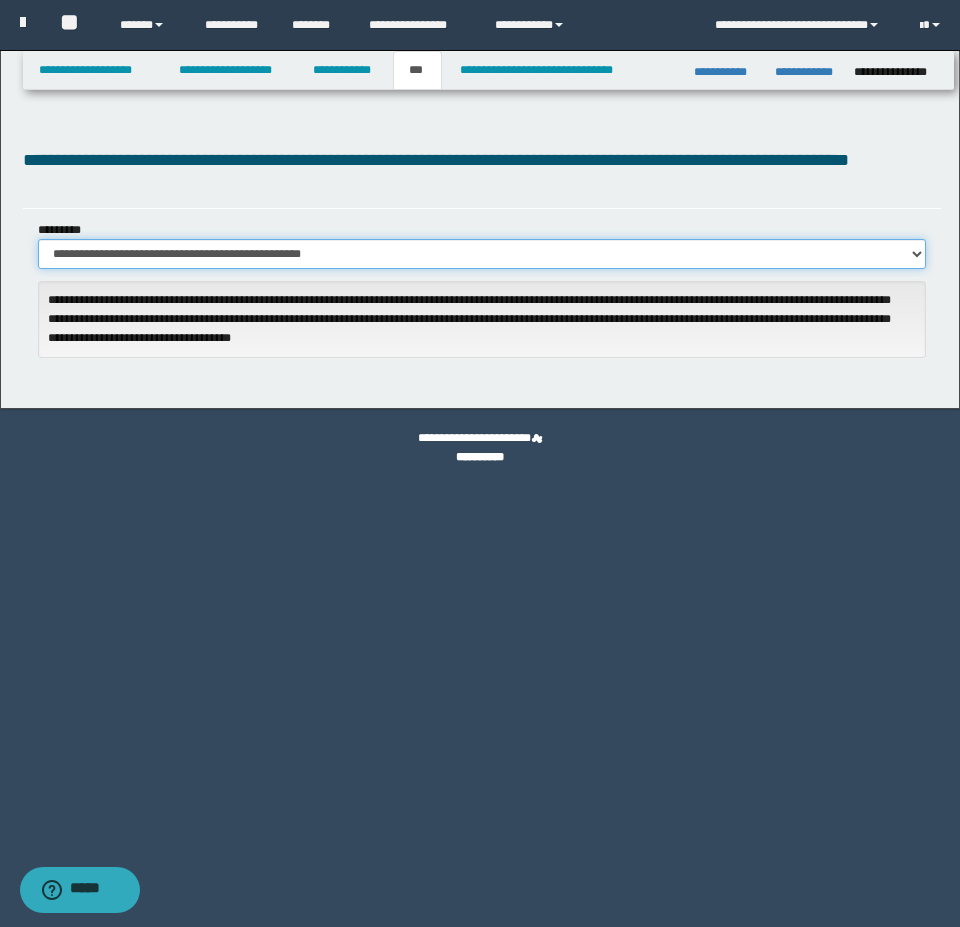 click on "**********" at bounding box center [482, 254] 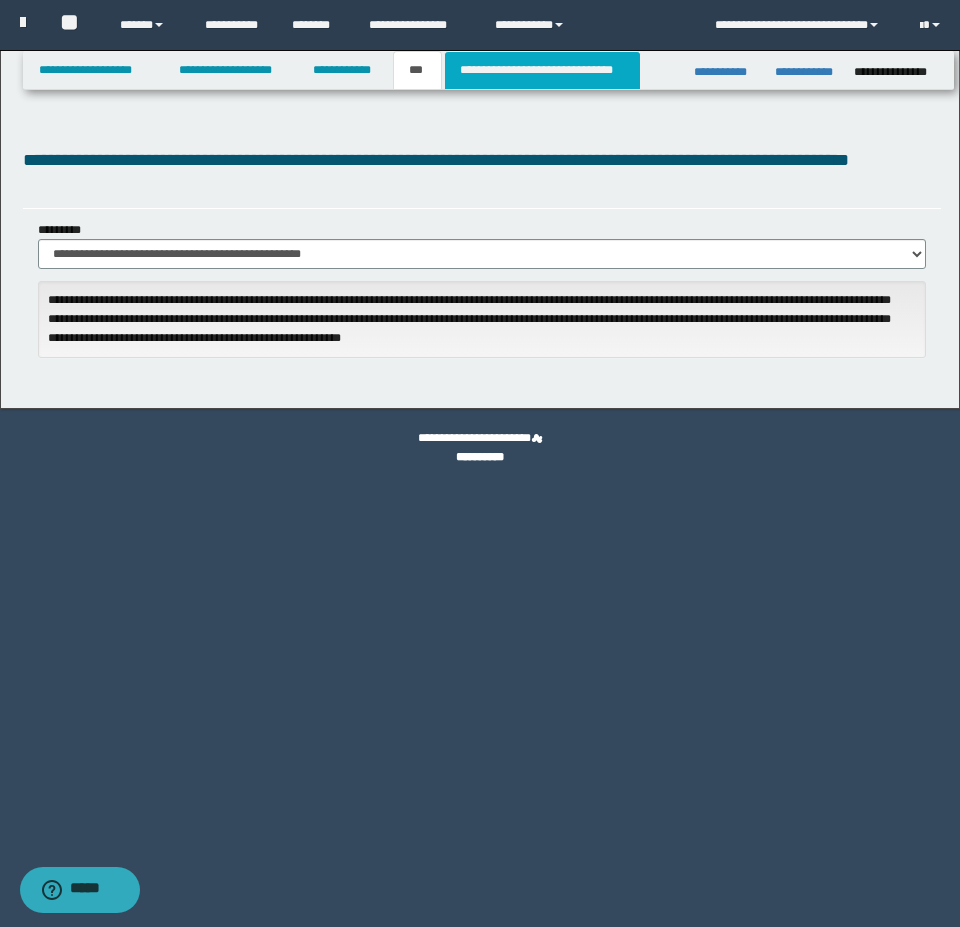 click on "**********" at bounding box center [542, 70] 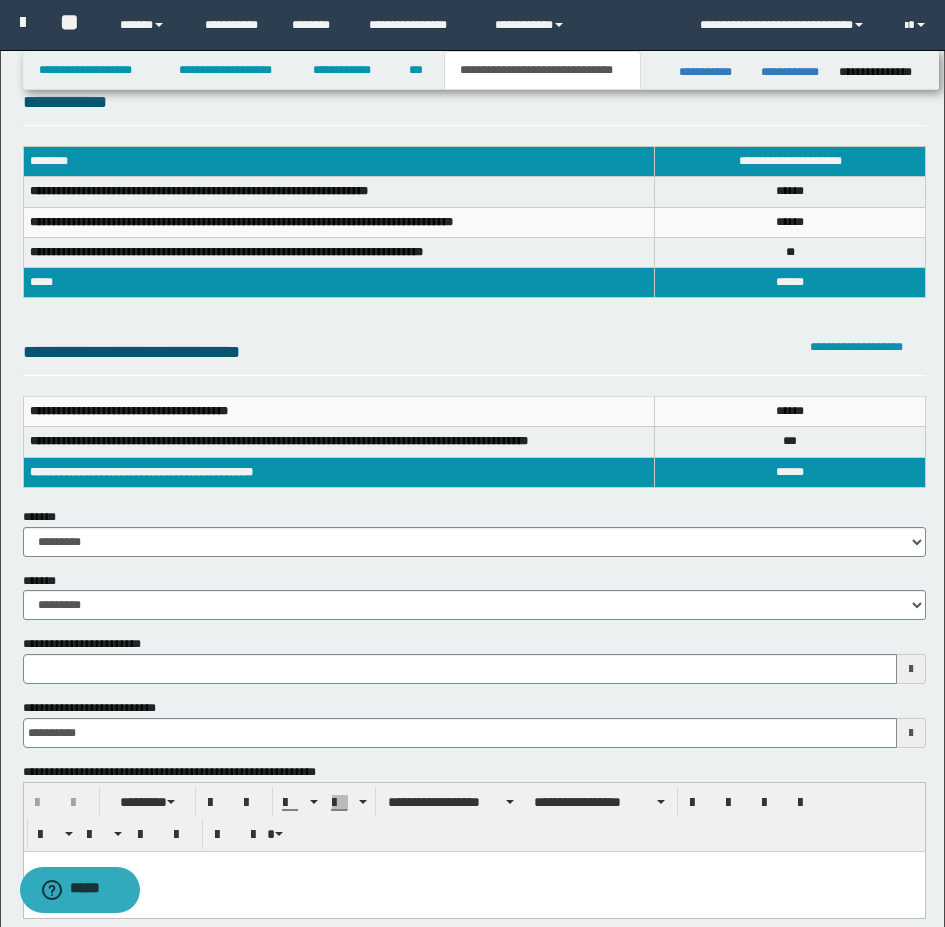 scroll, scrollTop: 0, scrollLeft: 0, axis: both 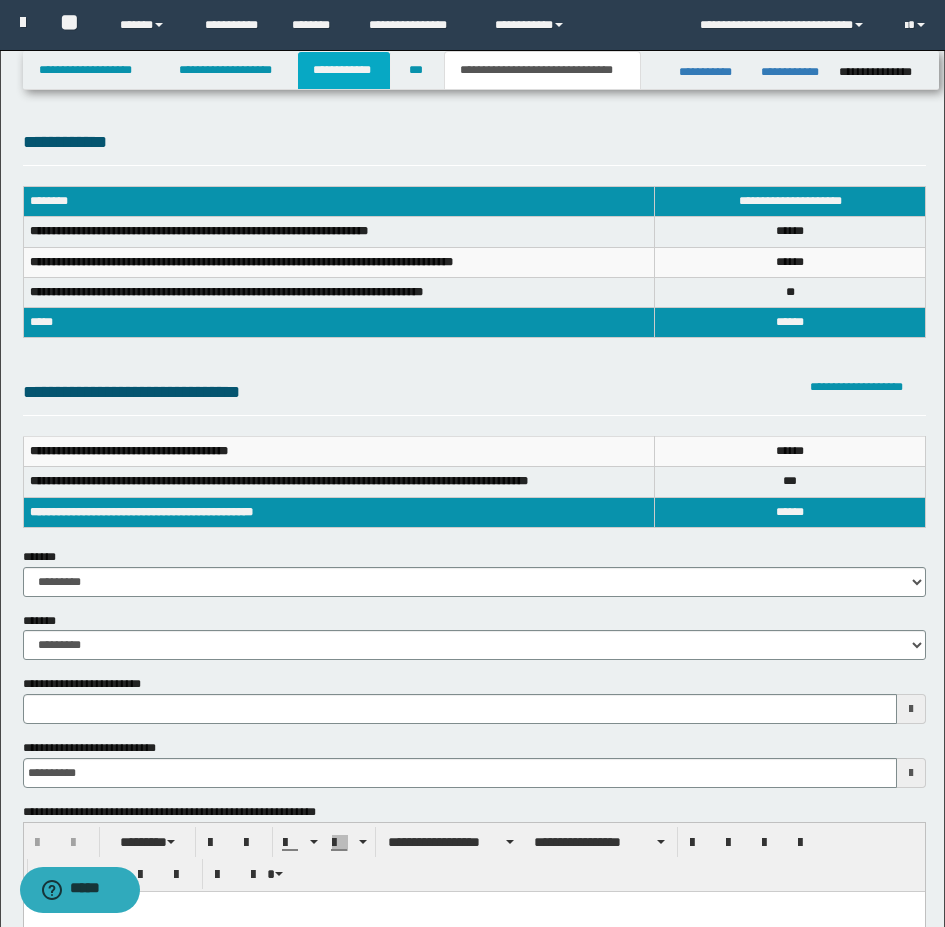 click on "**********" at bounding box center (344, 70) 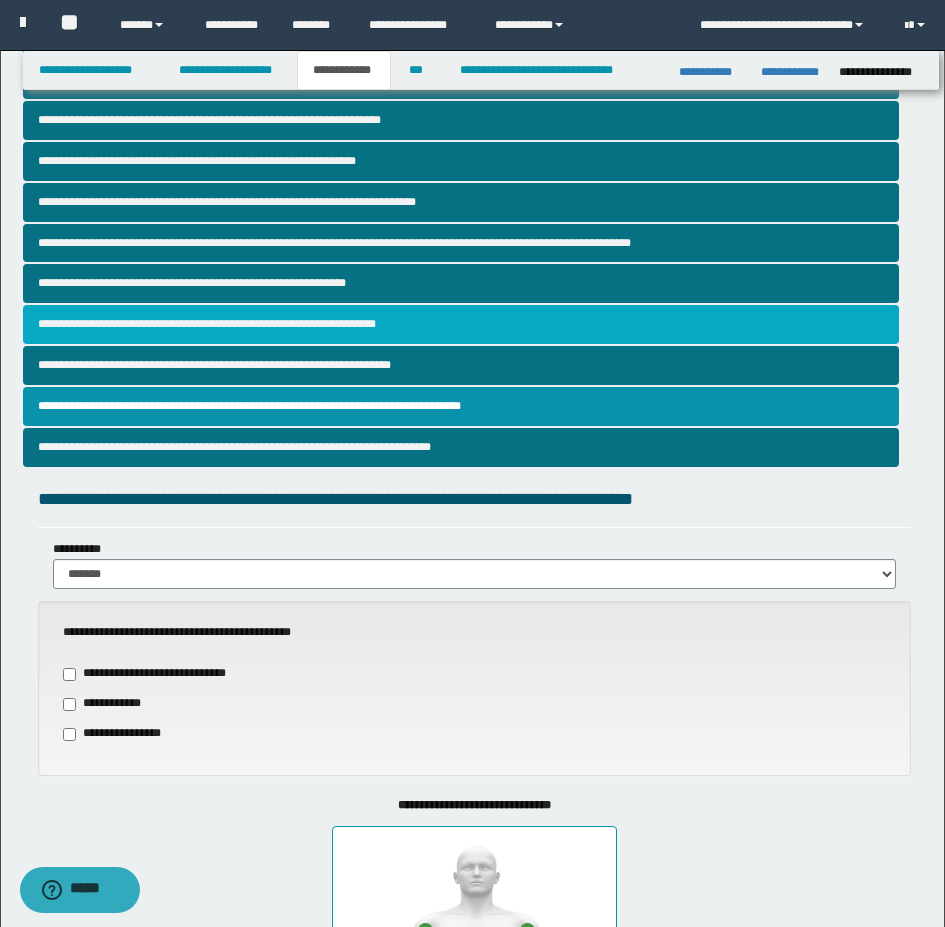 scroll, scrollTop: 100, scrollLeft: 0, axis: vertical 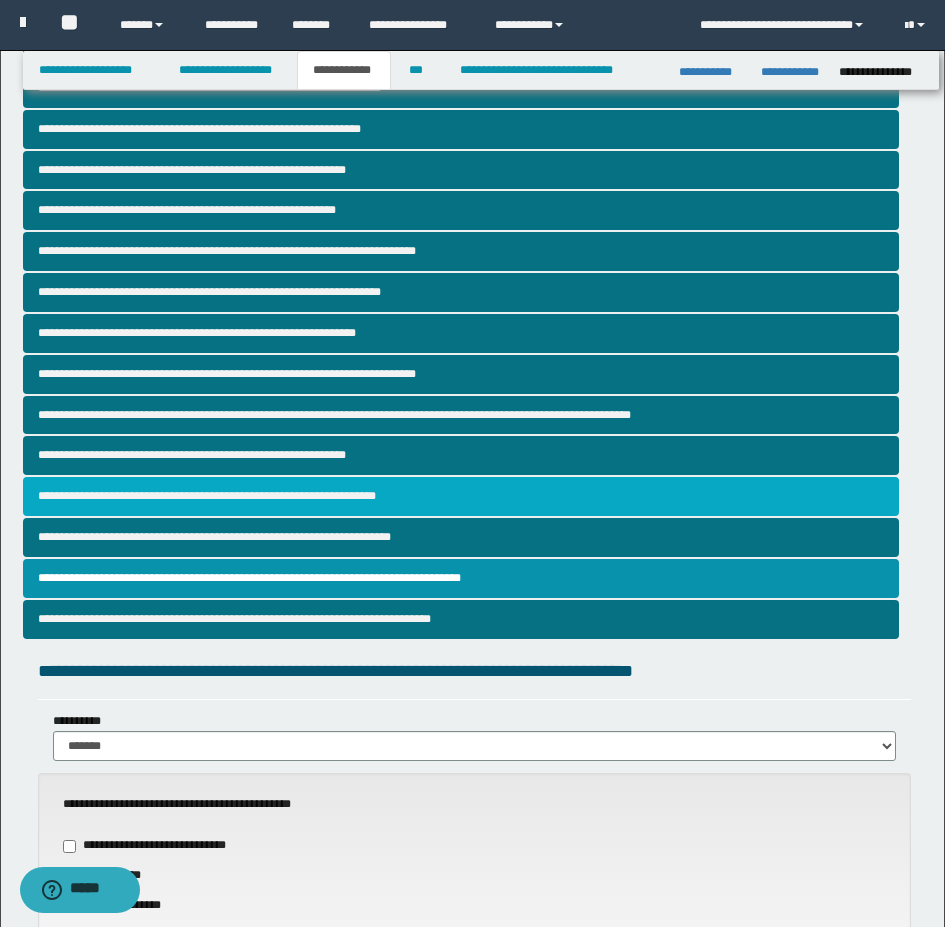 click on "**********" at bounding box center [461, 496] 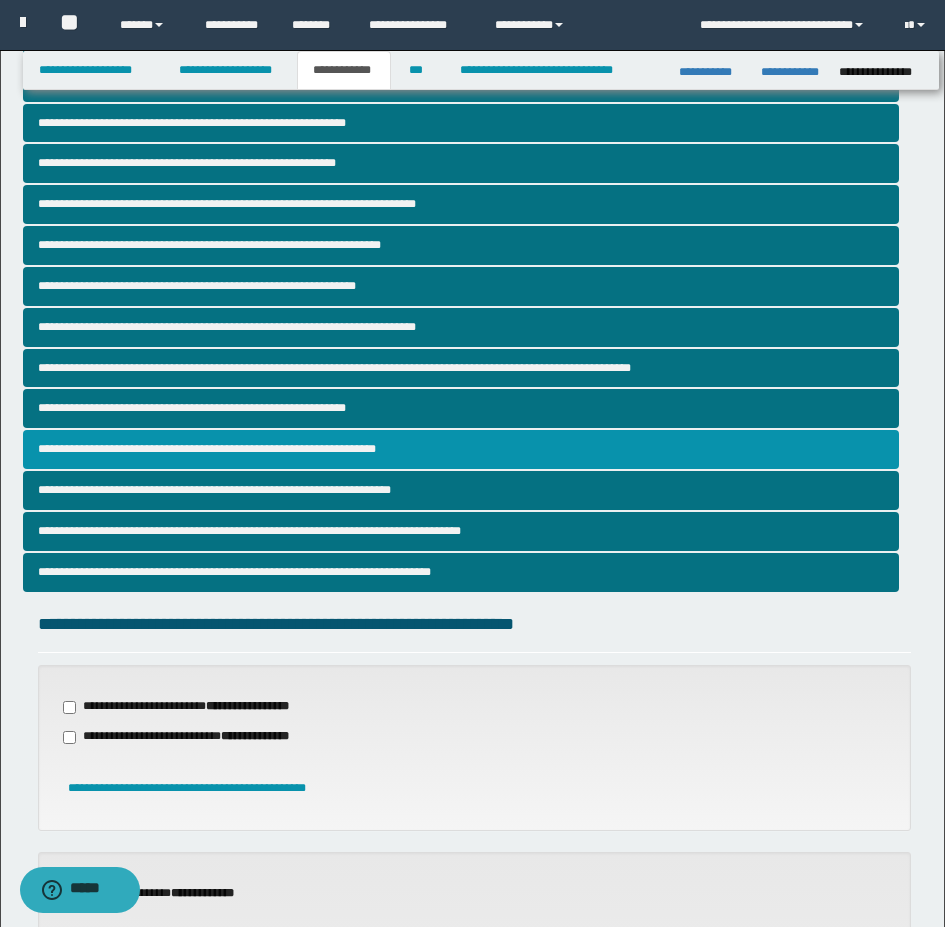 scroll, scrollTop: 0, scrollLeft: 0, axis: both 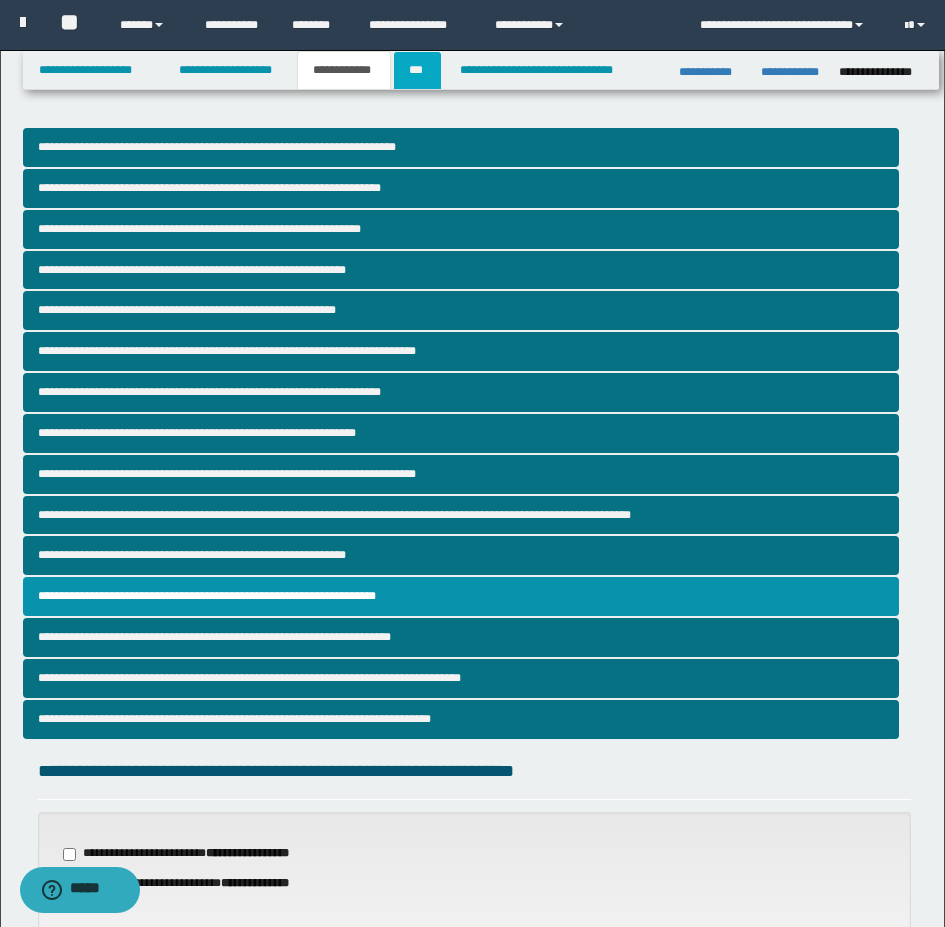 click on "***" at bounding box center (417, 70) 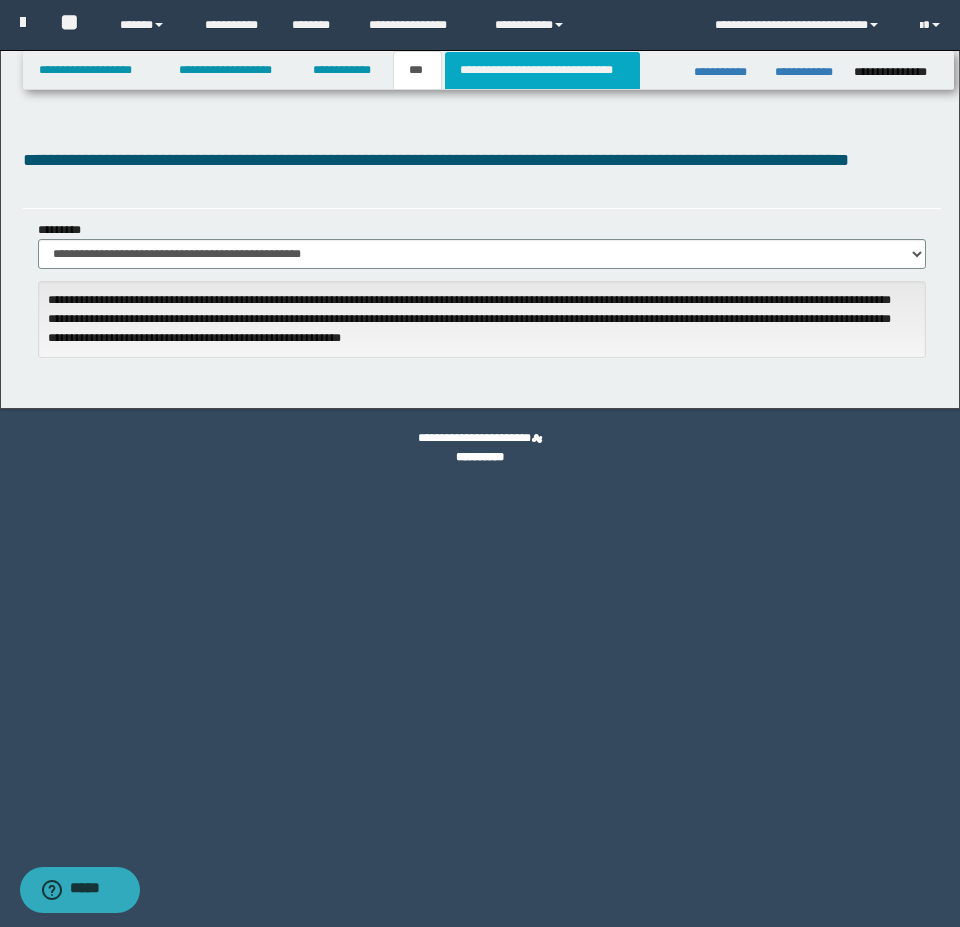 click on "**********" at bounding box center [542, 70] 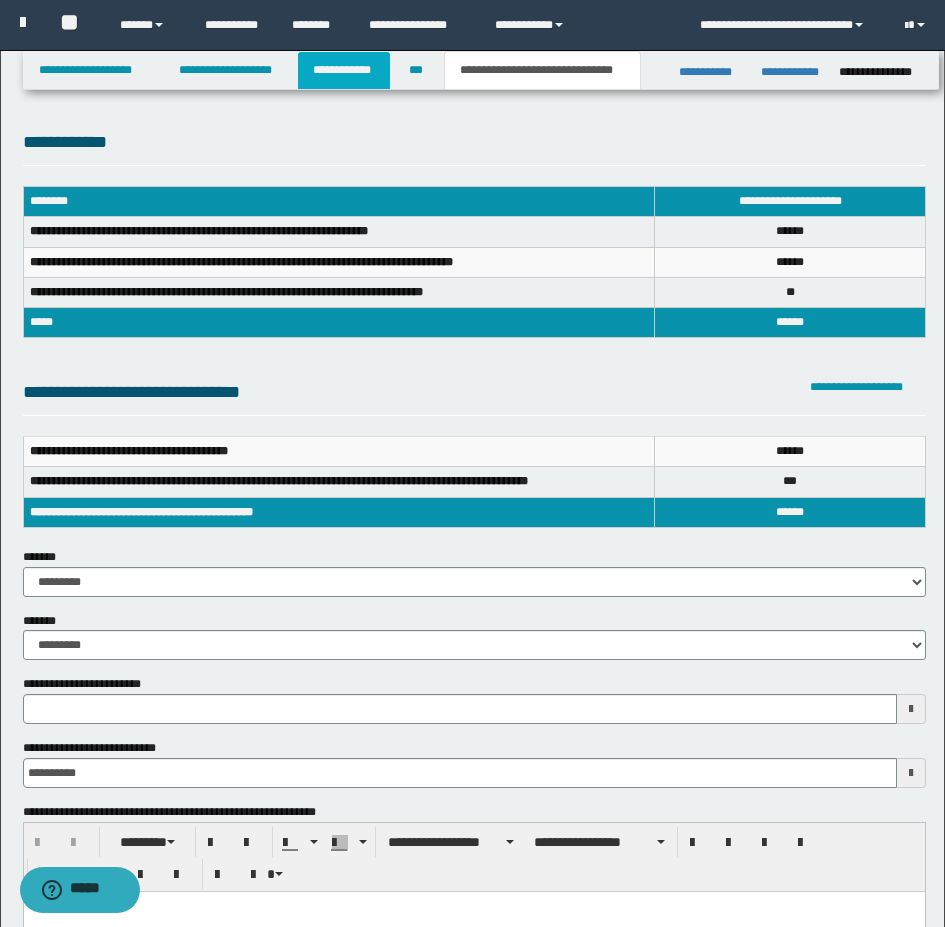 click on "**********" at bounding box center (344, 70) 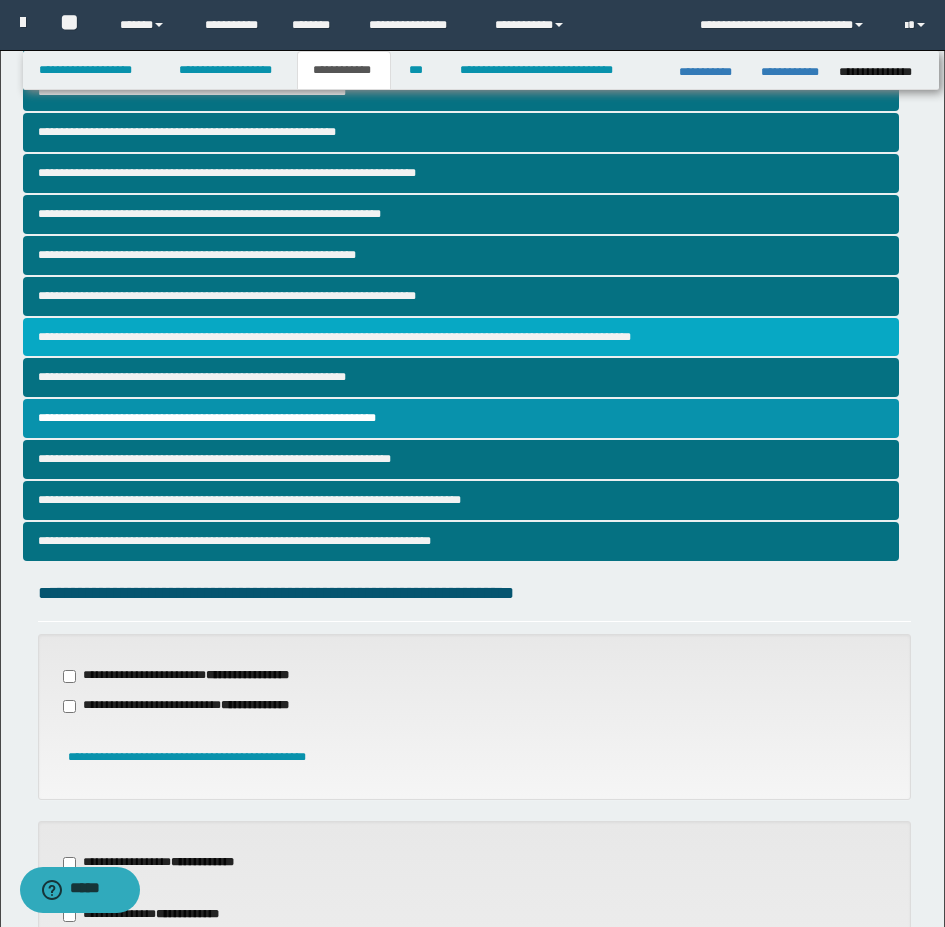 scroll, scrollTop: 0, scrollLeft: 0, axis: both 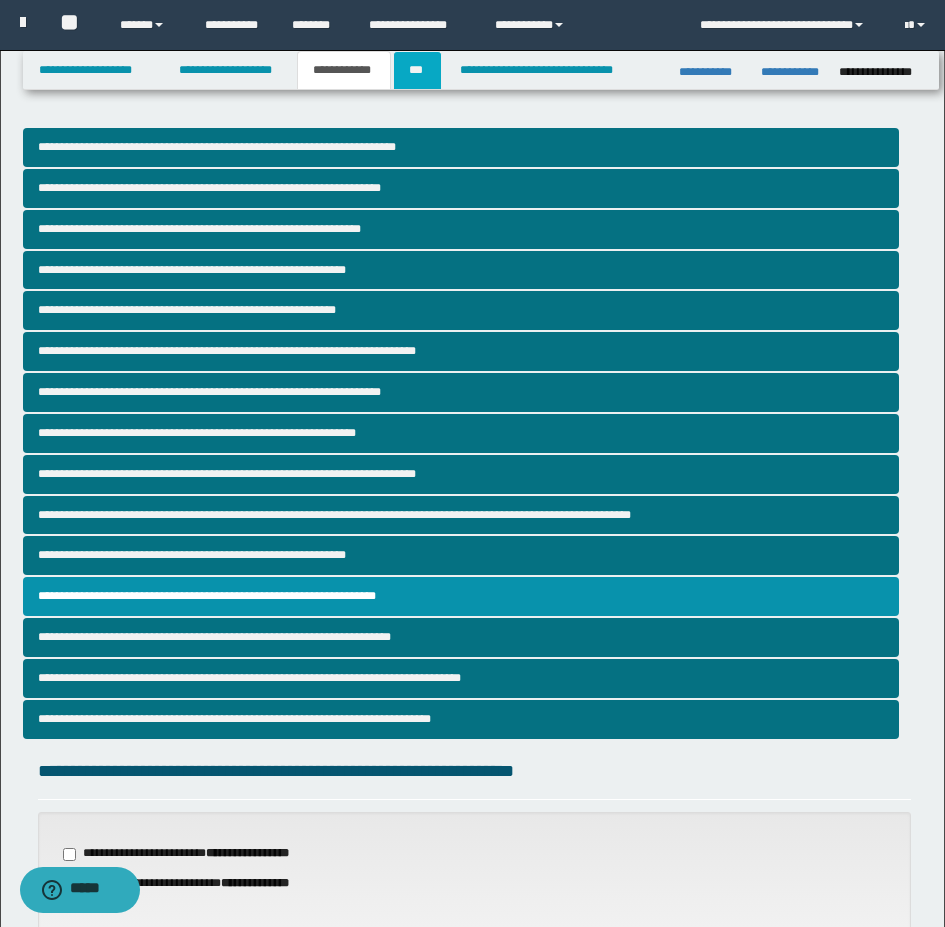 click on "***" at bounding box center (417, 70) 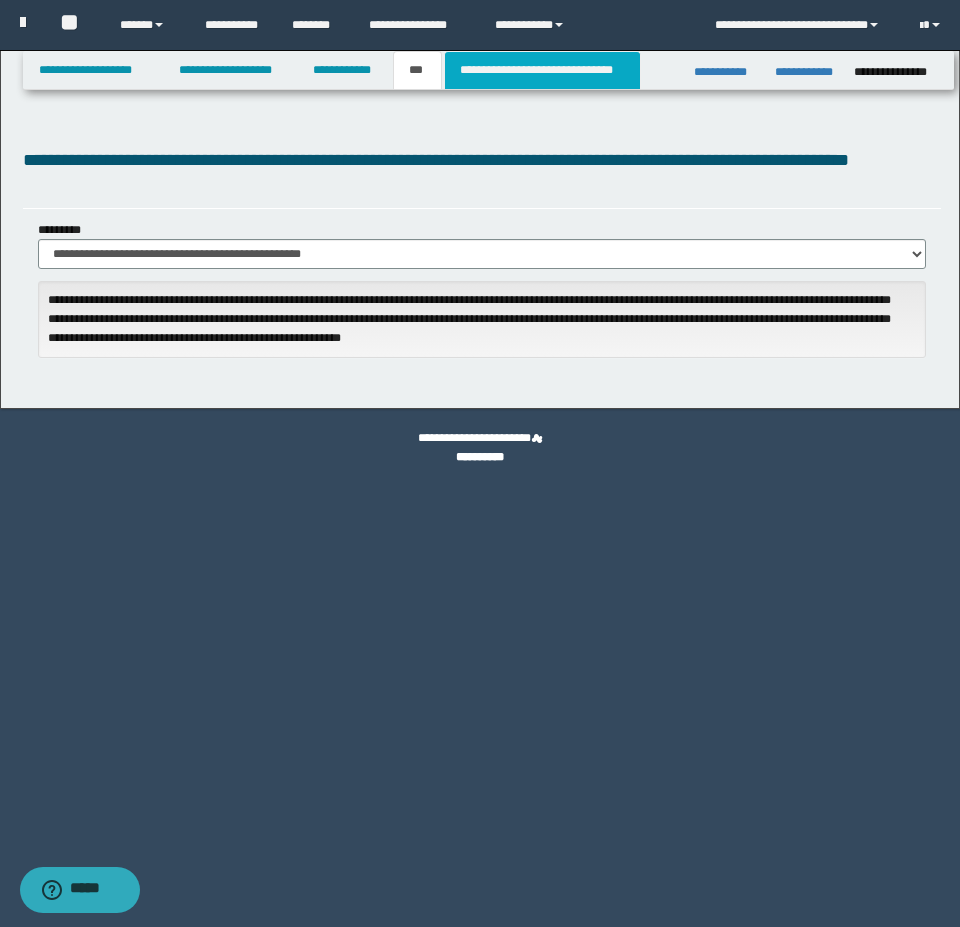 click on "**********" at bounding box center [542, 70] 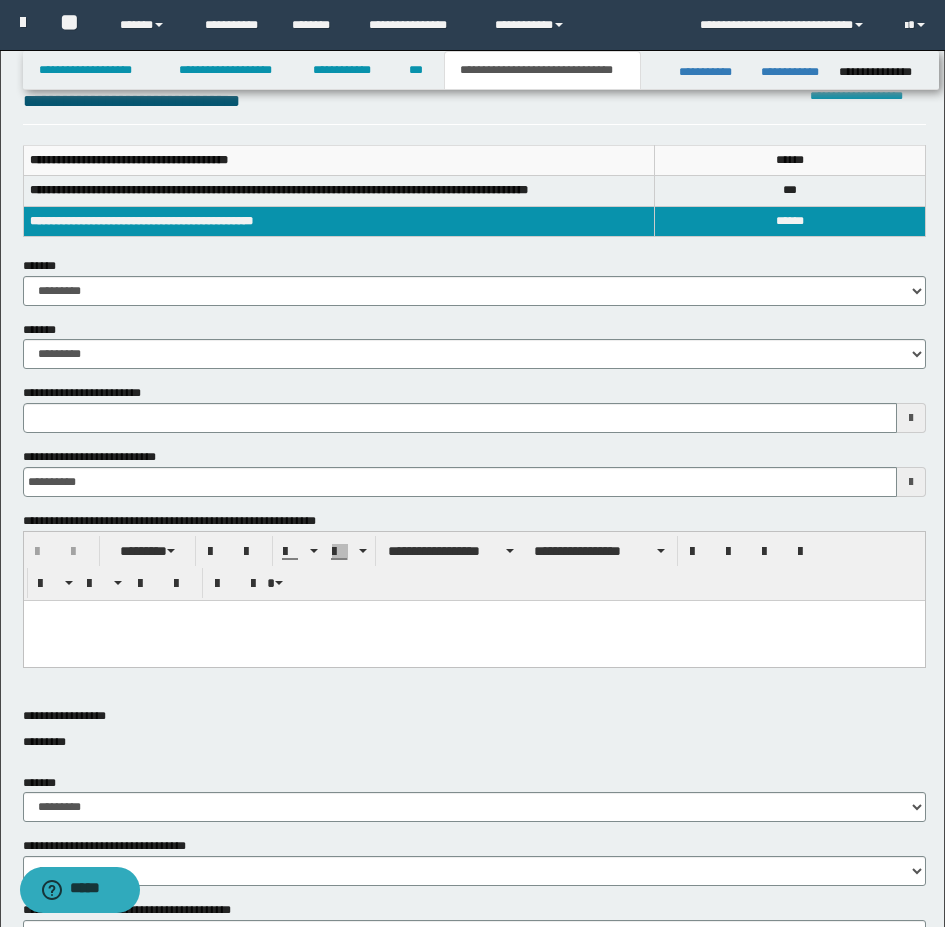scroll, scrollTop: 300, scrollLeft: 0, axis: vertical 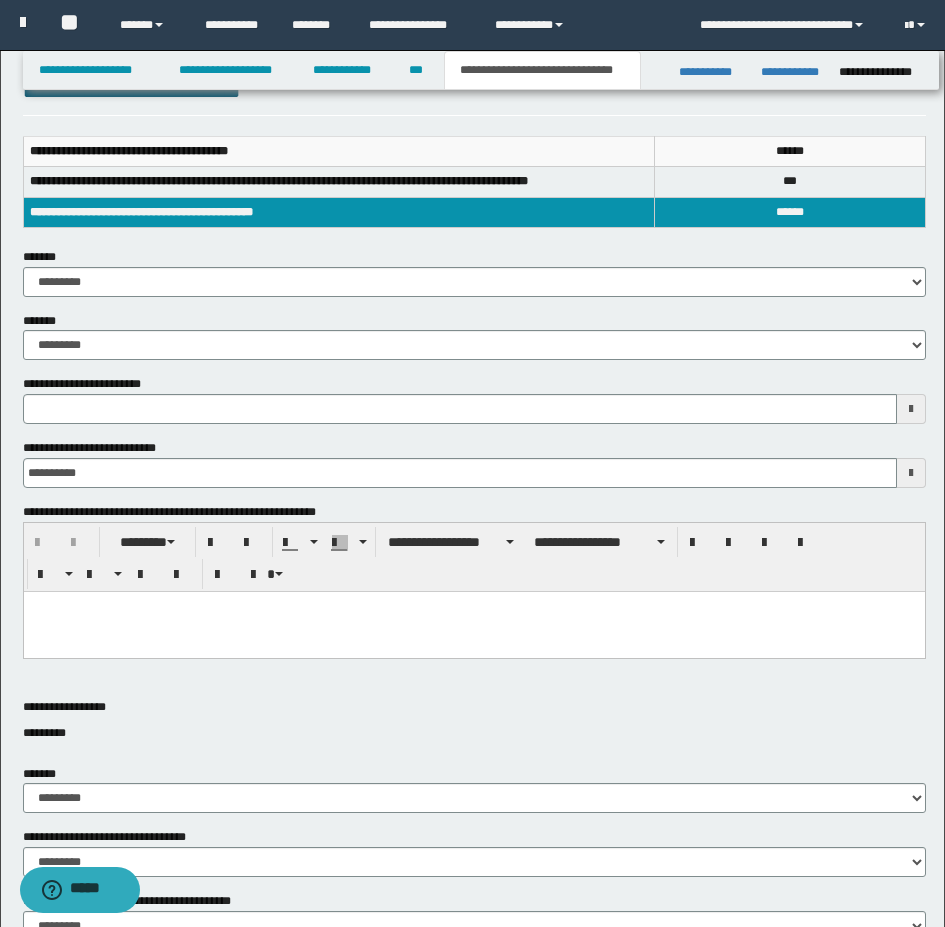 type 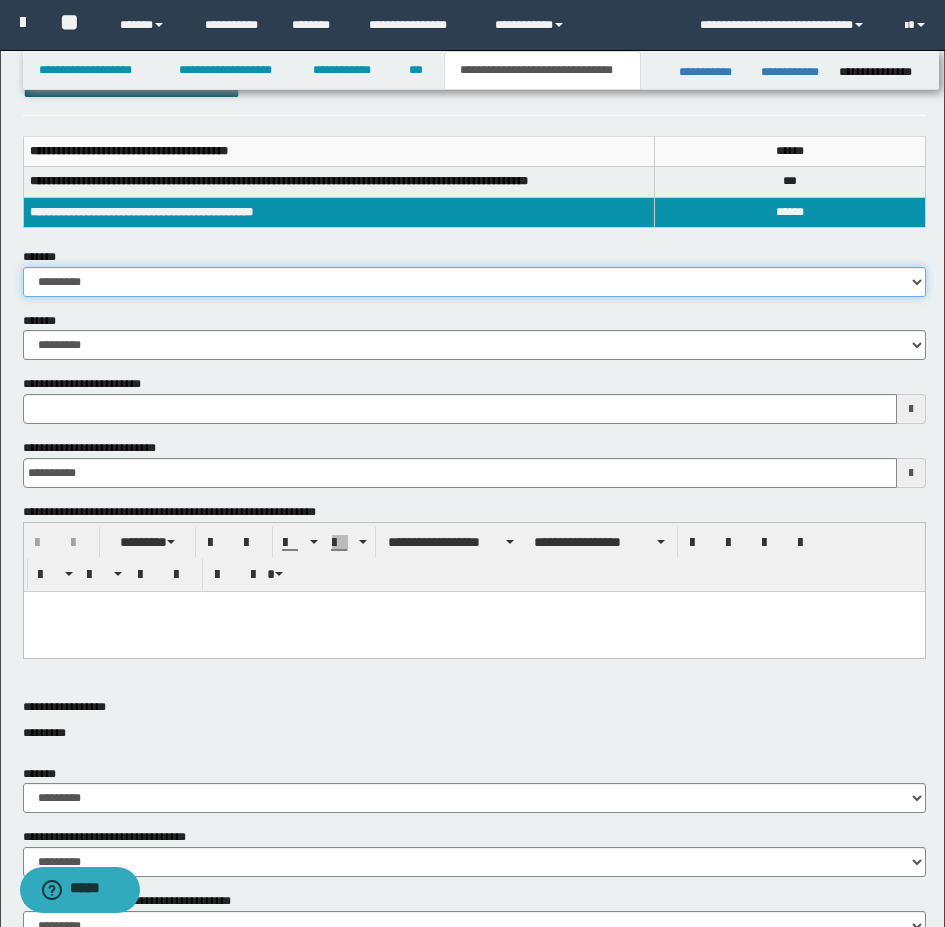 click on "**********" at bounding box center [474, 282] 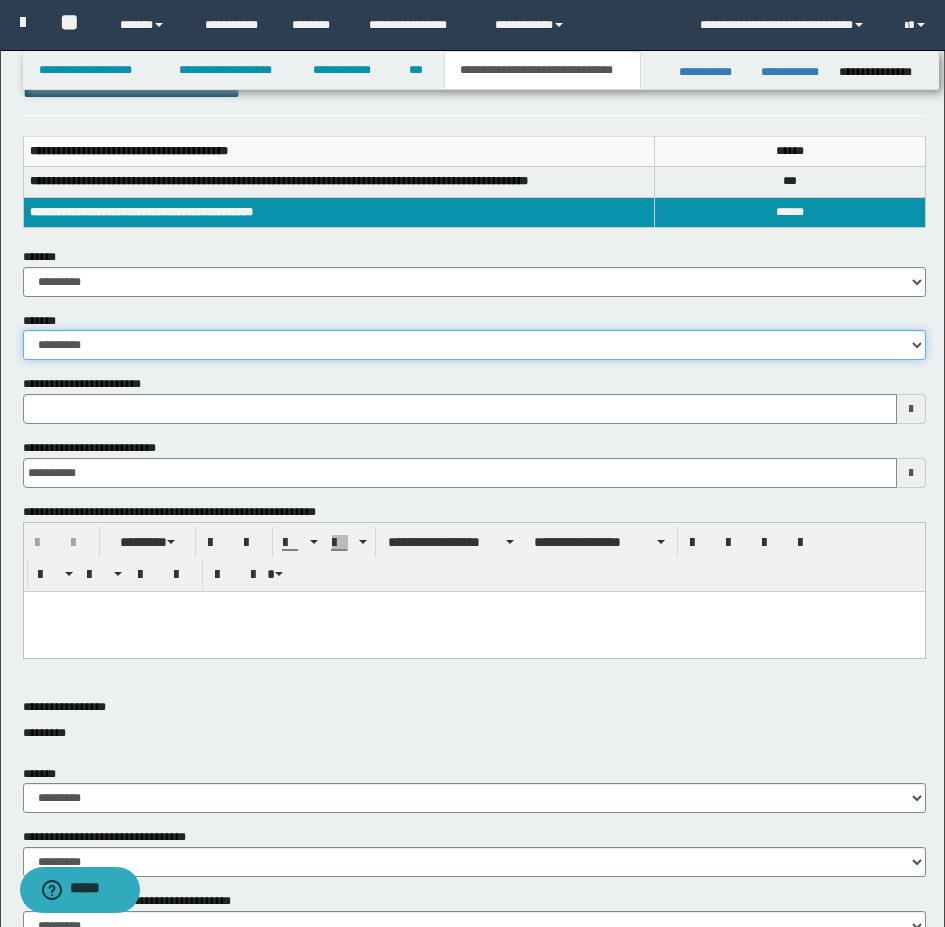 click on "**********" at bounding box center (474, 345) 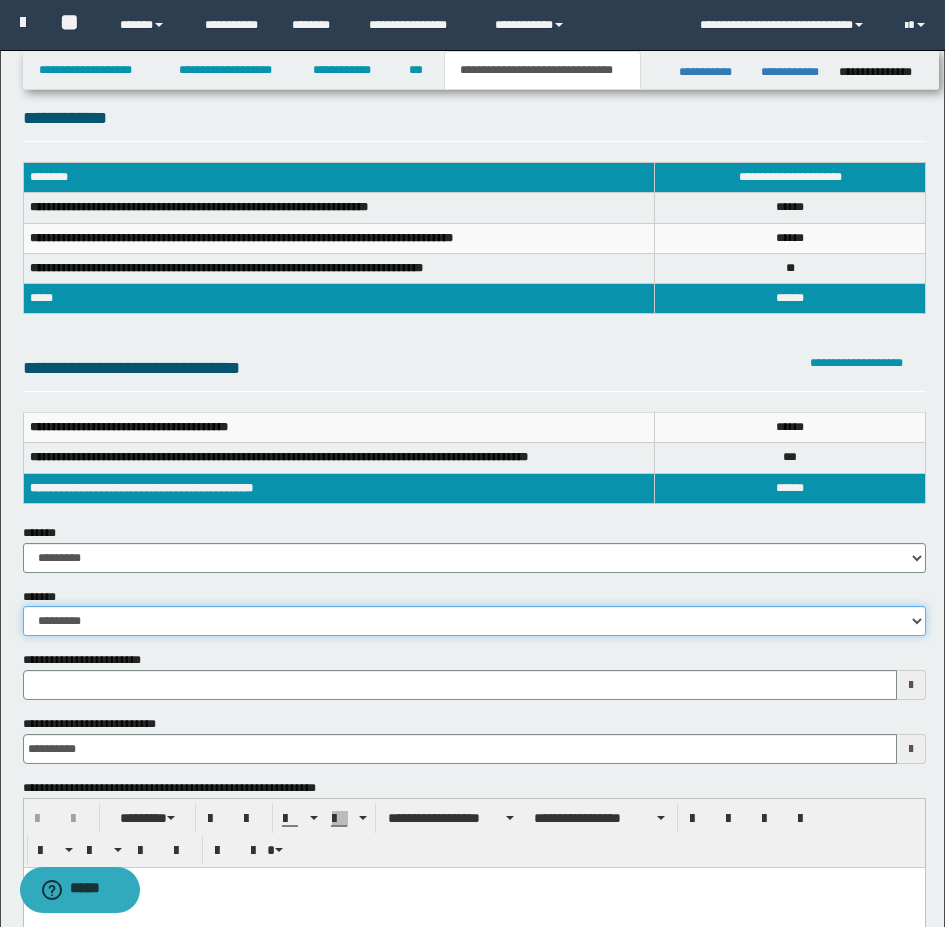scroll, scrollTop: 0, scrollLeft: 0, axis: both 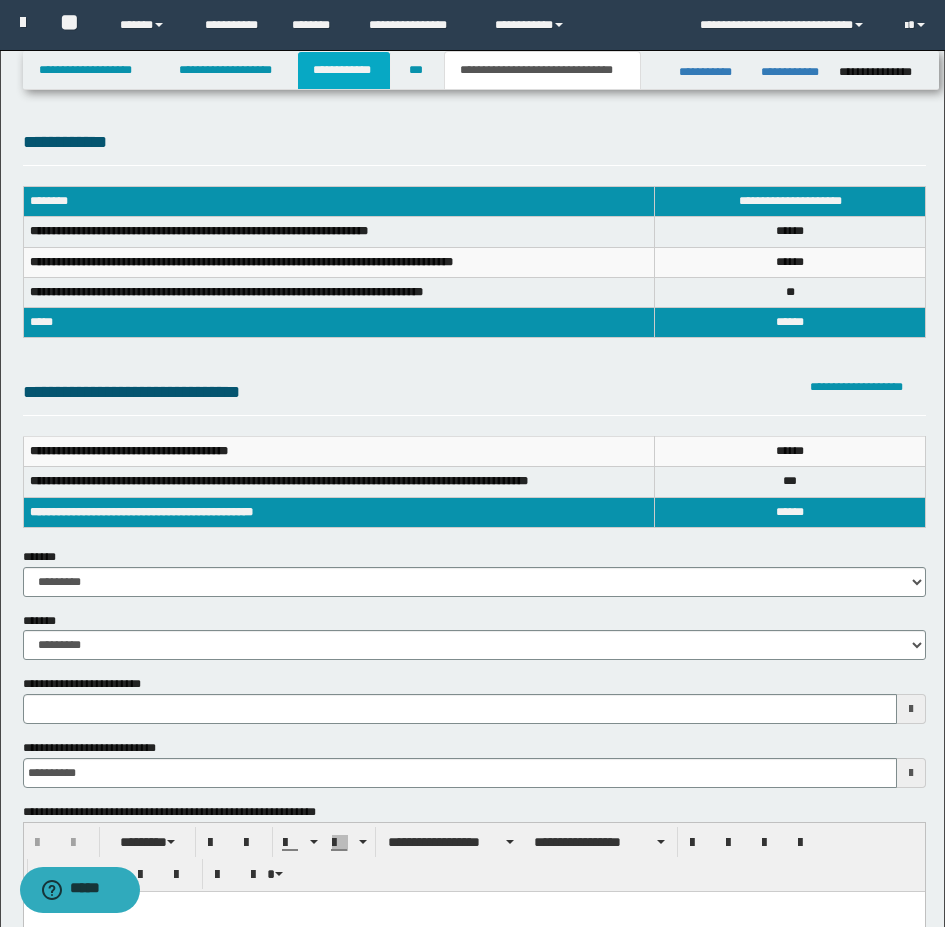 click on "**********" at bounding box center (344, 70) 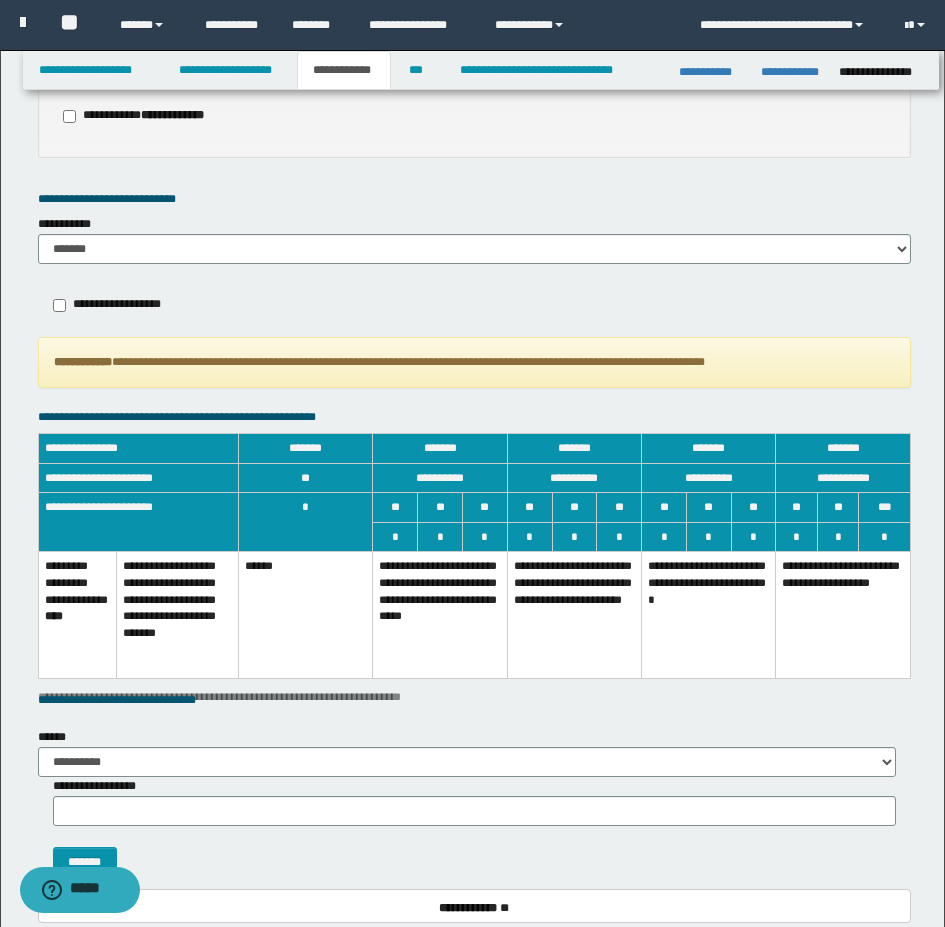 scroll, scrollTop: 1147, scrollLeft: 0, axis: vertical 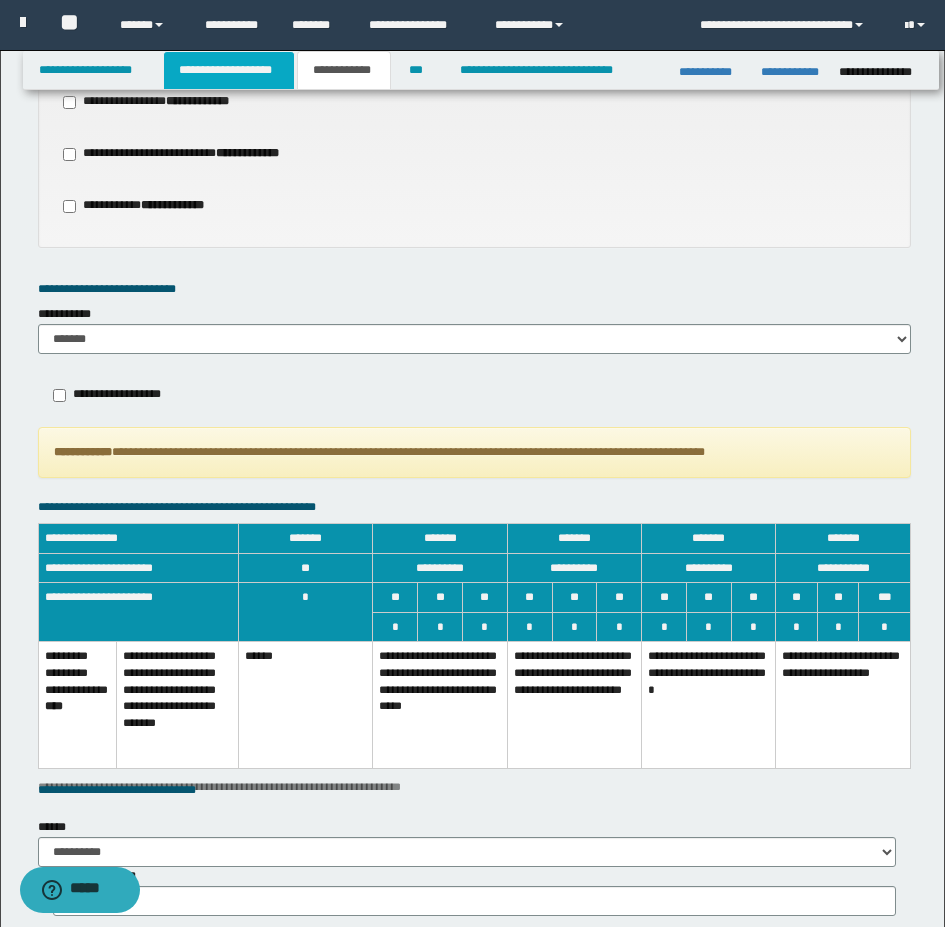 click on "**********" at bounding box center (229, 70) 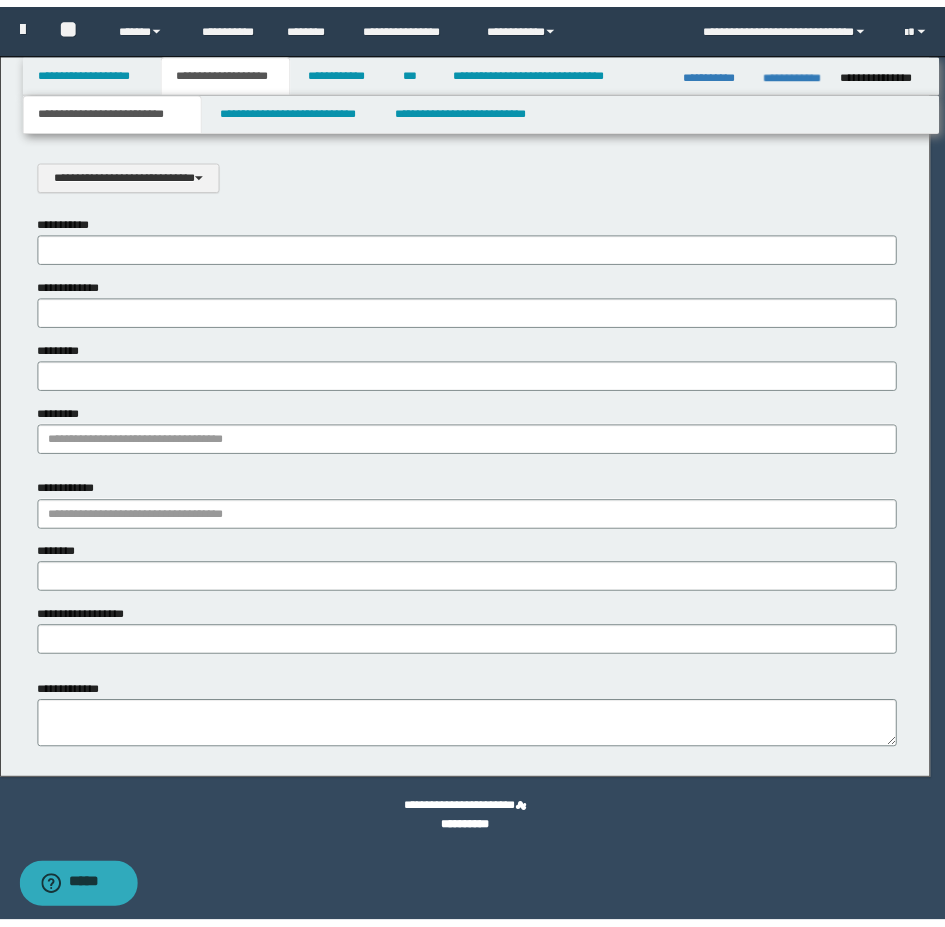 scroll, scrollTop: 0, scrollLeft: 0, axis: both 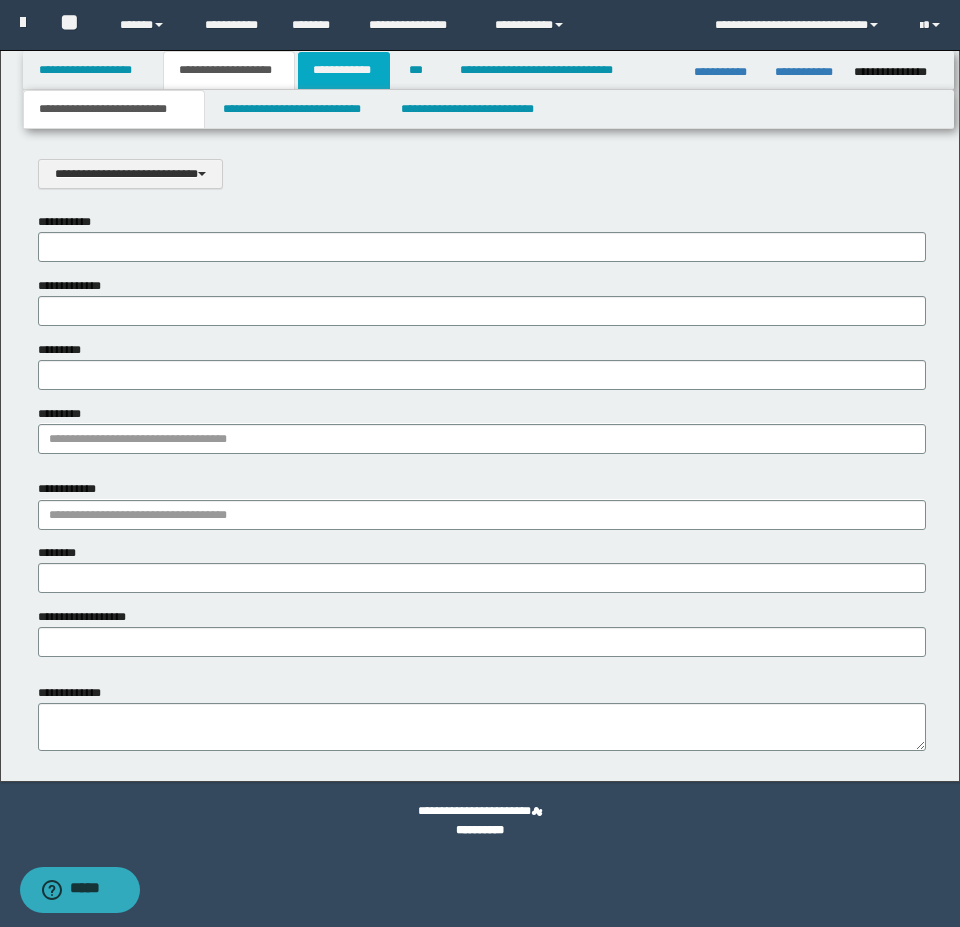 click on "**********" at bounding box center [344, 70] 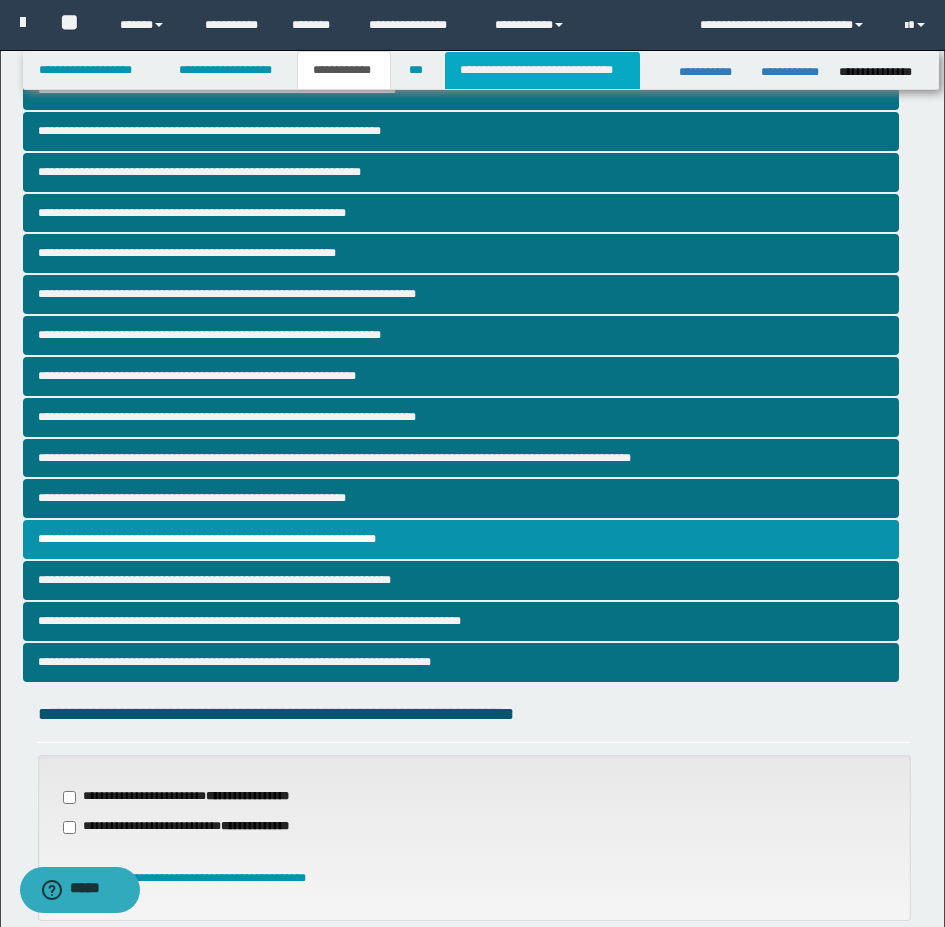 scroll, scrollTop: 0, scrollLeft: 0, axis: both 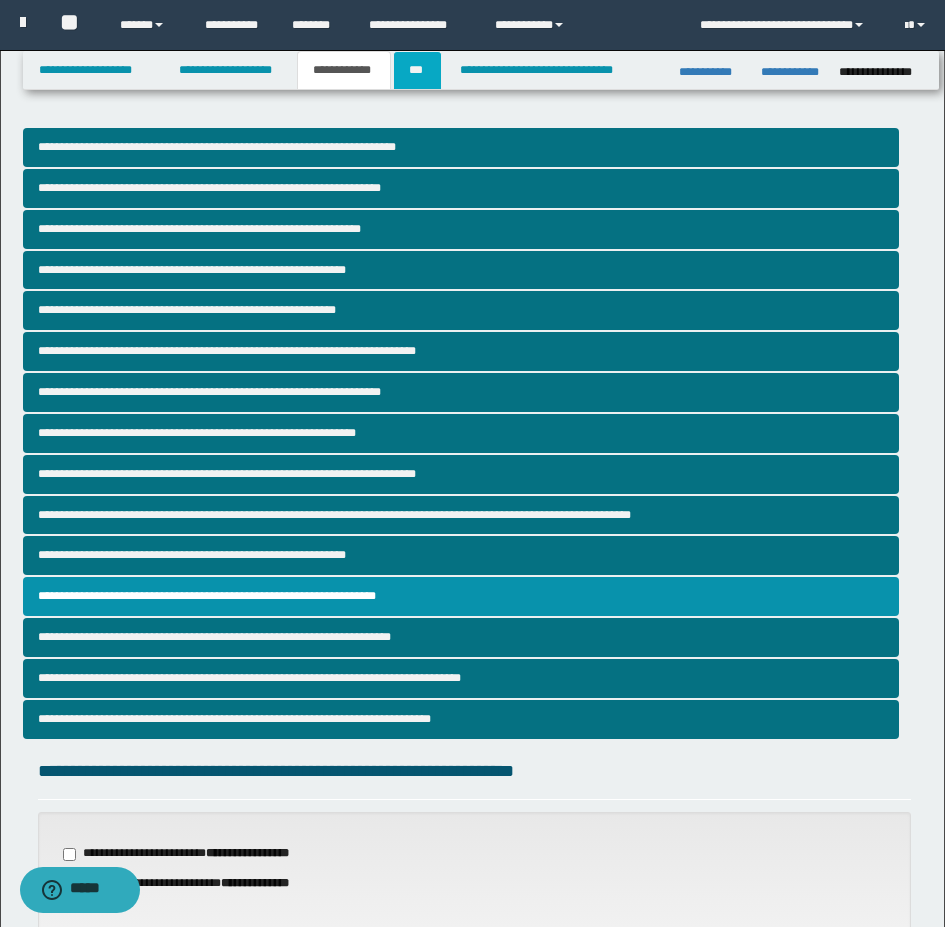 click on "***" at bounding box center (417, 70) 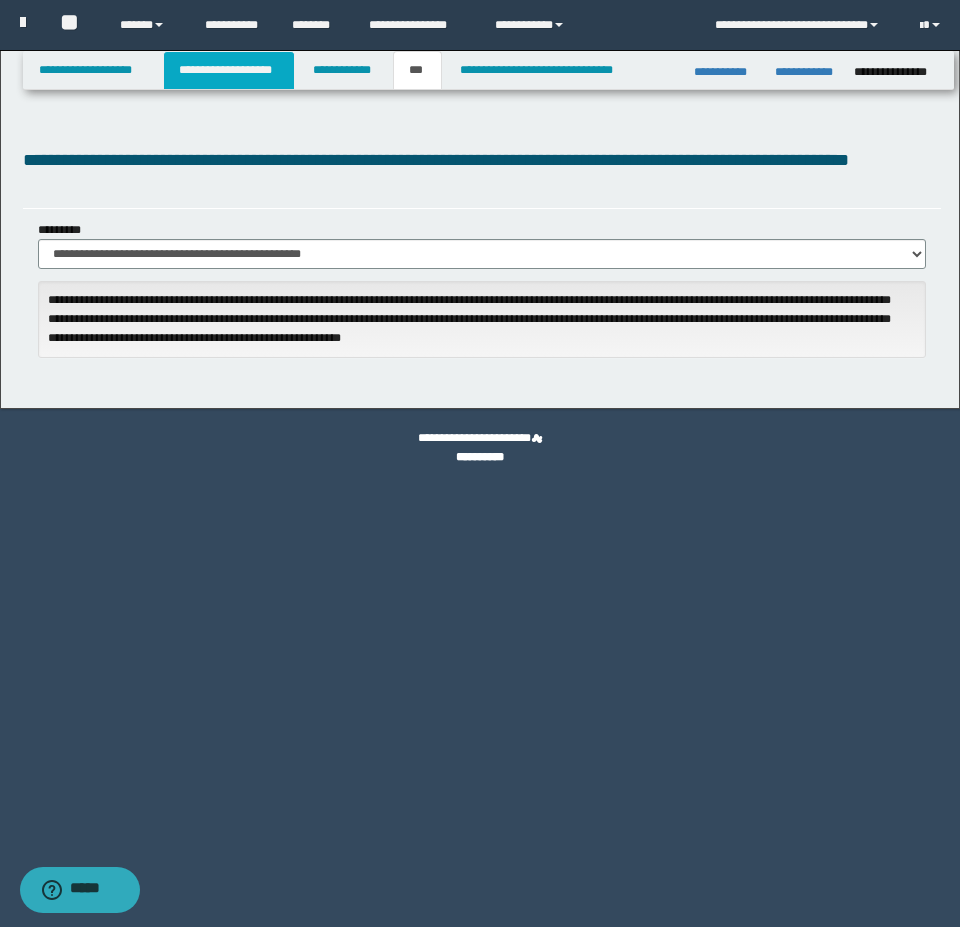 click on "**********" at bounding box center [229, 70] 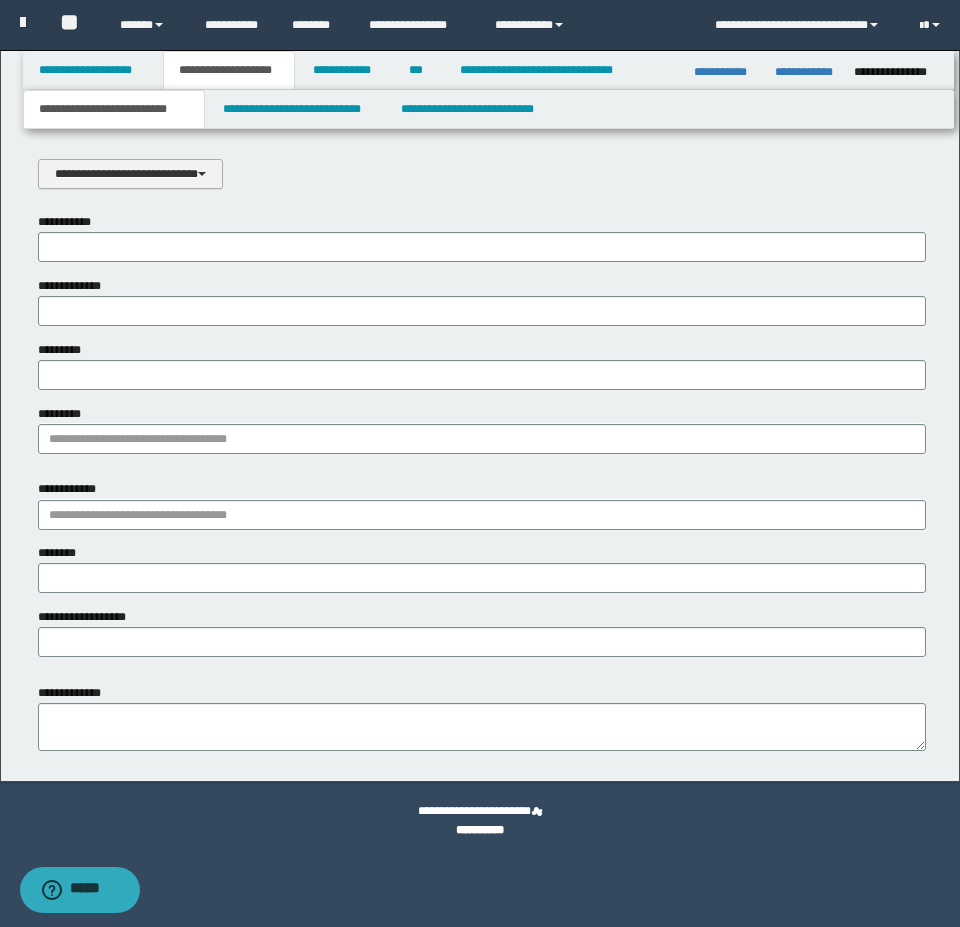 click on "**********" at bounding box center [130, 174] 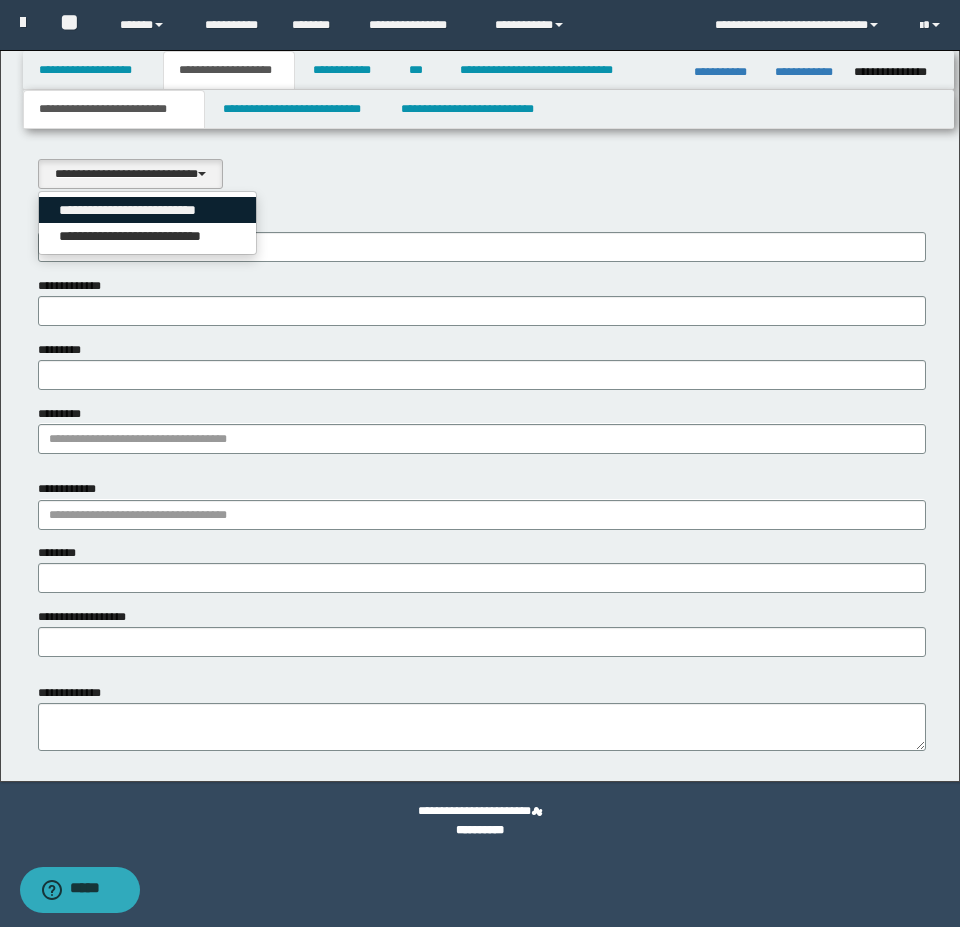 click on "**********" at bounding box center [148, 210] 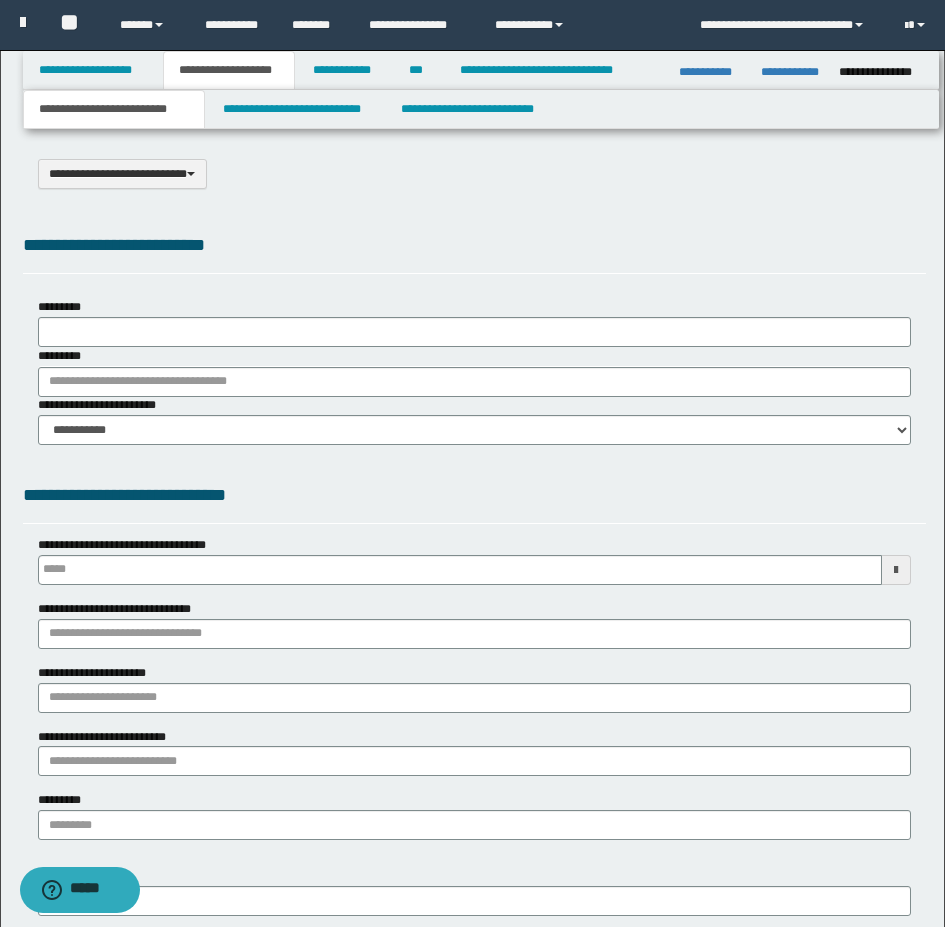 select on "*" 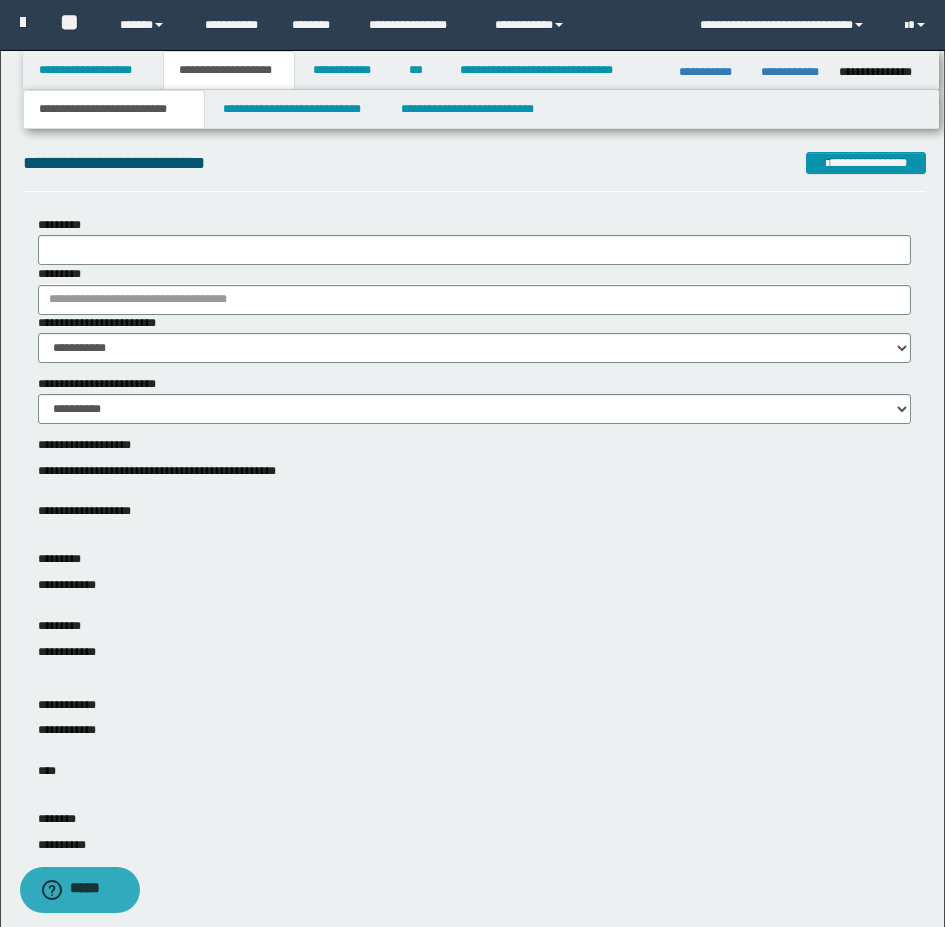 scroll, scrollTop: 0, scrollLeft: 0, axis: both 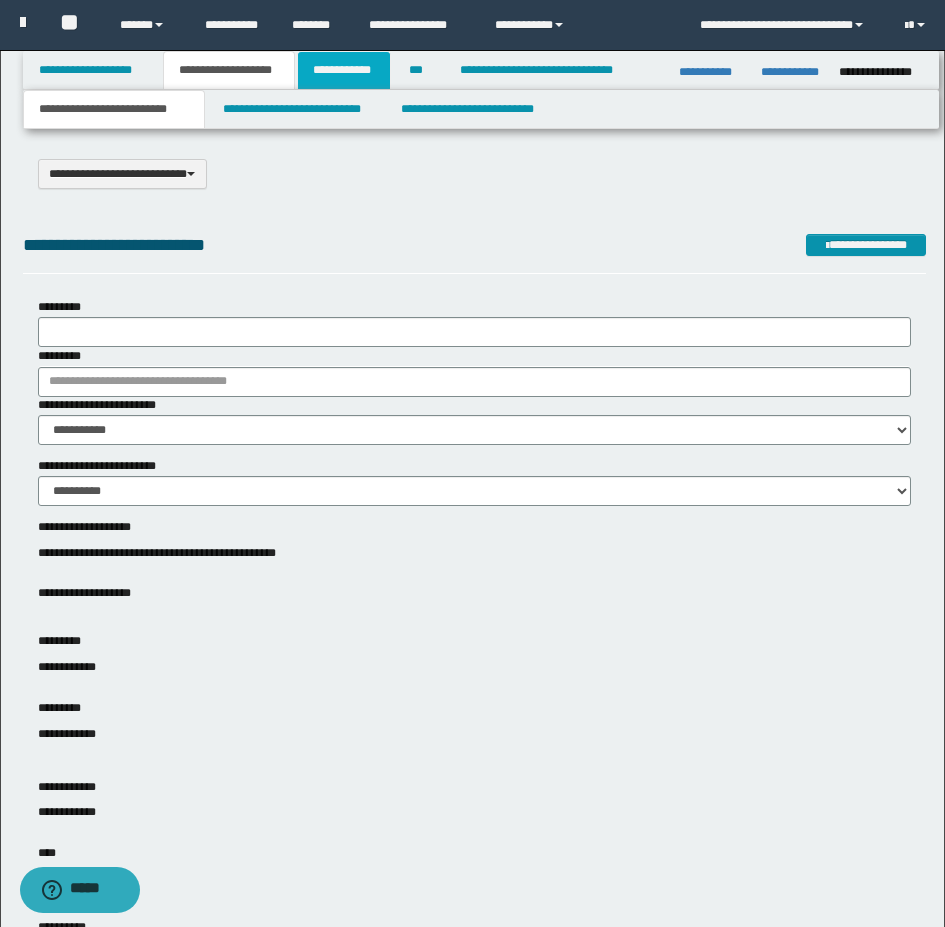 click on "**********" at bounding box center [344, 70] 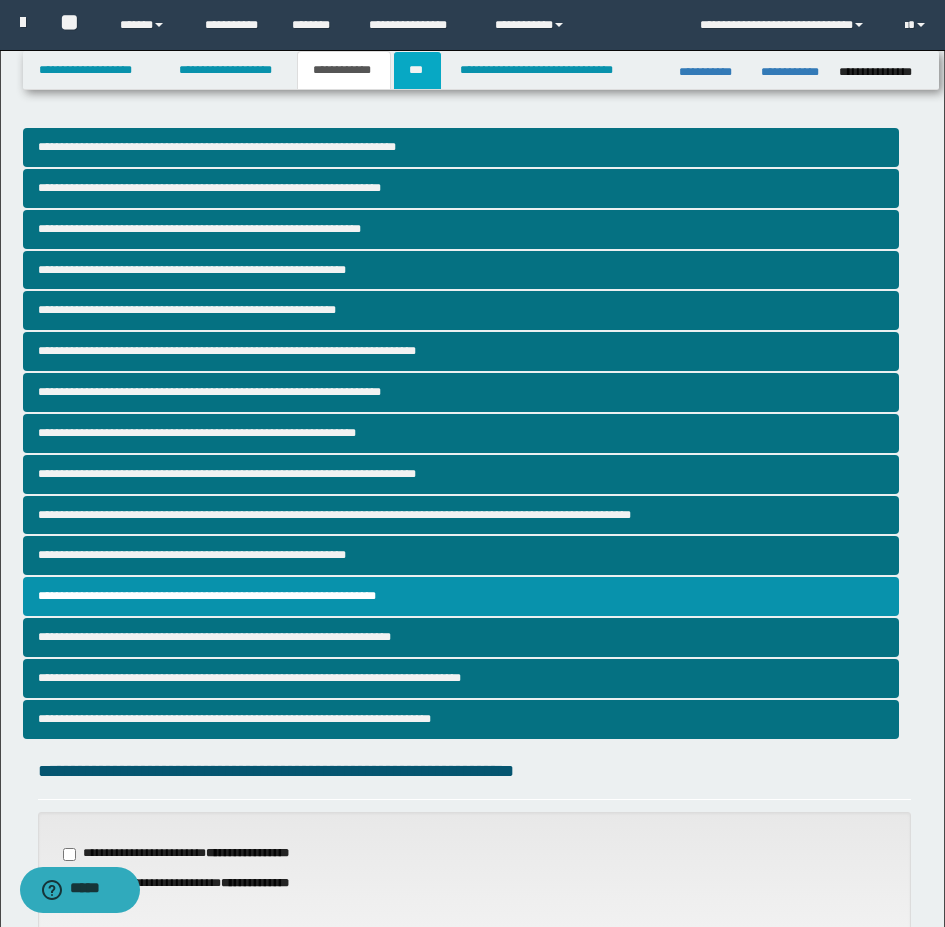 click on "***" at bounding box center (417, 70) 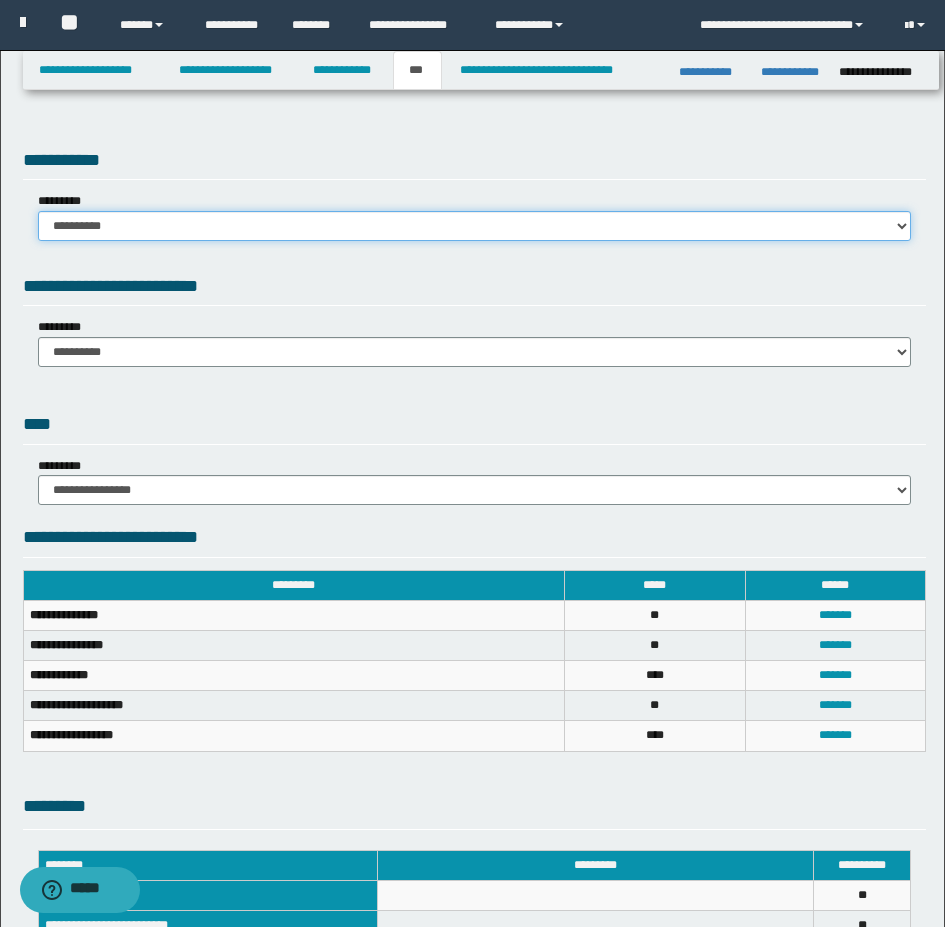 click on "**********" at bounding box center (474, 226) 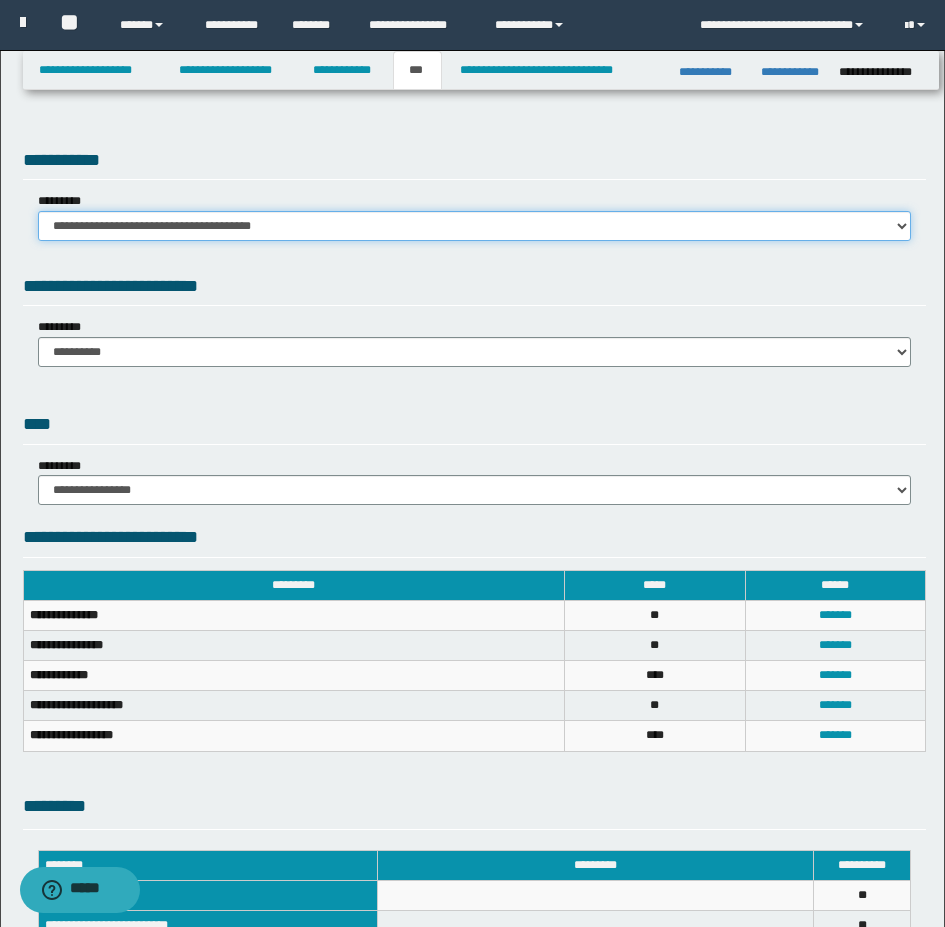 click on "**********" at bounding box center [474, 226] 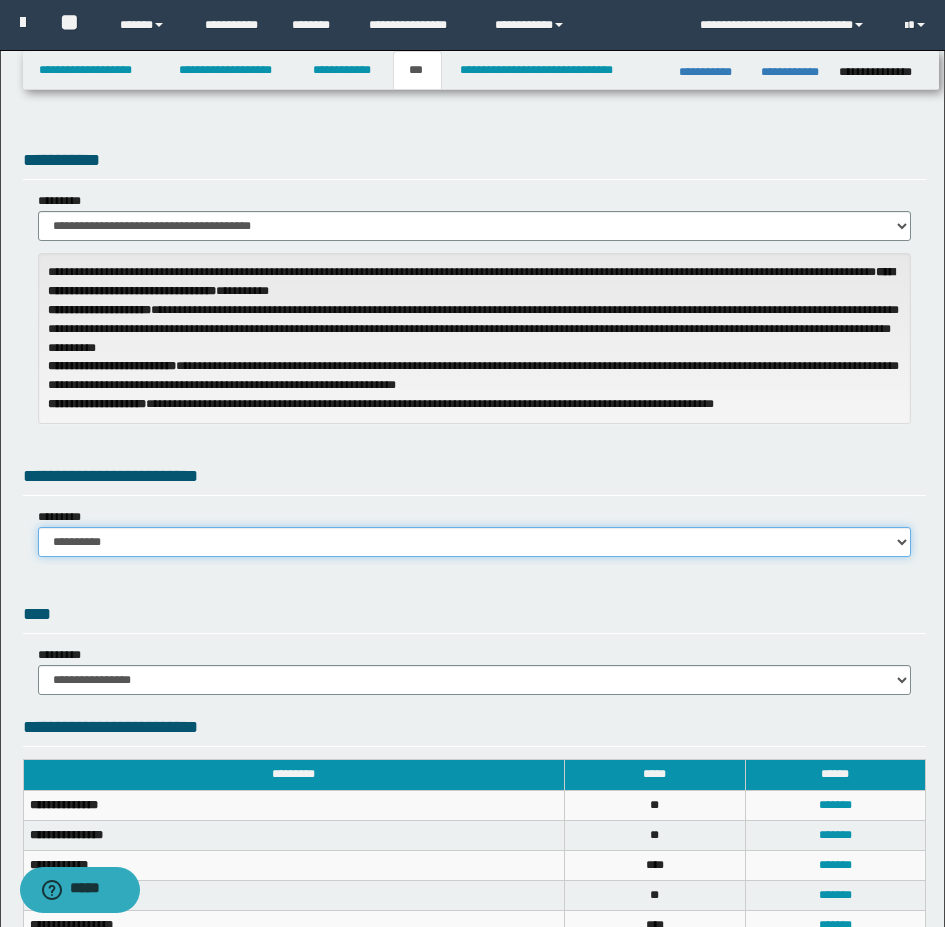 click on "**********" at bounding box center [474, 542] 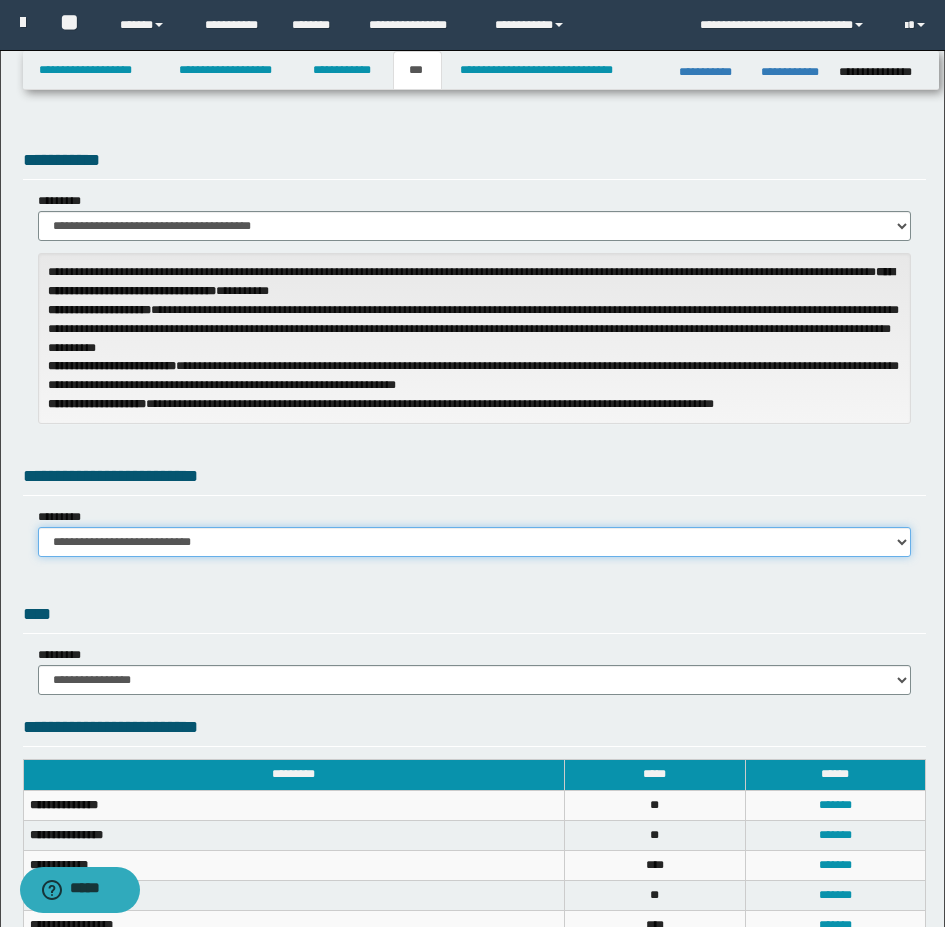 click on "**********" at bounding box center [474, 542] 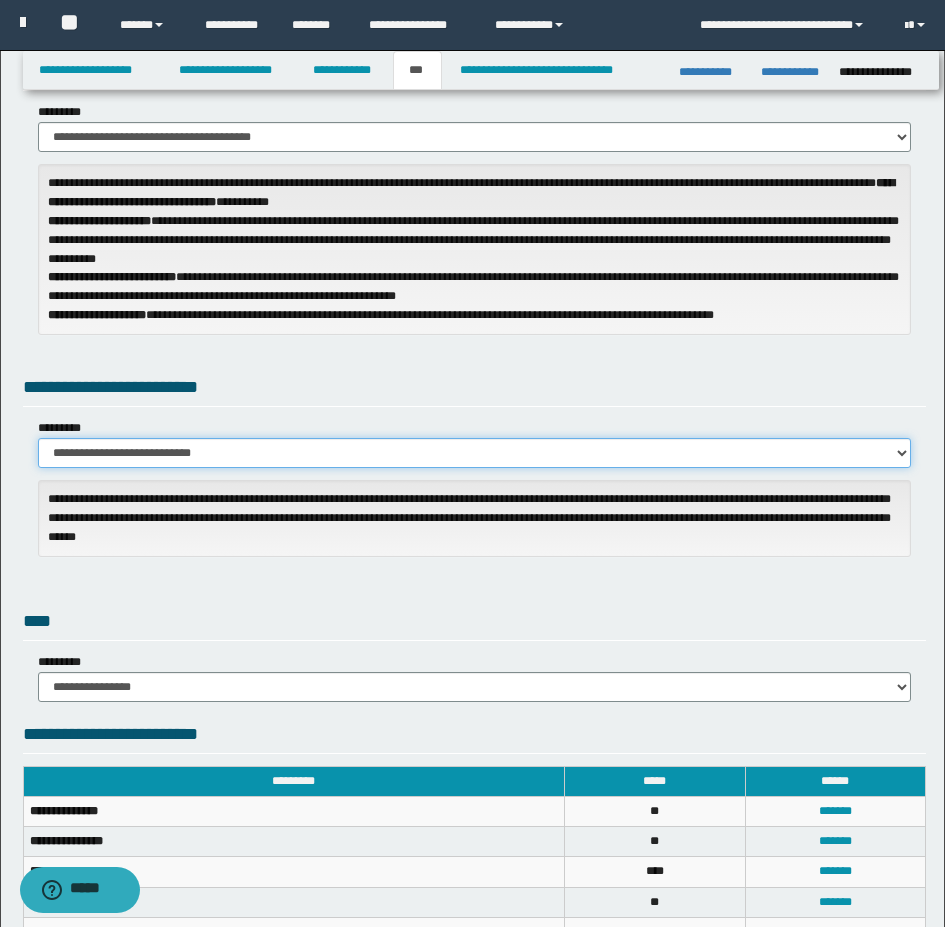 scroll, scrollTop: 100, scrollLeft: 0, axis: vertical 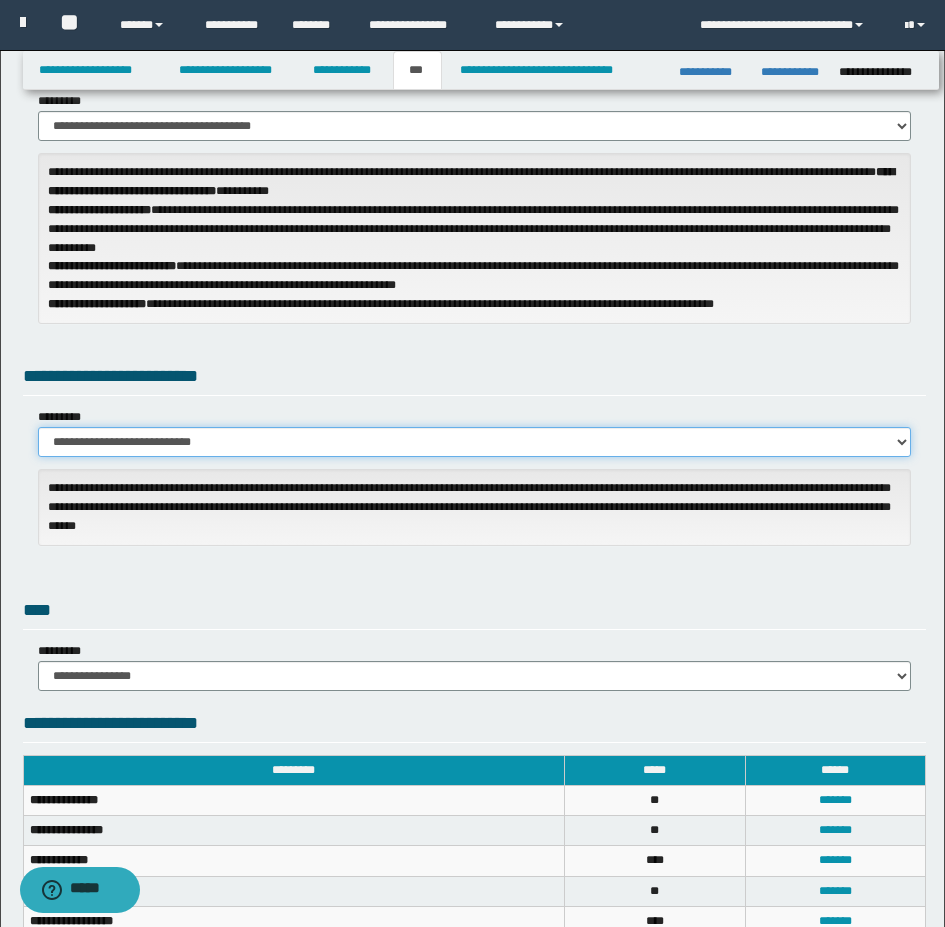 click on "**********" at bounding box center (474, 442) 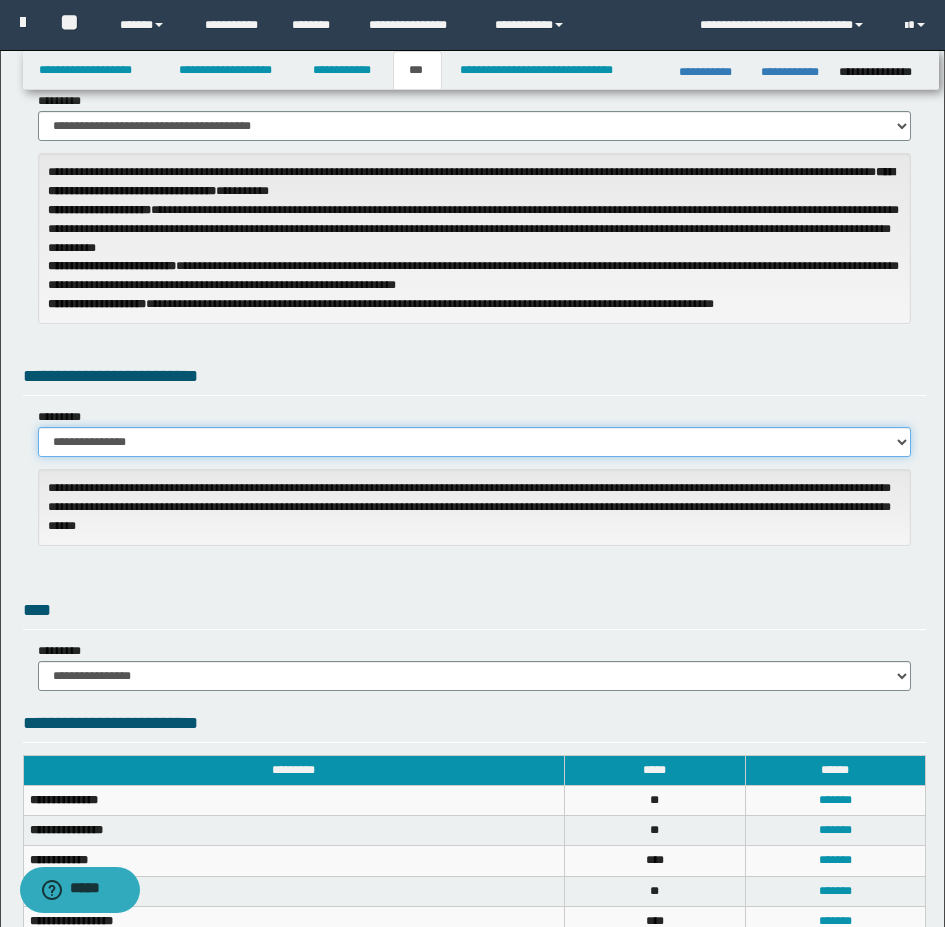 click on "**********" at bounding box center [474, 442] 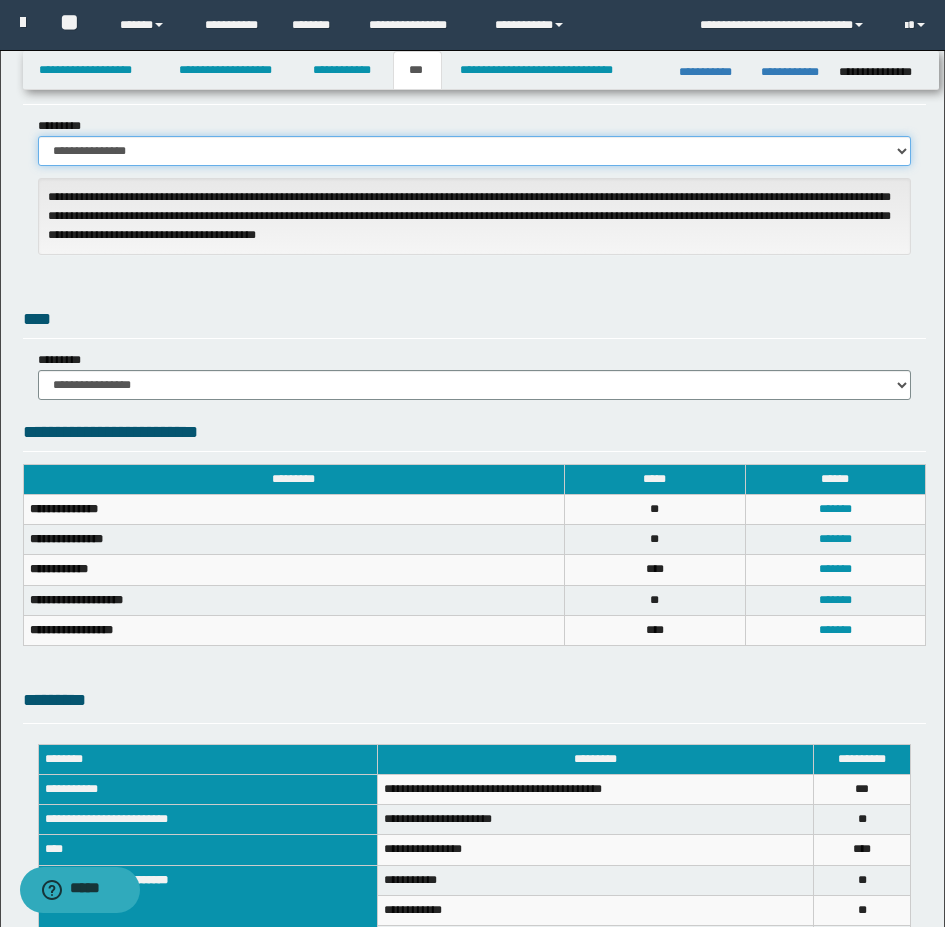 scroll, scrollTop: 400, scrollLeft: 0, axis: vertical 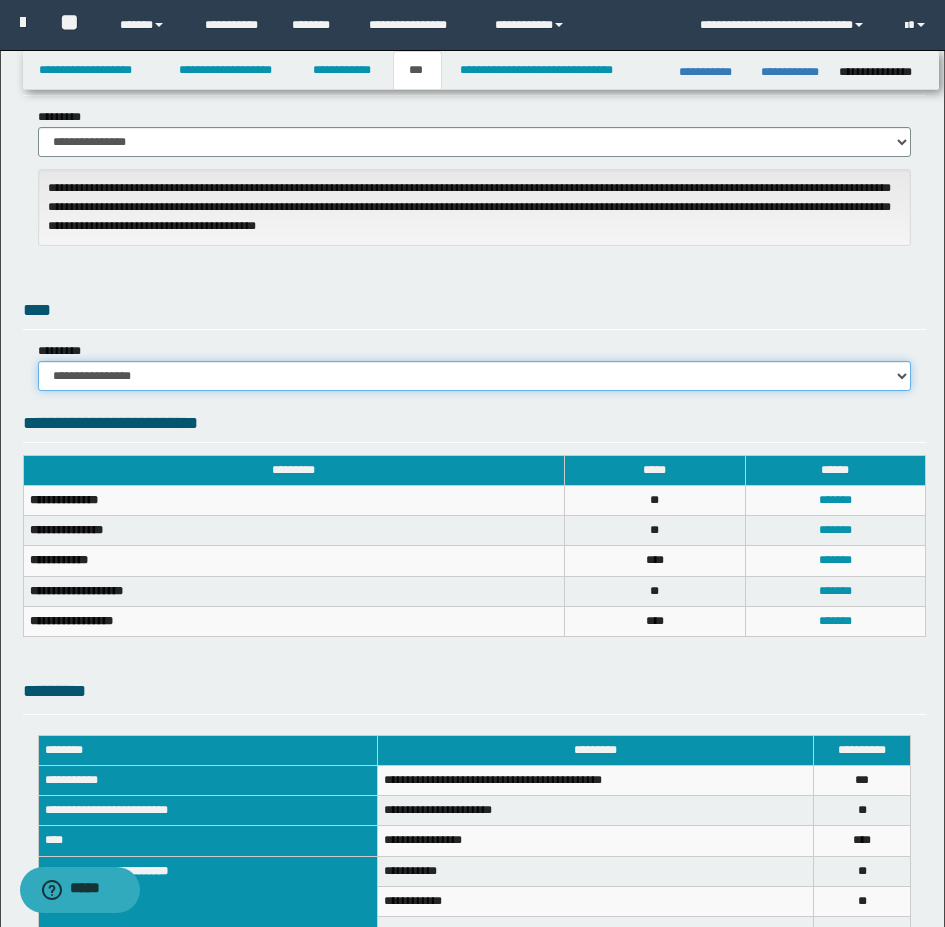 click on "**********" at bounding box center (474, 376) 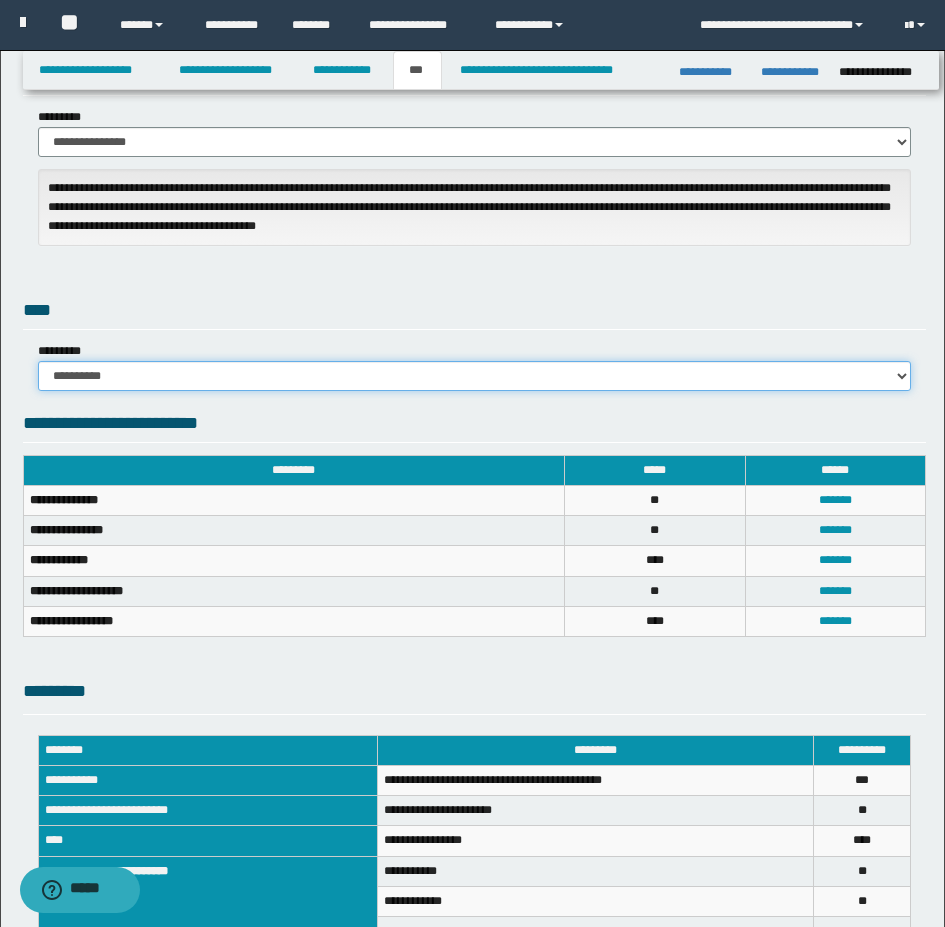 click on "**********" at bounding box center (474, 376) 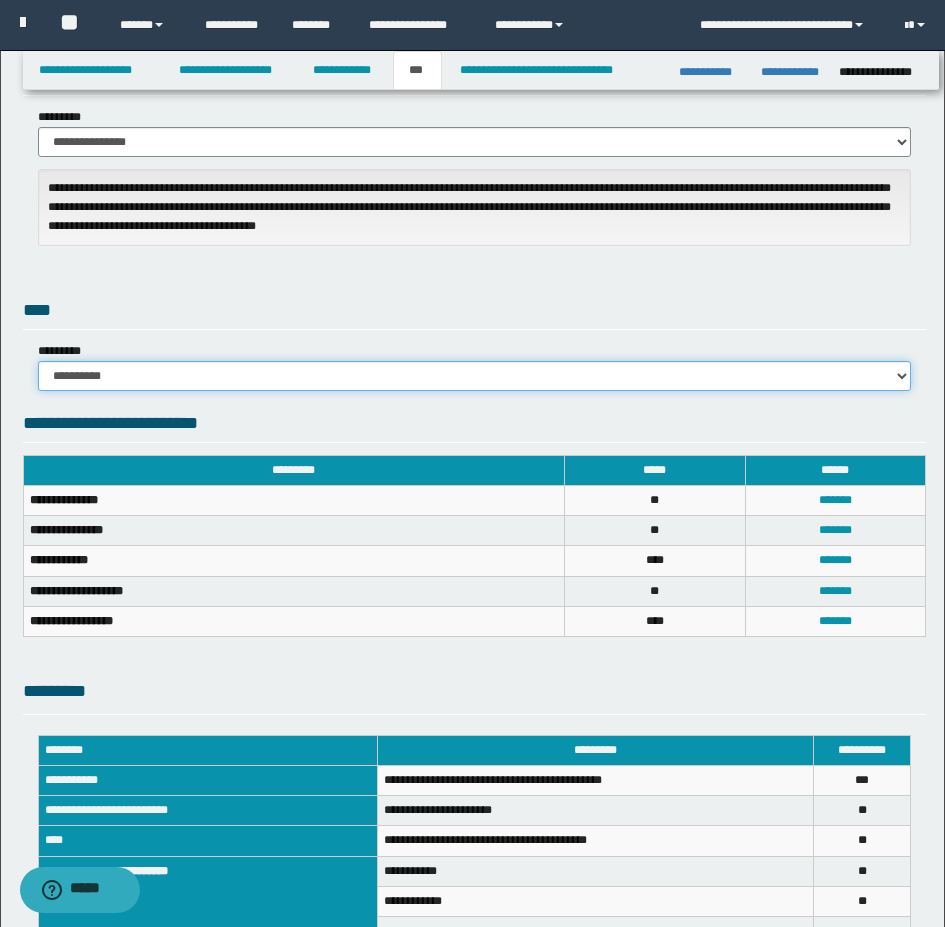 scroll, scrollTop: 600, scrollLeft: 0, axis: vertical 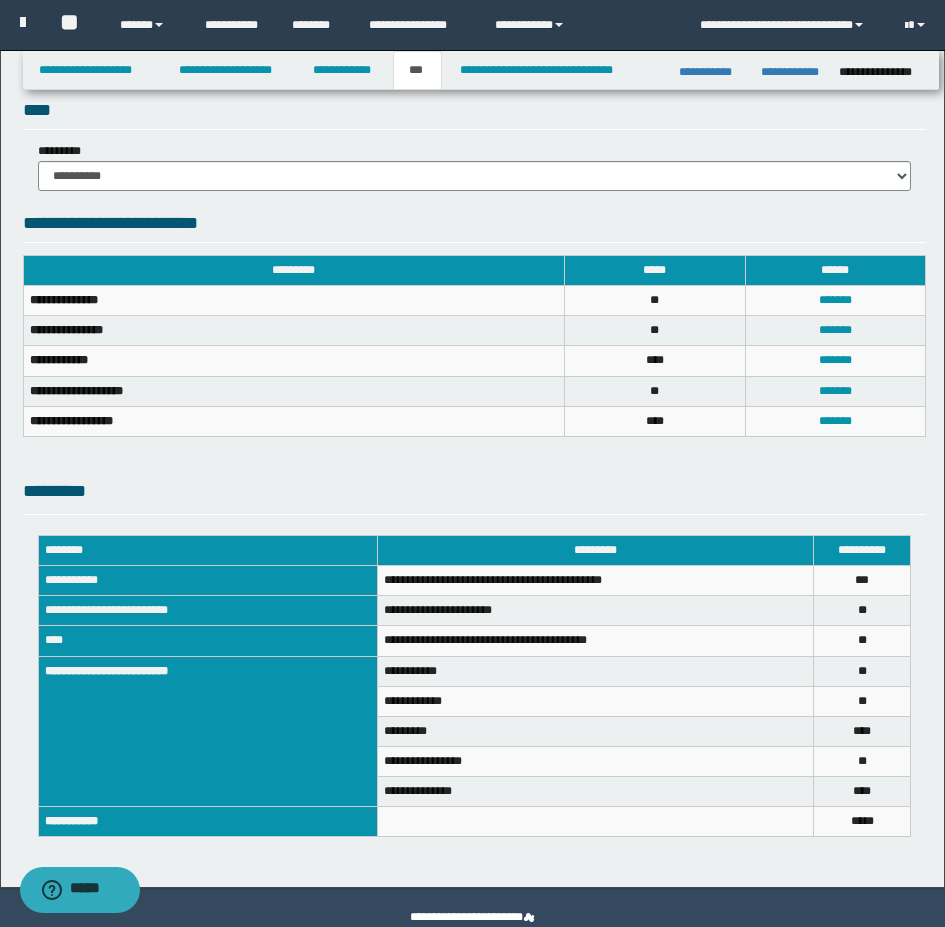 click on "*******" at bounding box center [835, 301] 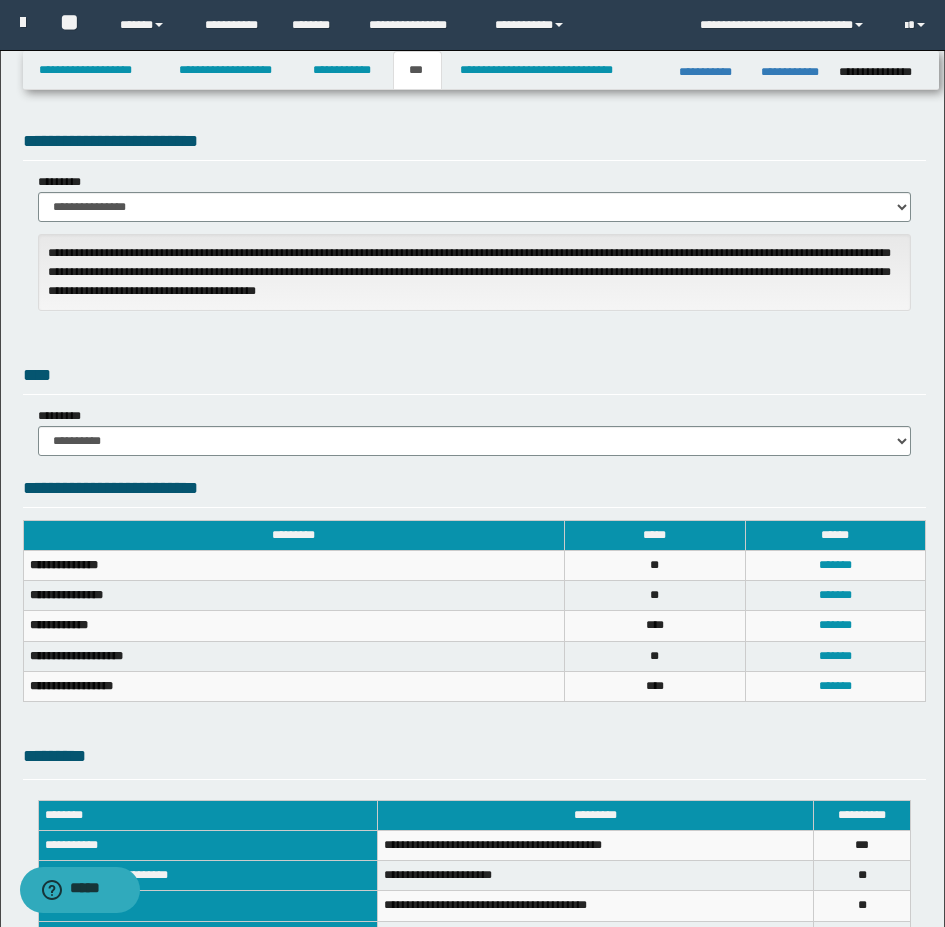 scroll, scrollTop: 300, scrollLeft: 0, axis: vertical 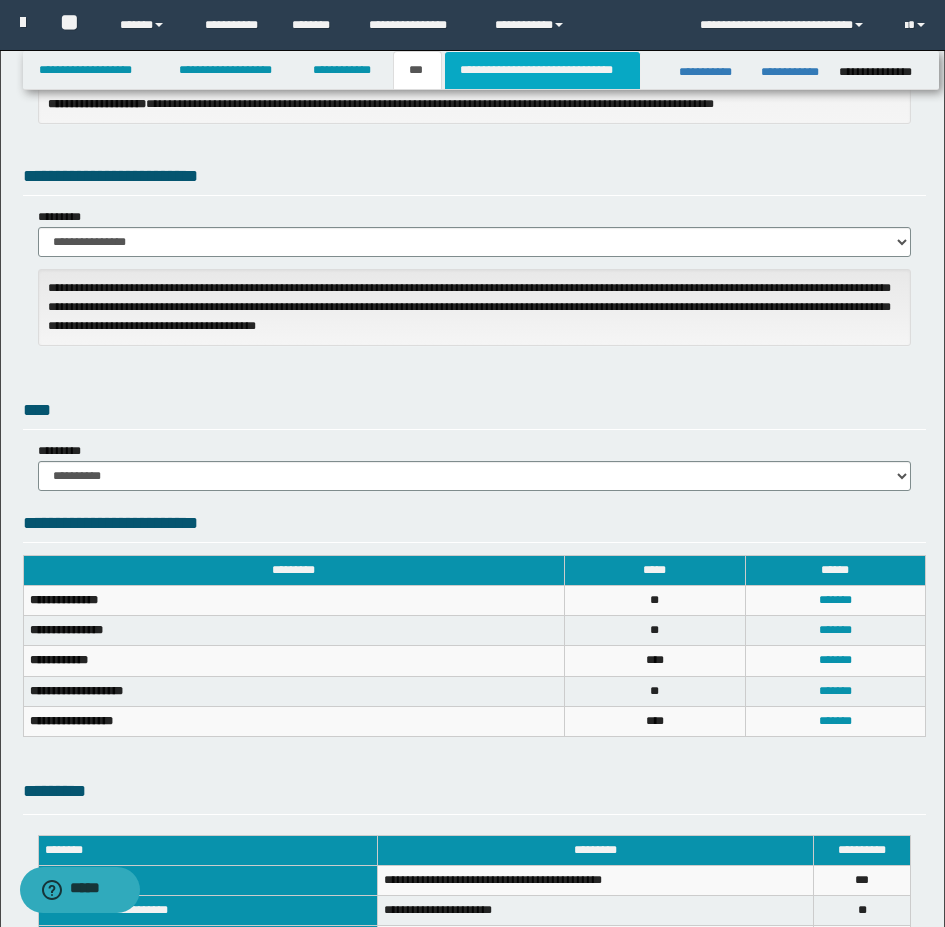 click on "**********" at bounding box center (542, 70) 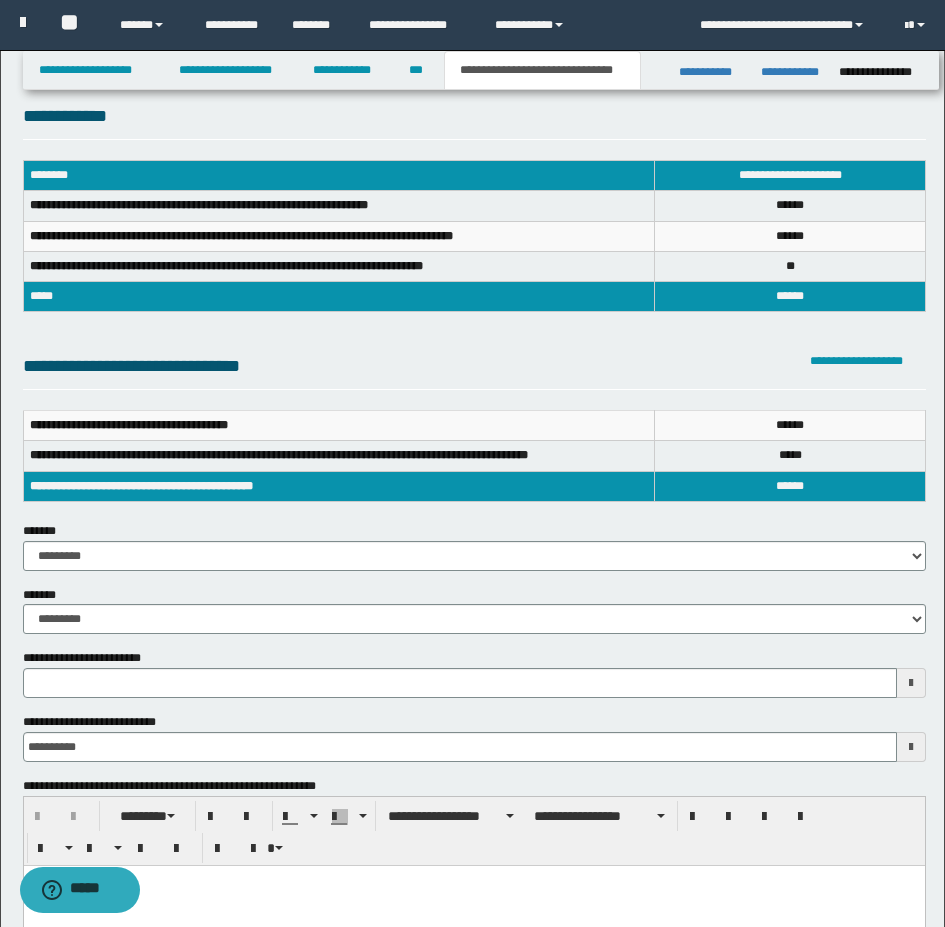 scroll, scrollTop: 100, scrollLeft: 0, axis: vertical 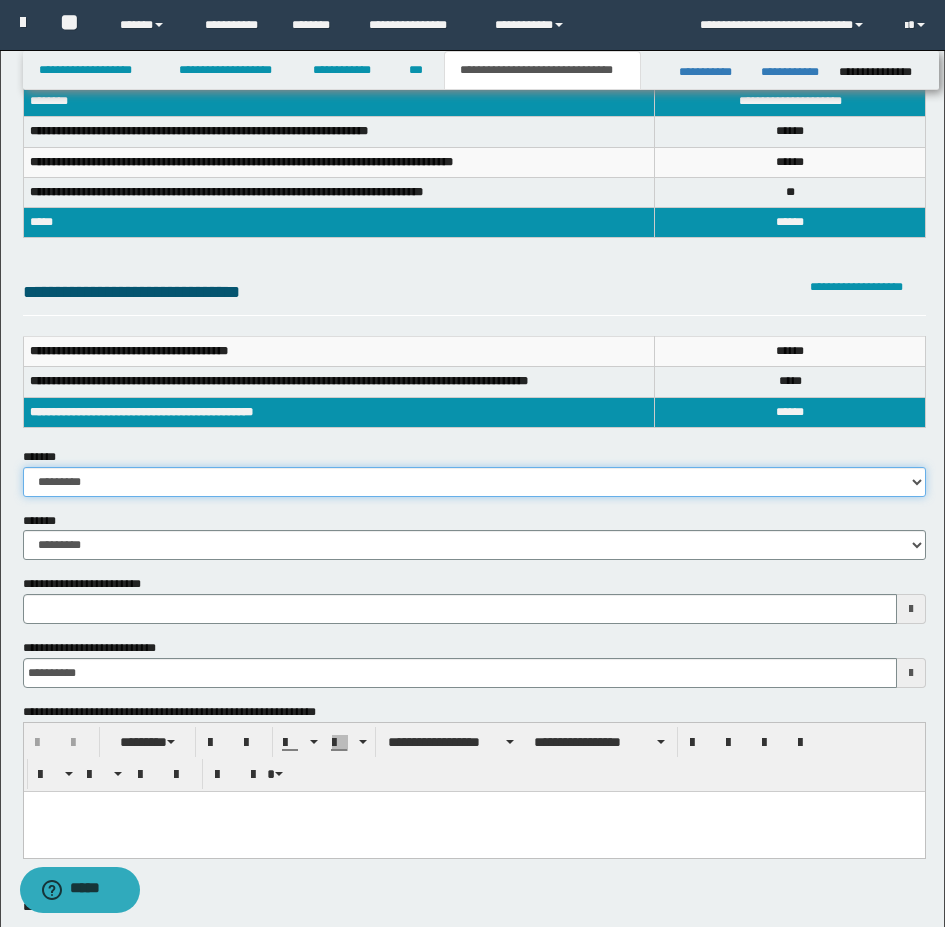 click on "**********" at bounding box center (474, 482) 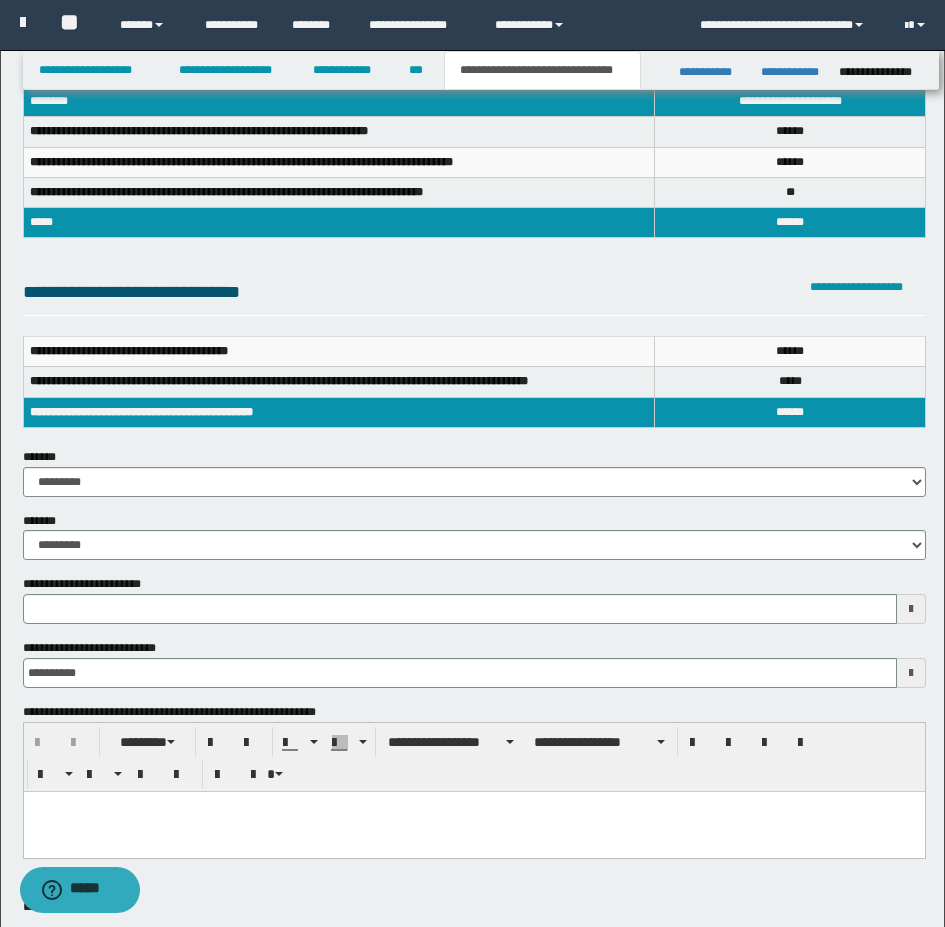 click on "**********" at bounding box center (474, 238) 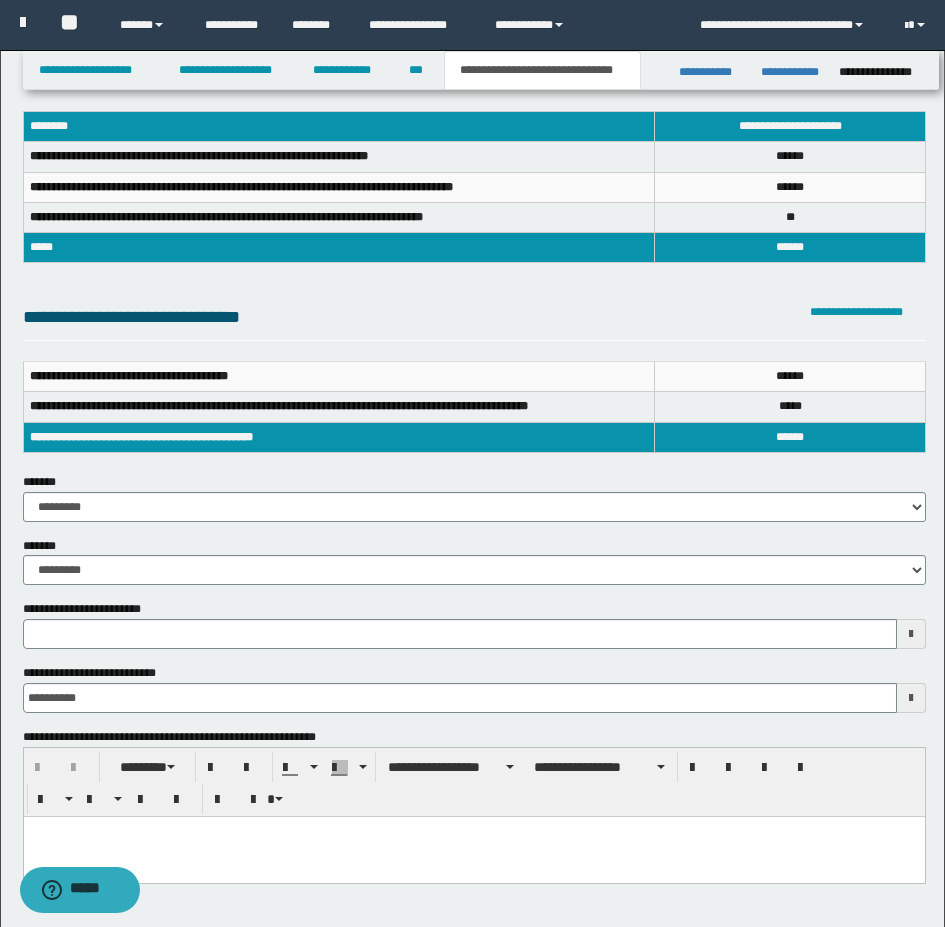 scroll, scrollTop: 0, scrollLeft: 0, axis: both 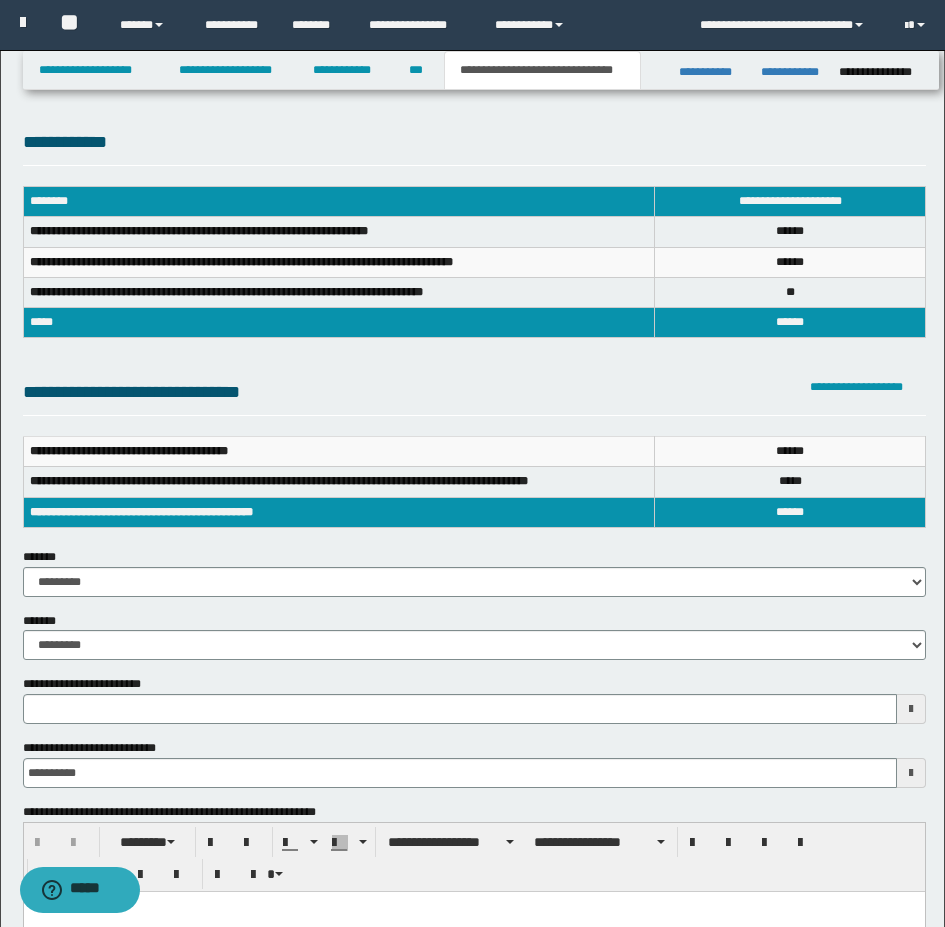 type 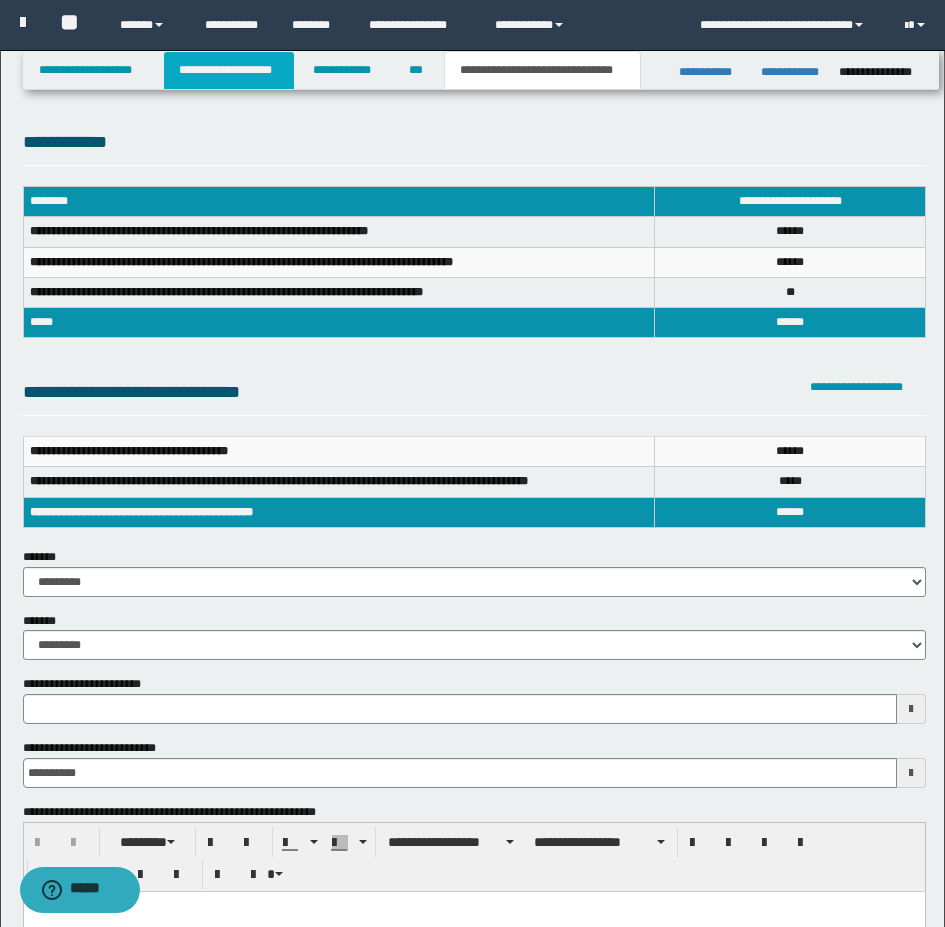 click on "**********" at bounding box center (229, 70) 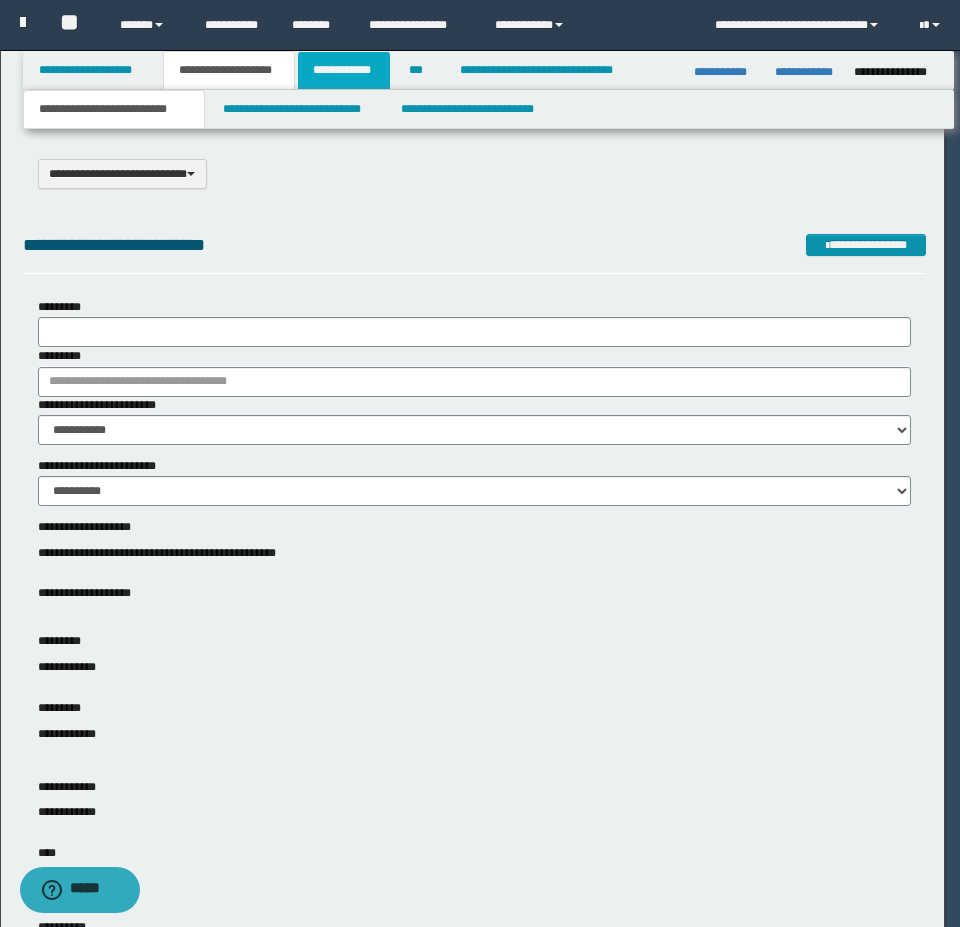 type 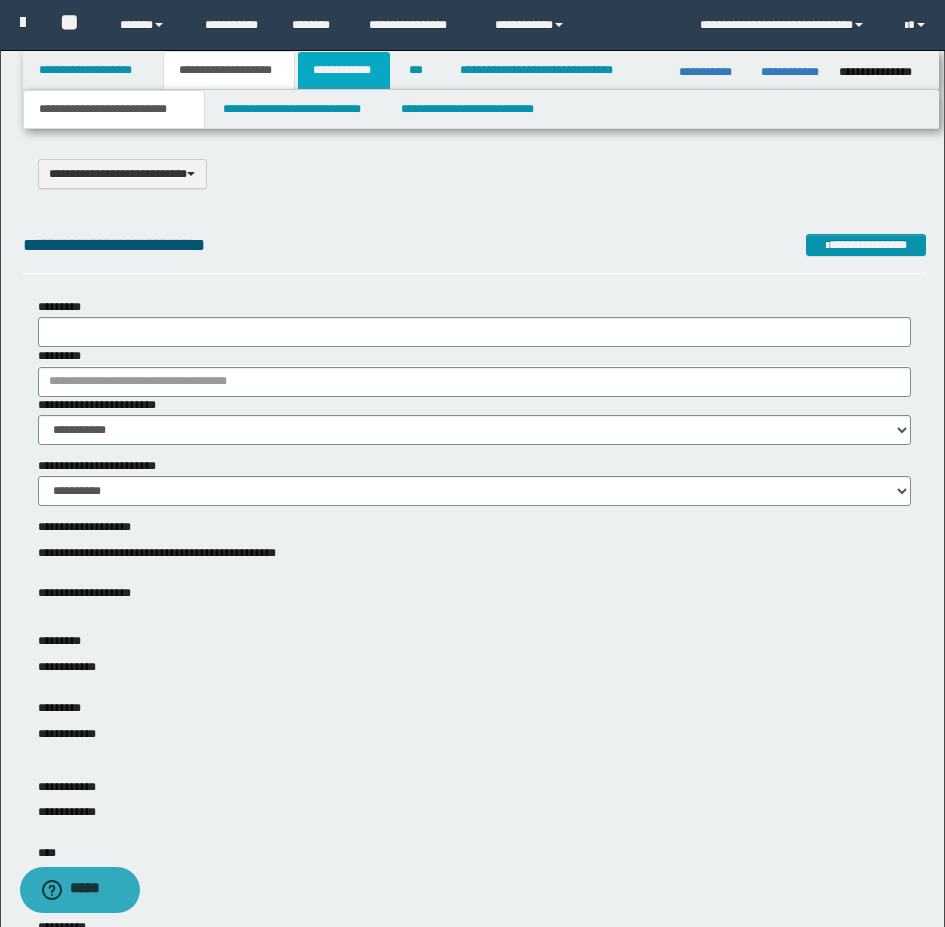 click on "**********" 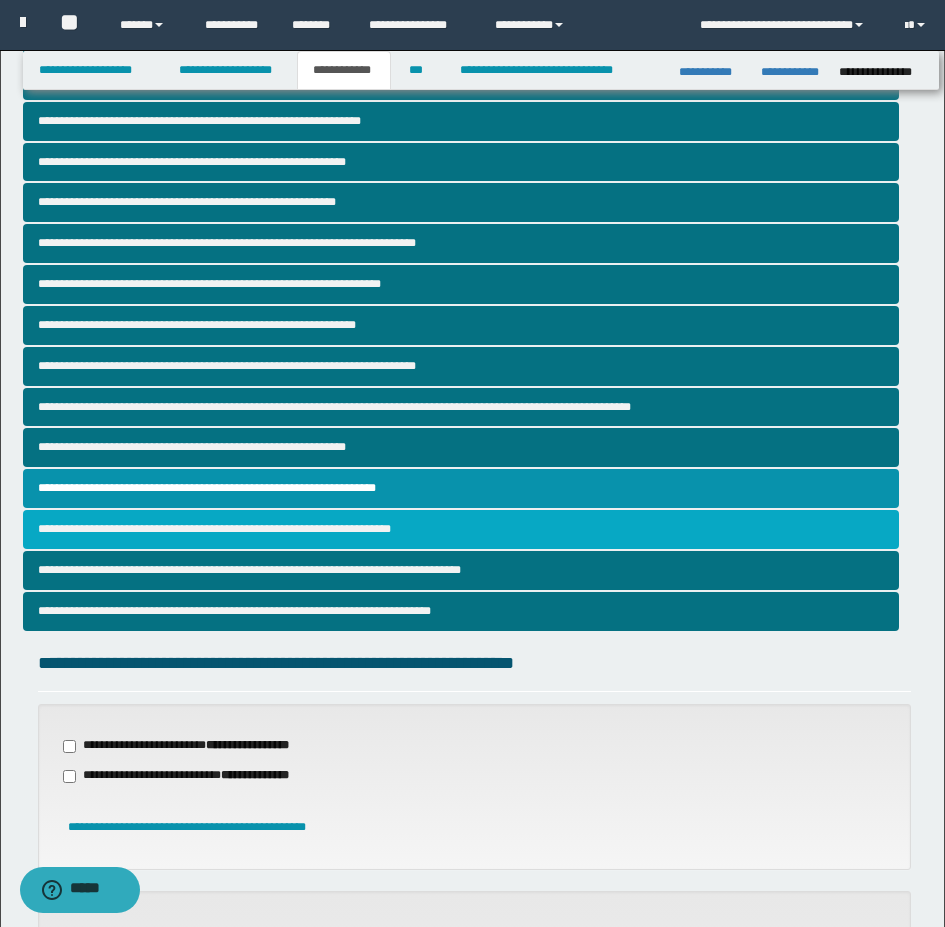 scroll, scrollTop: 100, scrollLeft: 0, axis: vertical 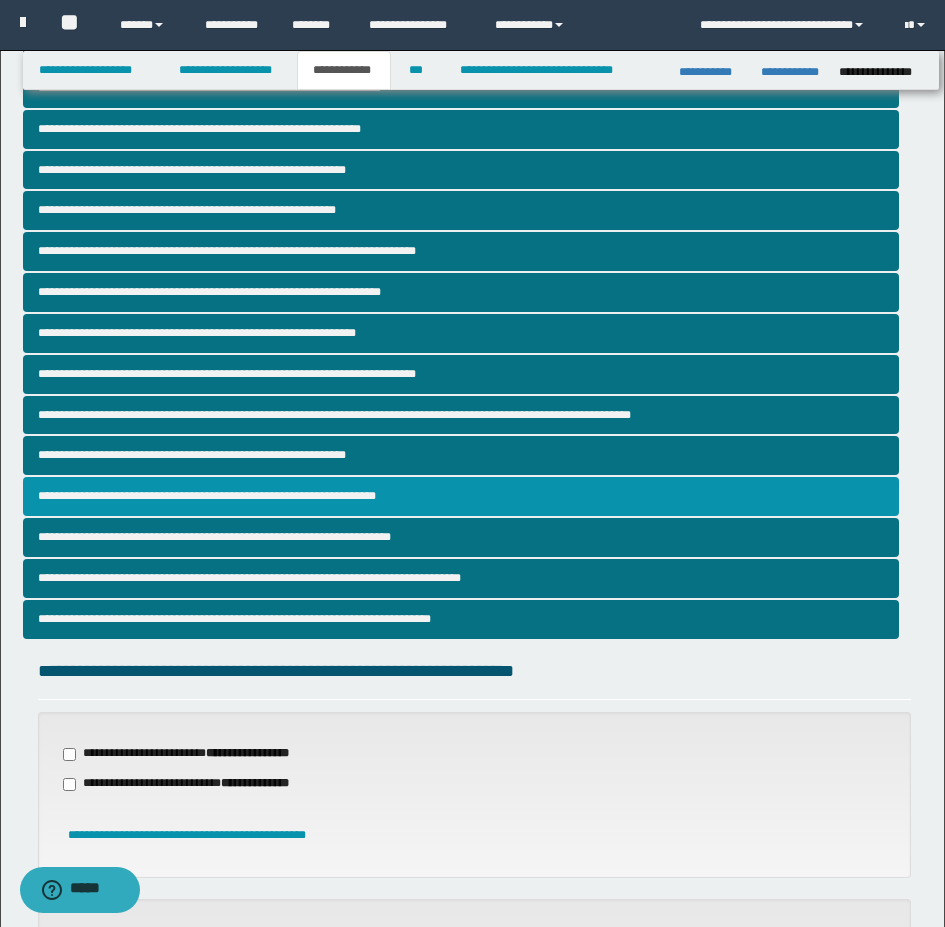 click on "**********" 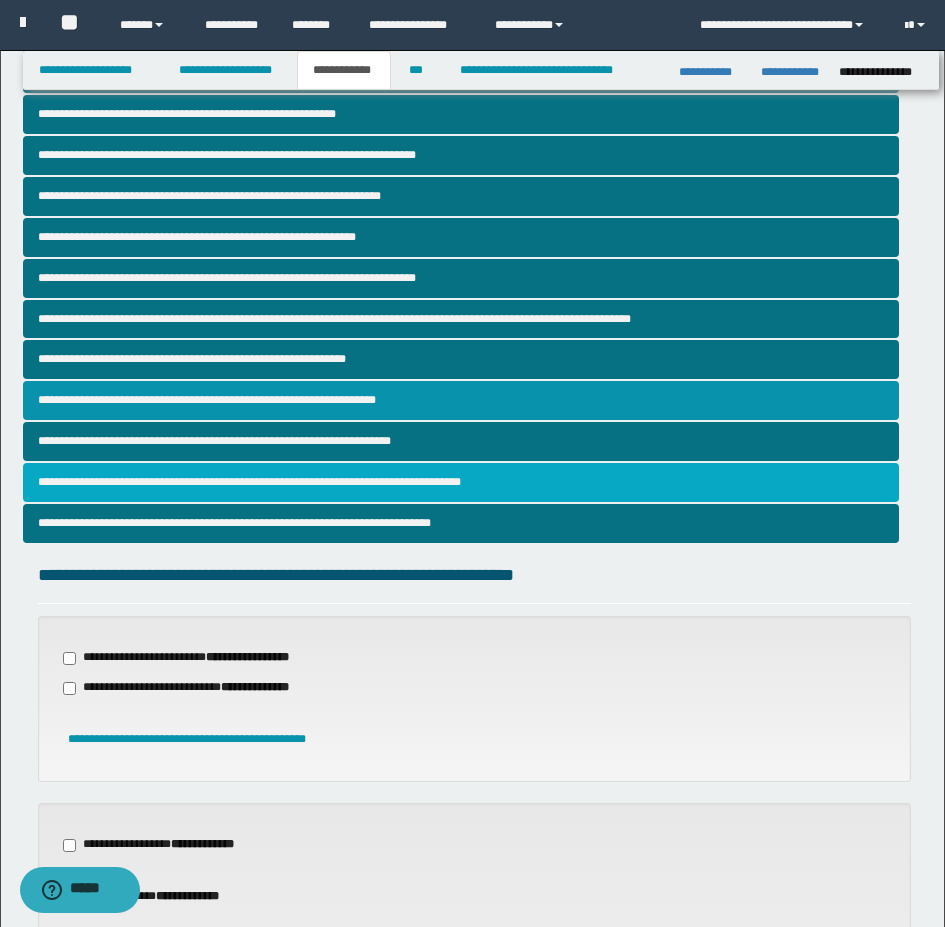 scroll, scrollTop: 100, scrollLeft: 0, axis: vertical 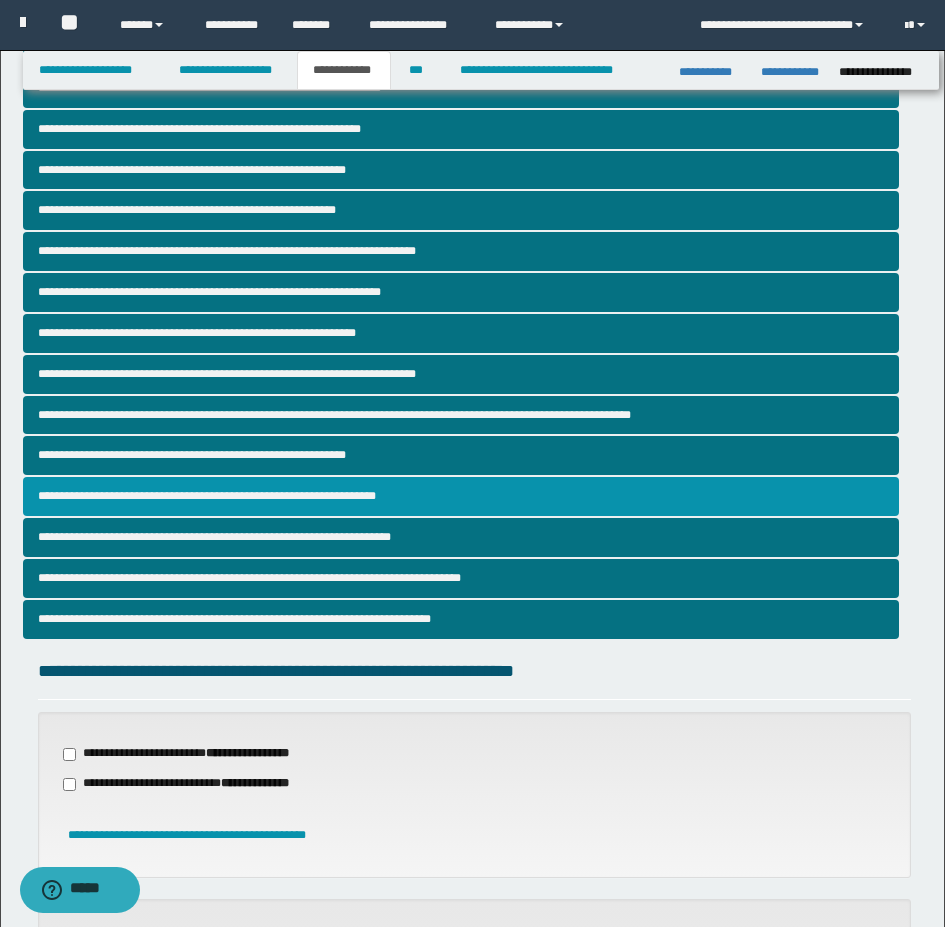 click on "**********" 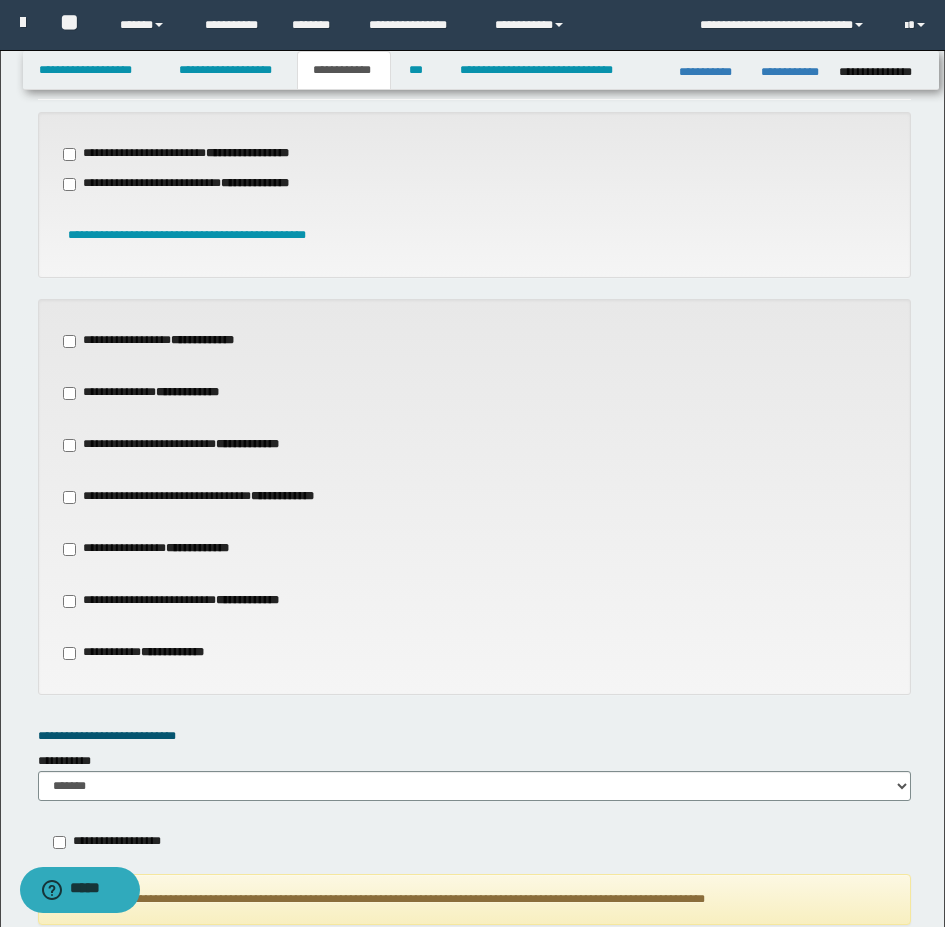 scroll, scrollTop: 500, scrollLeft: 0, axis: vertical 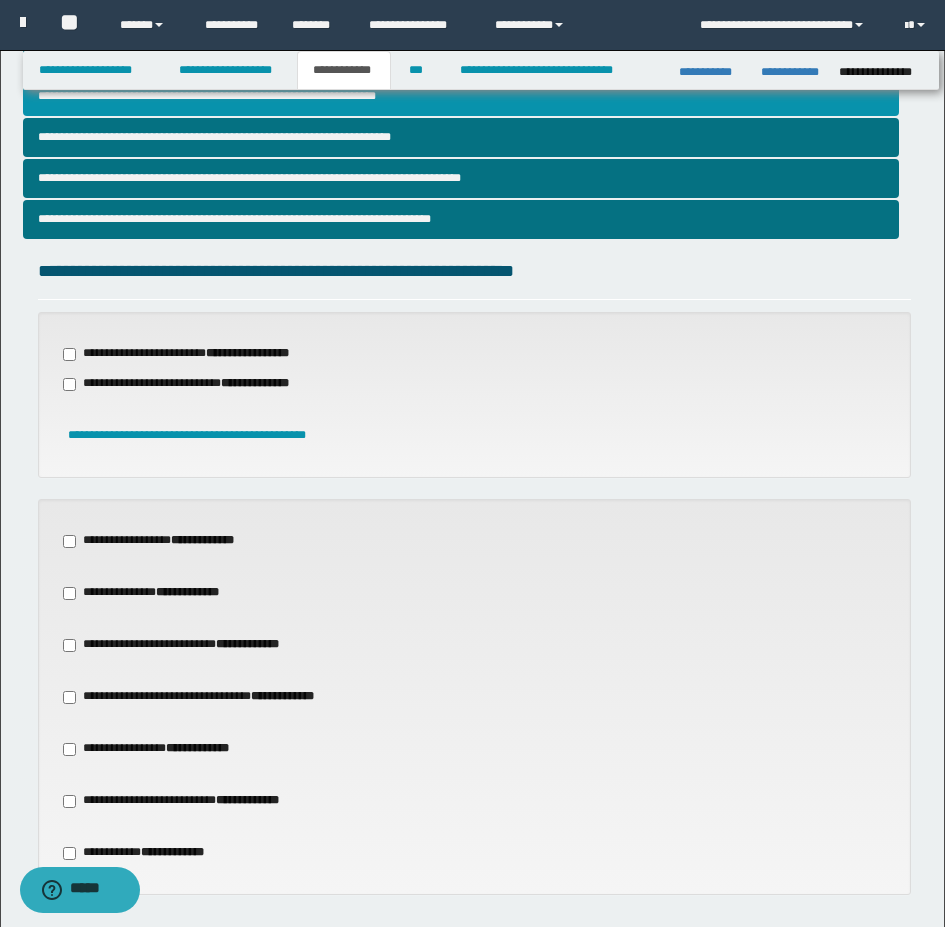 click on "**********" 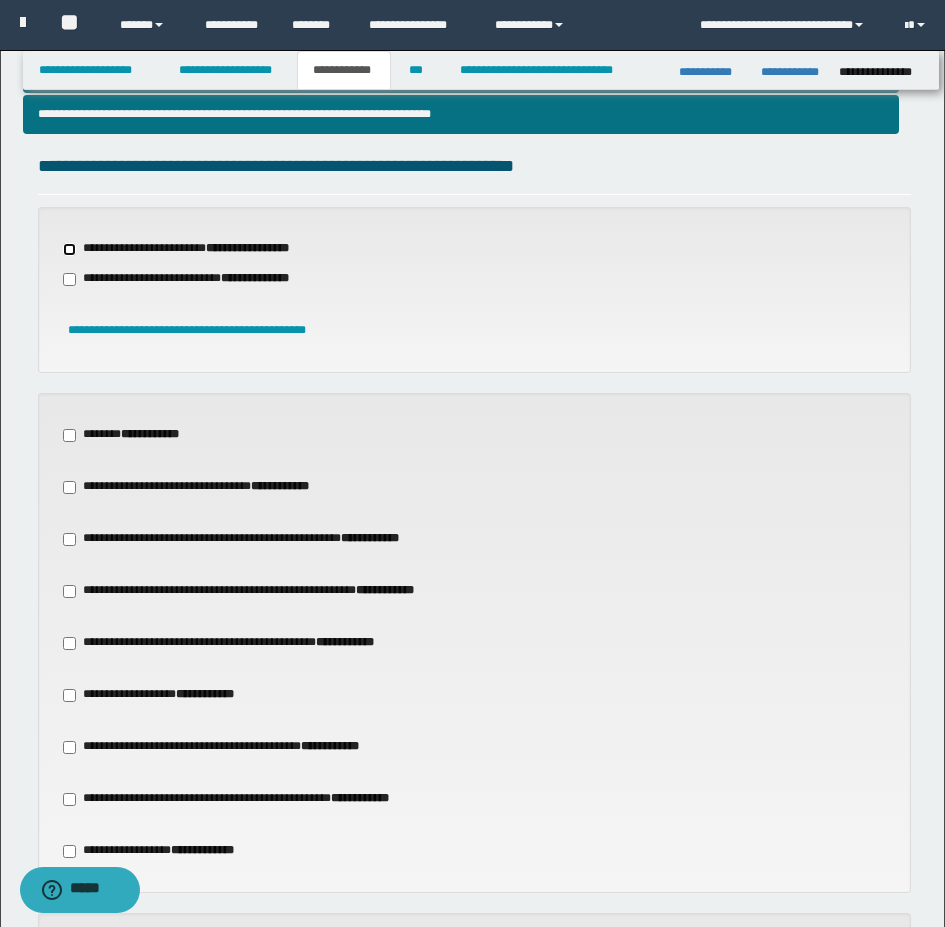 scroll, scrollTop: 700, scrollLeft: 0, axis: vertical 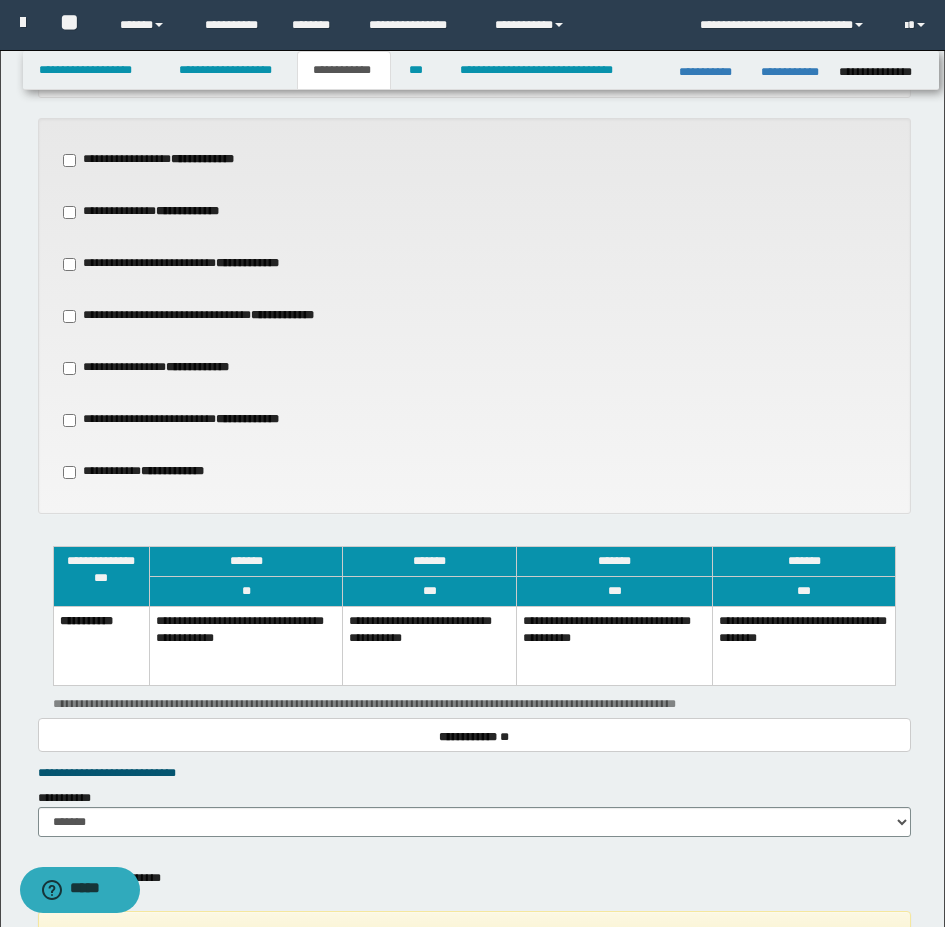 click on "**********" 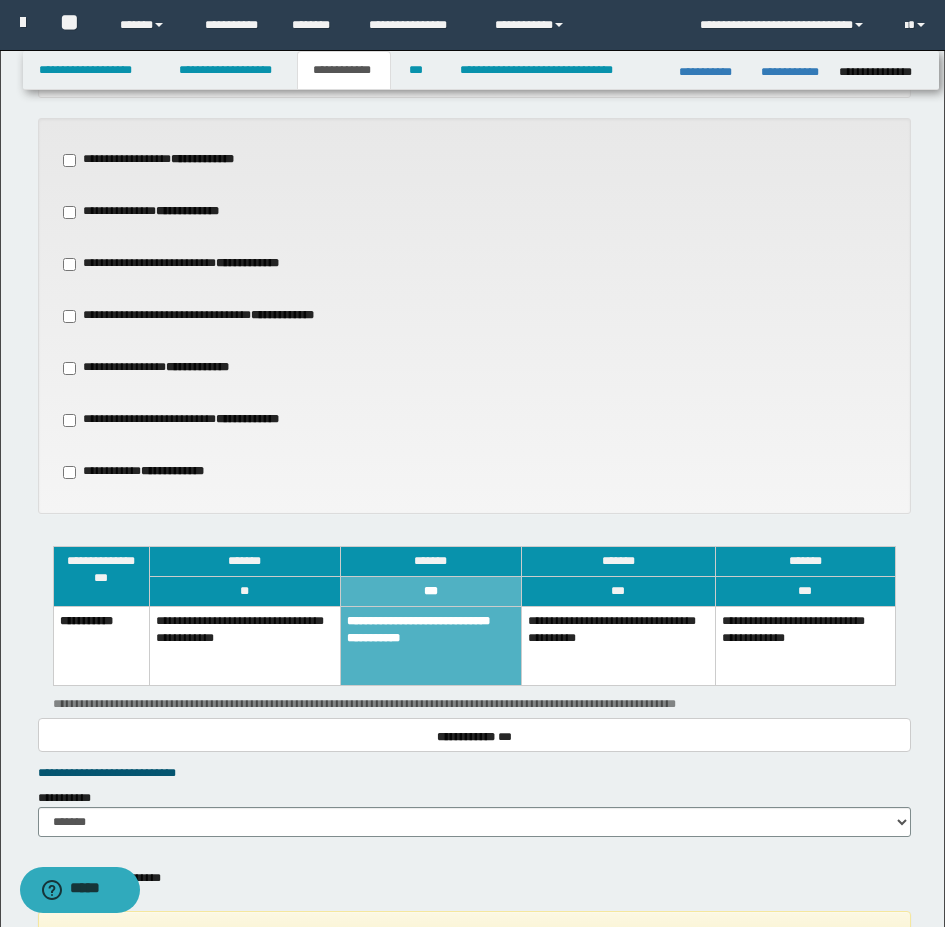 click on "**********" 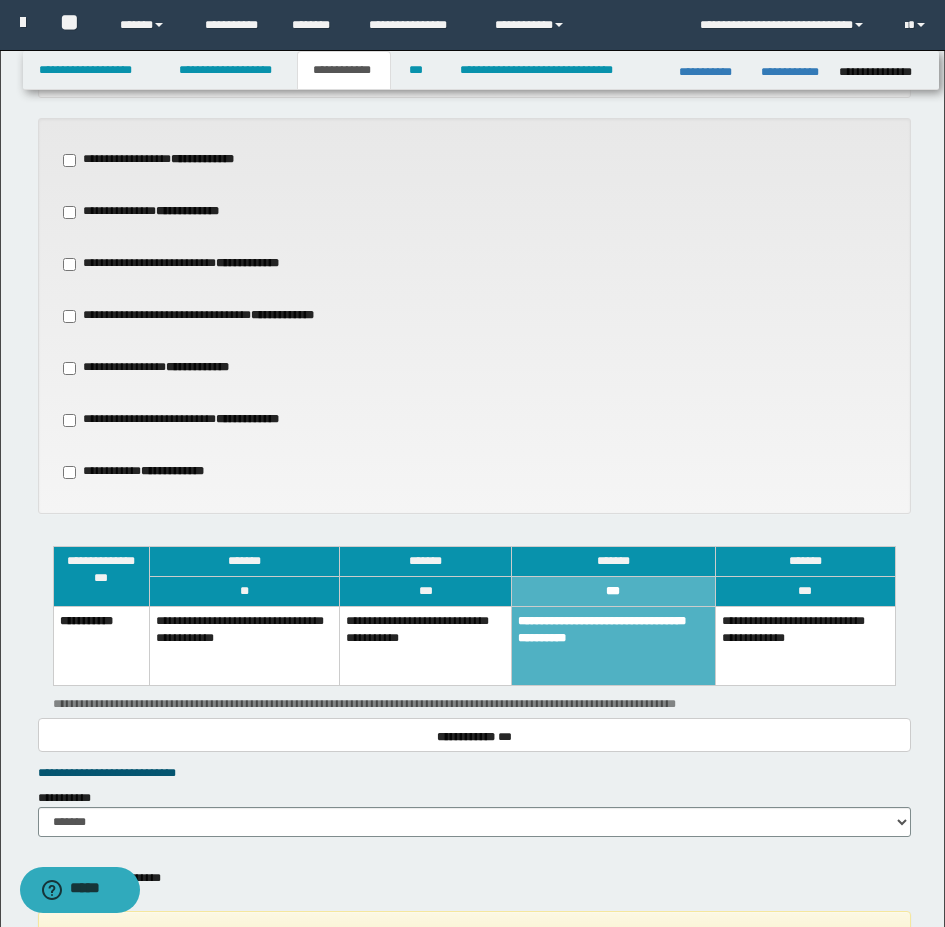 click on "**********" 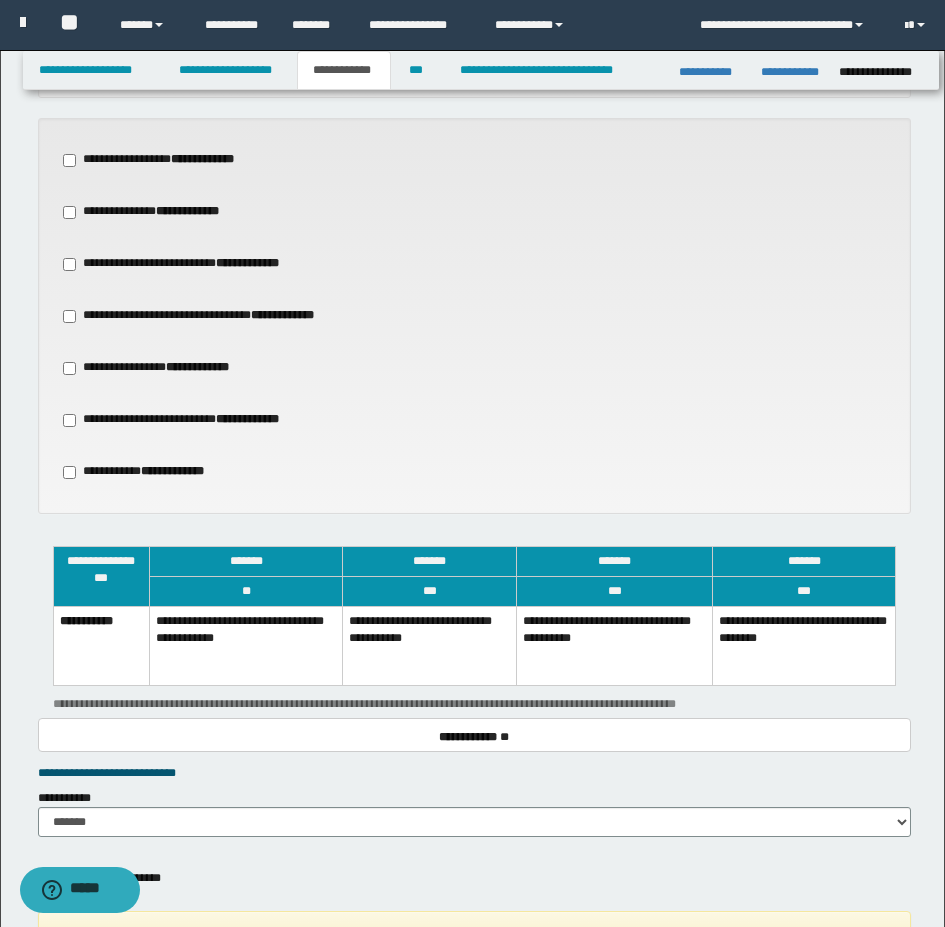 click on "**********" 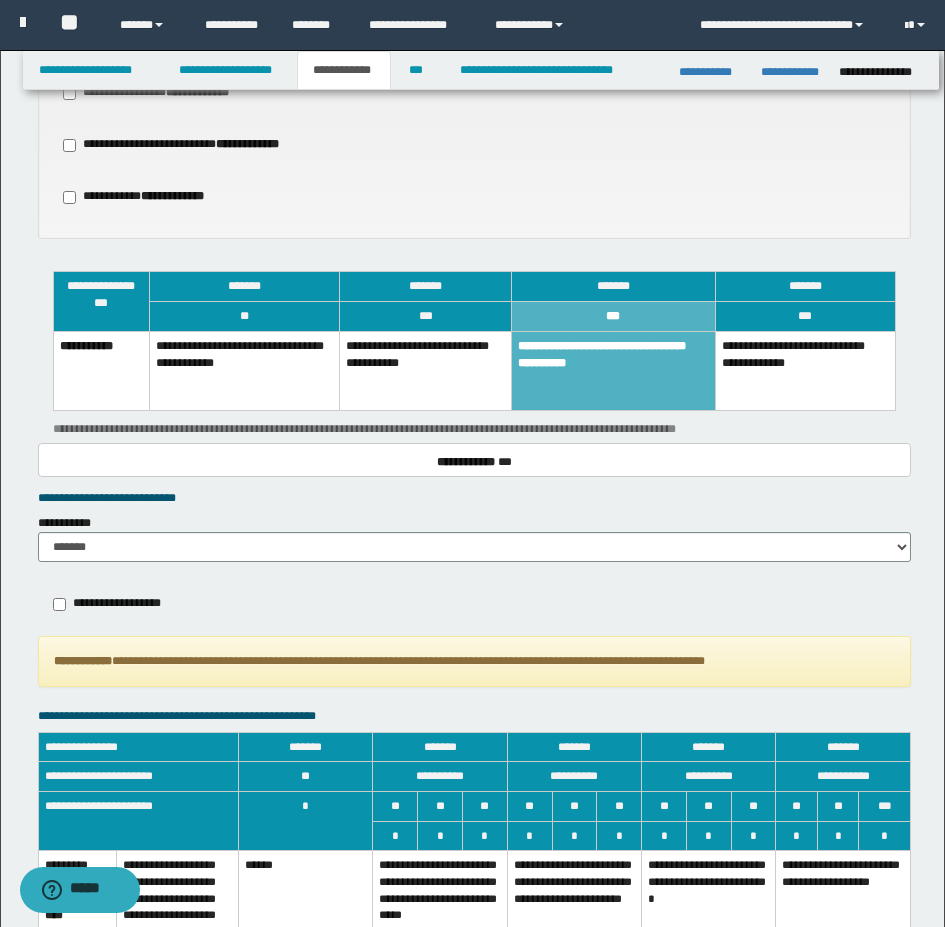 scroll, scrollTop: 1500, scrollLeft: 0, axis: vertical 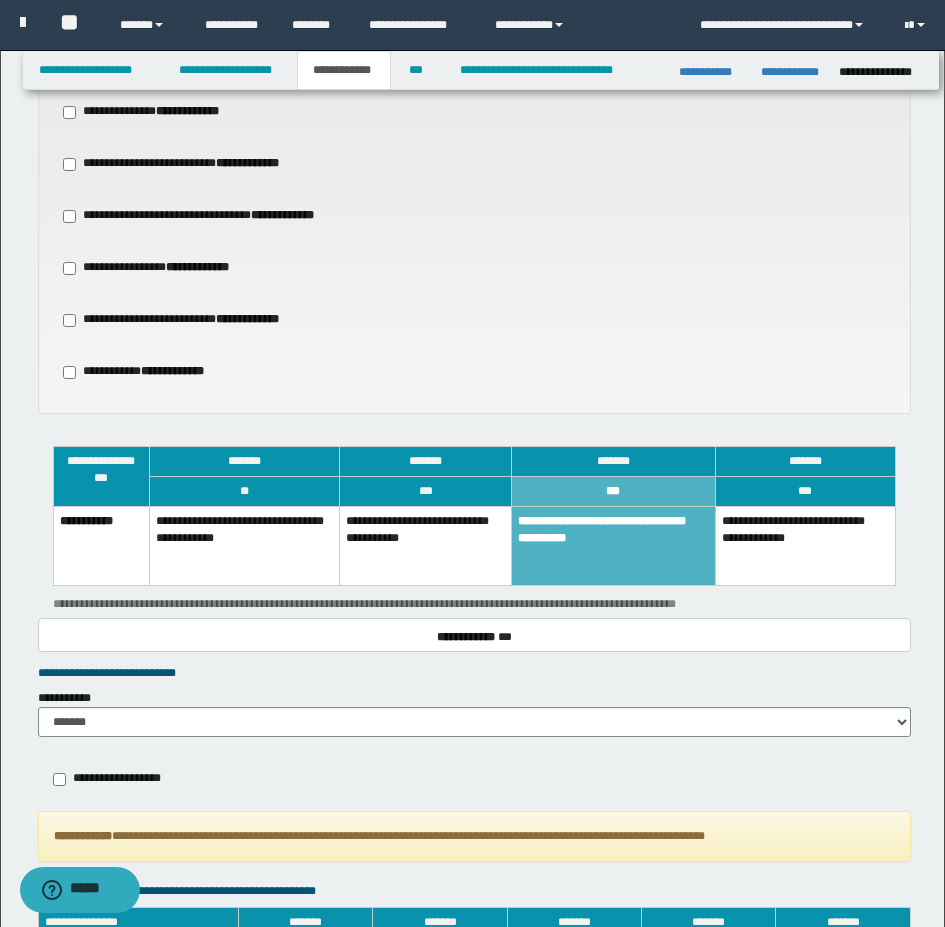 click on "**********" 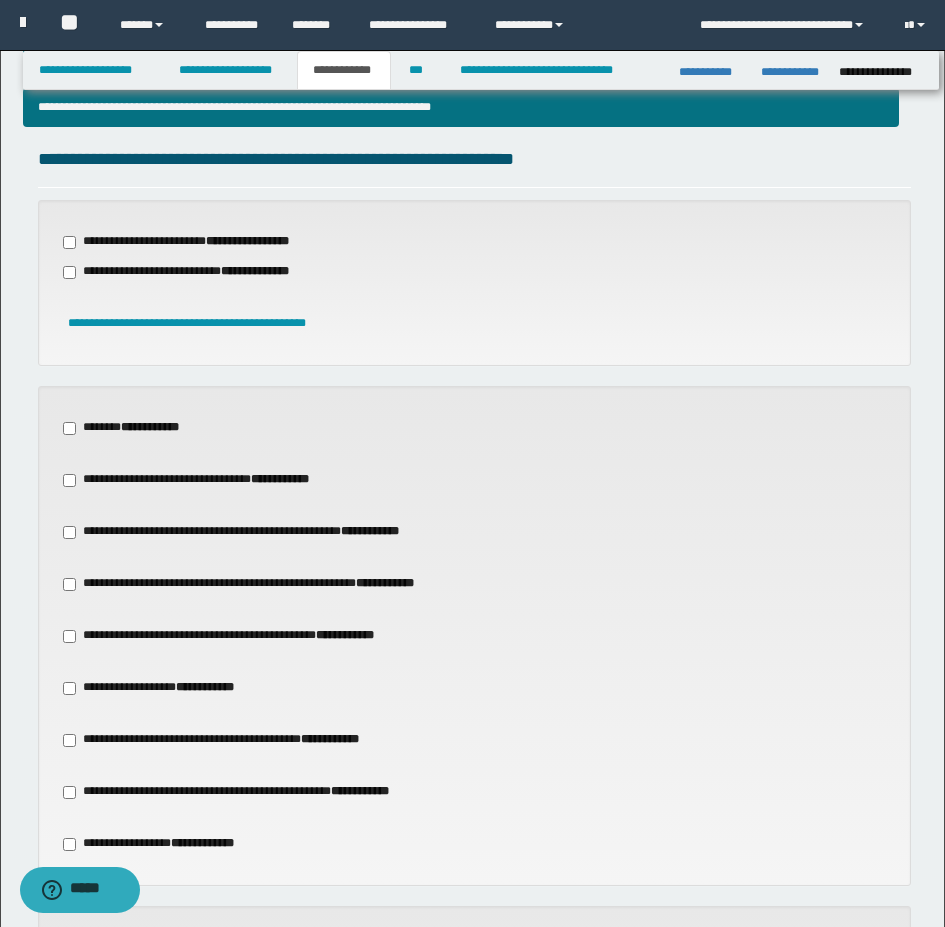 scroll, scrollTop: 500, scrollLeft: 0, axis: vertical 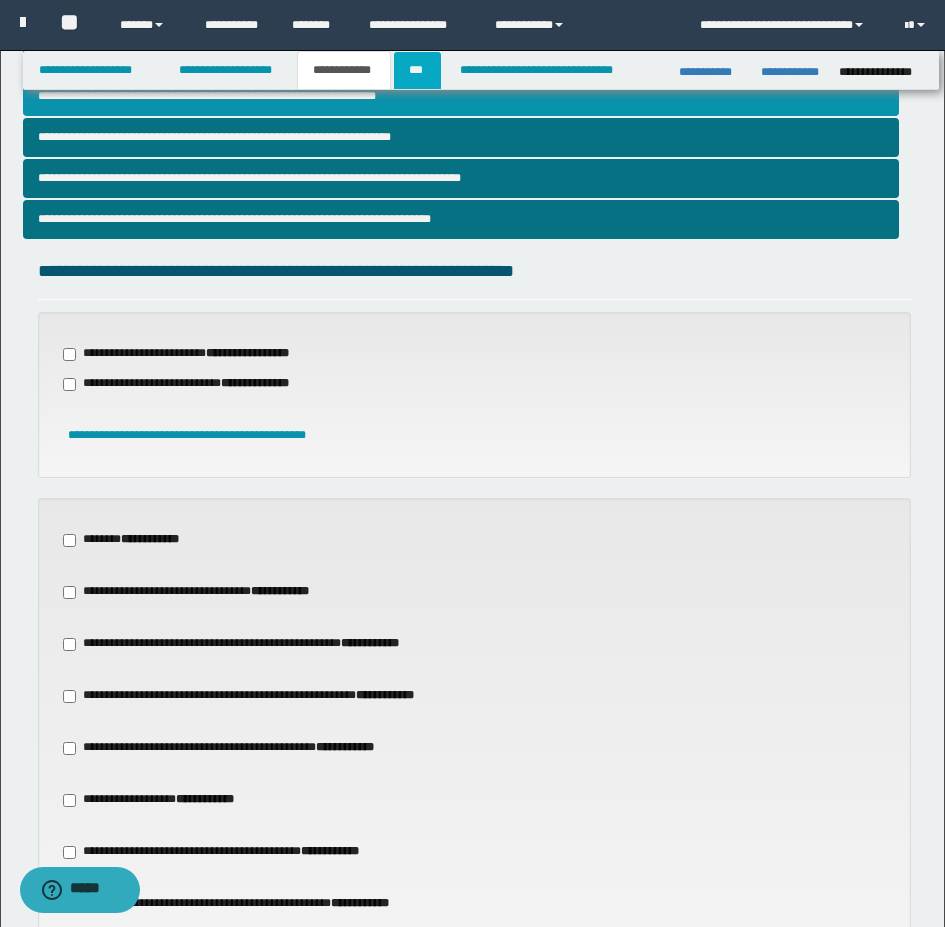 click on "***" 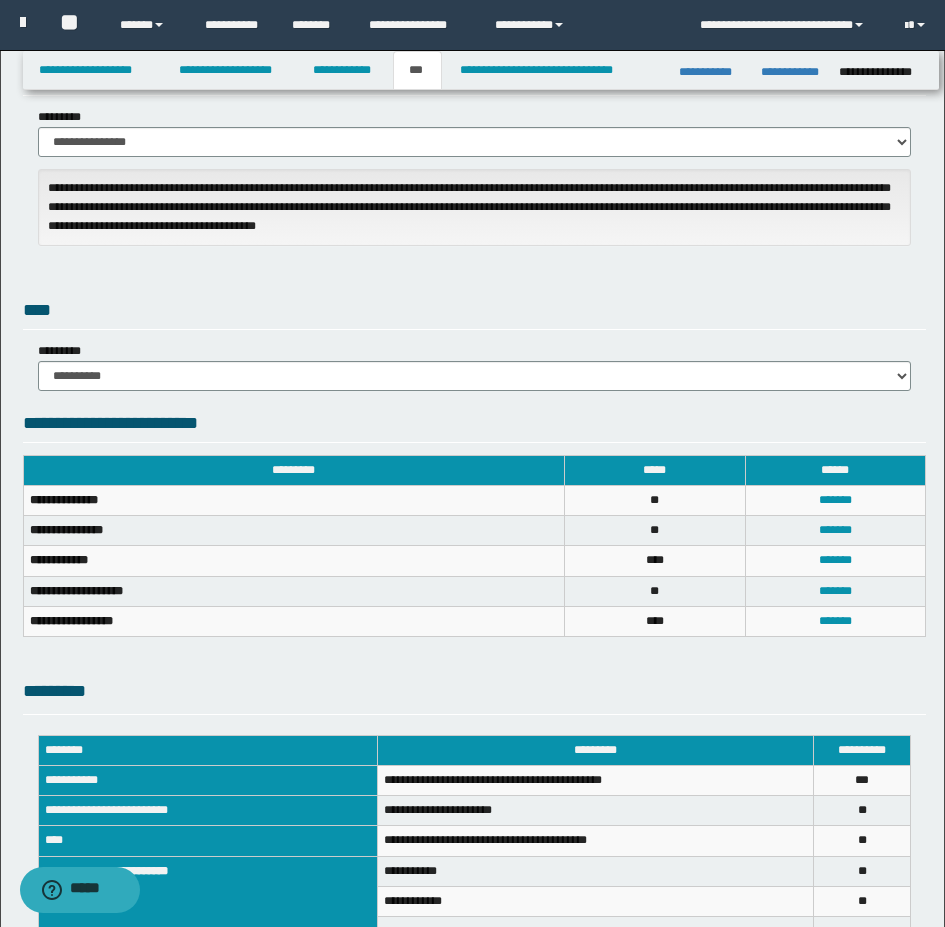 scroll, scrollTop: 0, scrollLeft: 0, axis: both 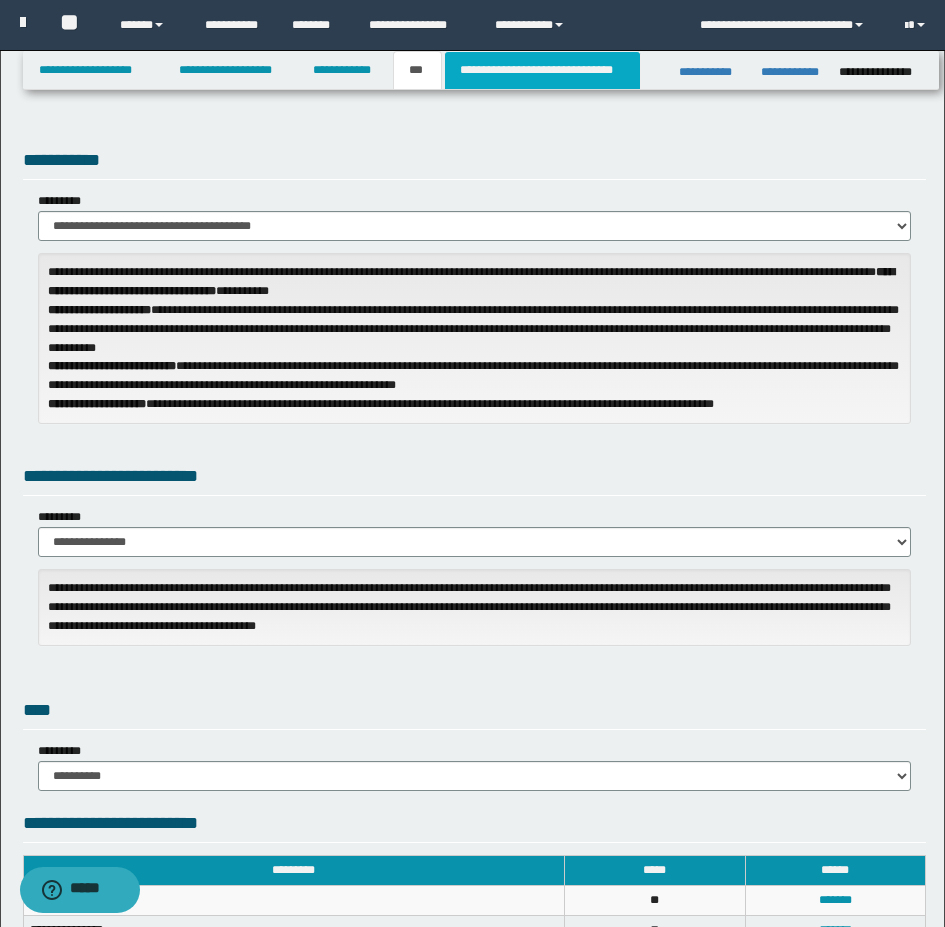 click on "**********" 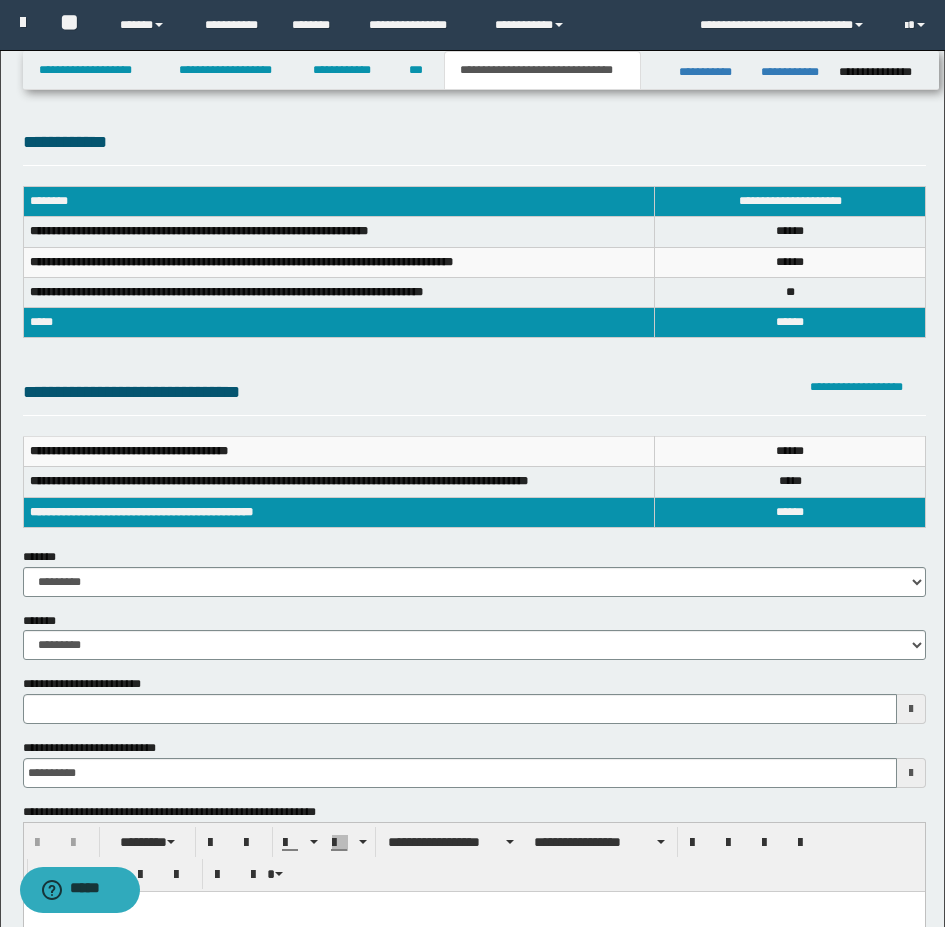 type 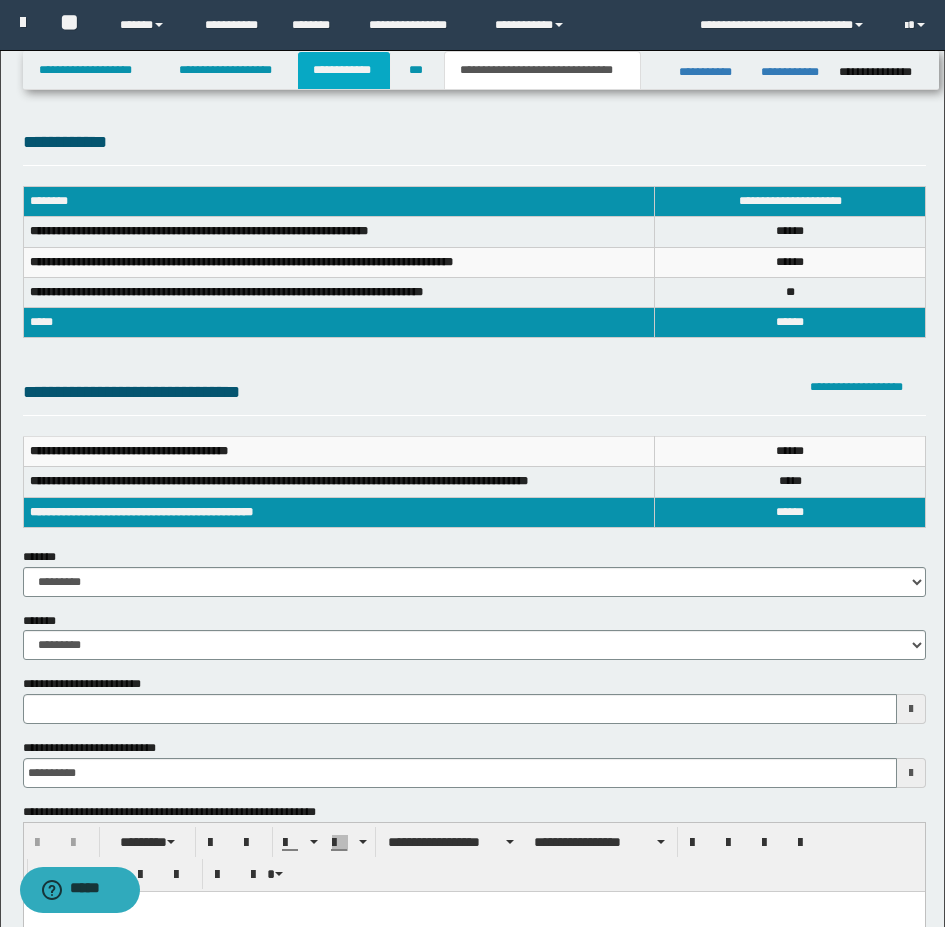 click on "**********" 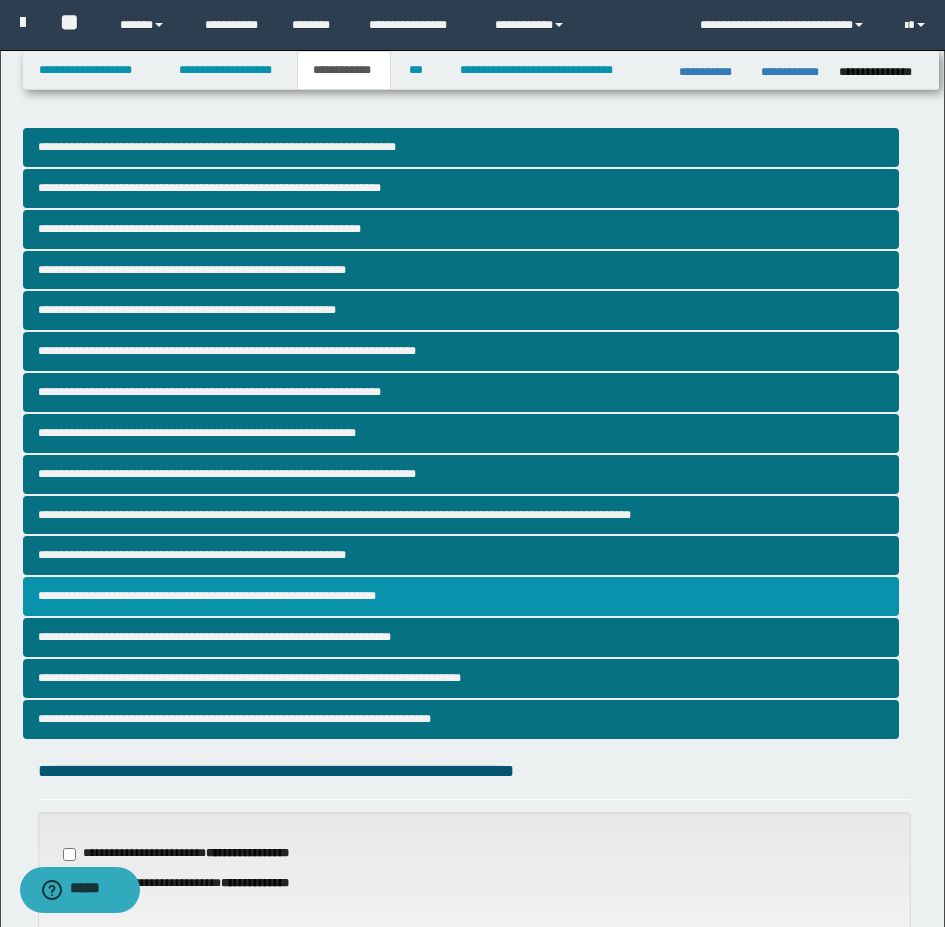 click on "**********" 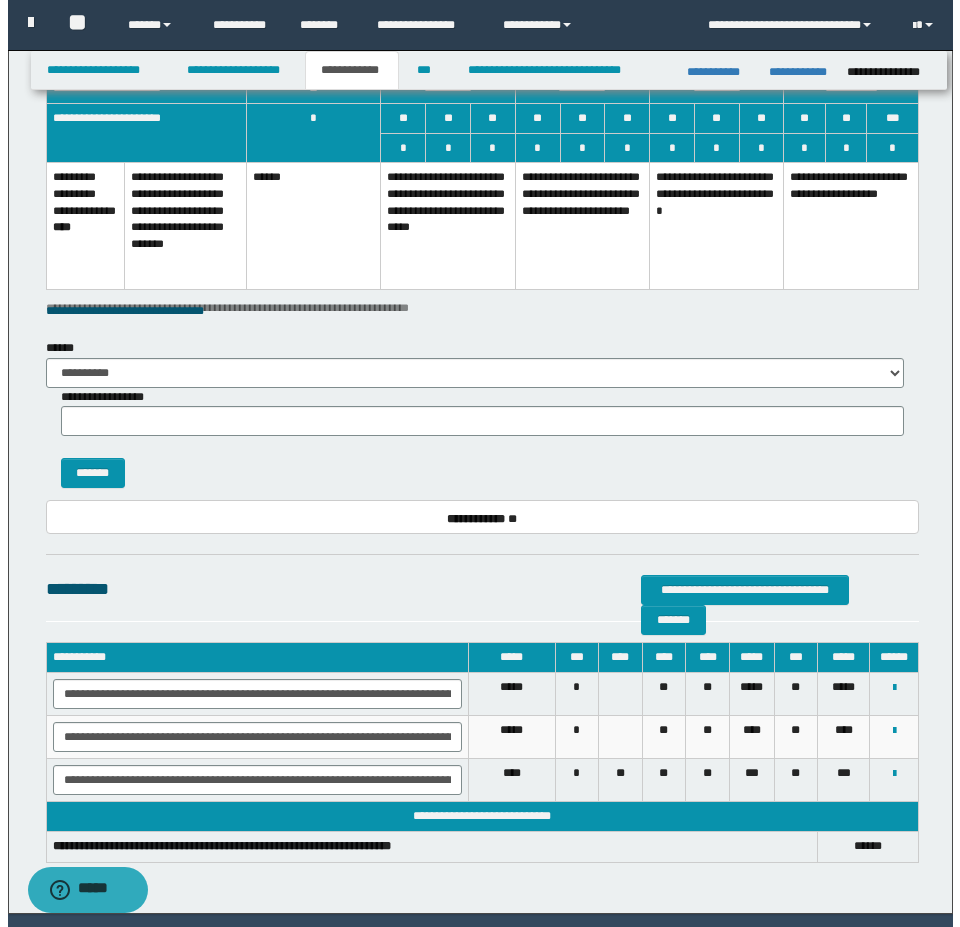 scroll, scrollTop: 2427, scrollLeft: 0, axis: vertical 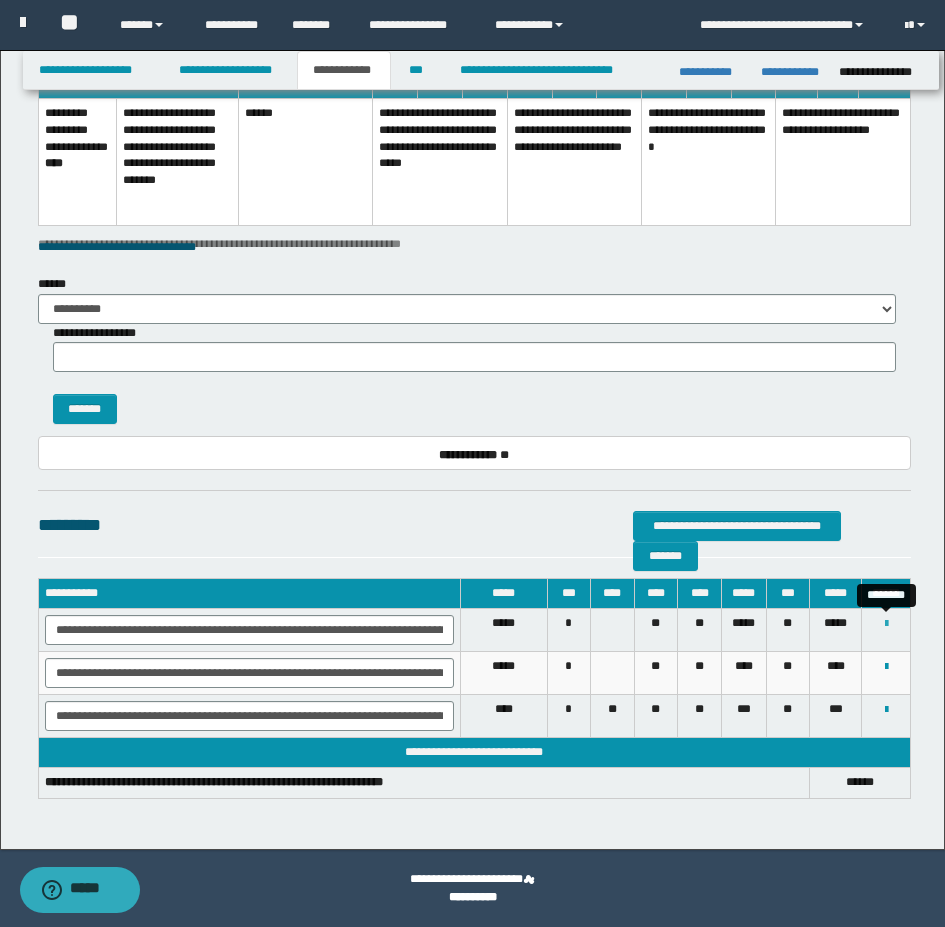 click 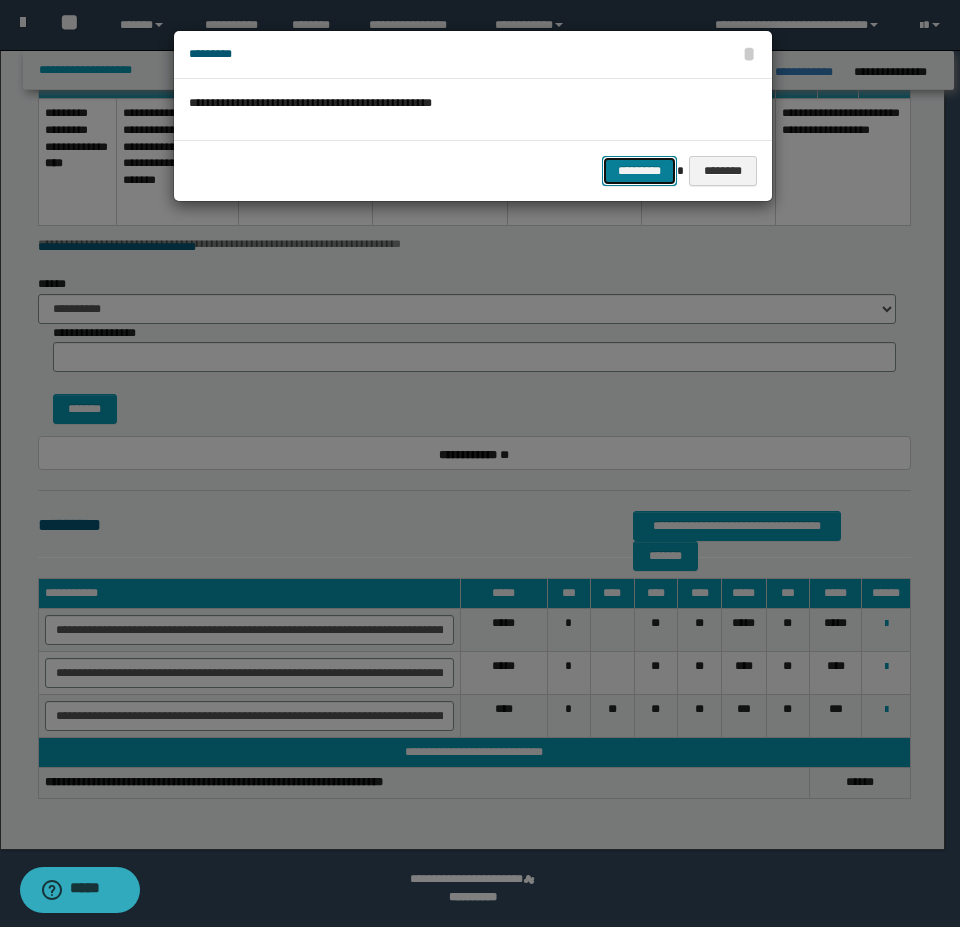 click on "*********" 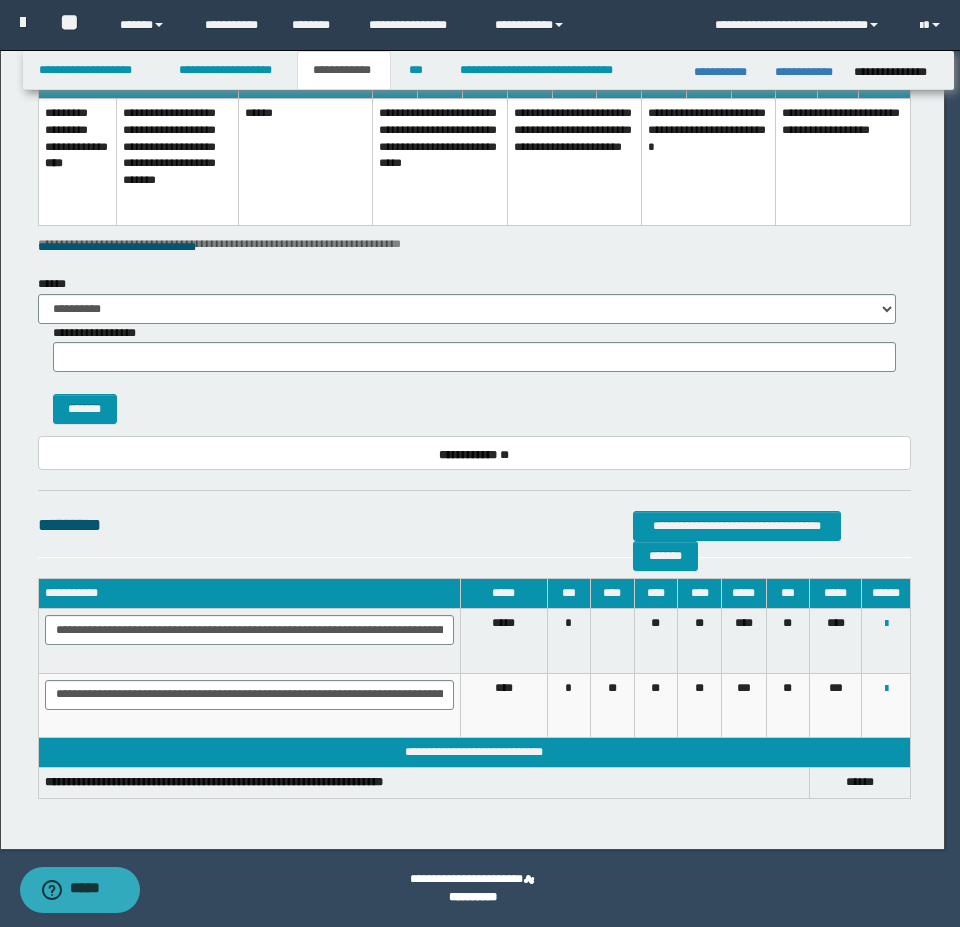 scroll, scrollTop: 2384, scrollLeft: 0, axis: vertical 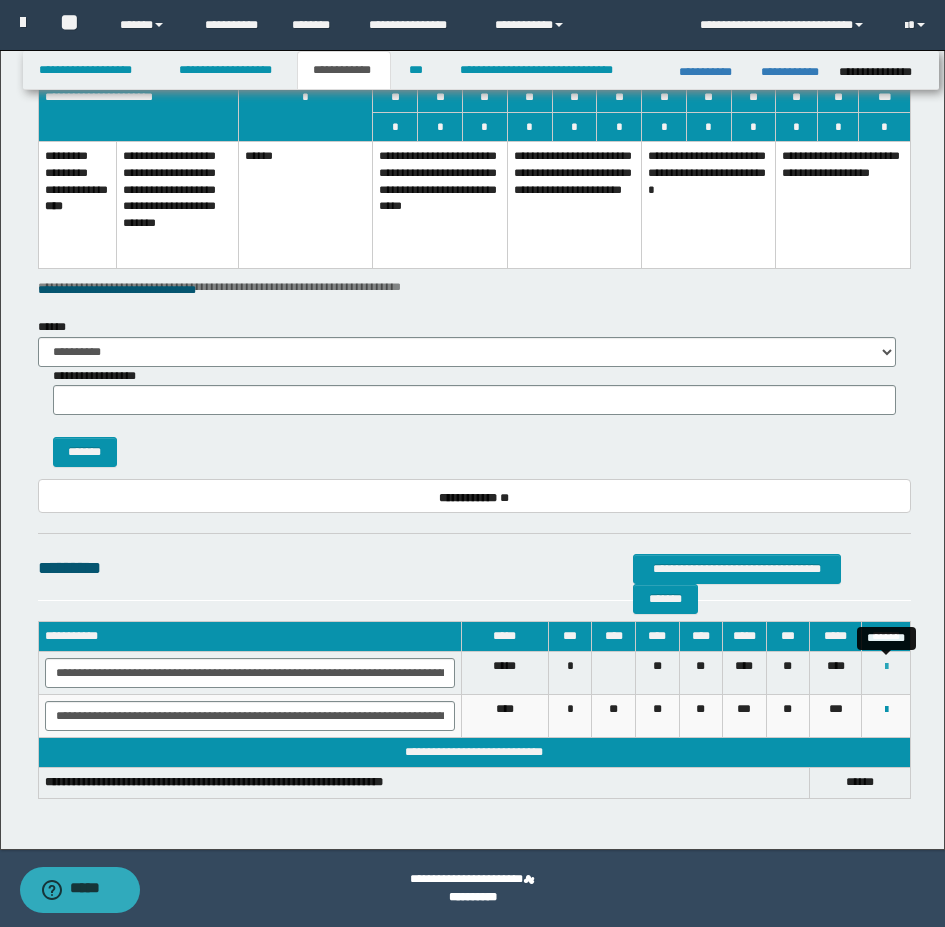 click 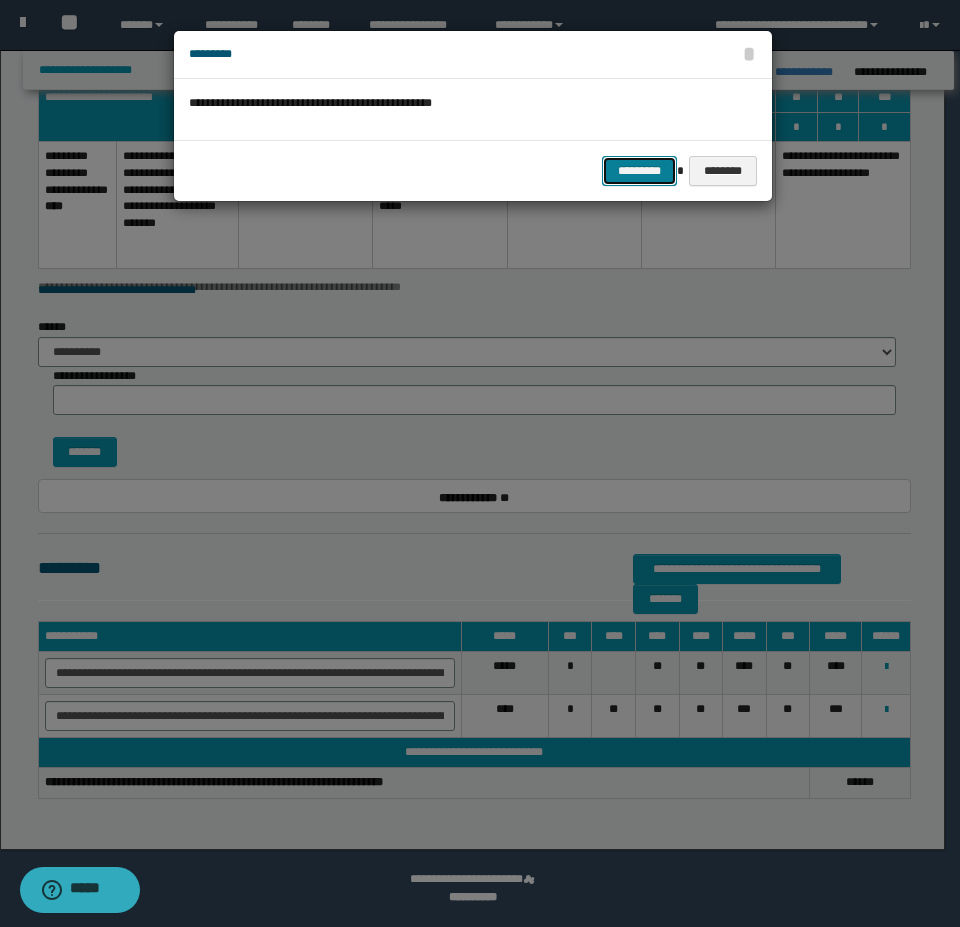 click on "*********" 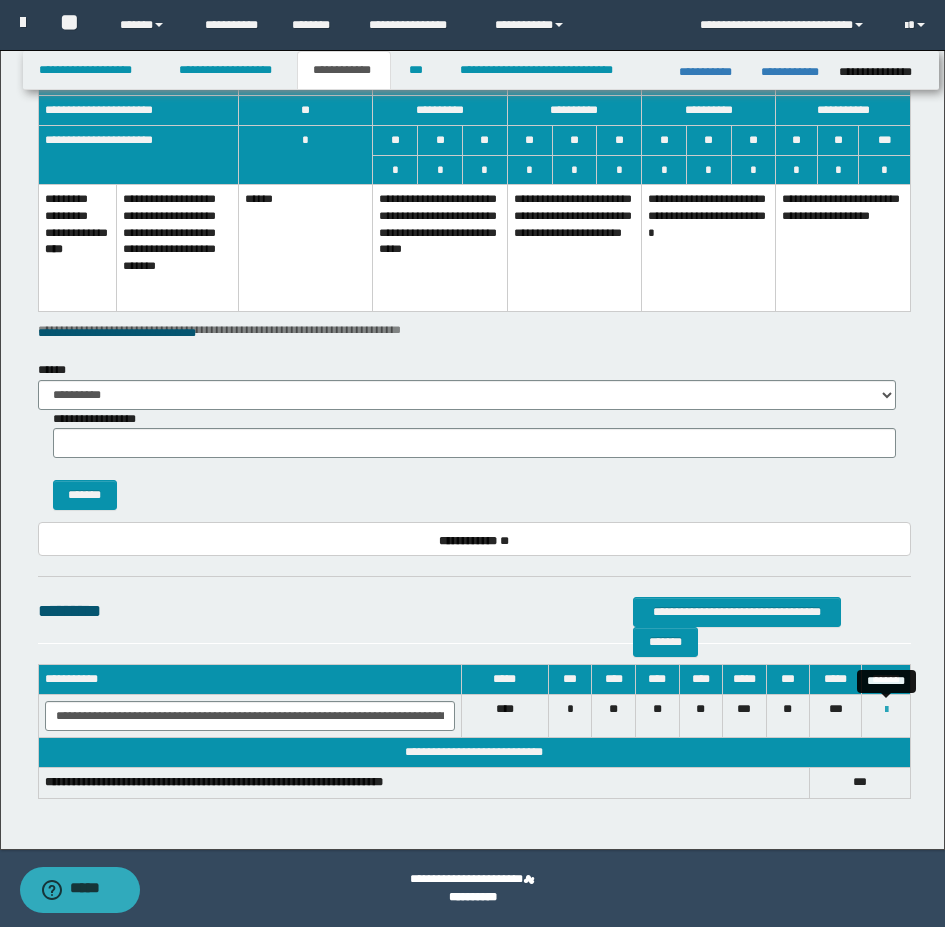 click 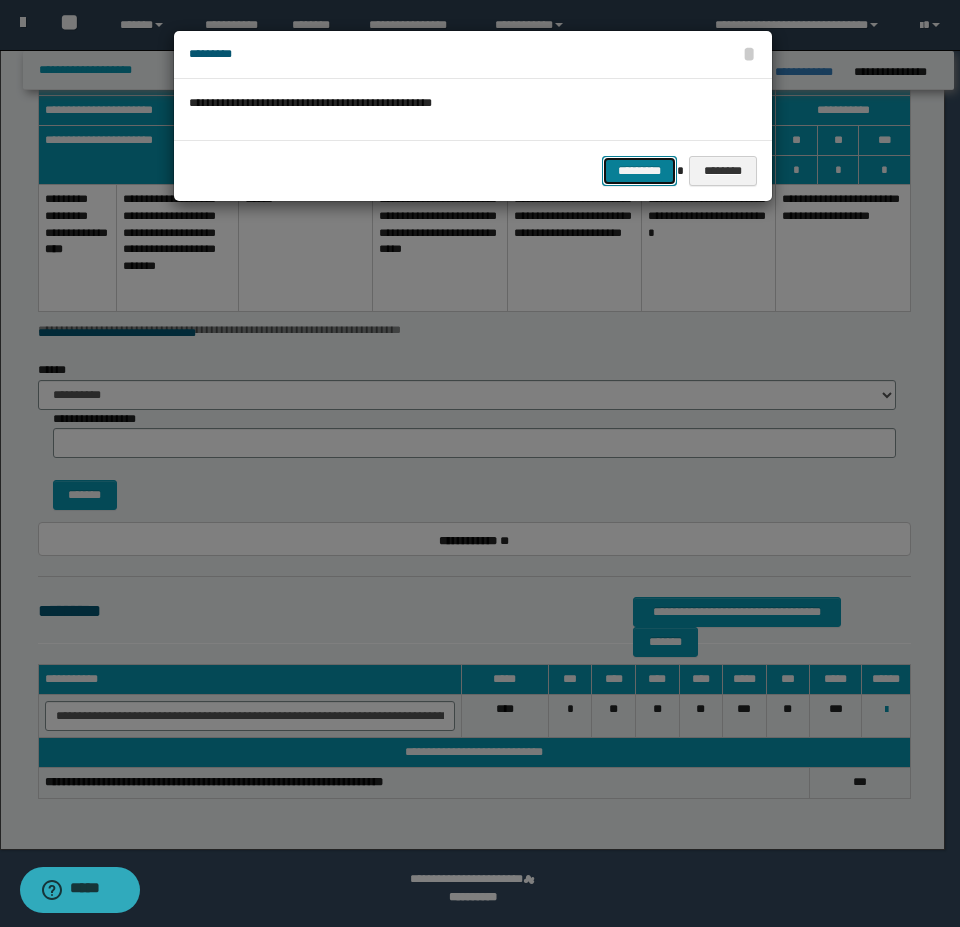 click on "*********" 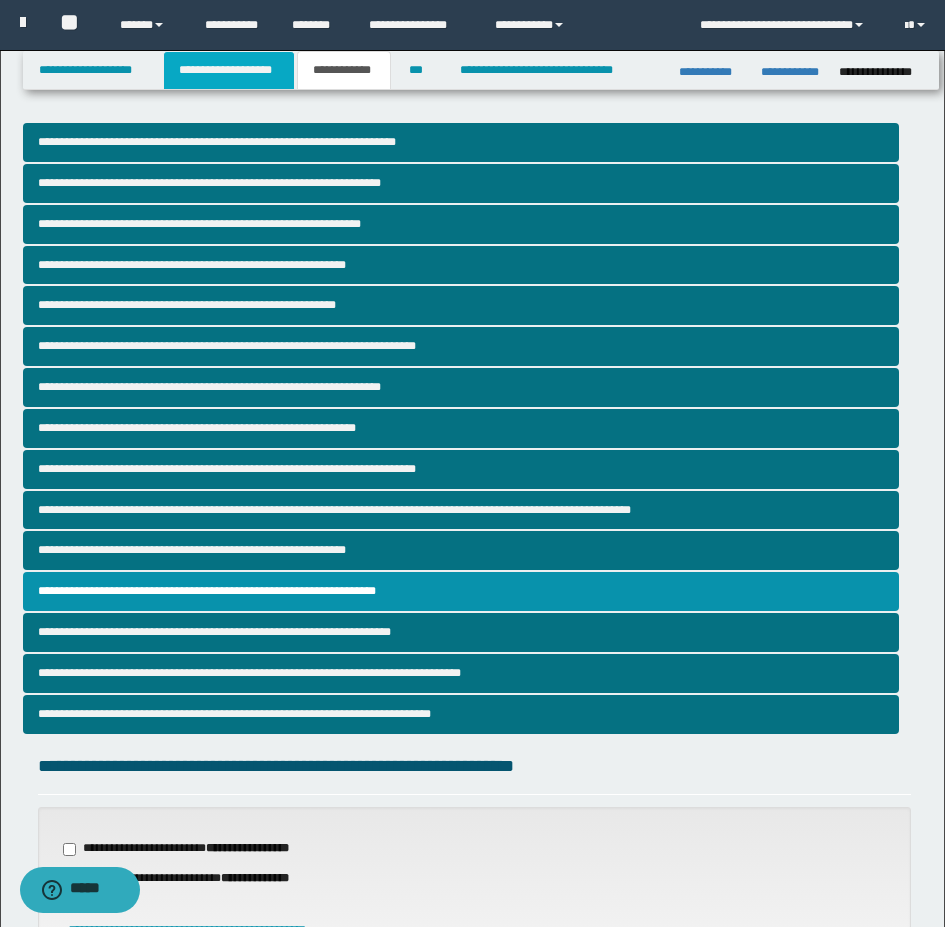 scroll, scrollTop: 0, scrollLeft: 0, axis: both 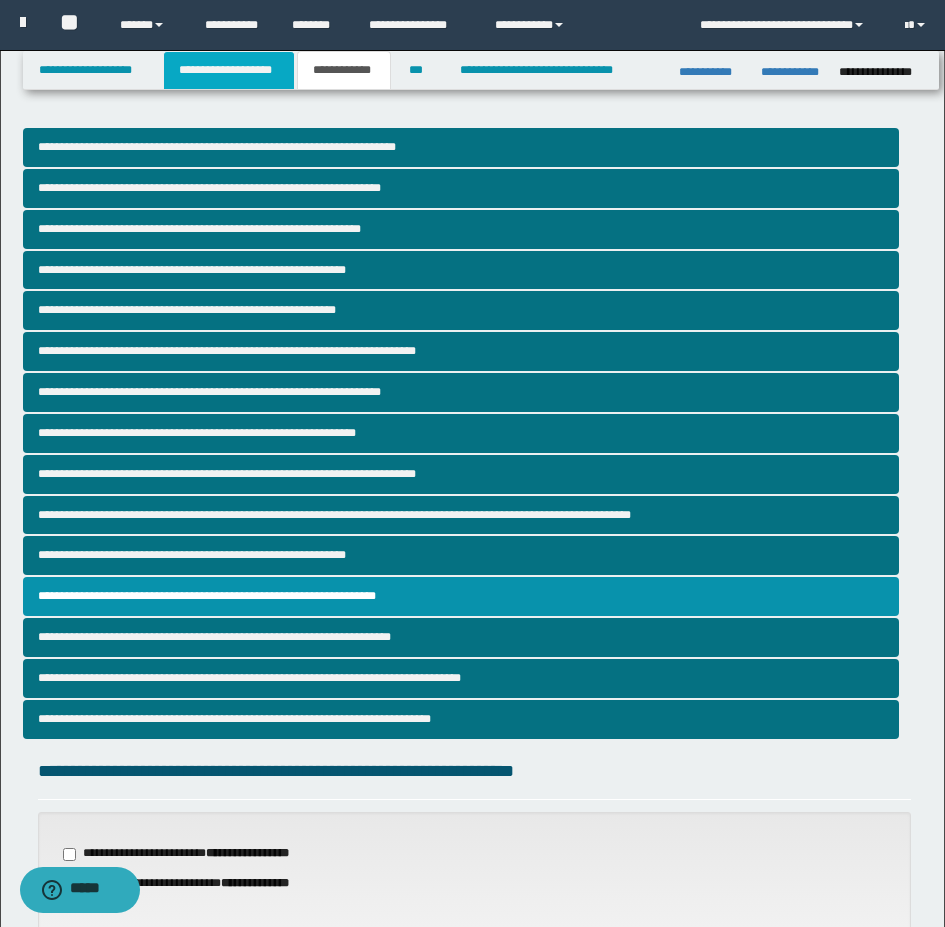 click on "**********" 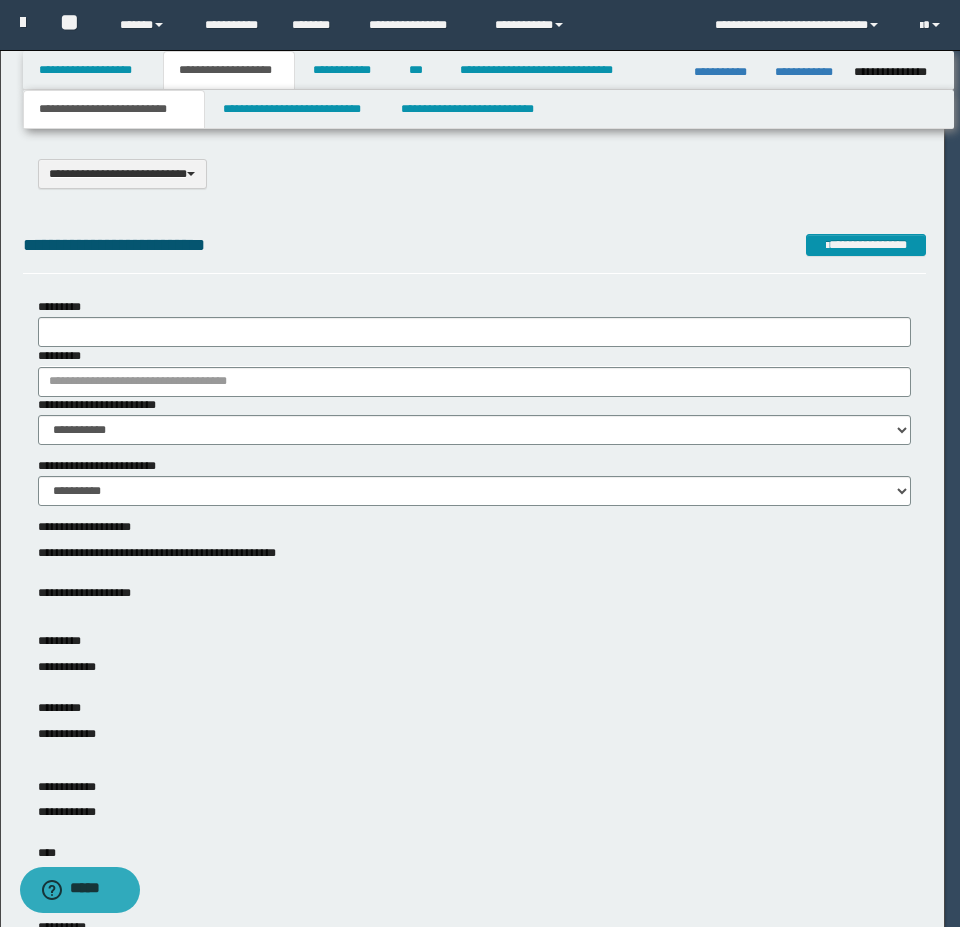 type 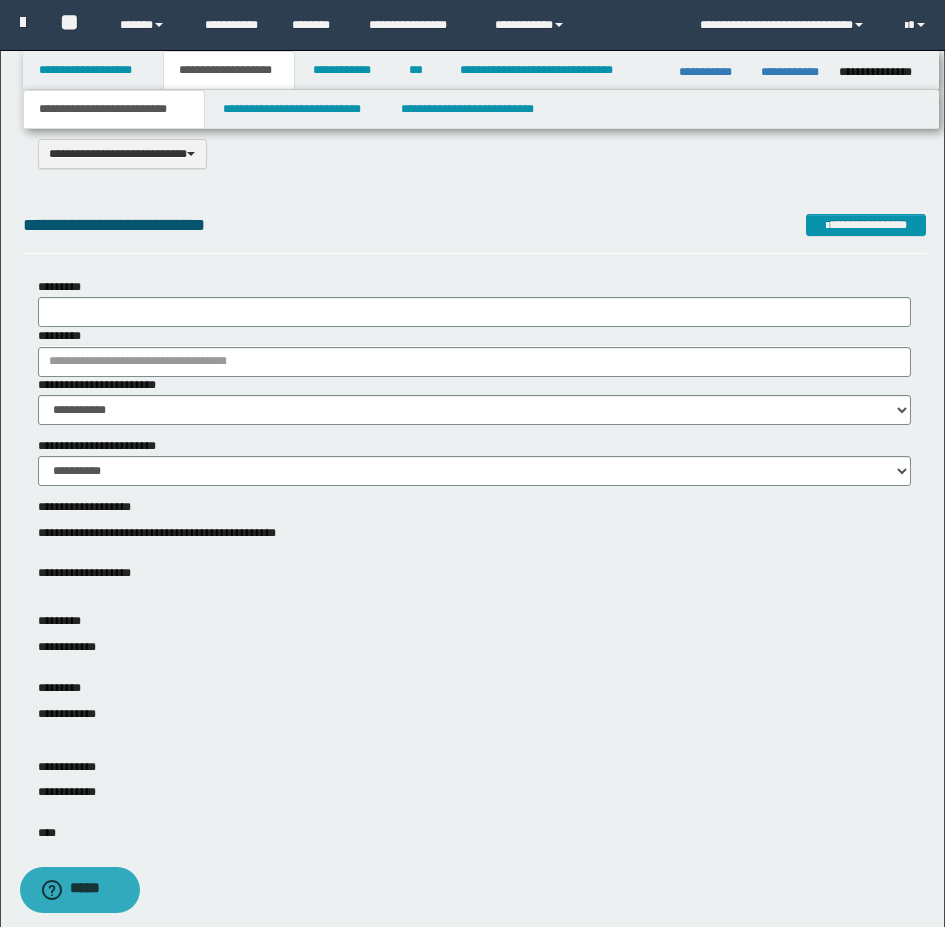 scroll, scrollTop: 0, scrollLeft: 0, axis: both 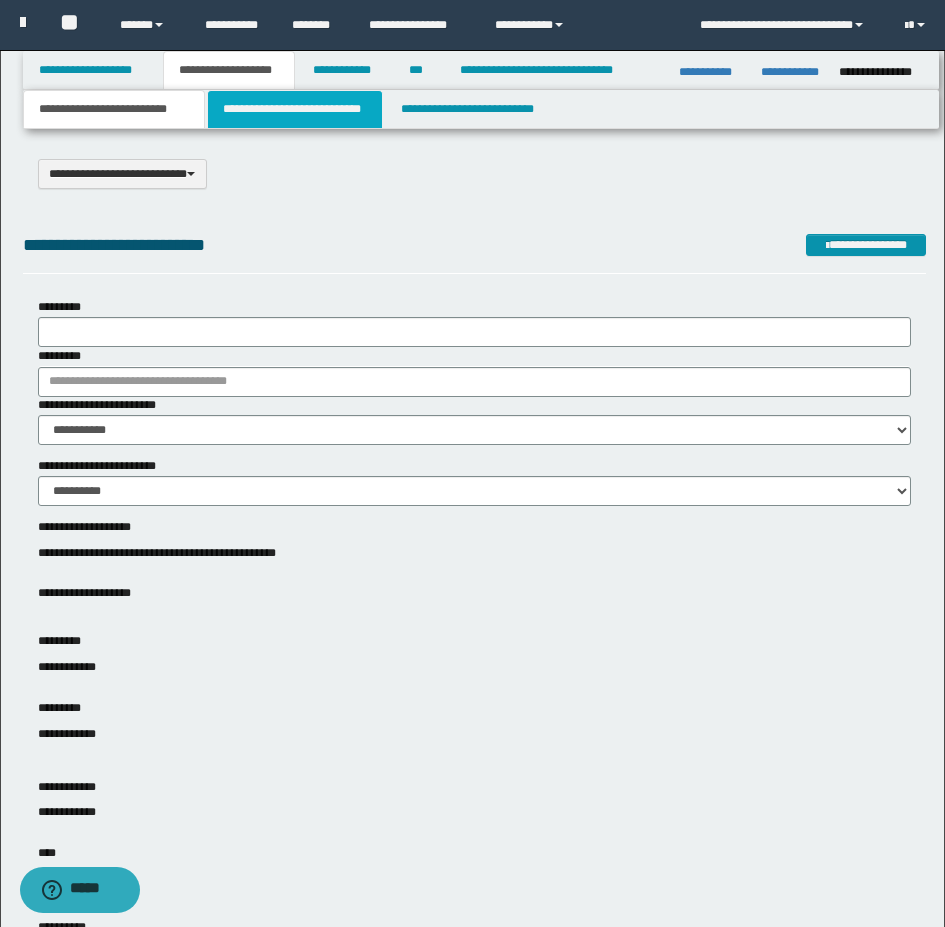 click on "**********" 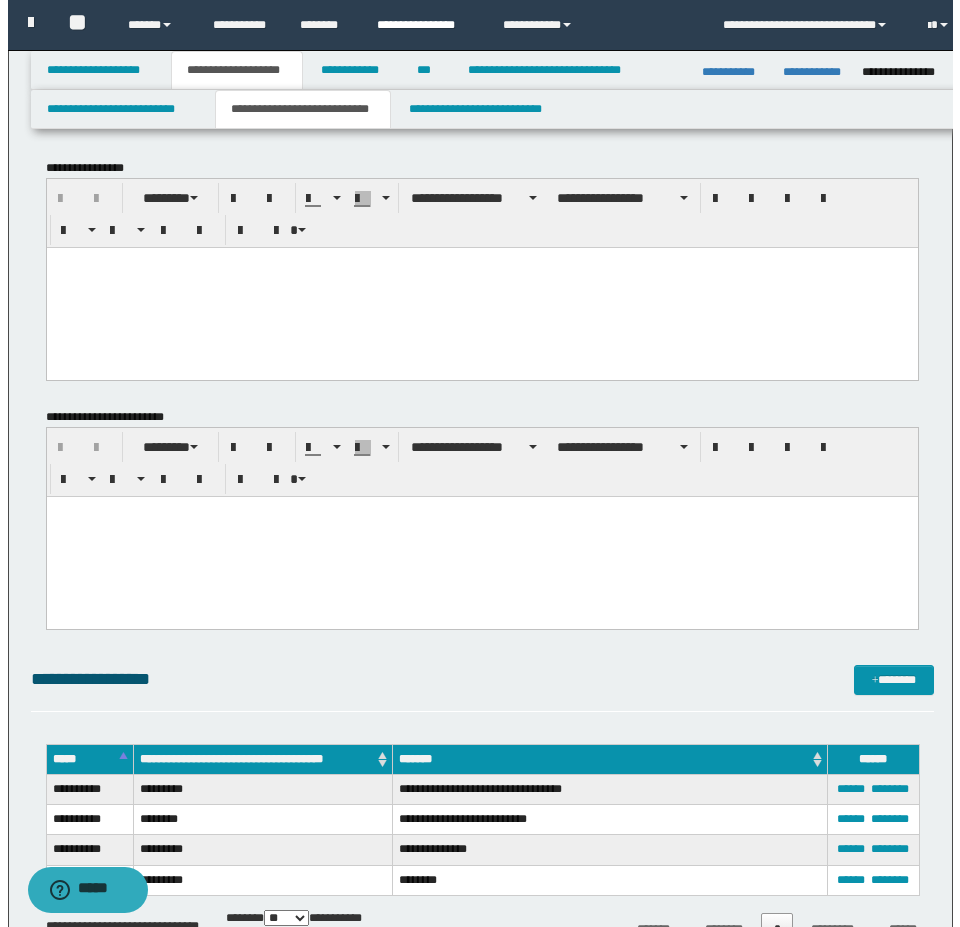 scroll, scrollTop: 0, scrollLeft: 0, axis: both 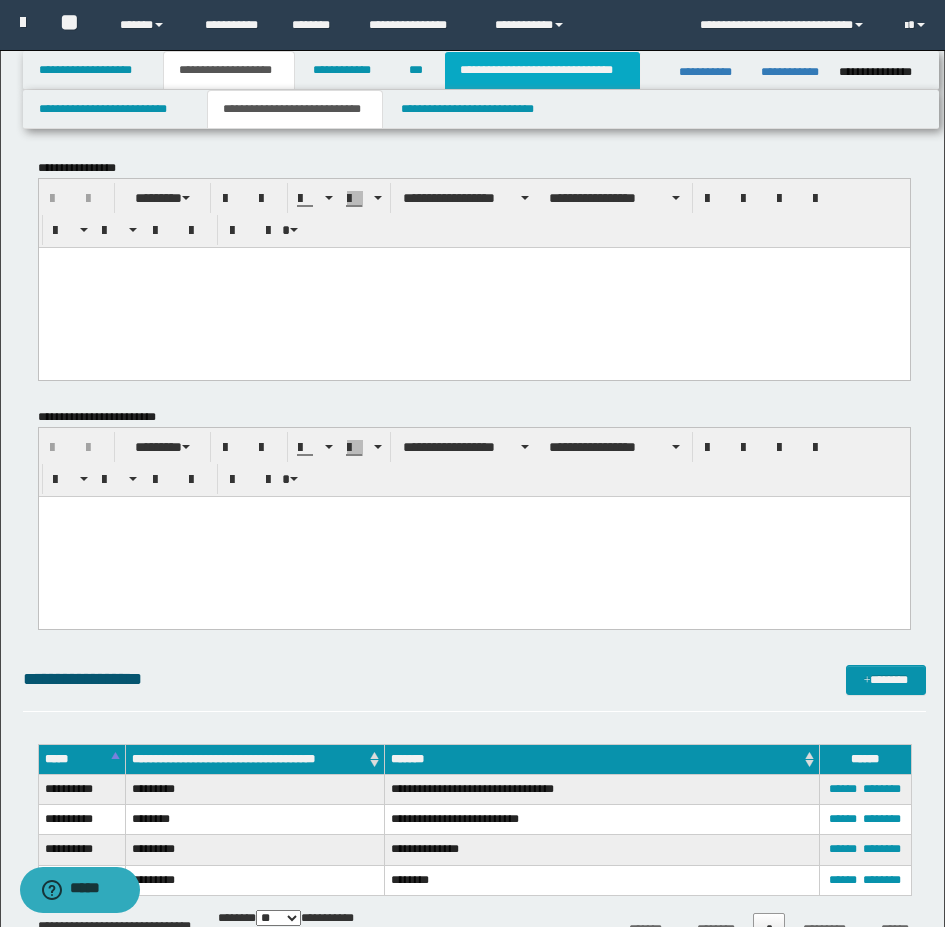 click on "**********" 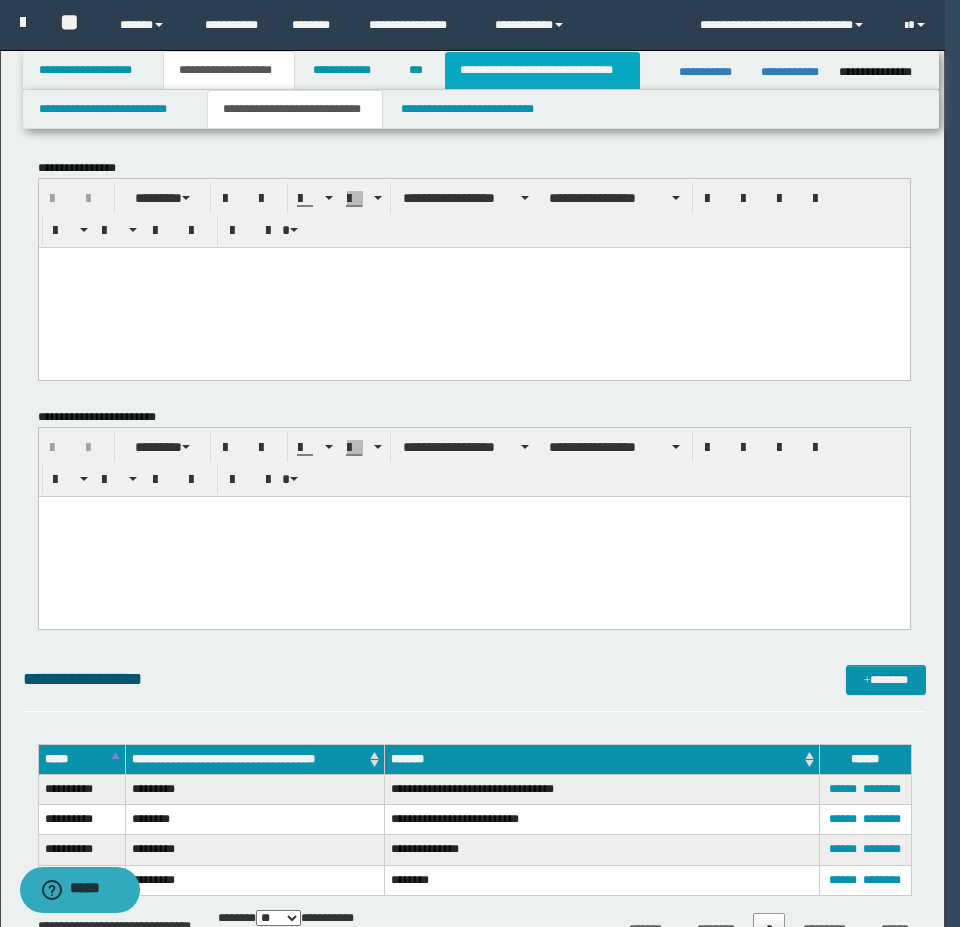 type 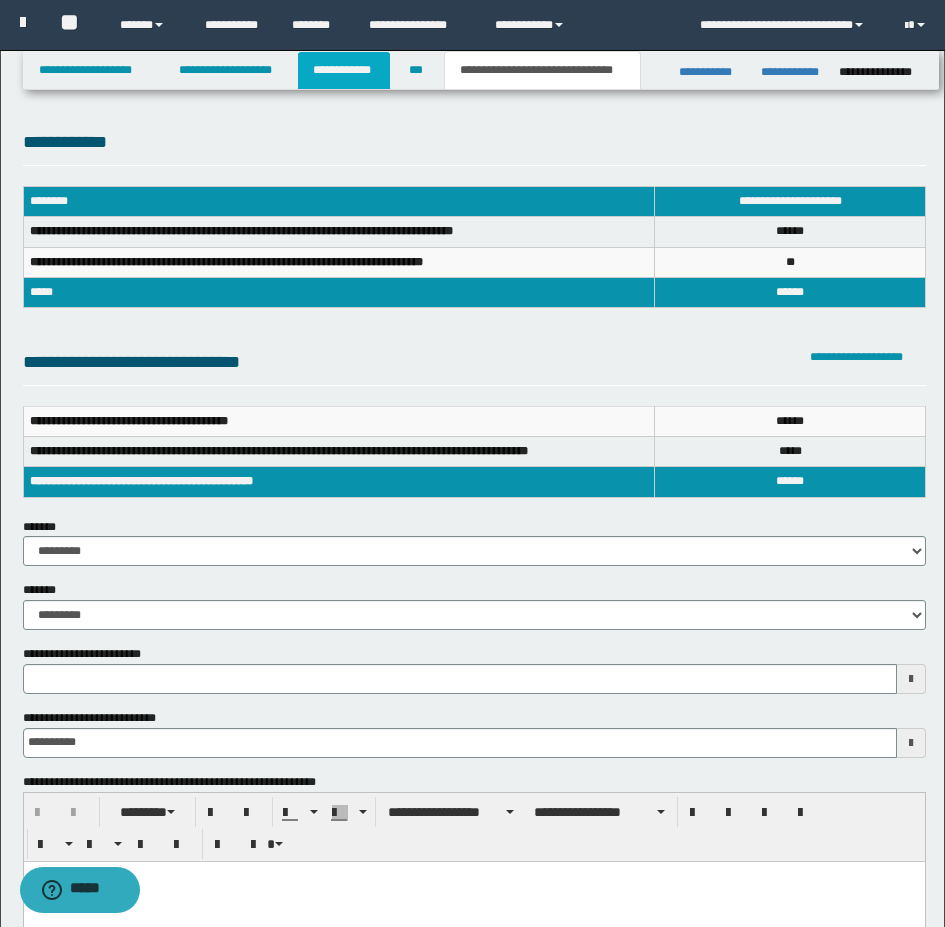 click on "**********" 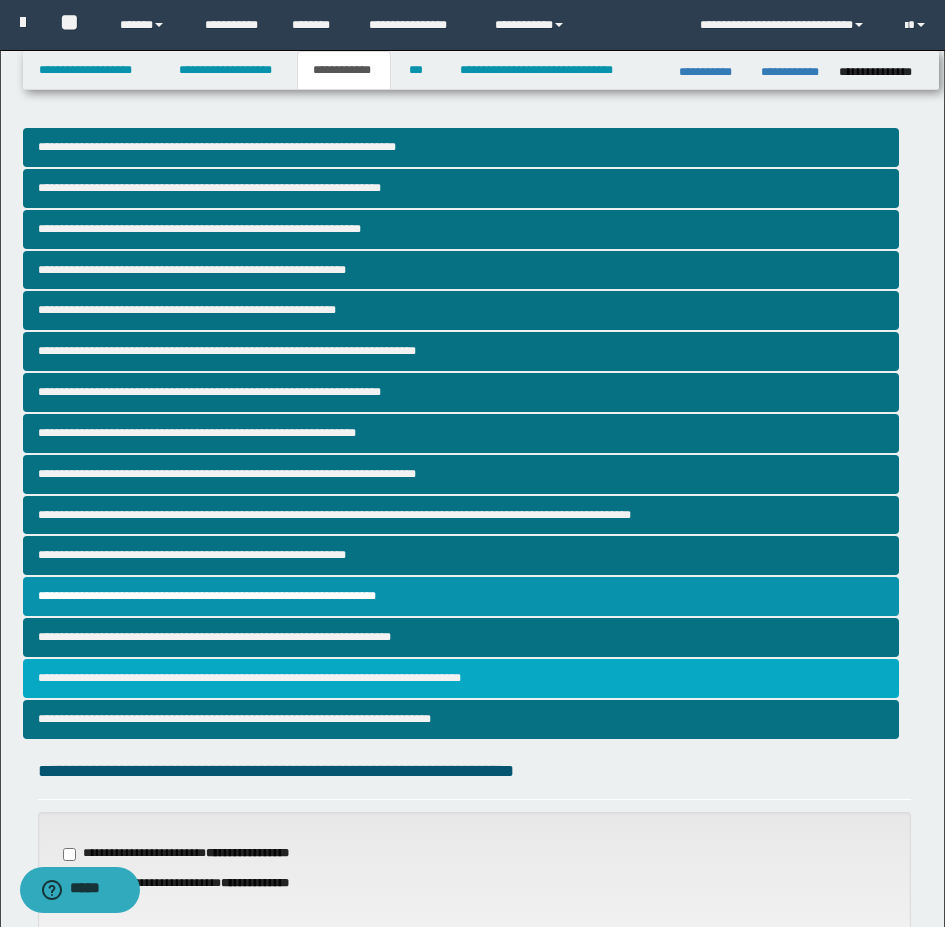 click on "**********" 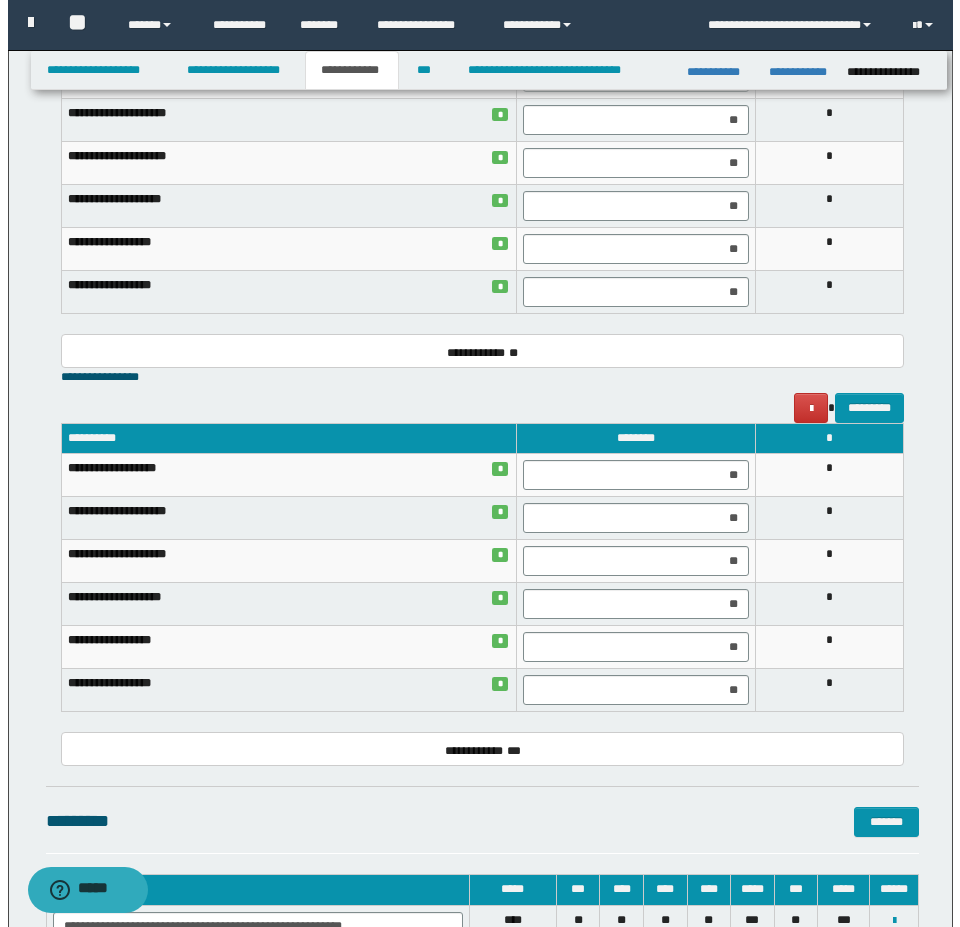 scroll, scrollTop: 1800, scrollLeft: 0, axis: vertical 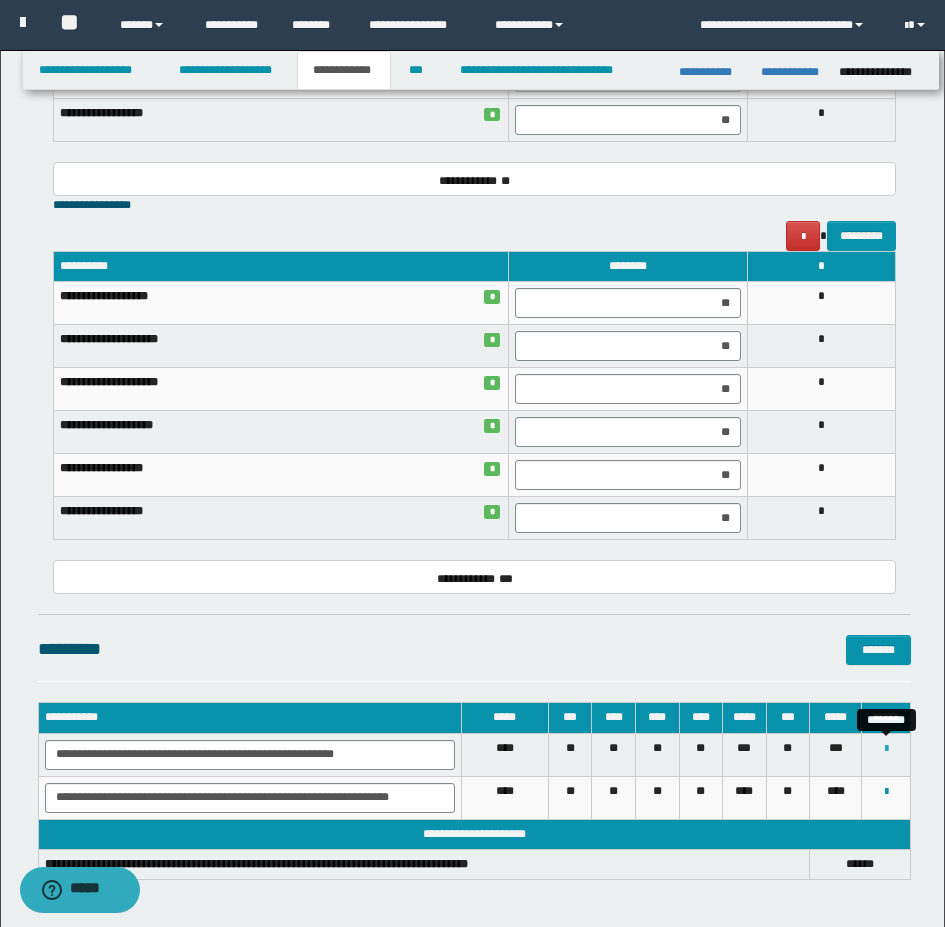 click 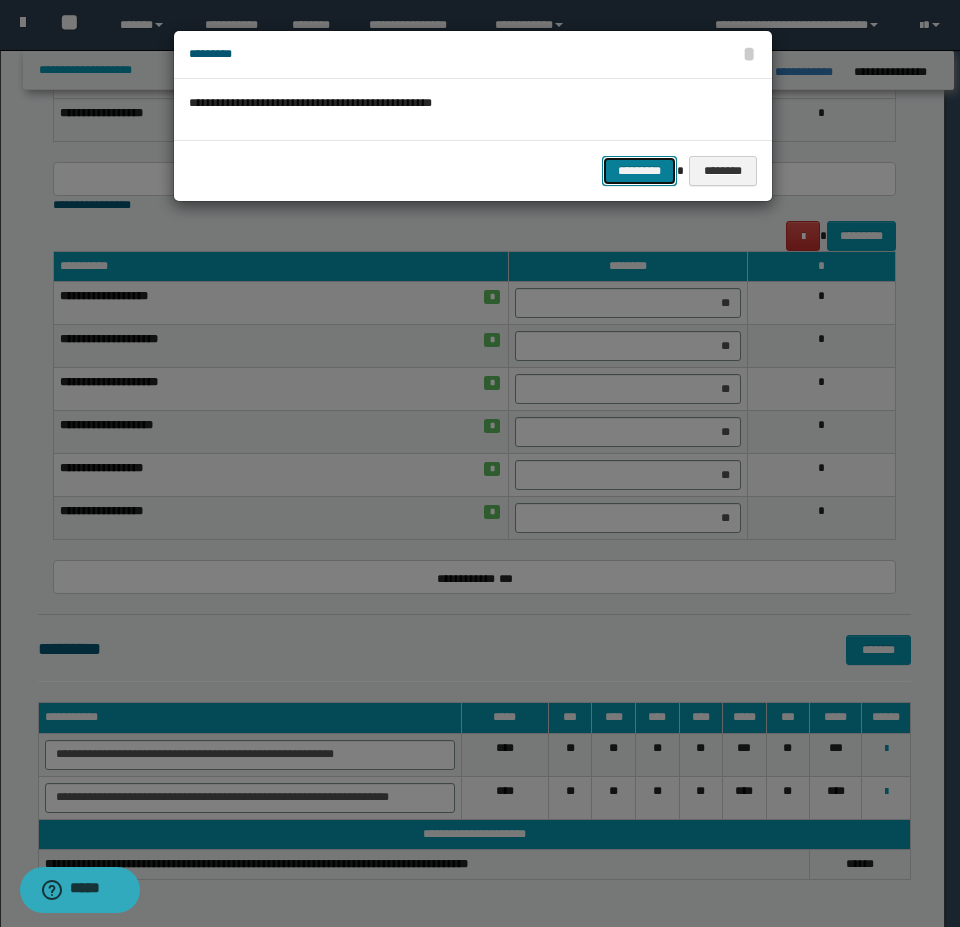 click on "*********" 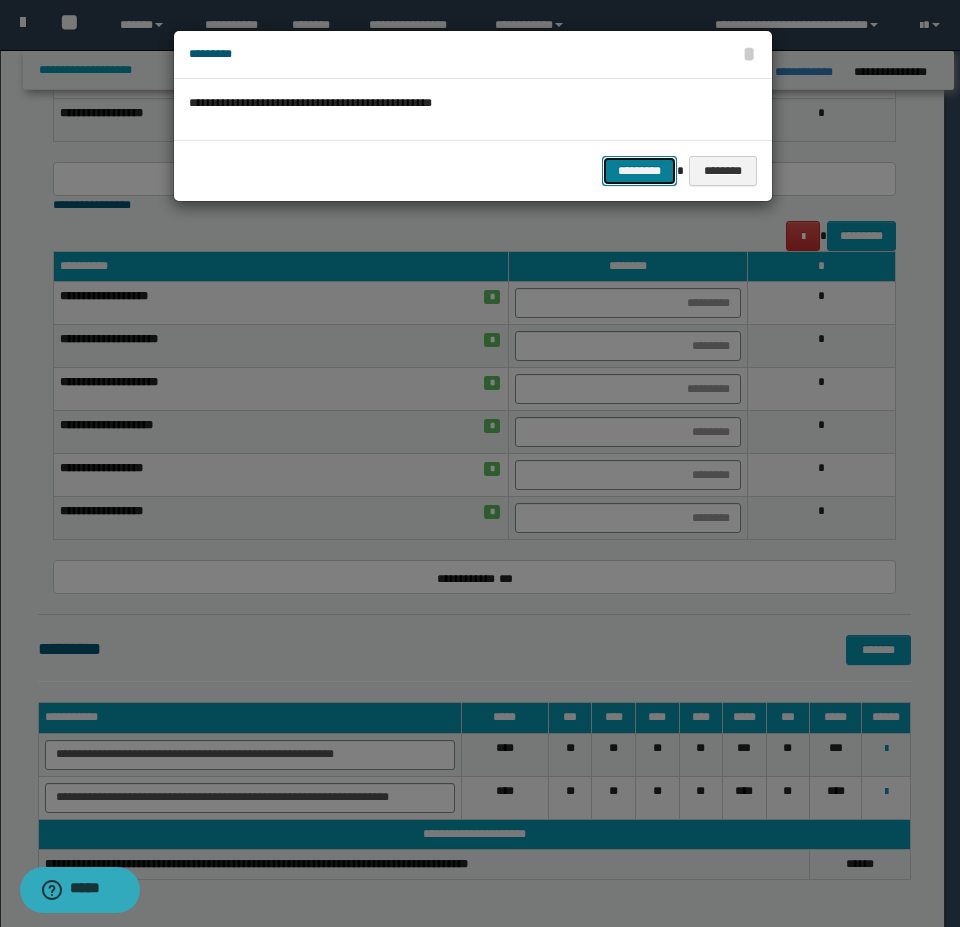 scroll, scrollTop: 1441, scrollLeft: 0, axis: vertical 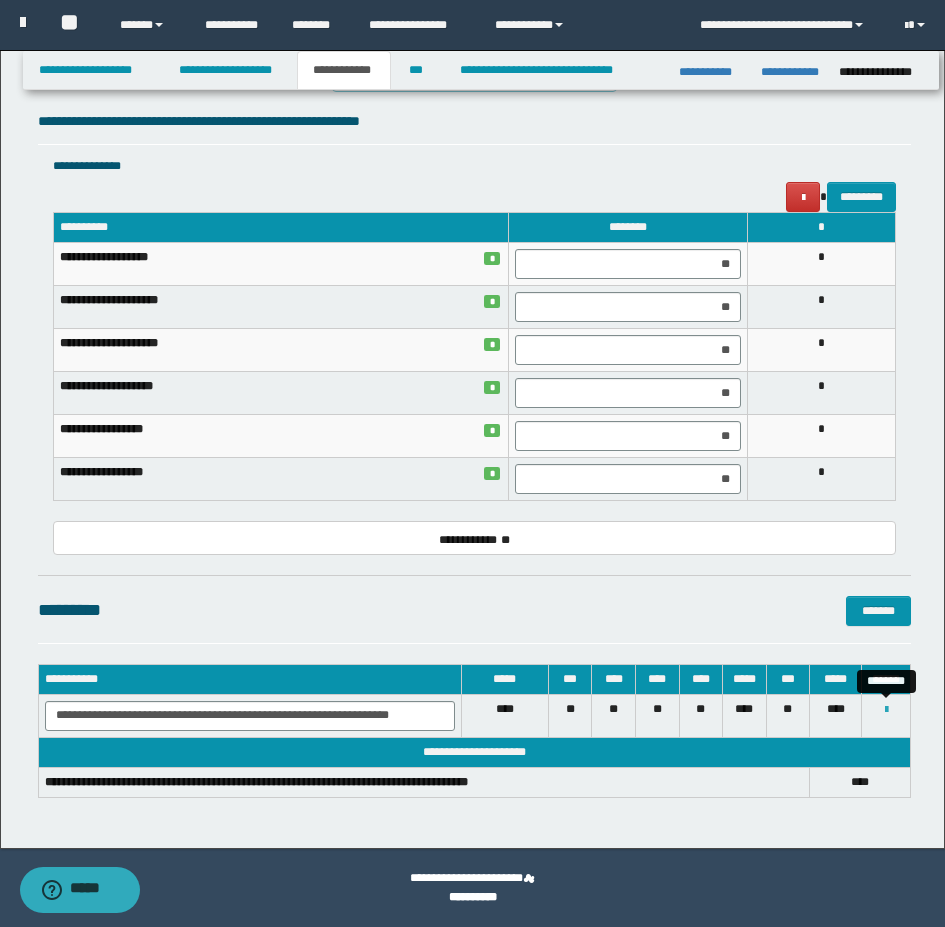 click 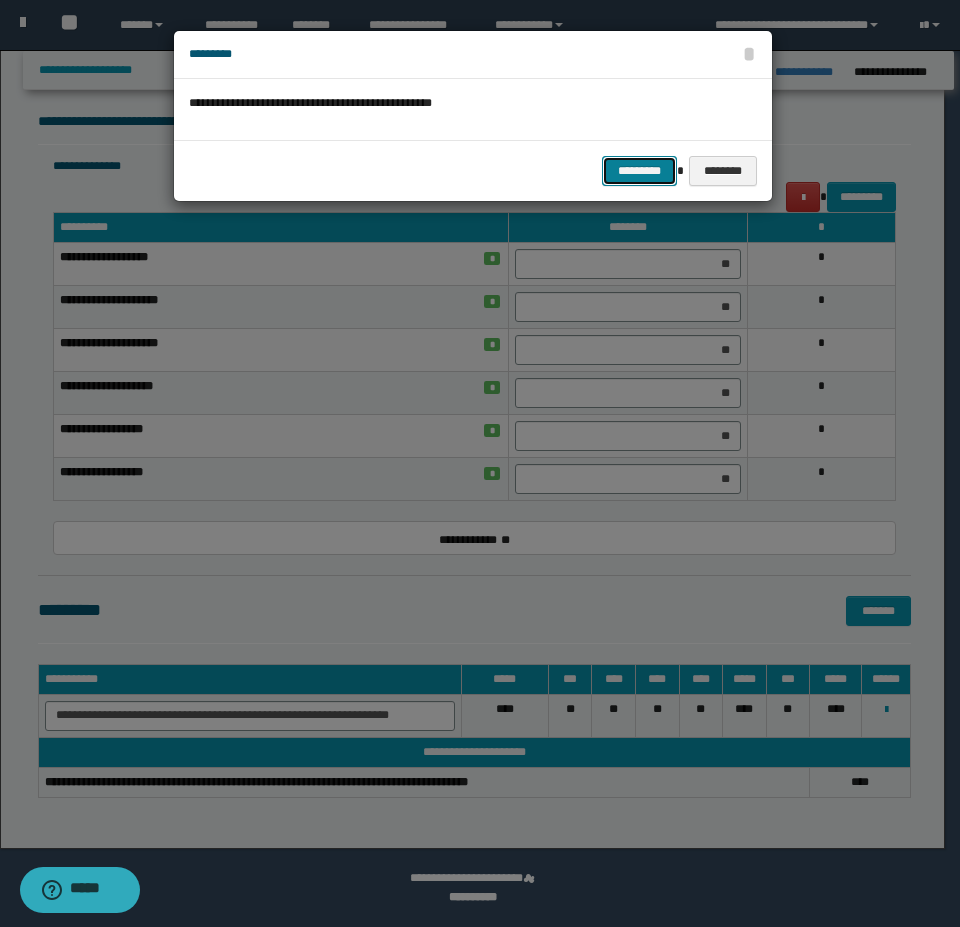 click on "*********" 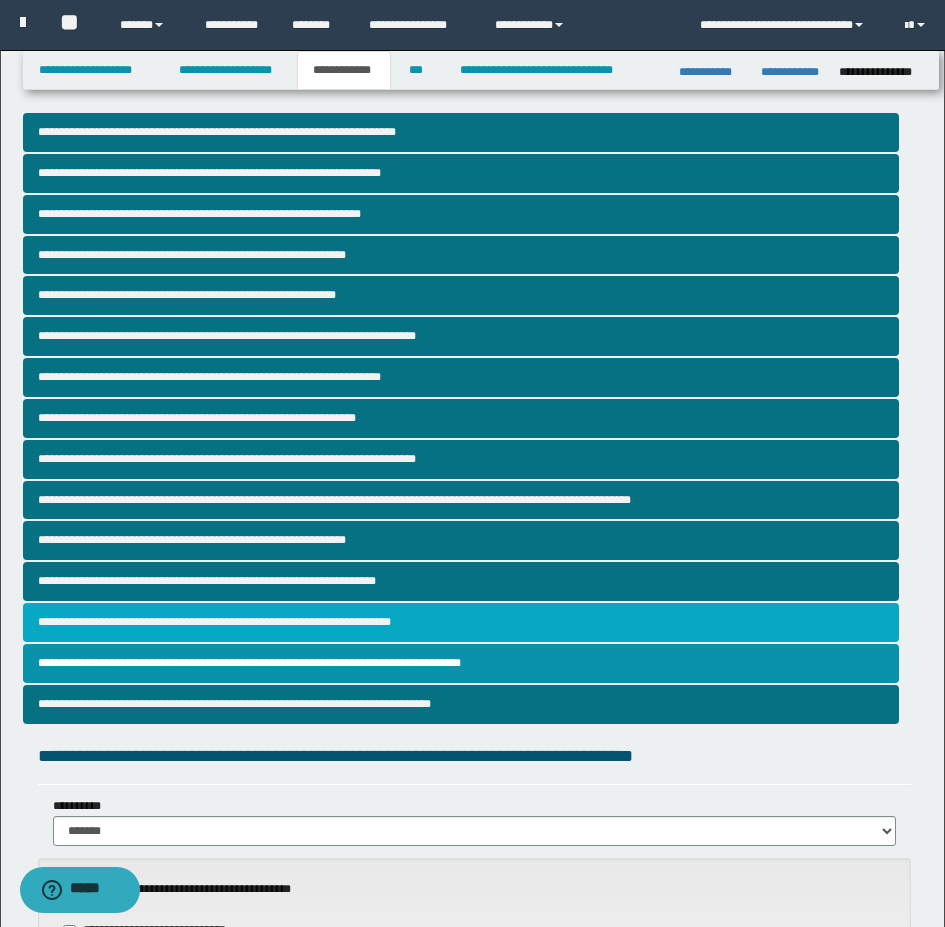 scroll, scrollTop: 0, scrollLeft: 0, axis: both 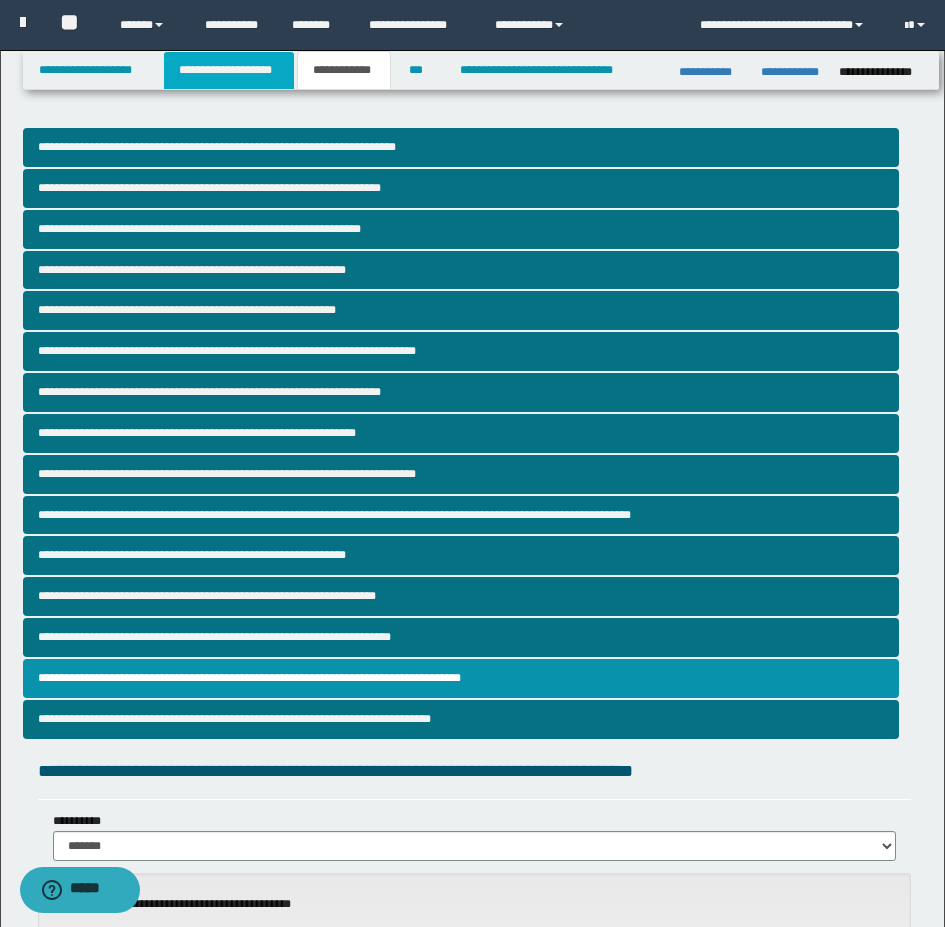 click on "**********" 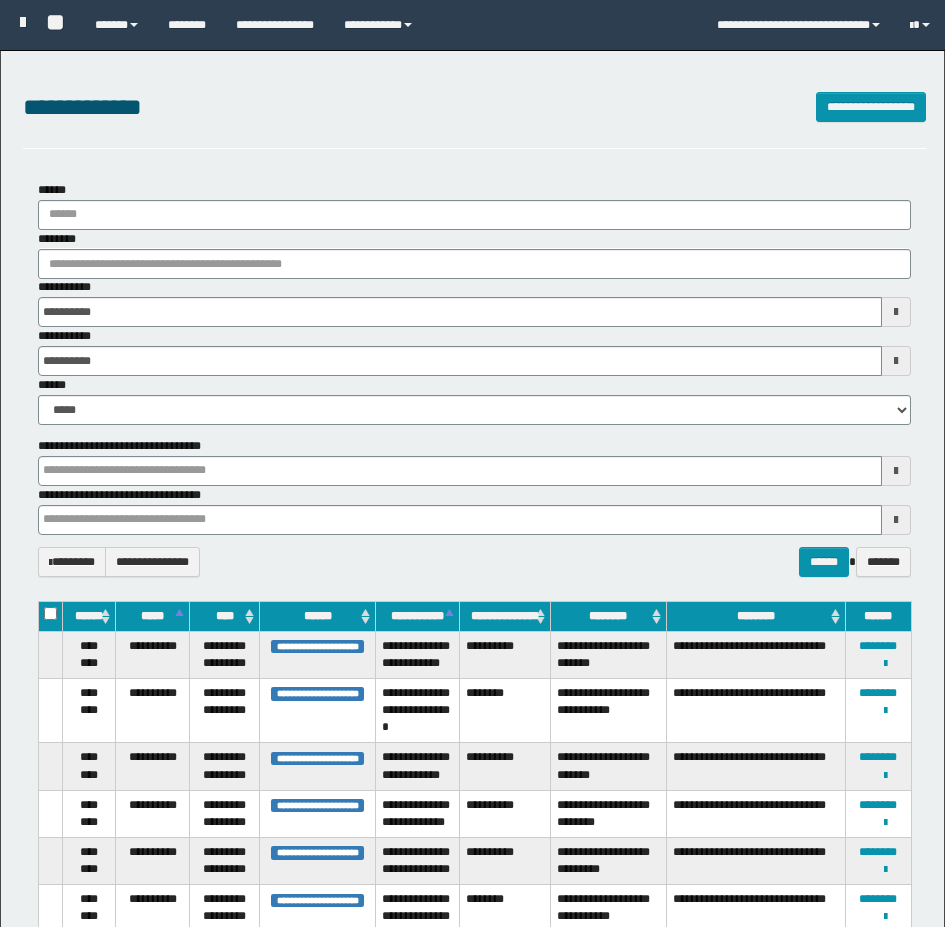 scroll, scrollTop: 0, scrollLeft: 0, axis: both 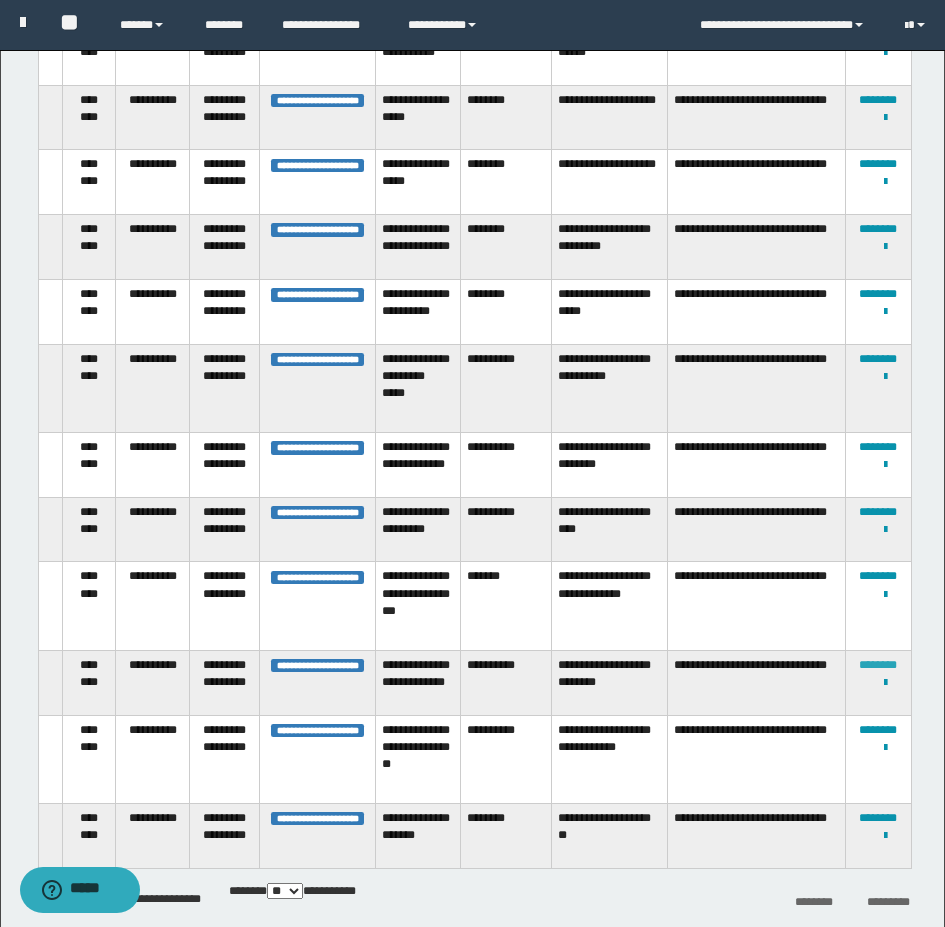 click on "********" at bounding box center (878, 665) 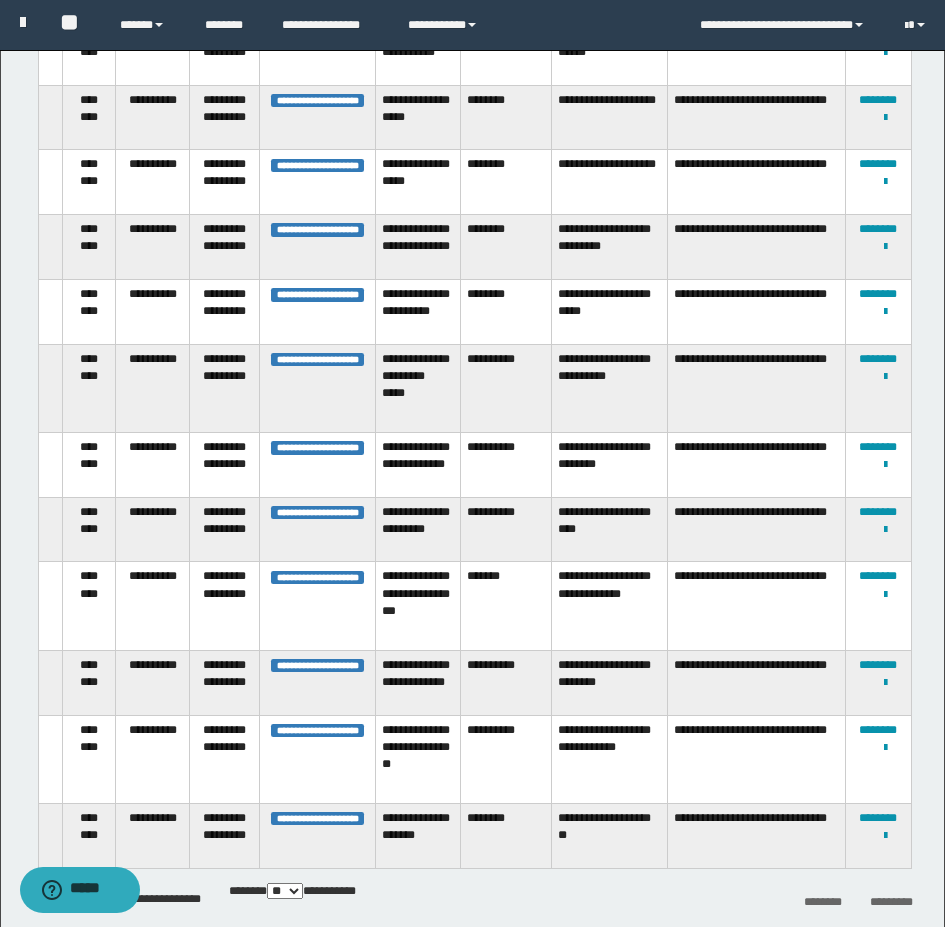 scroll, scrollTop: 0, scrollLeft: 0, axis: both 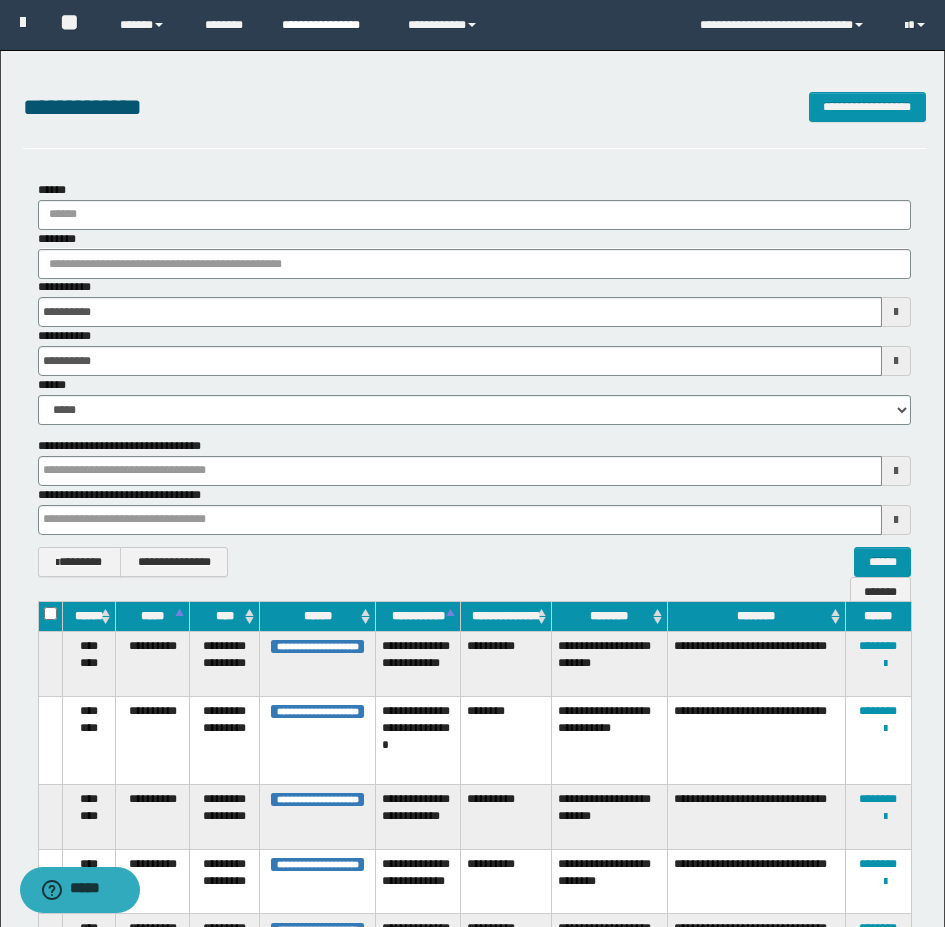 click on "**********" at bounding box center [330, 25] 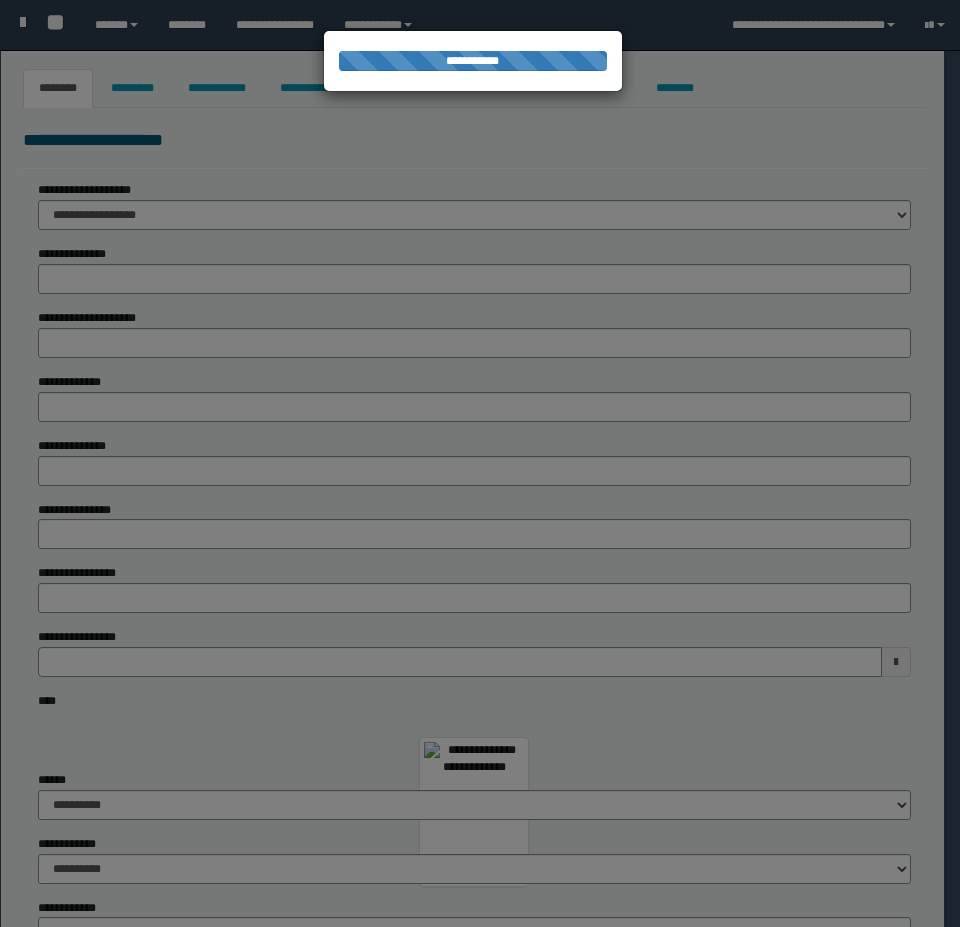 type on "**********" 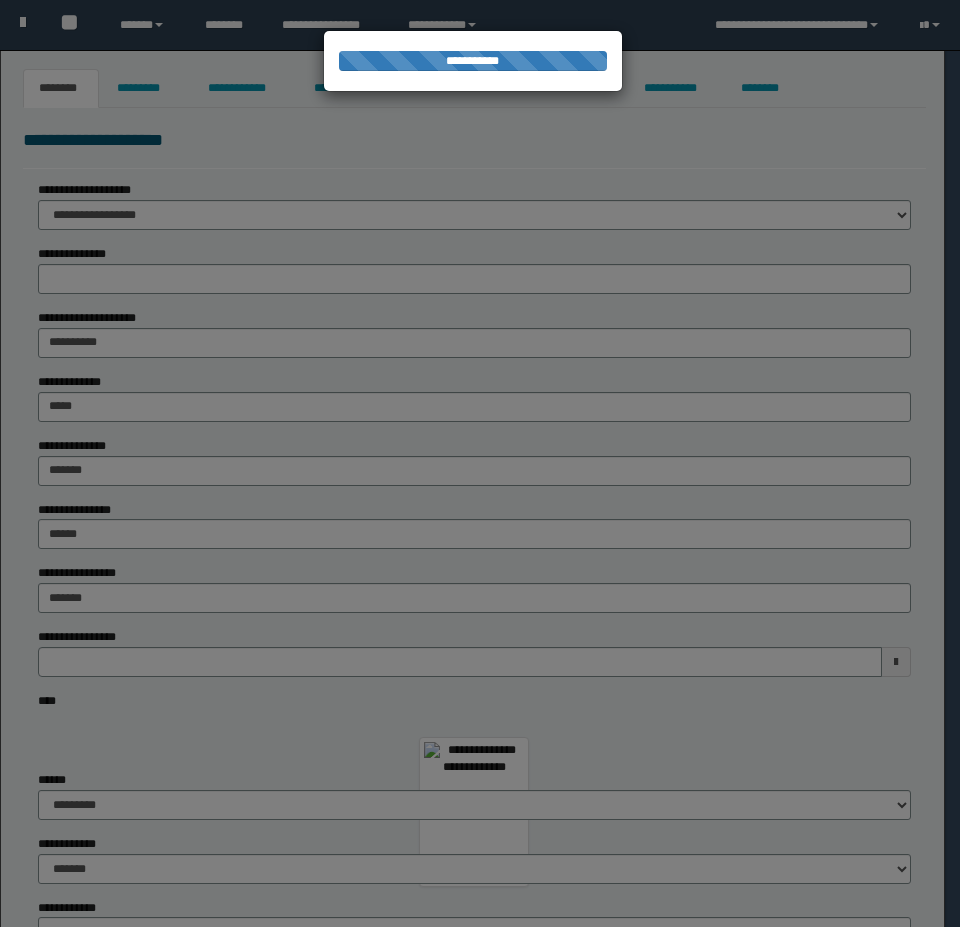 scroll, scrollTop: 0, scrollLeft: 0, axis: both 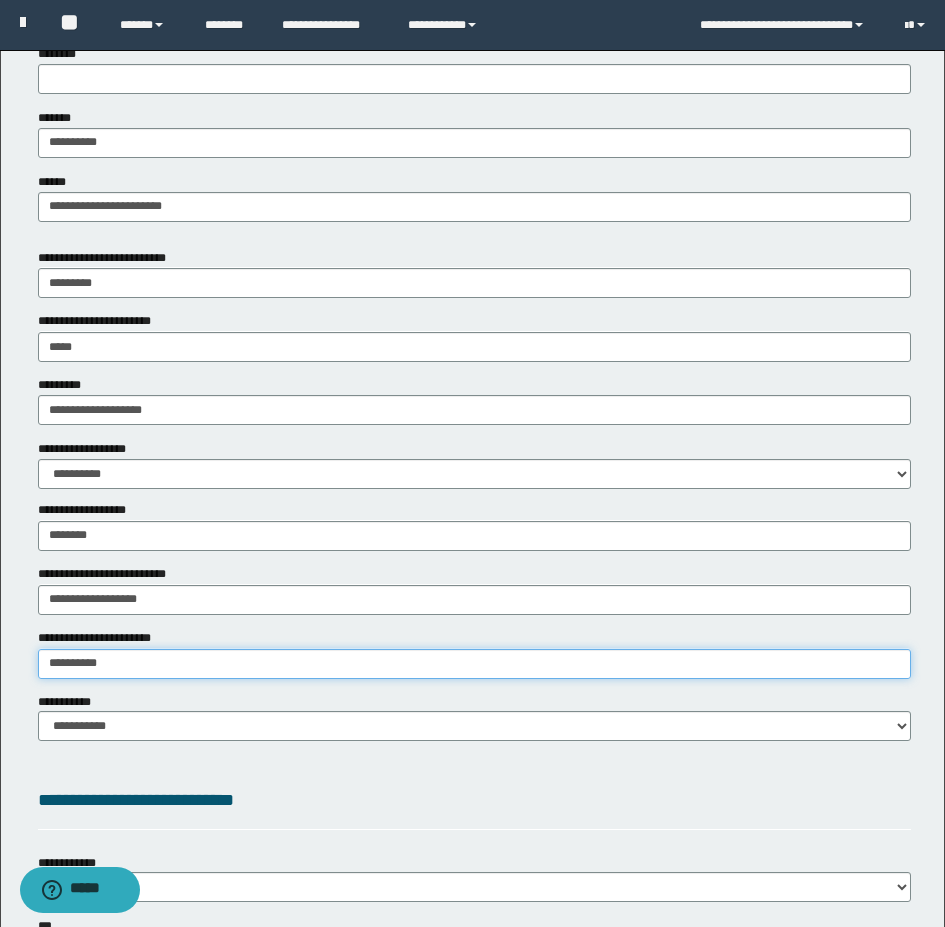 type on "**********" 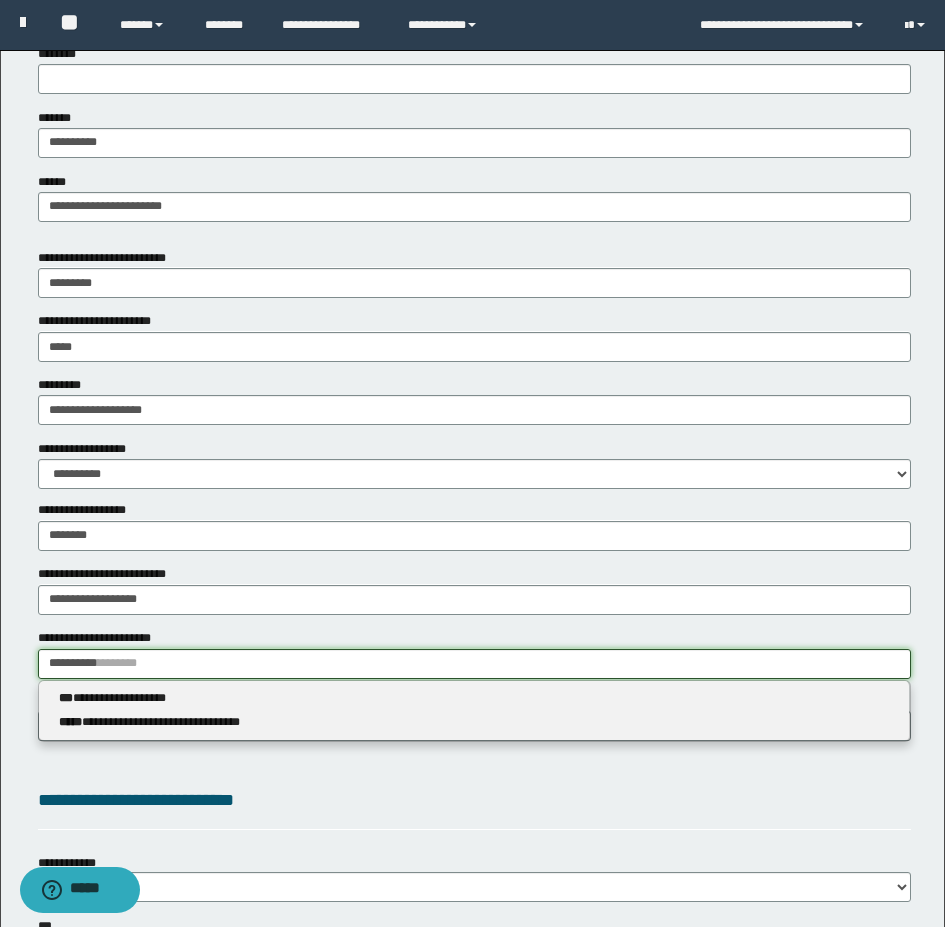 drag, startPoint x: 111, startPoint y: 667, endPoint x: 45, endPoint y: 665, distance: 66.0303 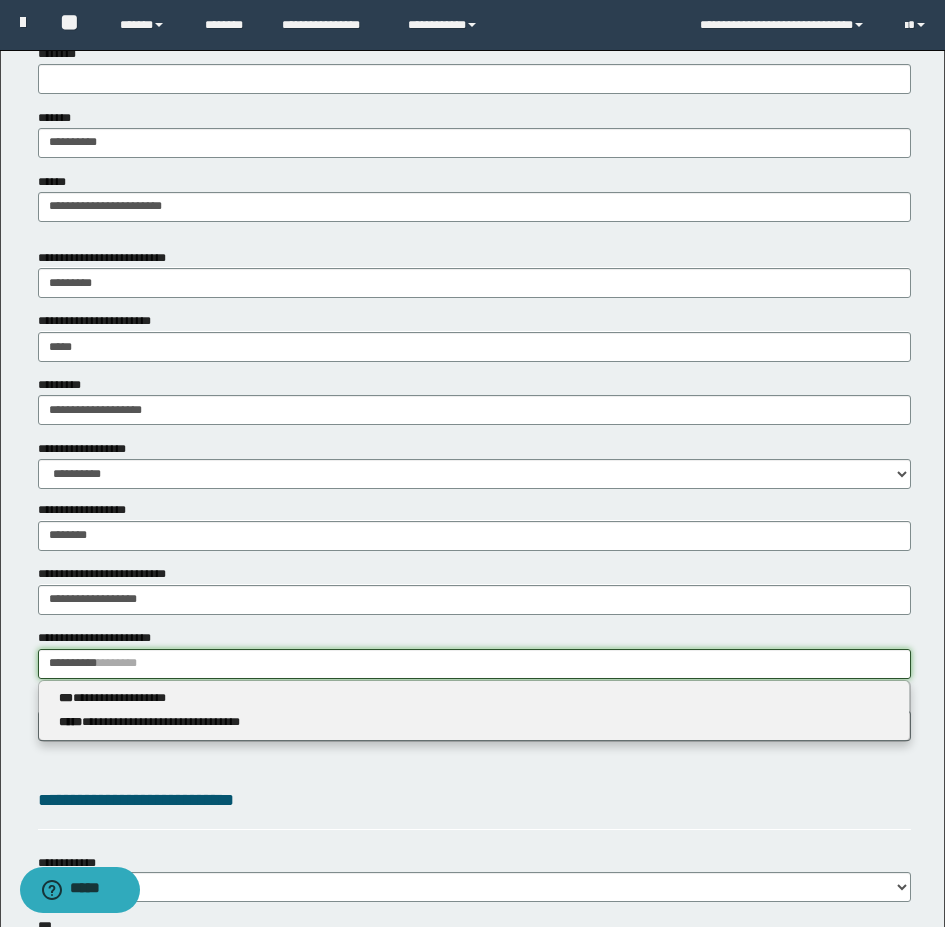 type 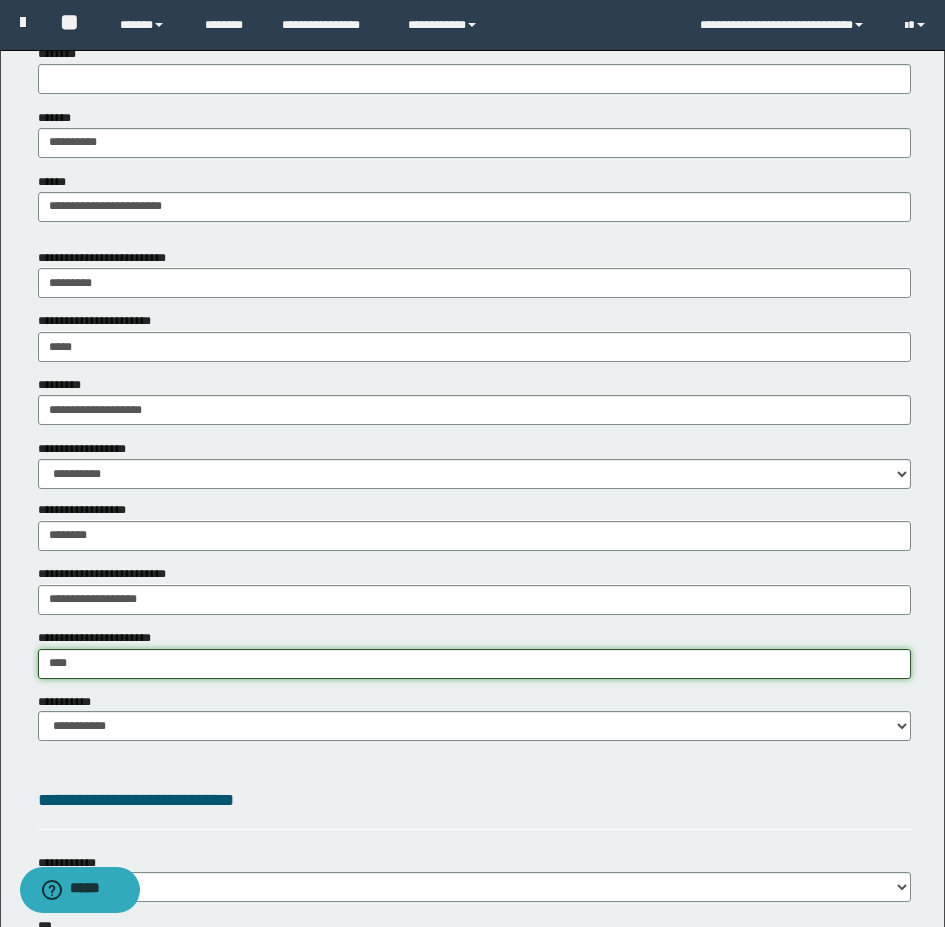 type on "*****" 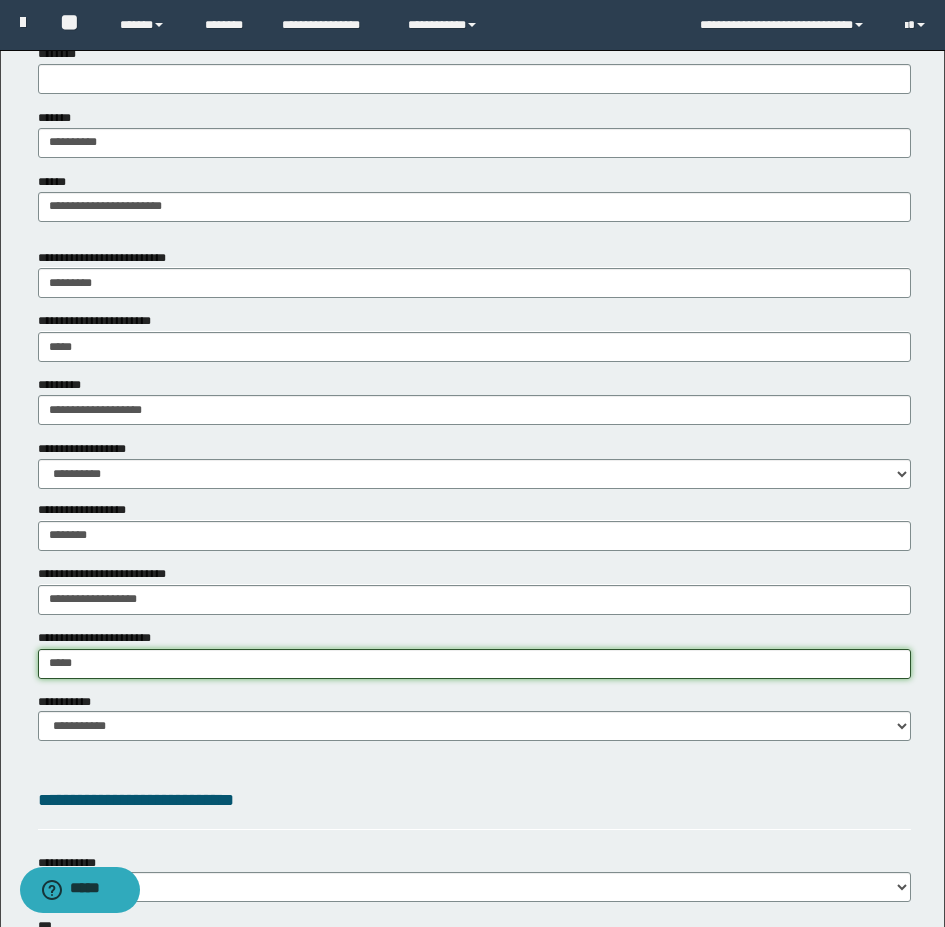 type on "*****" 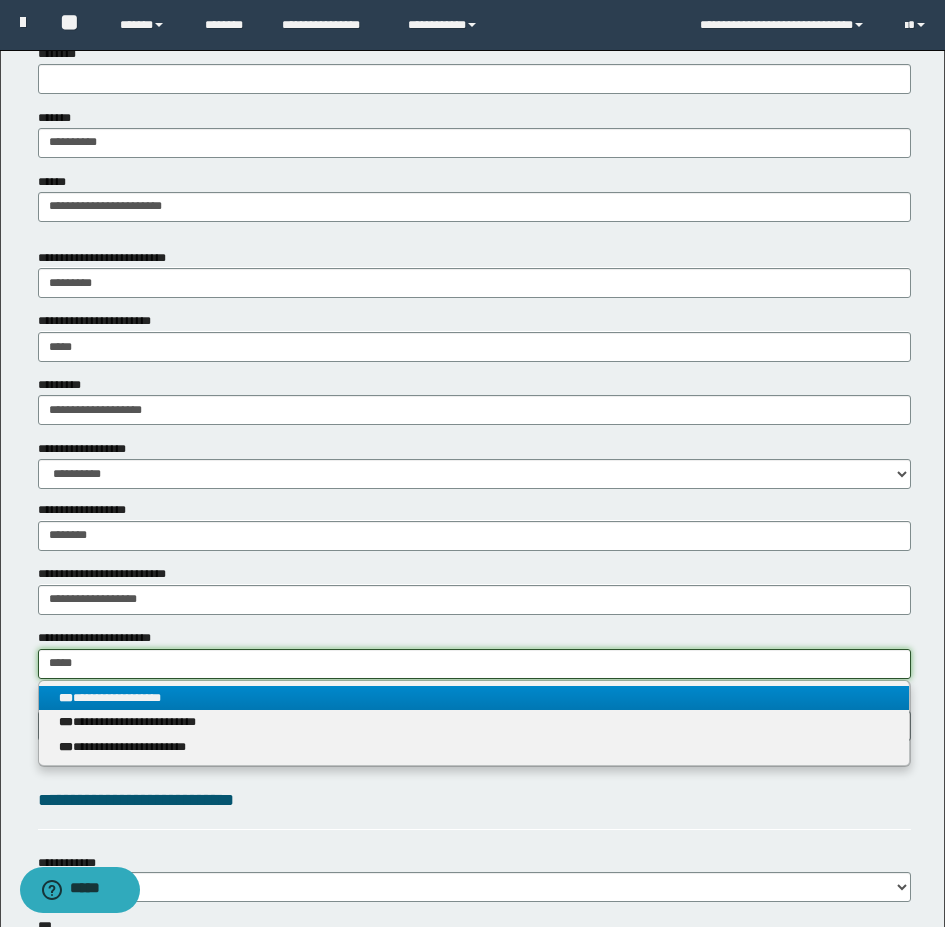 type on "*****" 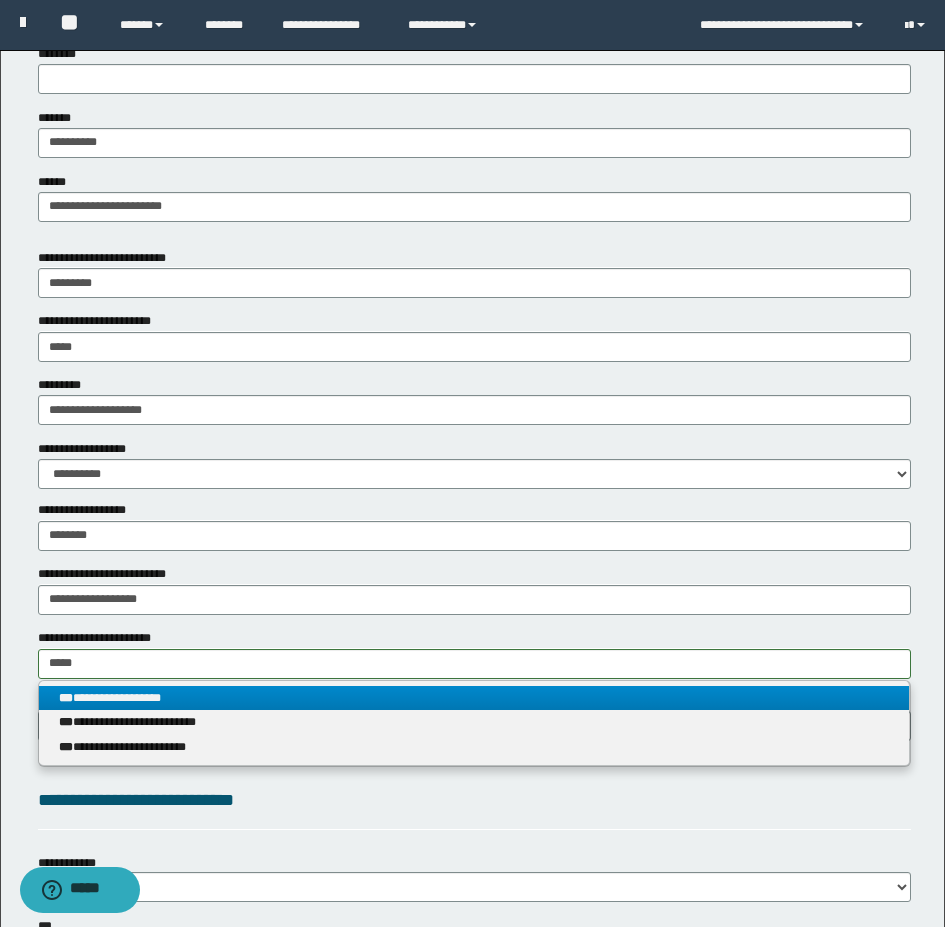 click on "**********" at bounding box center [474, 698] 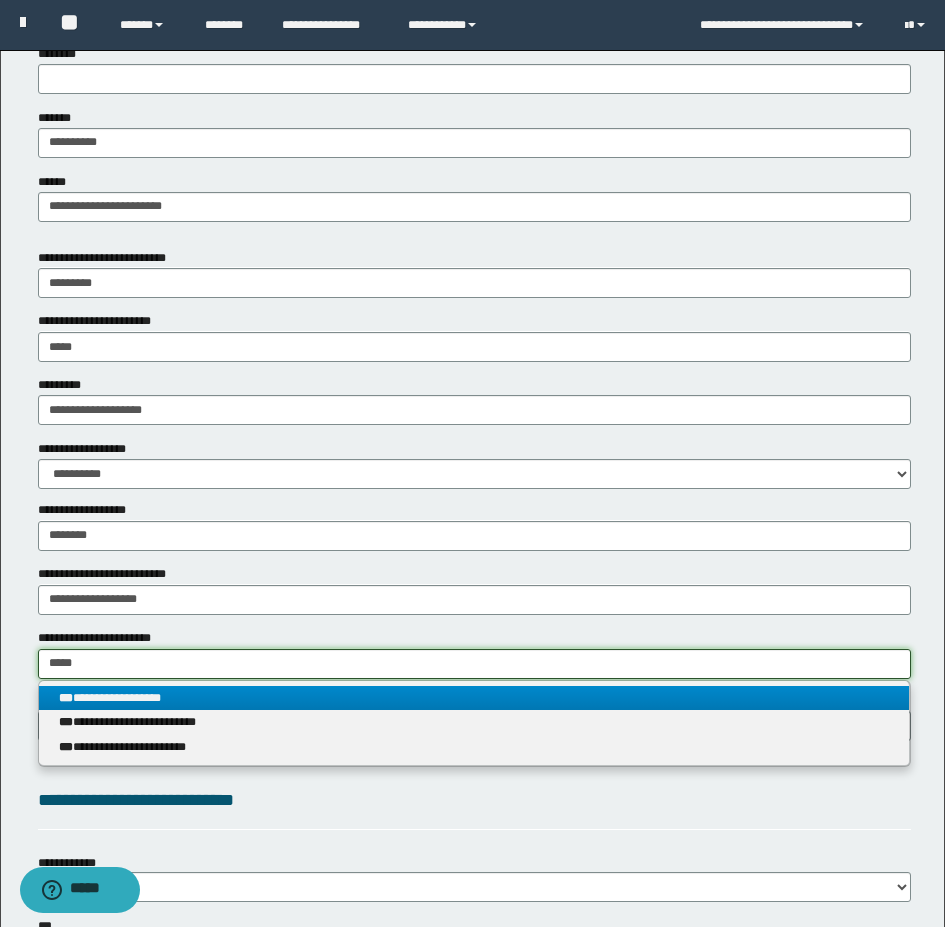 type 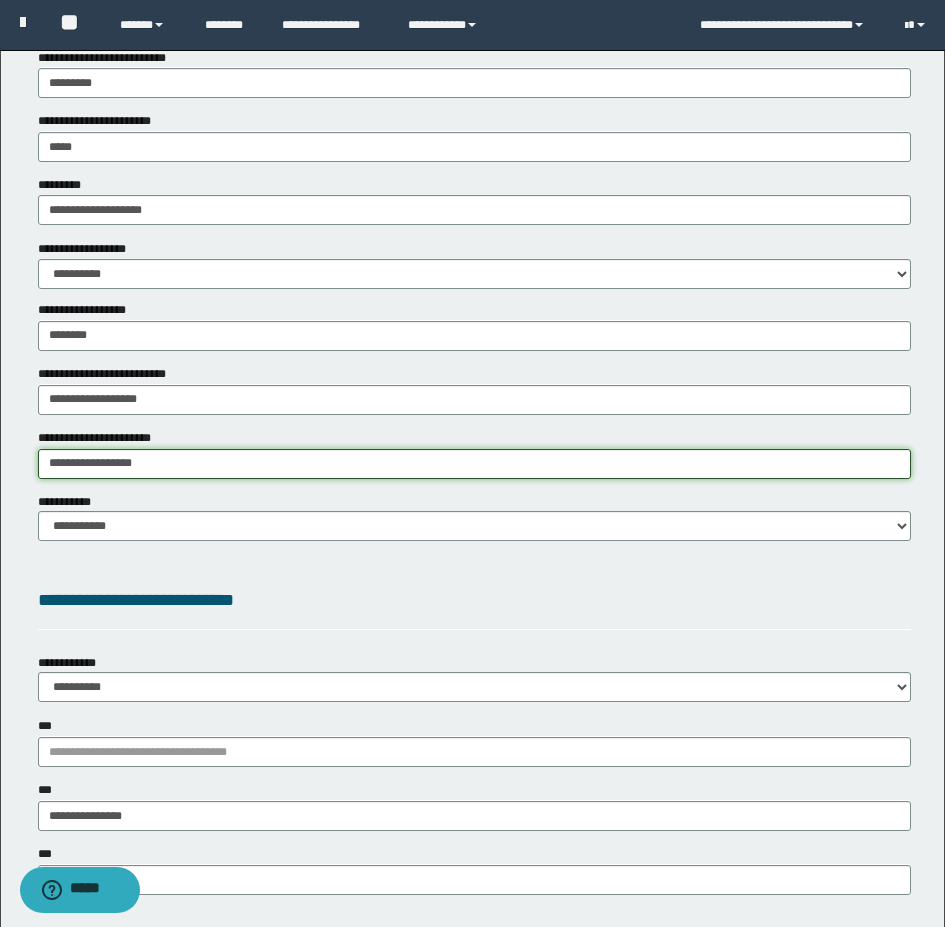 scroll, scrollTop: 1400, scrollLeft: 0, axis: vertical 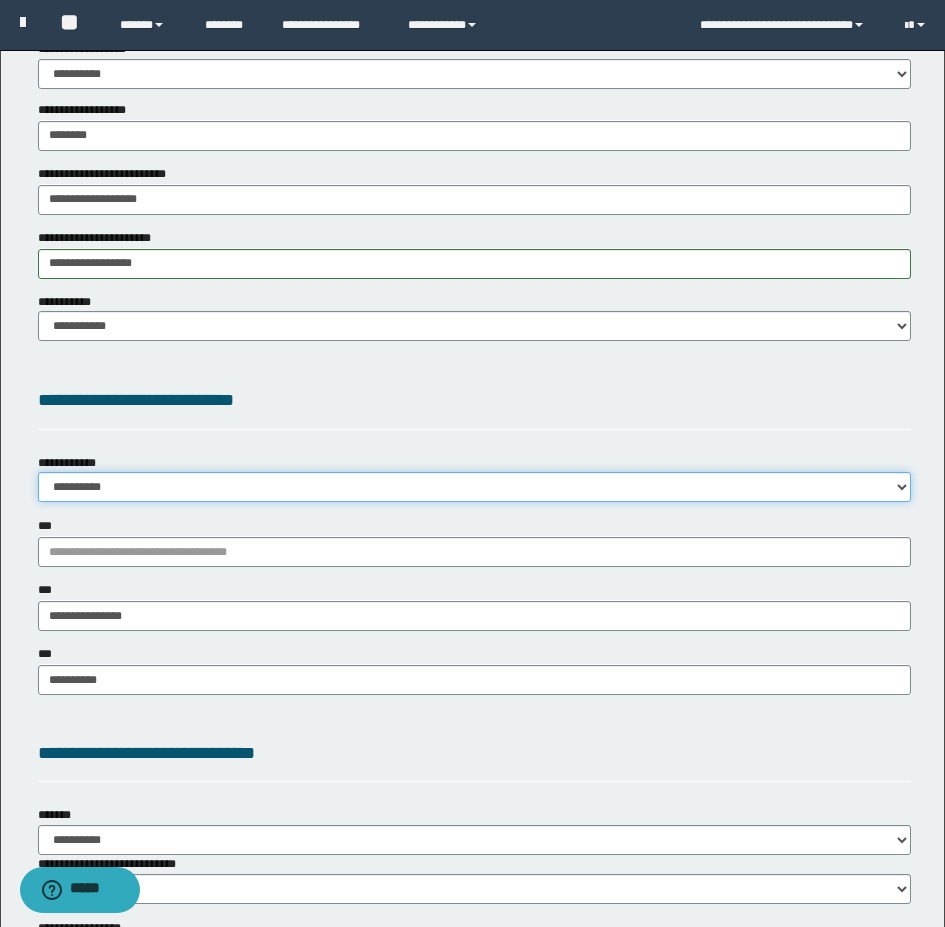 click on "**********" at bounding box center (474, 487) 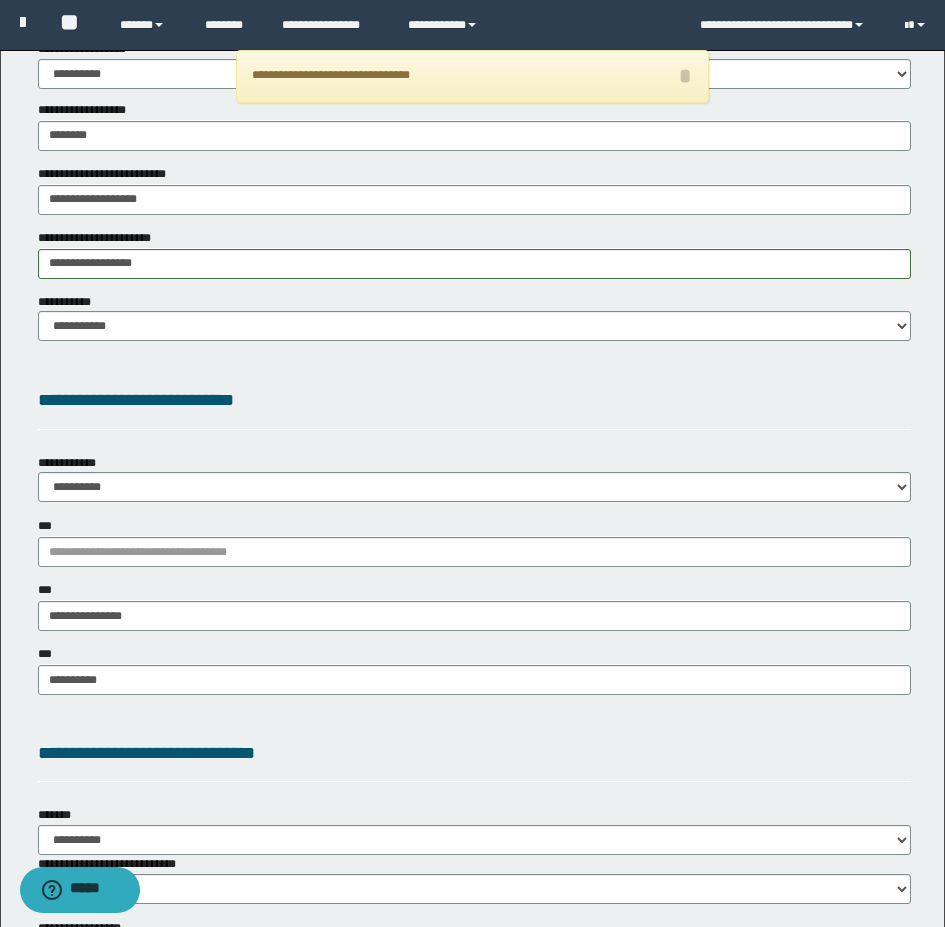 click on "**********" at bounding box center (474, 404) 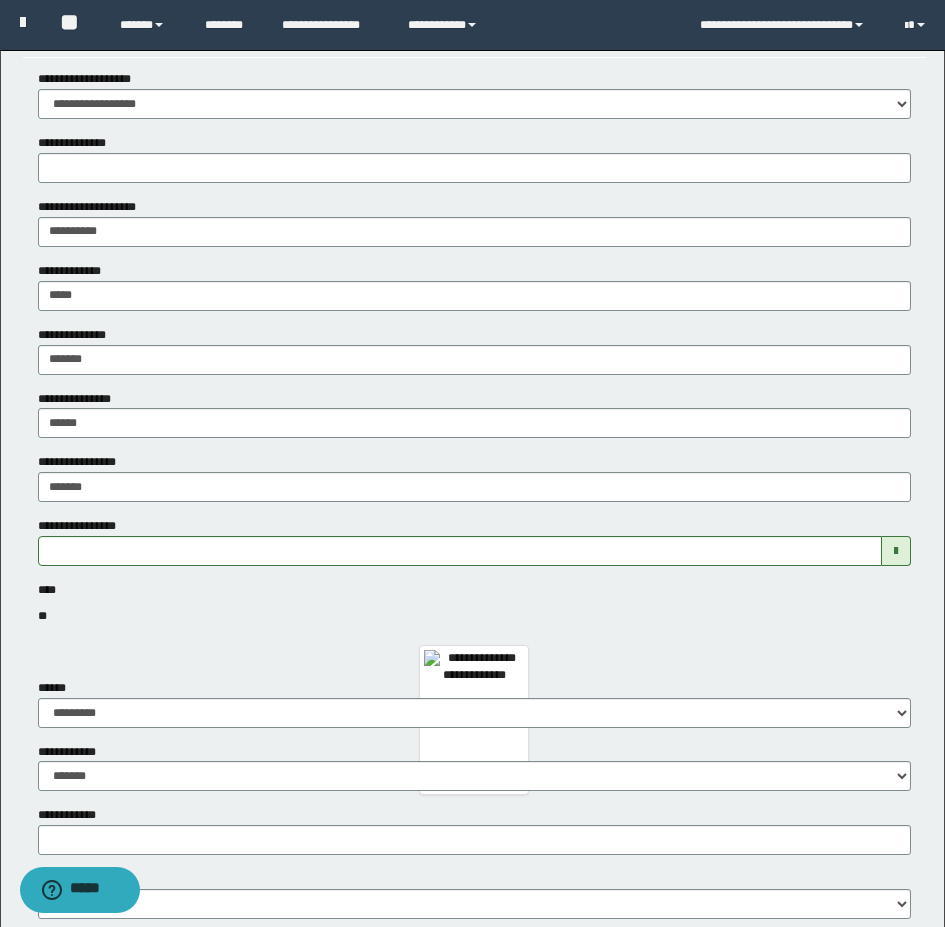 scroll, scrollTop: 0, scrollLeft: 0, axis: both 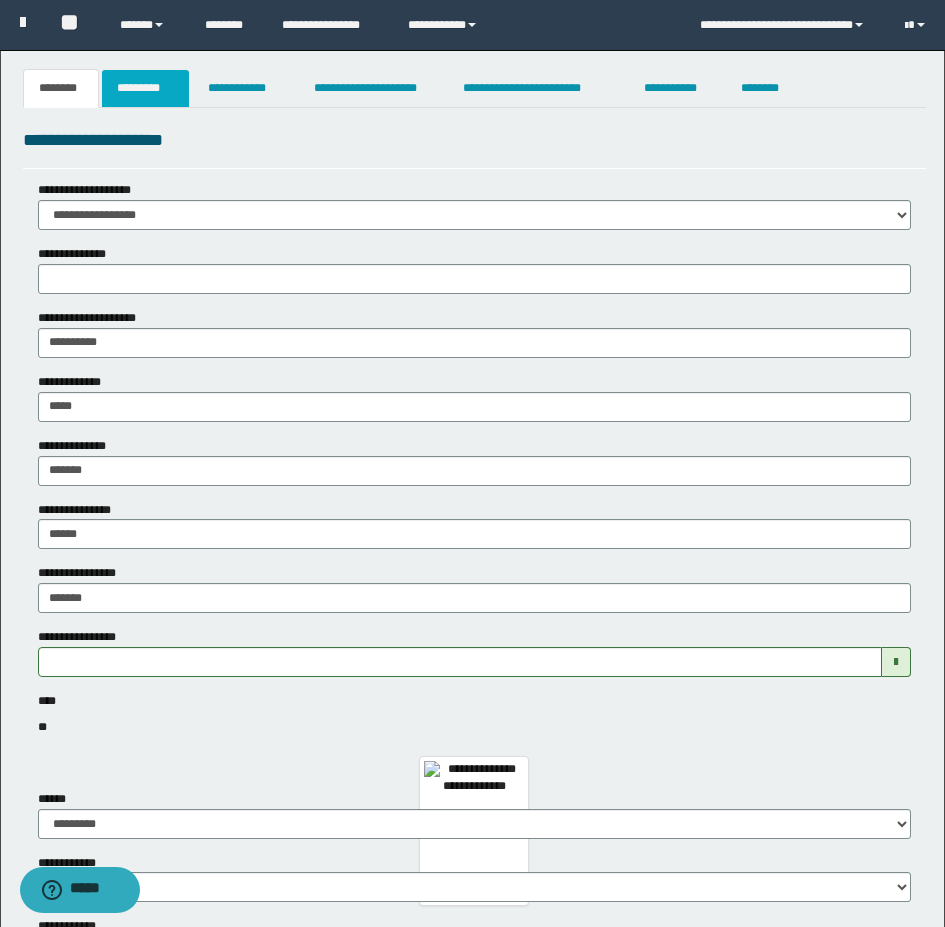 click on "*********" at bounding box center [145, 88] 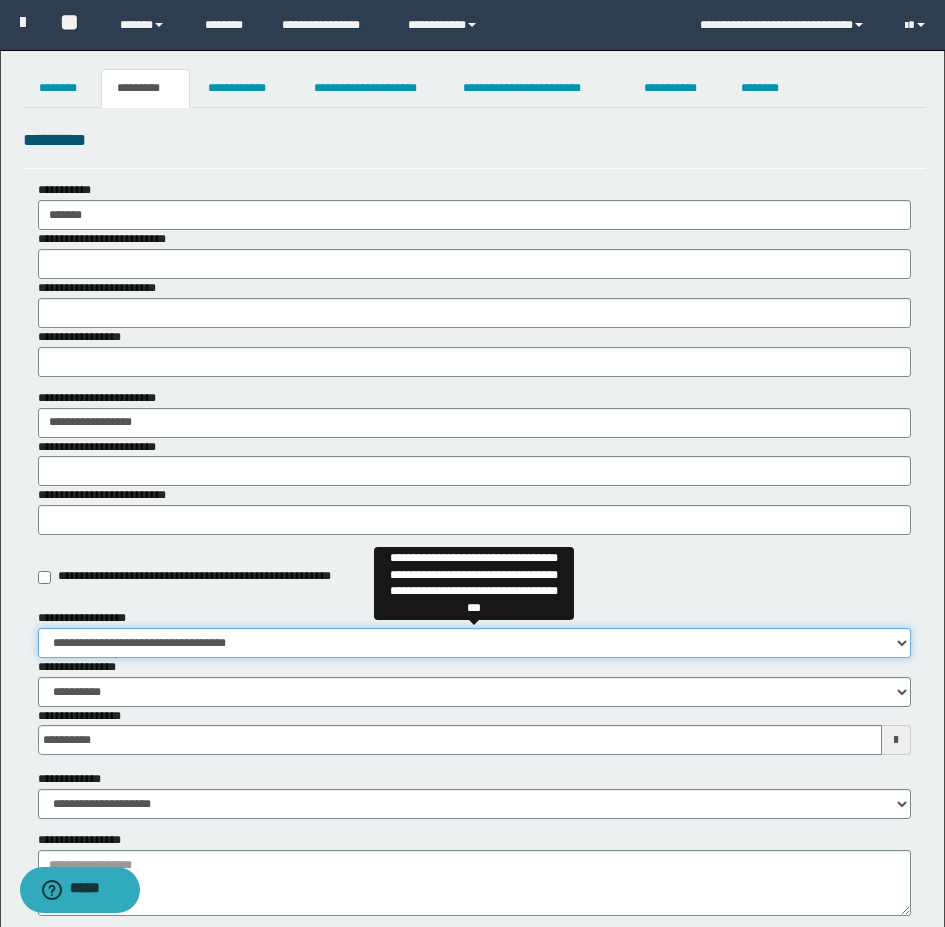 click on "**********" at bounding box center (474, 643) 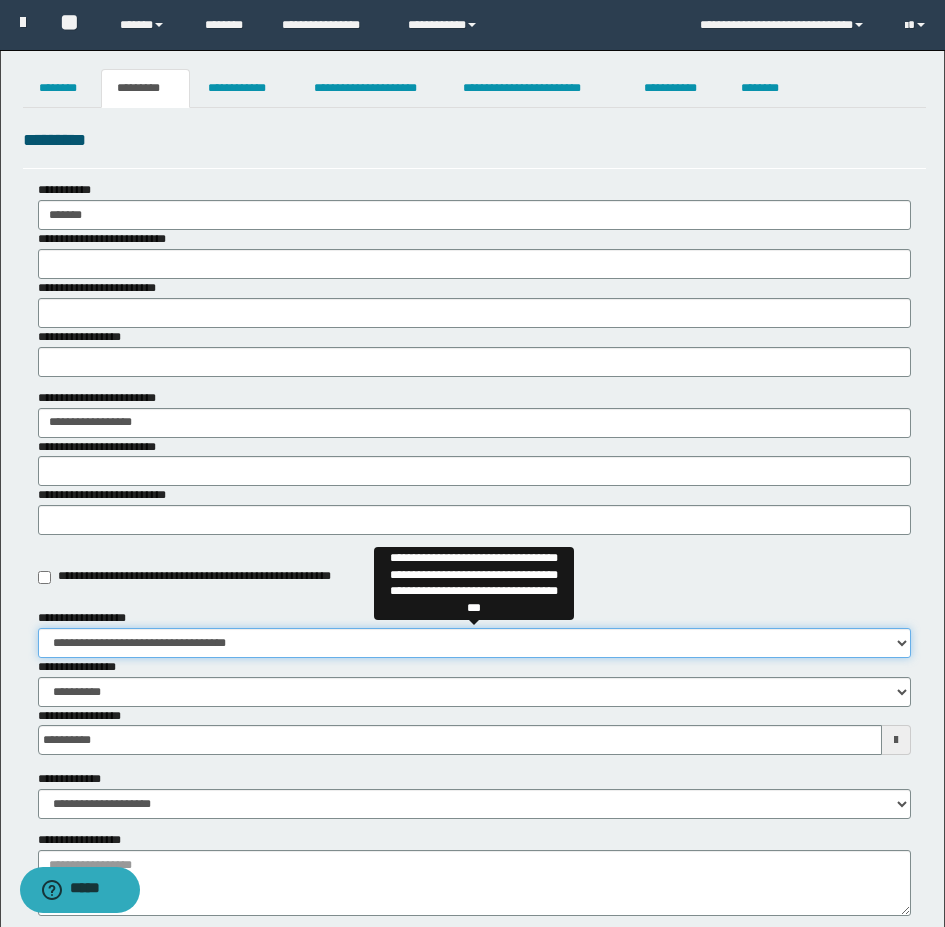 click on "**********" at bounding box center (474, 643) 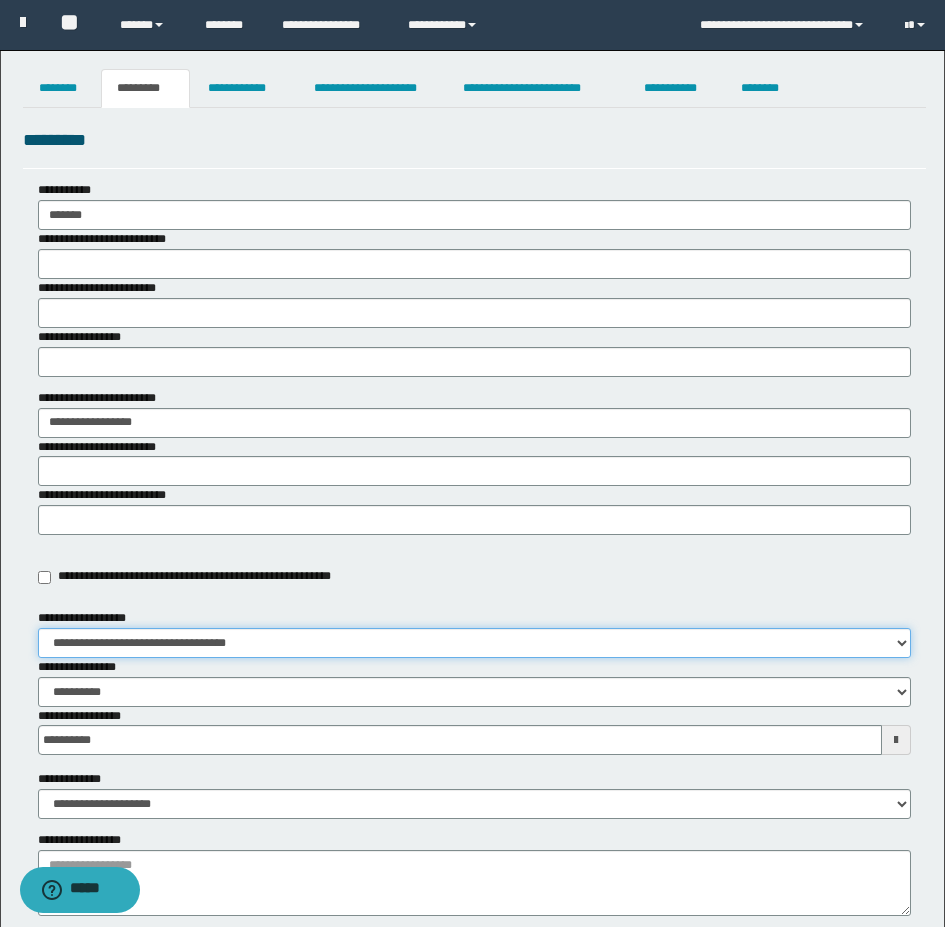 scroll, scrollTop: 300, scrollLeft: 0, axis: vertical 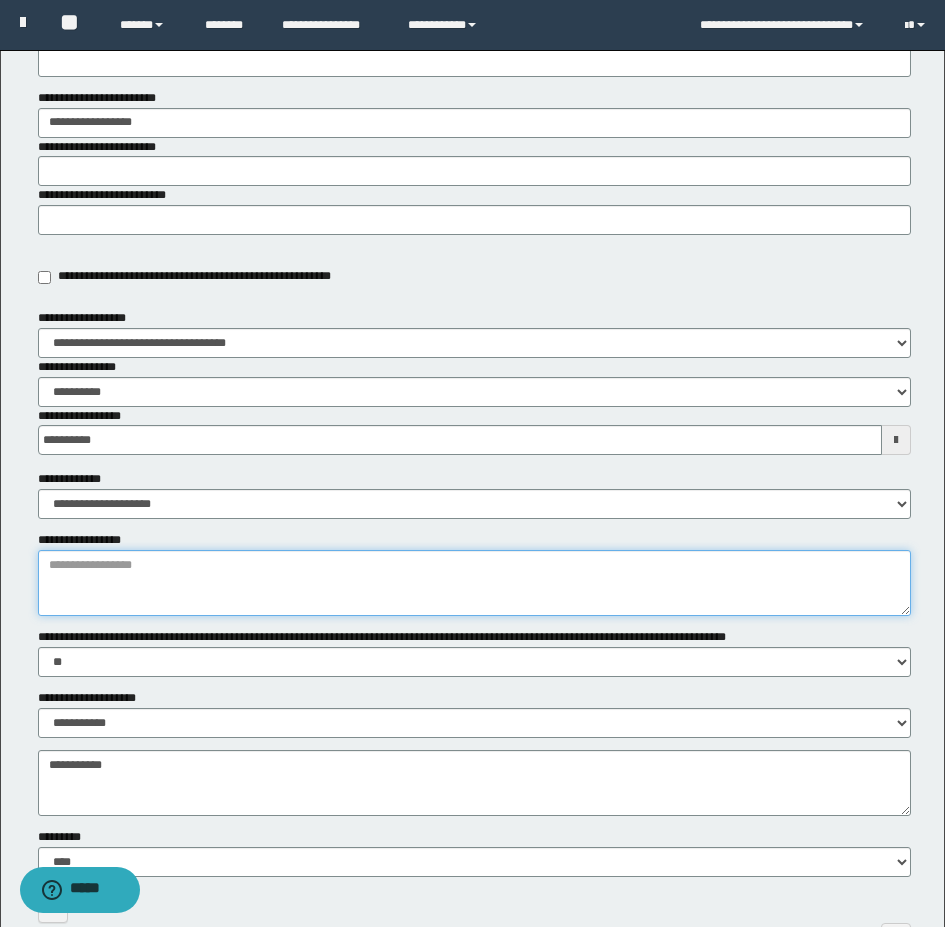 click on "**********" at bounding box center [474, 583] 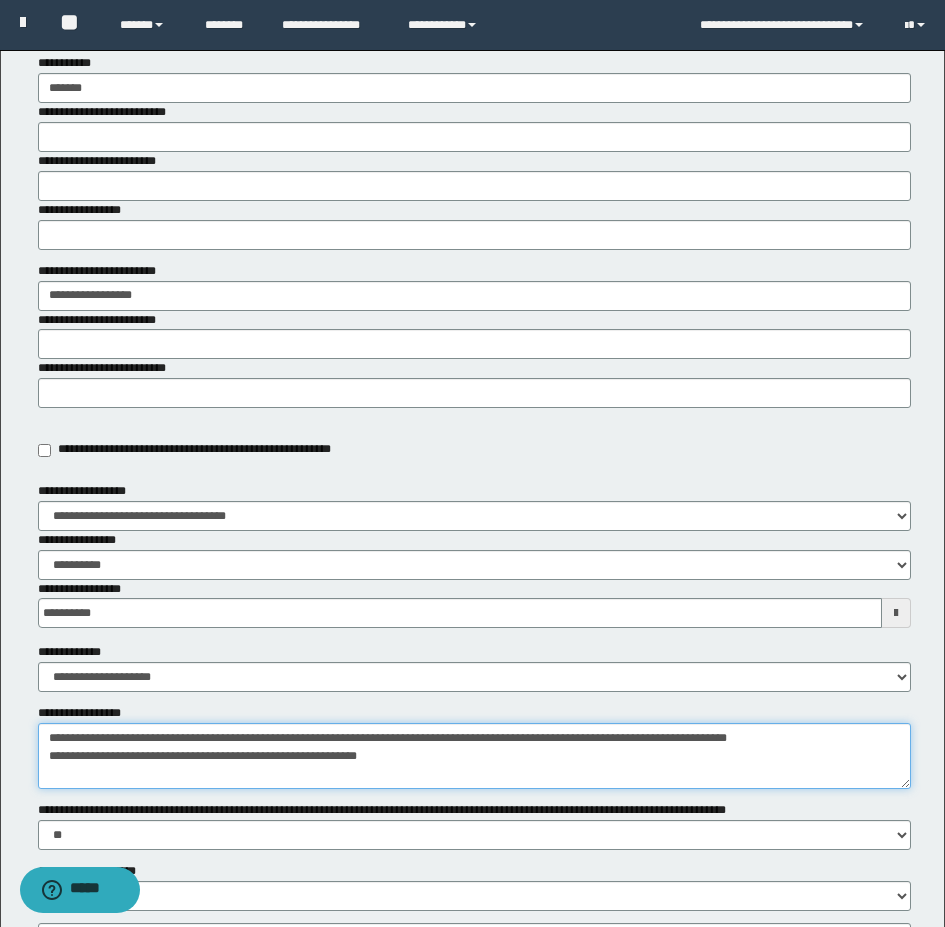 scroll, scrollTop: 0, scrollLeft: 0, axis: both 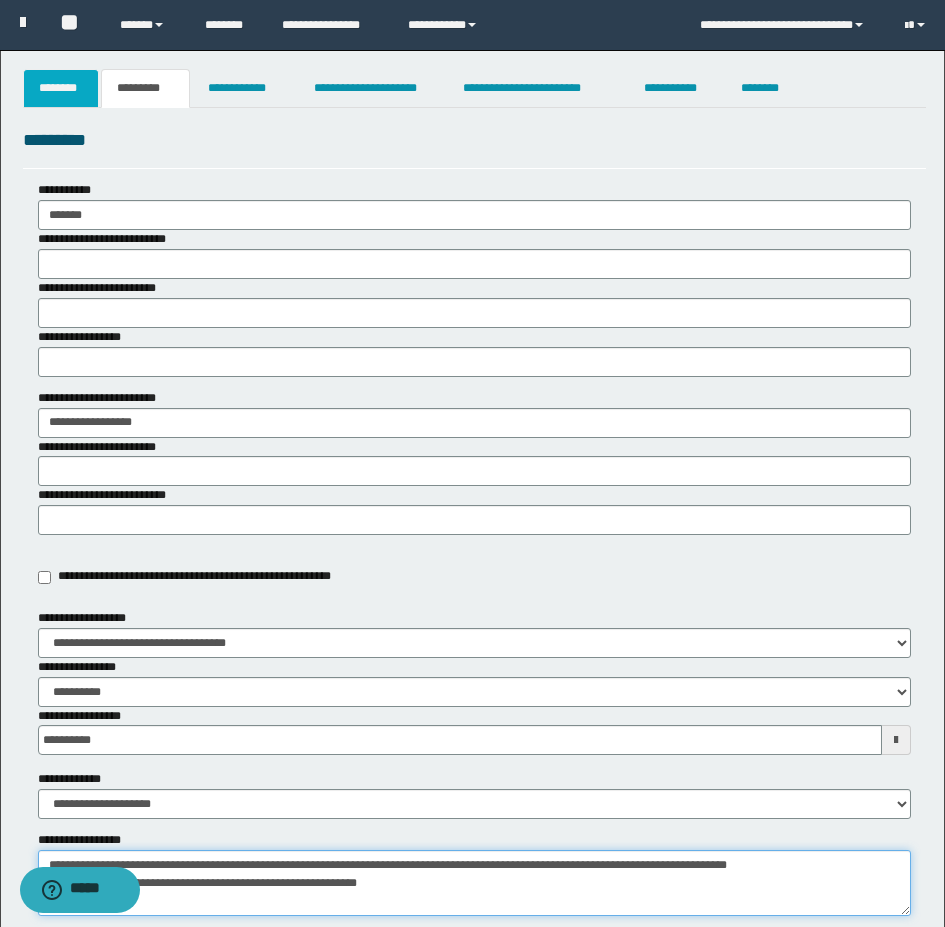 type on "**********" 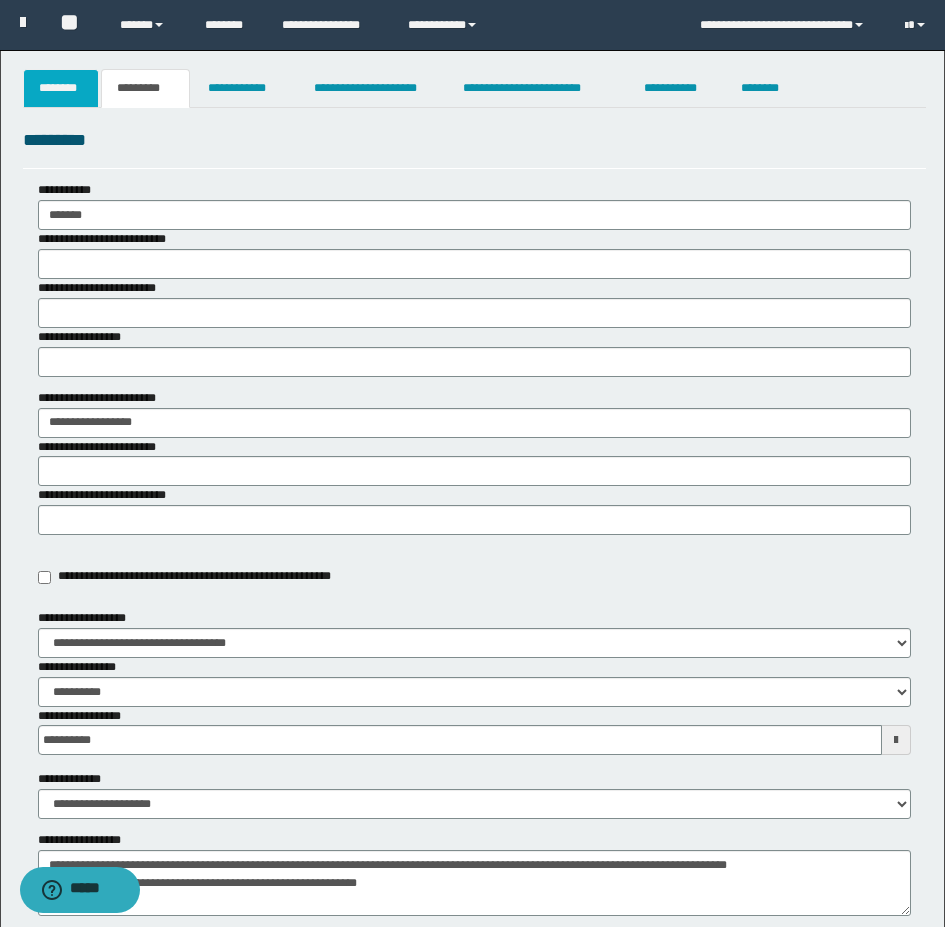 click on "********" at bounding box center (61, 88) 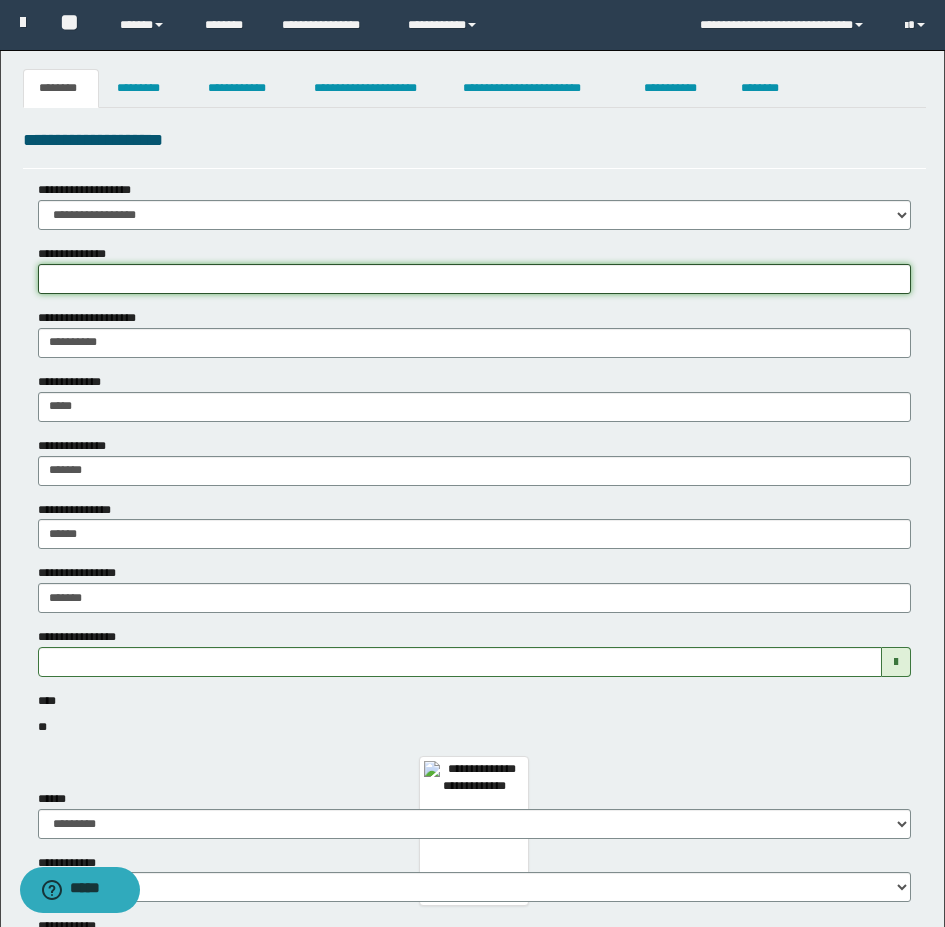 drag, startPoint x: 834, startPoint y: 273, endPoint x: 915, endPoint y: 274, distance: 81.00617 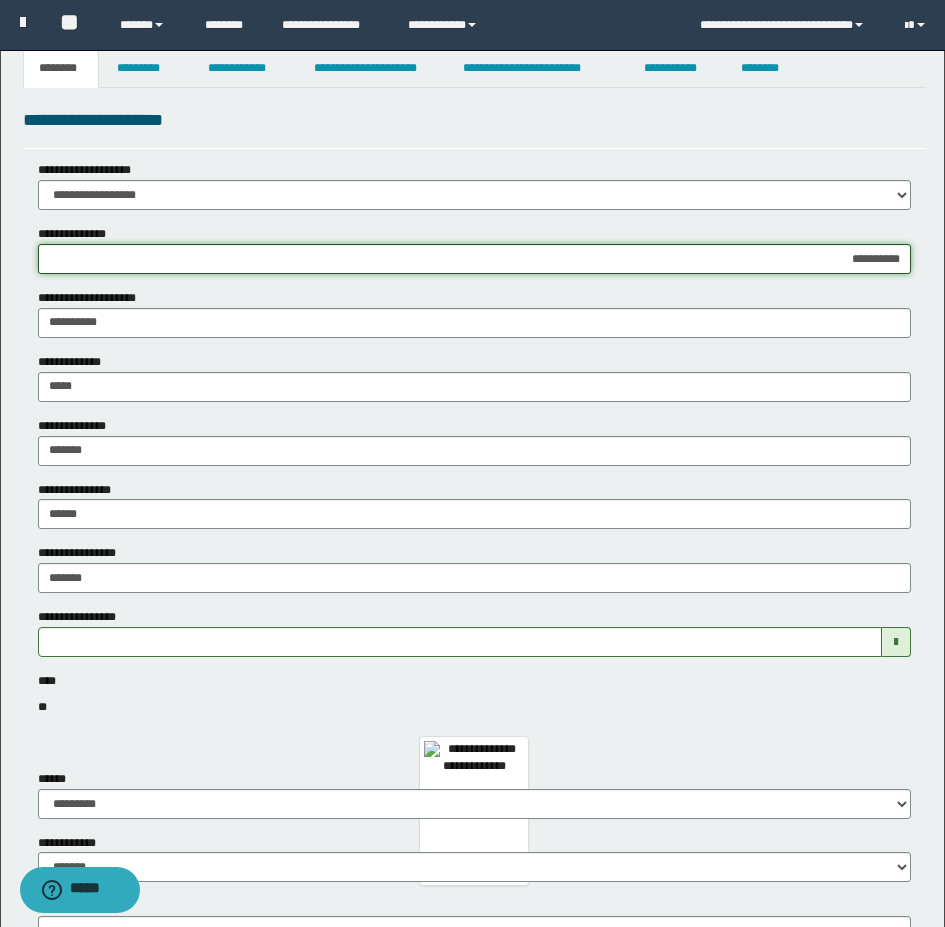 scroll, scrollTop: 0, scrollLeft: 0, axis: both 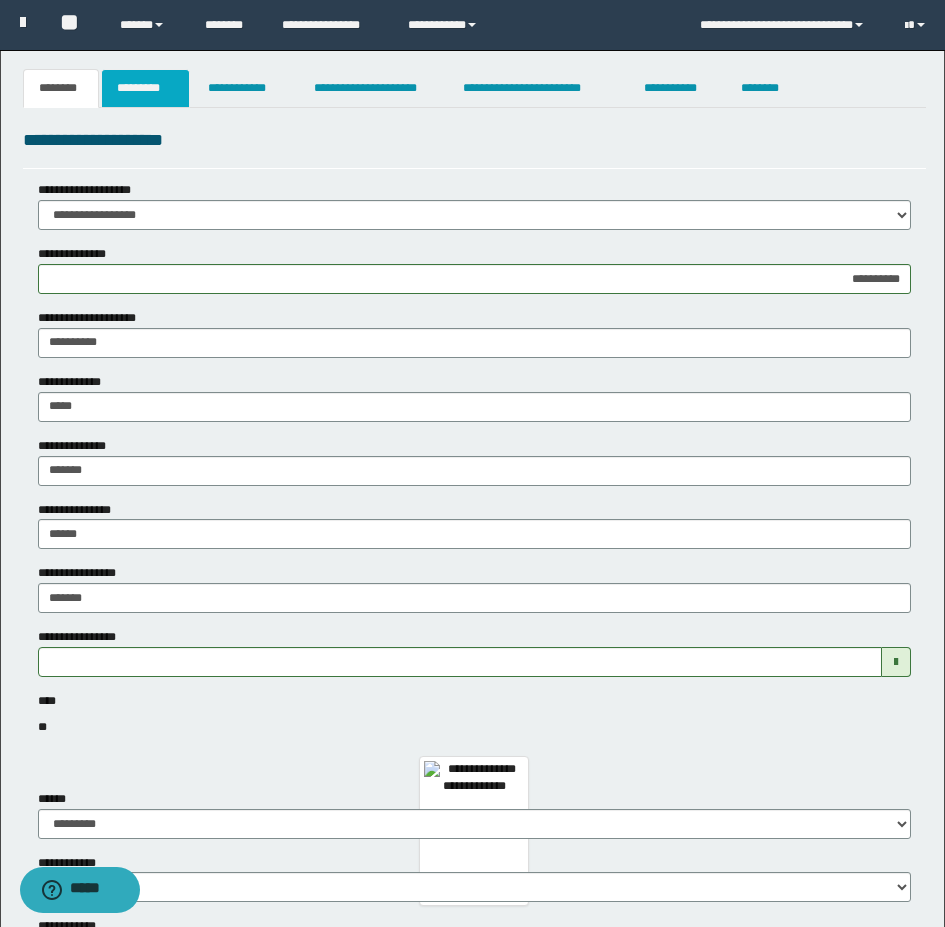 click on "*********" at bounding box center [145, 88] 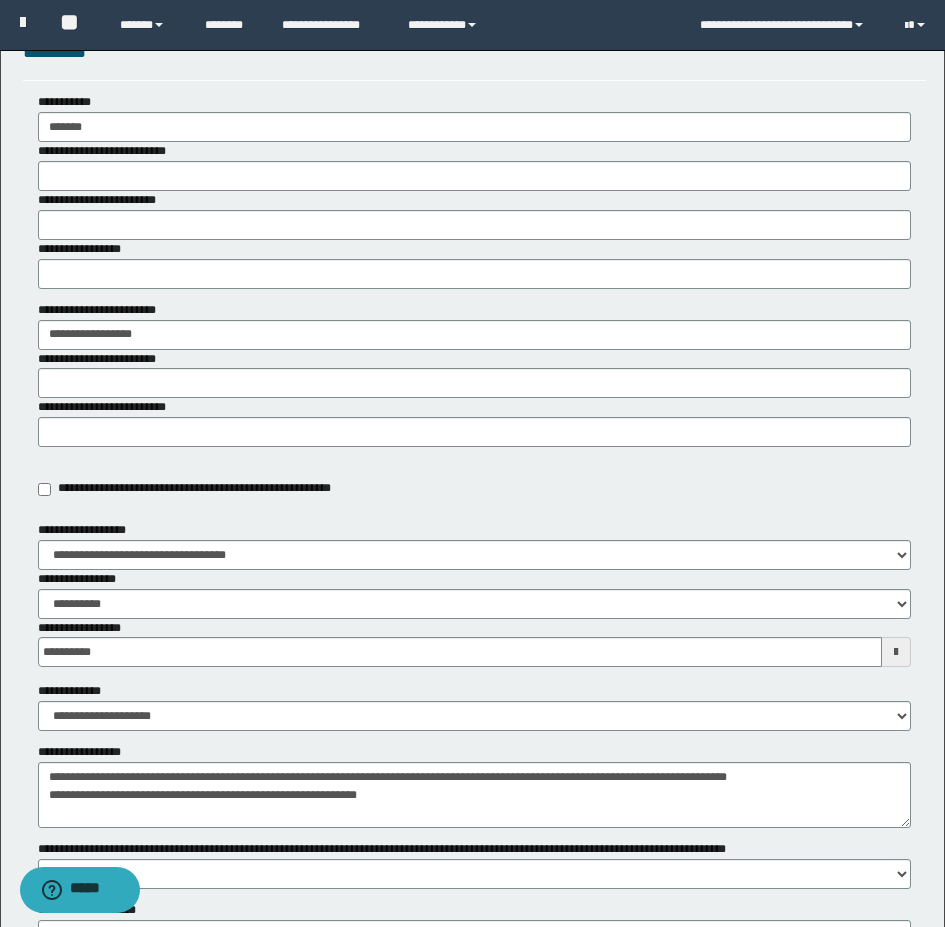 scroll, scrollTop: 200, scrollLeft: 0, axis: vertical 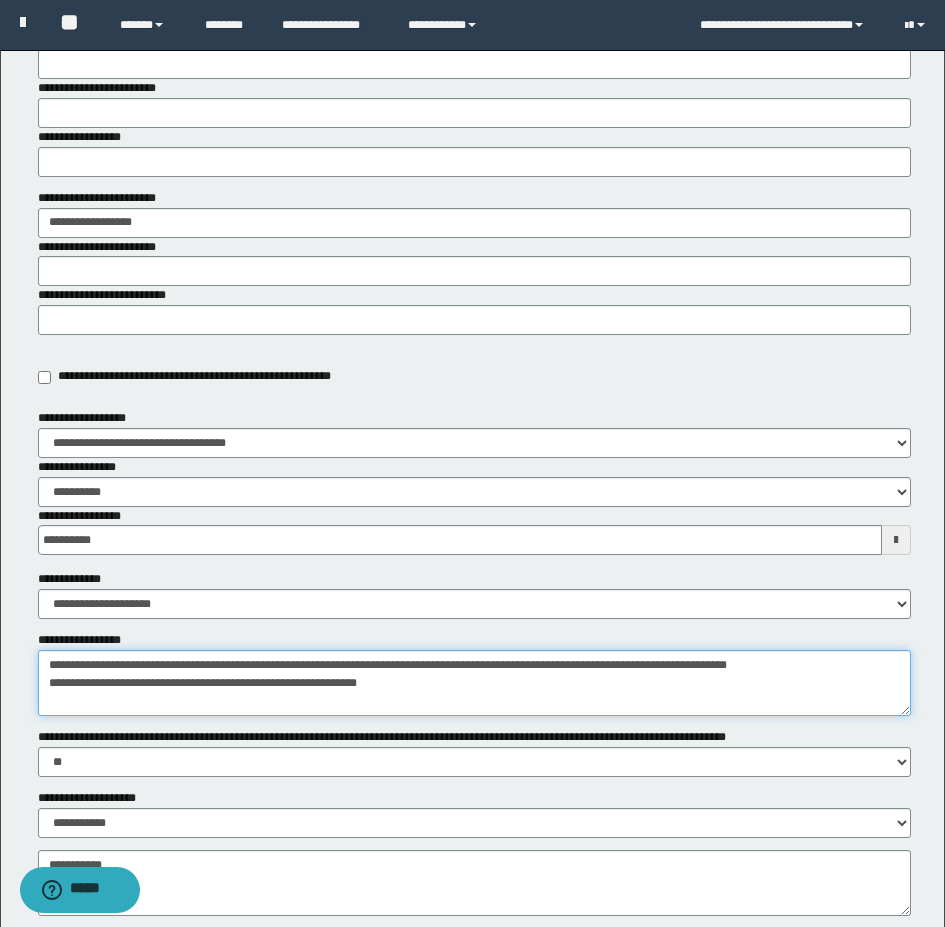 click on "**********" at bounding box center (474, 683) 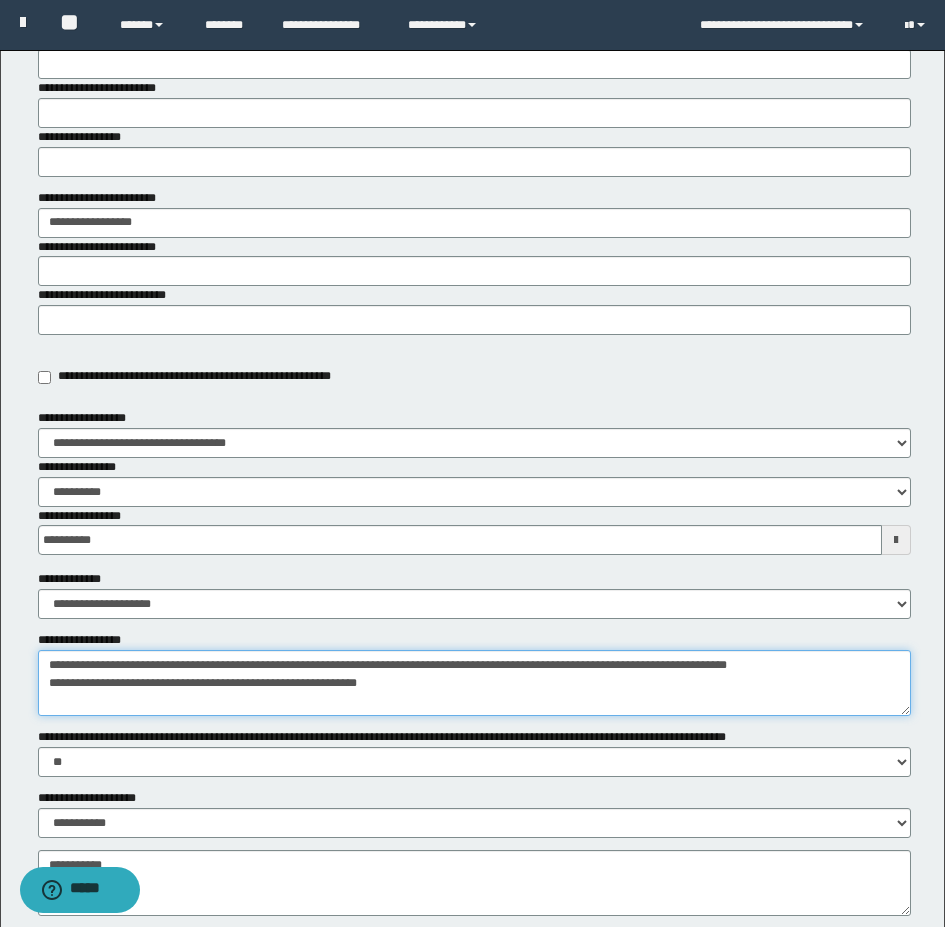 click on "**********" at bounding box center (474, 683) 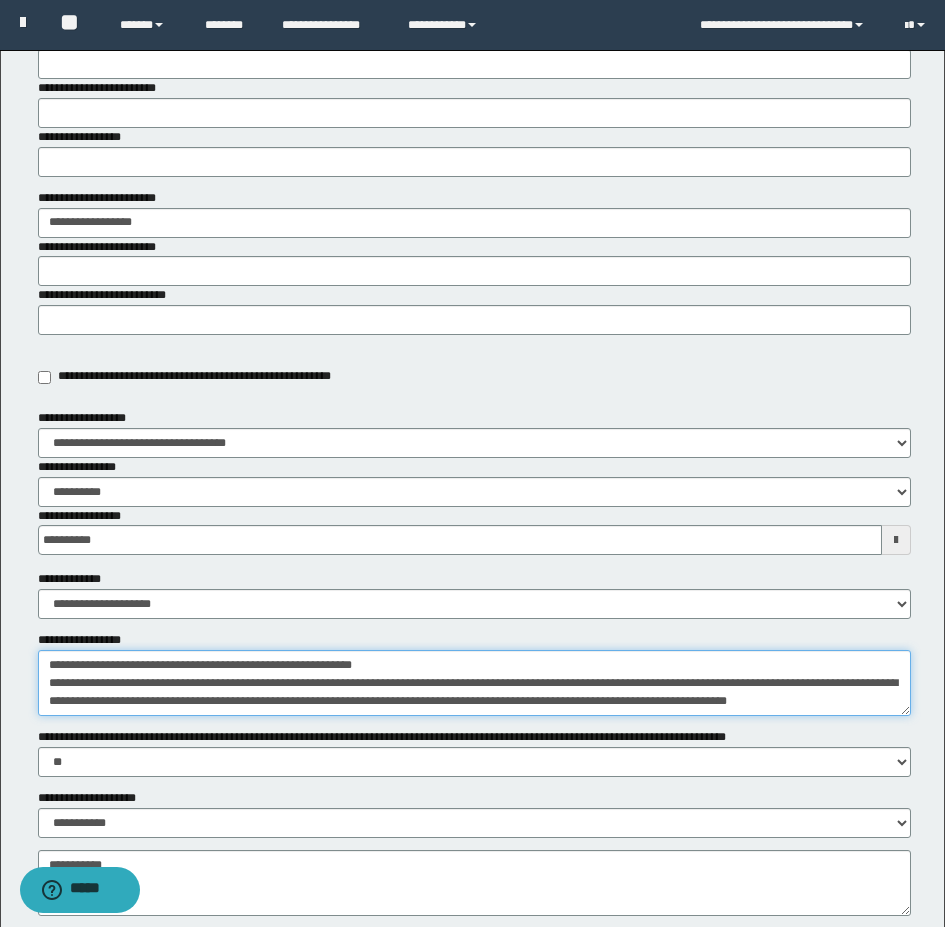 scroll, scrollTop: 0, scrollLeft: 0, axis: both 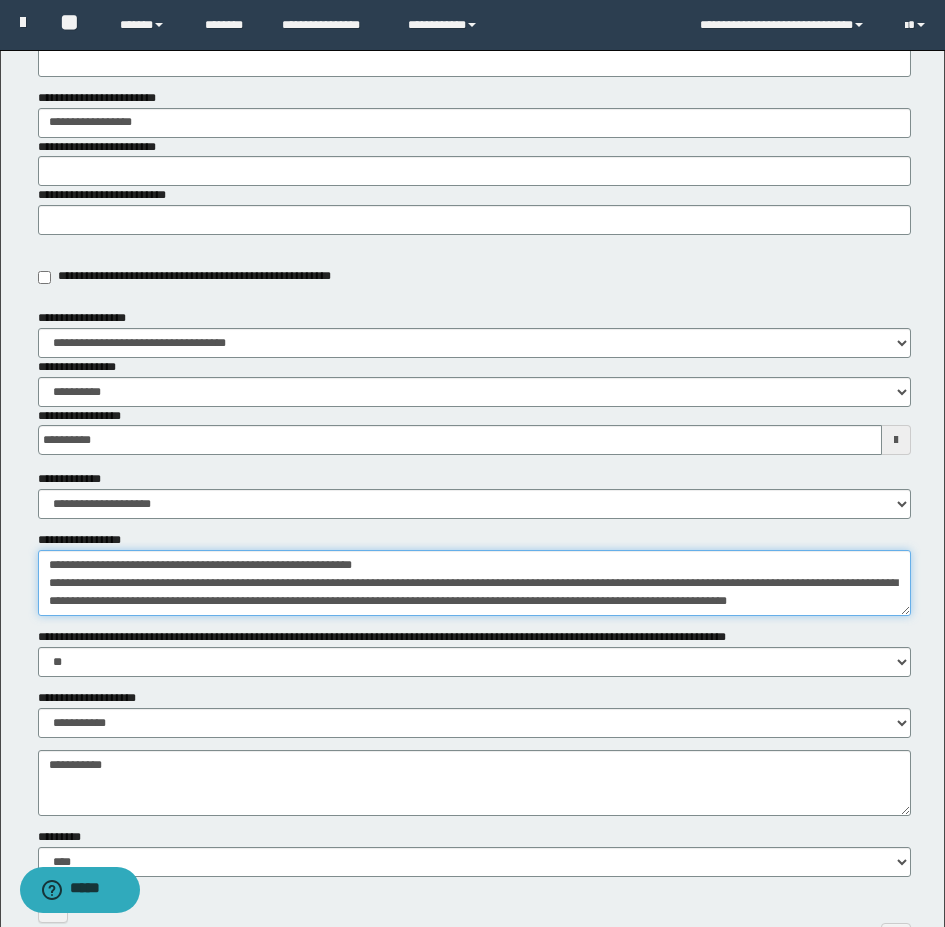 click on "**********" at bounding box center [474, 583] 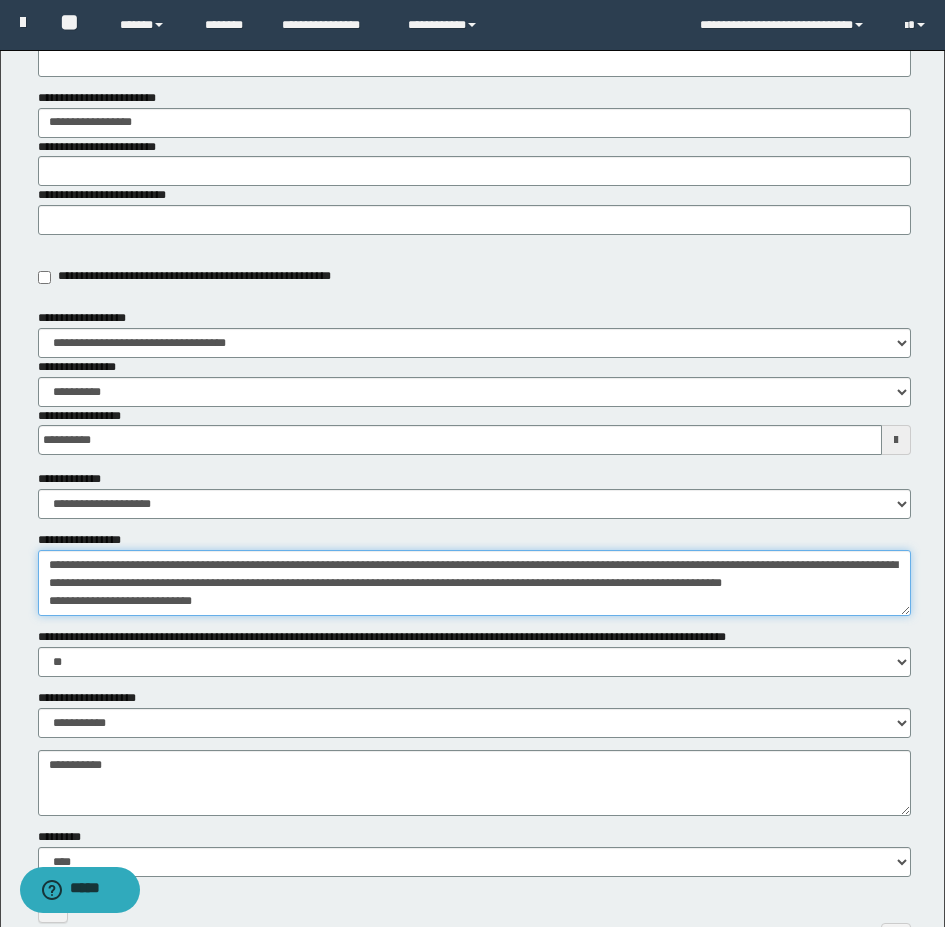 scroll, scrollTop: 85, scrollLeft: 0, axis: vertical 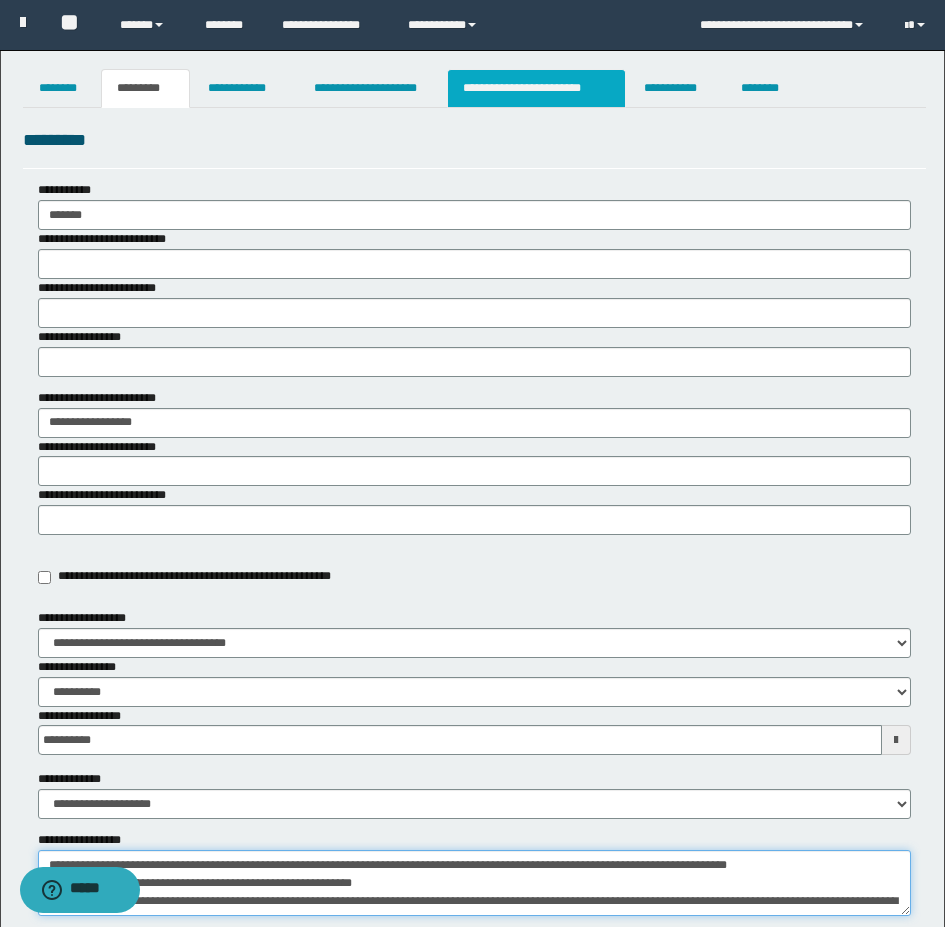 type on "**********" 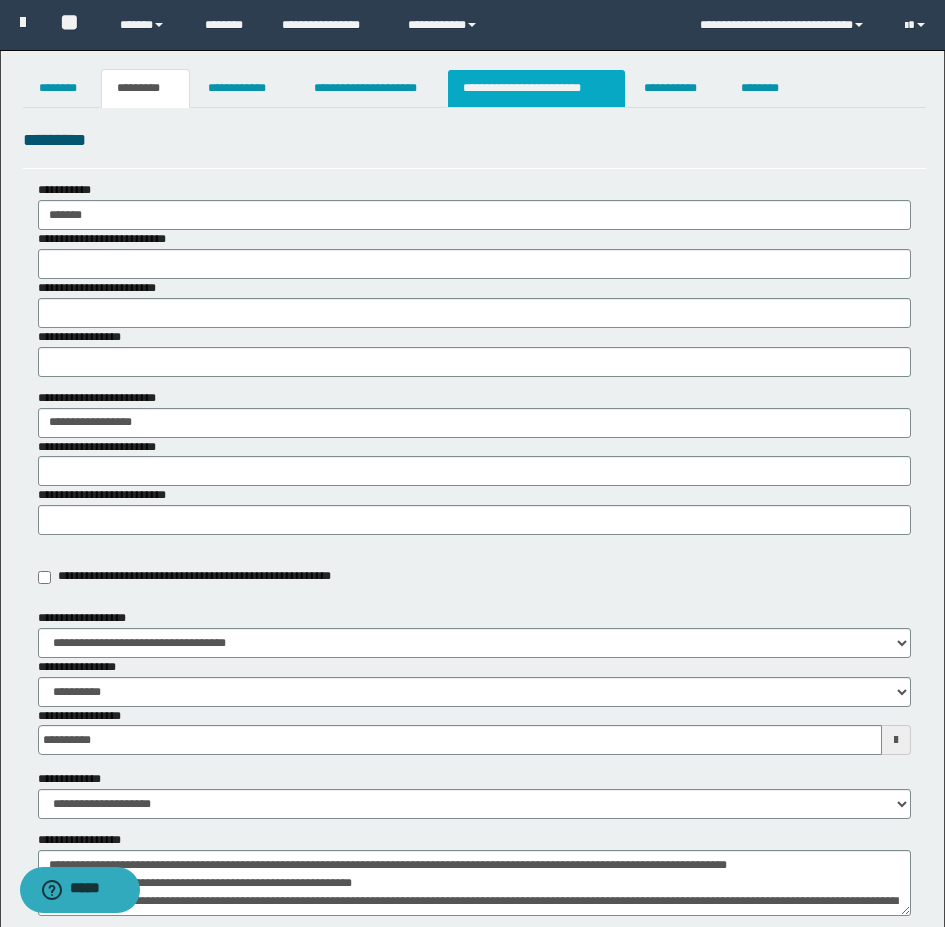 click on "**********" at bounding box center [537, 88] 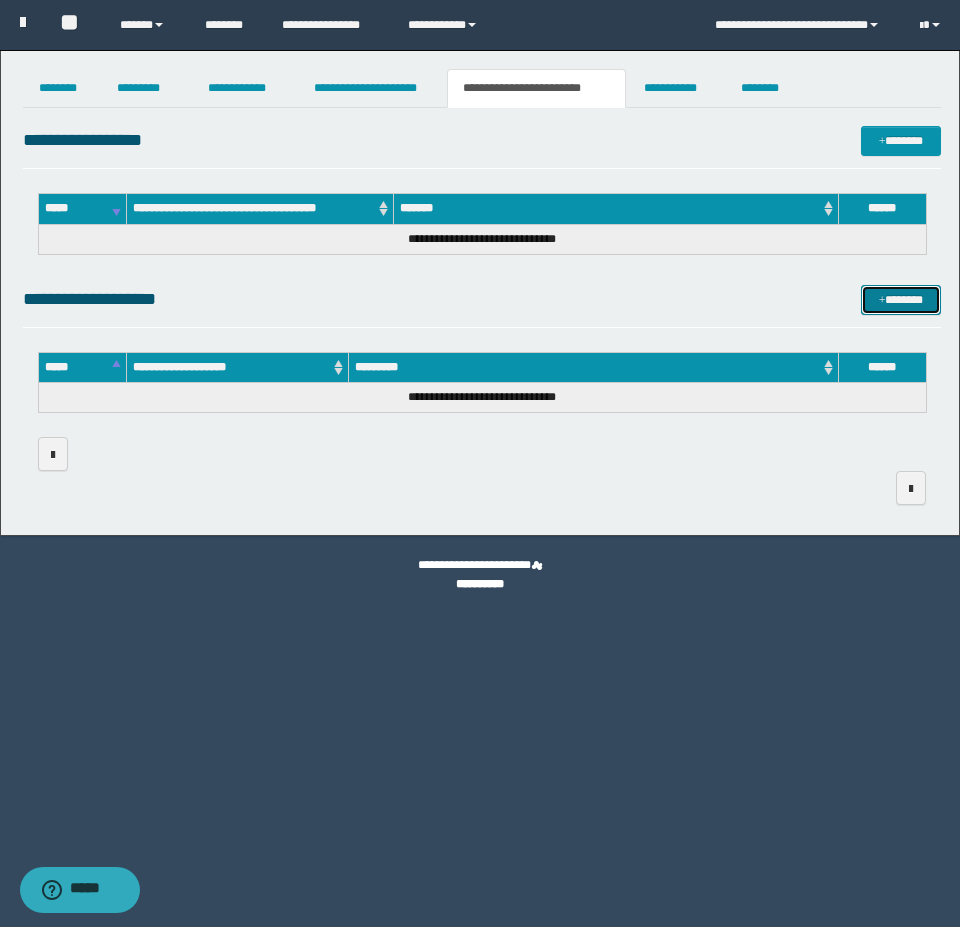 click on "*******" at bounding box center (901, 300) 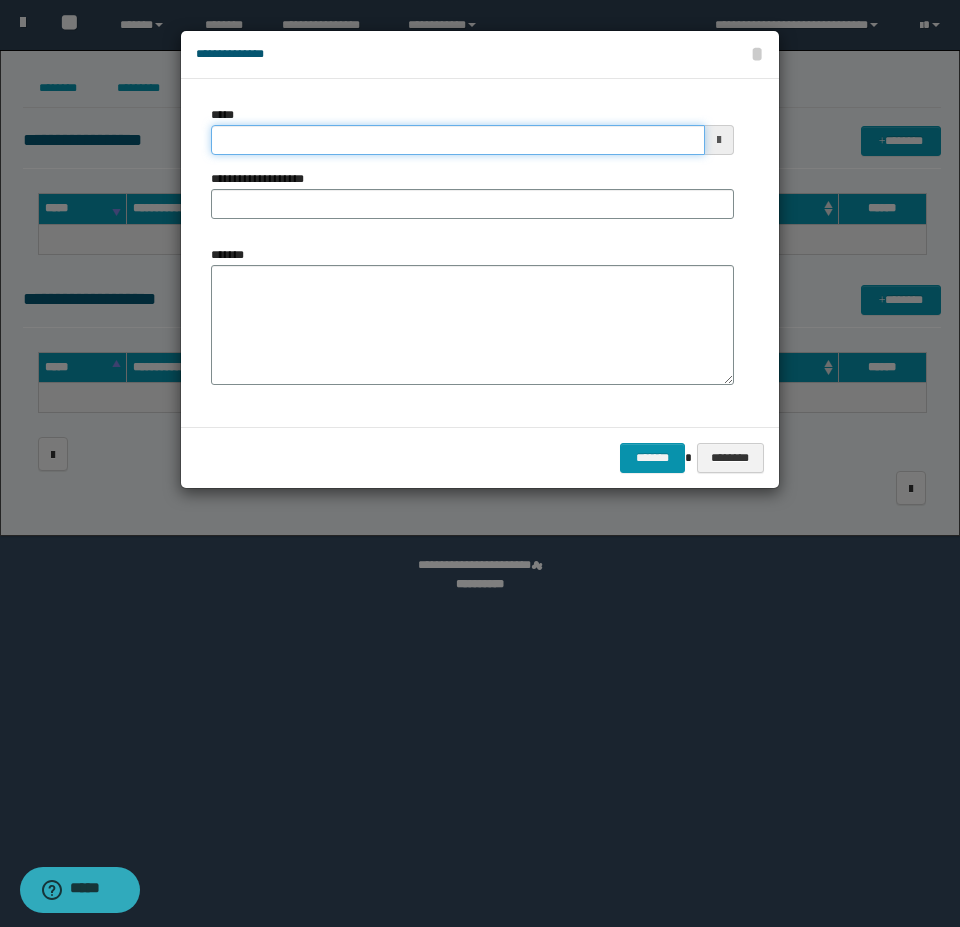 click on "*****" at bounding box center [458, 140] 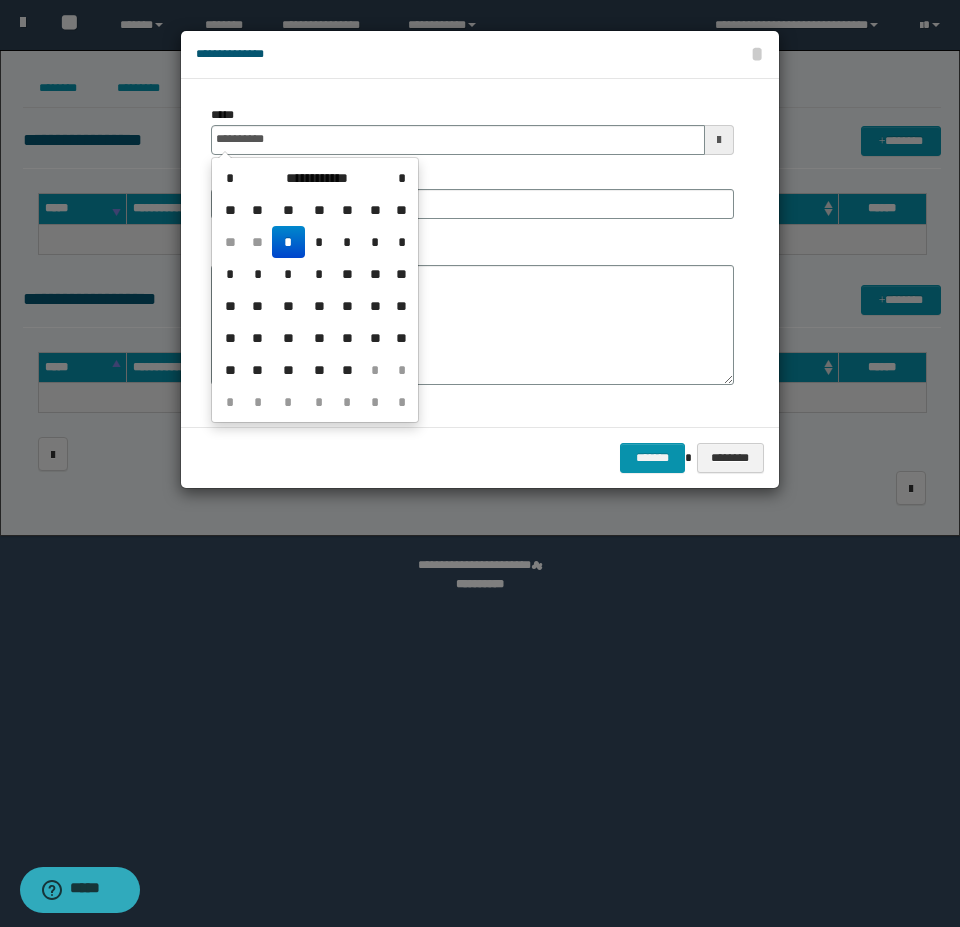 click on "*" at bounding box center [288, 242] 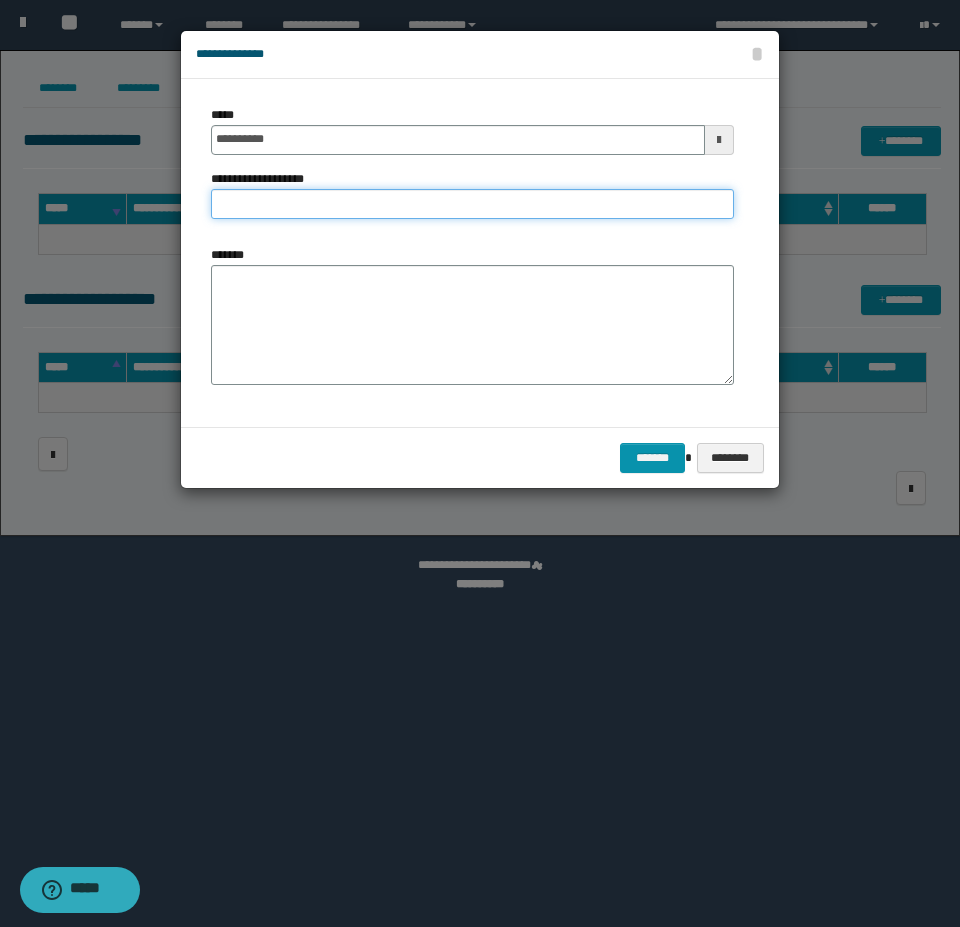 click on "**********" at bounding box center [472, 204] 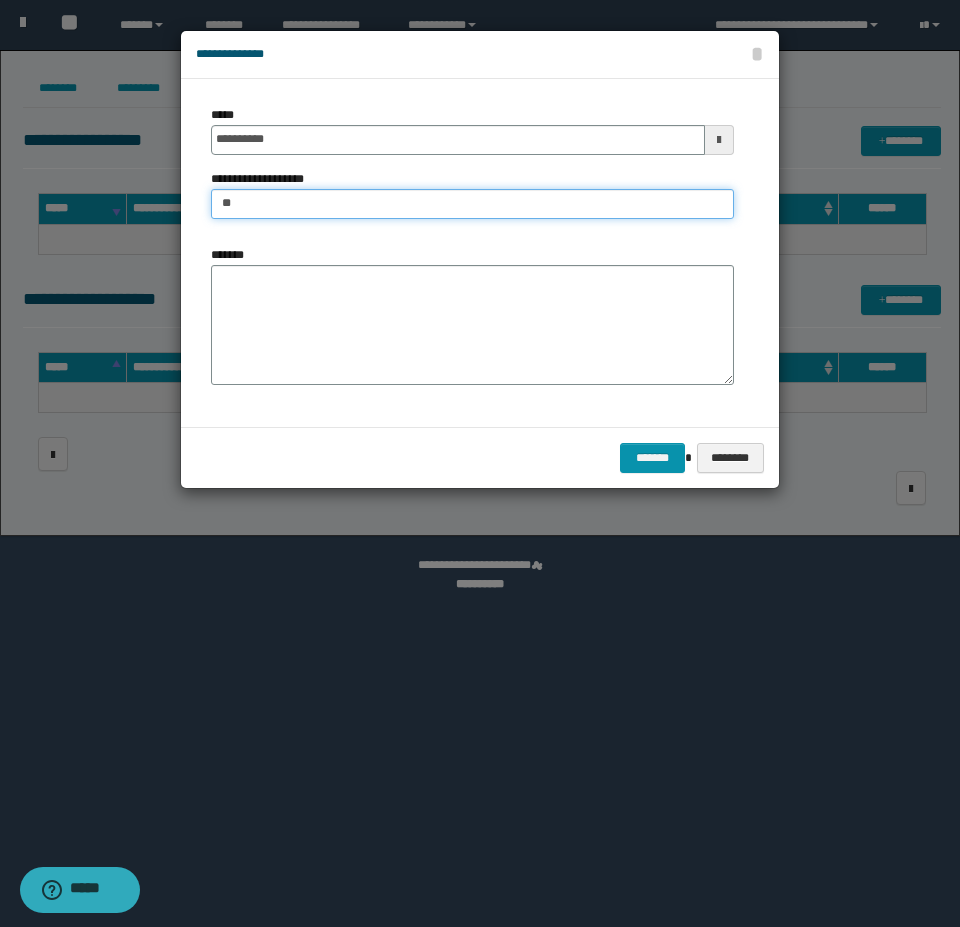type on "*" 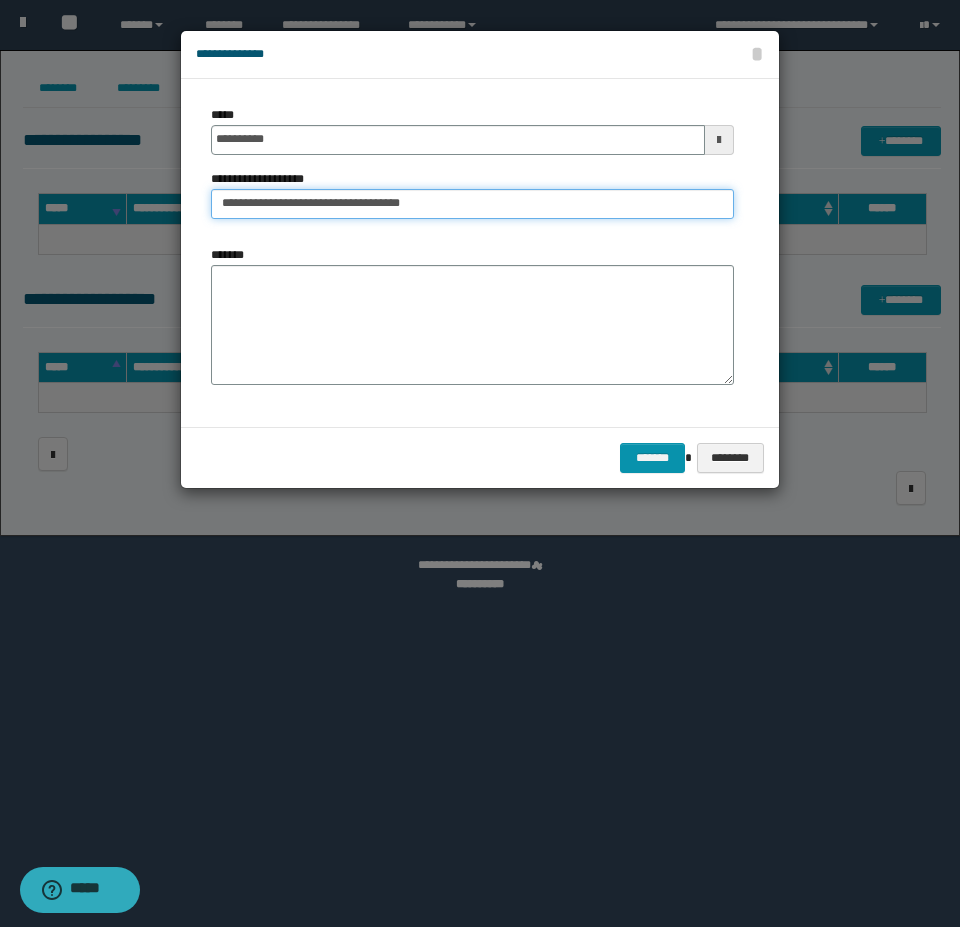 type on "**********" 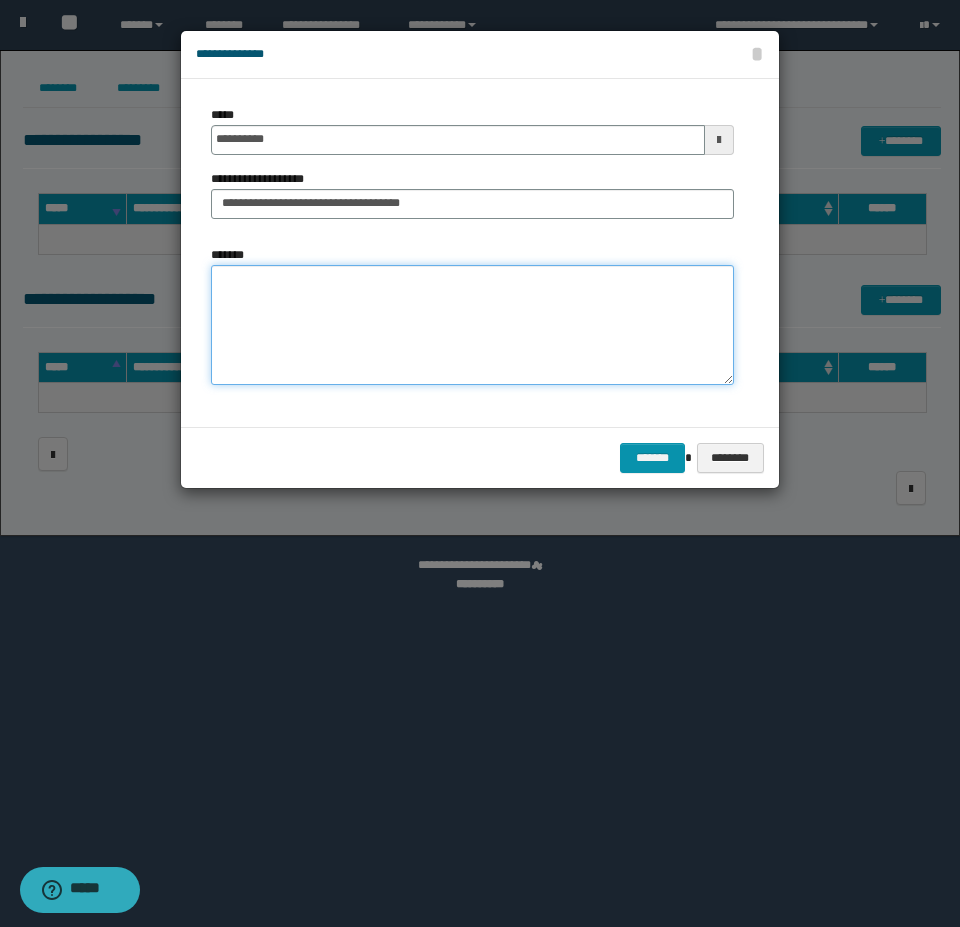 click on "*******" at bounding box center [472, 325] 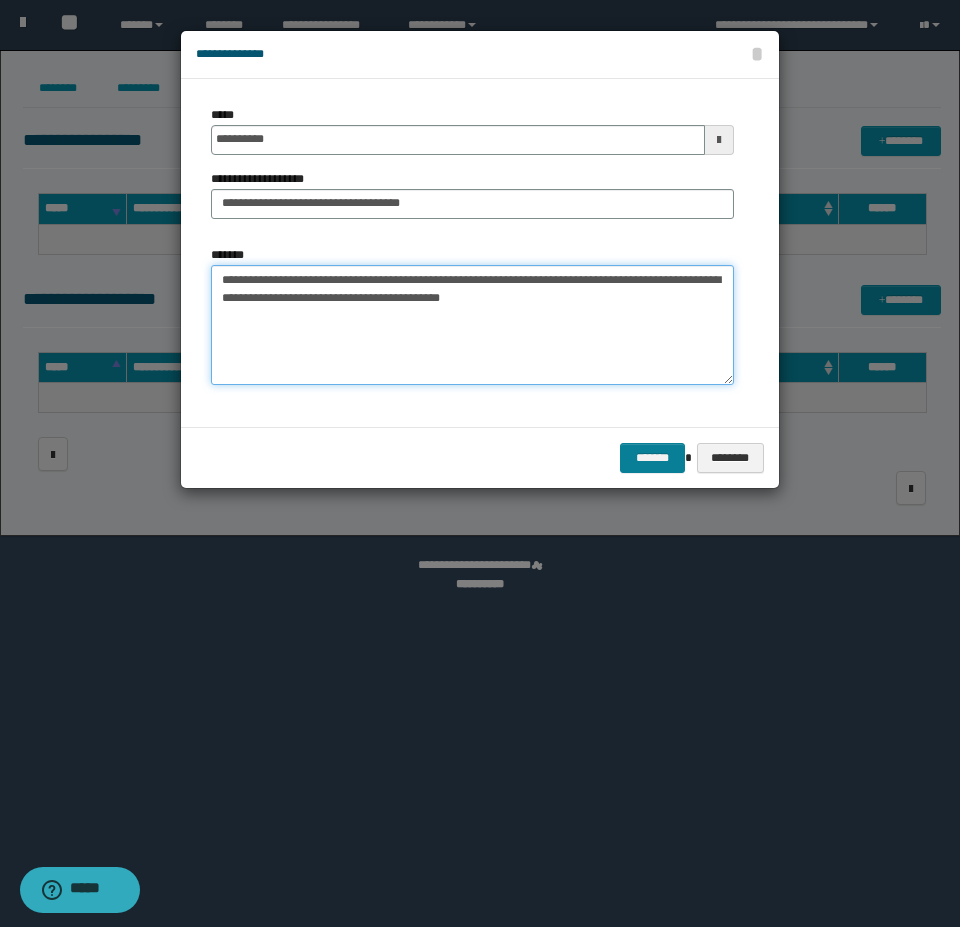type on "**********" 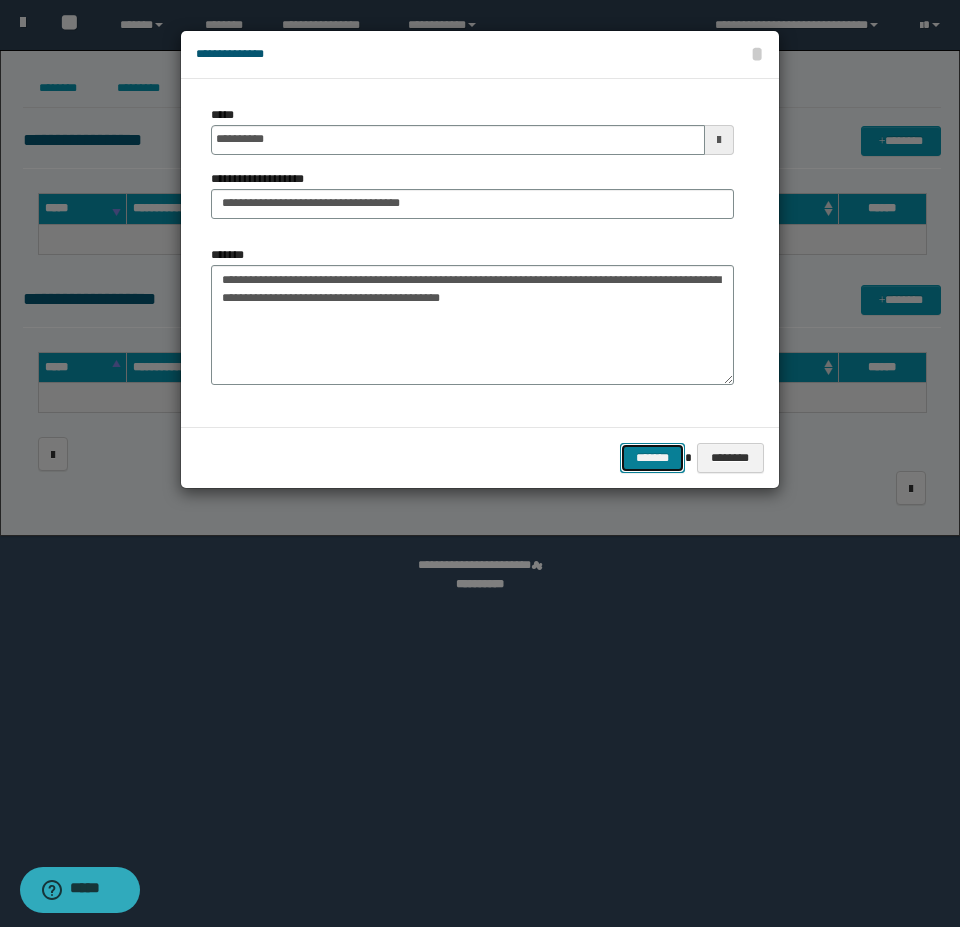click on "*******" at bounding box center [652, 458] 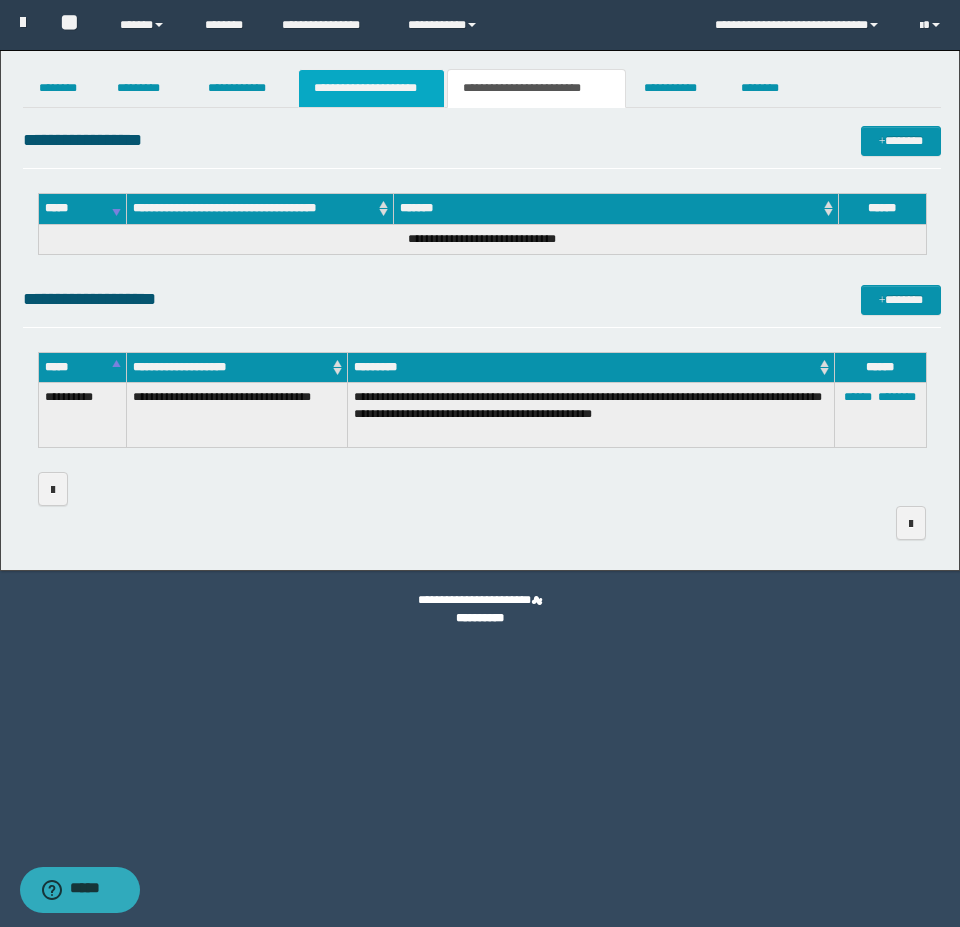 click on "**********" at bounding box center [371, 88] 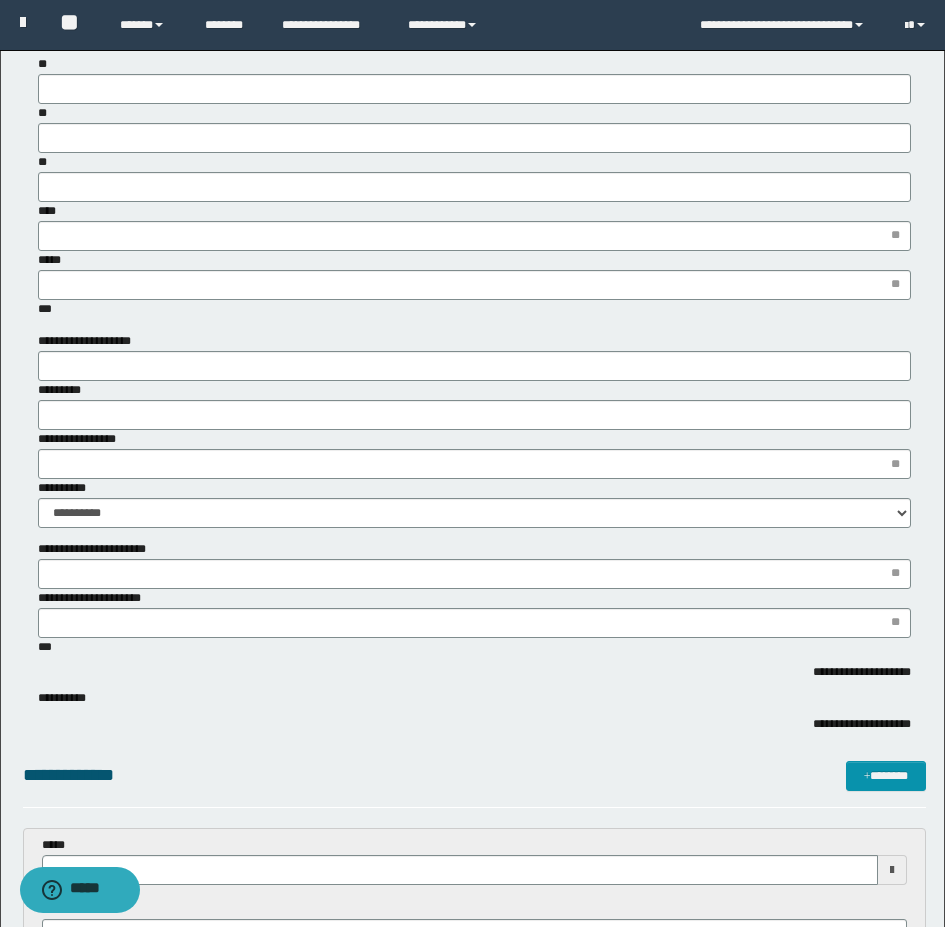 scroll, scrollTop: 200, scrollLeft: 0, axis: vertical 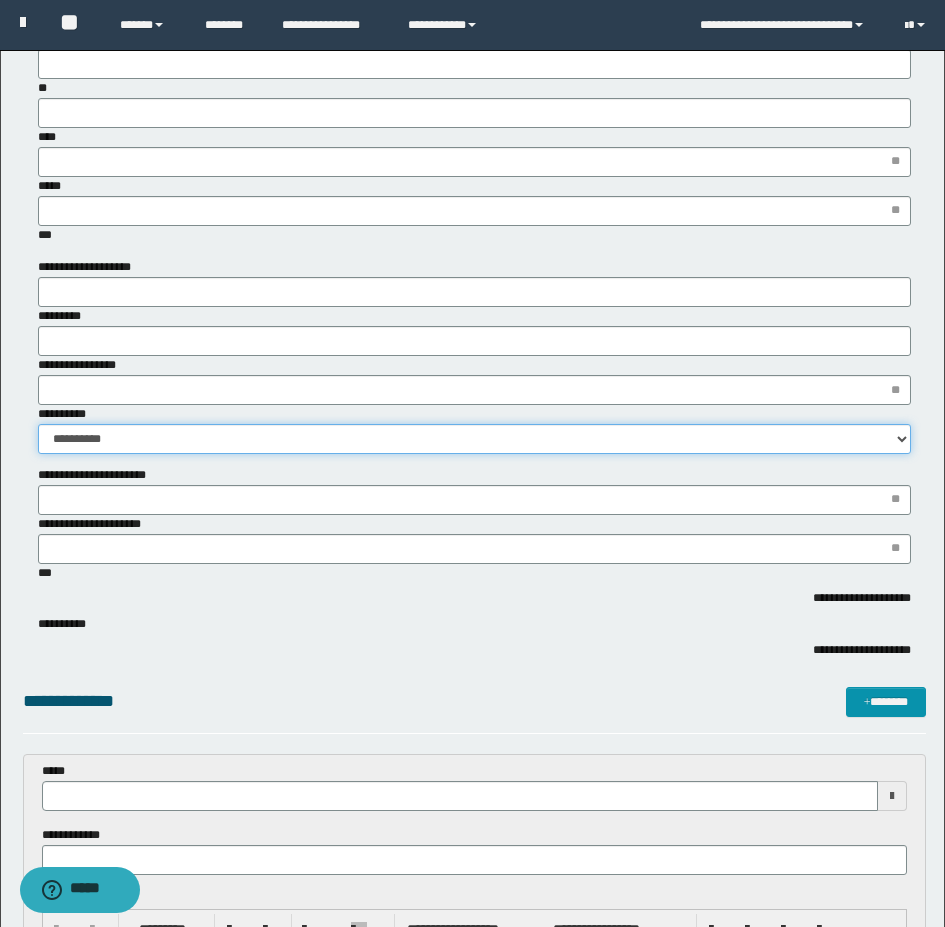 click on "**********" at bounding box center (474, 439) 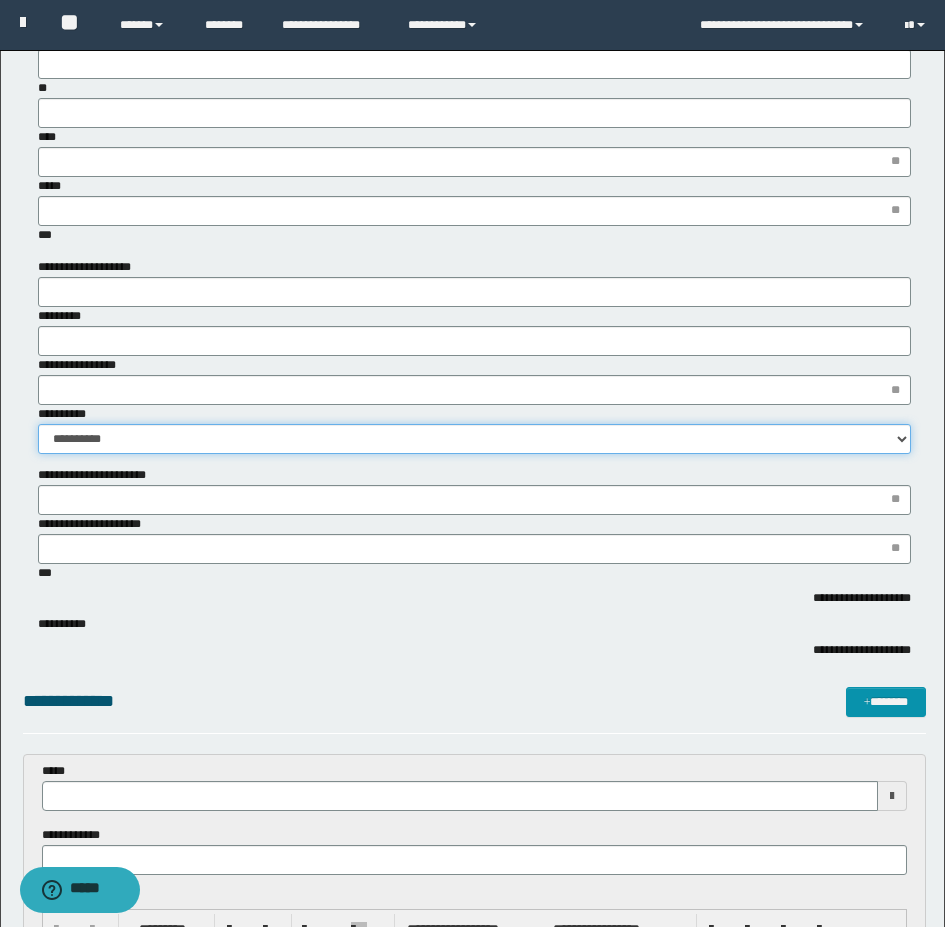 select on "*" 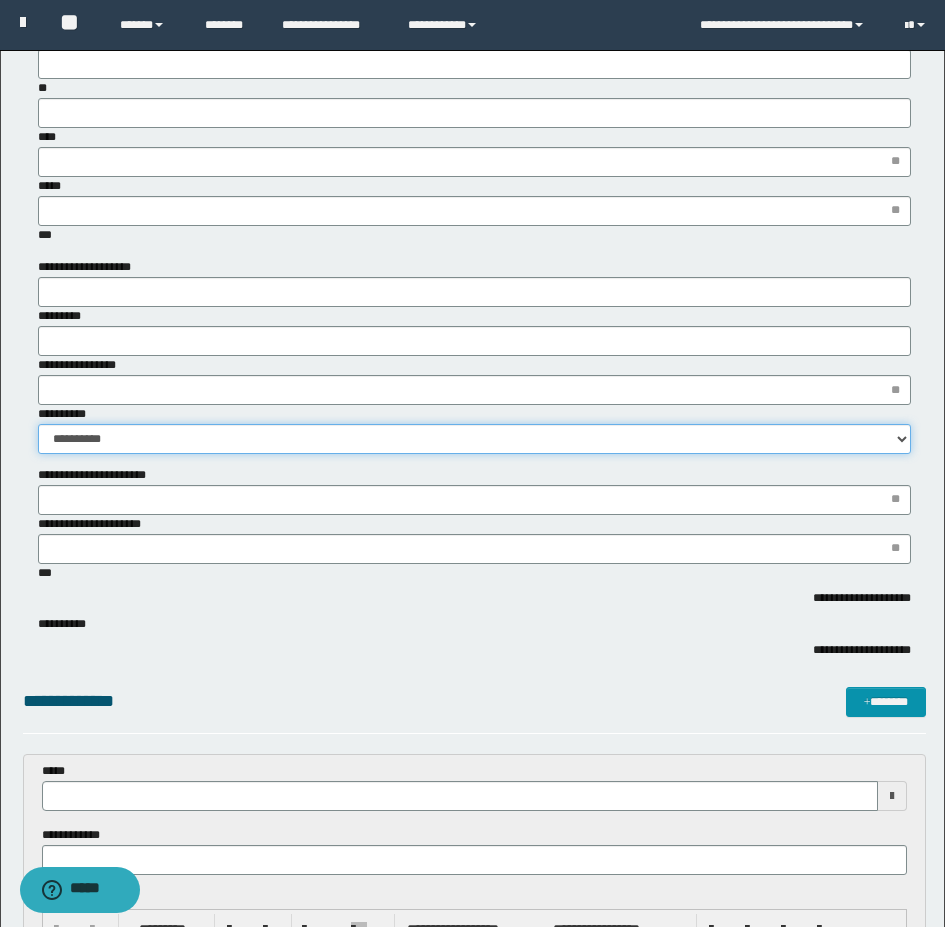 click on "**********" at bounding box center (474, 439) 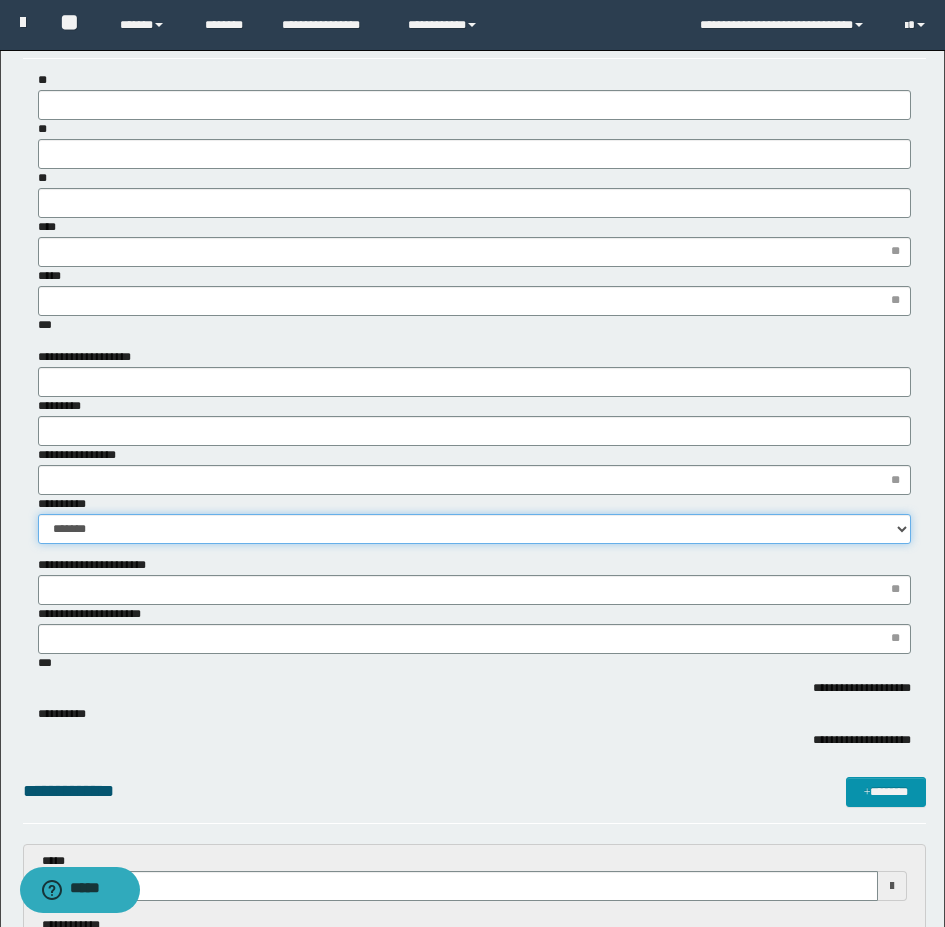scroll, scrollTop: 0, scrollLeft: 0, axis: both 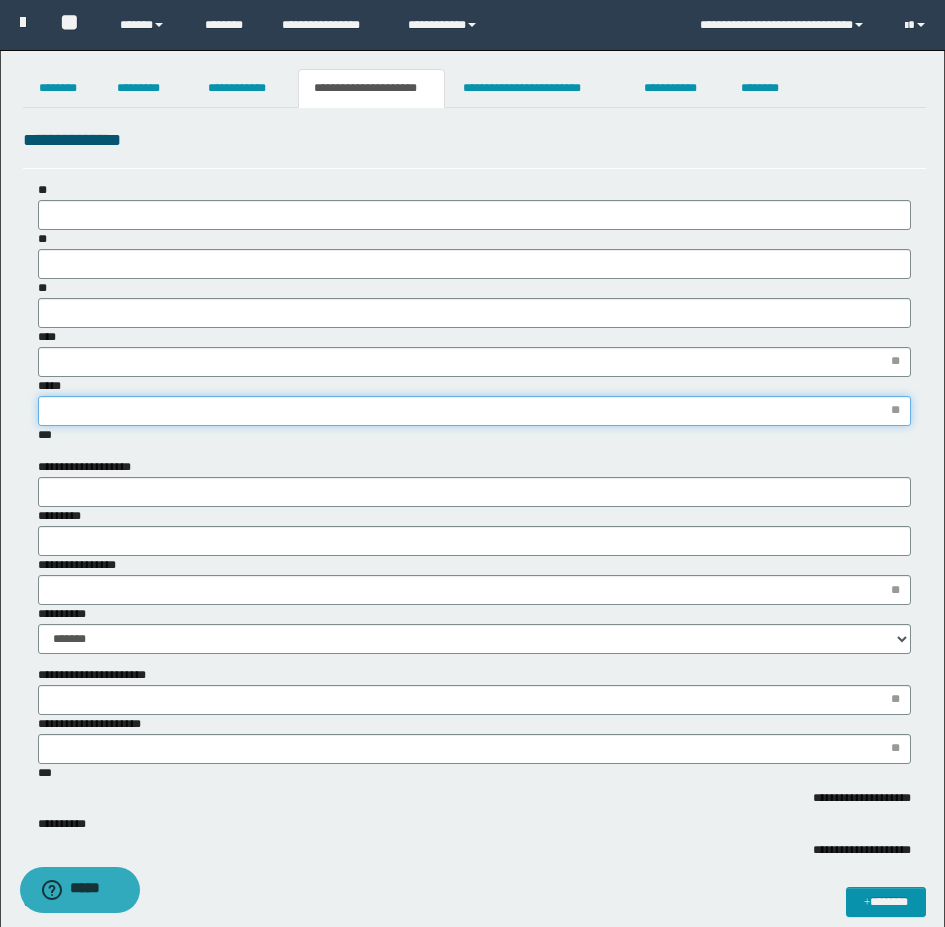 click on "*****" at bounding box center (474, 411) 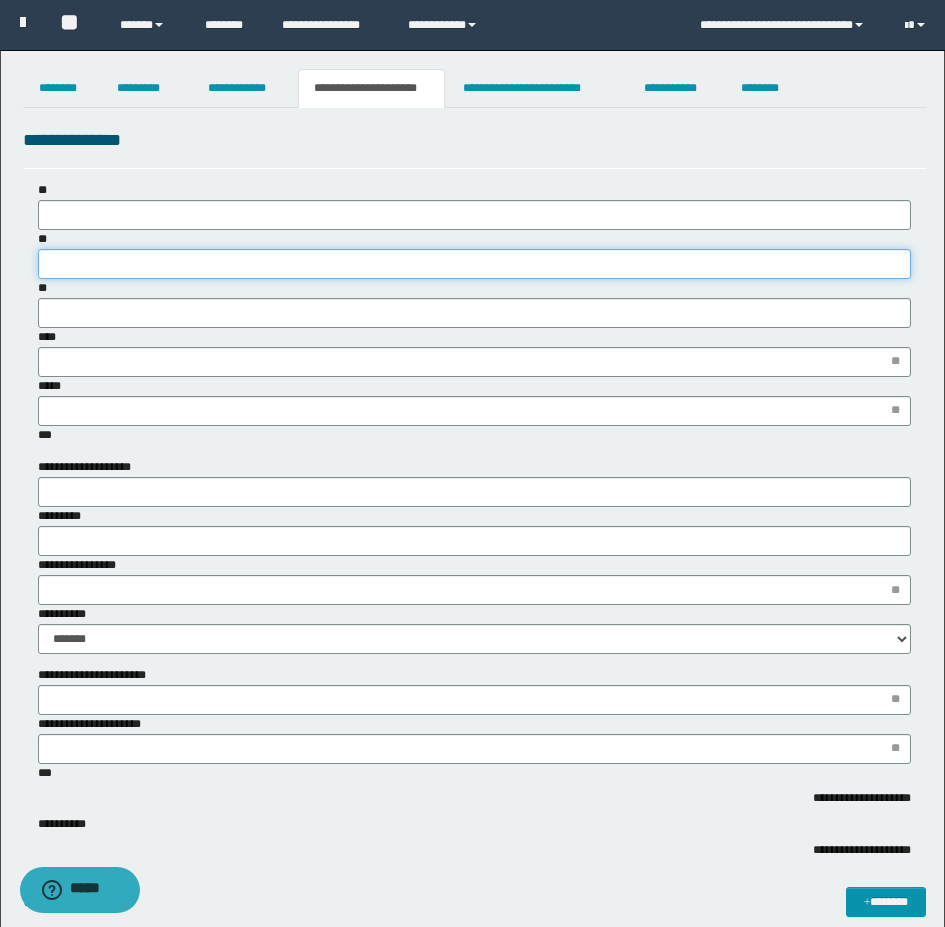 click on "**" at bounding box center [474, 264] 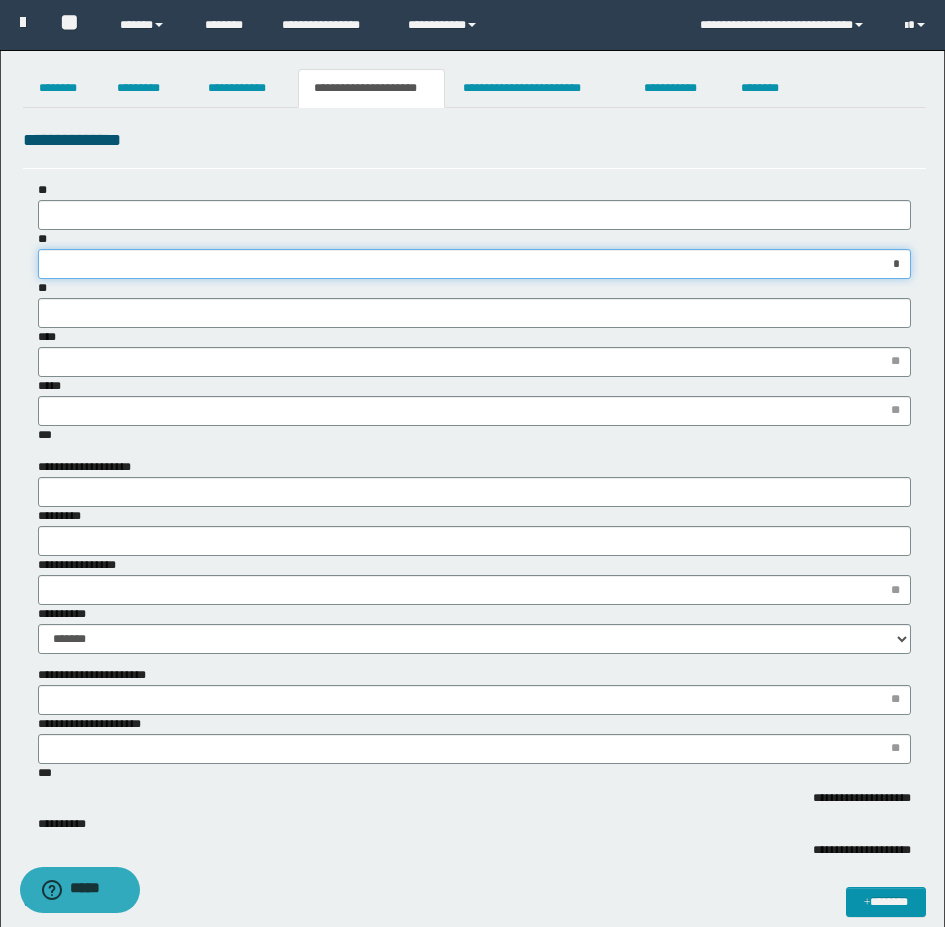 type on "**" 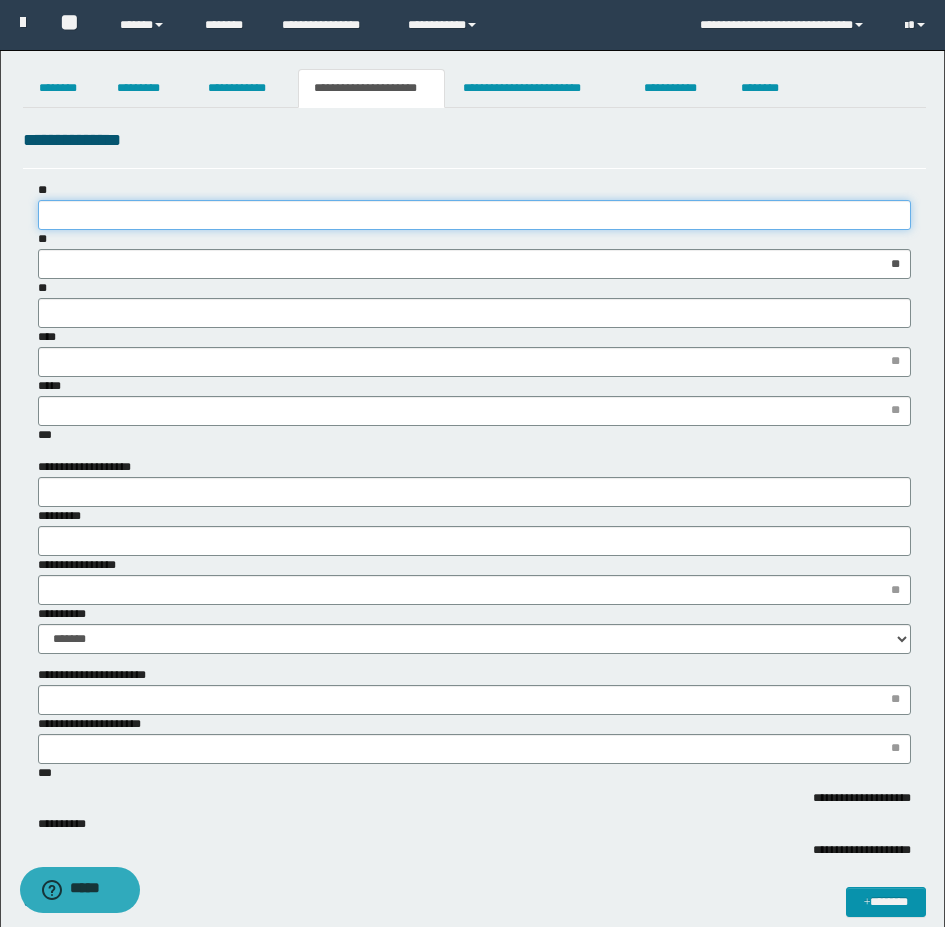 click on "**" at bounding box center [474, 215] 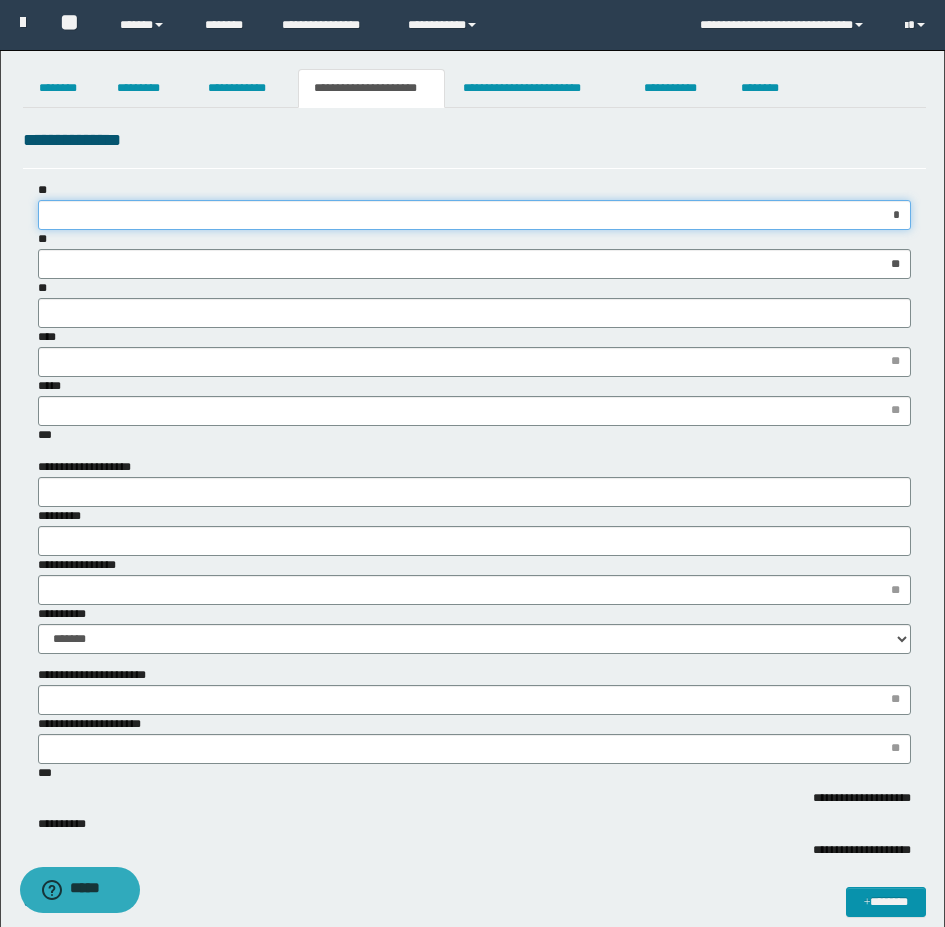 type on "**" 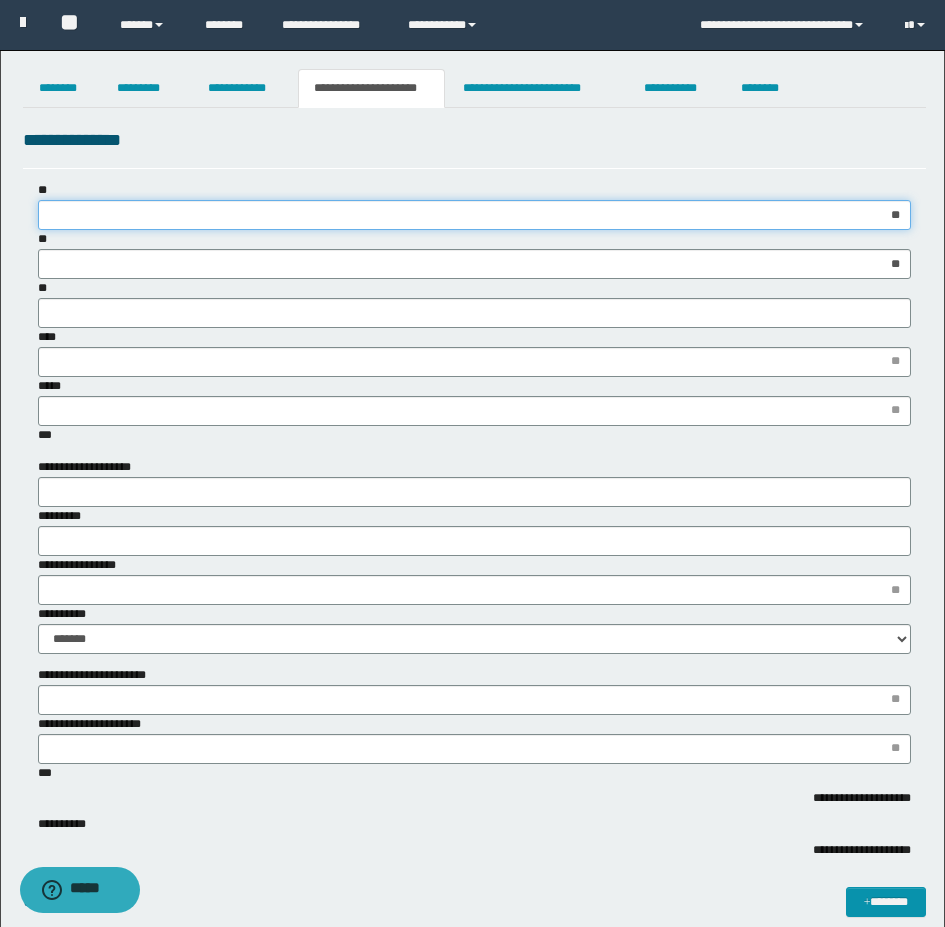 type 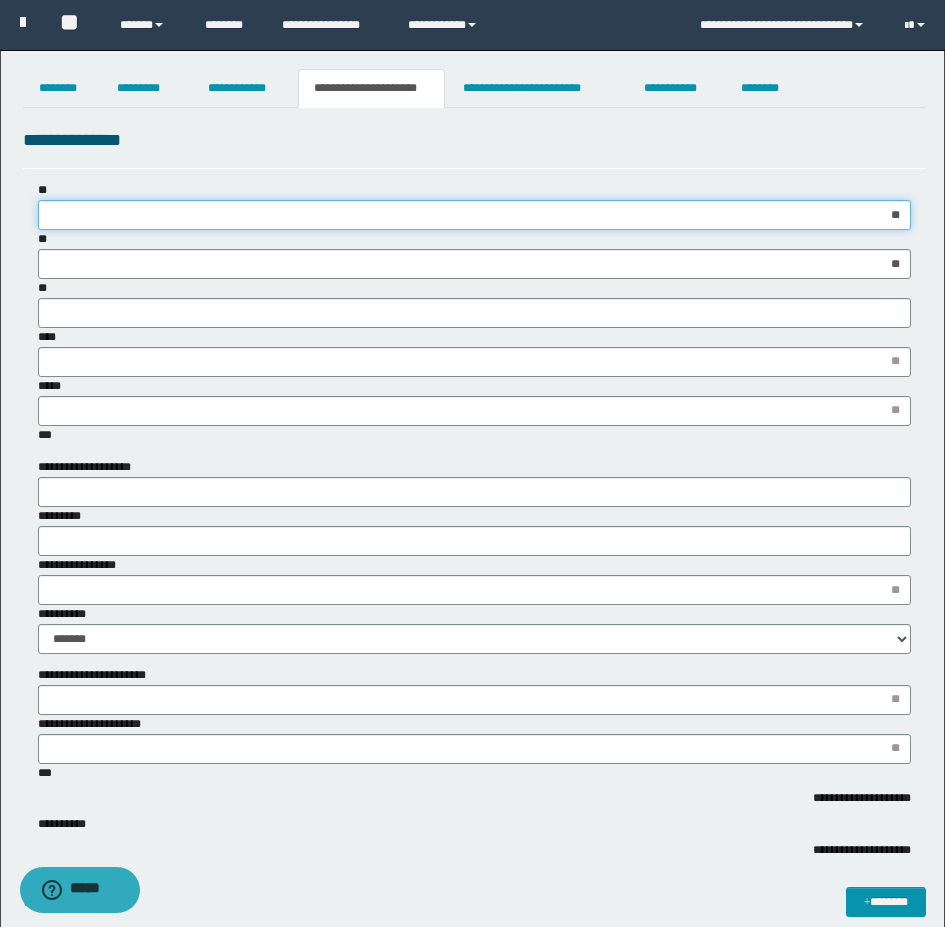 scroll, scrollTop: 100, scrollLeft: 0, axis: vertical 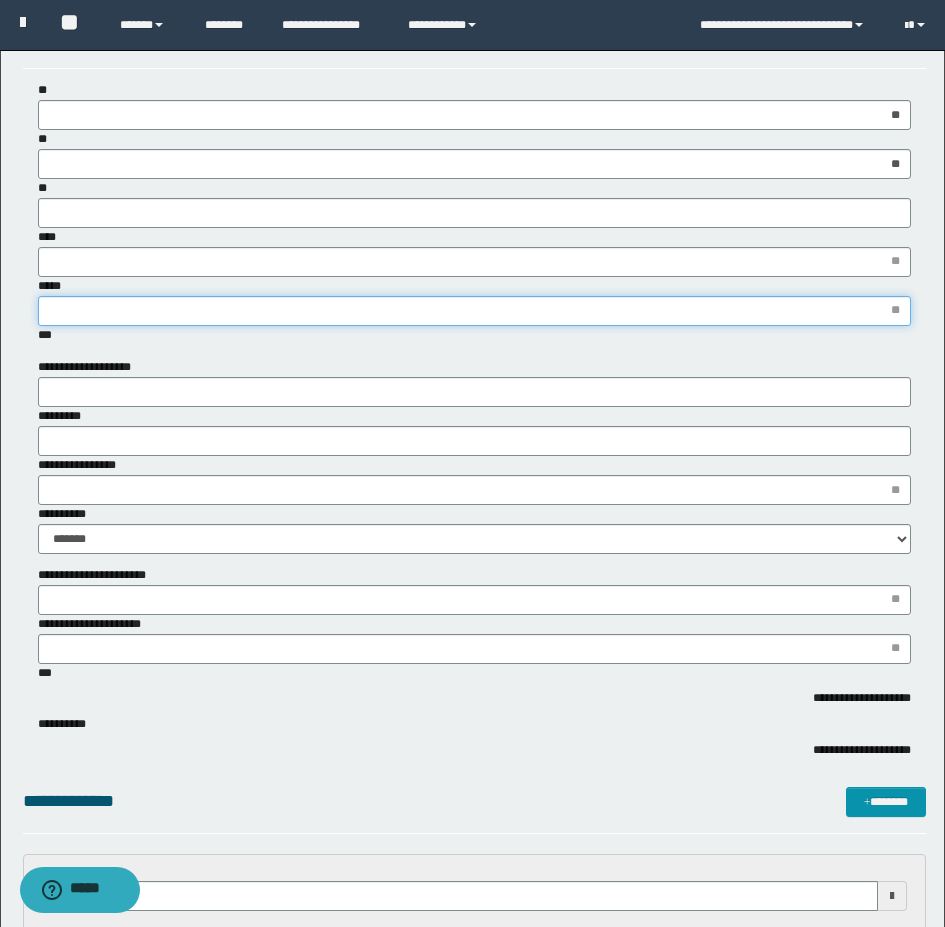 click on "*****" at bounding box center (474, 311) 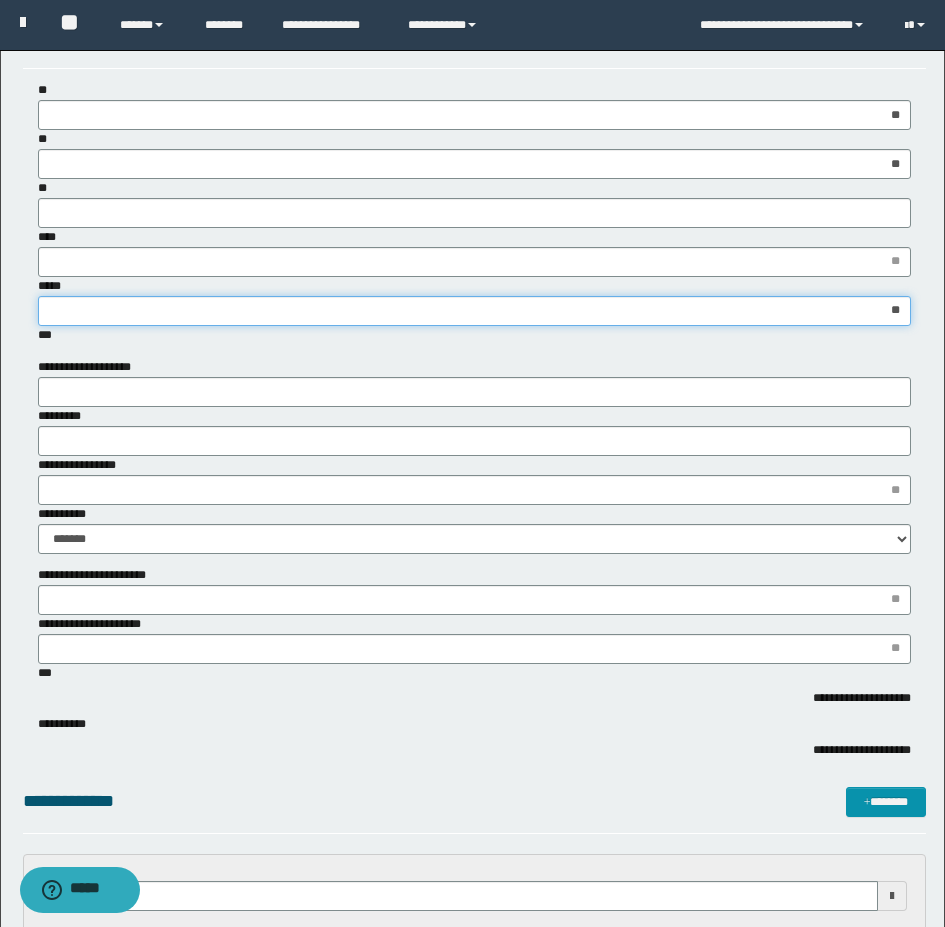 type on "***" 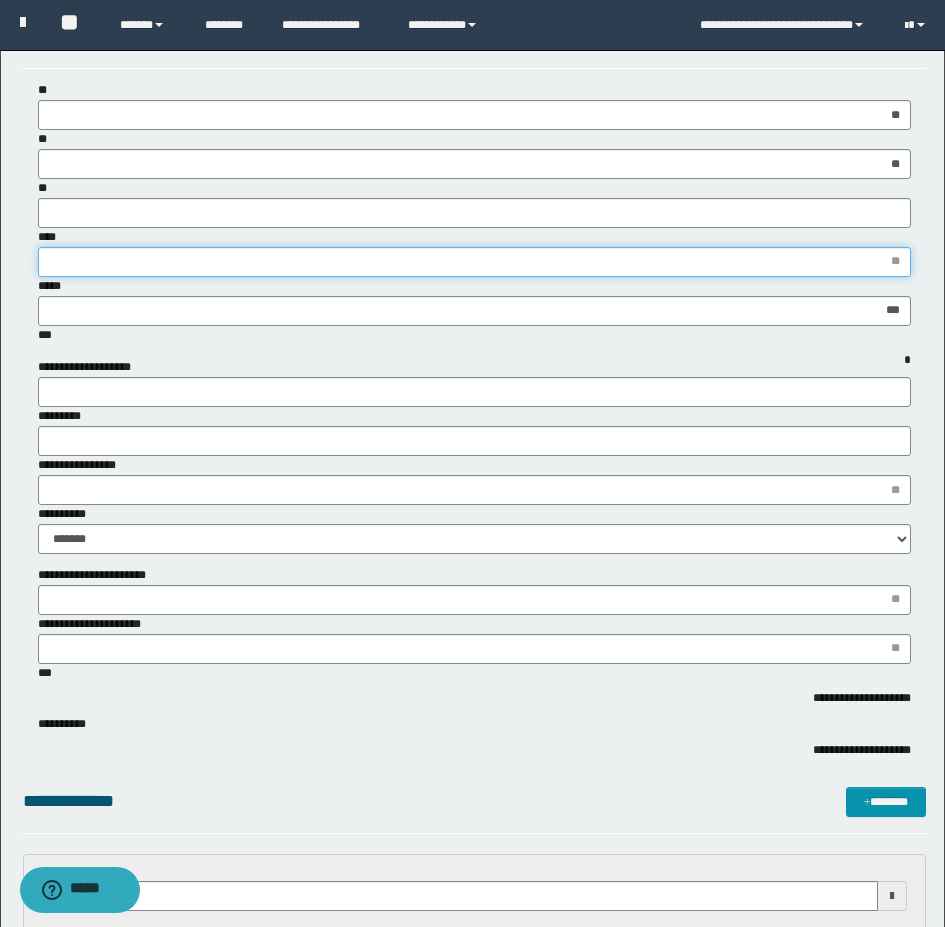 click on "****" at bounding box center [474, 262] 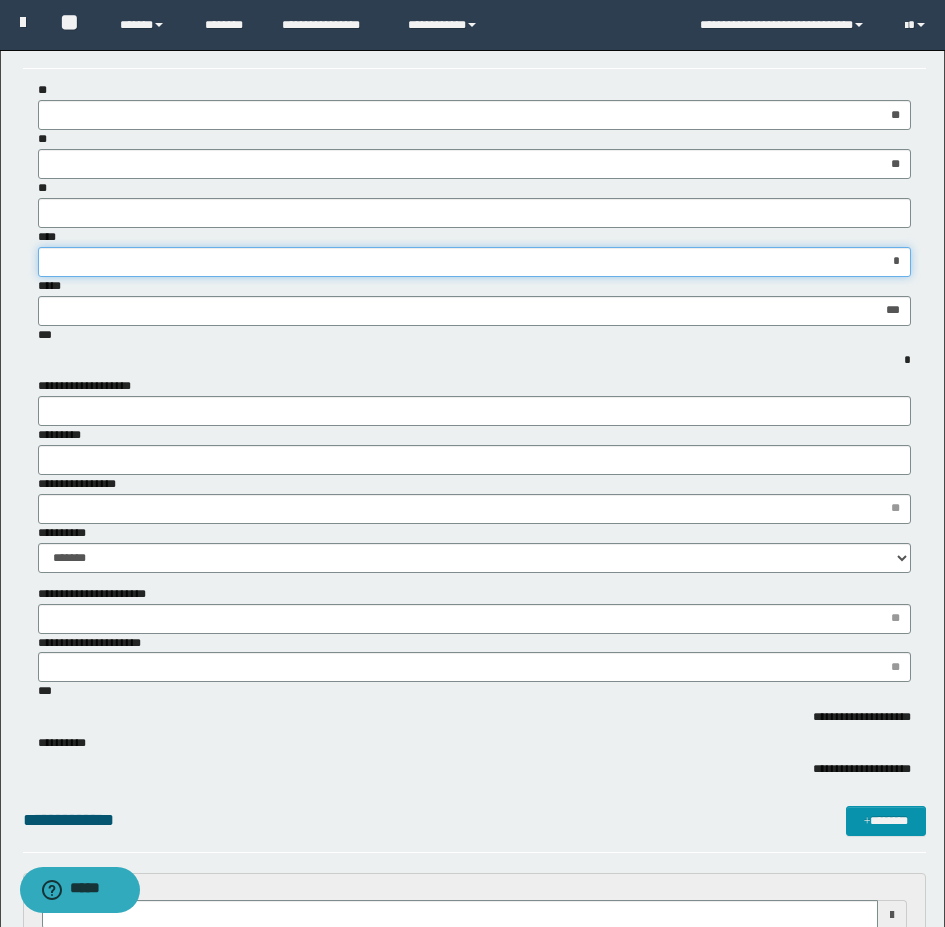 type on "**" 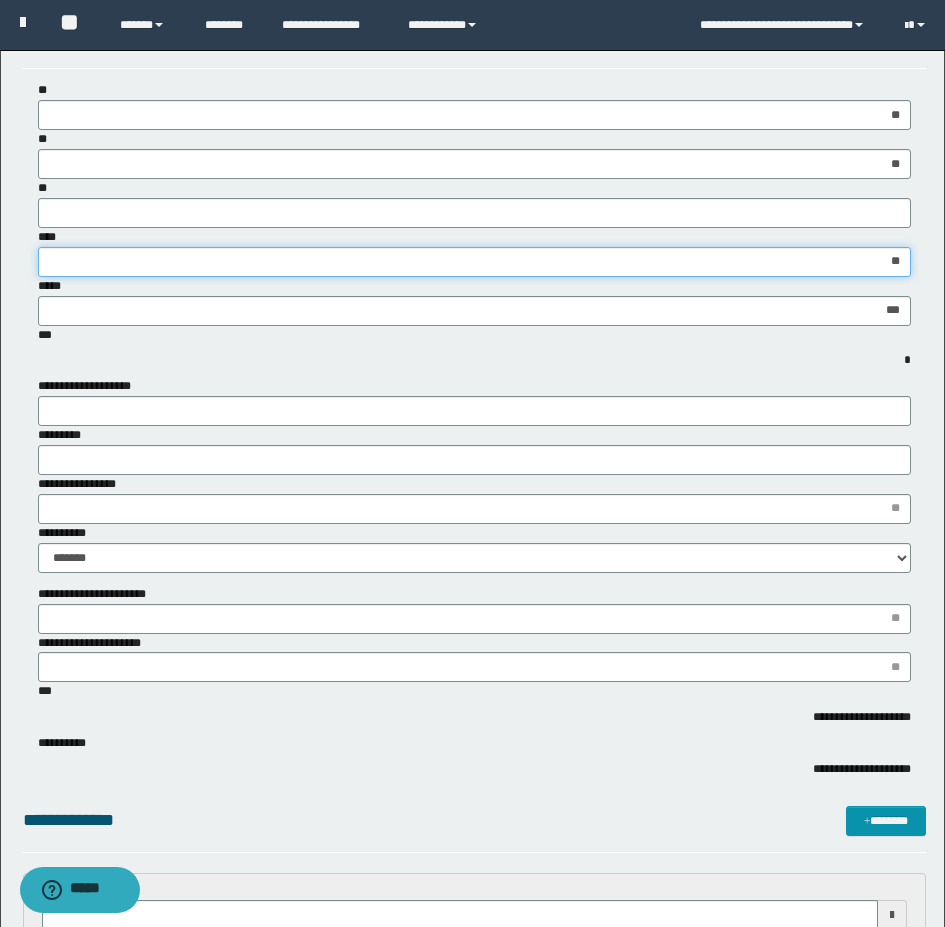 type 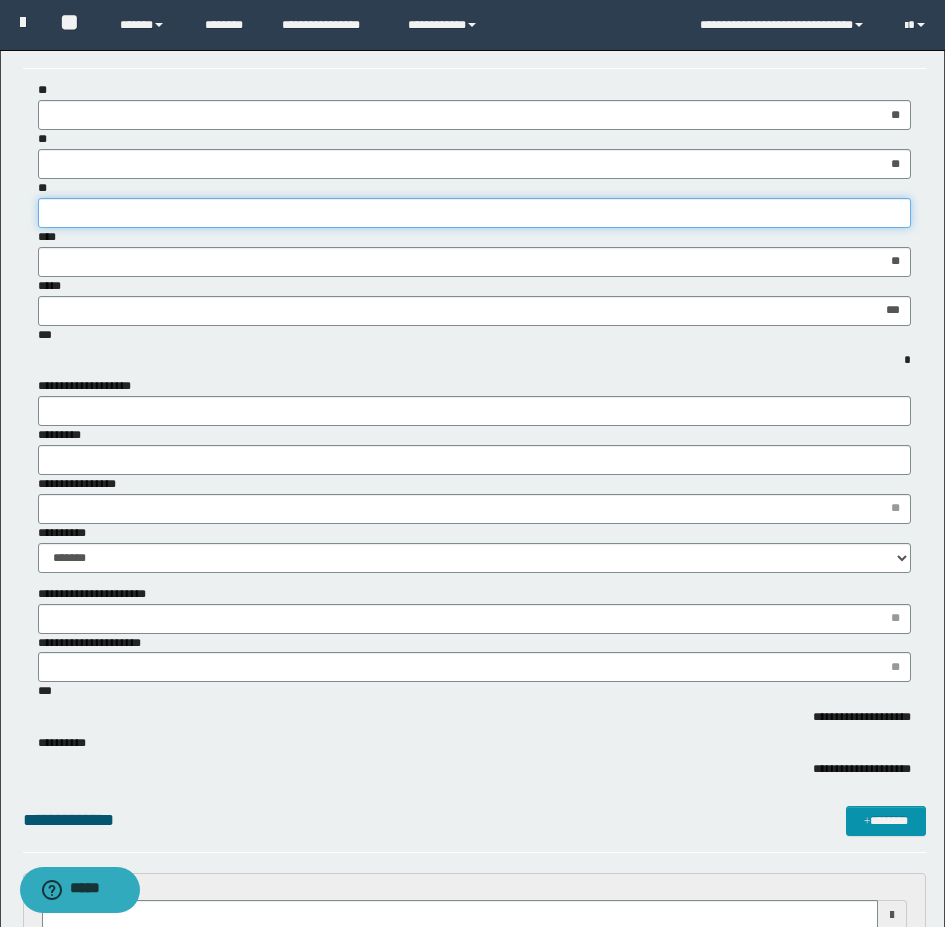 click on "**" at bounding box center (474, 213) 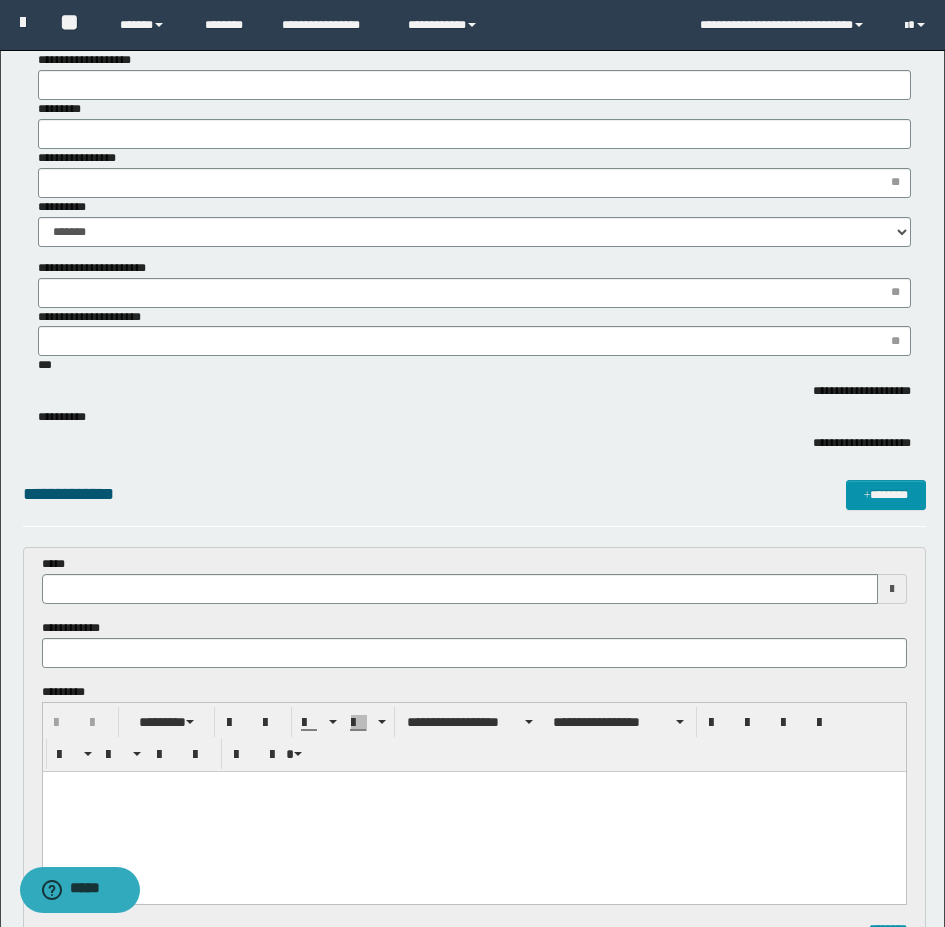 scroll, scrollTop: 500, scrollLeft: 0, axis: vertical 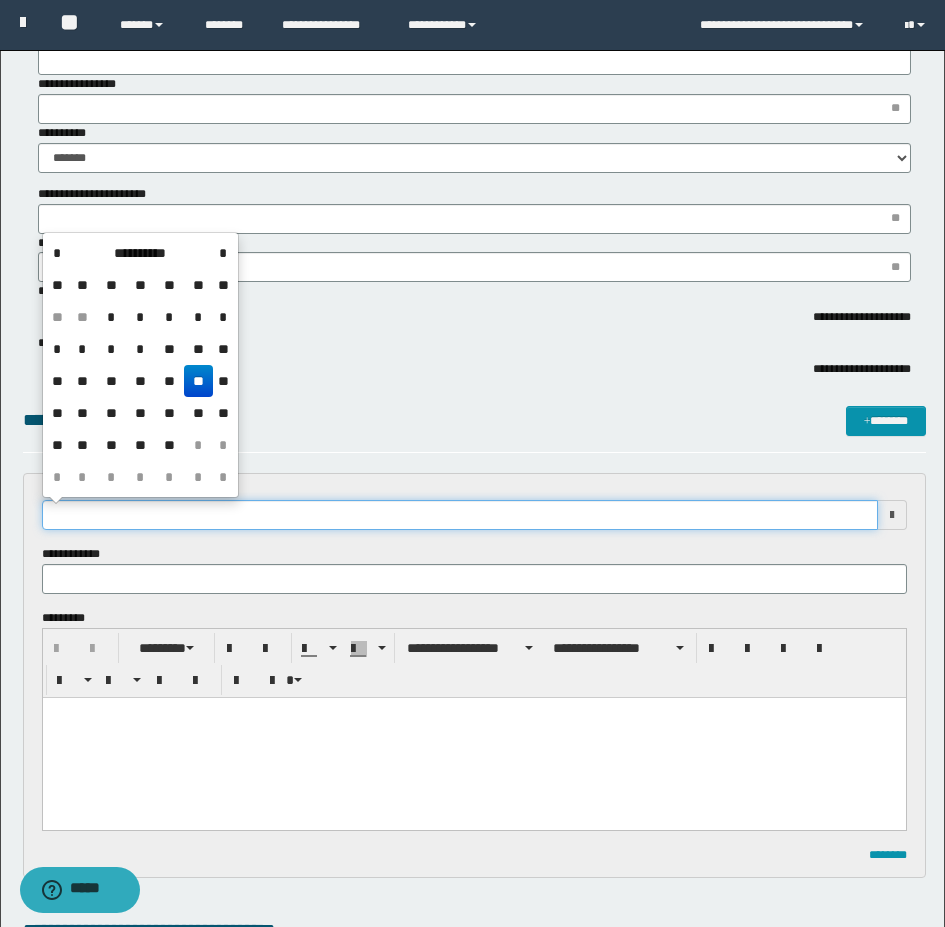 click at bounding box center [460, 515] 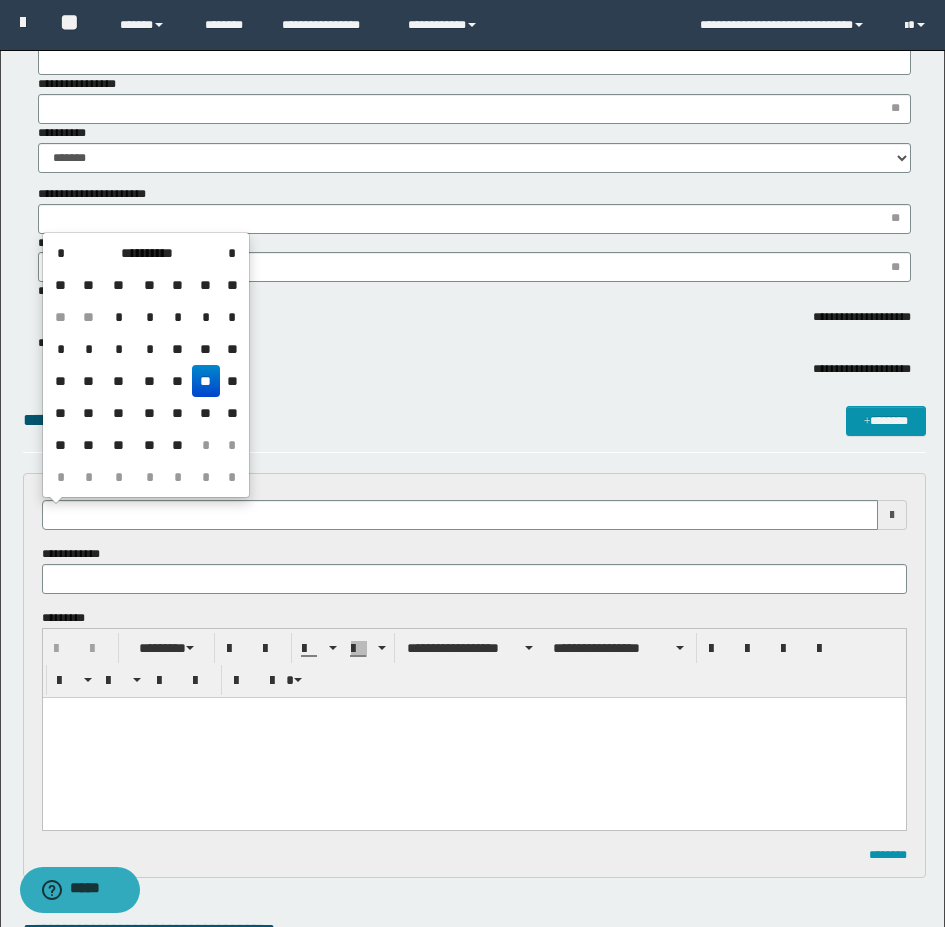 click on "**" at bounding box center [206, 381] 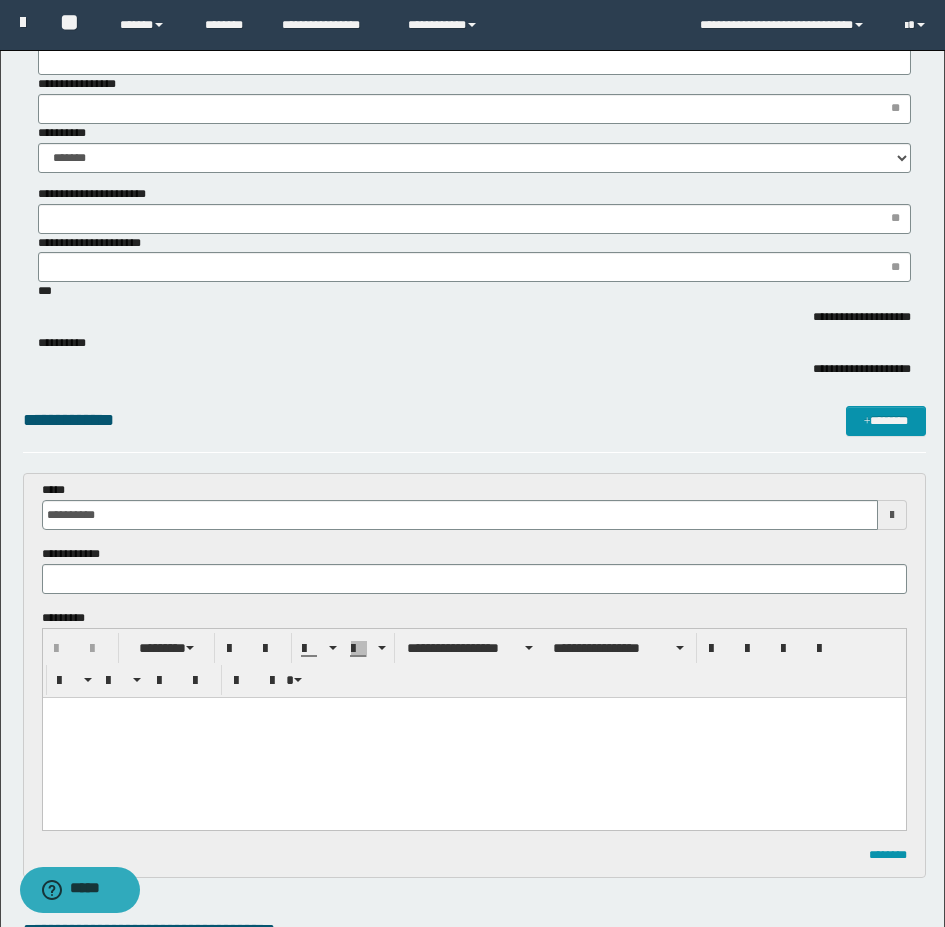 scroll, scrollTop: 0, scrollLeft: 0, axis: both 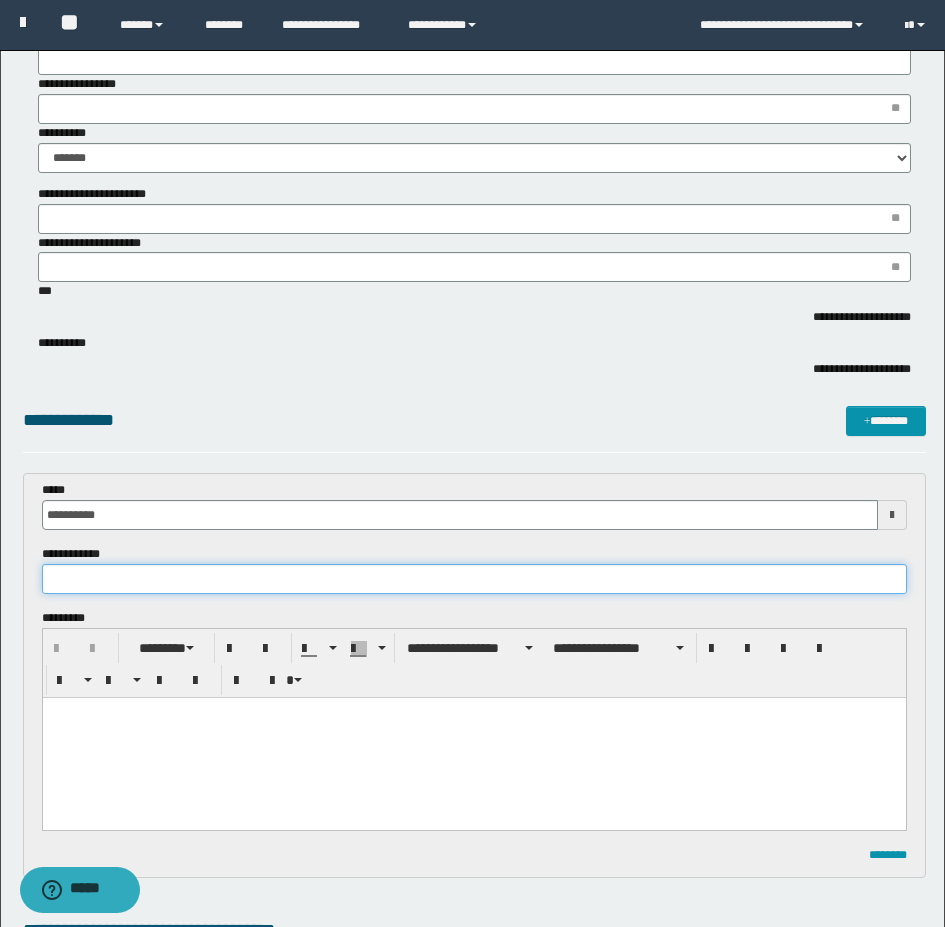 click at bounding box center (474, 579) 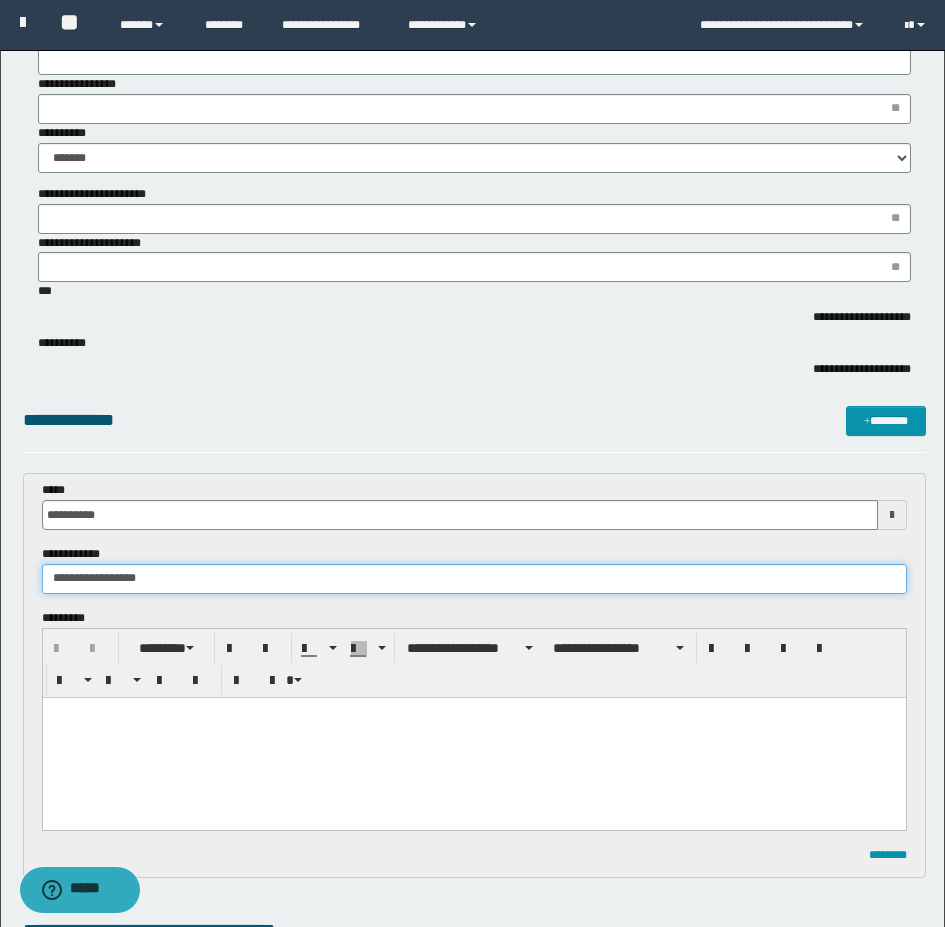 type on "**********" 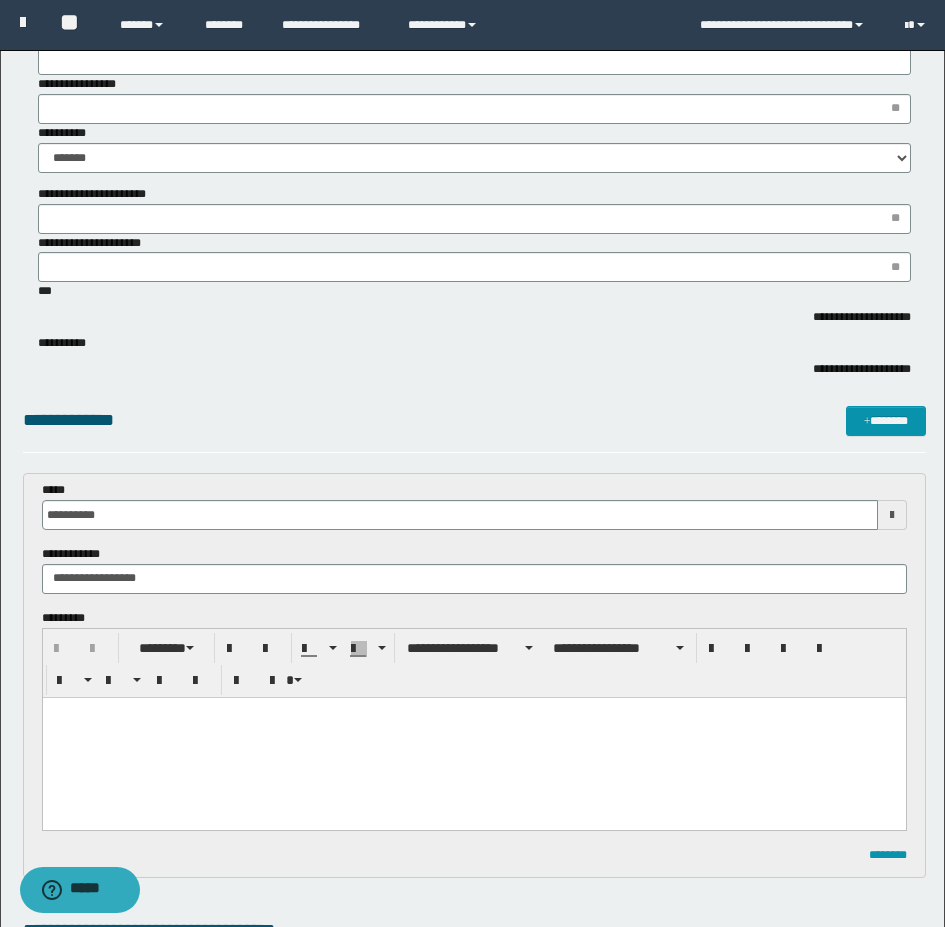 click at bounding box center [473, 738] 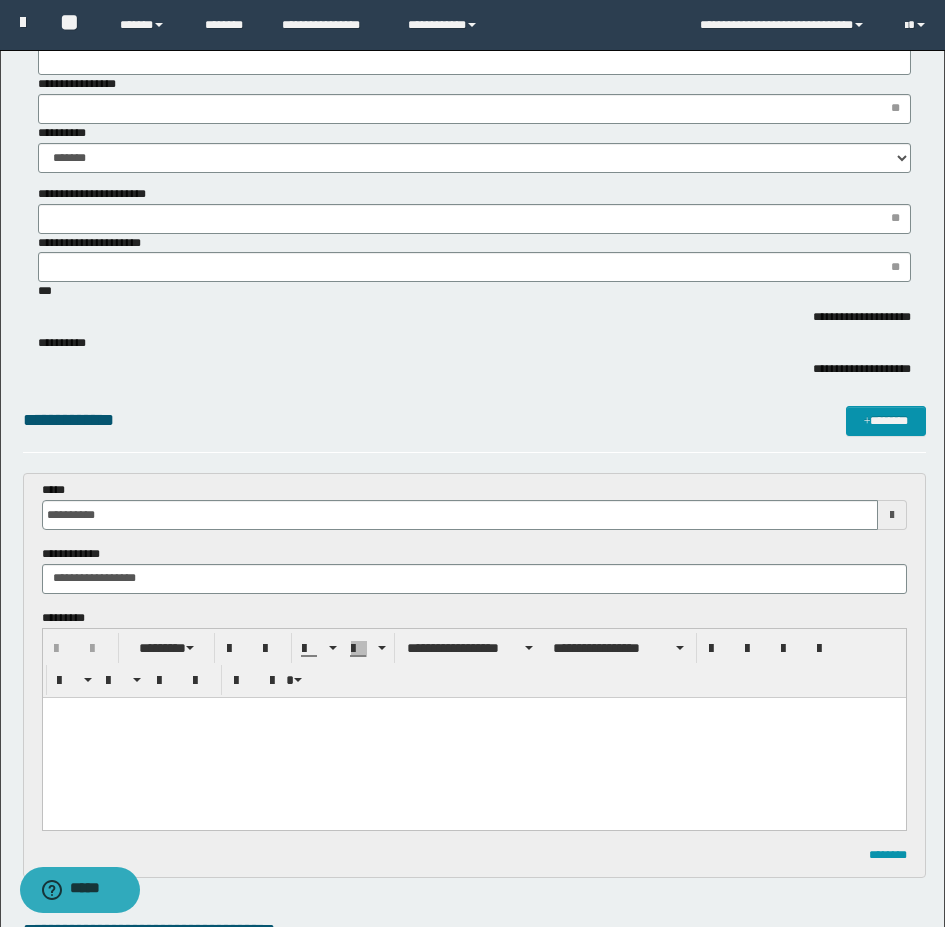 type 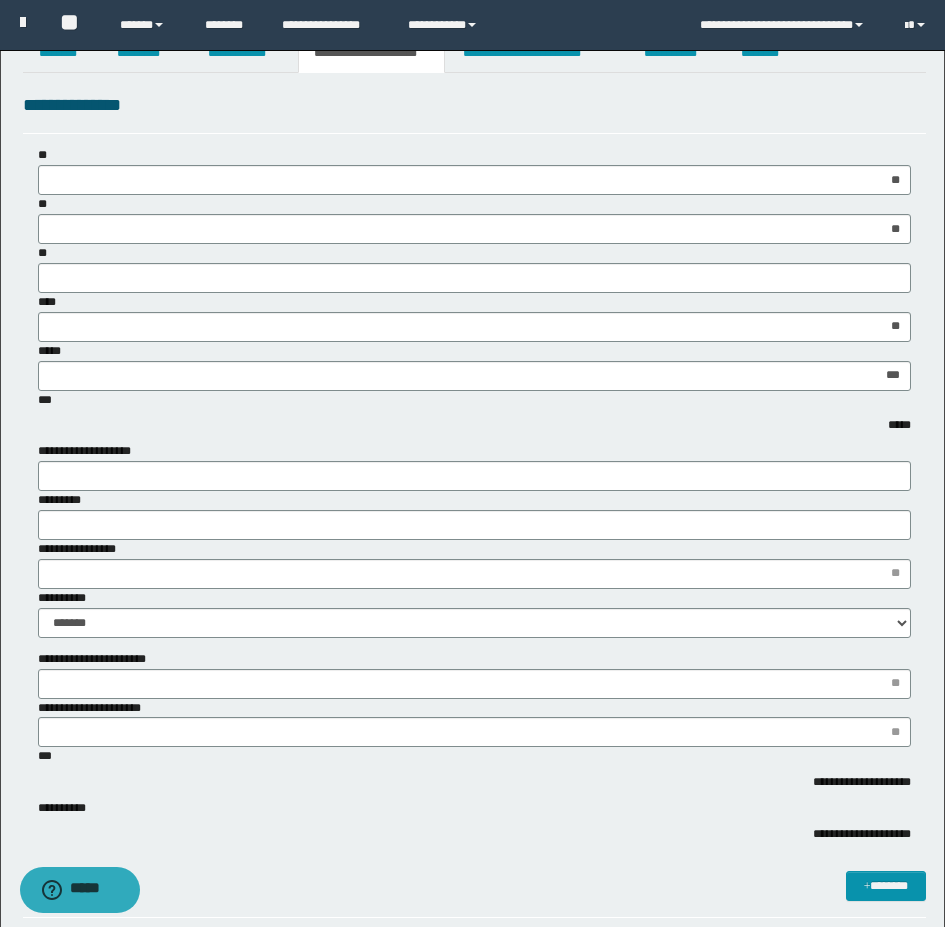 scroll, scrollTop: 0, scrollLeft: 0, axis: both 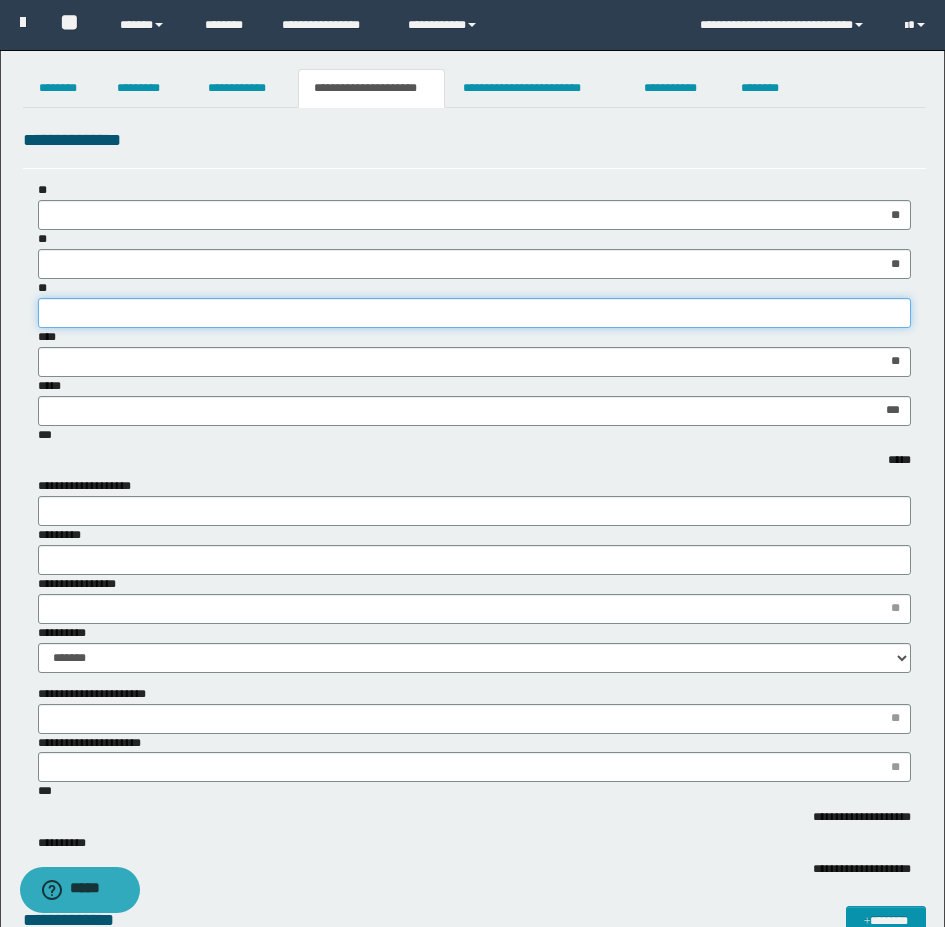 click on "**" at bounding box center (474, 313) 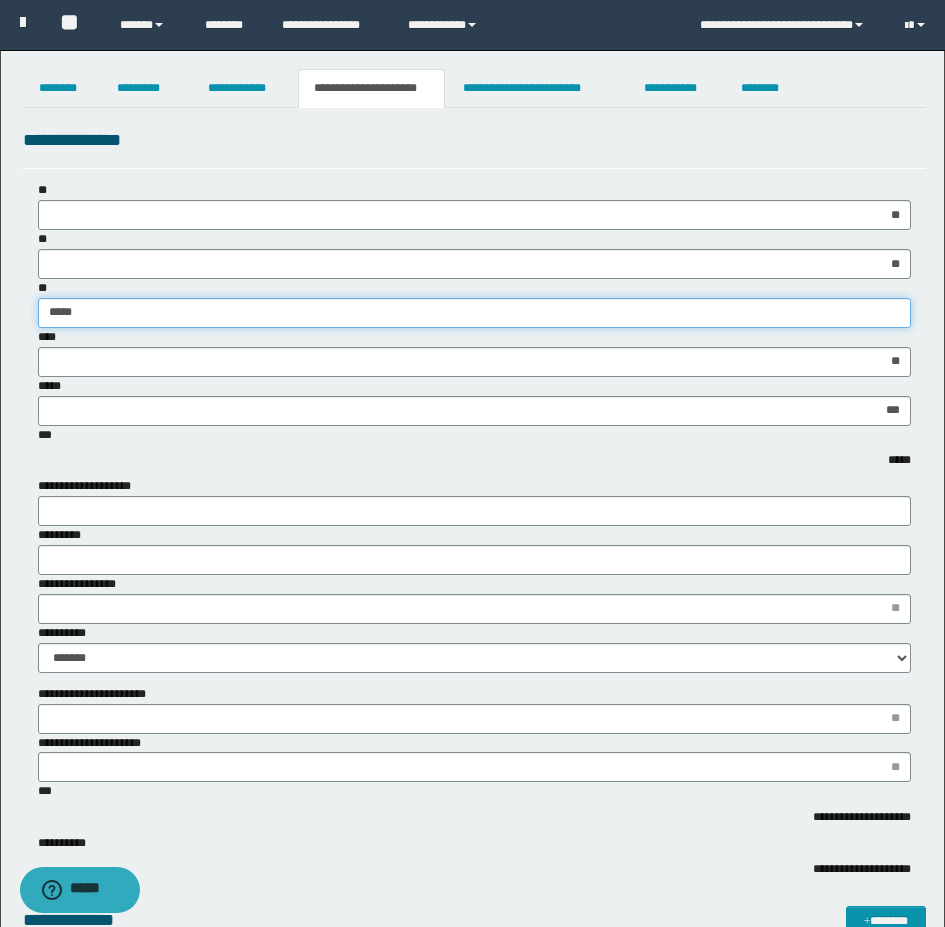 type on "******" 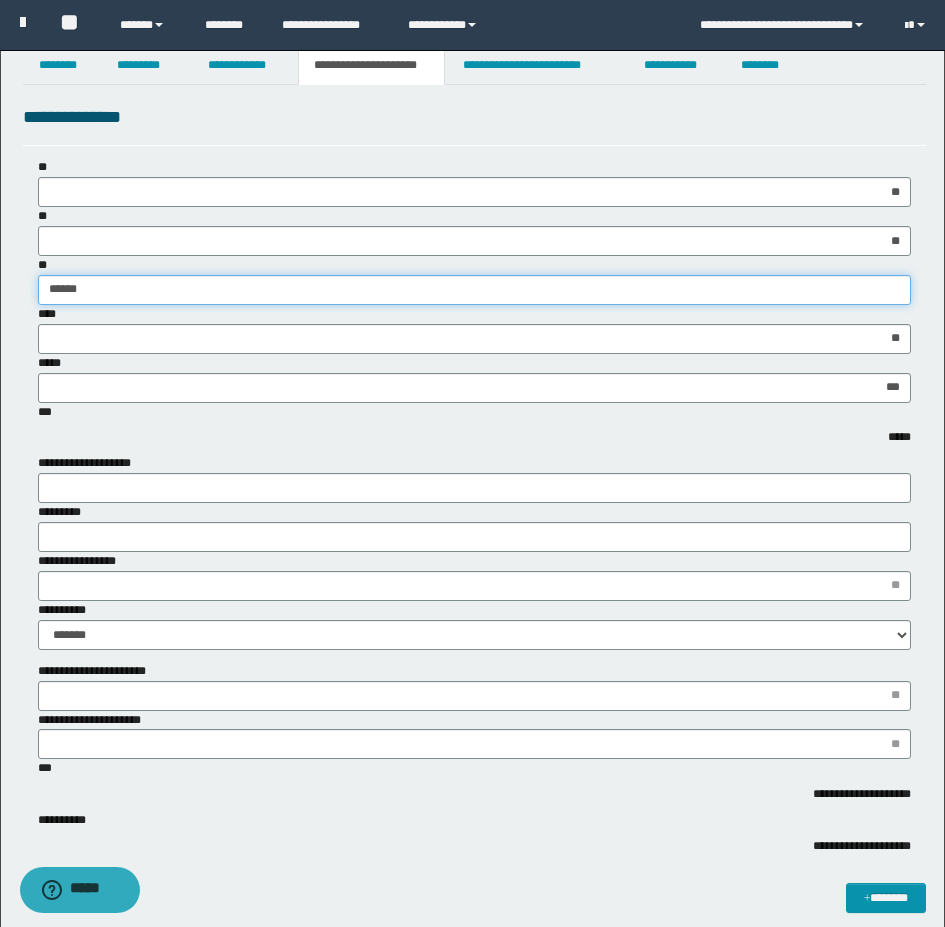 scroll, scrollTop: 0, scrollLeft: 0, axis: both 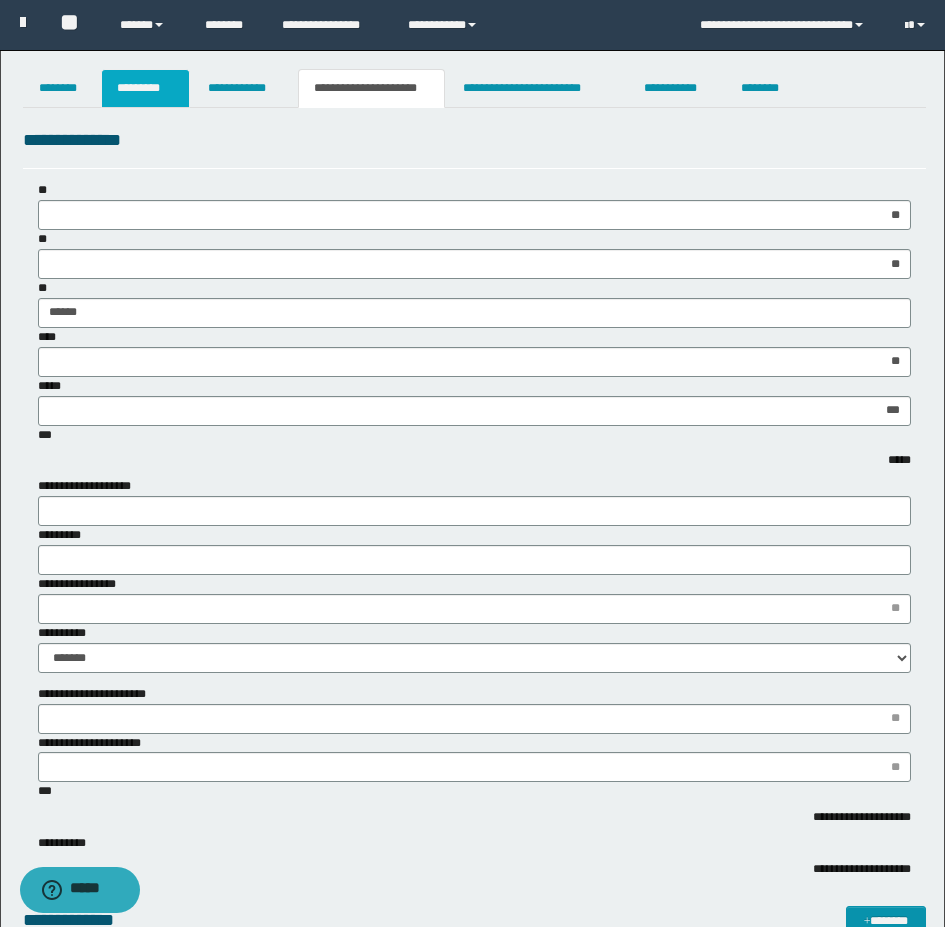click on "*********" at bounding box center [145, 88] 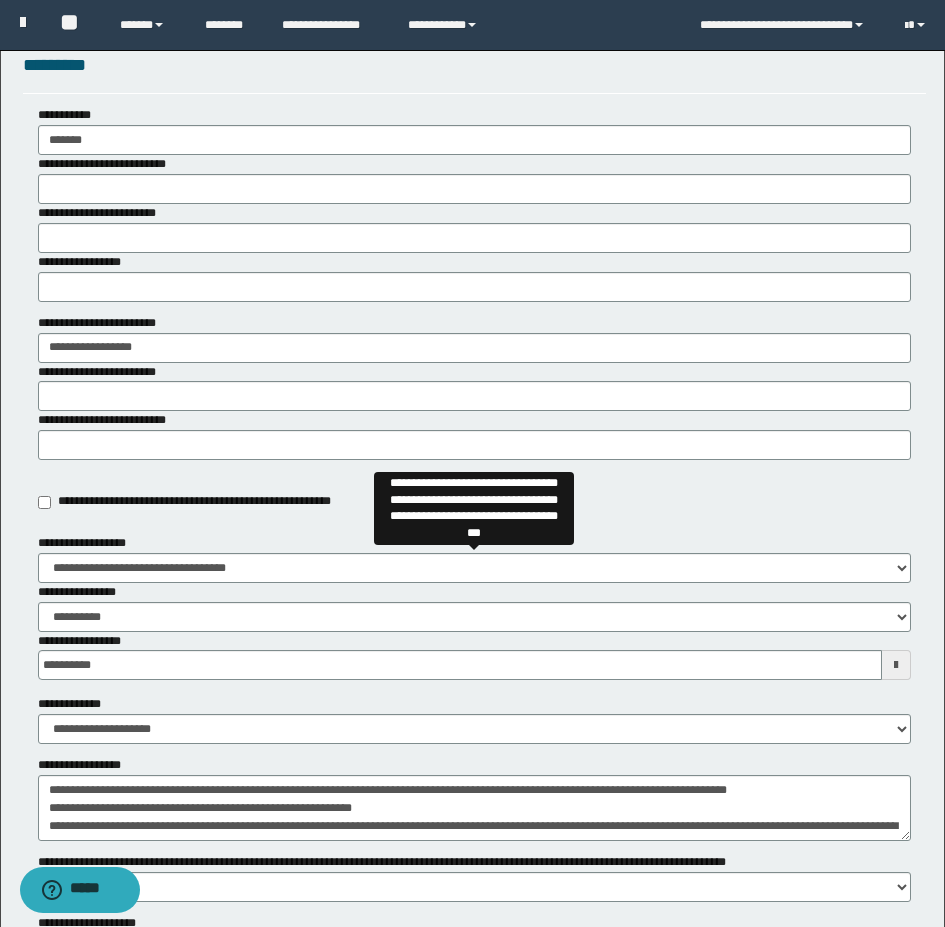 scroll, scrollTop: 200, scrollLeft: 0, axis: vertical 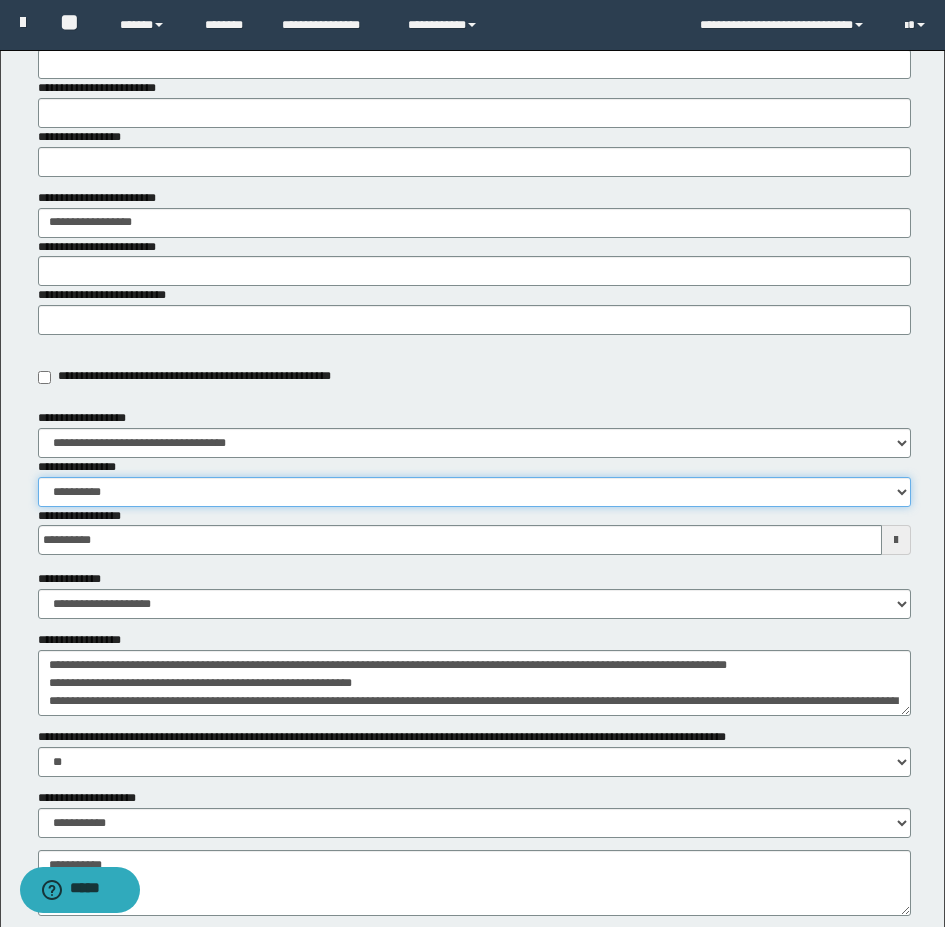 click on "**********" at bounding box center (474, 492) 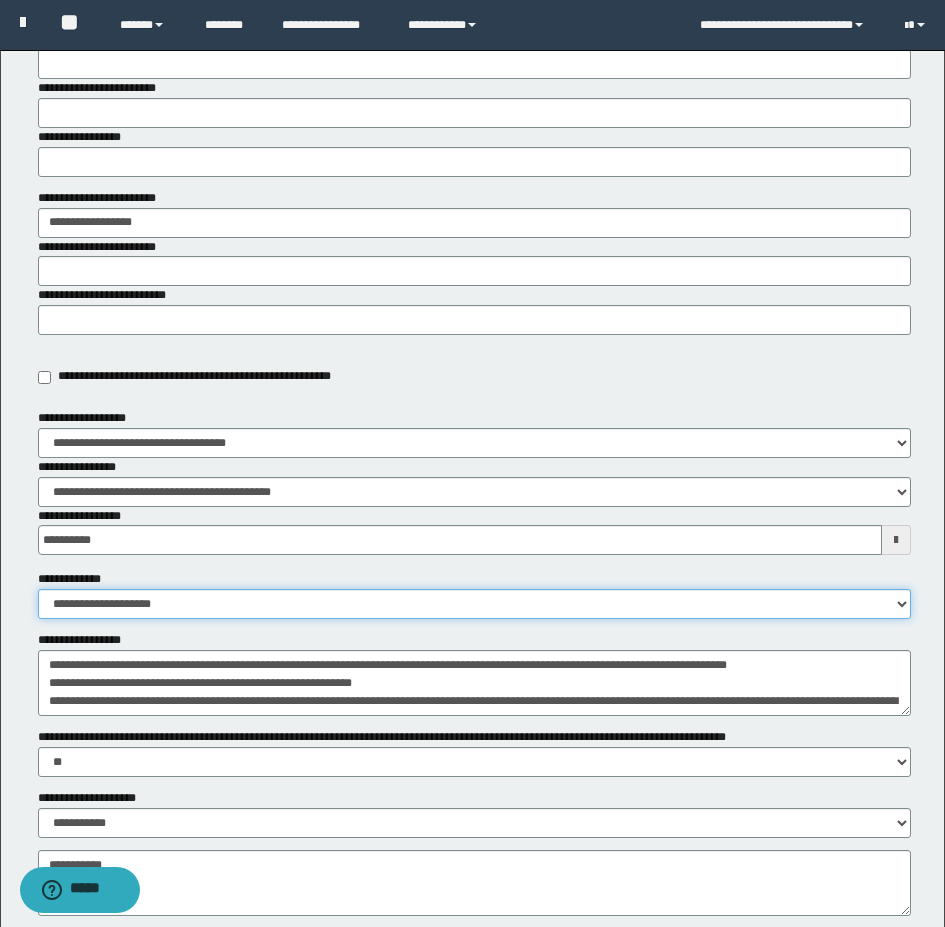 click on "**********" at bounding box center (474, 604) 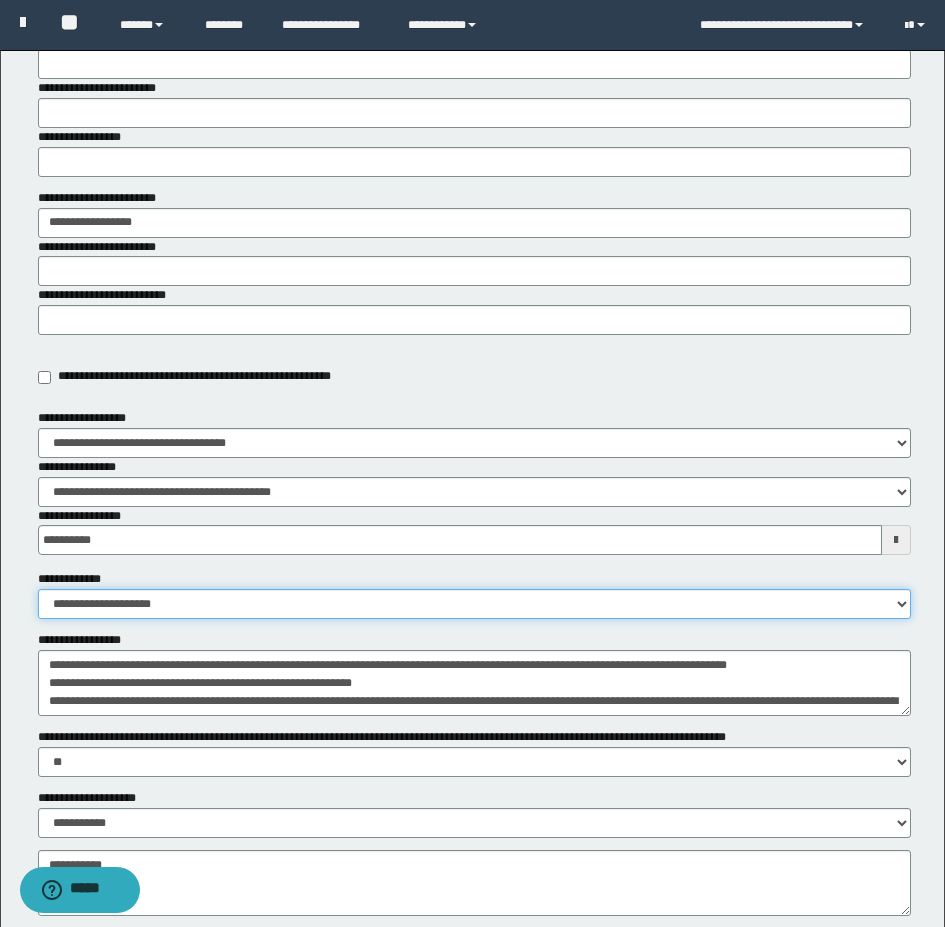select on "**" 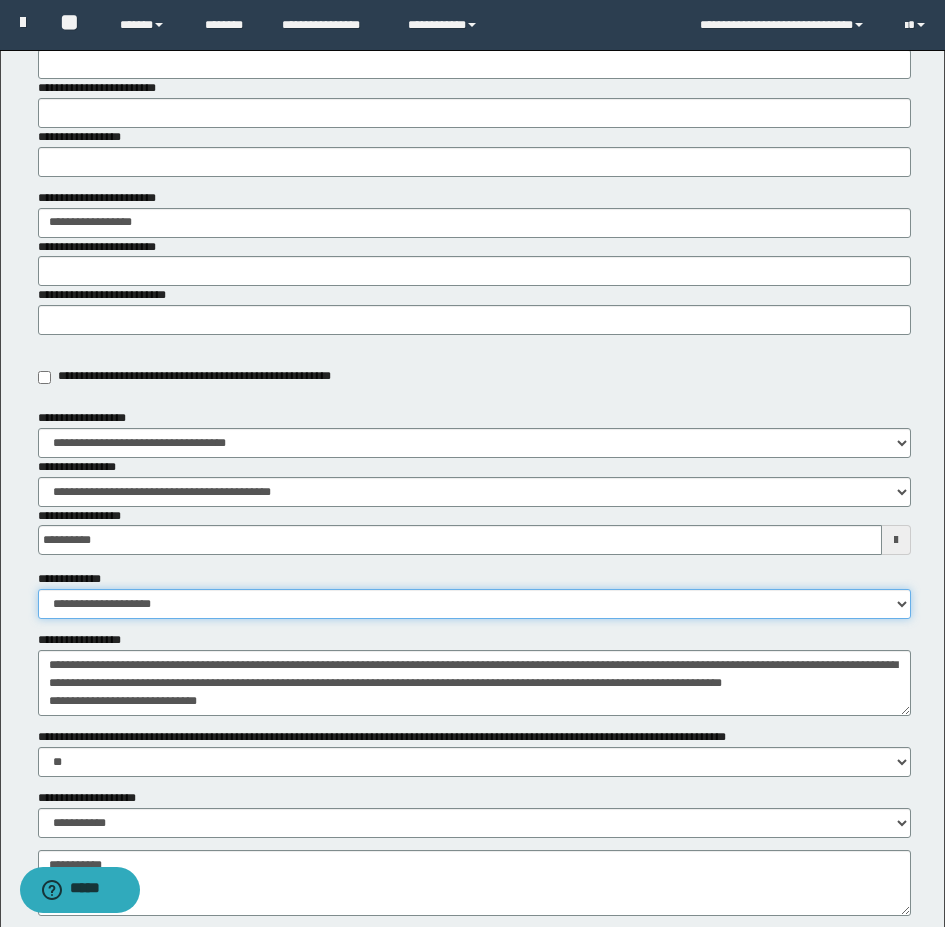 scroll, scrollTop: 0, scrollLeft: 0, axis: both 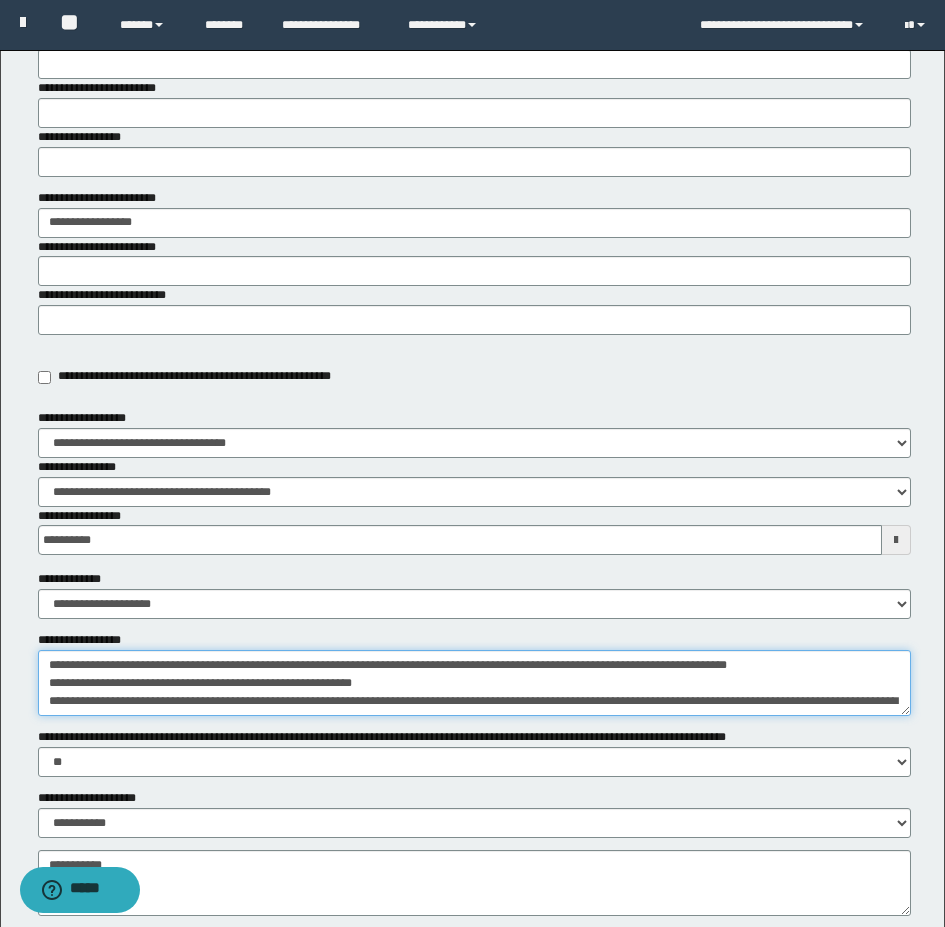 click on "**********" at bounding box center (474, 683) 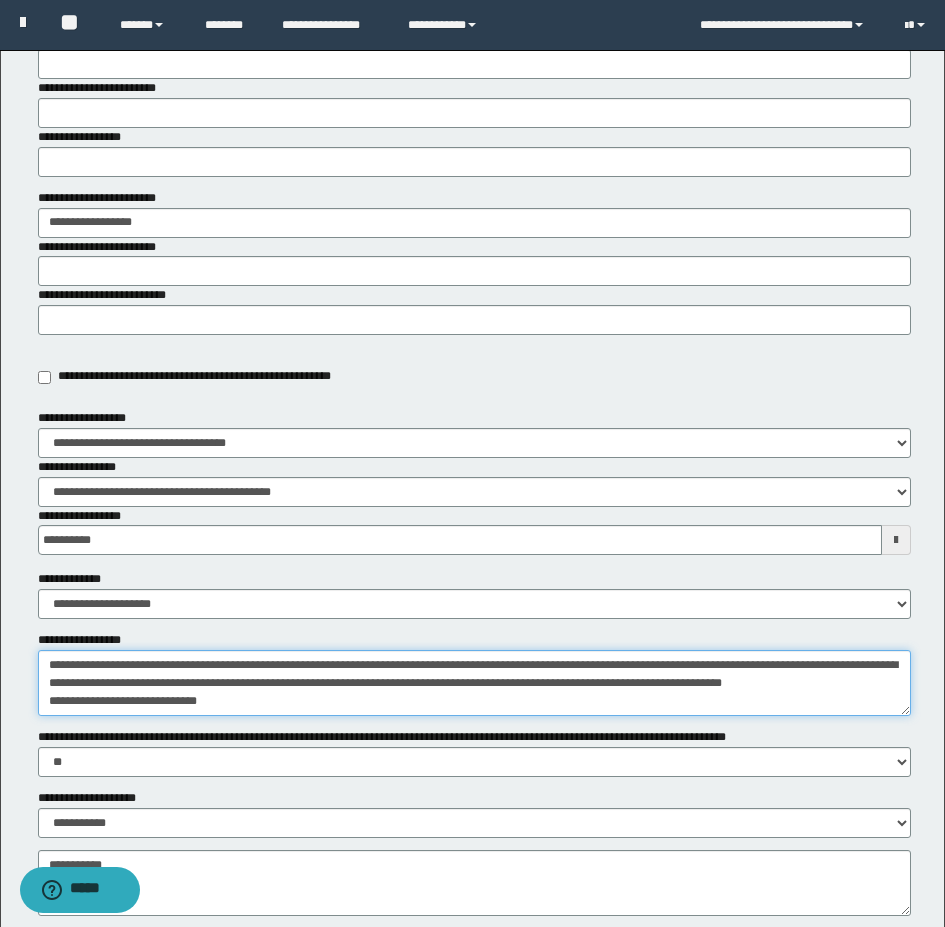 scroll, scrollTop: 0, scrollLeft: 0, axis: both 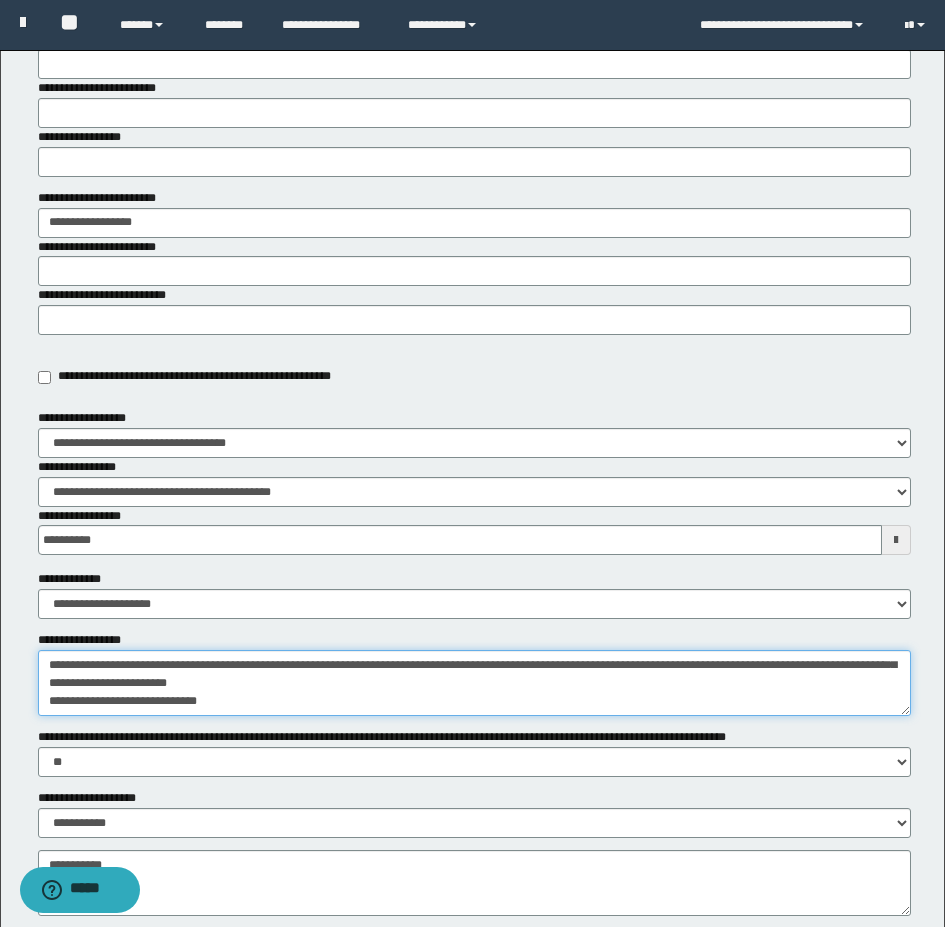 click on "**********" at bounding box center [474, 683] 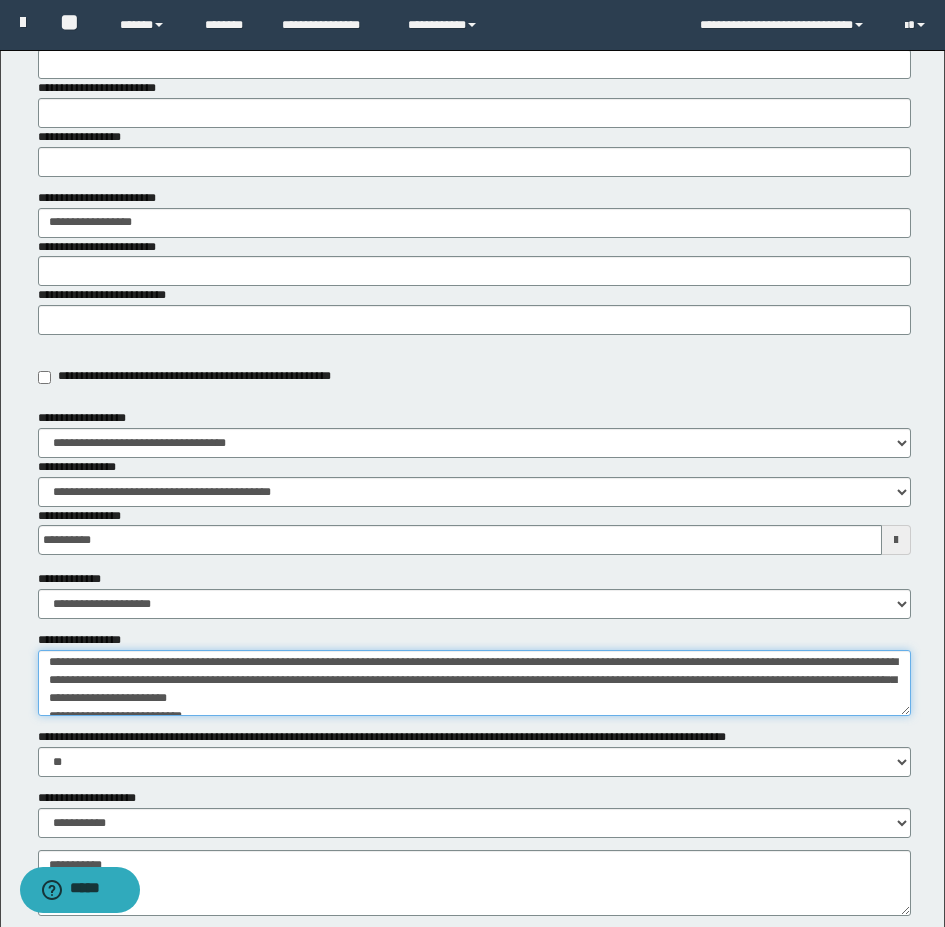scroll, scrollTop: 0, scrollLeft: 0, axis: both 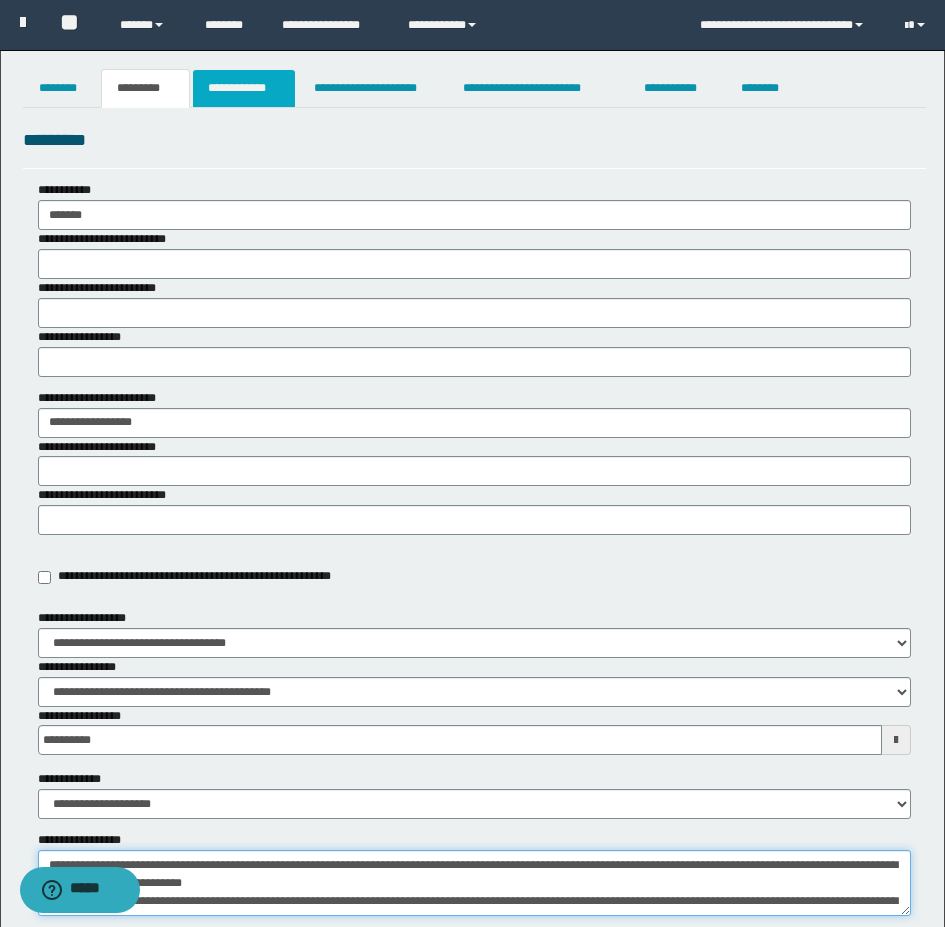 type on "**********" 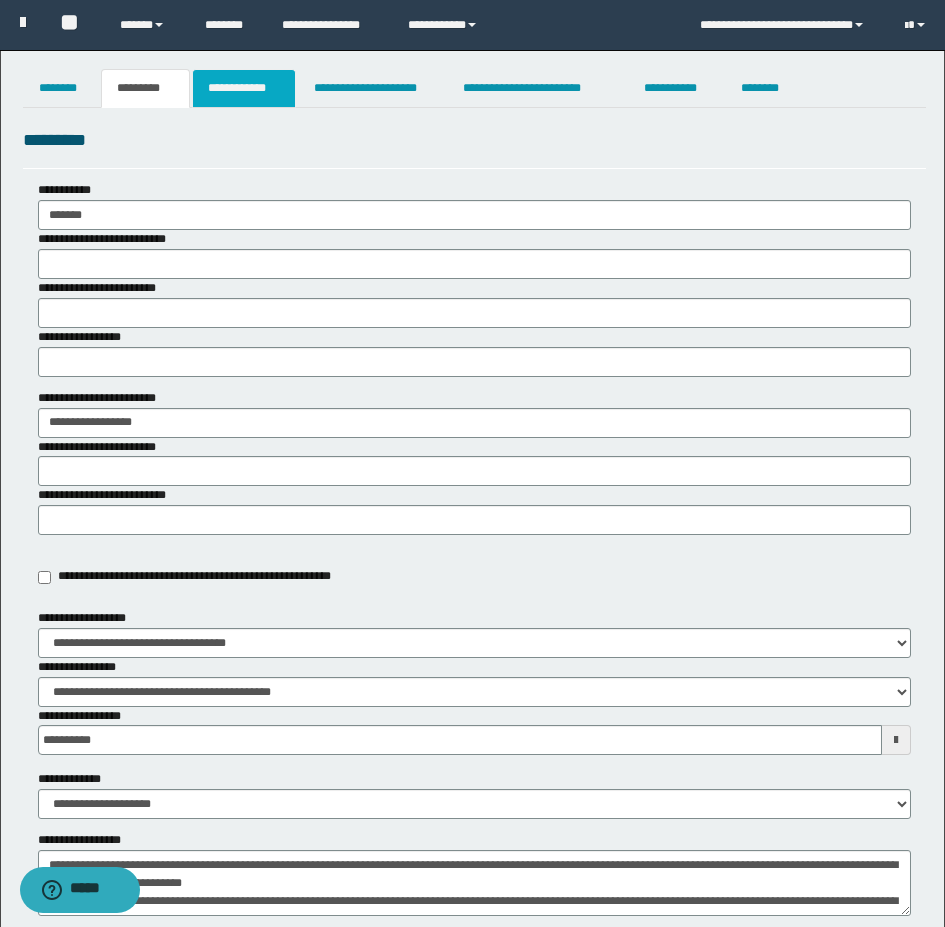 click on "**********" at bounding box center (244, 88) 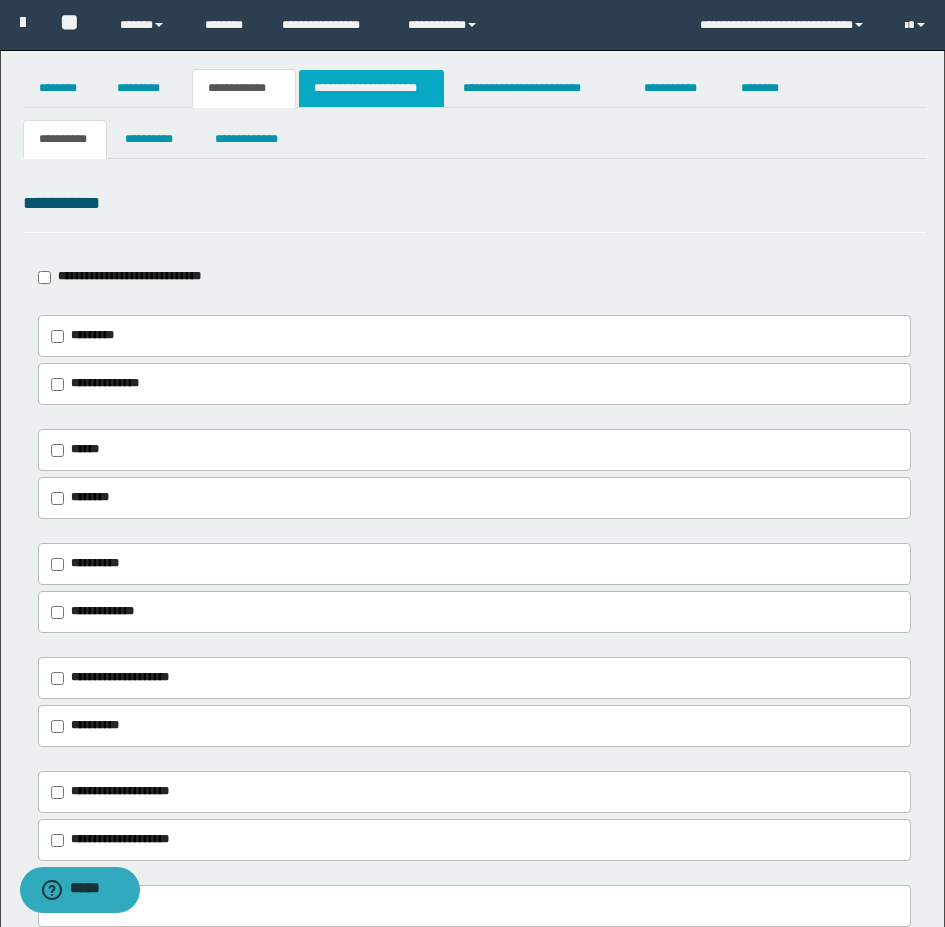 click on "**********" at bounding box center (371, 88) 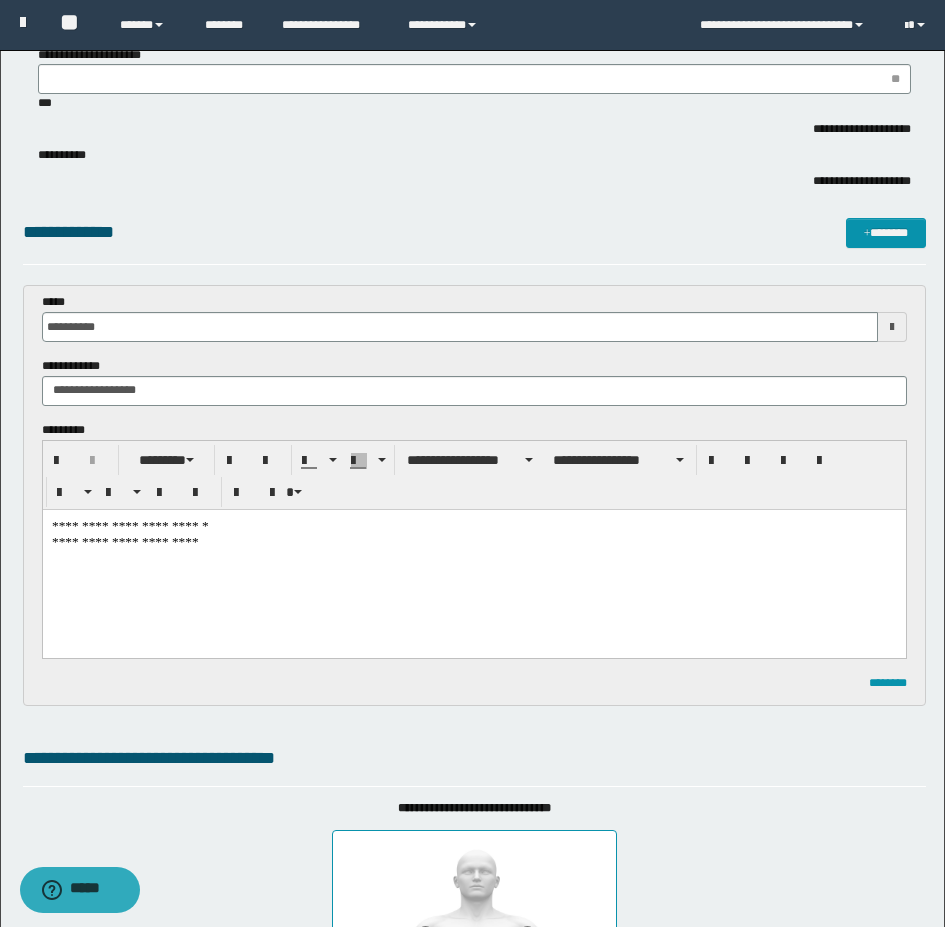 scroll, scrollTop: 700, scrollLeft: 0, axis: vertical 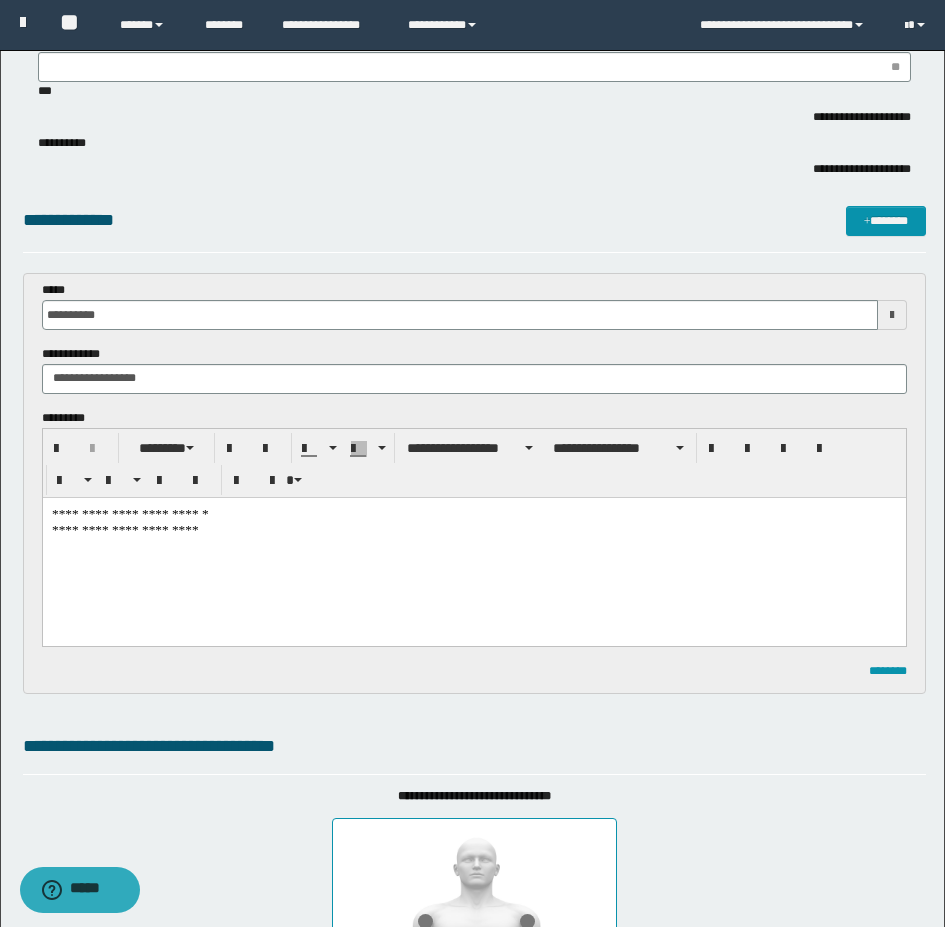 click on "**********" at bounding box center [473, 546] 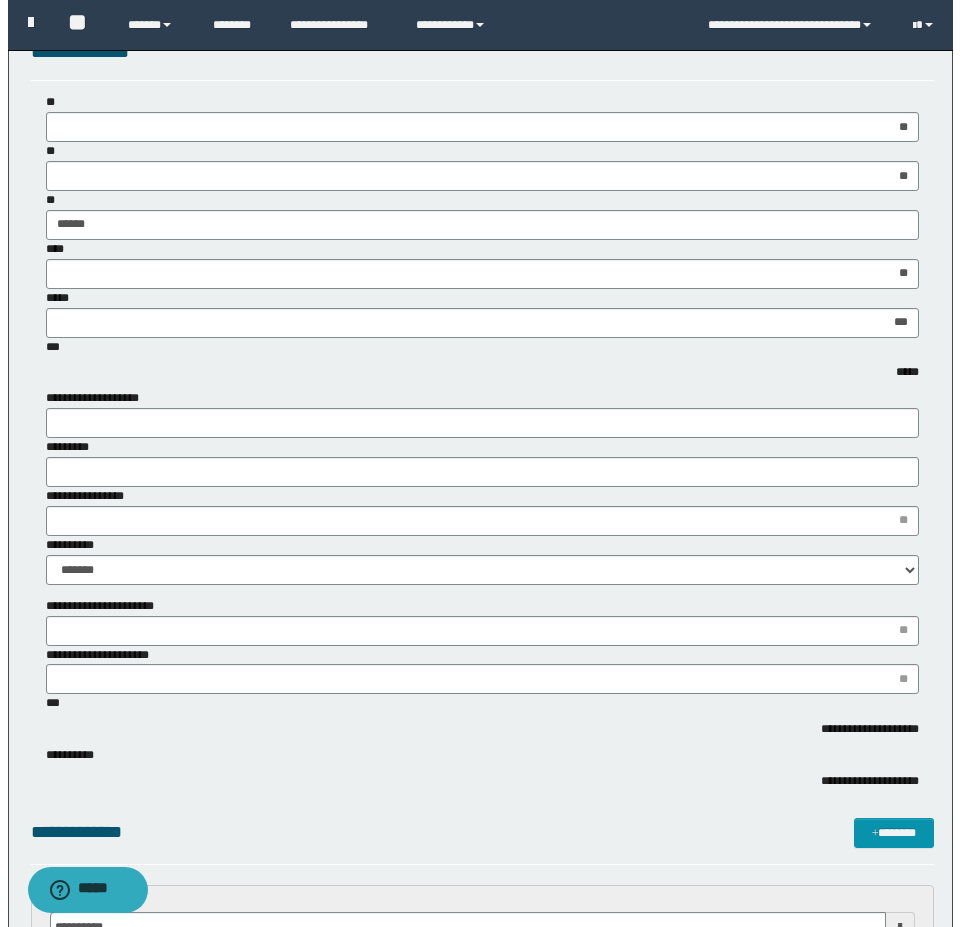 scroll, scrollTop: 0, scrollLeft: 0, axis: both 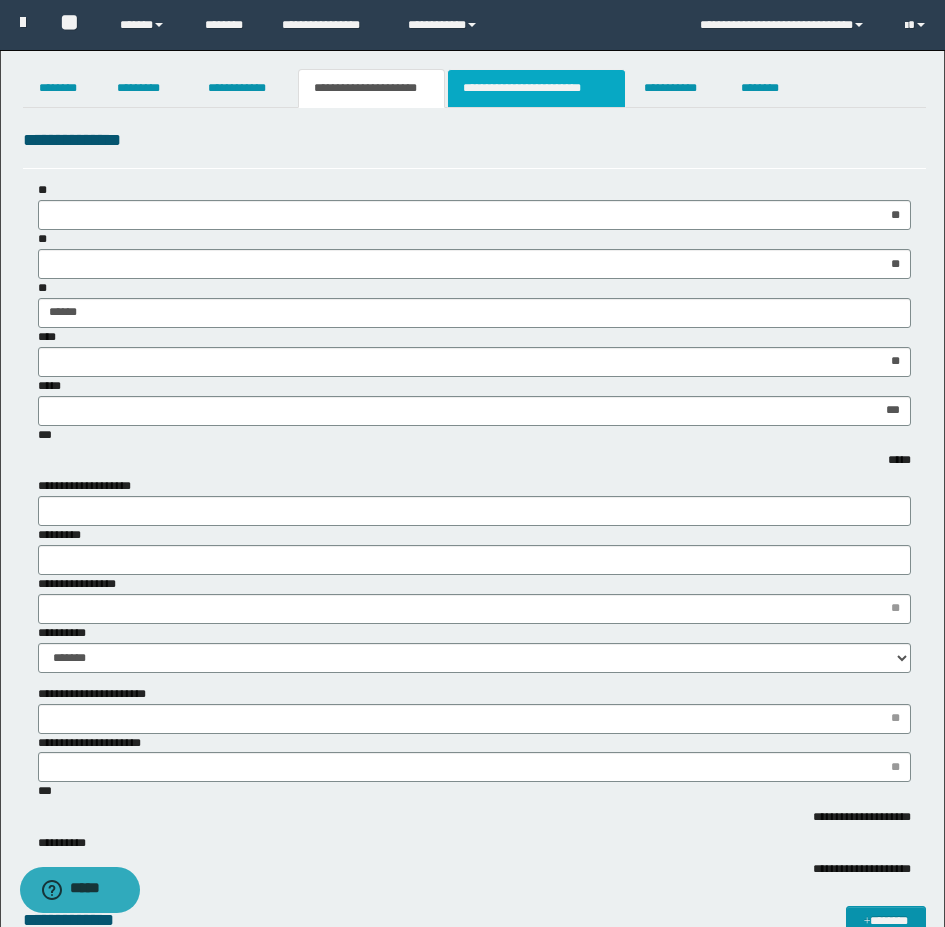 click on "**********" at bounding box center (537, 88) 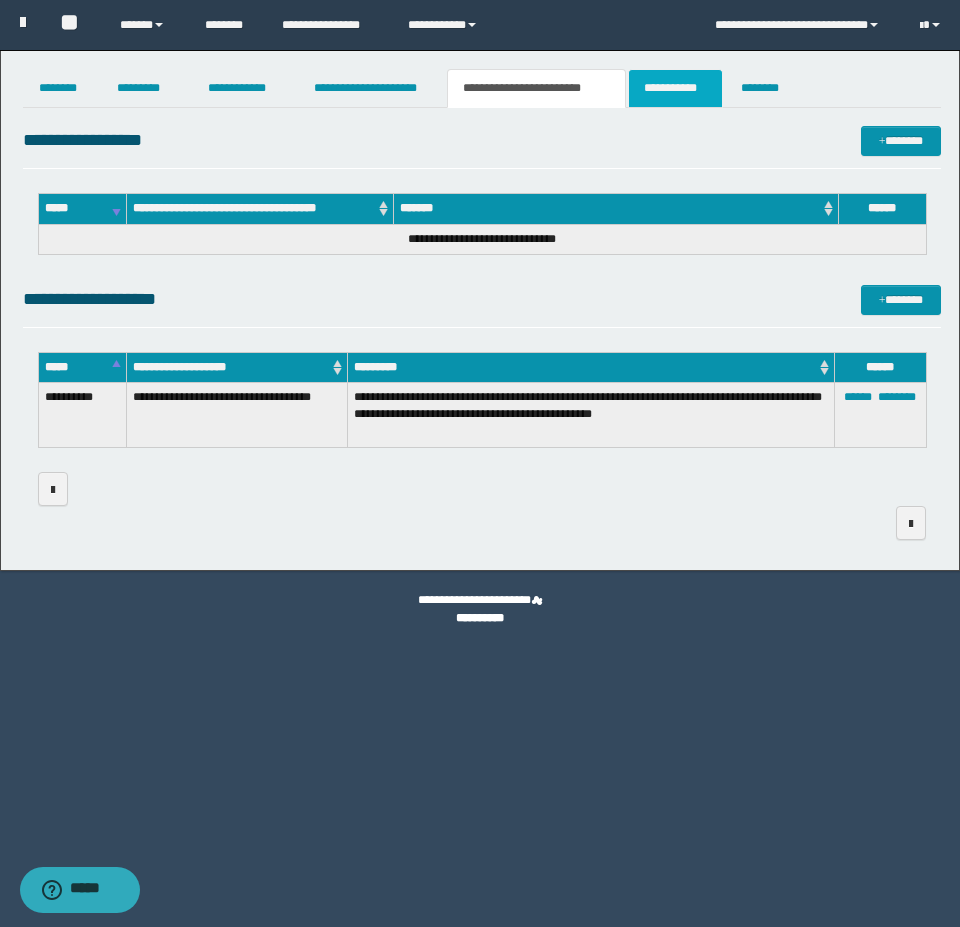 click on "**********" at bounding box center [675, 88] 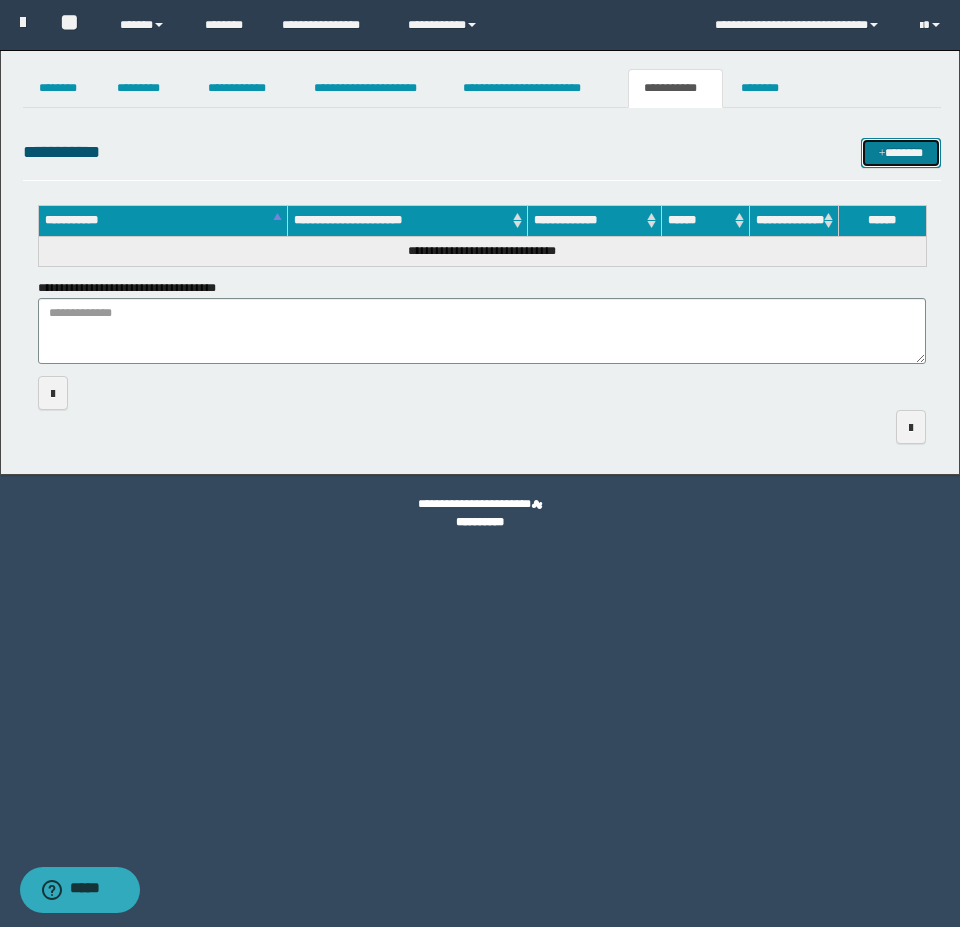 click on "*******" at bounding box center [901, 153] 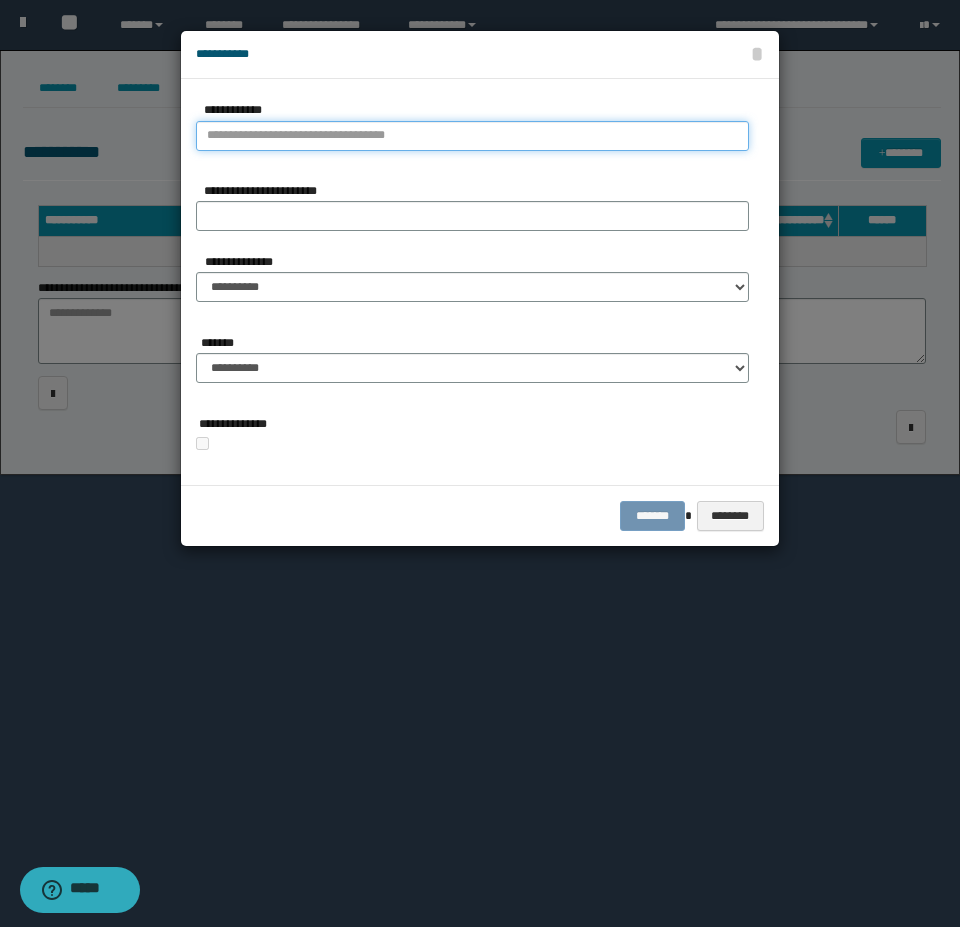 click on "**********" at bounding box center [472, 136] 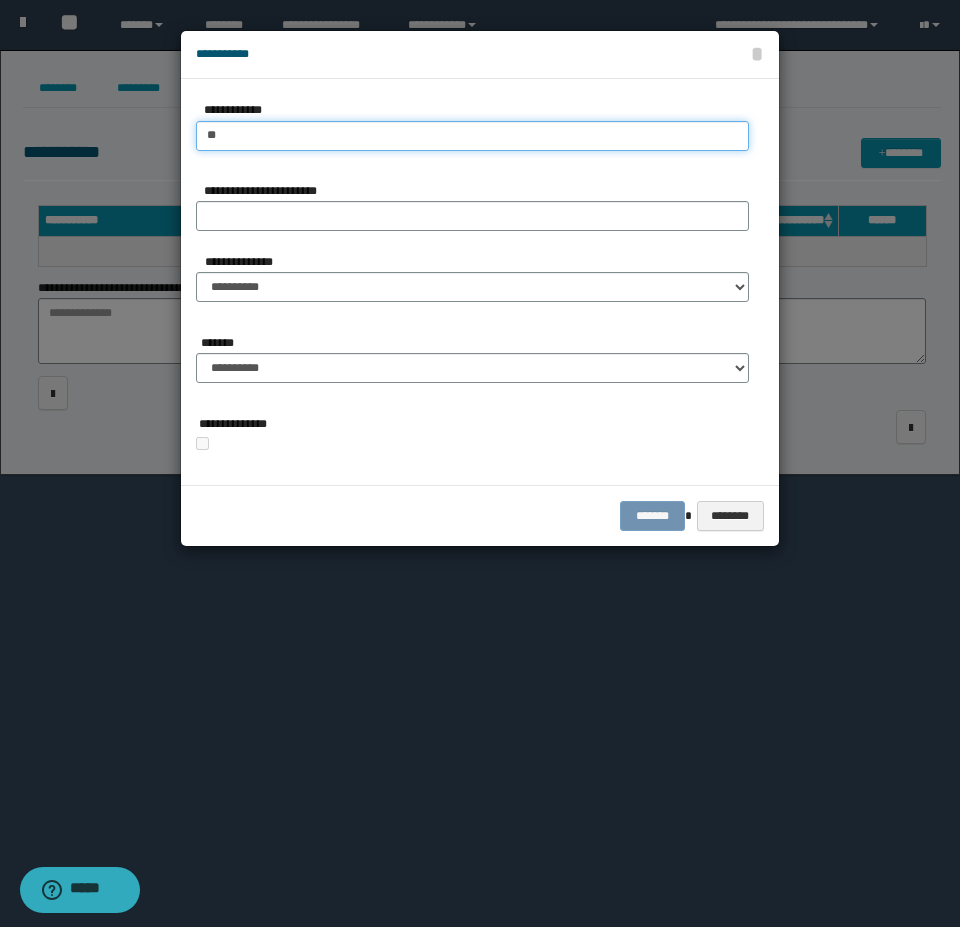 type on "***" 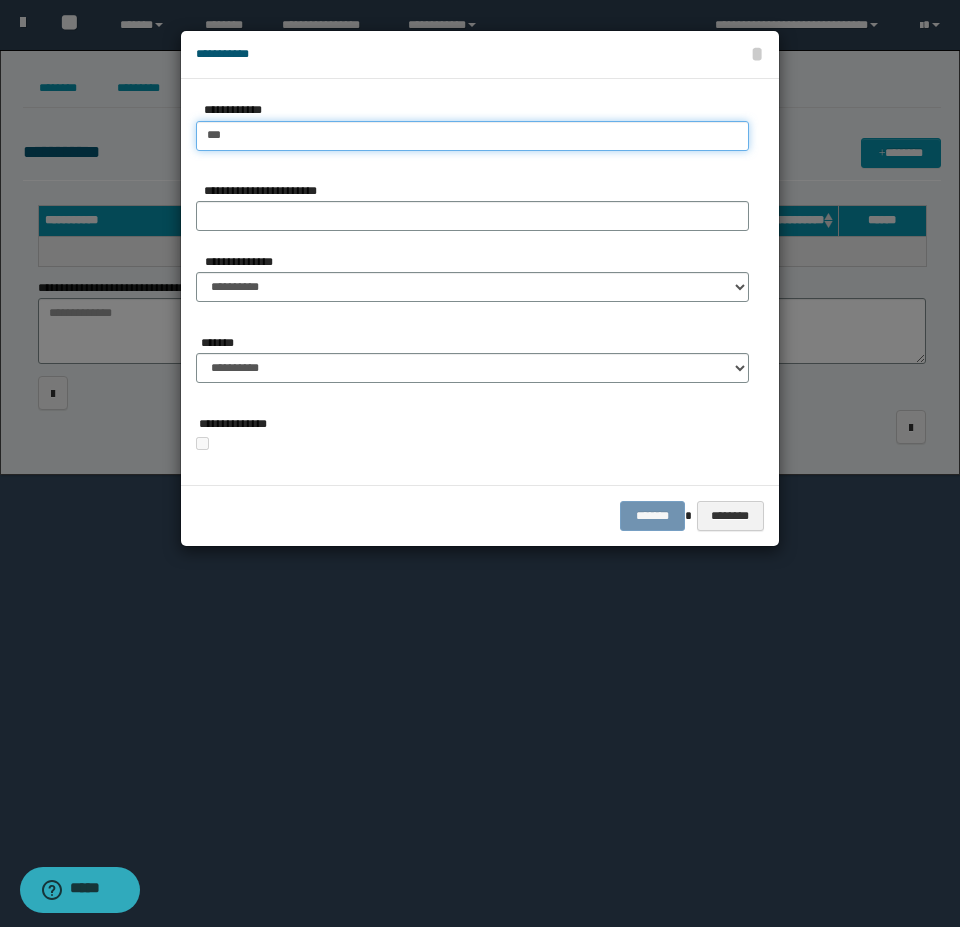 type on "***" 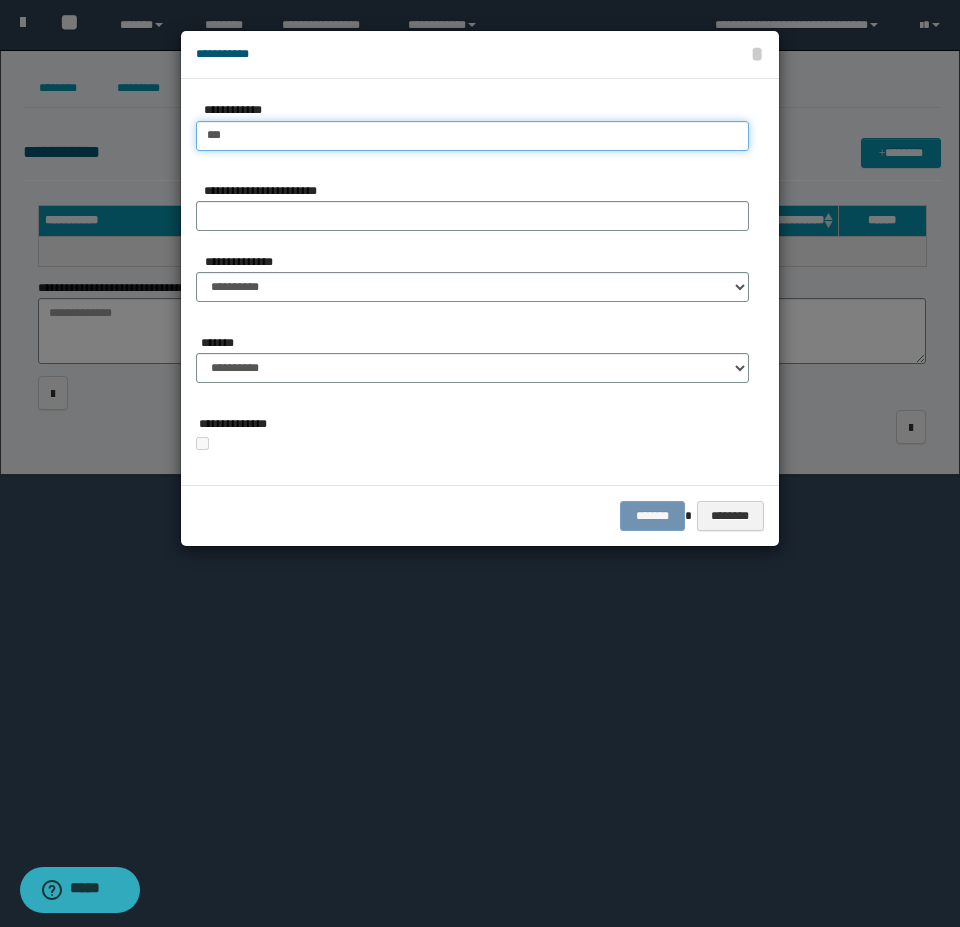 type 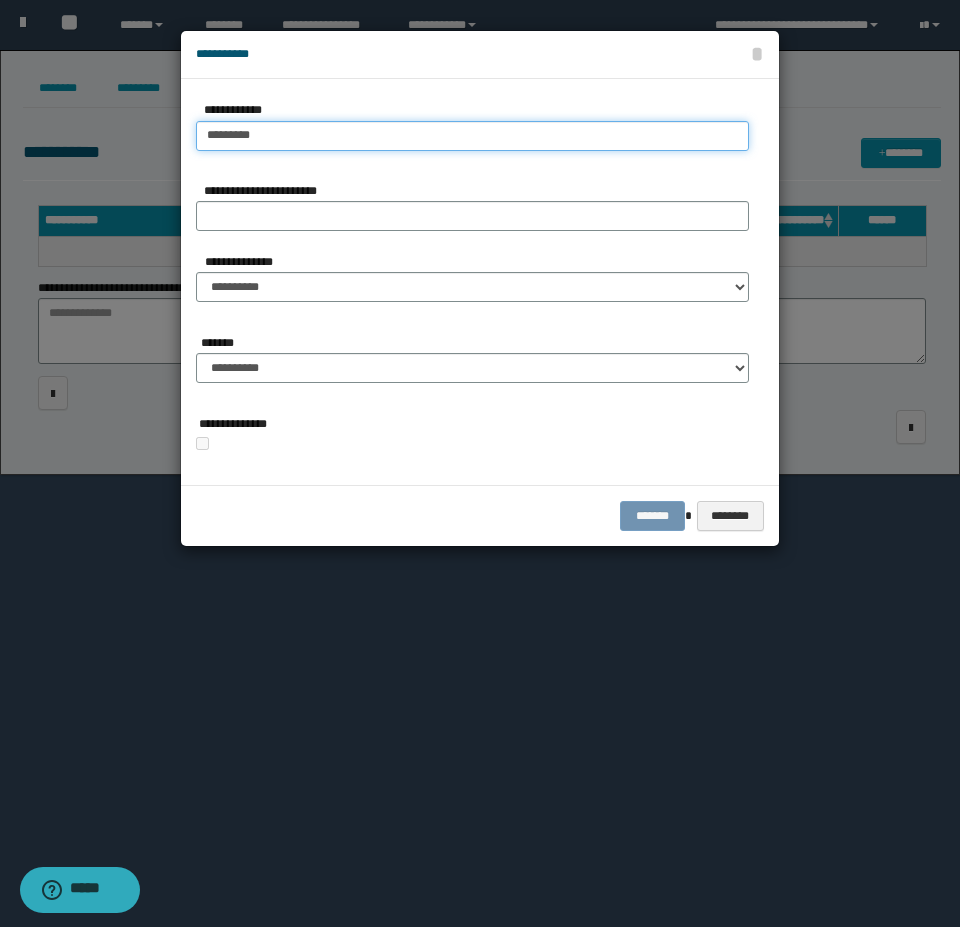 type on "**********" 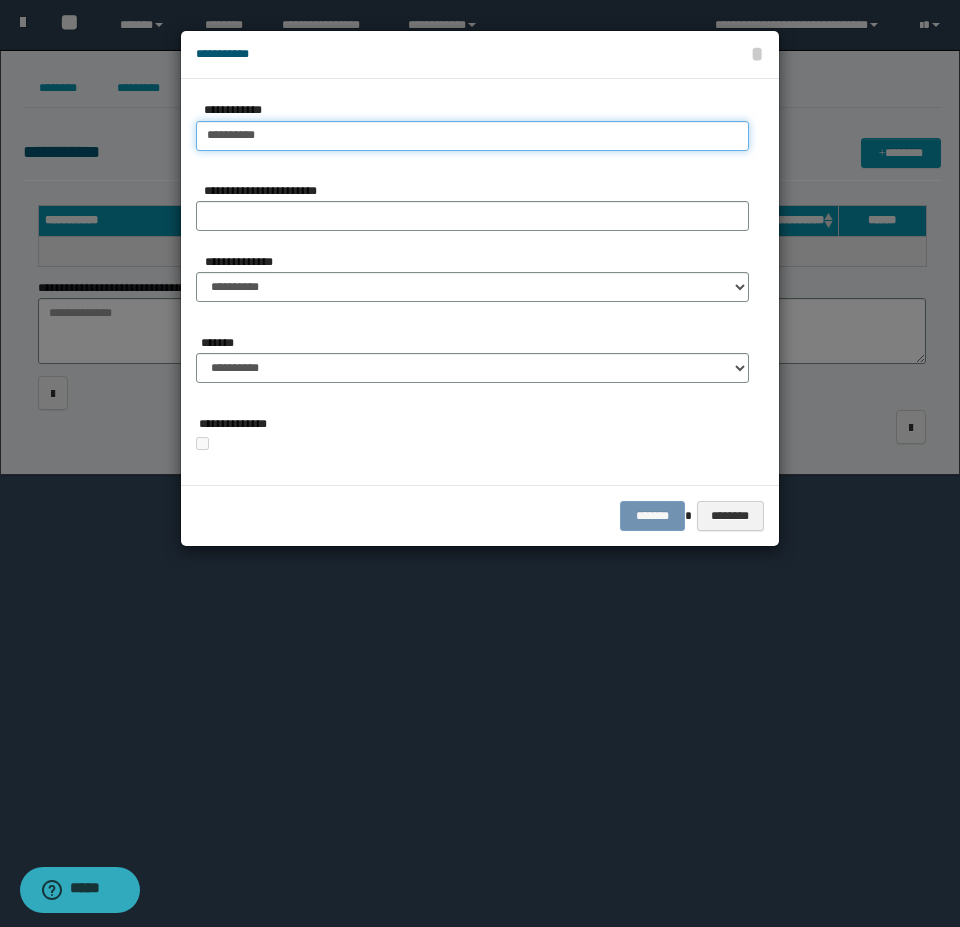 type on "**********" 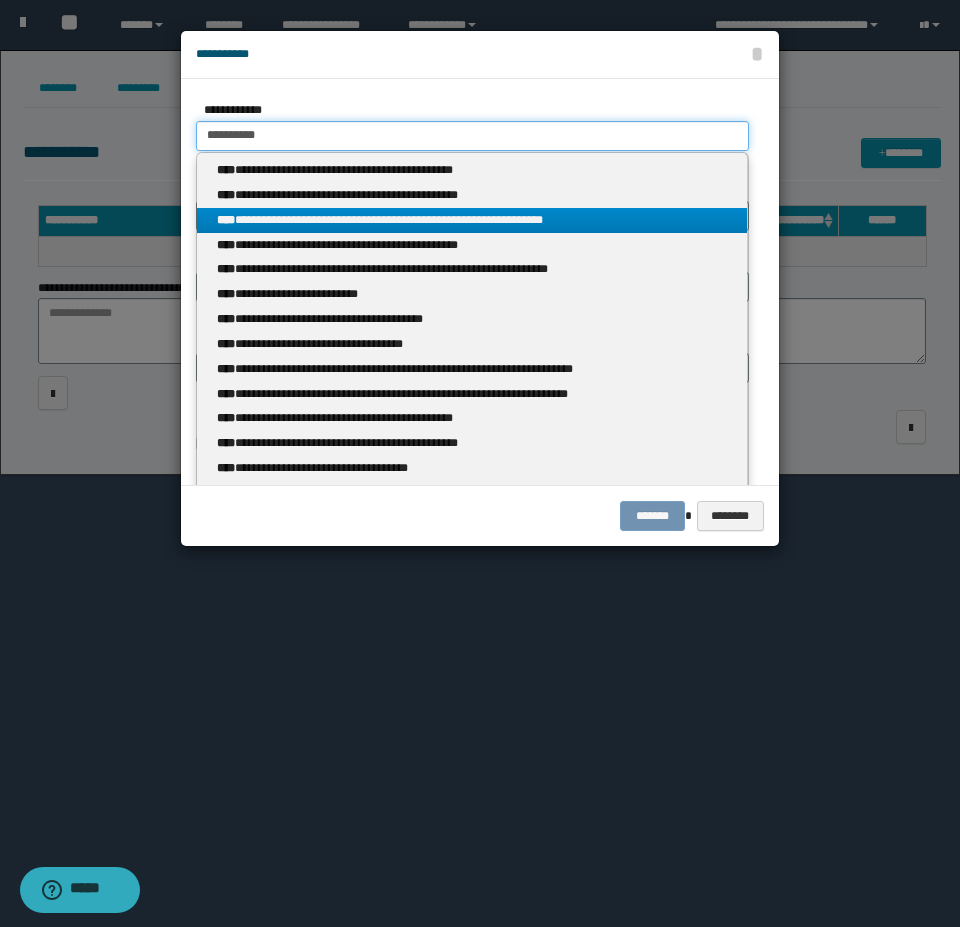 type on "**********" 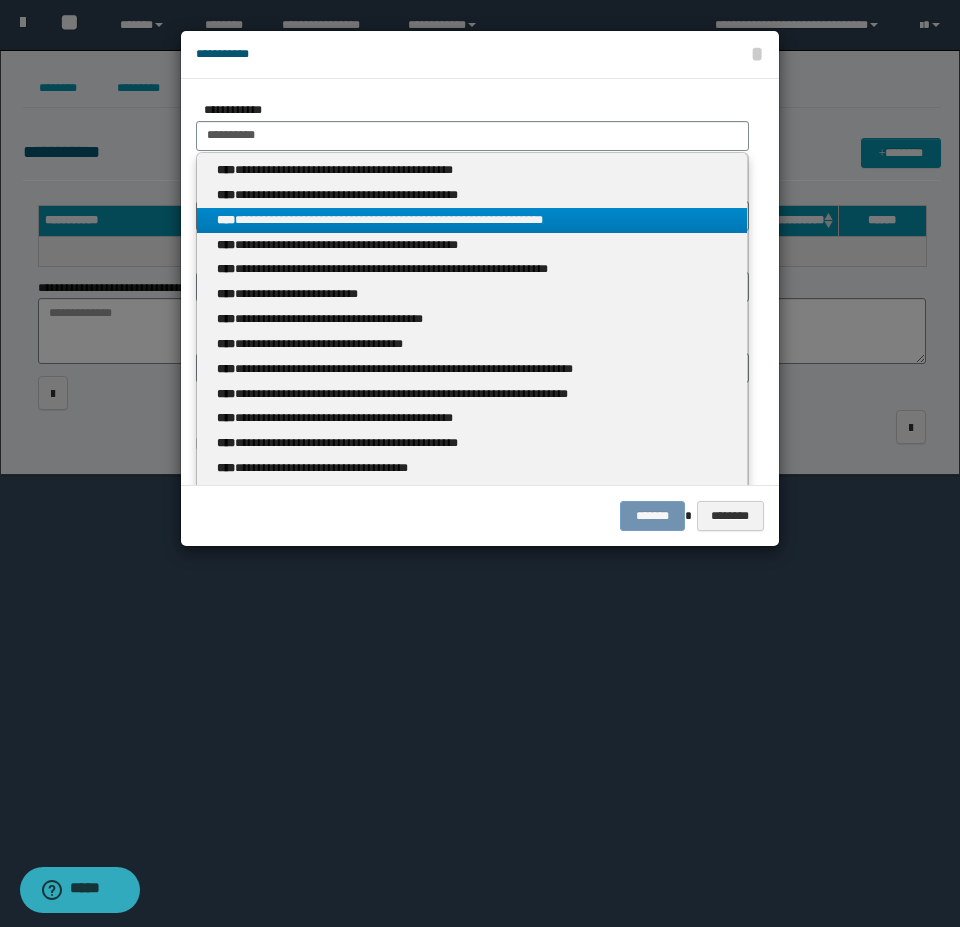 click on "**********" at bounding box center [472, 220] 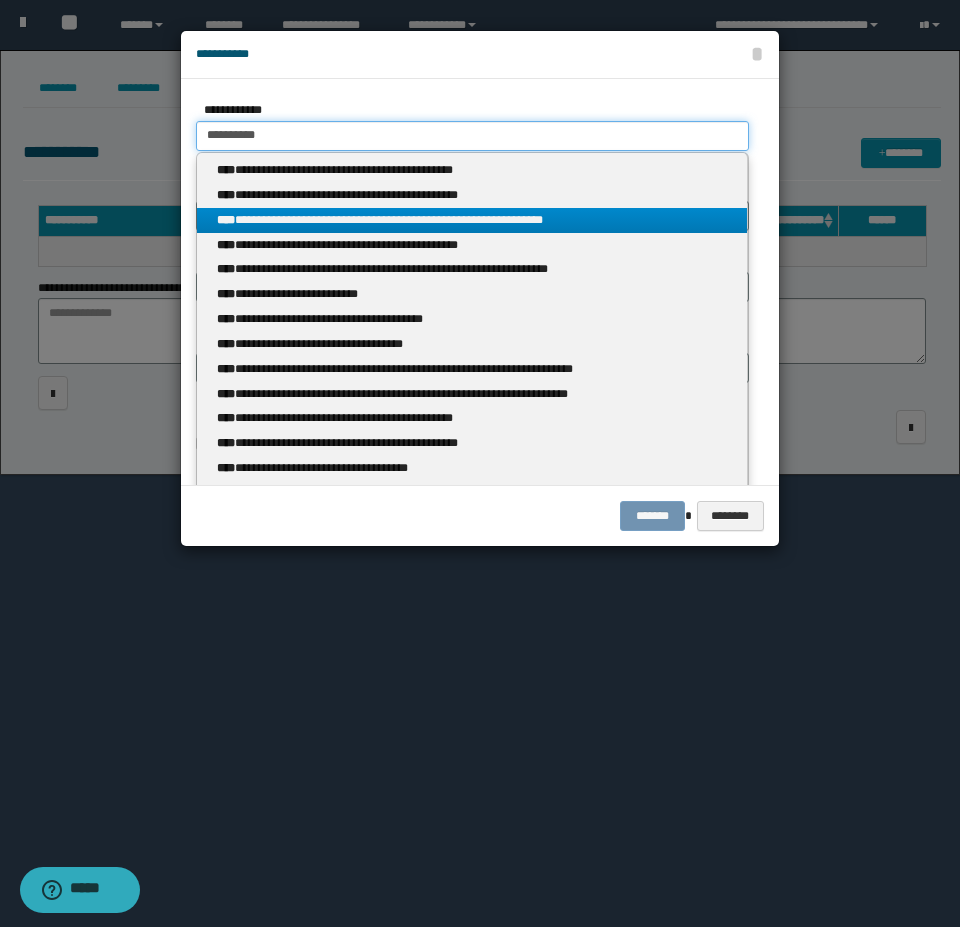 type 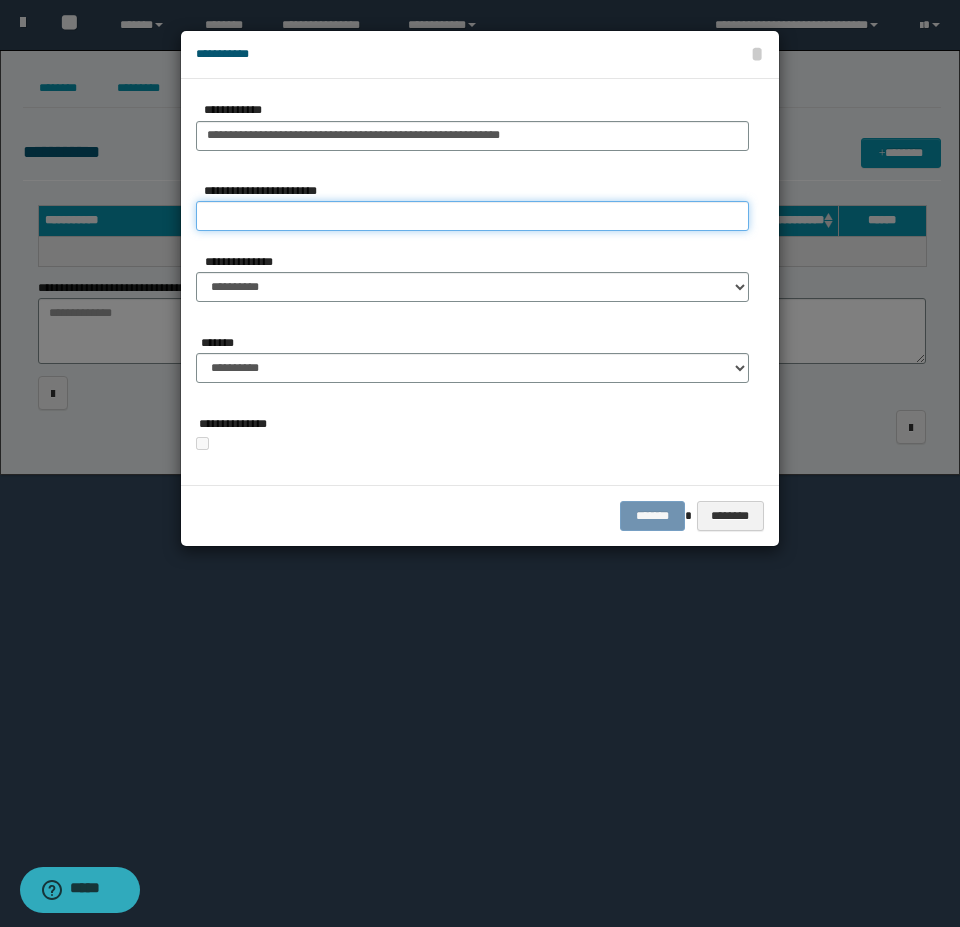 click on "**********" at bounding box center (472, 216) 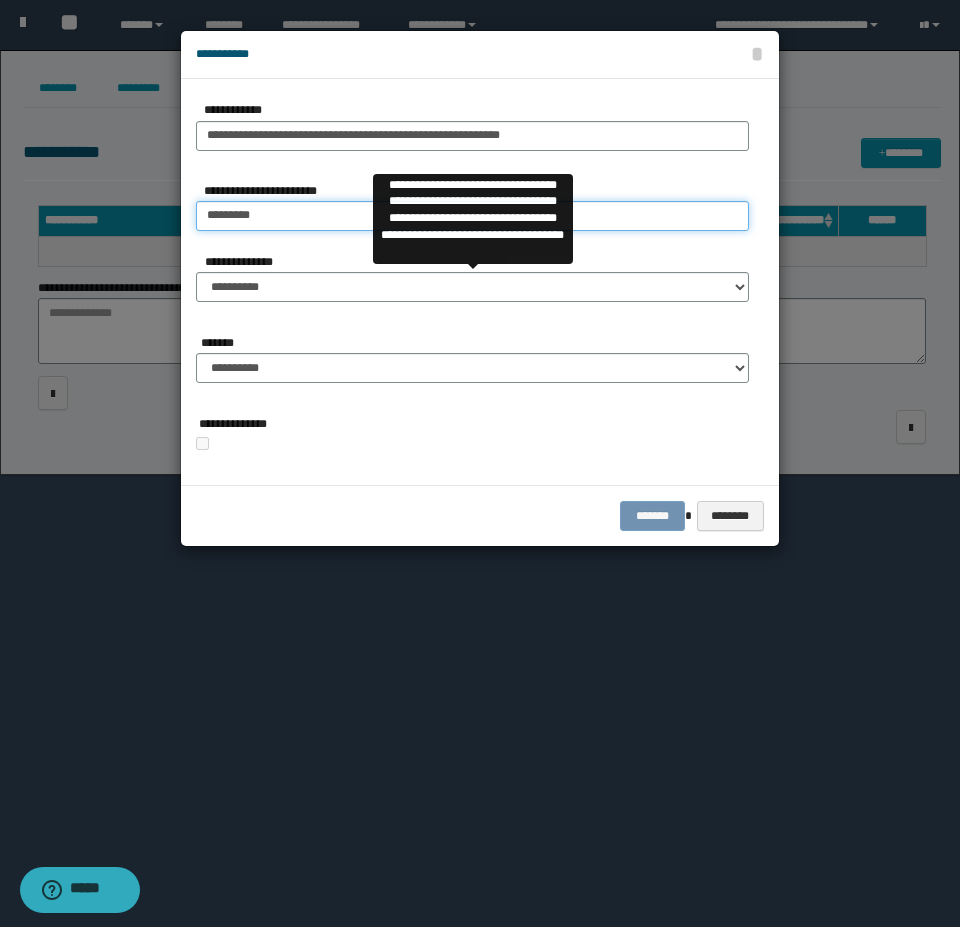 type on "*********" 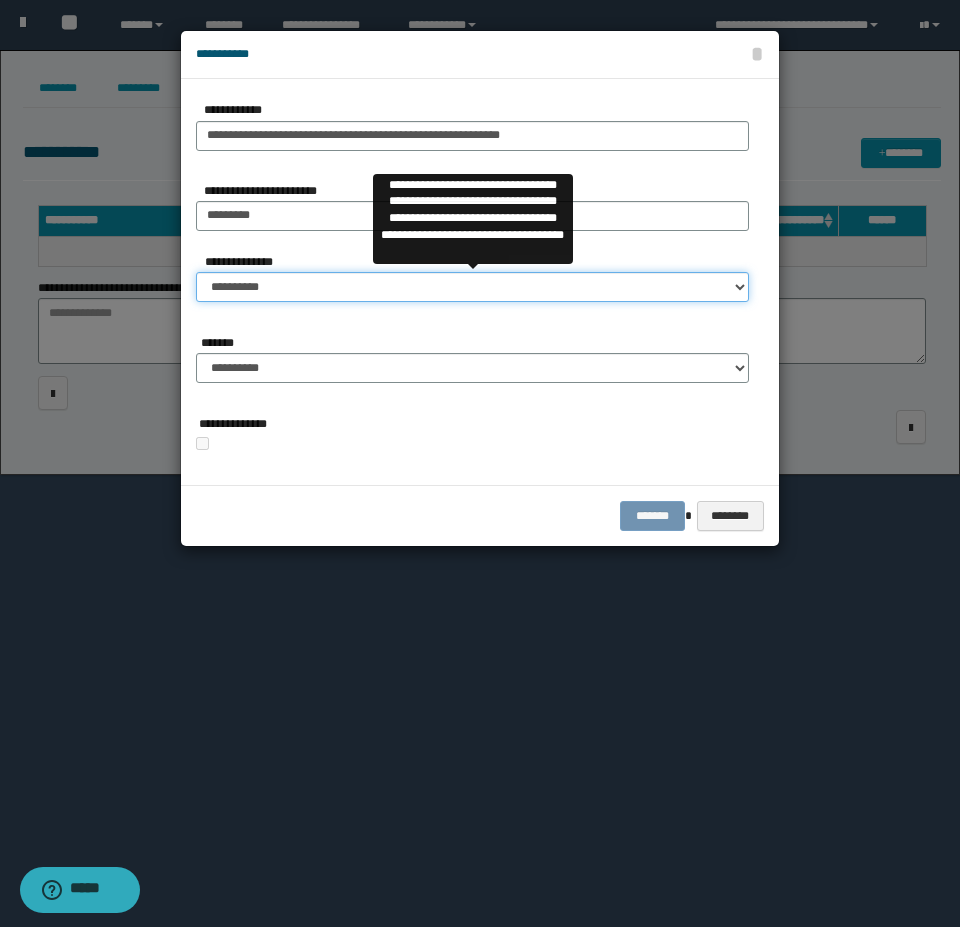 click on "**********" at bounding box center (472, 287) 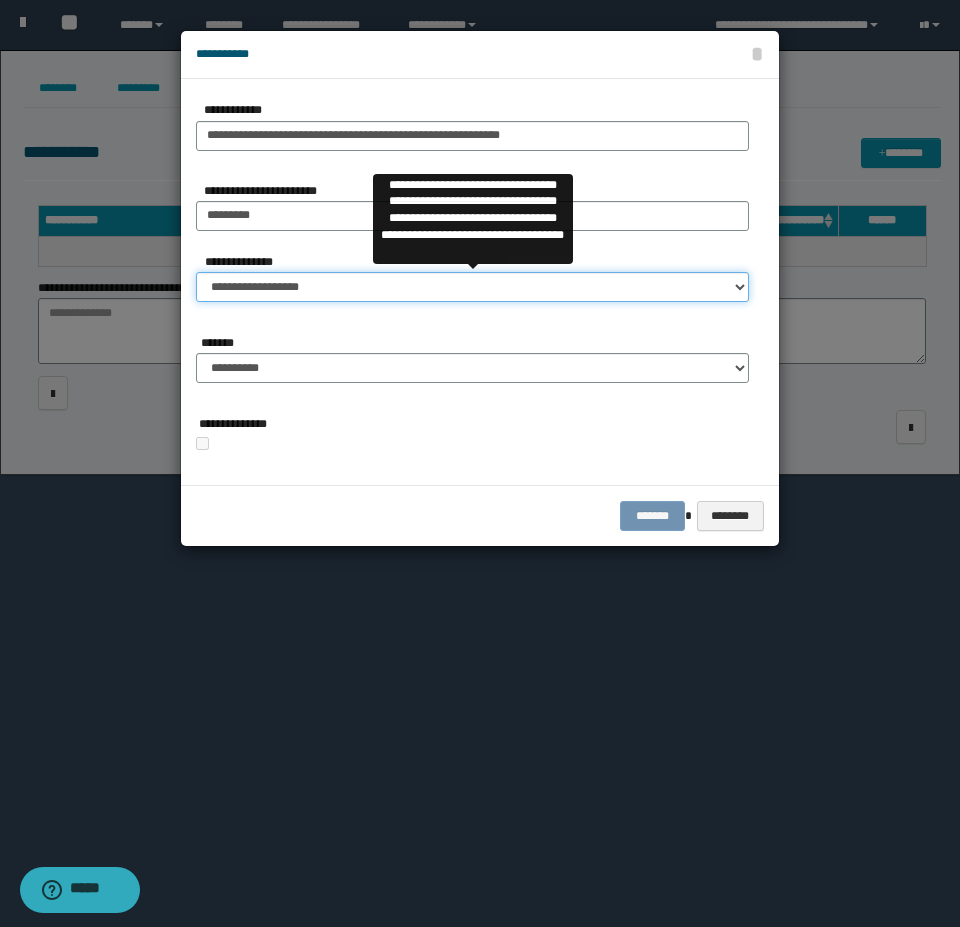 click on "**********" at bounding box center (472, 287) 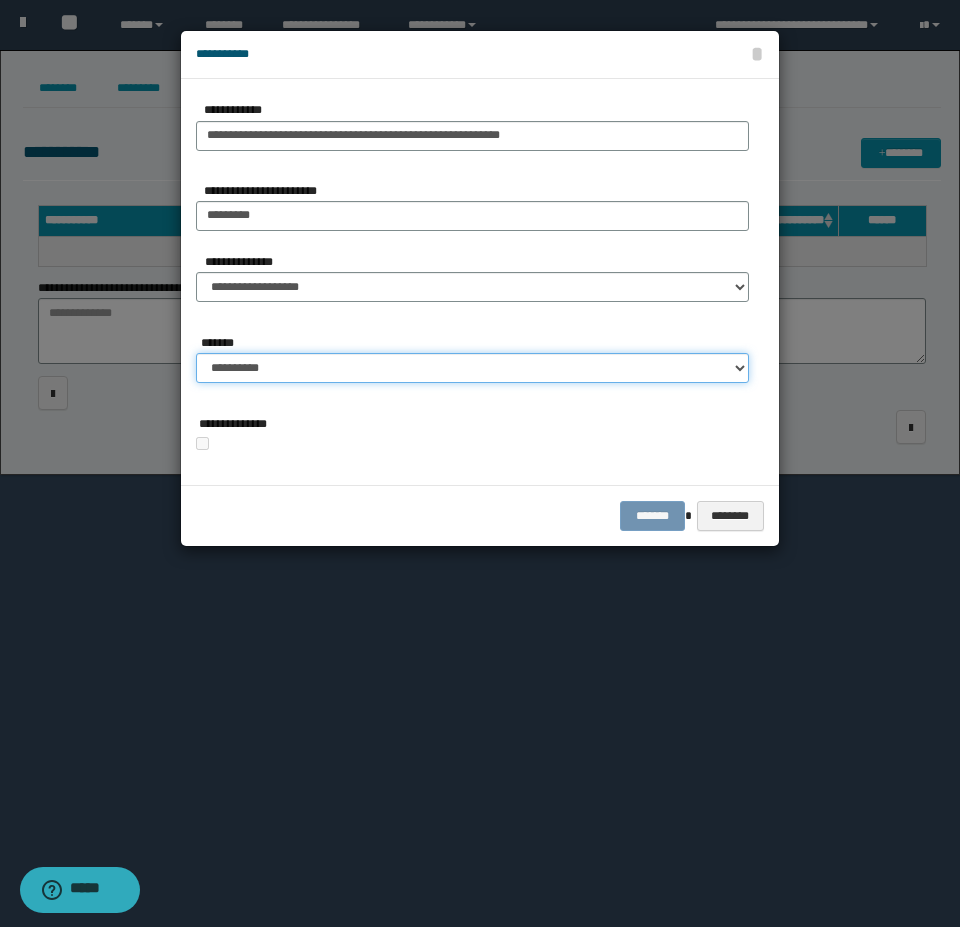 click on "**********" at bounding box center [472, 368] 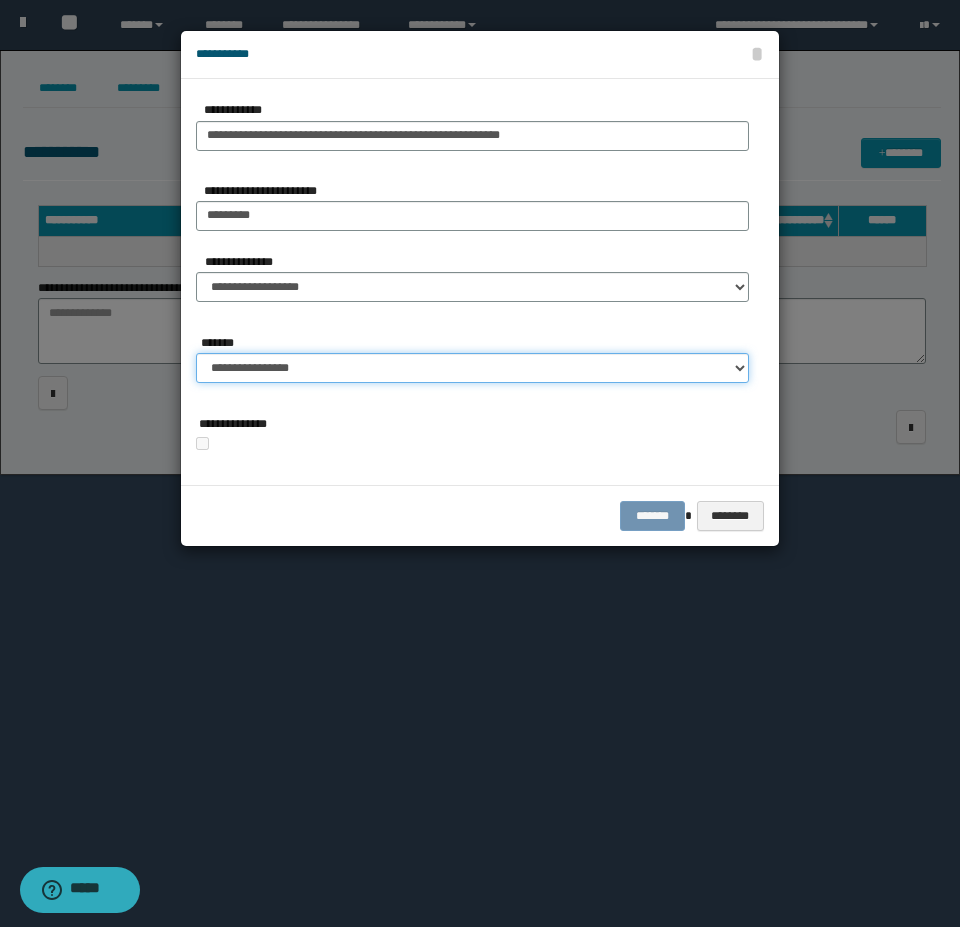 click on "**********" at bounding box center (472, 368) 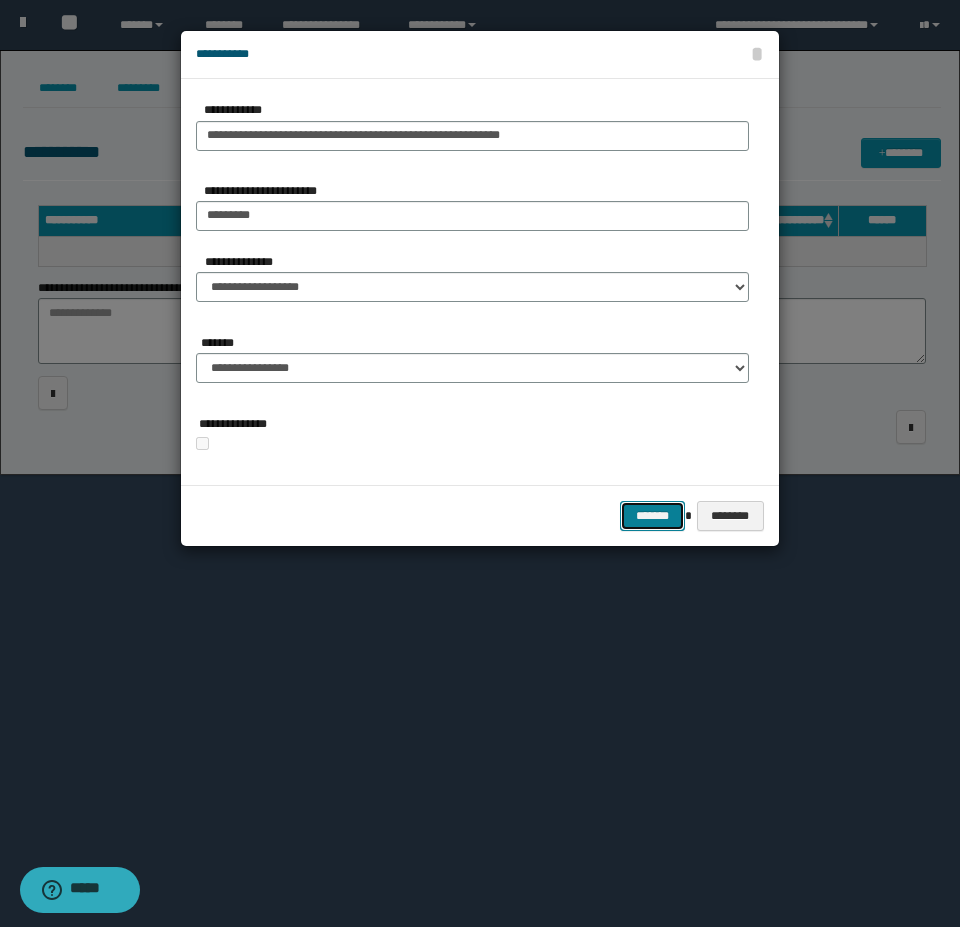 click on "*******" at bounding box center [652, 516] 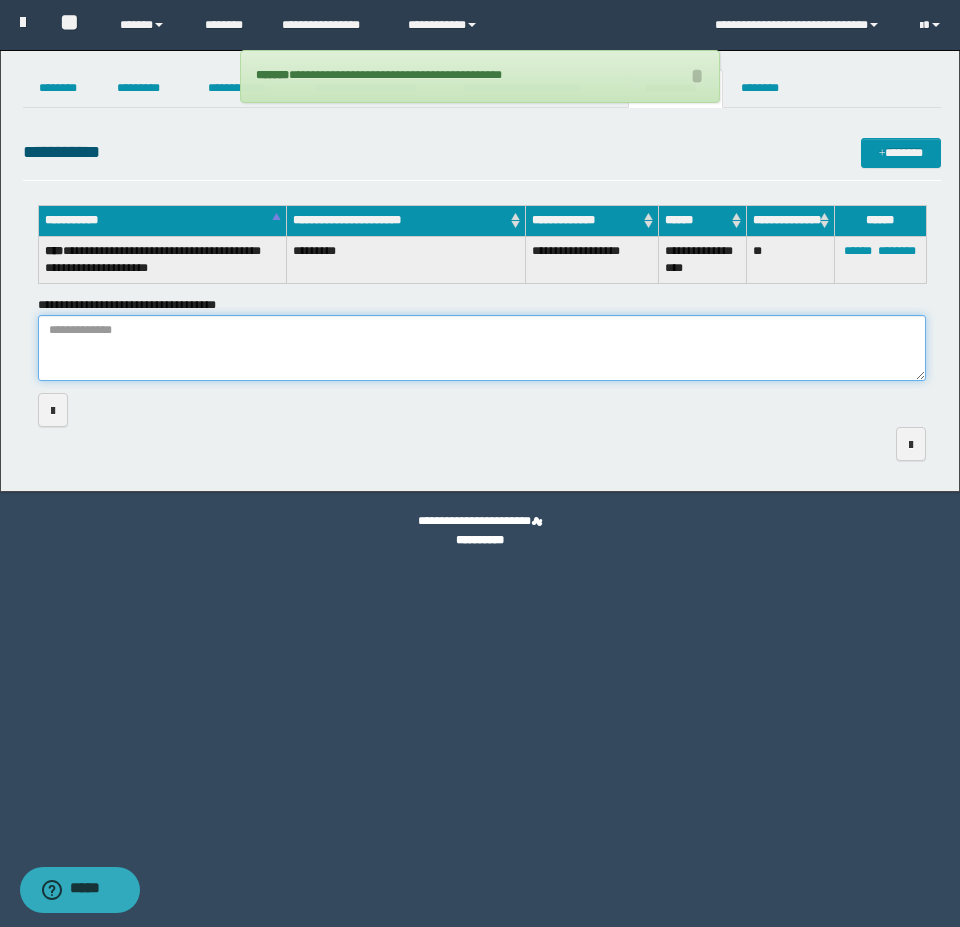 click on "**********" at bounding box center (482, 348) 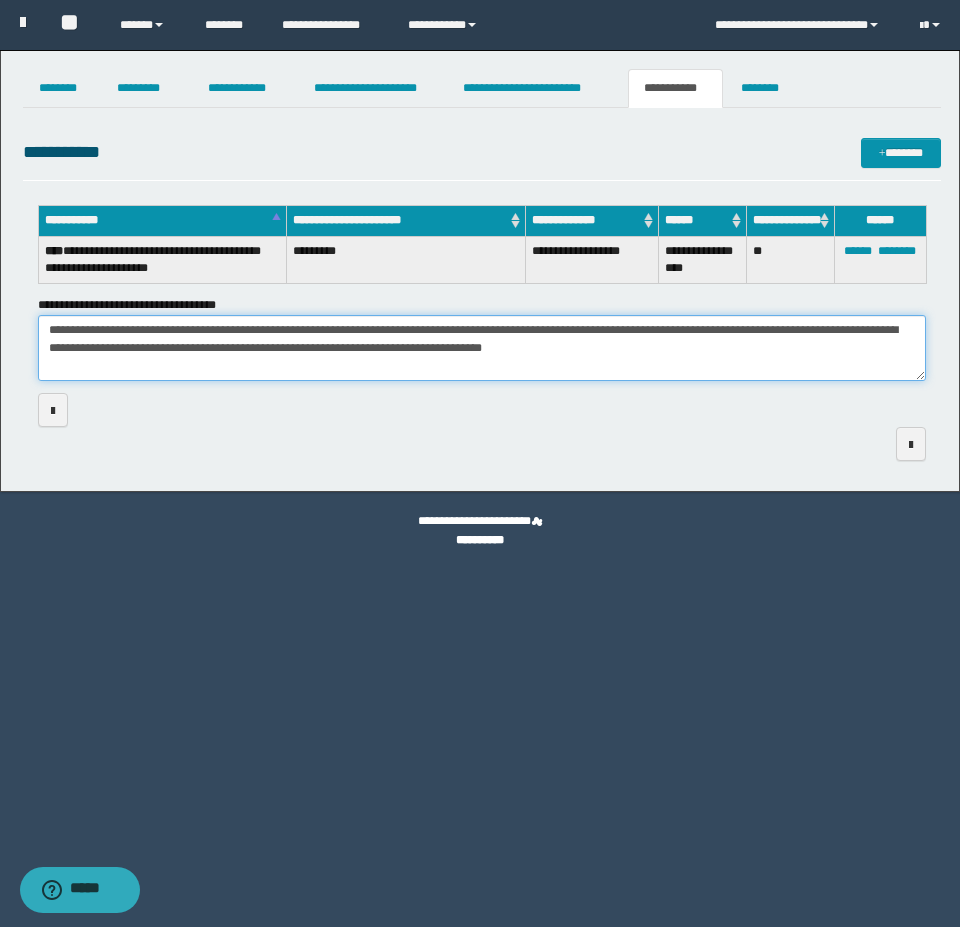 click on "**********" at bounding box center [482, 348] 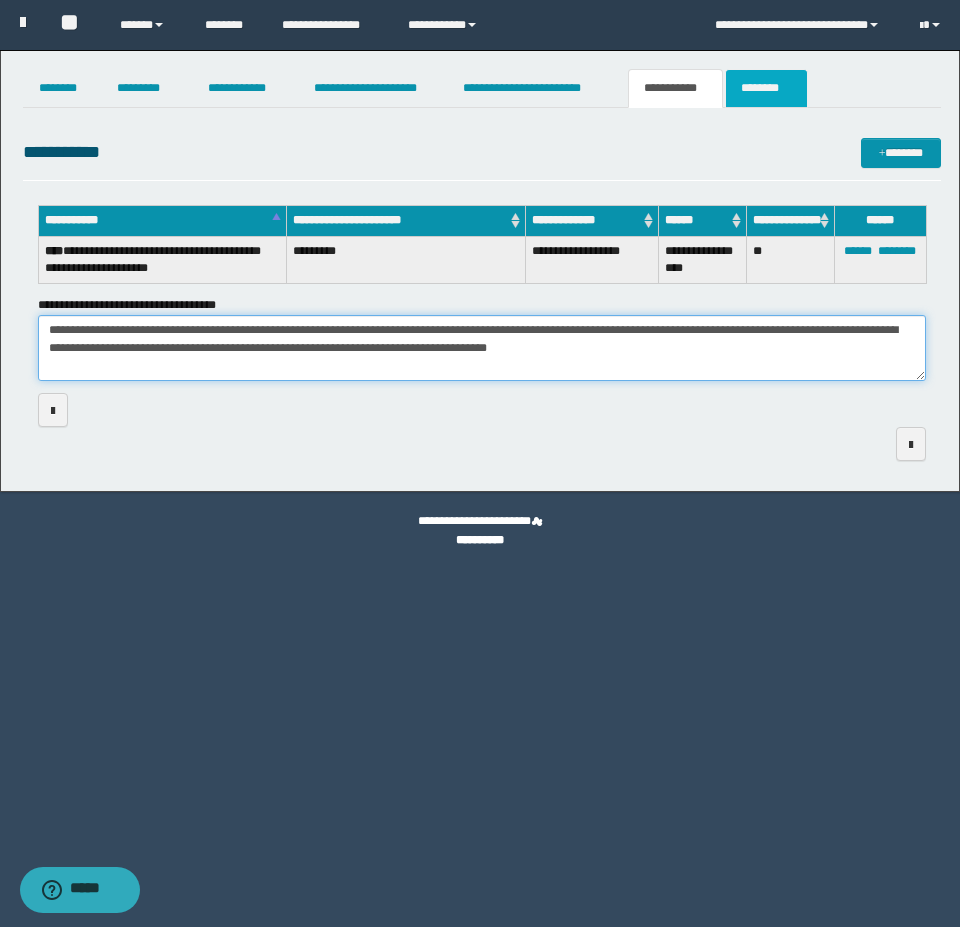 type on "**********" 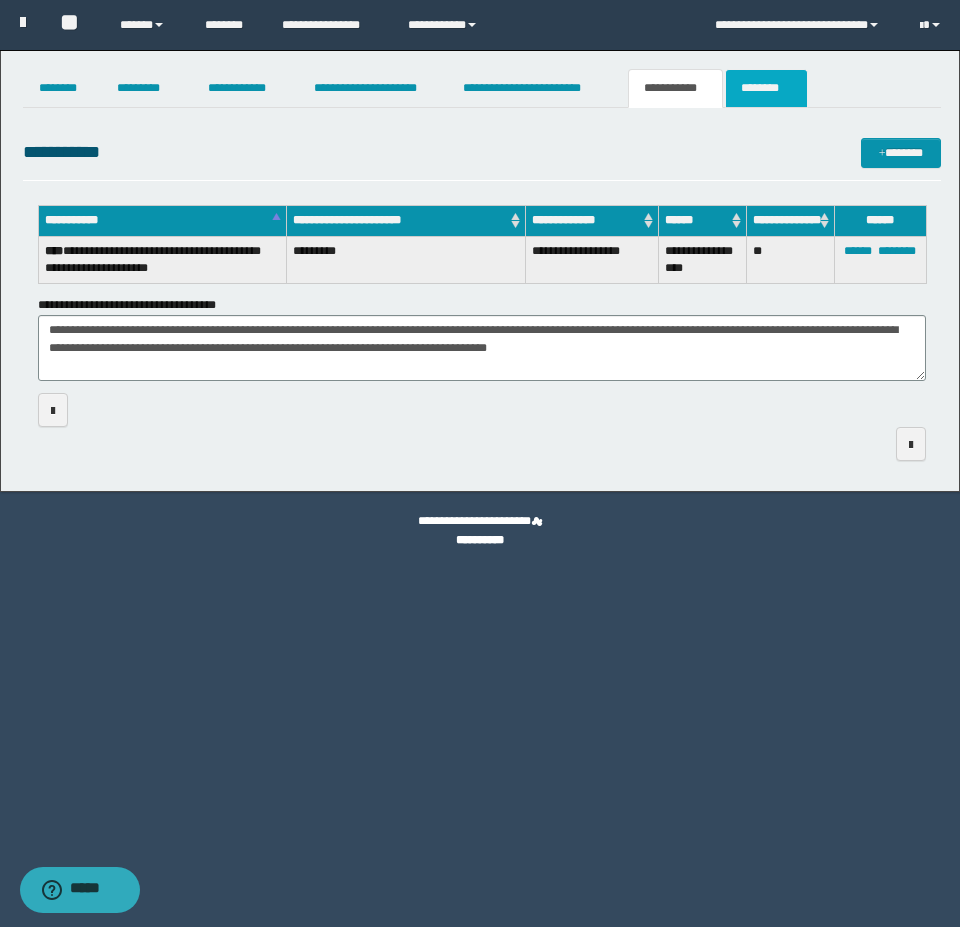 click on "********" at bounding box center [766, 88] 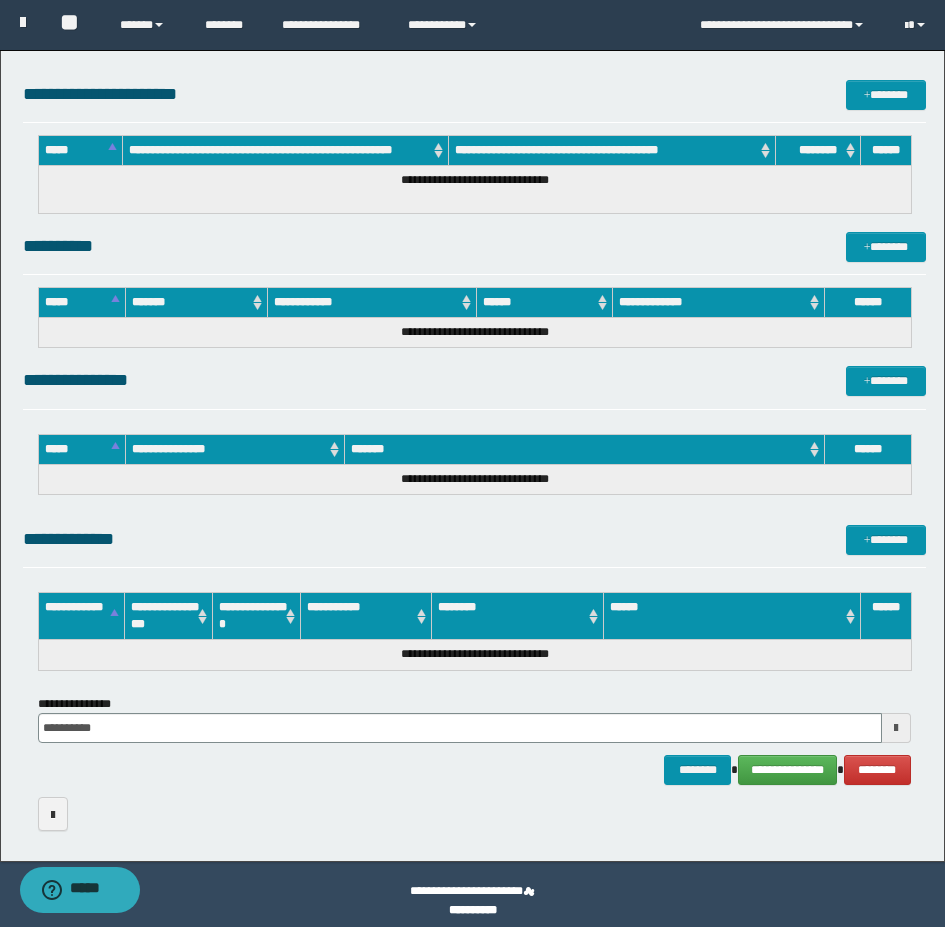 scroll, scrollTop: 237, scrollLeft: 0, axis: vertical 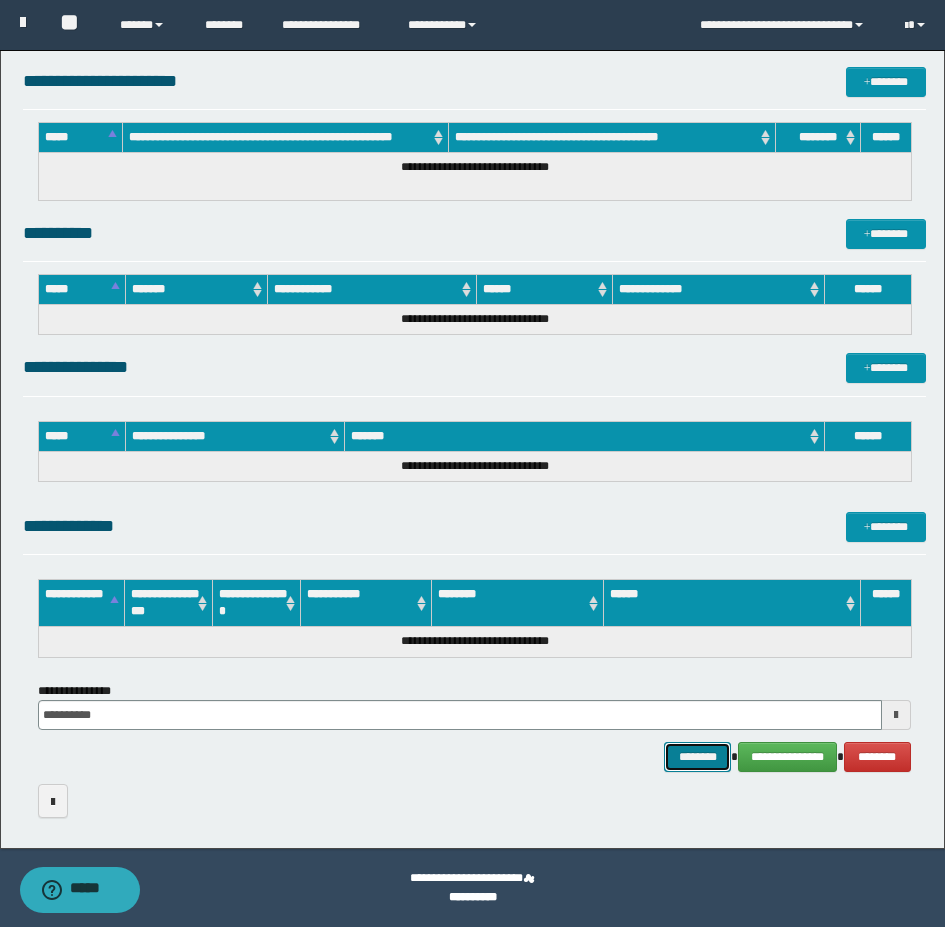 click on "********" at bounding box center [698, 757] 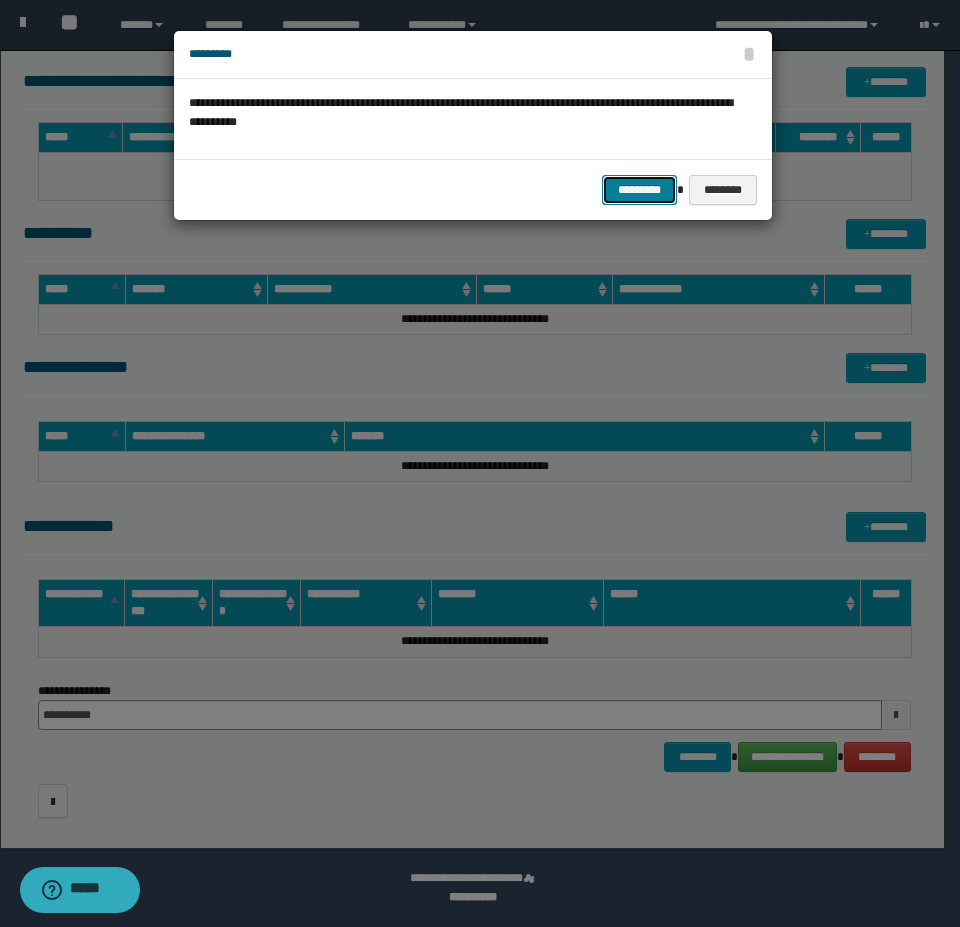 click on "*********" at bounding box center [639, 190] 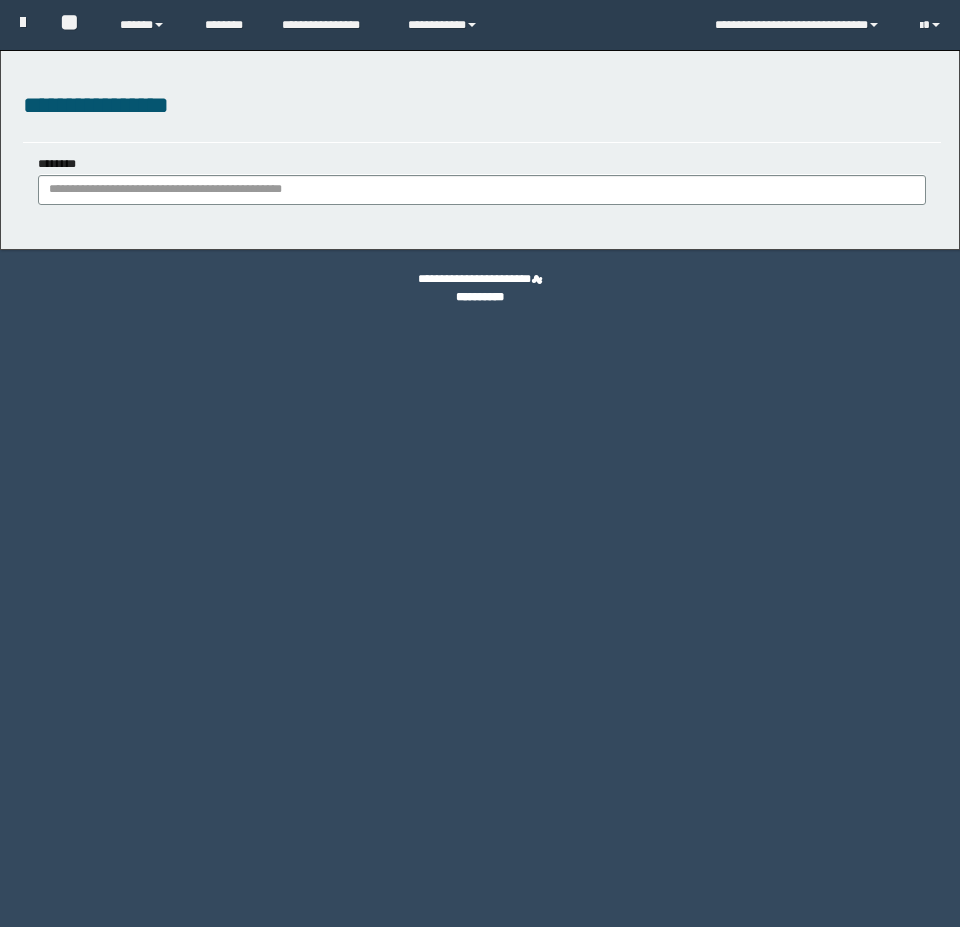 scroll, scrollTop: 0, scrollLeft: 0, axis: both 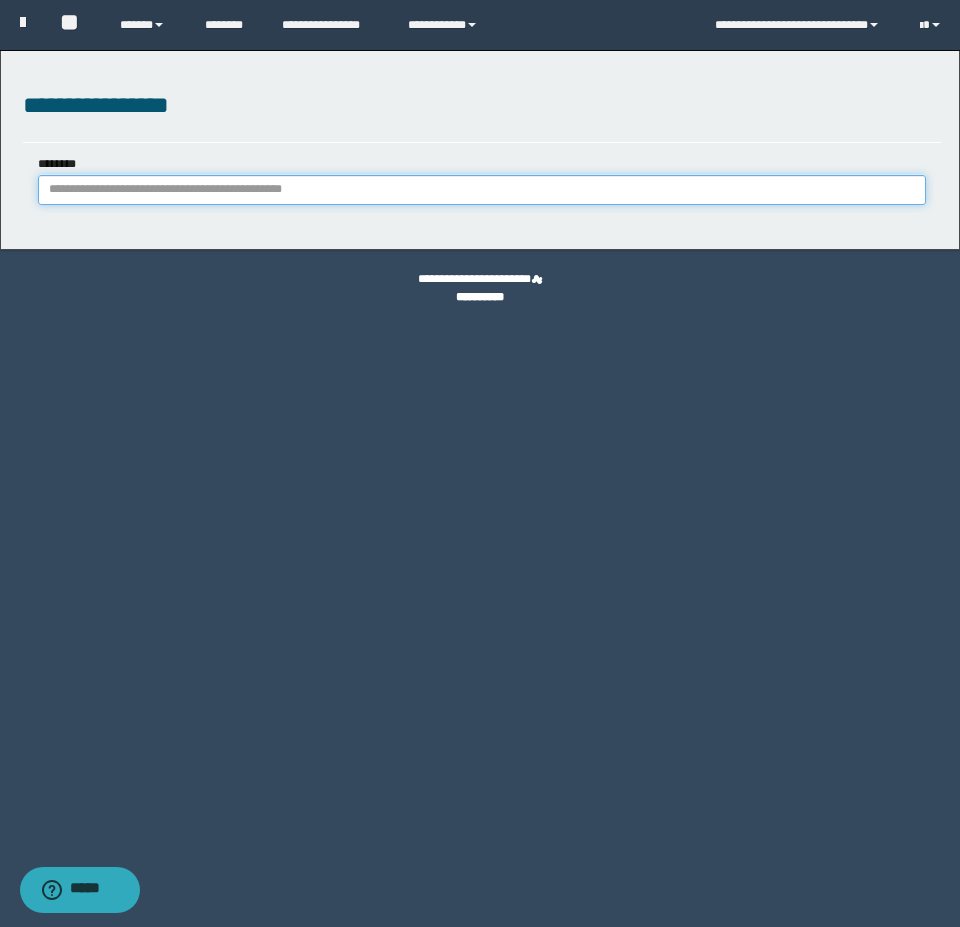 click on "********" at bounding box center [482, 190] 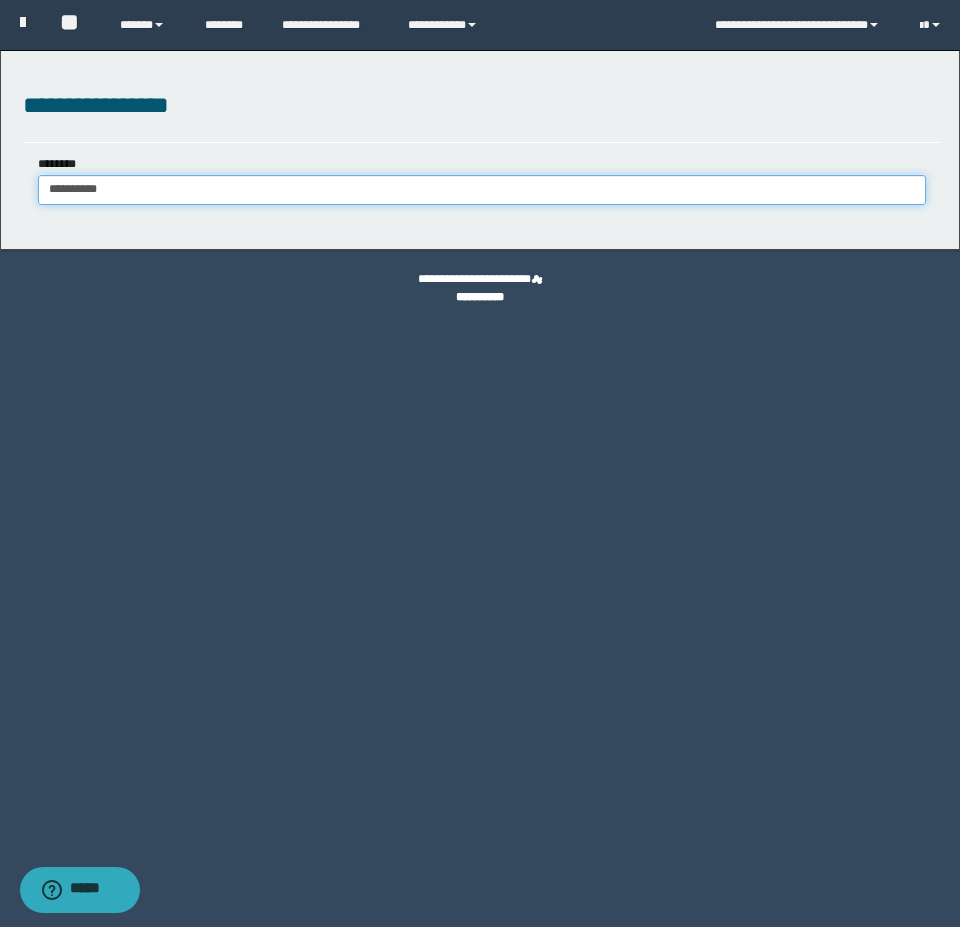 type on "**********" 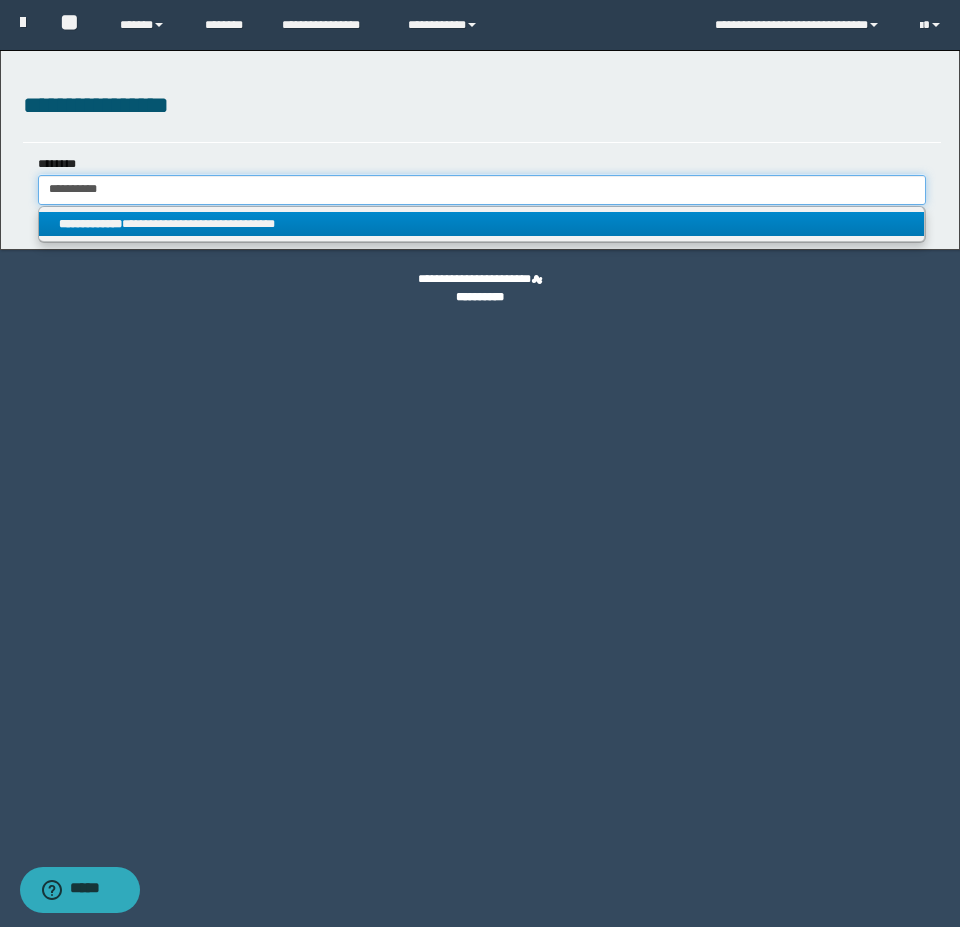 type on "**********" 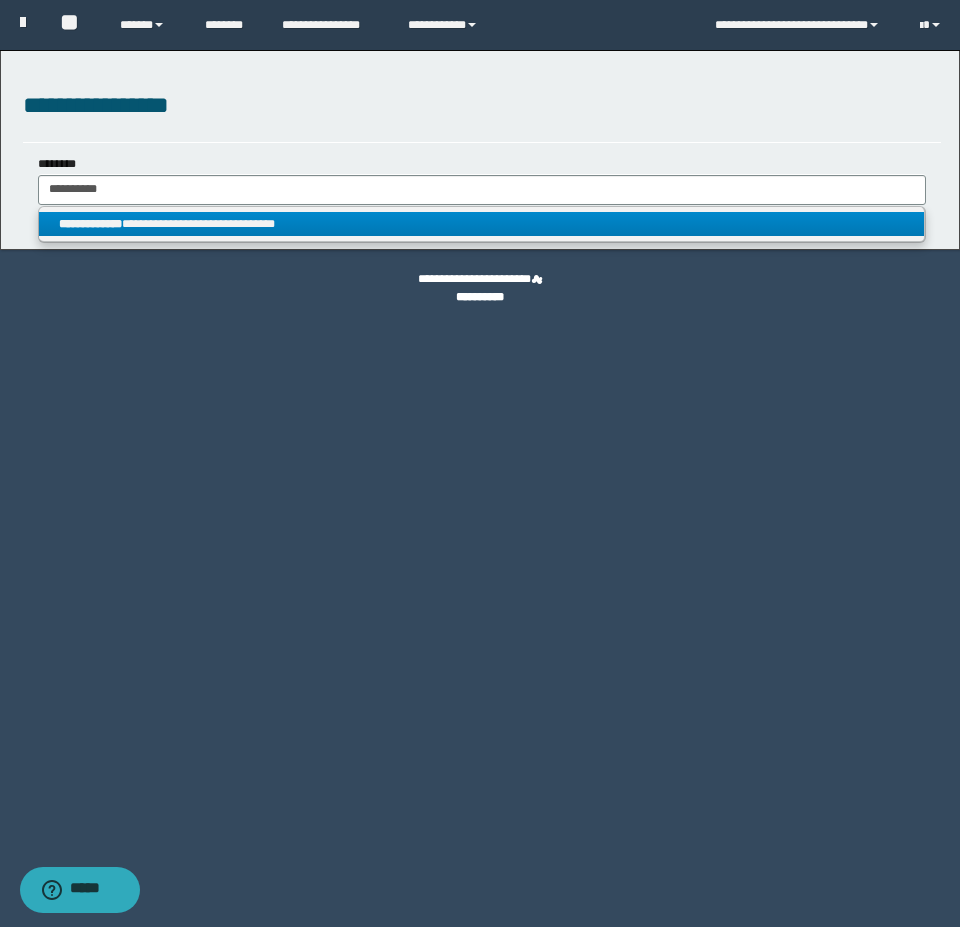 click on "**********" at bounding box center [481, 224] 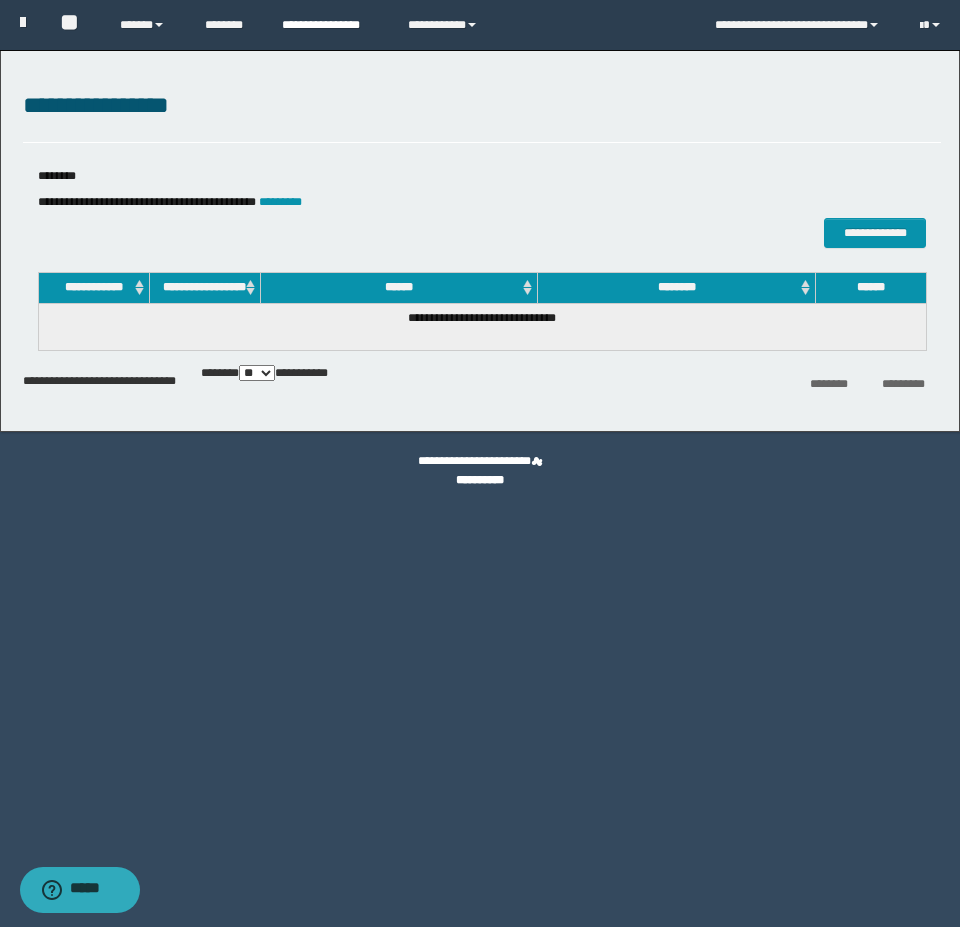 click on "**********" at bounding box center (330, 25) 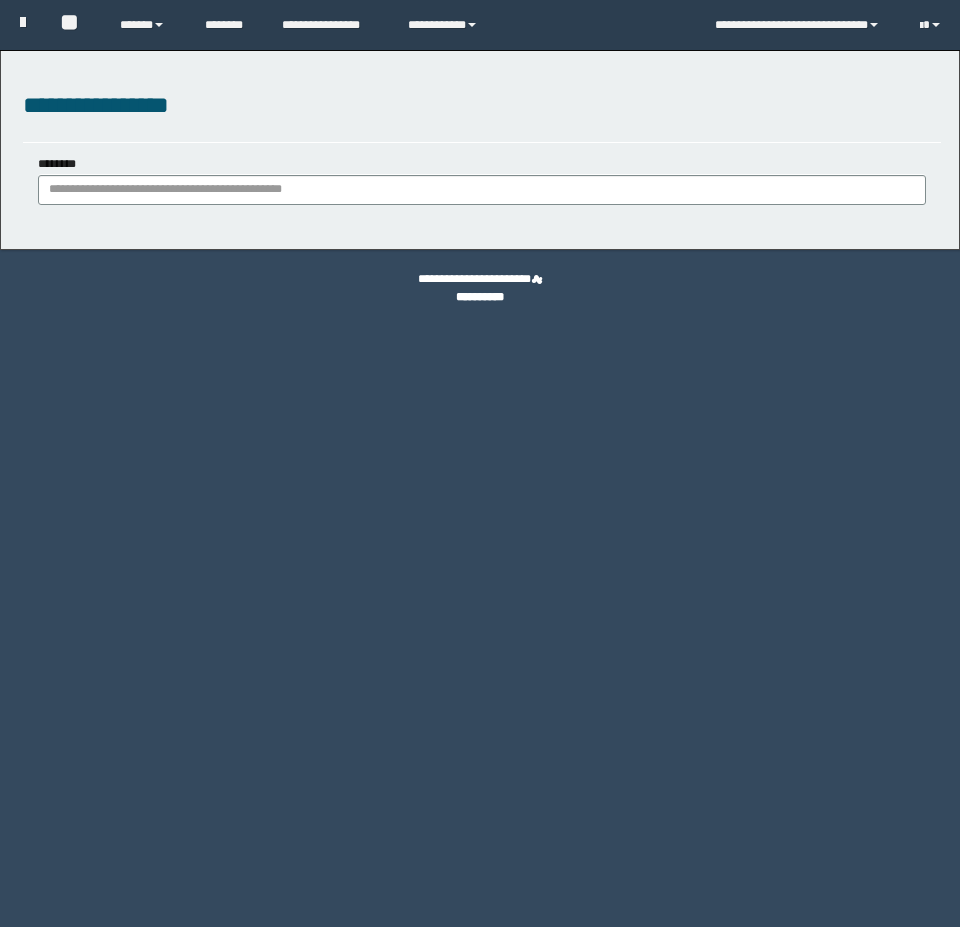 scroll, scrollTop: 0, scrollLeft: 0, axis: both 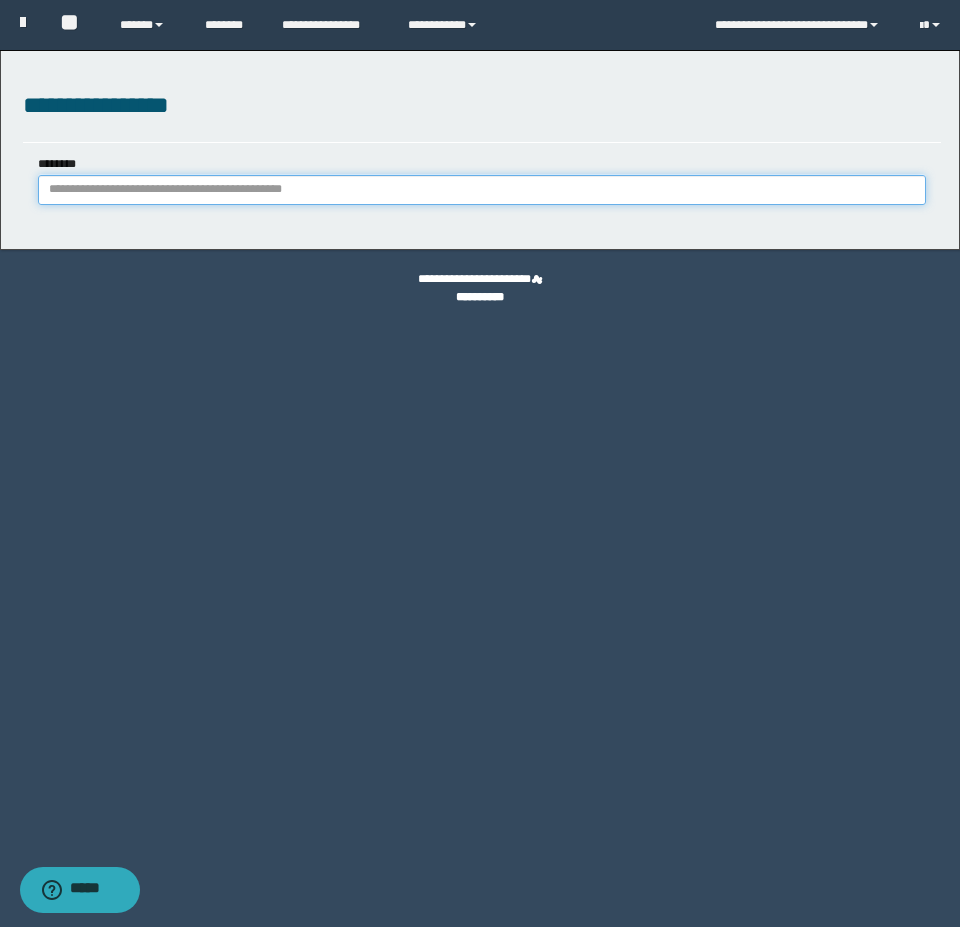 click on "********" at bounding box center [482, 190] 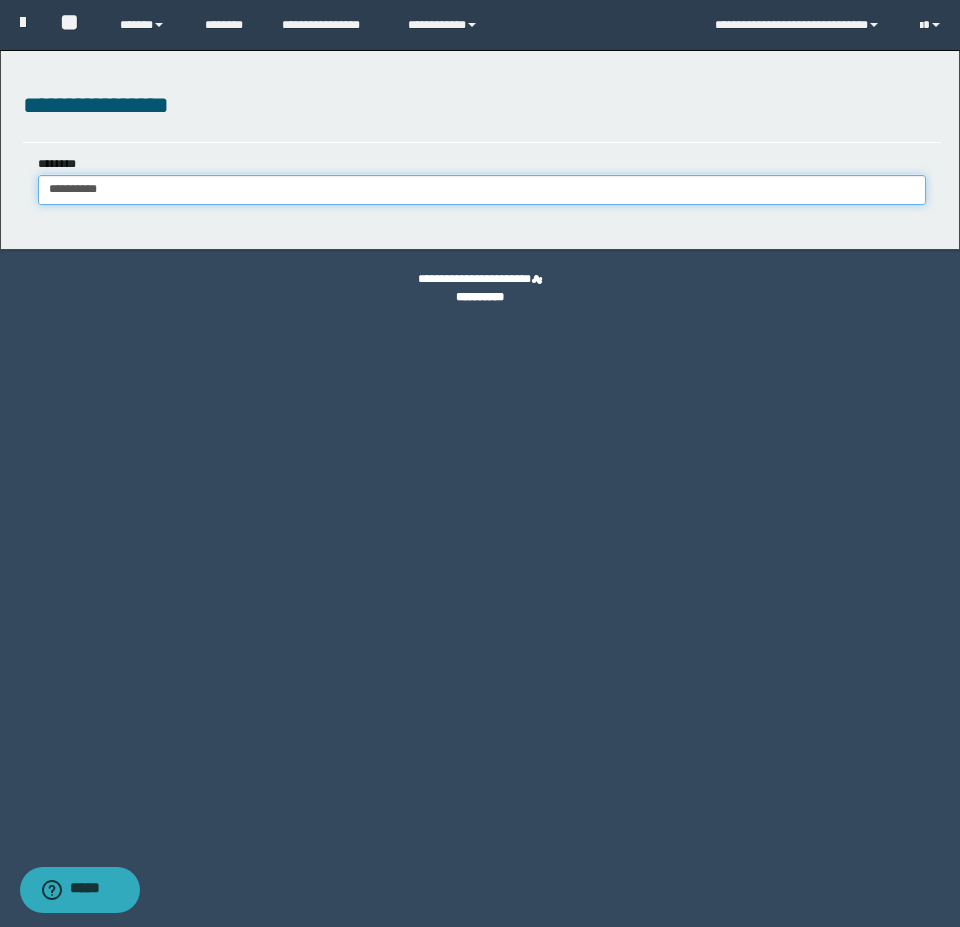 type on "**********" 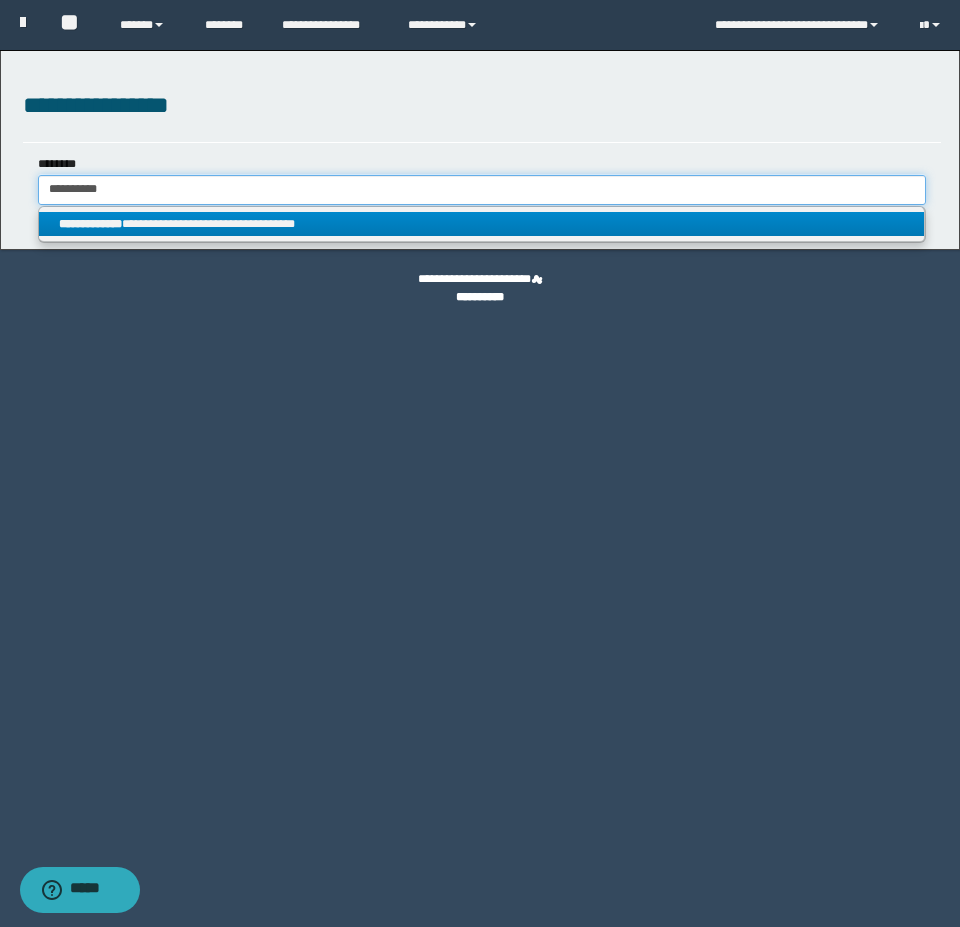 type on "**********" 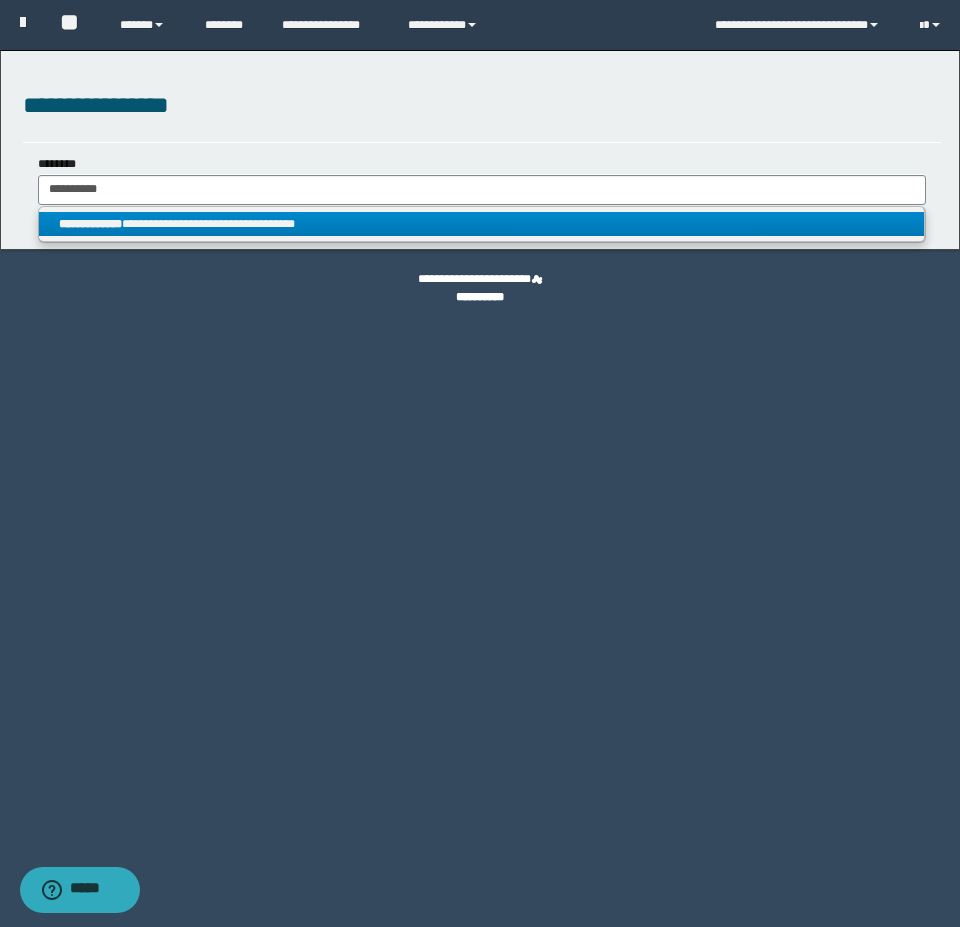 click on "**********" at bounding box center [481, 224] 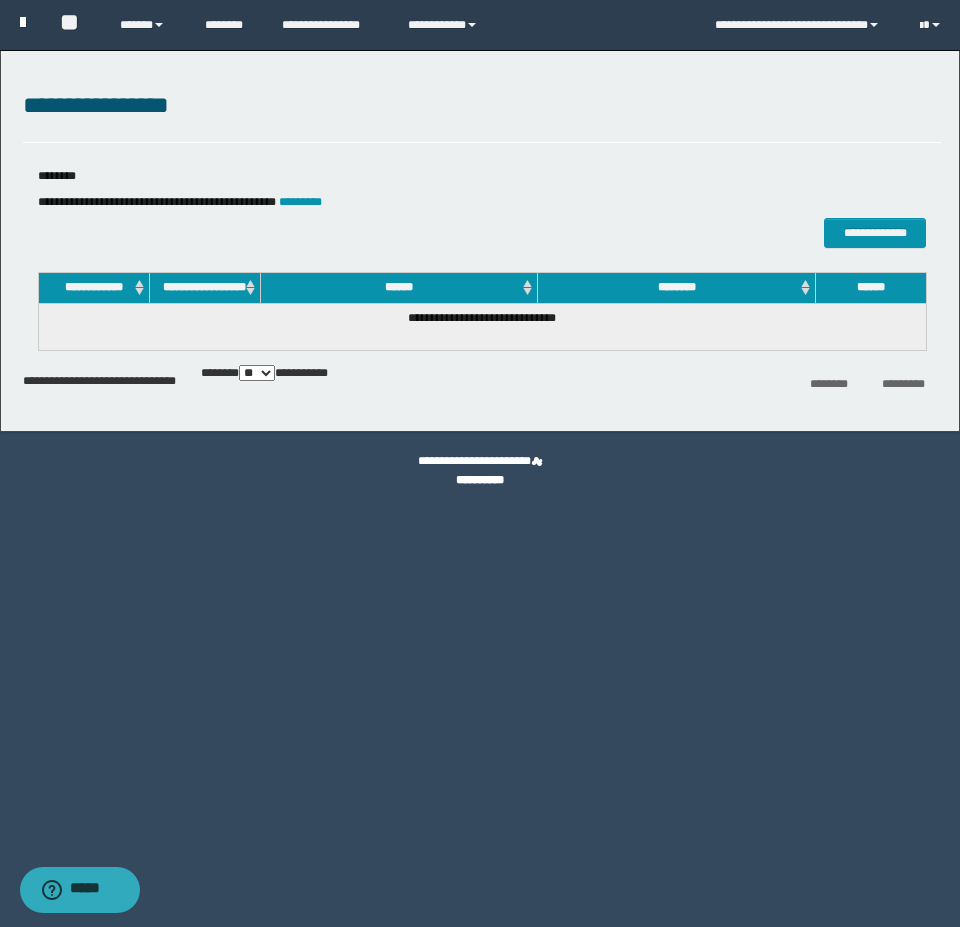 click at bounding box center (23, 22) 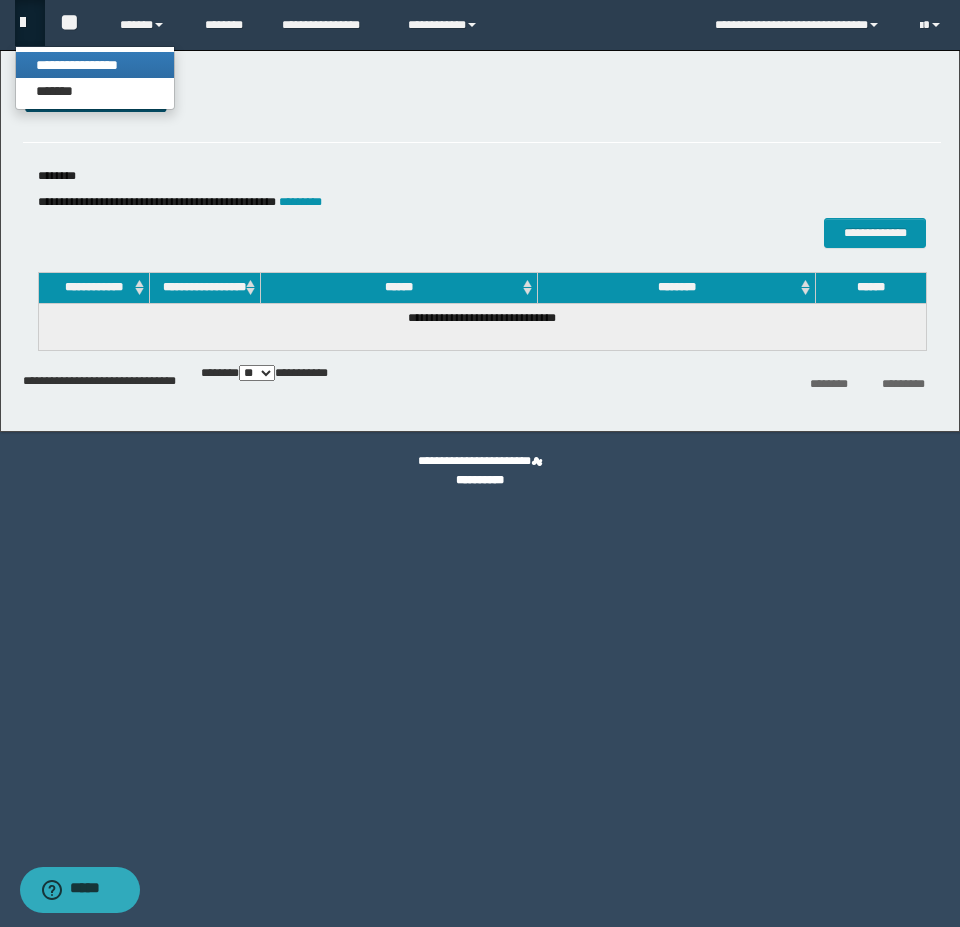 click on "**********" at bounding box center (95, 65) 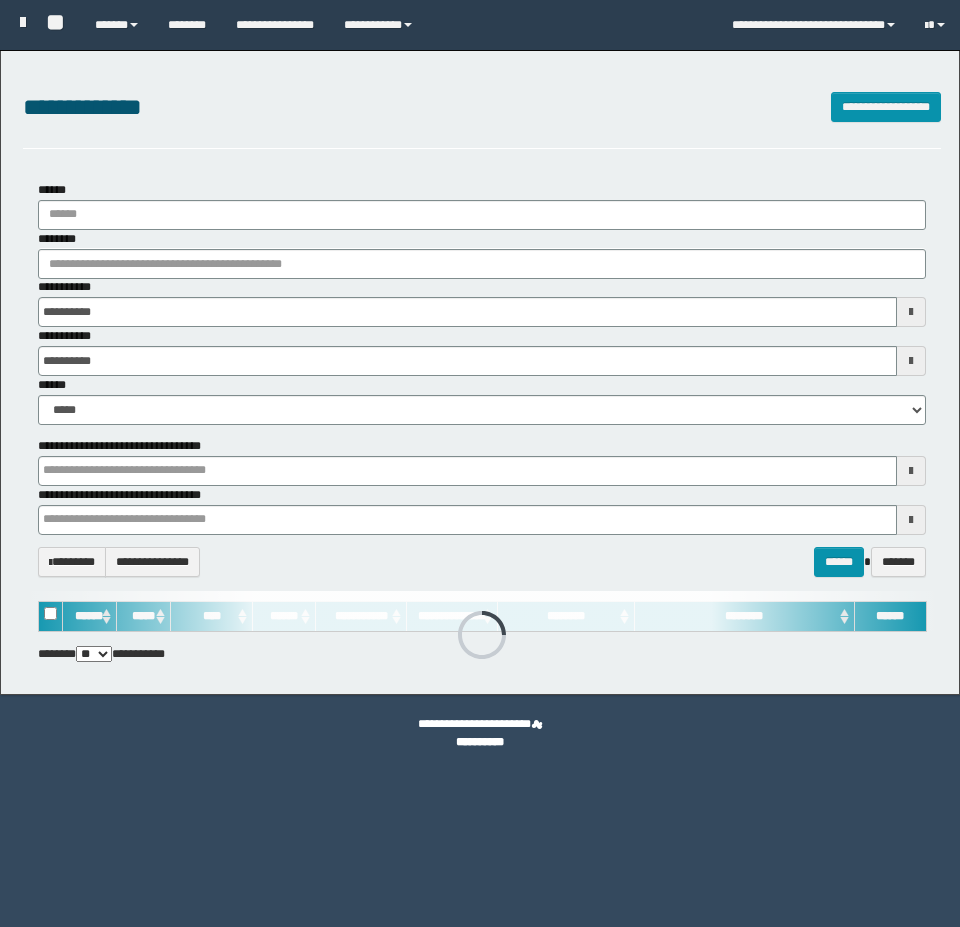 scroll, scrollTop: 0, scrollLeft: 0, axis: both 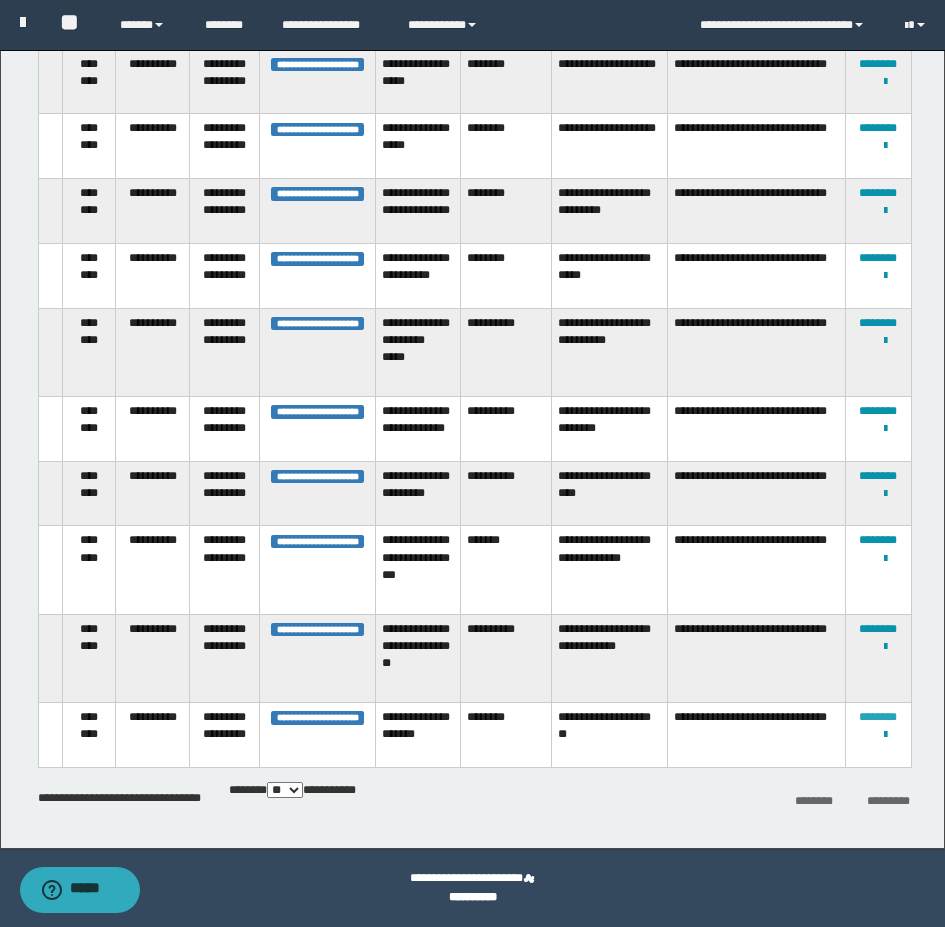 click on "********" at bounding box center (878, 717) 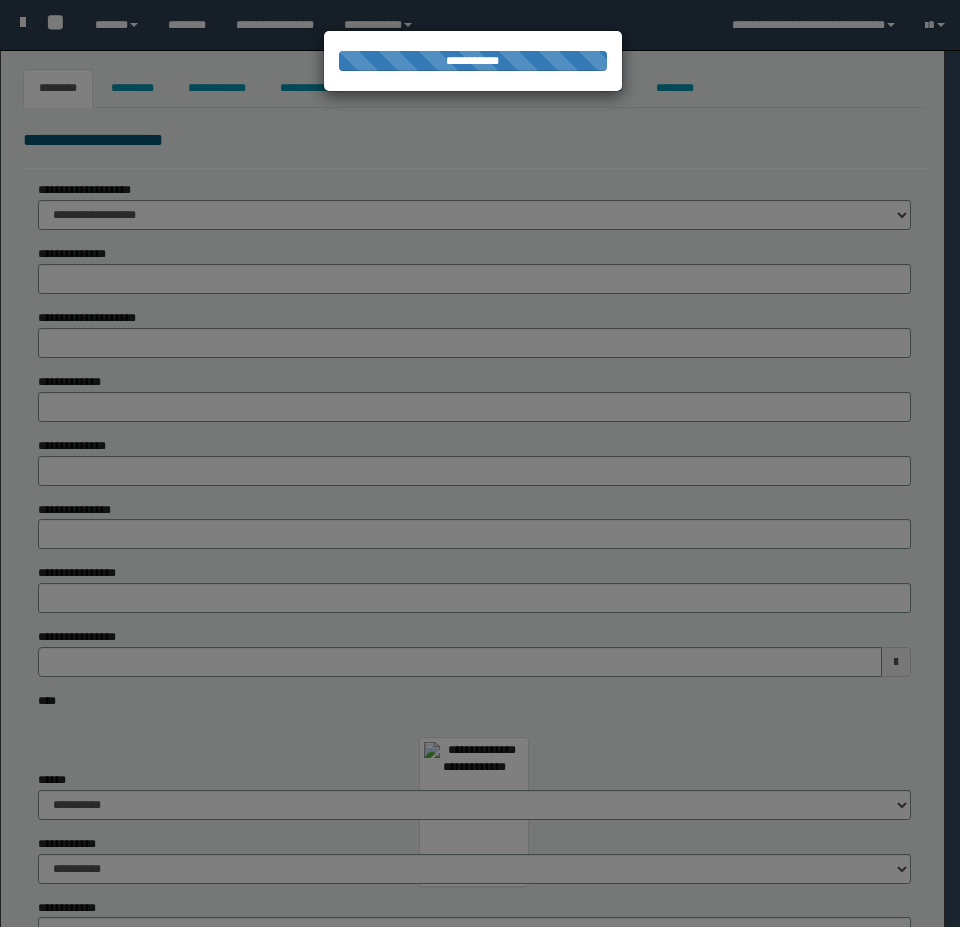 type on "********" 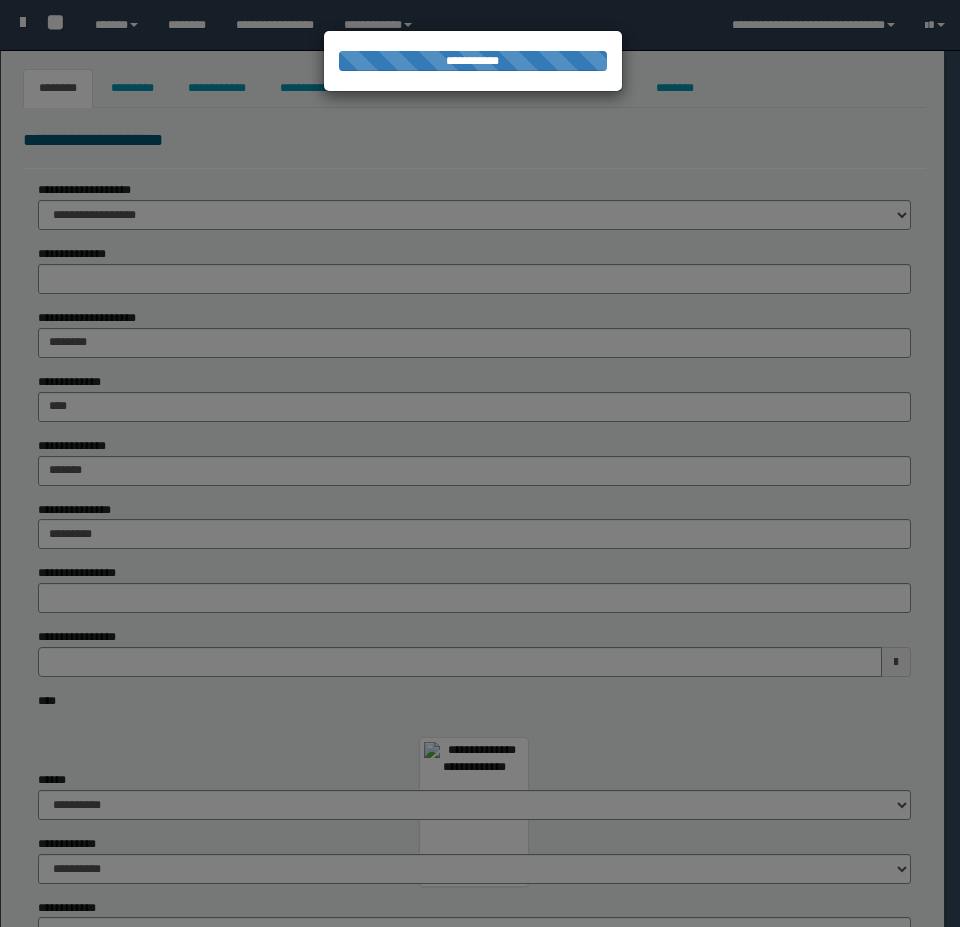 select on "*" 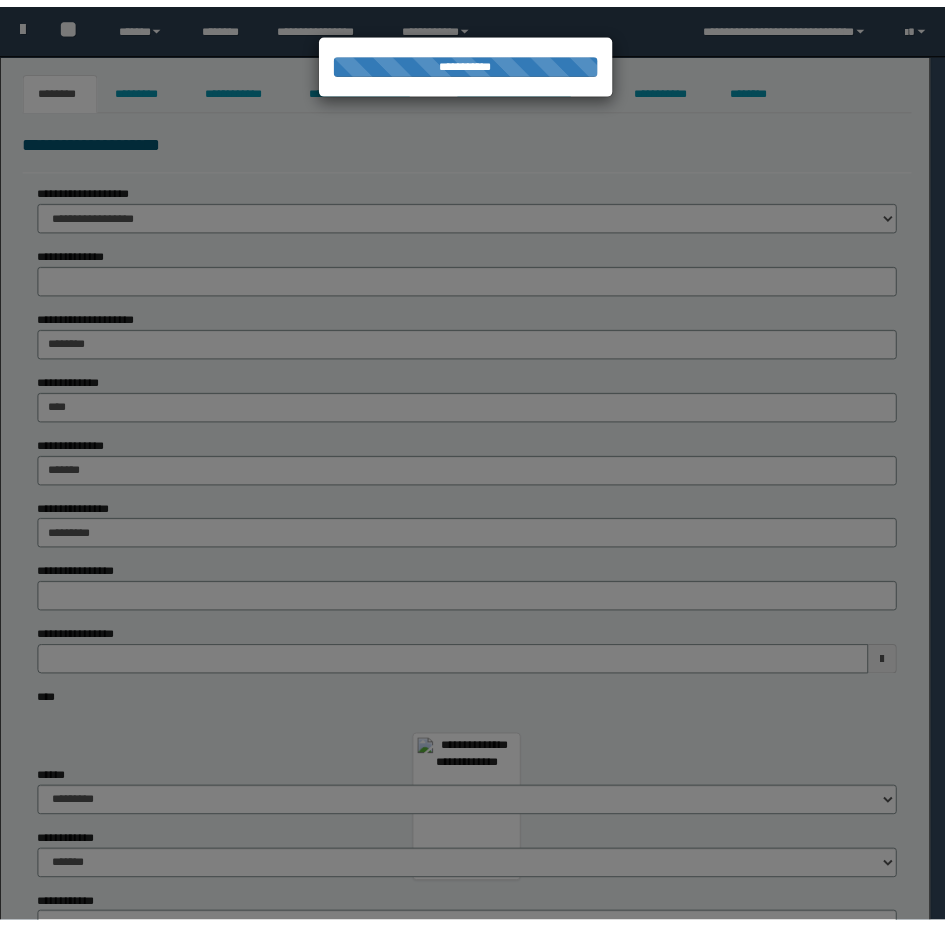 scroll, scrollTop: 0, scrollLeft: 0, axis: both 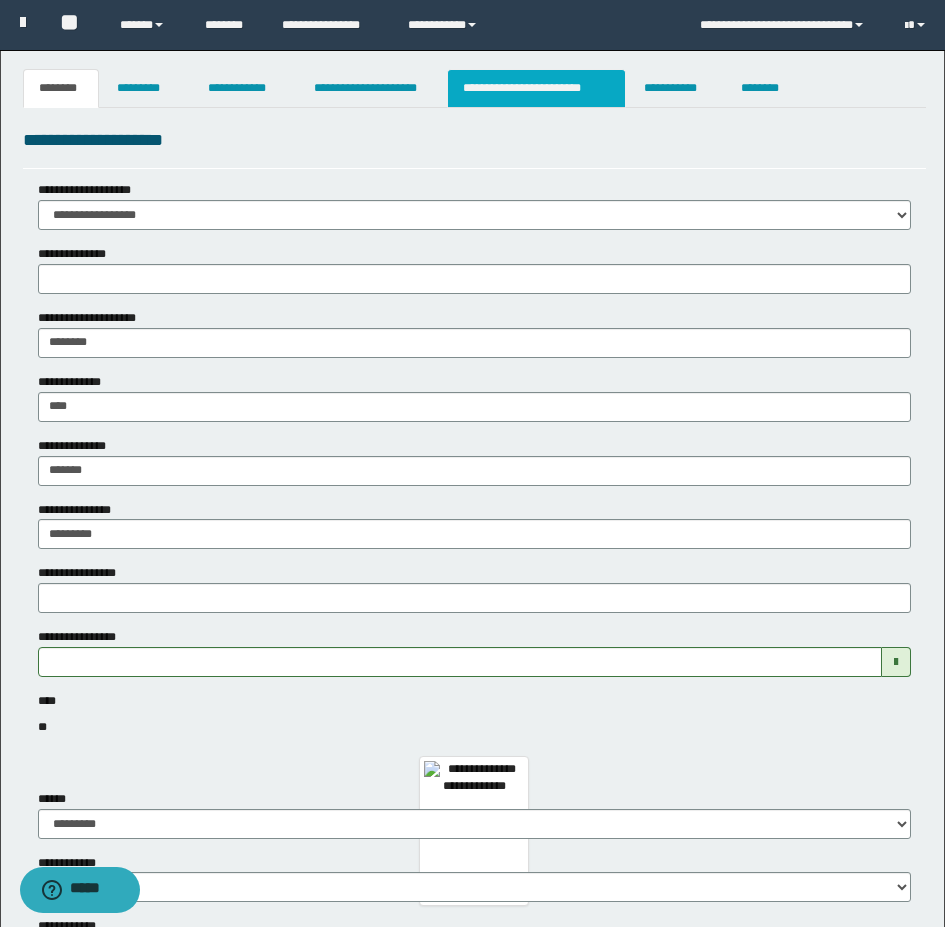 click on "**********" at bounding box center (537, 88) 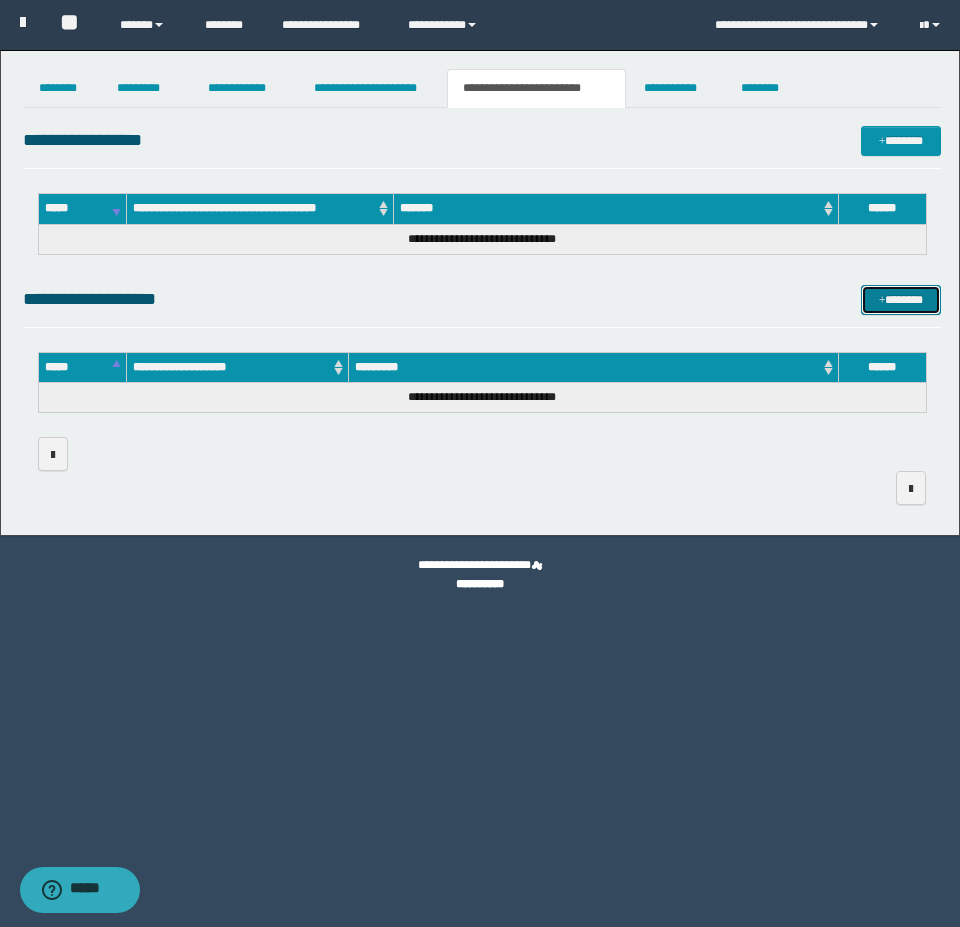 click on "*******" at bounding box center (901, 300) 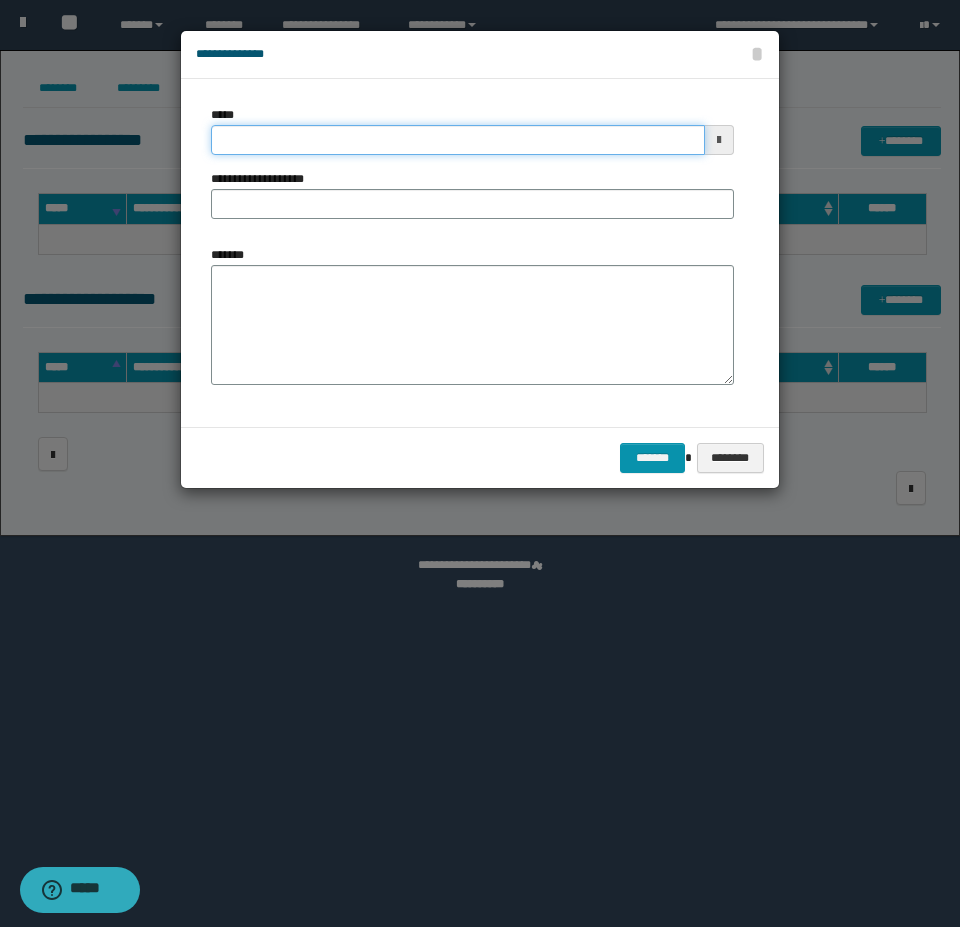 click on "*****" at bounding box center (458, 140) 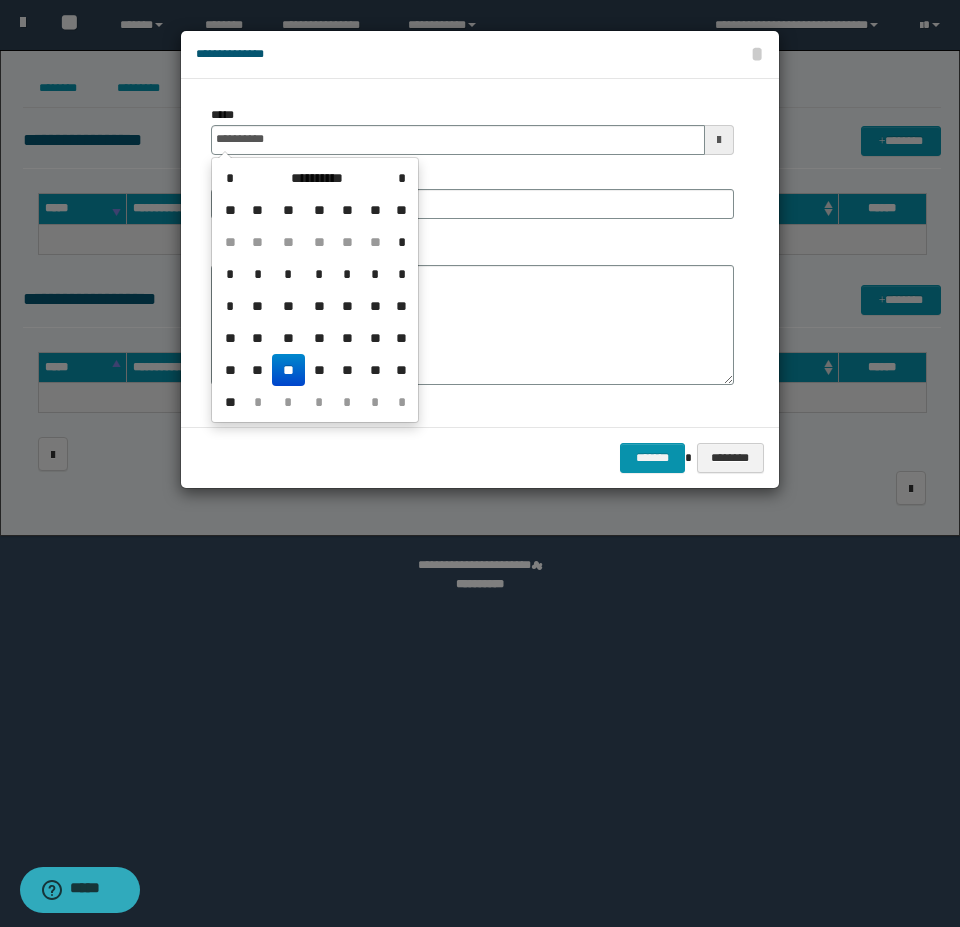click on "**" at bounding box center [288, 370] 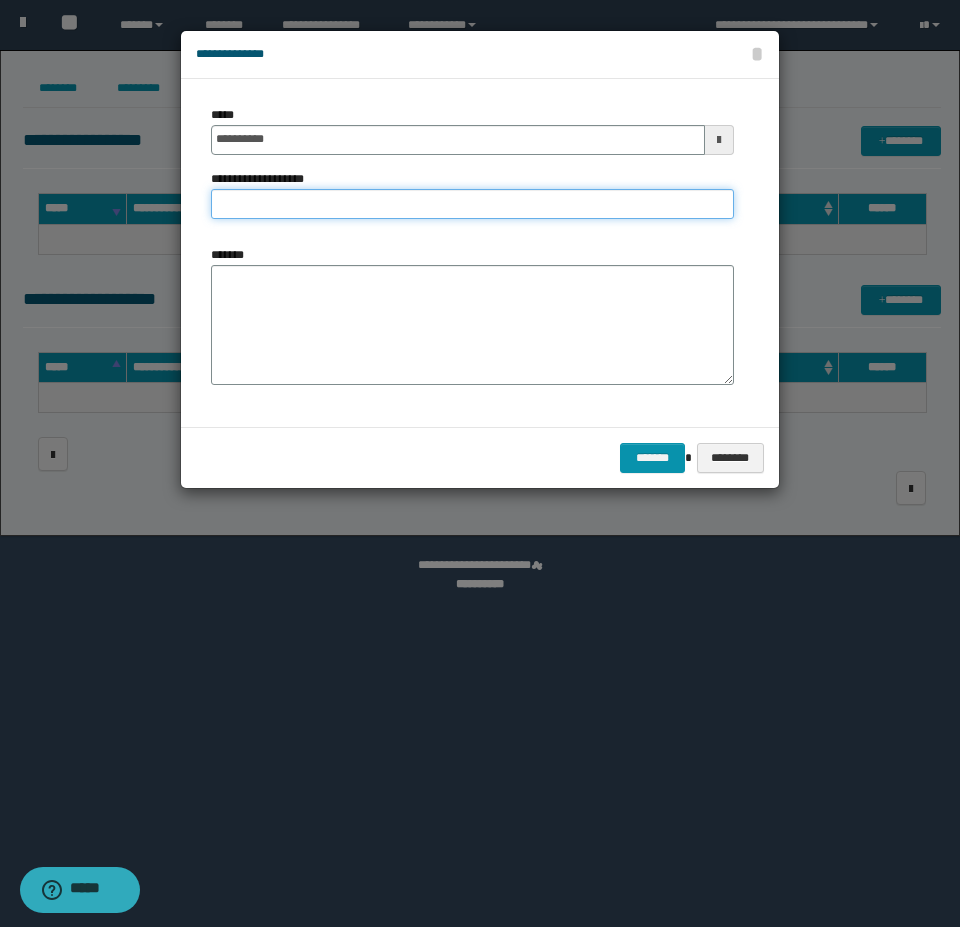 click on "**********" at bounding box center [472, 204] 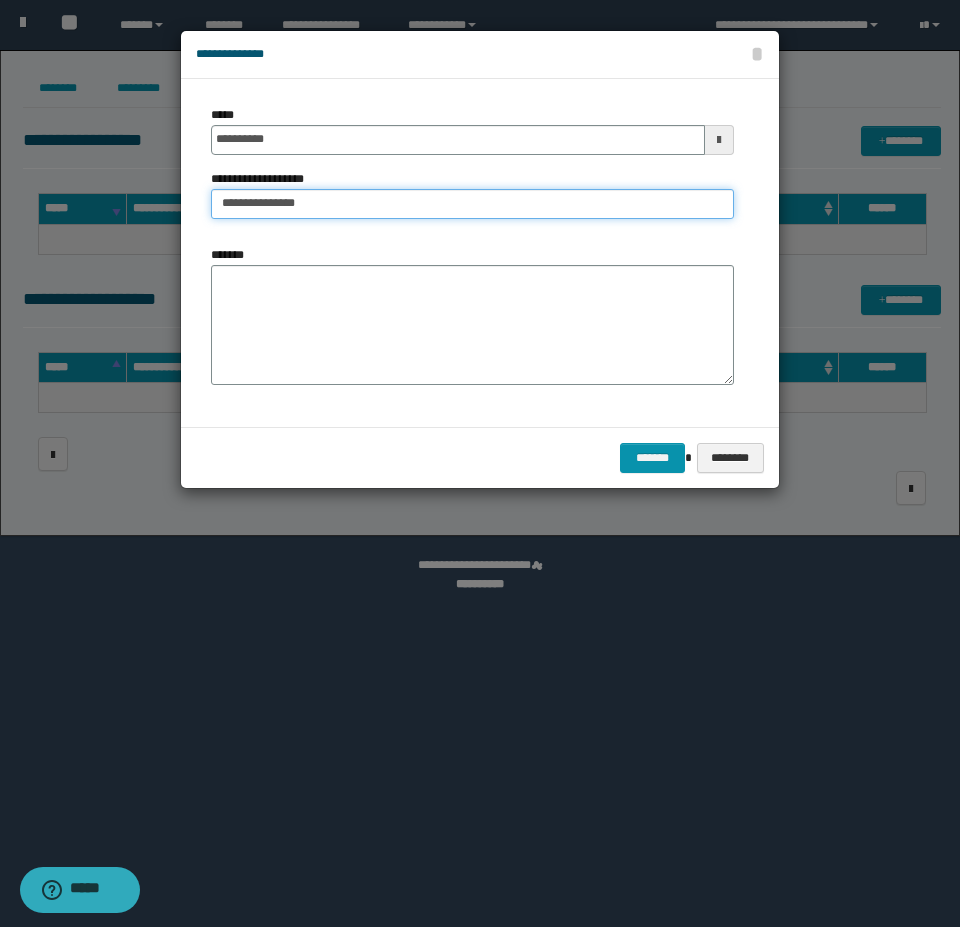 type on "**********" 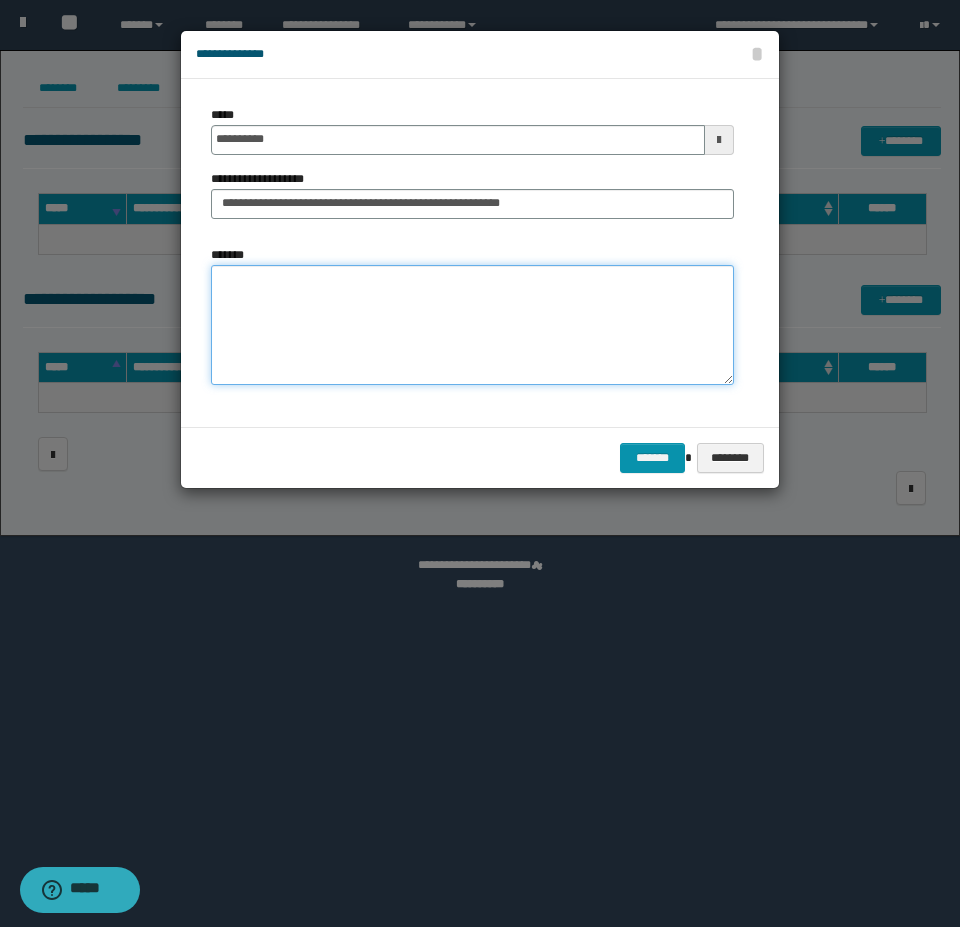click on "*******" at bounding box center [472, 325] 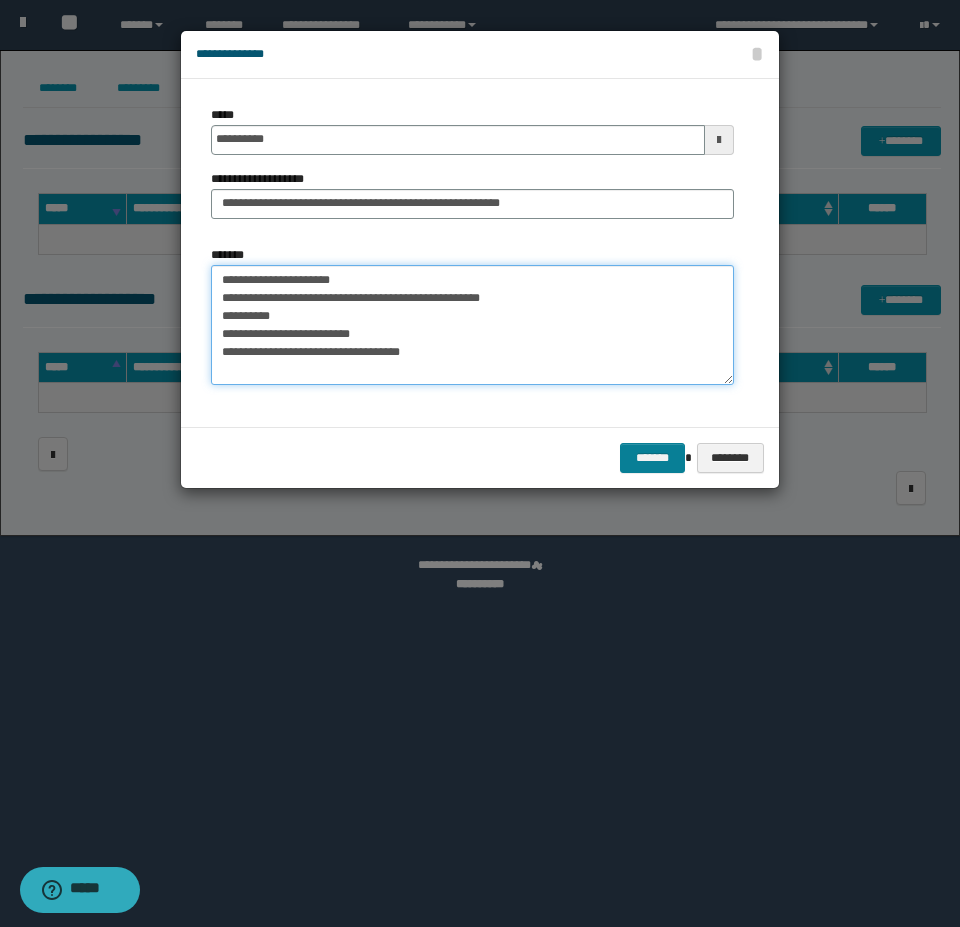 type on "**********" 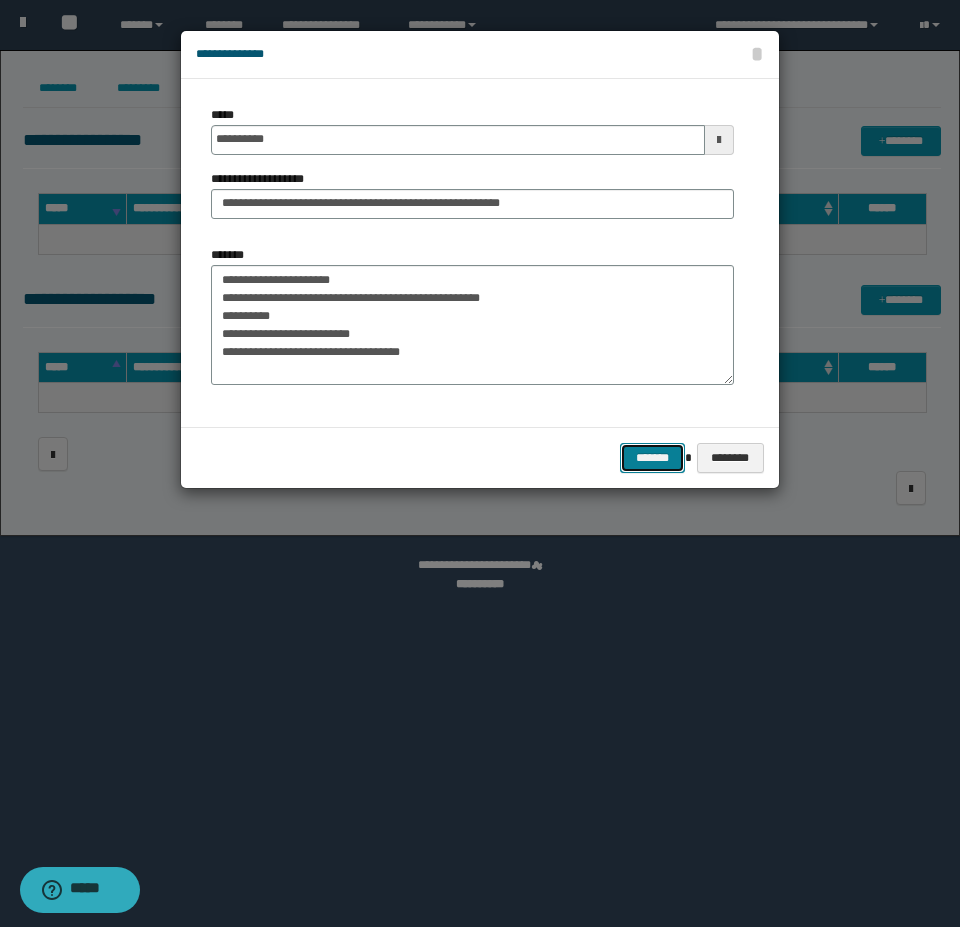 click on "*******" at bounding box center (652, 458) 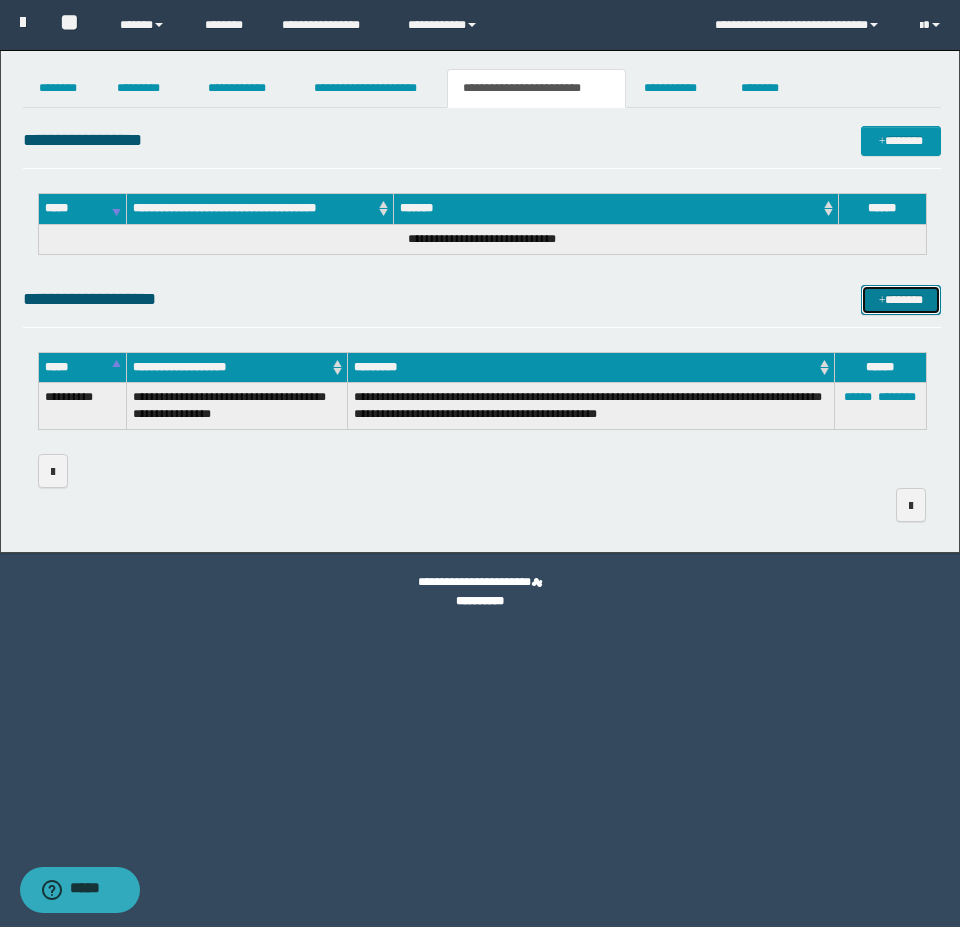 click on "*******" at bounding box center [901, 300] 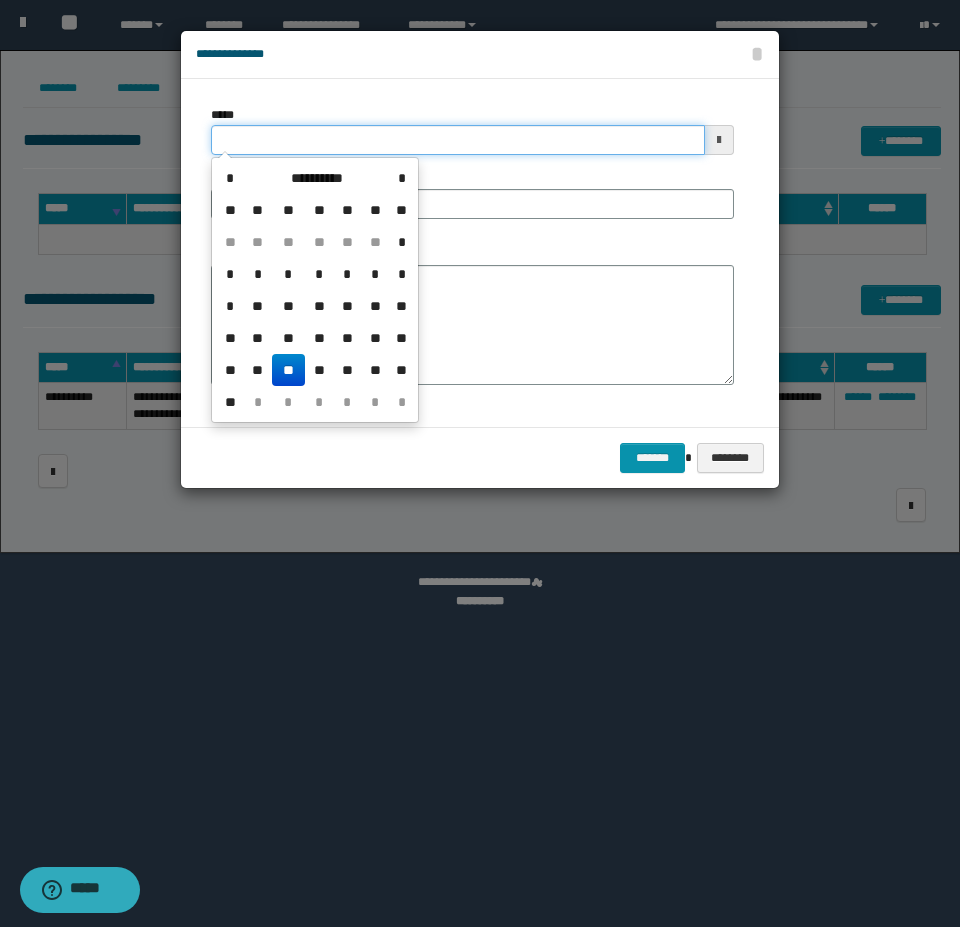 click on "*****" at bounding box center [458, 140] 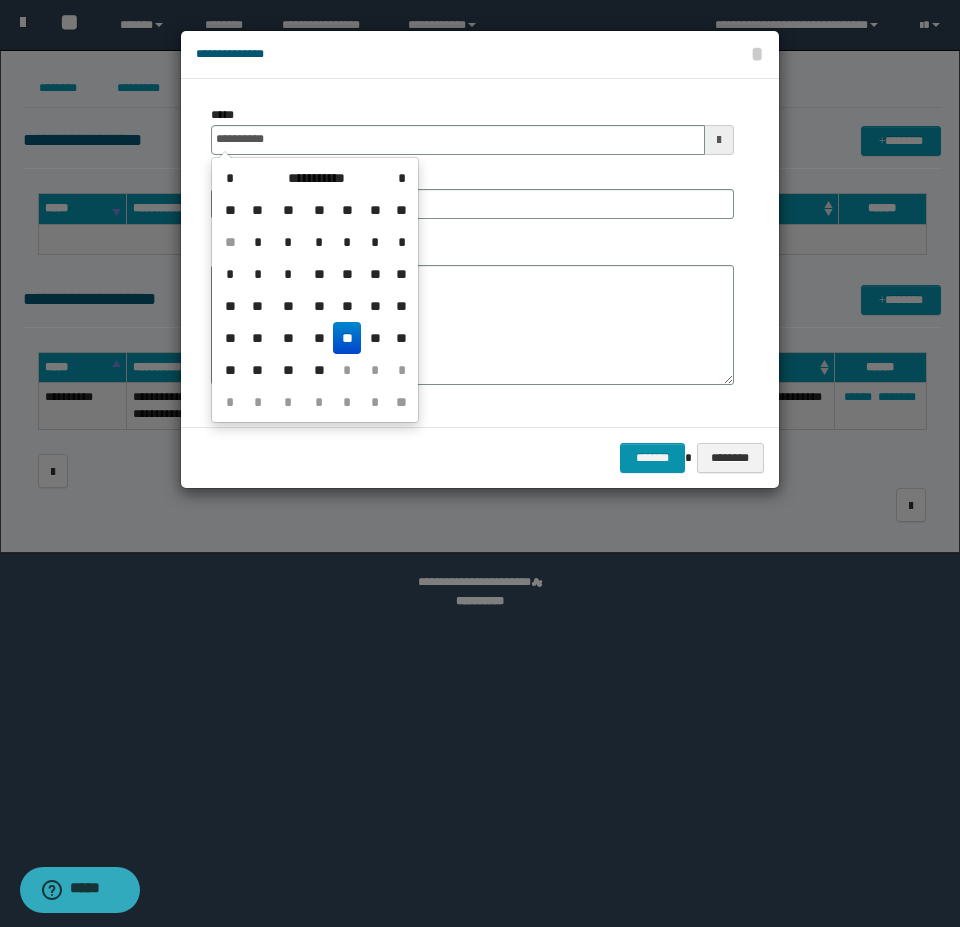 click on "**" at bounding box center [347, 338] 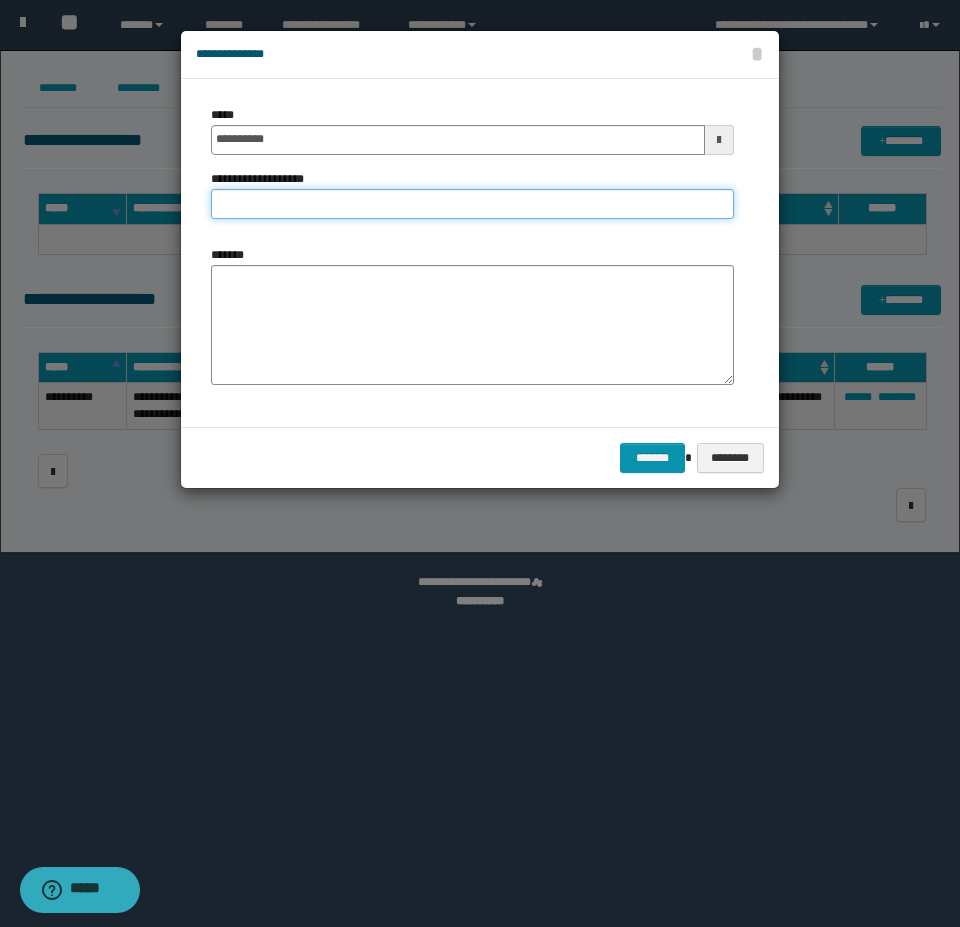 click on "**********" at bounding box center [472, 204] 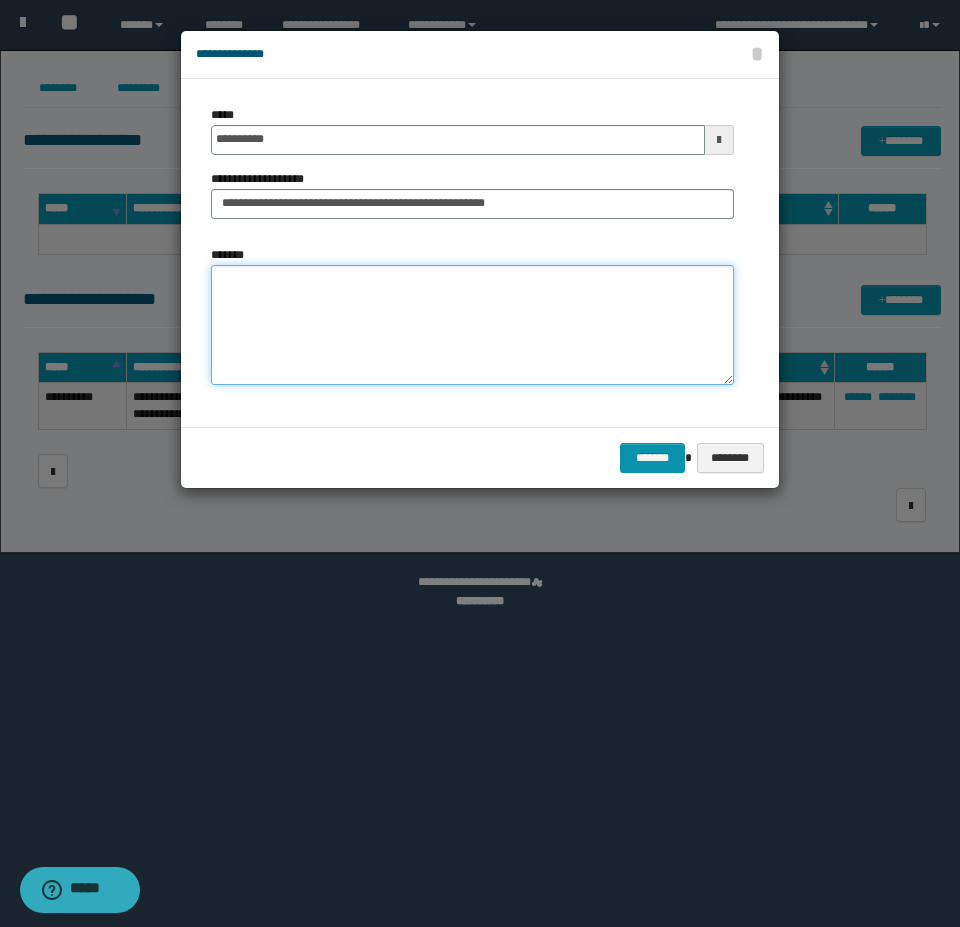 click on "*******" at bounding box center (472, 325) 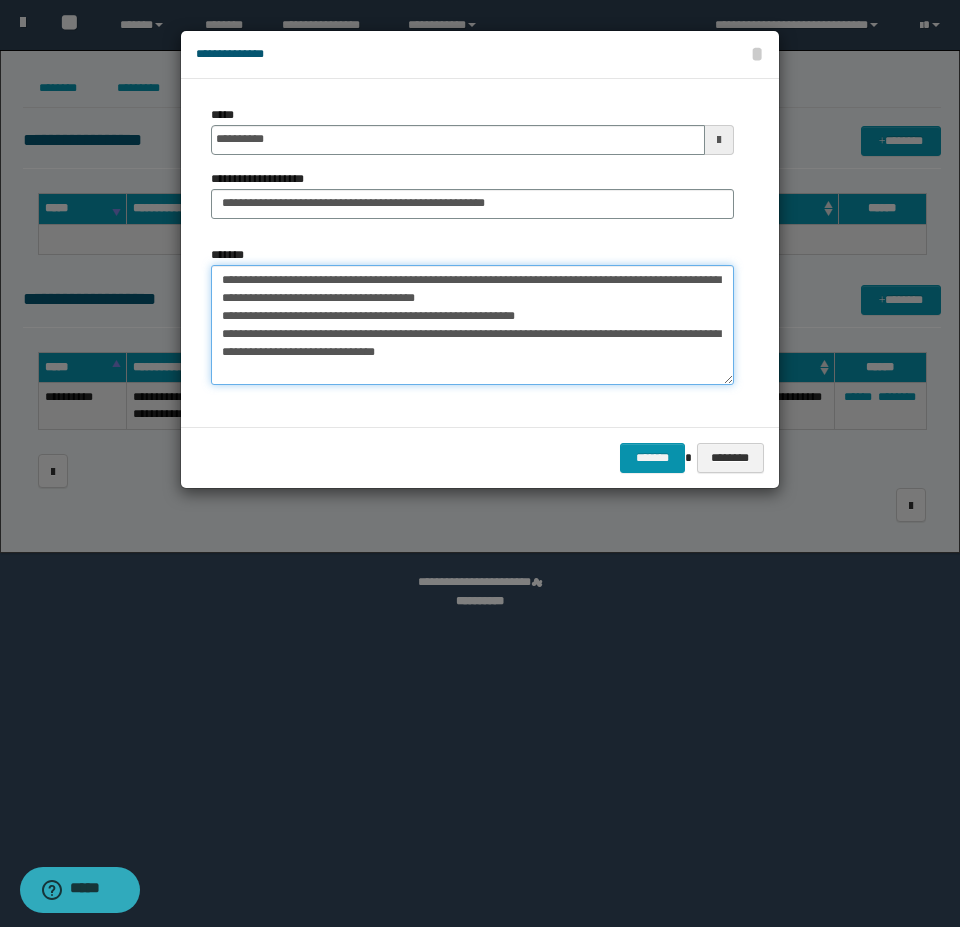 click on "**********" at bounding box center [472, 325] 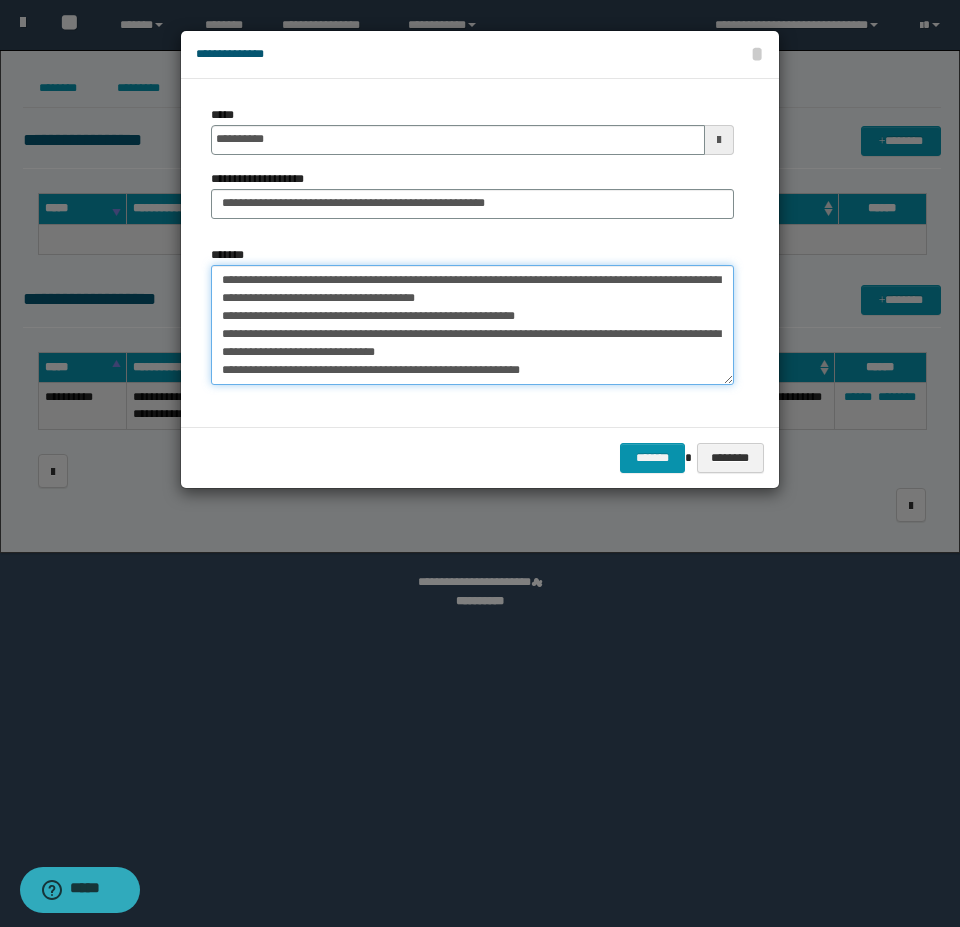 click on "**********" at bounding box center [472, 325] 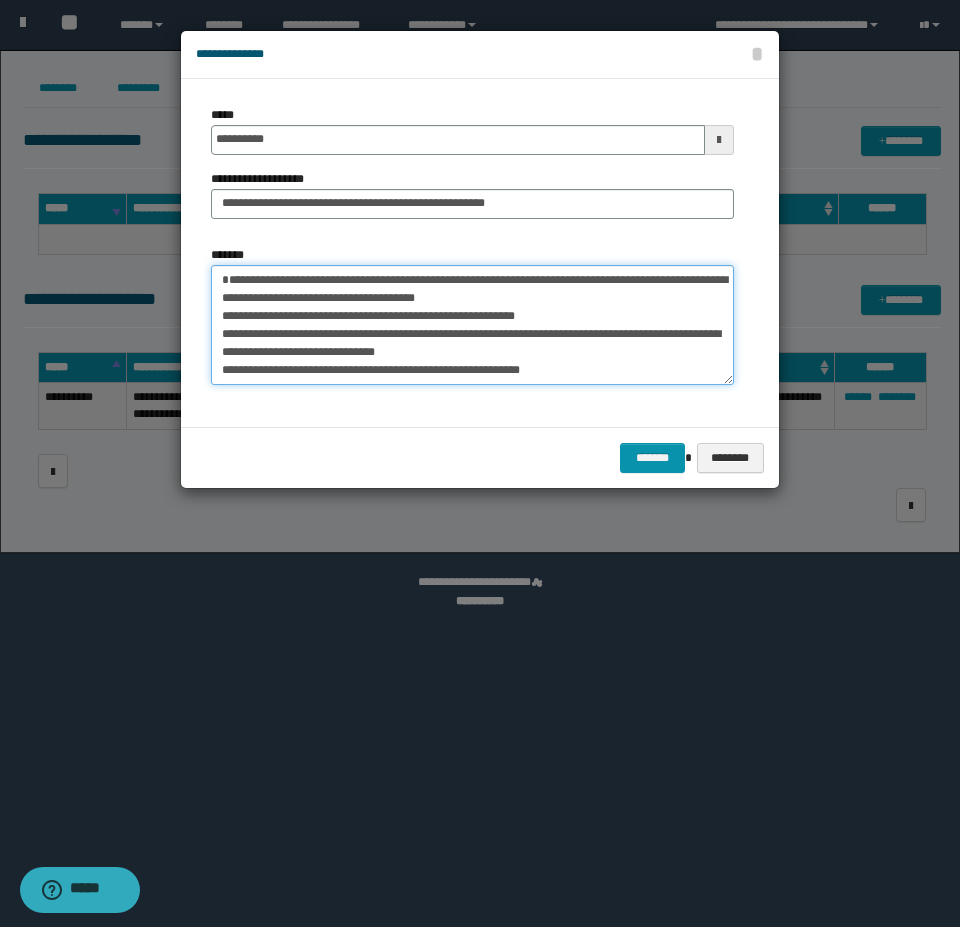 click on "**********" at bounding box center [472, 325] 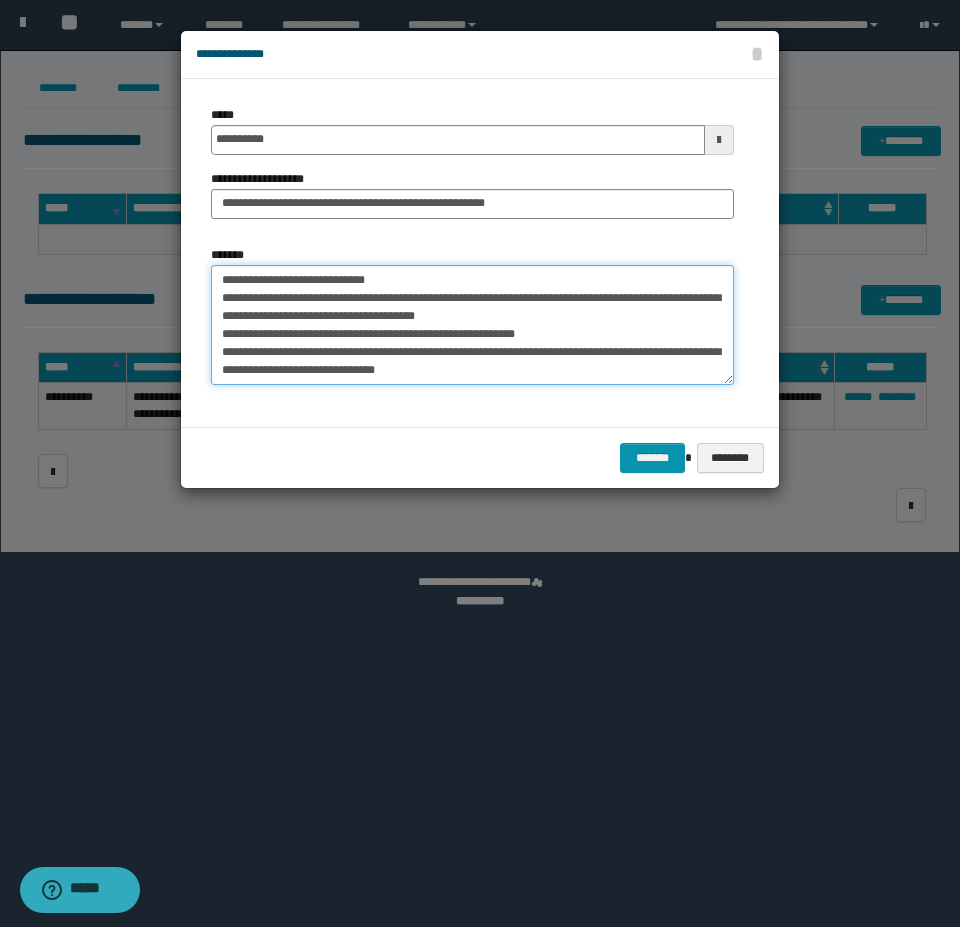 scroll, scrollTop: 18, scrollLeft: 0, axis: vertical 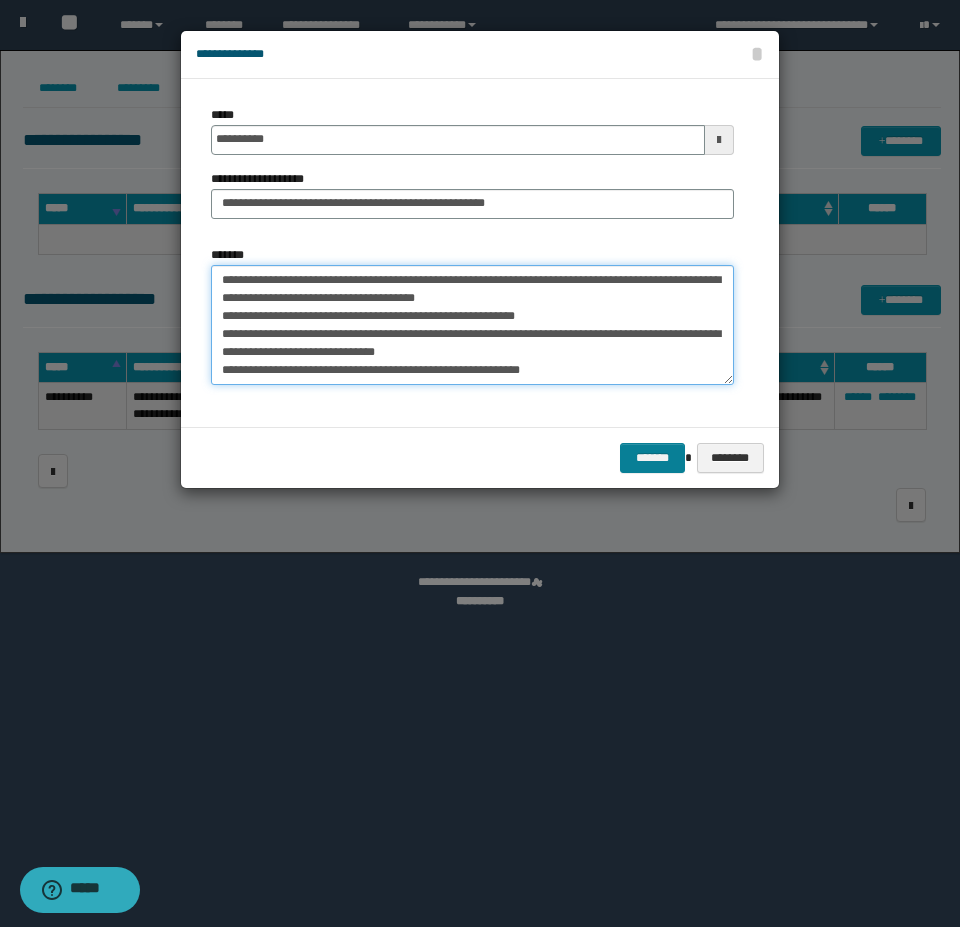 type on "**********" 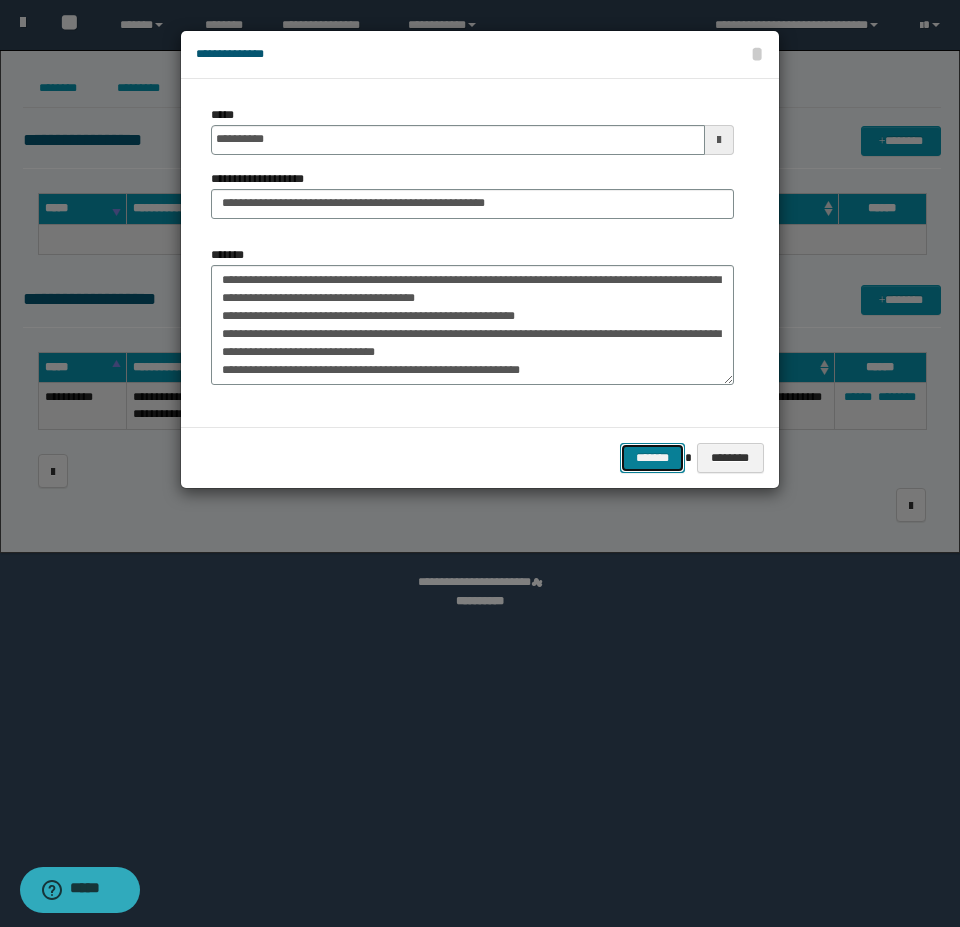 click on "*******" at bounding box center (652, 458) 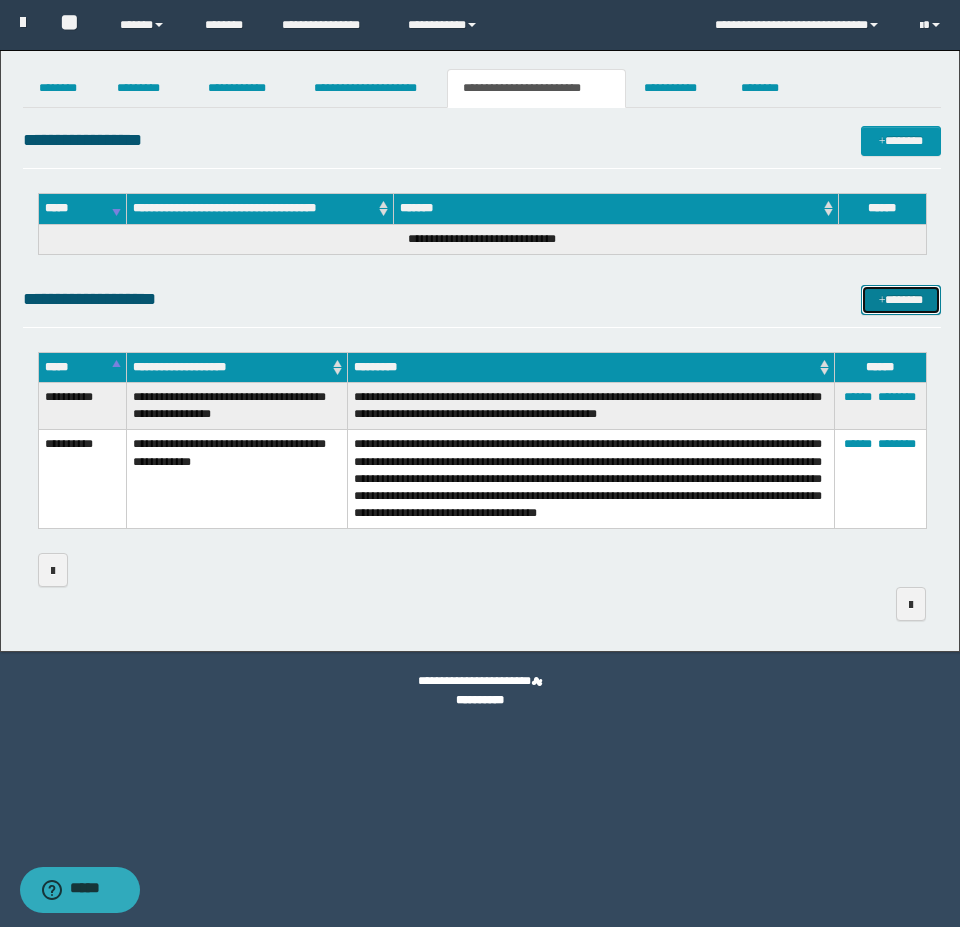 click on "*******" at bounding box center [901, 300] 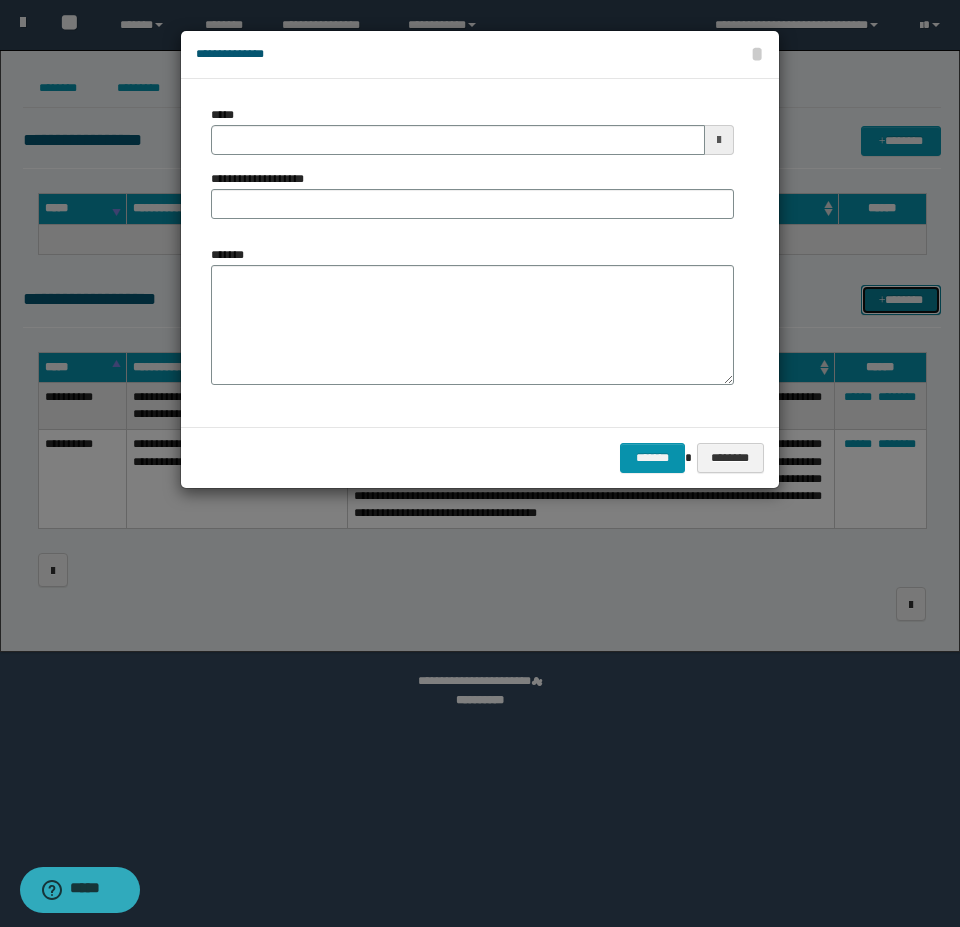 scroll, scrollTop: 0, scrollLeft: 0, axis: both 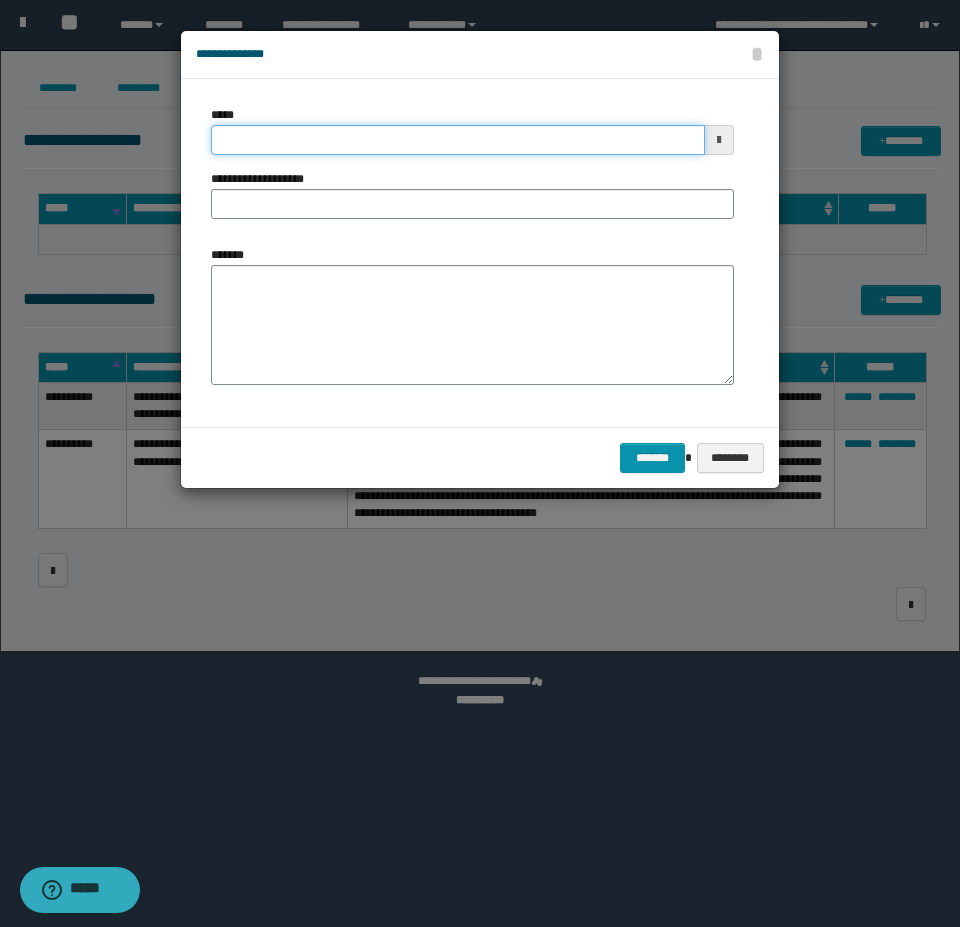 click on "*****" at bounding box center [458, 140] 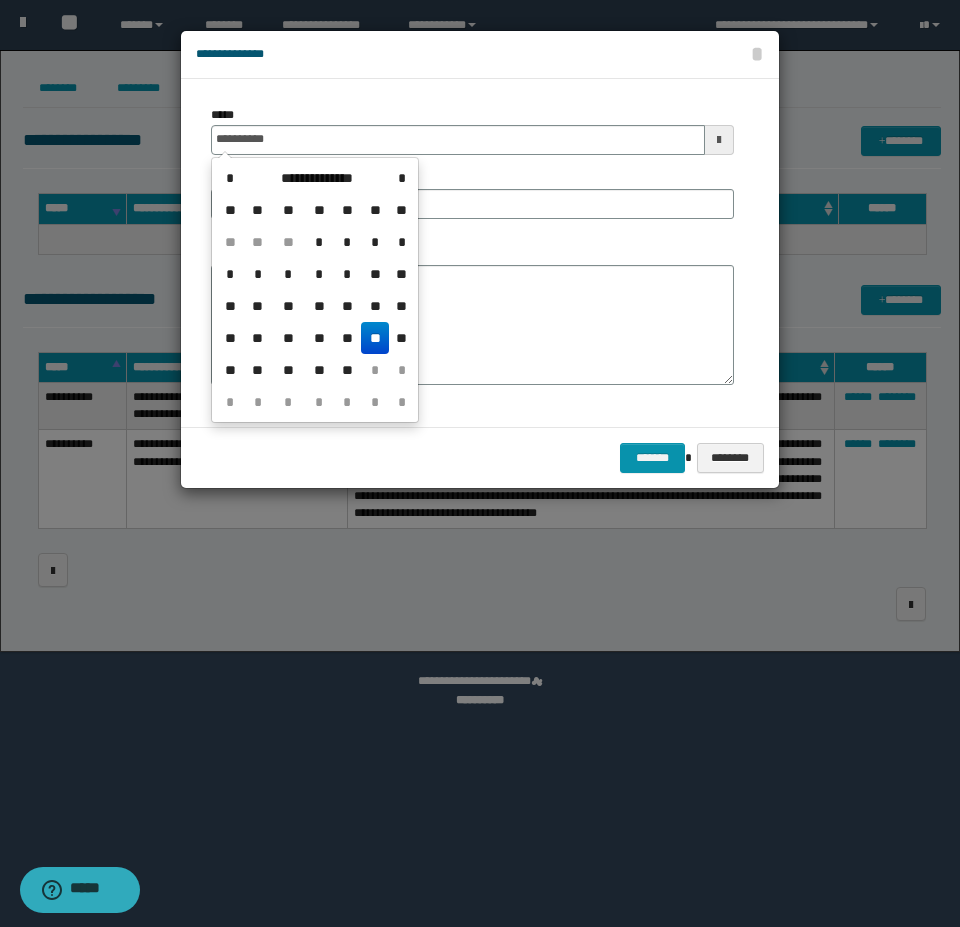 click on "**" at bounding box center [375, 338] 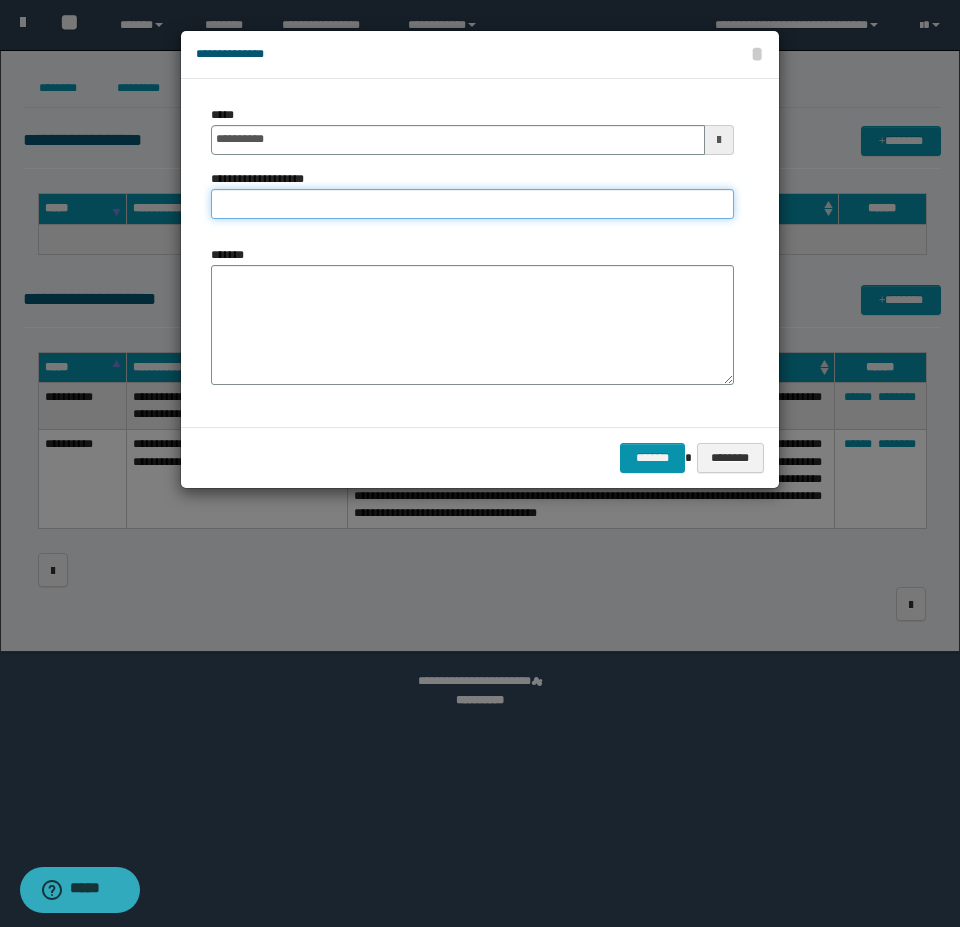 click on "**********" at bounding box center [472, 204] 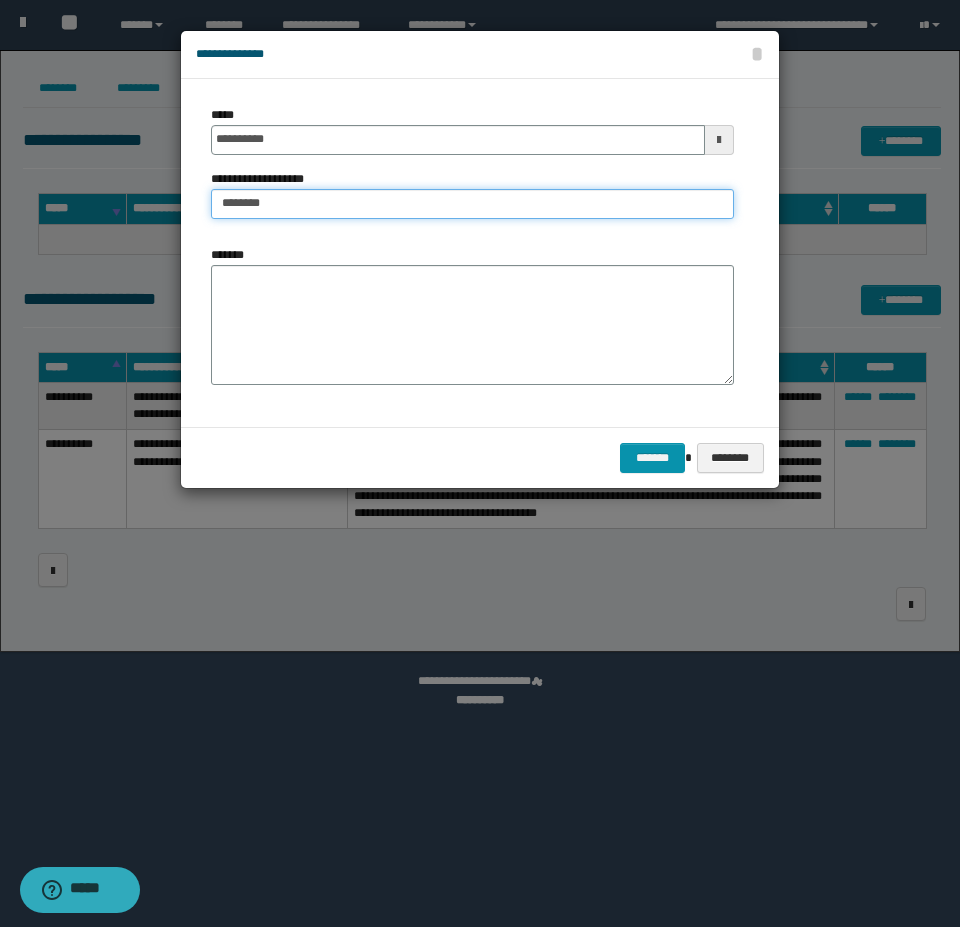 type on "**********" 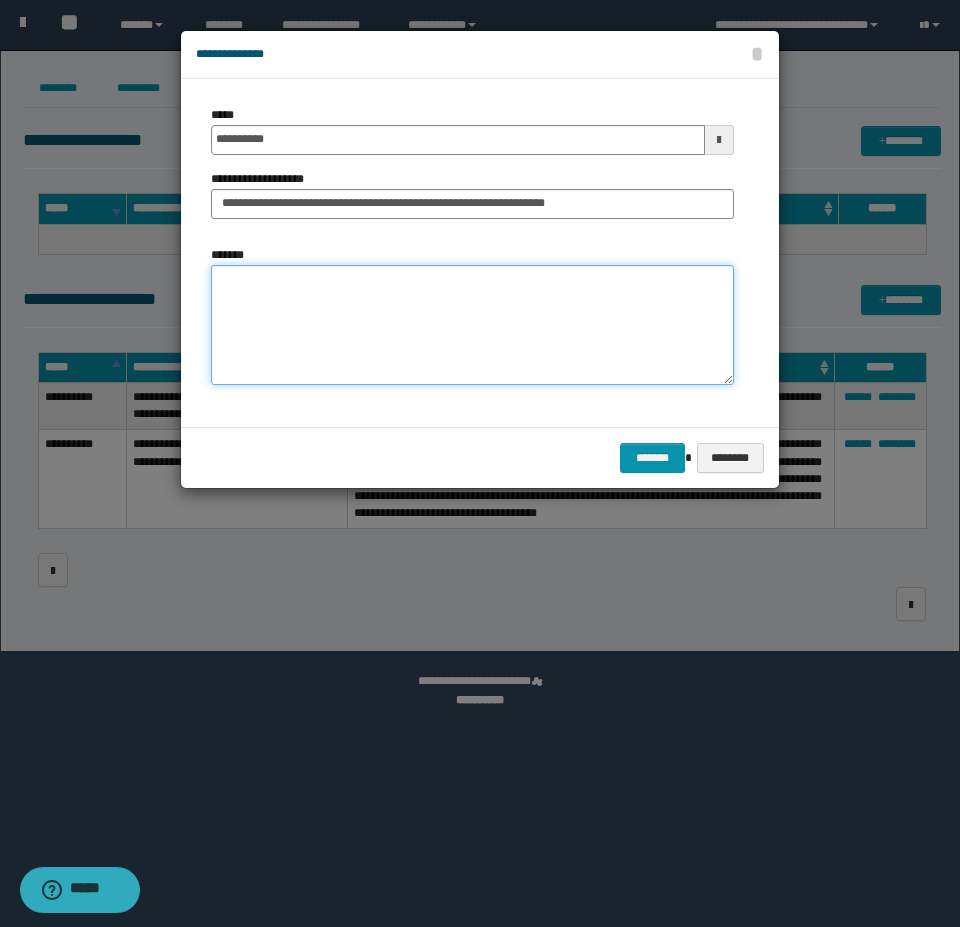 click on "*******" at bounding box center [472, 325] 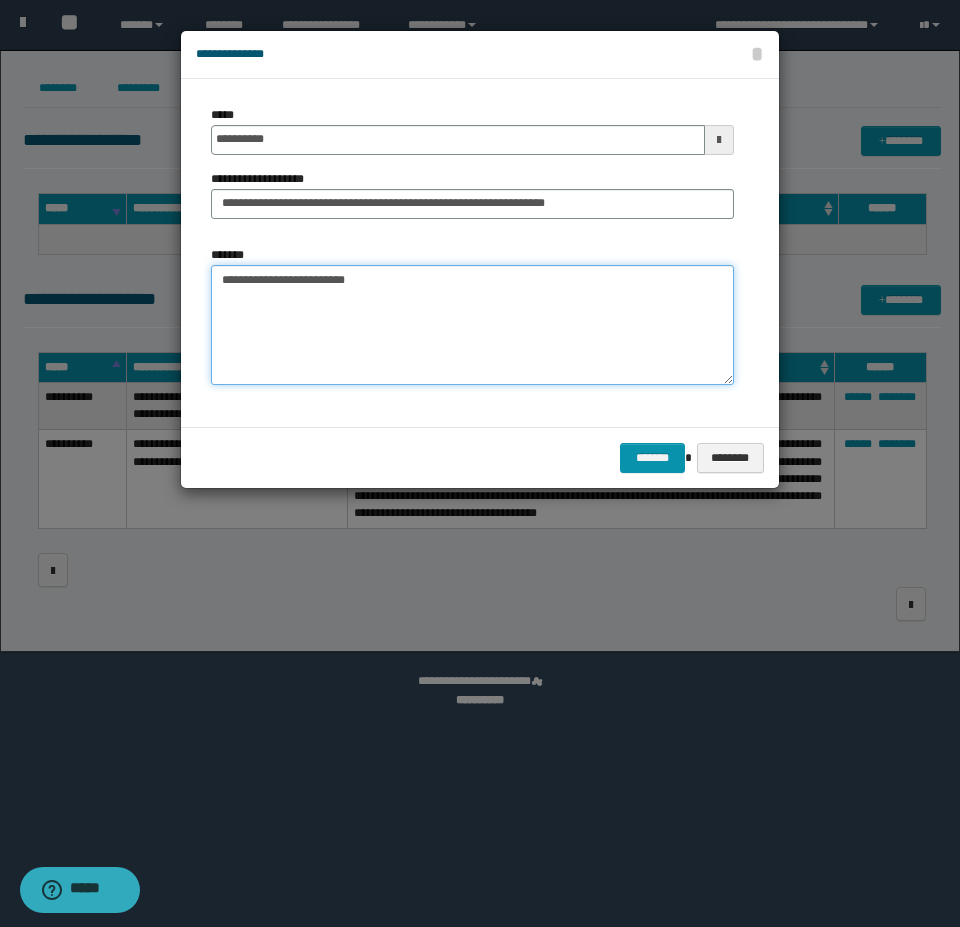 click on "**********" at bounding box center [472, 325] 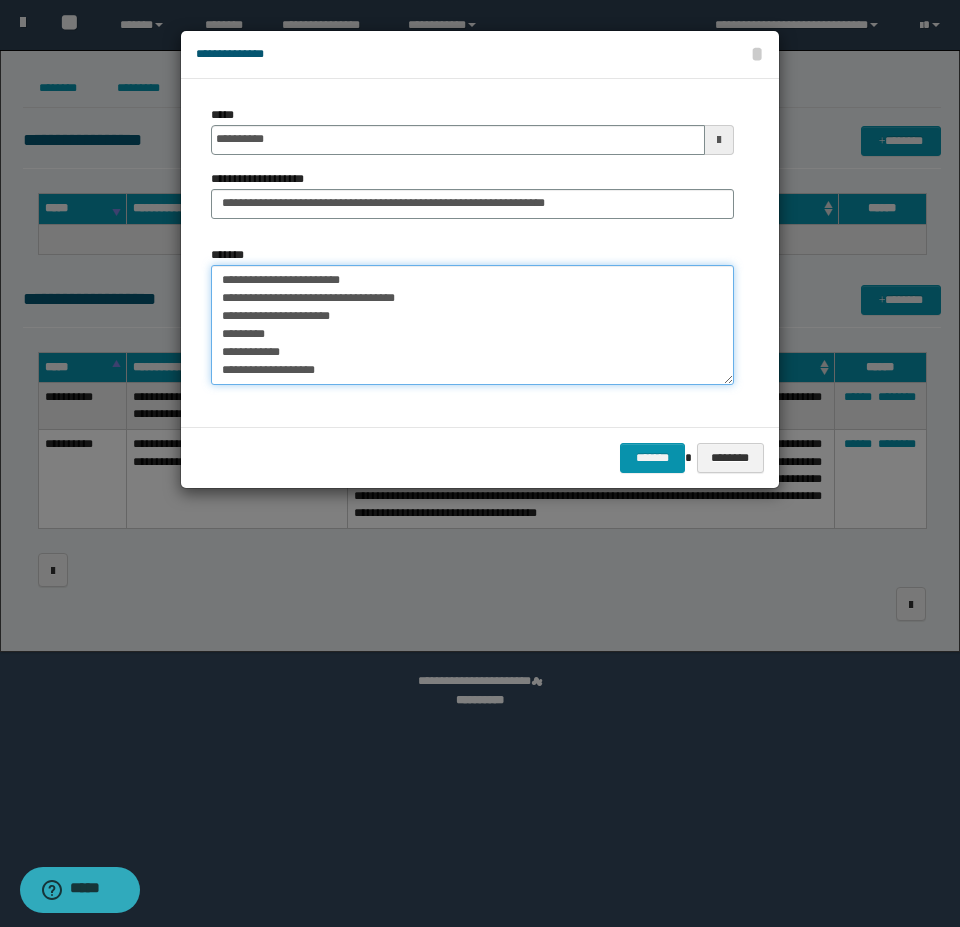 scroll, scrollTop: 12, scrollLeft: 0, axis: vertical 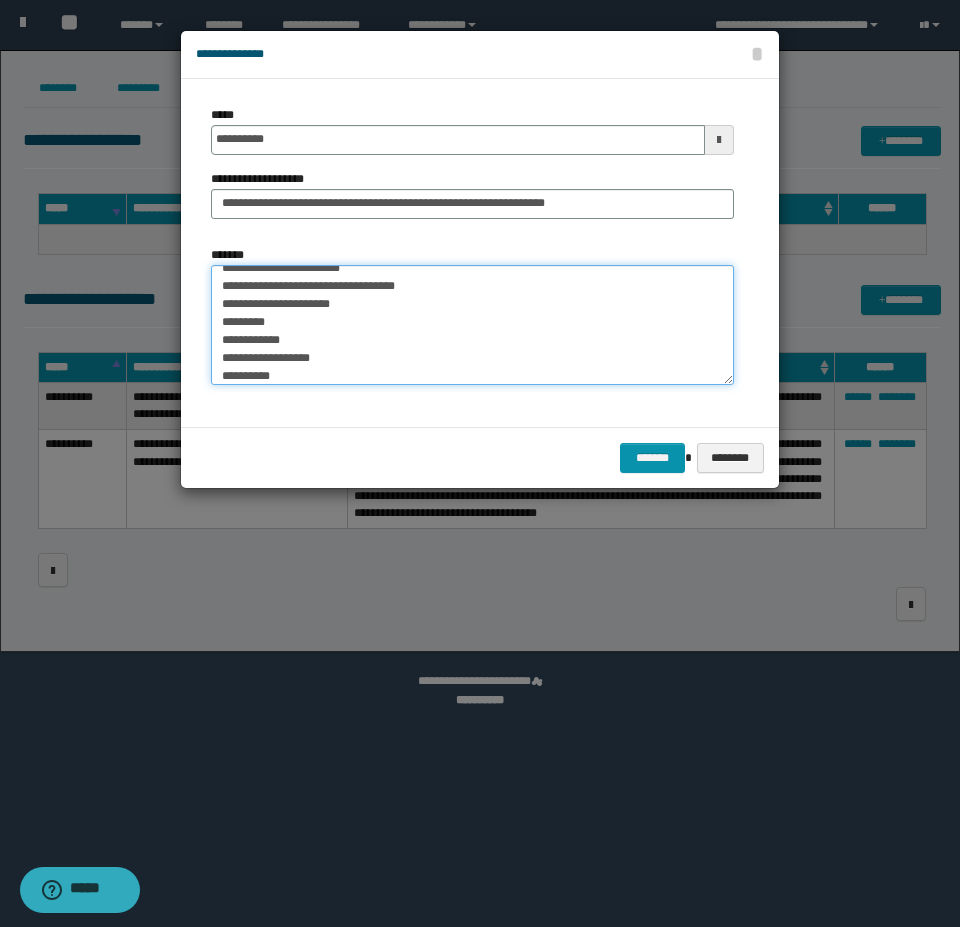 click on "**********" at bounding box center (472, 325) 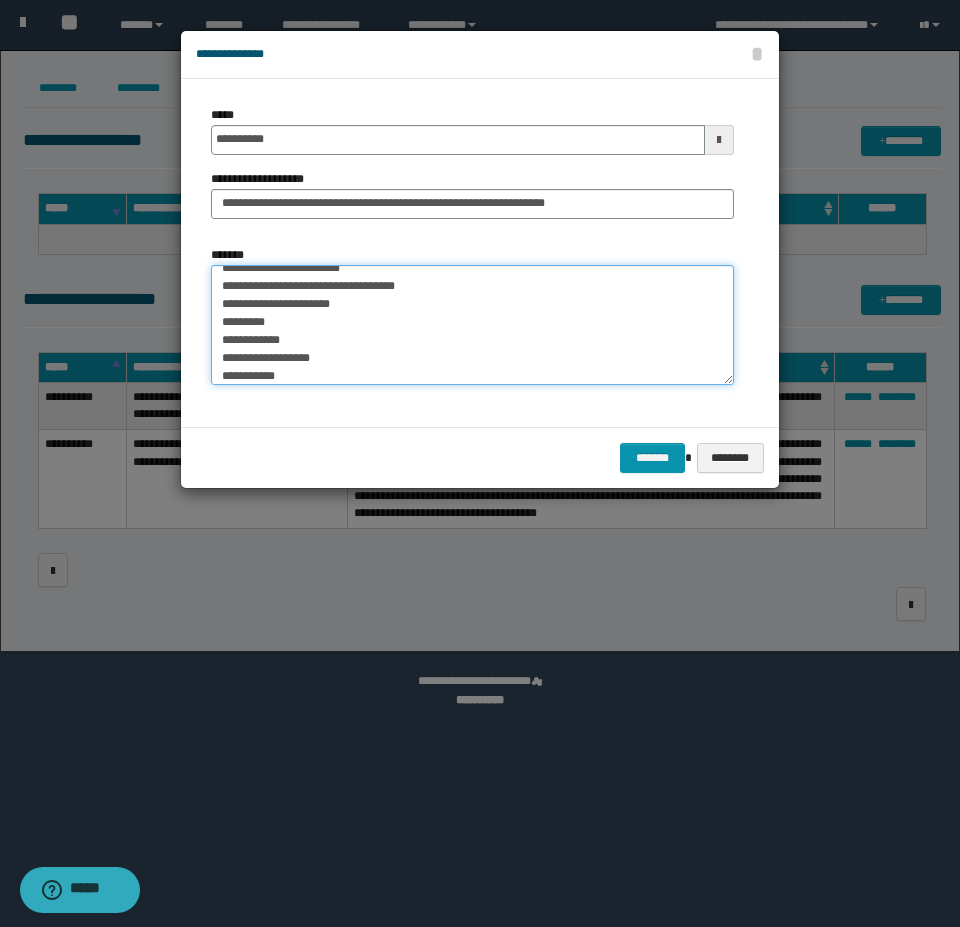 scroll, scrollTop: 30, scrollLeft: 0, axis: vertical 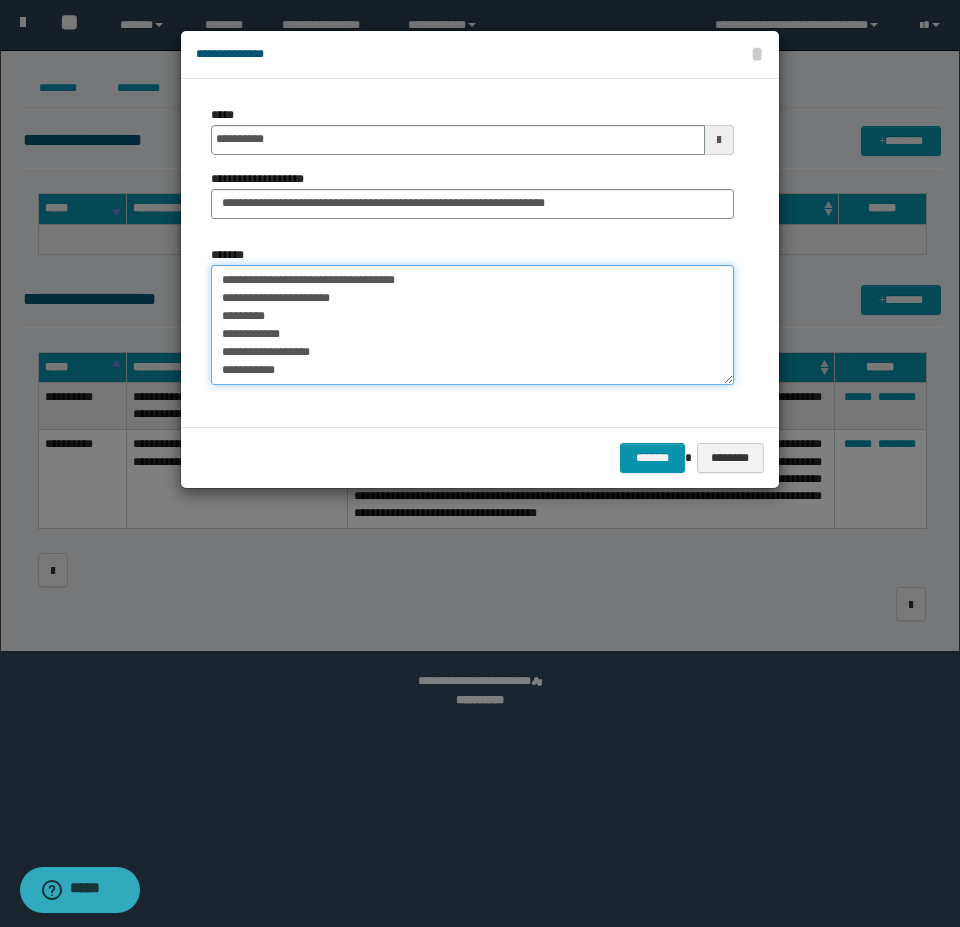 paste on "**********" 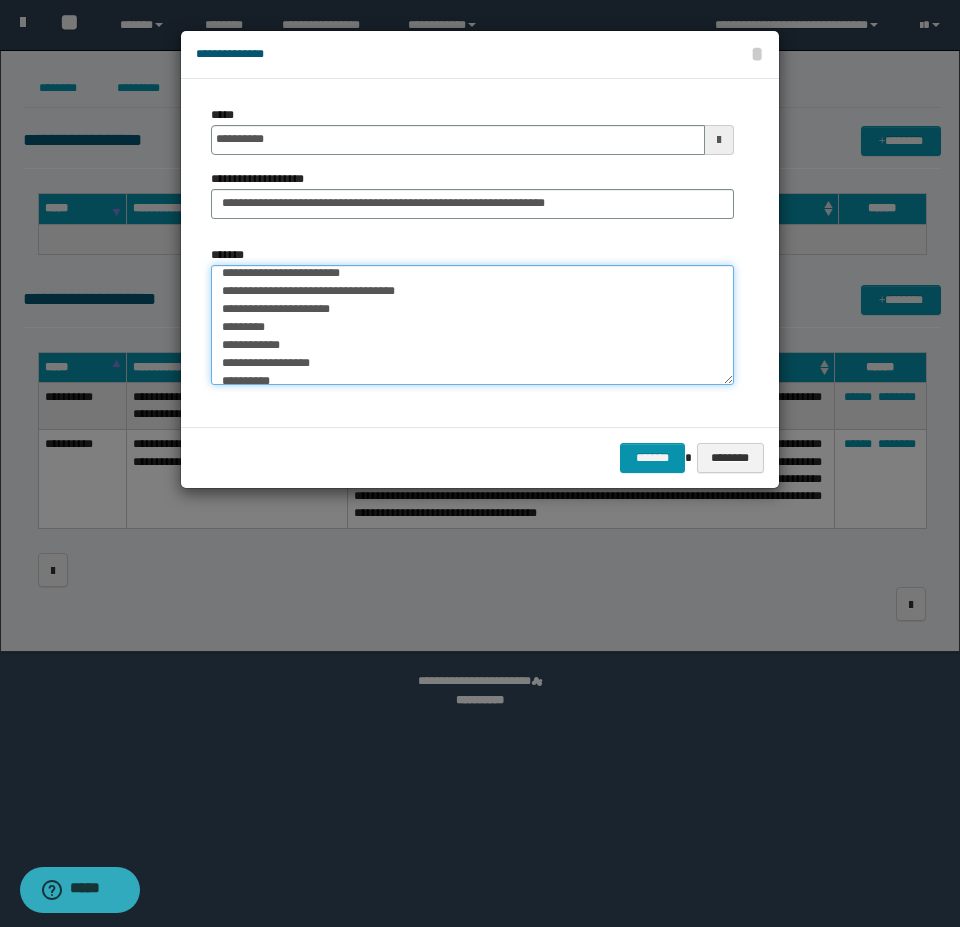 scroll, scrollTop: 0, scrollLeft: 0, axis: both 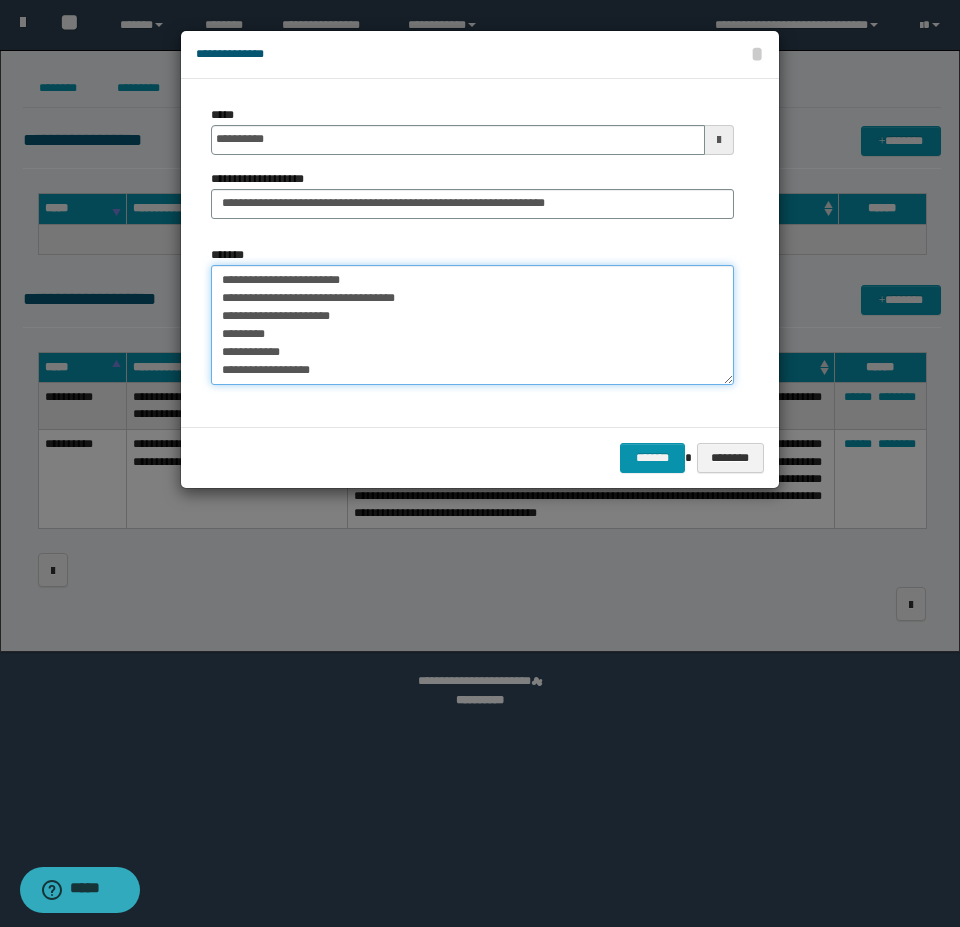 click on "**********" at bounding box center [472, 325] 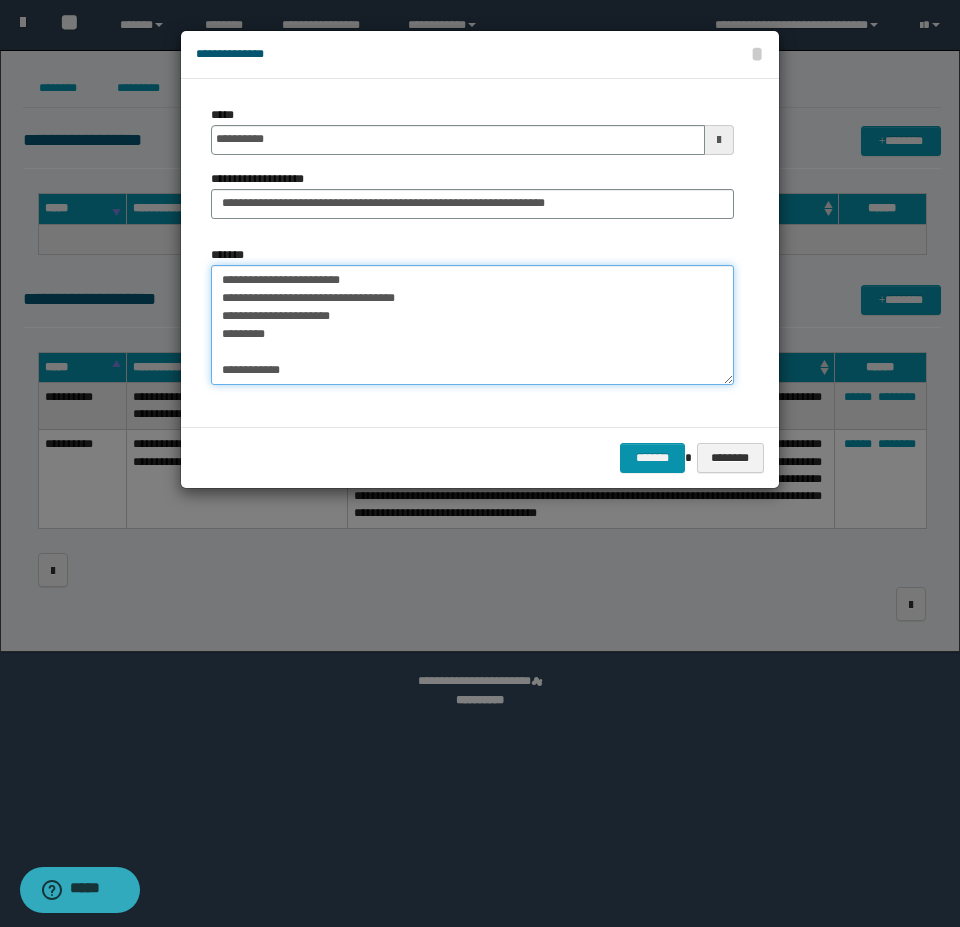 paste on "**********" 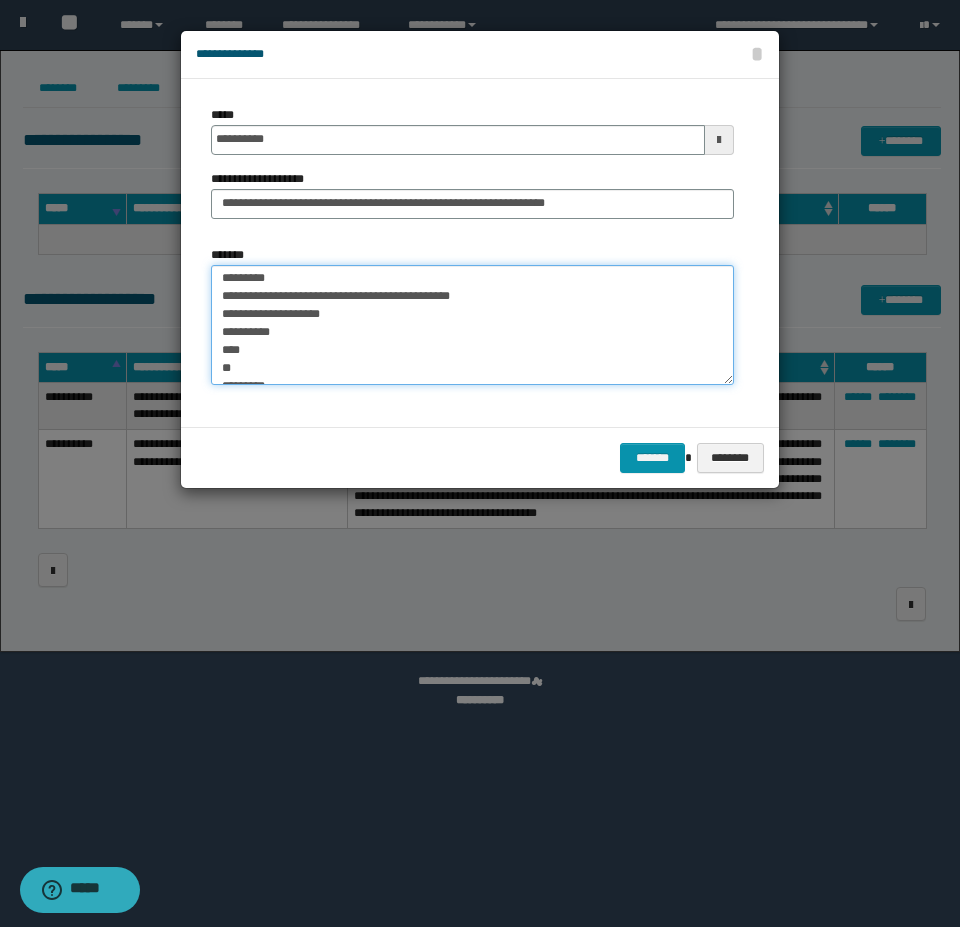 scroll, scrollTop: 10, scrollLeft: 0, axis: vertical 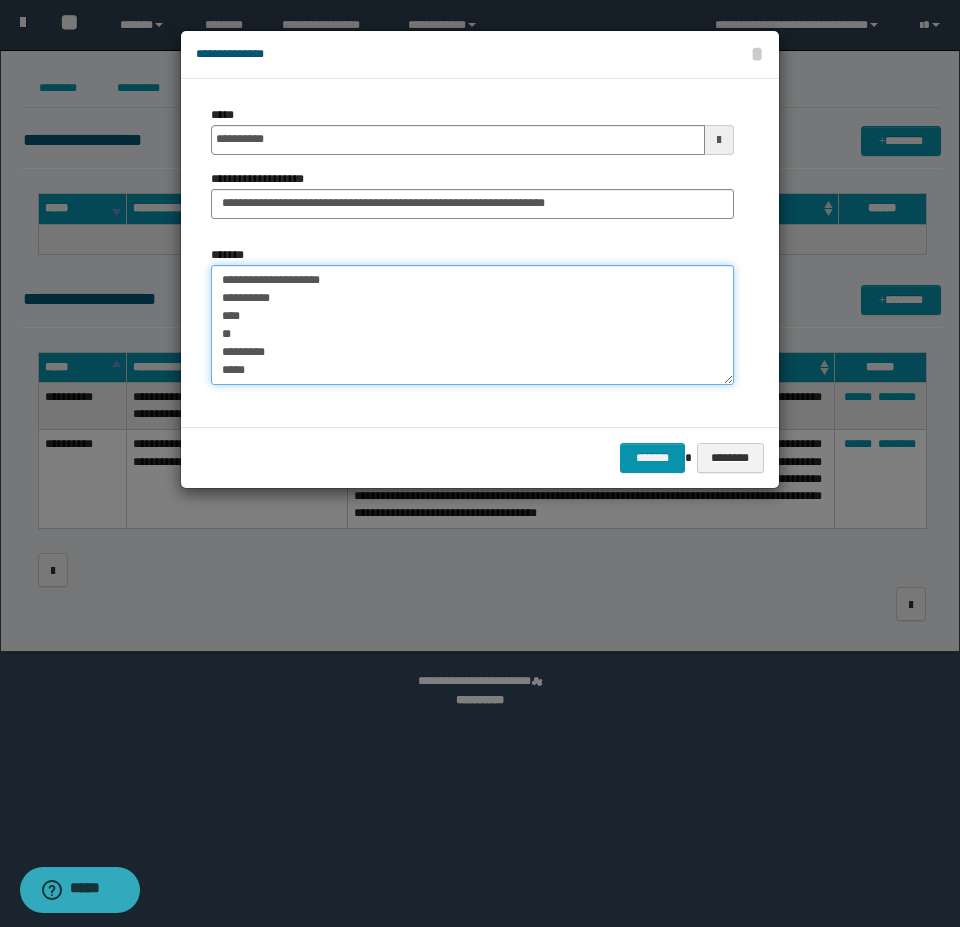 click on "**********" at bounding box center (472, 325) 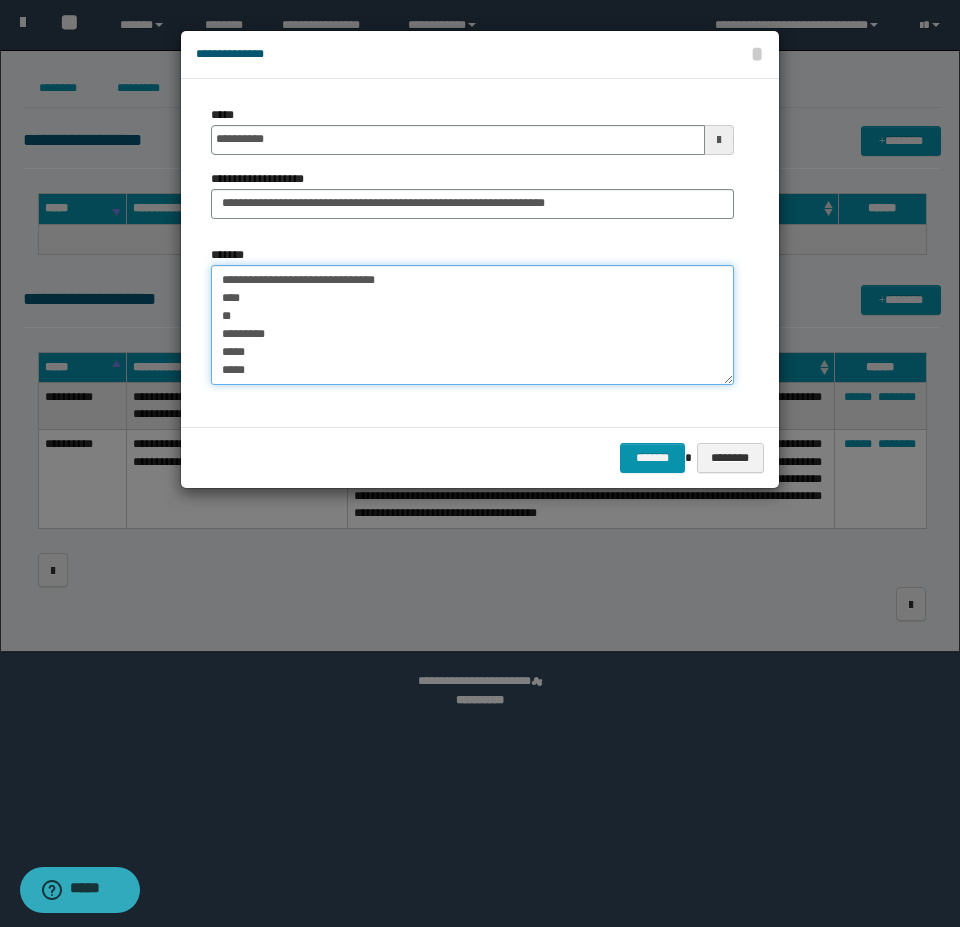 click on "**********" at bounding box center (472, 325) 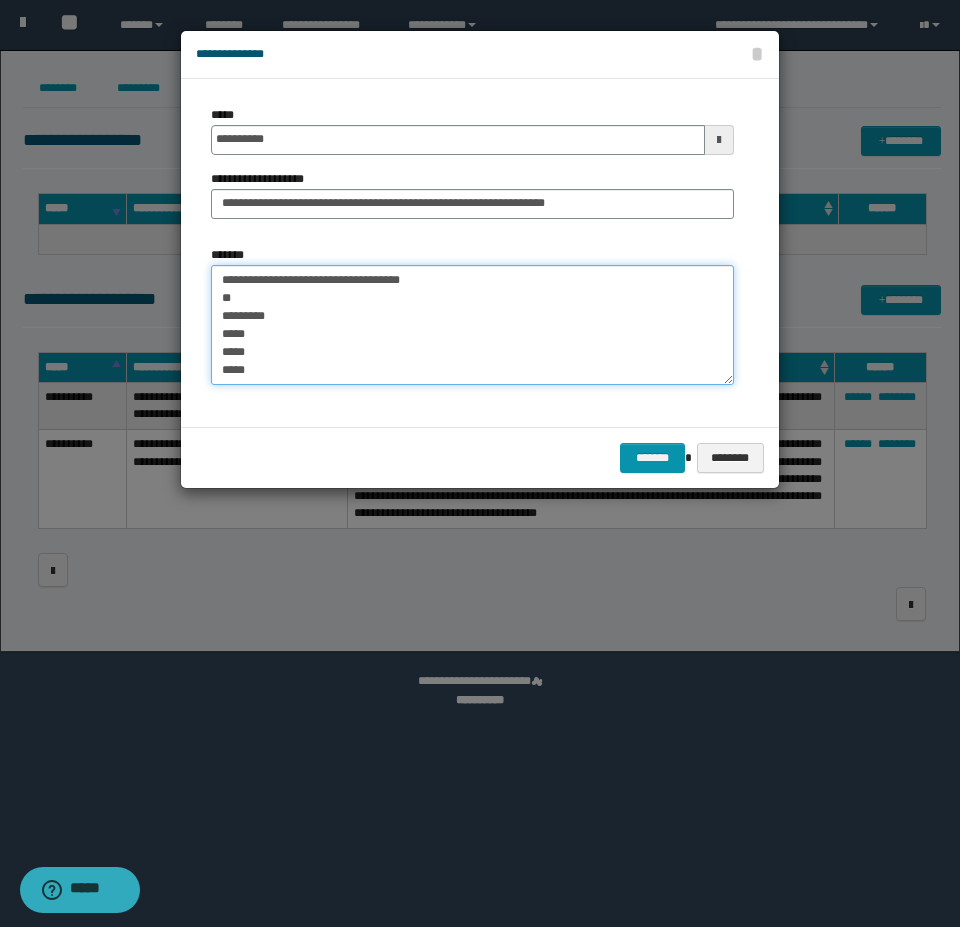click on "**********" at bounding box center (472, 325) 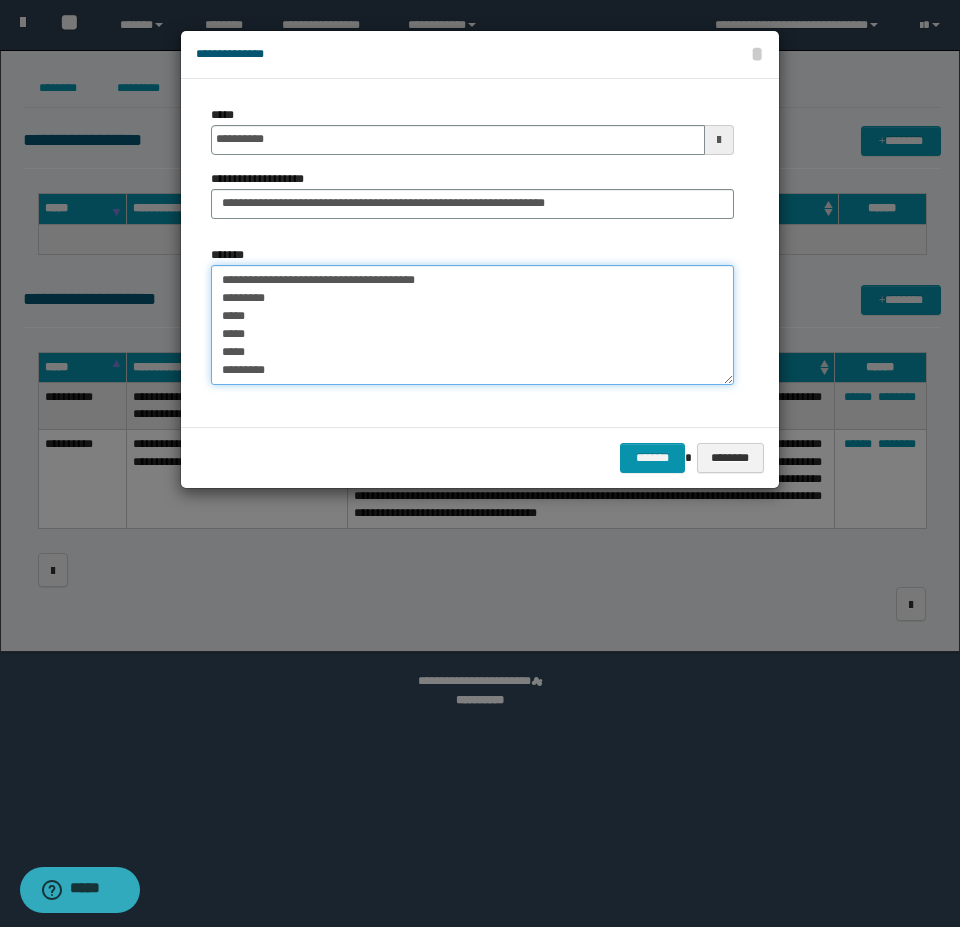 click on "**********" at bounding box center [472, 325] 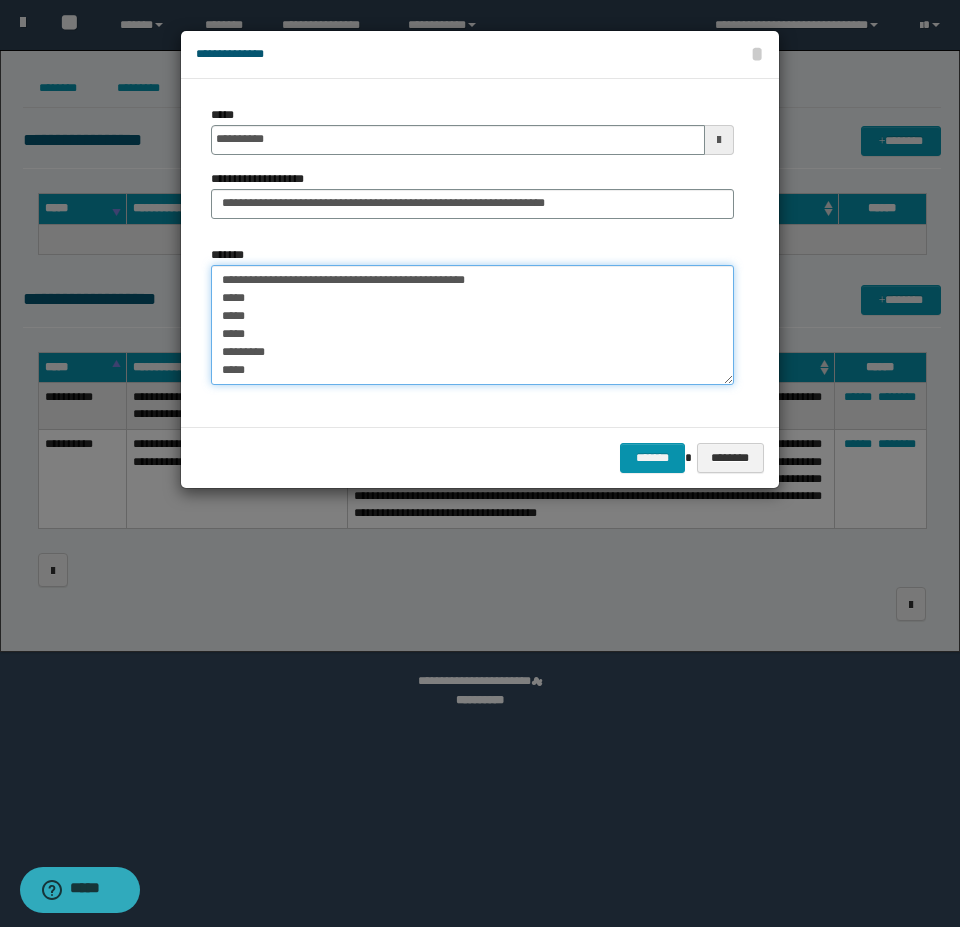 click on "**********" at bounding box center (472, 325) 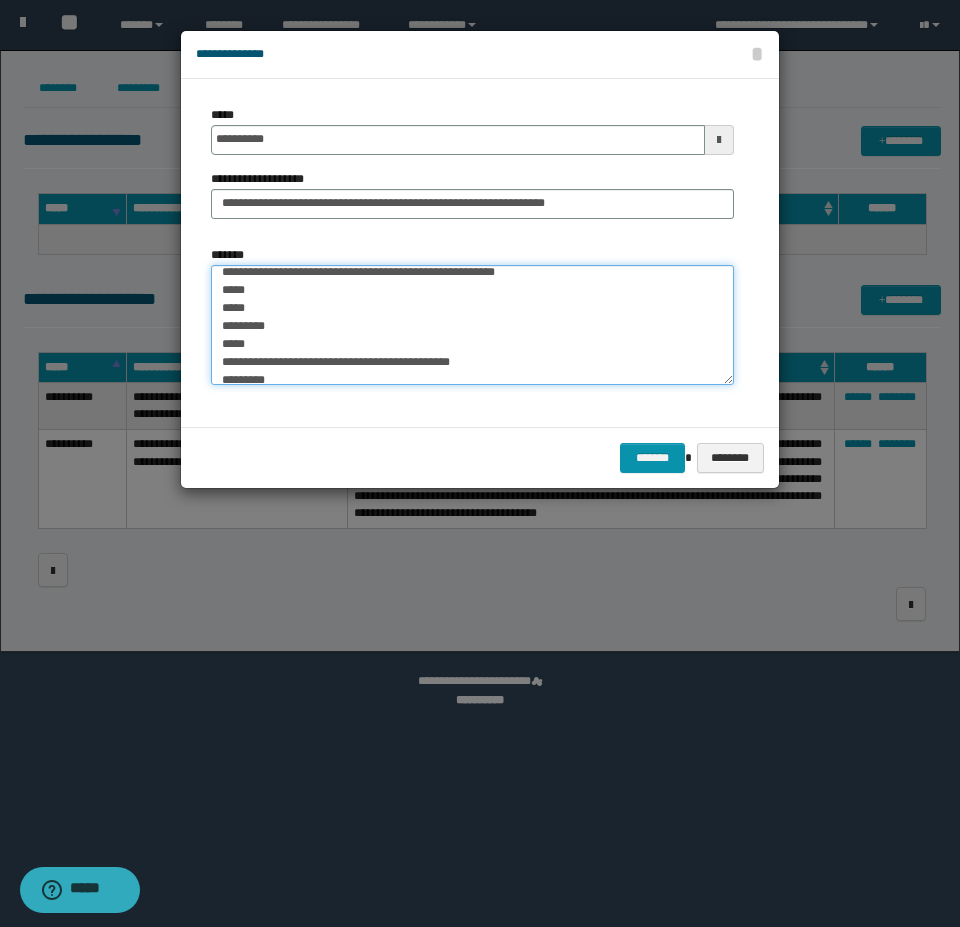 scroll, scrollTop: 198, scrollLeft: 0, axis: vertical 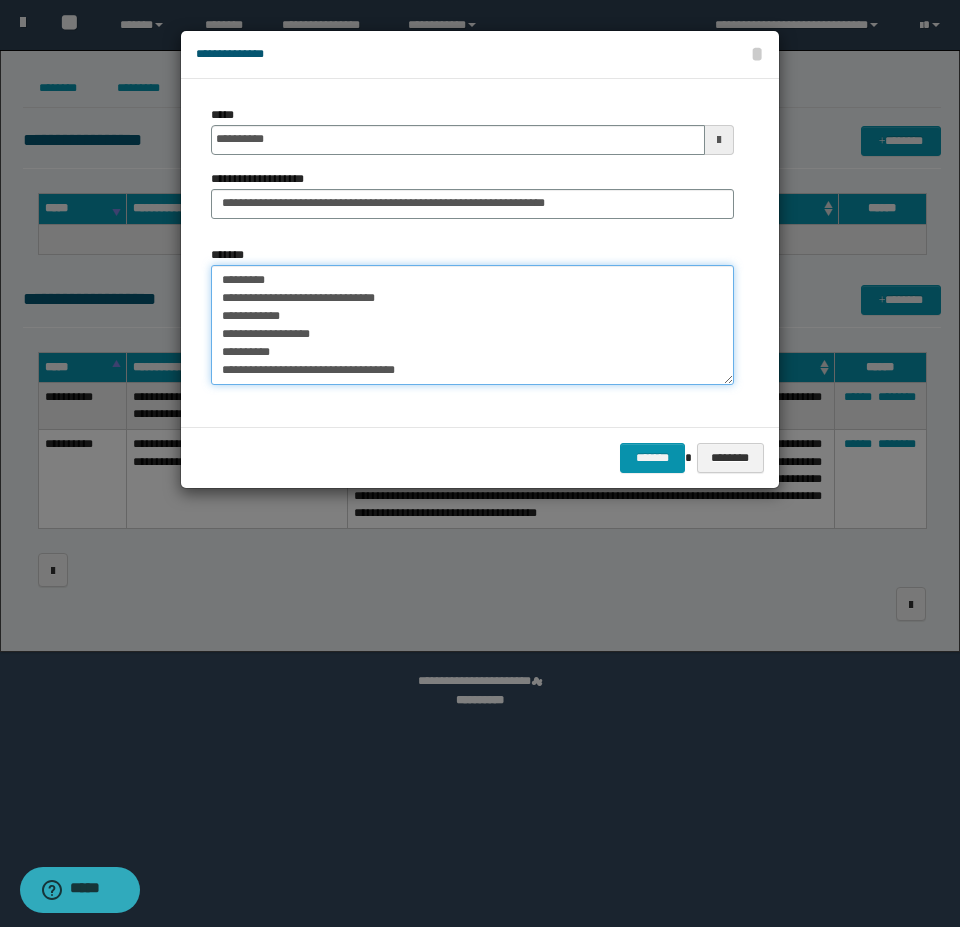 click on "**********" at bounding box center [472, 325] 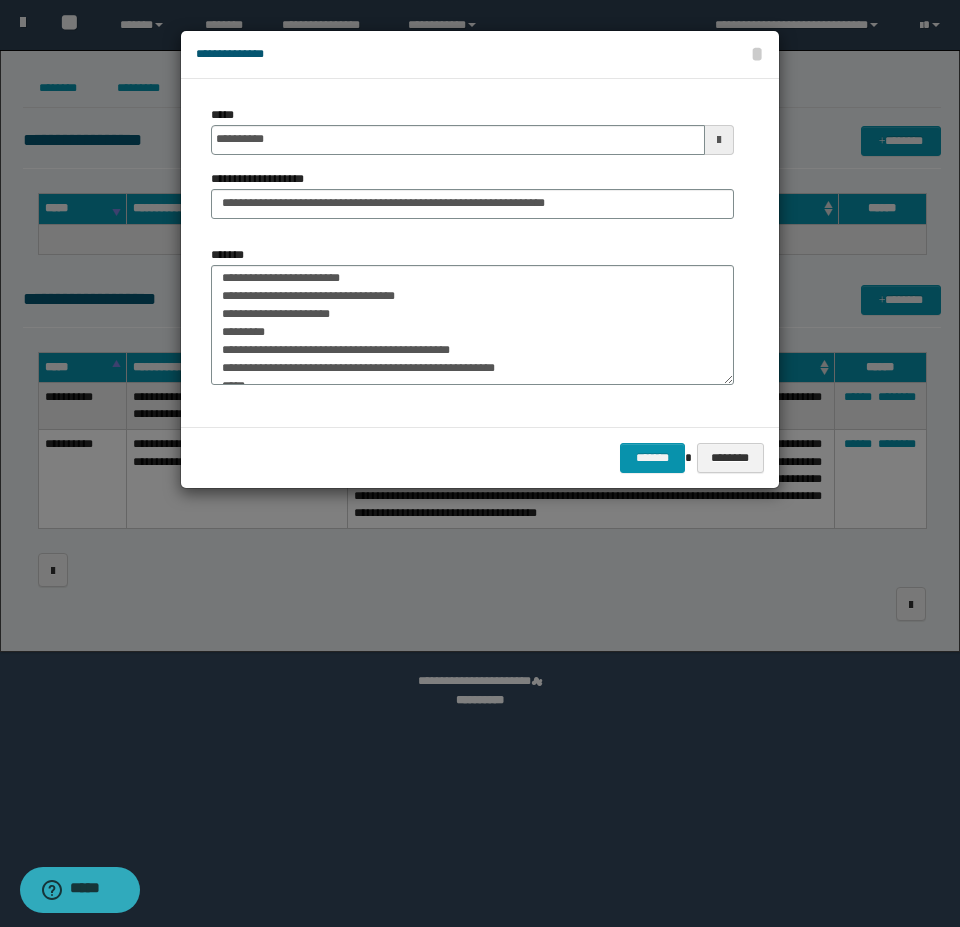 scroll, scrollTop: 0, scrollLeft: 0, axis: both 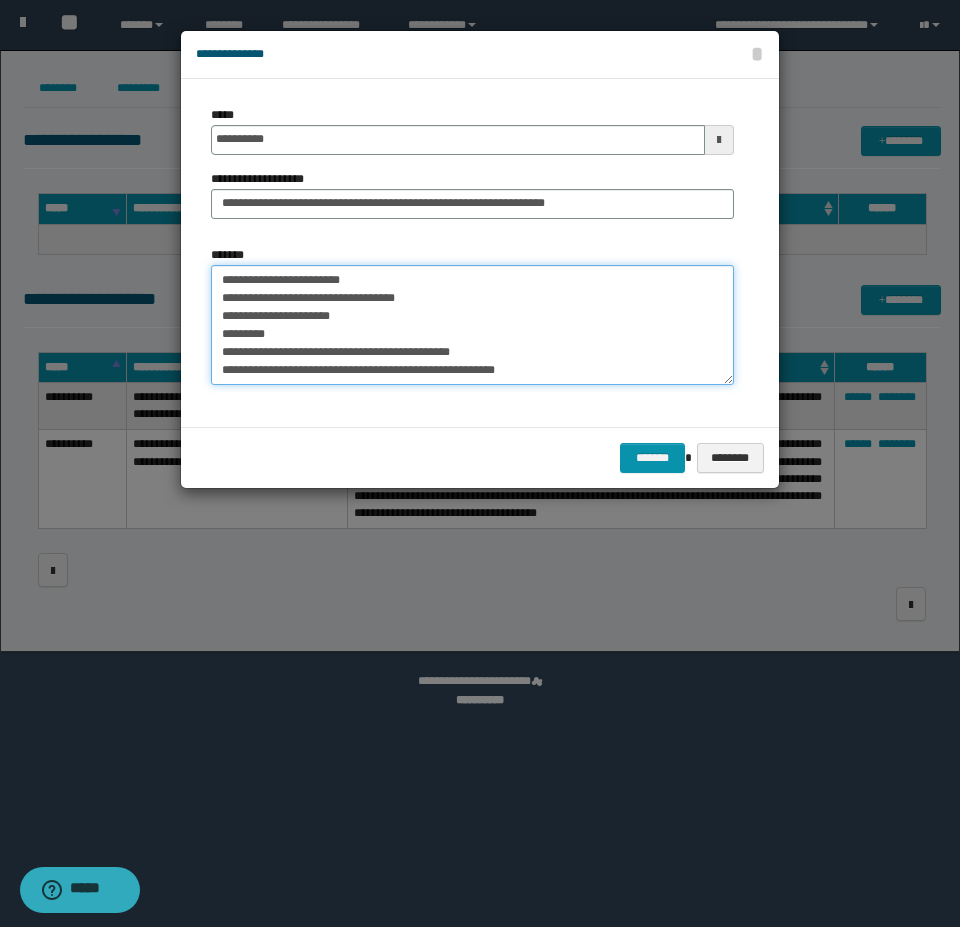 click on "**********" at bounding box center [472, 325] 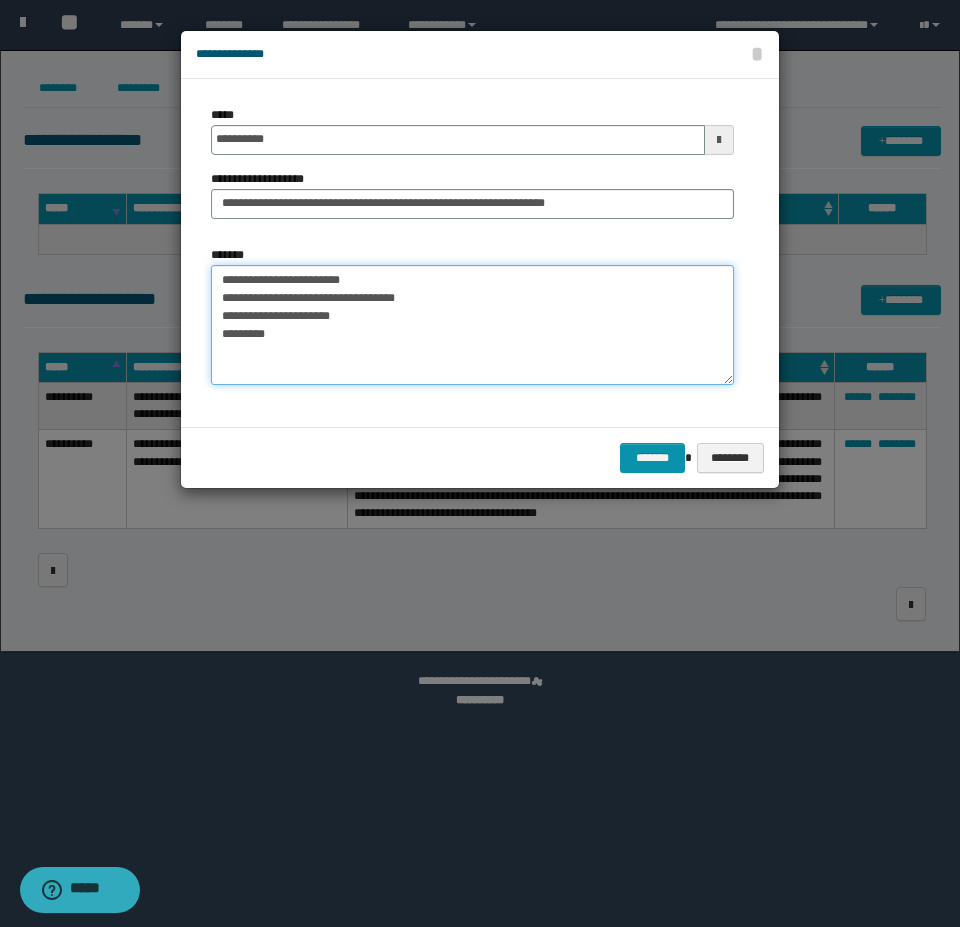 click on "**********" at bounding box center (472, 325) 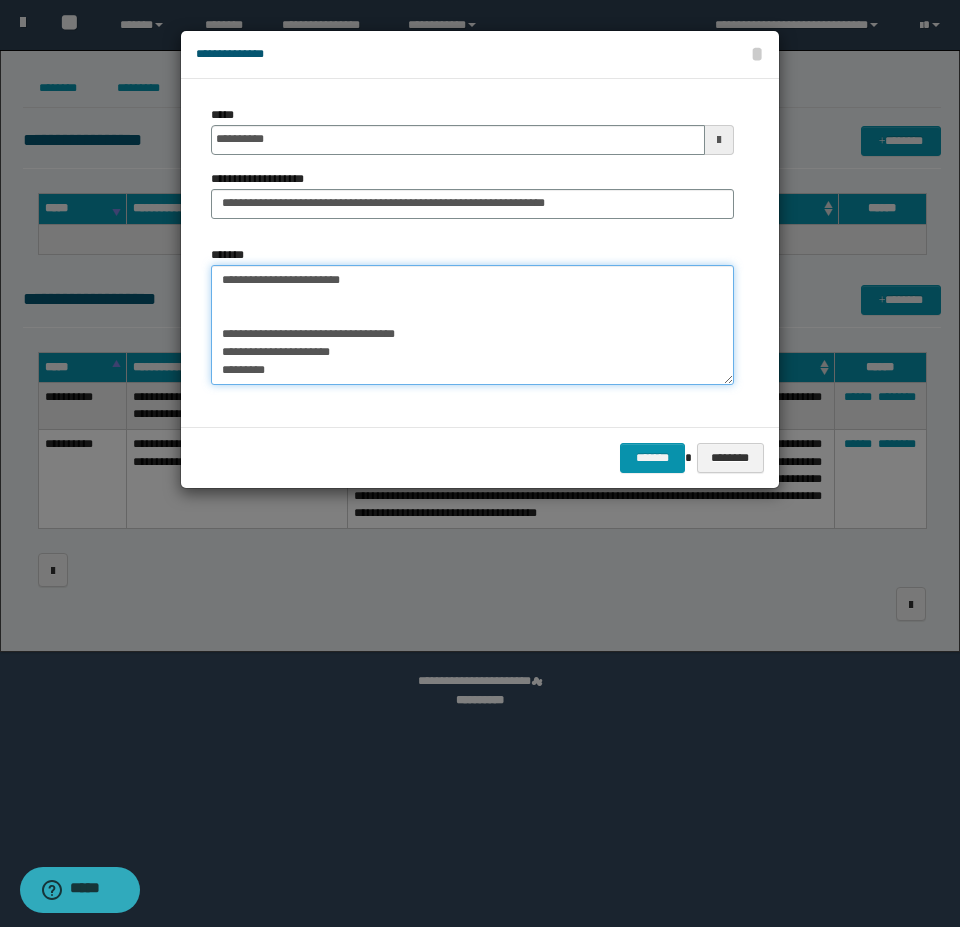 click on "**********" at bounding box center (472, 325) 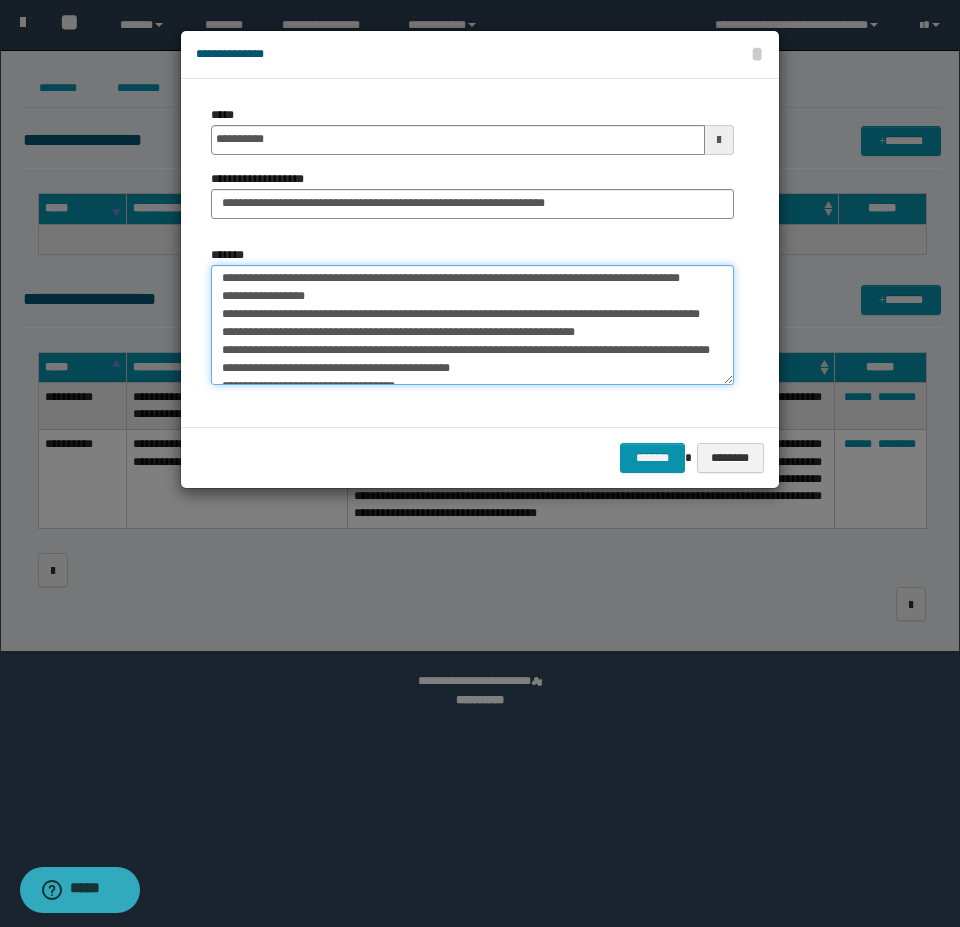 scroll, scrollTop: 46, scrollLeft: 0, axis: vertical 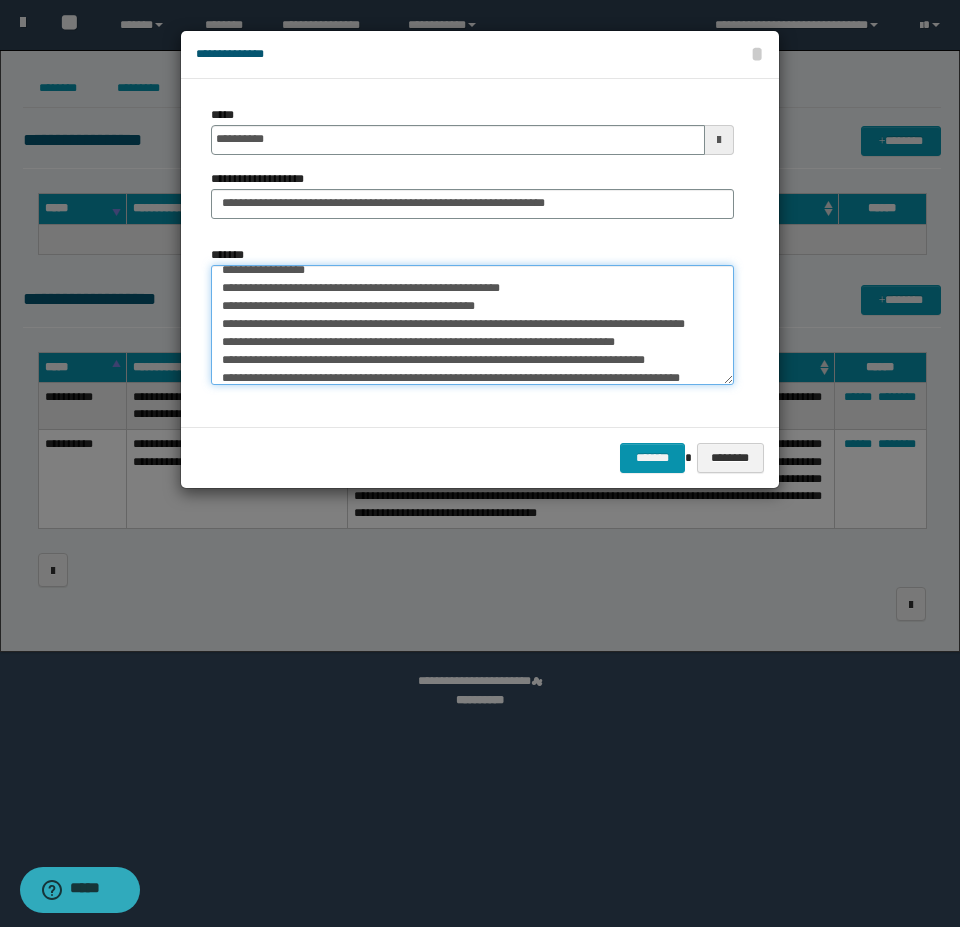 click on "*******" at bounding box center [472, 325] 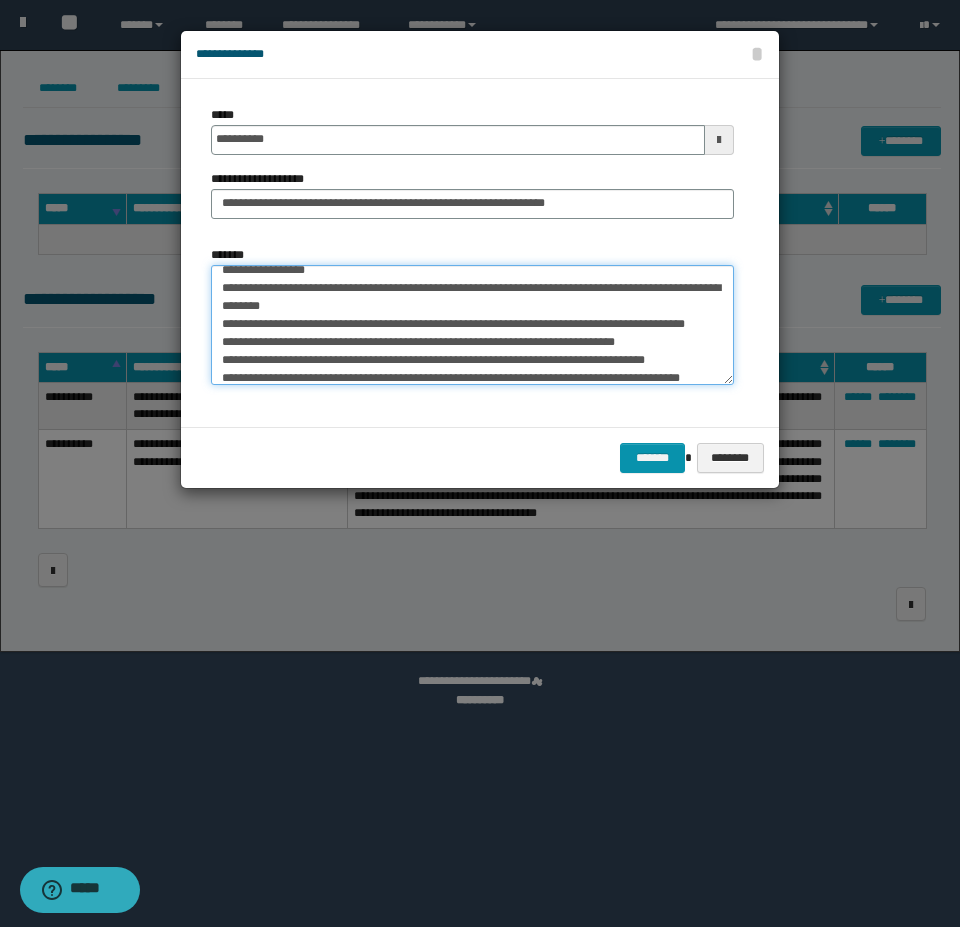 click on "*******" at bounding box center [472, 325] 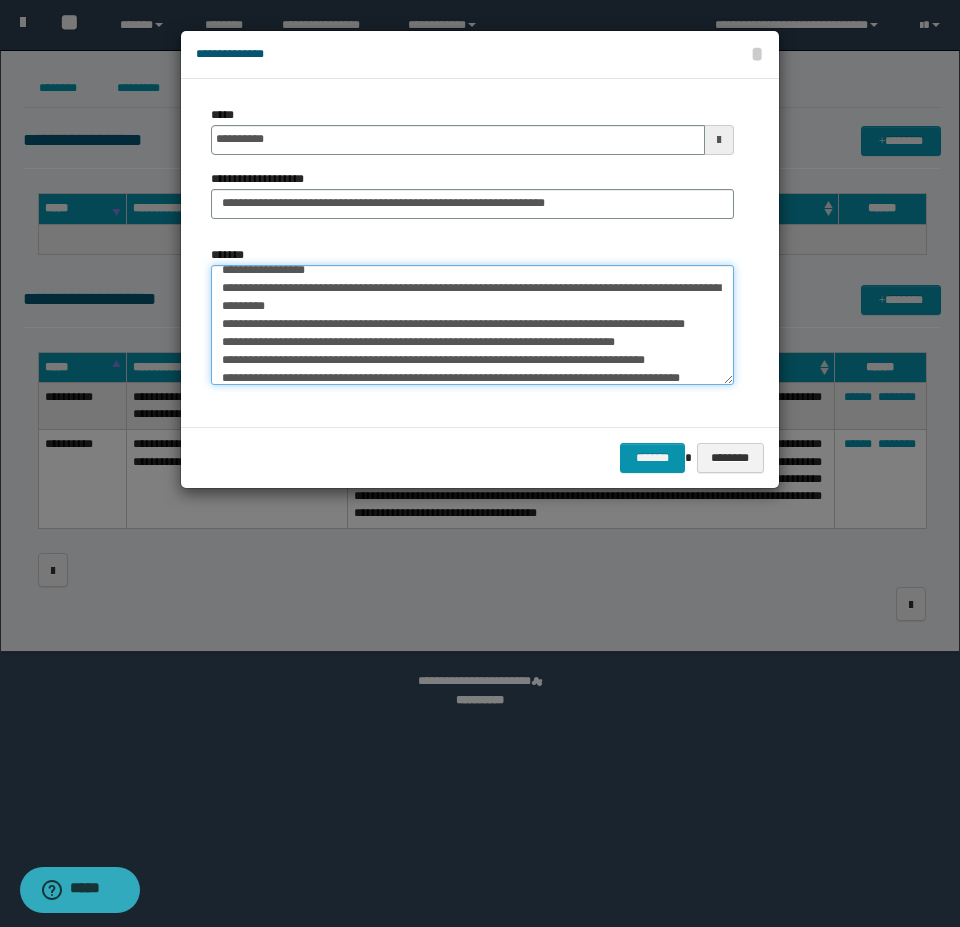 click on "*******" at bounding box center [472, 325] 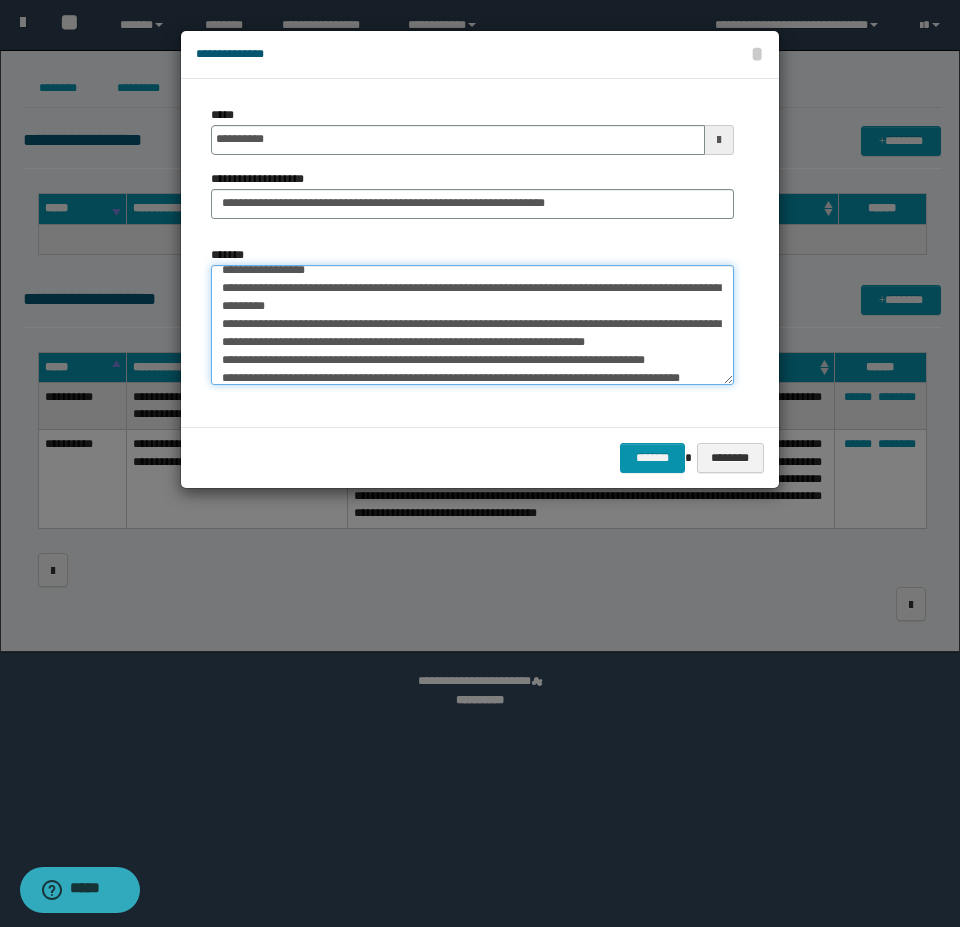 click on "*******" at bounding box center (472, 325) 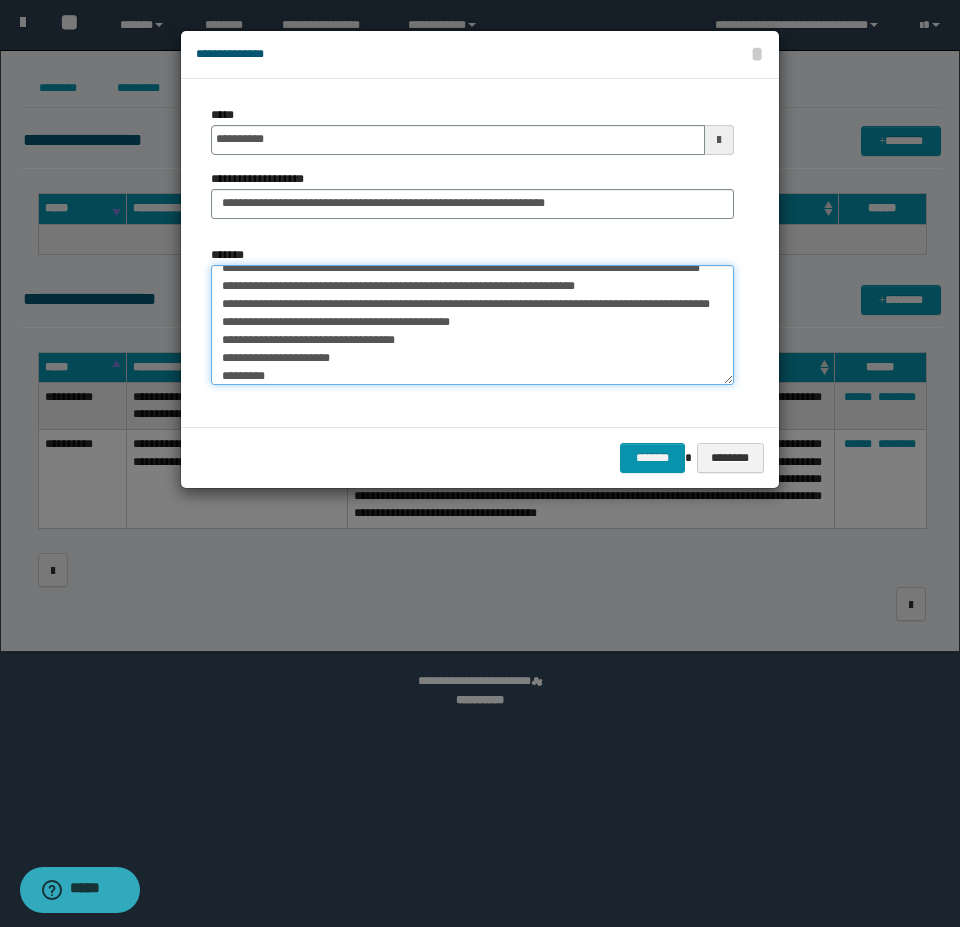 scroll, scrollTop: 146, scrollLeft: 0, axis: vertical 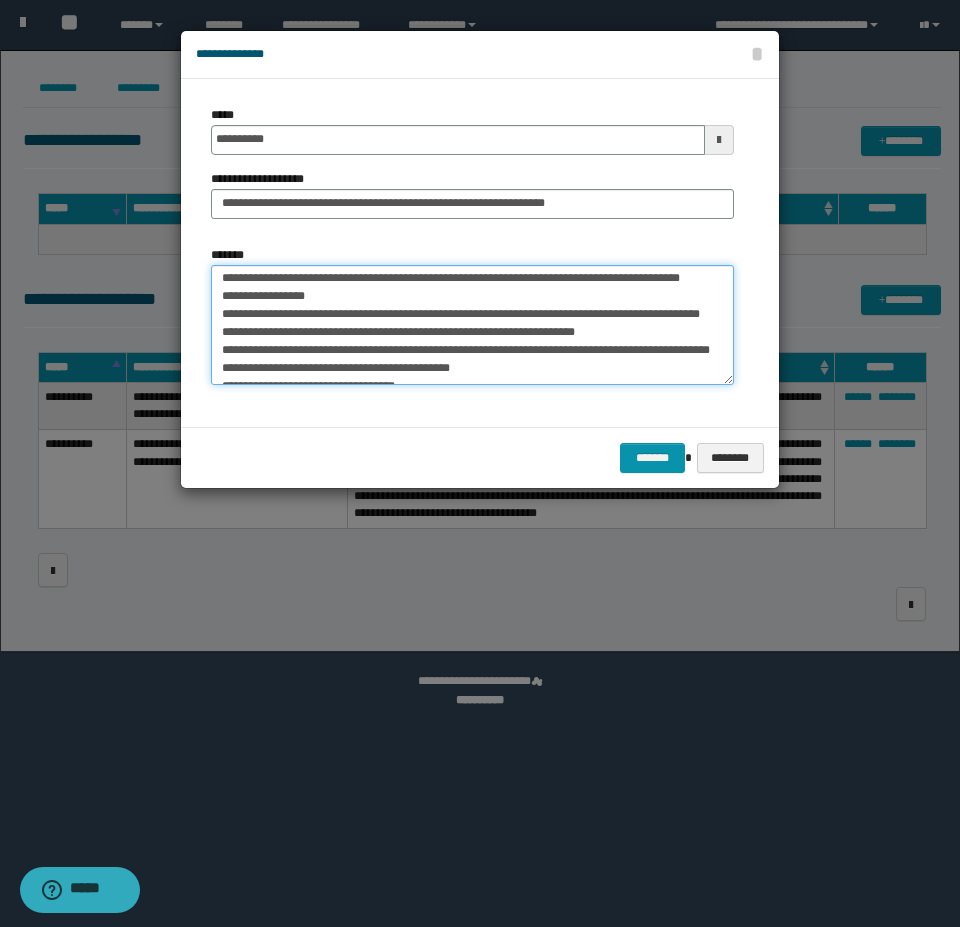 click on "*******" at bounding box center [472, 325] 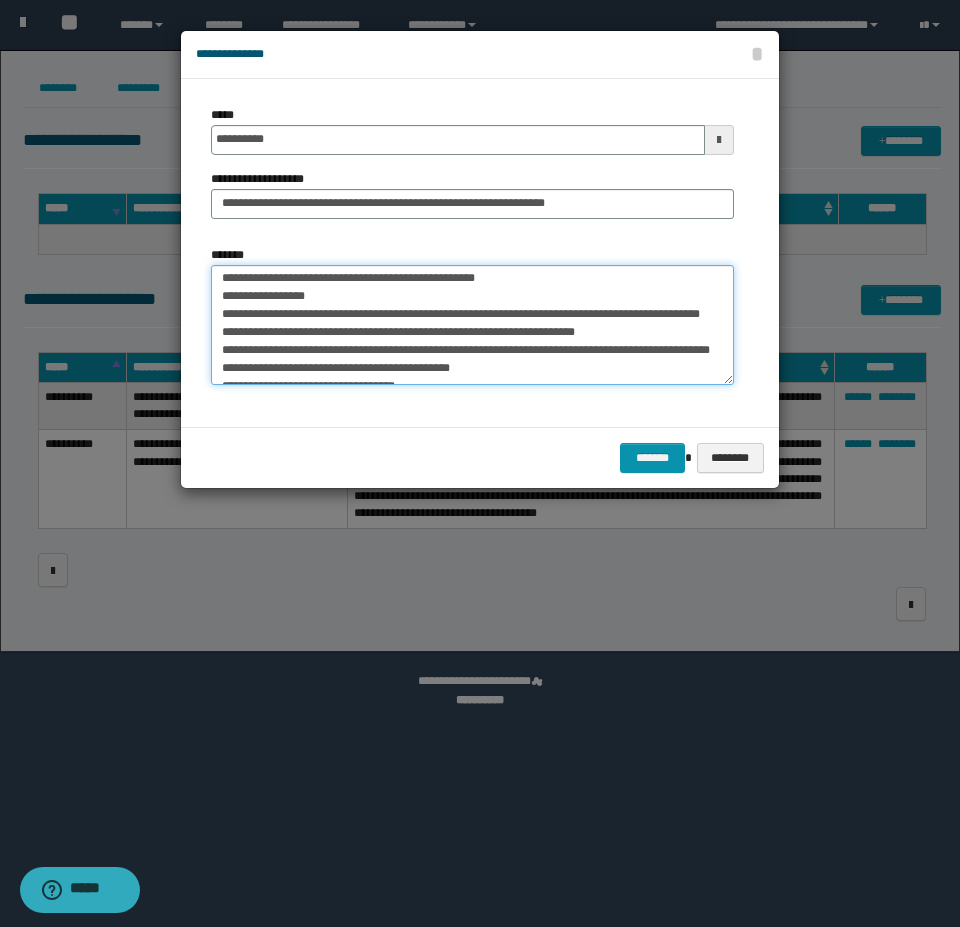 scroll, scrollTop: 128, scrollLeft: 0, axis: vertical 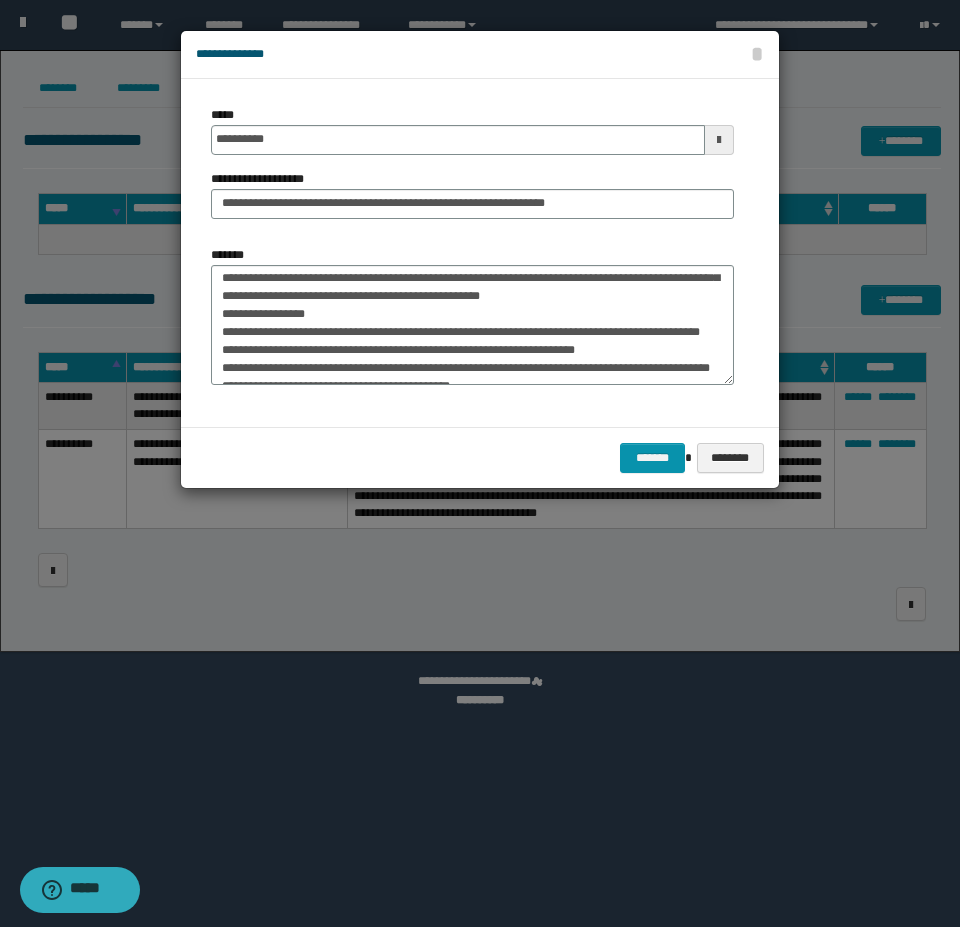 click on "*******" at bounding box center (472, 315) 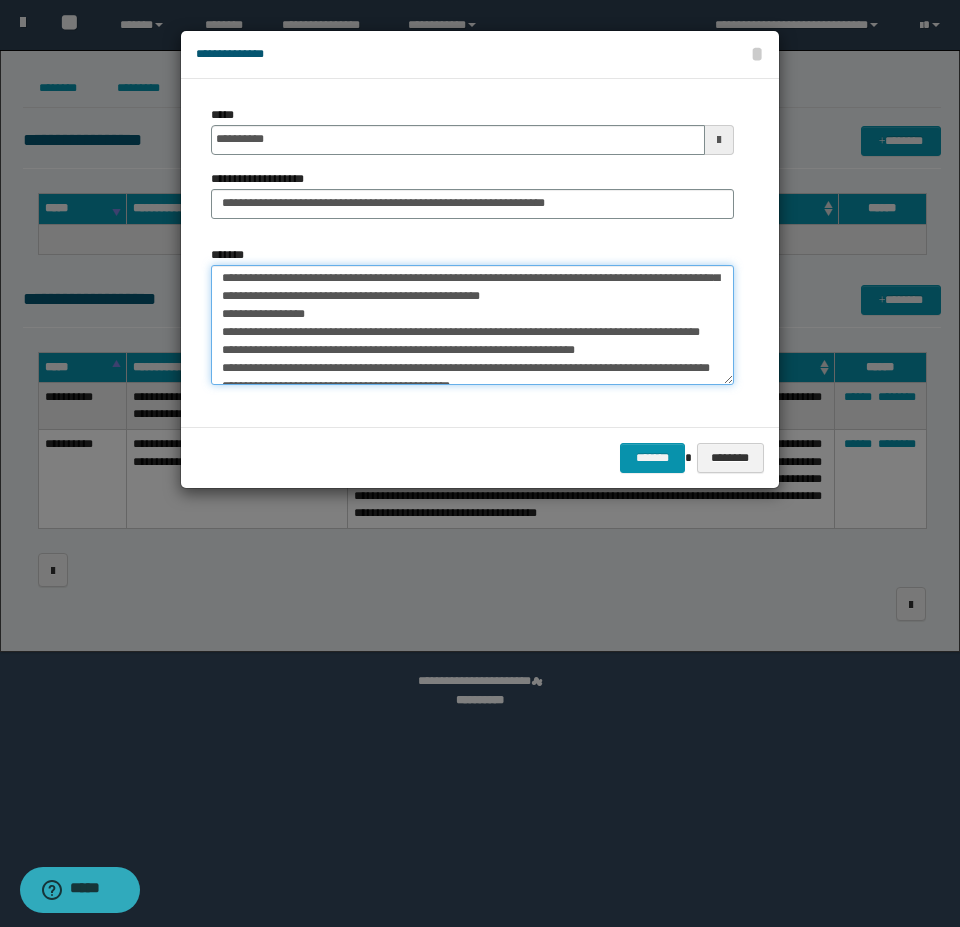 click on "*******" at bounding box center (472, 325) 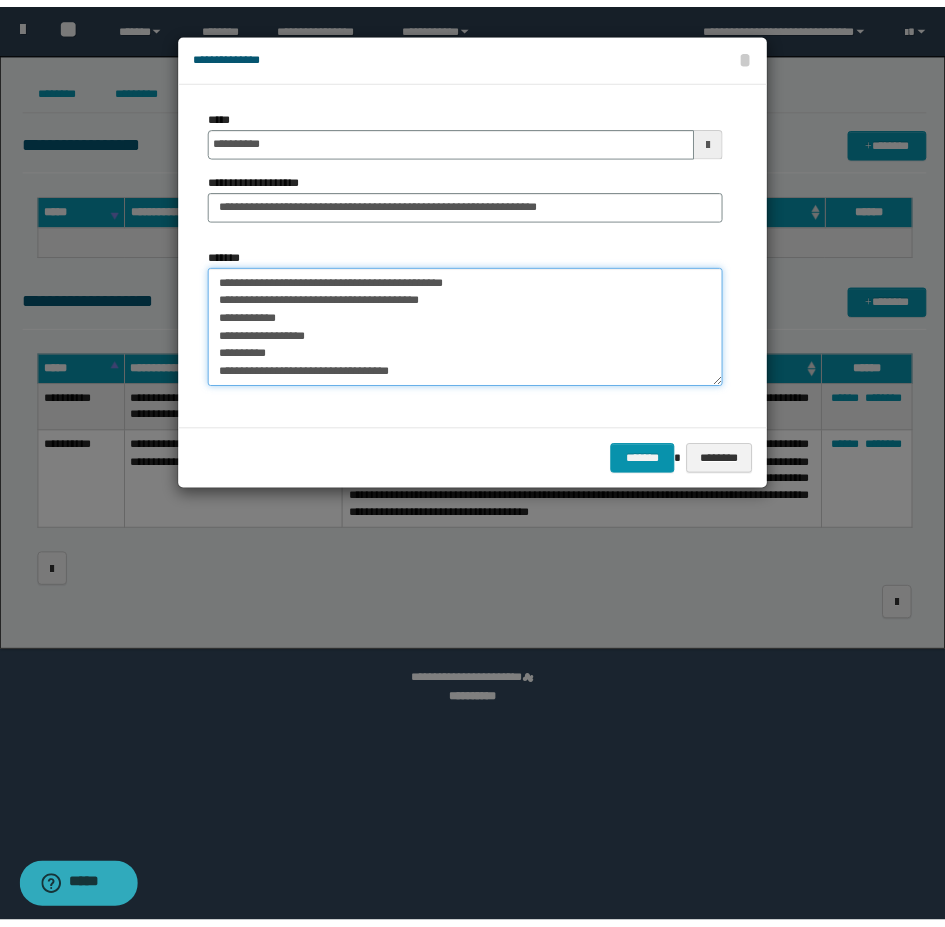 scroll, scrollTop: 504, scrollLeft: 0, axis: vertical 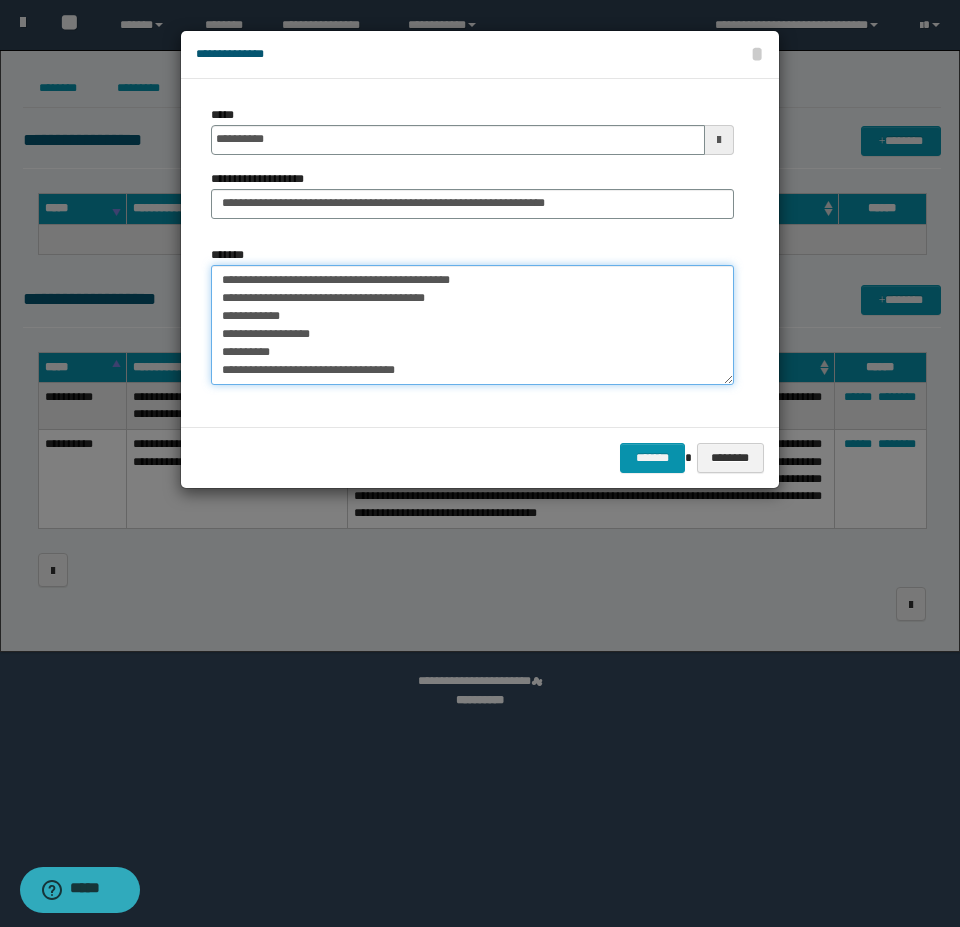 type on "**********" 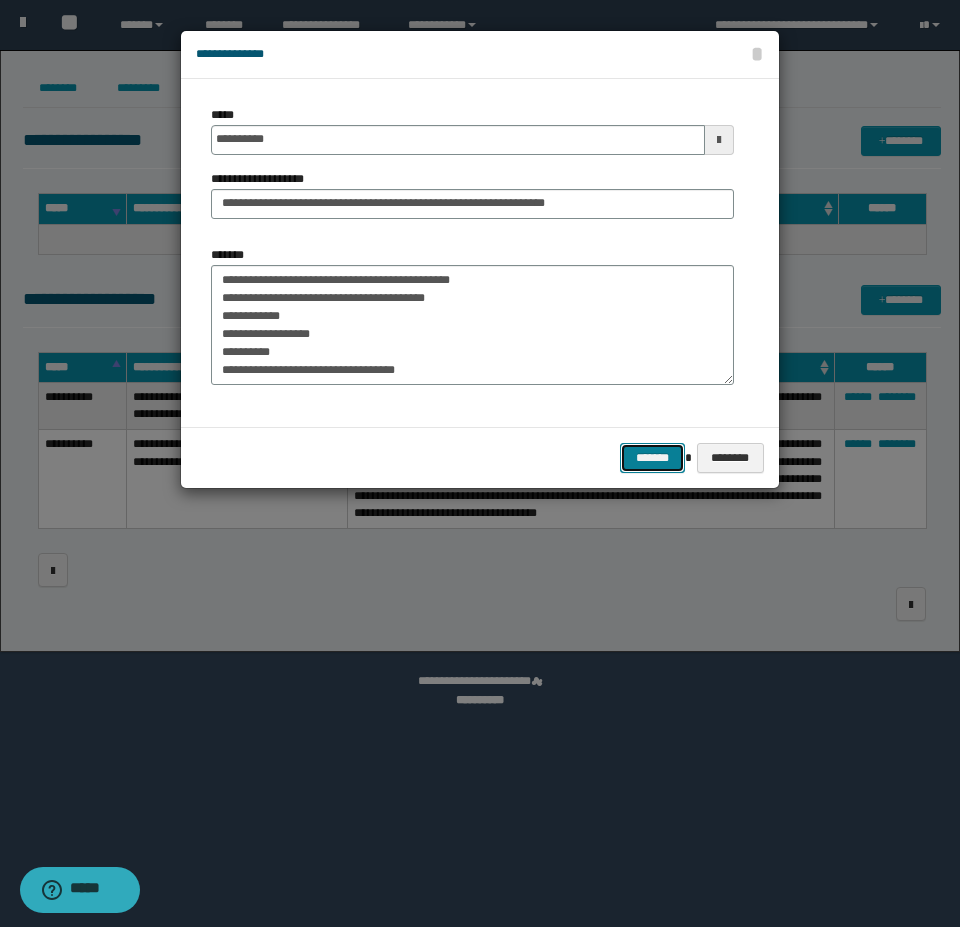 click on "*******" at bounding box center (652, 458) 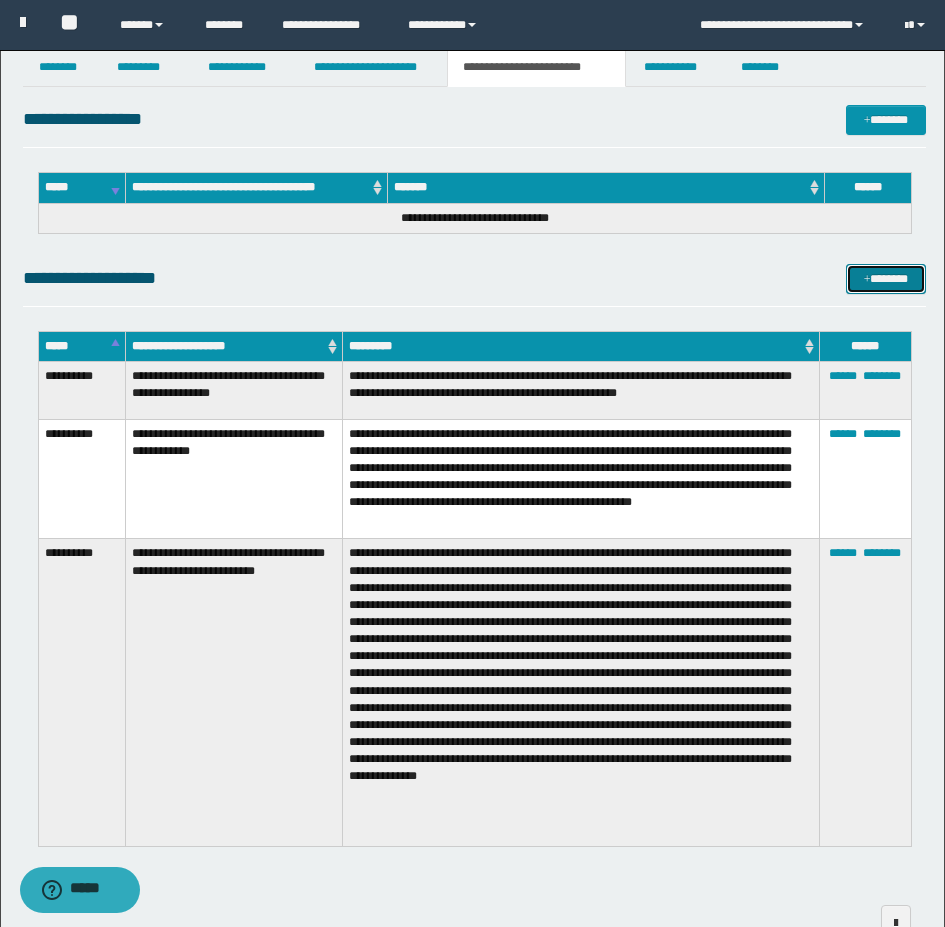 scroll, scrollTop: 0, scrollLeft: 0, axis: both 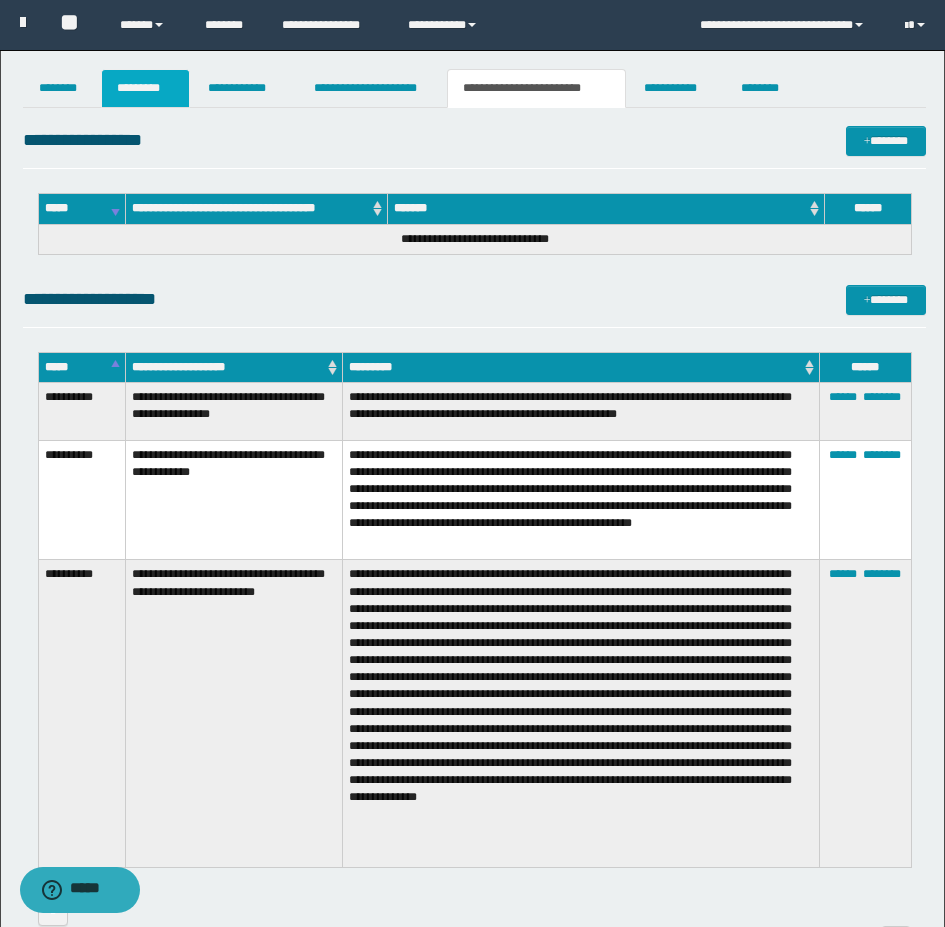 click on "*********" at bounding box center [145, 88] 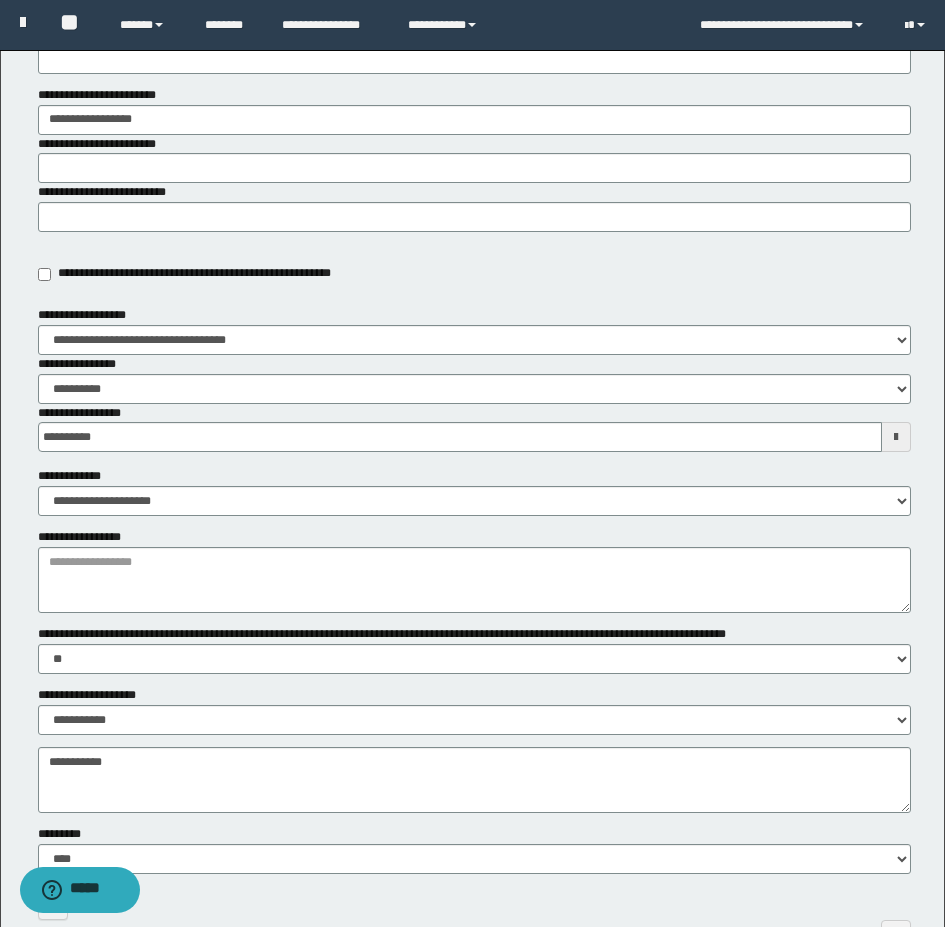 scroll, scrollTop: 400, scrollLeft: 0, axis: vertical 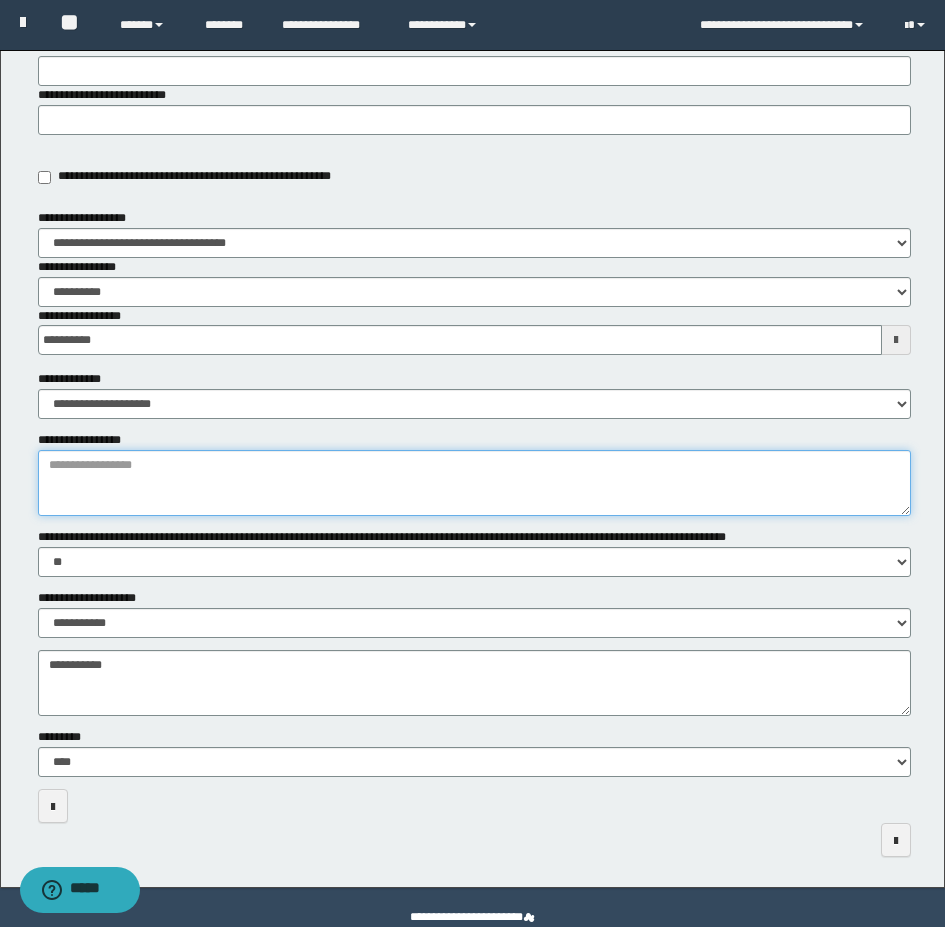 click on "**********" at bounding box center [474, 483] 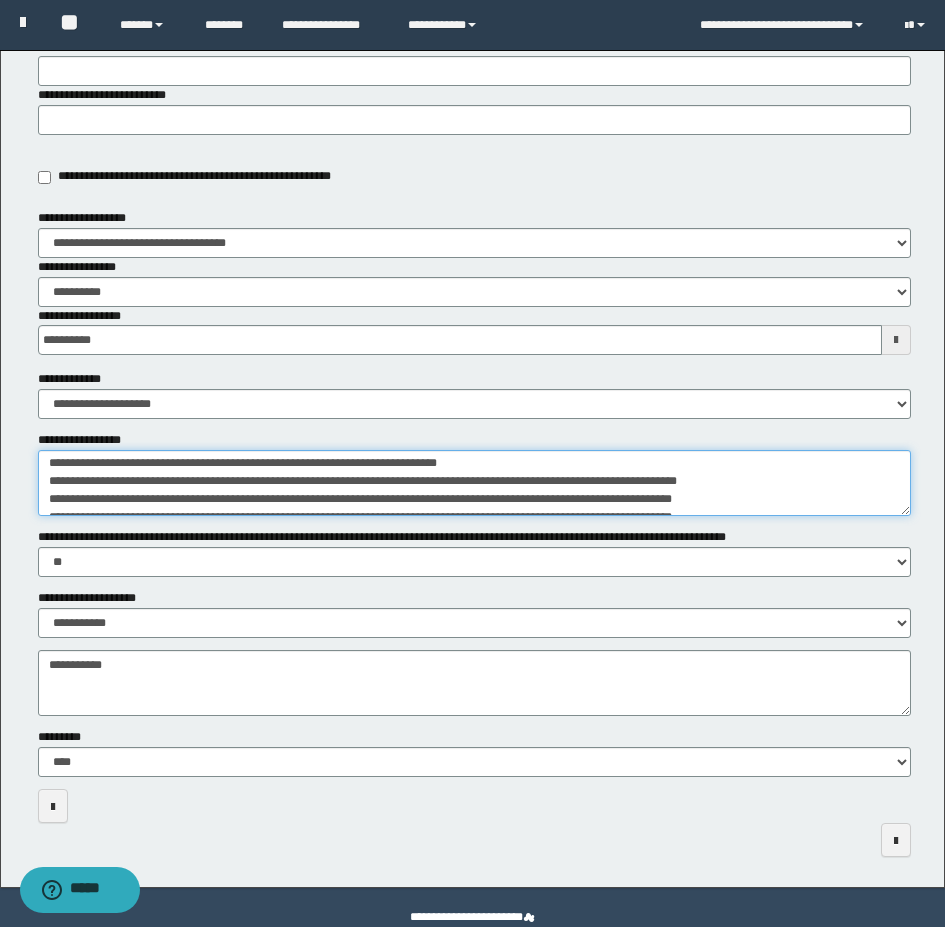 scroll, scrollTop: 0, scrollLeft: 0, axis: both 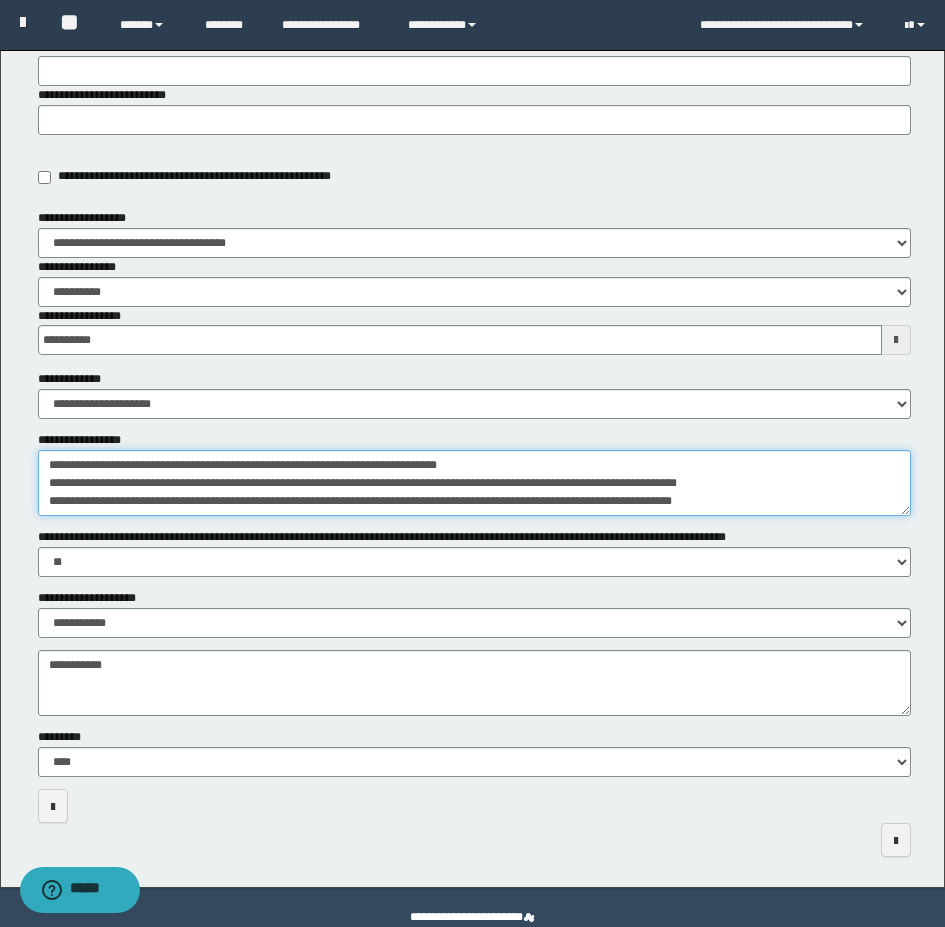 click on "**********" at bounding box center (474, 483) 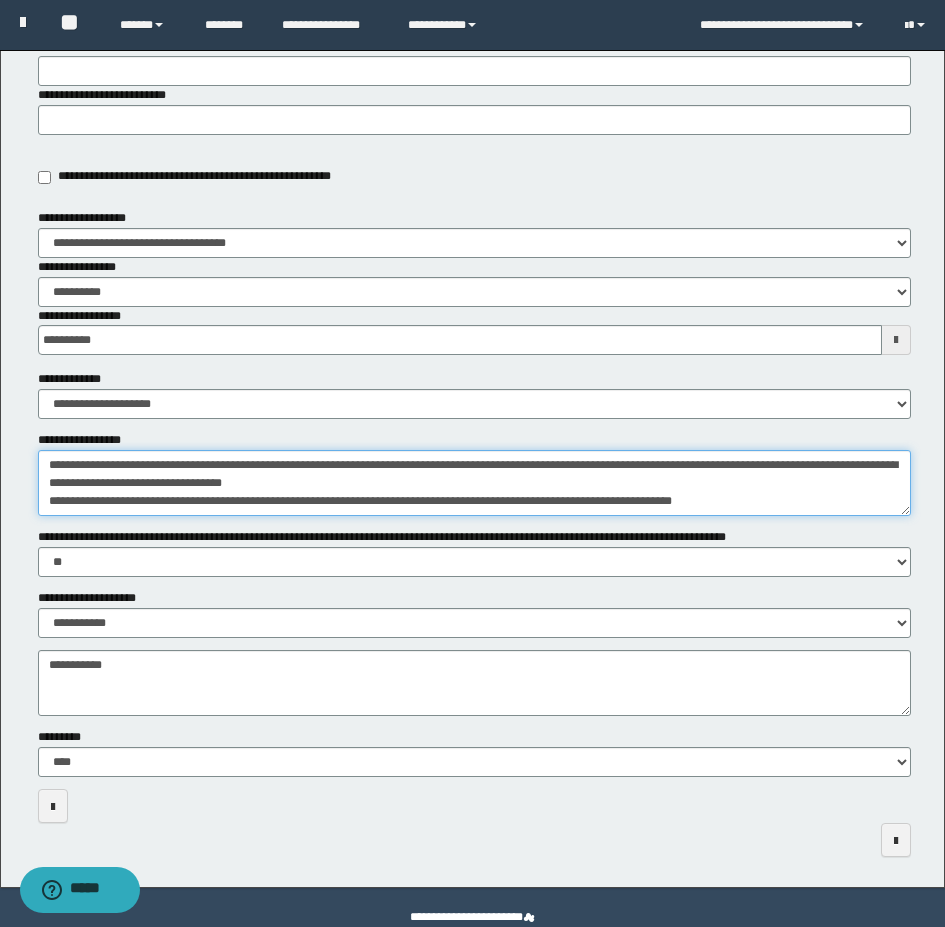 click on "**********" at bounding box center (474, 483) 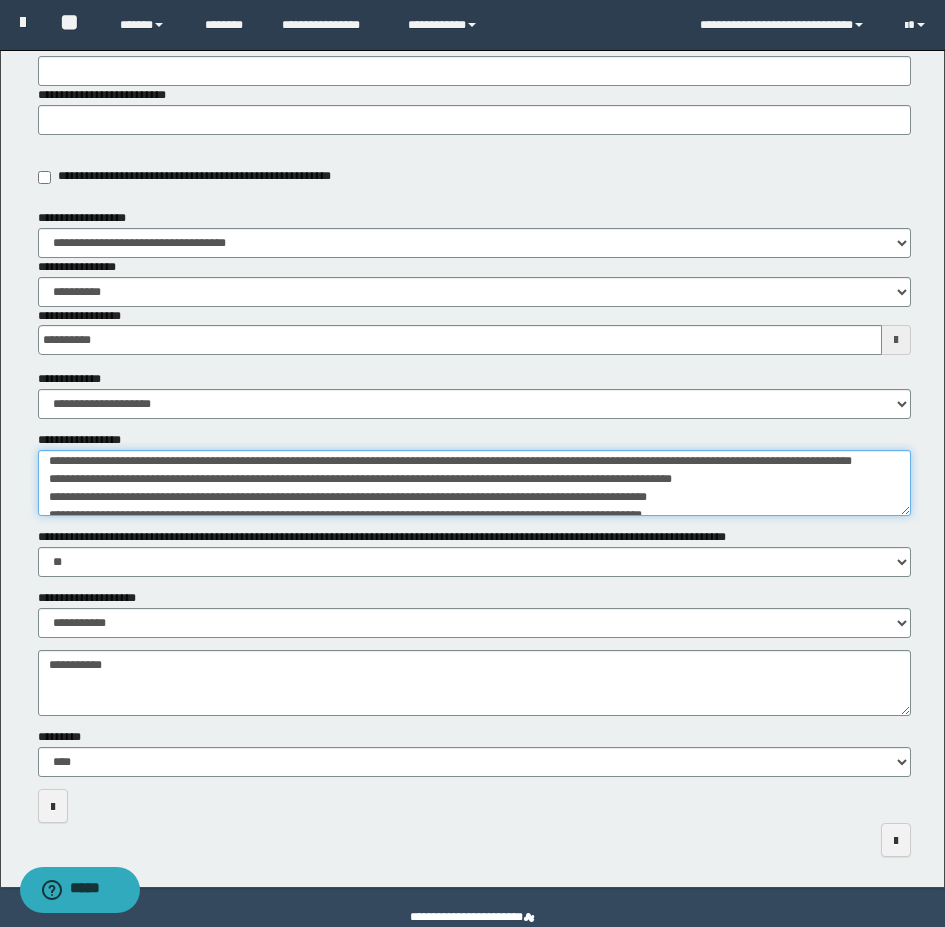 scroll, scrollTop: 40, scrollLeft: 0, axis: vertical 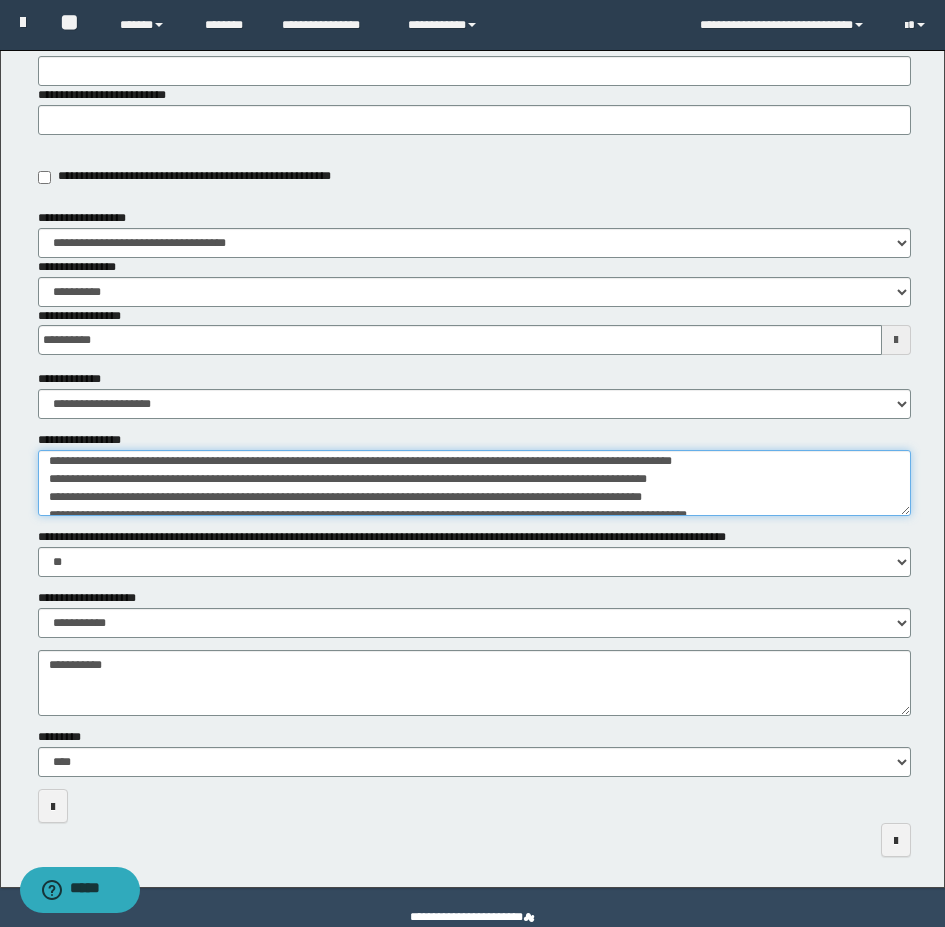 click on "**********" at bounding box center (474, 483) 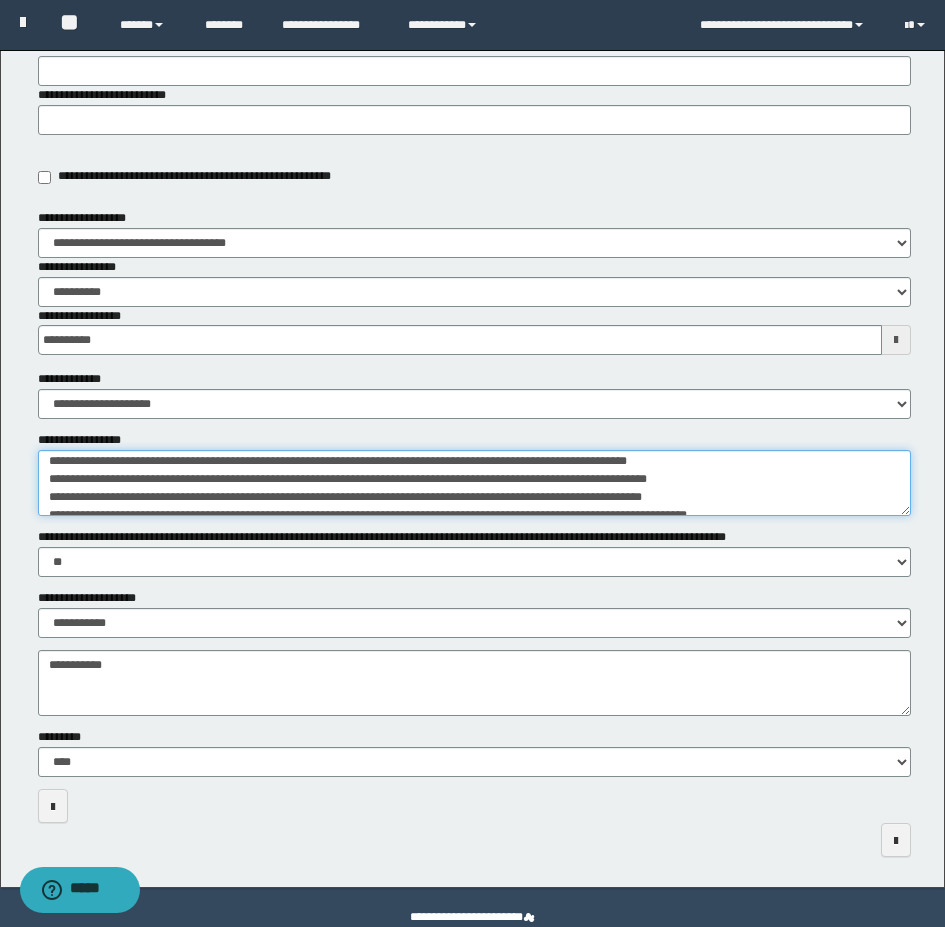 scroll, scrollTop: 22, scrollLeft: 0, axis: vertical 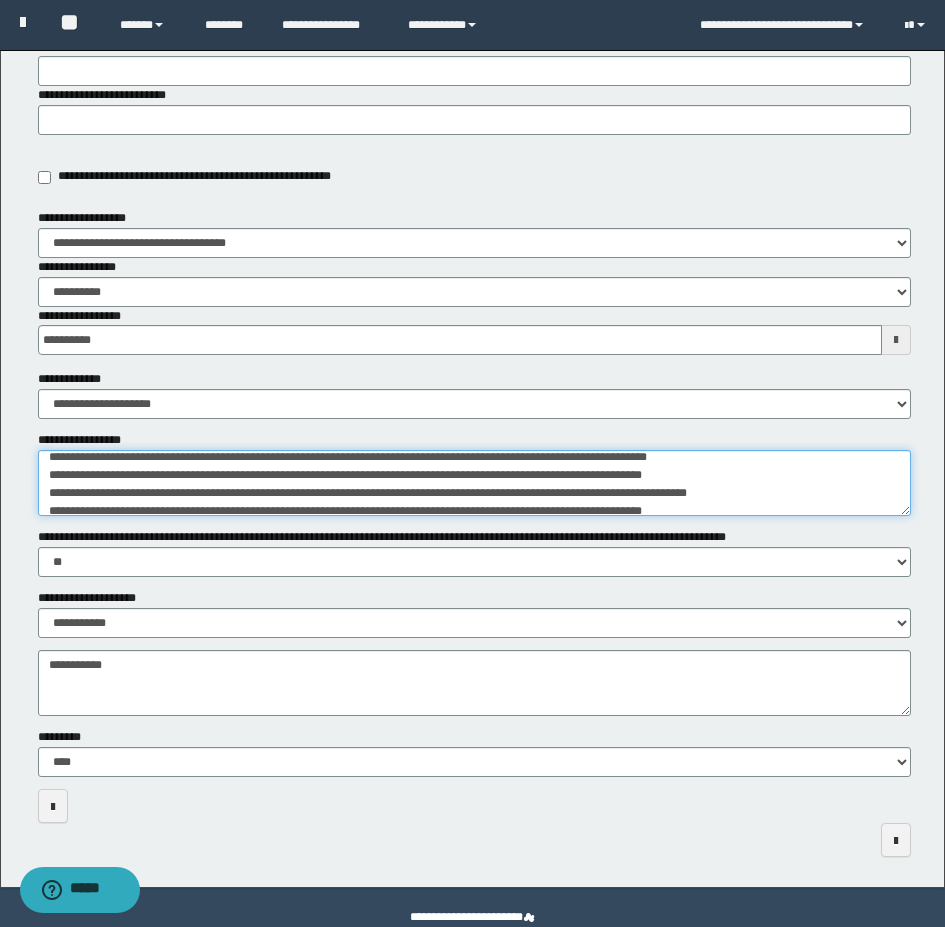 click on "**********" at bounding box center [474, 483] 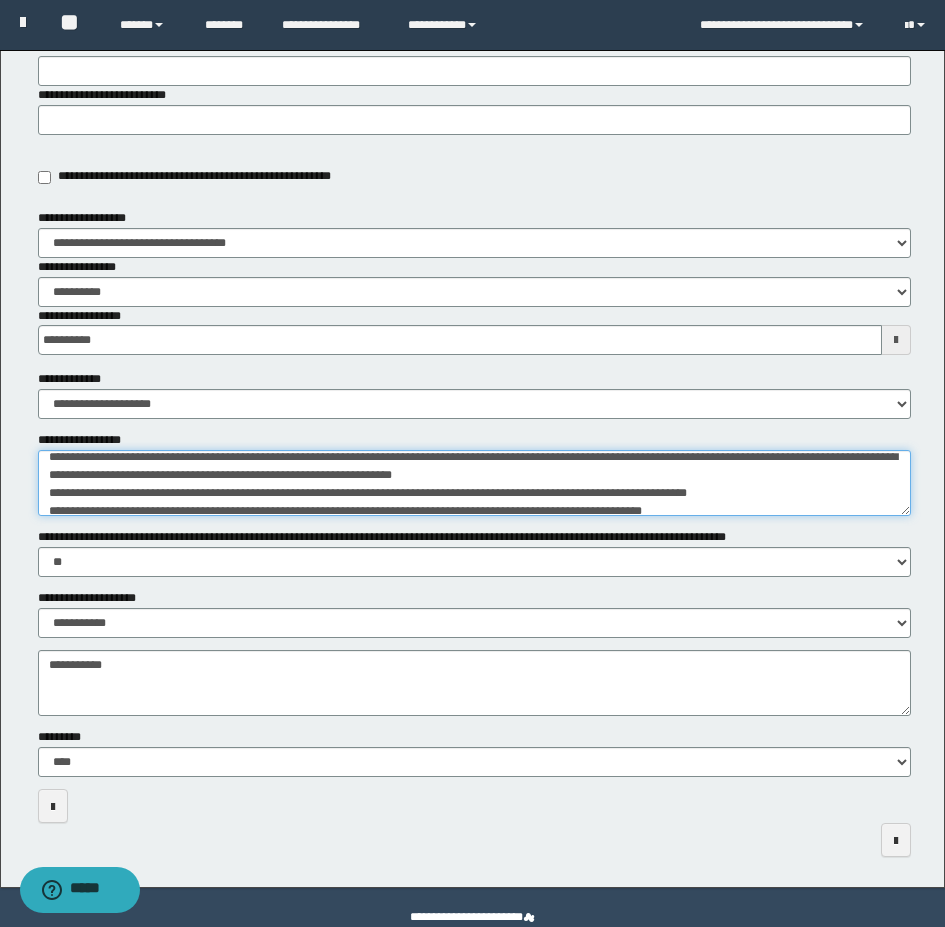 scroll, scrollTop: 44, scrollLeft: 0, axis: vertical 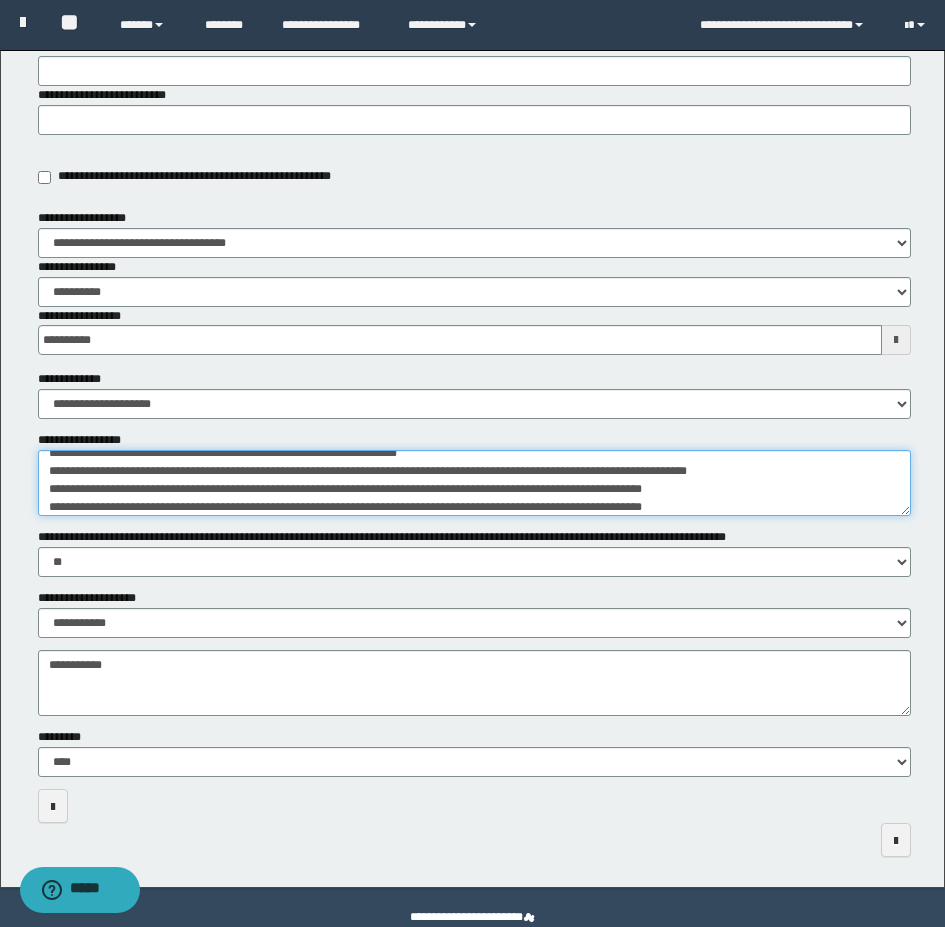 click on "**********" at bounding box center [474, 483] 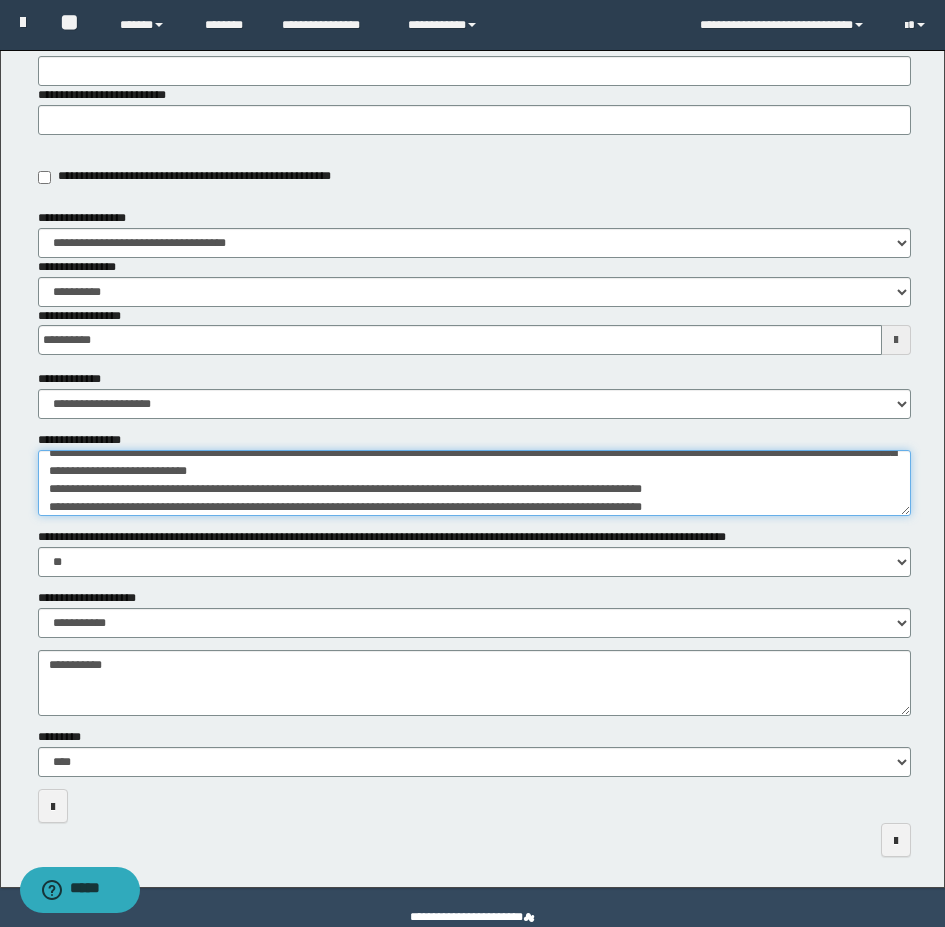 scroll, scrollTop: 66, scrollLeft: 0, axis: vertical 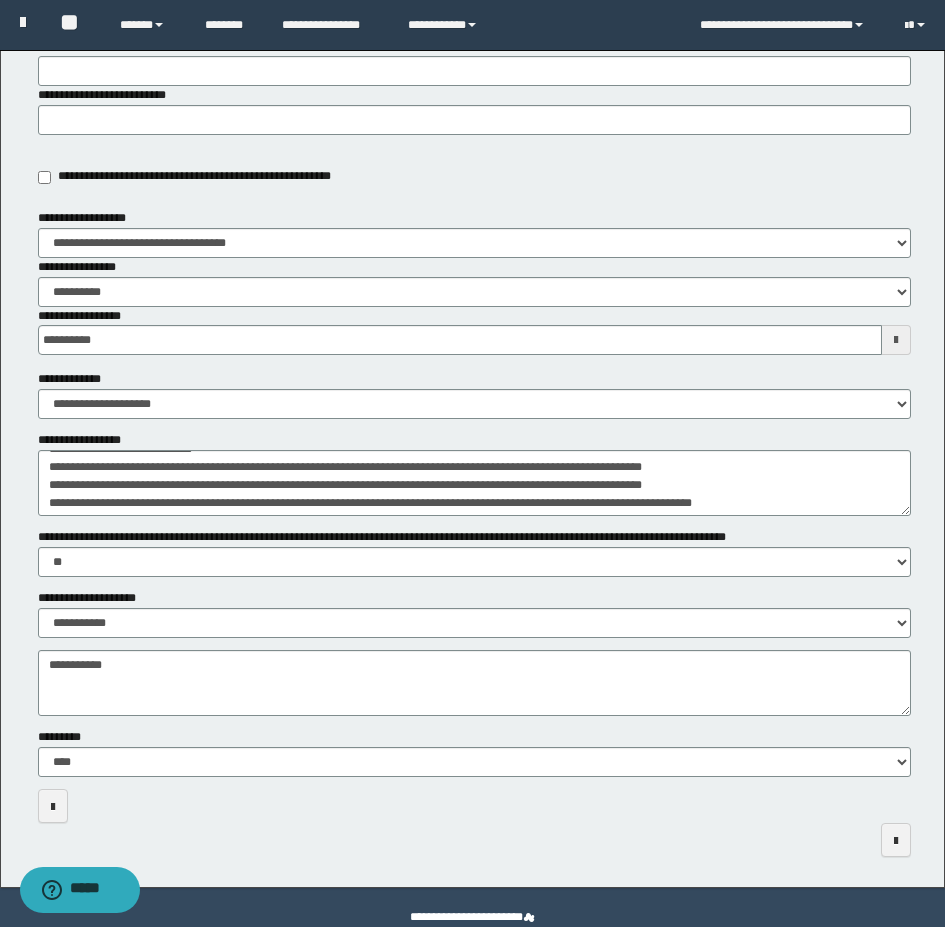 click on "**********" at bounding box center (474, 473) 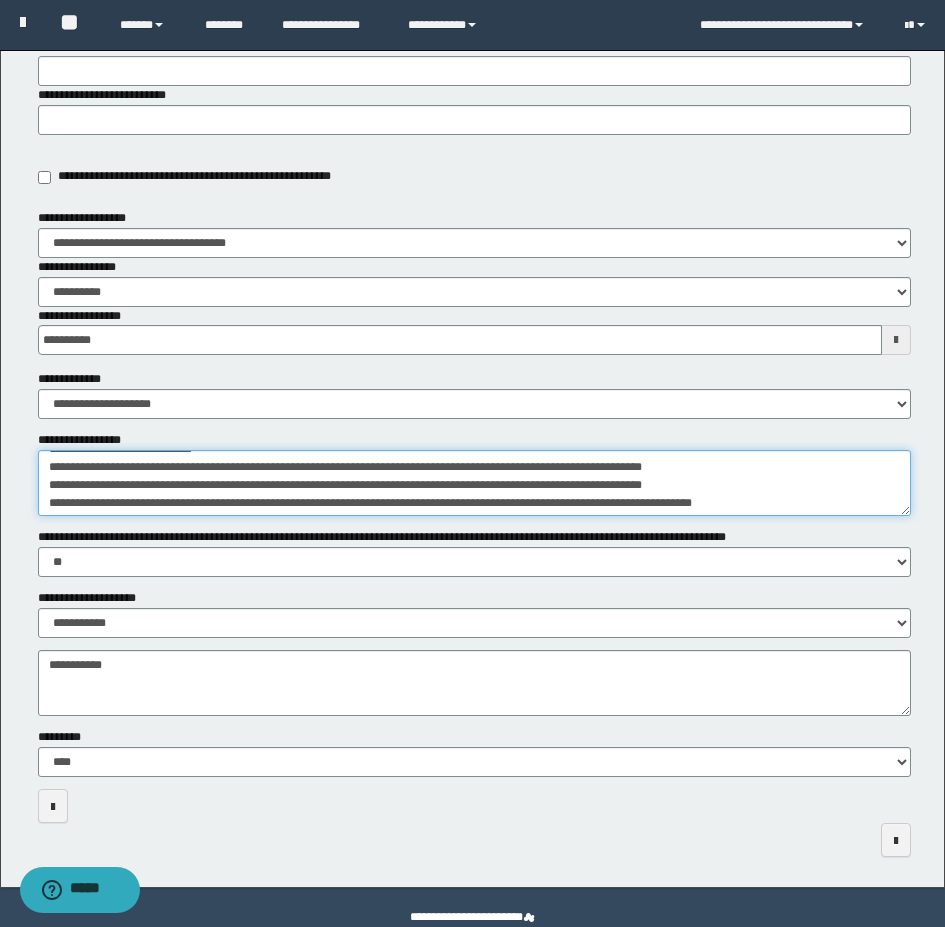 click on "**********" at bounding box center [474, 483] 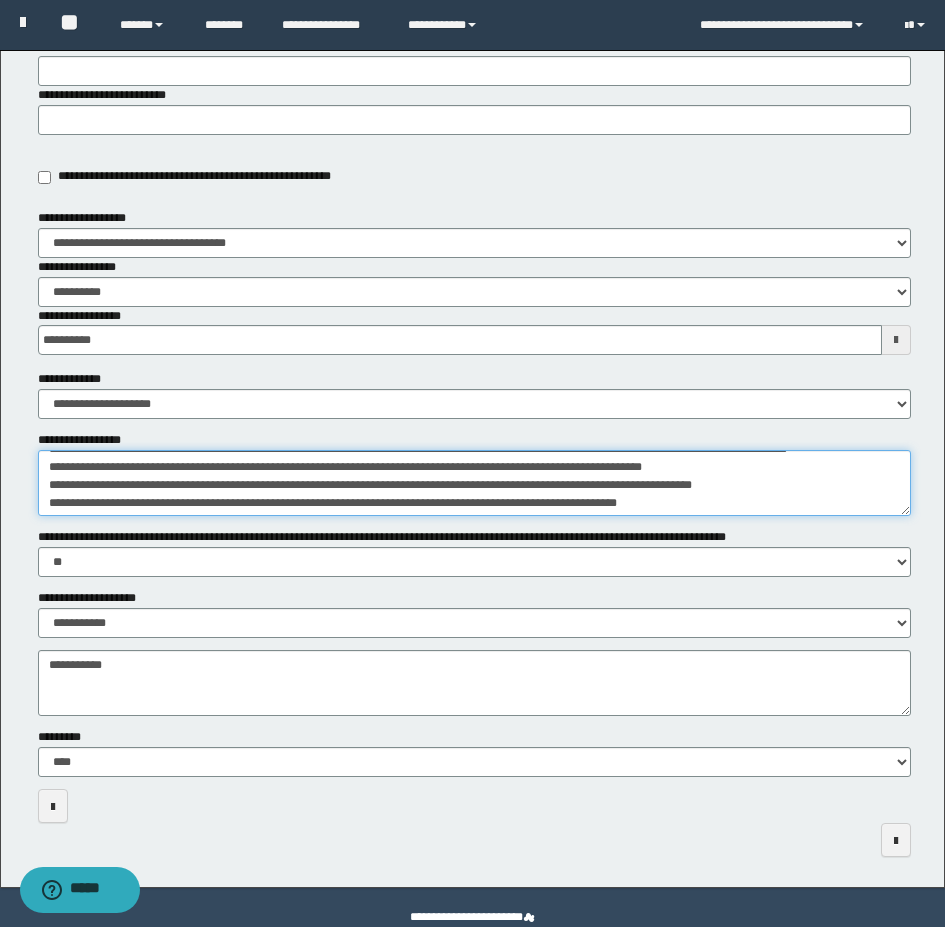 scroll, scrollTop: 88, scrollLeft: 0, axis: vertical 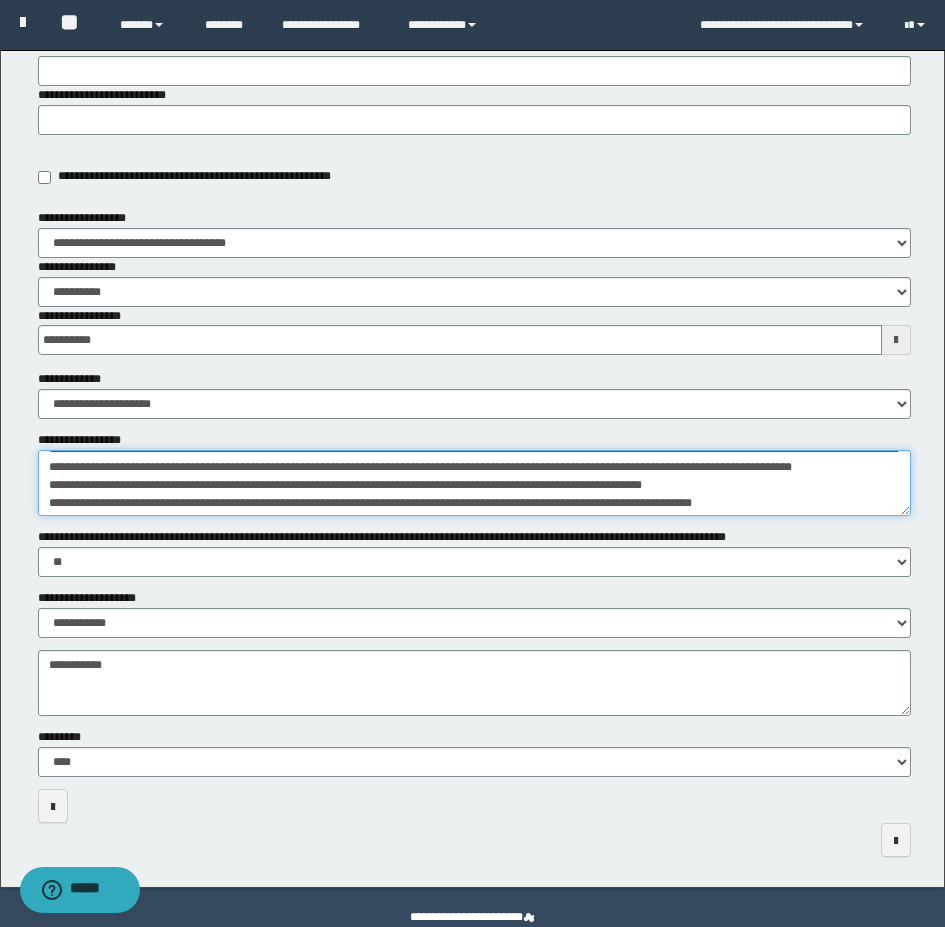 click on "**********" at bounding box center (474, 483) 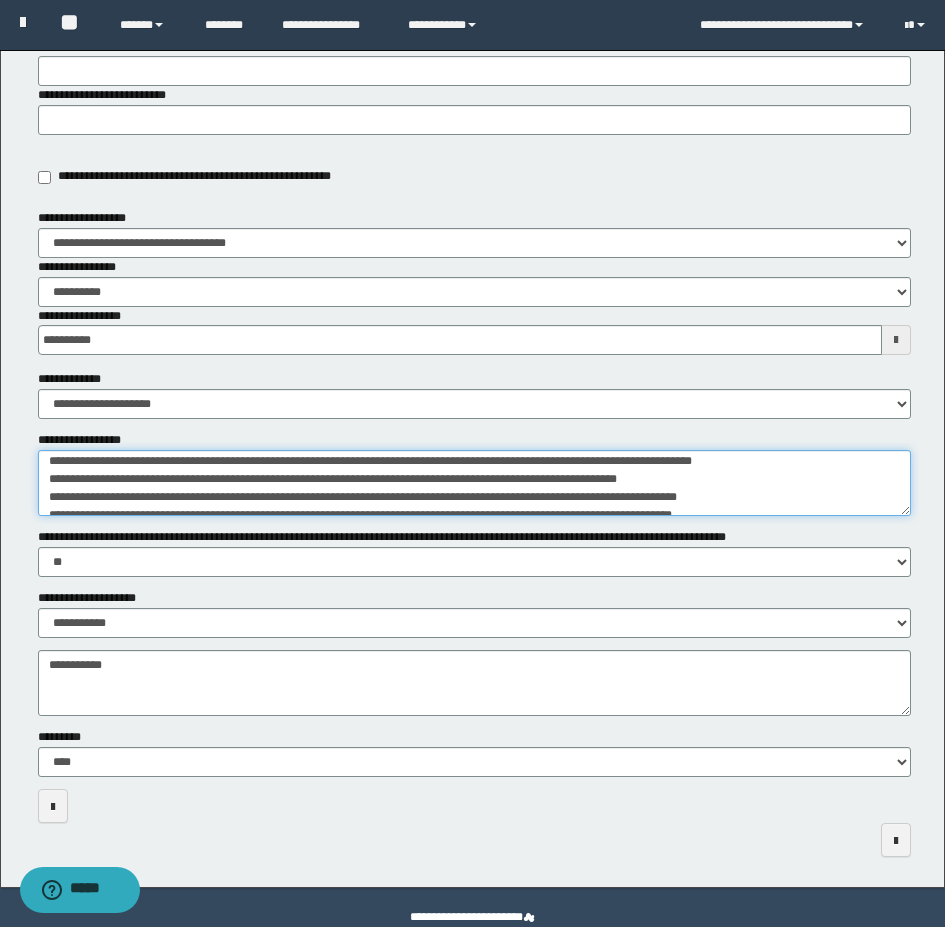 scroll, scrollTop: 162, scrollLeft: 0, axis: vertical 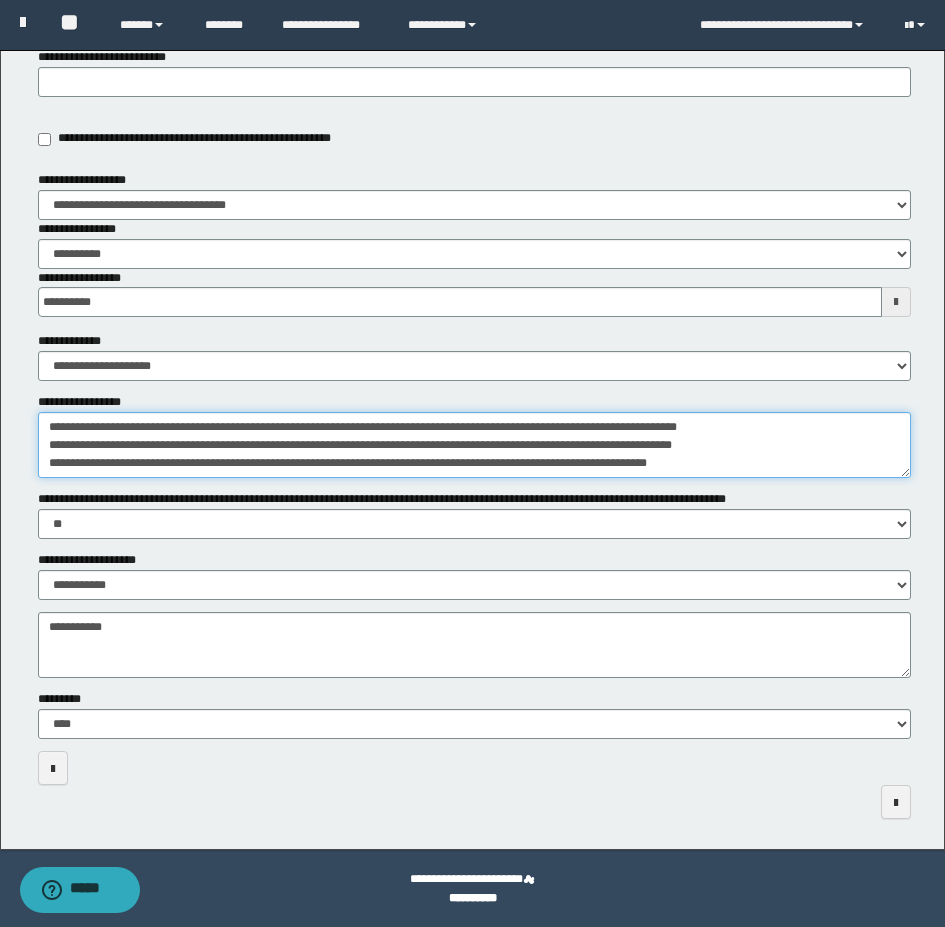 click on "**********" at bounding box center [474, 445] 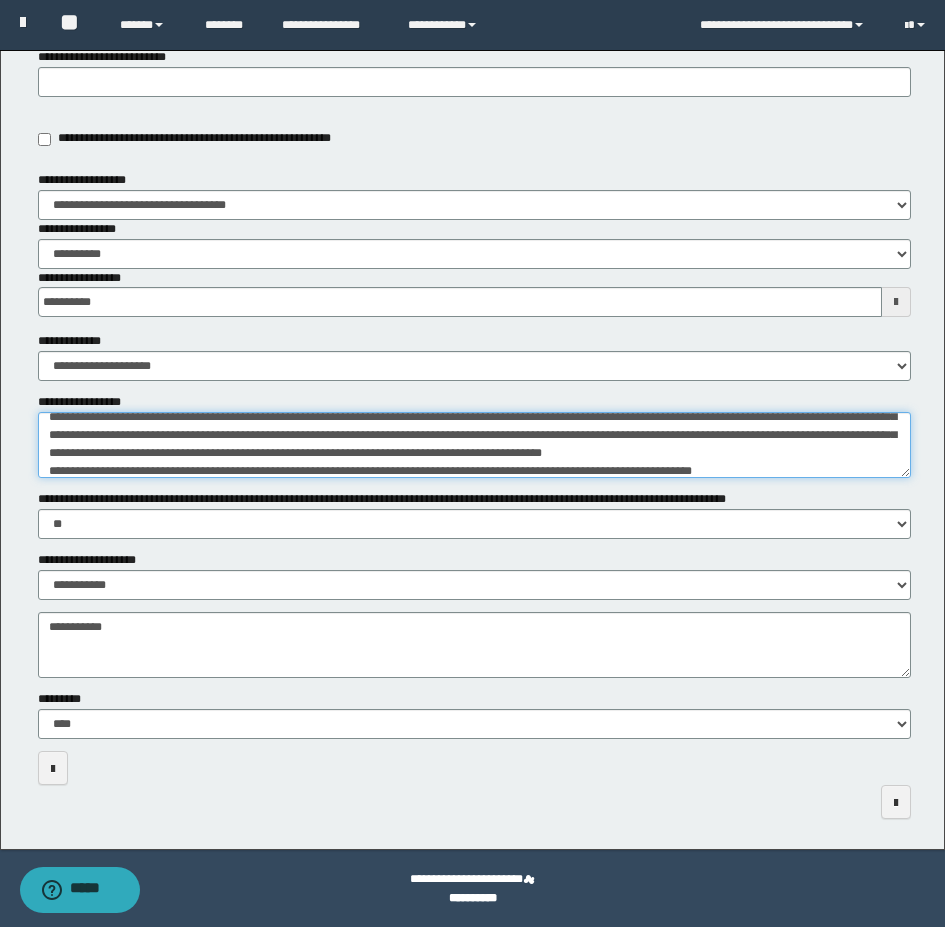 scroll, scrollTop: 0, scrollLeft: 0, axis: both 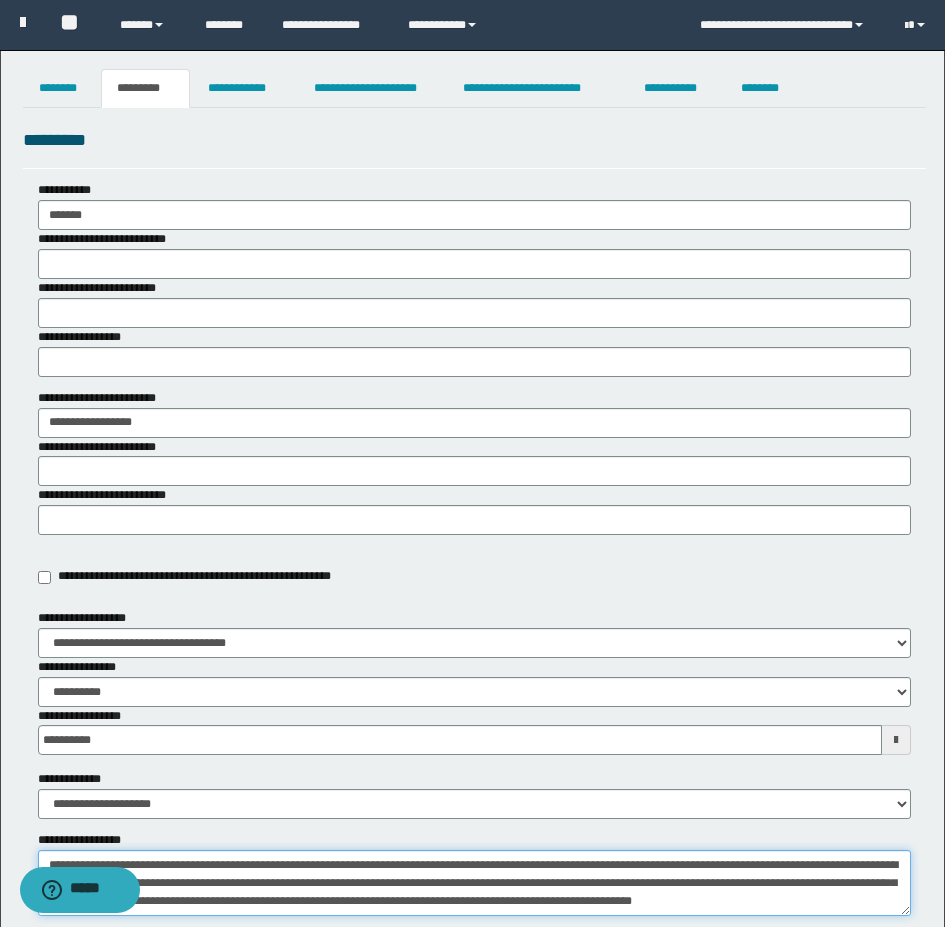 type on "**********" 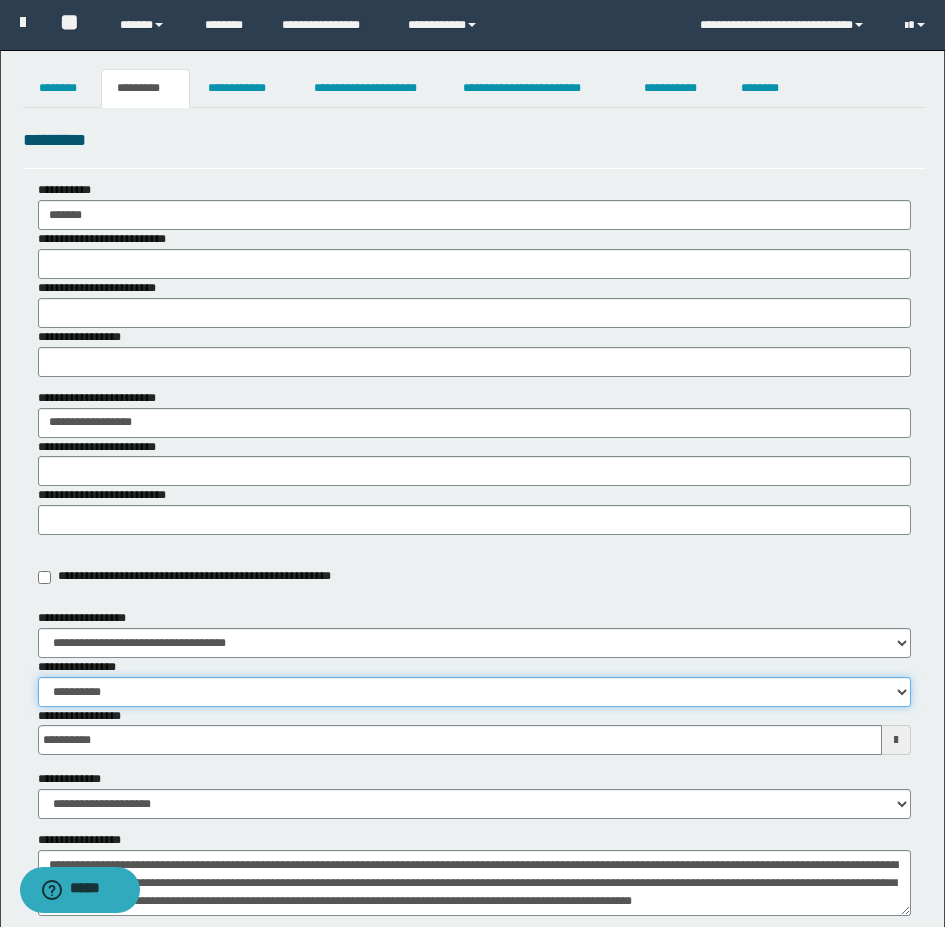 click on "**********" at bounding box center [474, 692] 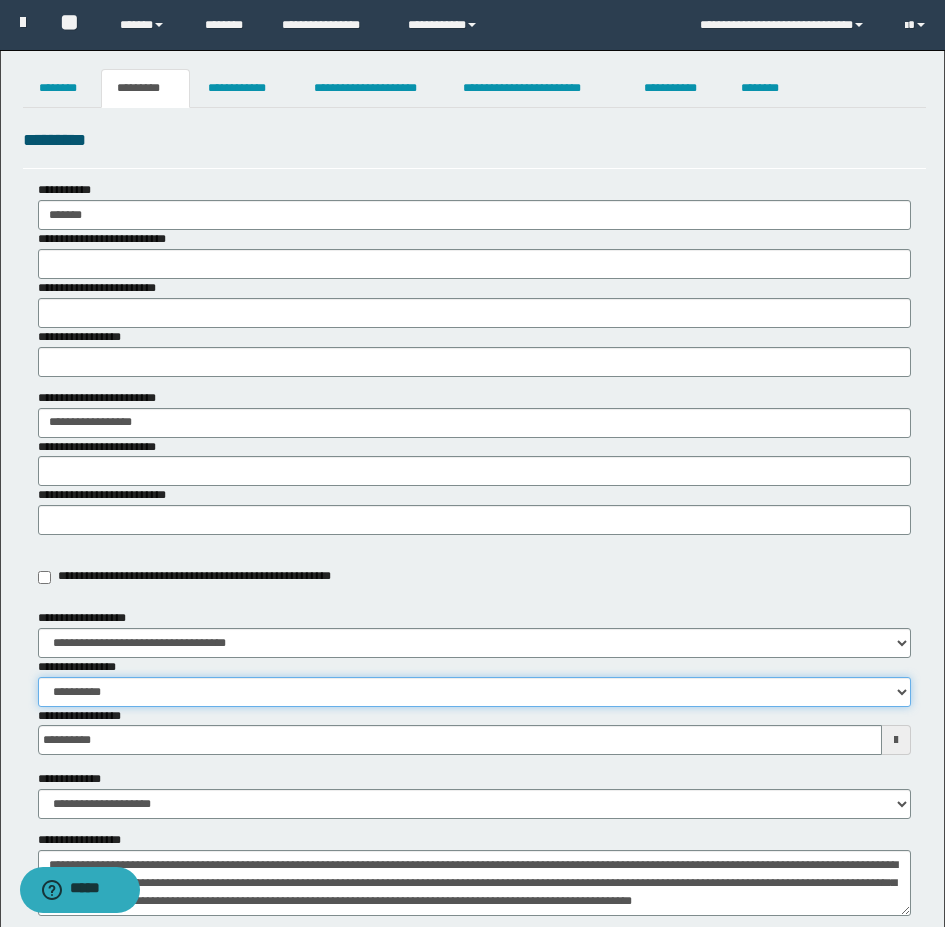 select on "****" 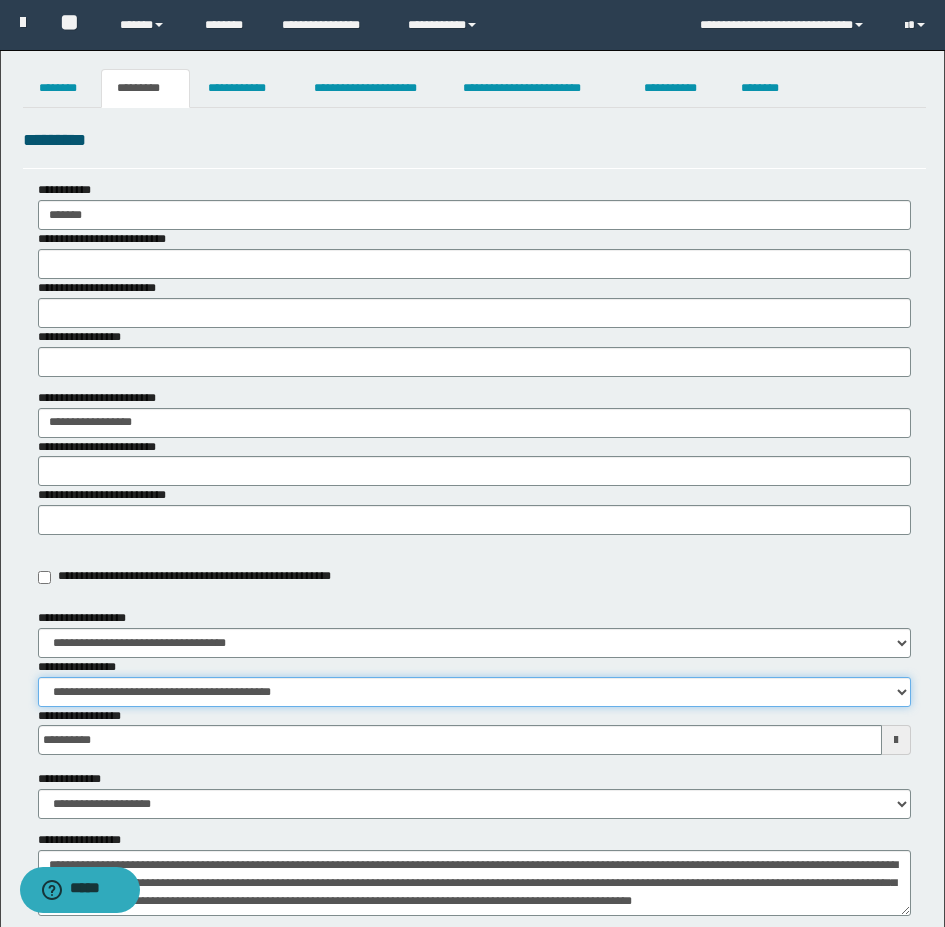 click on "**********" at bounding box center [474, 692] 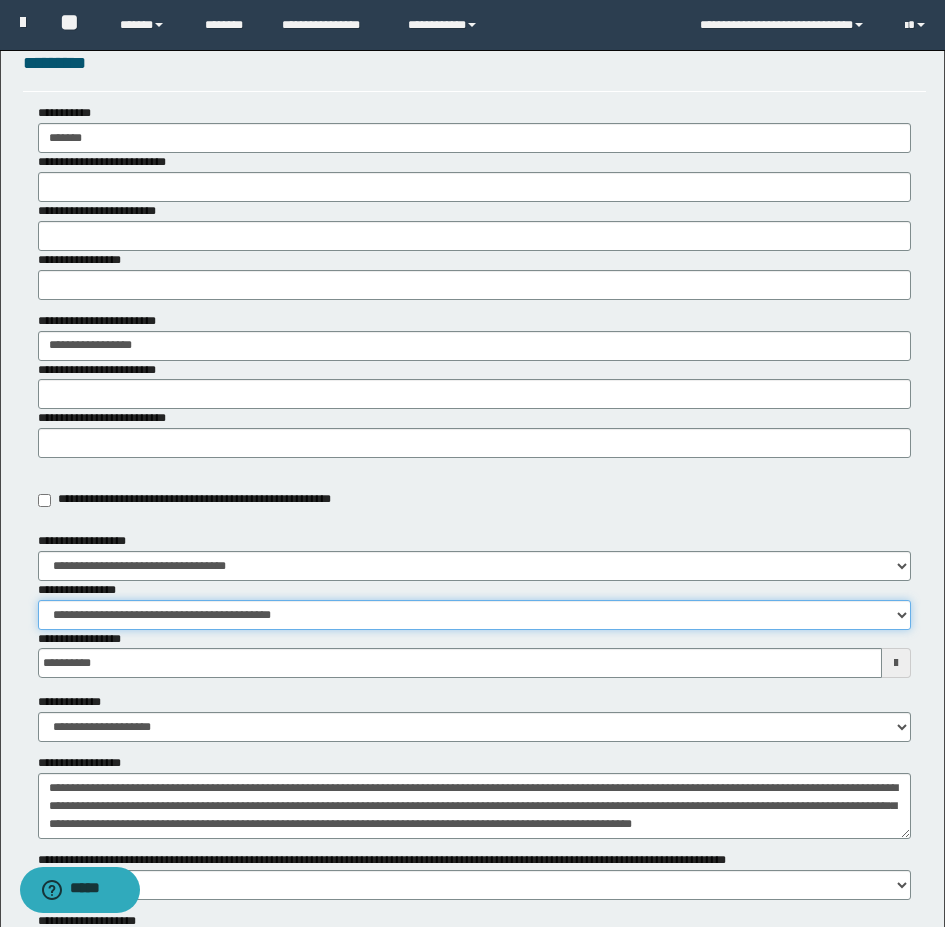 scroll, scrollTop: 200, scrollLeft: 0, axis: vertical 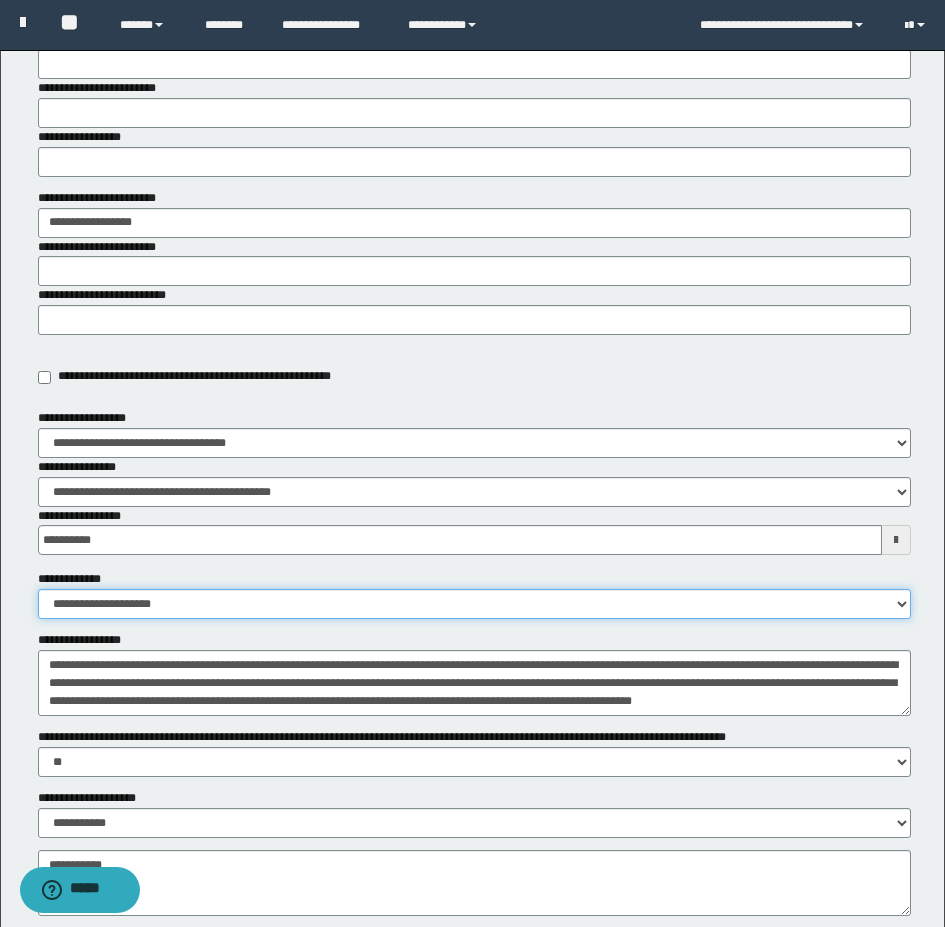 click on "**********" at bounding box center [474, 604] 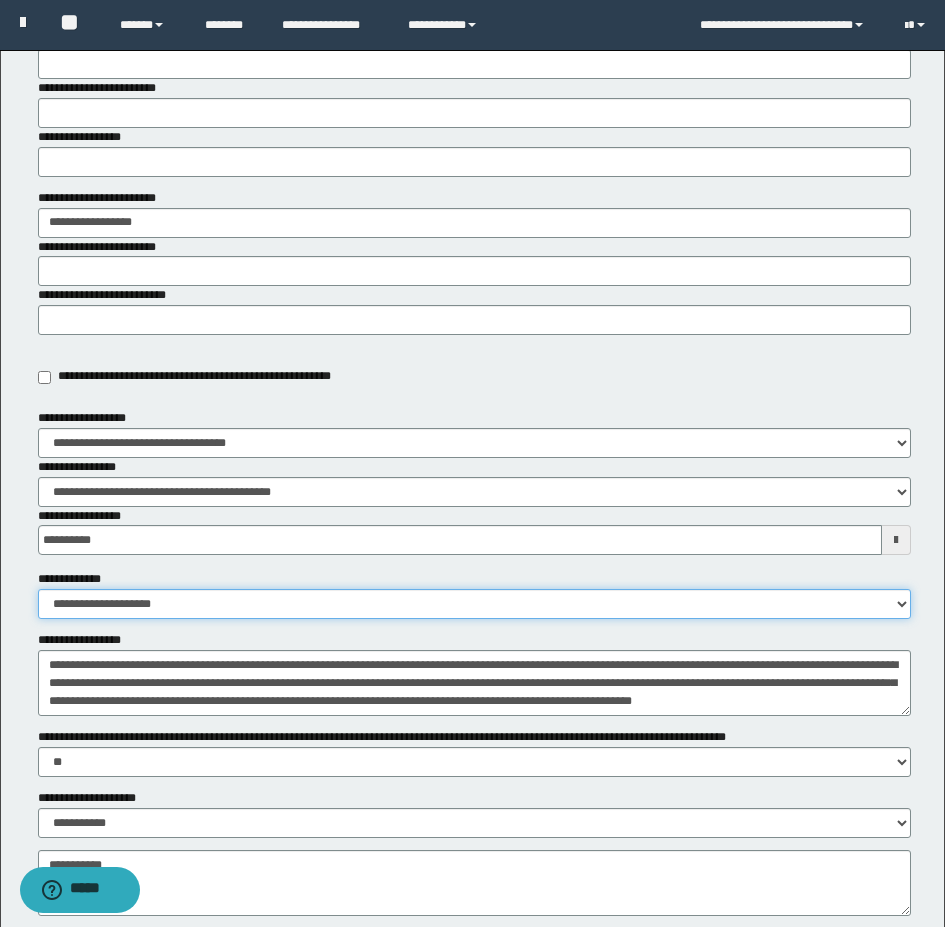 select on "**" 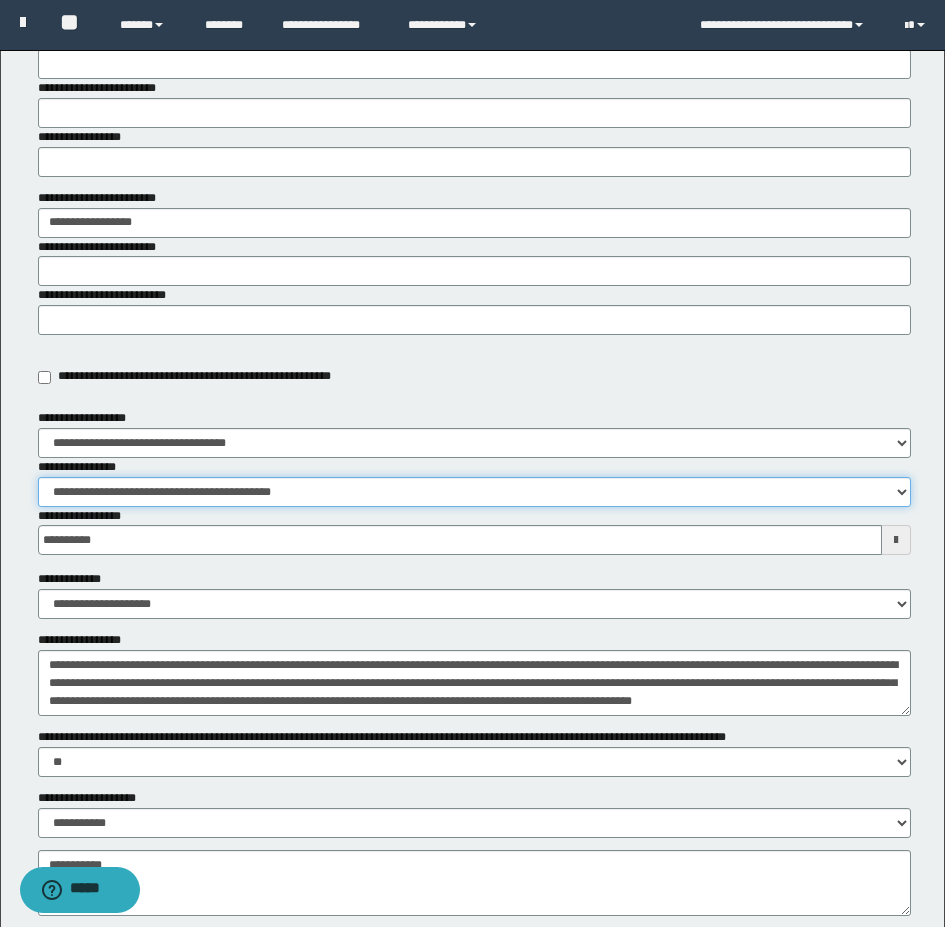 click on "**********" at bounding box center (474, 492) 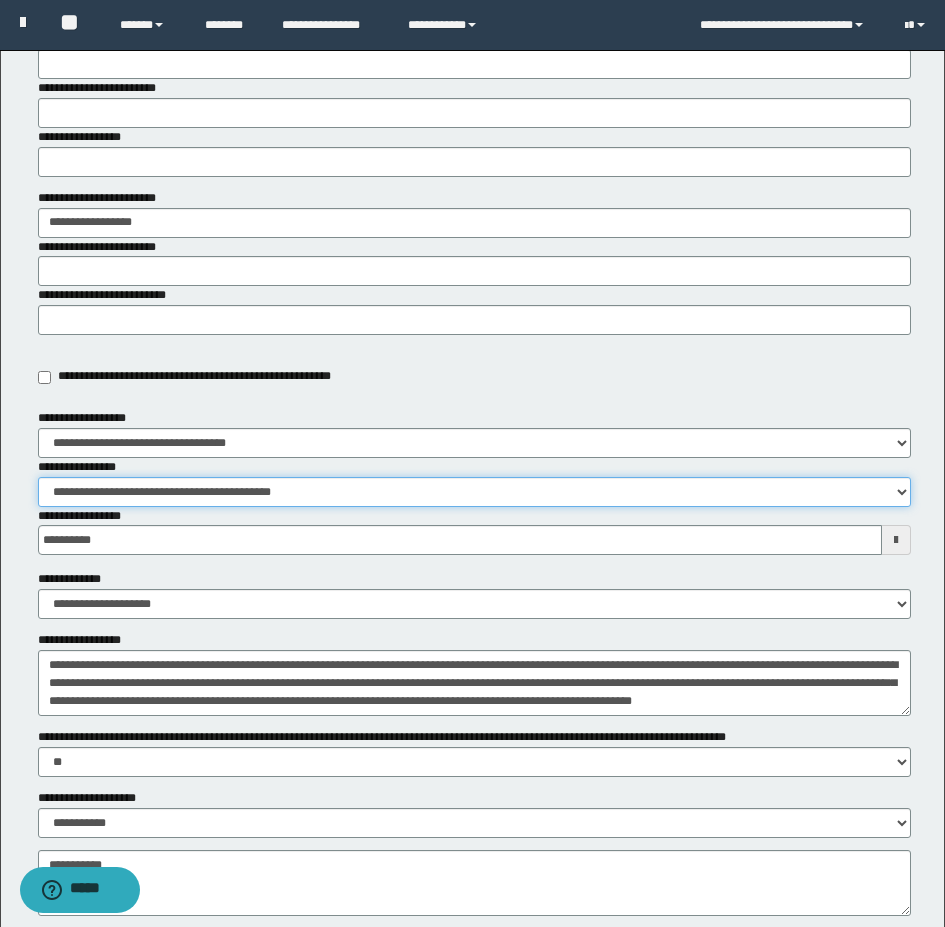 click on "**********" at bounding box center [474, 492] 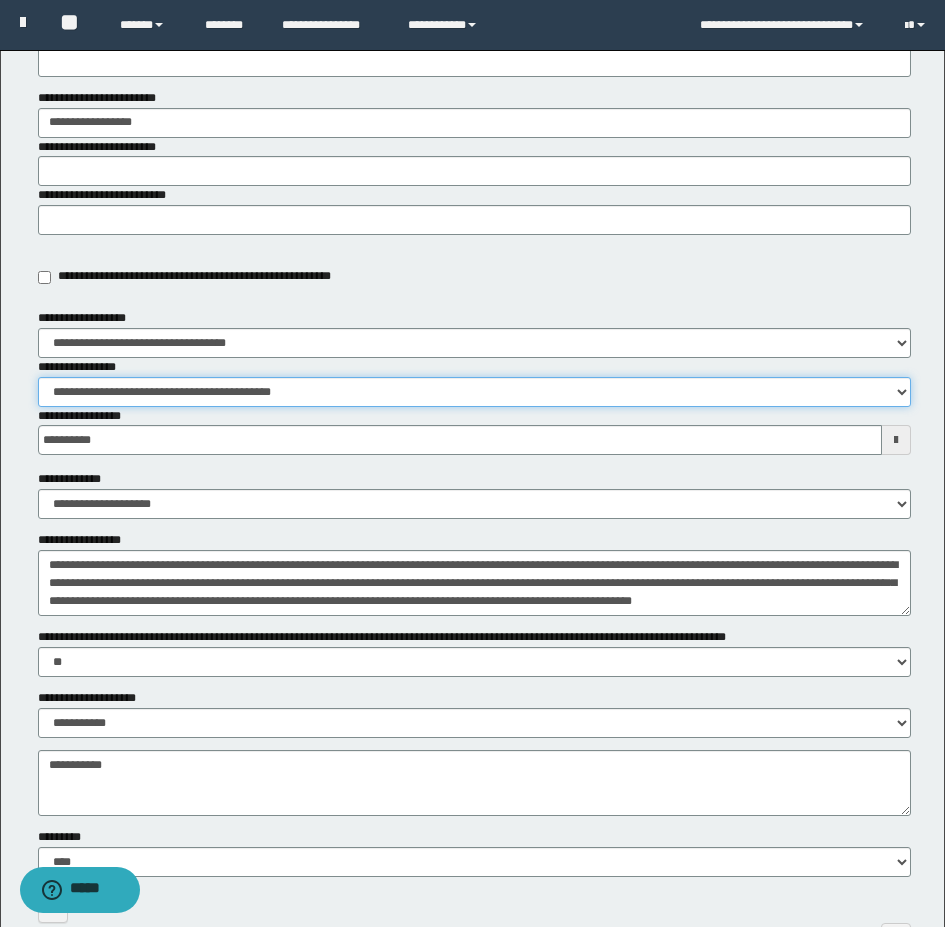 scroll, scrollTop: 400, scrollLeft: 0, axis: vertical 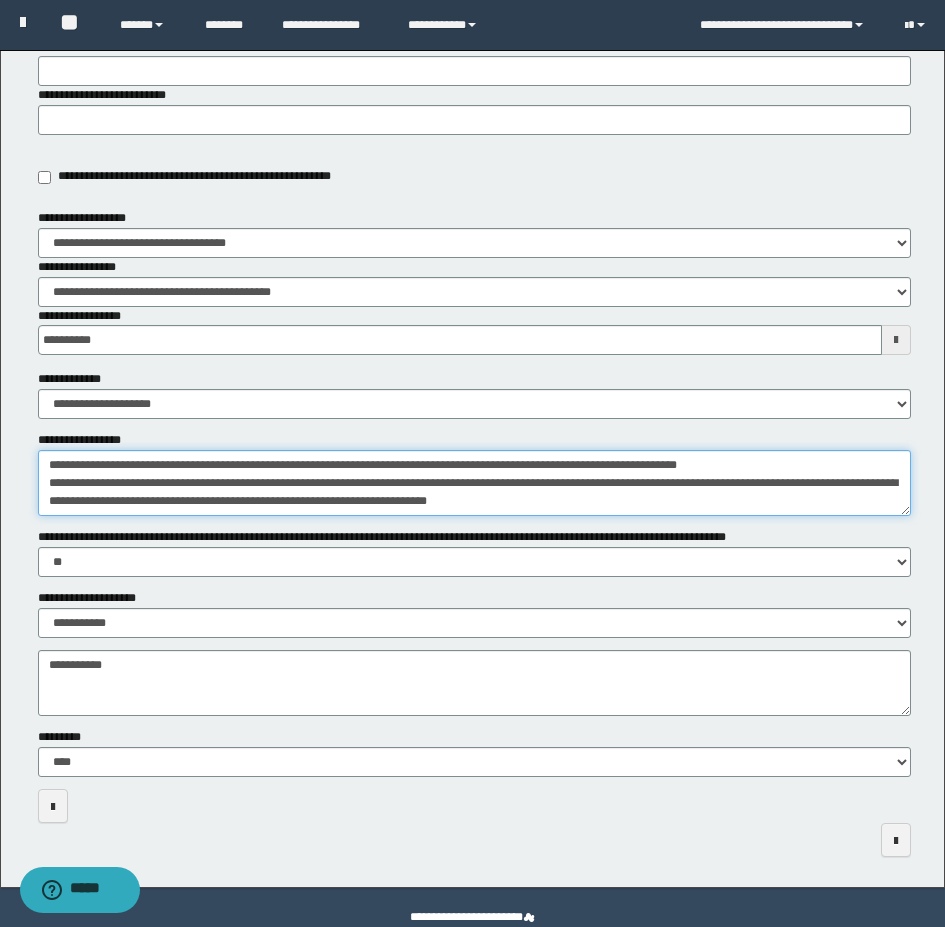 click on "**********" at bounding box center (474, 483) 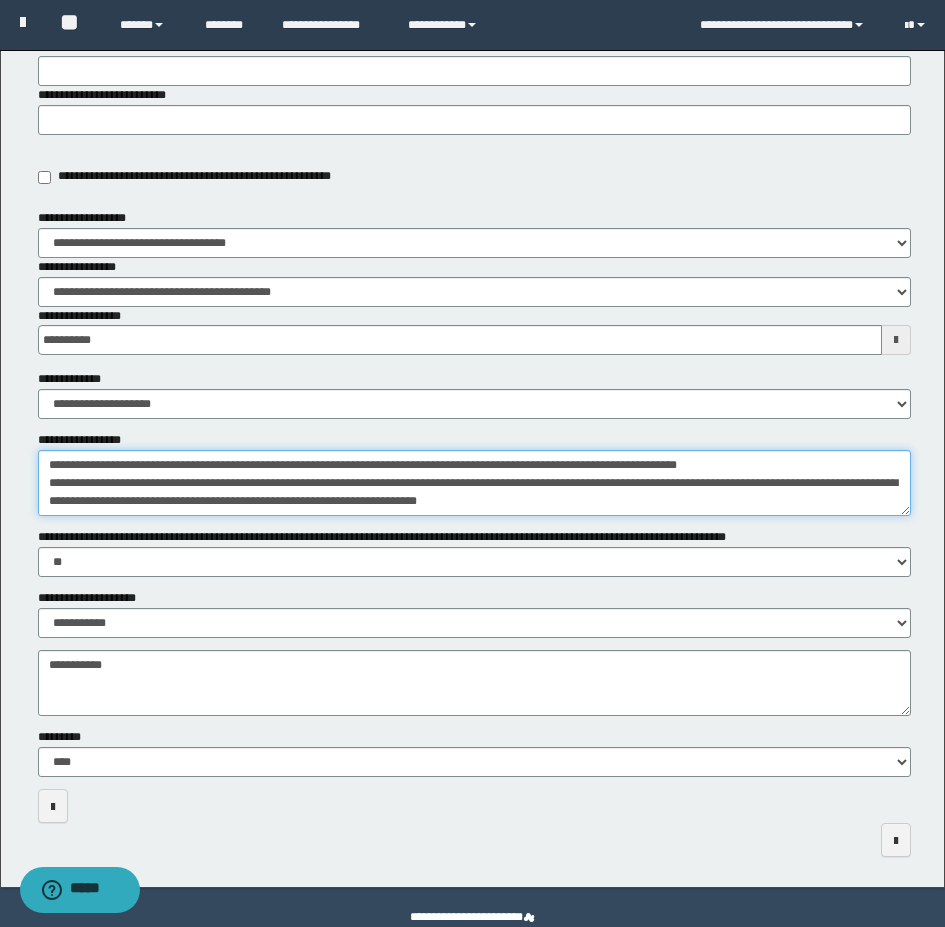 type on "**********" 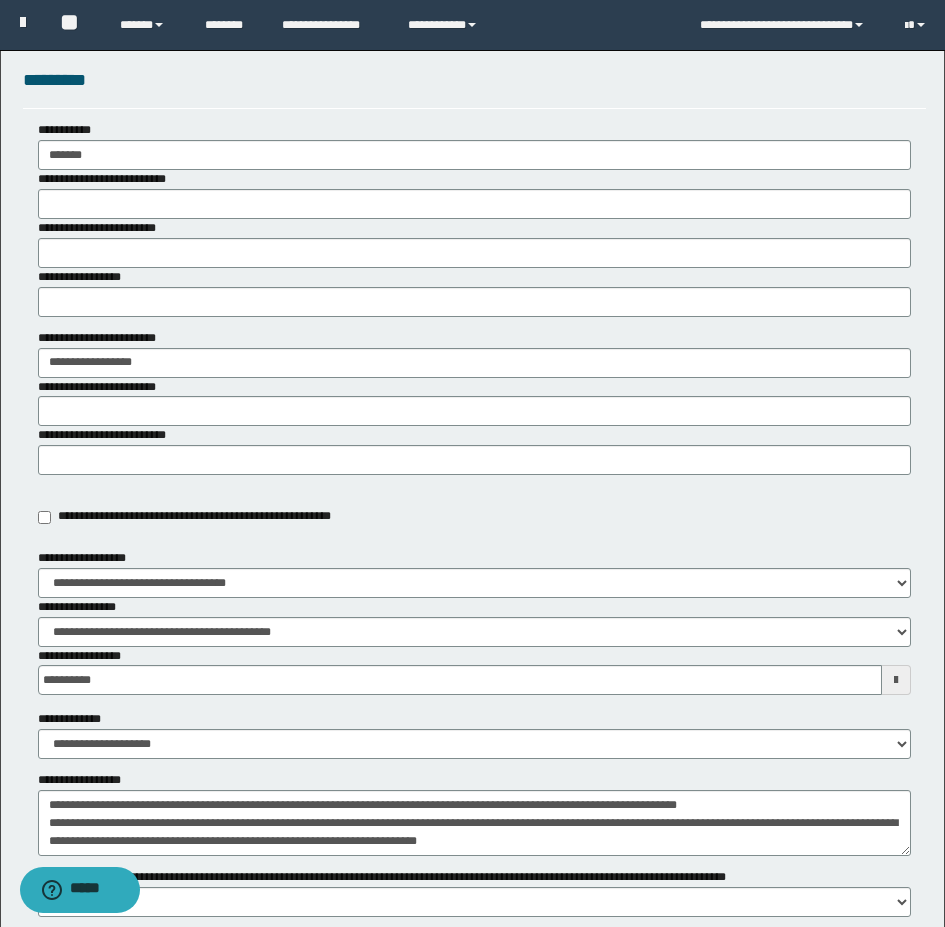scroll, scrollTop: 0, scrollLeft: 0, axis: both 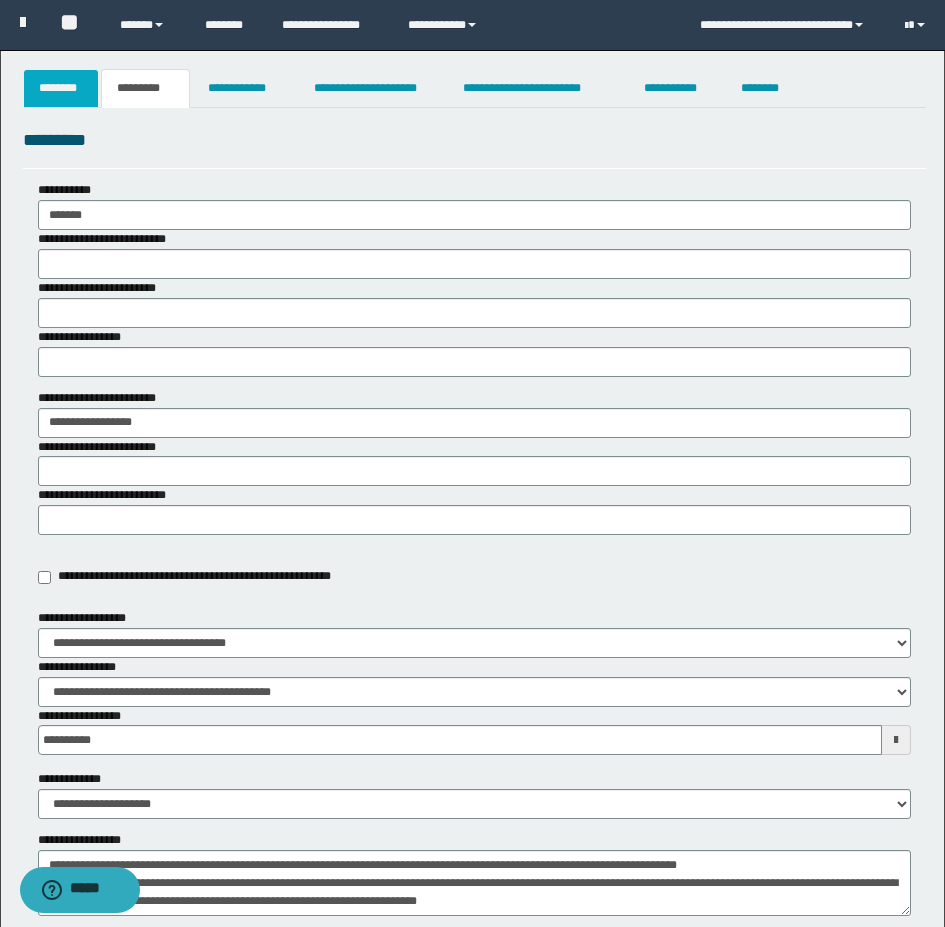 click on "********" at bounding box center [61, 88] 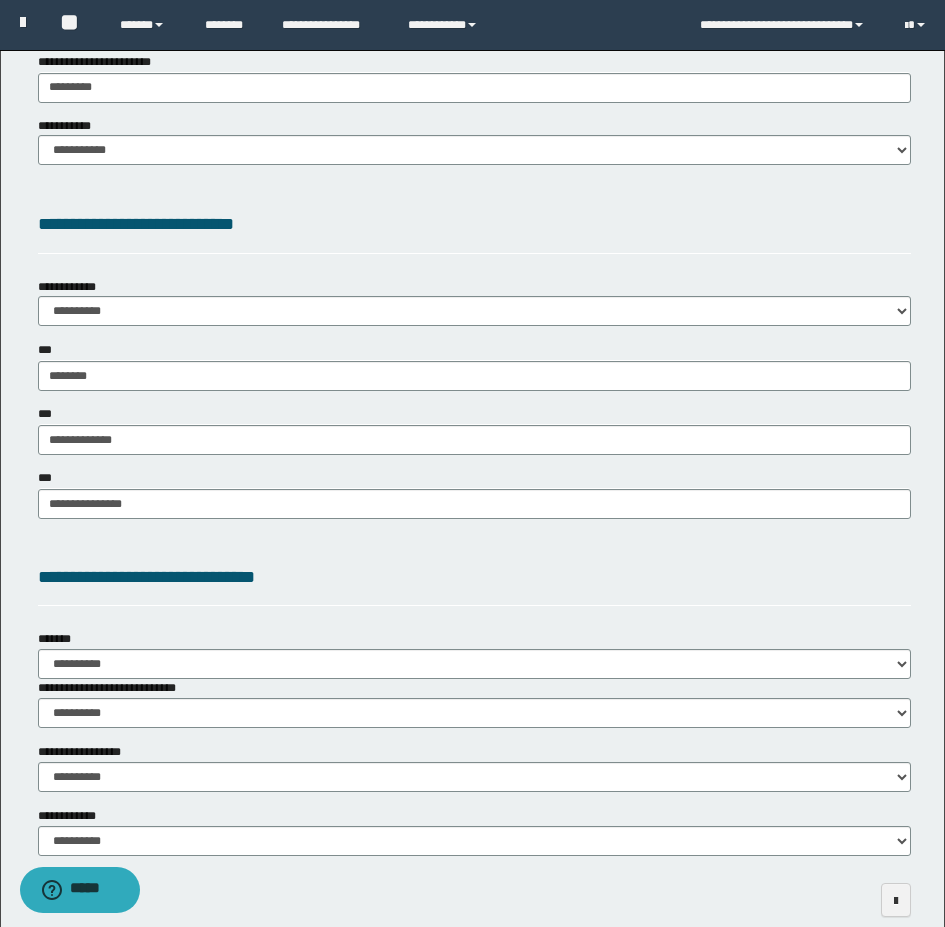 scroll, scrollTop: 1600, scrollLeft: 0, axis: vertical 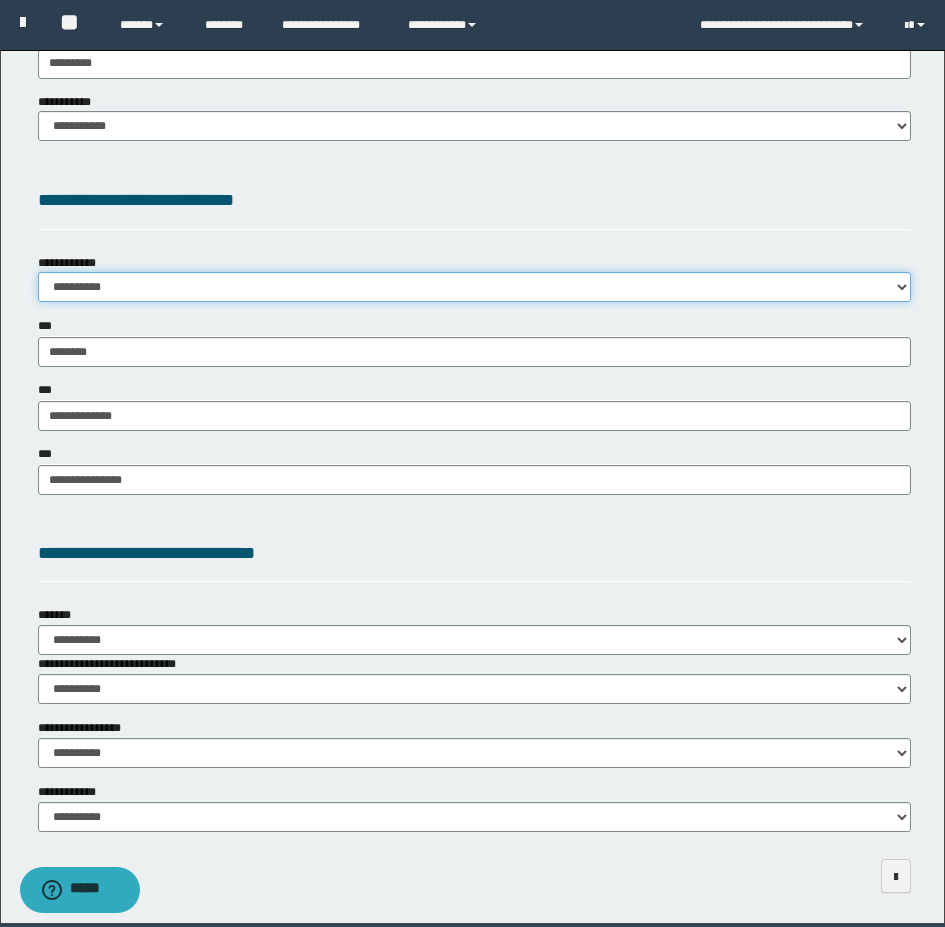 click on "**********" at bounding box center (474, 287) 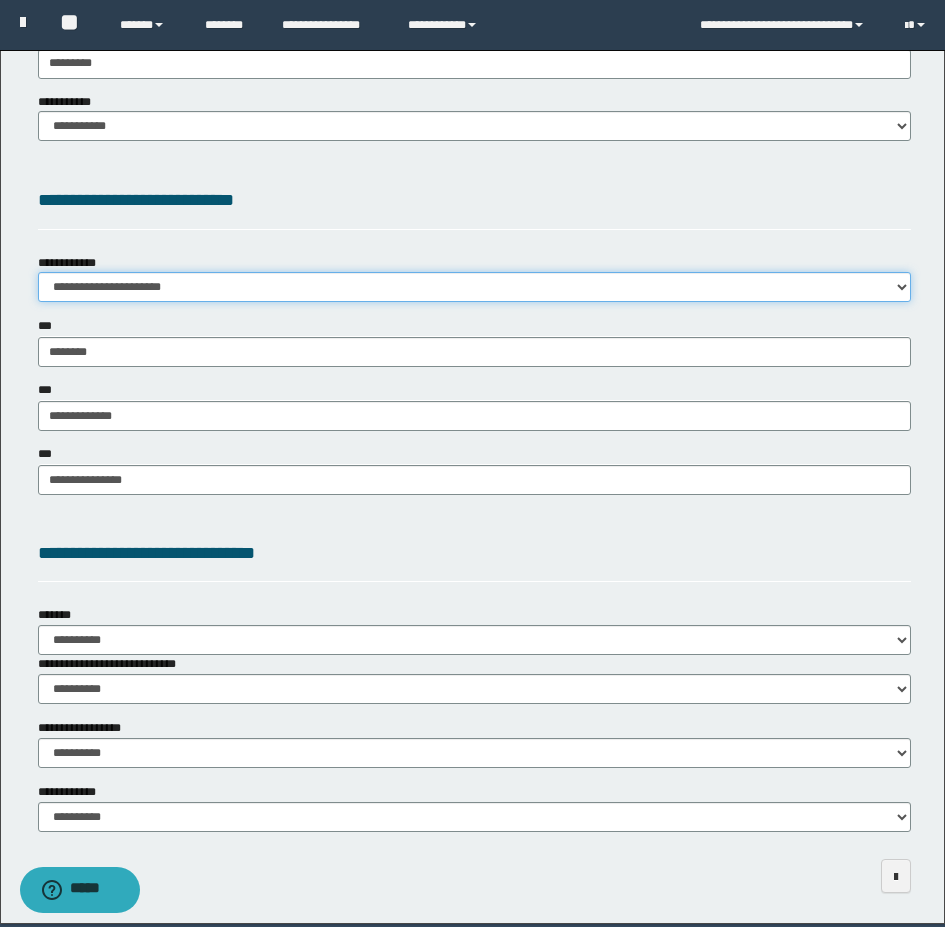 click on "**********" at bounding box center [474, 287] 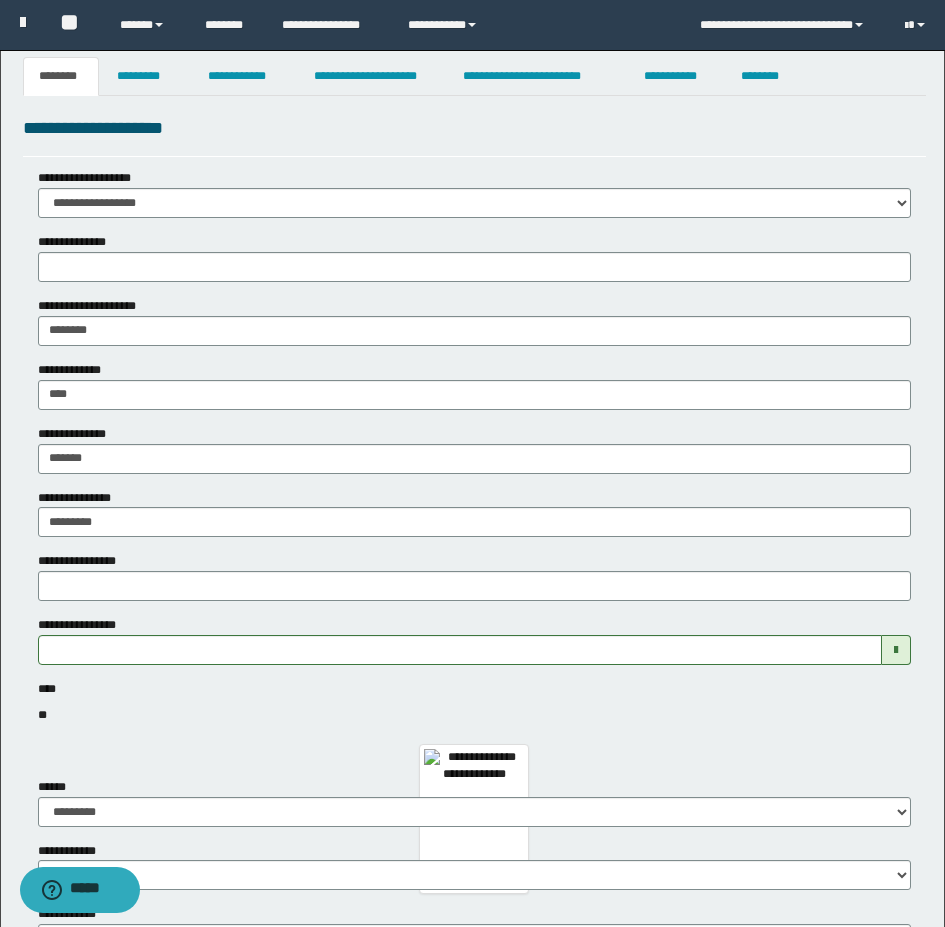 scroll, scrollTop: 0, scrollLeft: 0, axis: both 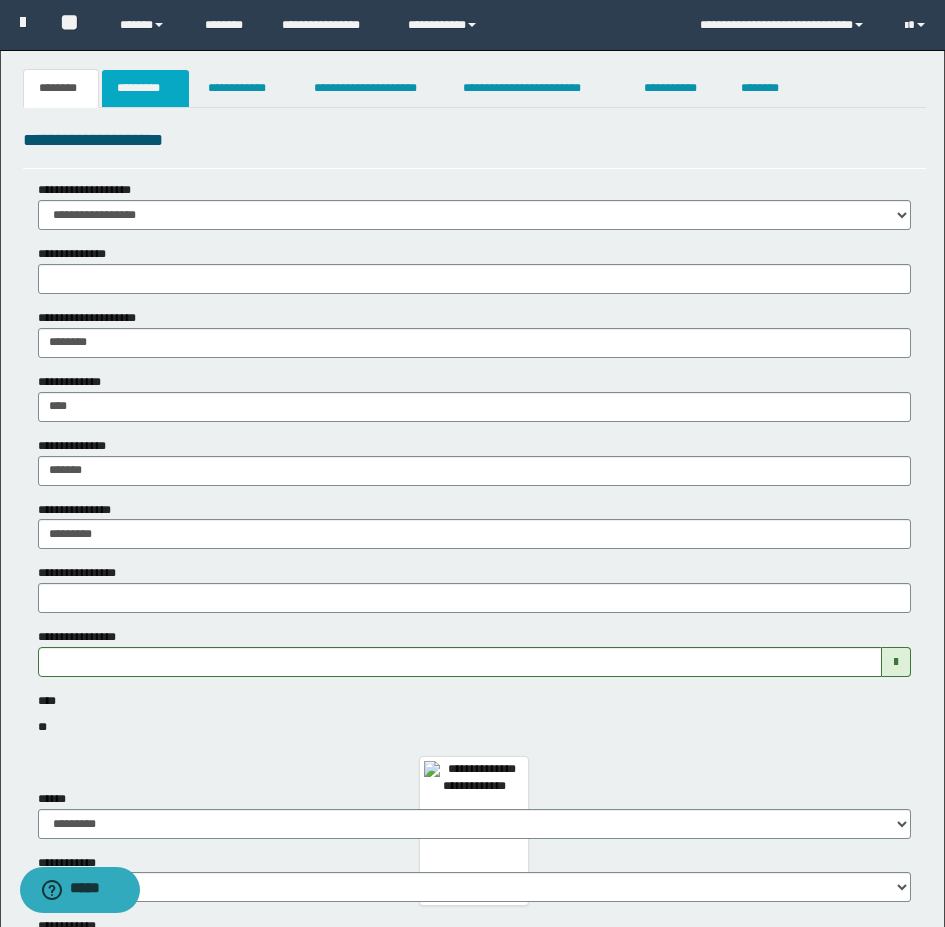 click on "*********" at bounding box center [145, 88] 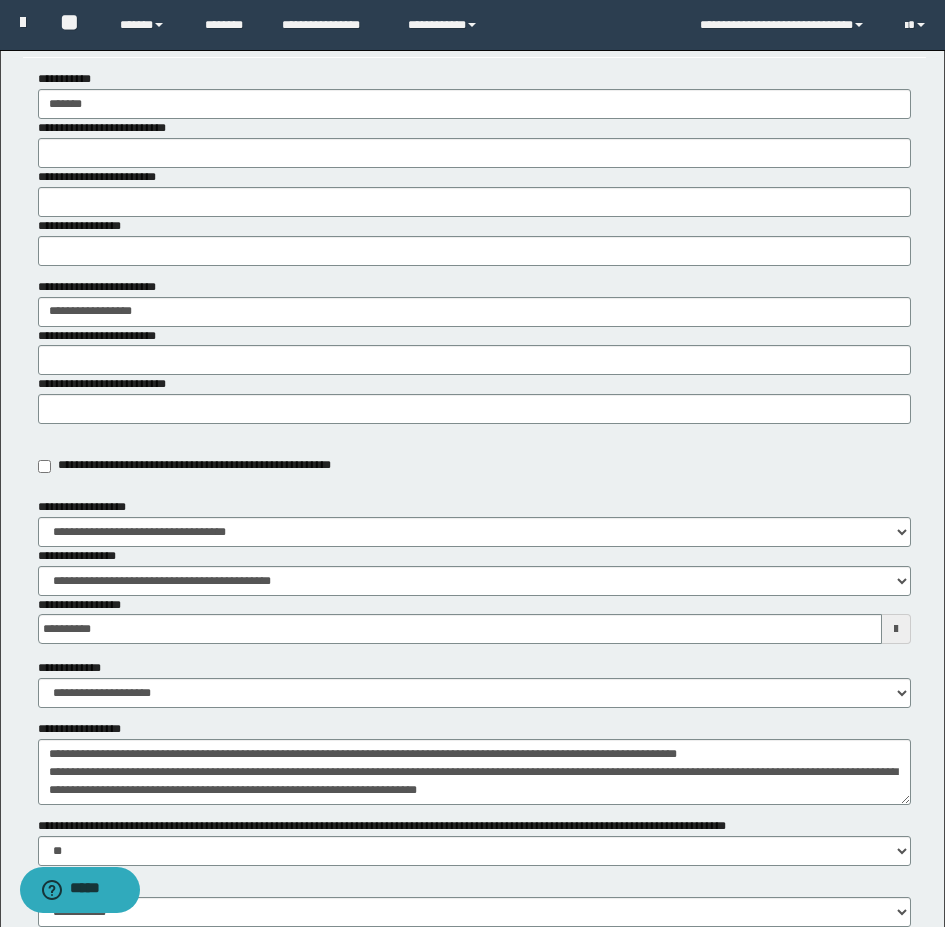 scroll, scrollTop: 200, scrollLeft: 0, axis: vertical 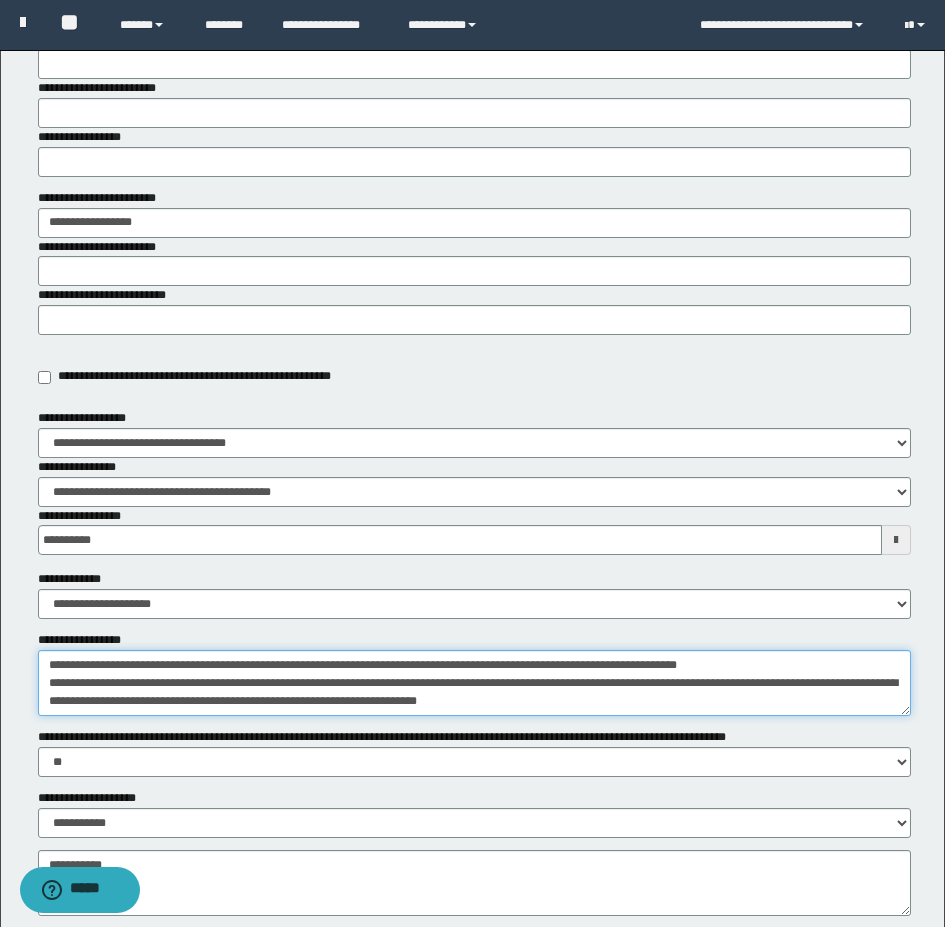 click on "**********" at bounding box center (474, 683) 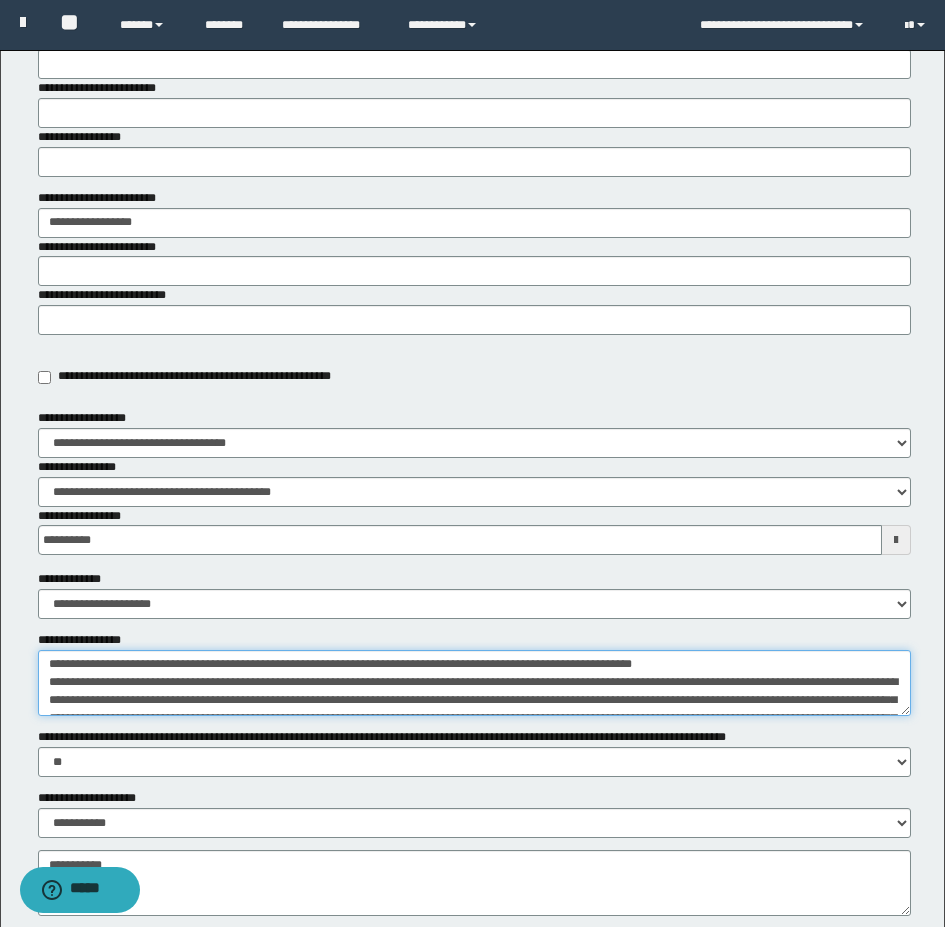scroll, scrollTop: 0, scrollLeft: 0, axis: both 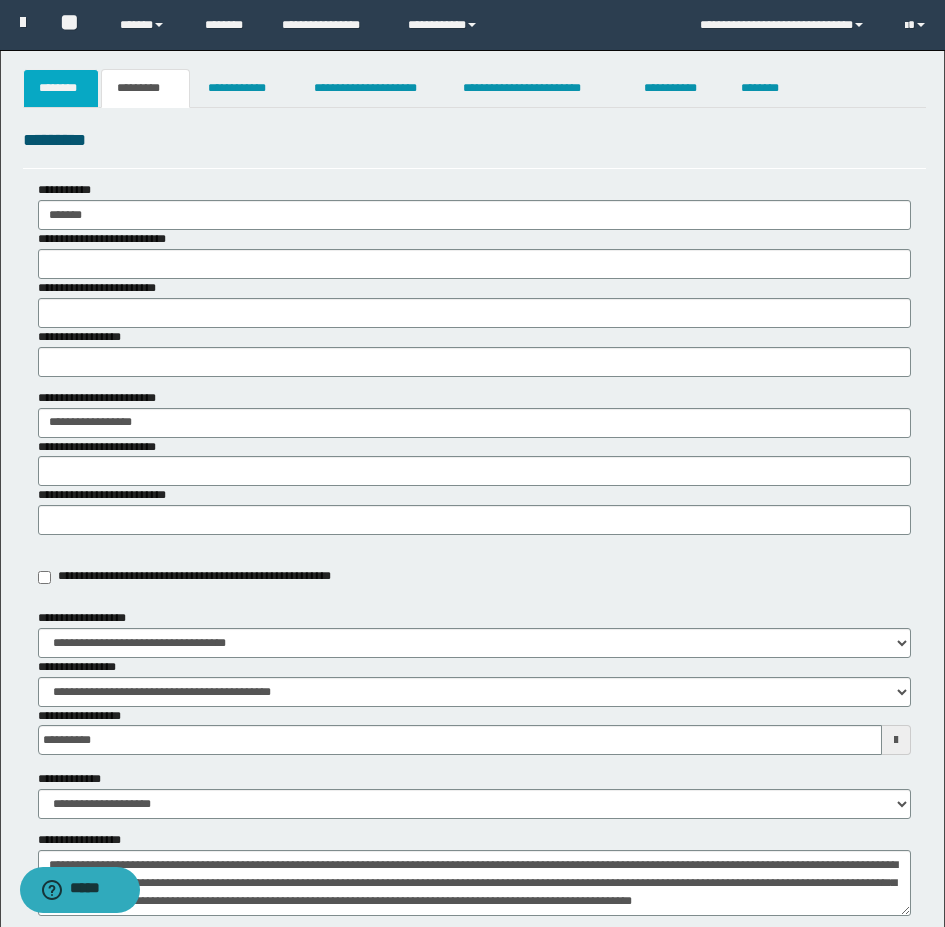 click on "********" at bounding box center (61, 88) 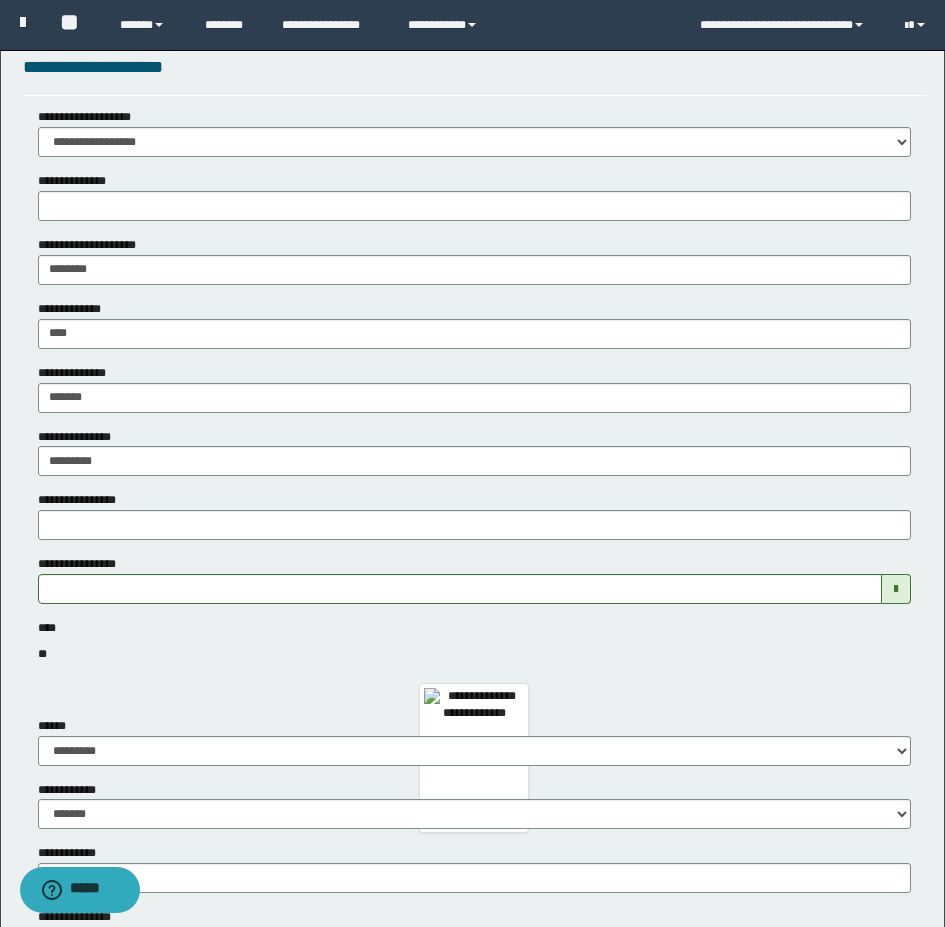 scroll, scrollTop: 0, scrollLeft: 0, axis: both 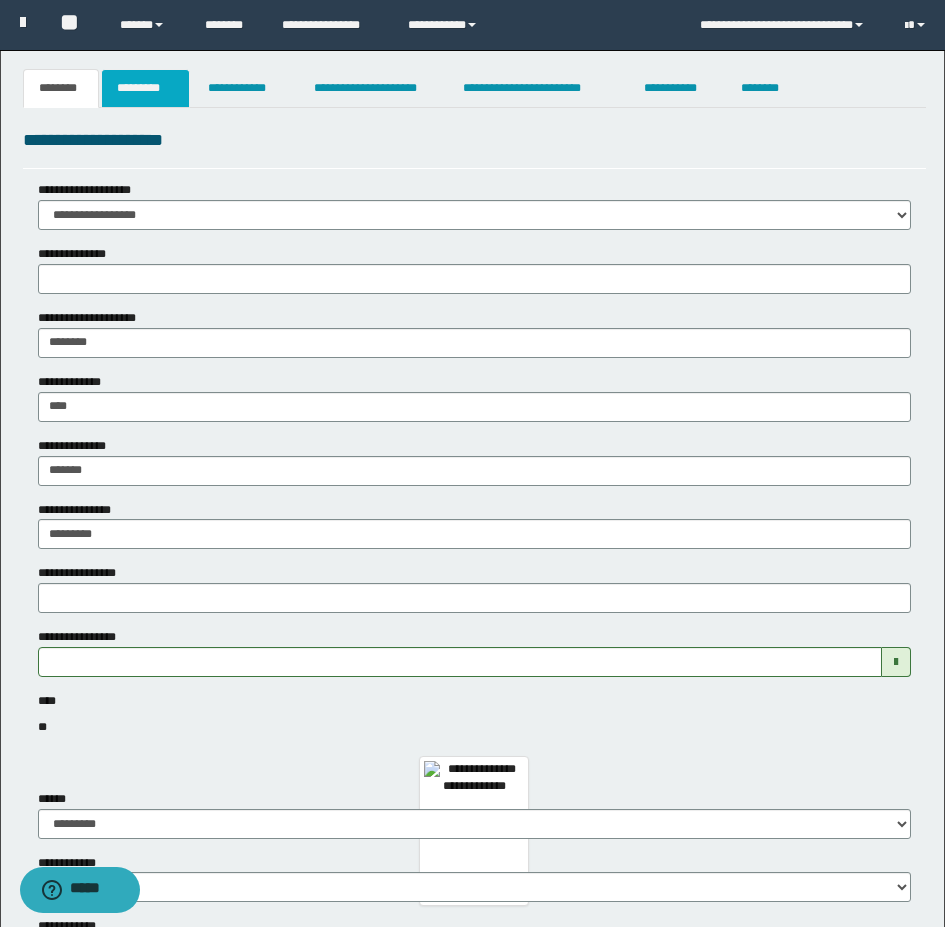 click on "*********" at bounding box center (145, 88) 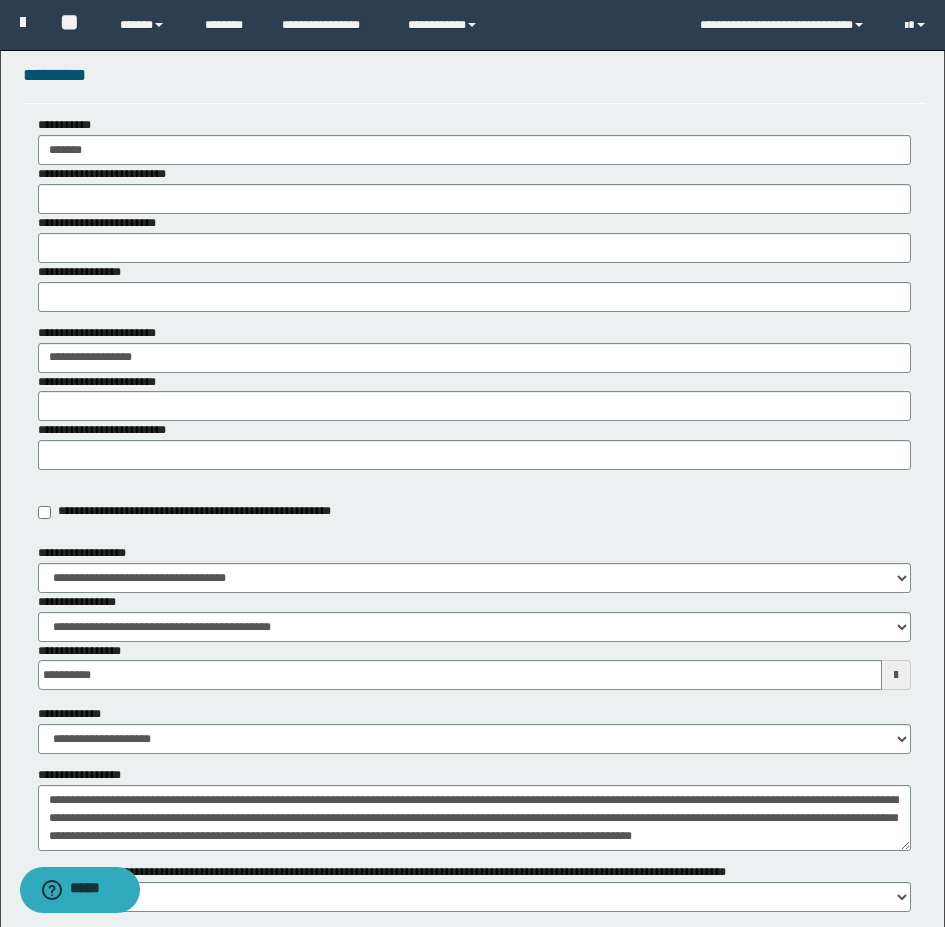 scroll, scrollTop: 100, scrollLeft: 0, axis: vertical 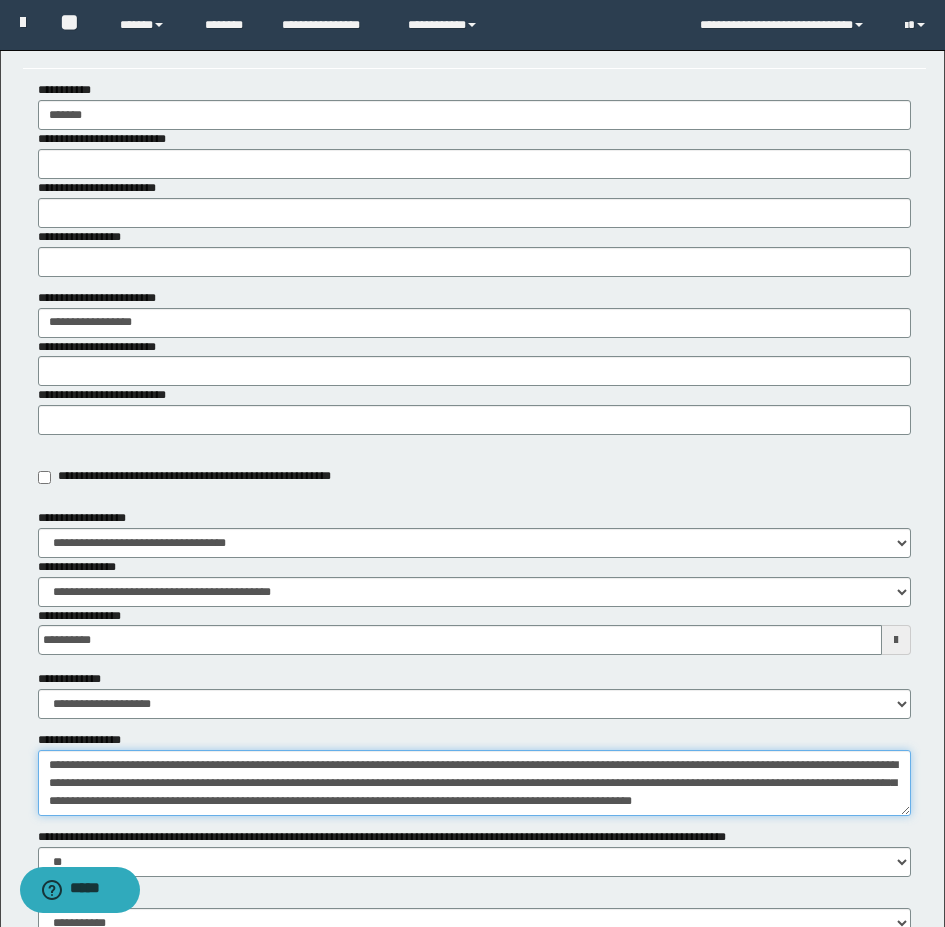 click on "**********" at bounding box center (474, 783) 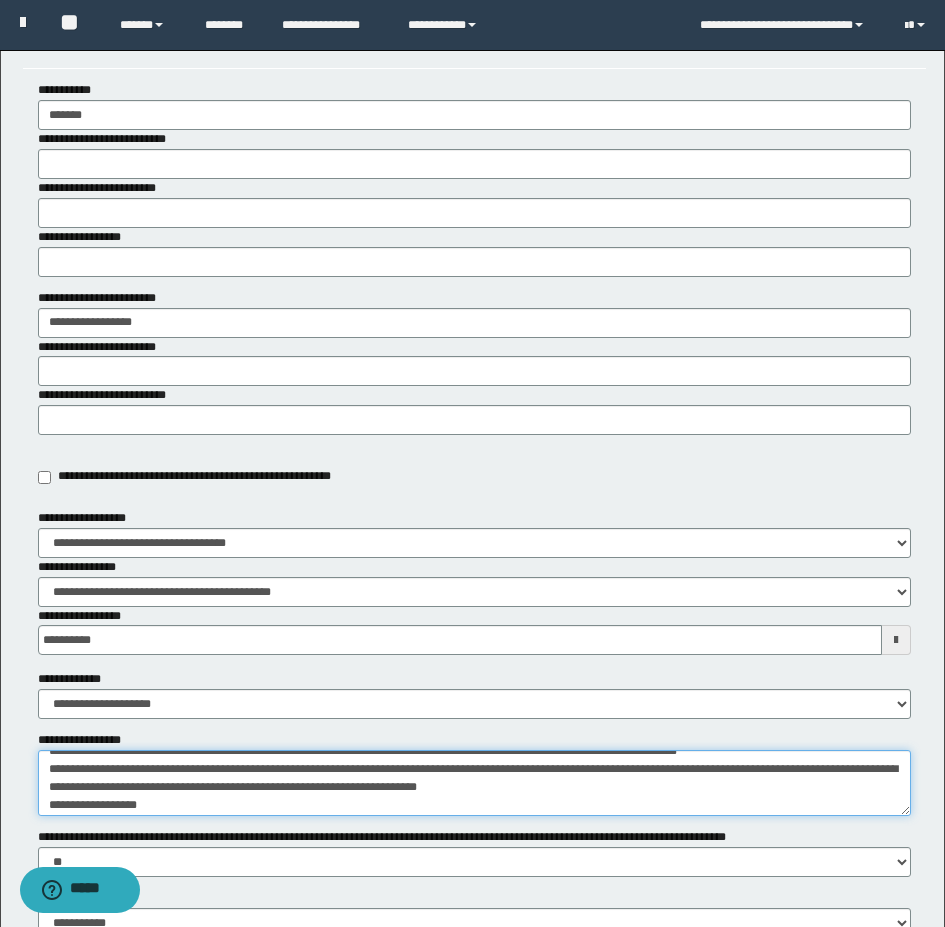 scroll, scrollTop: 216, scrollLeft: 0, axis: vertical 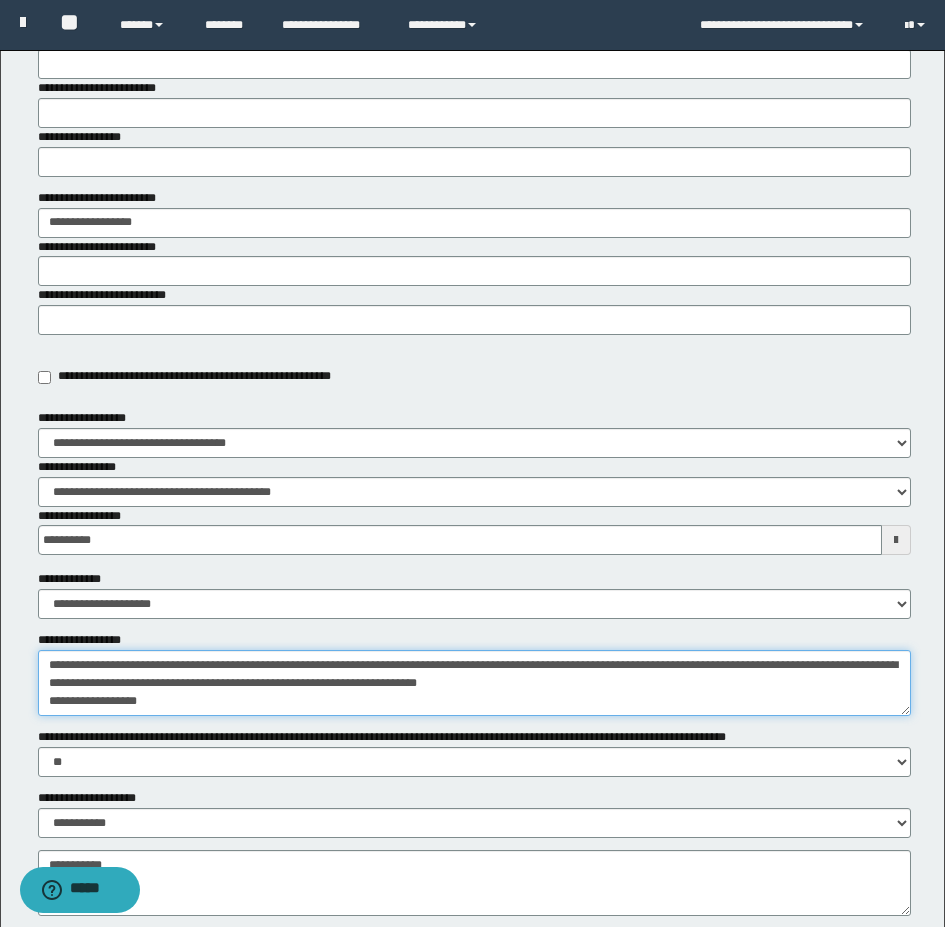 click on "**********" at bounding box center (474, 683) 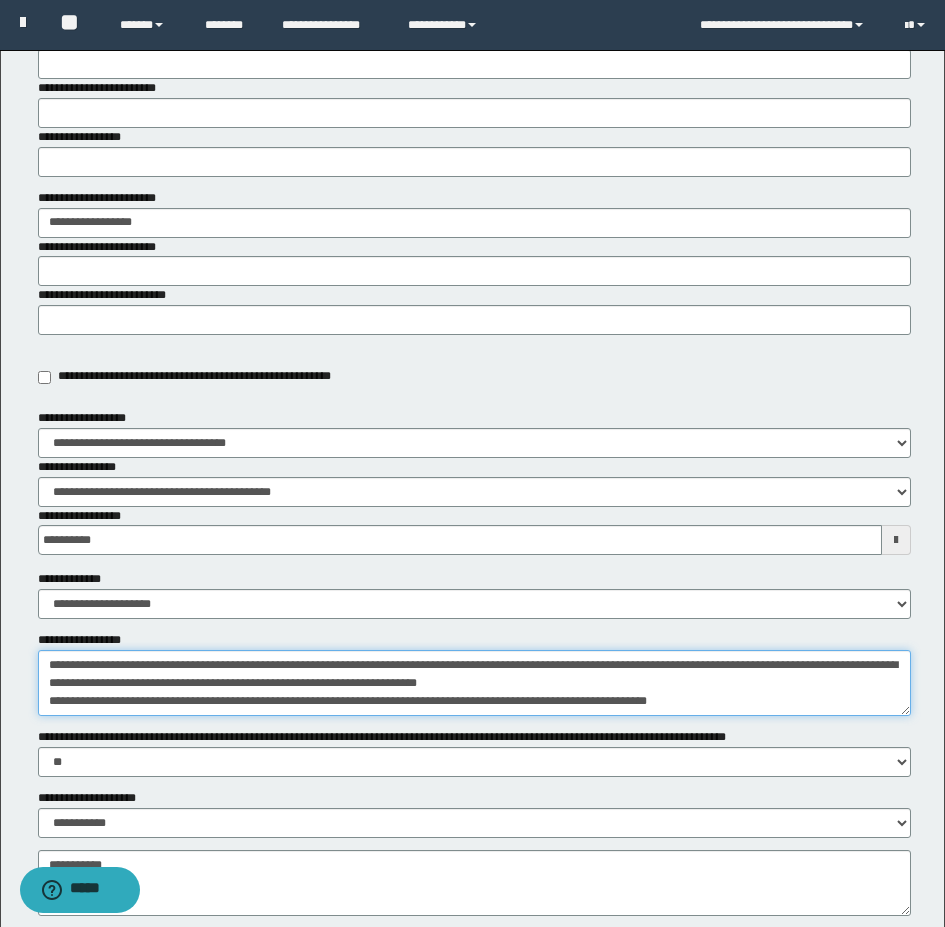 scroll, scrollTop: 229, scrollLeft: 0, axis: vertical 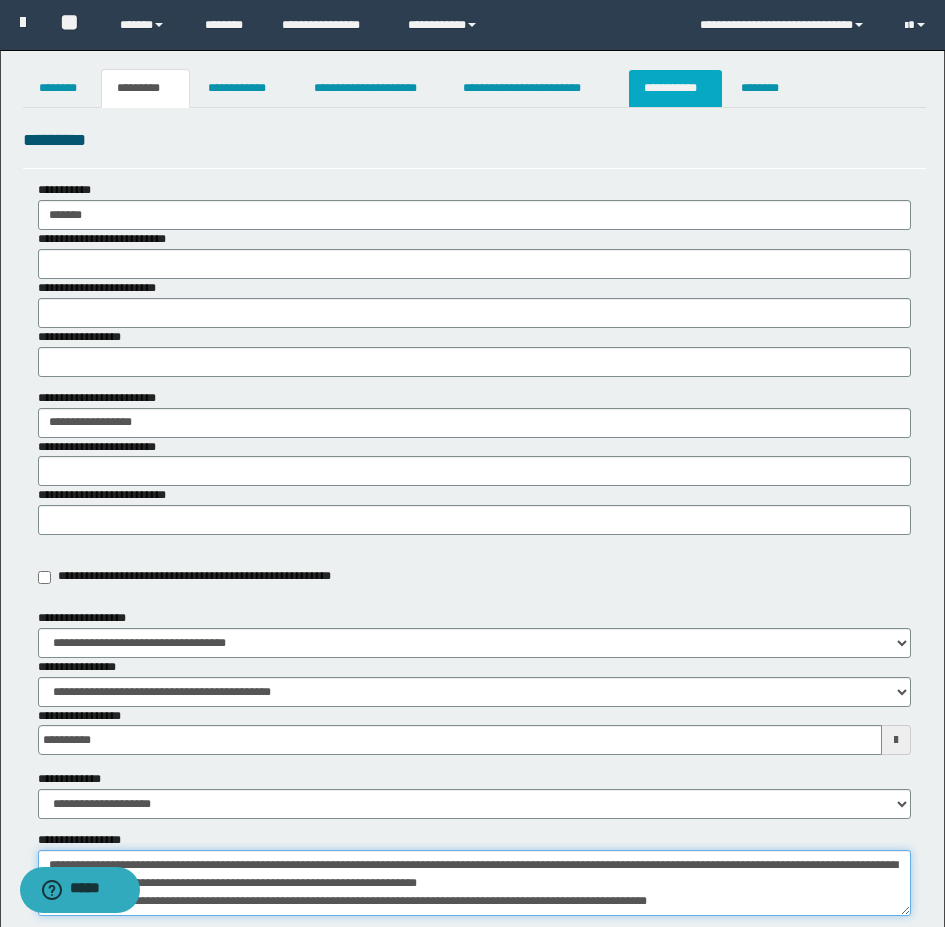 type on "**********" 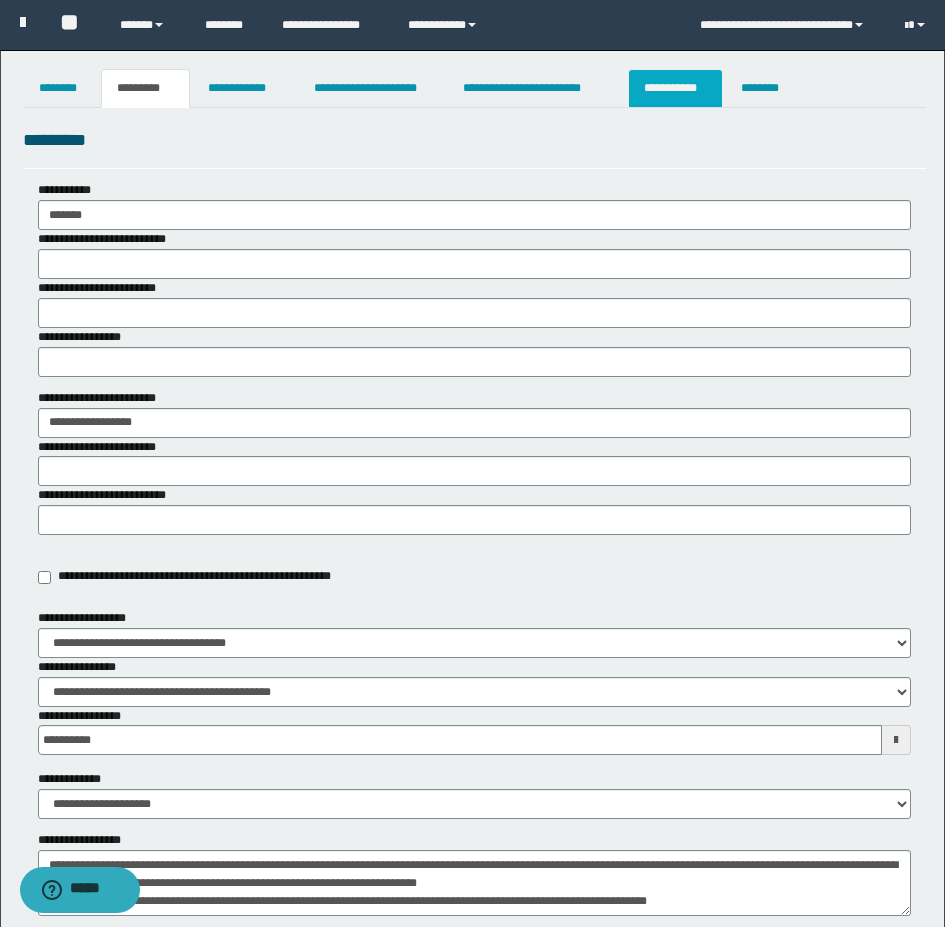 click on "**********" at bounding box center (675, 88) 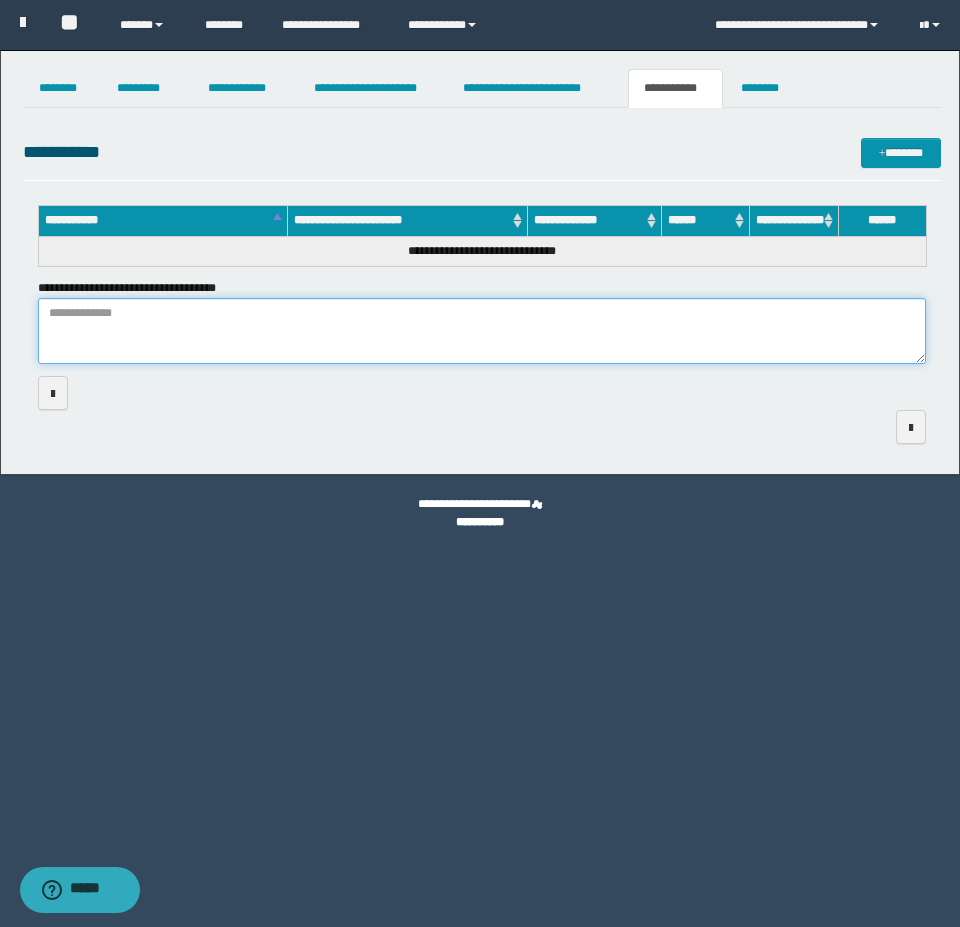 click on "**********" at bounding box center [482, 331] 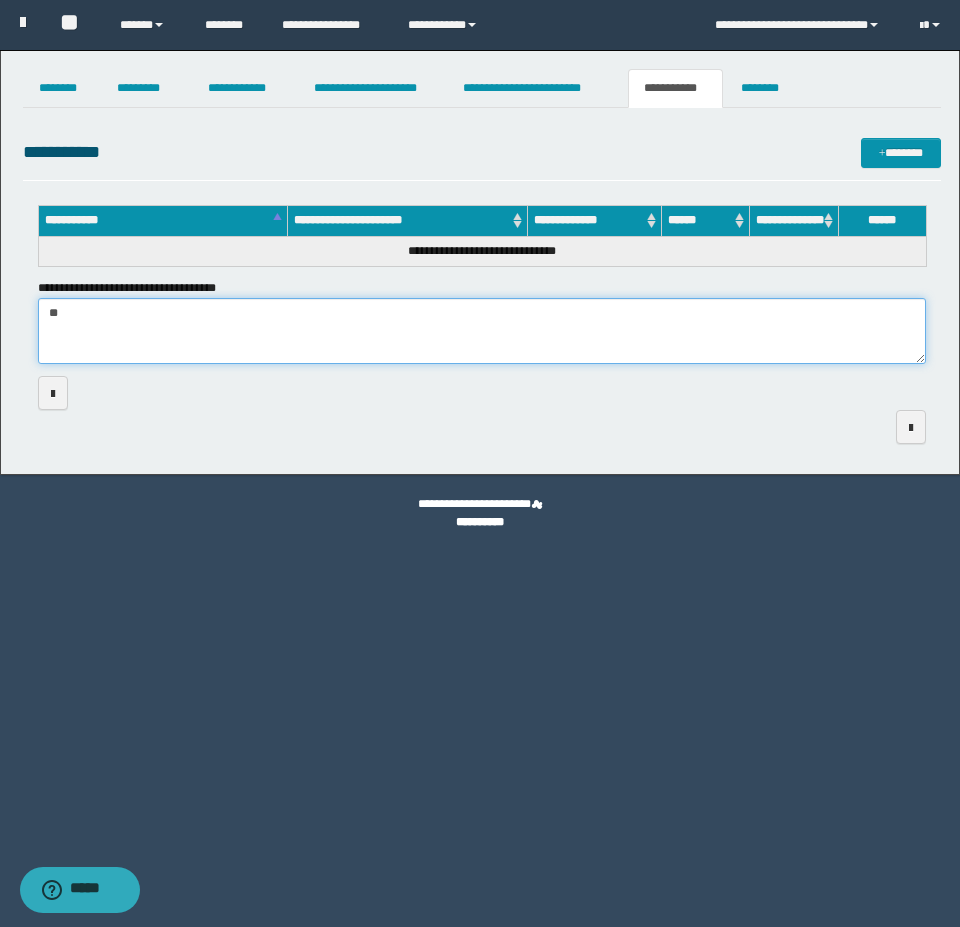 type on "*" 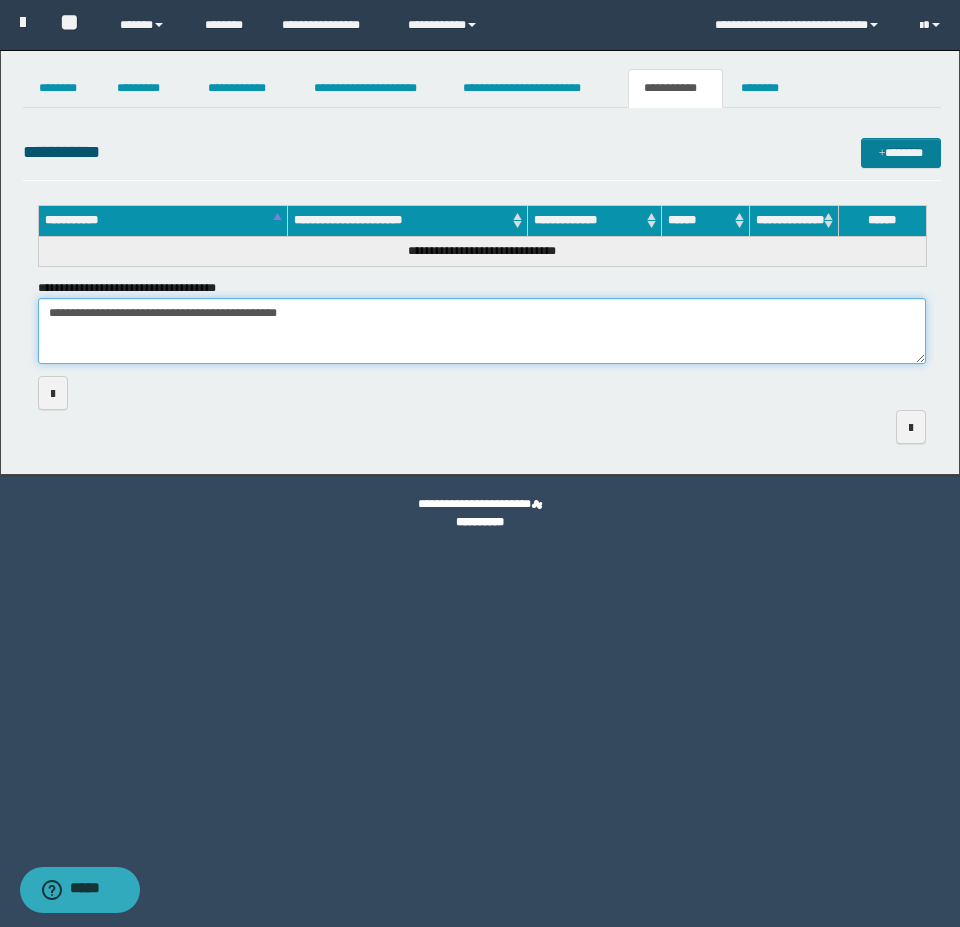 type on "**********" 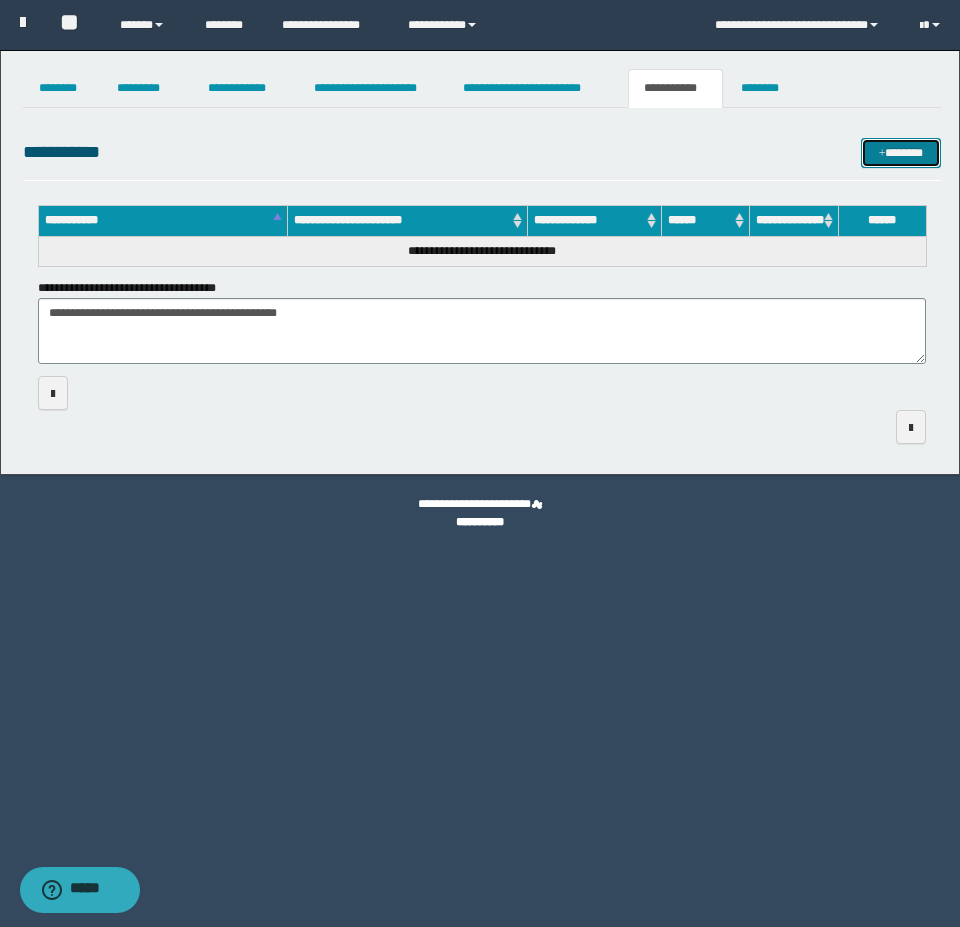 click on "*******" at bounding box center [901, 153] 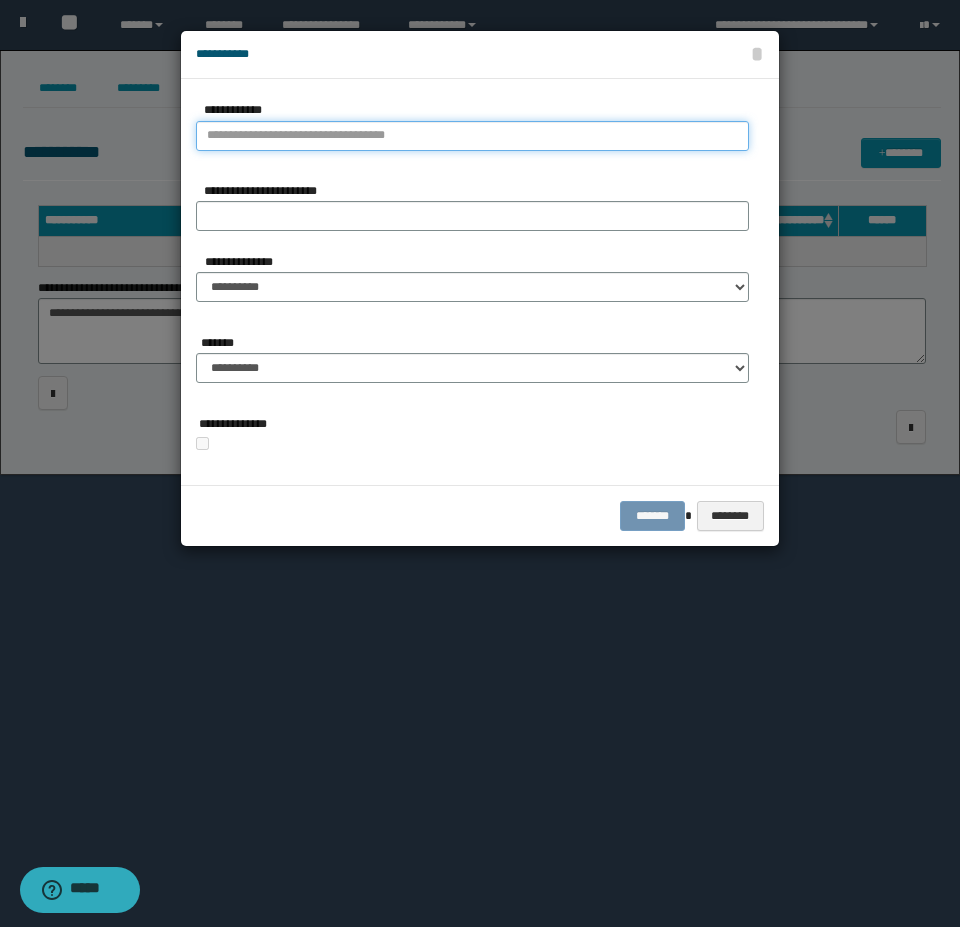 click on "**********" at bounding box center (472, 136) 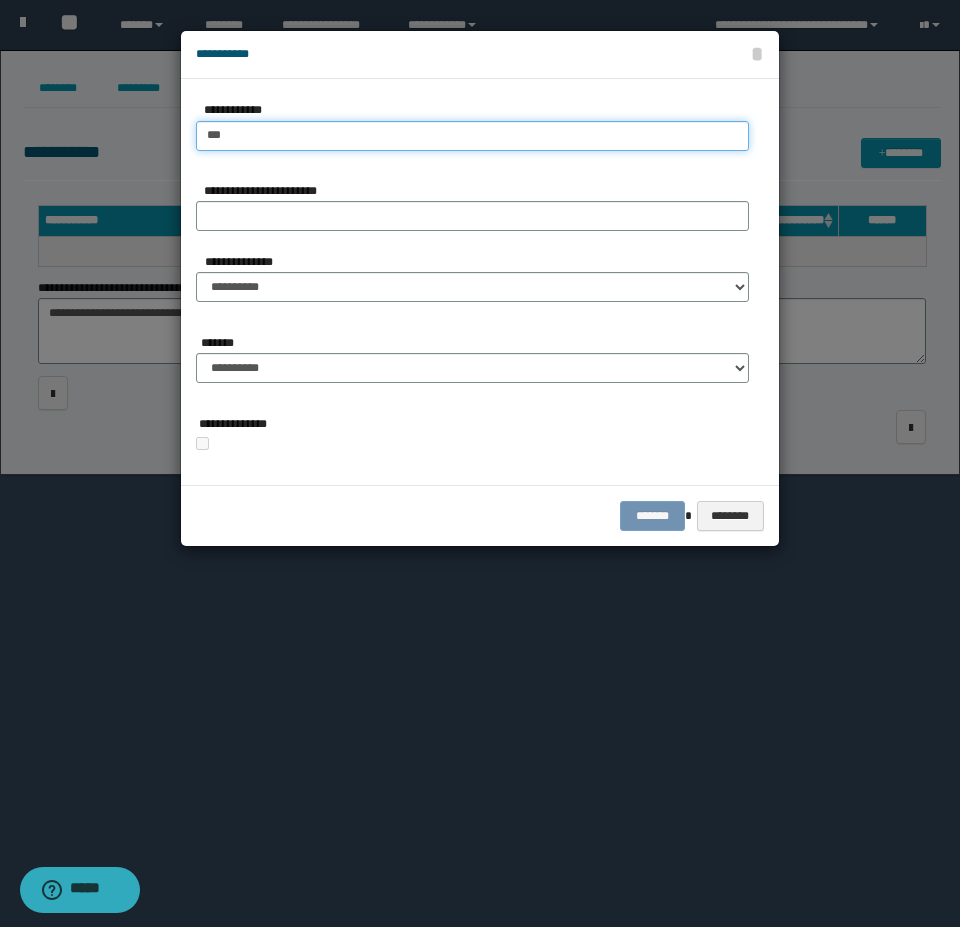 type on "****" 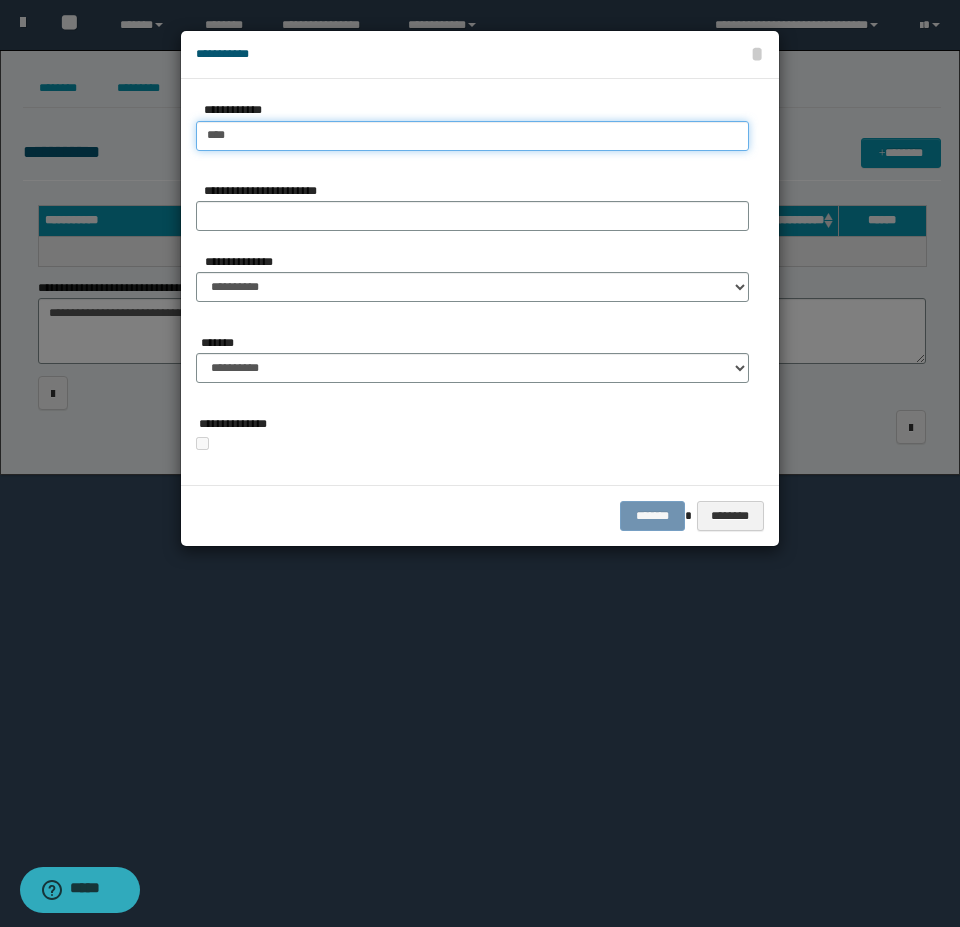 type on "****" 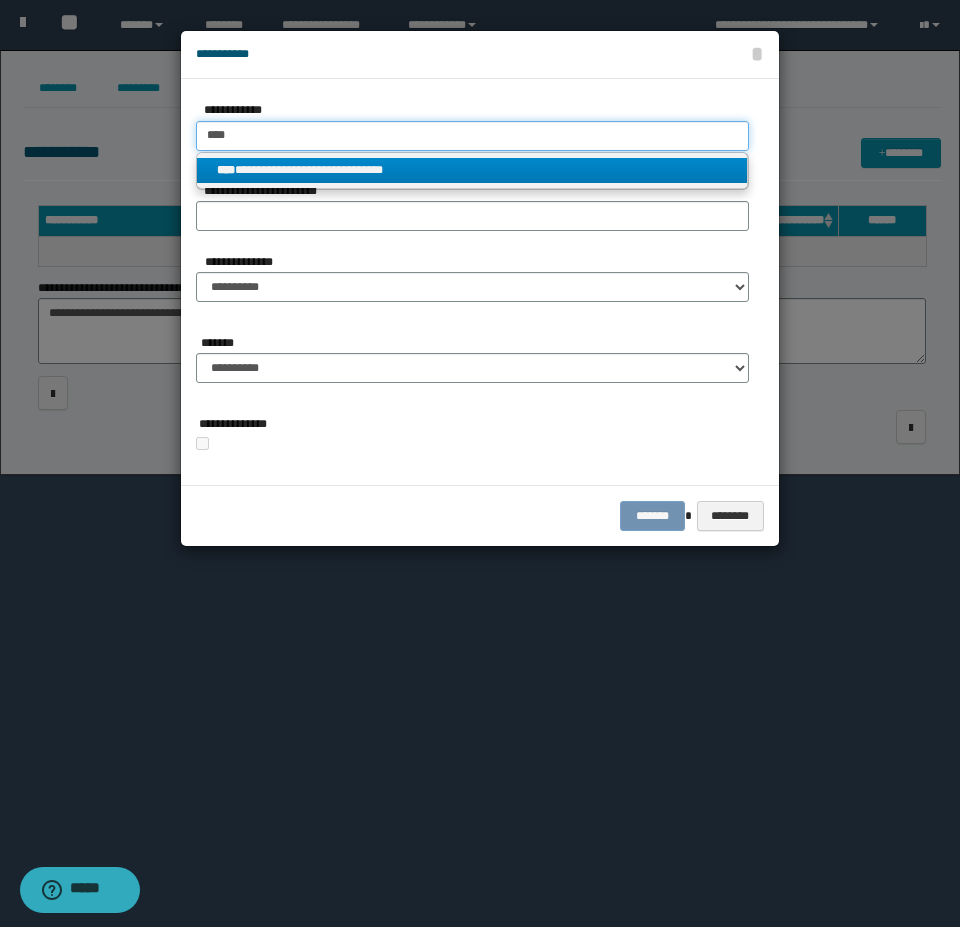 type on "****" 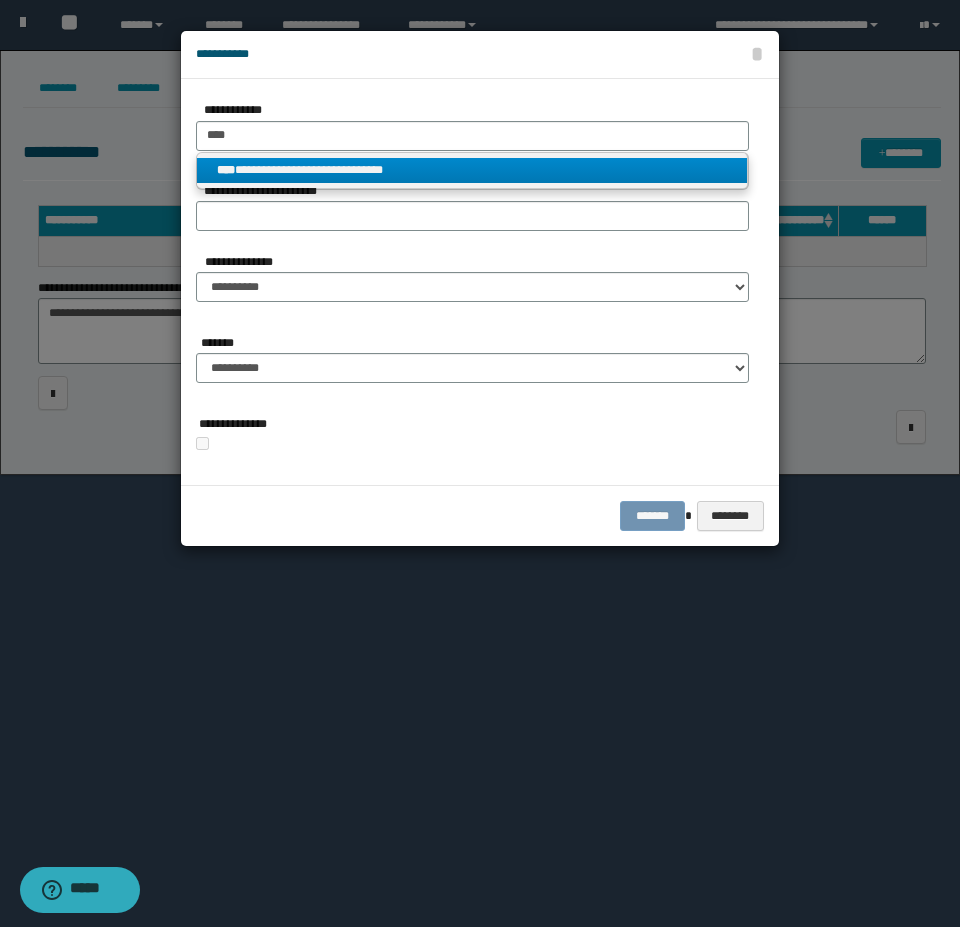 click on "**********" at bounding box center [472, 170] 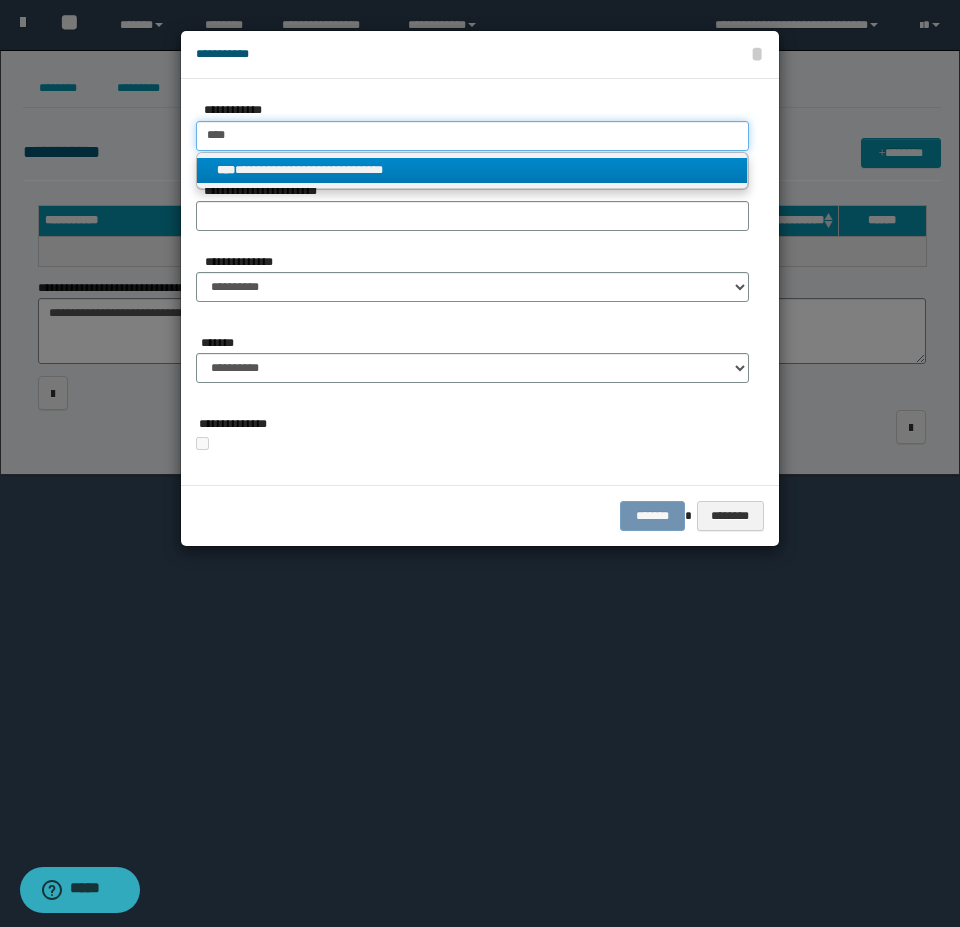 type 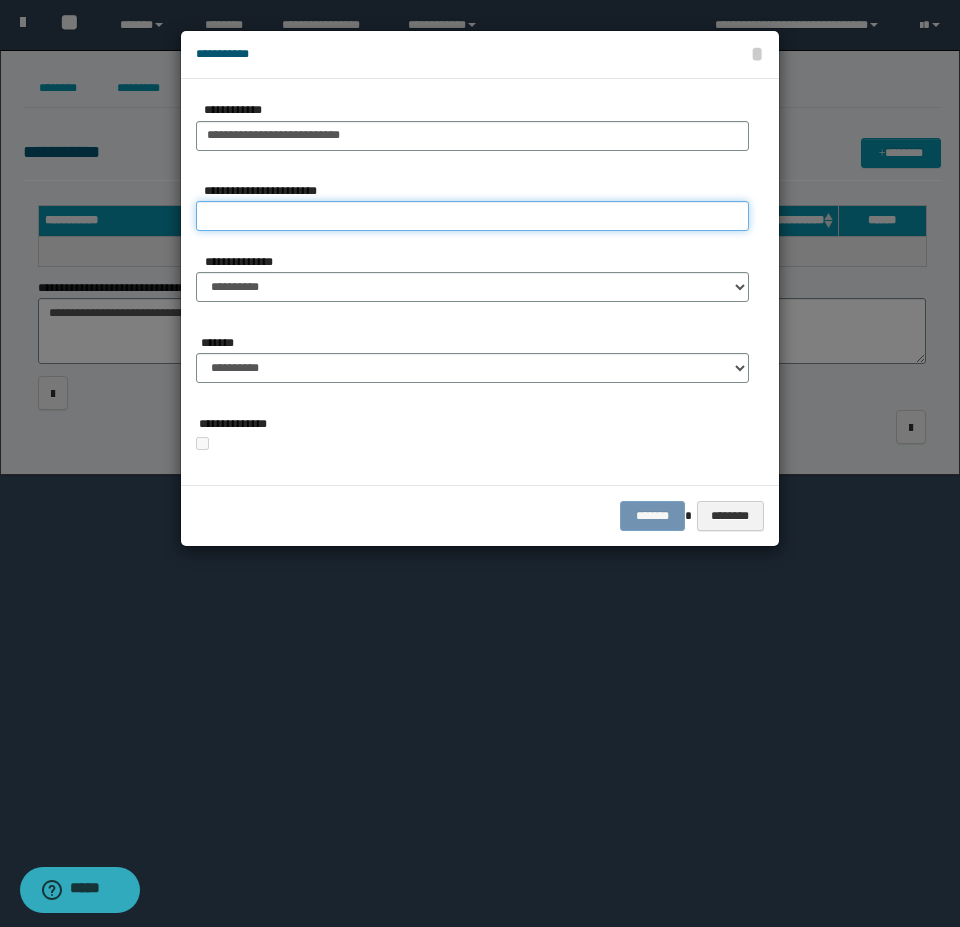 click on "**********" at bounding box center (472, 216) 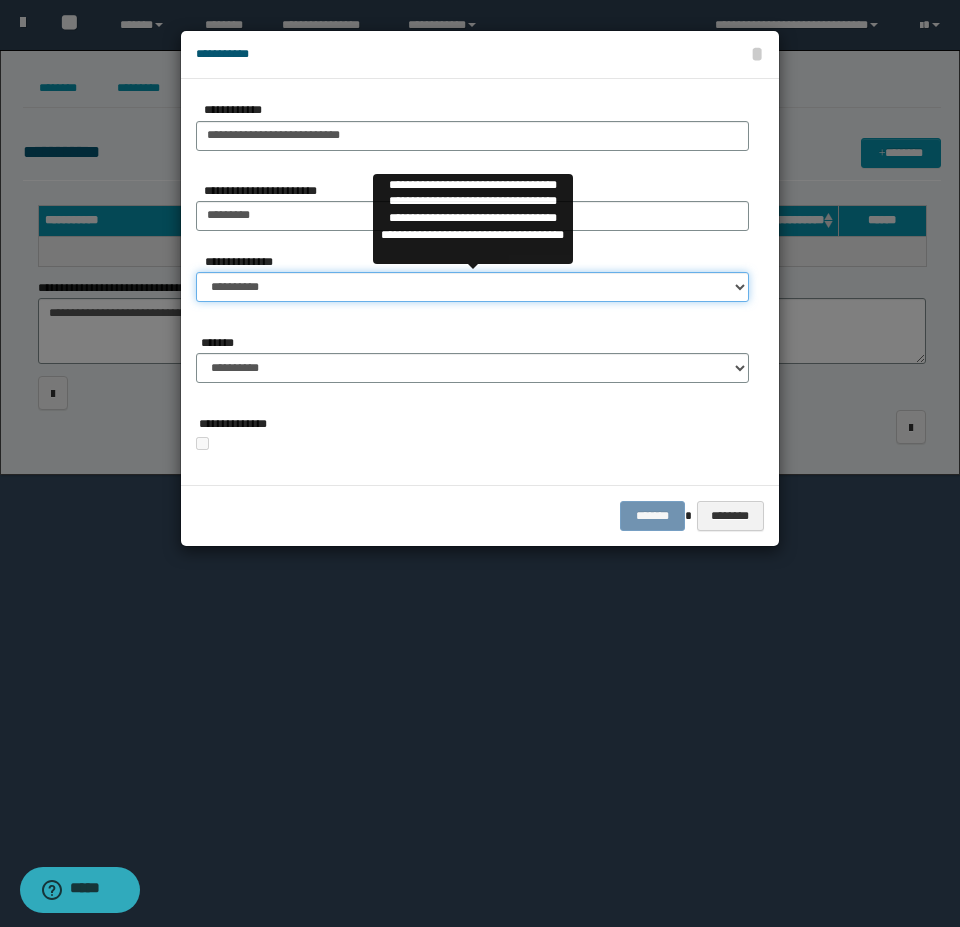 click on "**********" at bounding box center [472, 287] 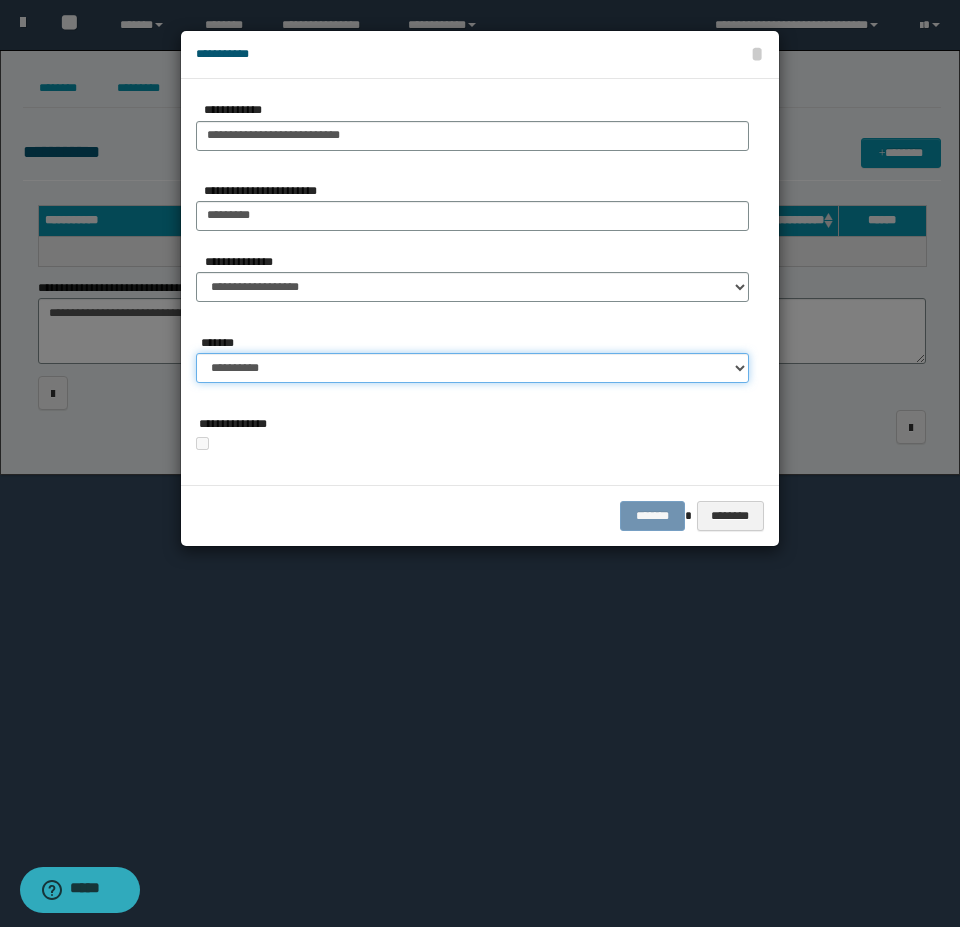 click on "**********" at bounding box center (472, 368) 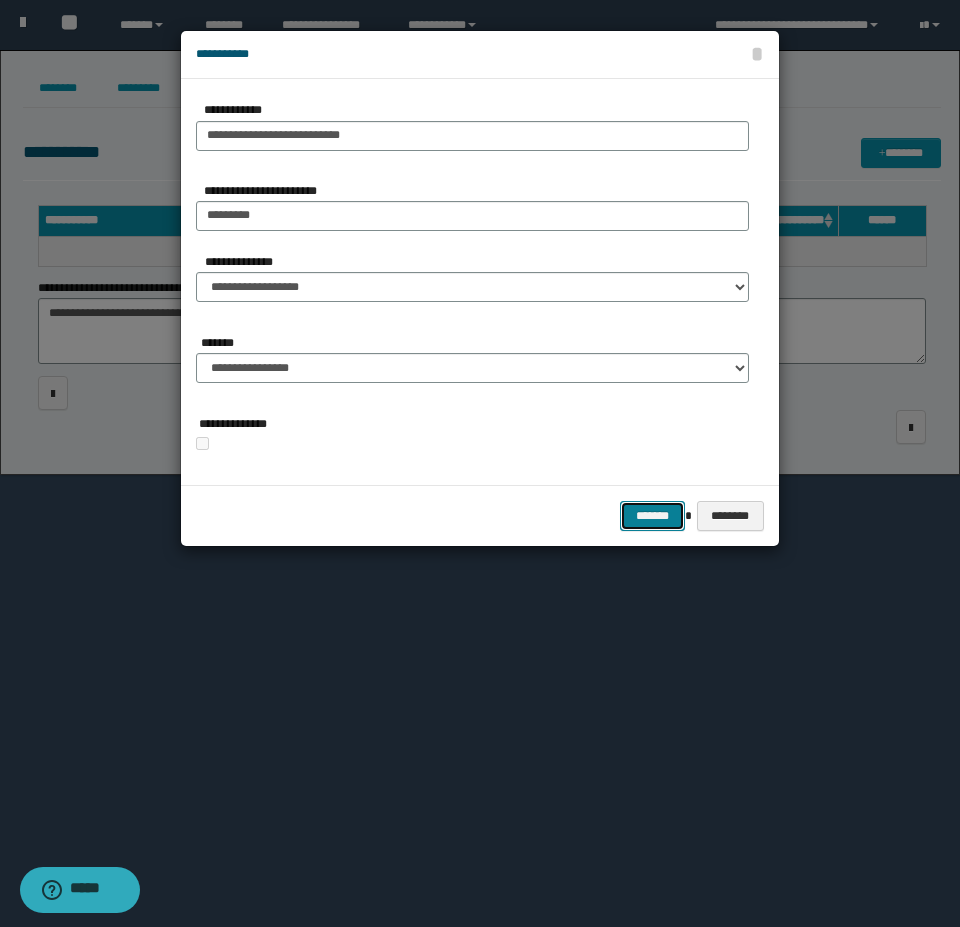 click on "*******" at bounding box center (652, 516) 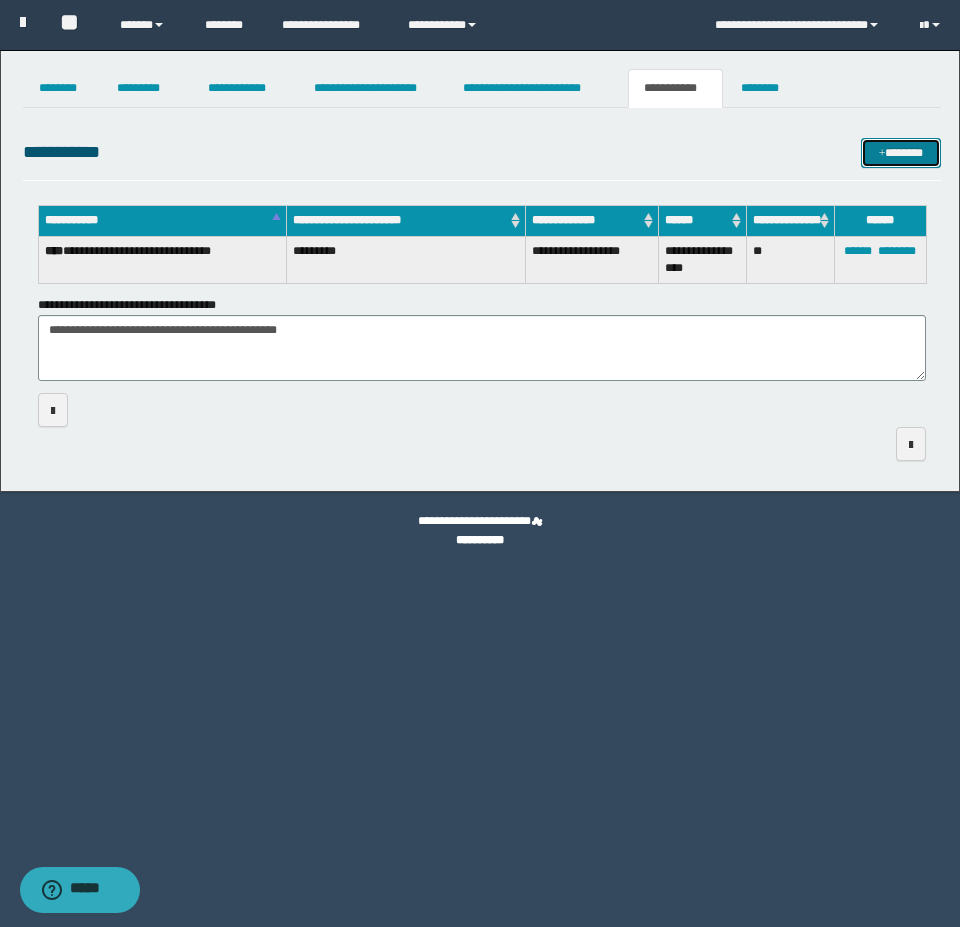 click on "*******" at bounding box center [901, 153] 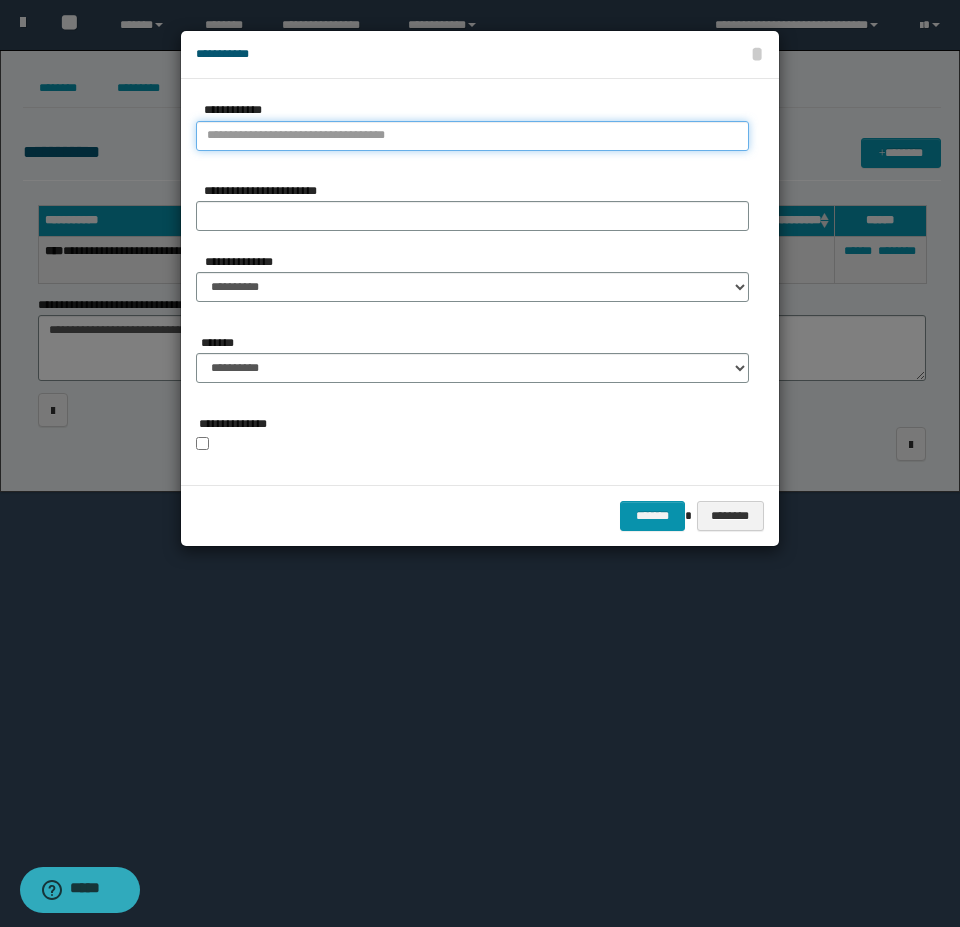type on "**********" 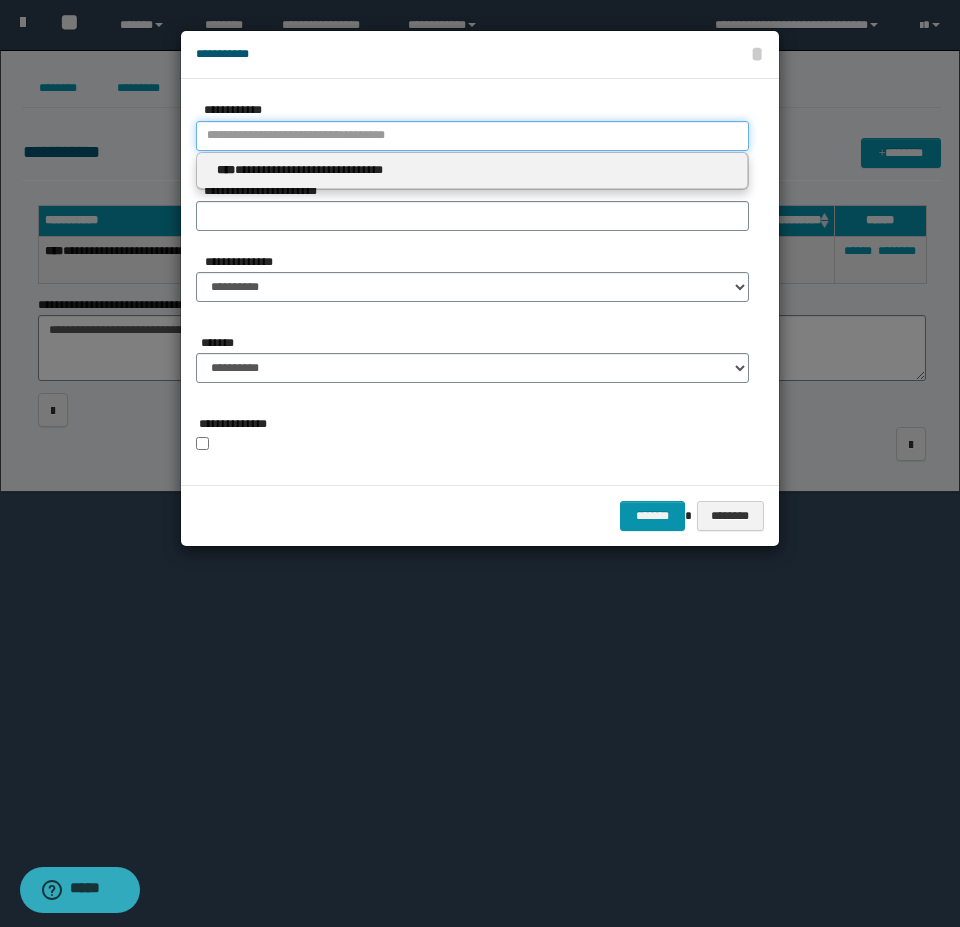 click on "**********" at bounding box center (472, 136) 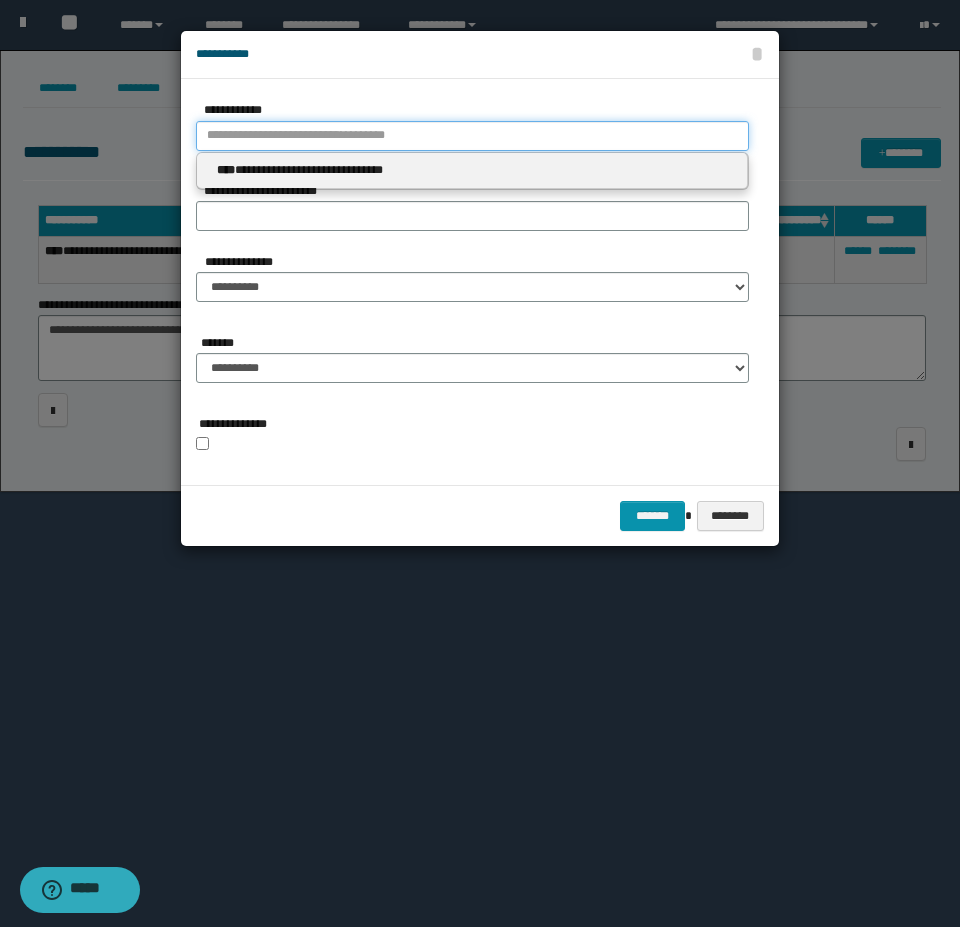 type 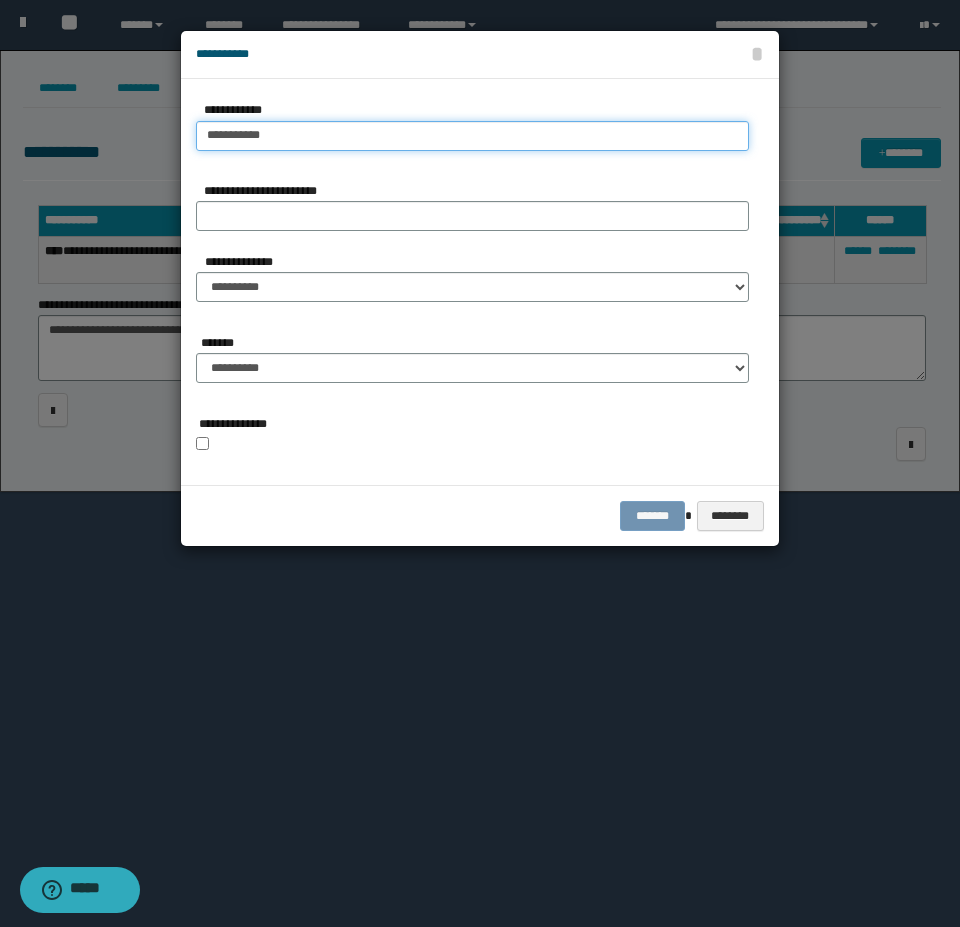 type on "**********" 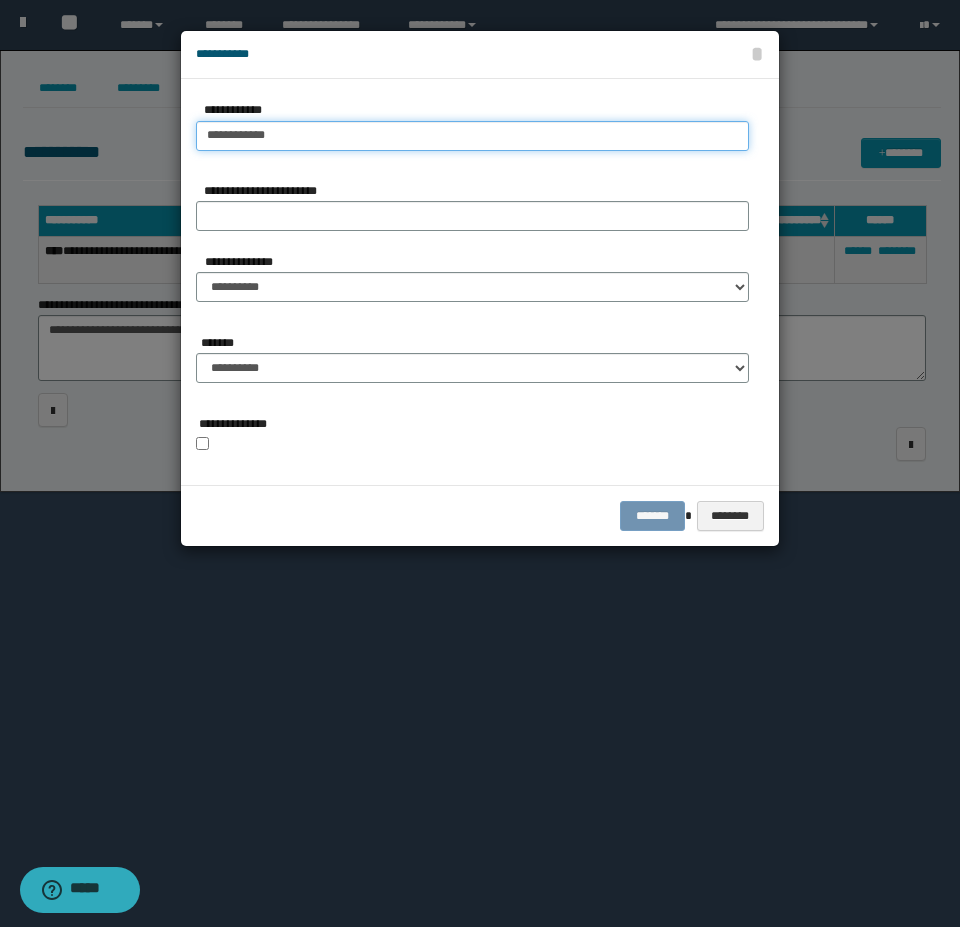 type on "**********" 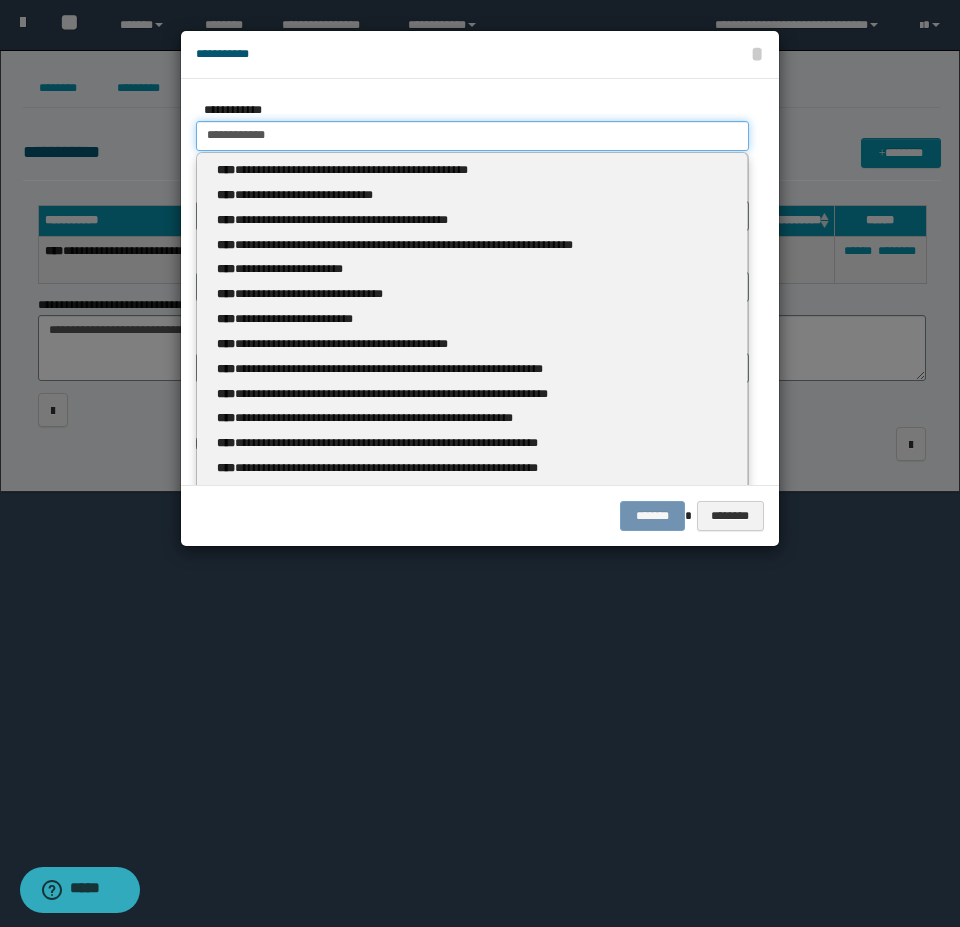 type 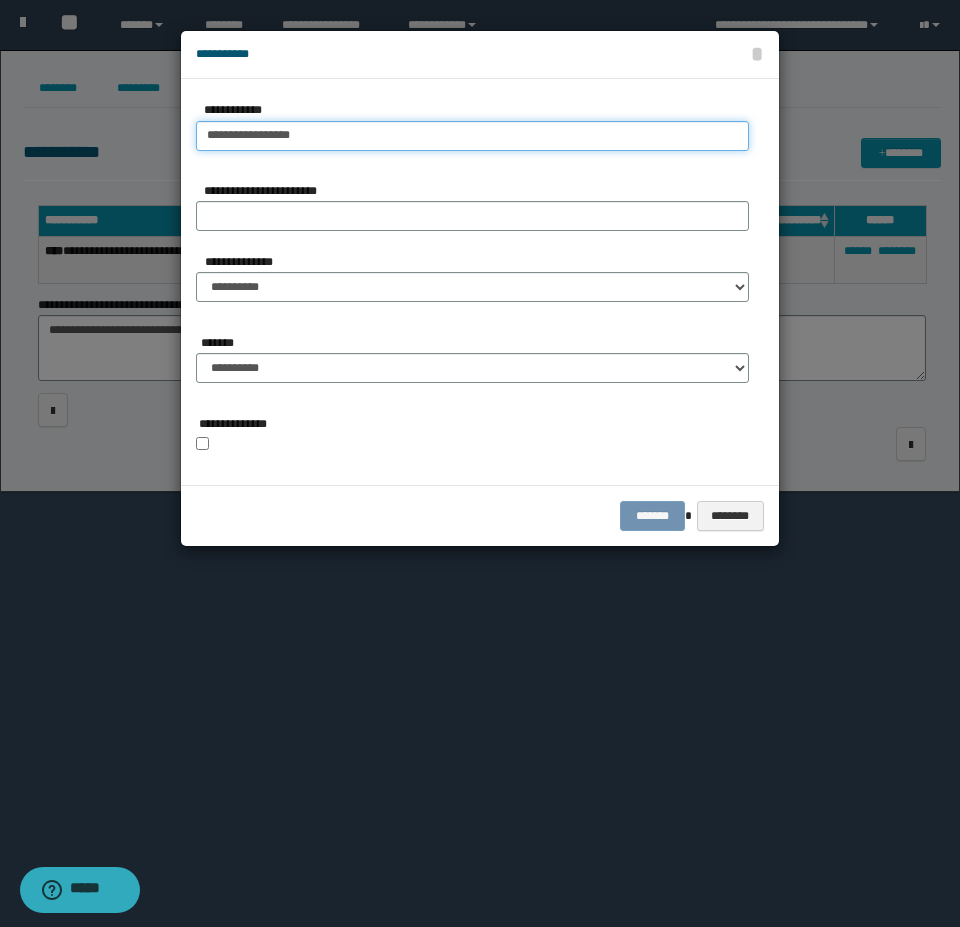 type on "**********" 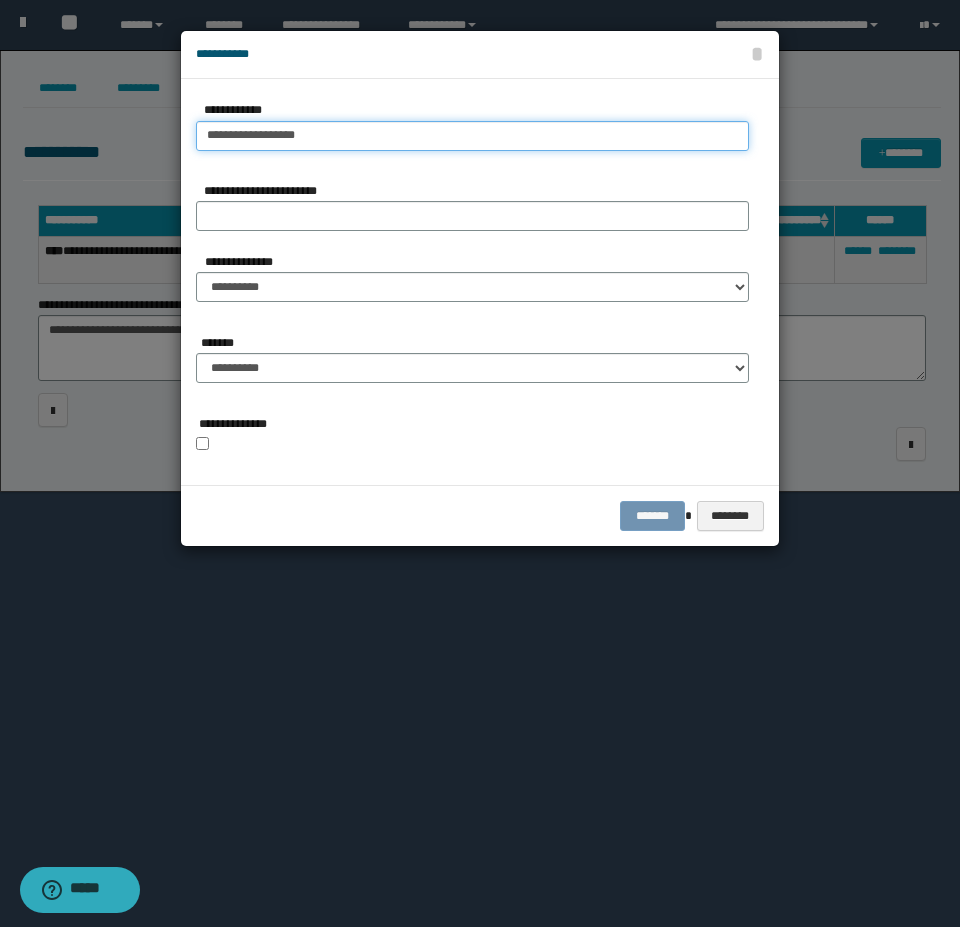 type on "**********" 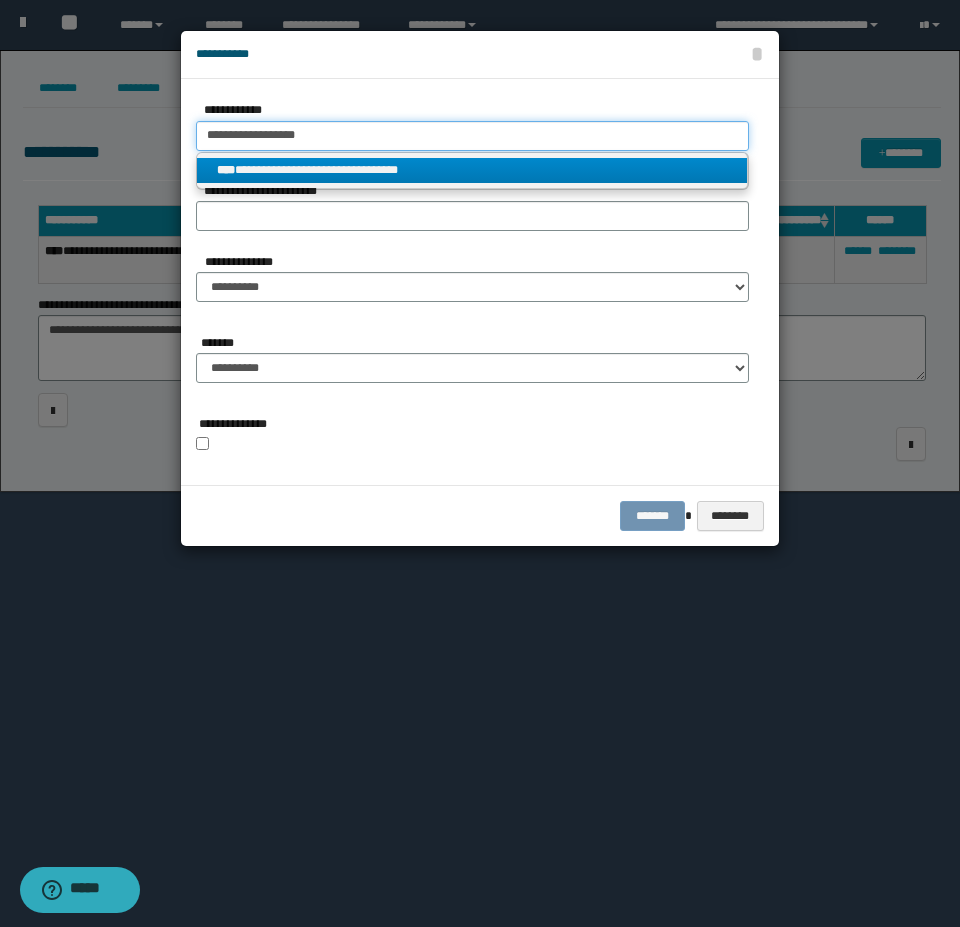 type on "**********" 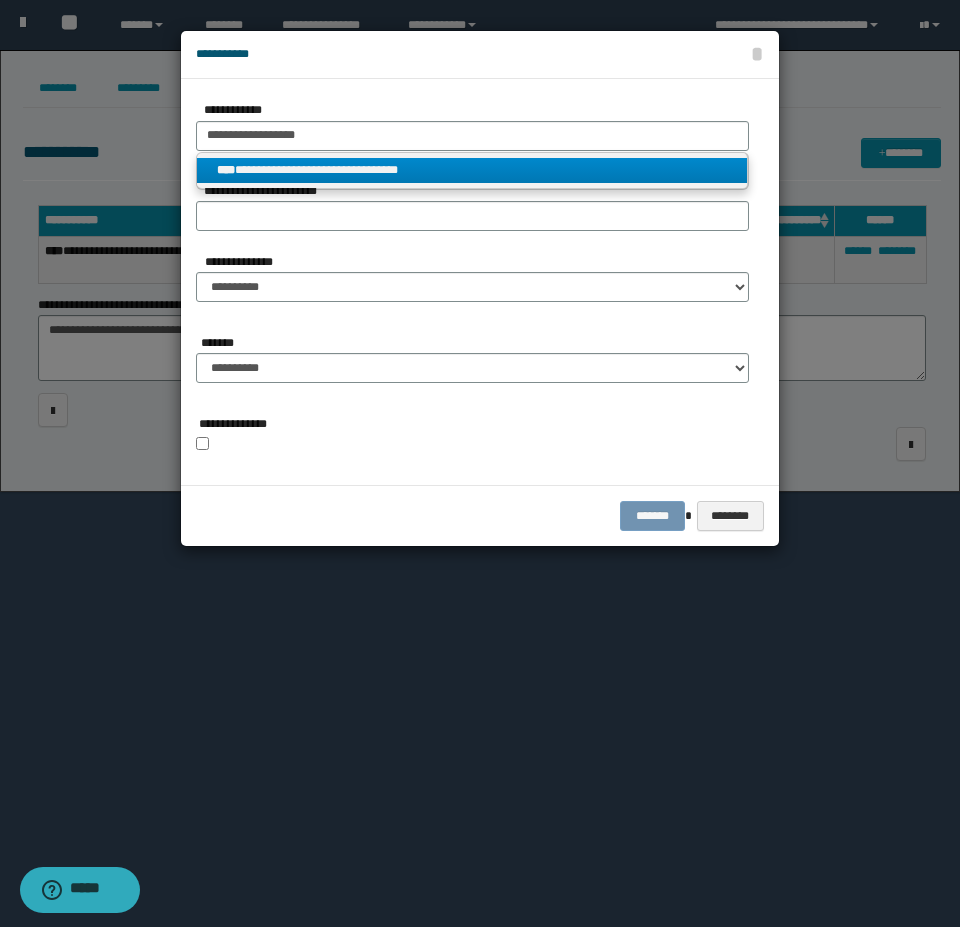 click on "**********" at bounding box center [472, 170] 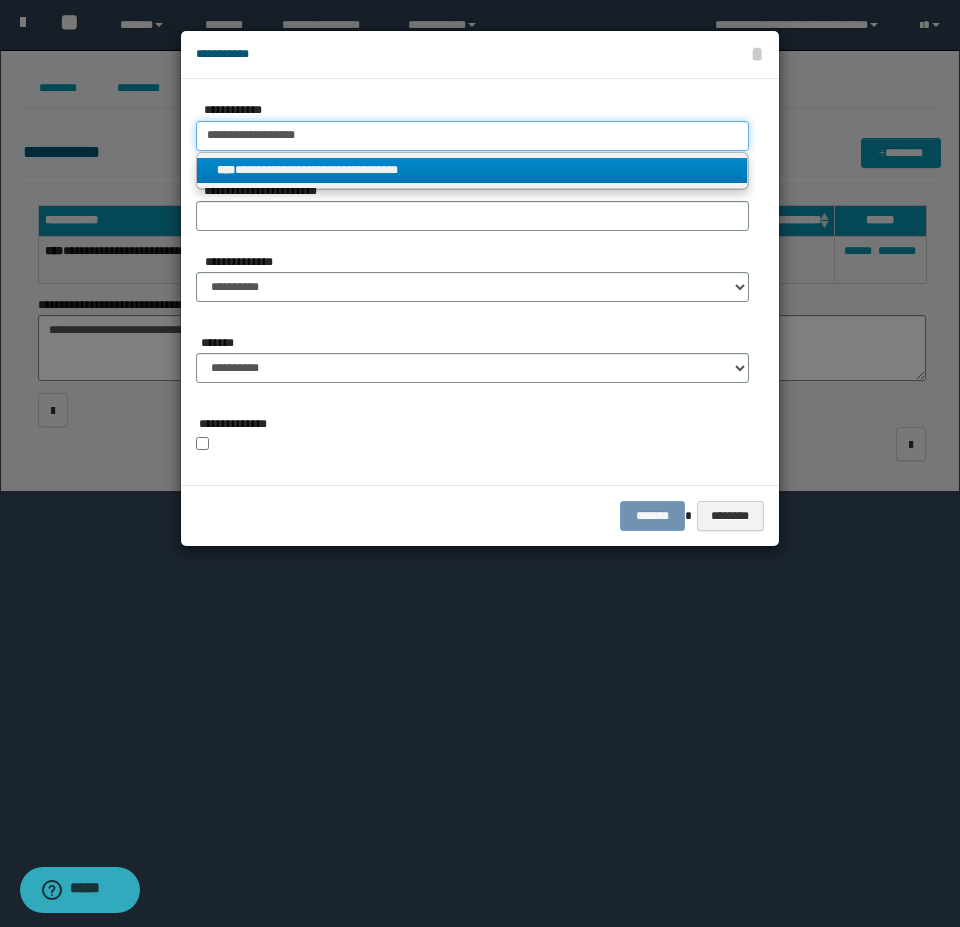 type 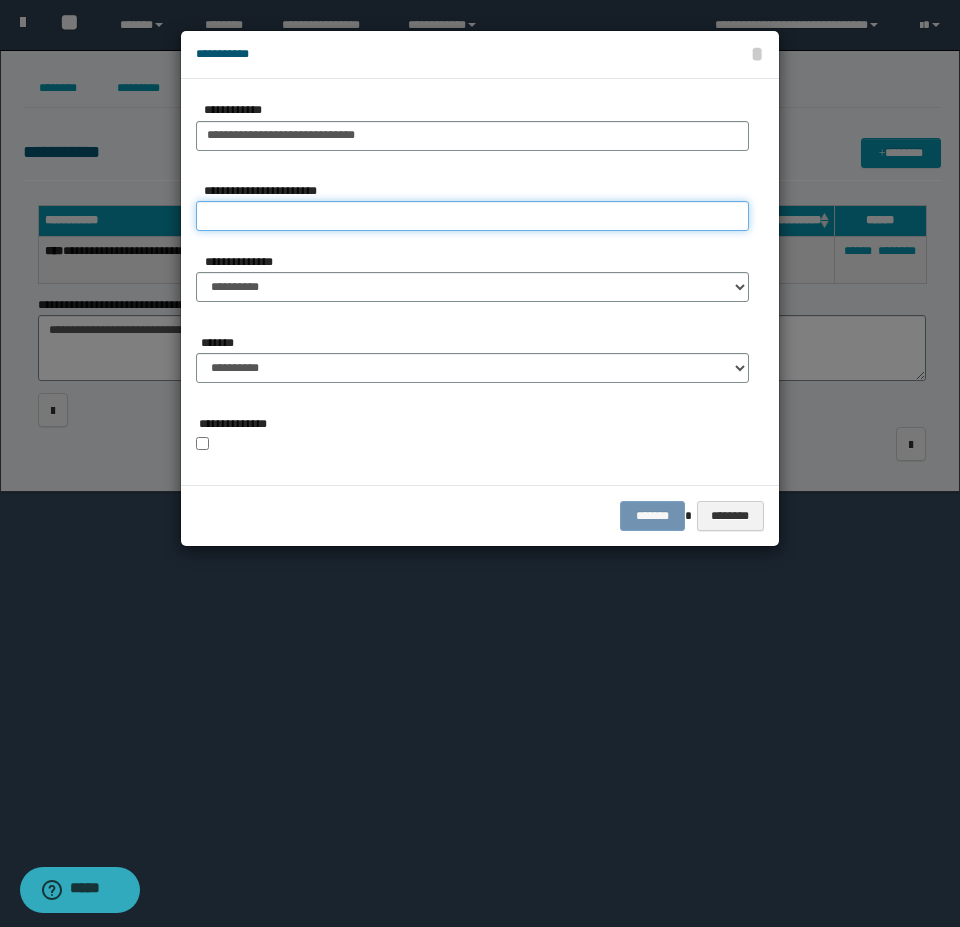 click on "**********" at bounding box center [472, 216] 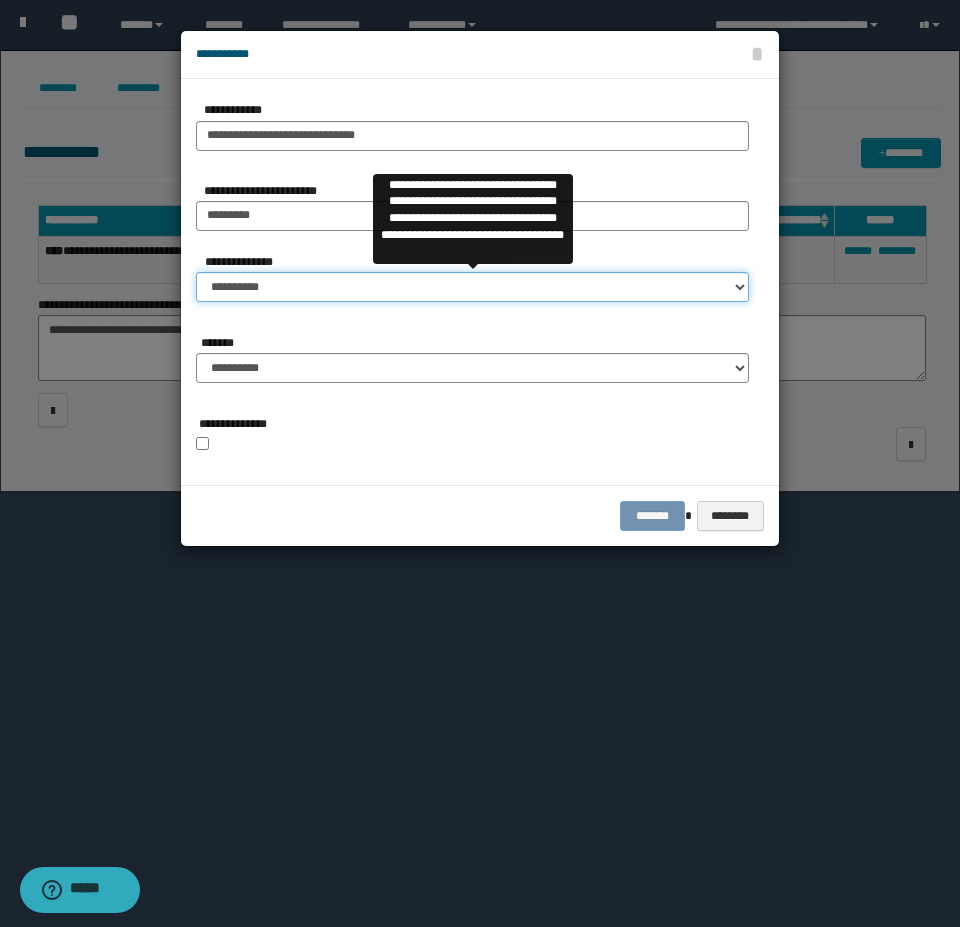 click on "**********" at bounding box center [472, 287] 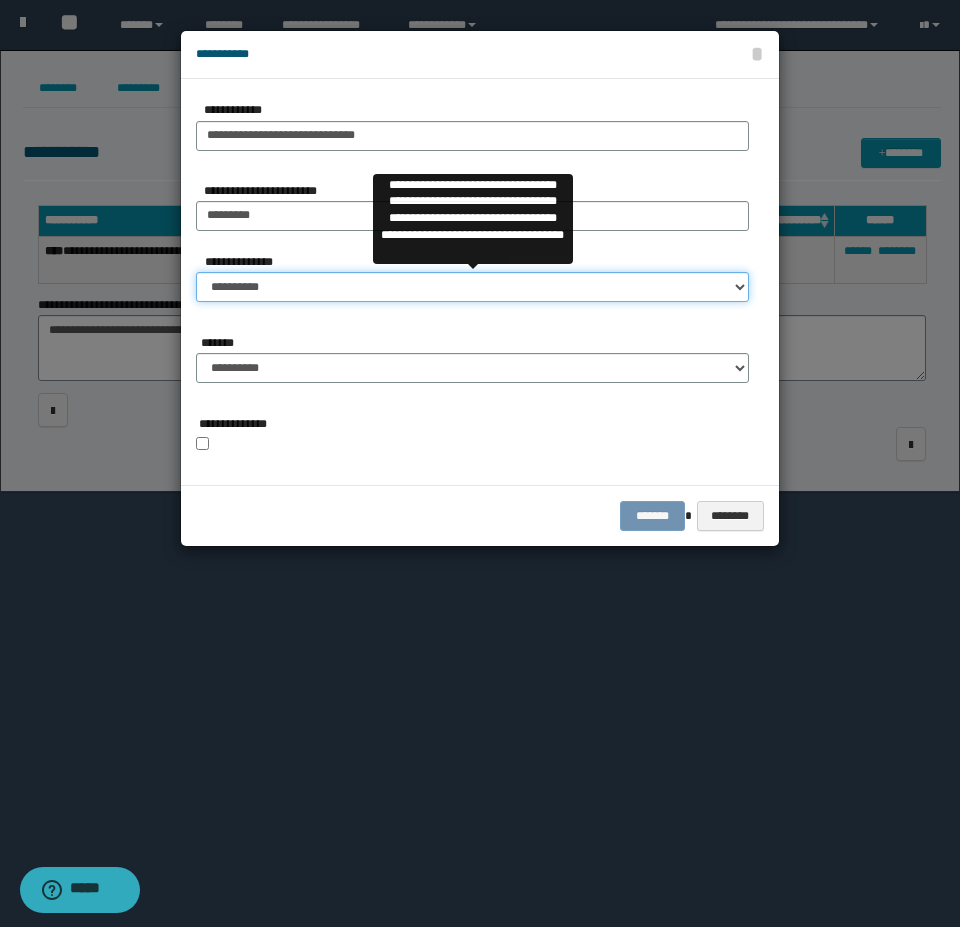 select on "**" 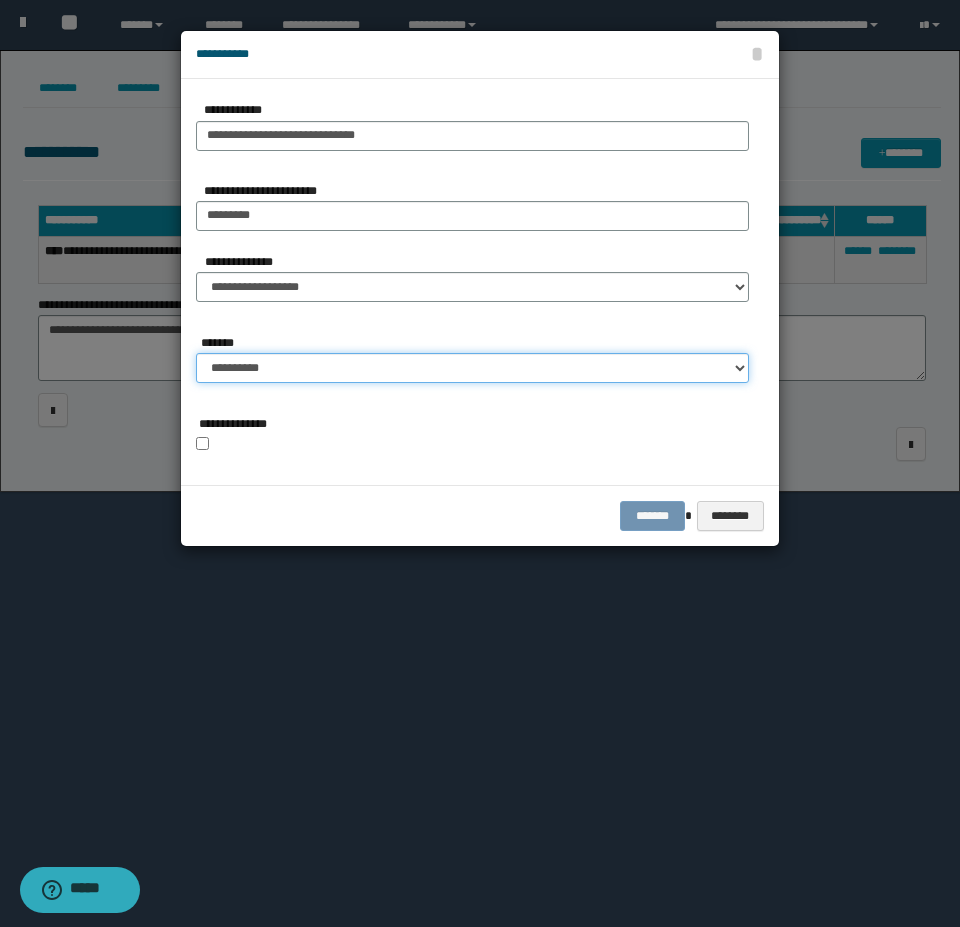 click on "**********" at bounding box center [472, 368] 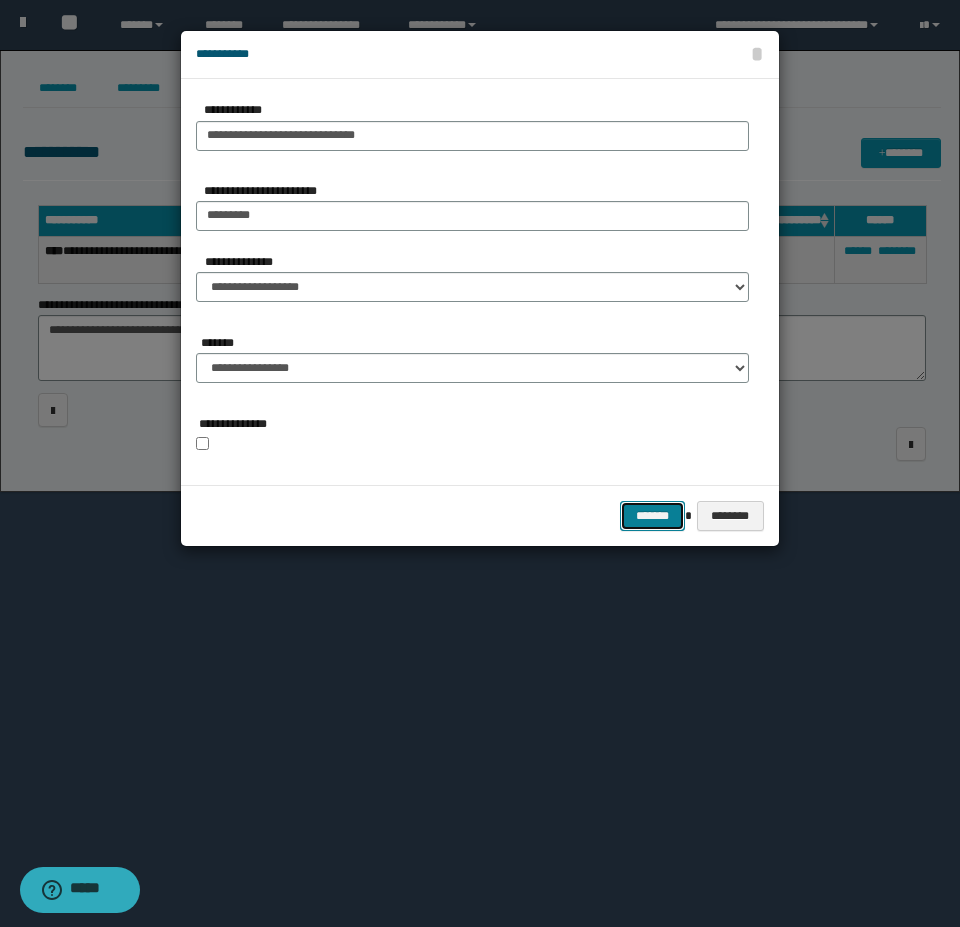 click on "*******" at bounding box center (652, 516) 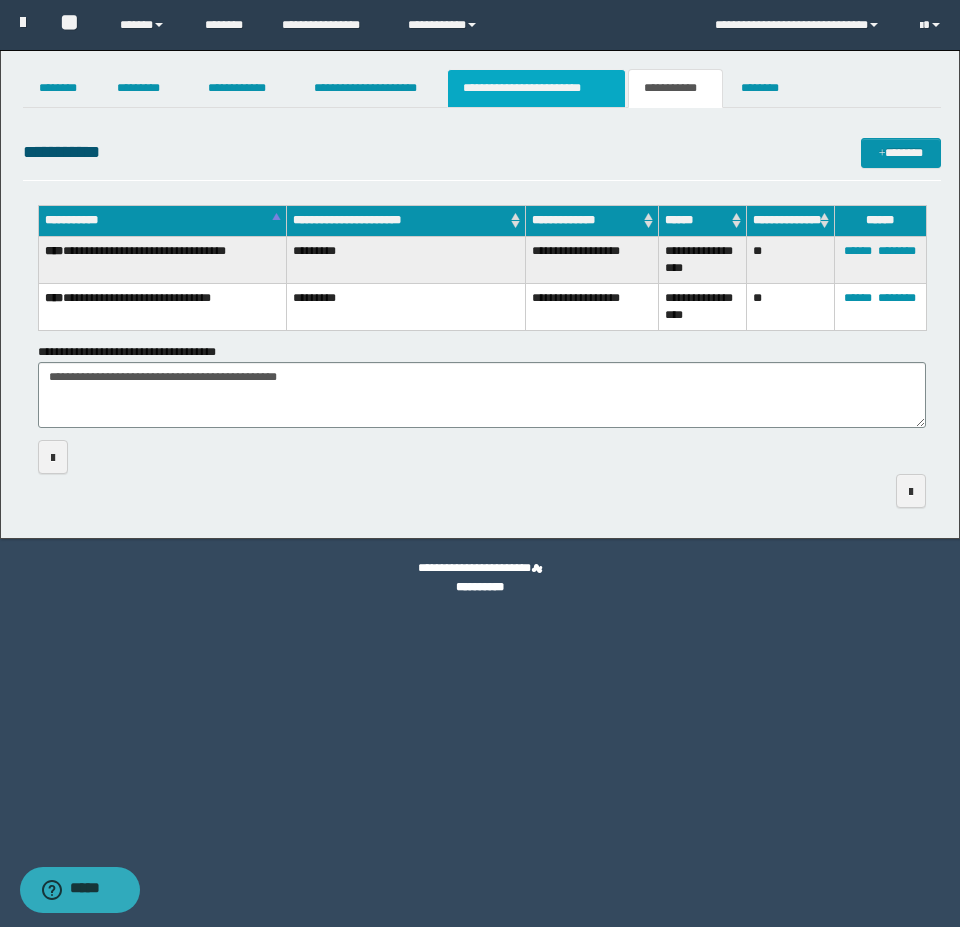 click on "**********" at bounding box center [537, 88] 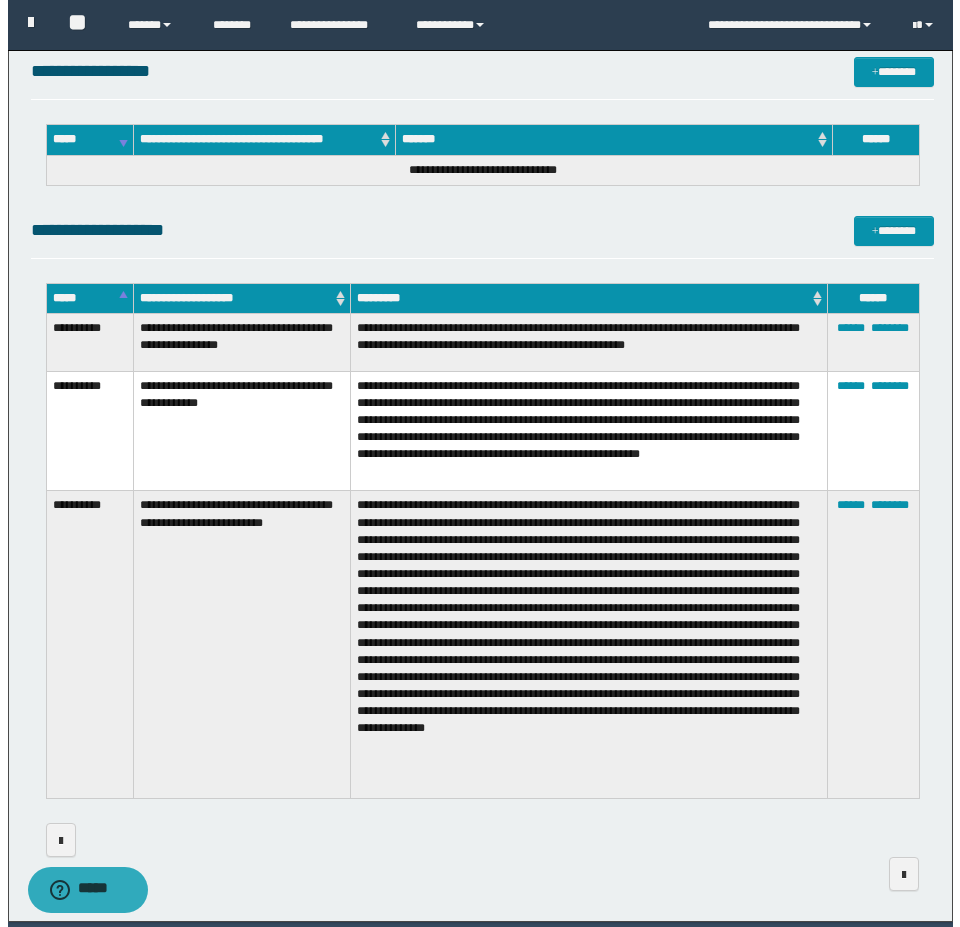 scroll, scrollTop: 0, scrollLeft: 0, axis: both 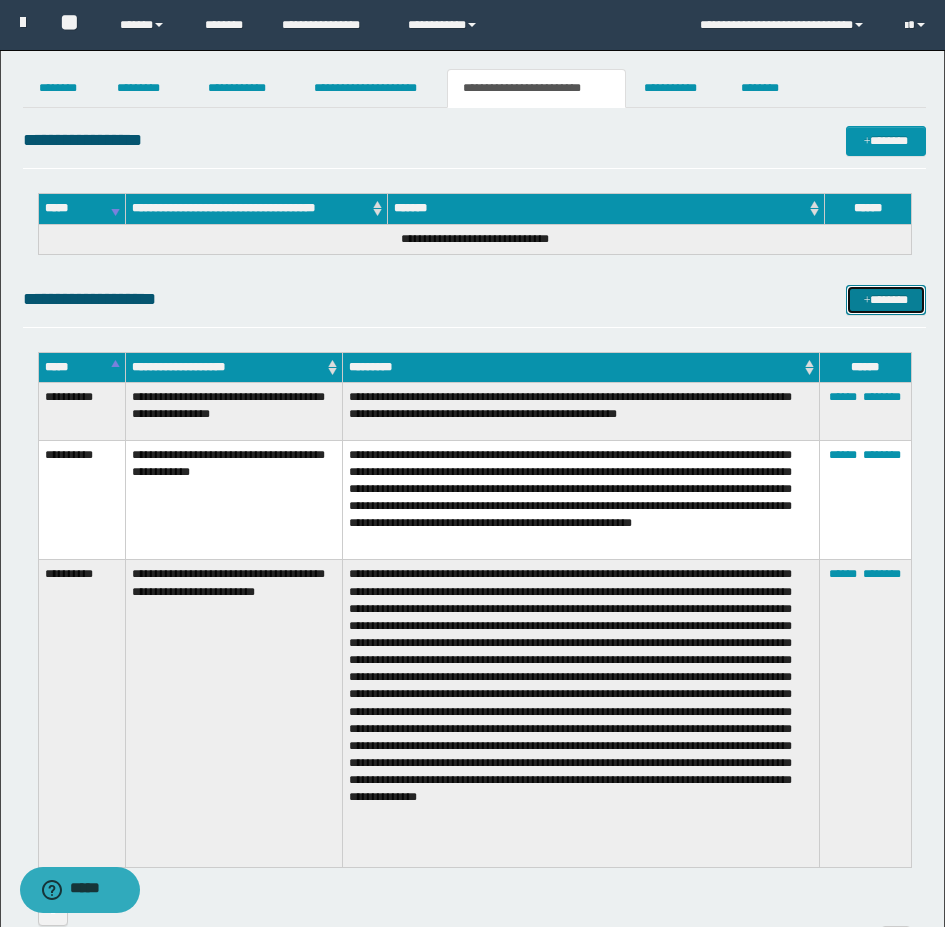 click on "*******" at bounding box center [886, 300] 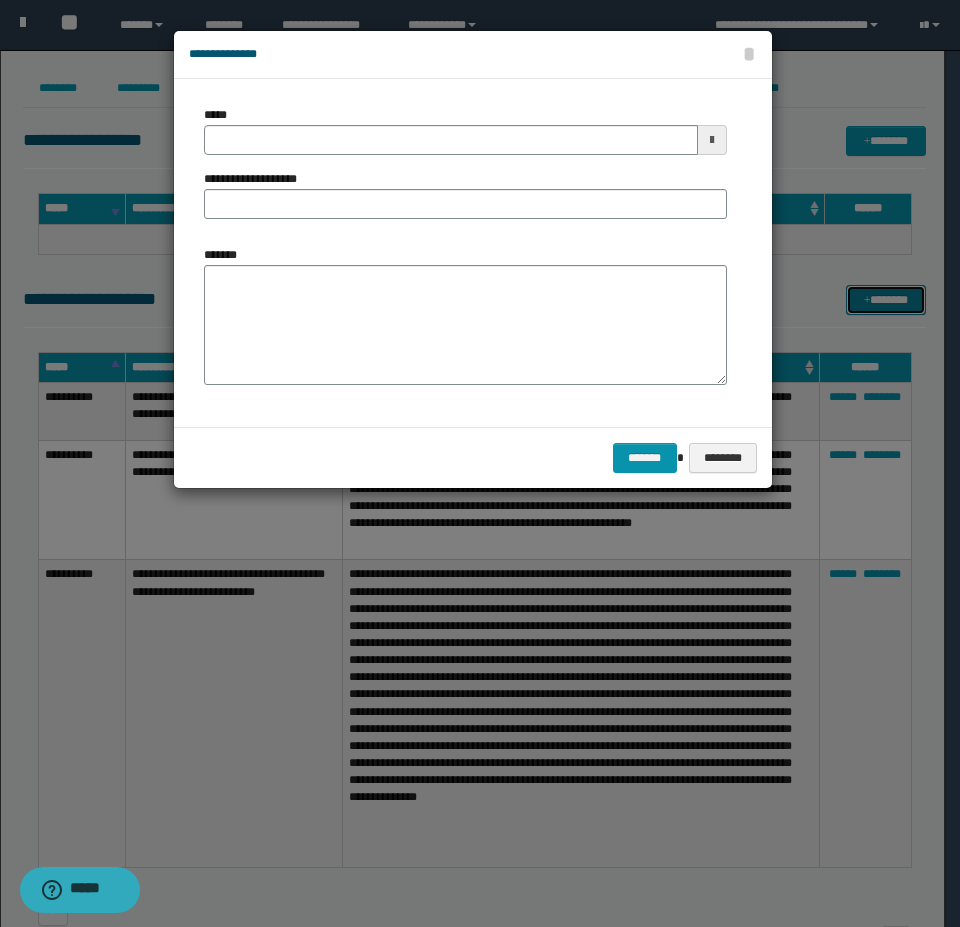 scroll, scrollTop: 0, scrollLeft: 0, axis: both 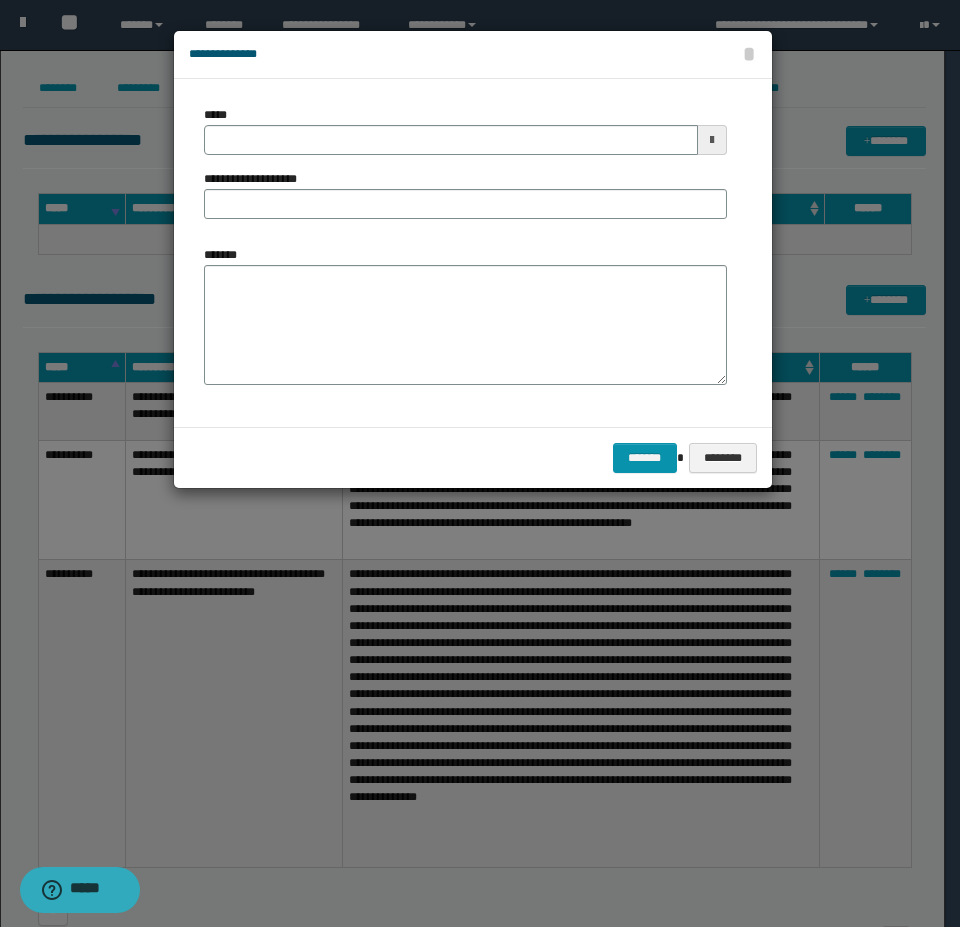 type 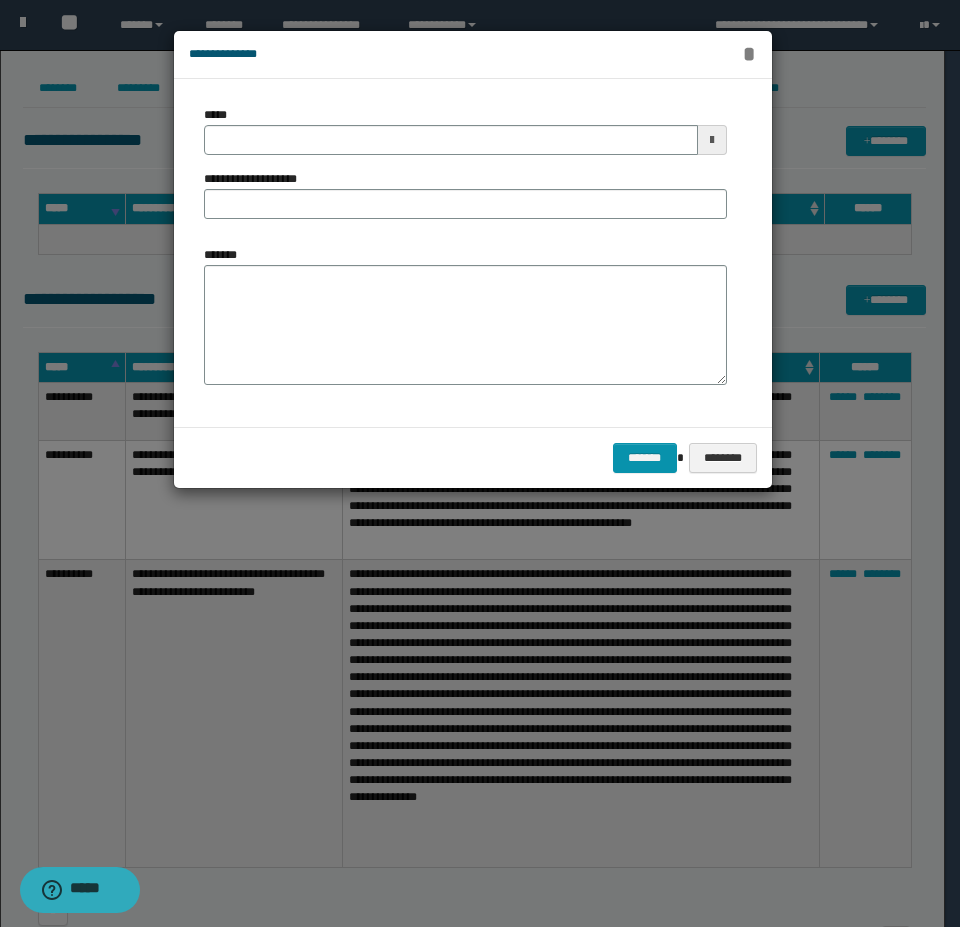 click on "*" at bounding box center [749, 54] 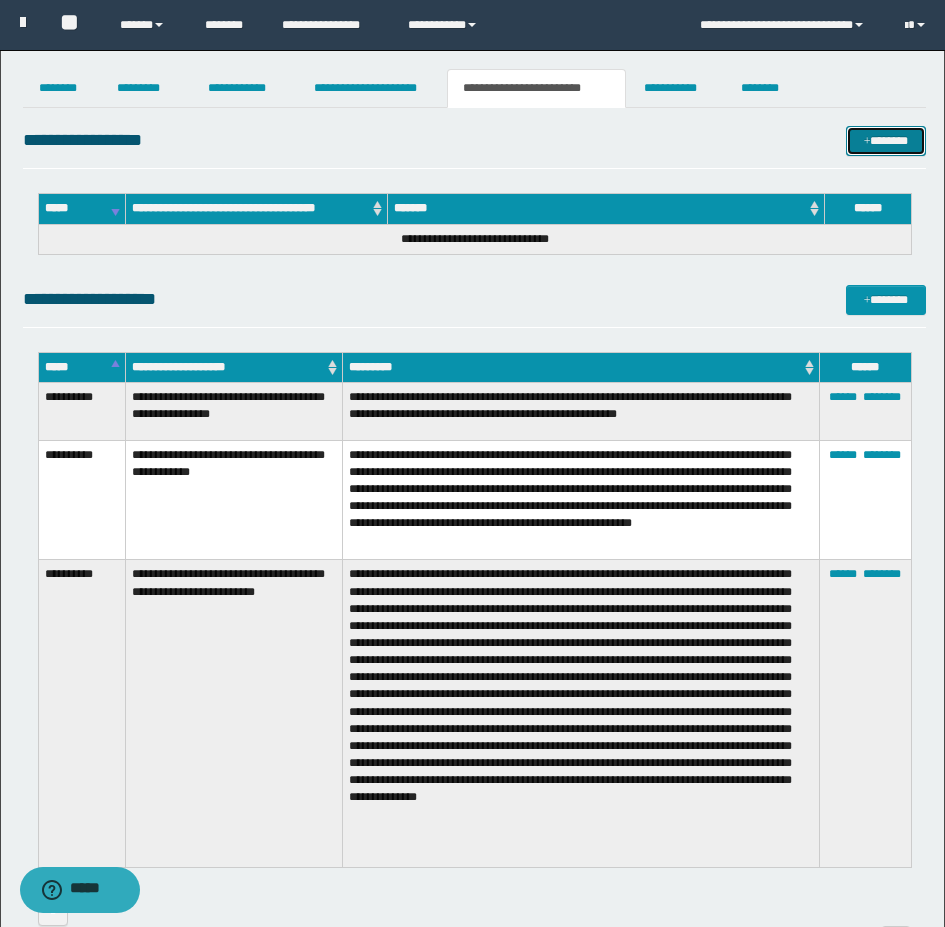 click on "*******" at bounding box center (886, 141) 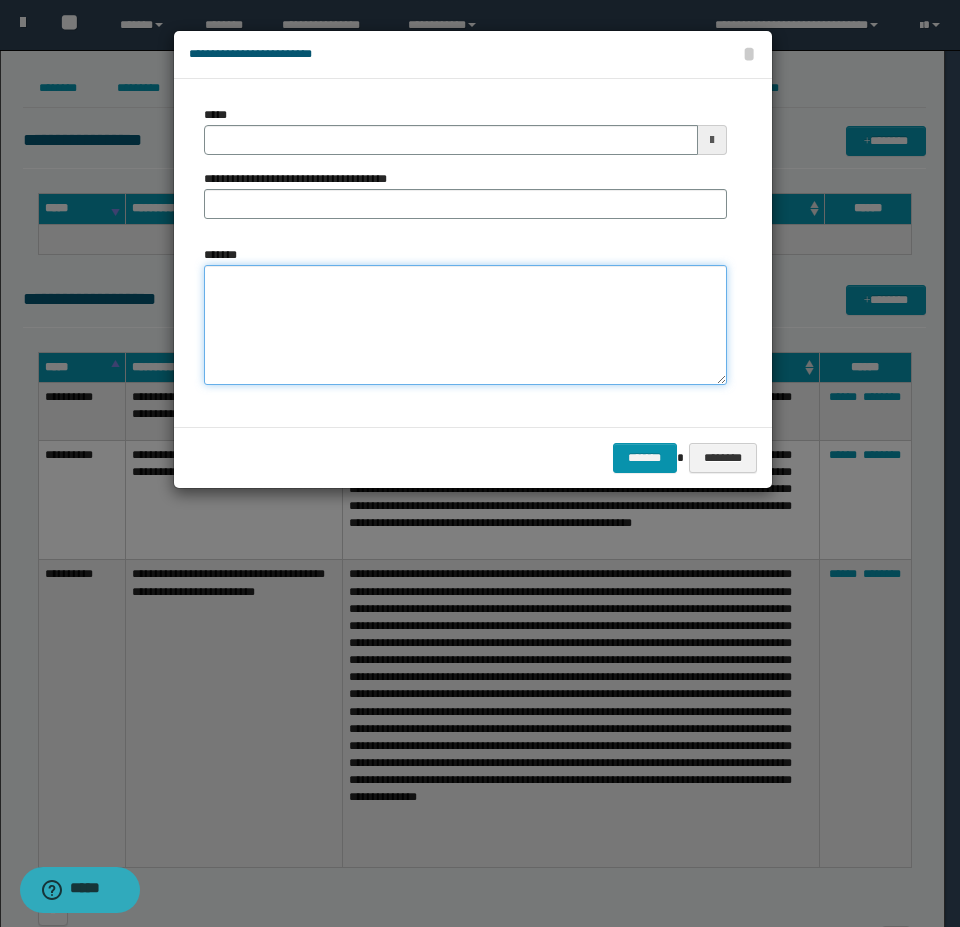 click on "*******" at bounding box center (465, 325) 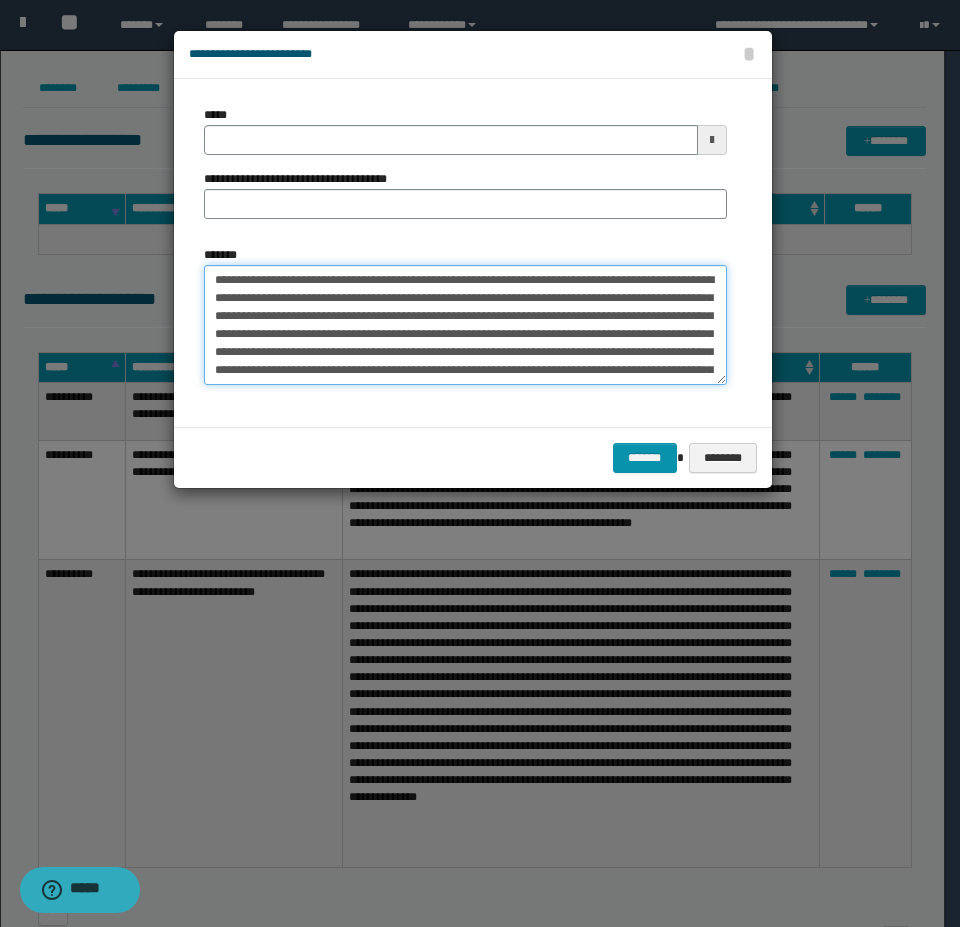 scroll, scrollTop: 264, scrollLeft: 0, axis: vertical 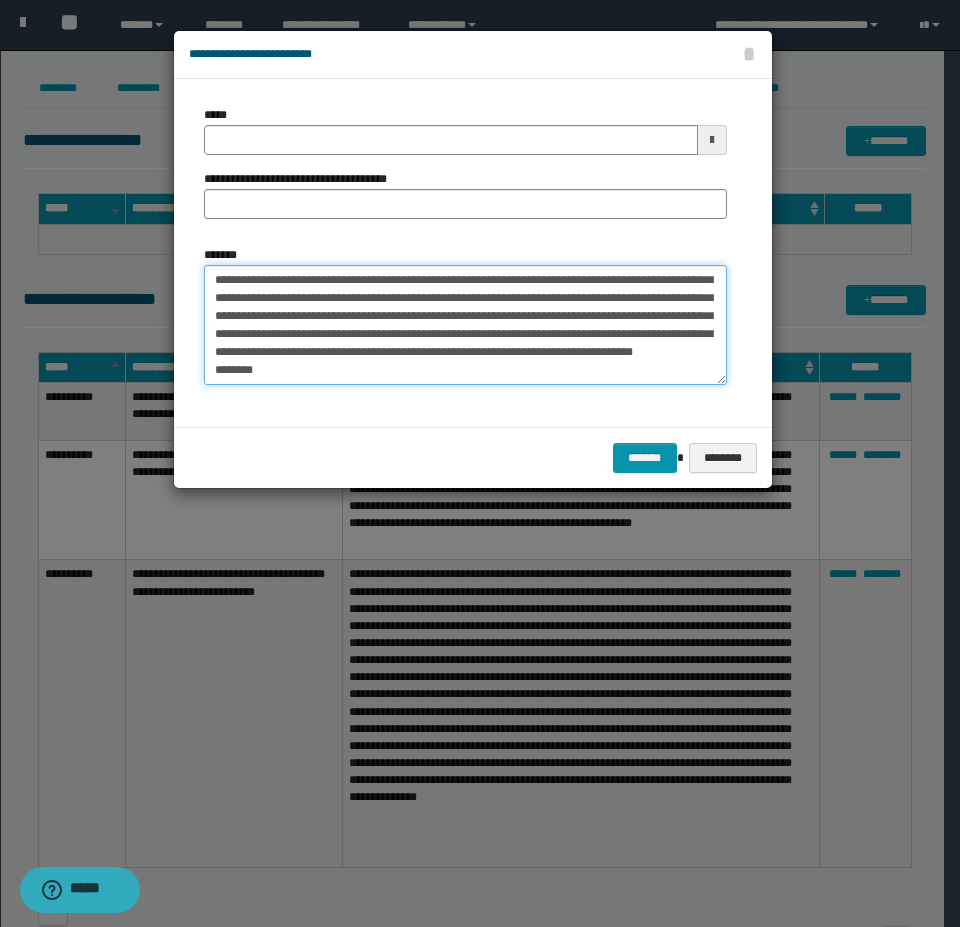 type 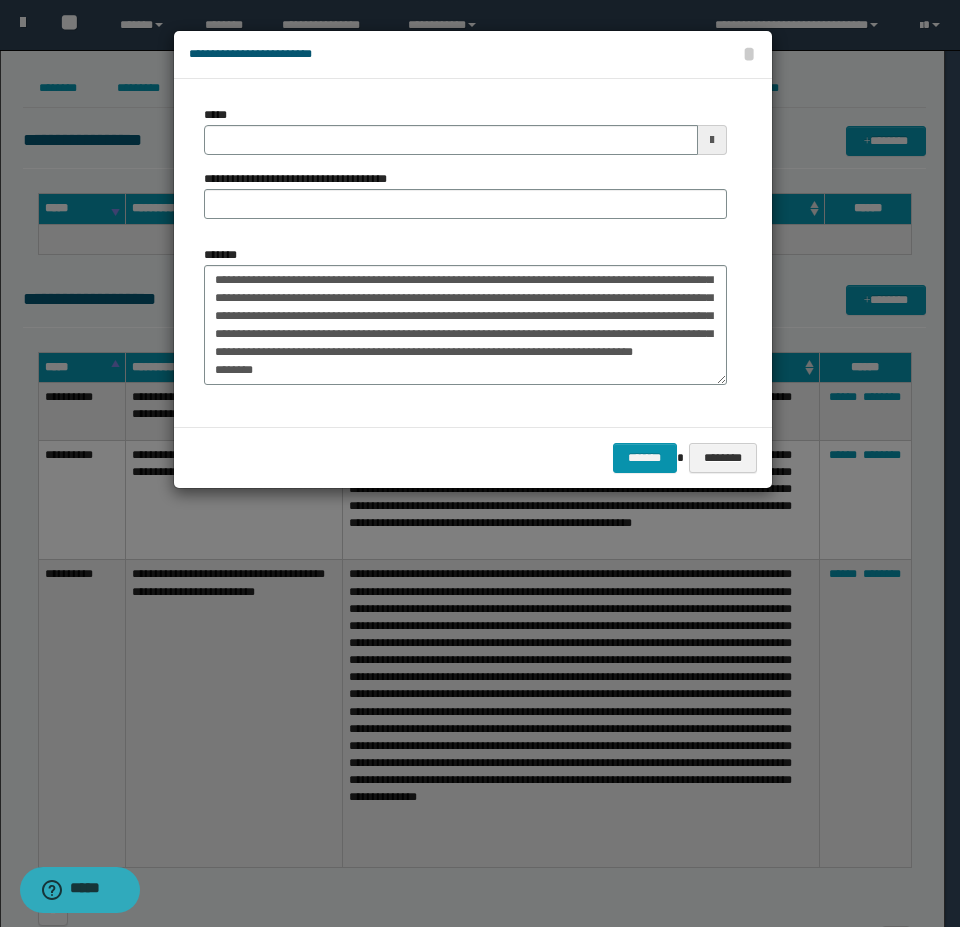 drag, startPoint x: 239, startPoint y: 121, endPoint x: 229, endPoint y: 130, distance: 13.453624 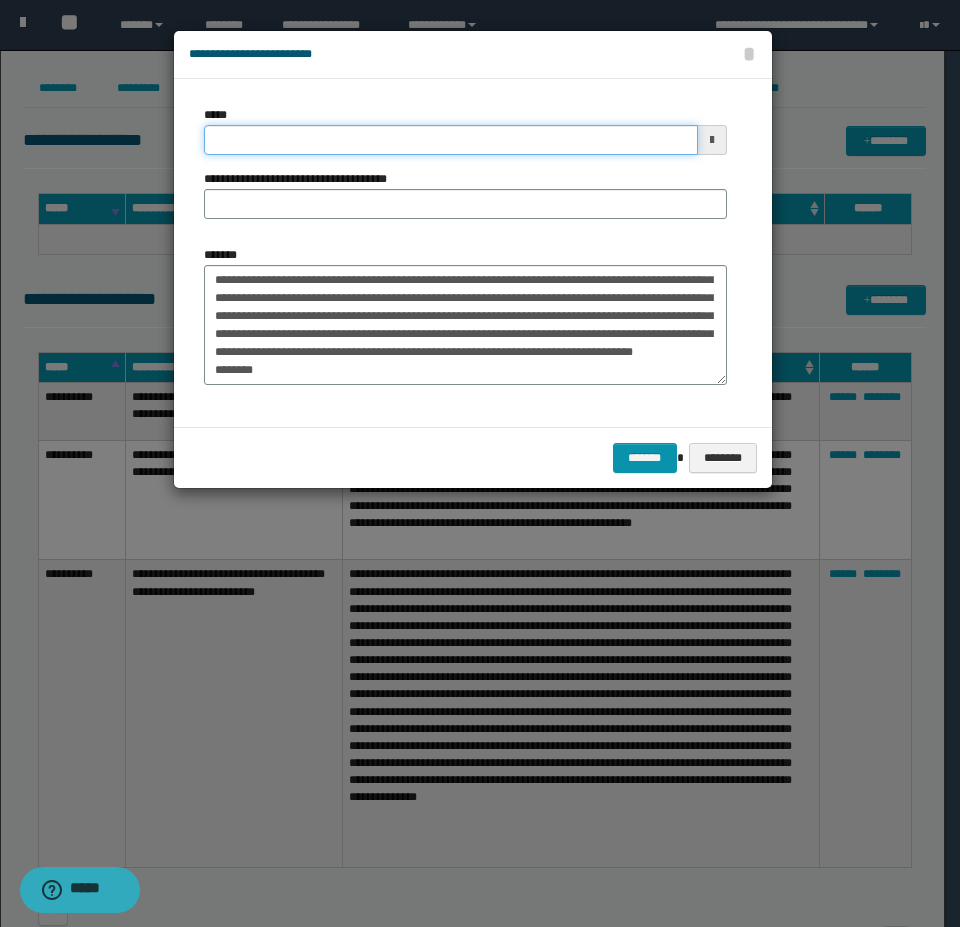 click on "*****" at bounding box center (451, 140) 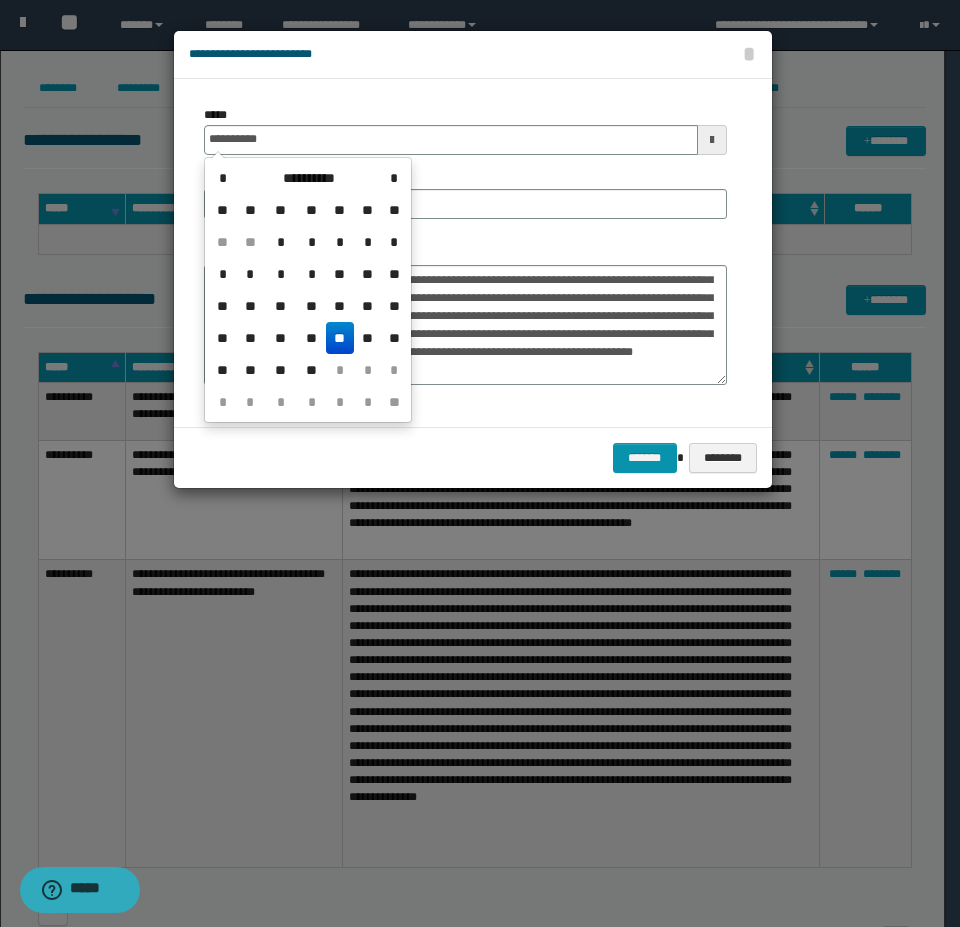 click on "**" at bounding box center (340, 338) 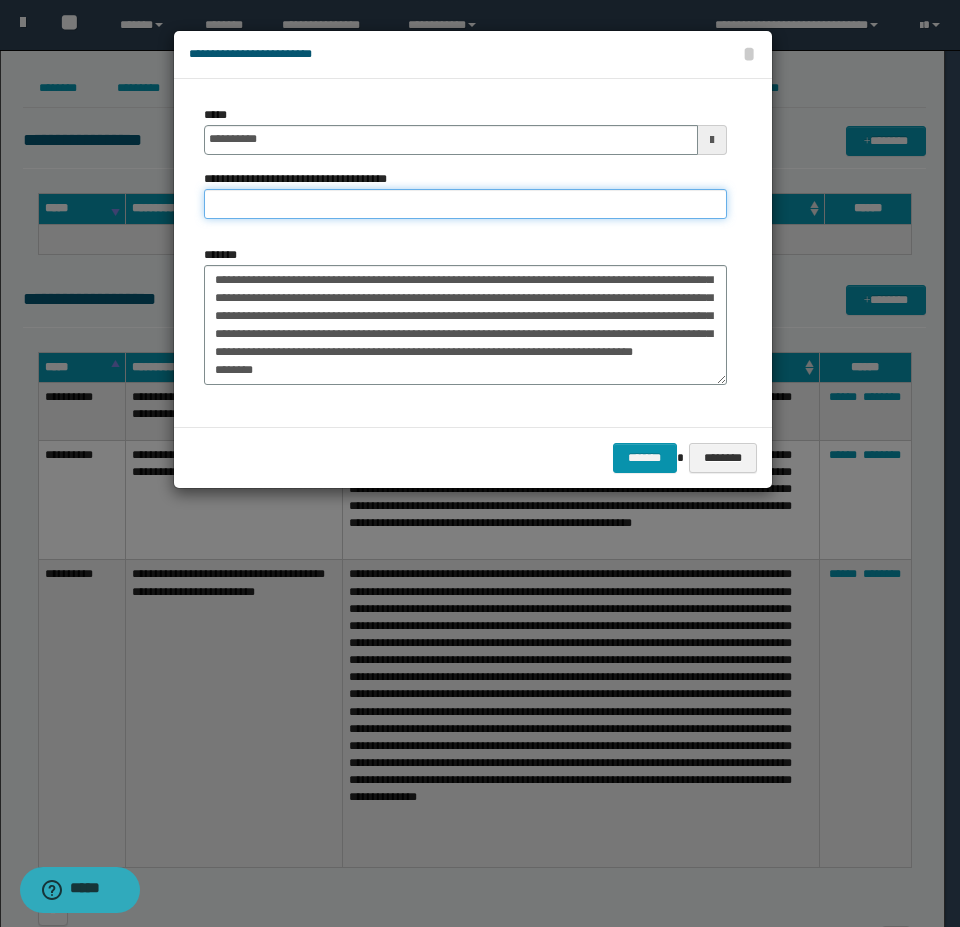 click on "**********" at bounding box center (465, 204) 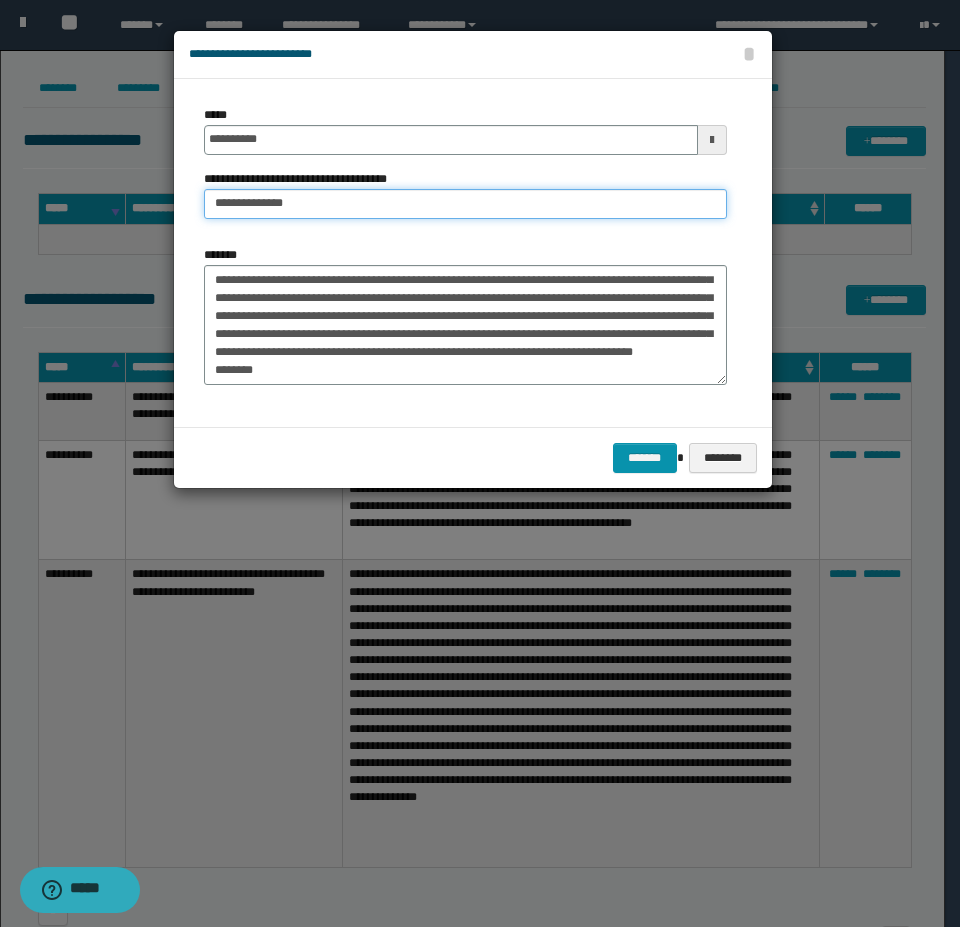 click on "**********" at bounding box center (465, 204) 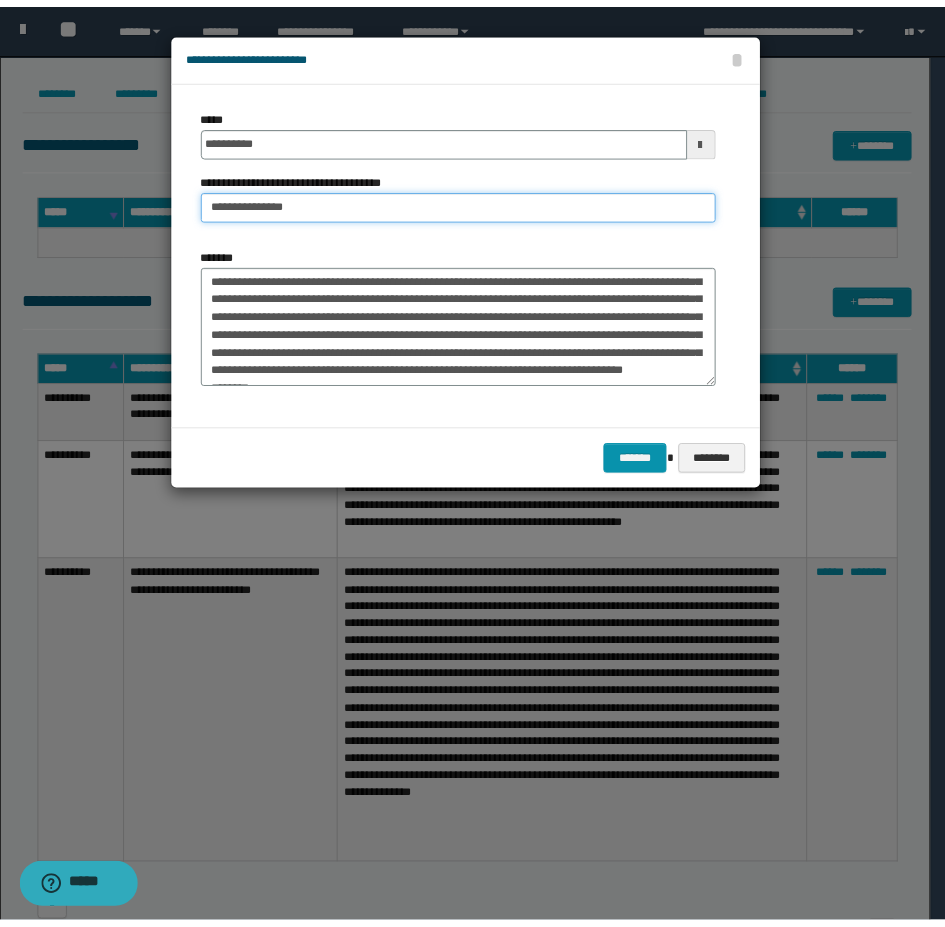 scroll, scrollTop: 164, scrollLeft: 0, axis: vertical 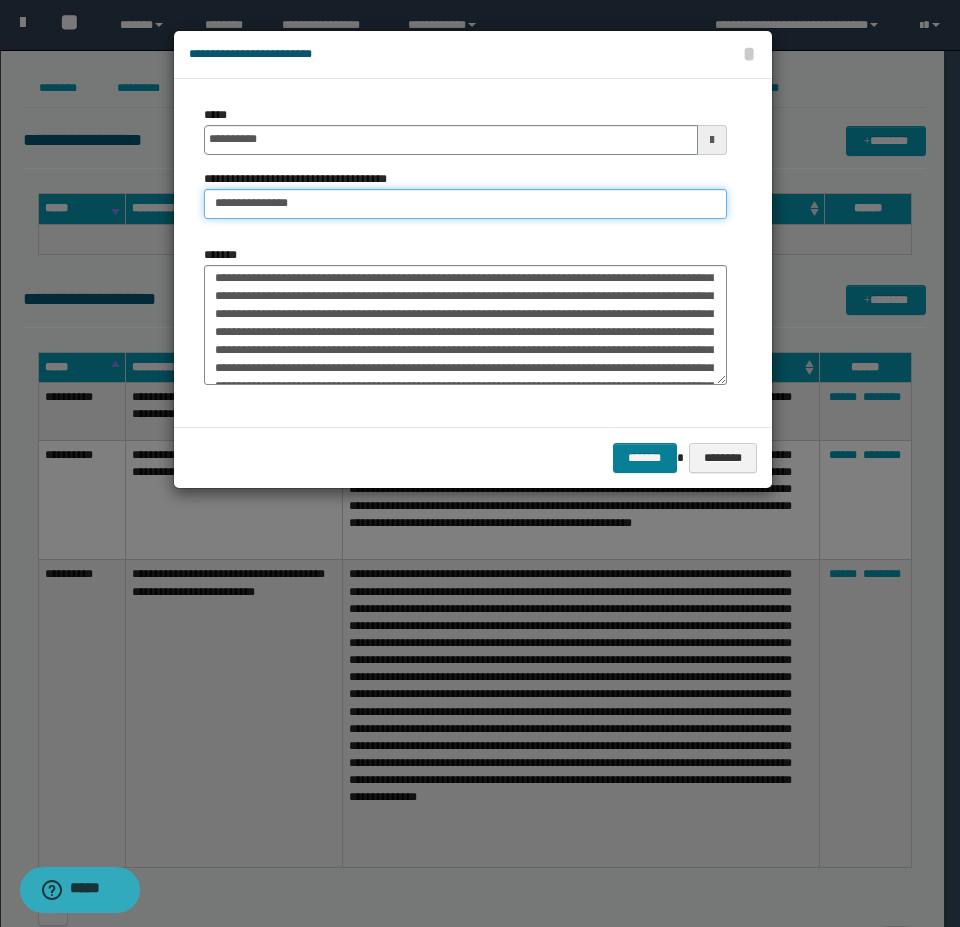 type on "**********" 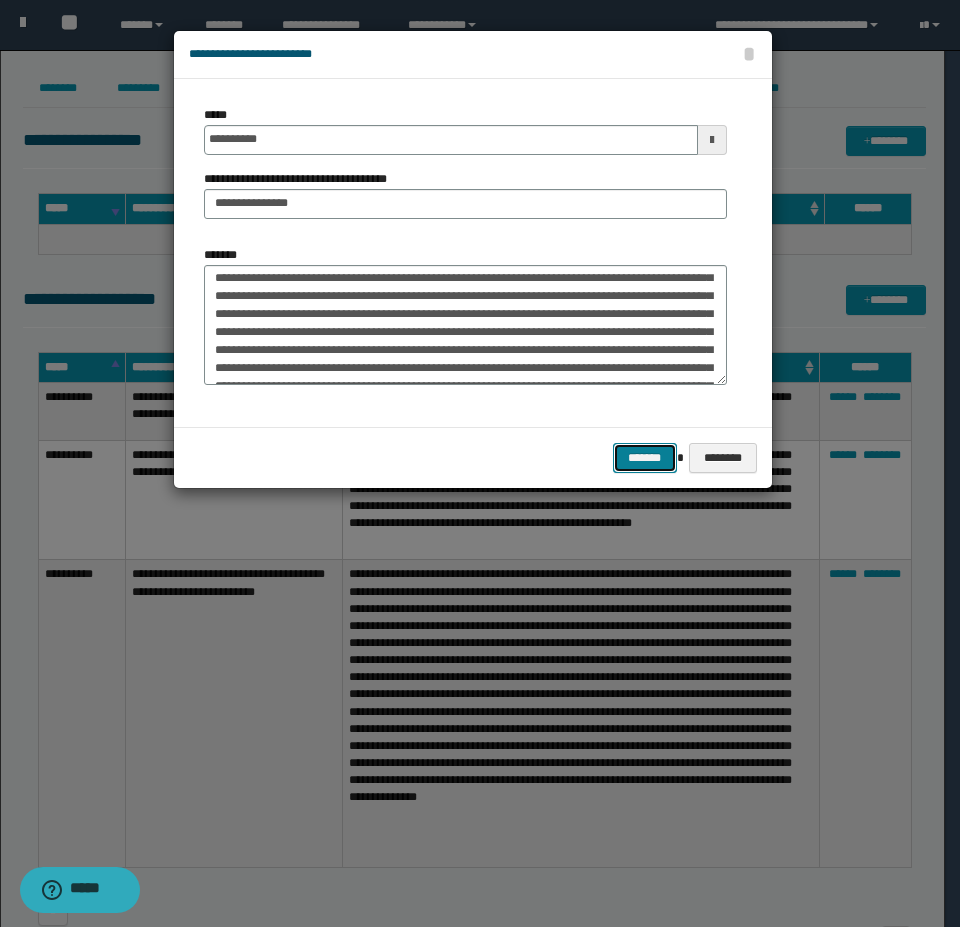 click on "*******" at bounding box center [645, 458] 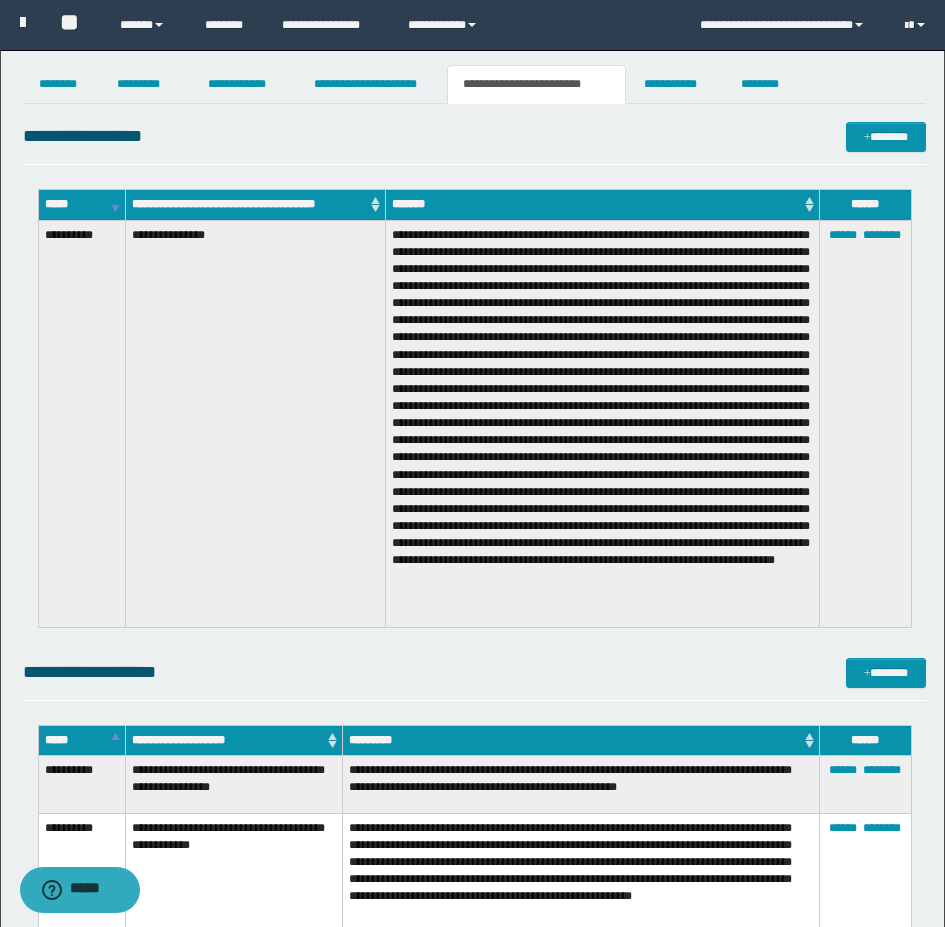 scroll, scrollTop: 0, scrollLeft: 0, axis: both 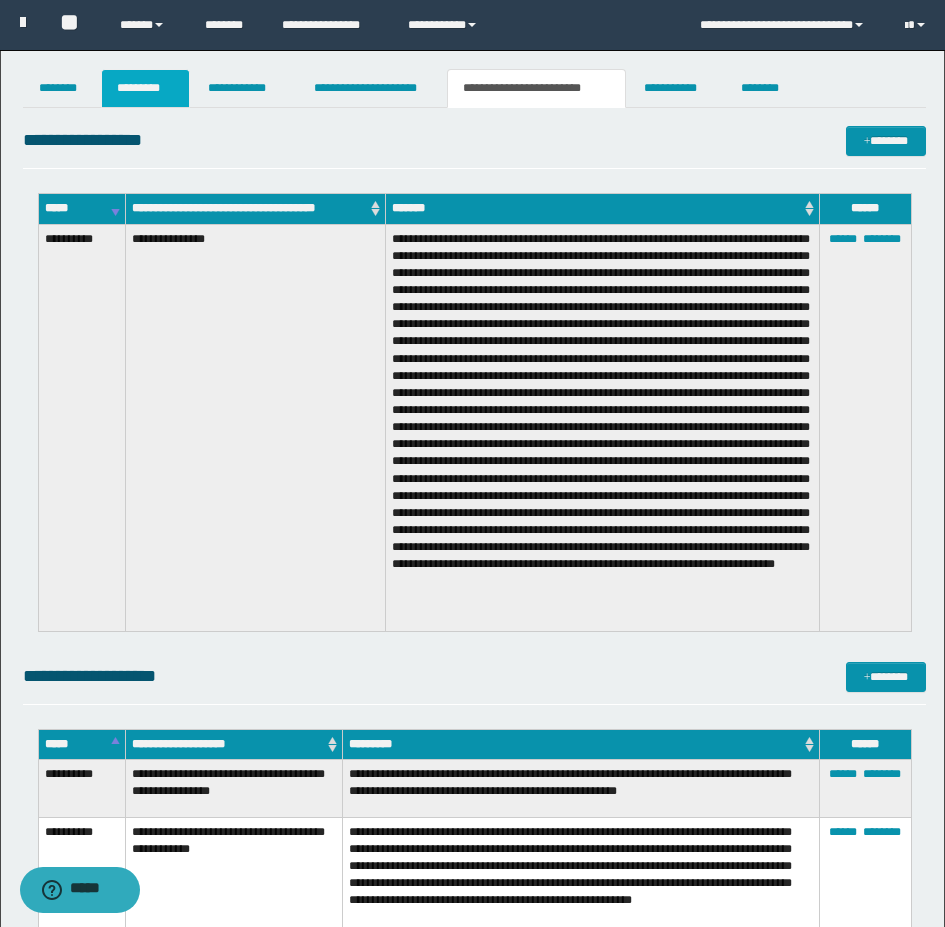 click on "*********" at bounding box center [145, 88] 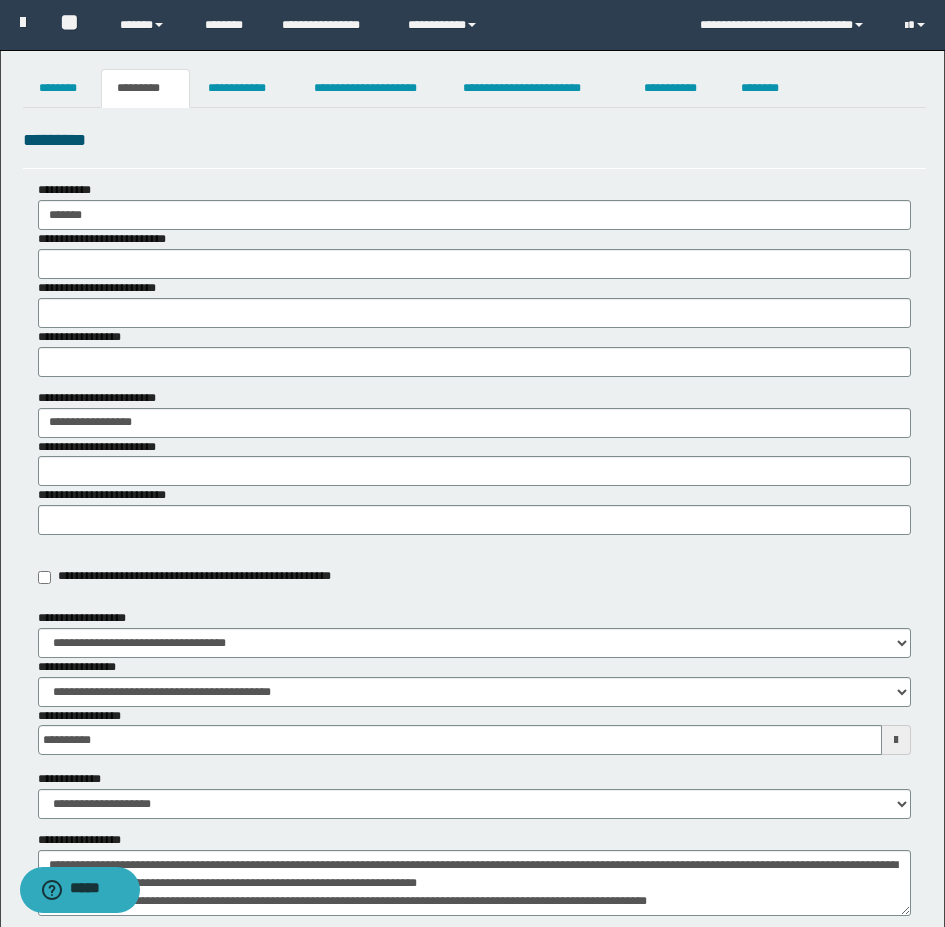scroll, scrollTop: 200, scrollLeft: 0, axis: vertical 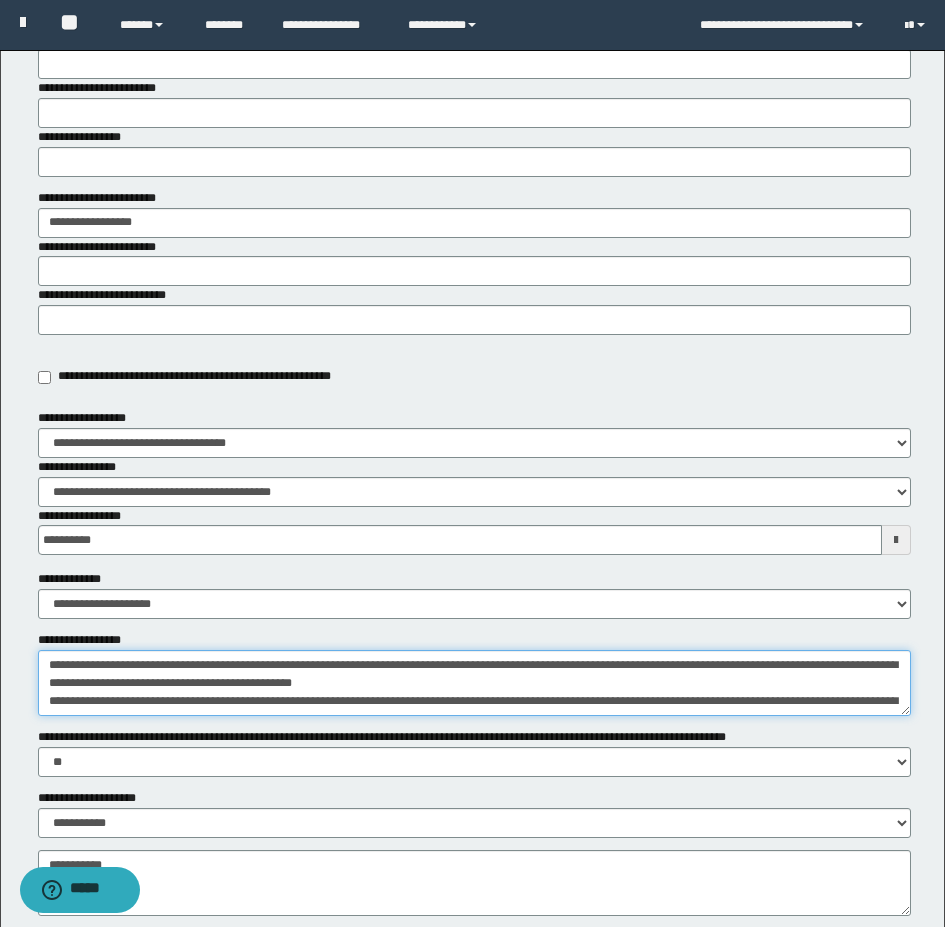 click on "**********" at bounding box center [474, 683] 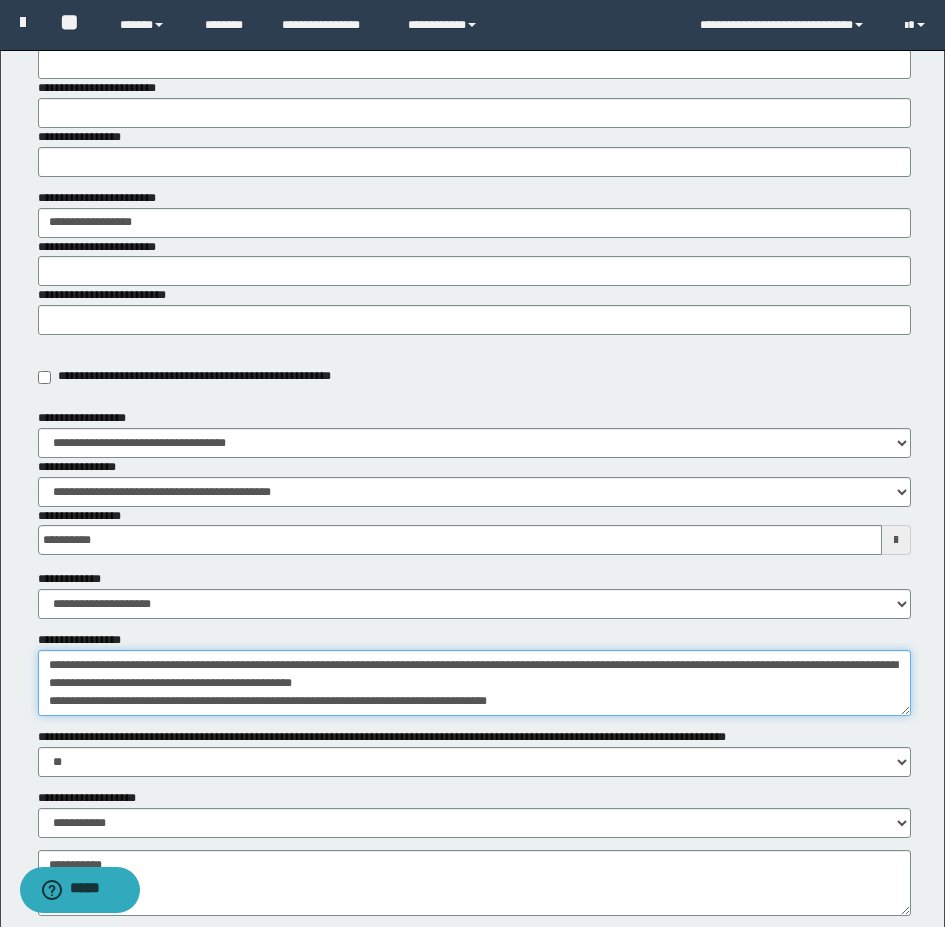 type on "**********" 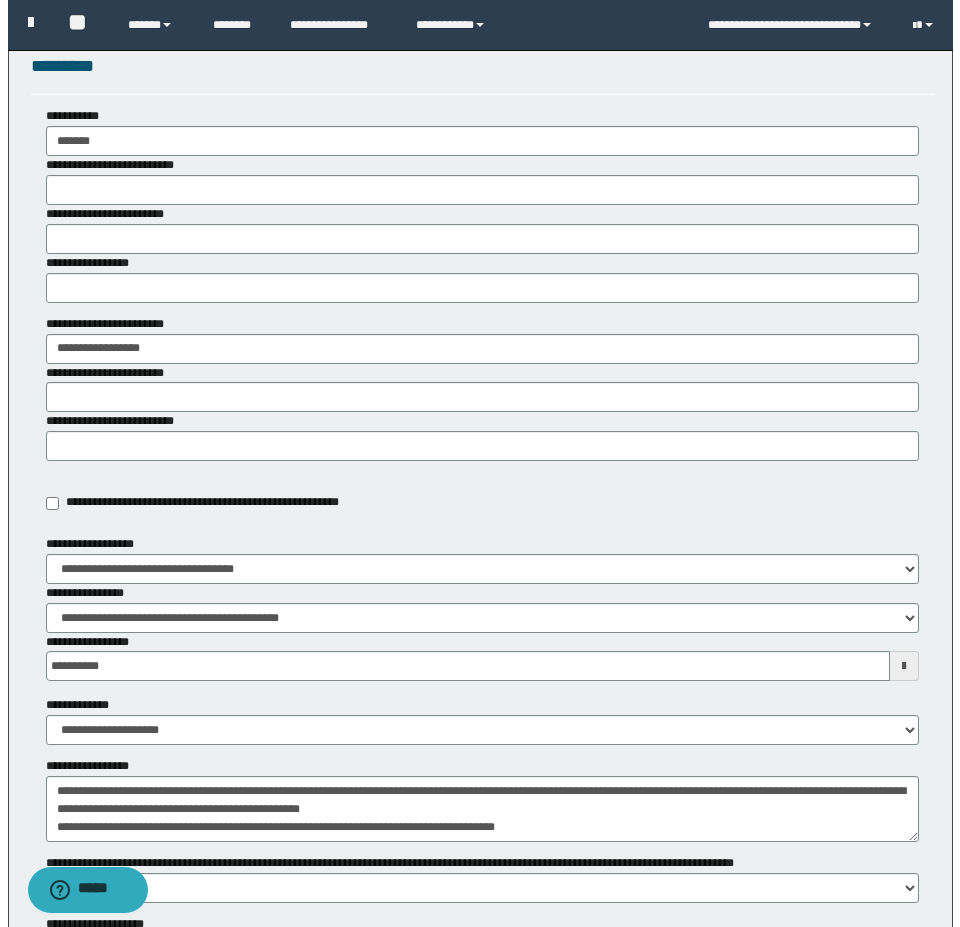 scroll, scrollTop: 0, scrollLeft: 0, axis: both 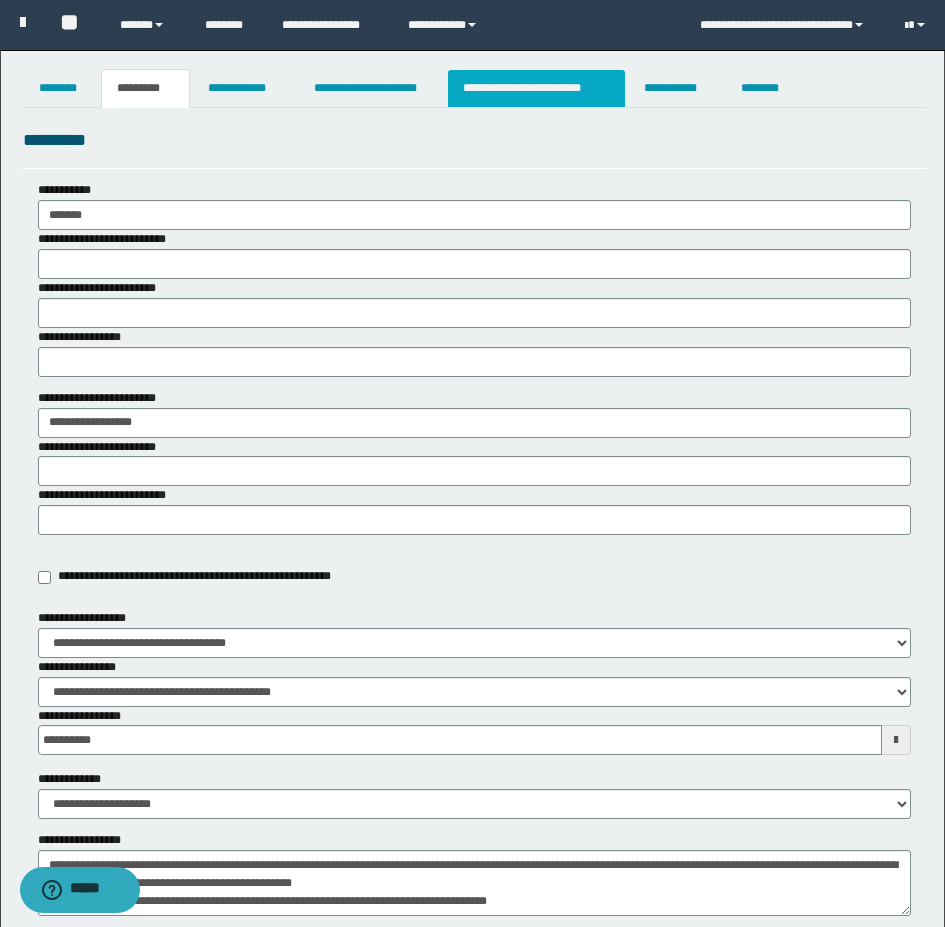 click on "**********" at bounding box center [537, 88] 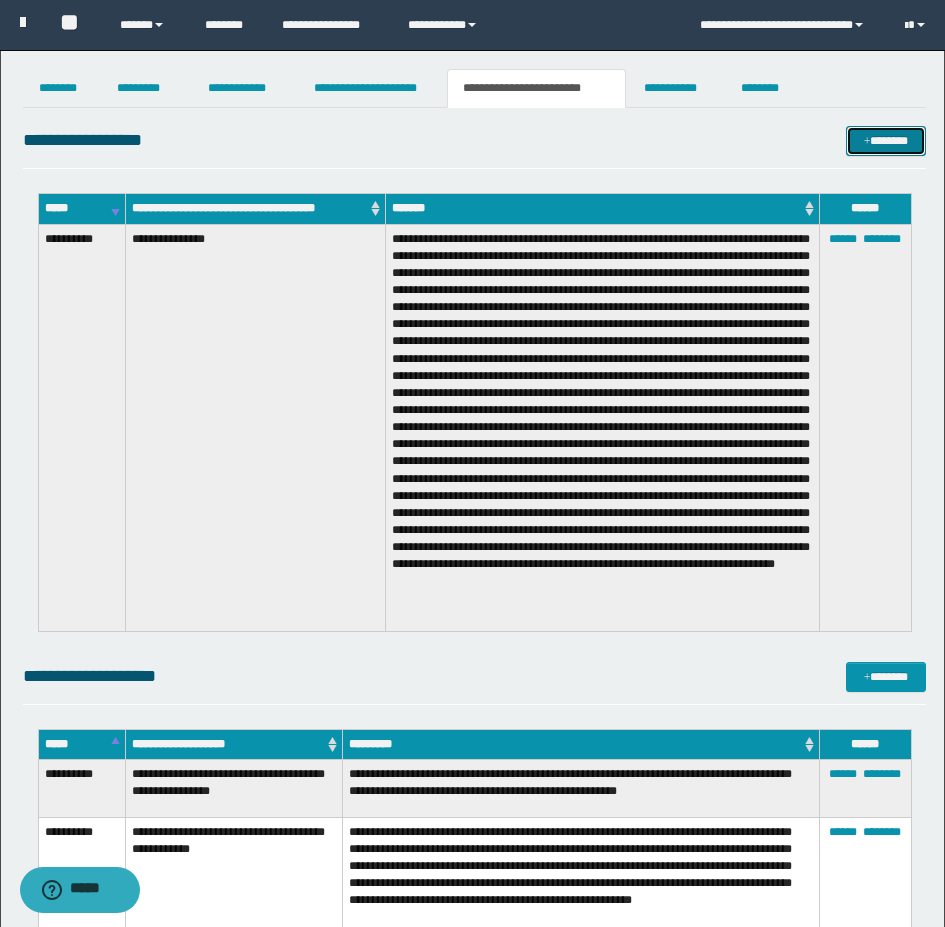 click on "*******" at bounding box center [886, 141] 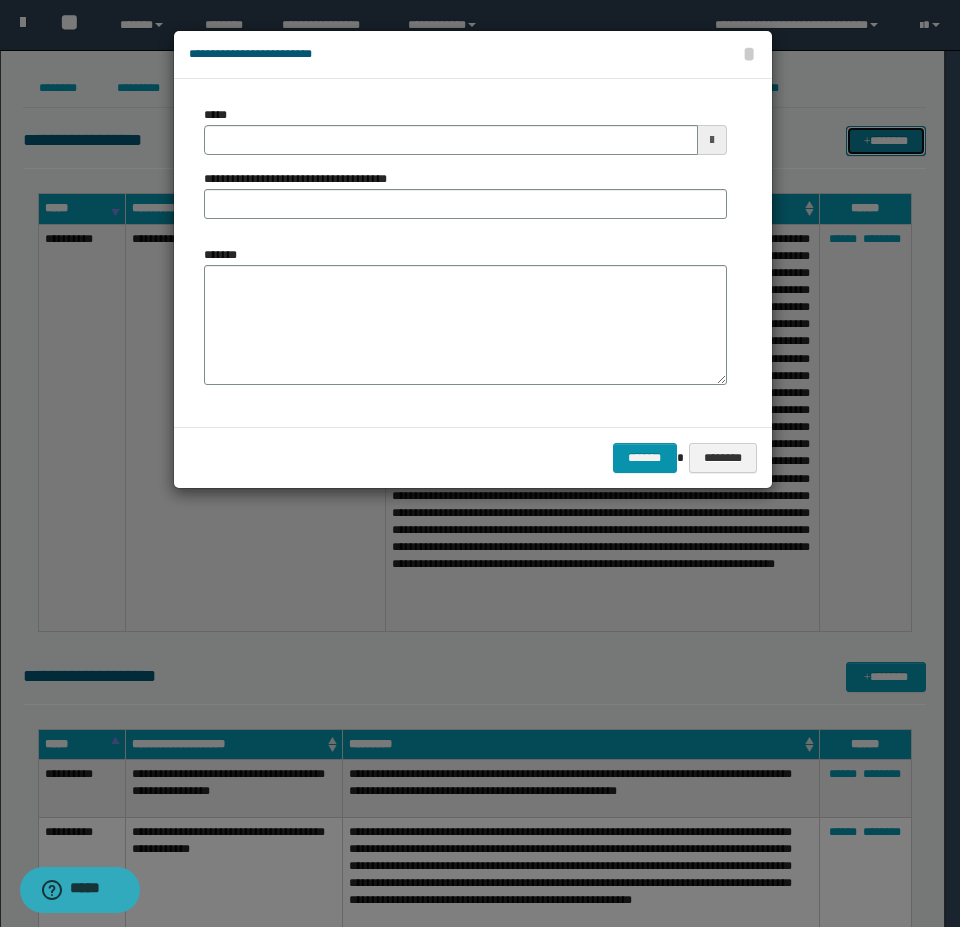 scroll, scrollTop: 0, scrollLeft: 0, axis: both 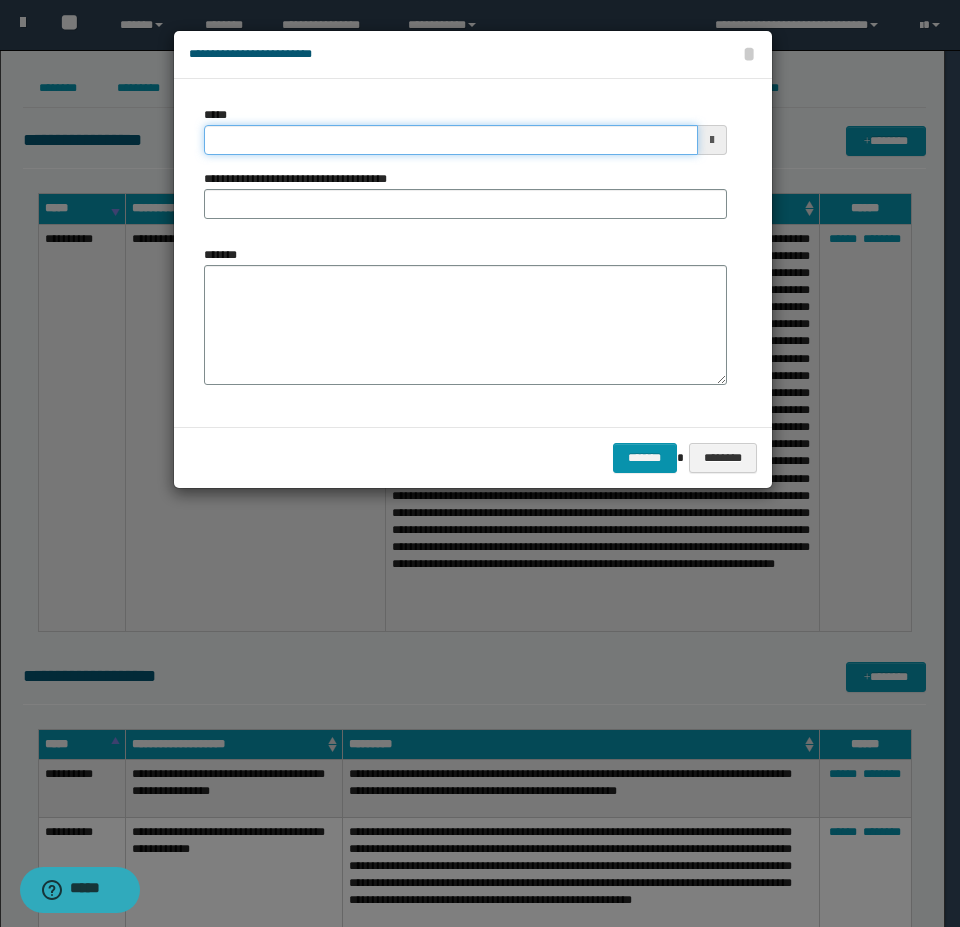 click on "*****" at bounding box center [451, 140] 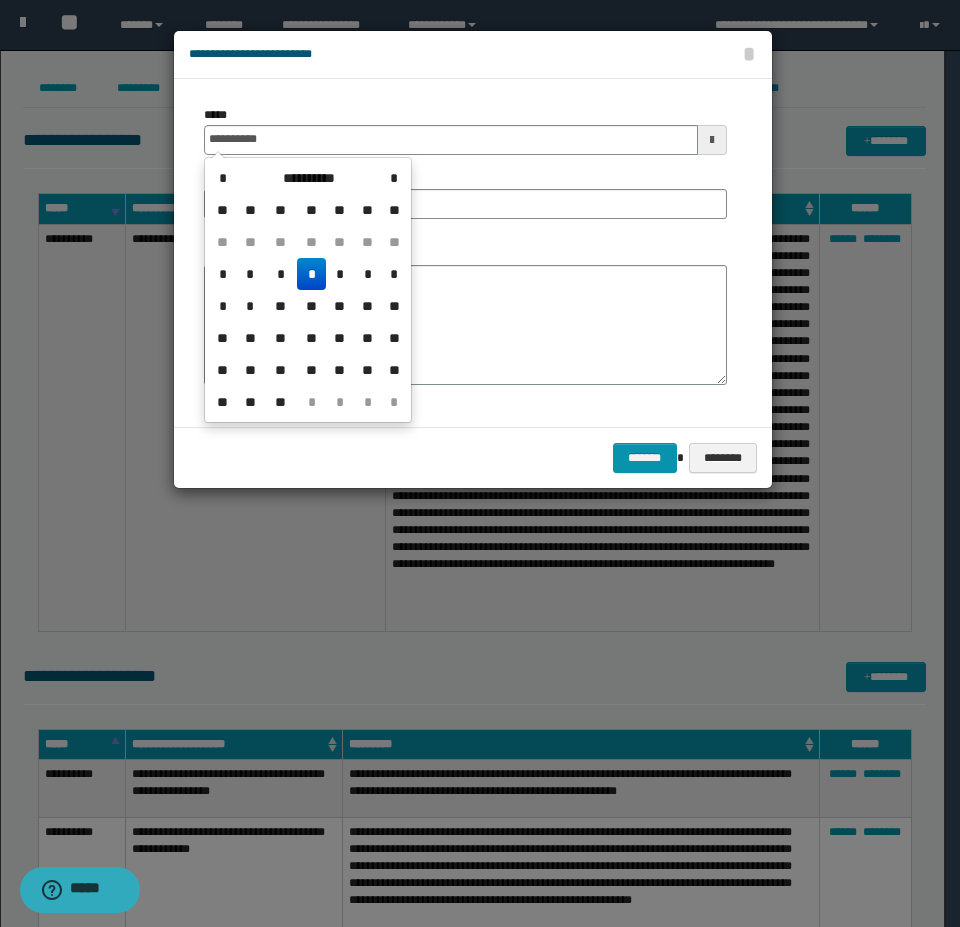 click on "*" at bounding box center (311, 274) 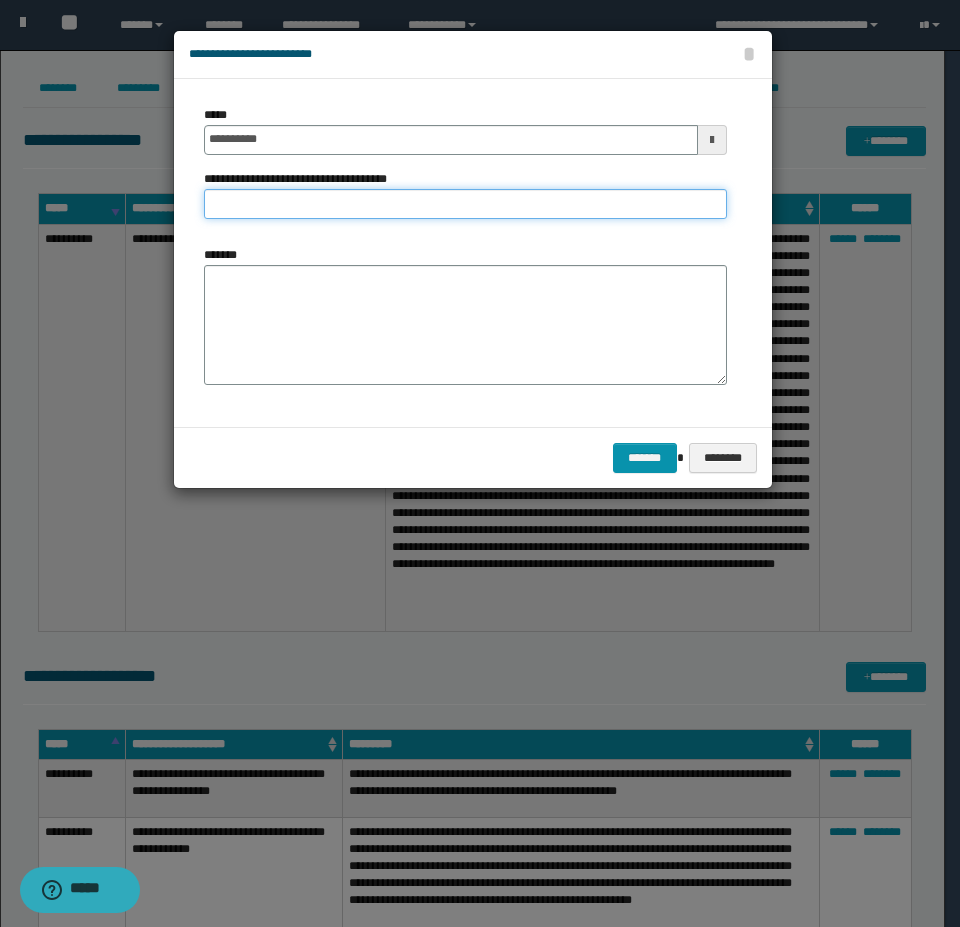 click on "**********" at bounding box center [465, 204] 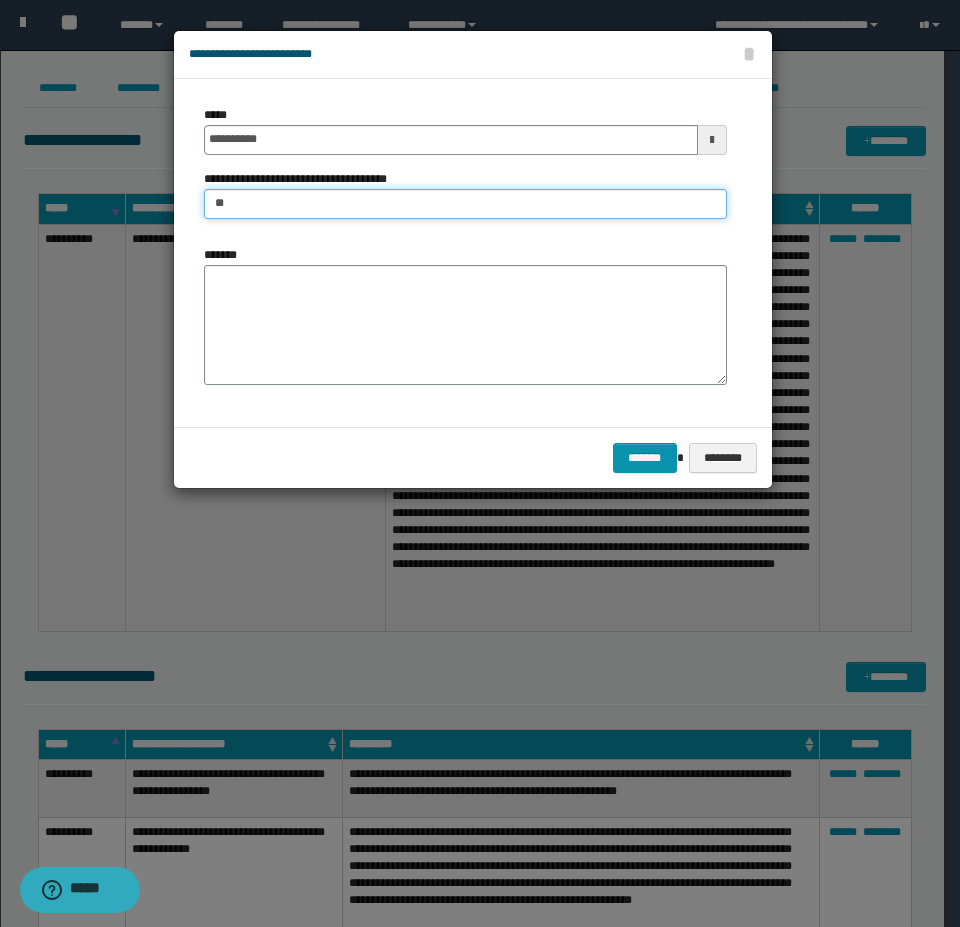type on "*" 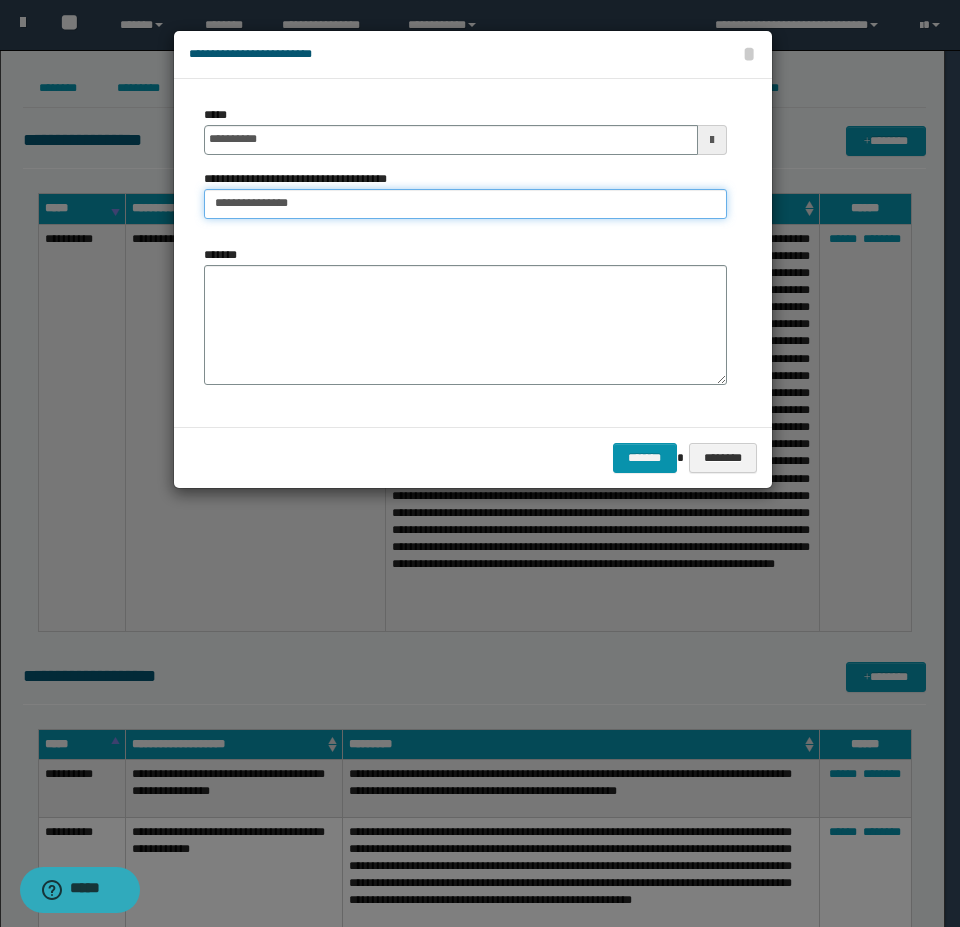 type on "**********" 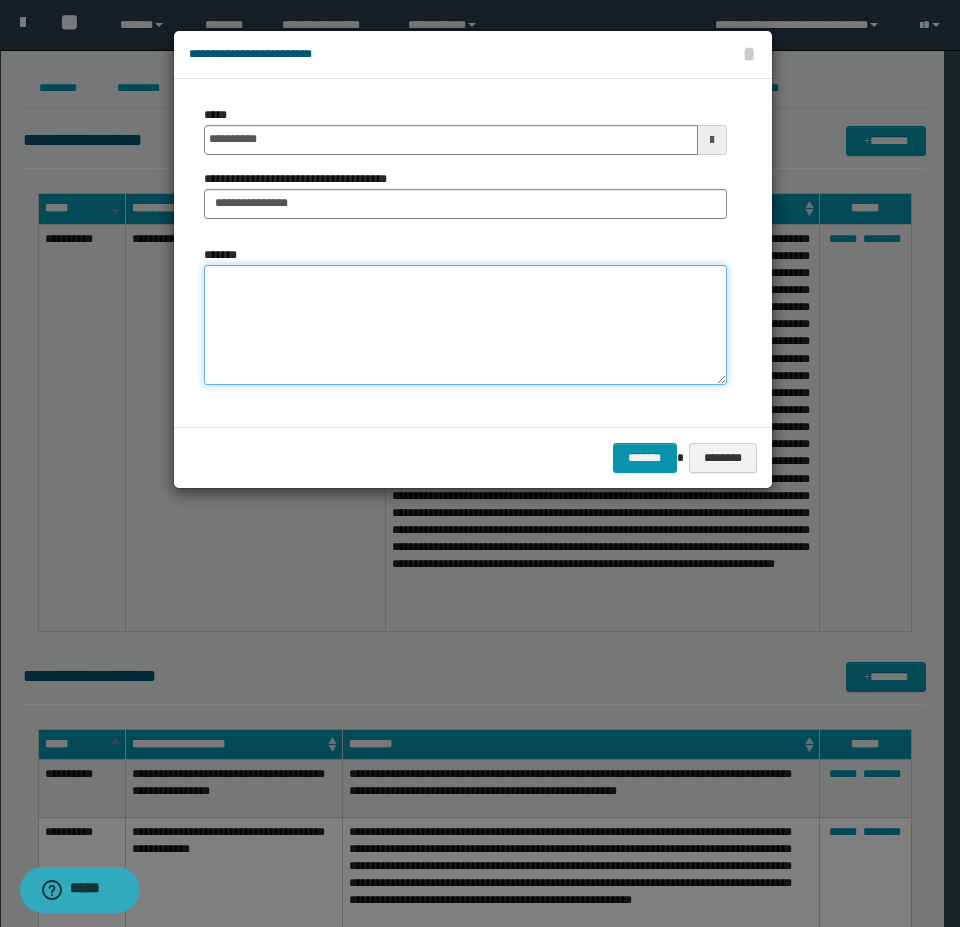 click on "*******" at bounding box center (465, 325) 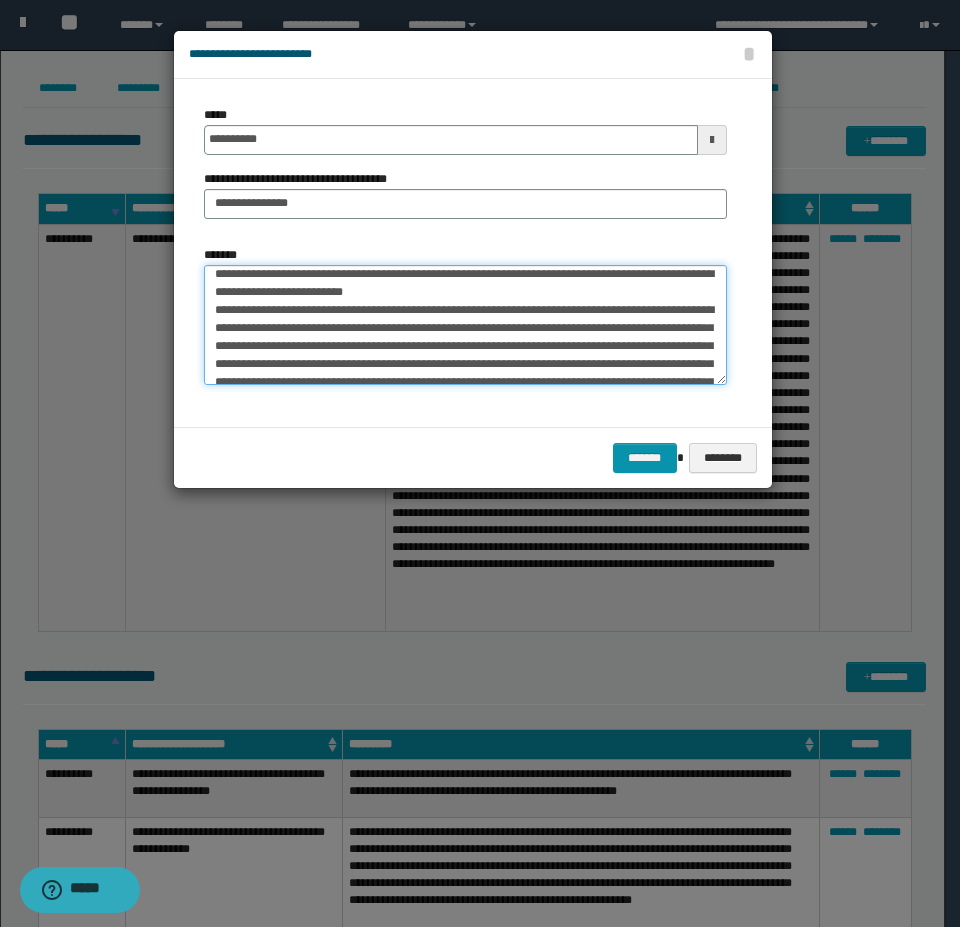 scroll, scrollTop: 0, scrollLeft: 0, axis: both 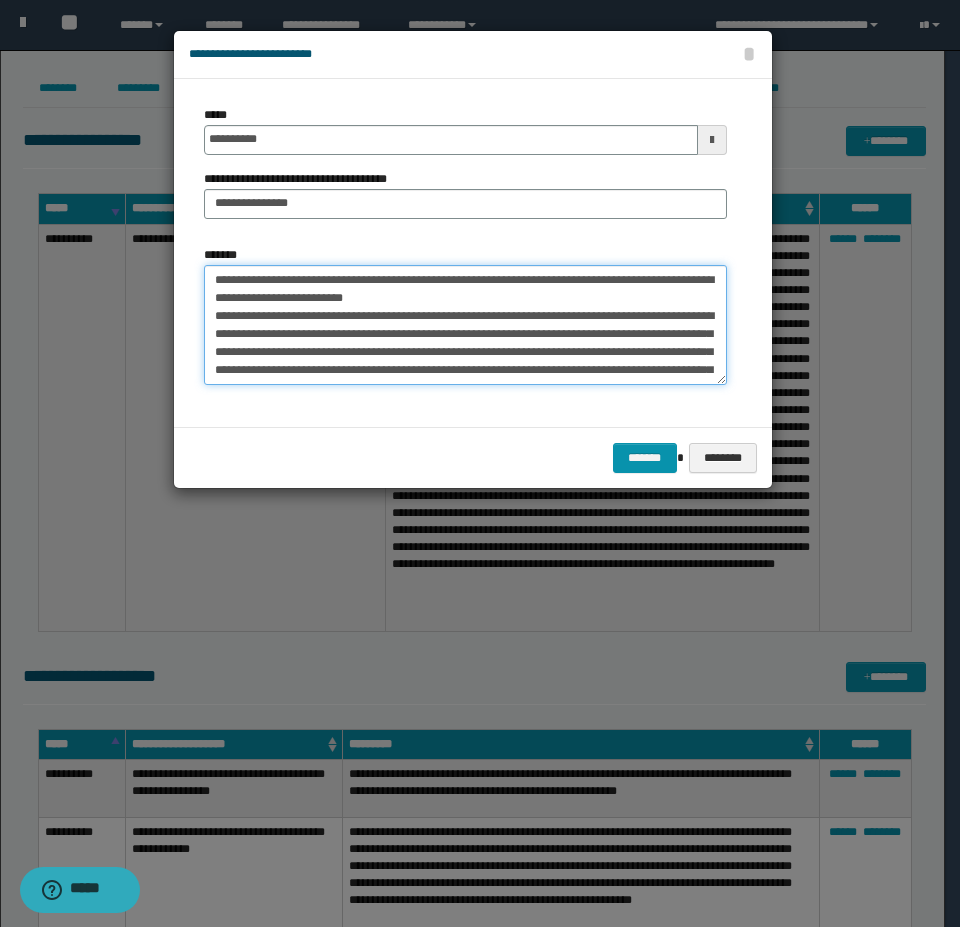 click on "**********" at bounding box center [465, 325] 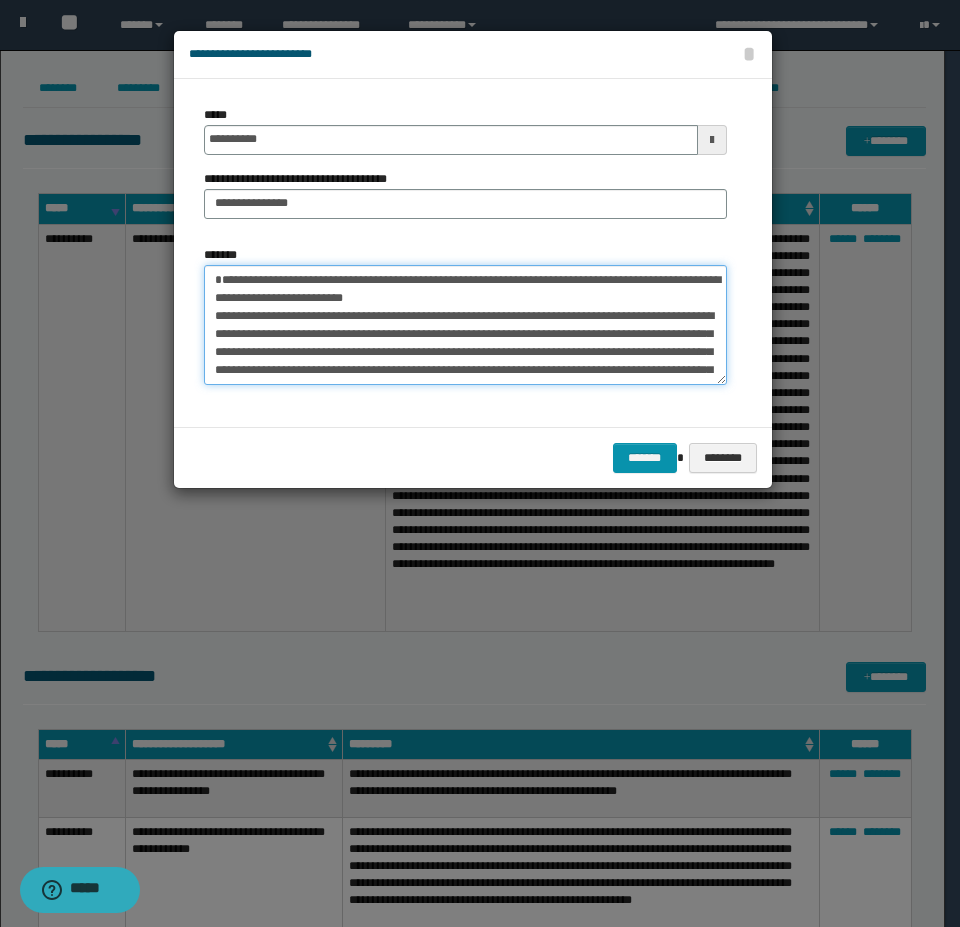 click on "**********" at bounding box center (465, 325) 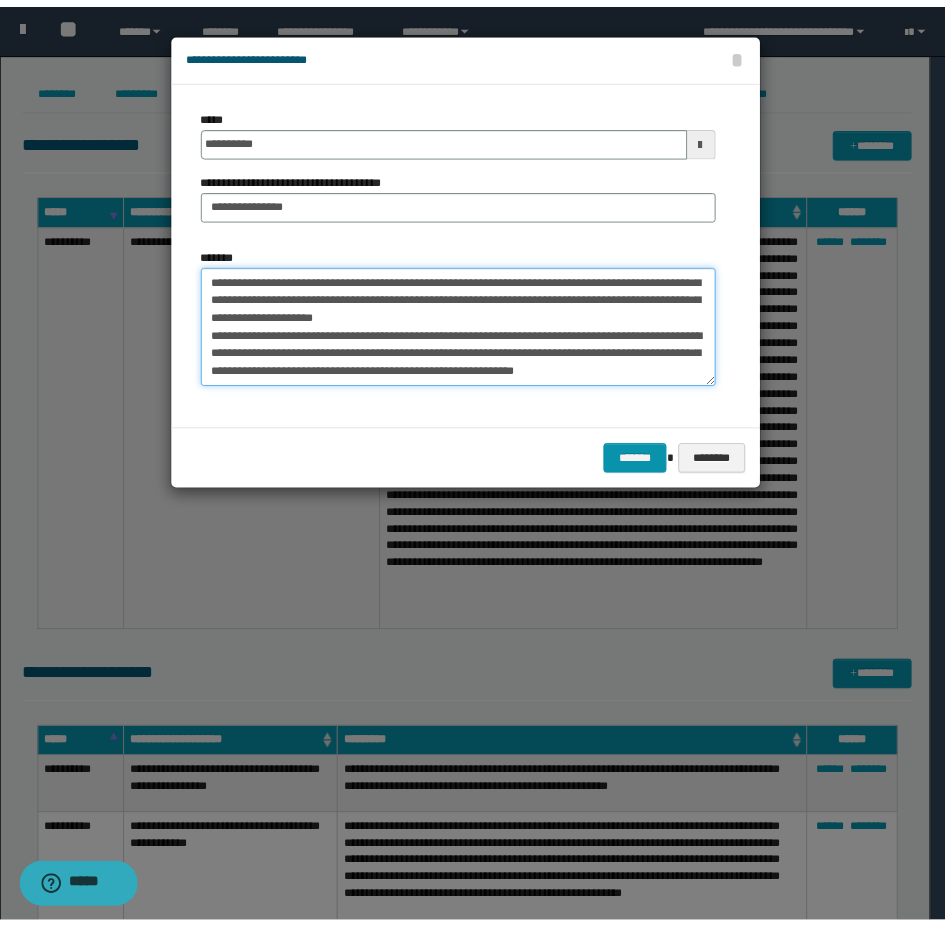 scroll, scrollTop: 774, scrollLeft: 0, axis: vertical 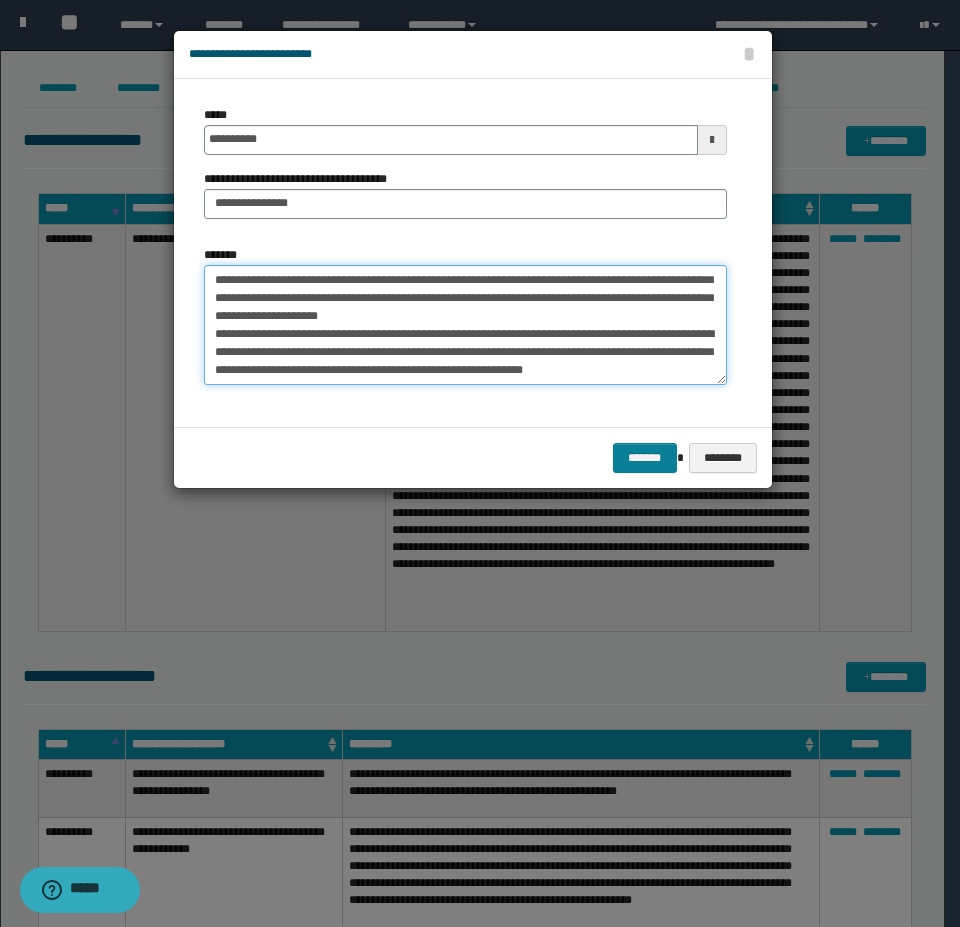 type on "**********" 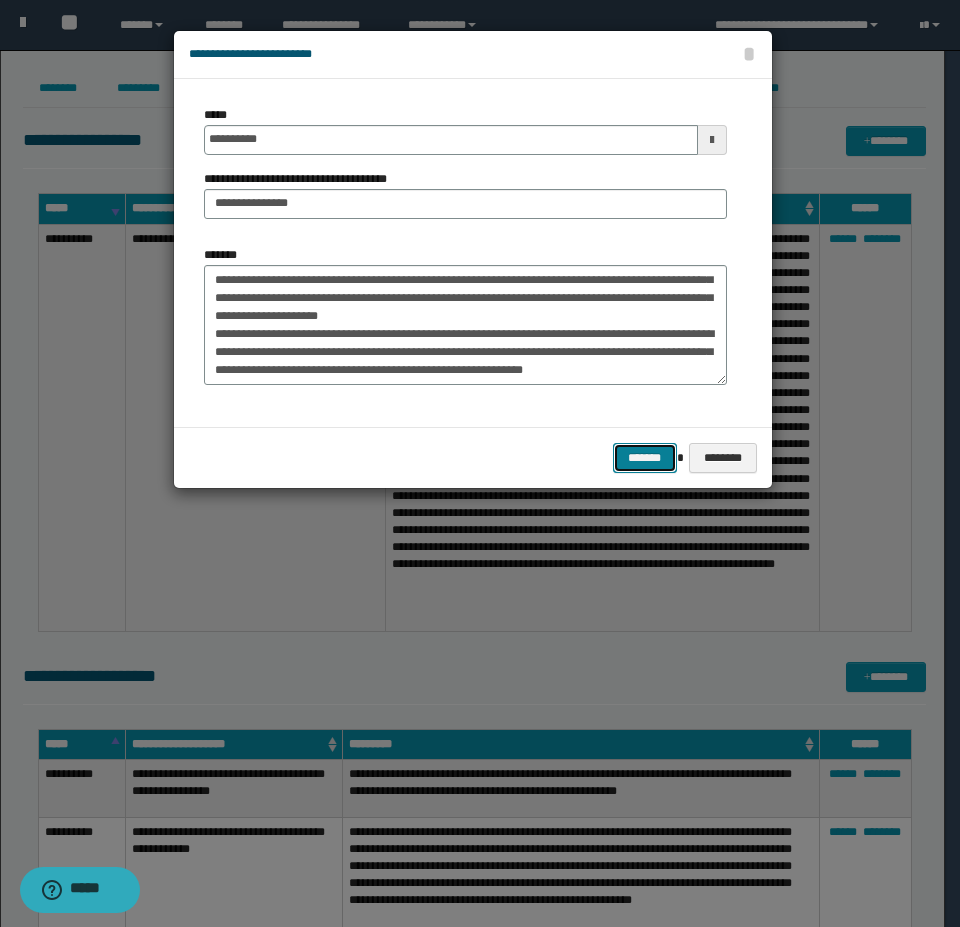 click on "*******" at bounding box center [645, 458] 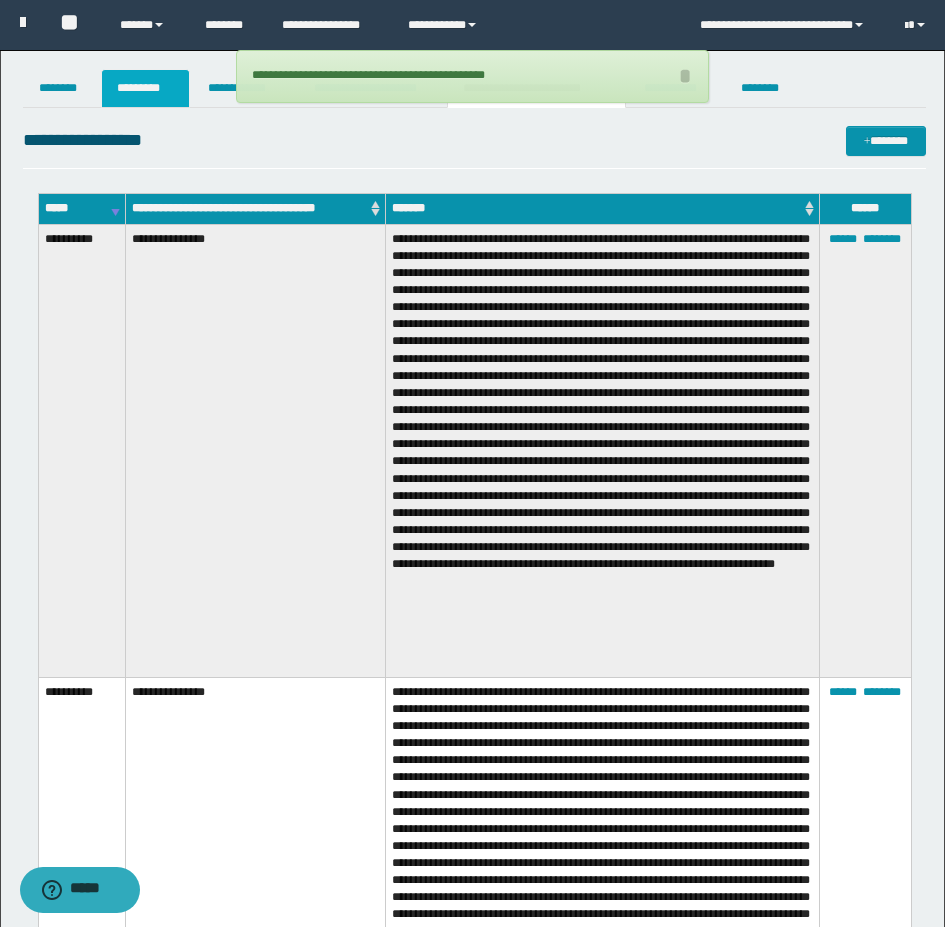 click on "*********" at bounding box center (145, 88) 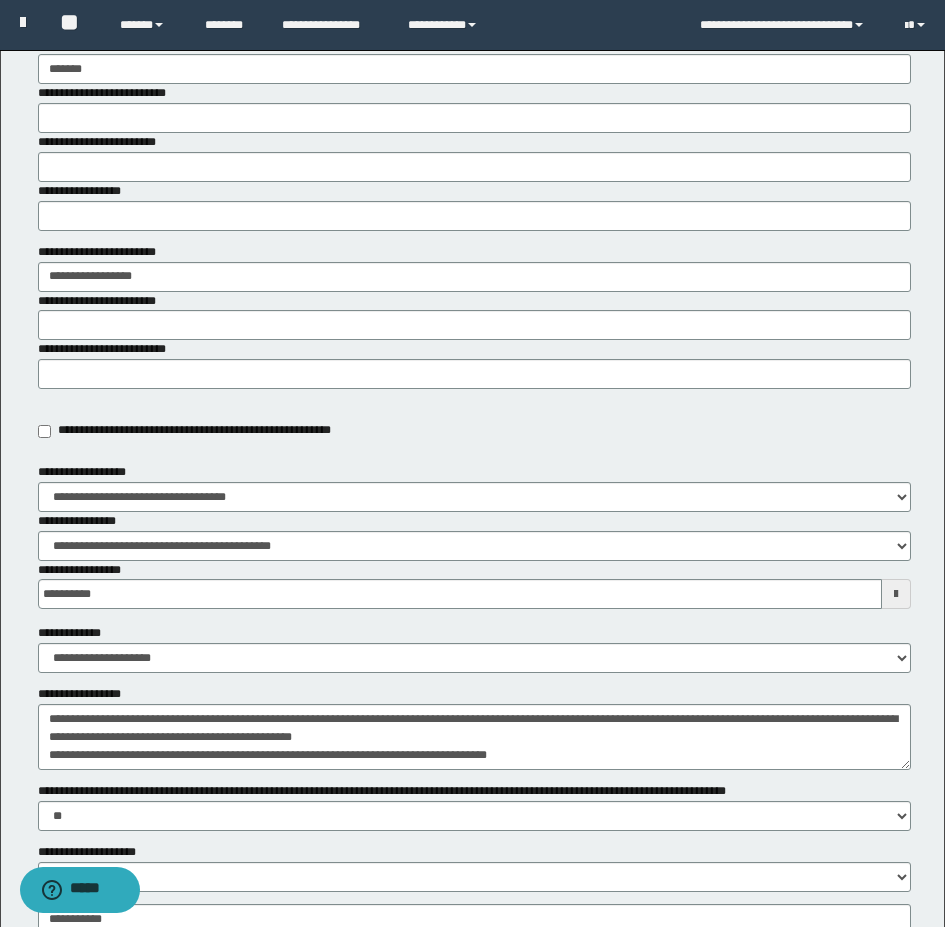 scroll, scrollTop: 100, scrollLeft: 0, axis: vertical 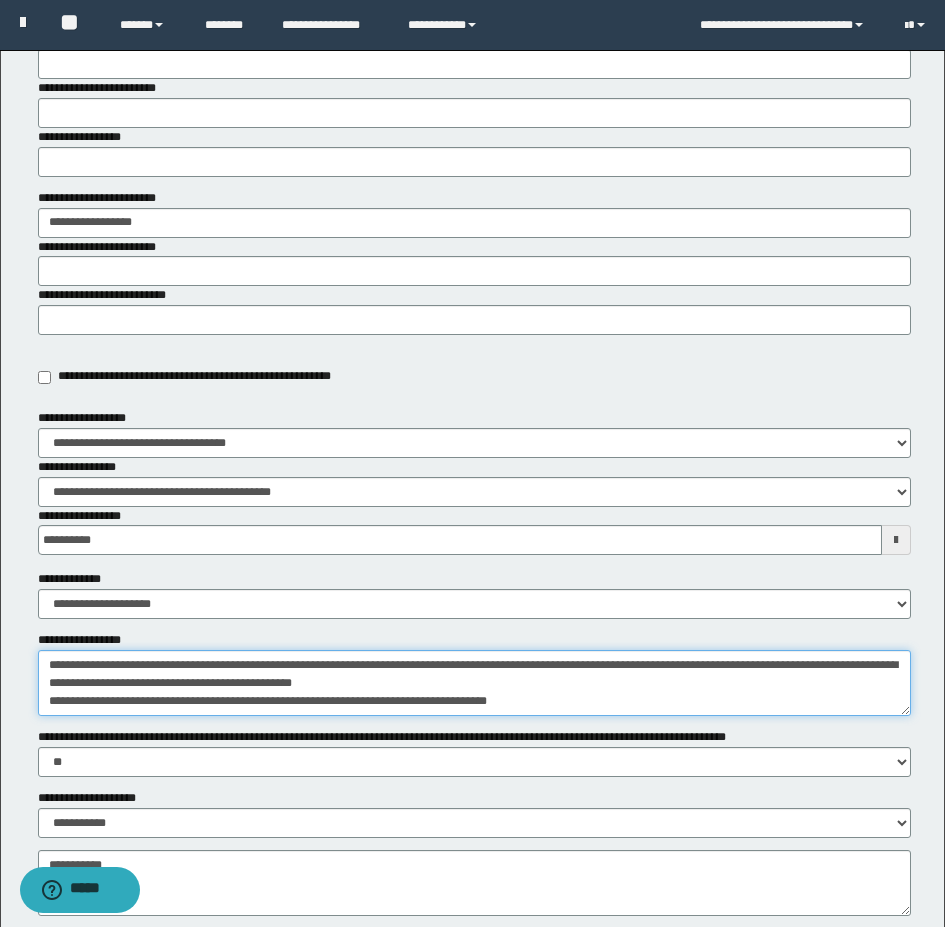 click on "**********" at bounding box center [474, 683] 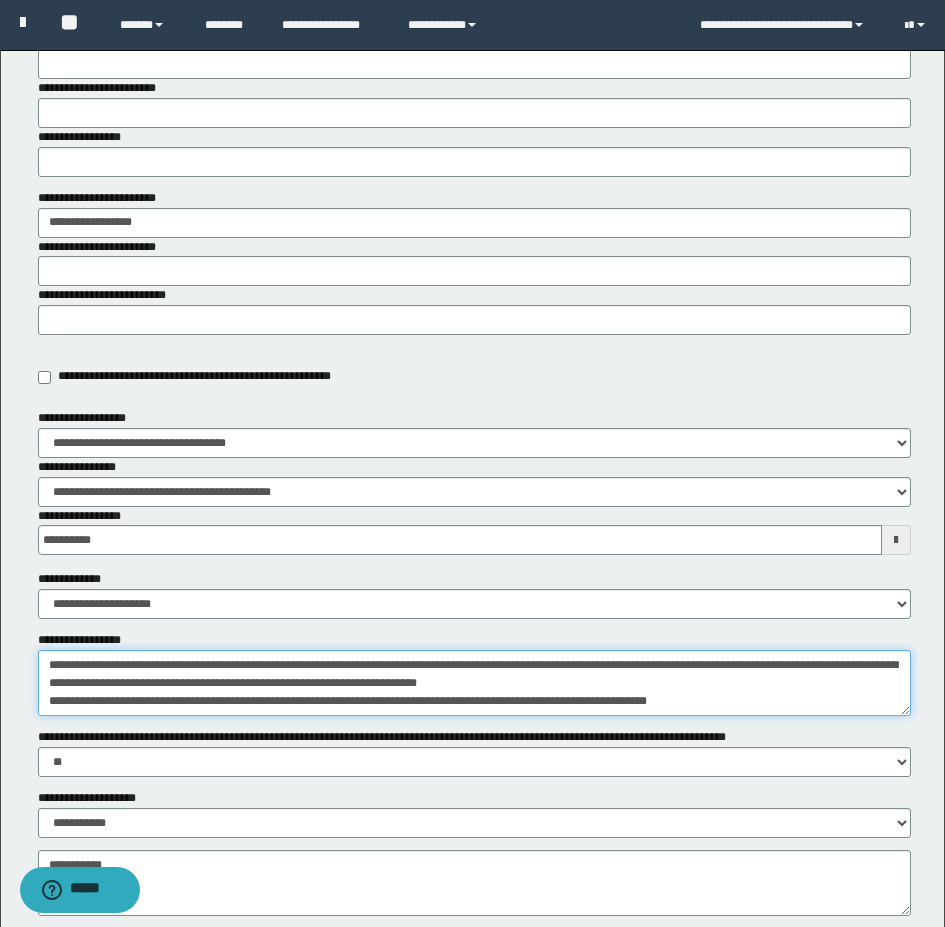 scroll, scrollTop: 252, scrollLeft: 0, axis: vertical 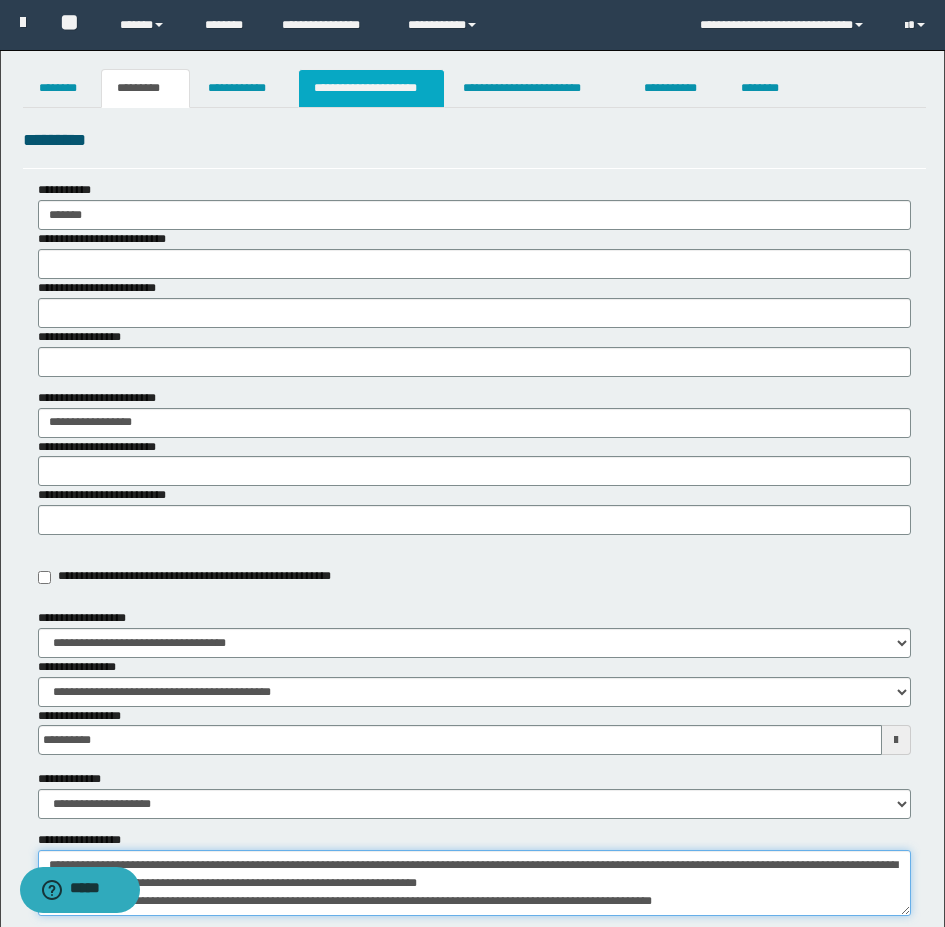 type on "**********" 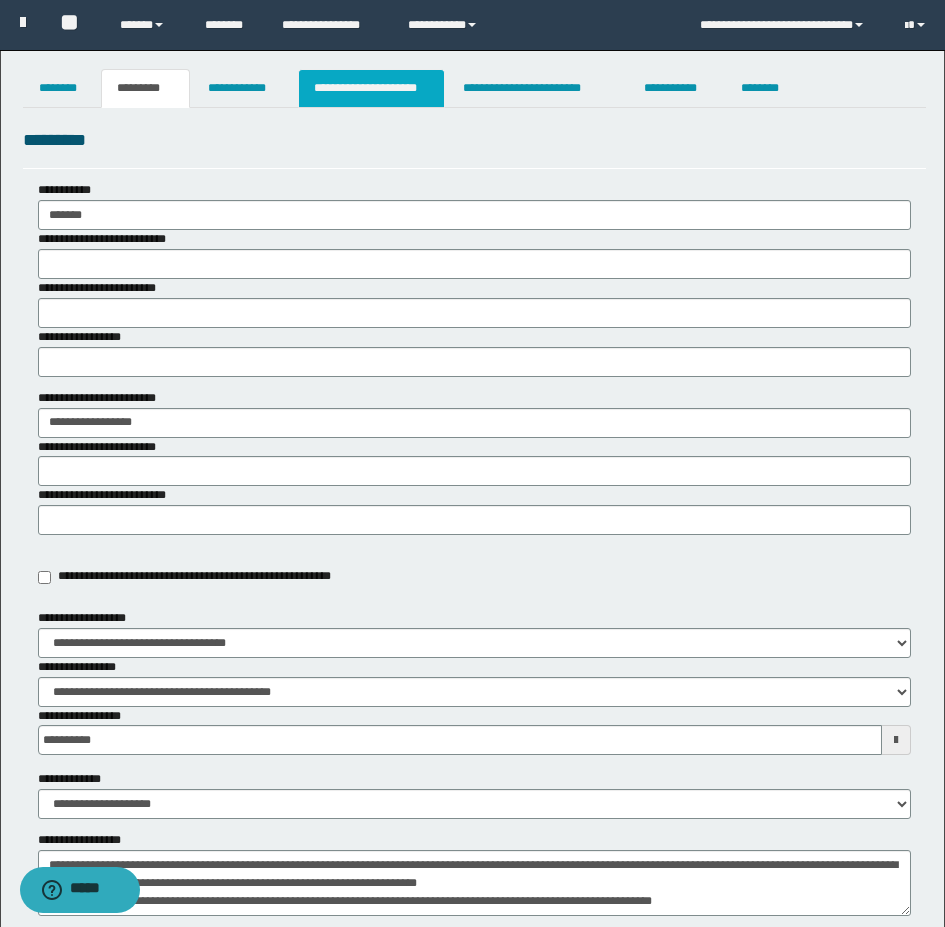 click on "**********" at bounding box center [371, 88] 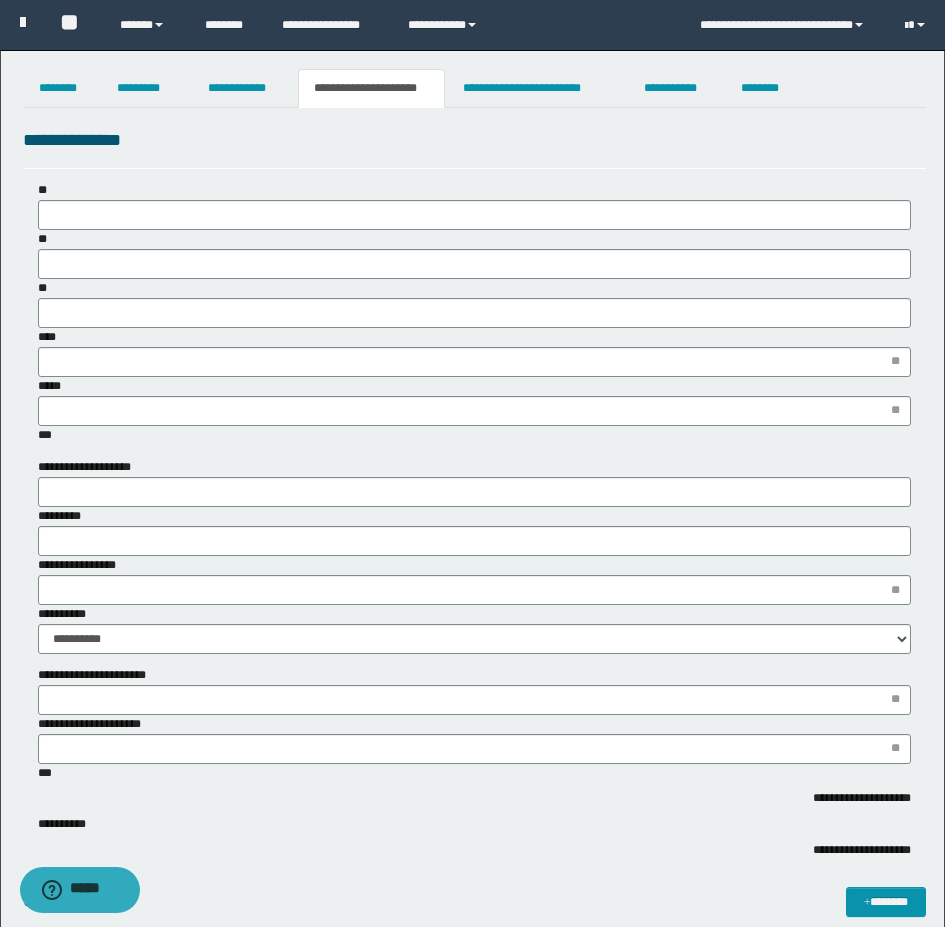 scroll, scrollTop: 0, scrollLeft: 0, axis: both 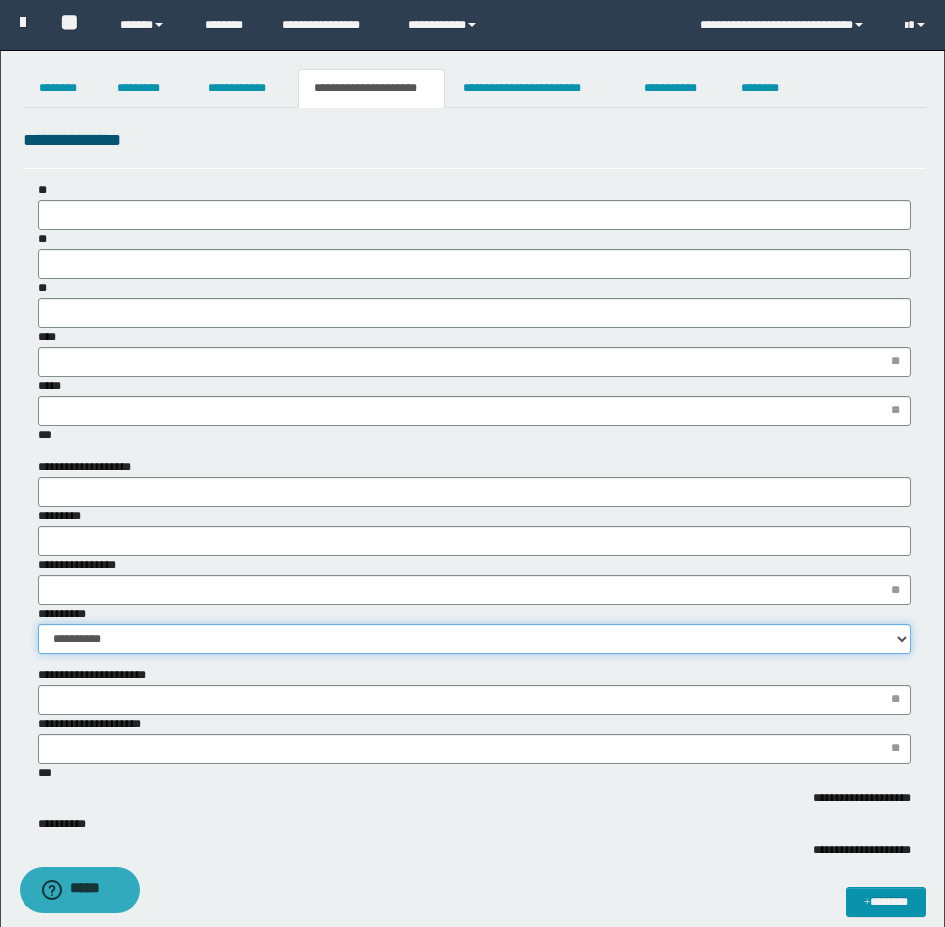 click on "**********" at bounding box center [474, 639] 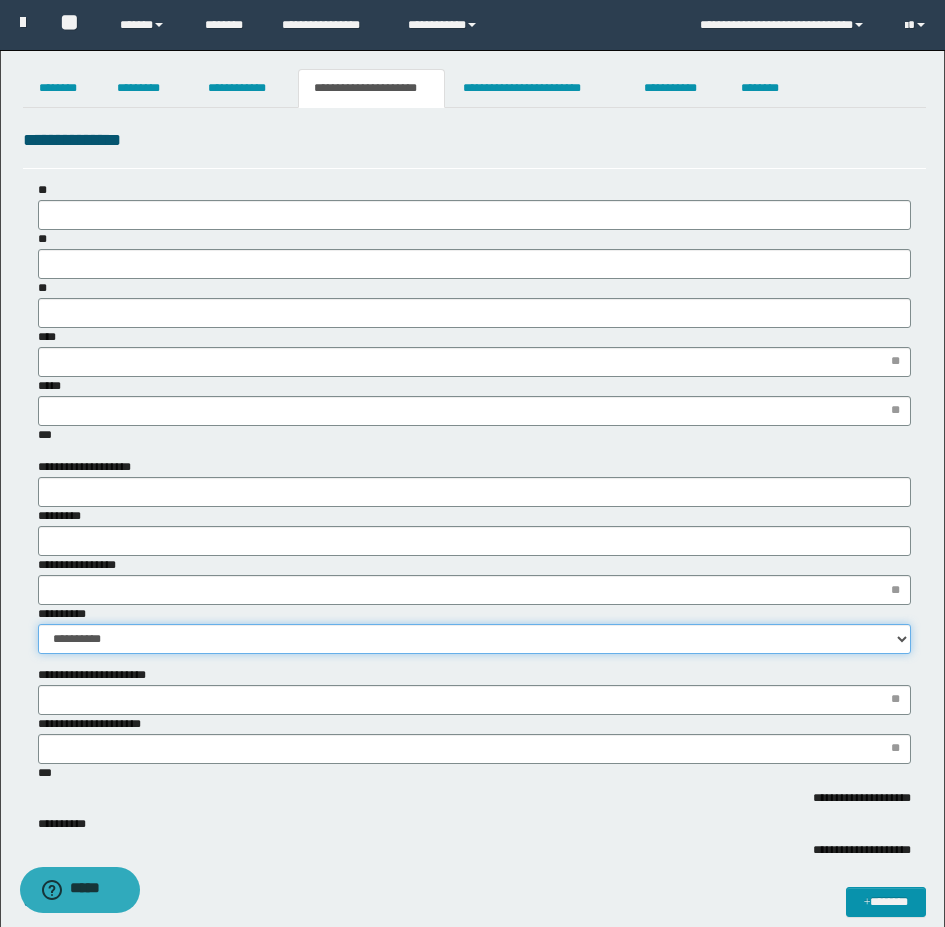 select on "*" 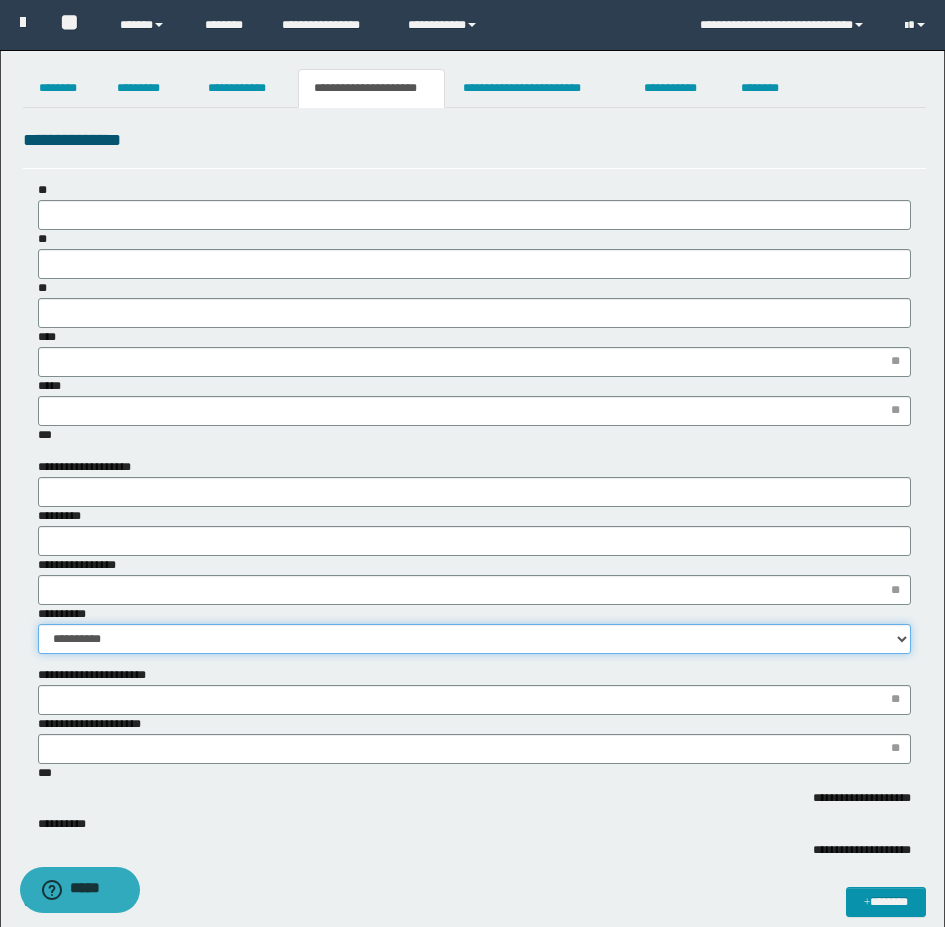 click on "**********" at bounding box center (474, 639) 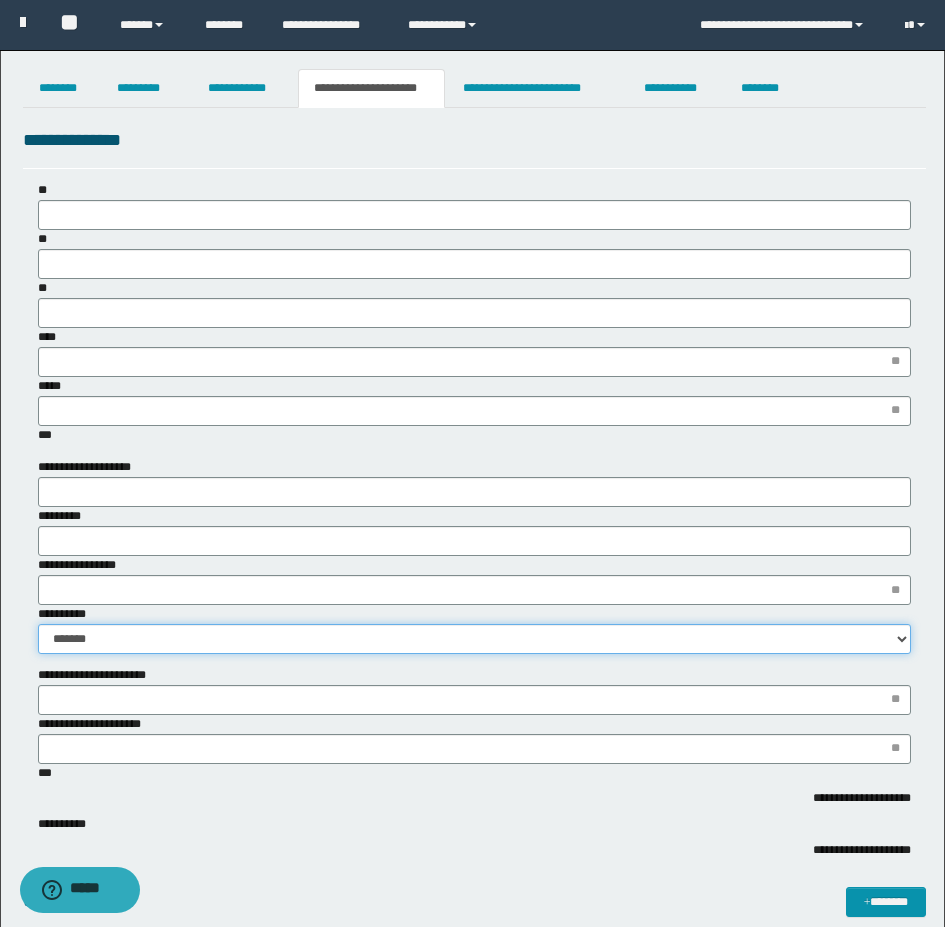 type 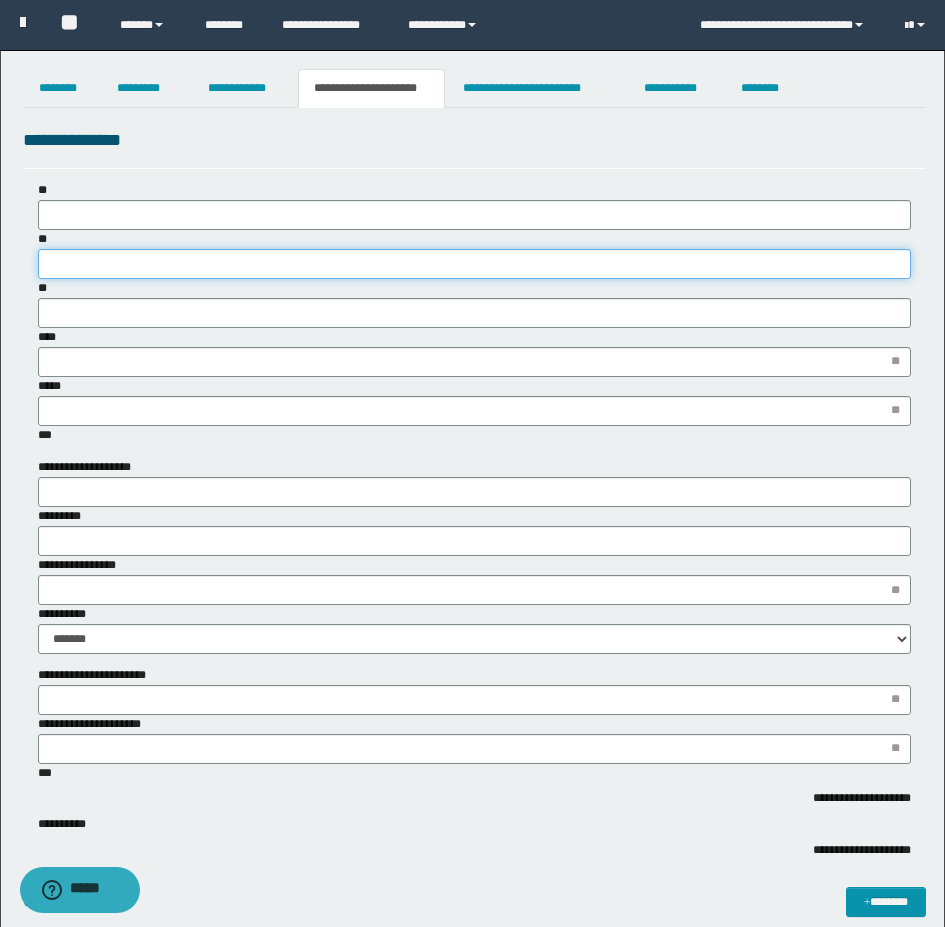 click on "**" at bounding box center [474, 264] 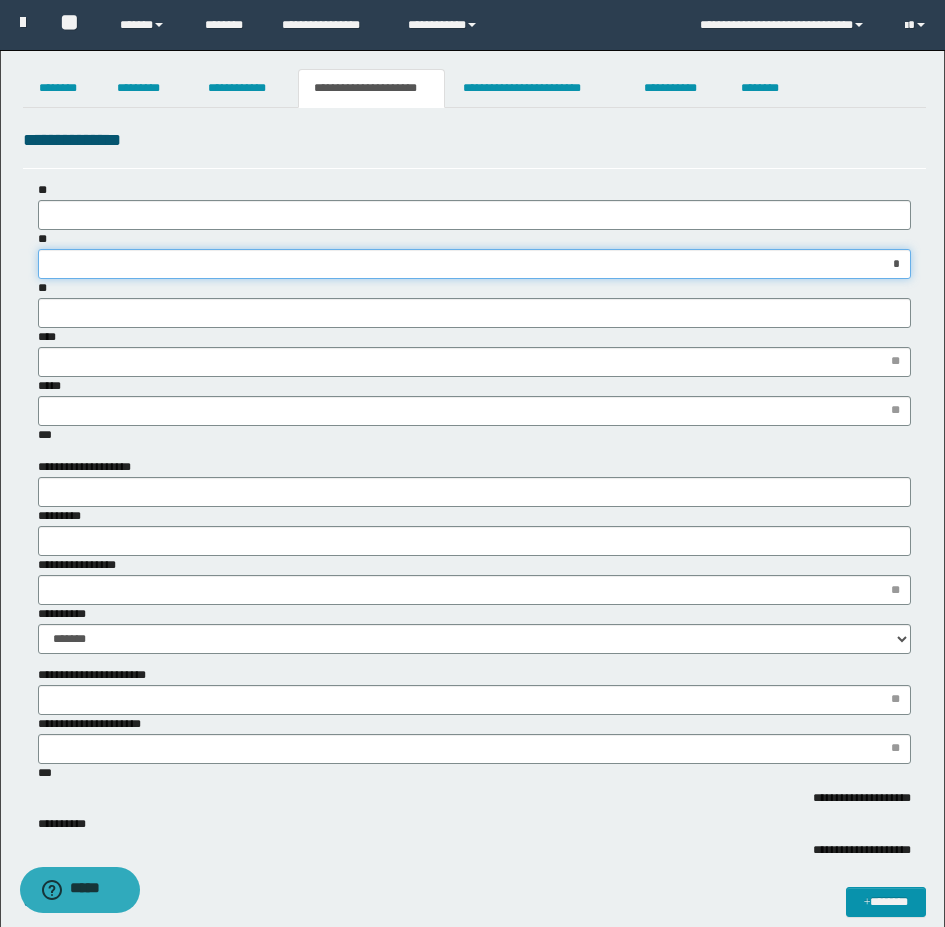 type on "**" 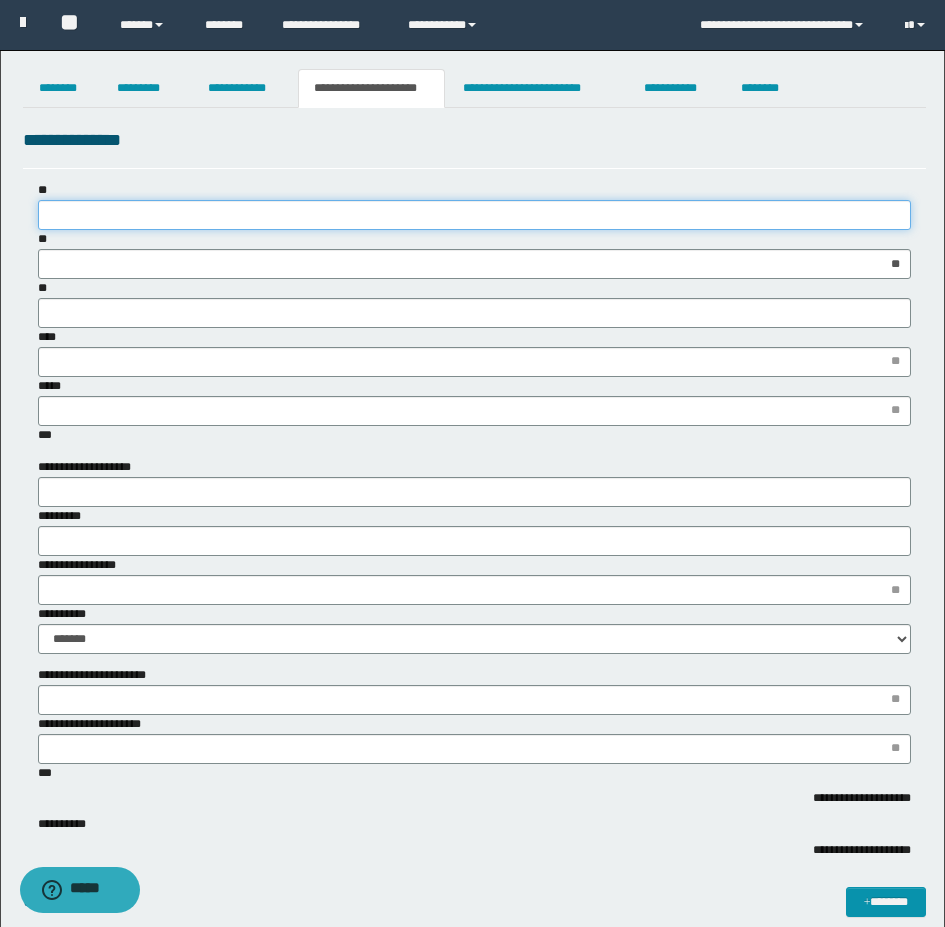 click on "**" at bounding box center (474, 215) 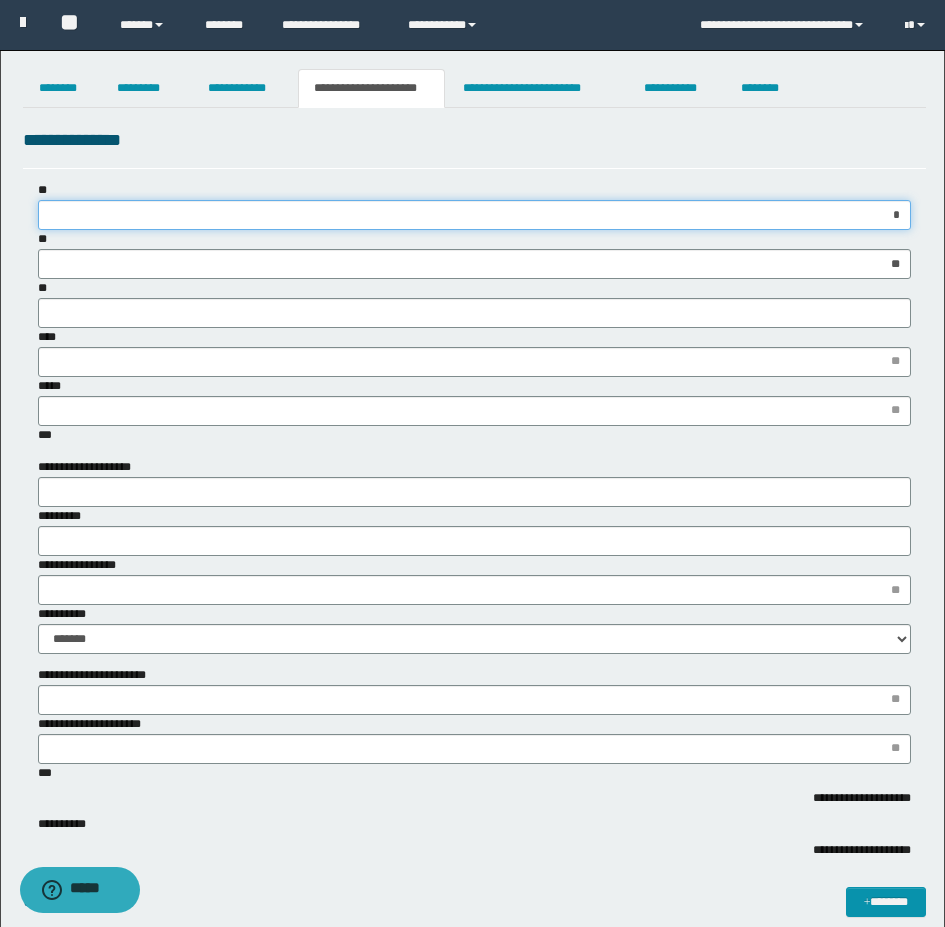 type on "**" 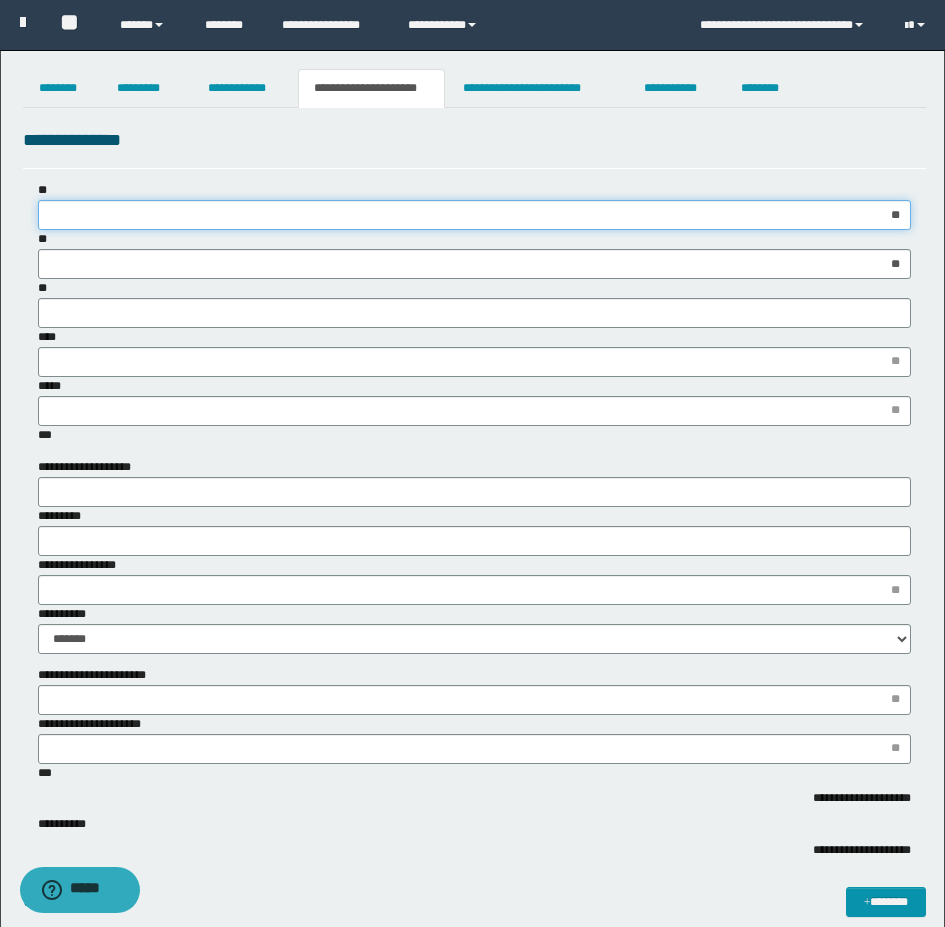type 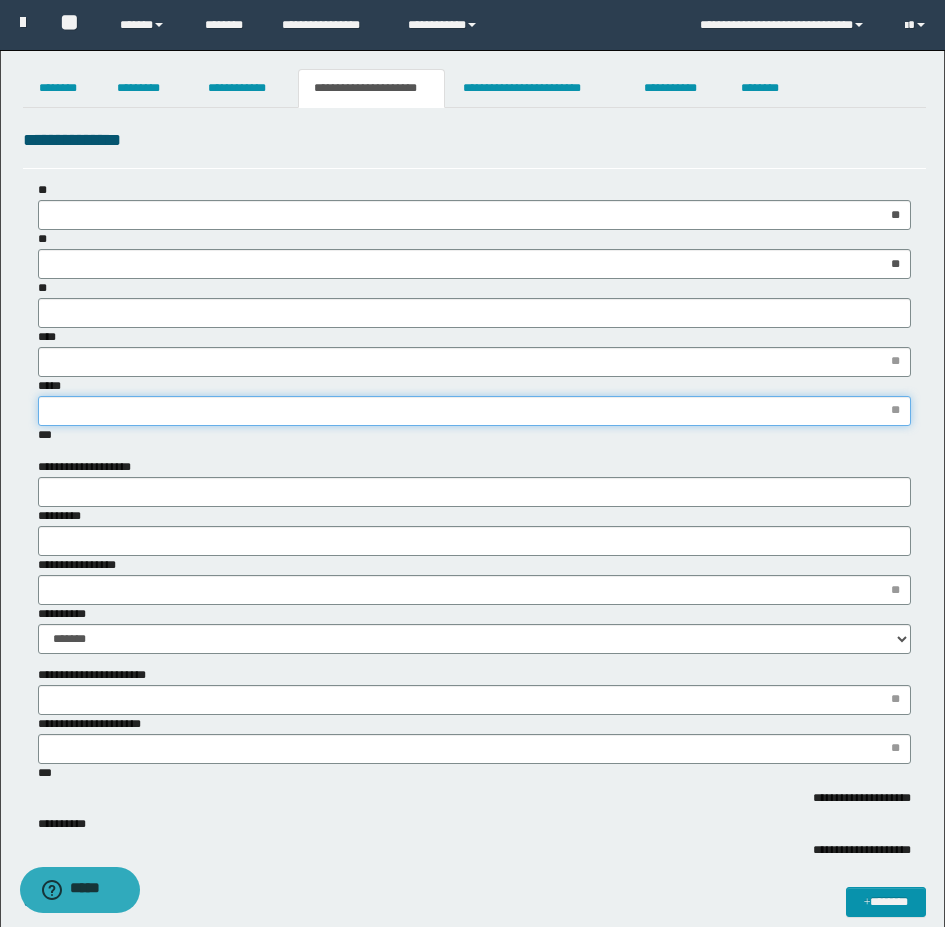 click on "*****" at bounding box center (474, 411) 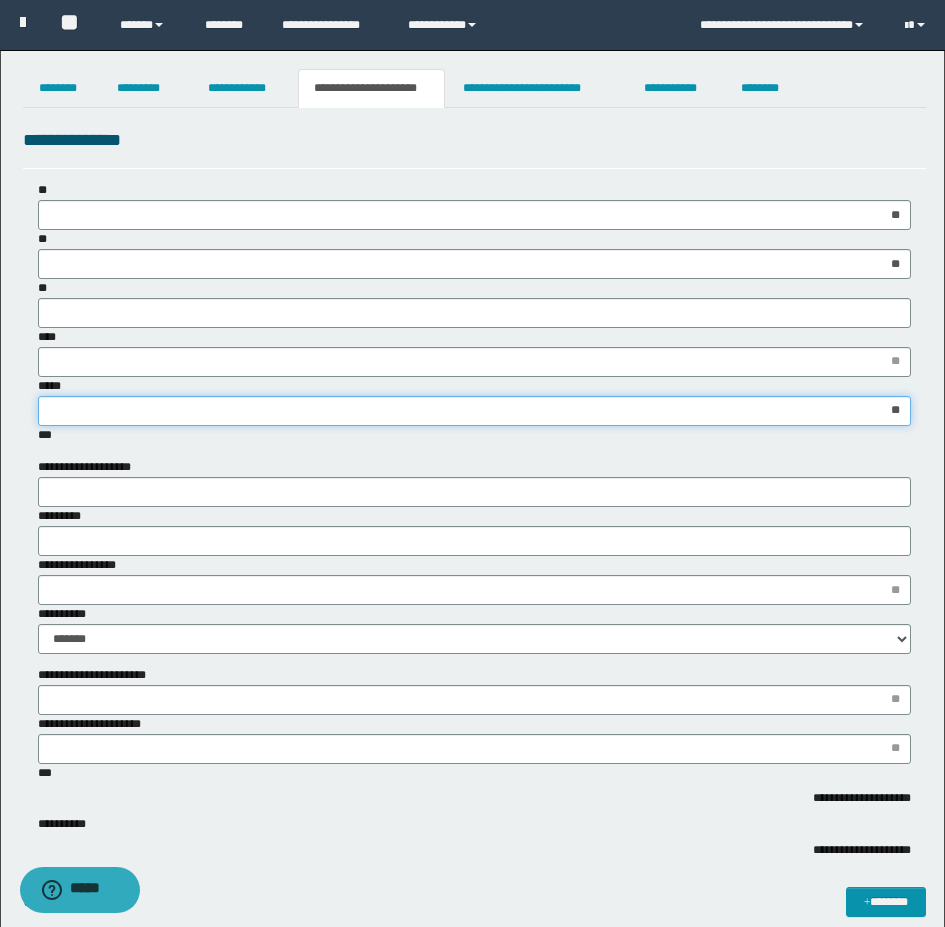 type on "***" 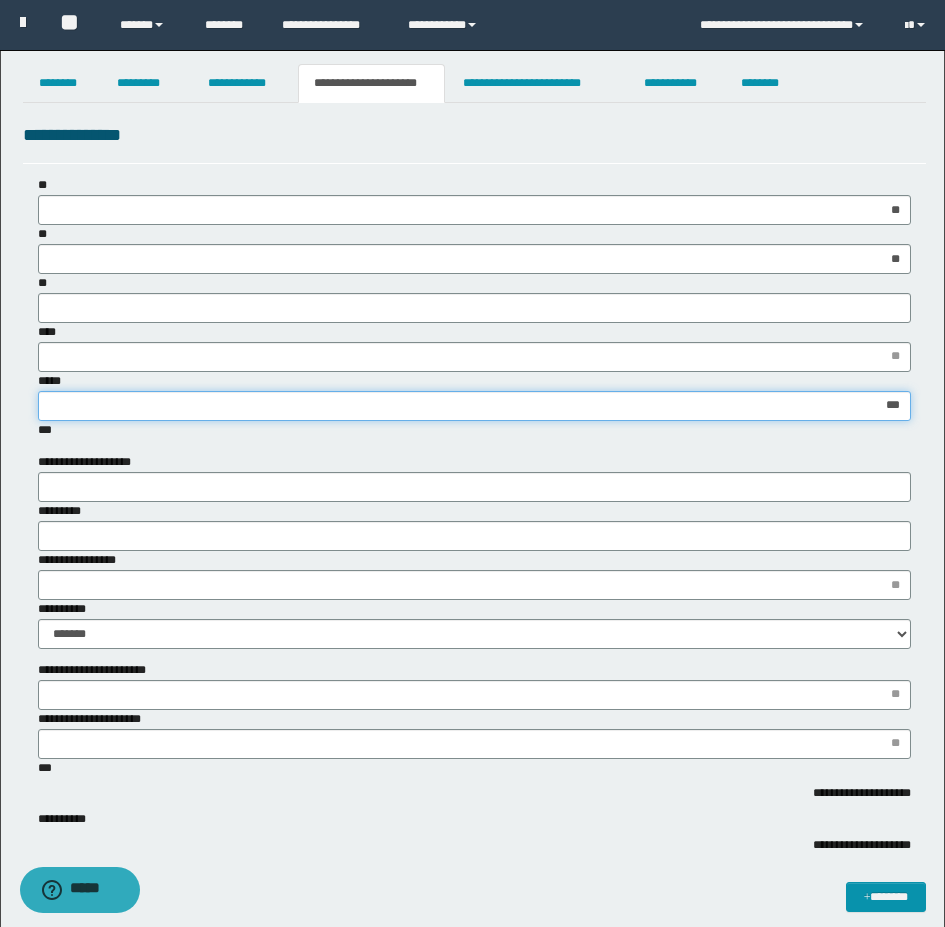 scroll, scrollTop: 0, scrollLeft: 0, axis: both 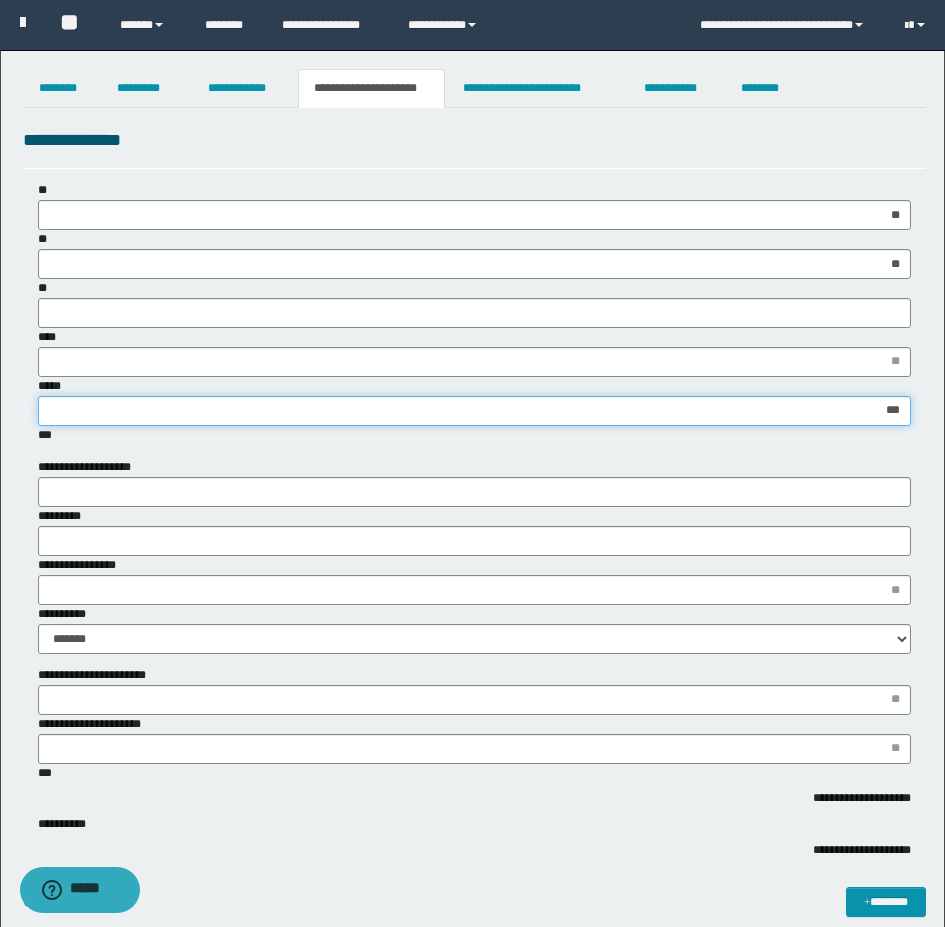type 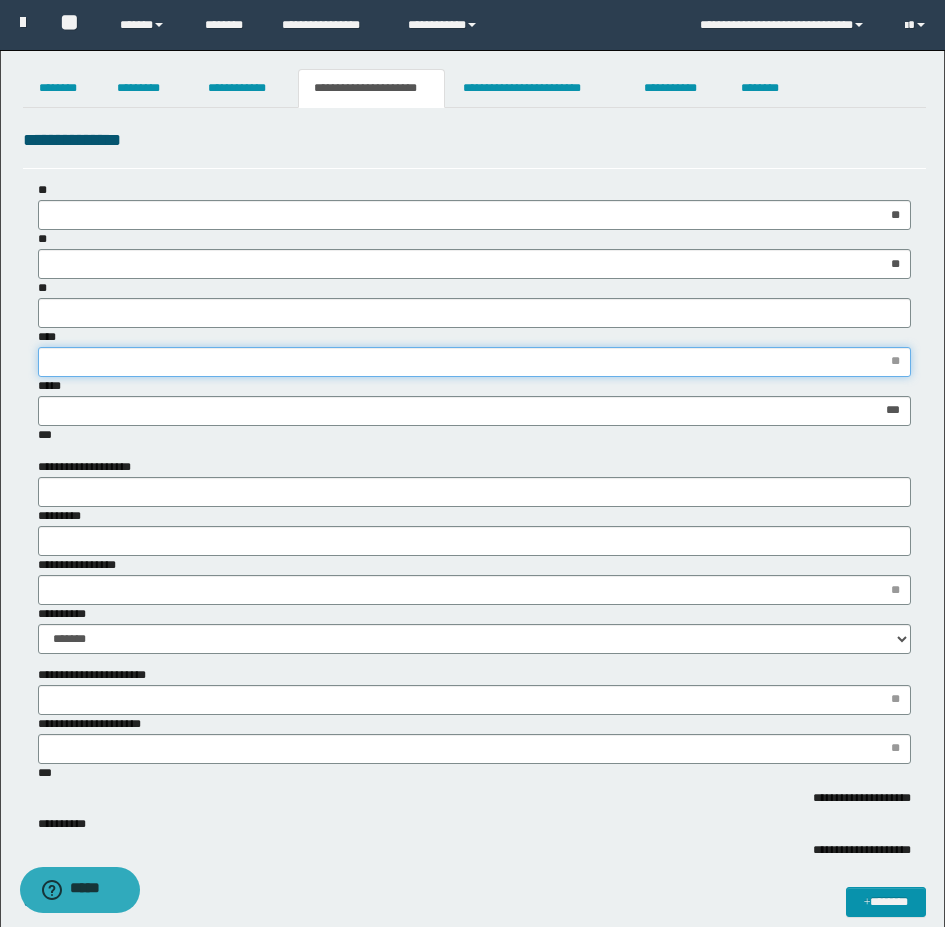 click on "****" at bounding box center (474, 362) 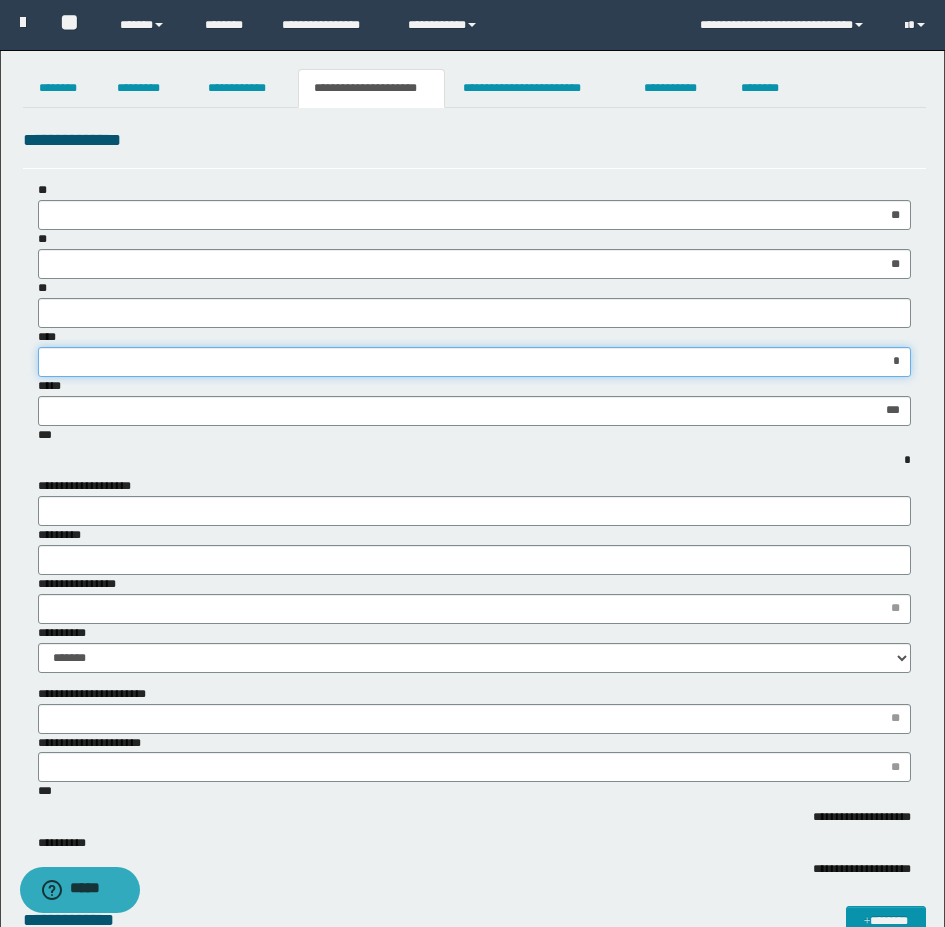 type on "**" 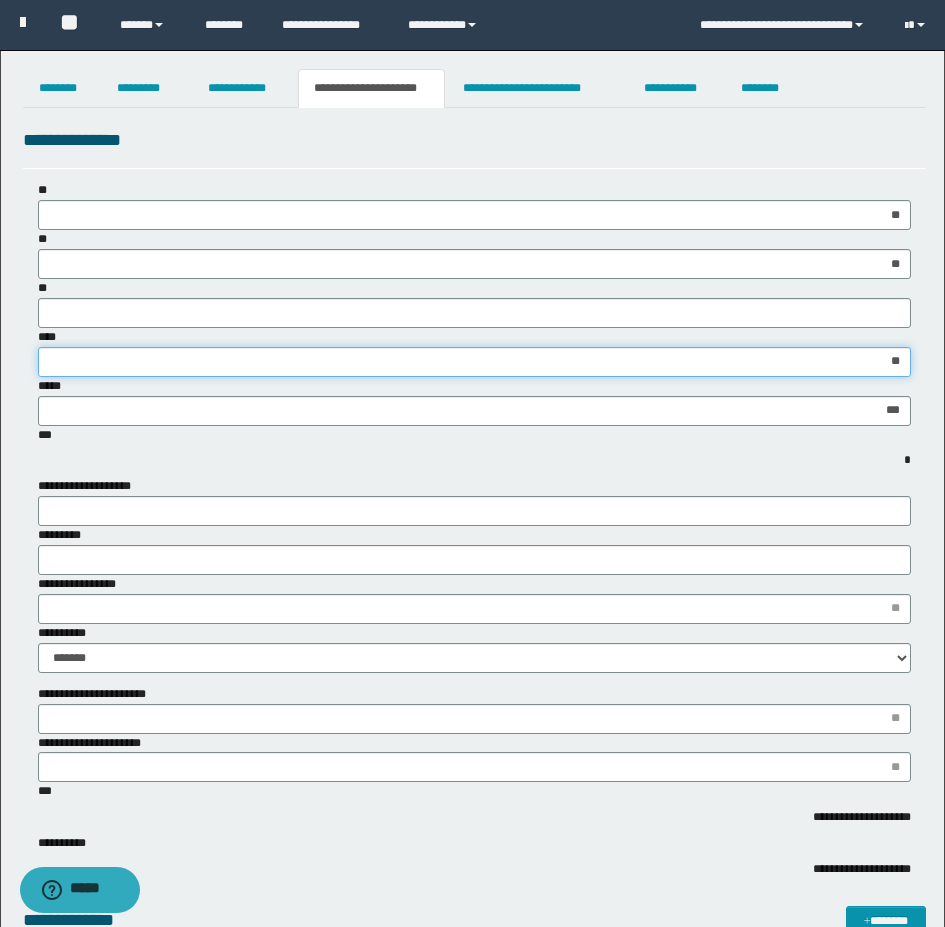 type 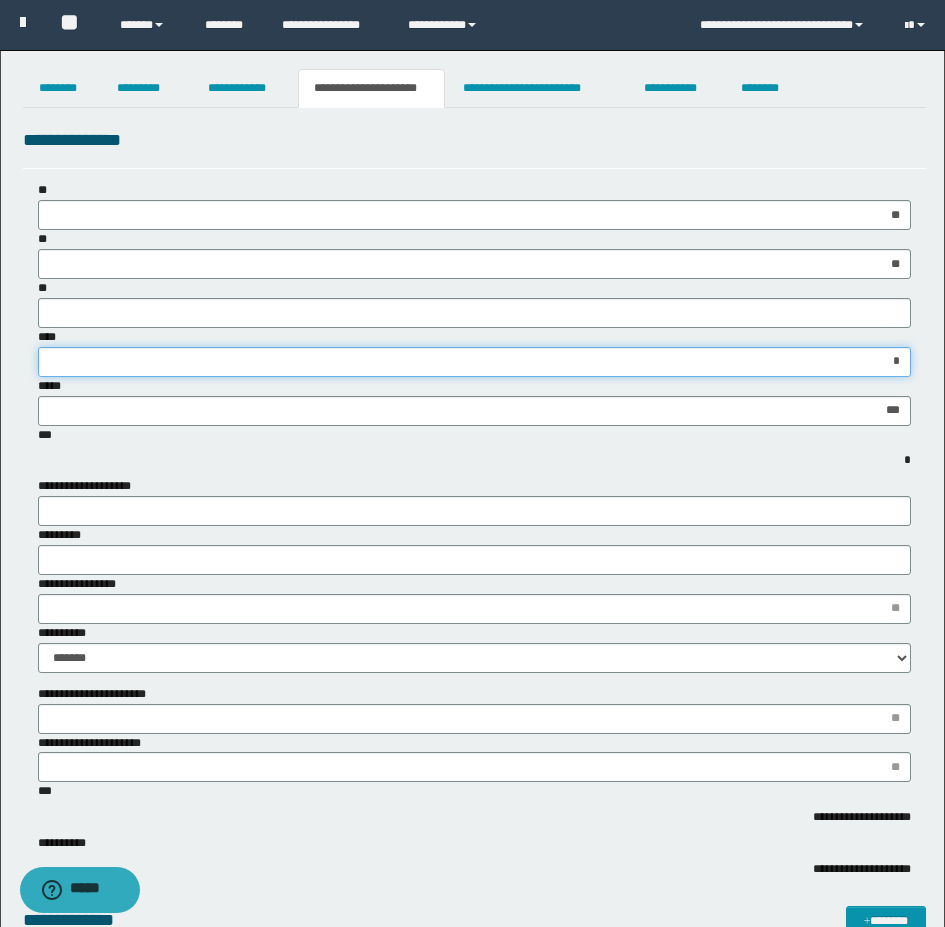 type on "**" 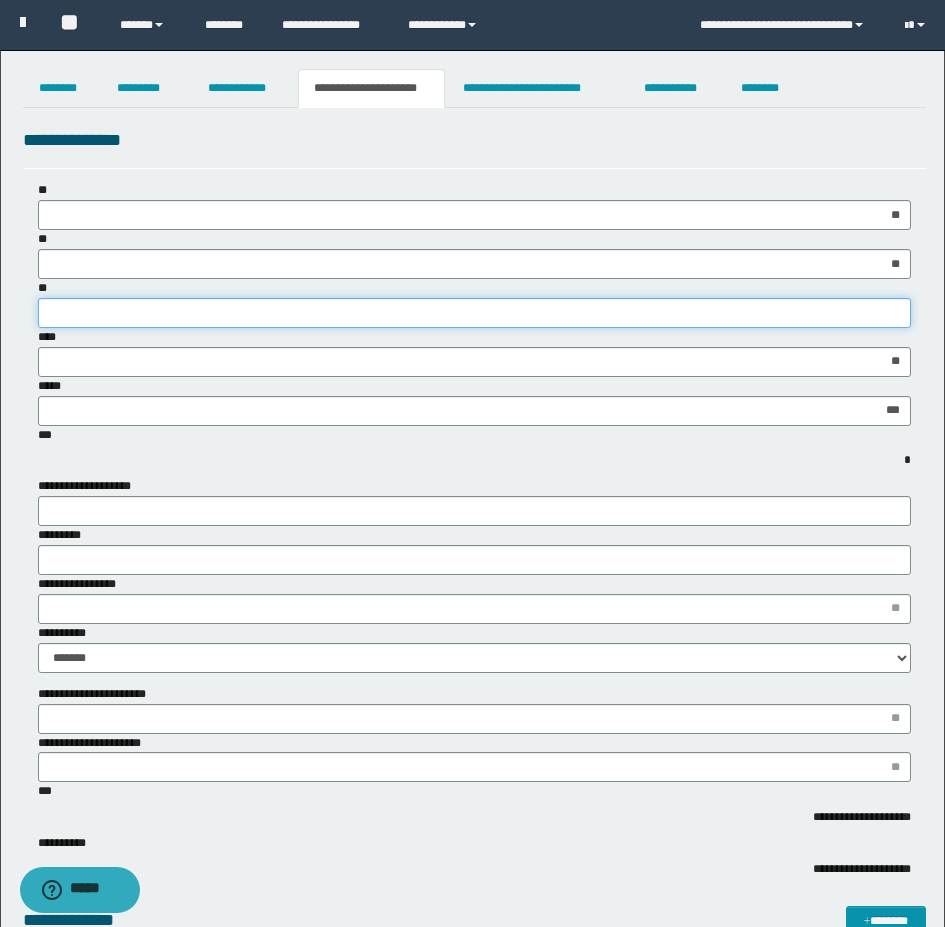 click on "**" at bounding box center [474, 313] 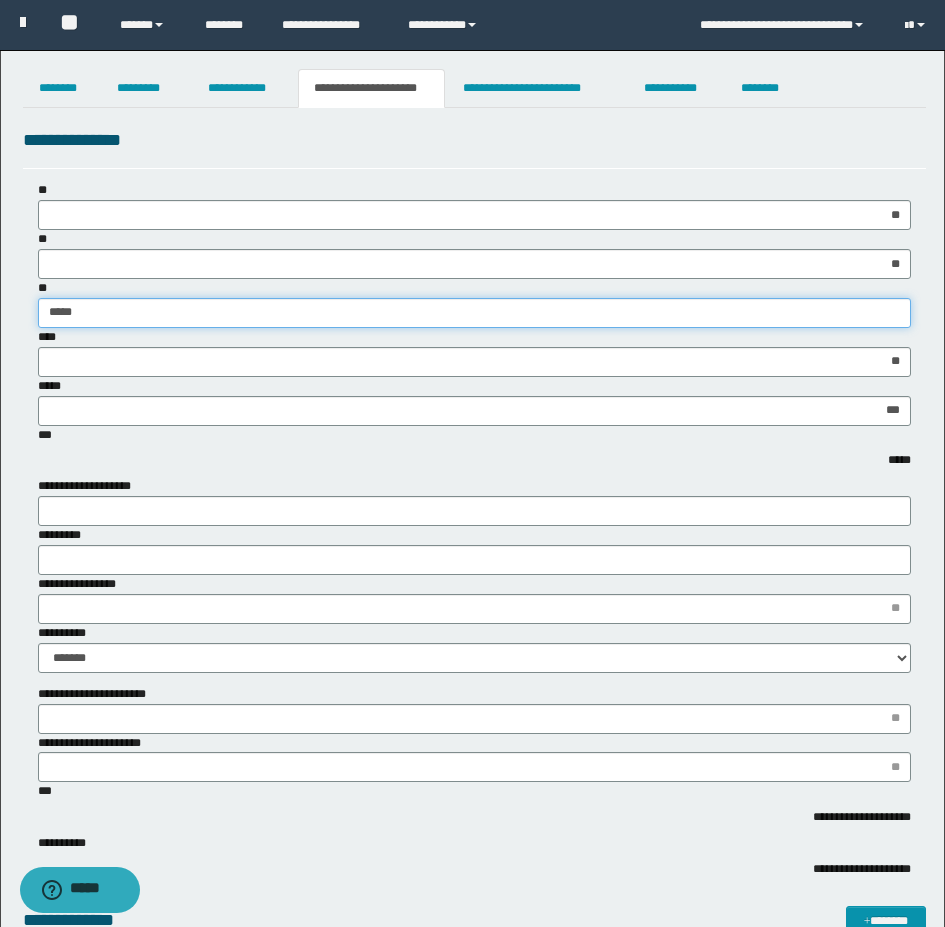 type on "******" 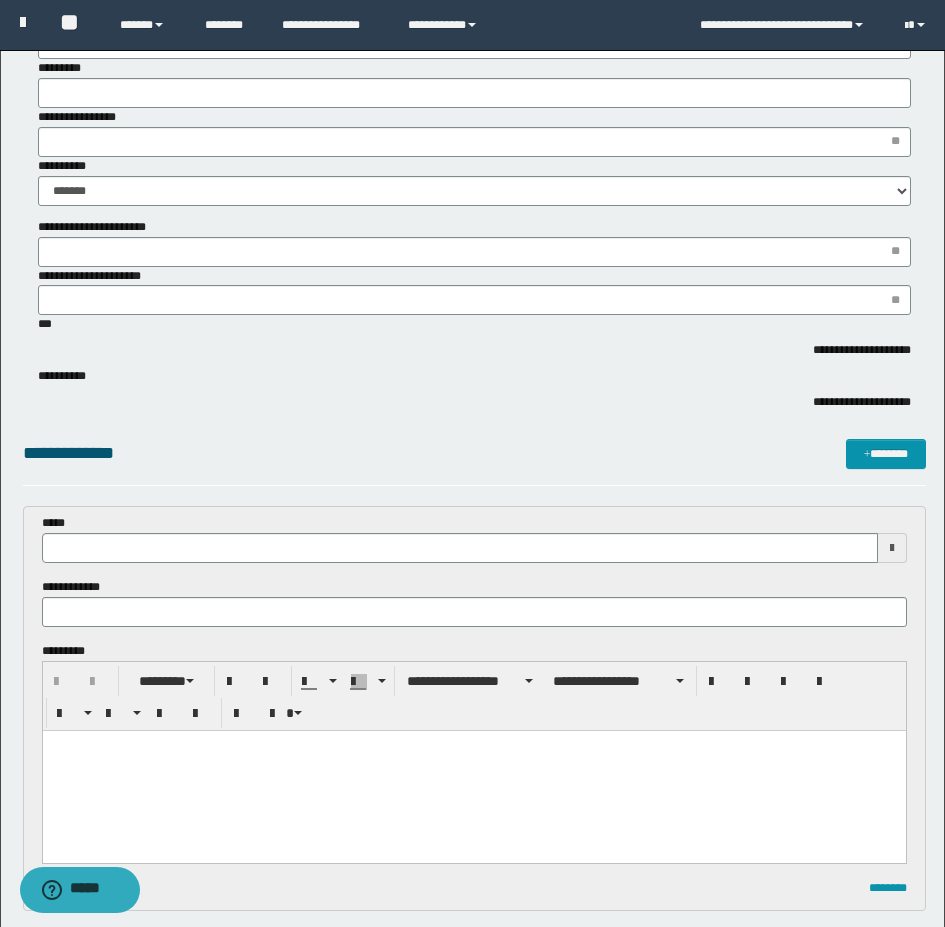 scroll, scrollTop: 600, scrollLeft: 0, axis: vertical 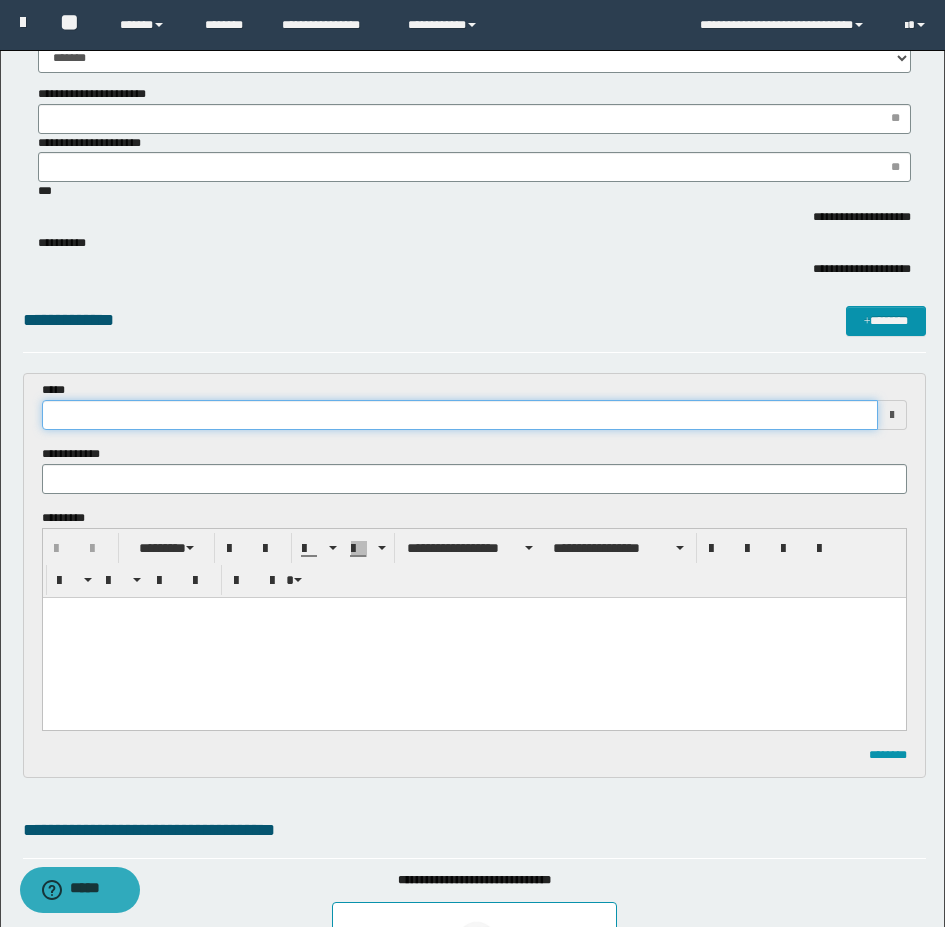 click at bounding box center (460, 415) 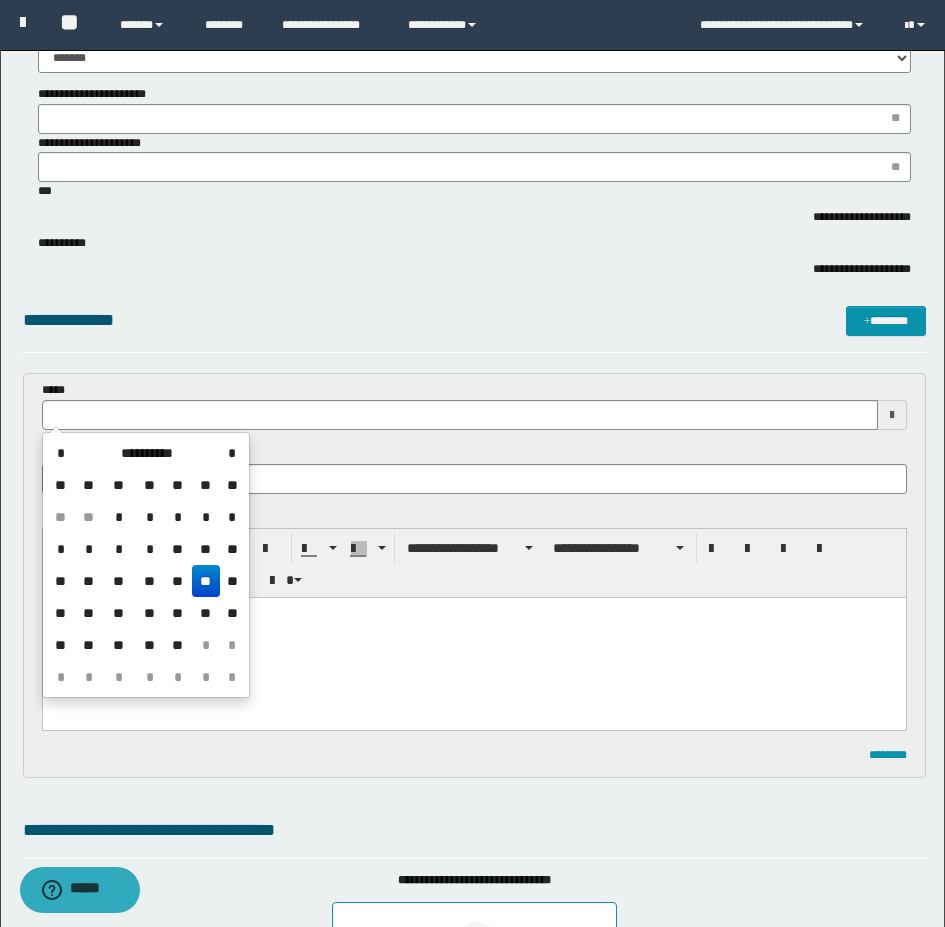 click on "**" at bounding box center [206, 581] 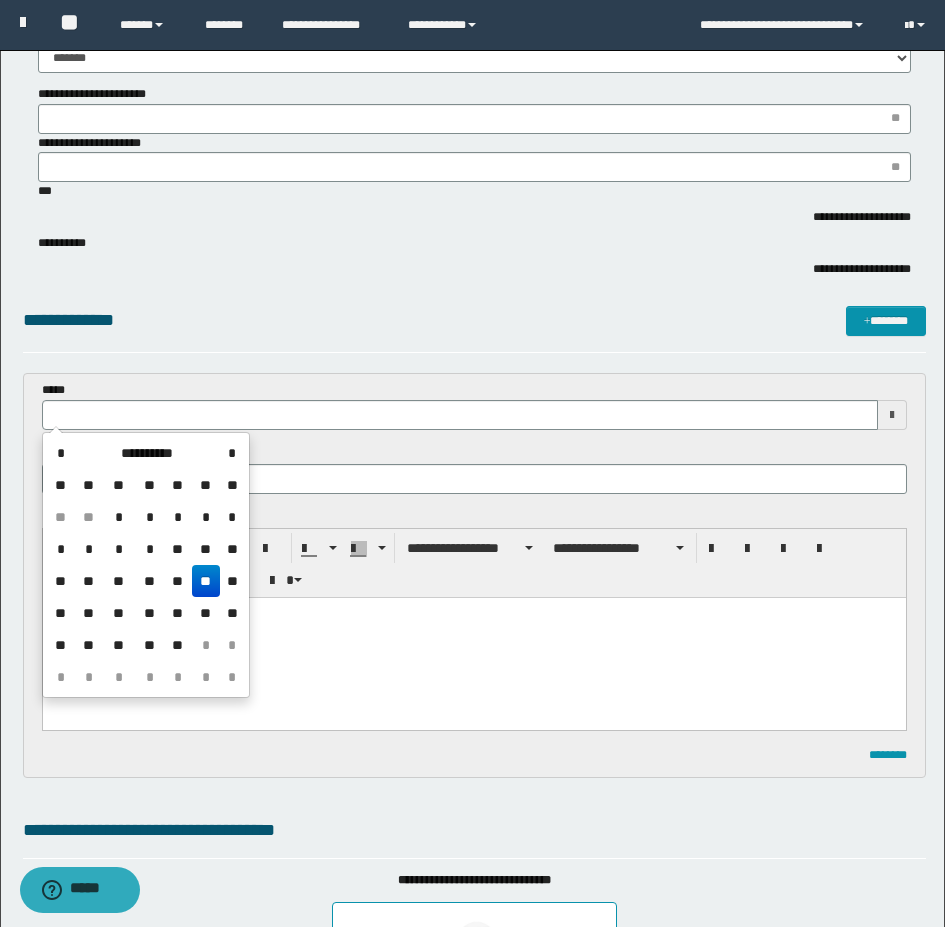 type on "**********" 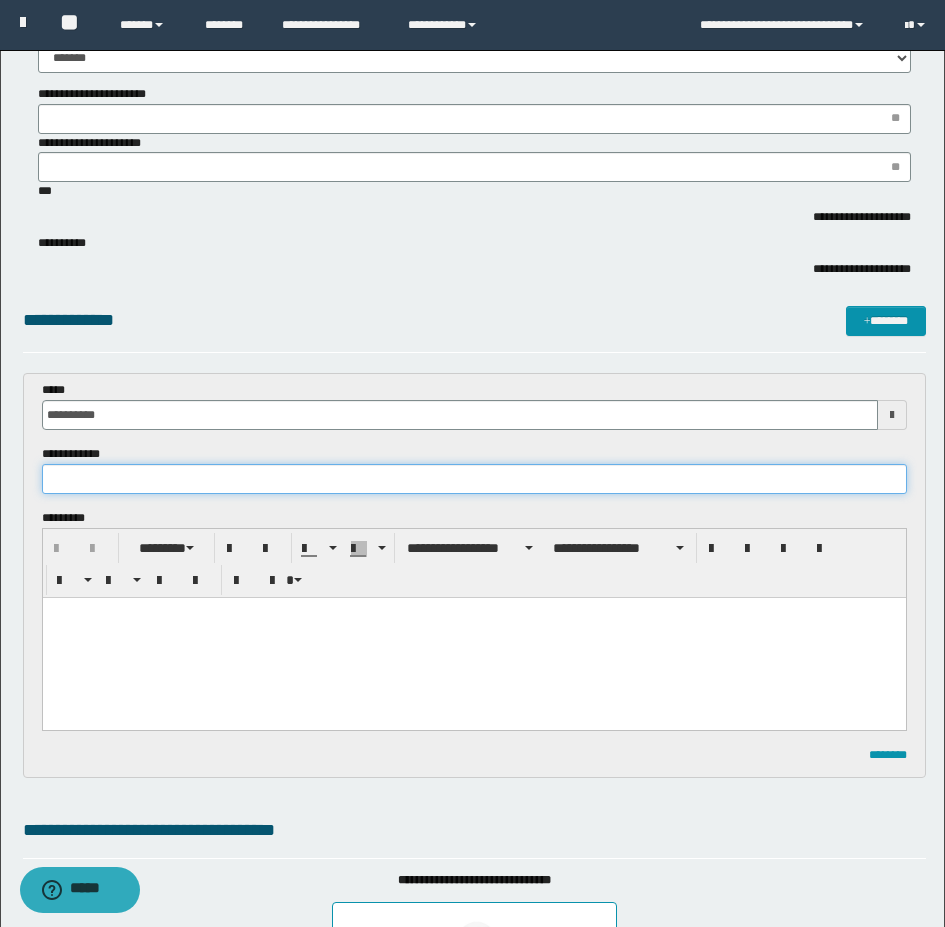 click at bounding box center [474, 479] 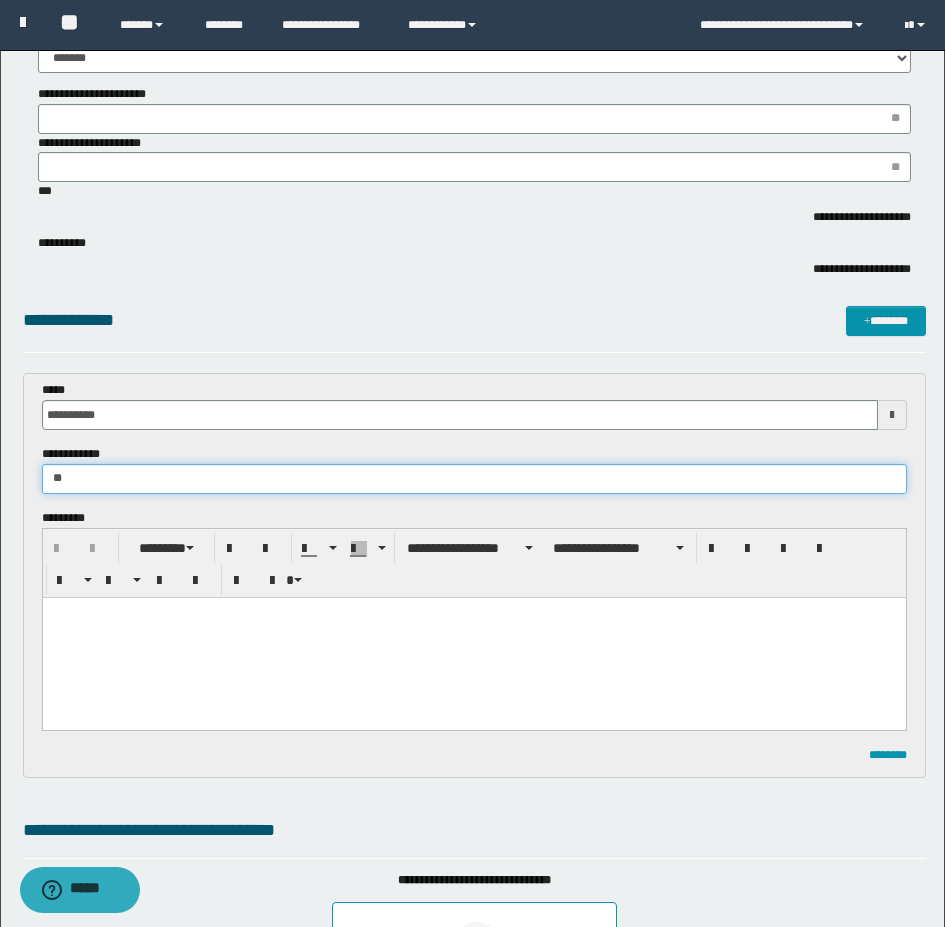 type on "*" 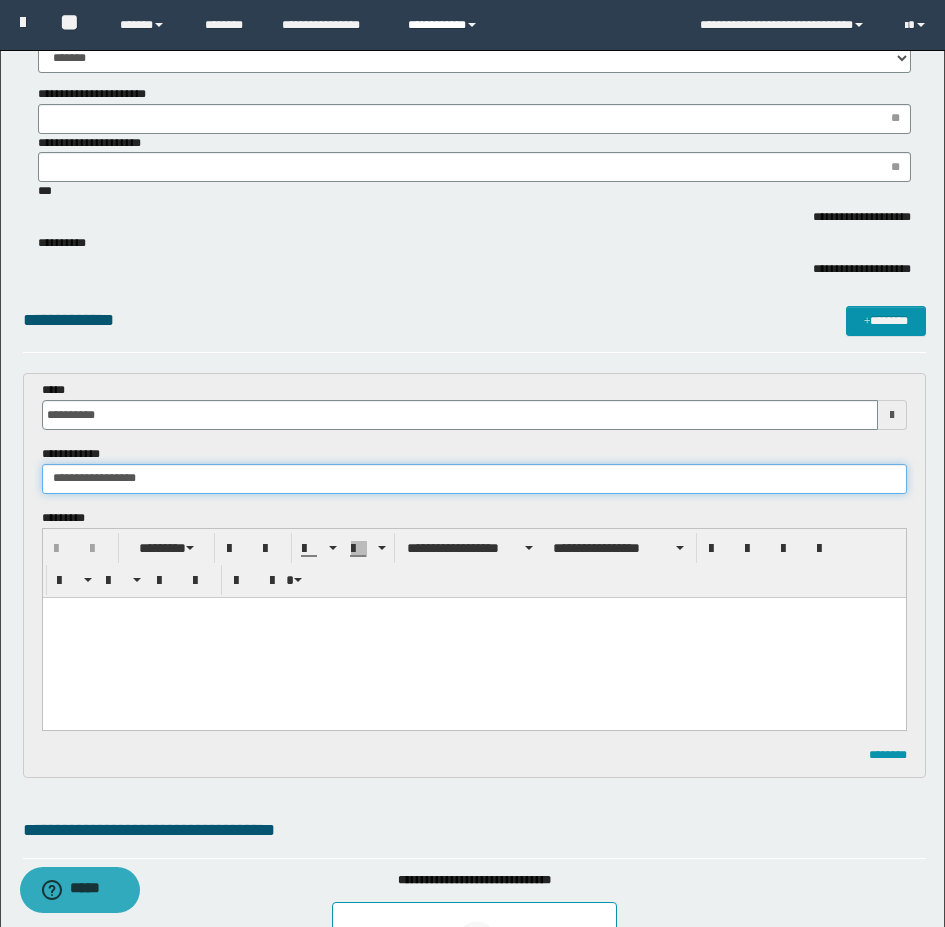 type on "**********" 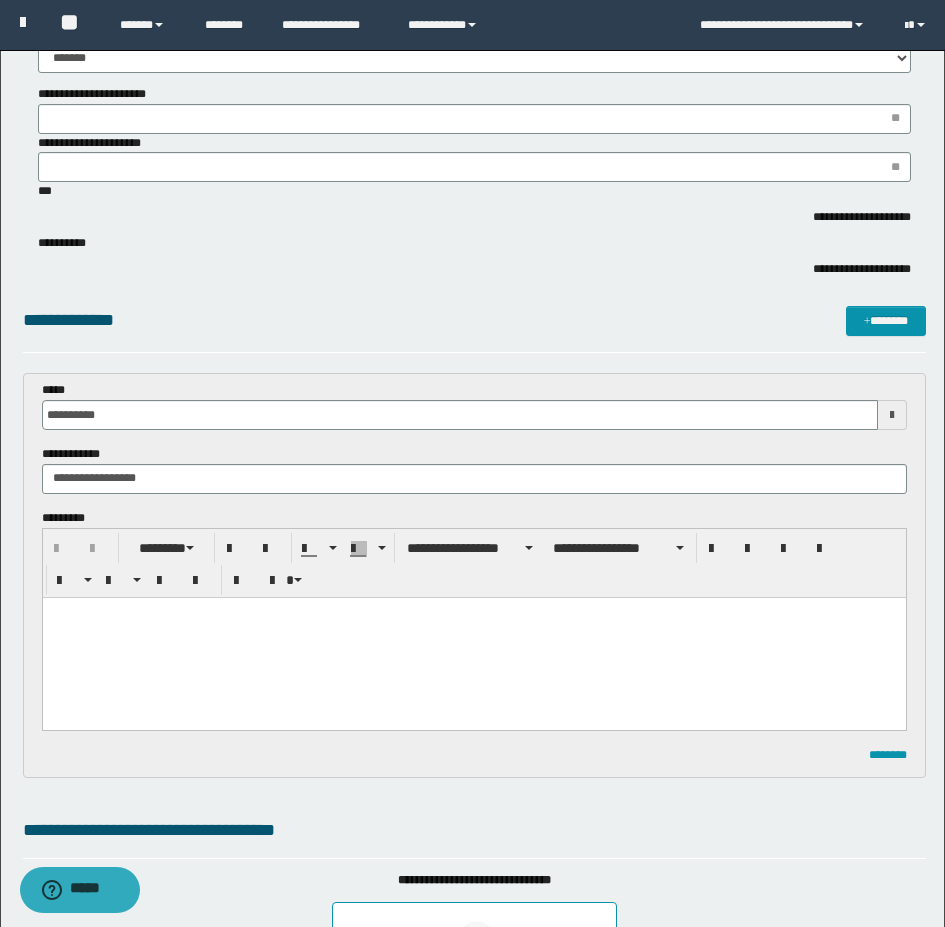 click at bounding box center [473, 638] 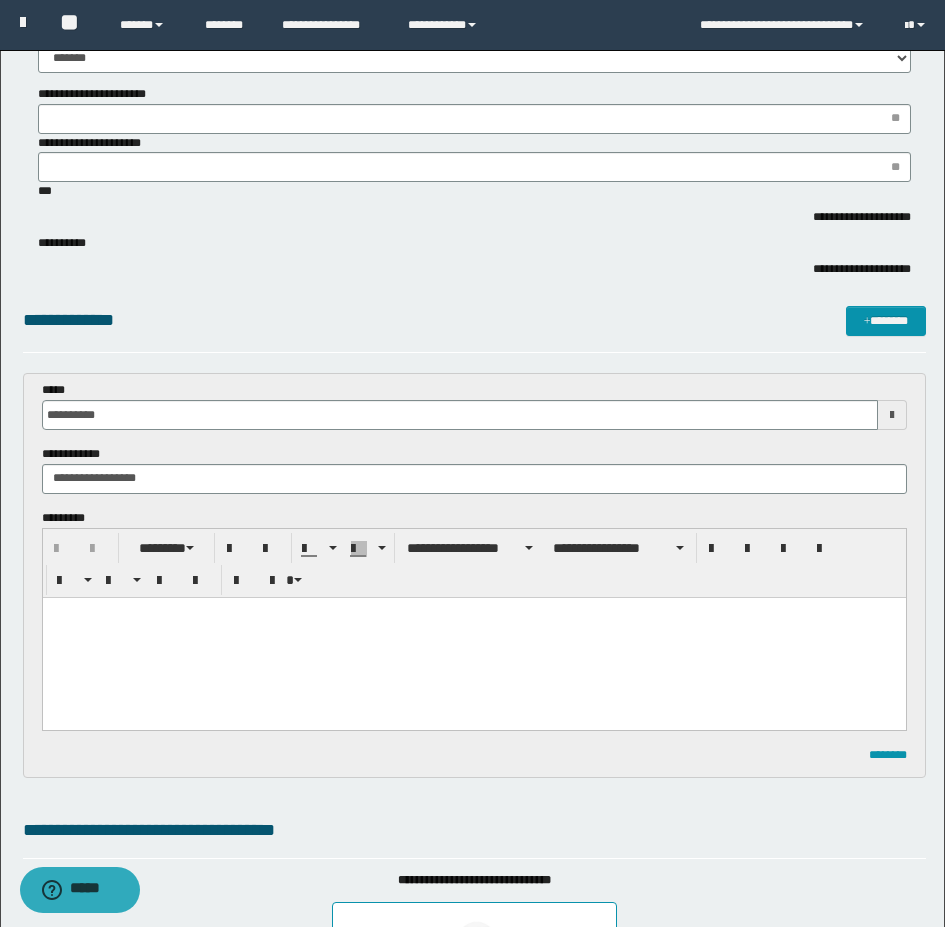 type 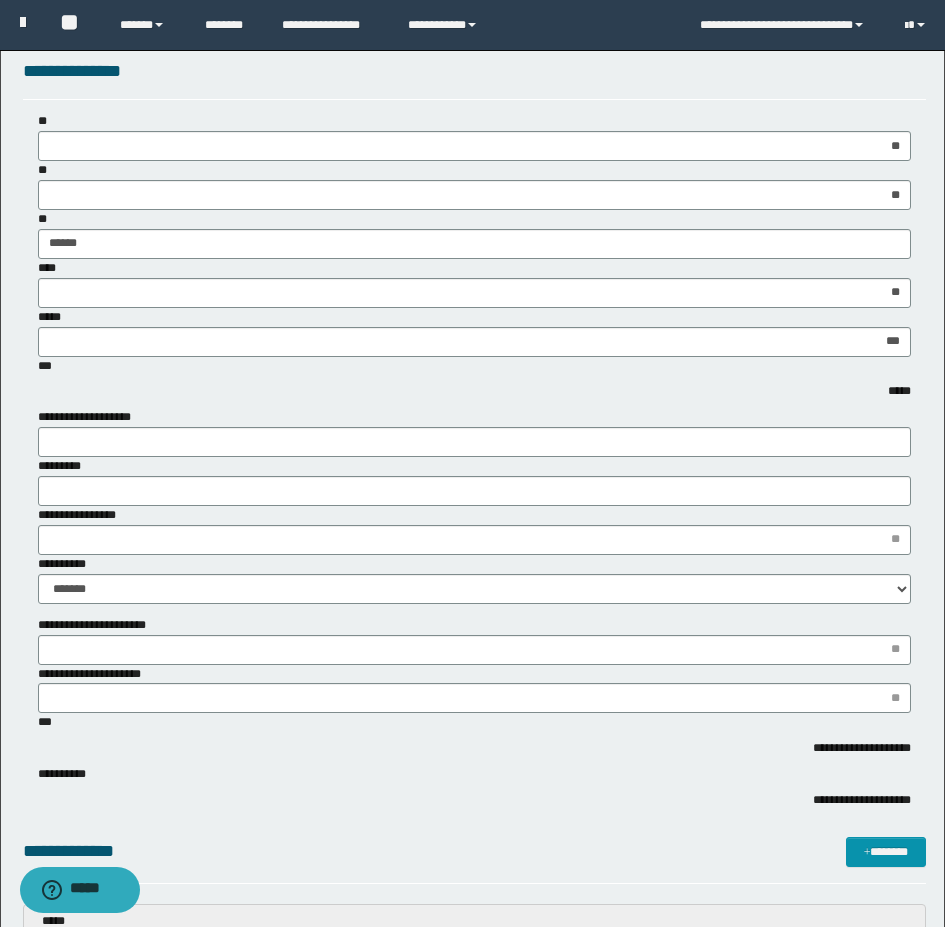 scroll, scrollTop: 0, scrollLeft: 0, axis: both 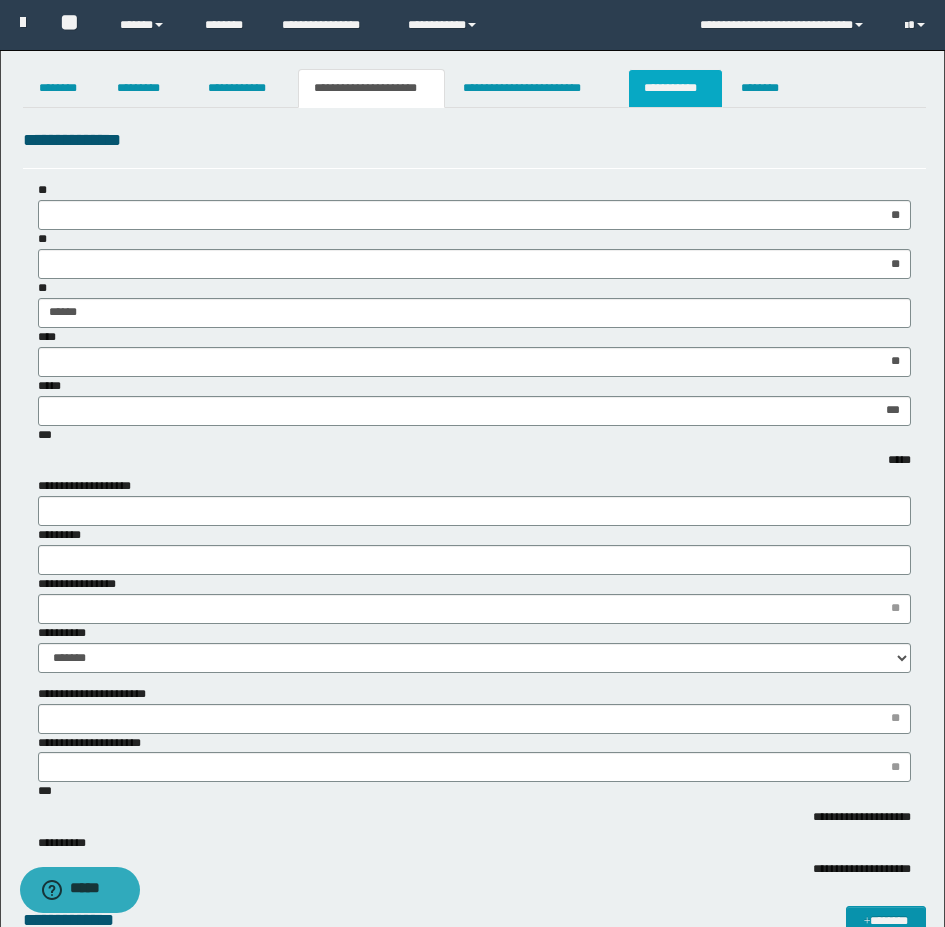 click on "**********" at bounding box center (675, 88) 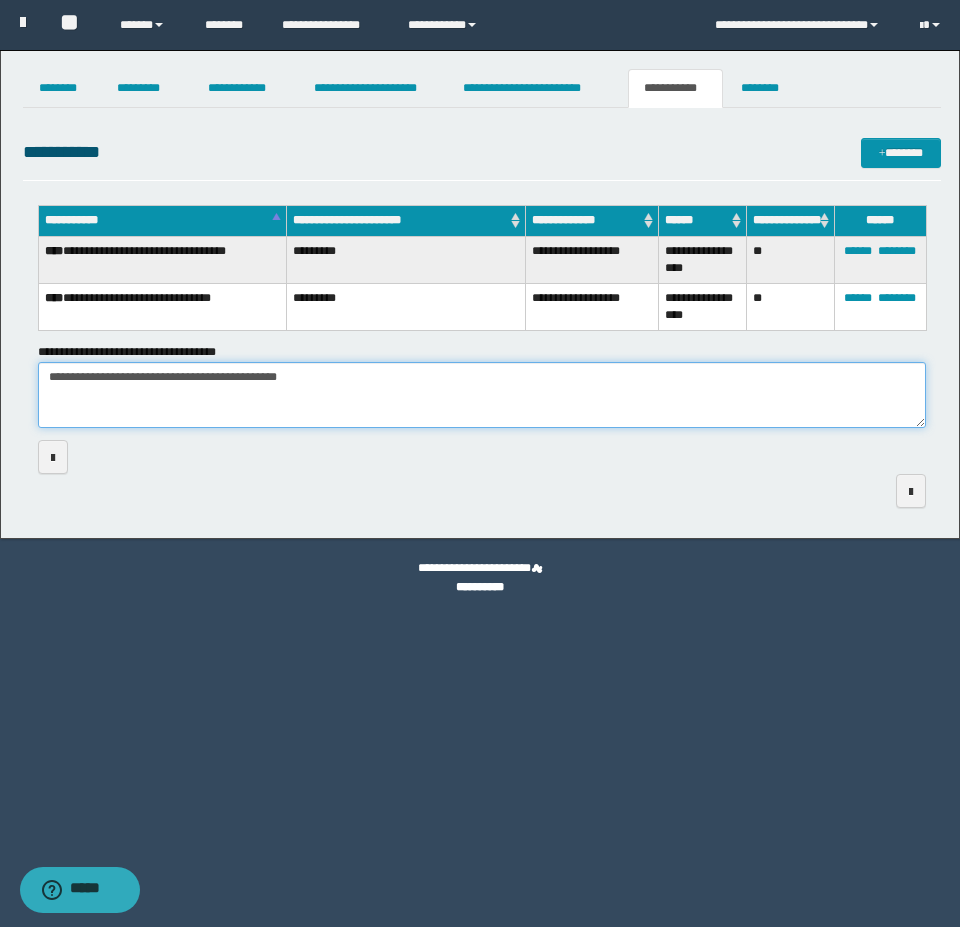 click on "**********" at bounding box center [482, 395] 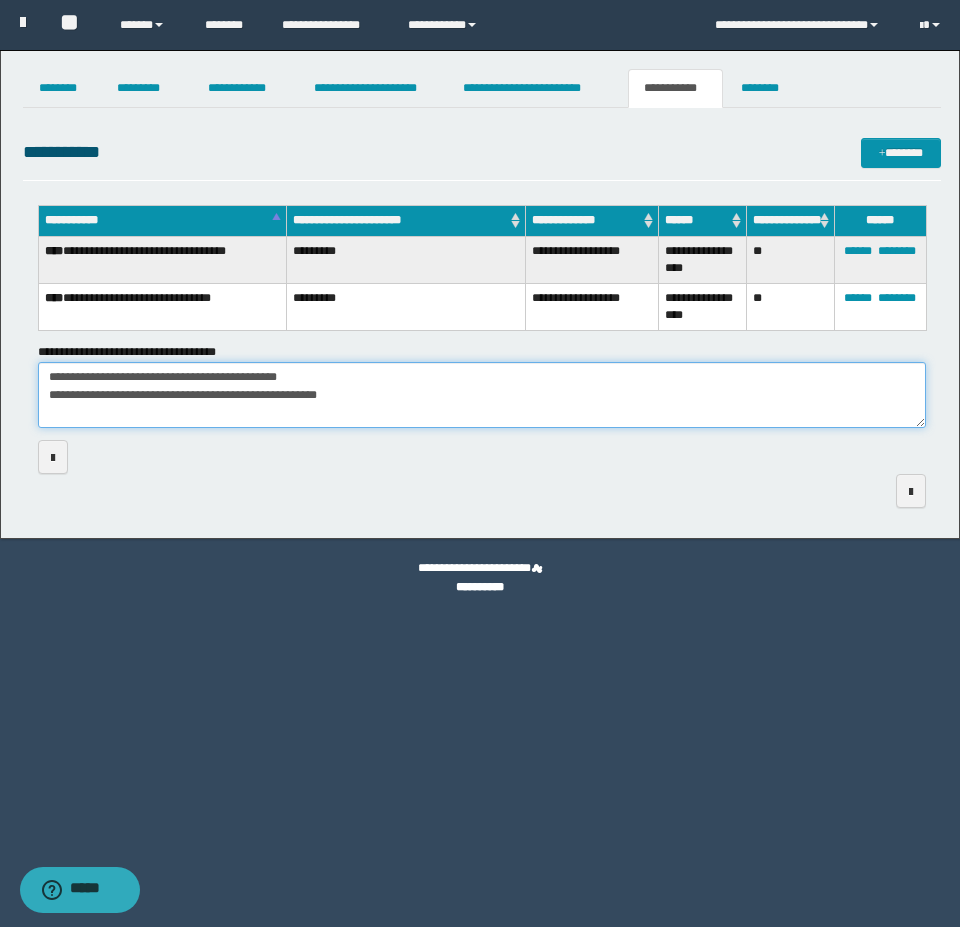 click on "**********" at bounding box center (482, 395) 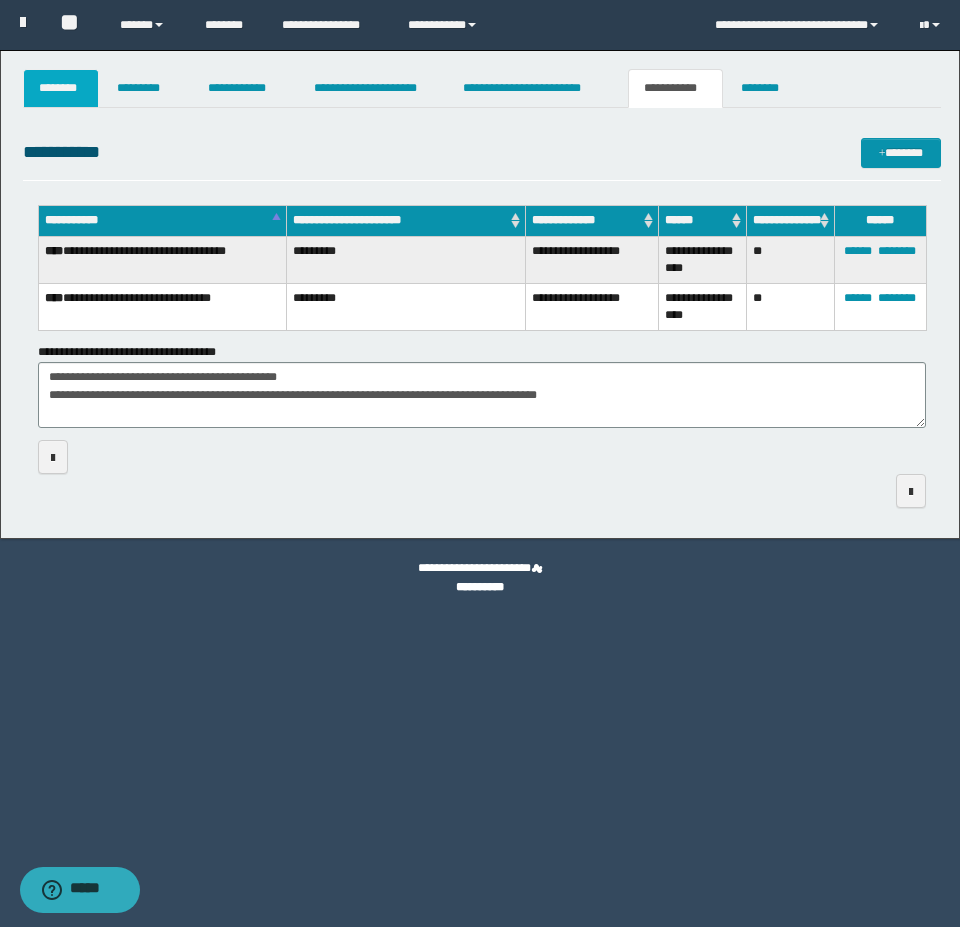 click on "********" at bounding box center (61, 88) 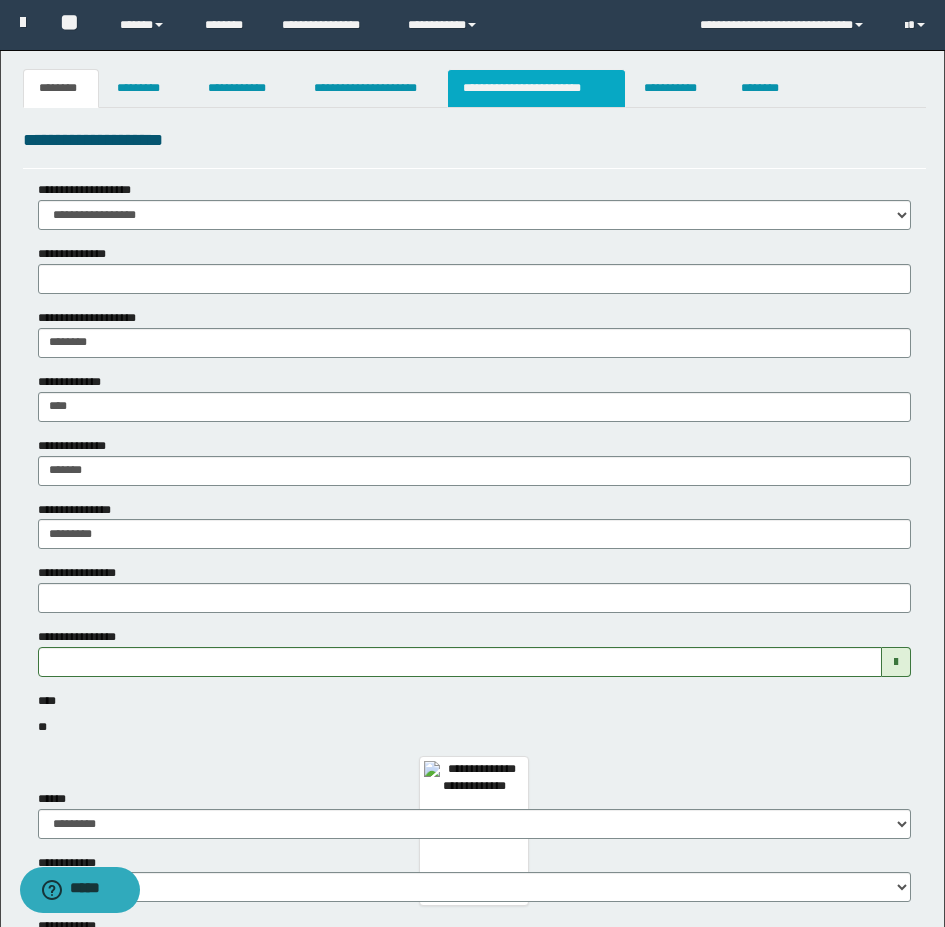 click on "**********" at bounding box center [537, 88] 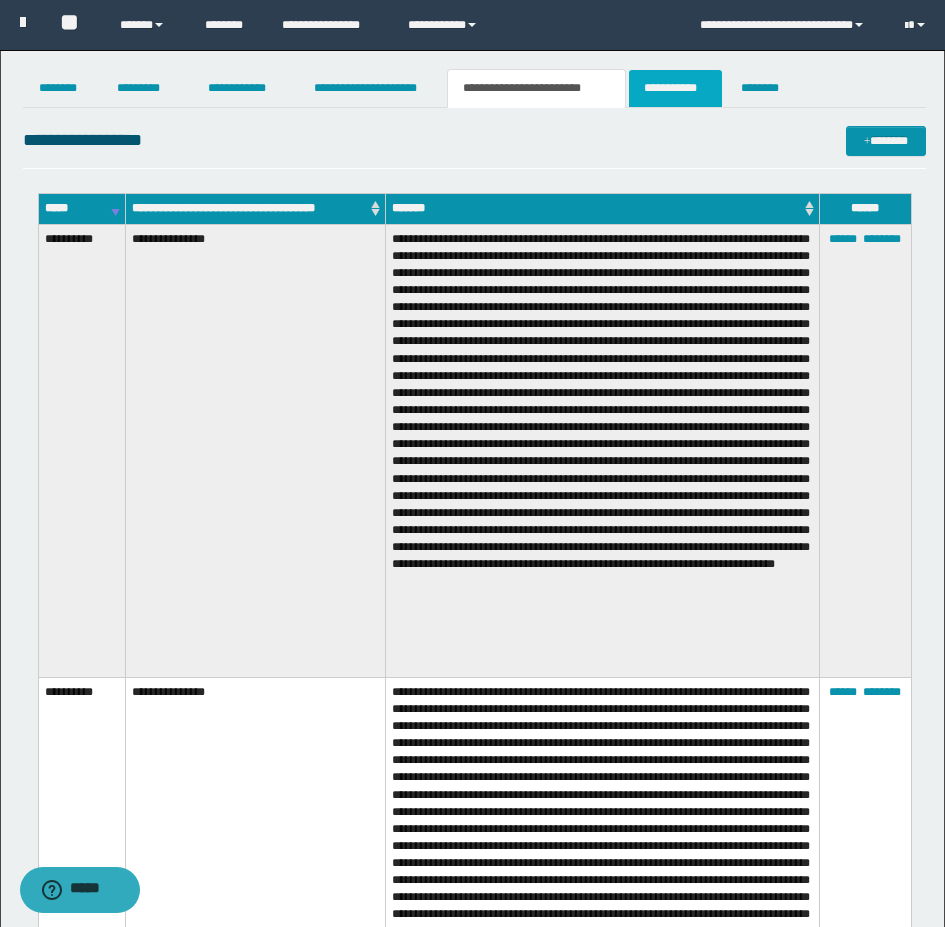 click on "**********" at bounding box center (675, 88) 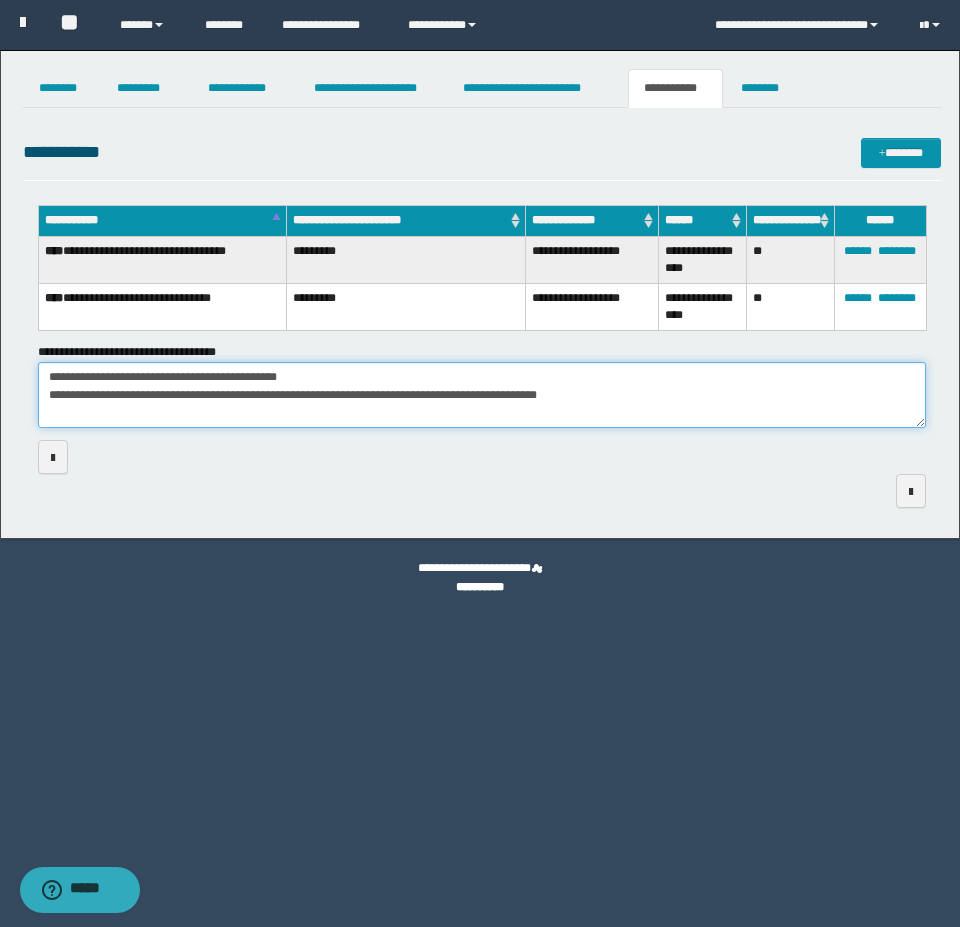 click on "**********" at bounding box center (482, 395) 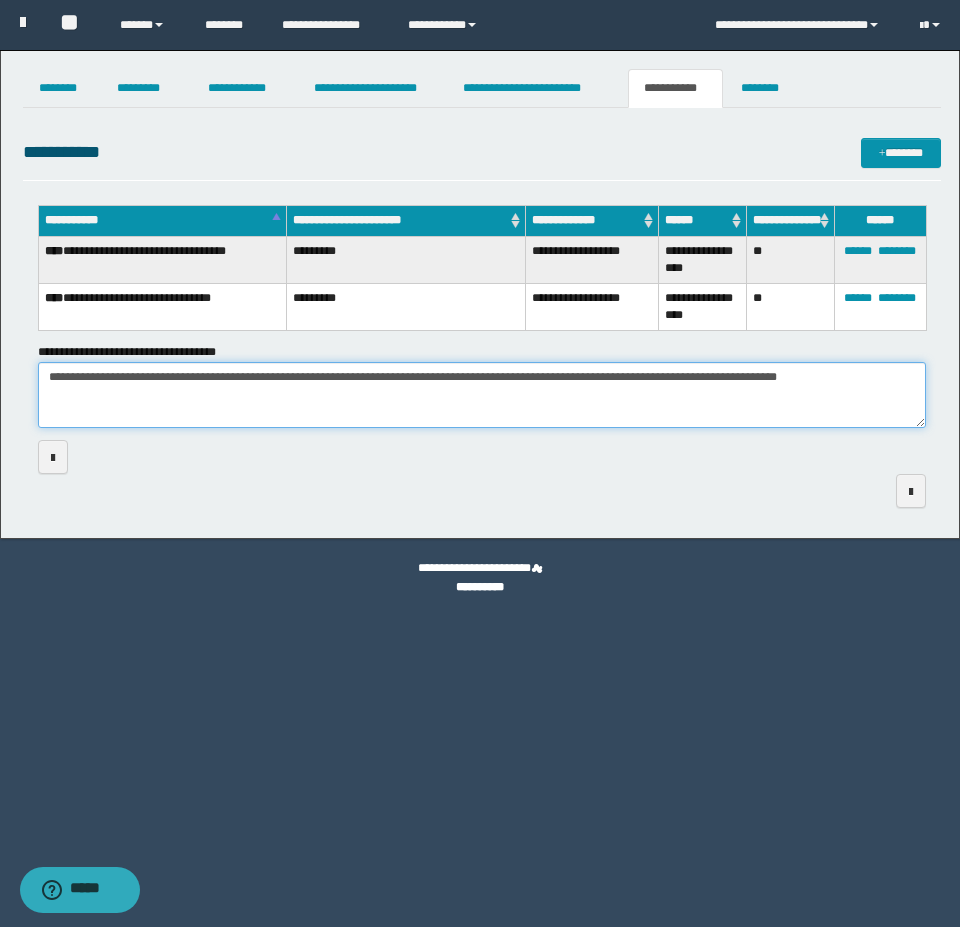 click on "**********" at bounding box center [482, 395] 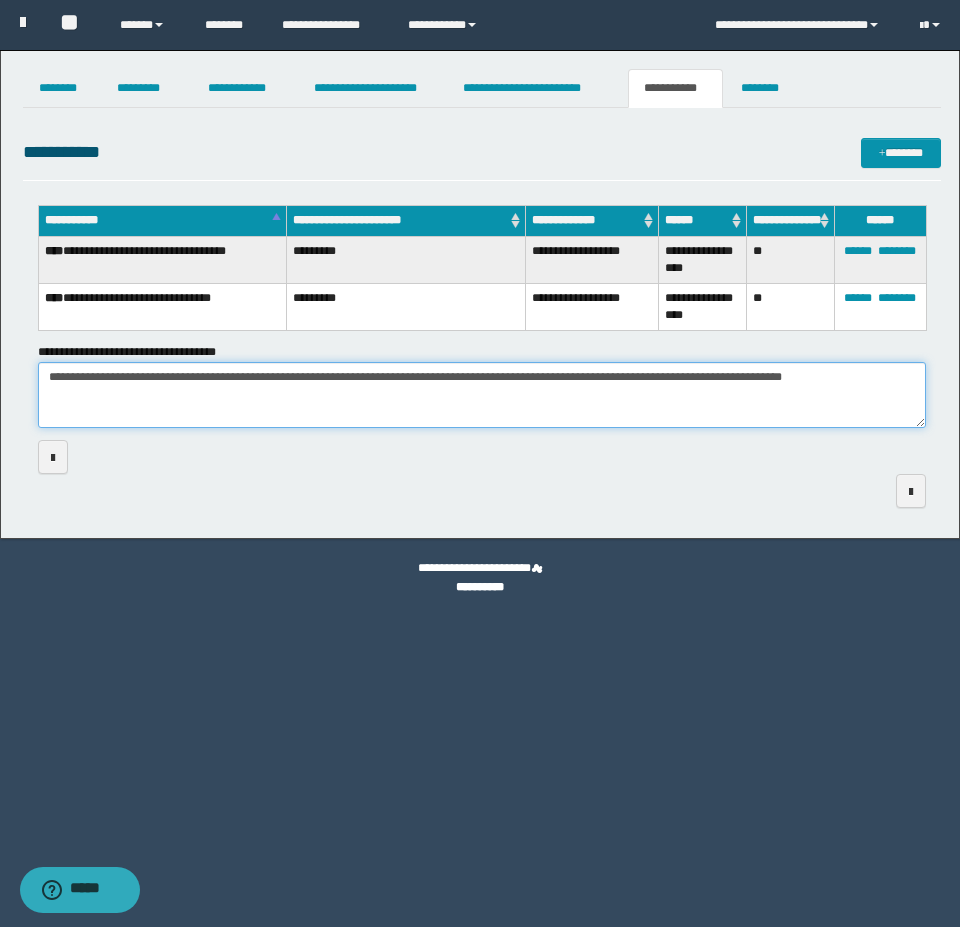 click on "**********" at bounding box center (482, 395) 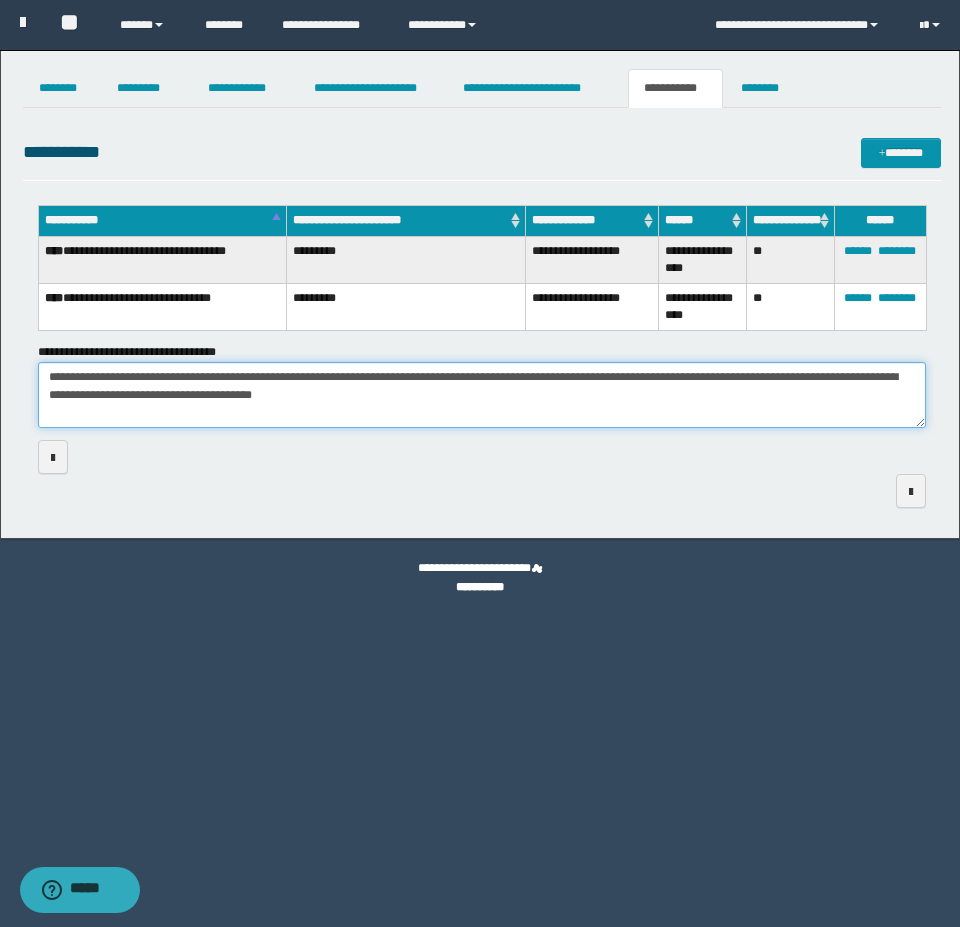 click on "**********" at bounding box center [482, 395] 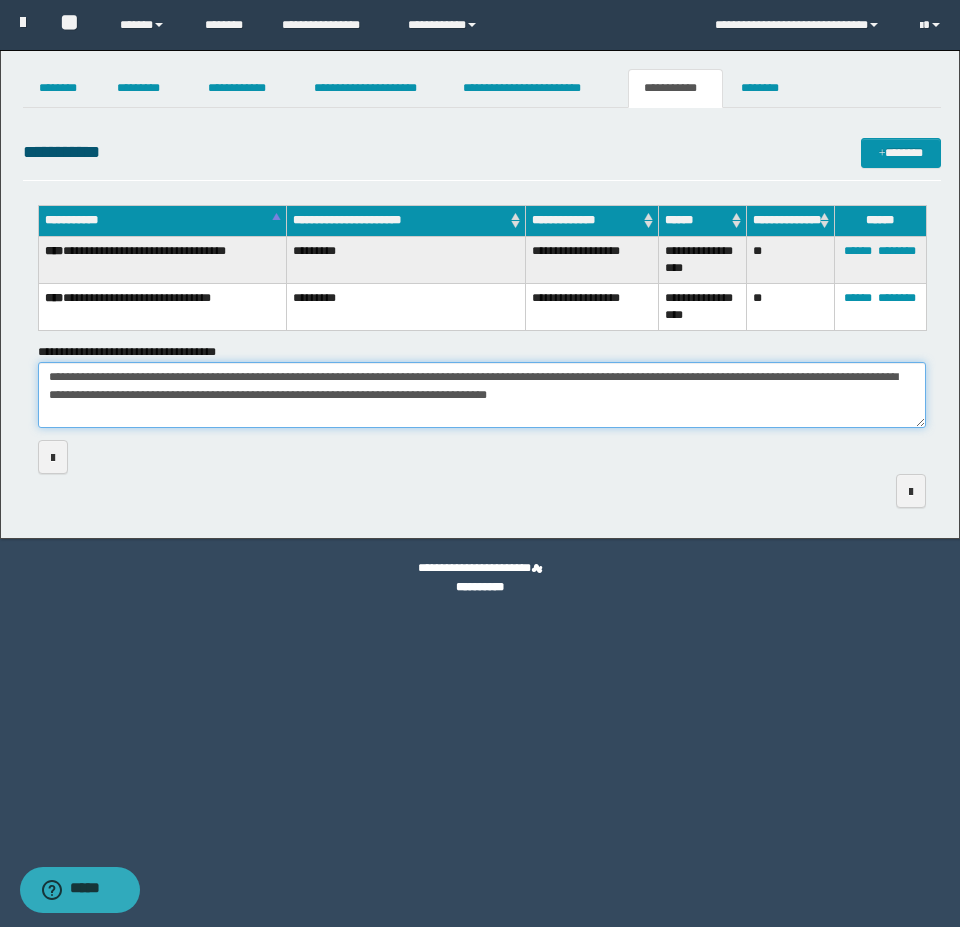 click on "**********" at bounding box center (482, 395) 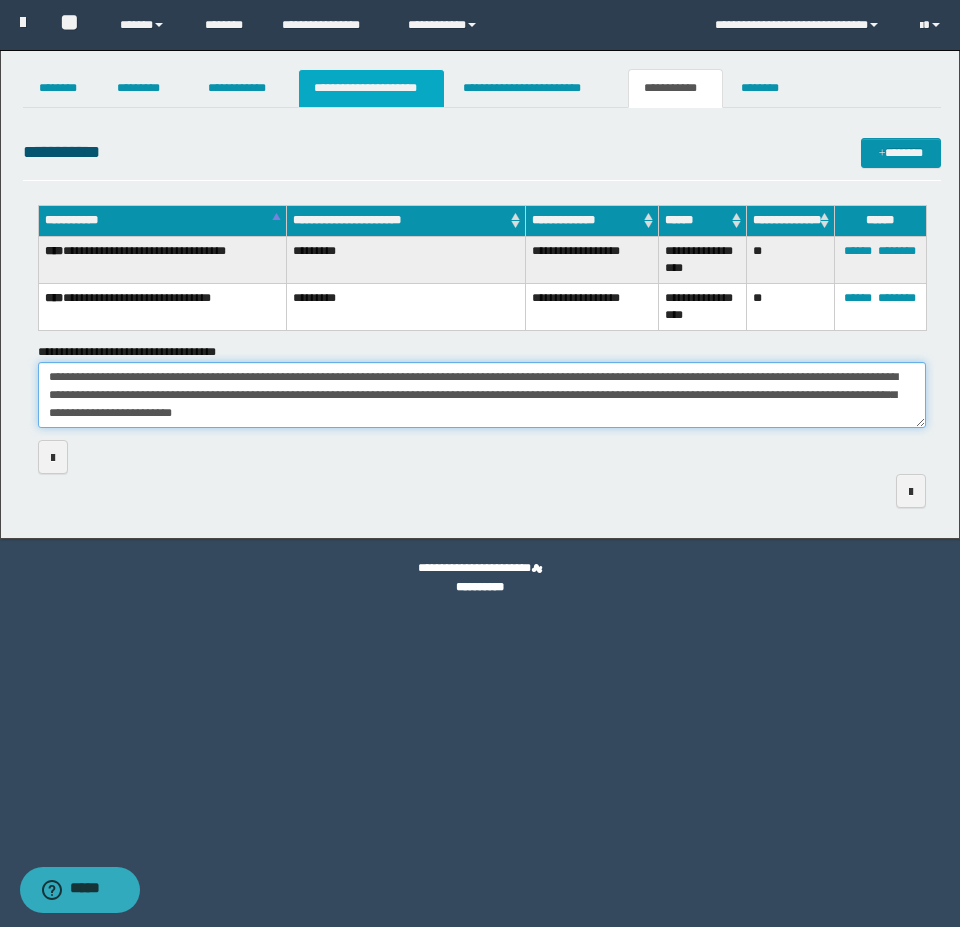type on "**********" 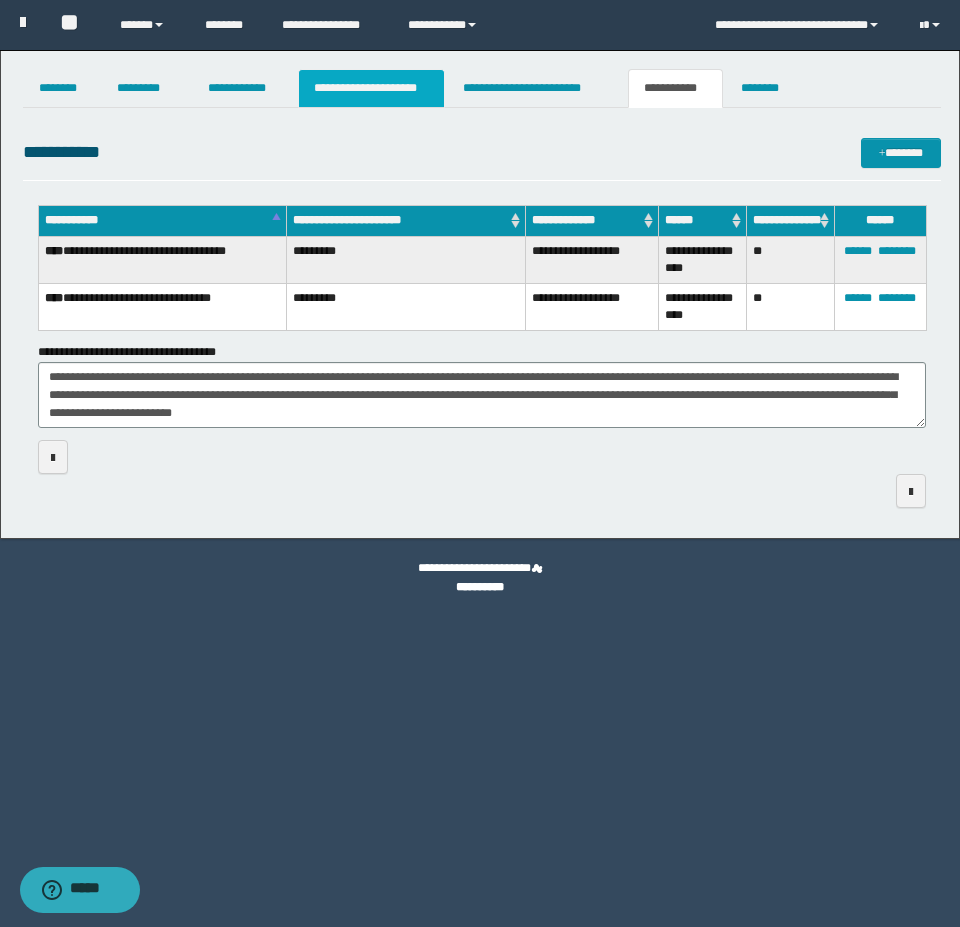 click on "**********" at bounding box center [371, 88] 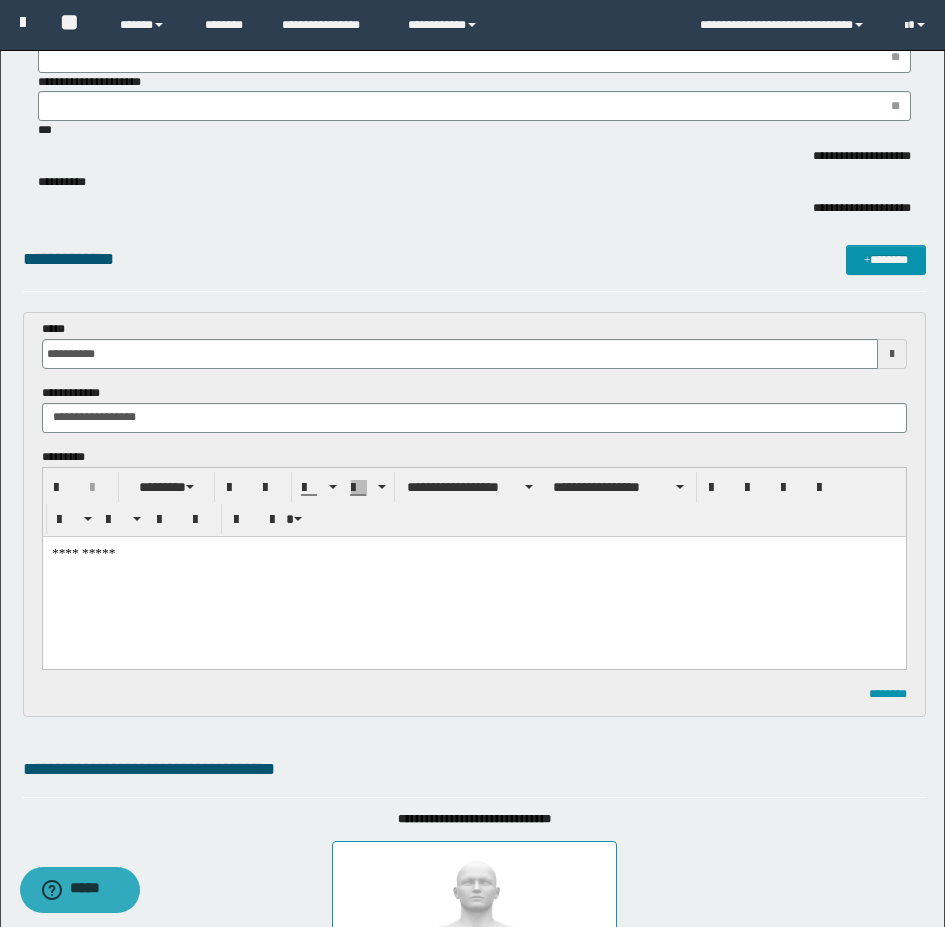 scroll, scrollTop: 800, scrollLeft: 0, axis: vertical 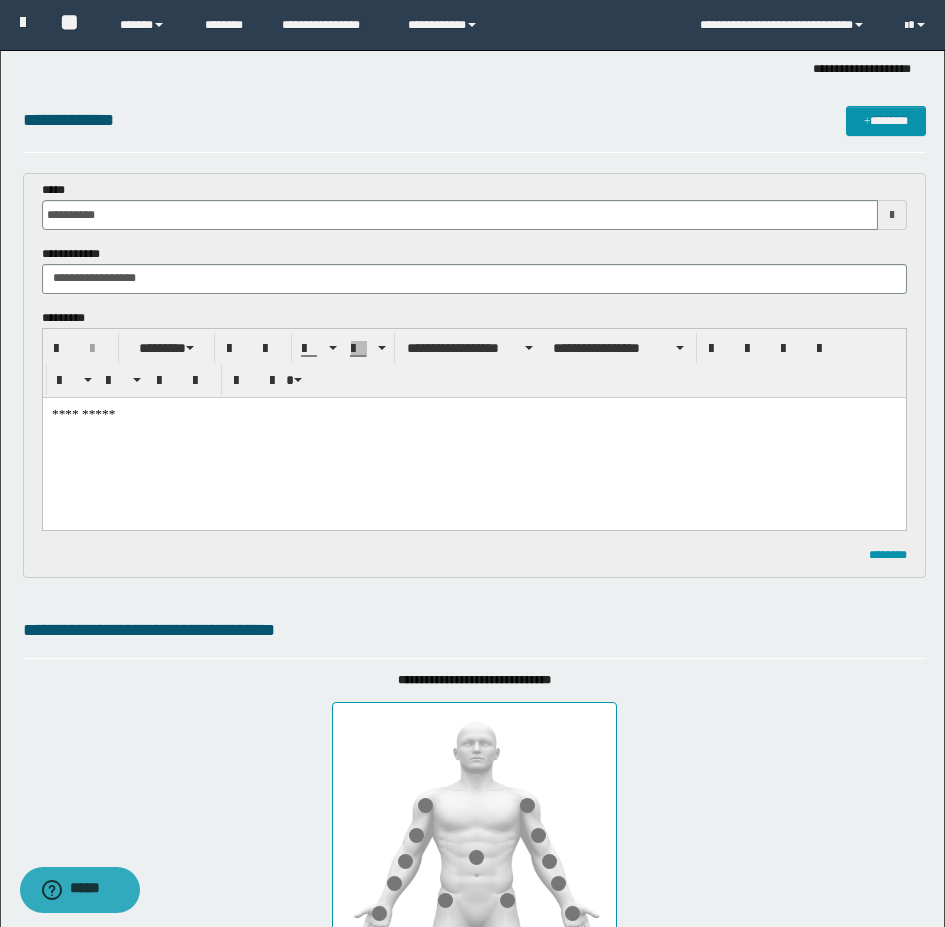 click on "**********" at bounding box center [473, 438] 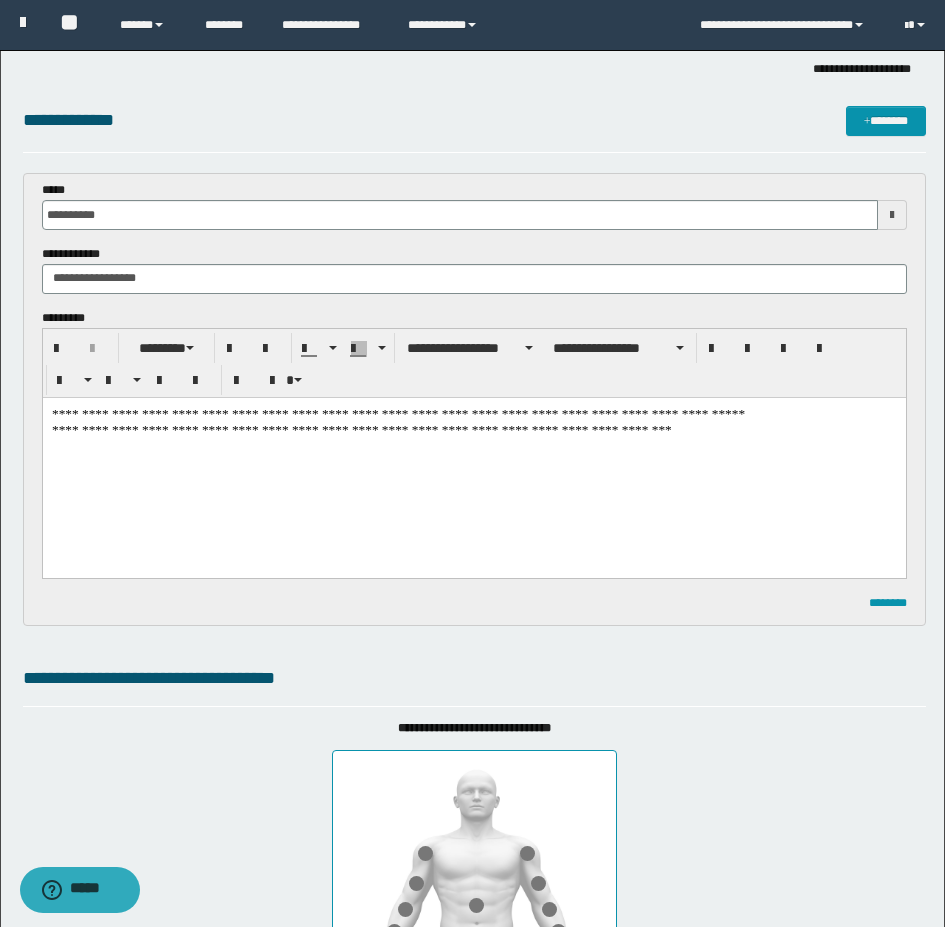 click on "**********" at bounding box center [473, 462] 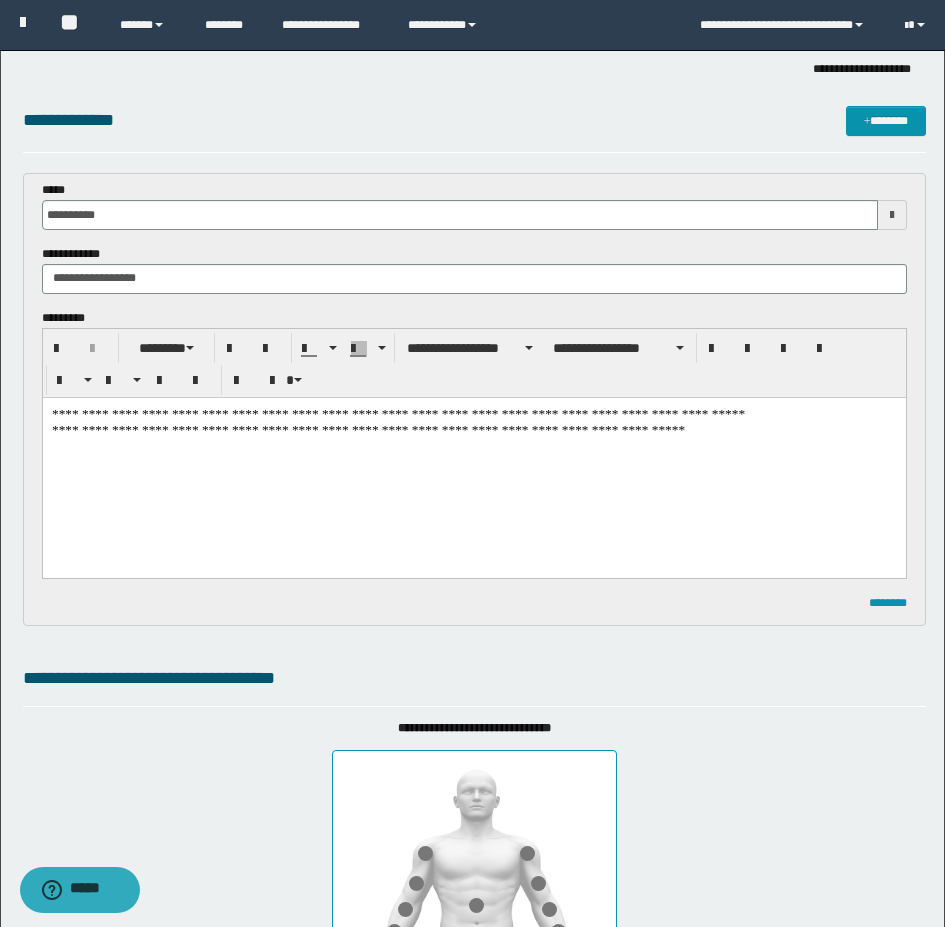 click on "**********" at bounding box center (473, 462) 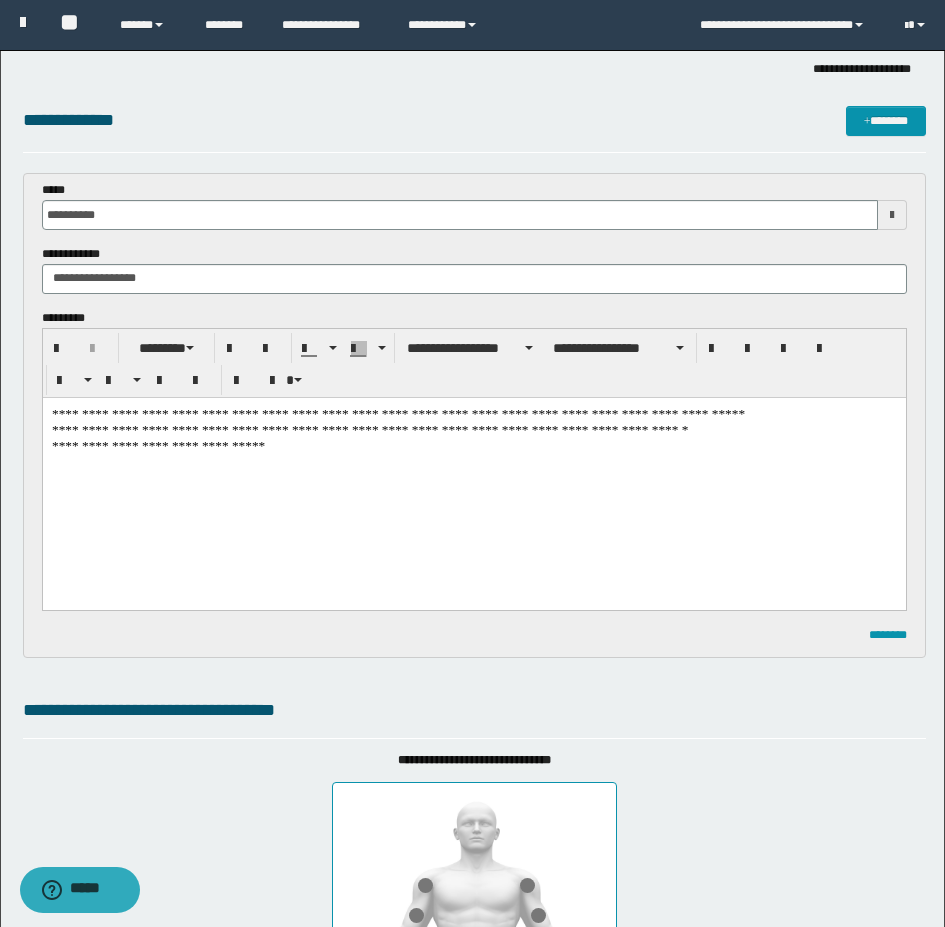 click on "**********" at bounding box center (473, 478) 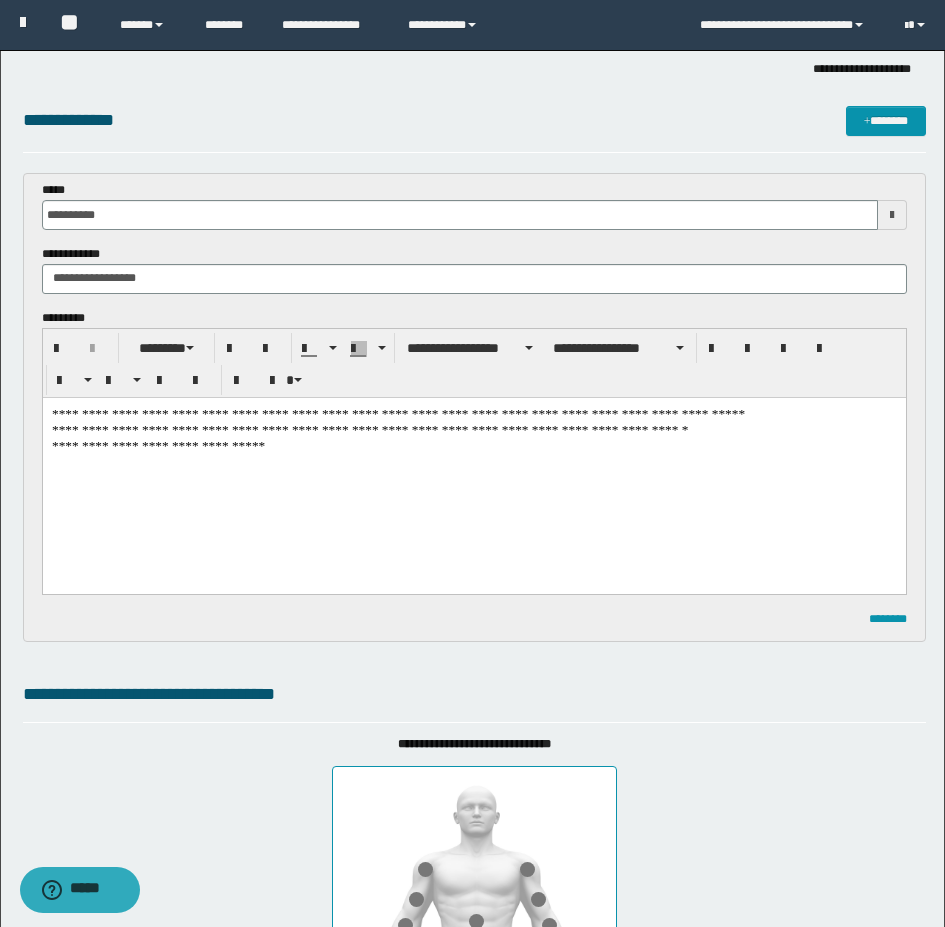 click on "**********" at bounding box center [473, 470] 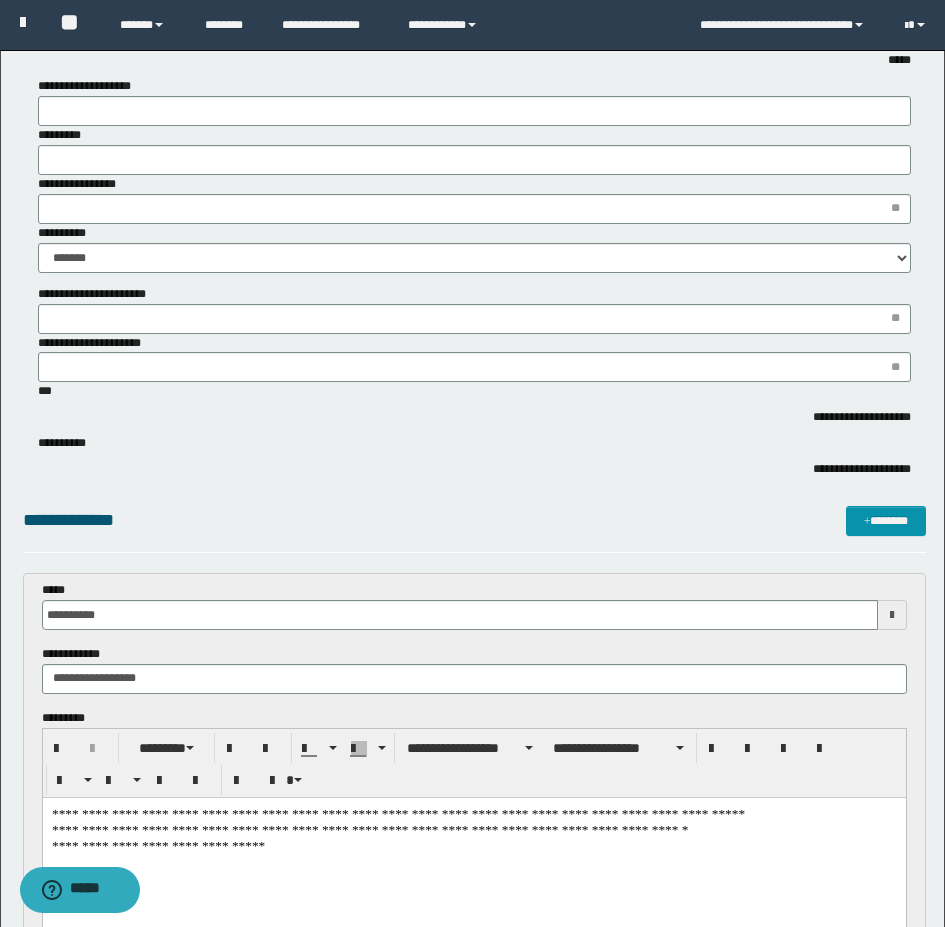 scroll, scrollTop: 700, scrollLeft: 0, axis: vertical 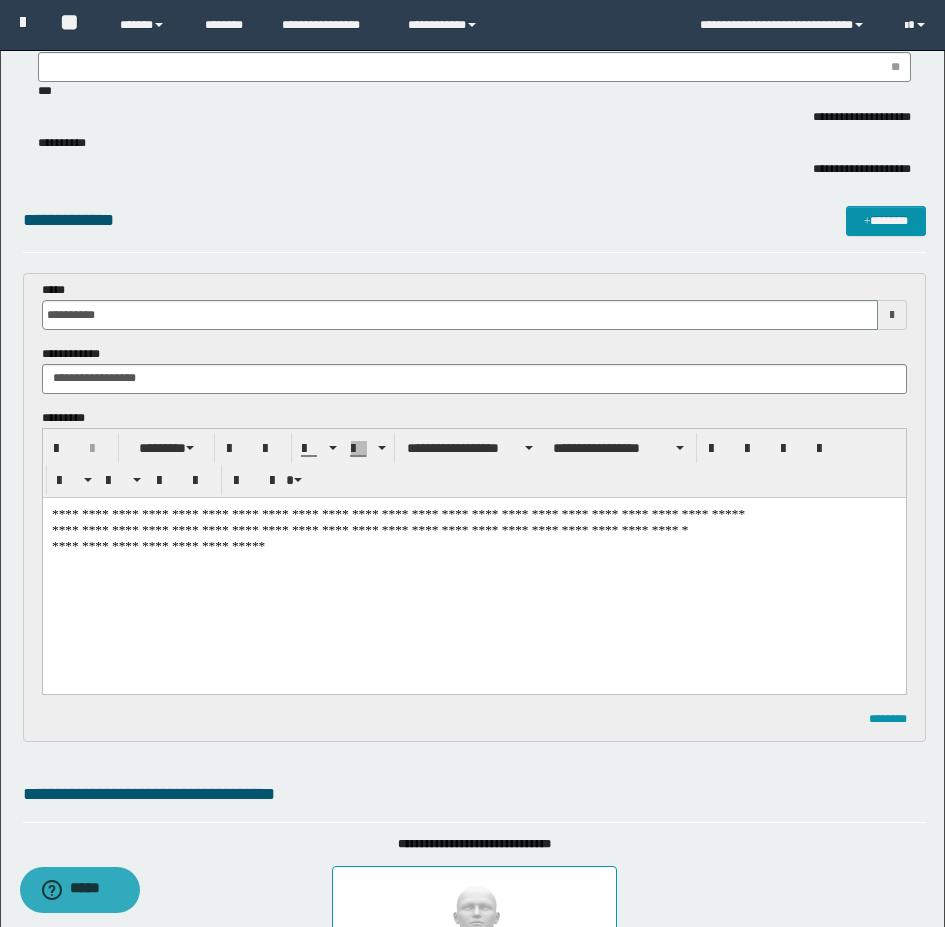 click on "**********" at bounding box center (473, 570) 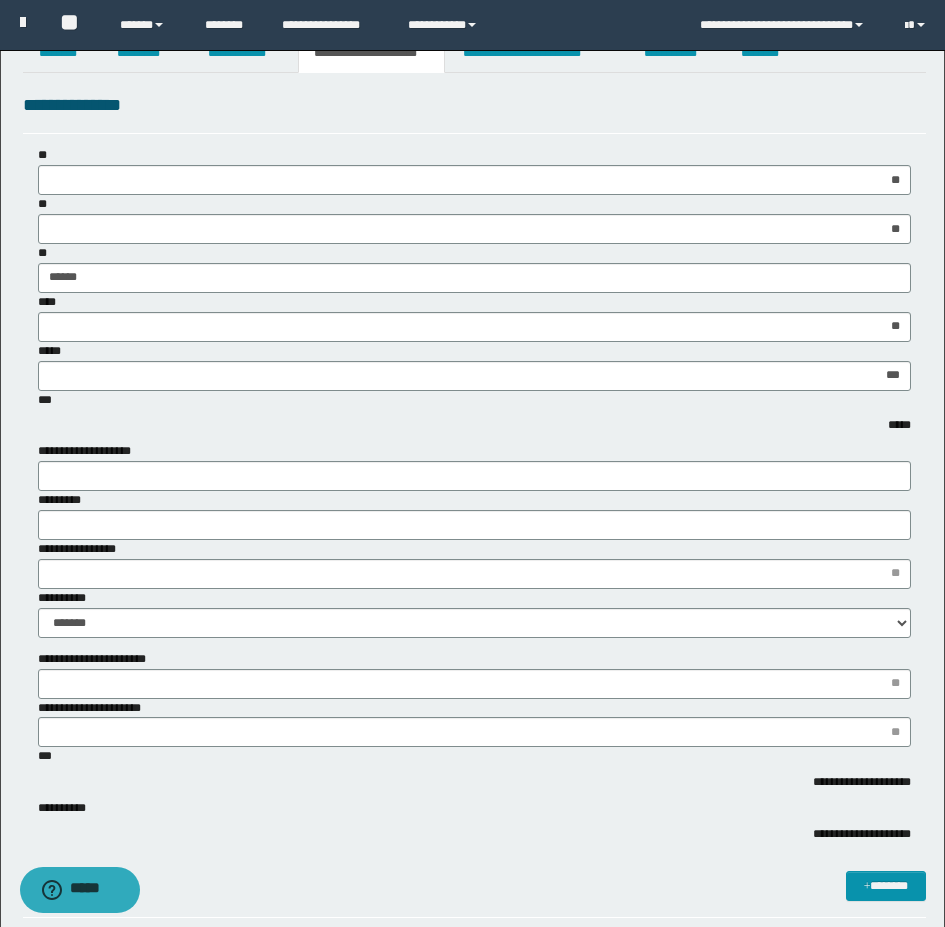 scroll, scrollTop: 0, scrollLeft: 0, axis: both 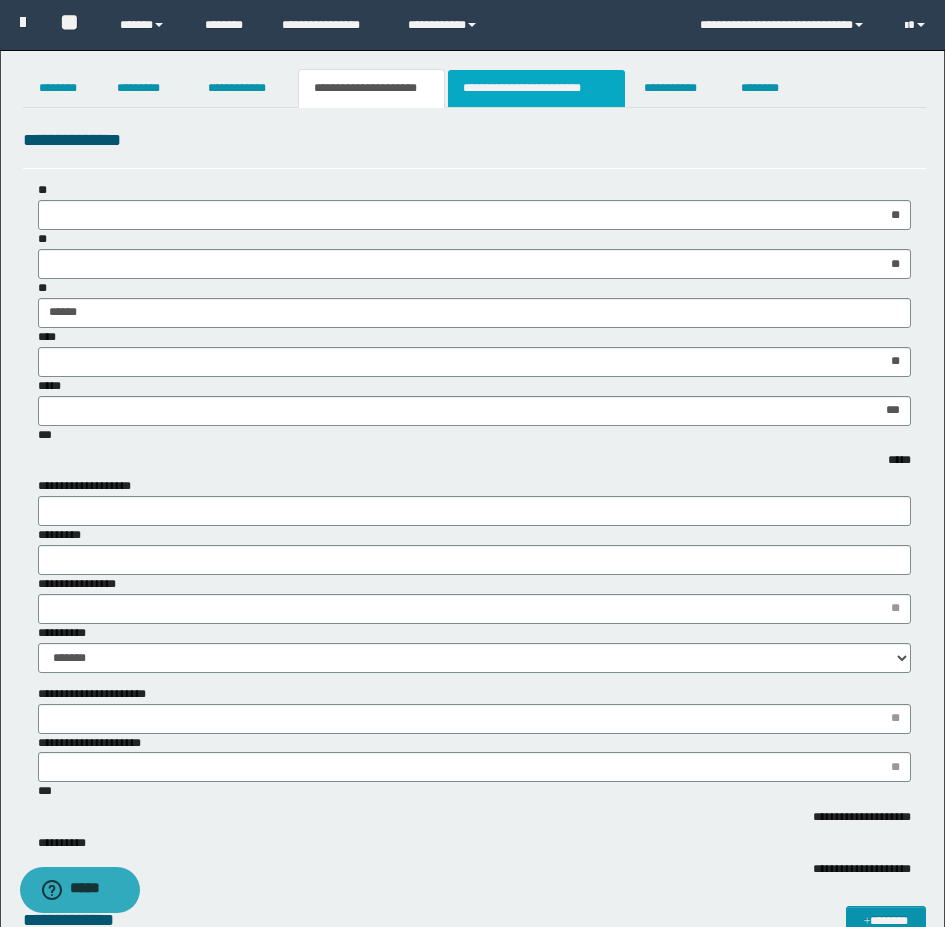 click on "**********" at bounding box center [537, 88] 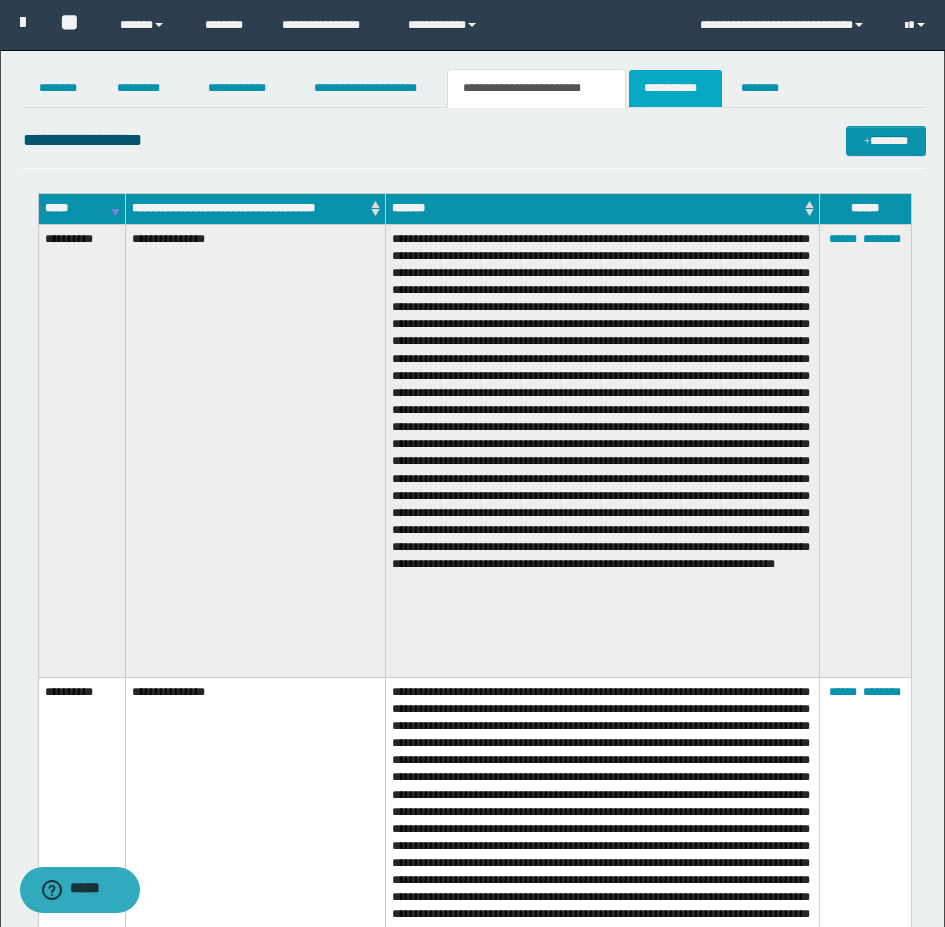 click on "**********" at bounding box center (675, 88) 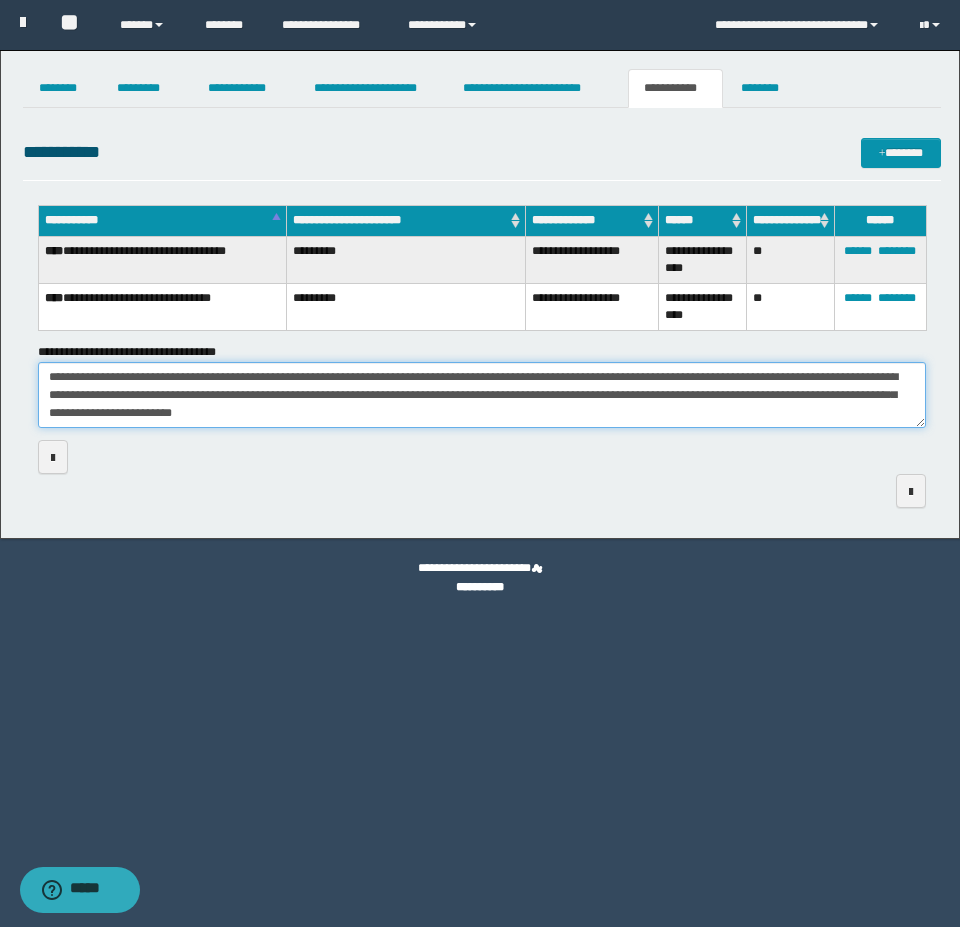 click on "**********" at bounding box center [482, 395] 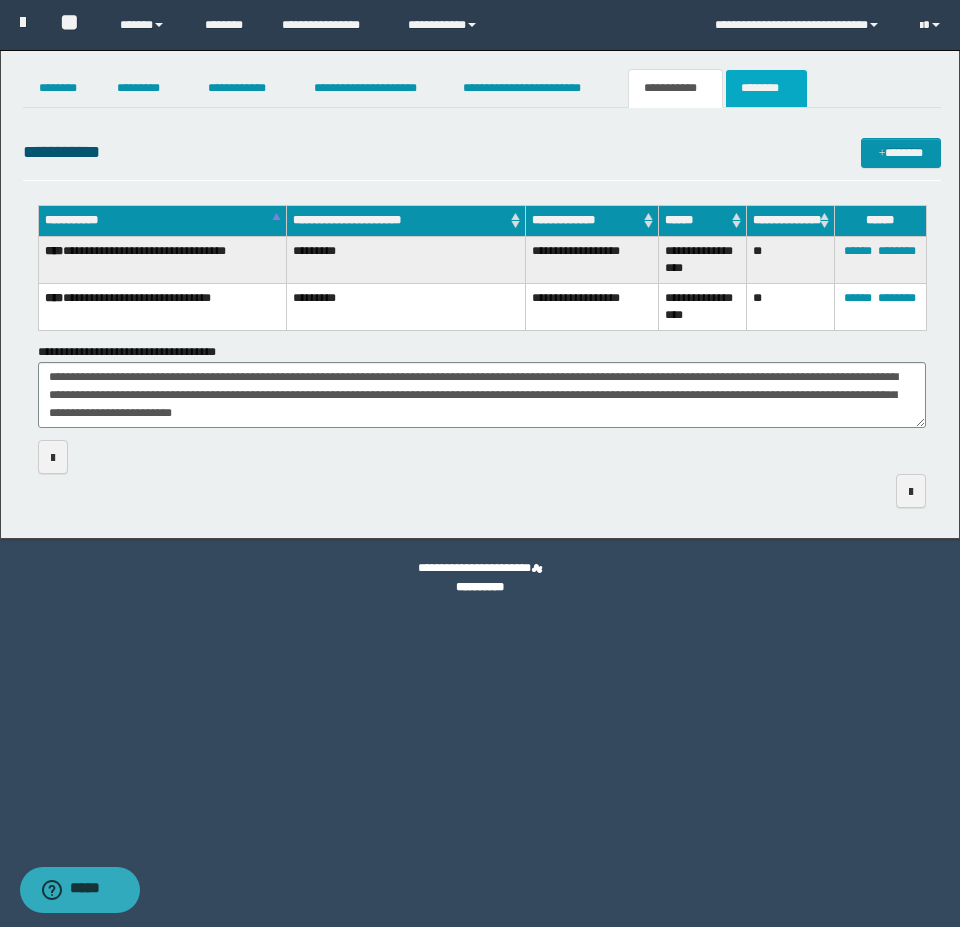 click on "********" at bounding box center [766, 88] 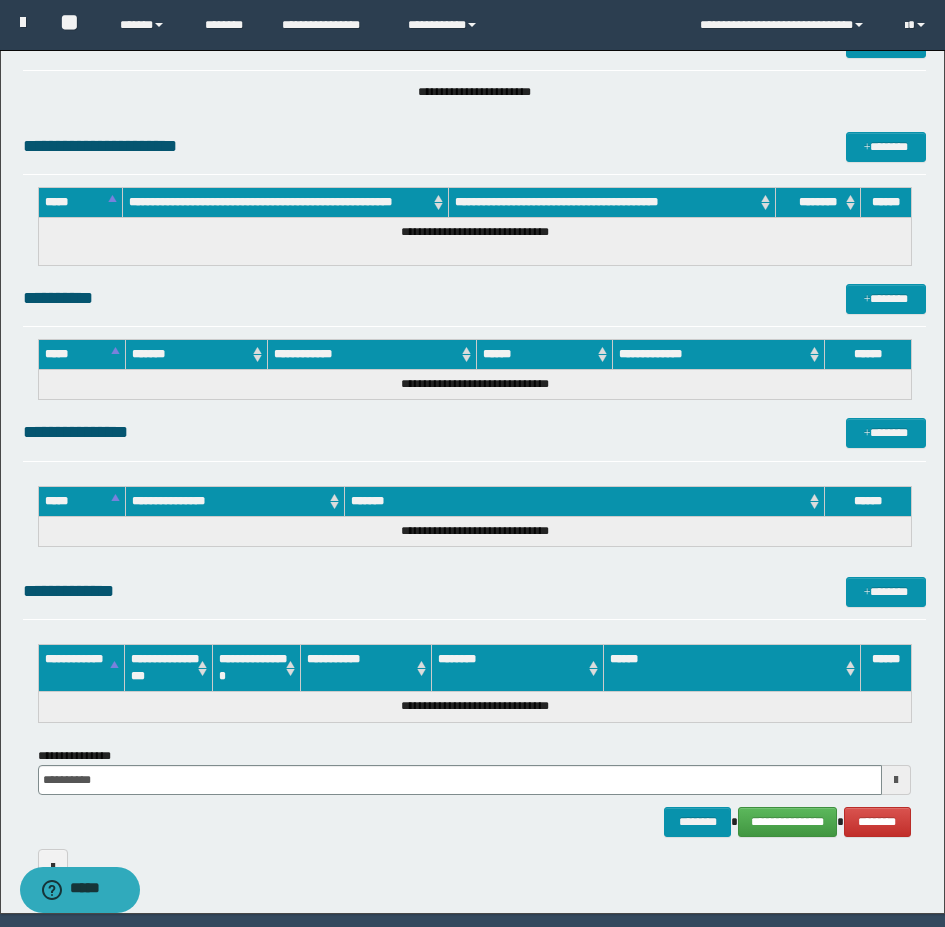 scroll, scrollTop: 137, scrollLeft: 0, axis: vertical 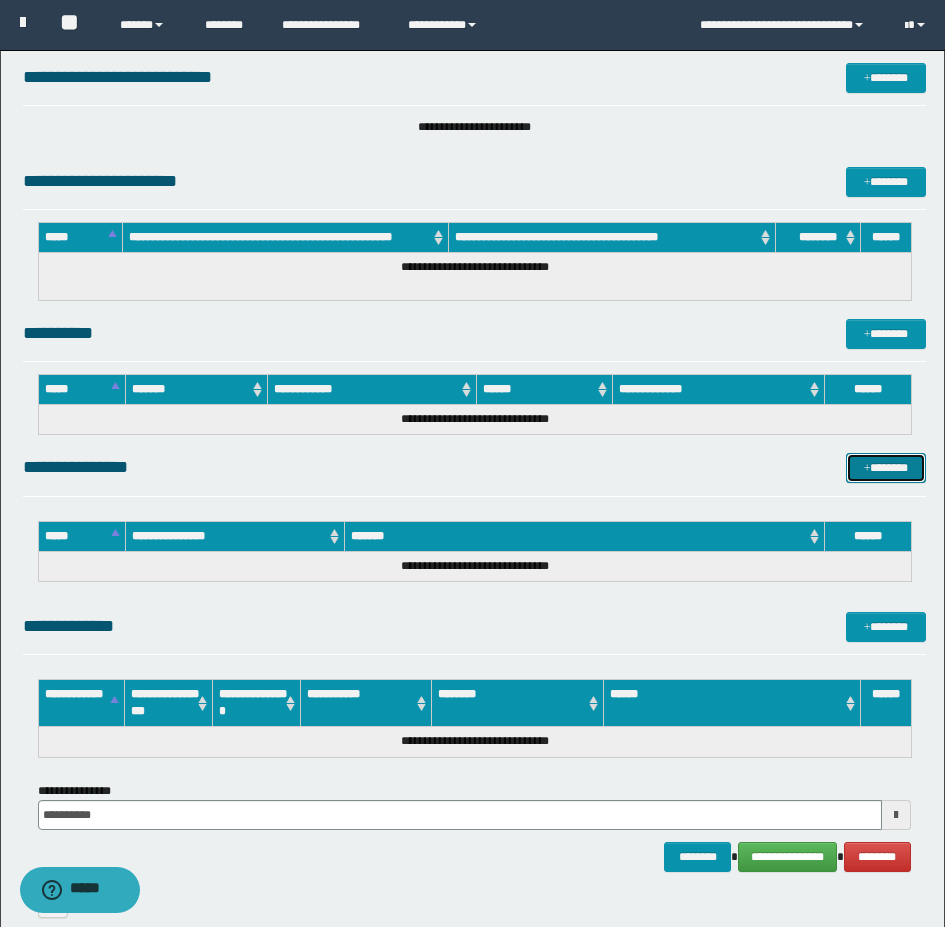 click on "*******" at bounding box center (886, 468) 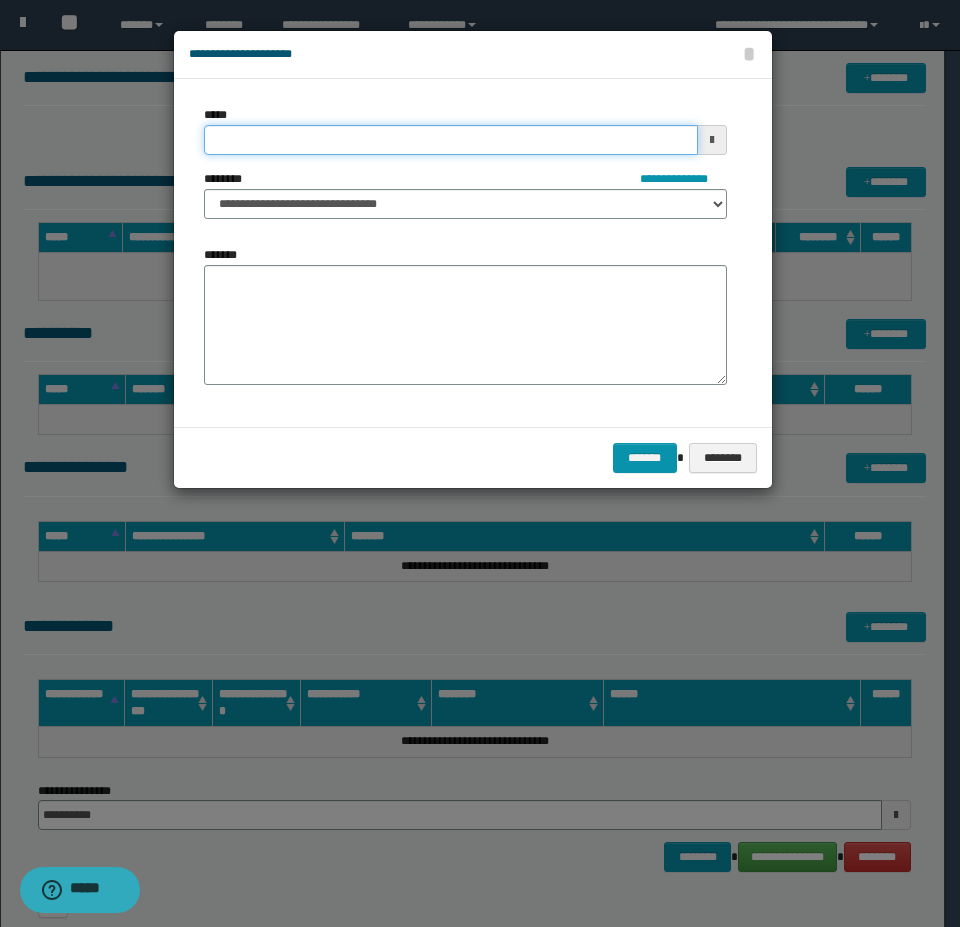 click on "*****" at bounding box center (451, 140) 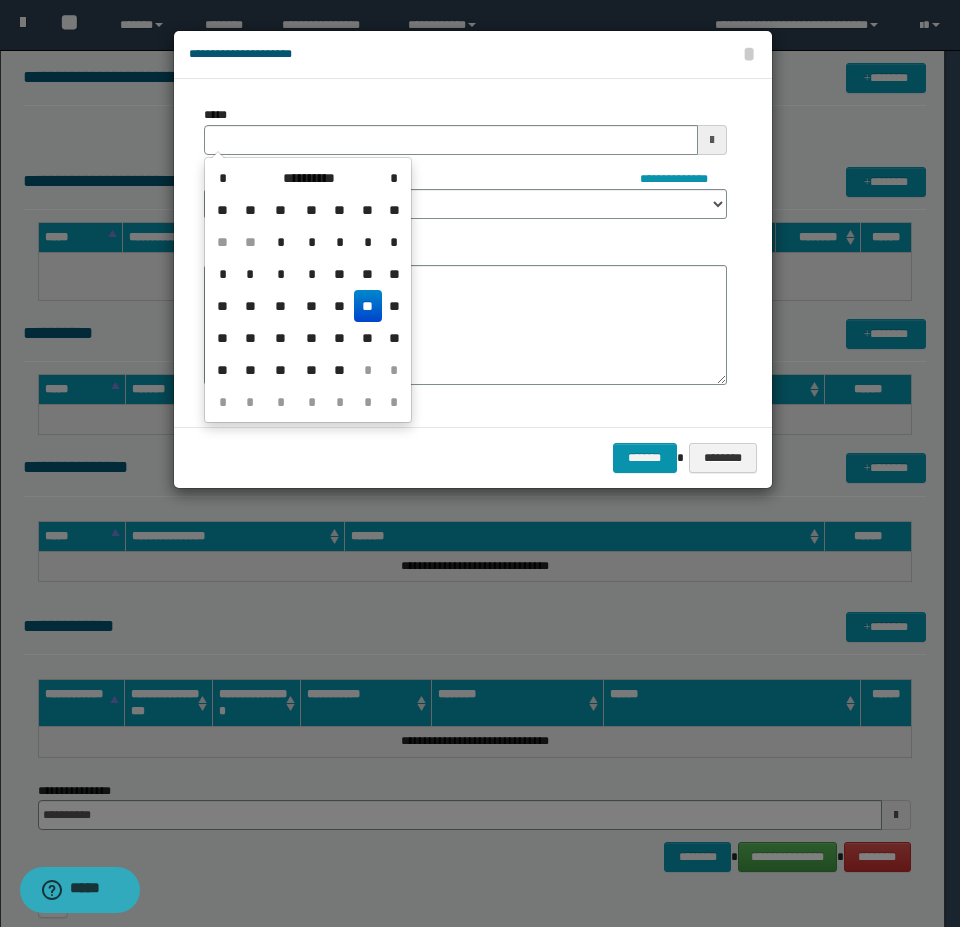click on "**" at bounding box center (368, 306) 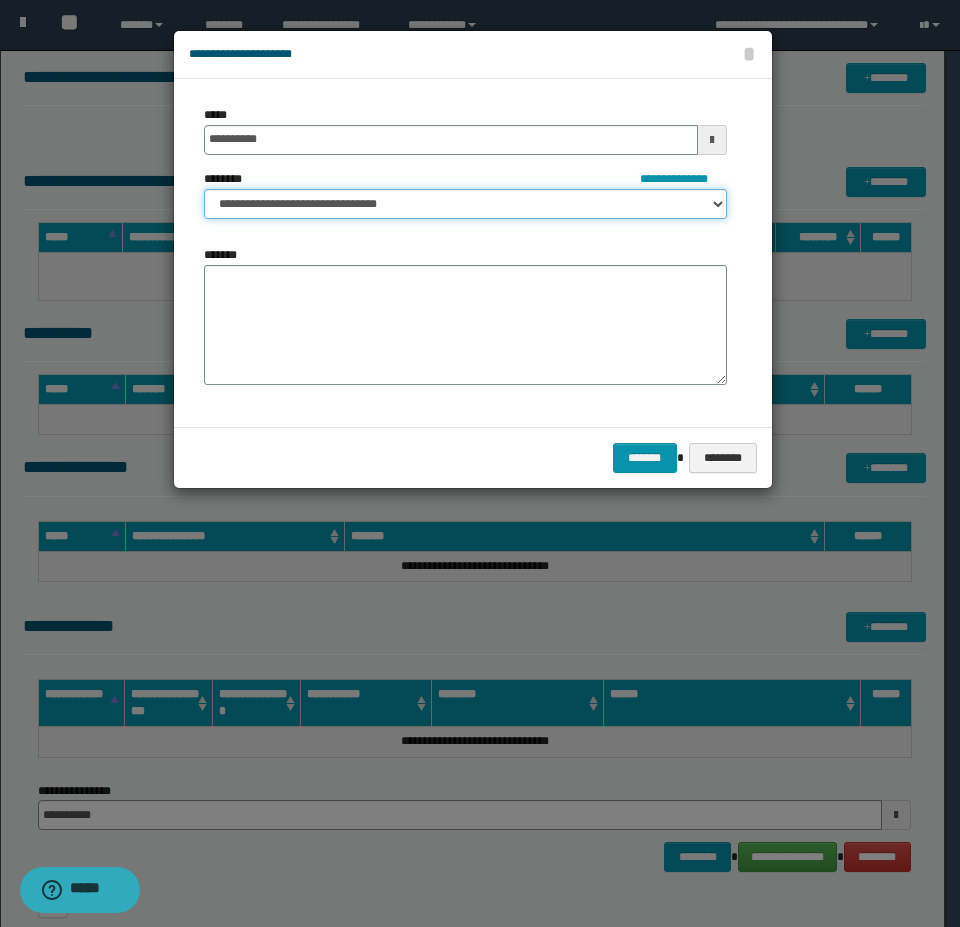 click on "**********" at bounding box center (465, 204) 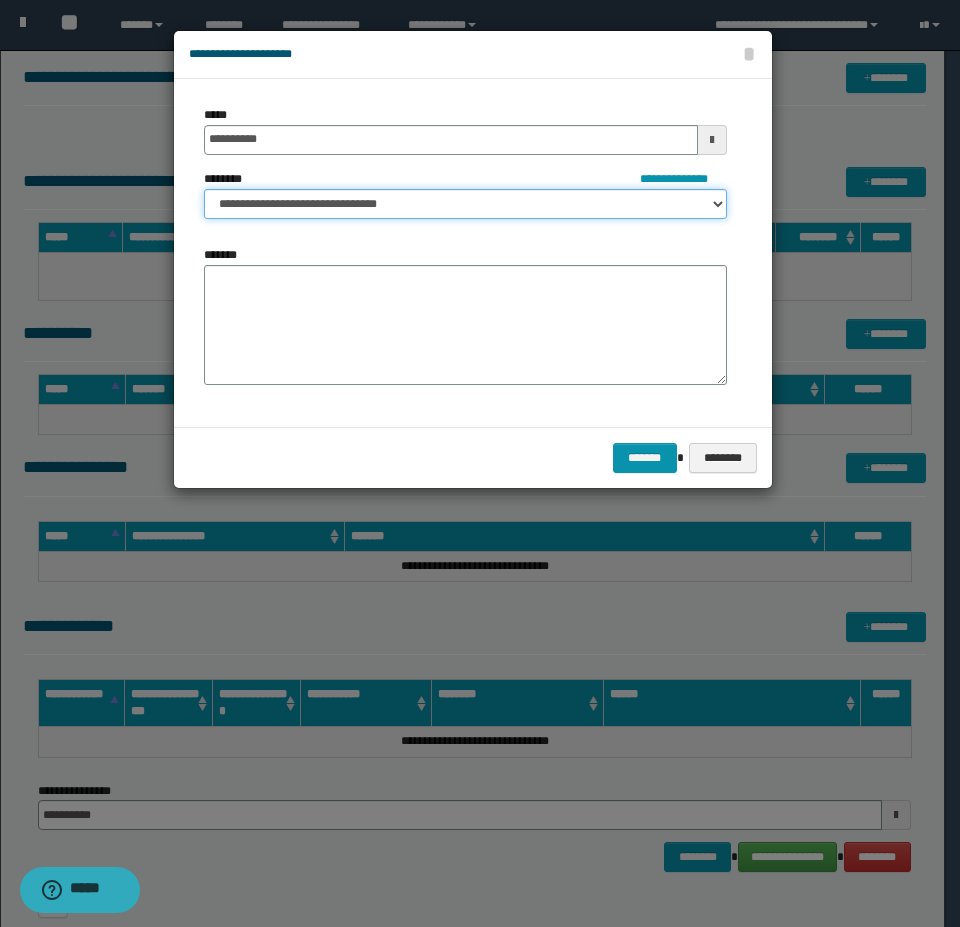 select on "***" 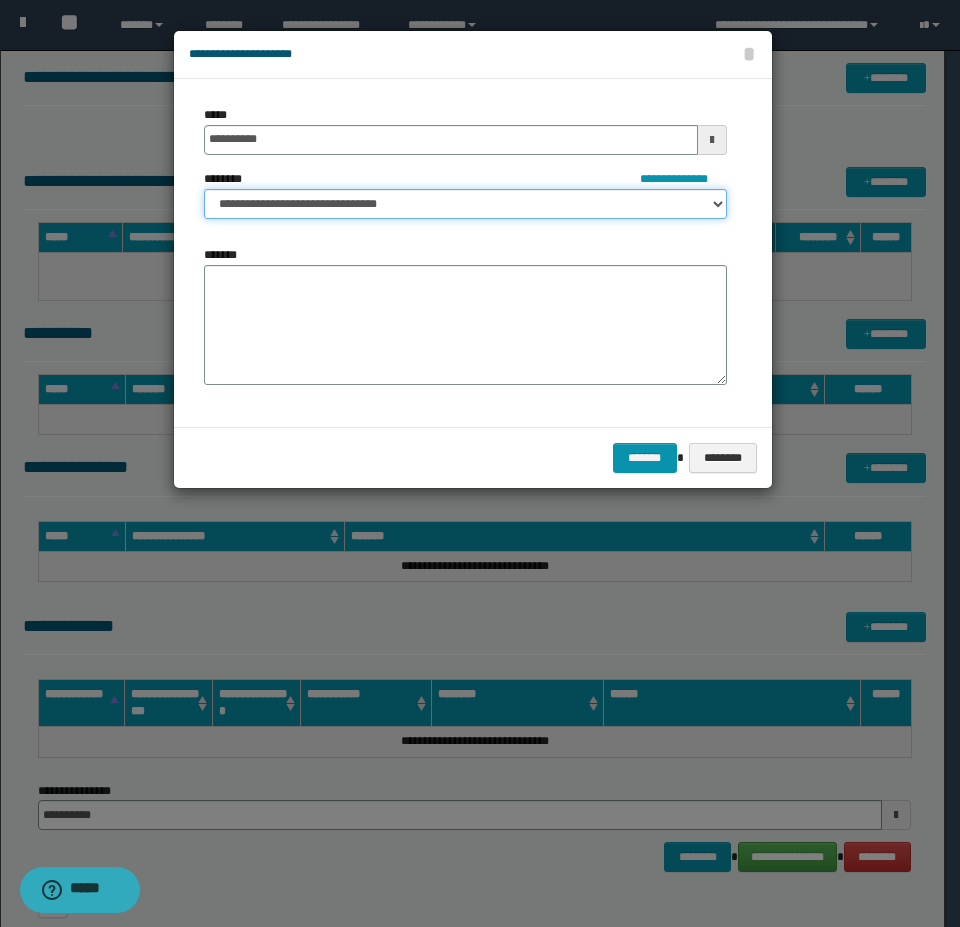 click on "**********" at bounding box center [465, 204] 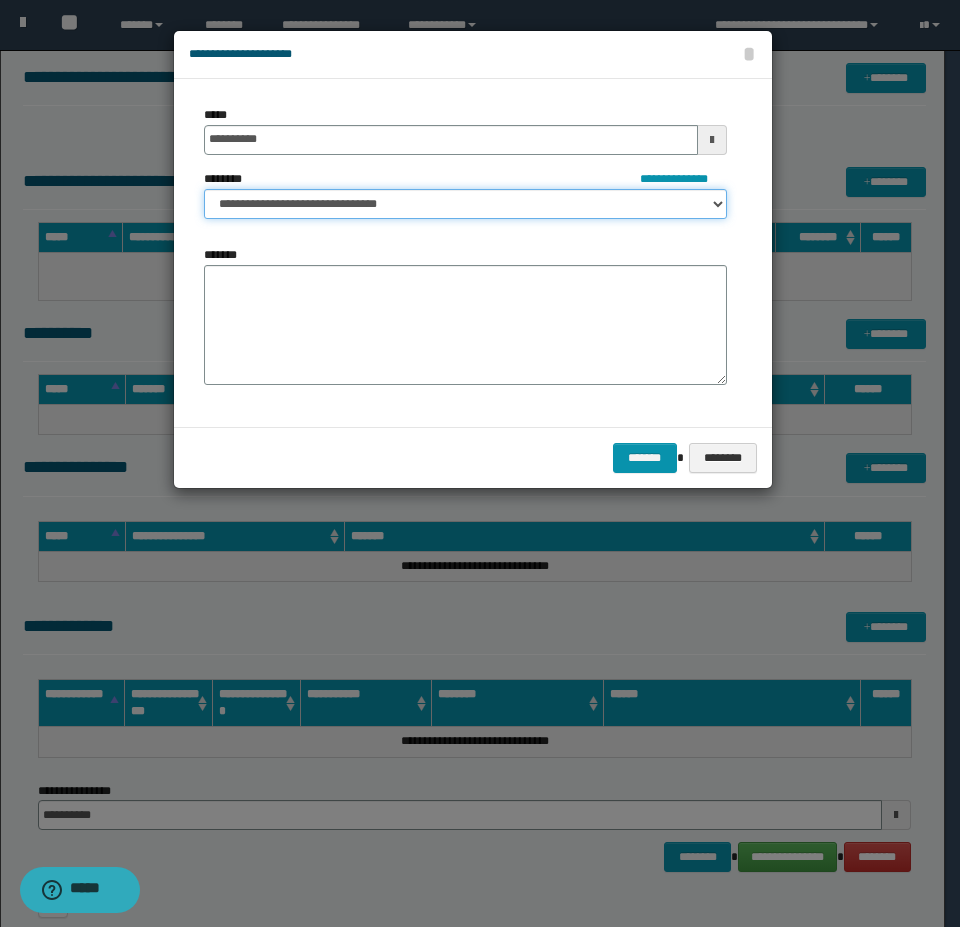 click on "**********" at bounding box center (465, 204) 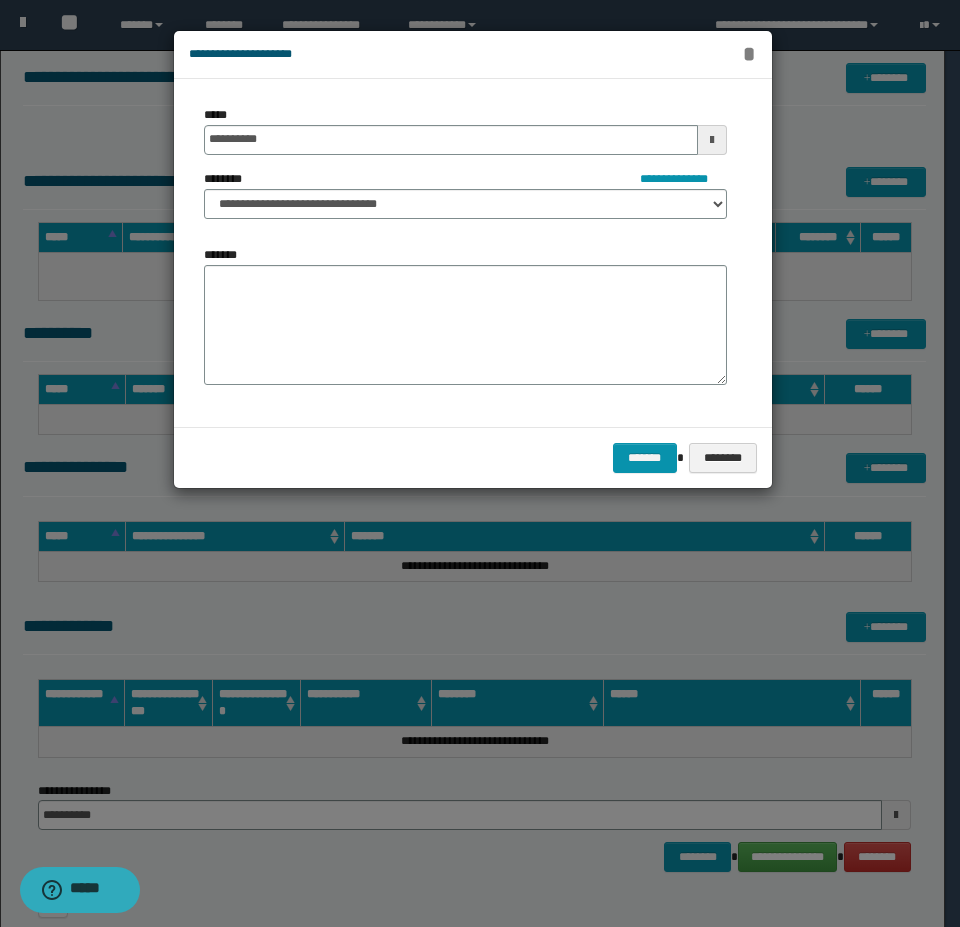 click on "*" at bounding box center [749, 54] 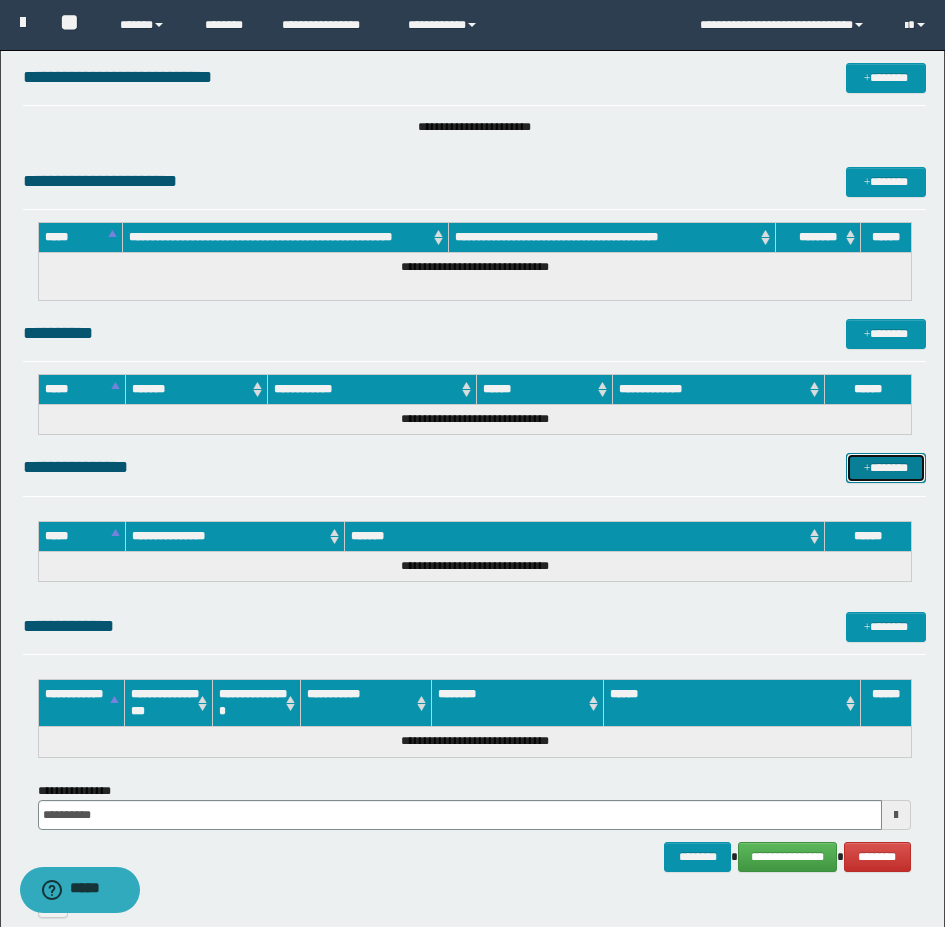 click on "*******" at bounding box center (886, 468) 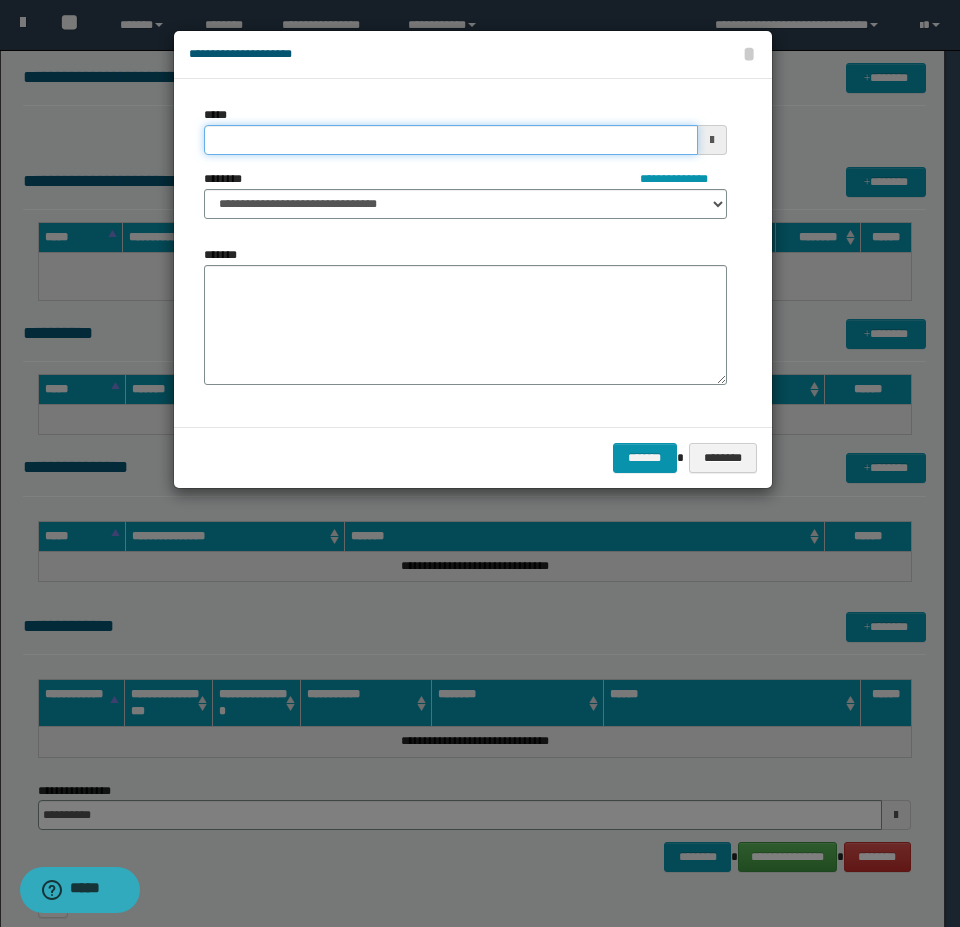 click on "*****" at bounding box center [451, 140] 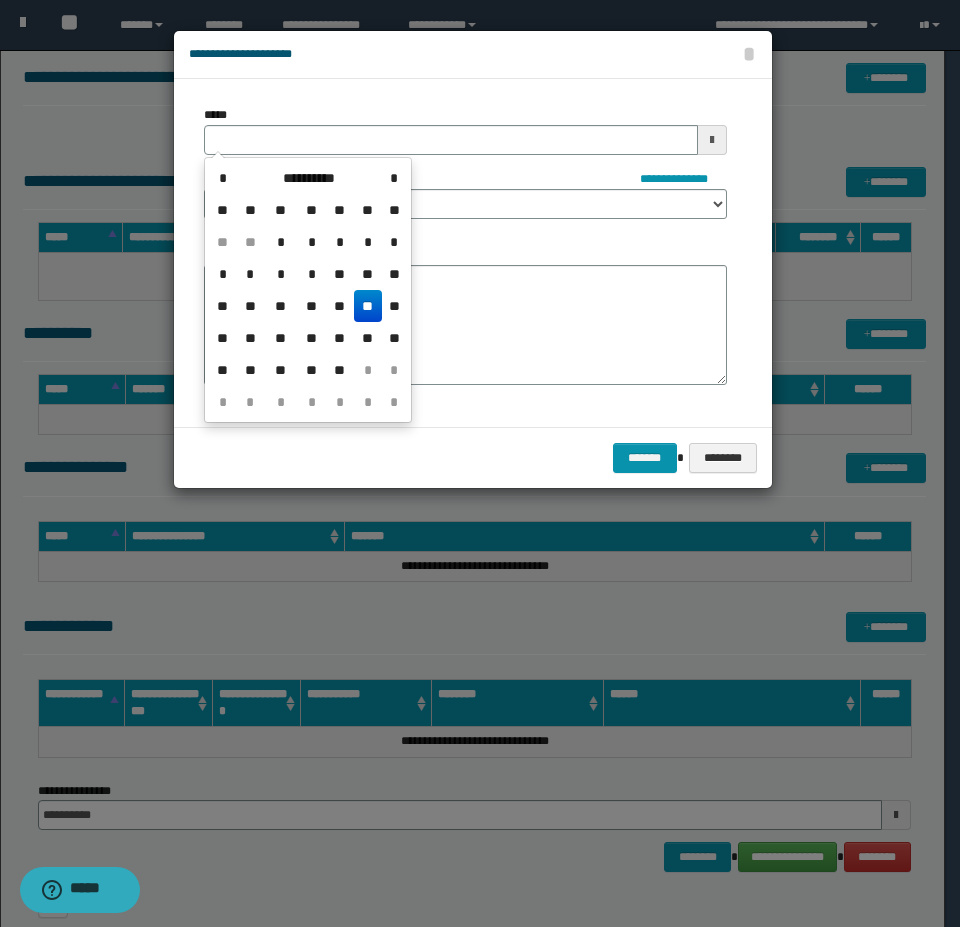 click on "**" at bounding box center (368, 306) 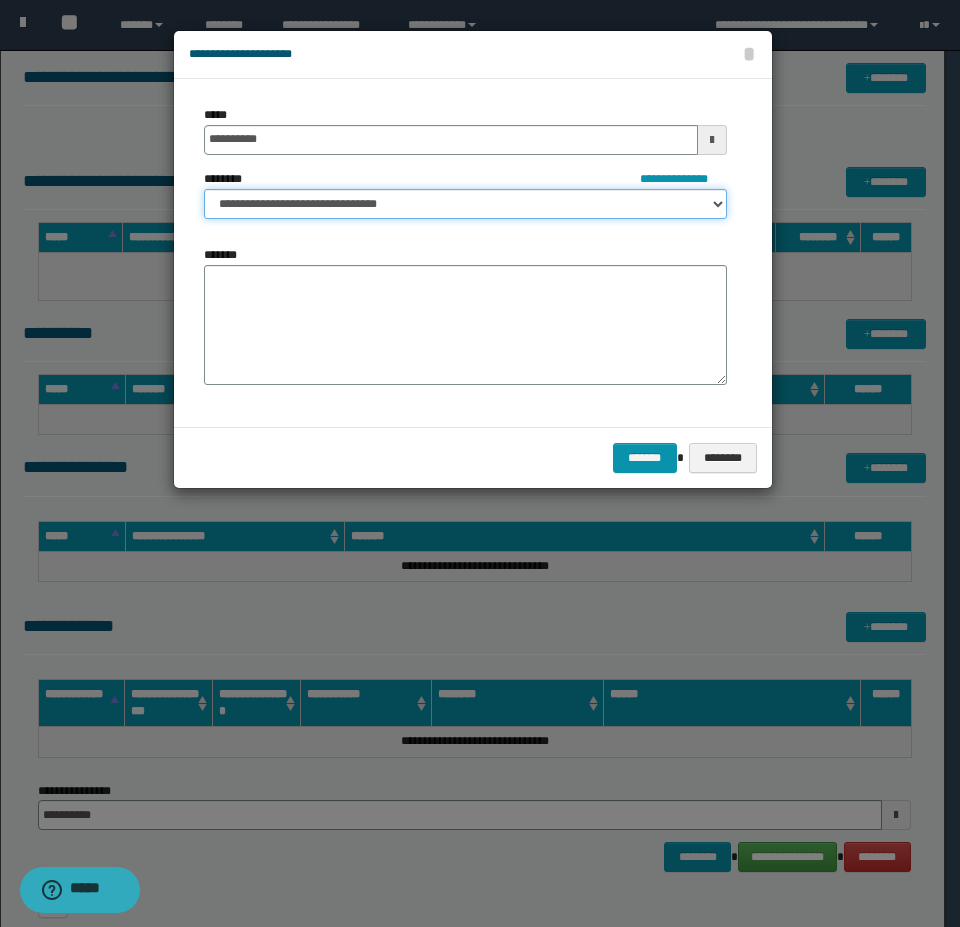 click on "**********" at bounding box center [465, 204] 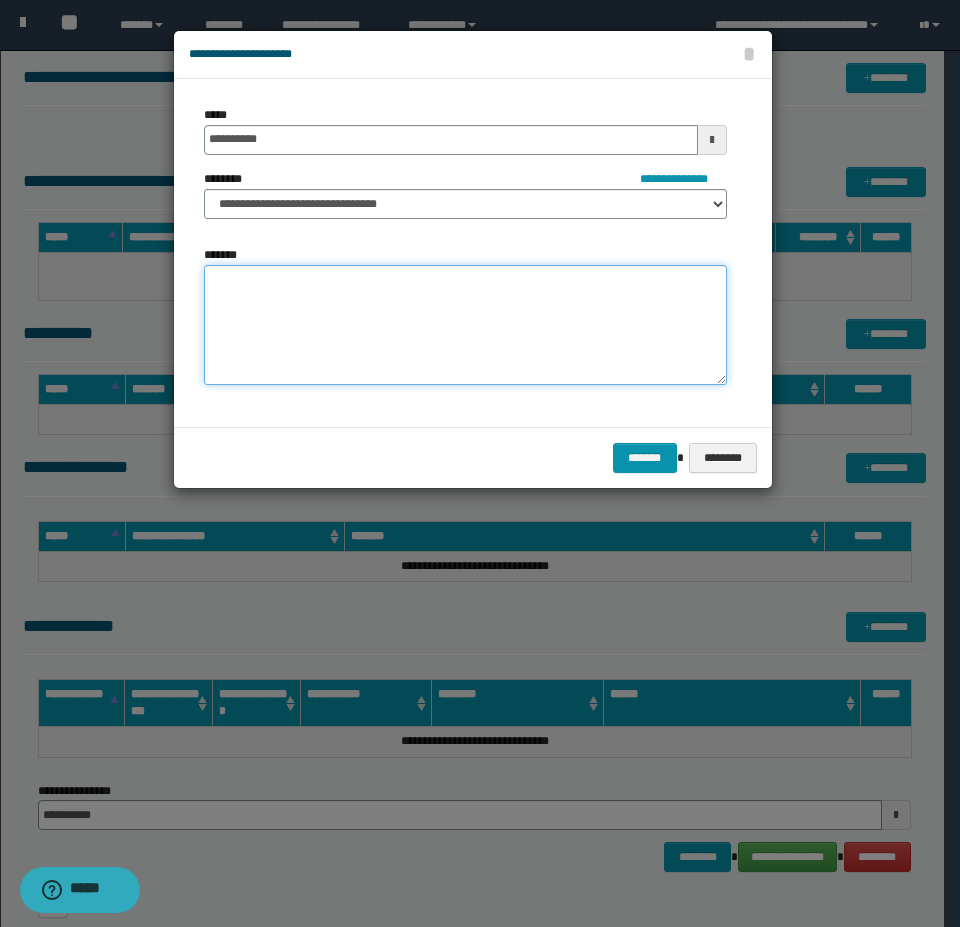 click on "*******" at bounding box center [465, 325] 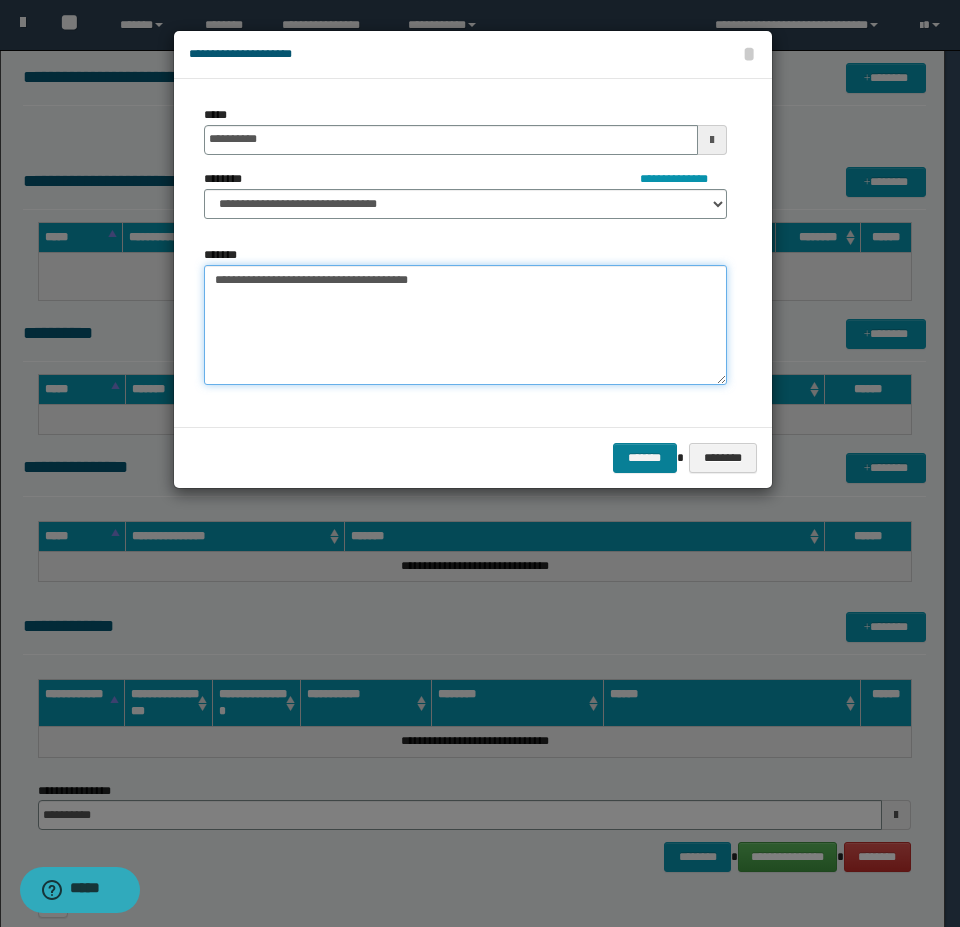 type on "**********" 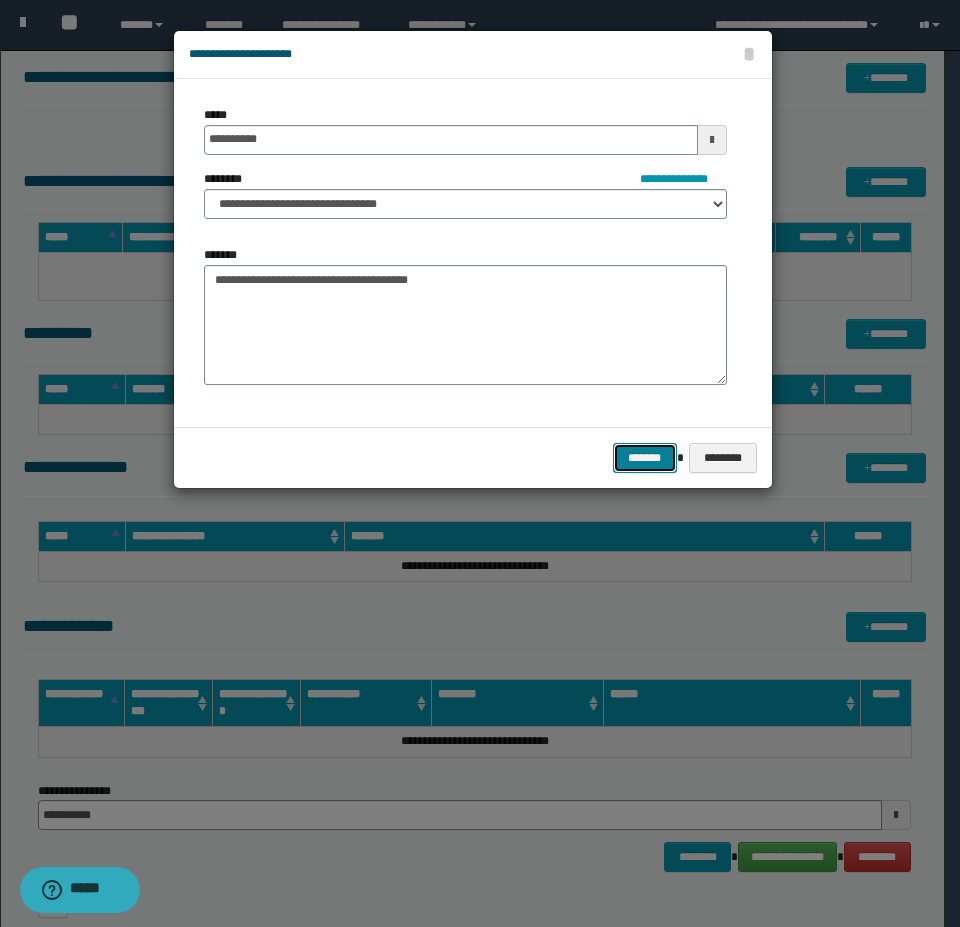 click on "*******" at bounding box center (645, 458) 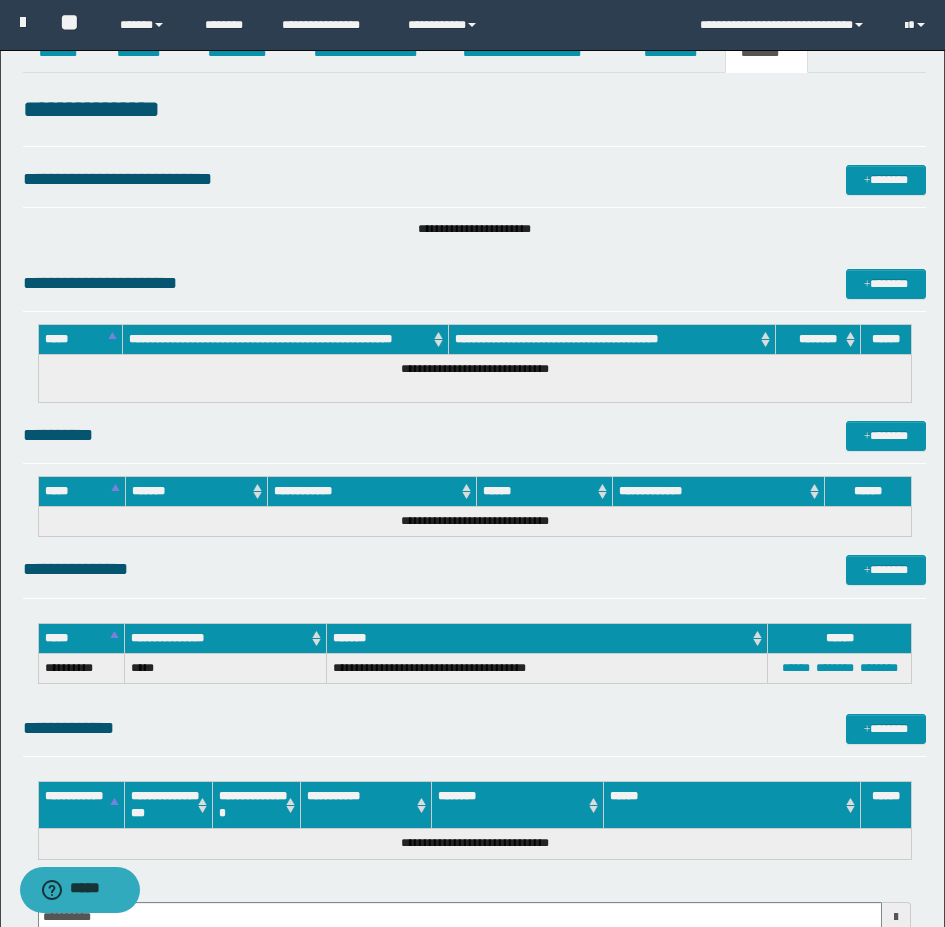 scroll, scrollTop: 0, scrollLeft: 0, axis: both 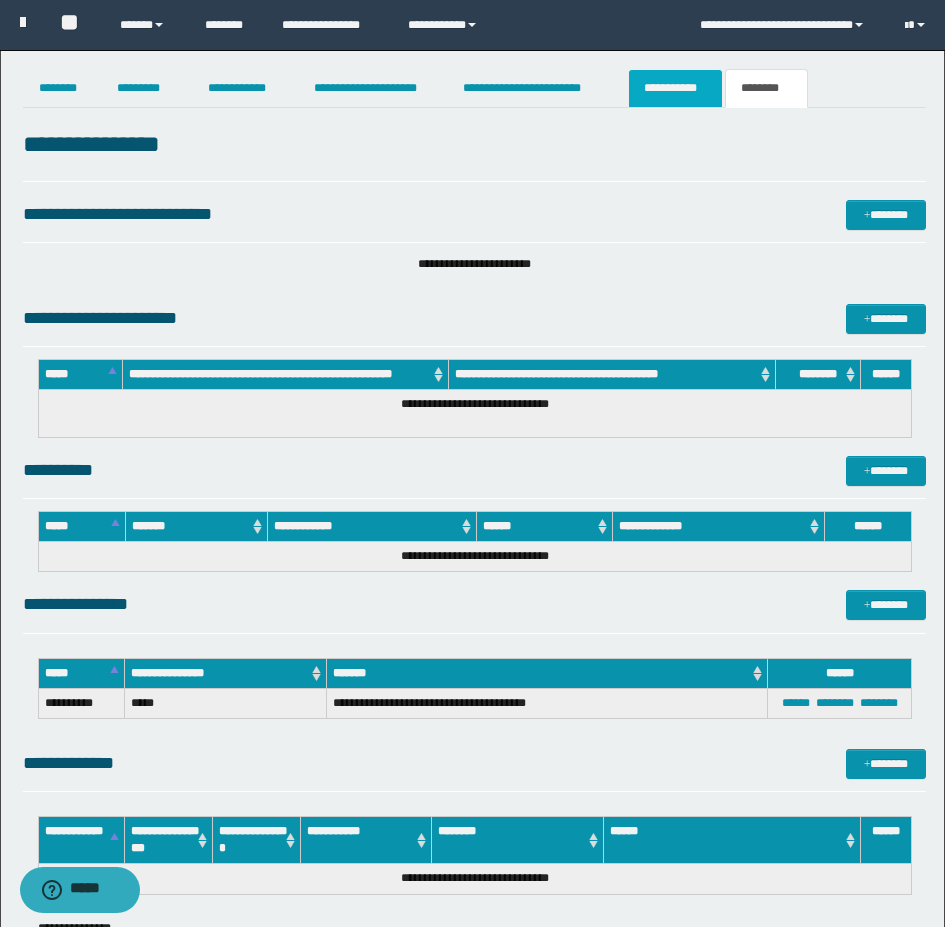 click on "**********" at bounding box center (675, 88) 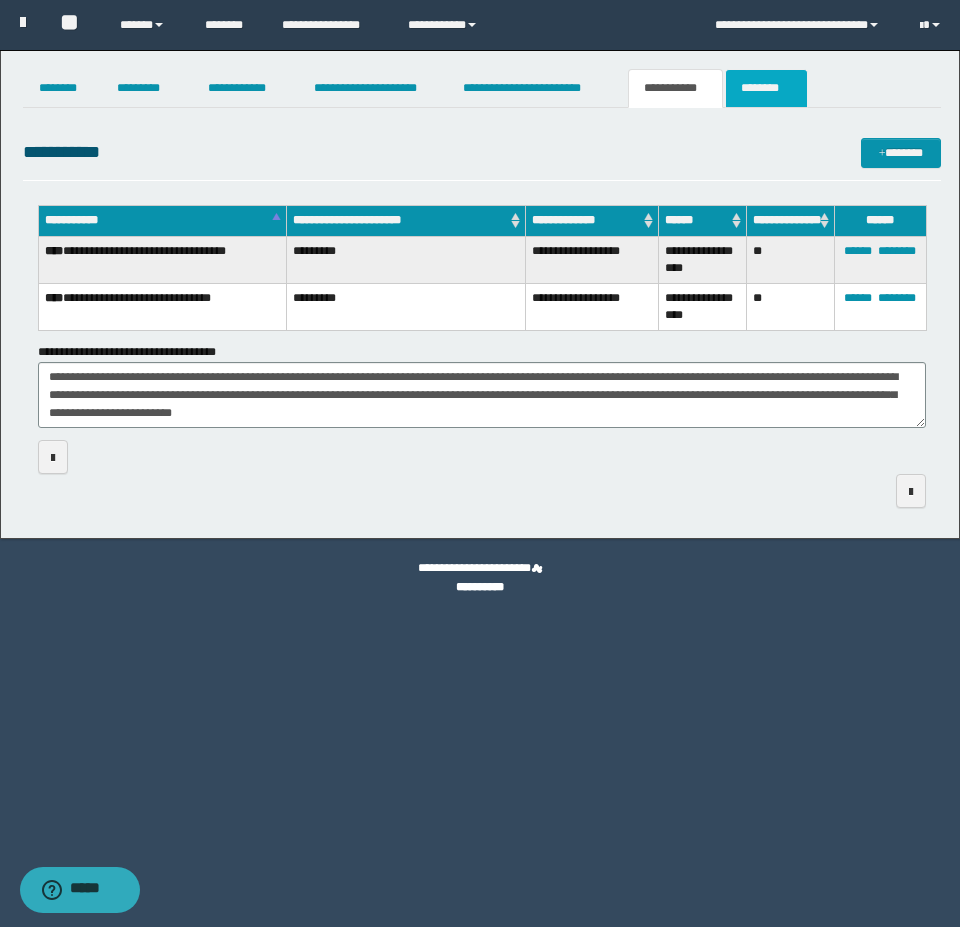 click on "********" at bounding box center (766, 88) 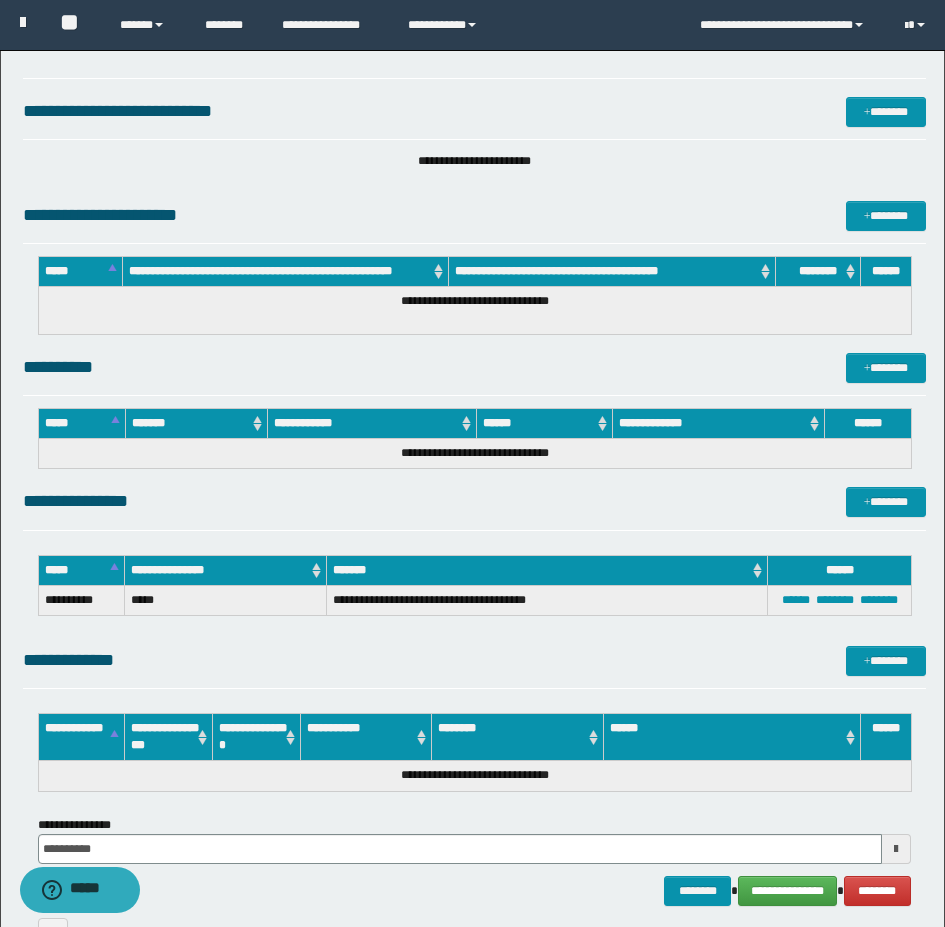 scroll, scrollTop: 200, scrollLeft: 0, axis: vertical 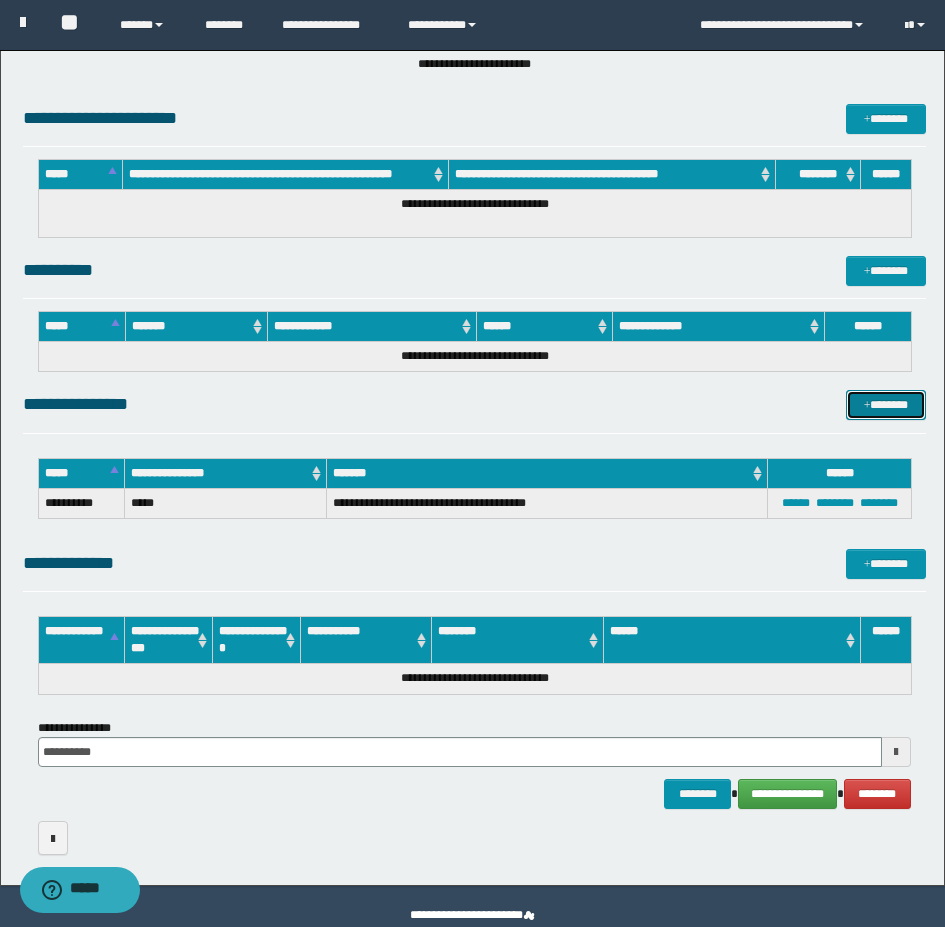 click on "*******" at bounding box center [886, 405] 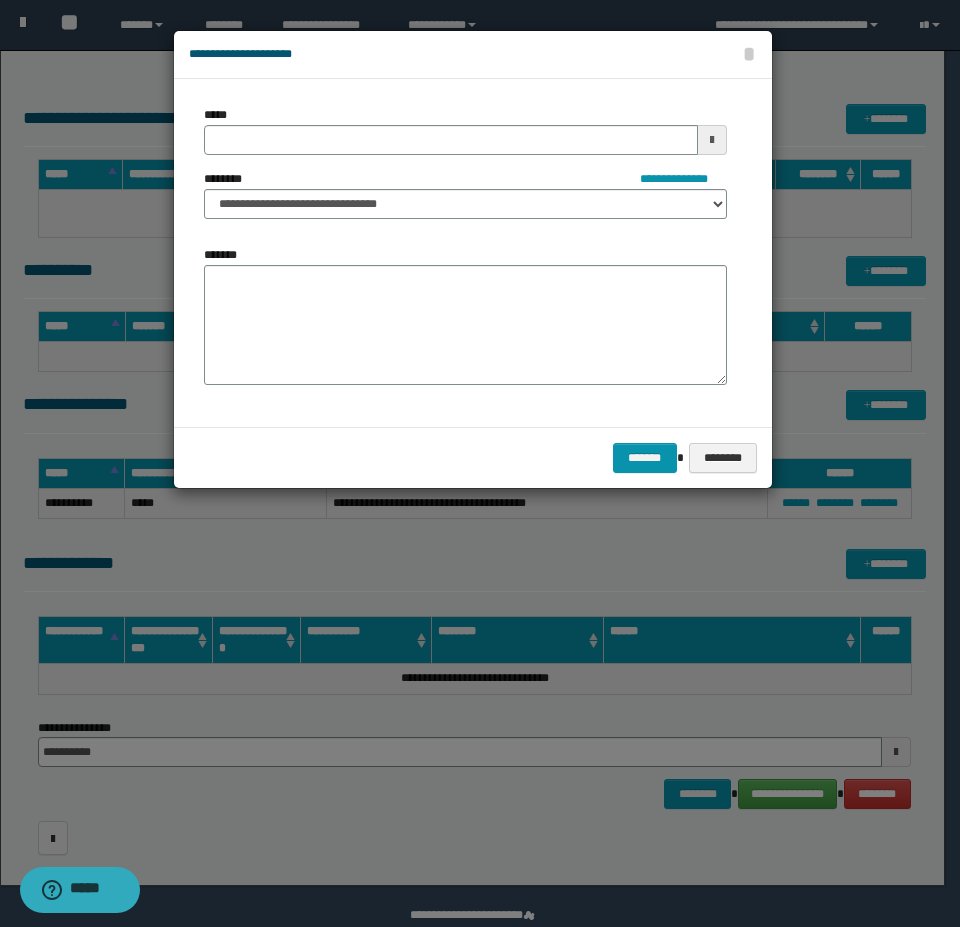 type 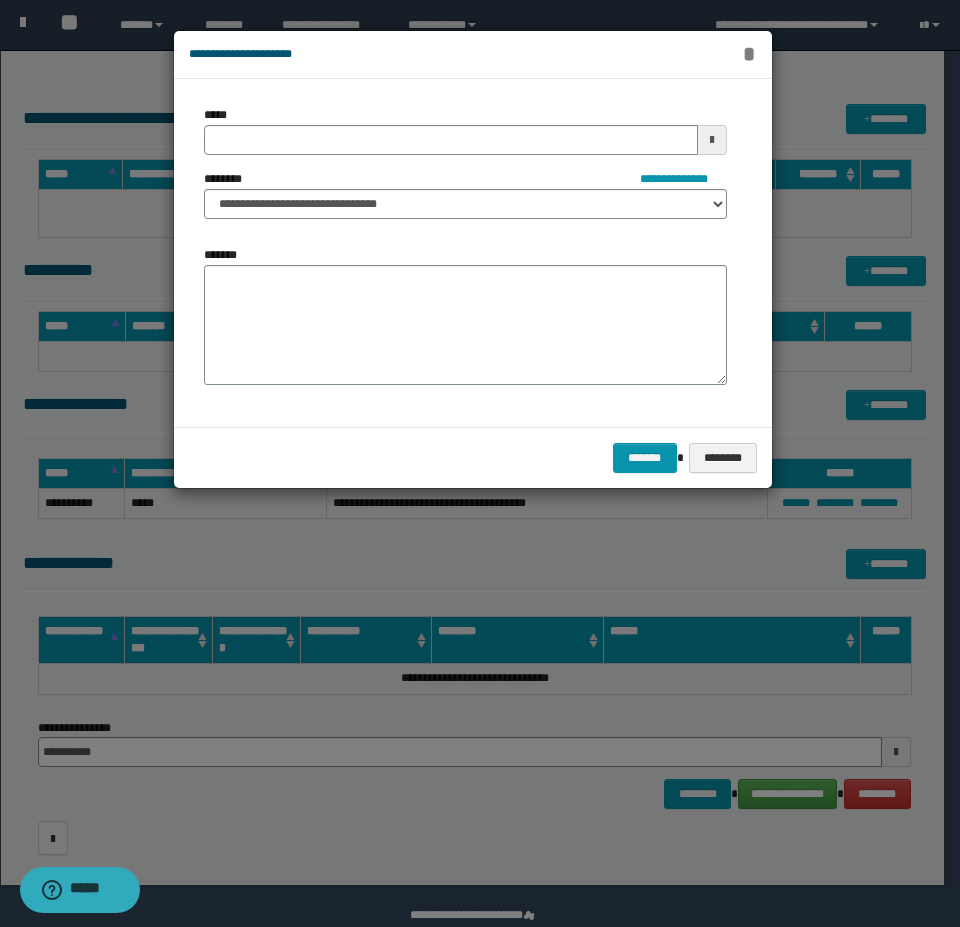 click on "*" at bounding box center (749, 54) 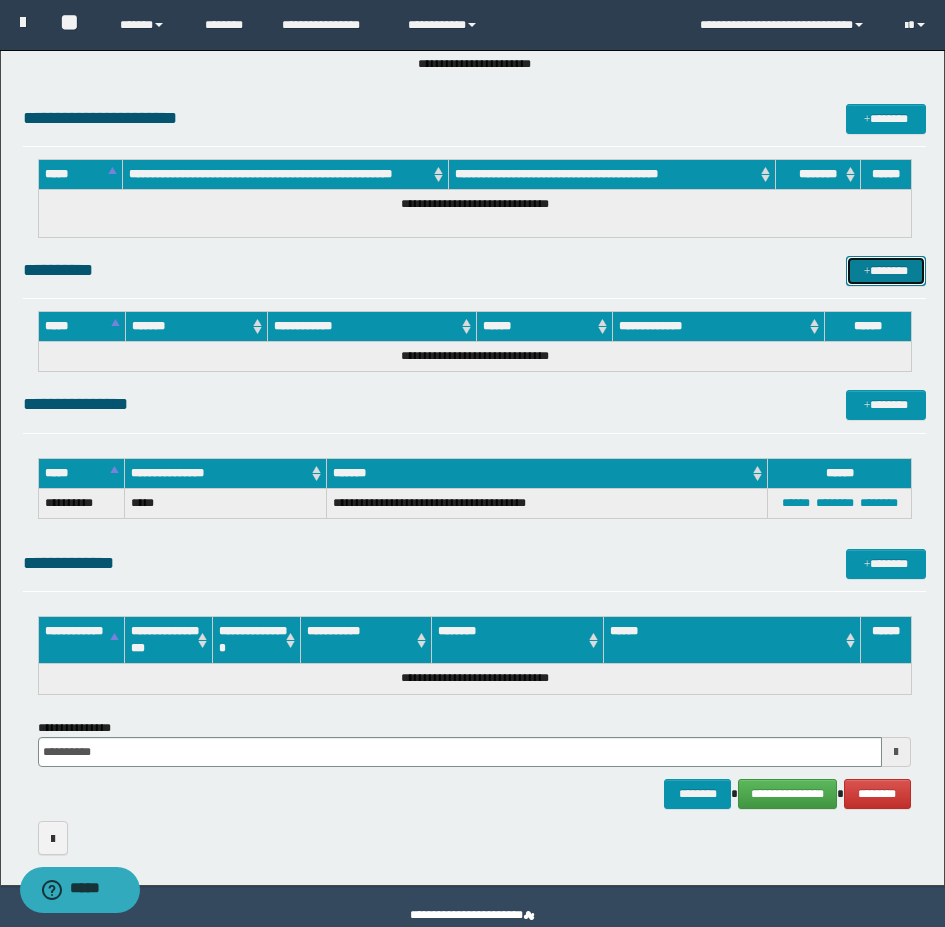 click on "*******" at bounding box center [886, 271] 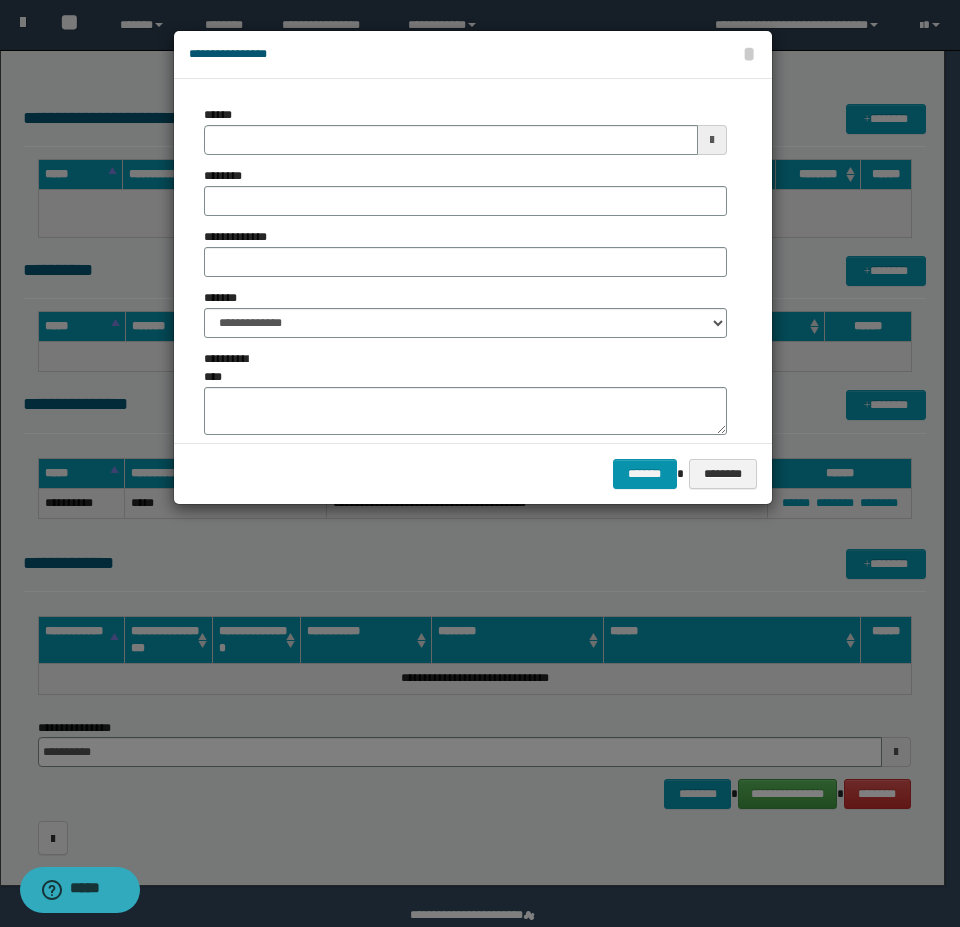 type on "**********" 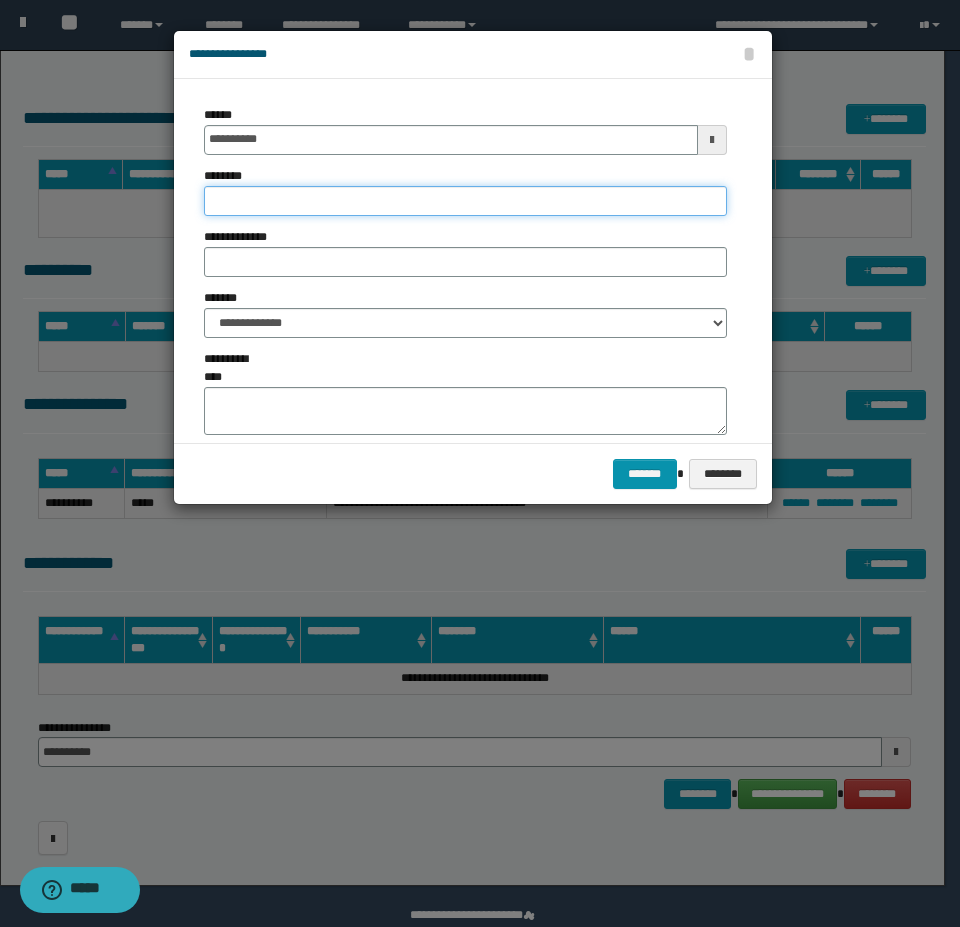 click on "********" at bounding box center (465, 201) 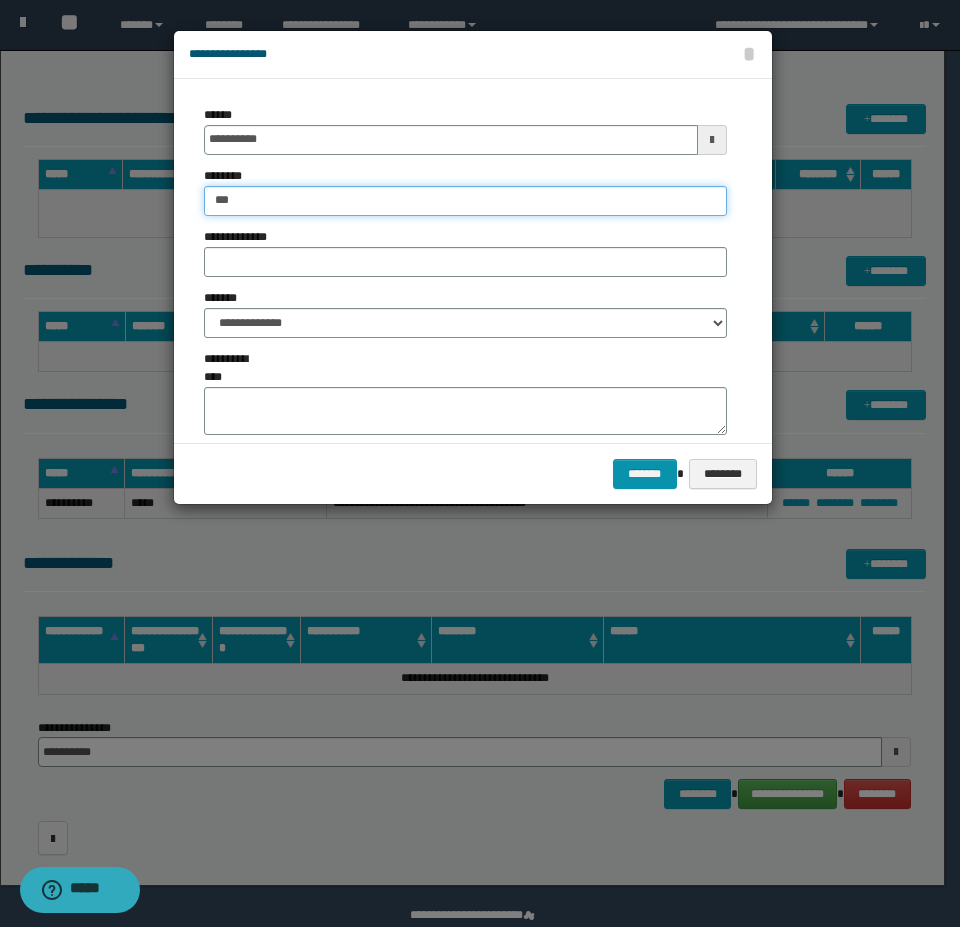 type on "***" 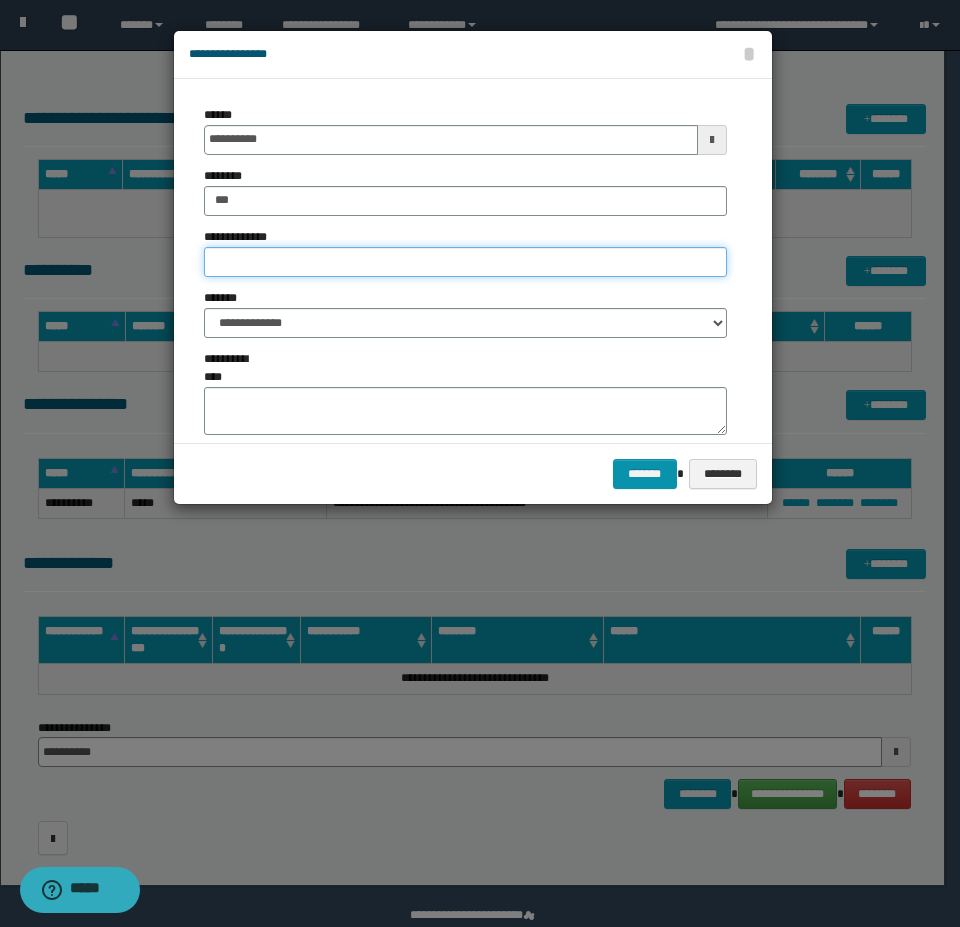 click on "**********" at bounding box center (465, 262) 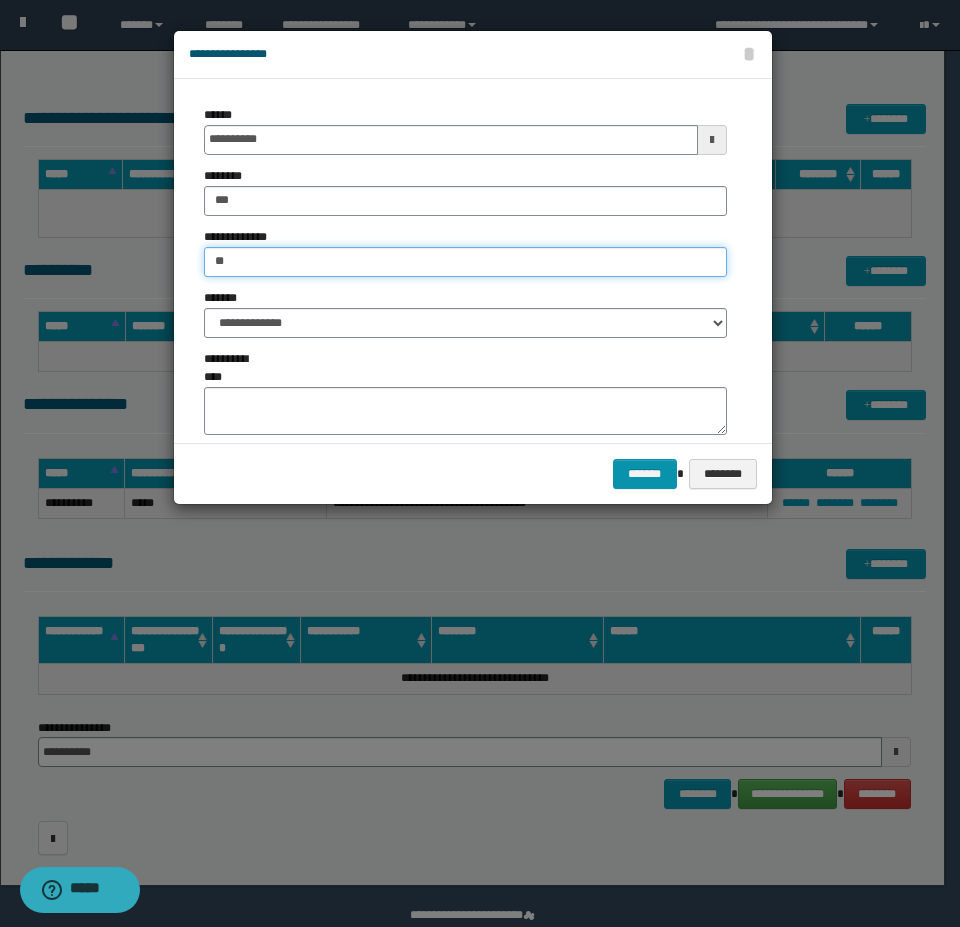 type on "*" 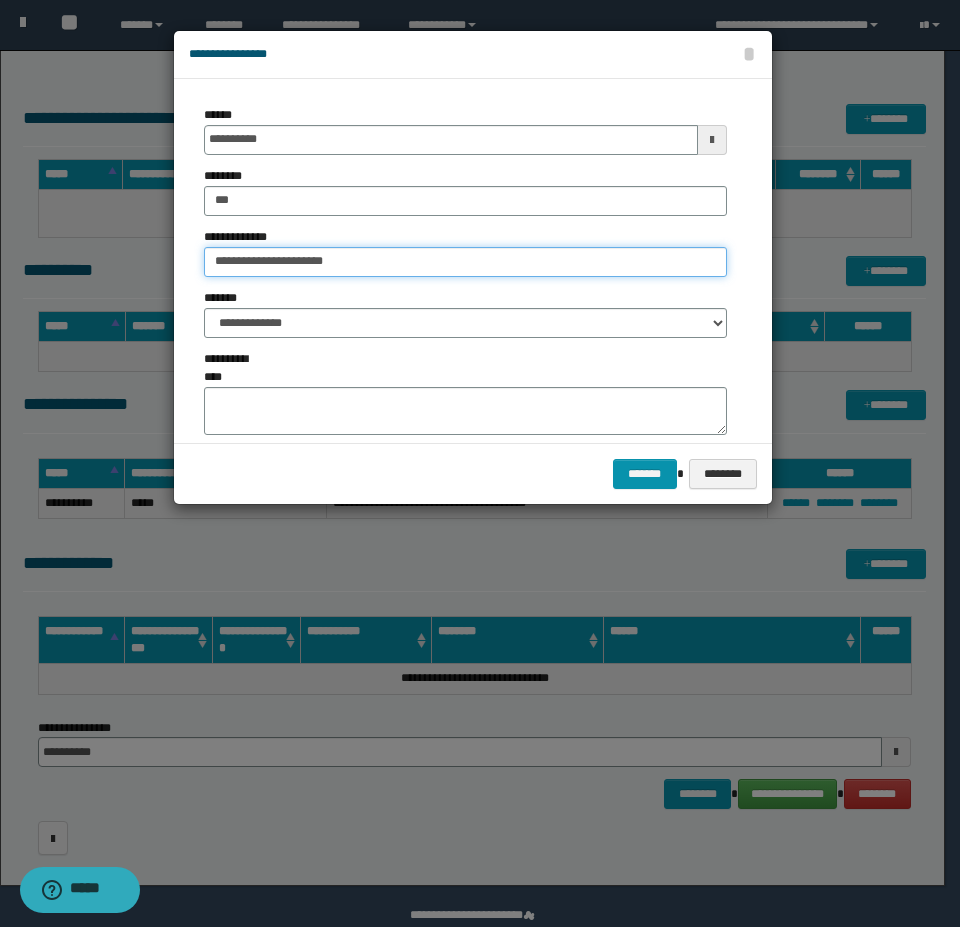 drag, startPoint x: 370, startPoint y: 262, endPoint x: 351, endPoint y: 261, distance: 19.026299 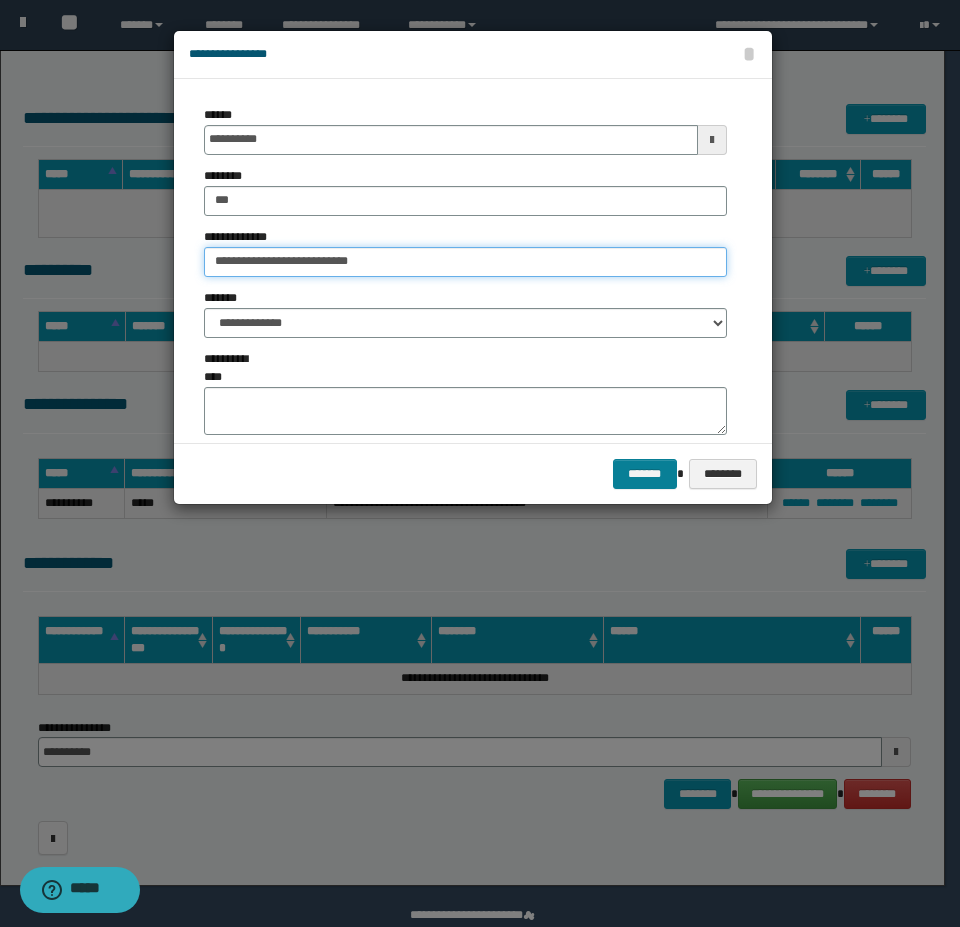 type on "**********" 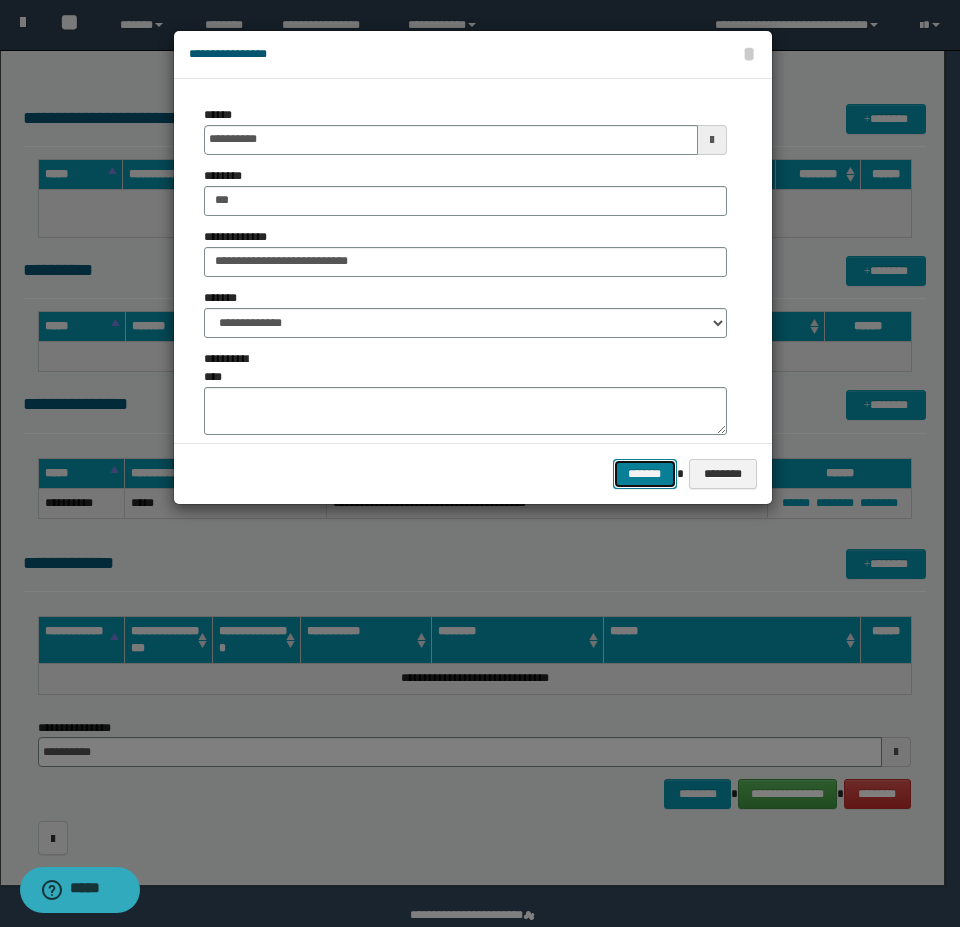 click on "*******" at bounding box center [645, 474] 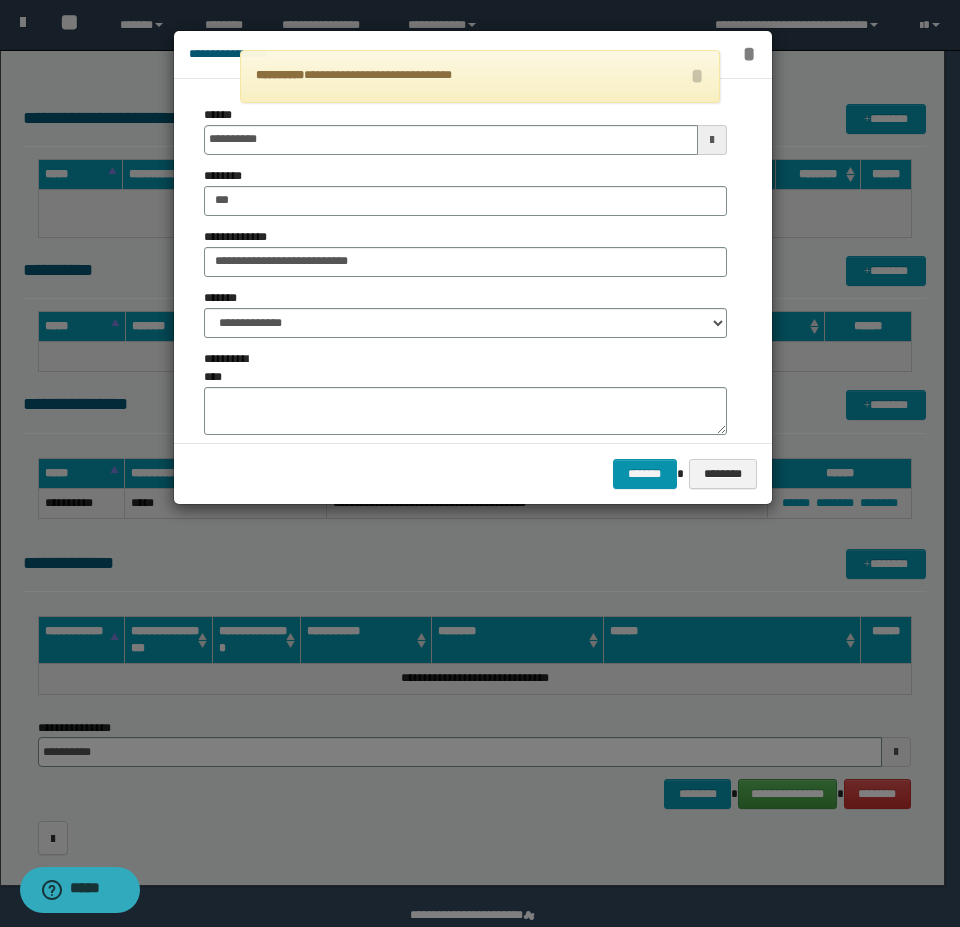 click on "*" at bounding box center [749, 54] 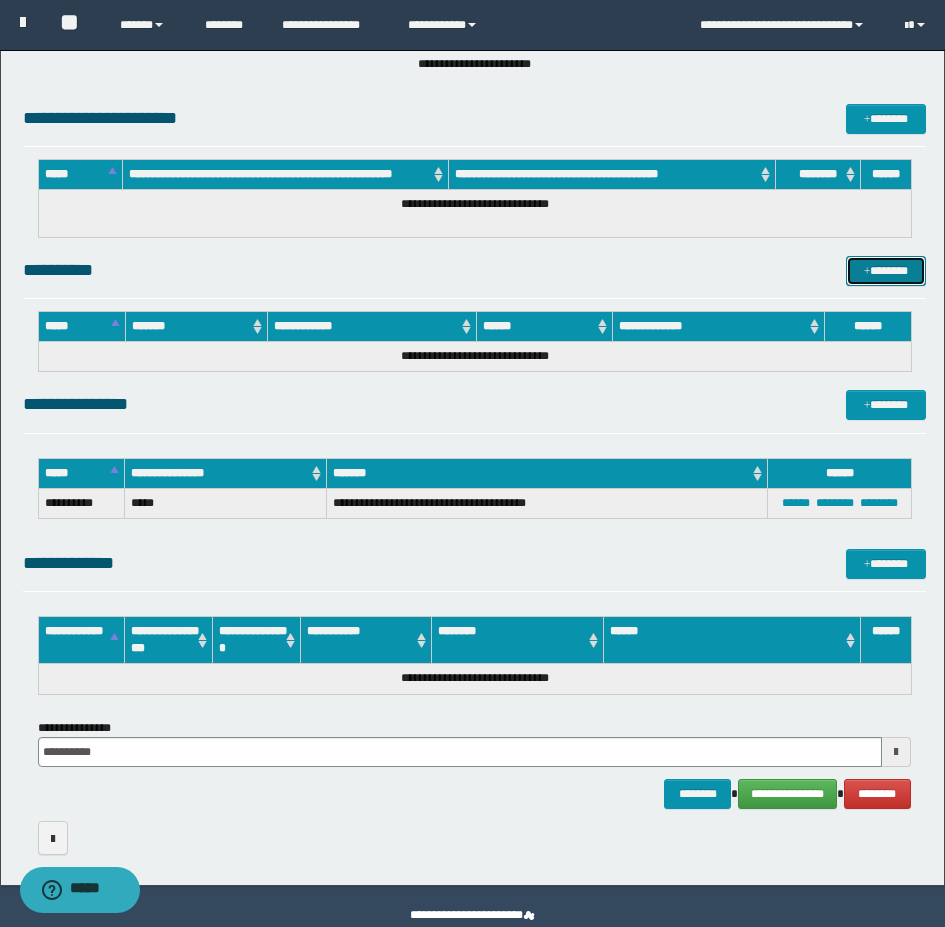 click on "*******" at bounding box center (886, 271) 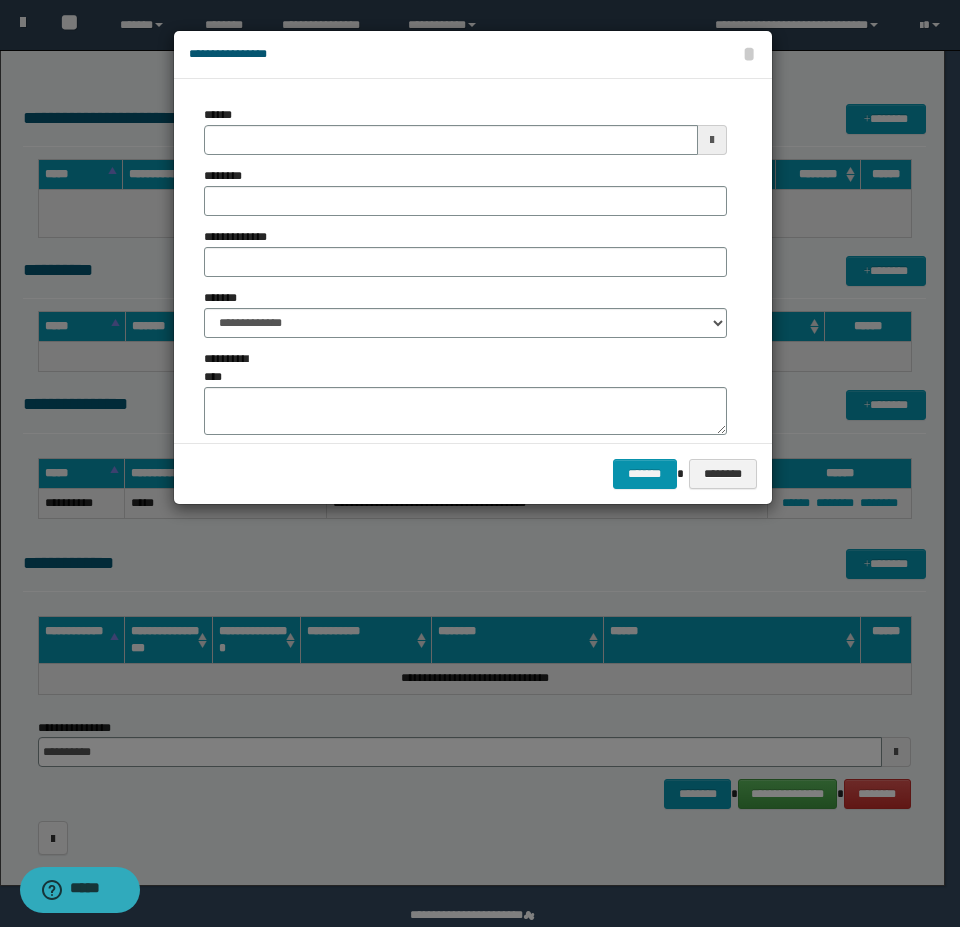 type on "**********" 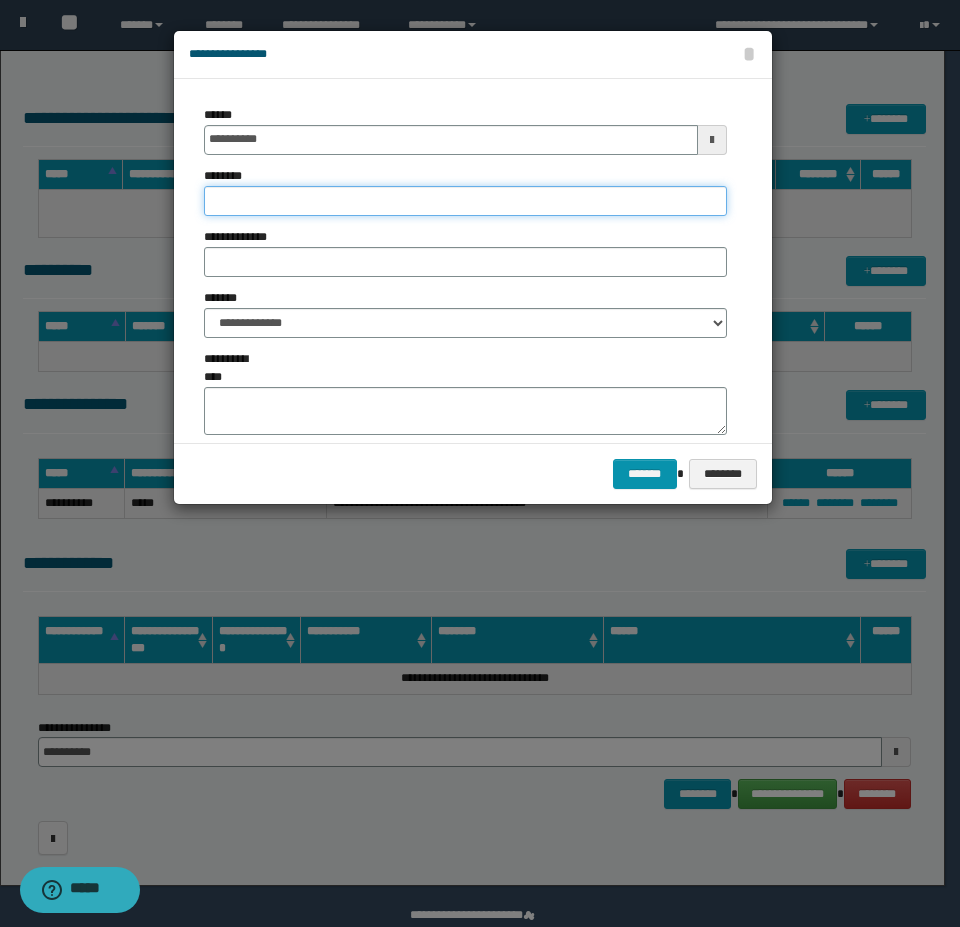 click on "********" at bounding box center [465, 201] 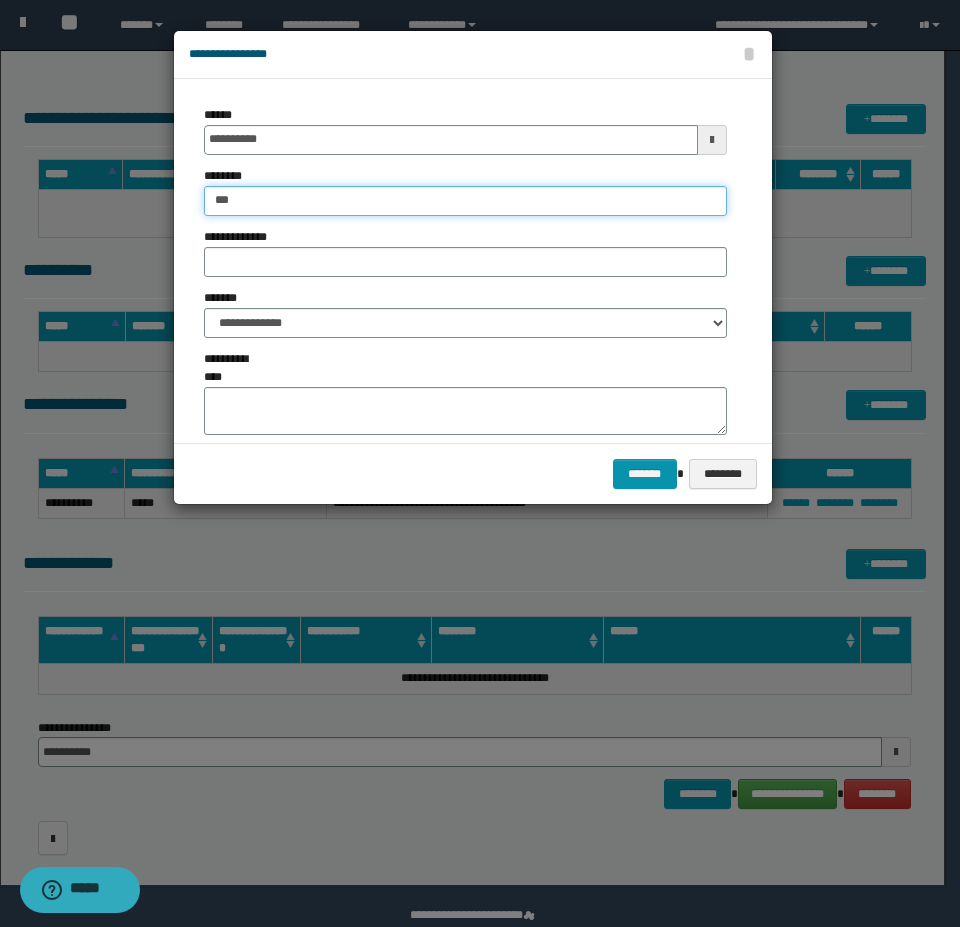 type on "***" 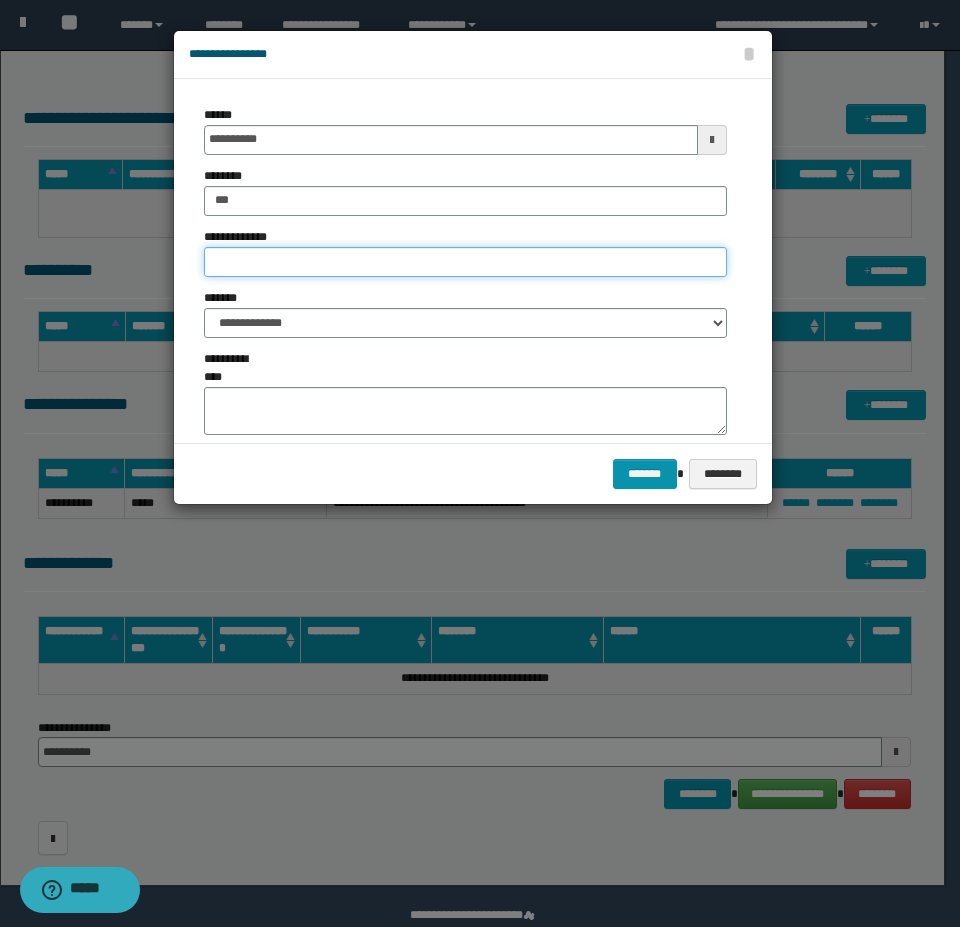 click on "**********" at bounding box center [465, 262] 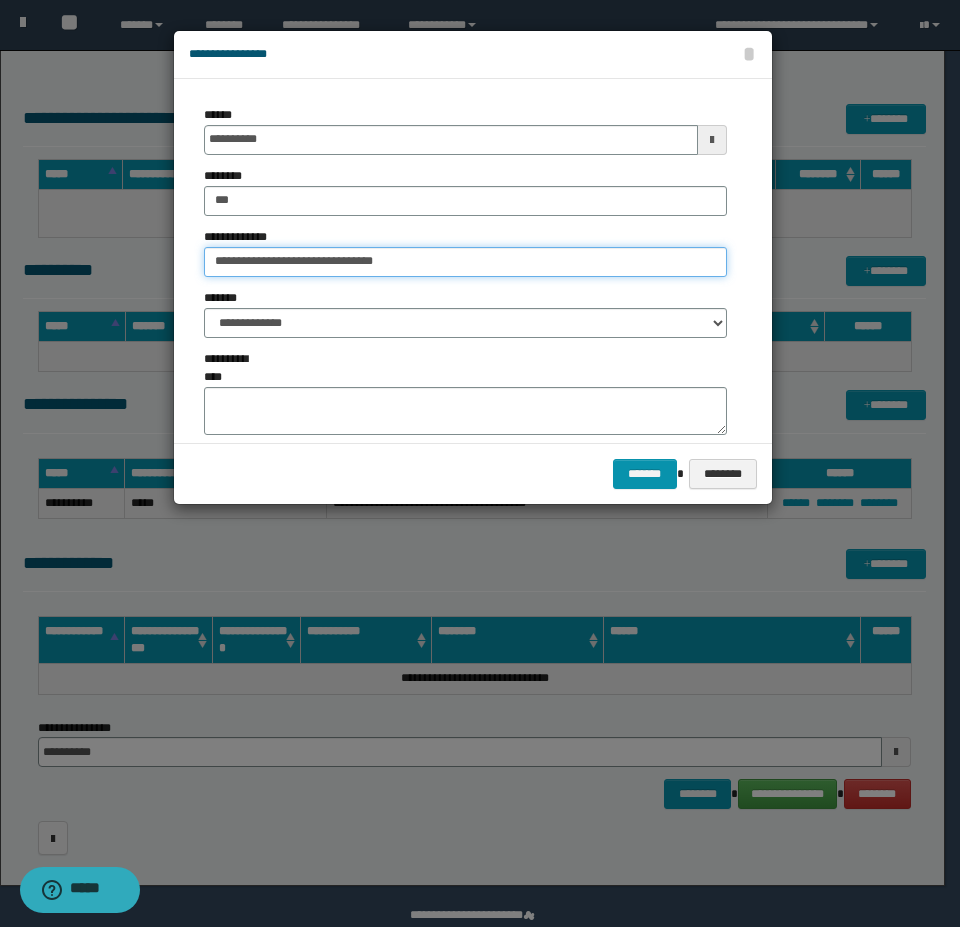 click on "**********" at bounding box center (465, 262) 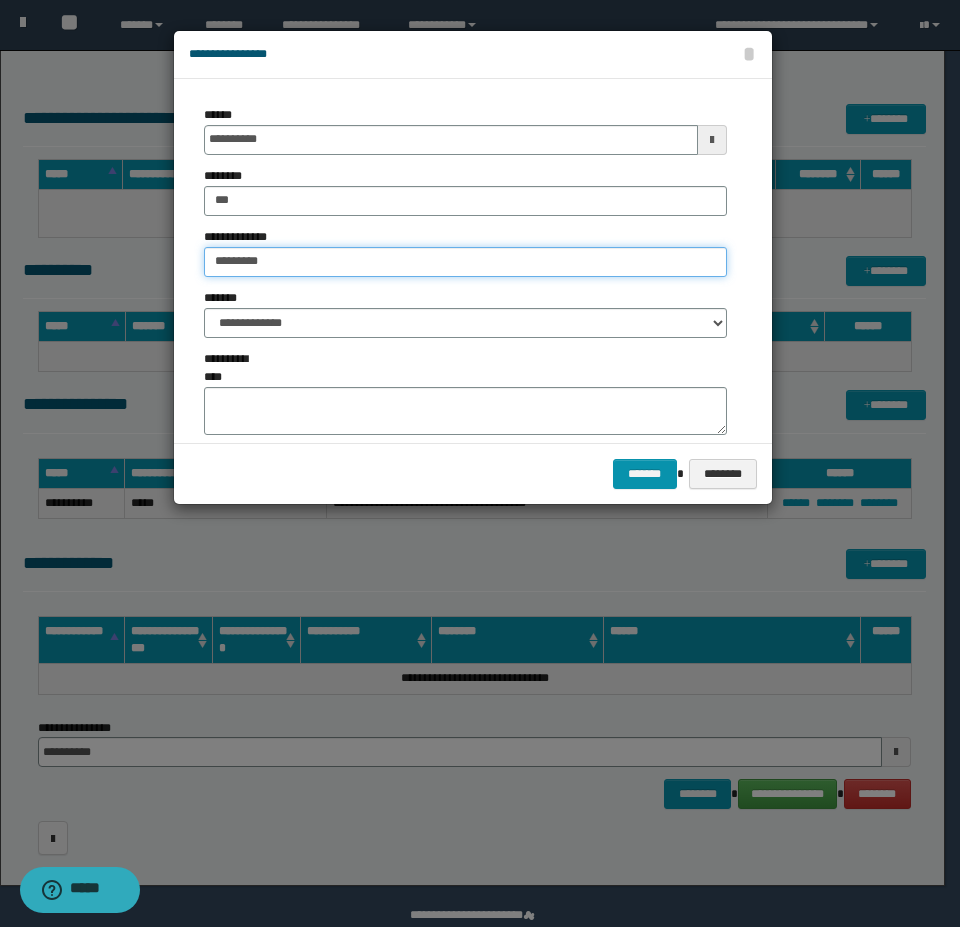 type on "**********" 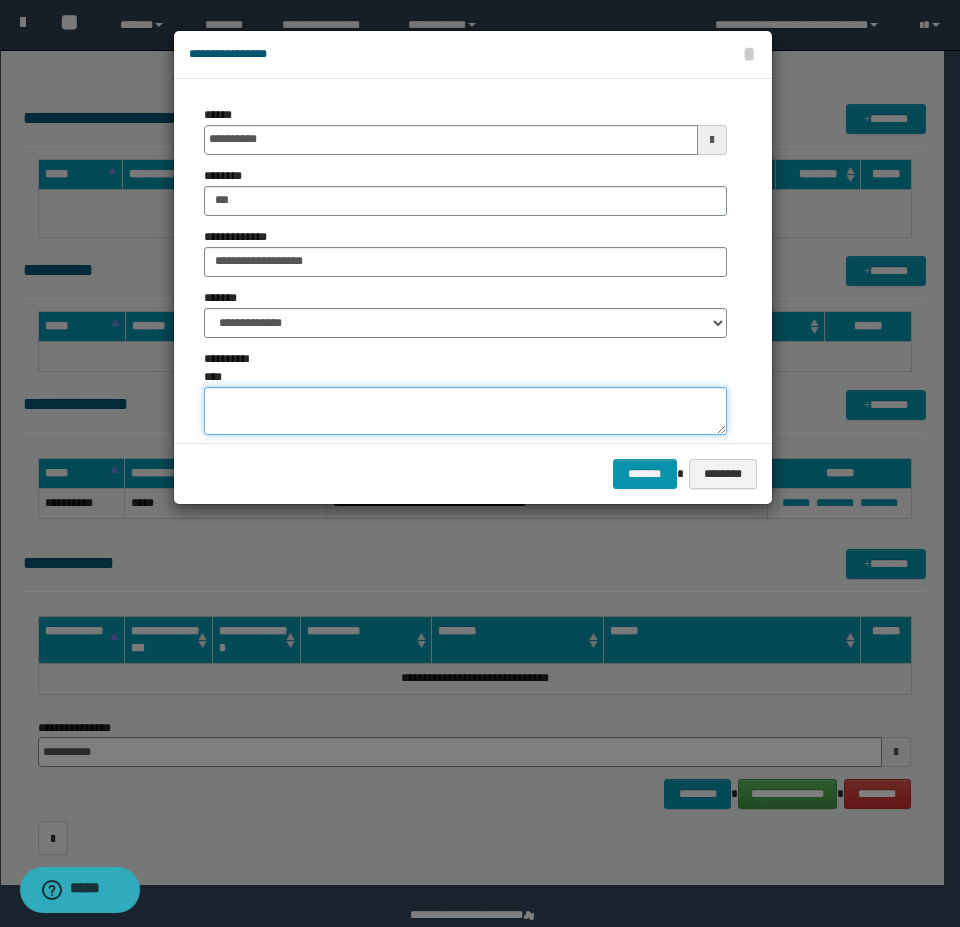 click on "**********" at bounding box center [465, 411] 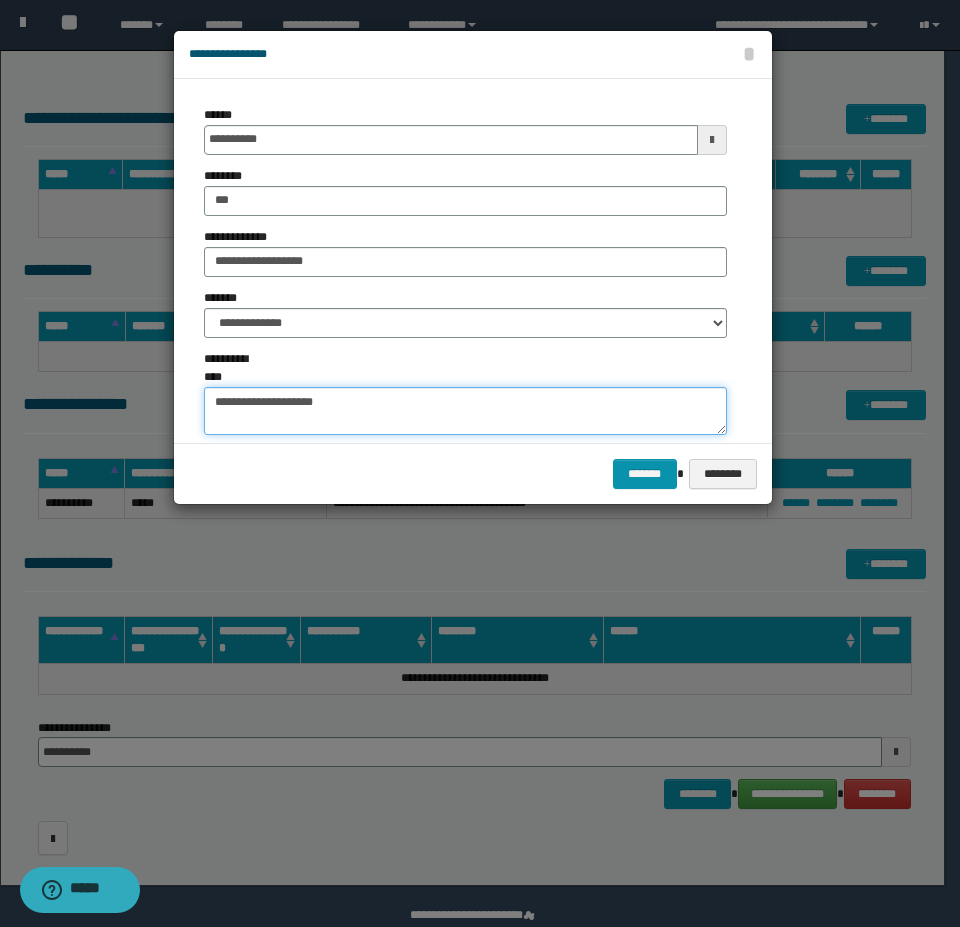 click on "**********" at bounding box center [465, 411] 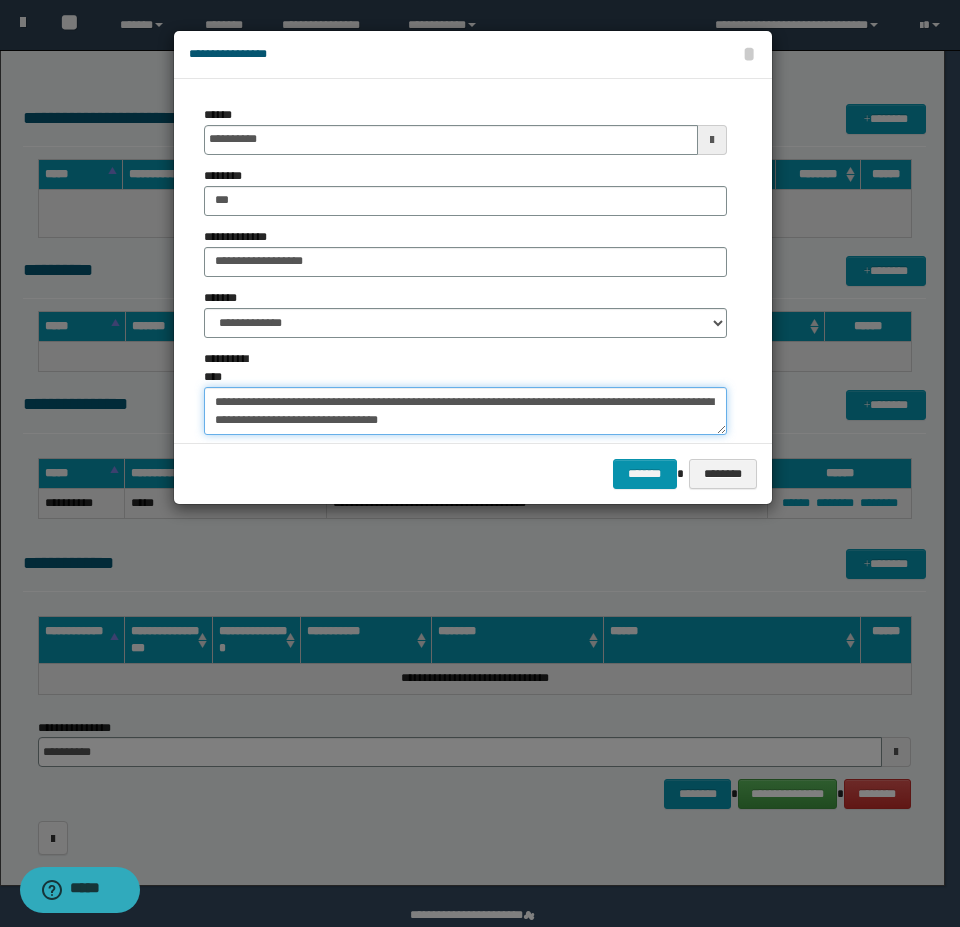 type on "**********" 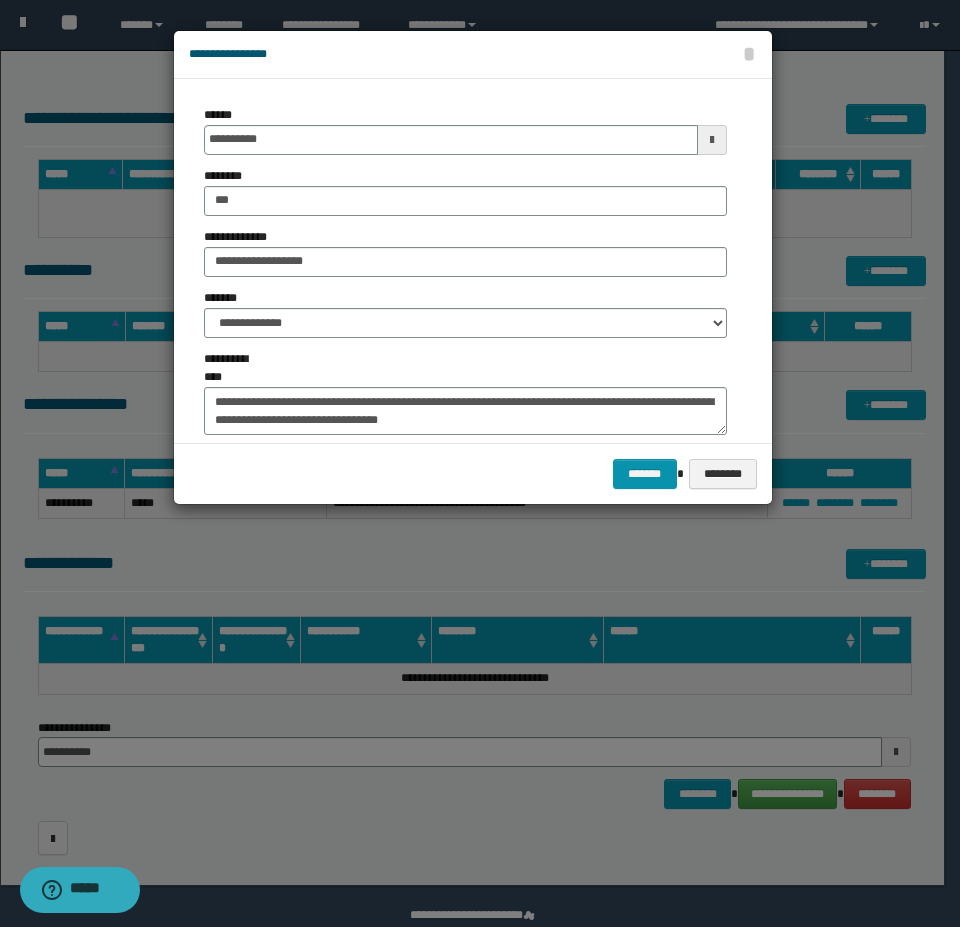 click on "*******
********" at bounding box center (473, 473) 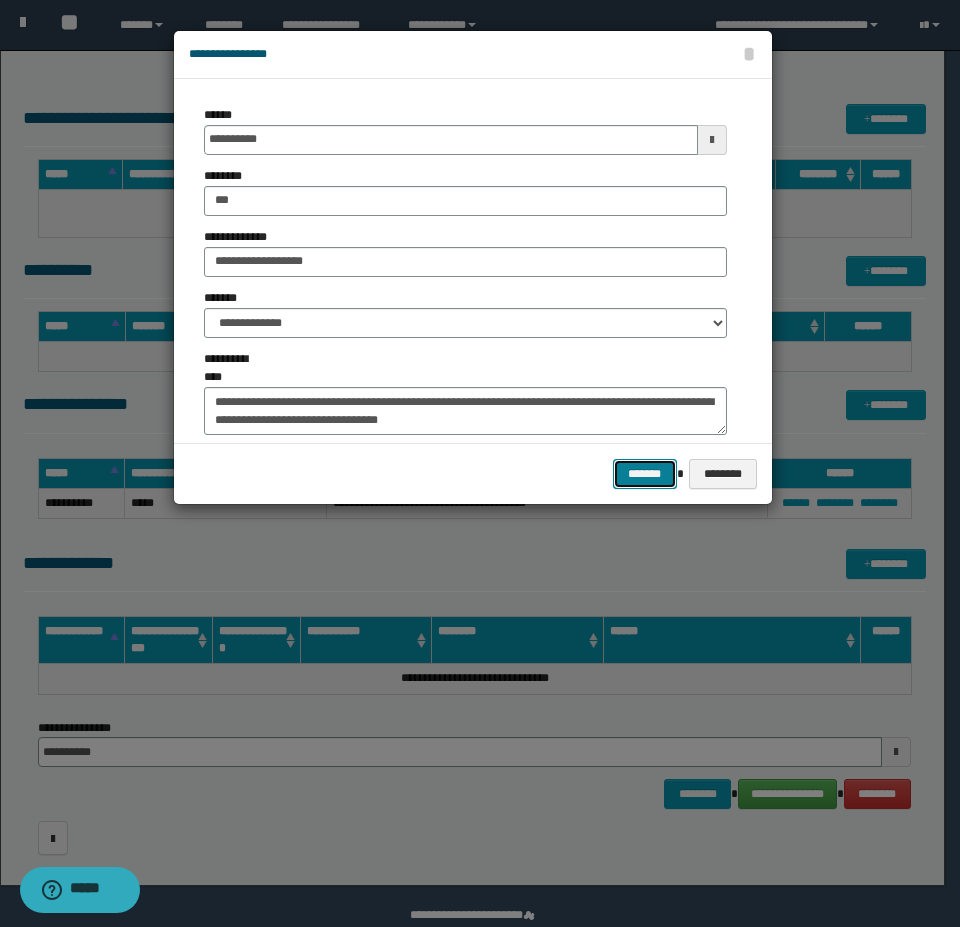 click on "*******" at bounding box center (645, 474) 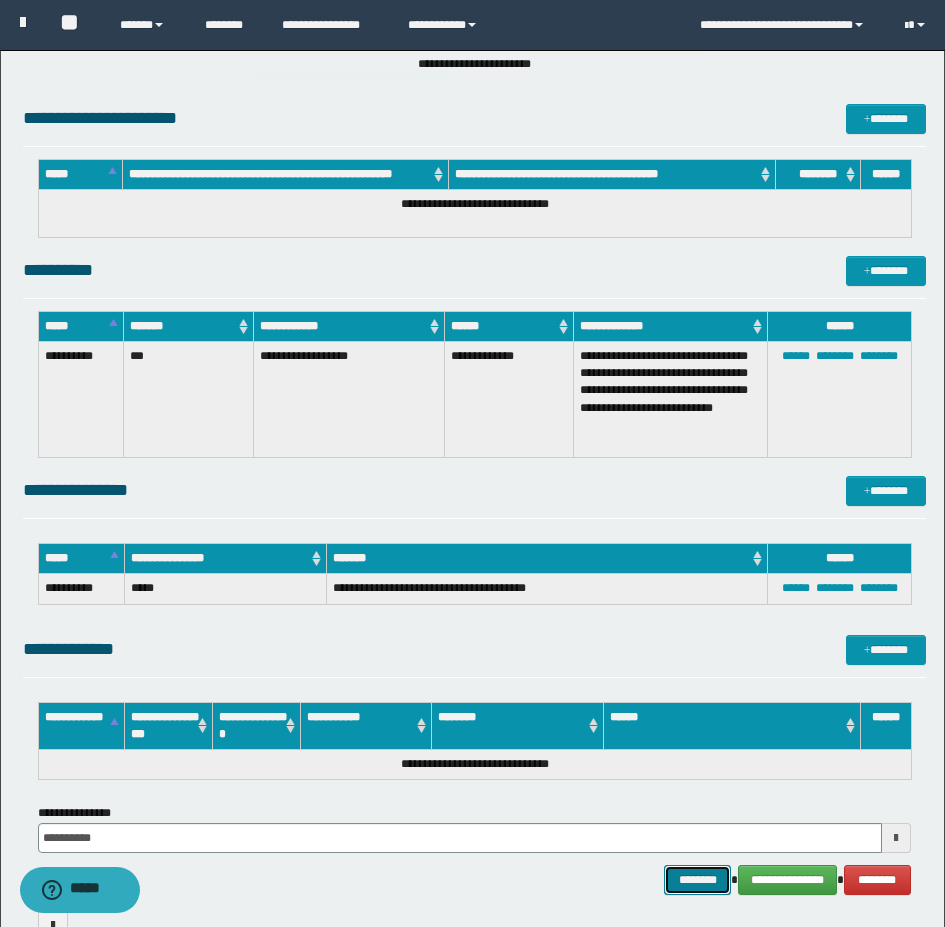 click on "********" at bounding box center (698, 880) 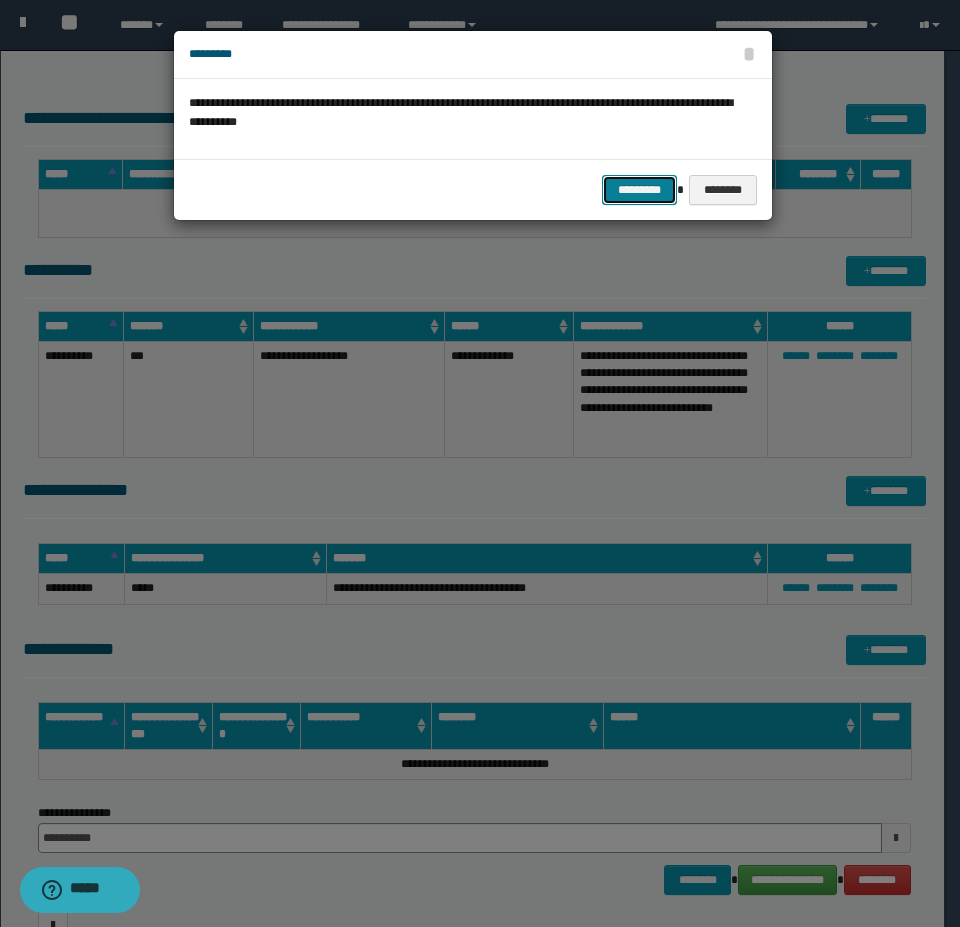 click on "*********" at bounding box center [639, 190] 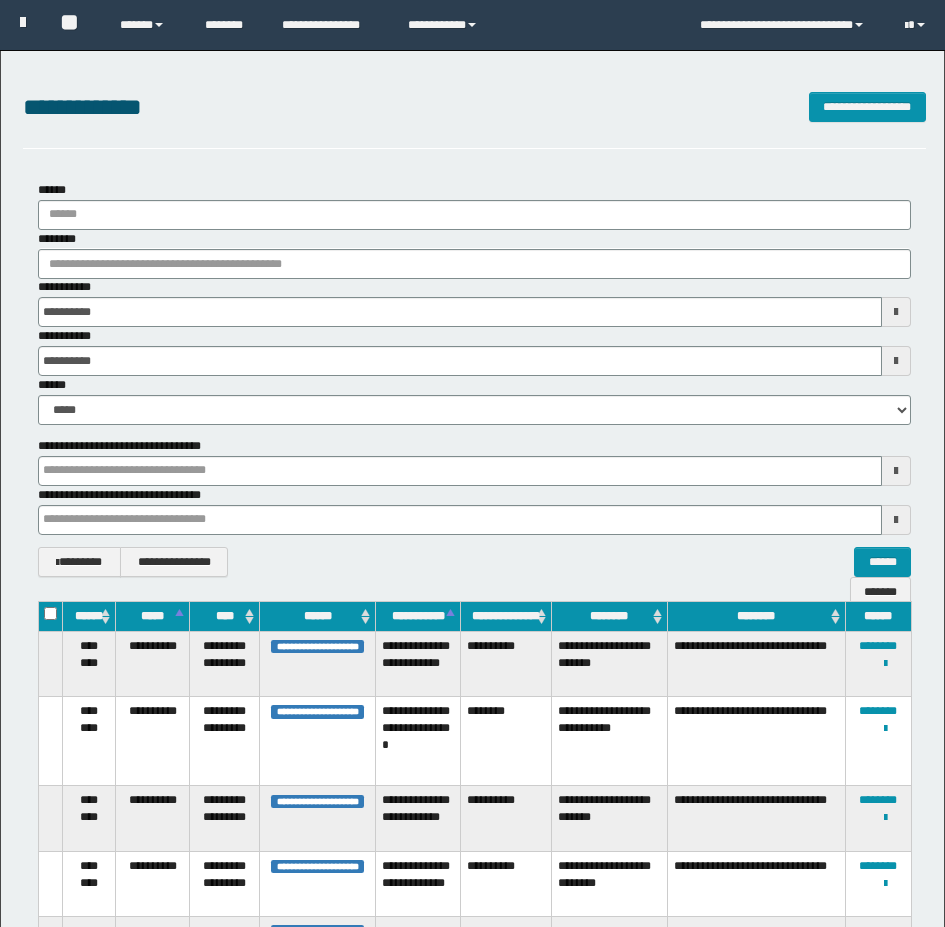 scroll, scrollTop: 0, scrollLeft: 0, axis: both 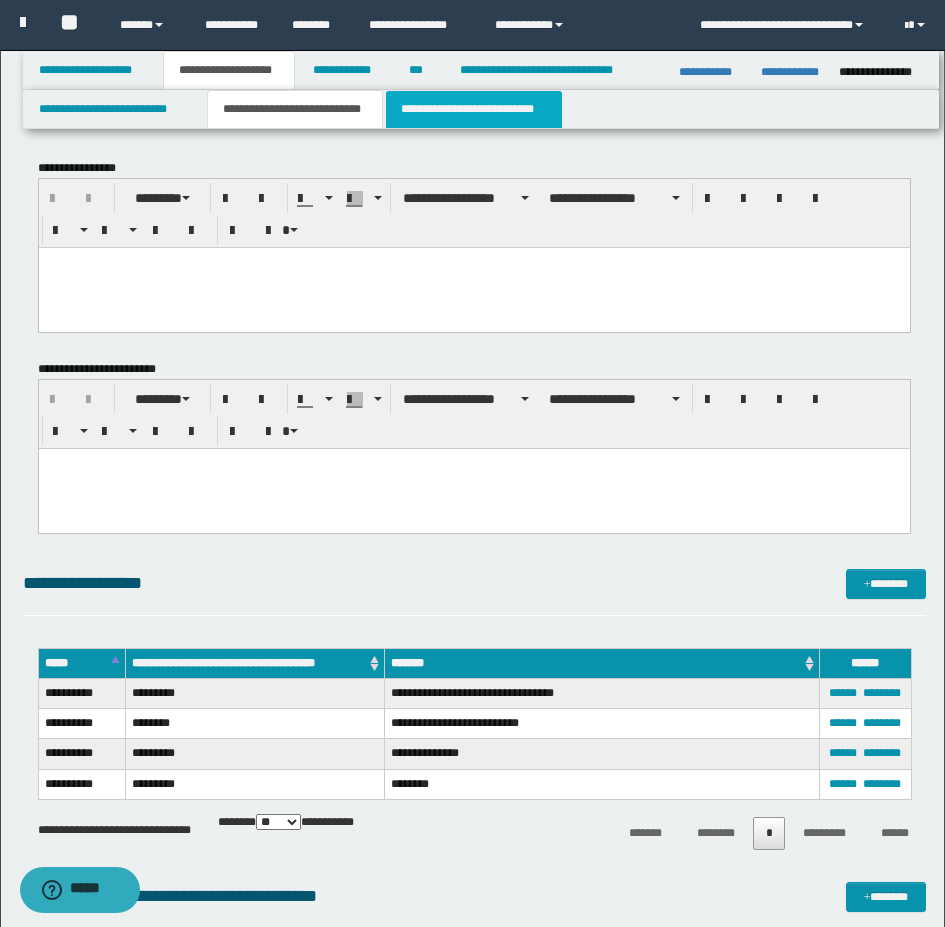 click on "**********" at bounding box center (474, 109) 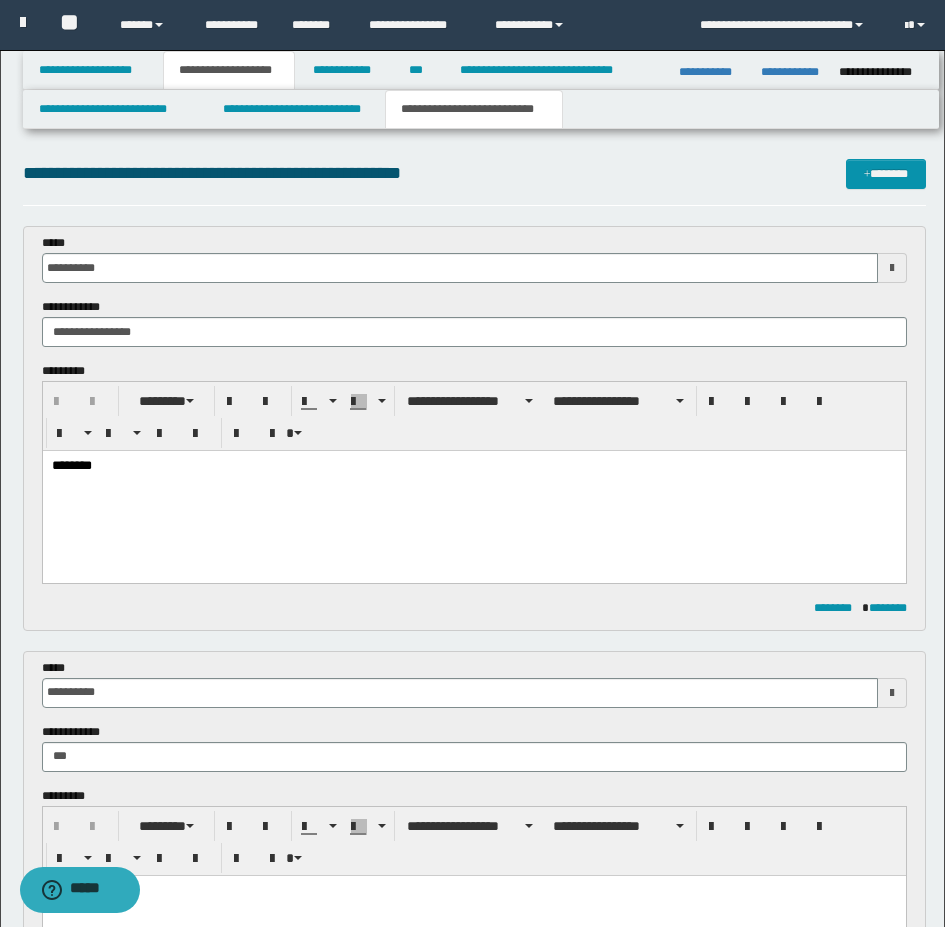 scroll, scrollTop: 0, scrollLeft: 0, axis: both 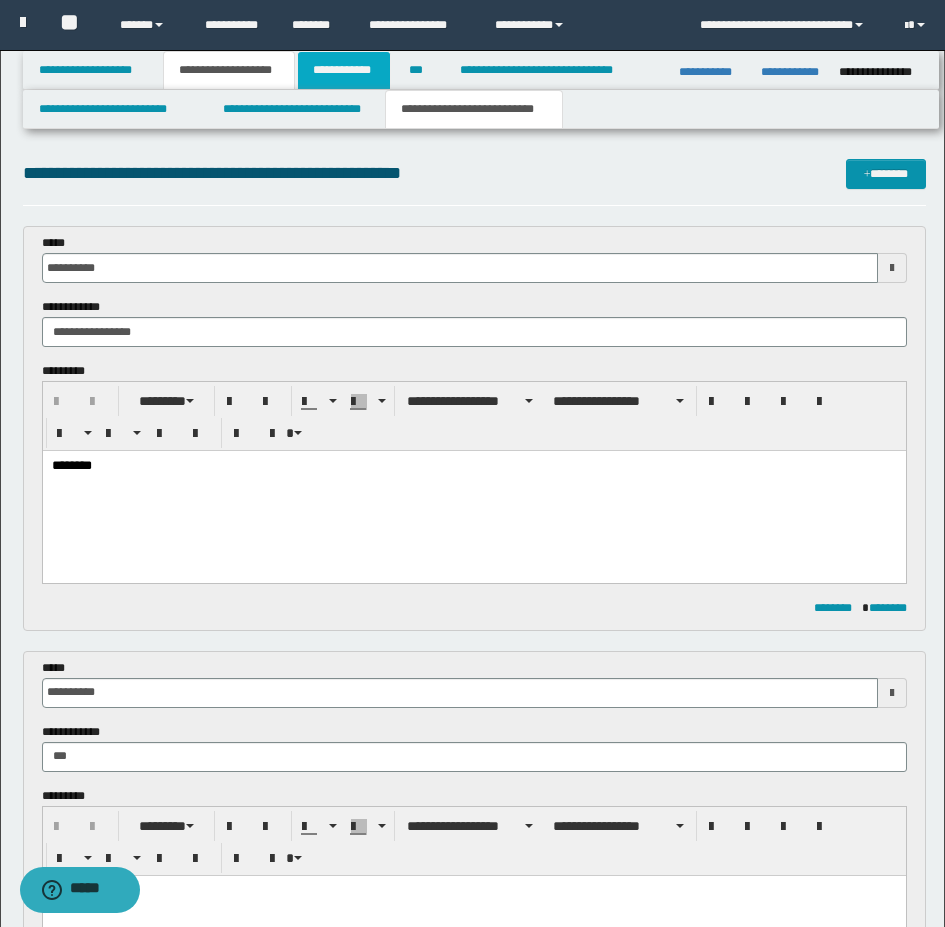 click on "**********" at bounding box center [344, 70] 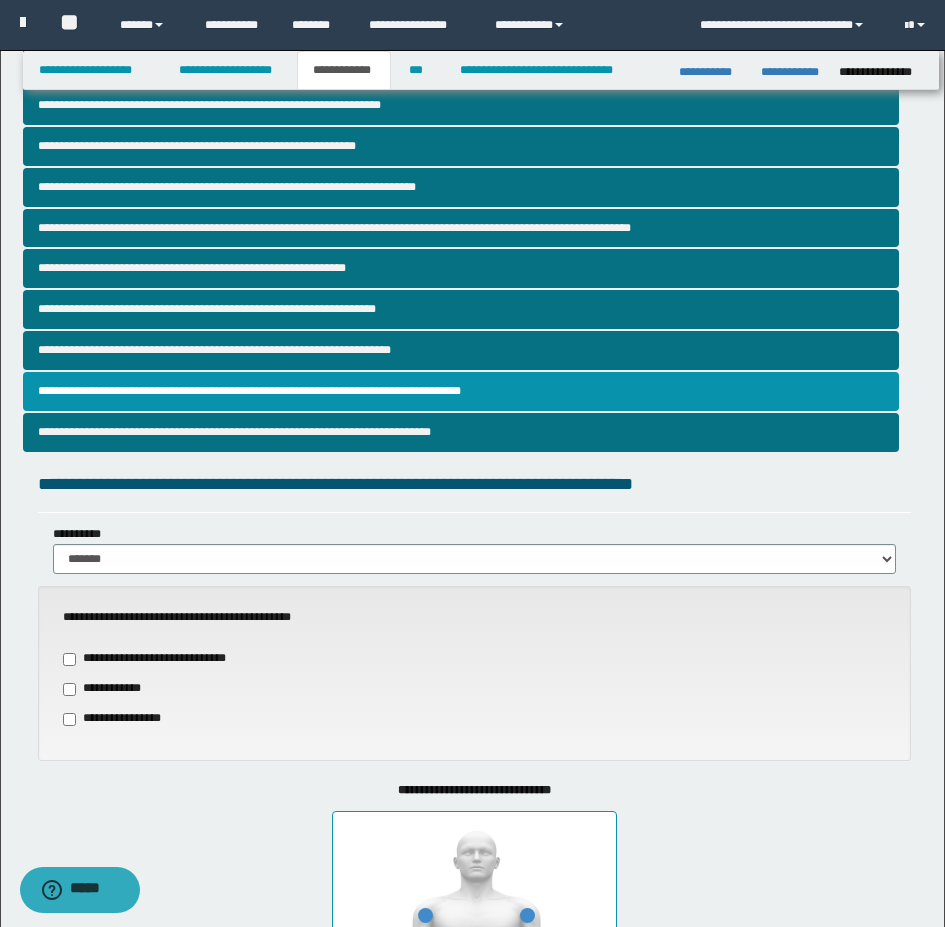 scroll, scrollTop: 300, scrollLeft: 0, axis: vertical 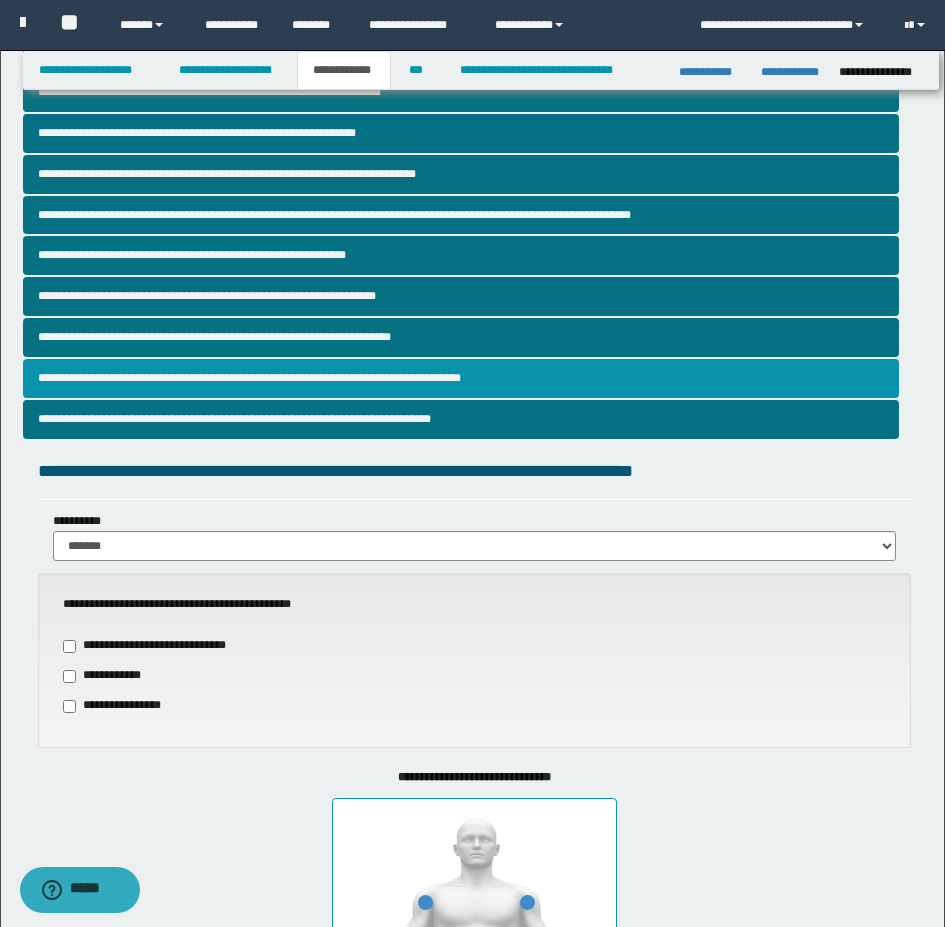 click on "**********" at bounding box center (461, 378) 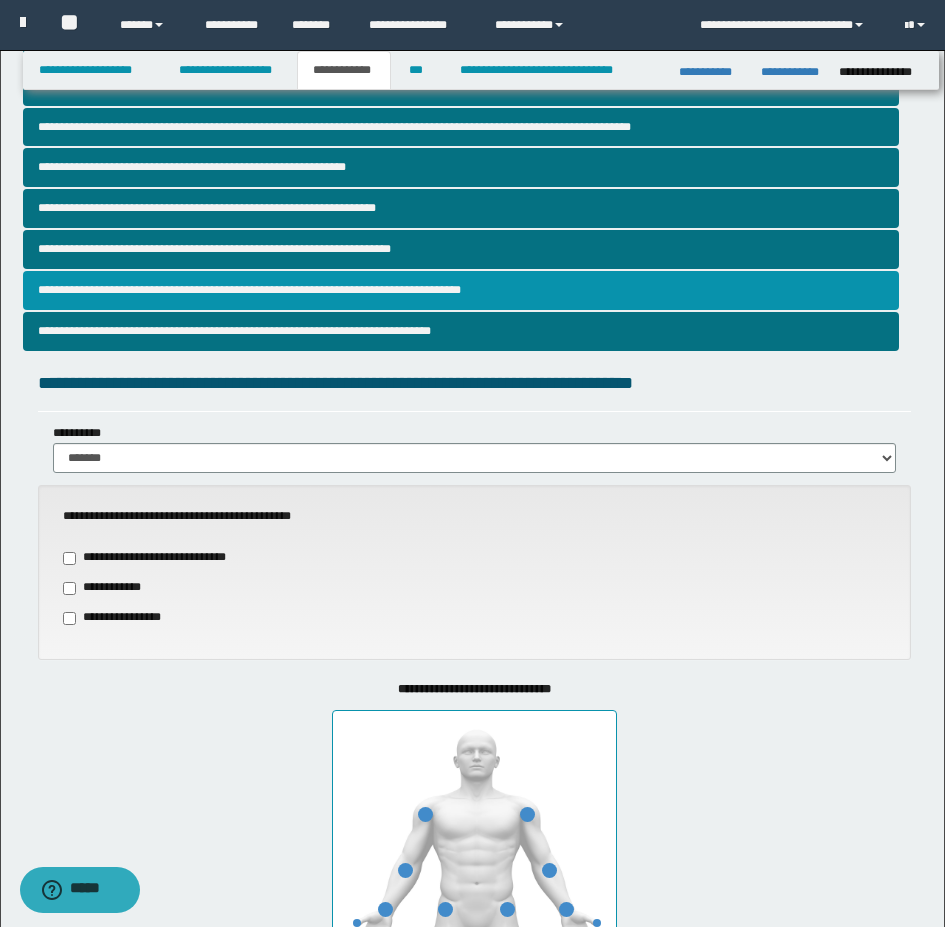scroll, scrollTop: 365, scrollLeft: 0, axis: vertical 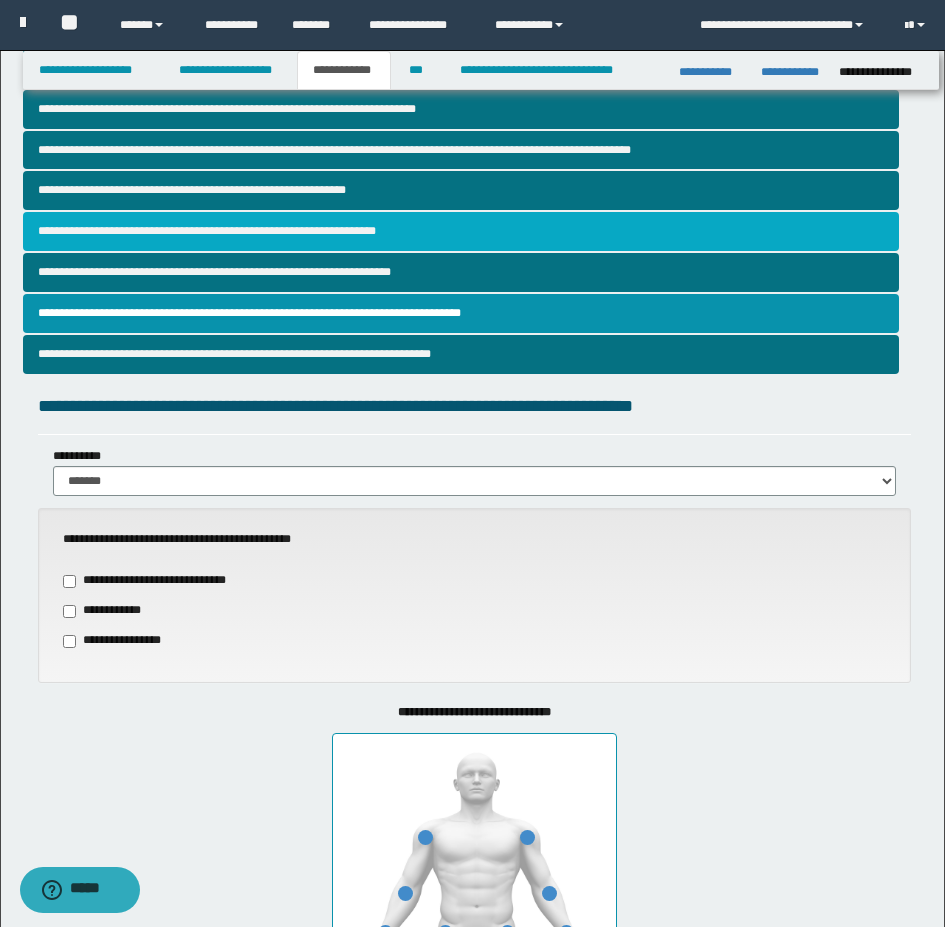 click on "**********" at bounding box center [461, 231] 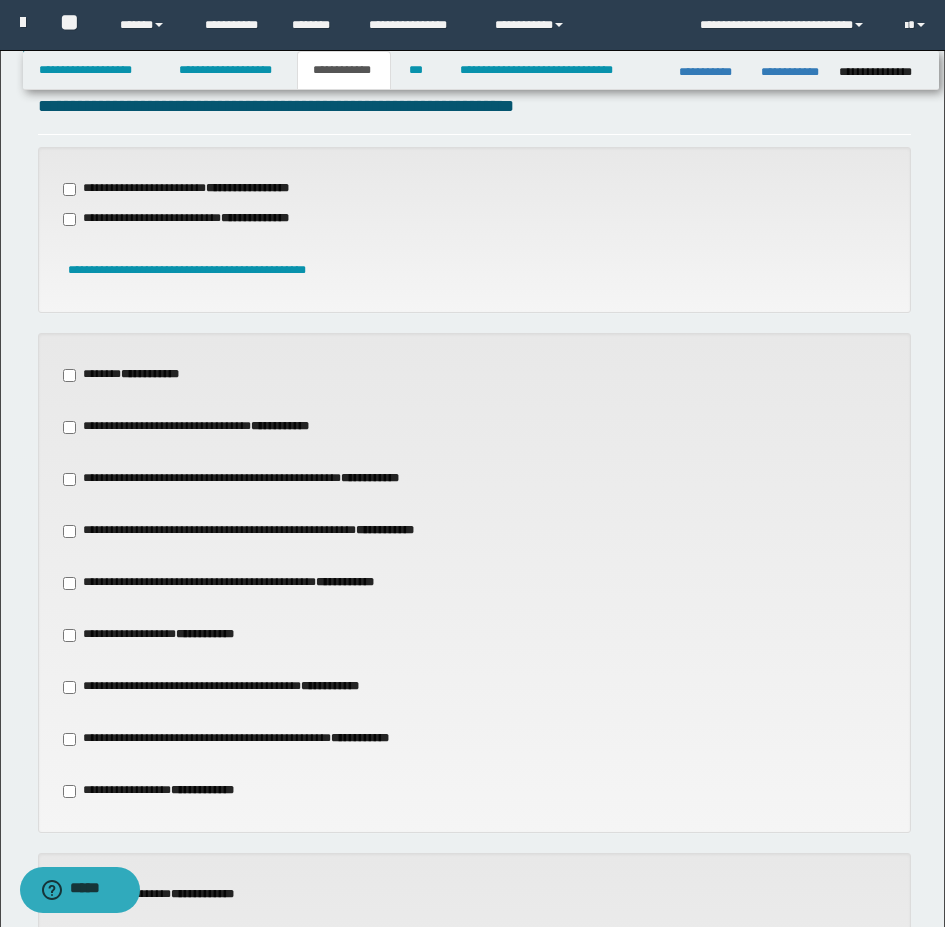scroll, scrollTop: 700, scrollLeft: 0, axis: vertical 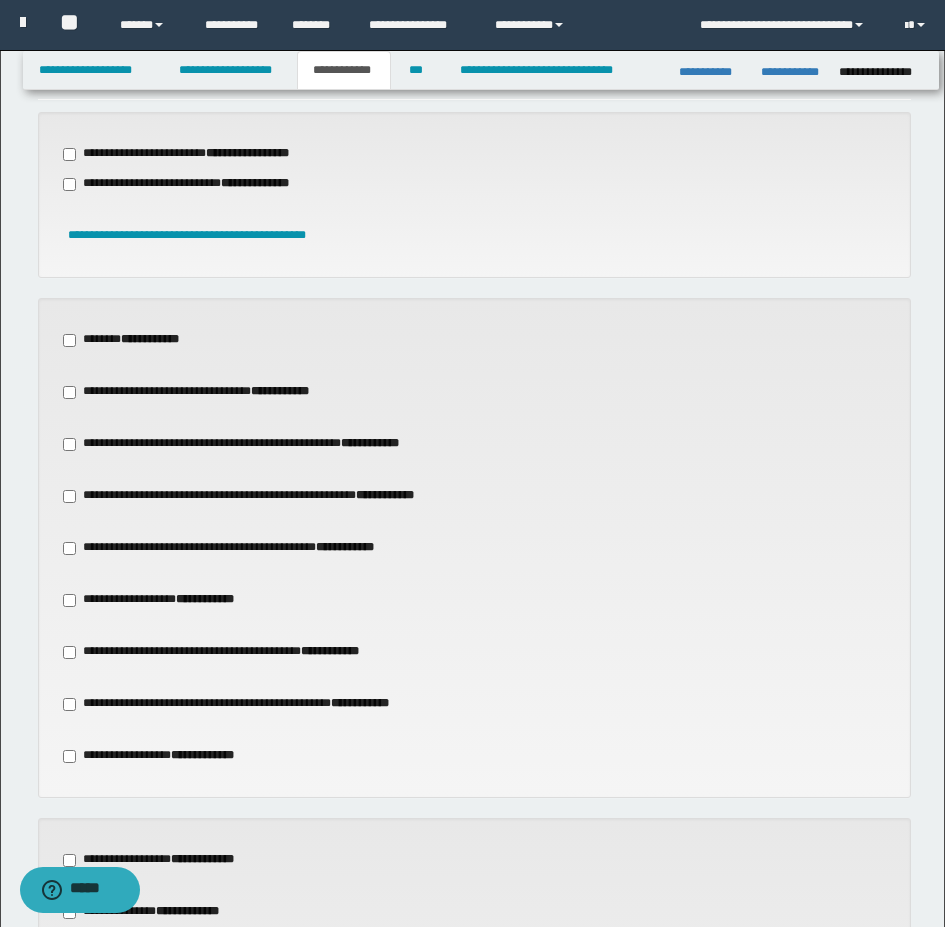 click on "**********" at bounding box center [240, 496] 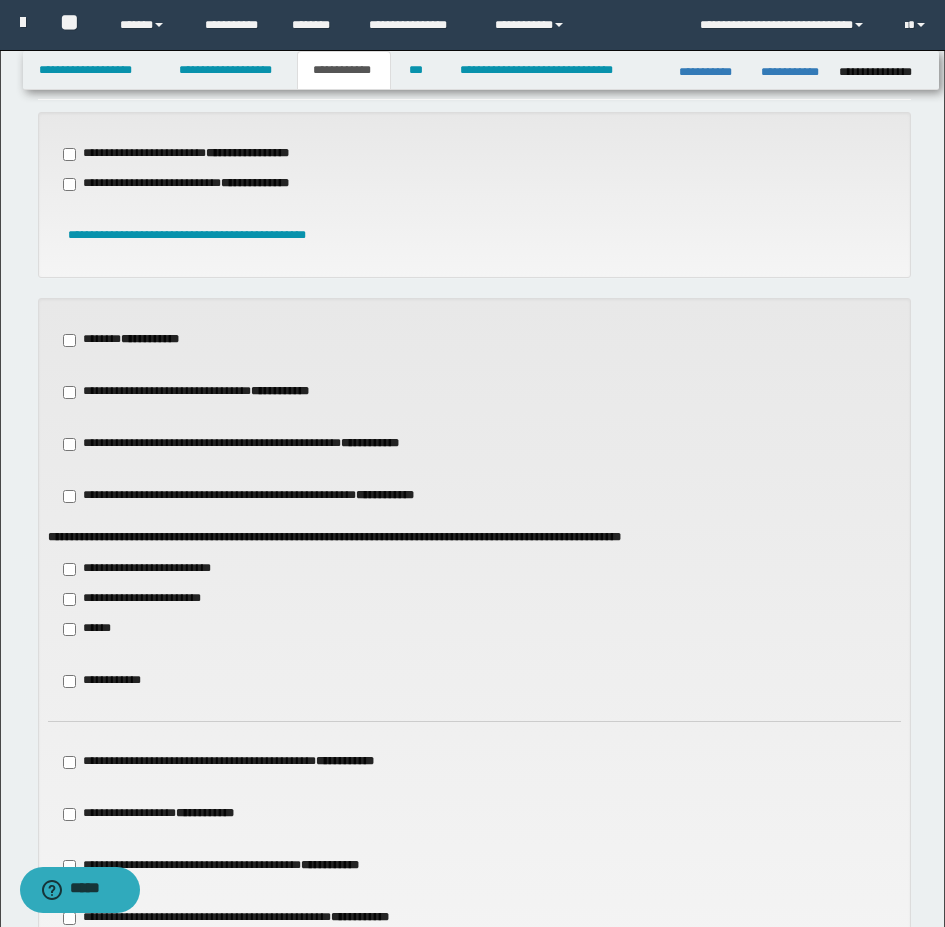 click on "**********" at bounding box center [240, 496] 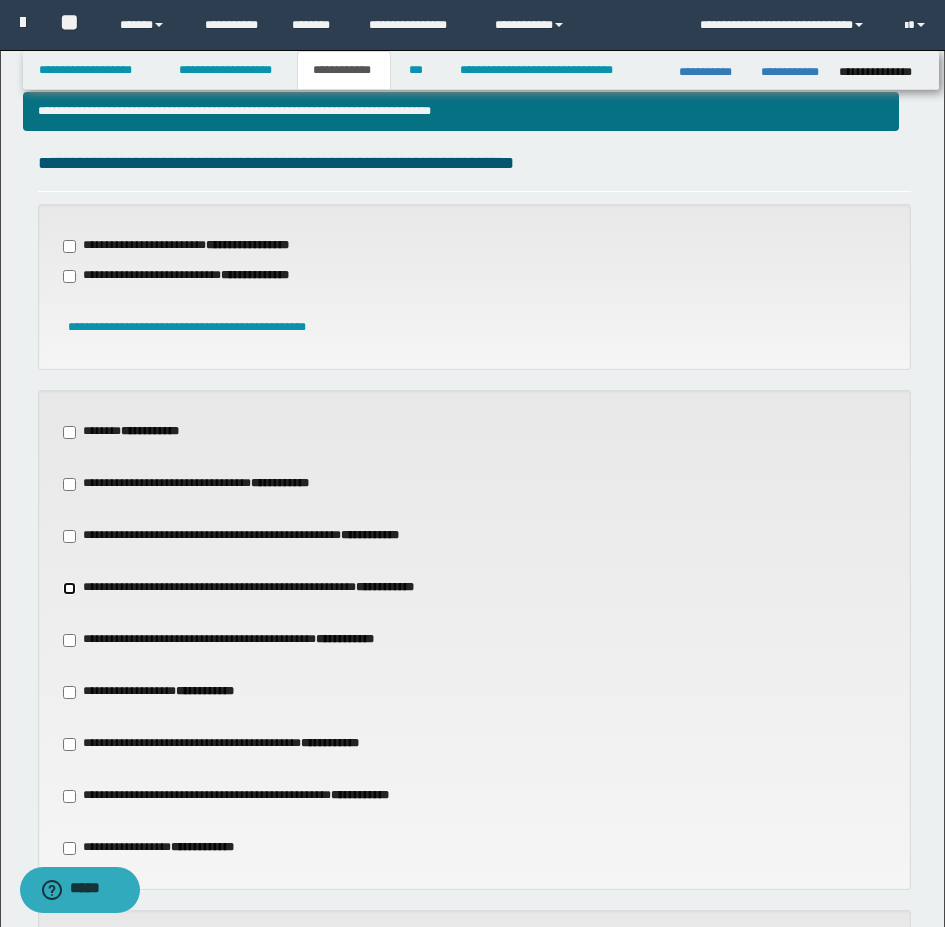 scroll, scrollTop: 500, scrollLeft: 0, axis: vertical 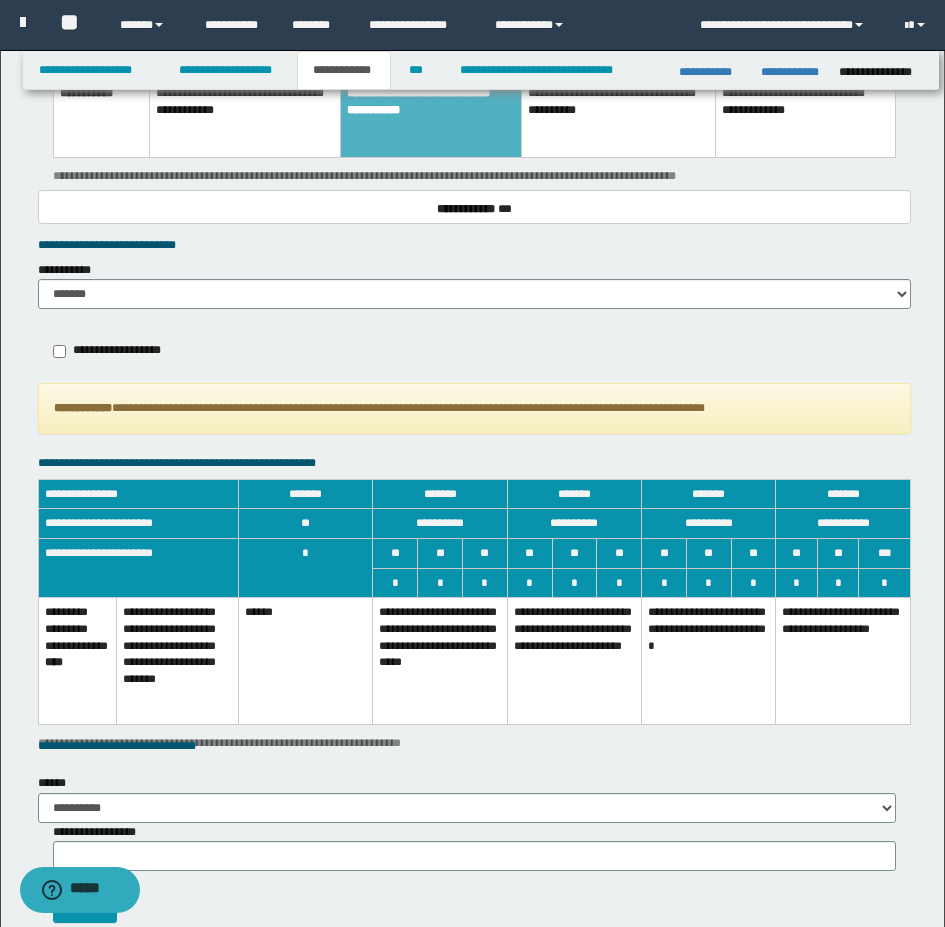 click on "**********" at bounding box center [574, 661] 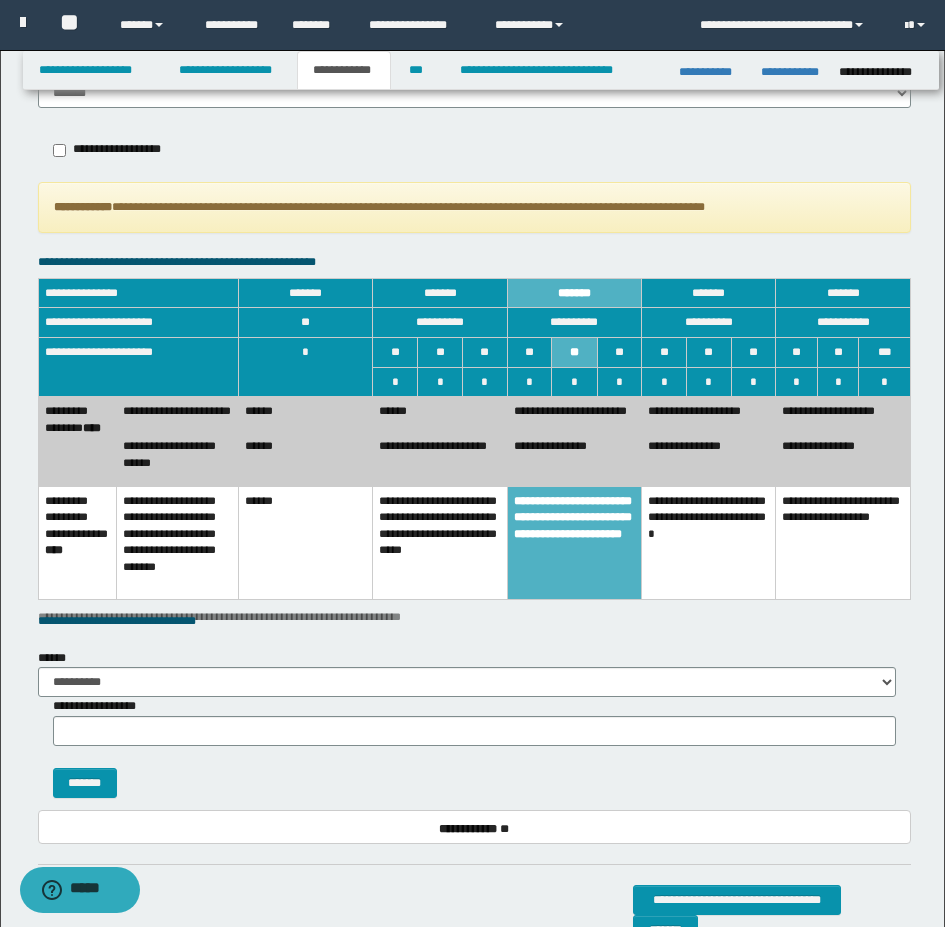 scroll, scrollTop: 1809, scrollLeft: 0, axis: vertical 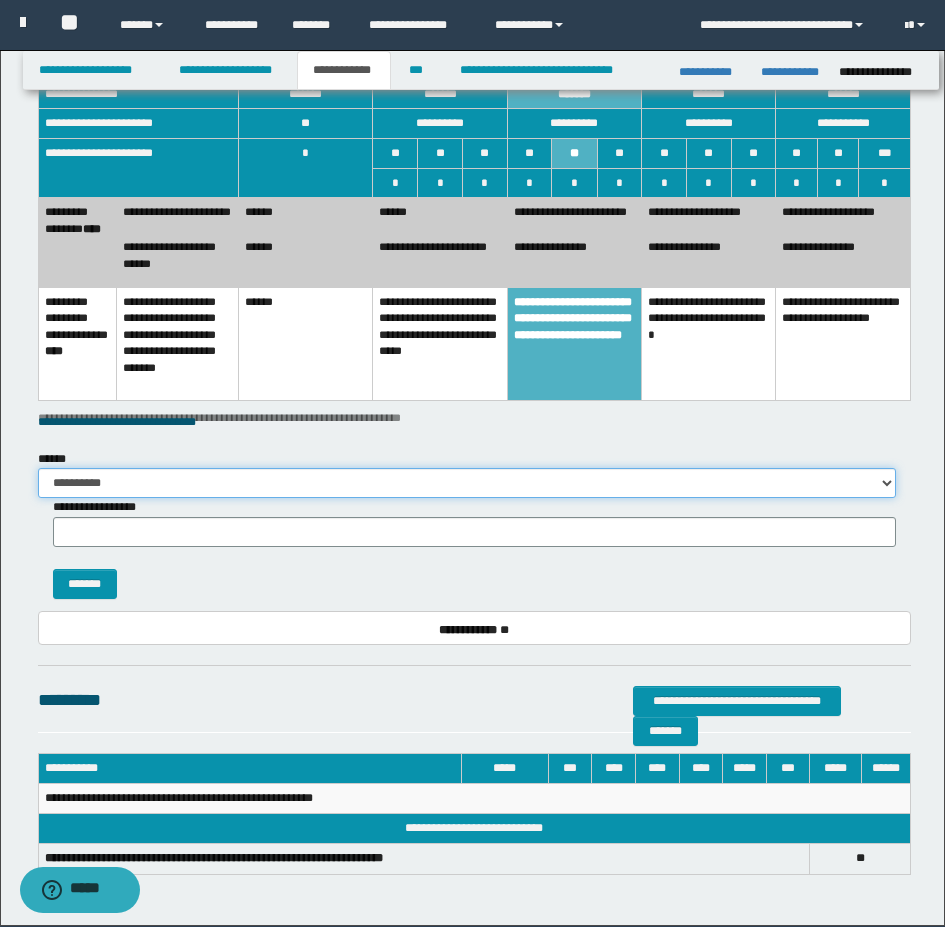 drag, startPoint x: 179, startPoint y: 492, endPoint x: 183, endPoint y: 511, distance: 19.416489 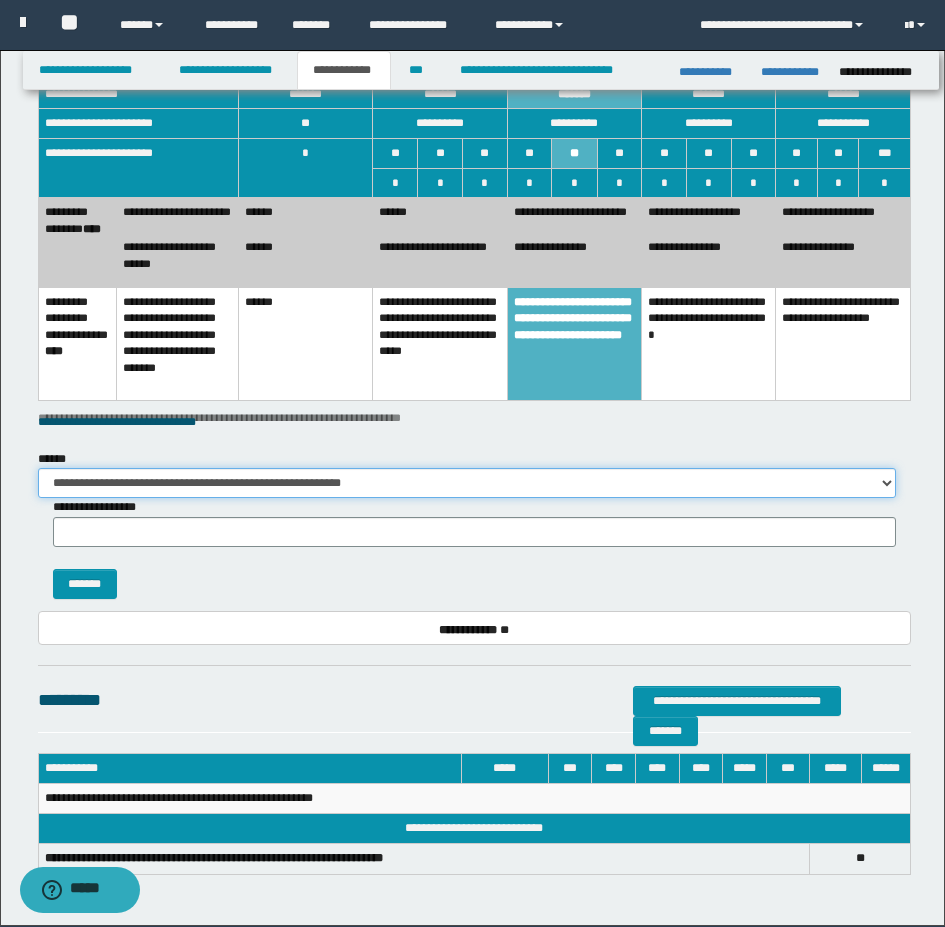 click on "**********" at bounding box center [467, 483] 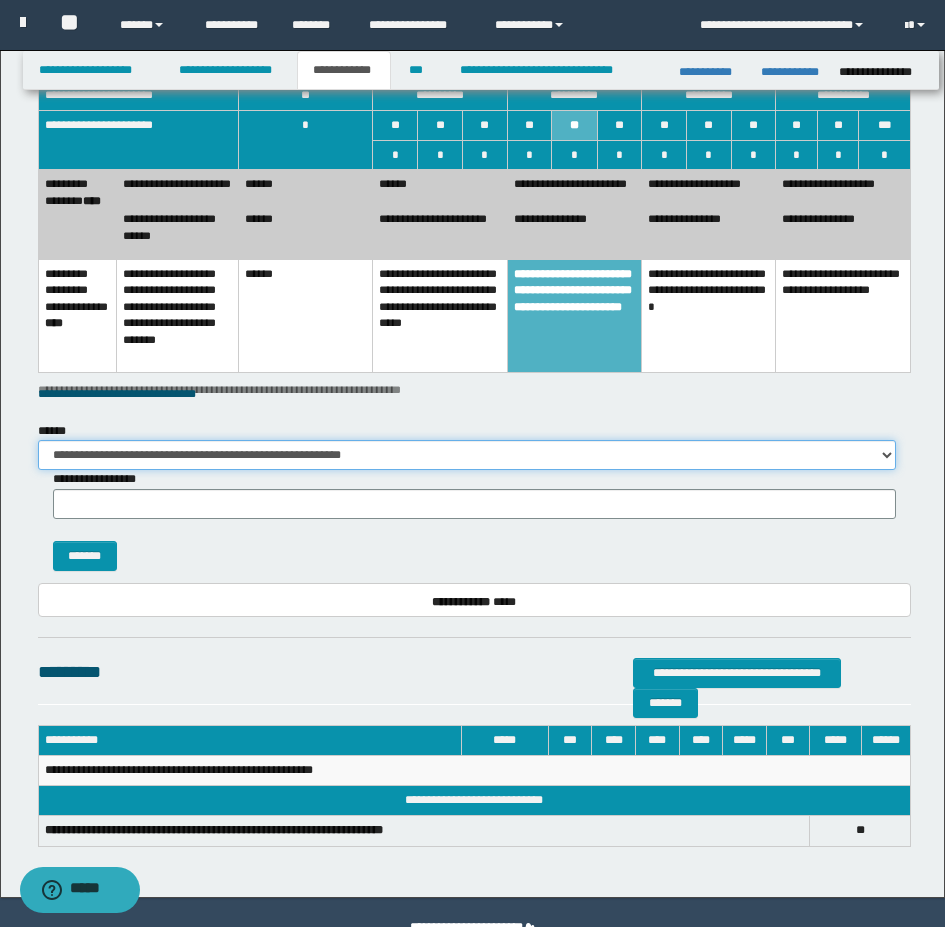 scroll, scrollTop: 1885, scrollLeft: 0, axis: vertical 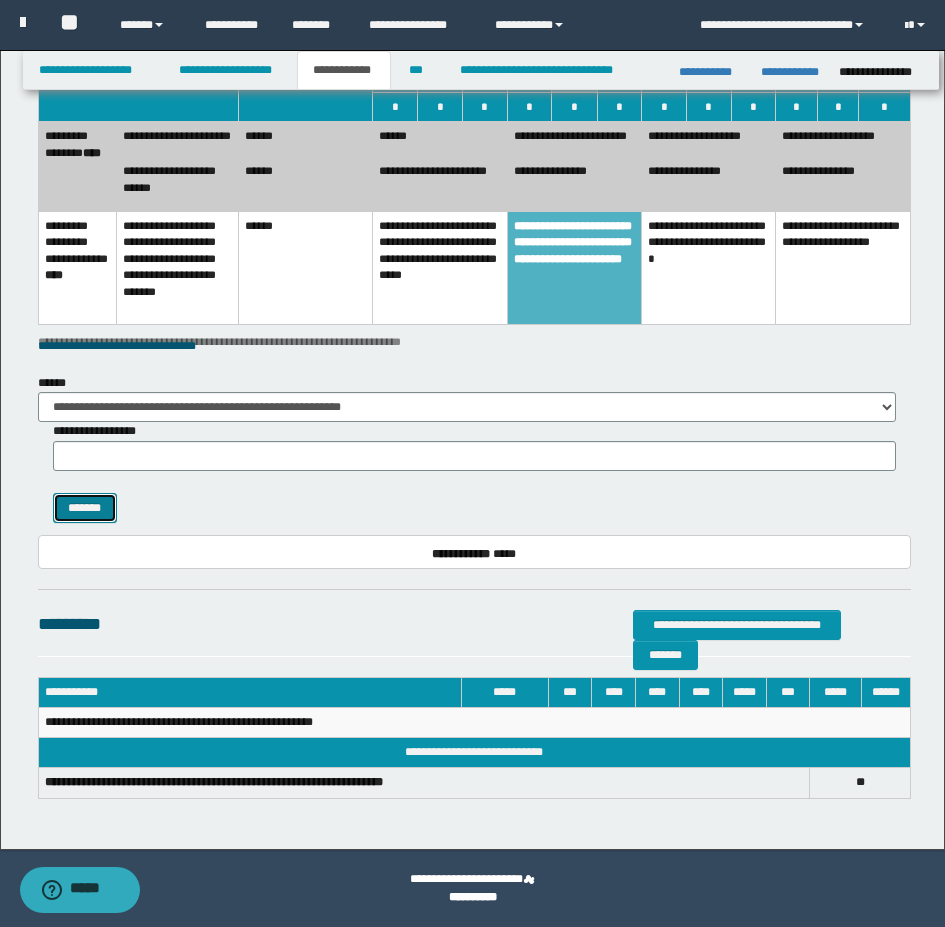 click on "*******" at bounding box center (85, 508) 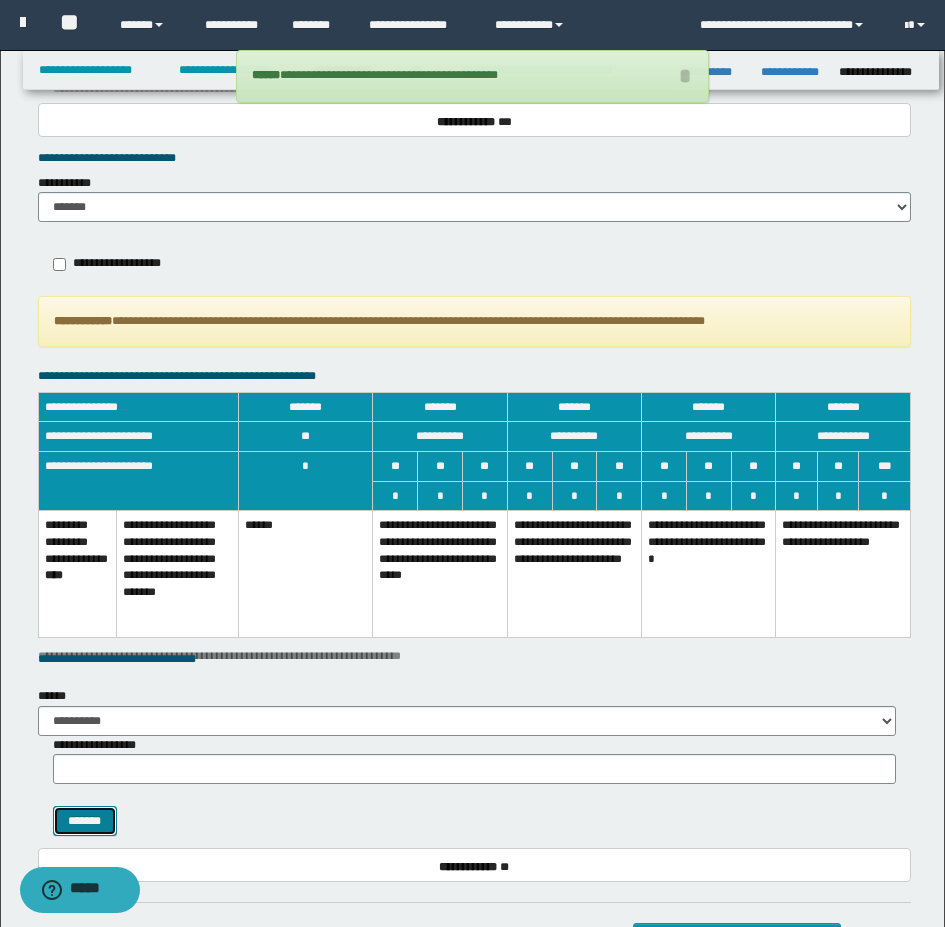 scroll, scrollTop: 1422, scrollLeft: 0, axis: vertical 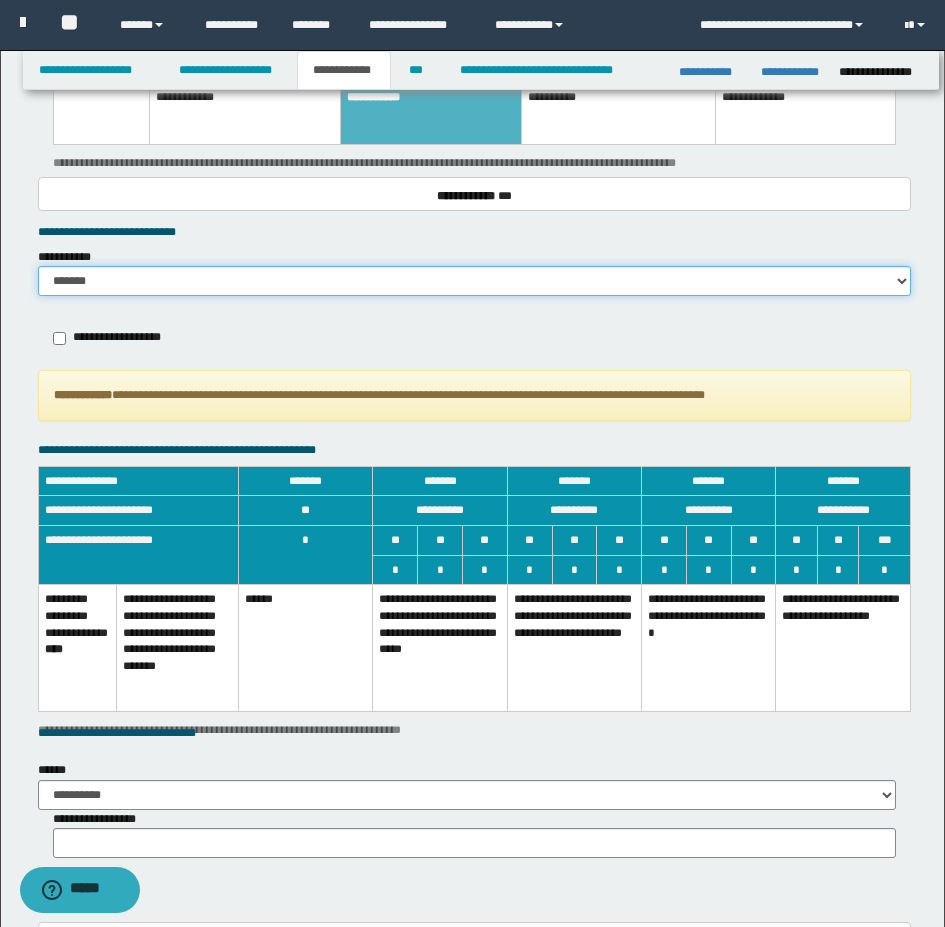 click on "*******
*********" at bounding box center (474, 281) 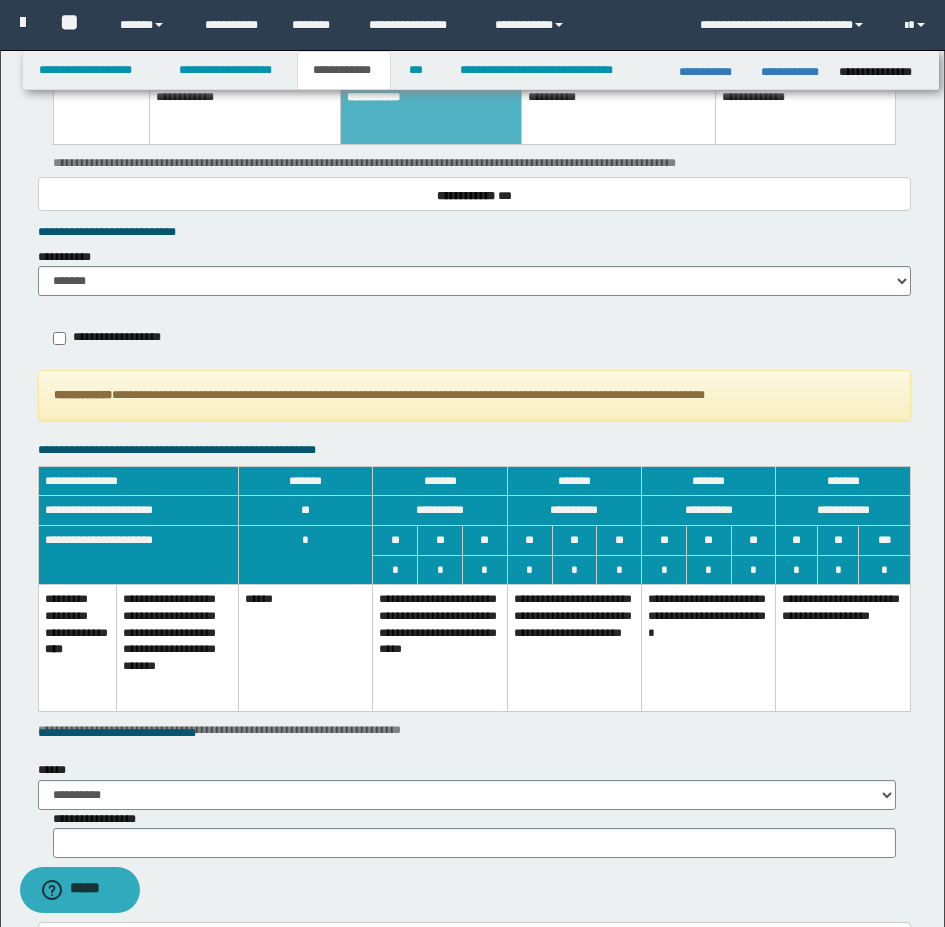 click on "**********" at bounding box center (574, 648) 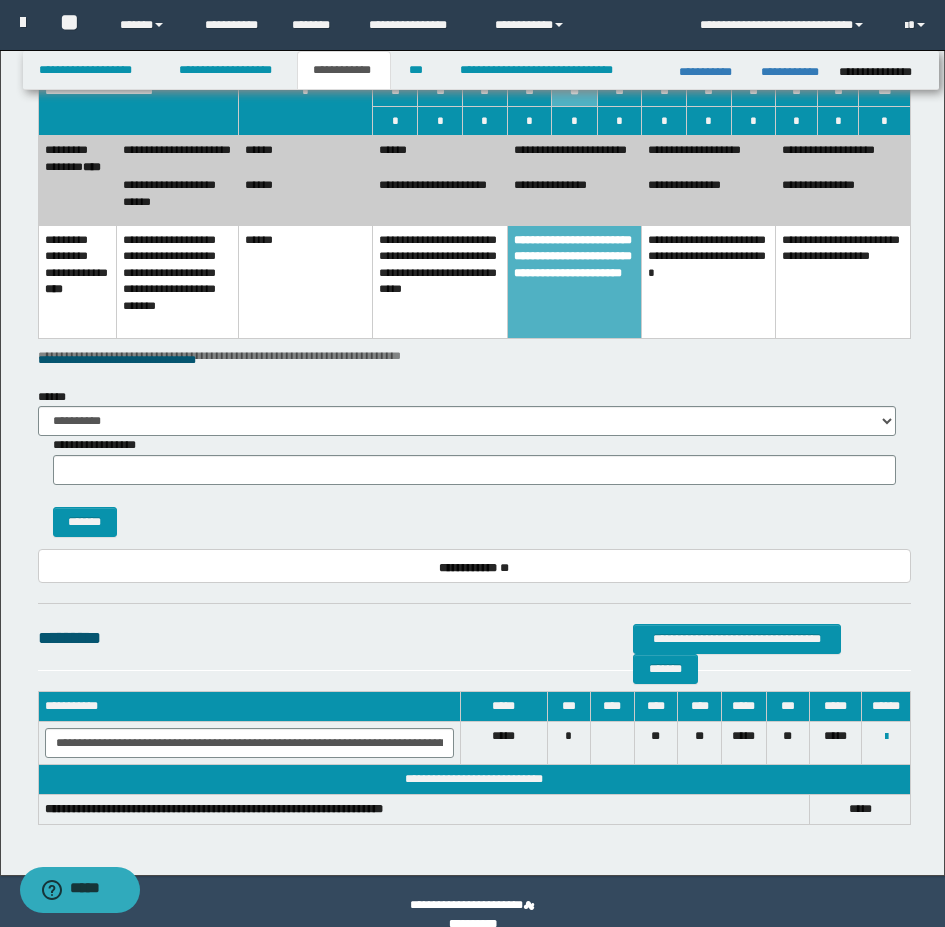 scroll, scrollTop: 1898, scrollLeft: 0, axis: vertical 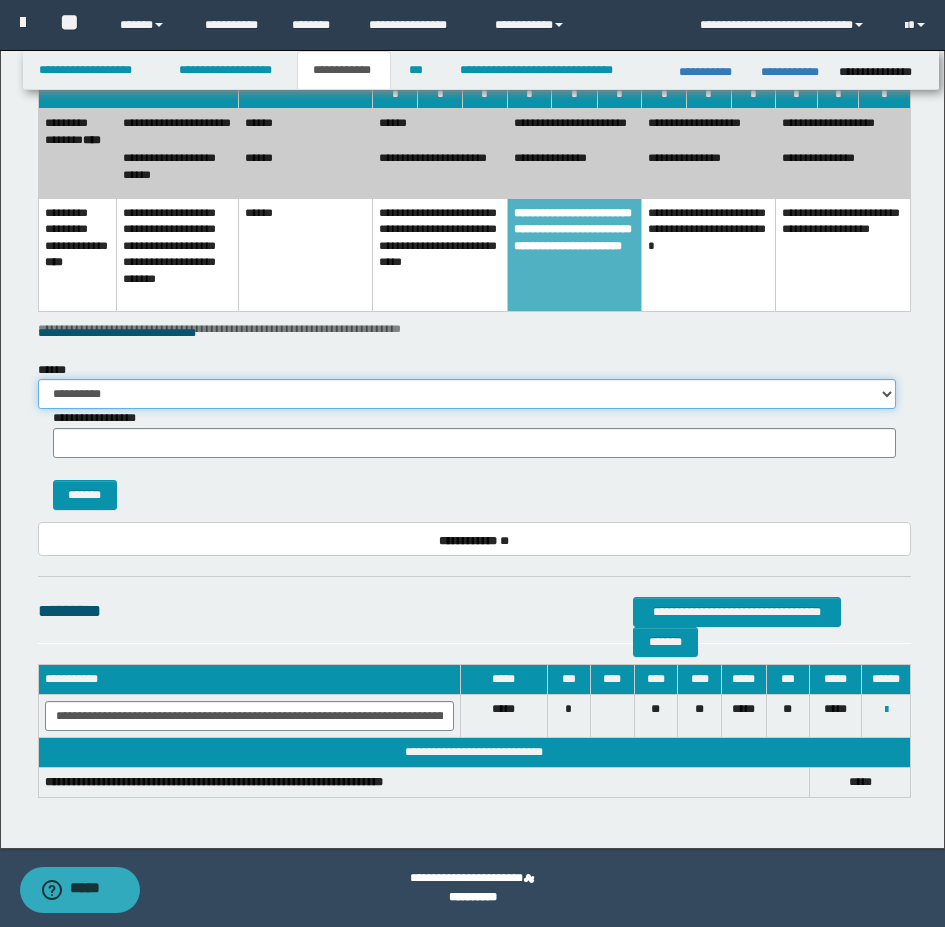 click on "**********" at bounding box center [467, 394] 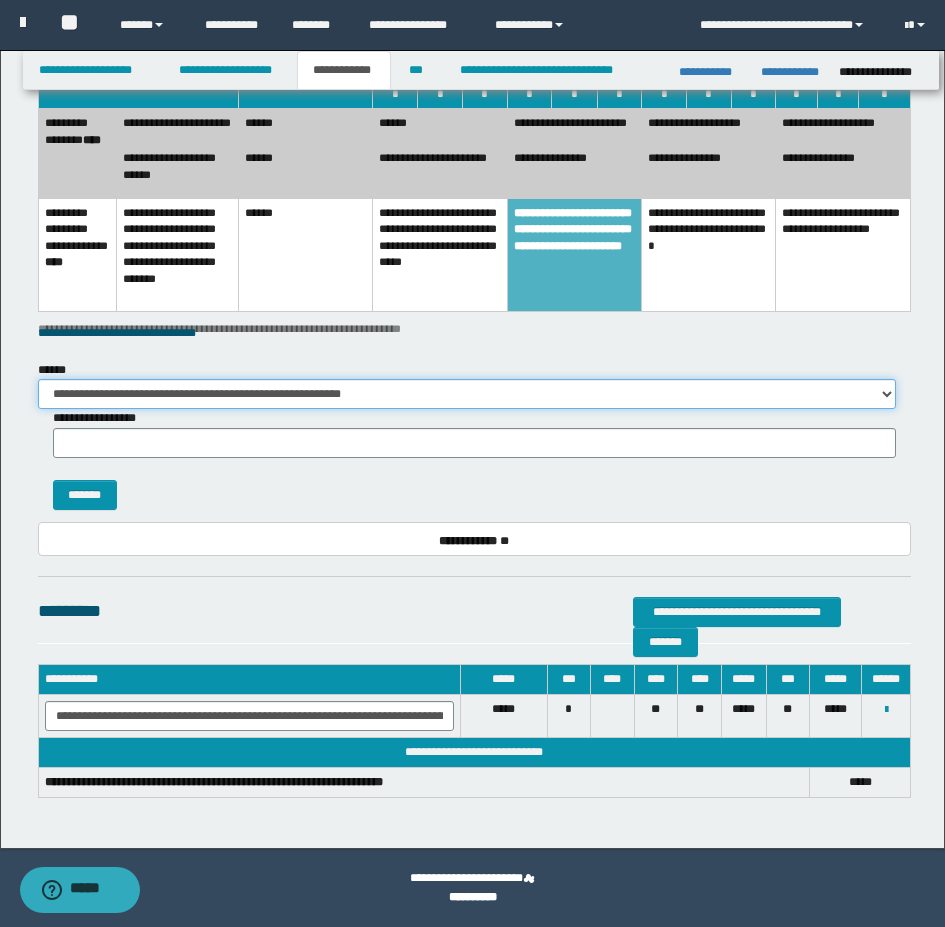 click on "**********" at bounding box center [467, 394] 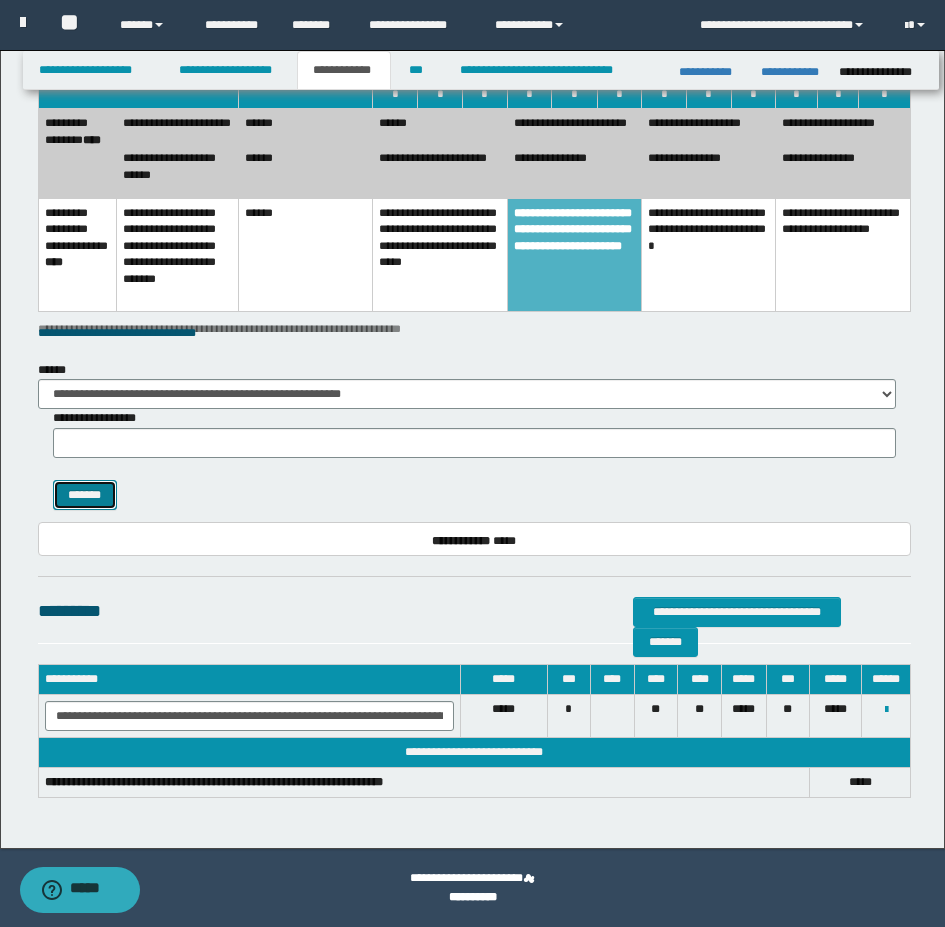 click on "*******" at bounding box center (85, 495) 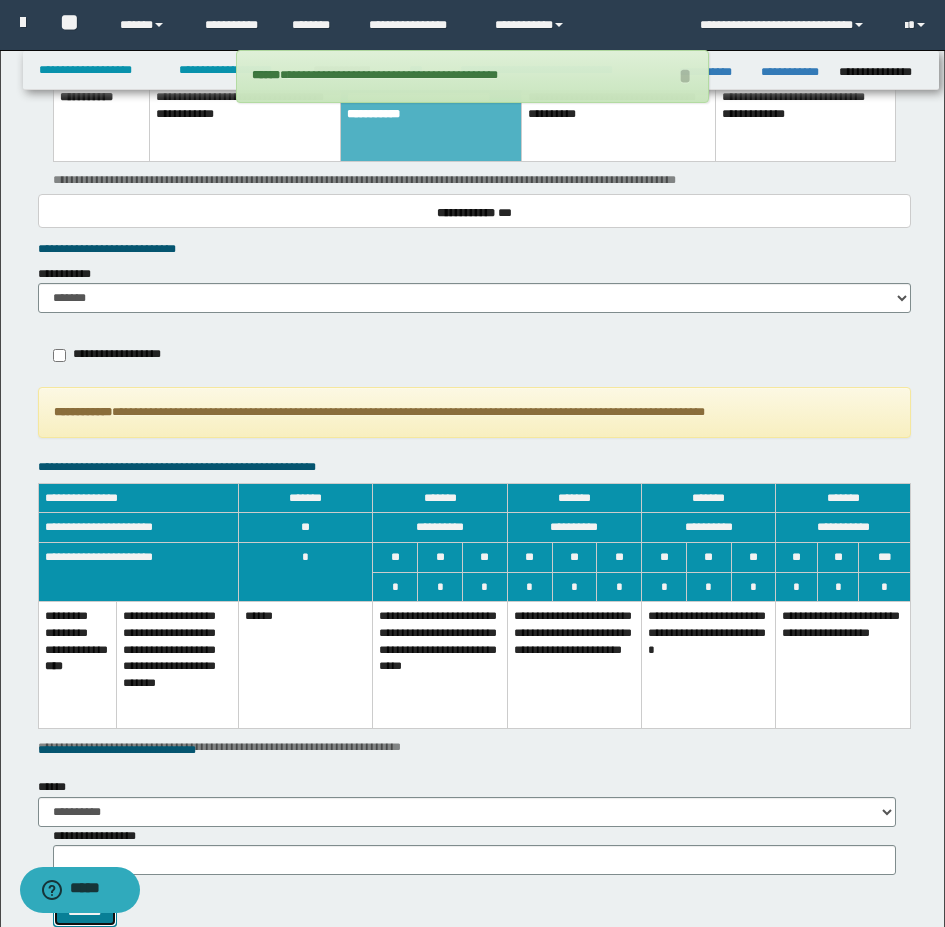 scroll, scrollTop: 1322, scrollLeft: 0, axis: vertical 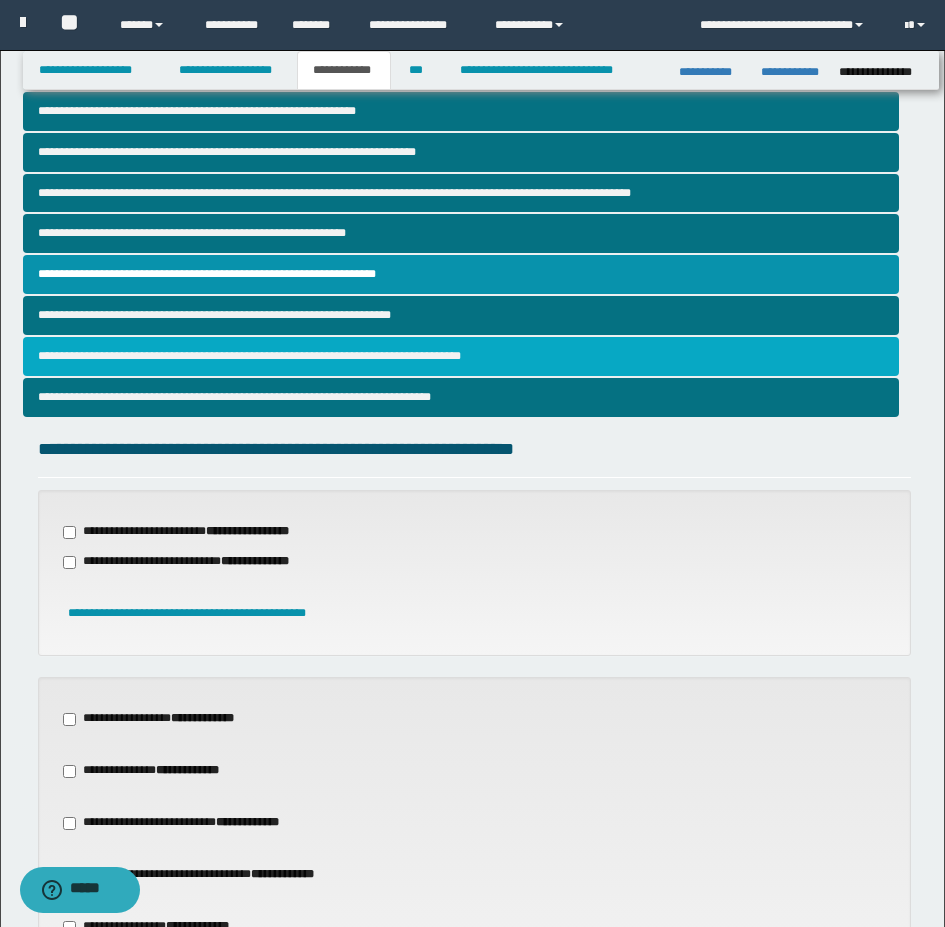 click on "**********" at bounding box center (461, 356) 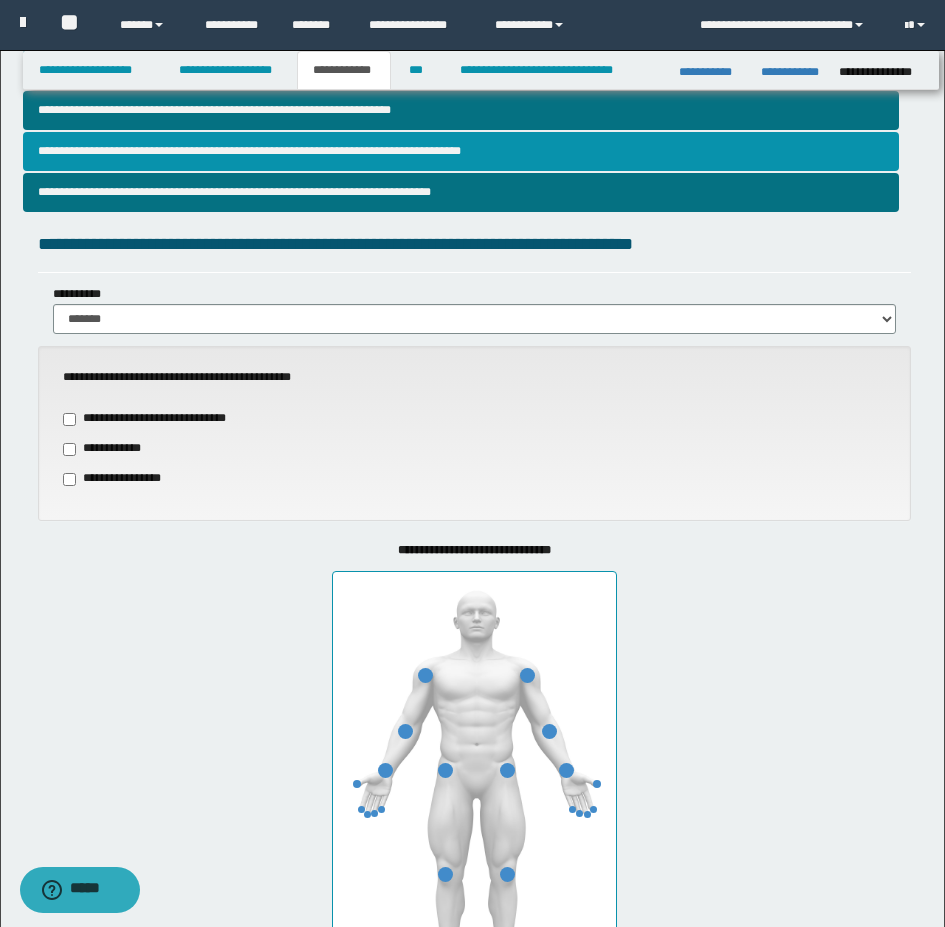scroll, scrollTop: 700, scrollLeft: 0, axis: vertical 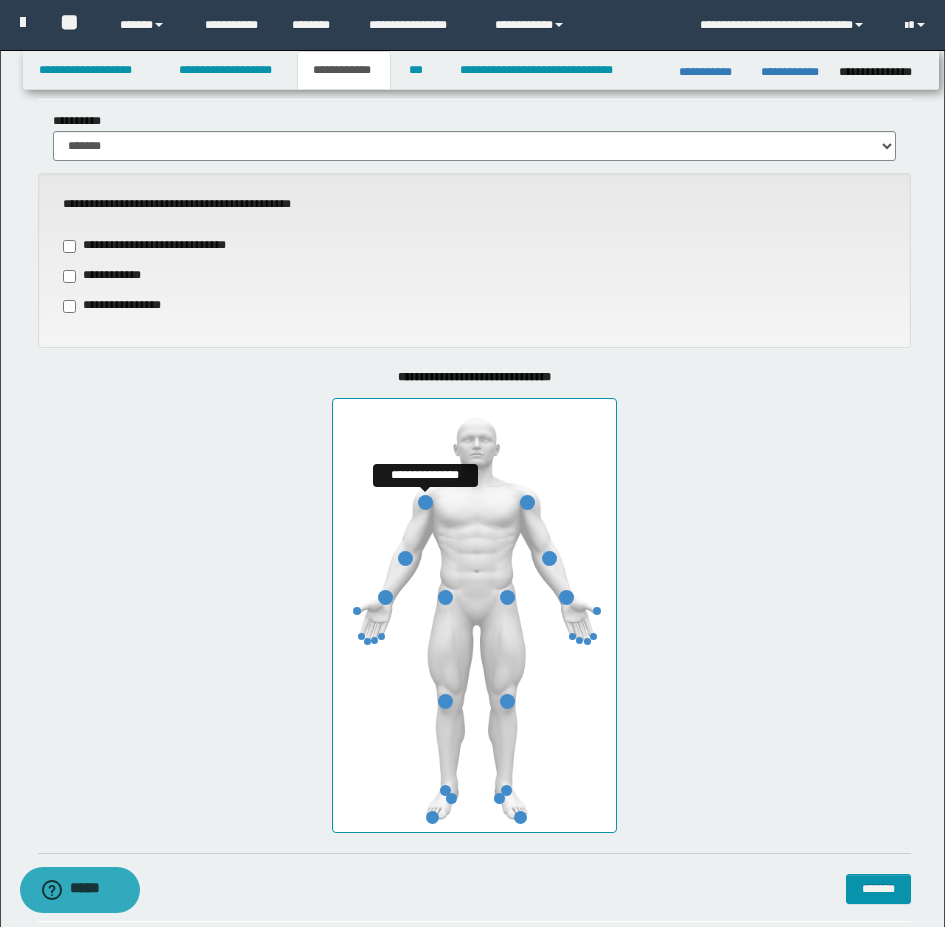 click at bounding box center [425, 502] 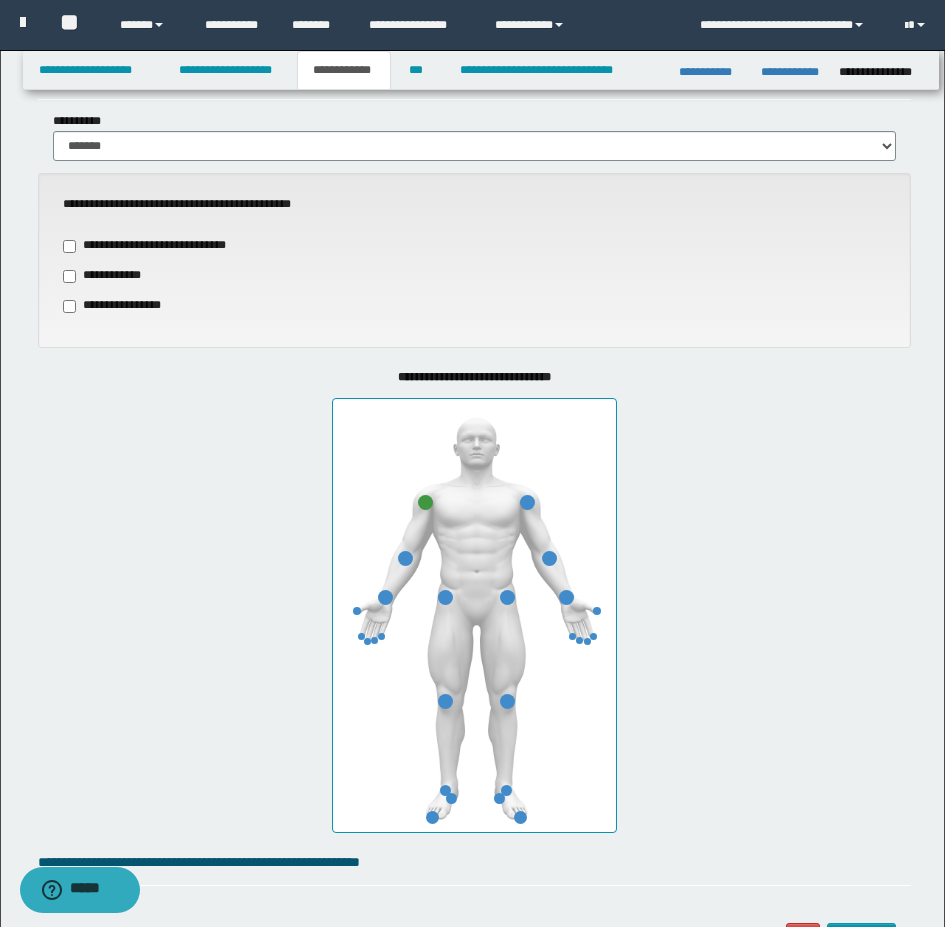 click at bounding box center (527, 502) 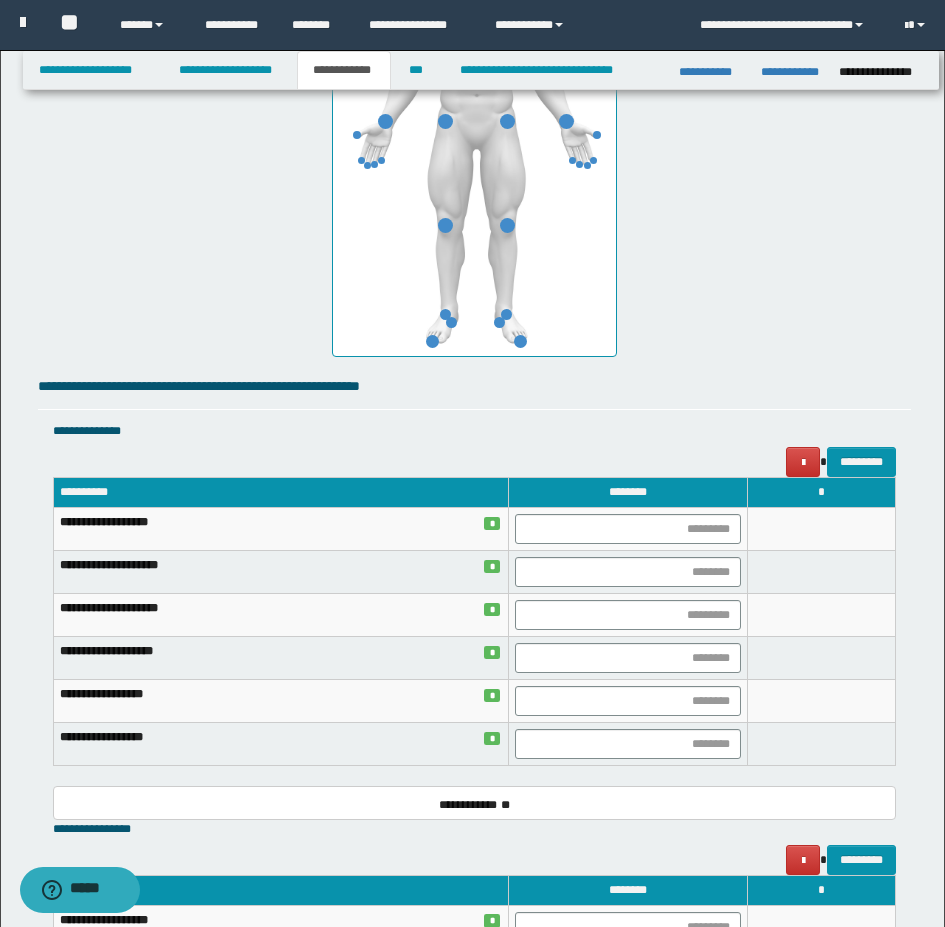 scroll, scrollTop: 1200, scrollLeft: 0, axis: vertical 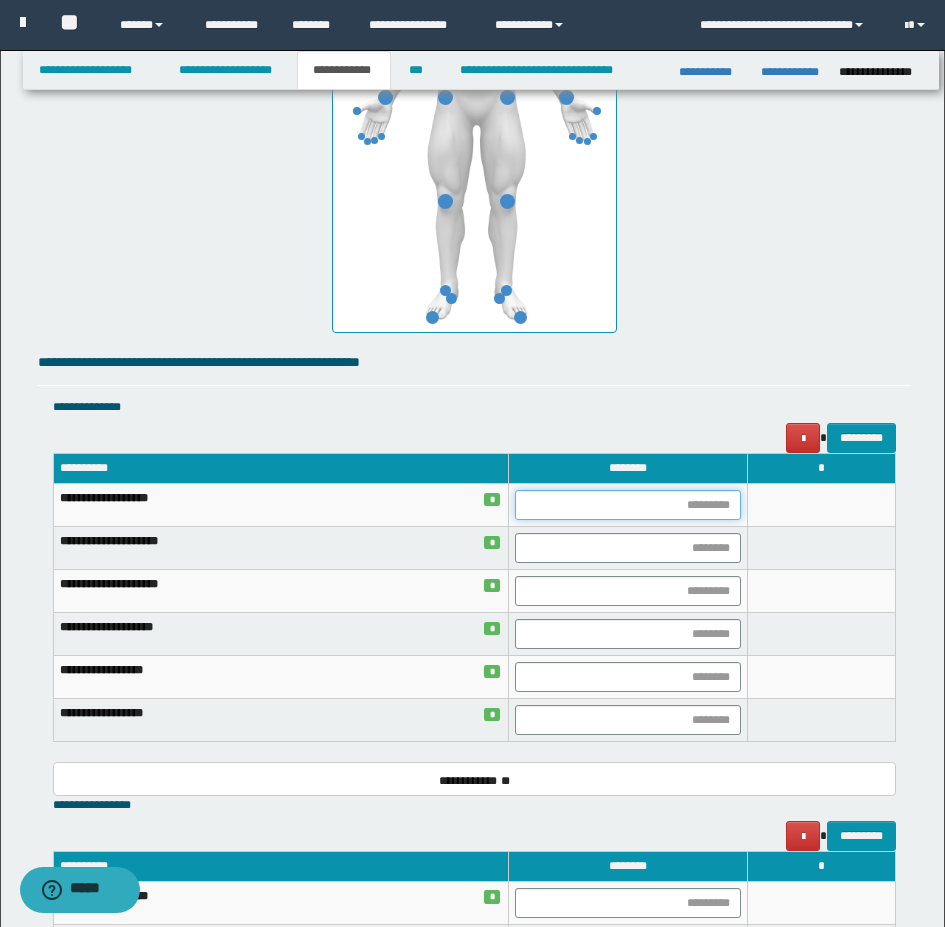 click at bounding box center (628, 505) 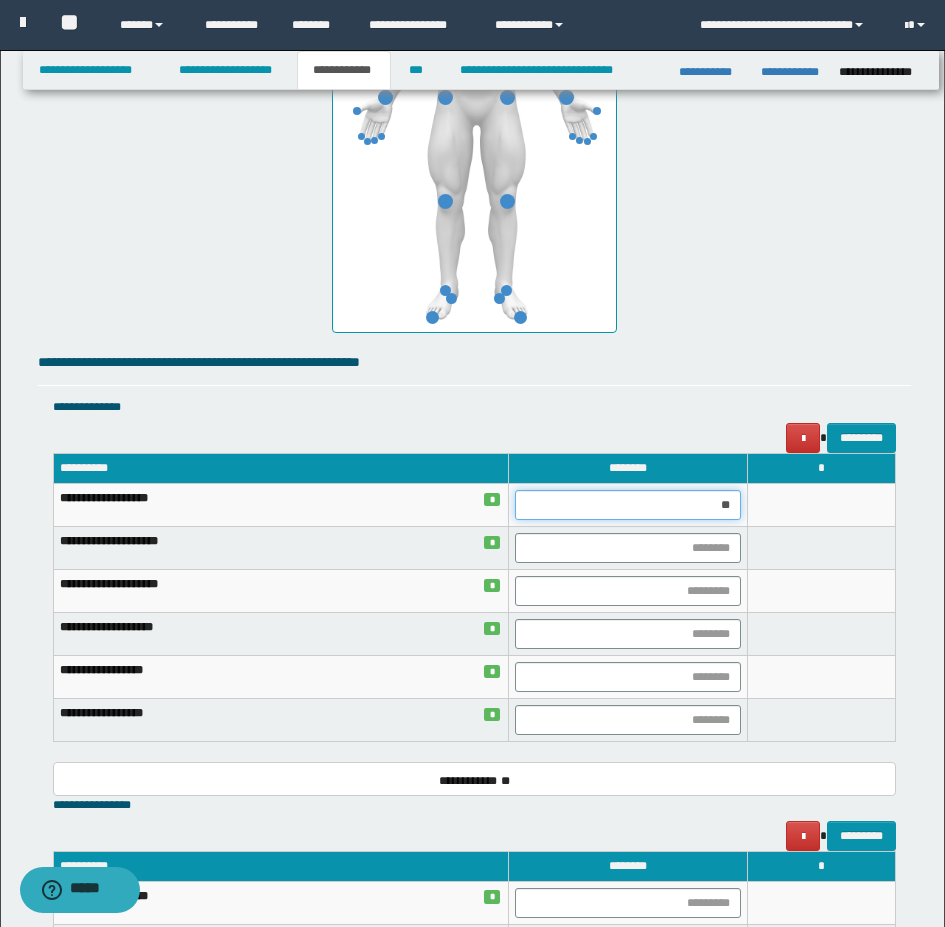 type on "***" 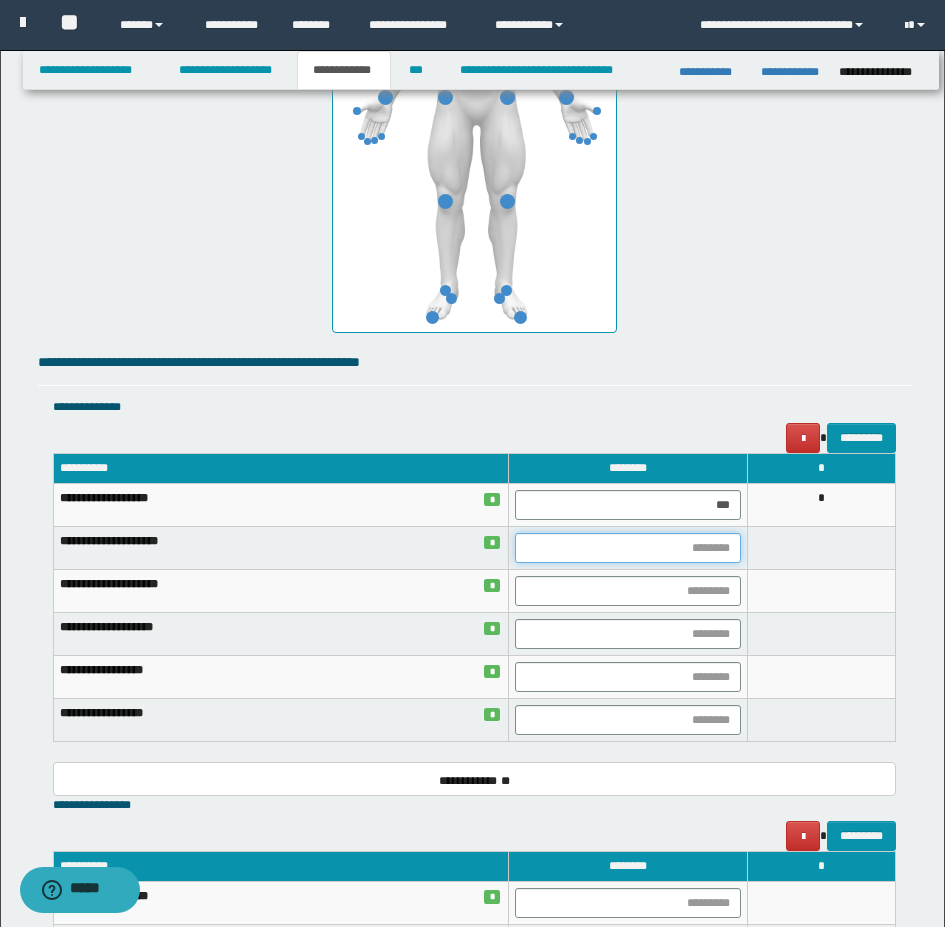 click at bounding box center [628, 548] 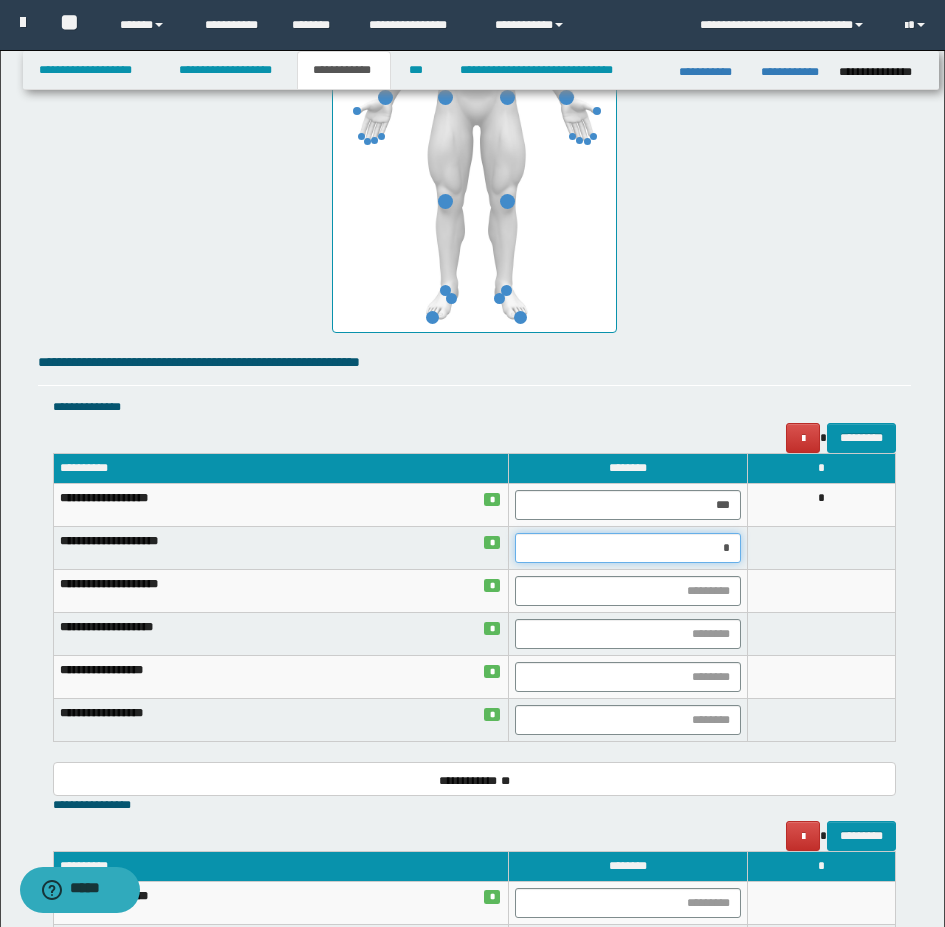 type on "**" 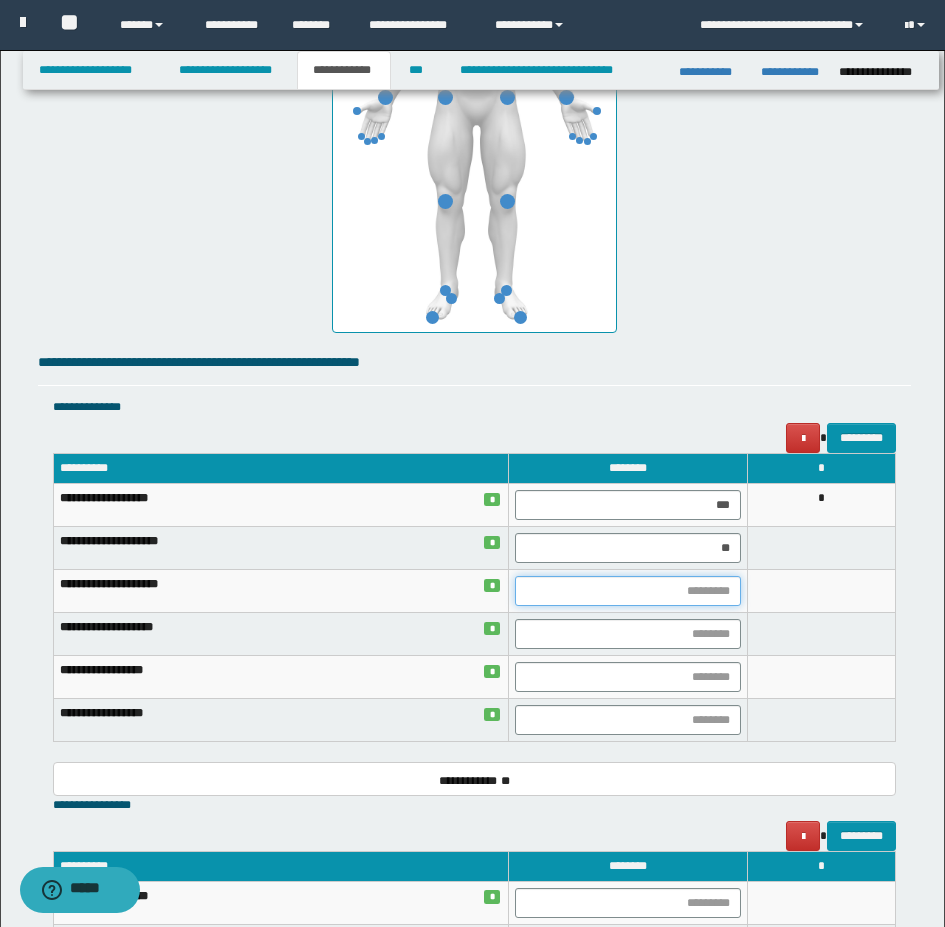 click at bounding box center (628, 591) 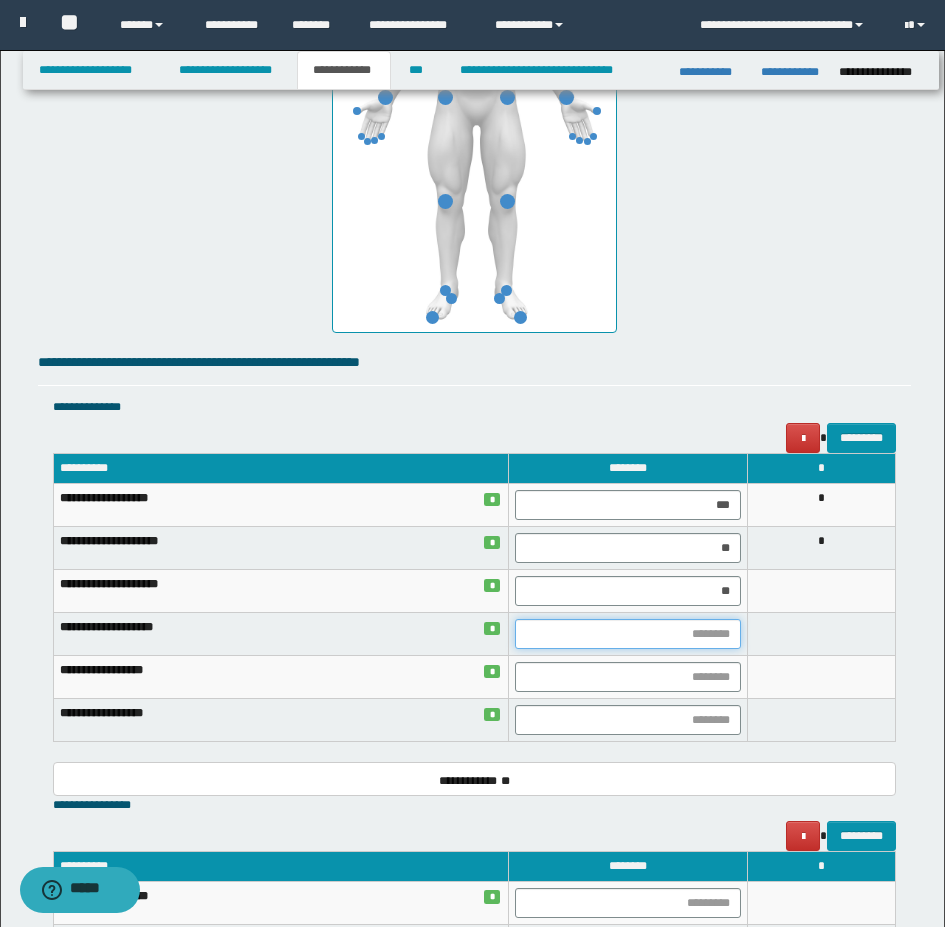 click at bounding box center [628, 634] 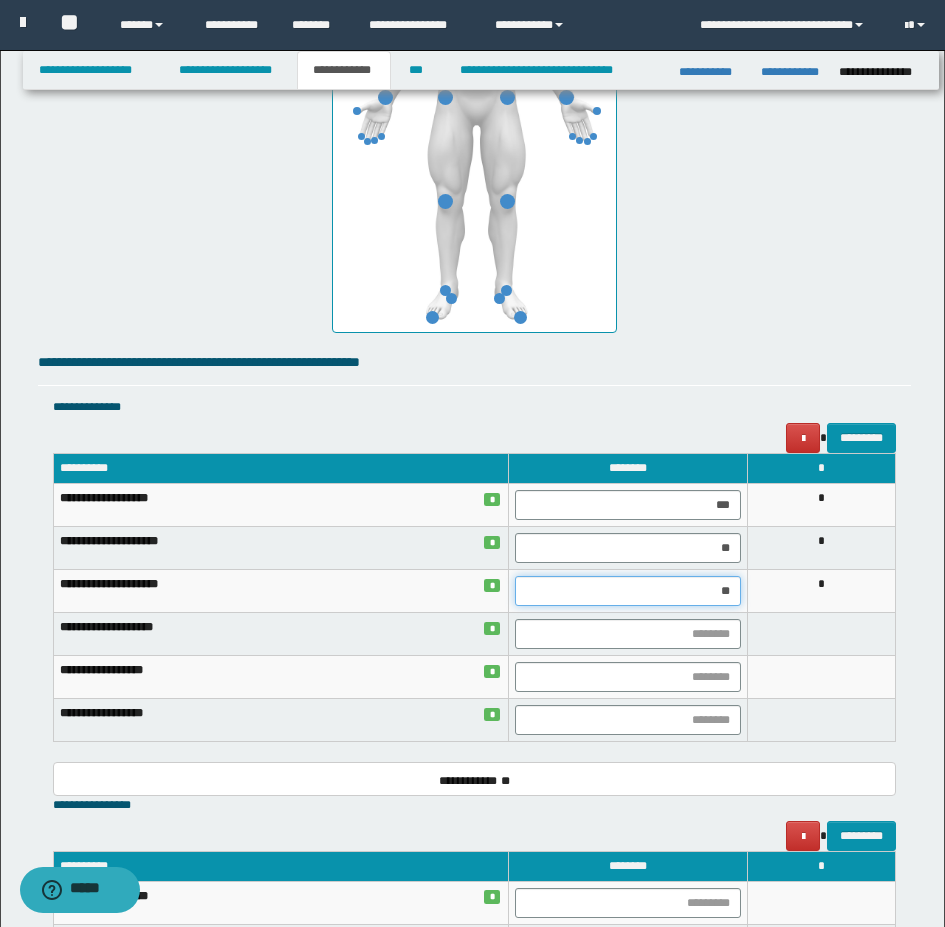 click on "**" at bounding box center (628, 591) 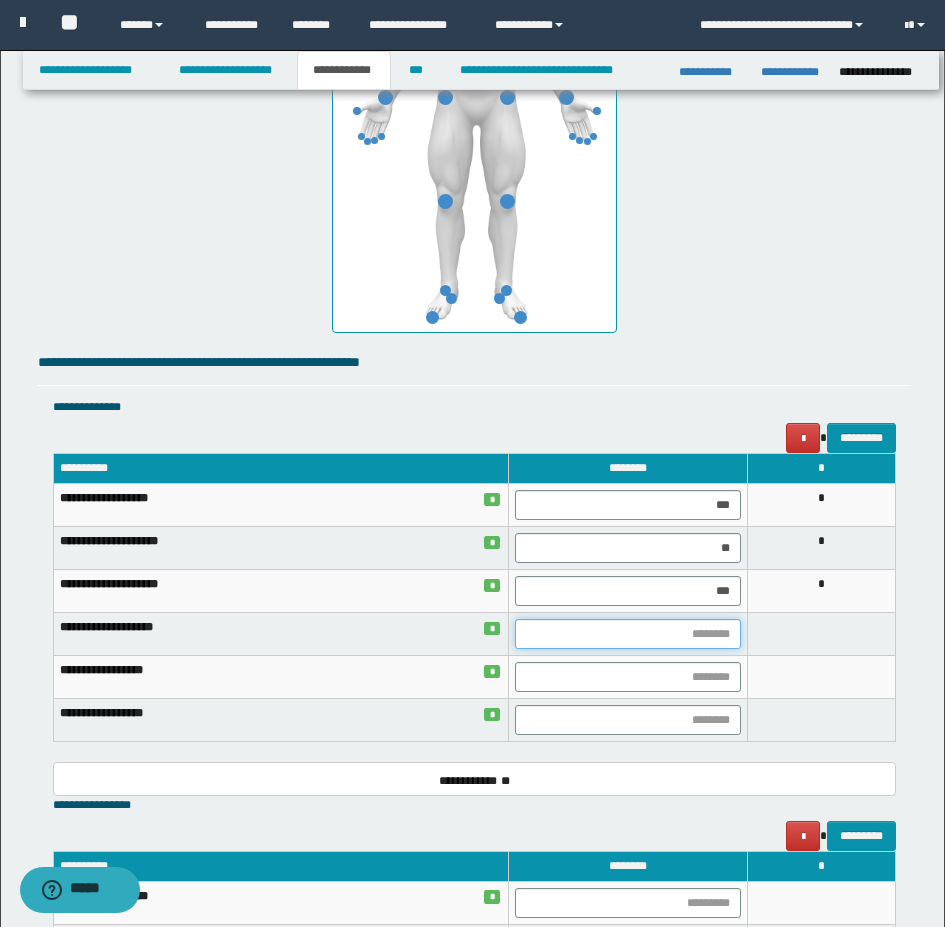 click at bounding box center (628, 634) 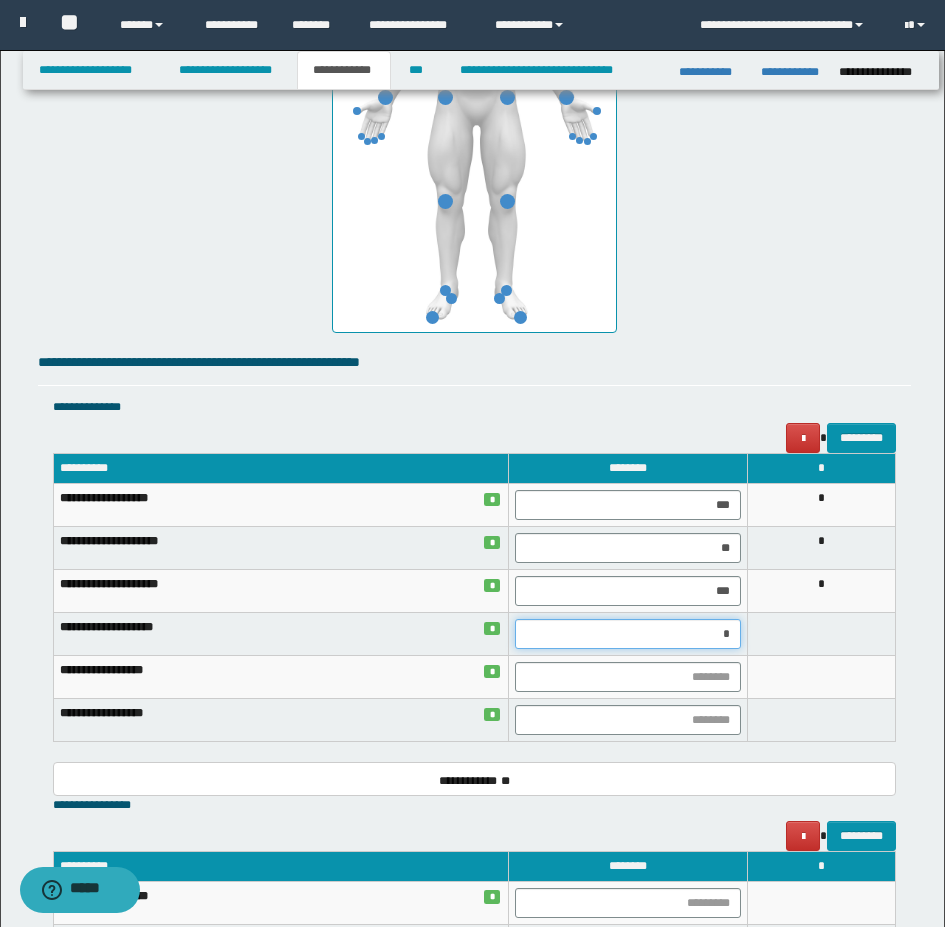type on "**" 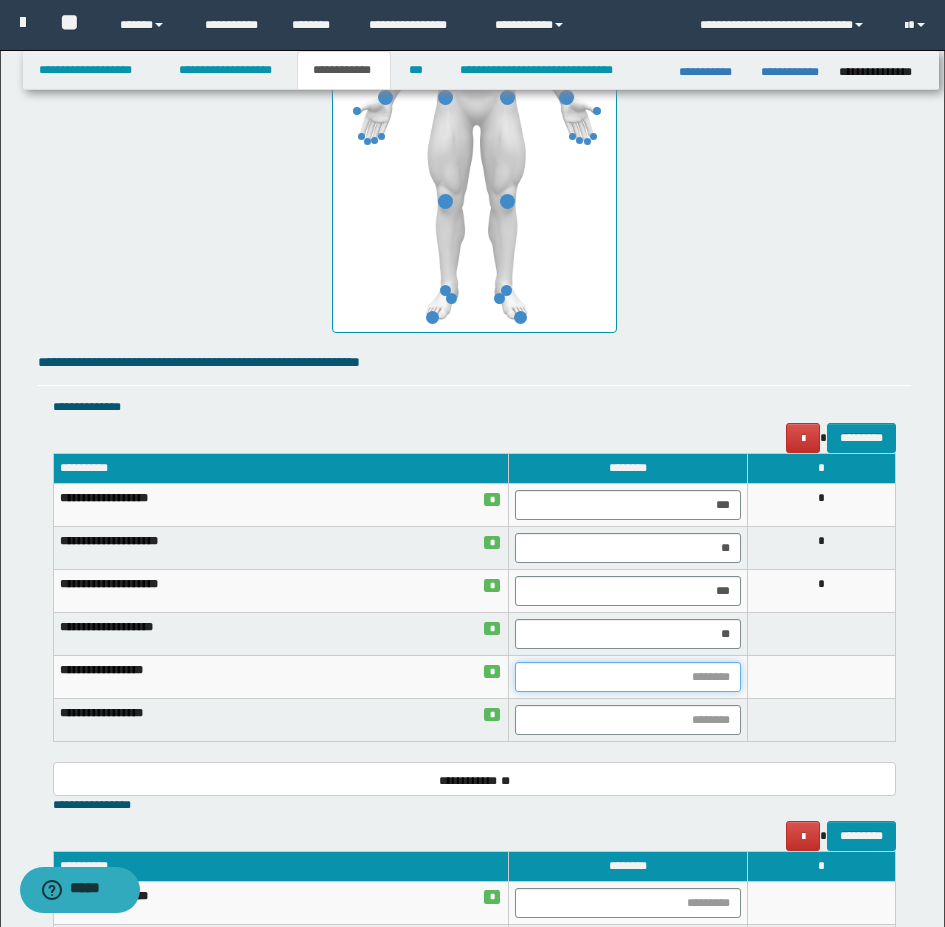 click at bounding box center (628, 677) 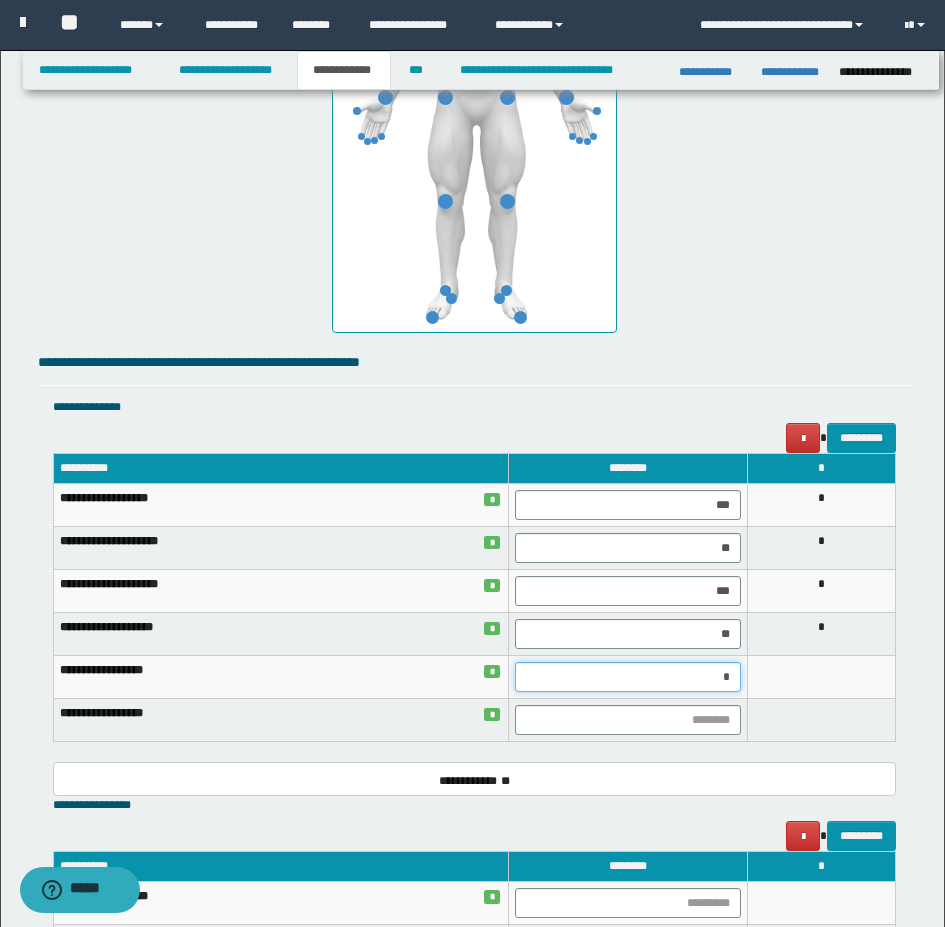 type on "**" 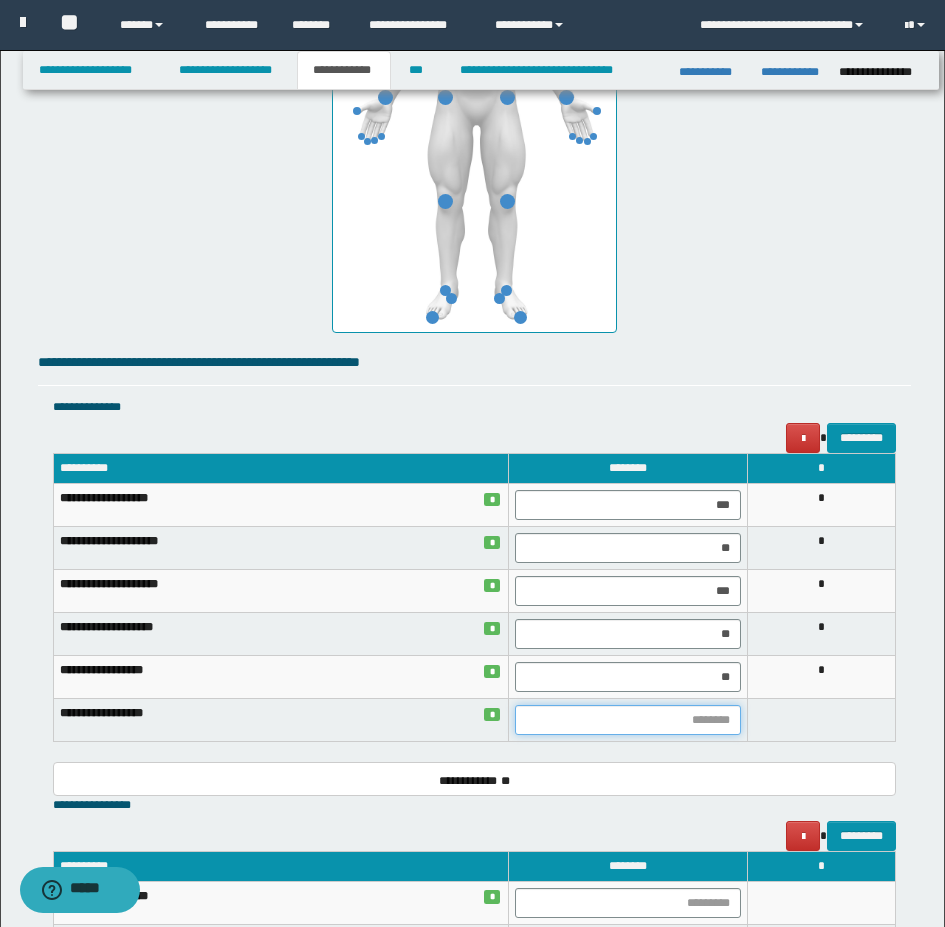 click at bounding box center [628, 720] 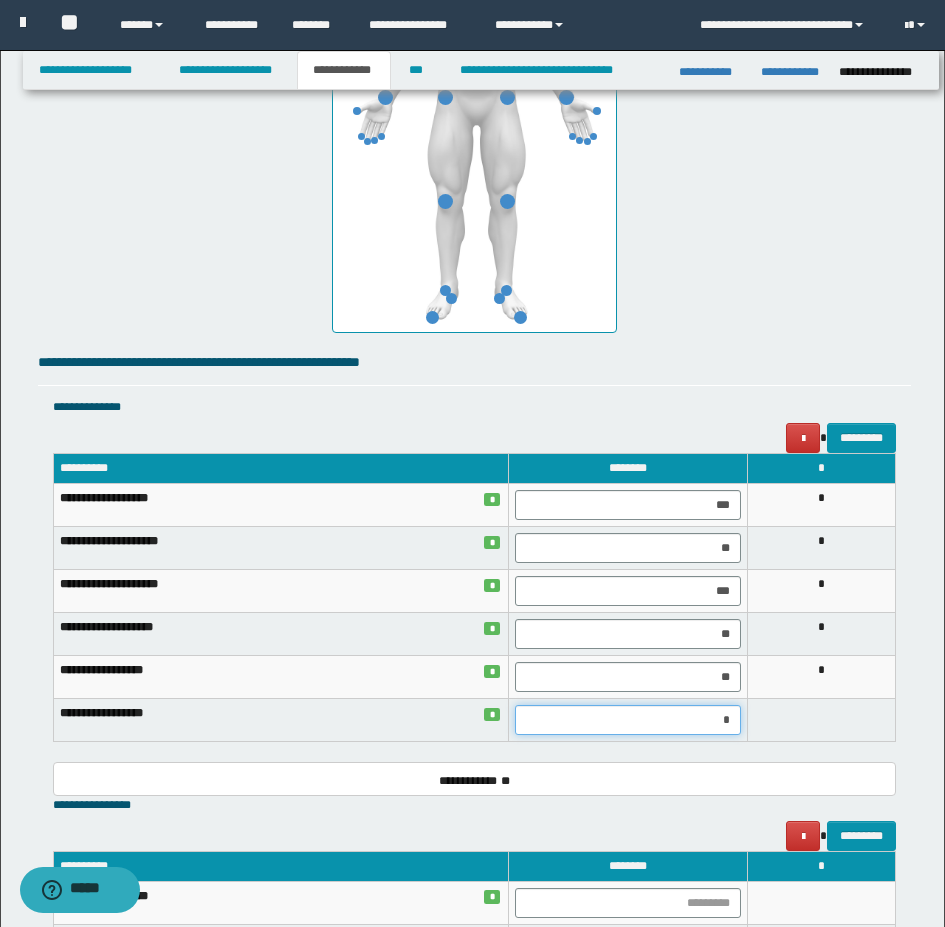 type on "**" 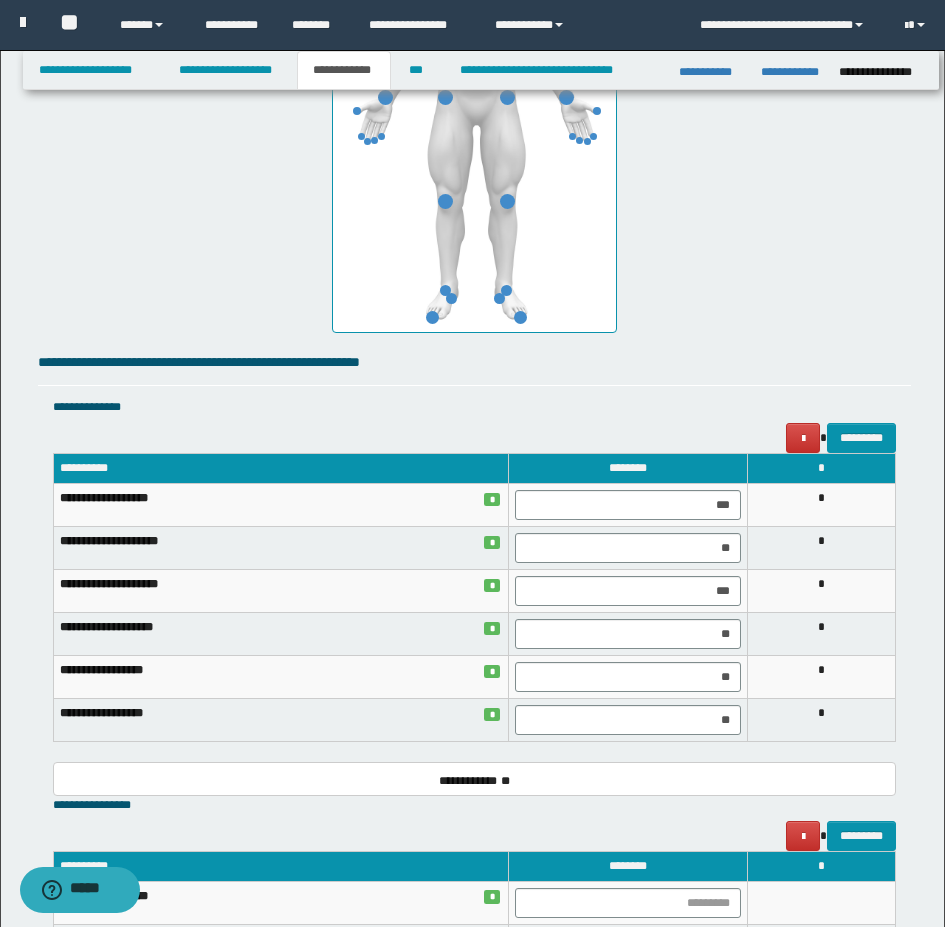 click on "*" at bounding box center [822, 720] 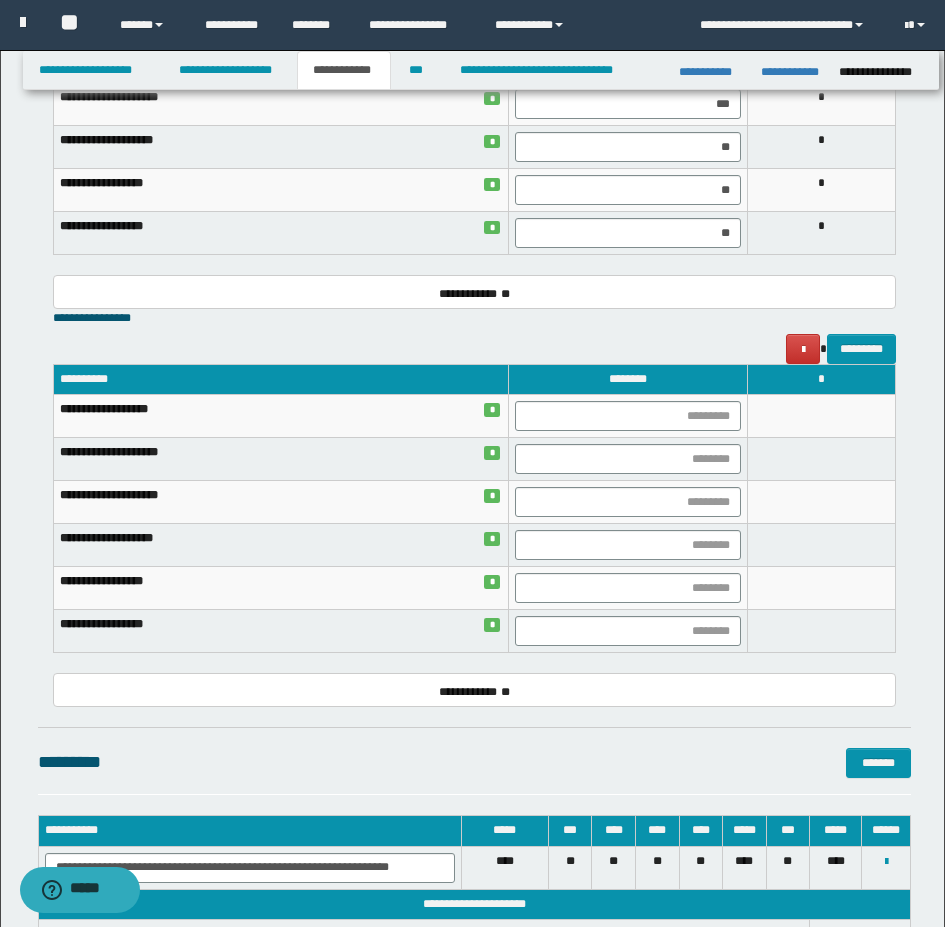 scroll, scrollTop: 1700, scrollLeft: 0, axis: vertical 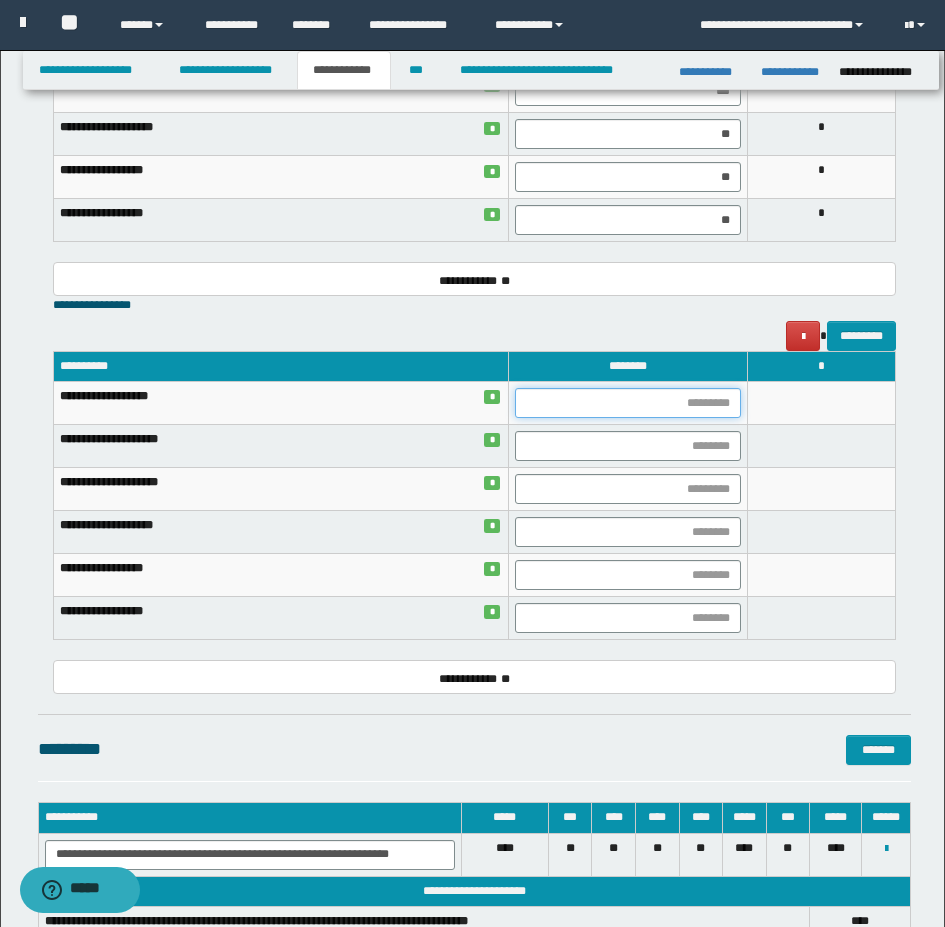 click at bounding box center (628, 403) 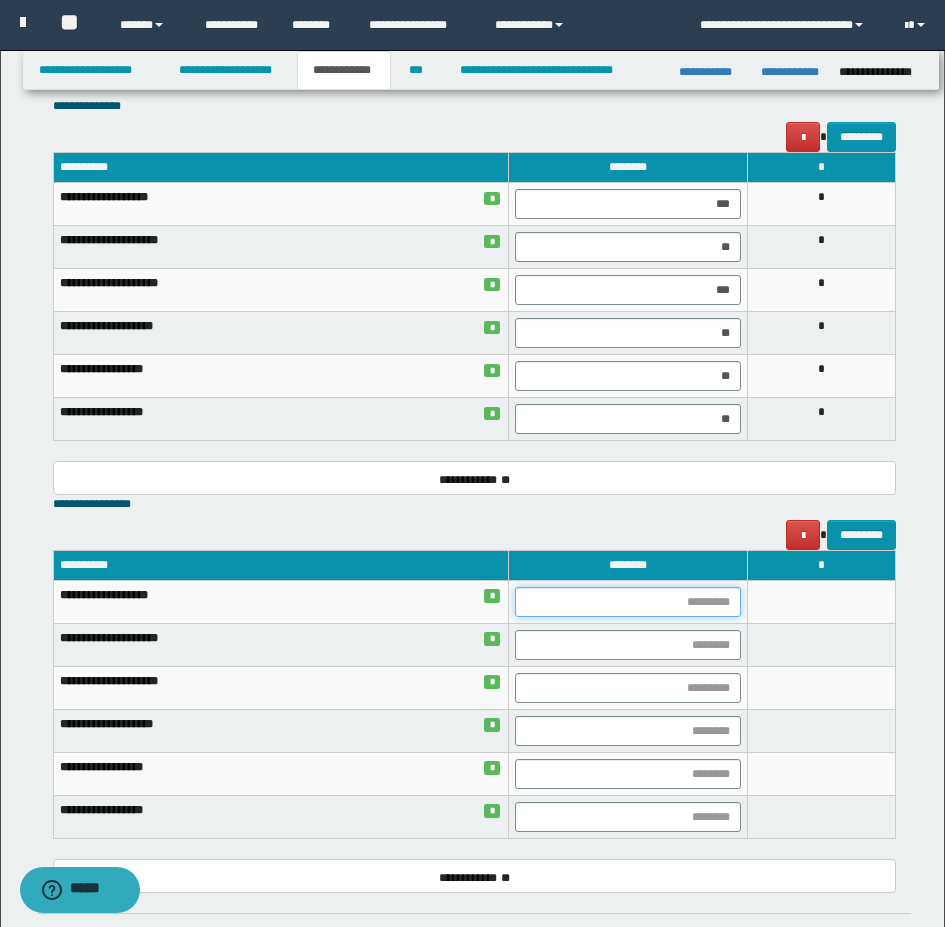 scroll, scrollTop: 1500, scrollLeft: 0, axis: vertical 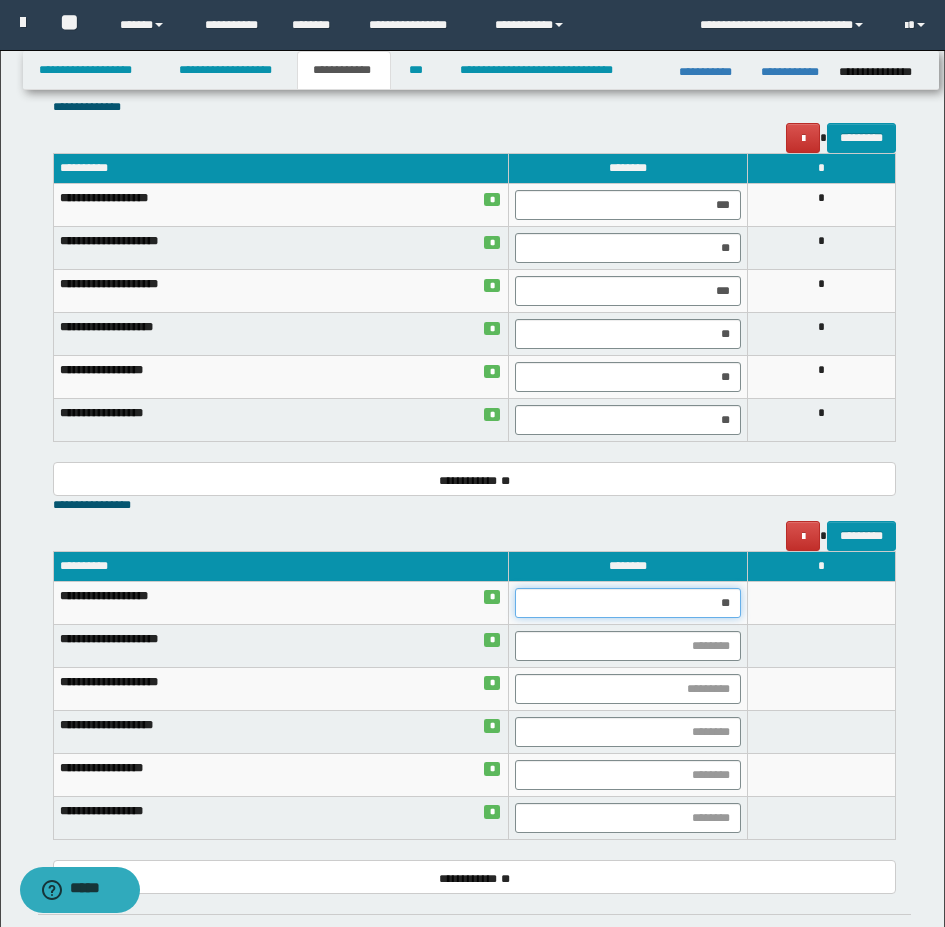type on "***" 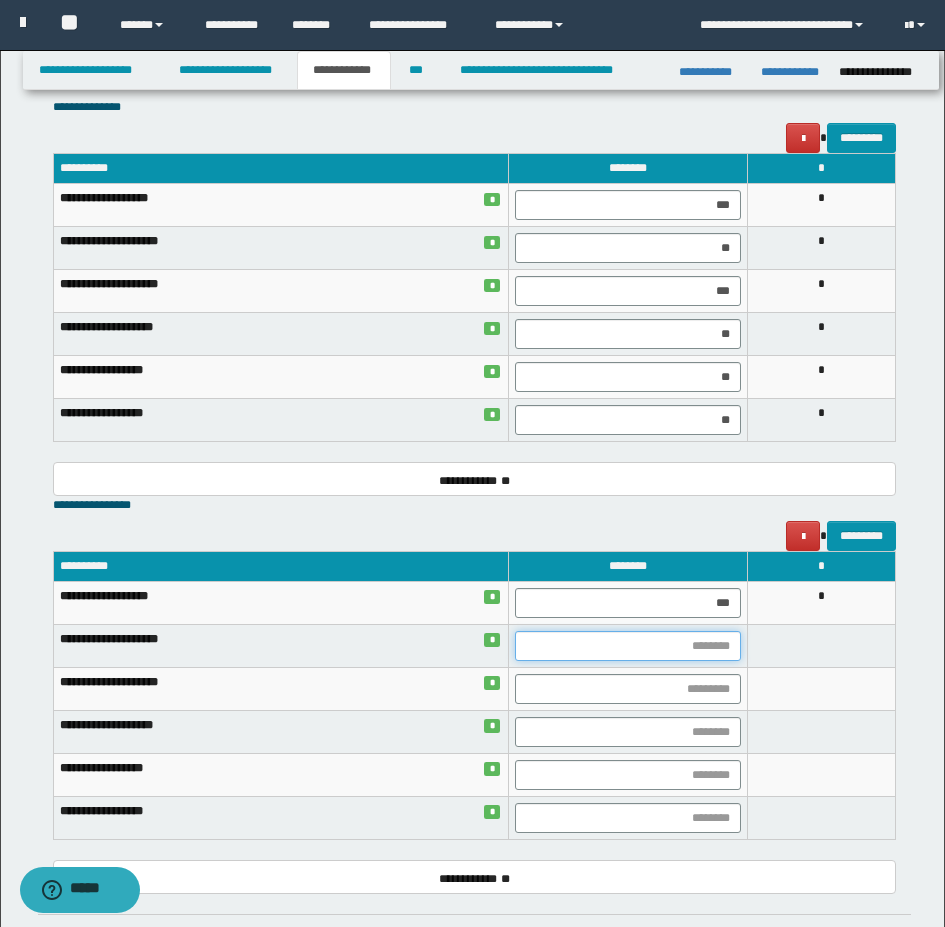 click at bounding box center [628, 646] 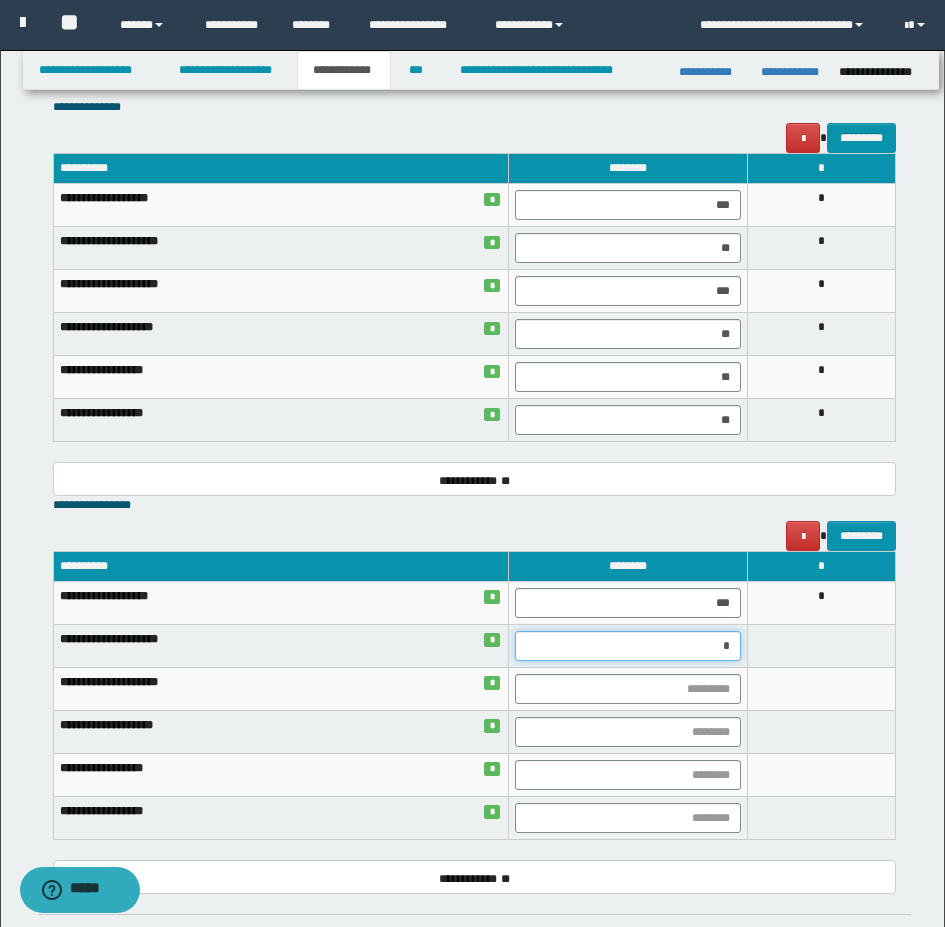 type on "**" 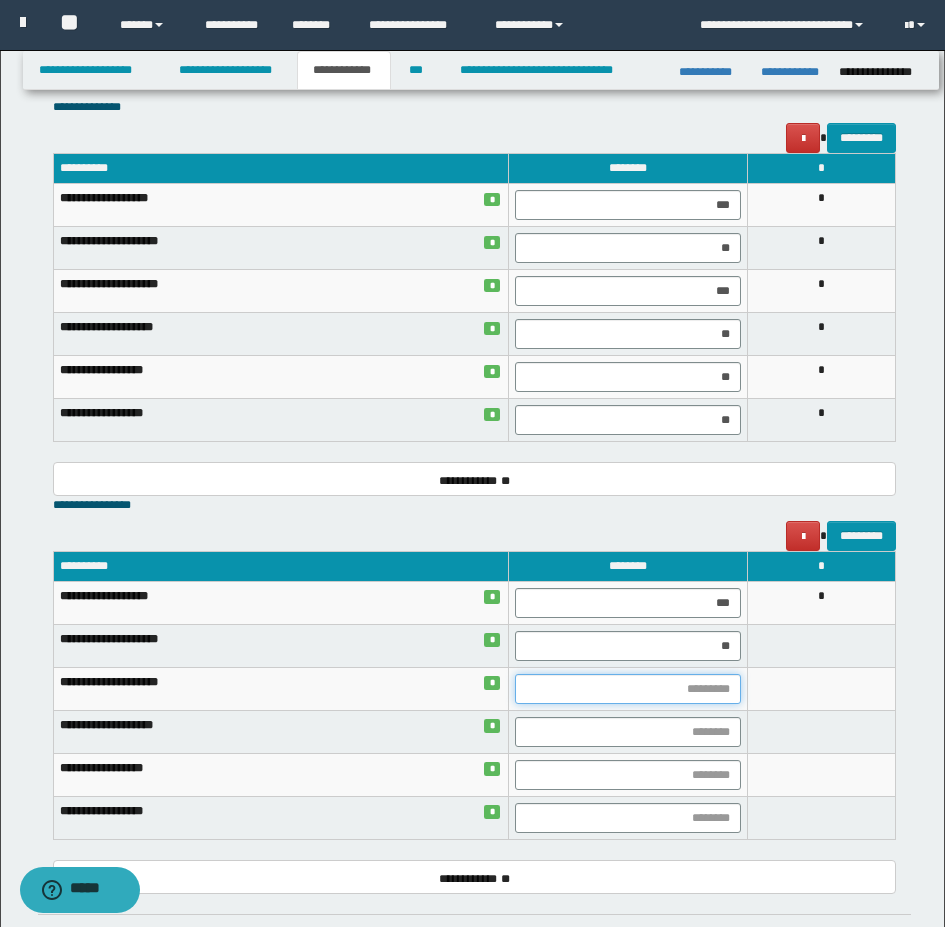click at bounding box center (628, 689) 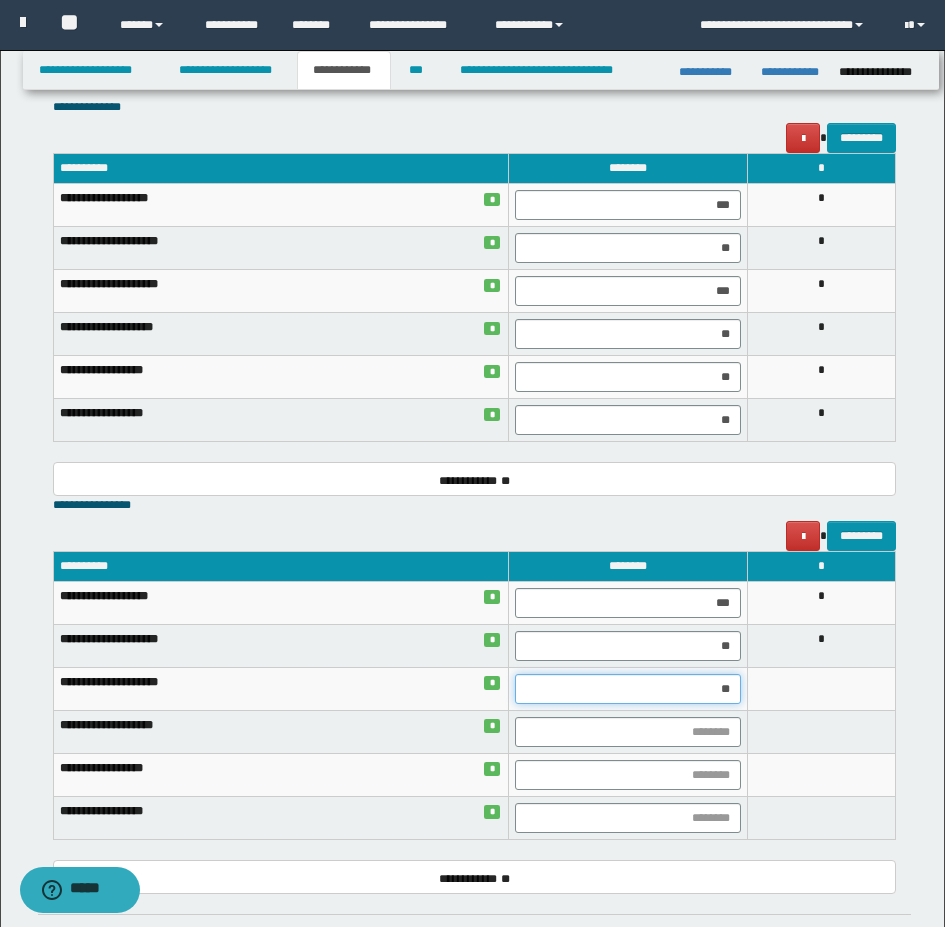type on "***" 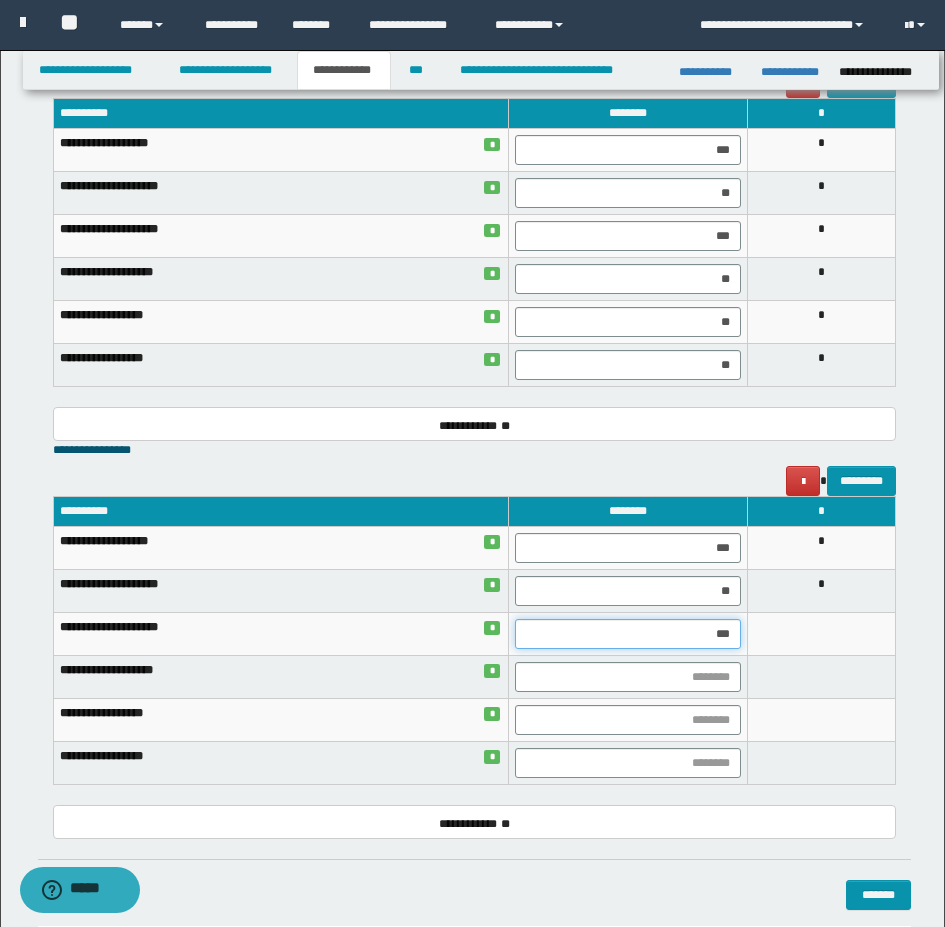 scroll, scrollTop: 1600, scrollLeft: 0, axis: vertical 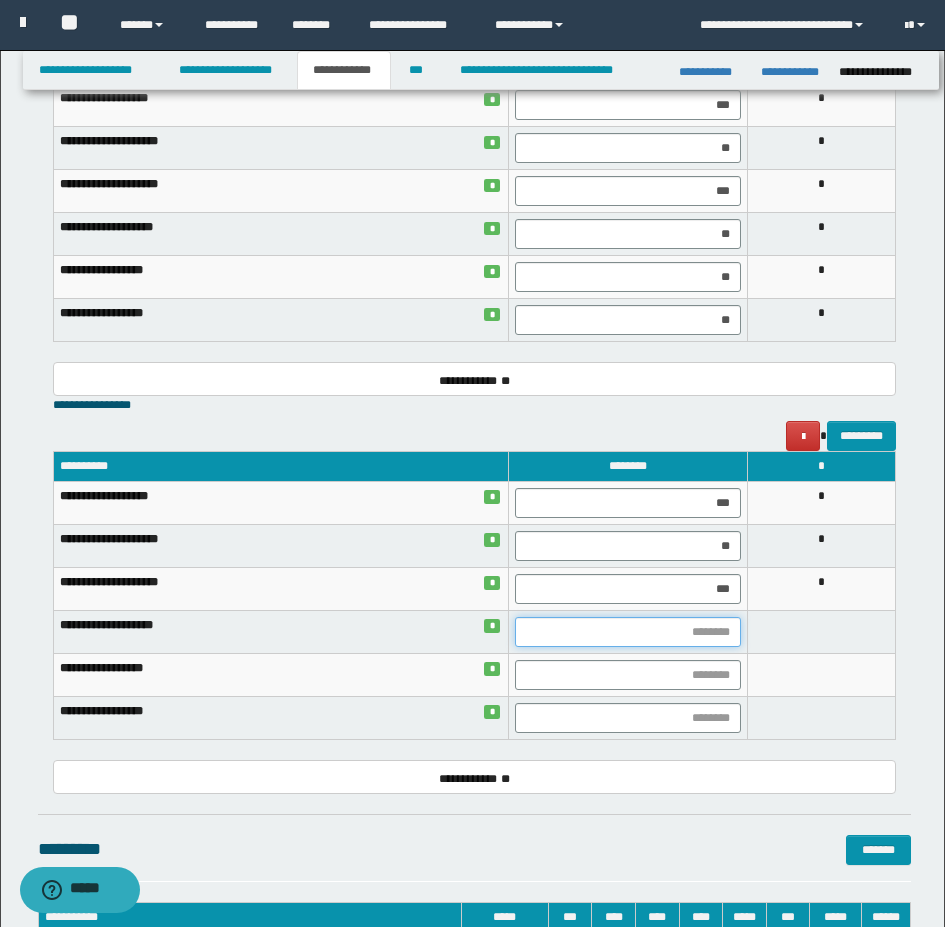 click at bounding box center (628, 632) 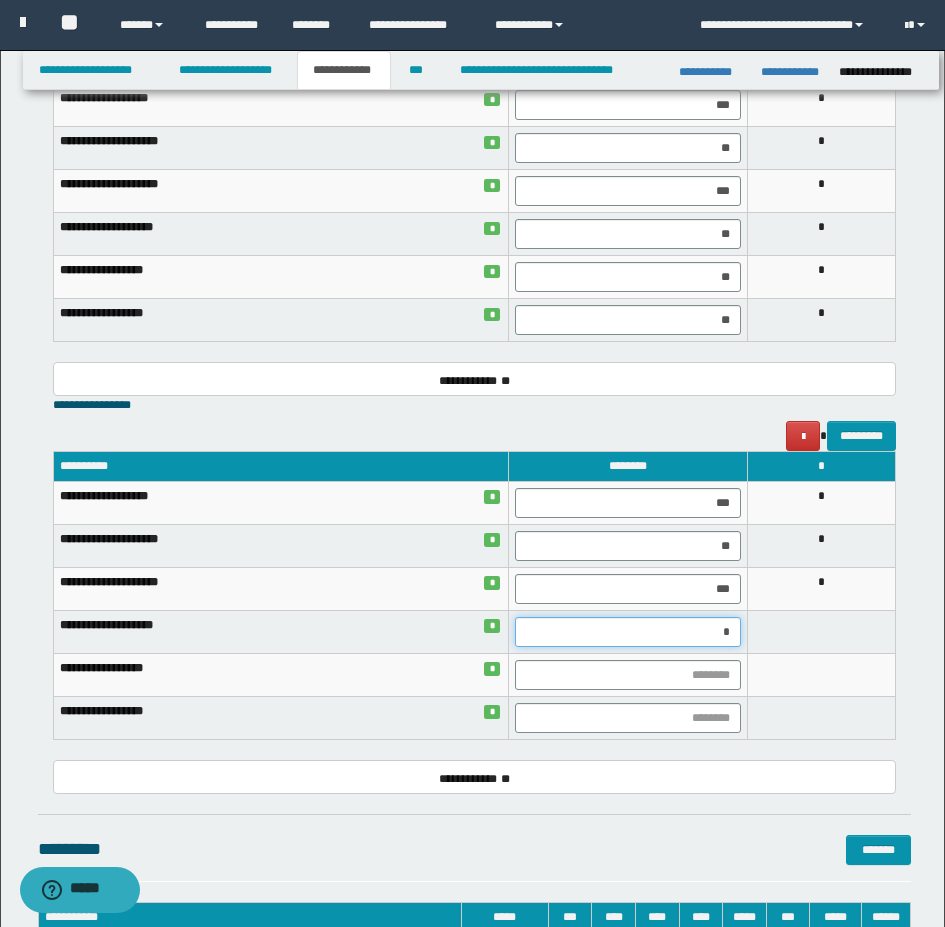 type on "**" 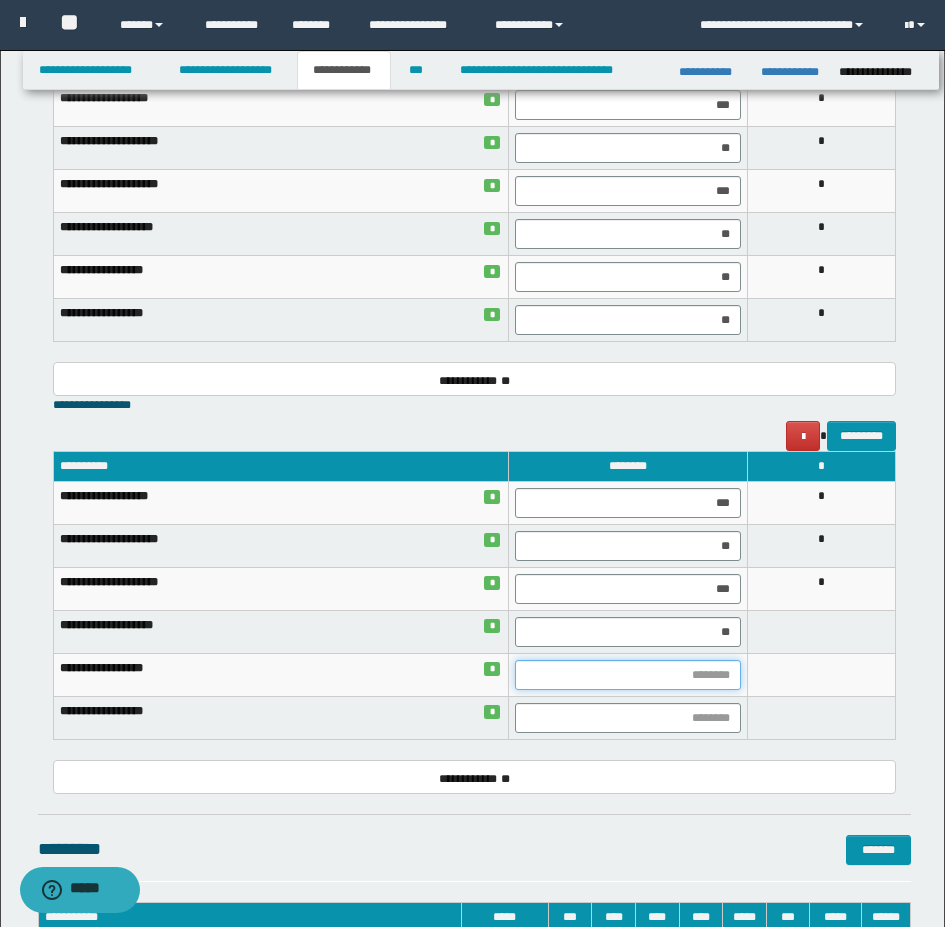 click at bounding box center [628, 675] 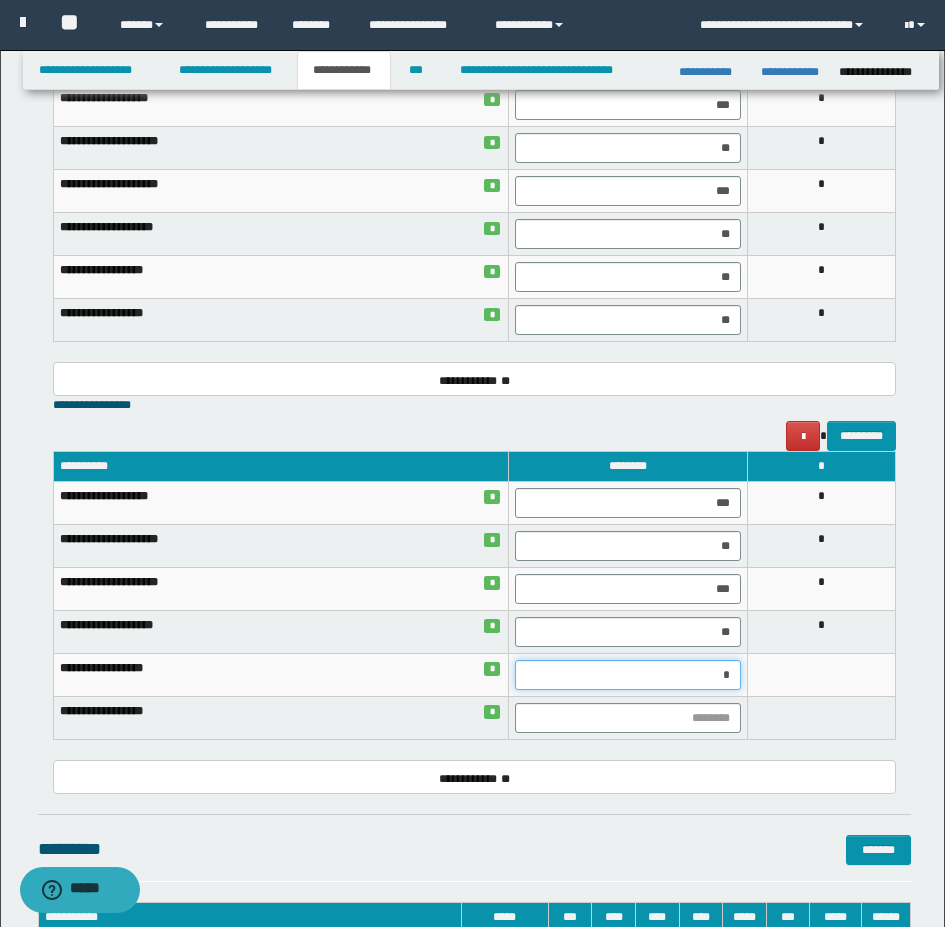 type on "**" 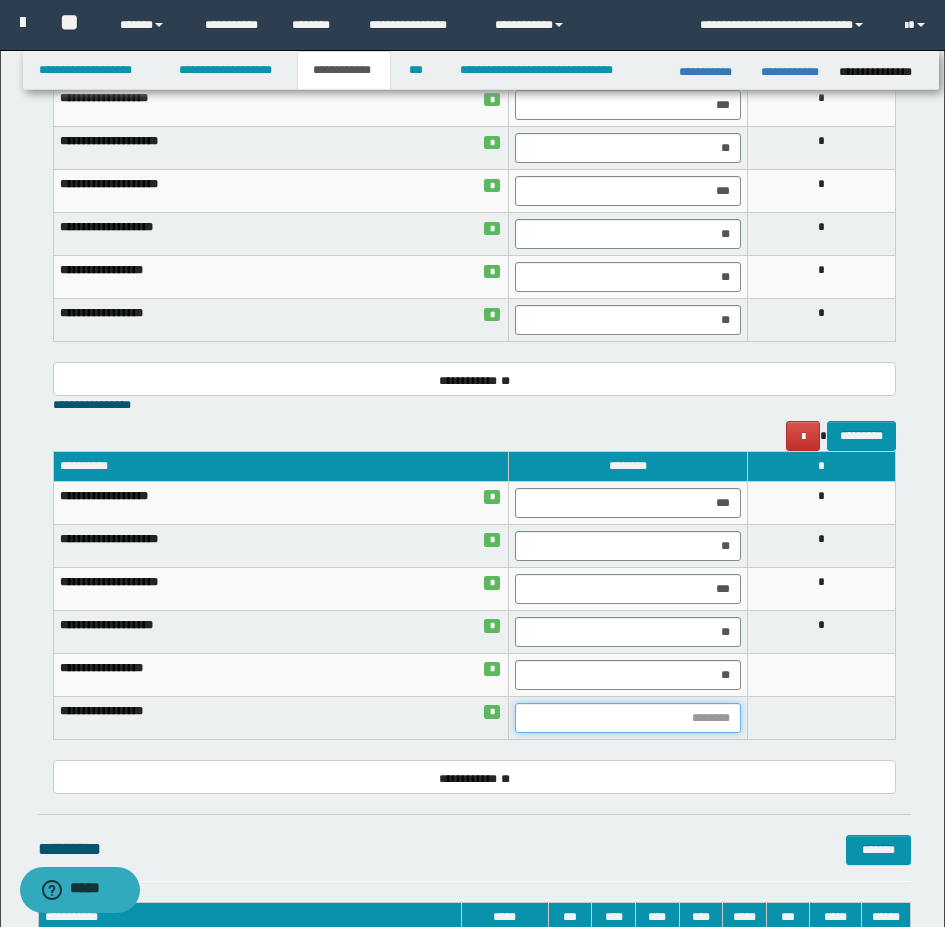 click at bounding box center [628, 718] 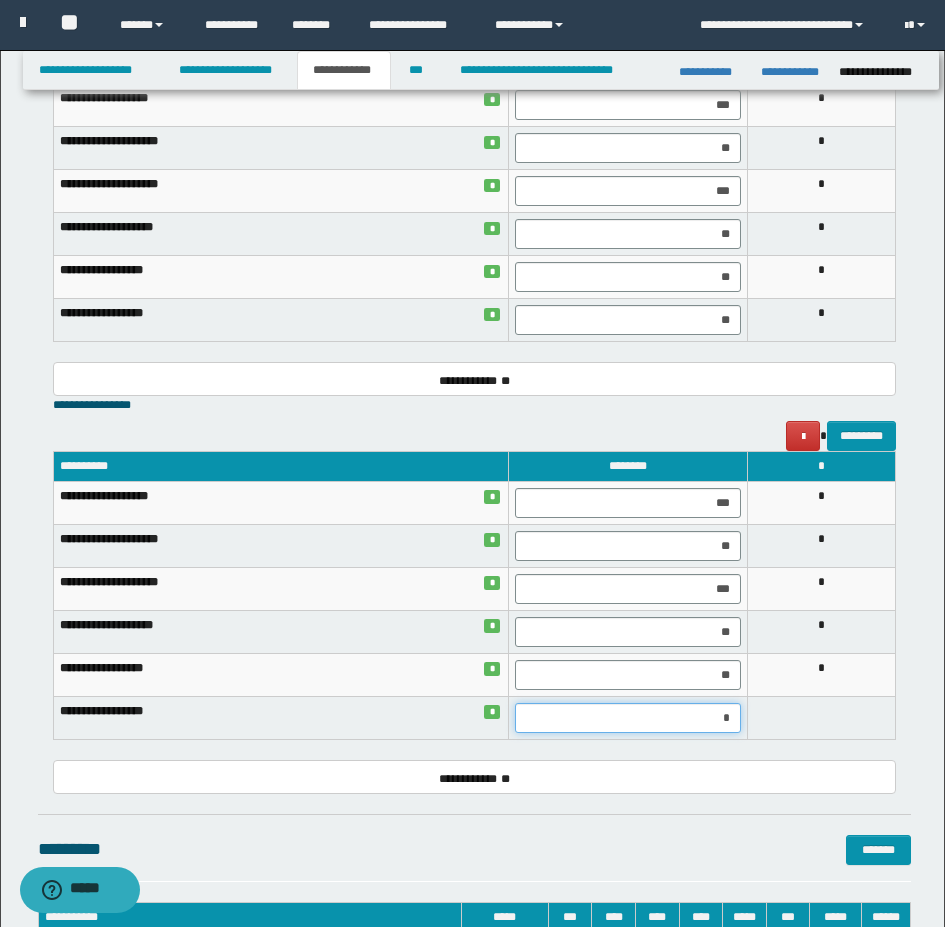 type on "**" 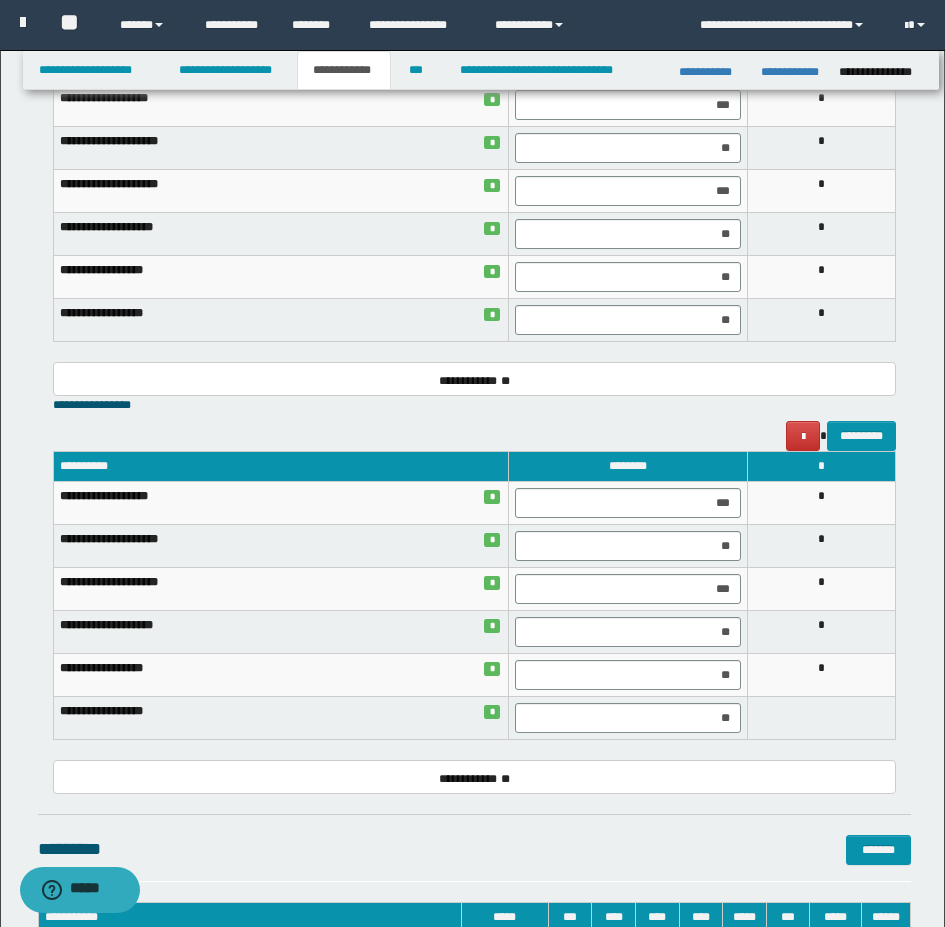 click on "**********" at bounding box center [474, 128] 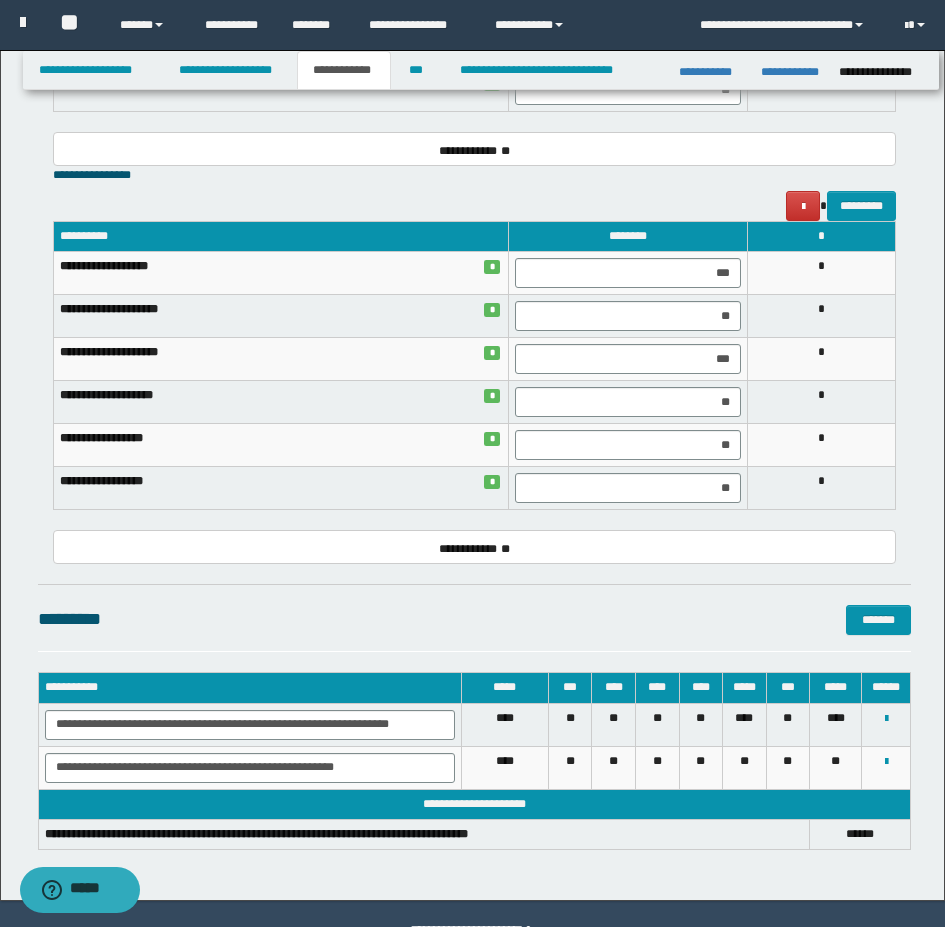 scroll, scrollTop: 1882, scrollLeft: 0, axis: vertical 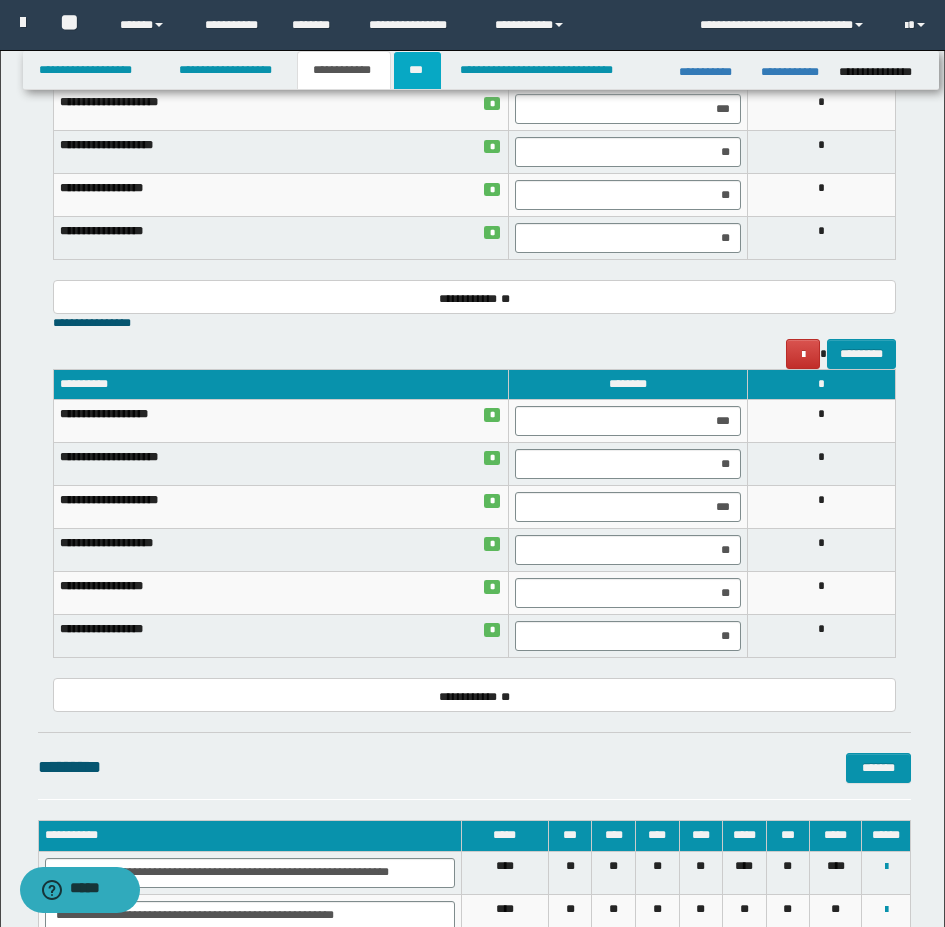 click on "***" at bounding box center [417, 70] 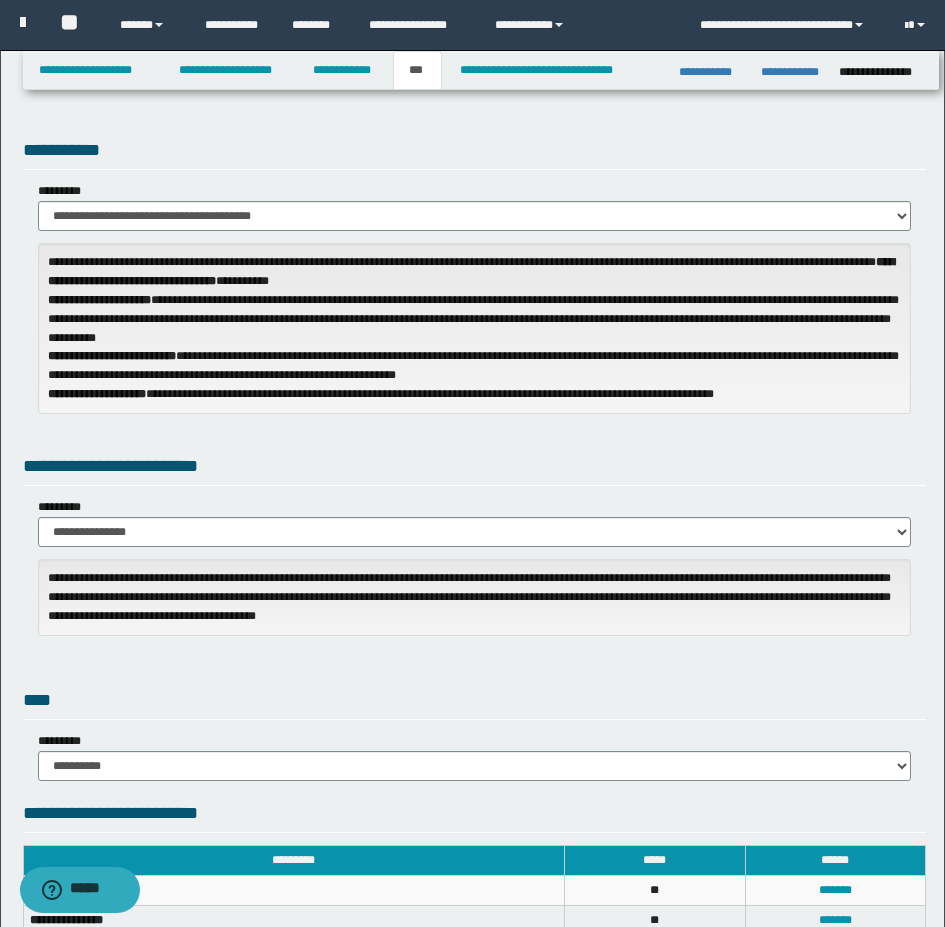 scroll, scrollTop: 0, scrollLeft: 0, axis: both 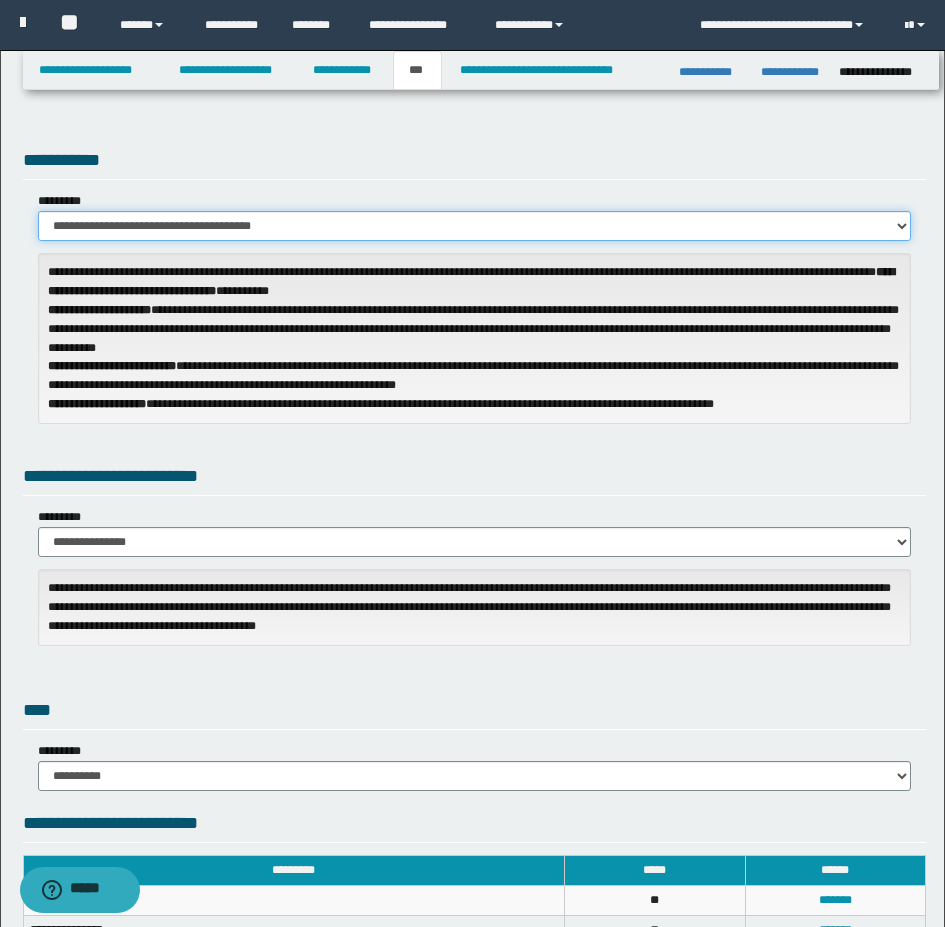 click on "**********" at bounding box center [474, 226] 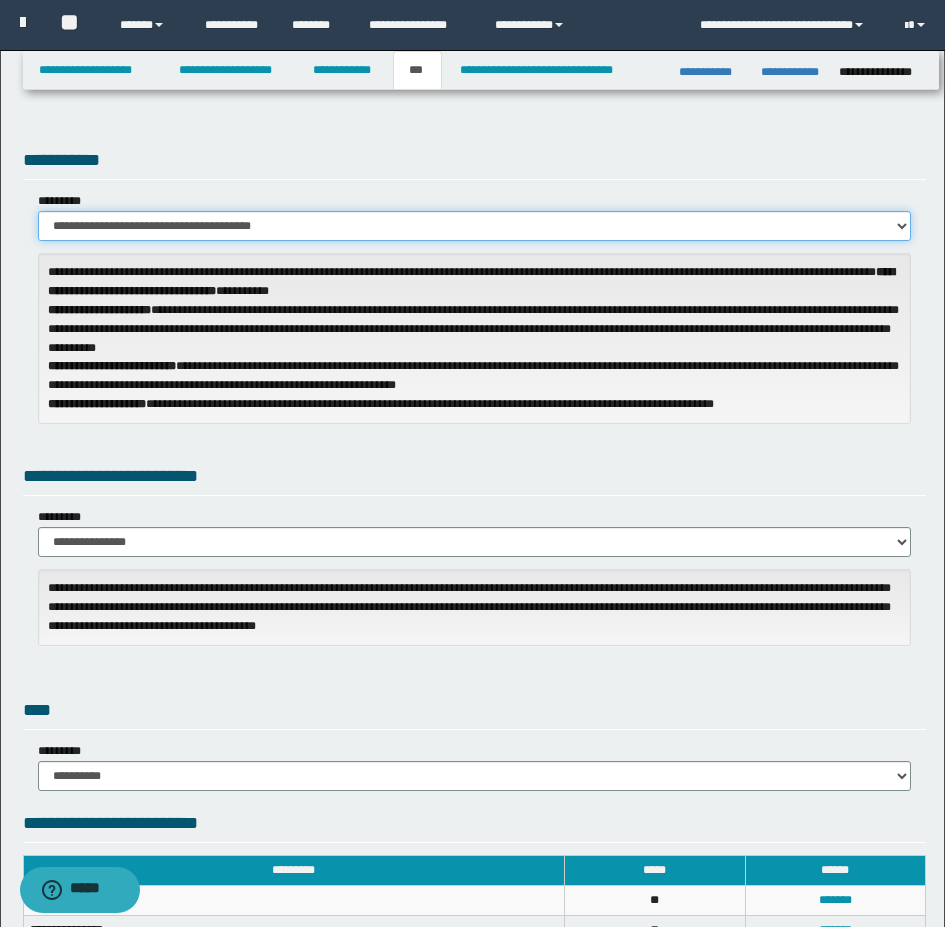 select on "**" 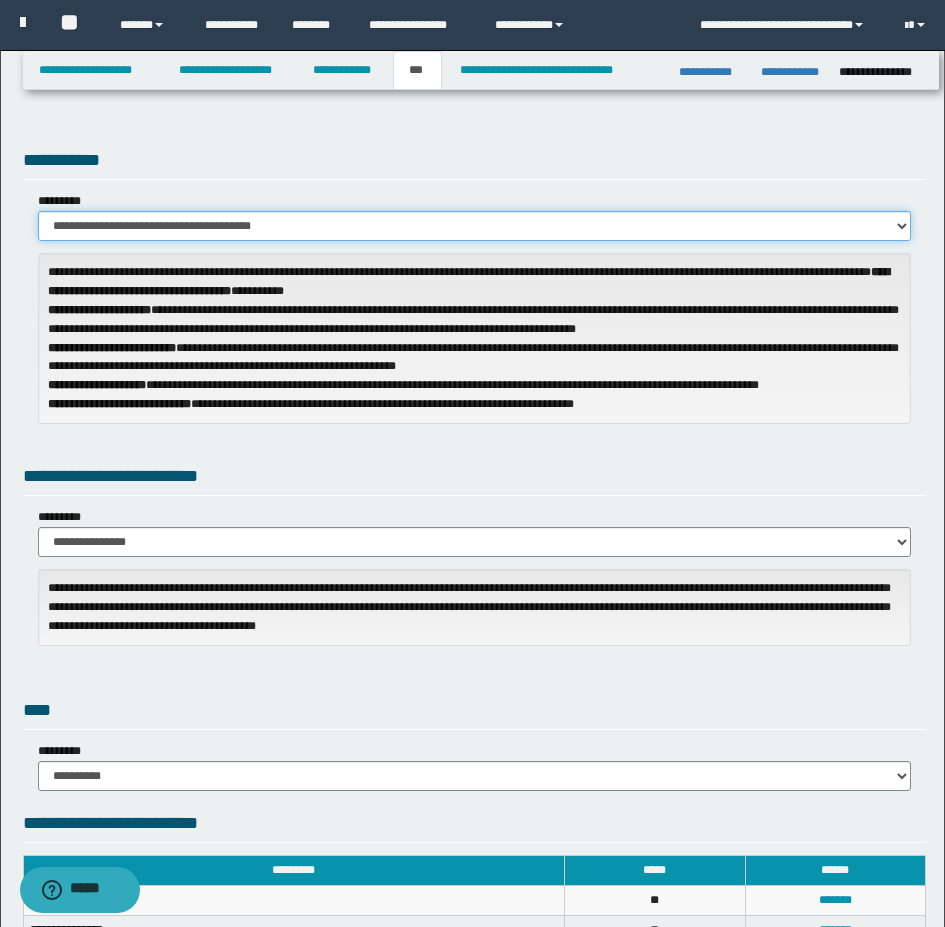 scroll, scrollTop: 100, scrollLeft: 0, axis: vertical 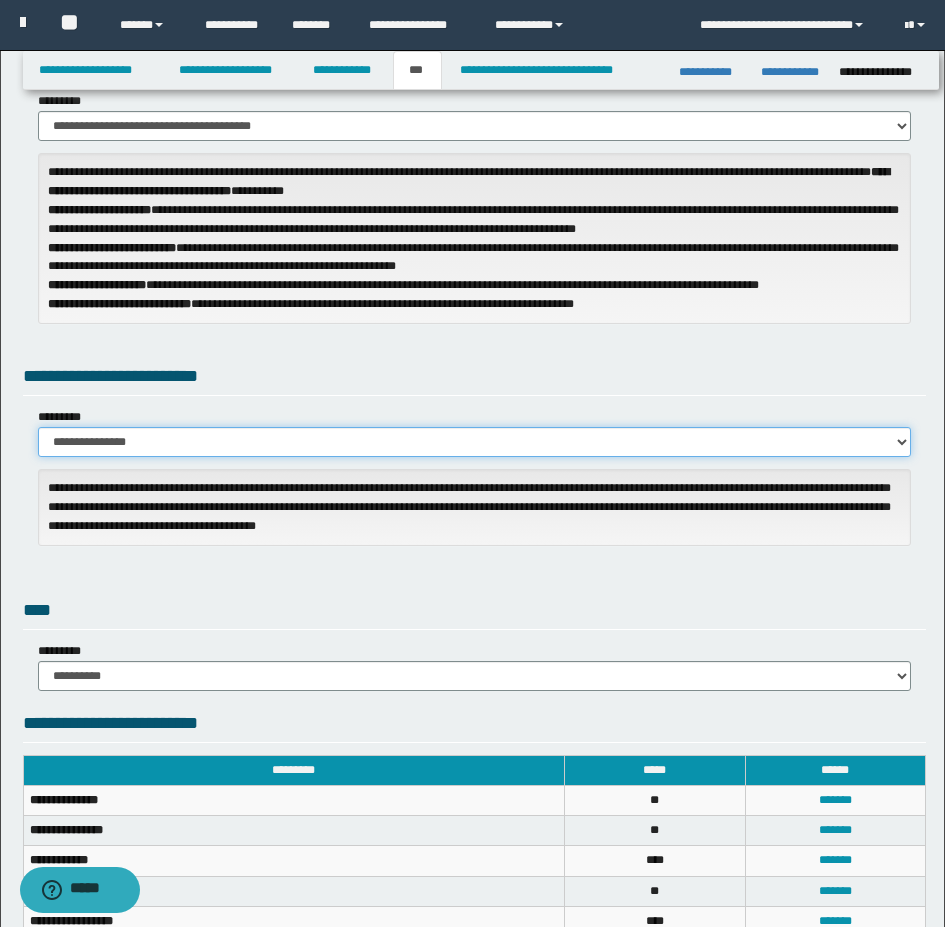 click on "**********" at bounding box center [474, 442] 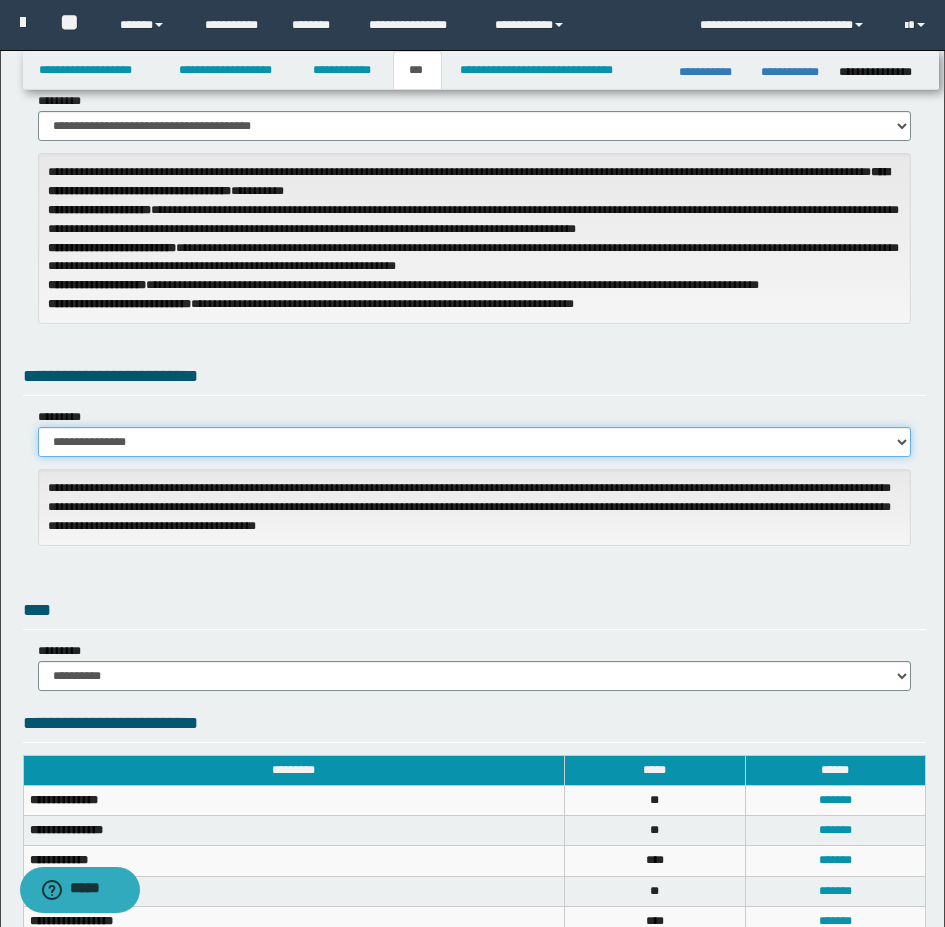 click on "**********" at bounding box center [474, 442] 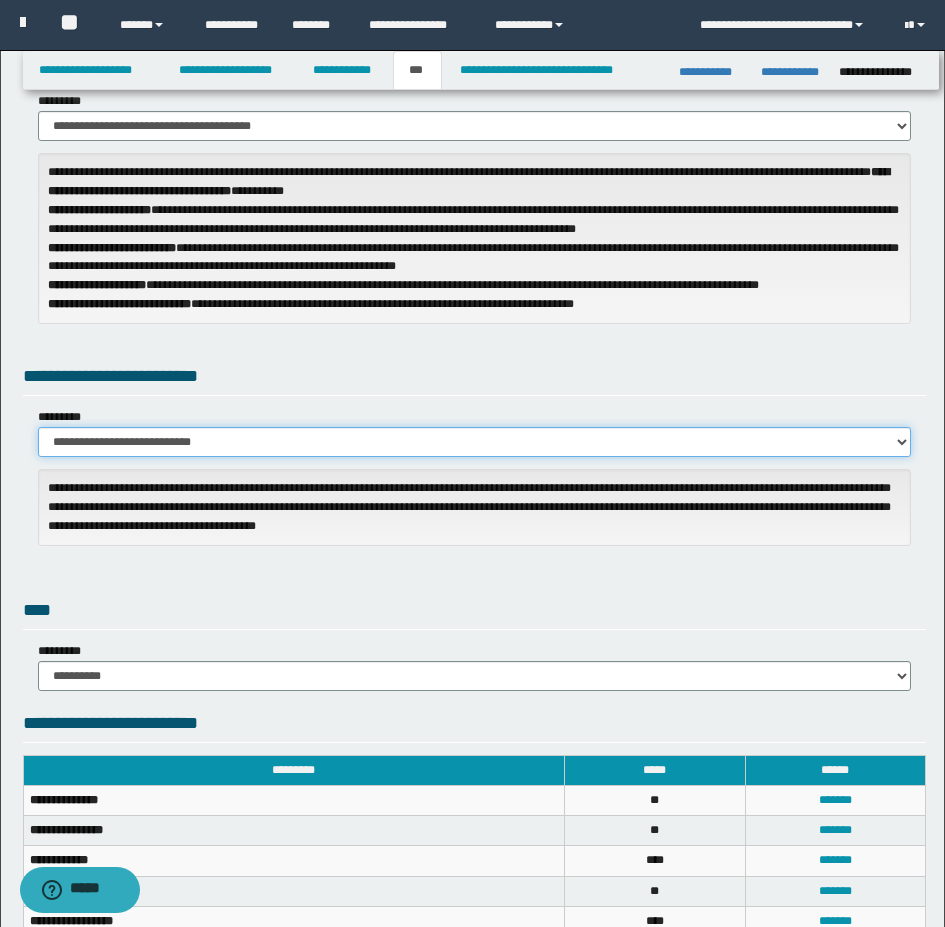 click on "**********" at bounding box center (474, 442) 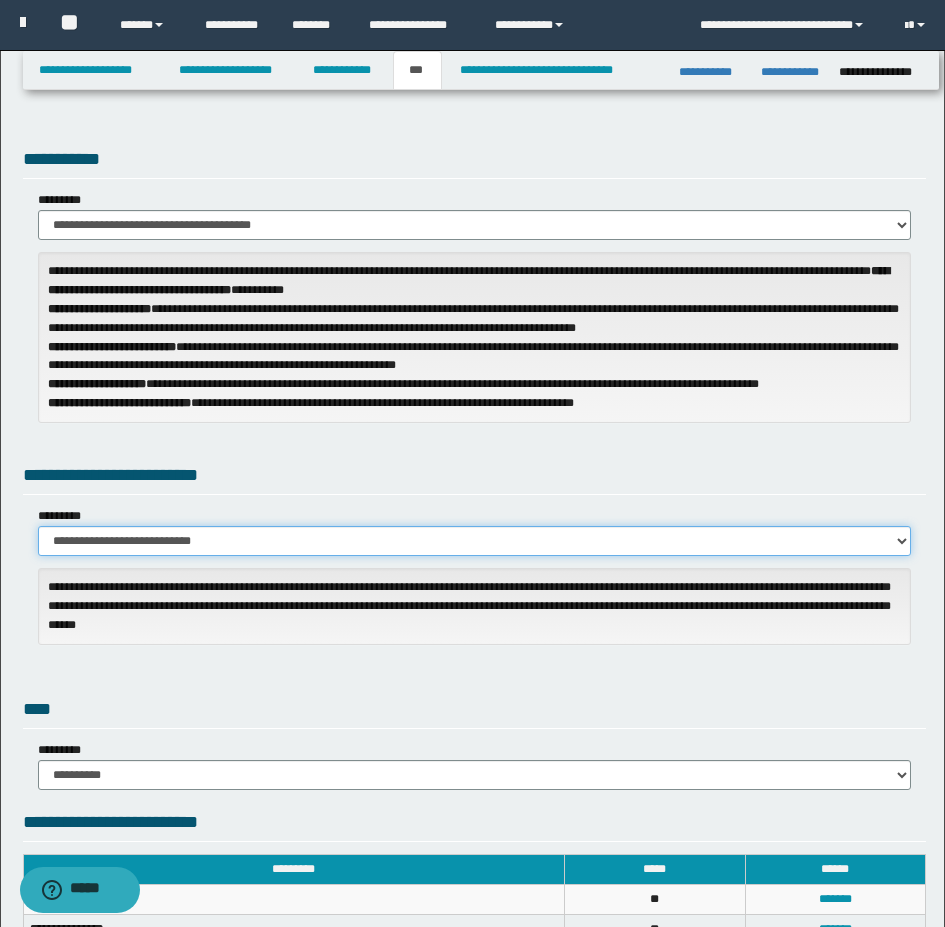 scroll, scrollTop: 0, scrollLeft: 0, axis: both 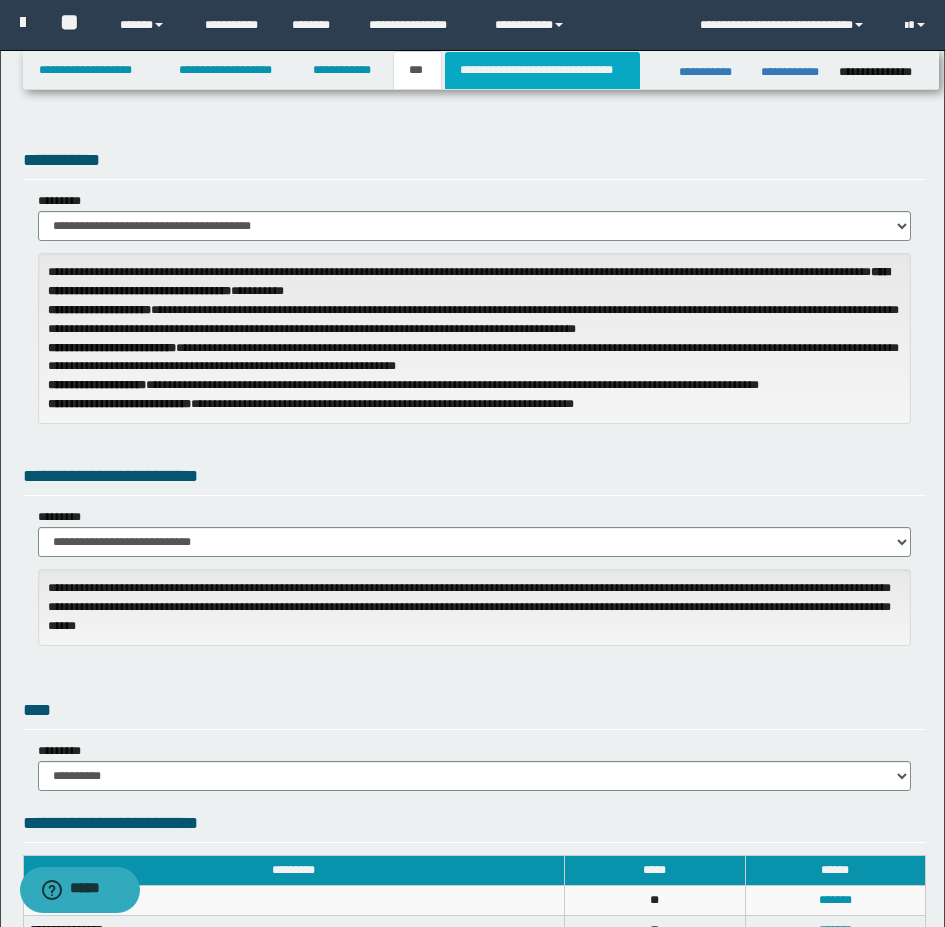 click on "**********" at bounding box center (542, 70) 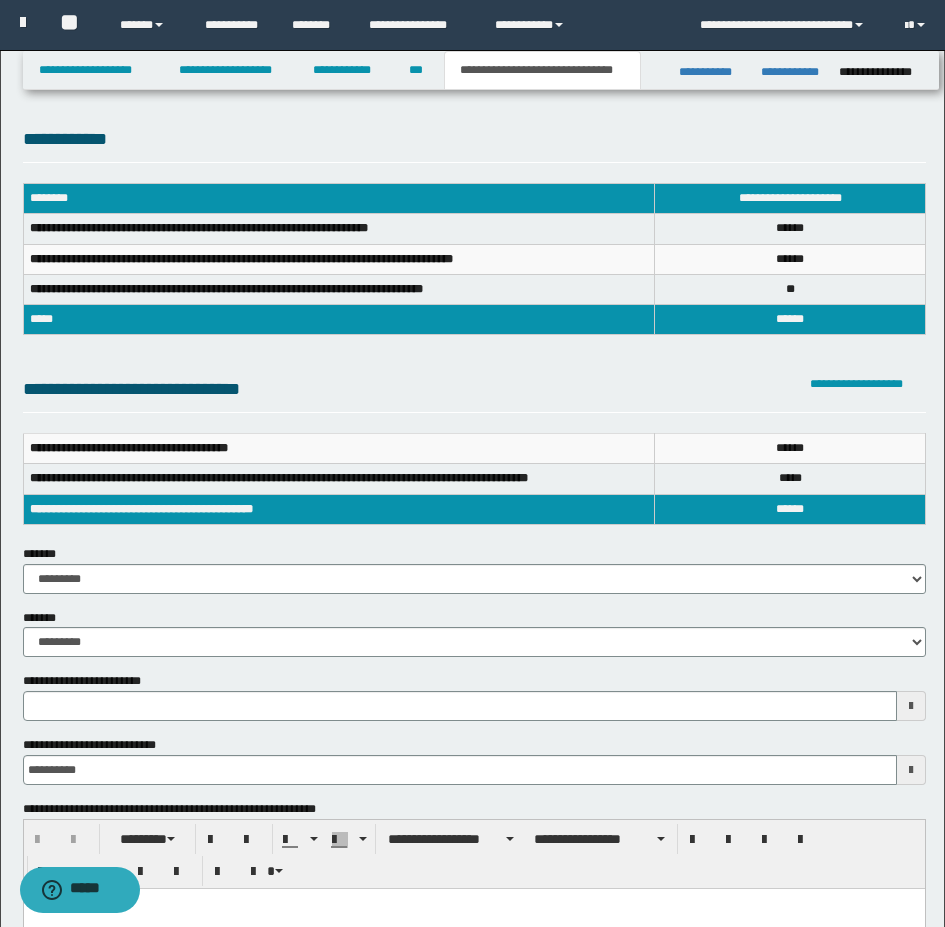 scroll, scrollTop: 0, scrollLeft: 0, axis: both 